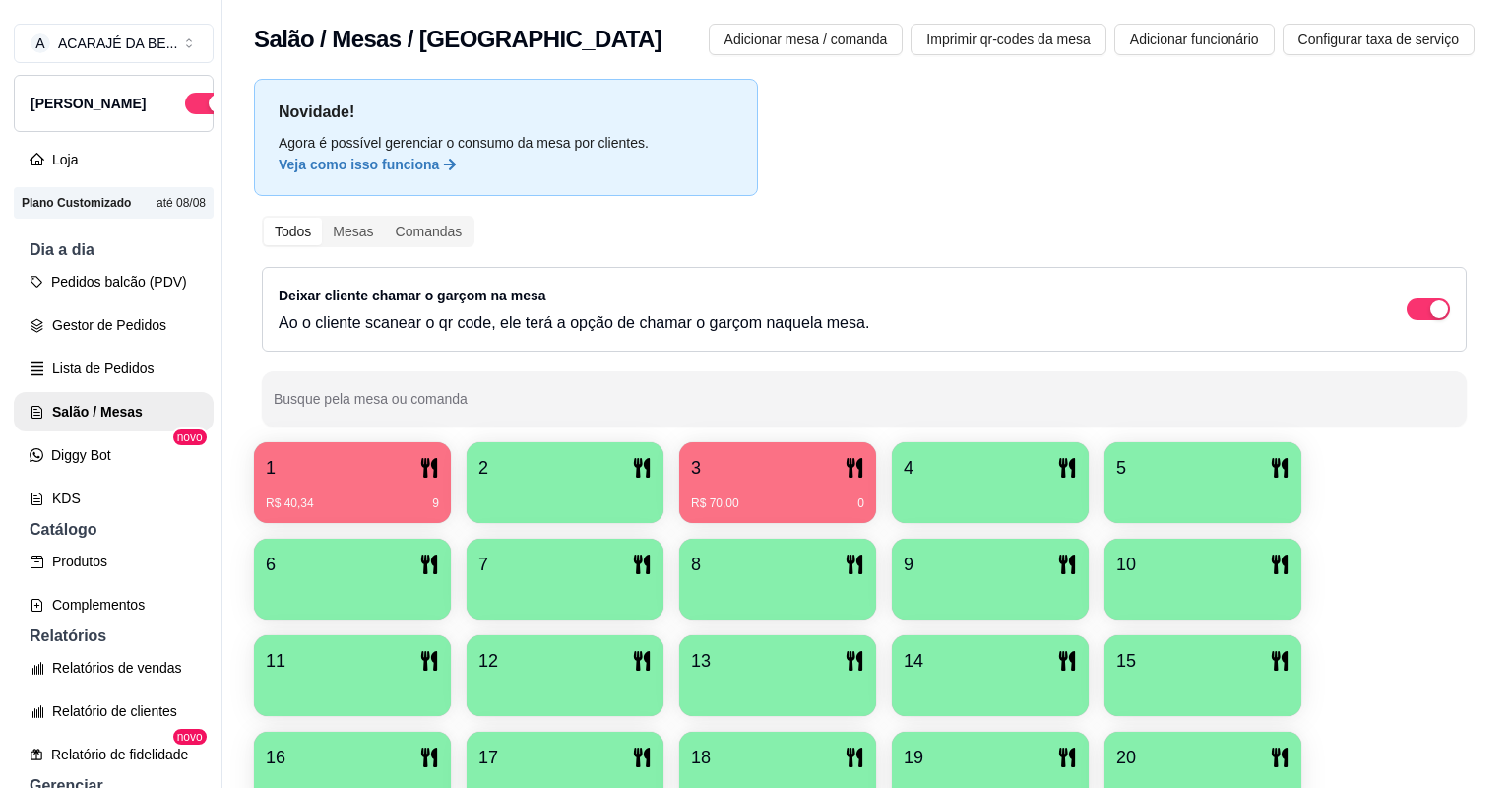 scroll, scrollTop: 0, scrollLeft: 0, axis: both 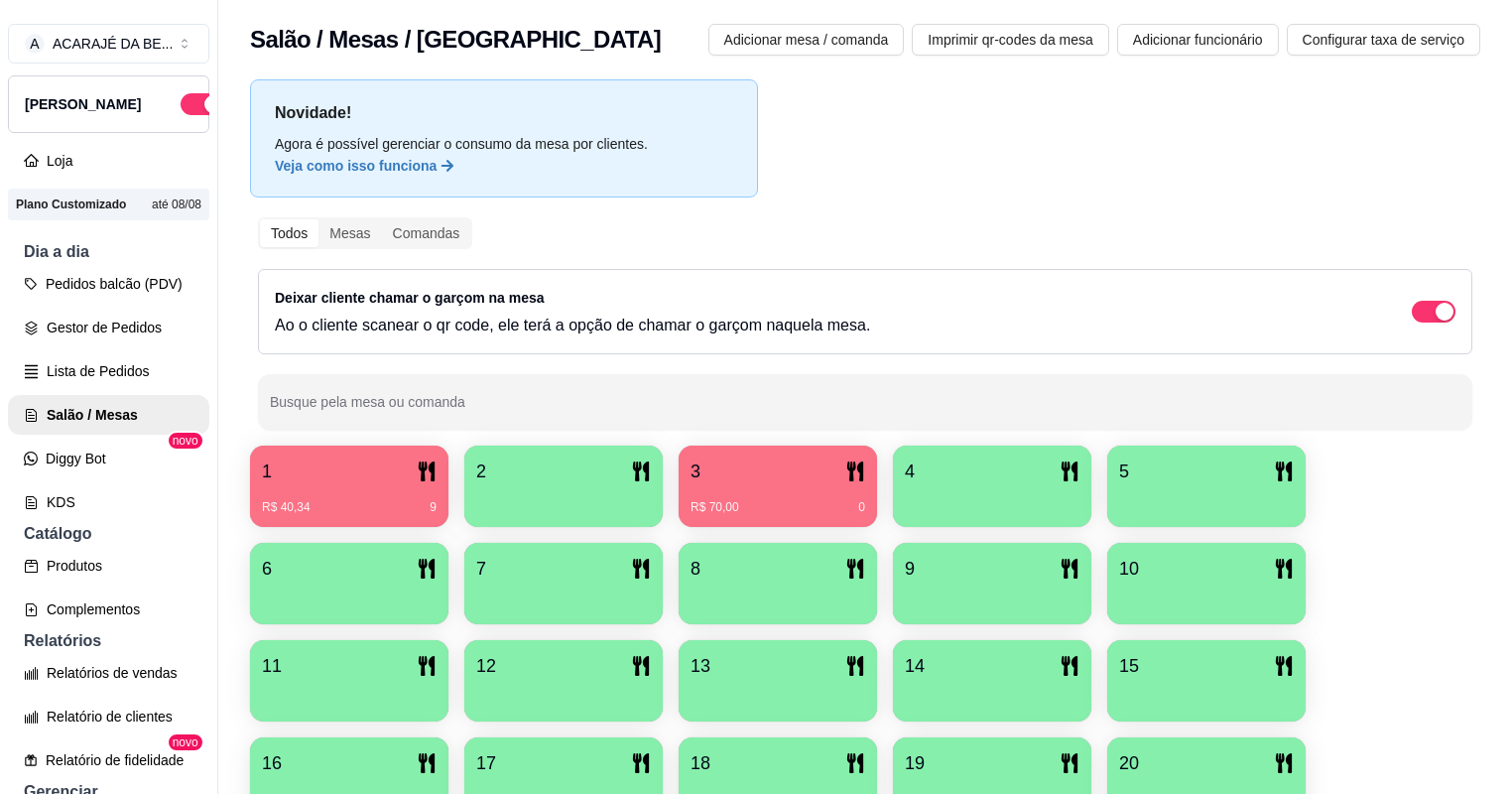click on "1" at bounding box center (349, 471) 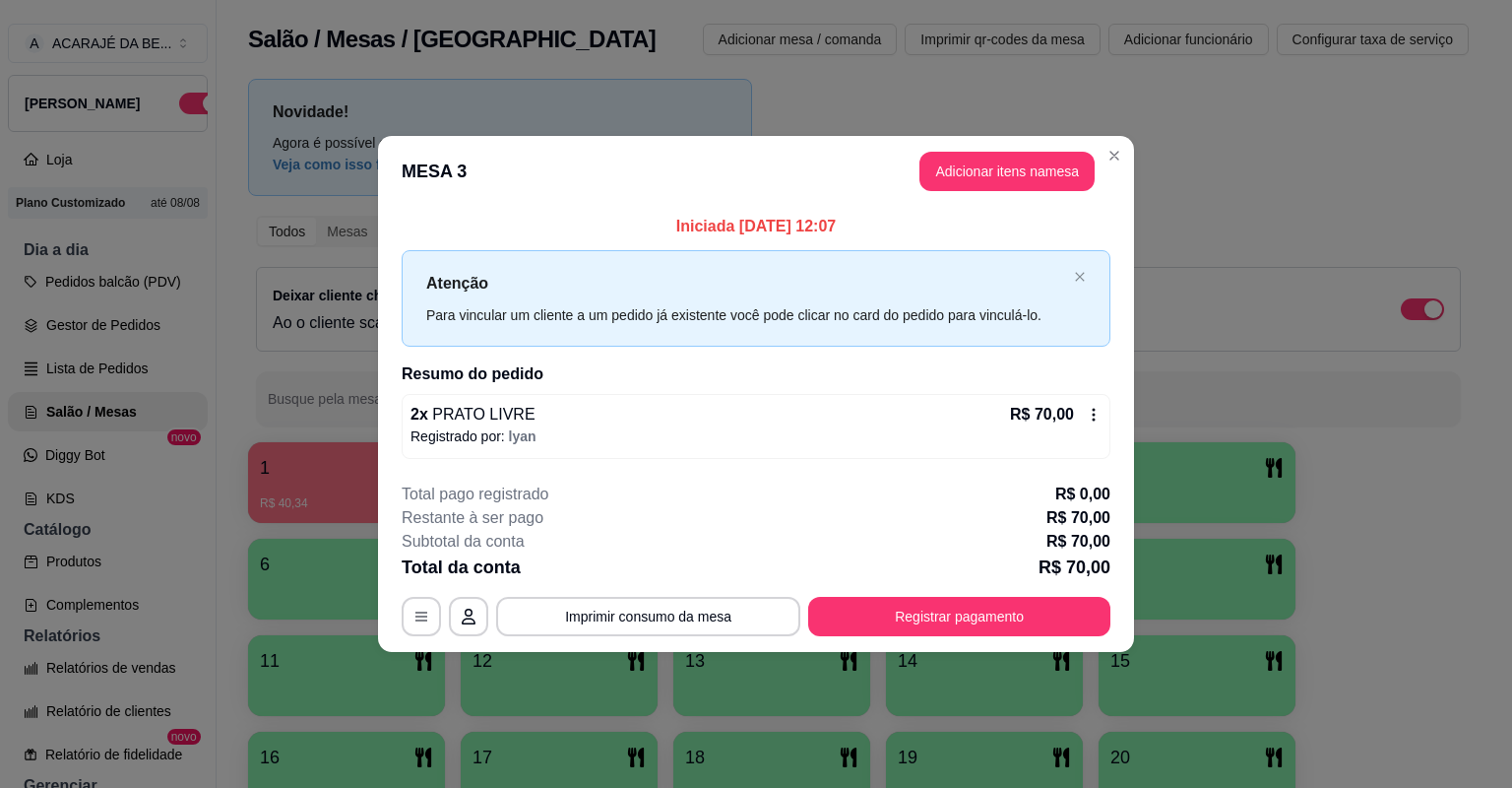 click 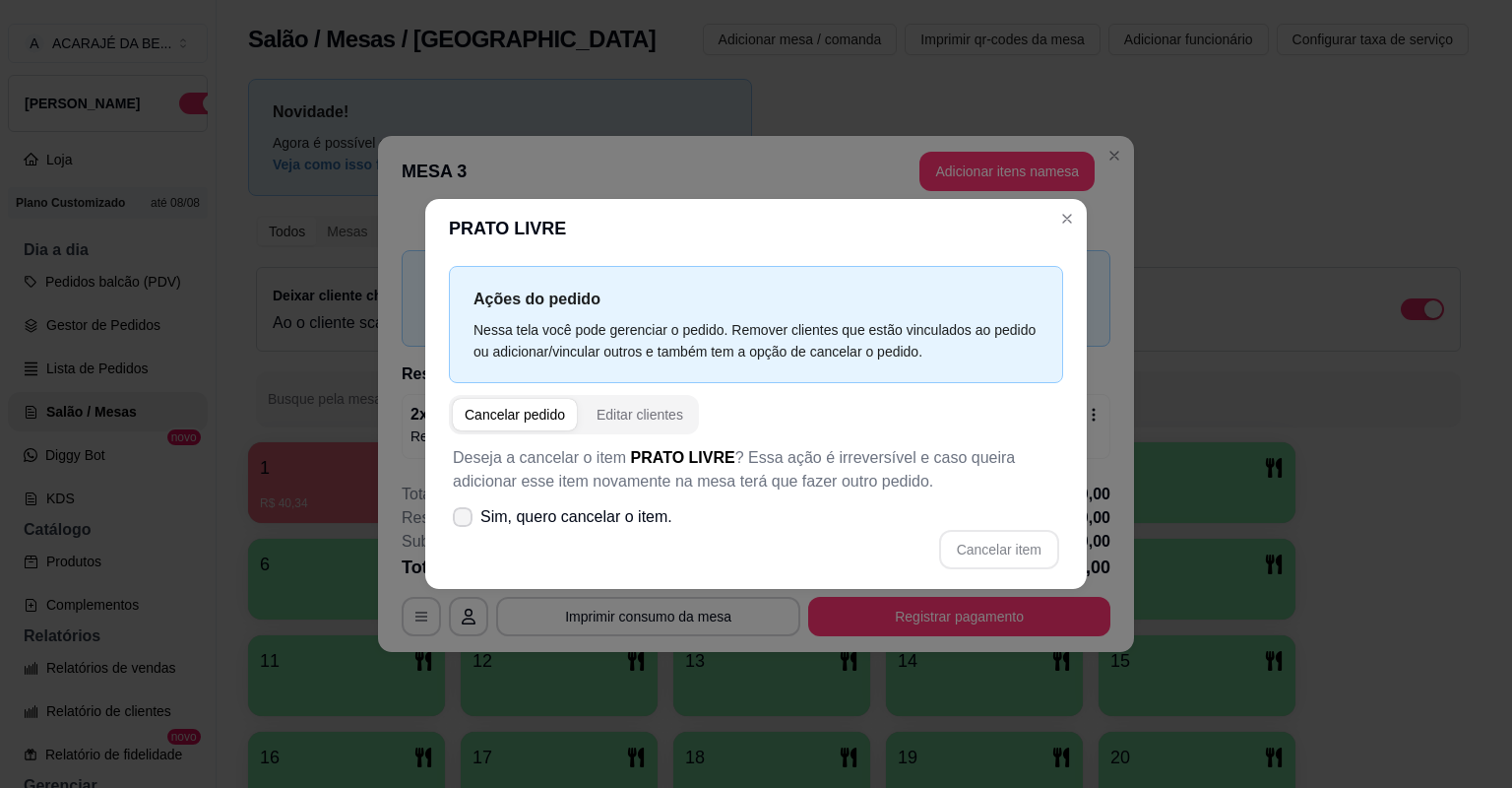 click on "Sim, quero cancelar o item." at bounding box center (576, 517) 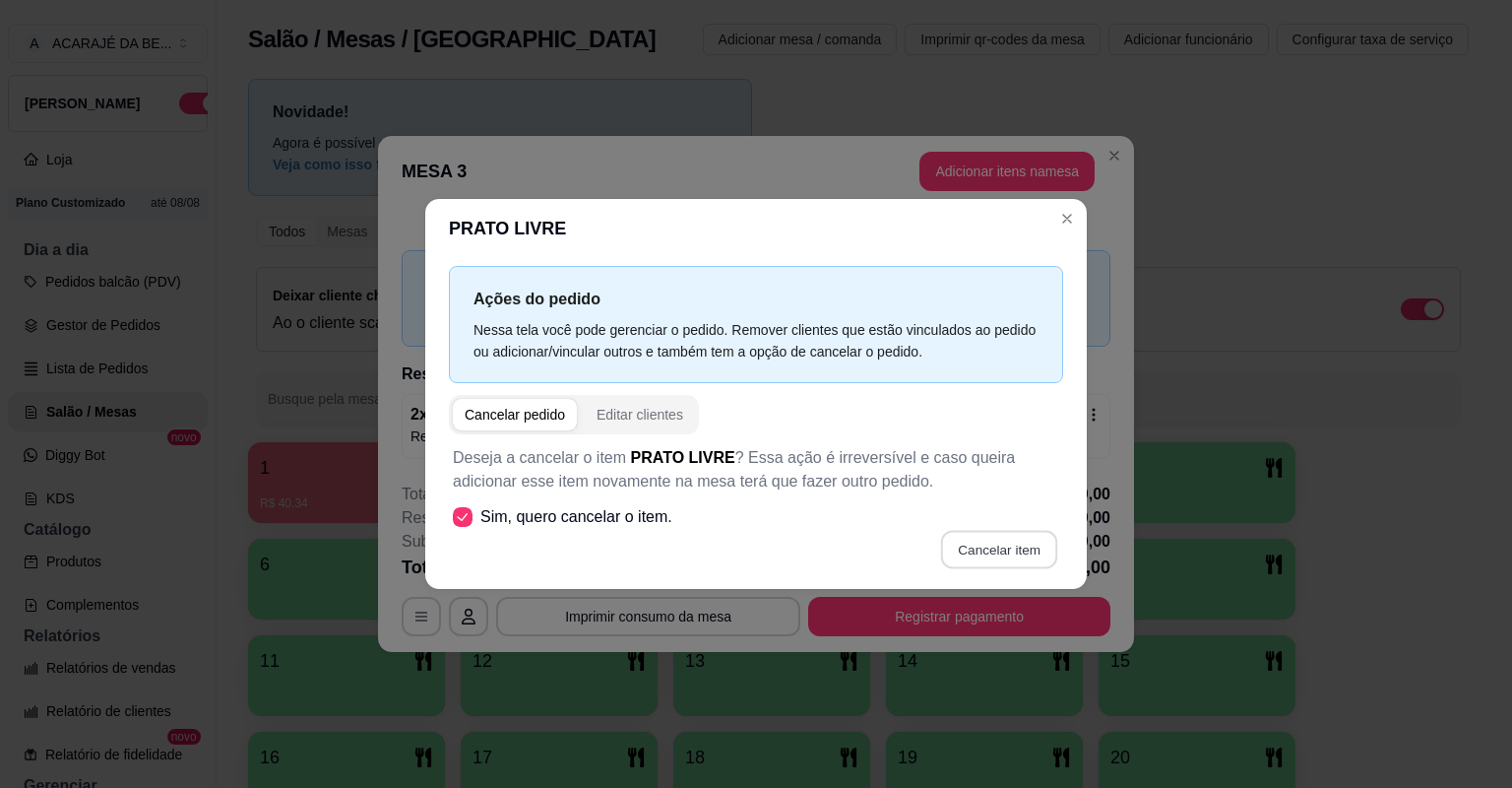 click on "Cancelar item" at bounding box center (998, 550) 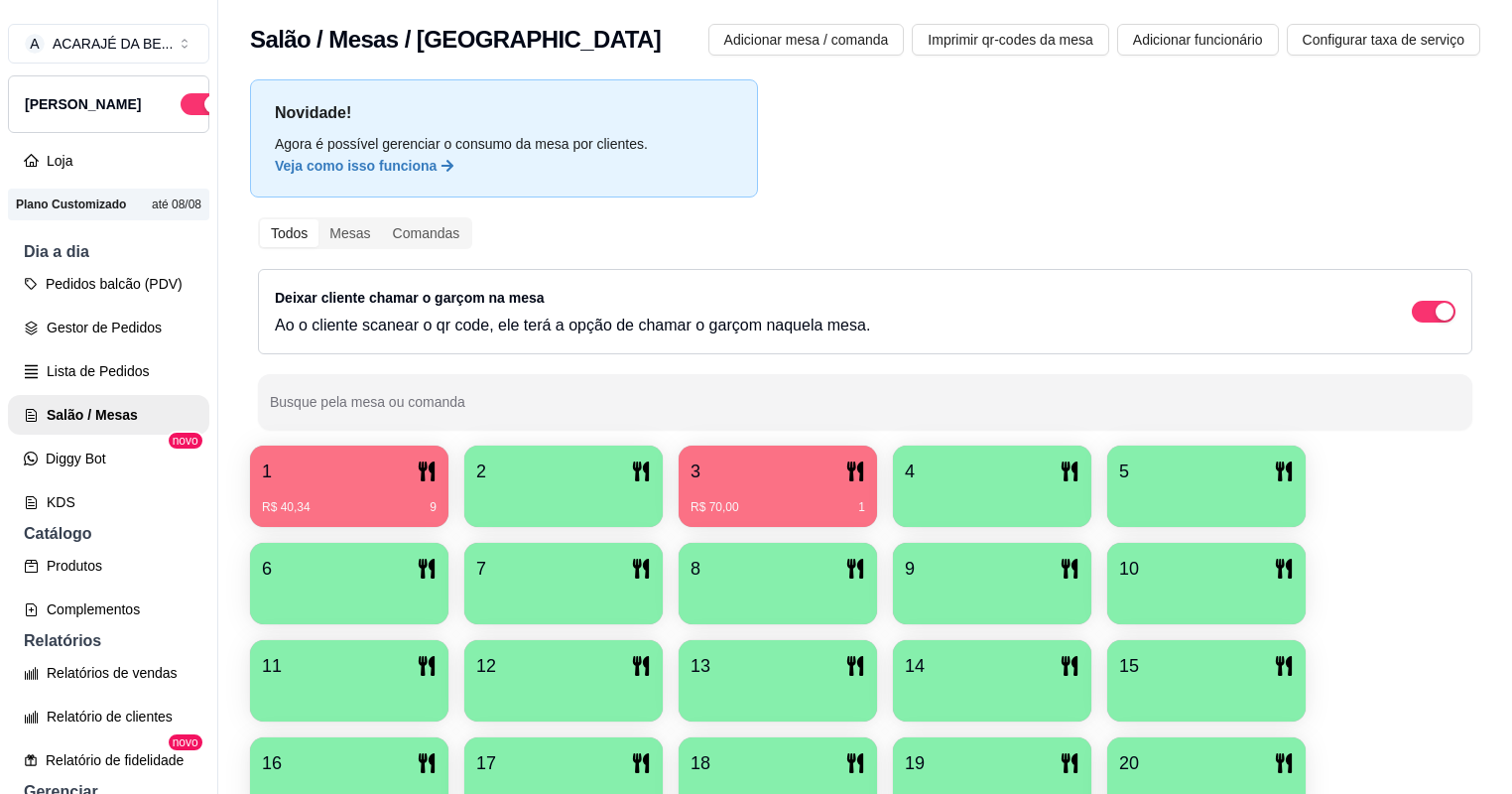 click on "R$ 70,00 1" at bounding box center [778, 500] 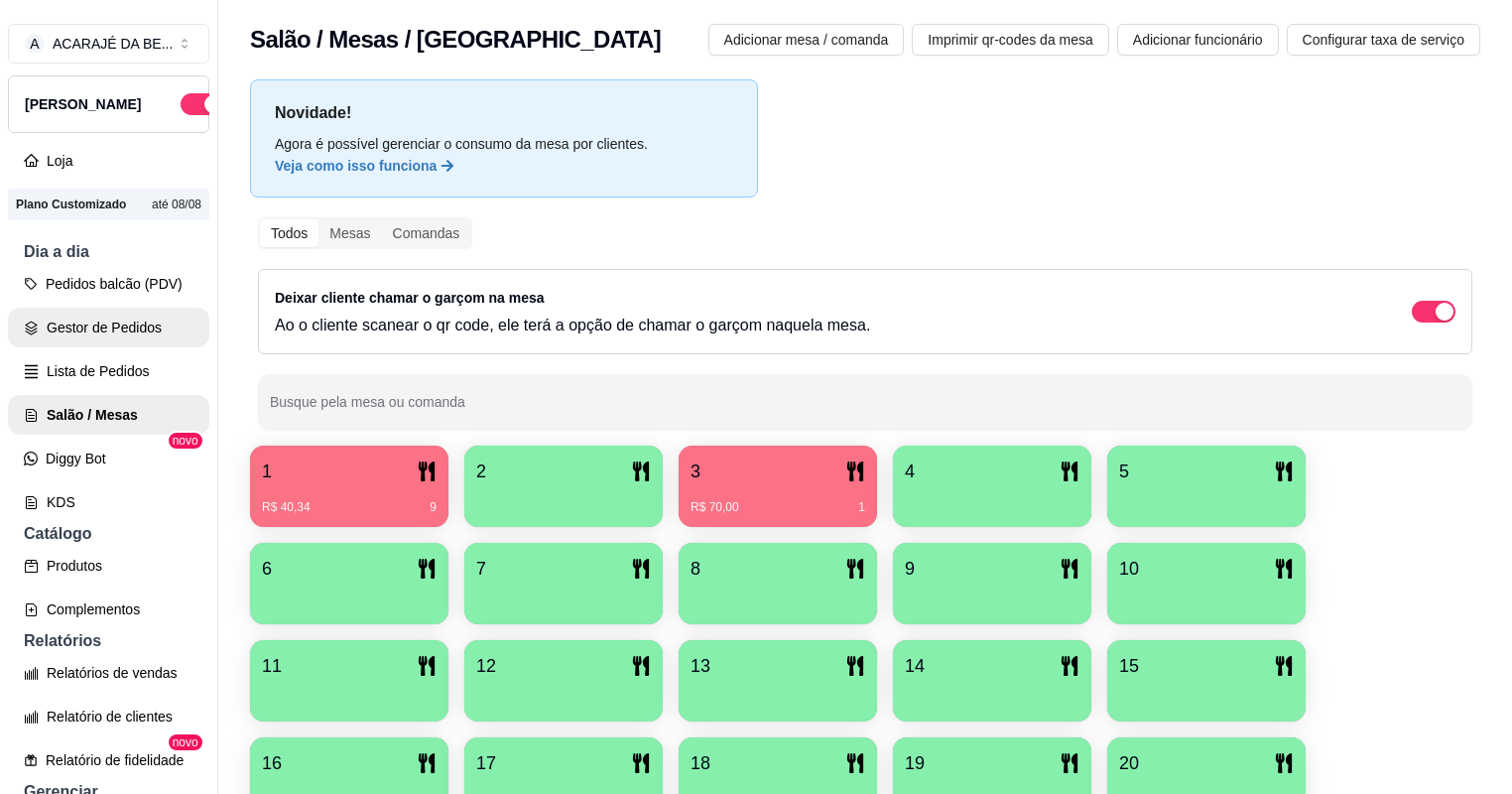 click on "Gestor de Pedidos" at bounding box center (108, 328) 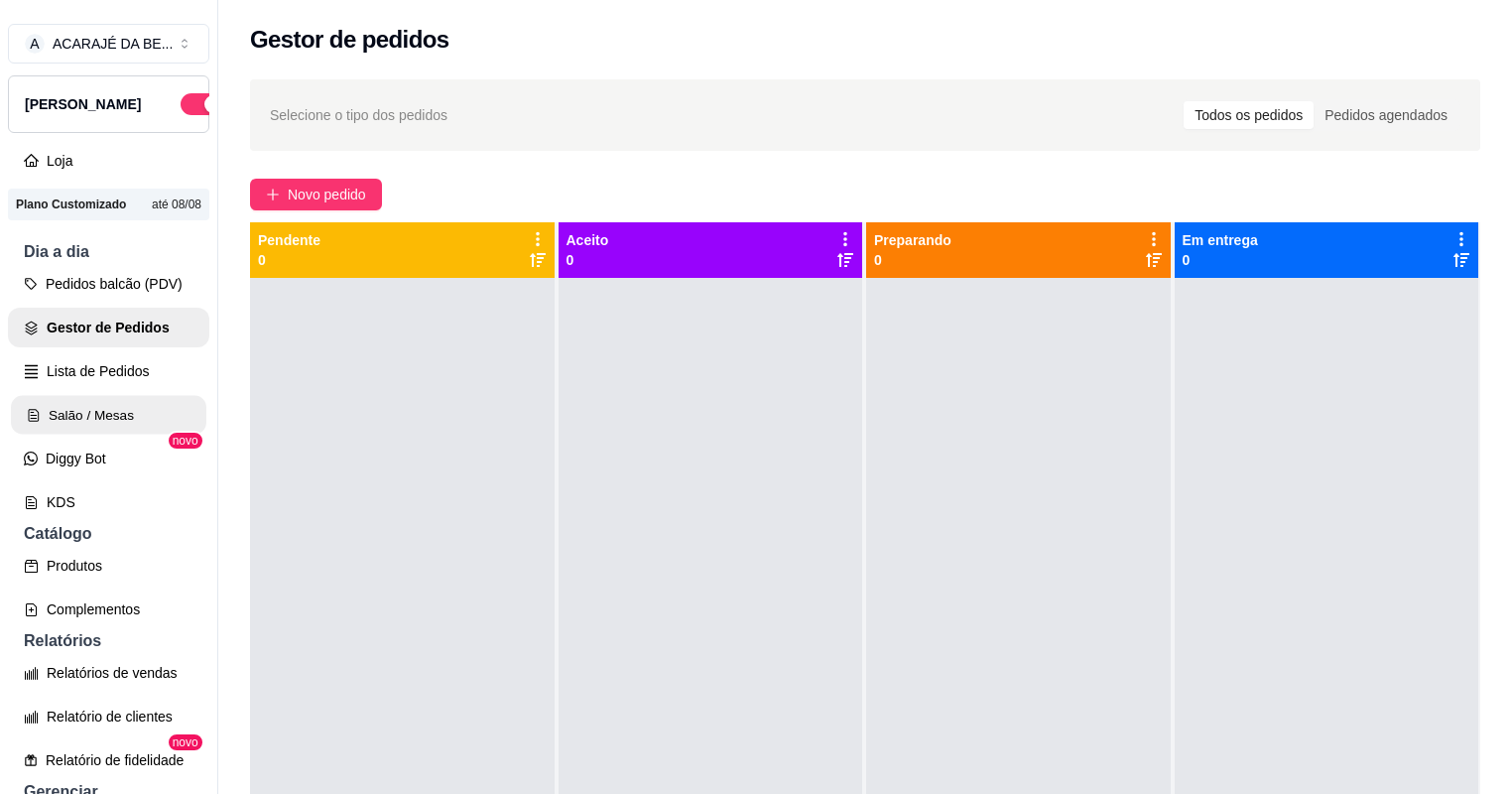click on "Salão / Mesas" at bounding box center (108, 415) 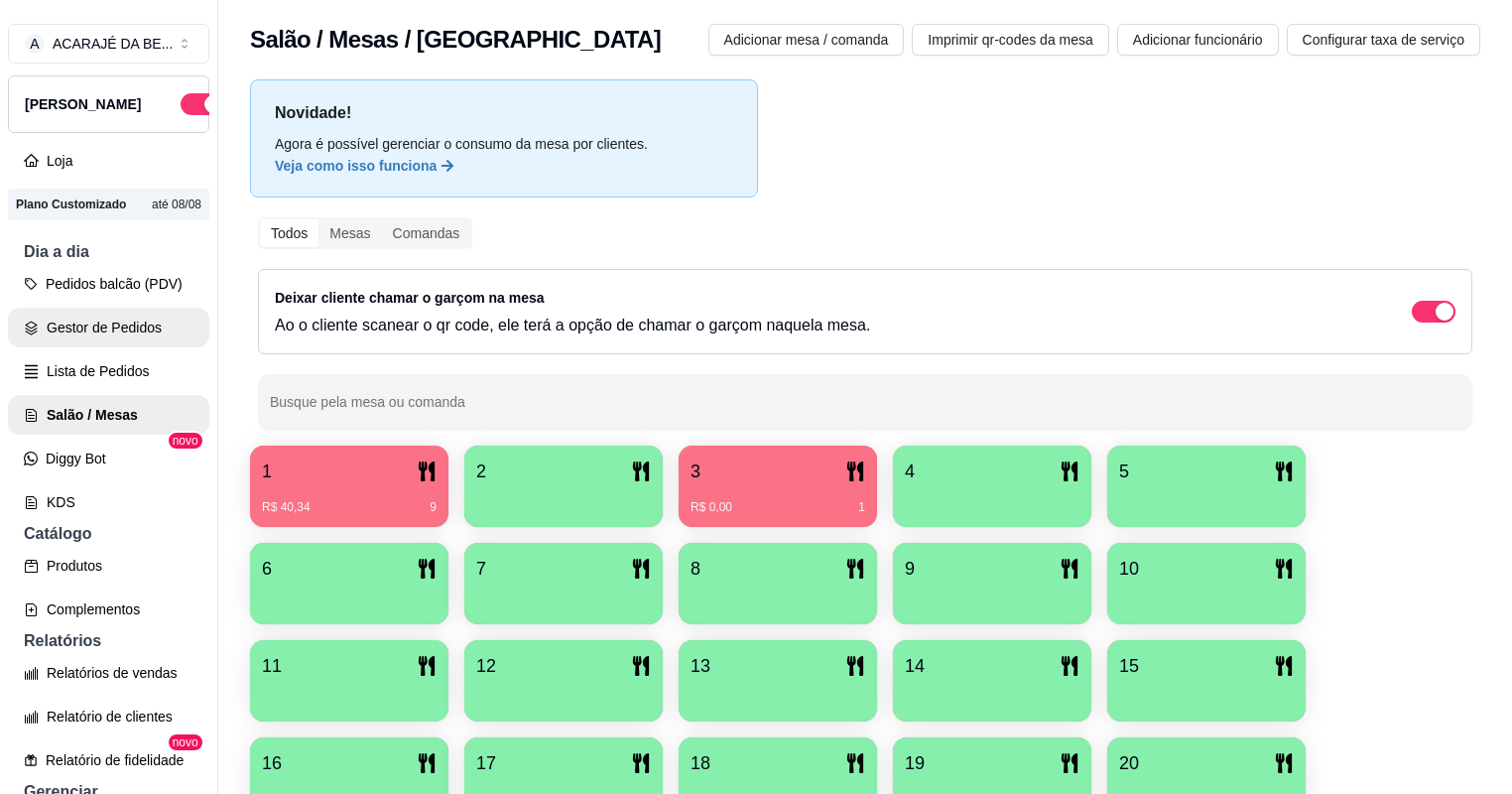 click on "Gestor de Pedidos" at bounding box center [108, 328] 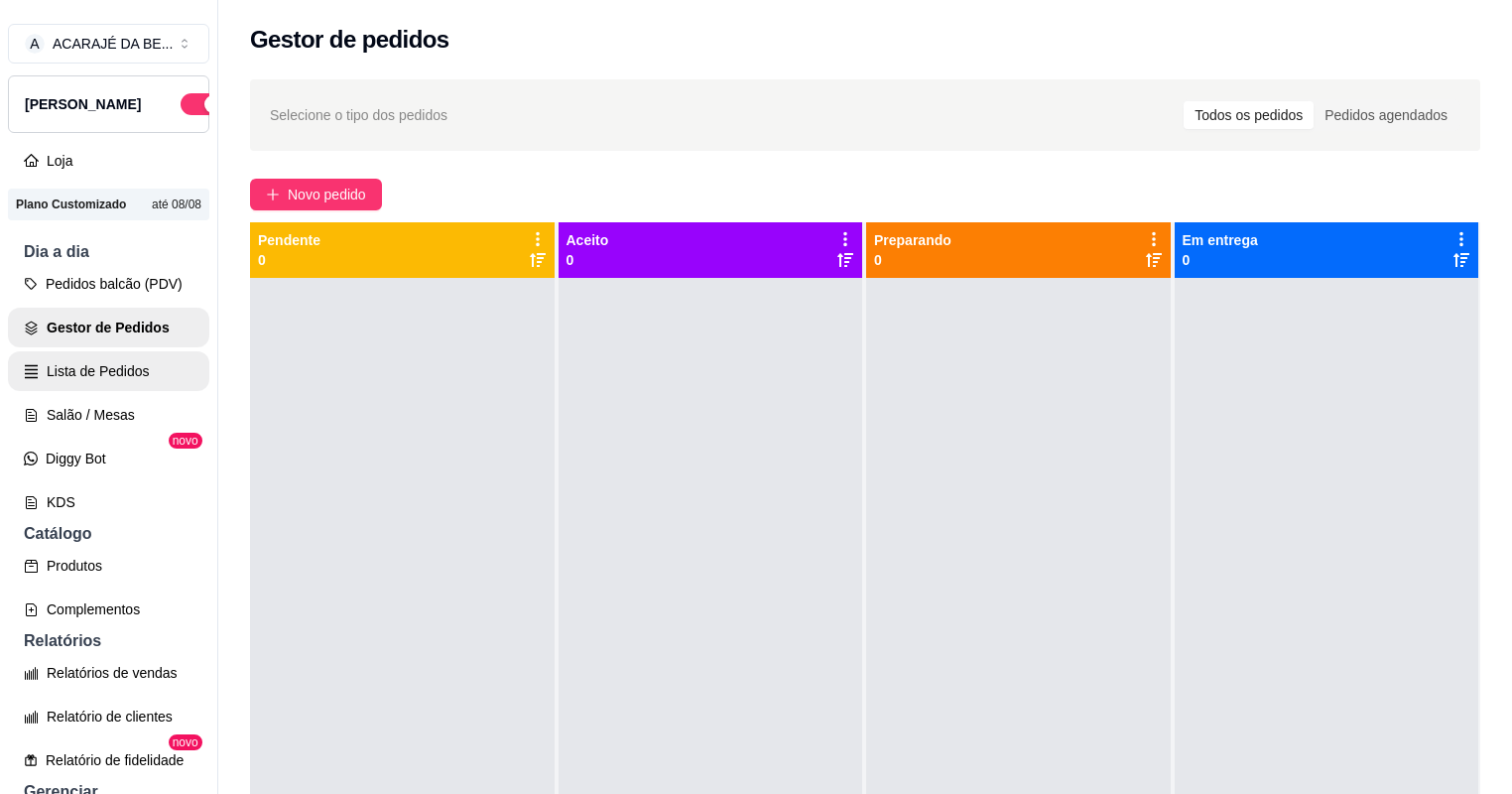 click on "Lista de Pedidos" at bounding box center (108, 371) 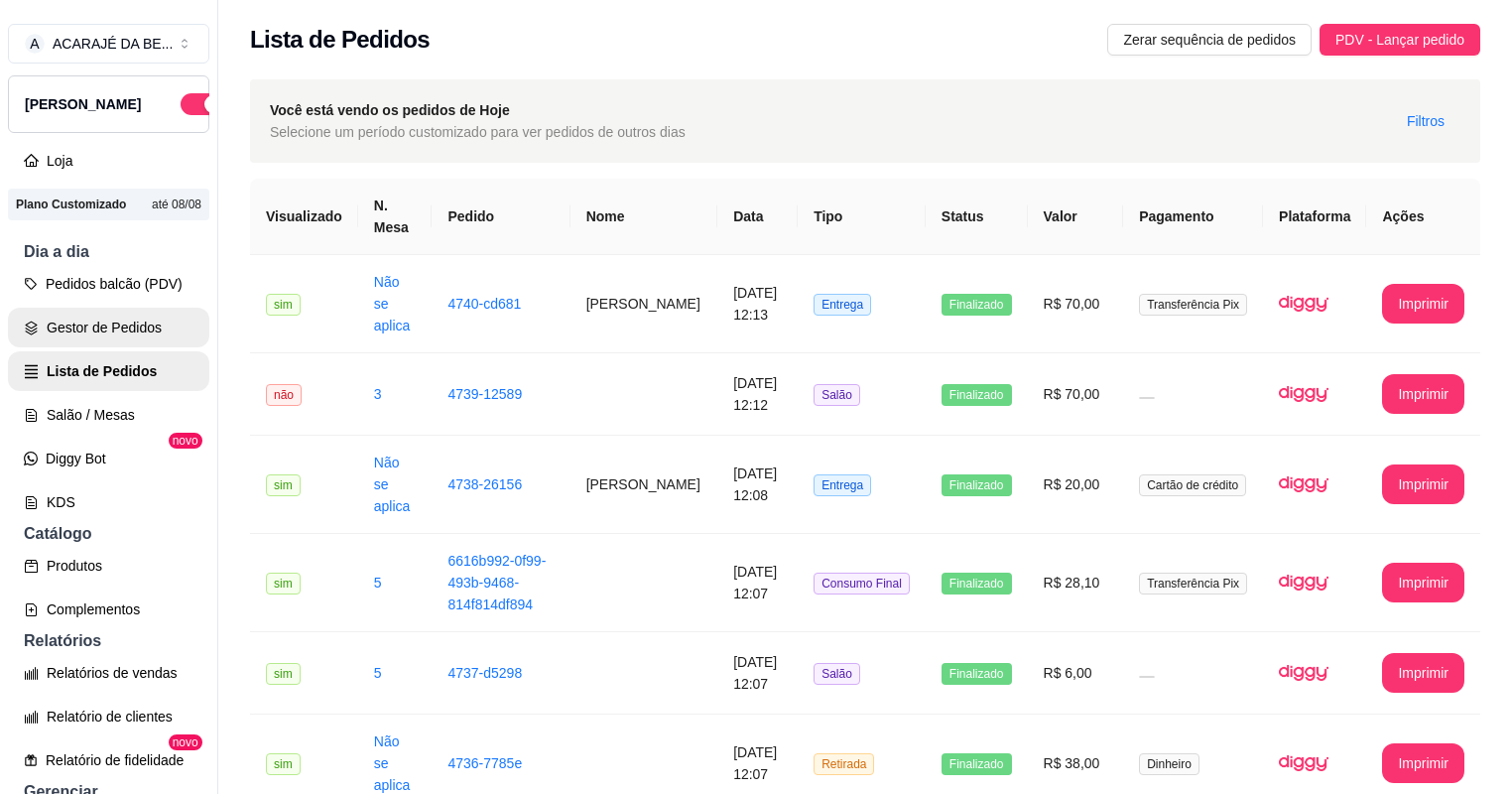 click on "Gestor de Pedidos" at bounding box center [108, 328] 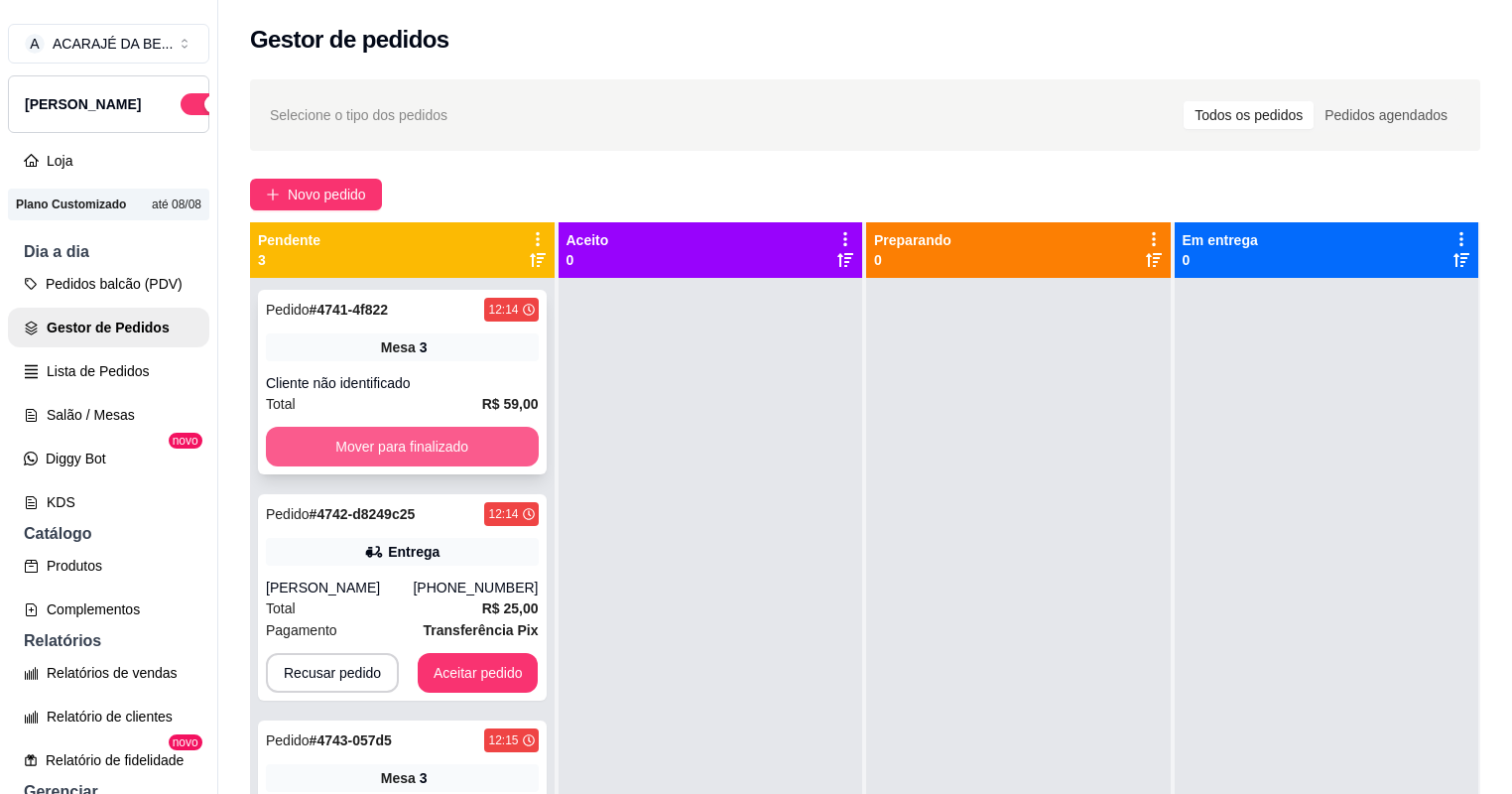 click on "Mover para finalizado" at bounding box center [402, 447] 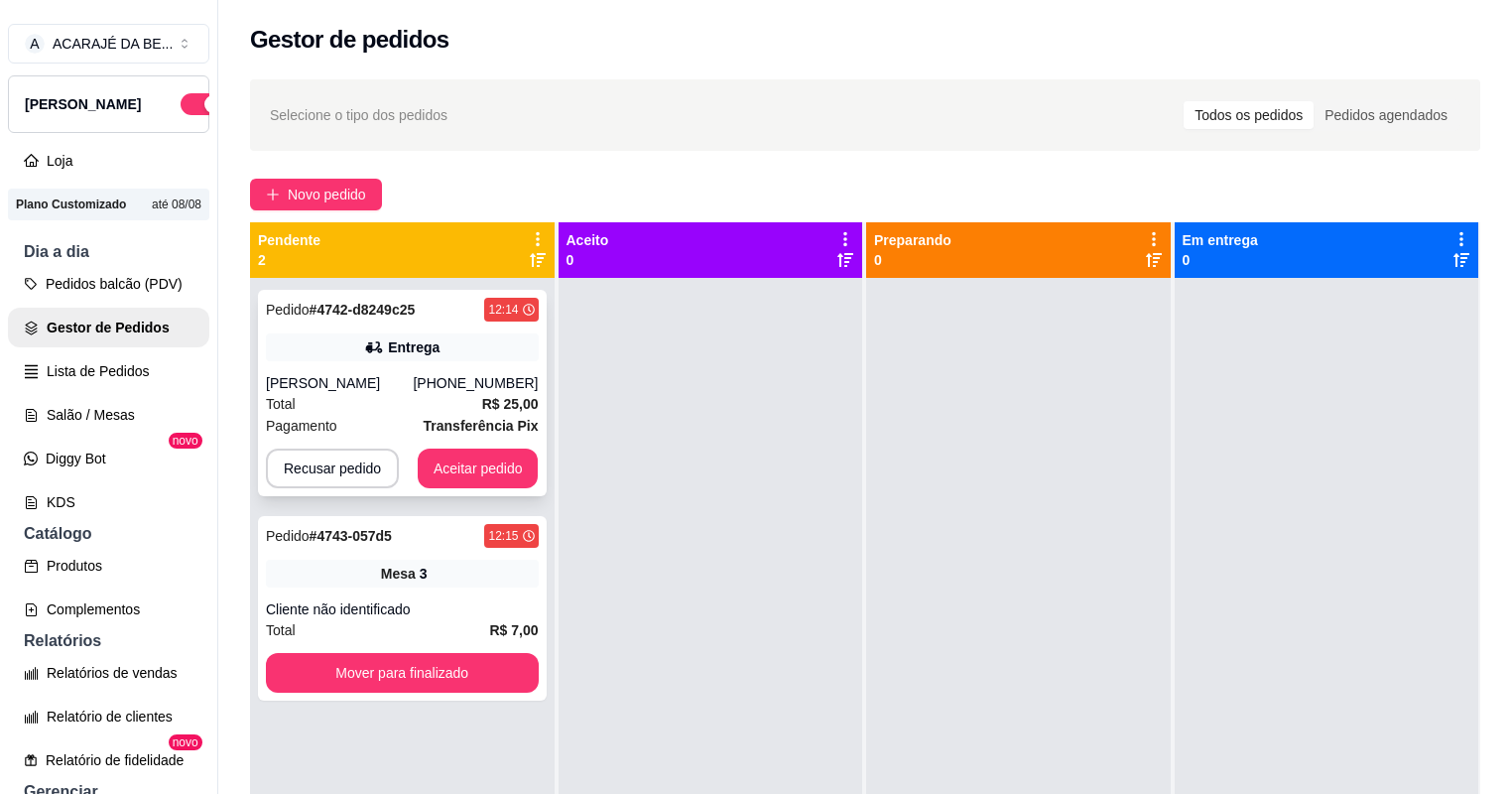 click on "[PHONE_NUMBER]" at bounding box center [475, 383] 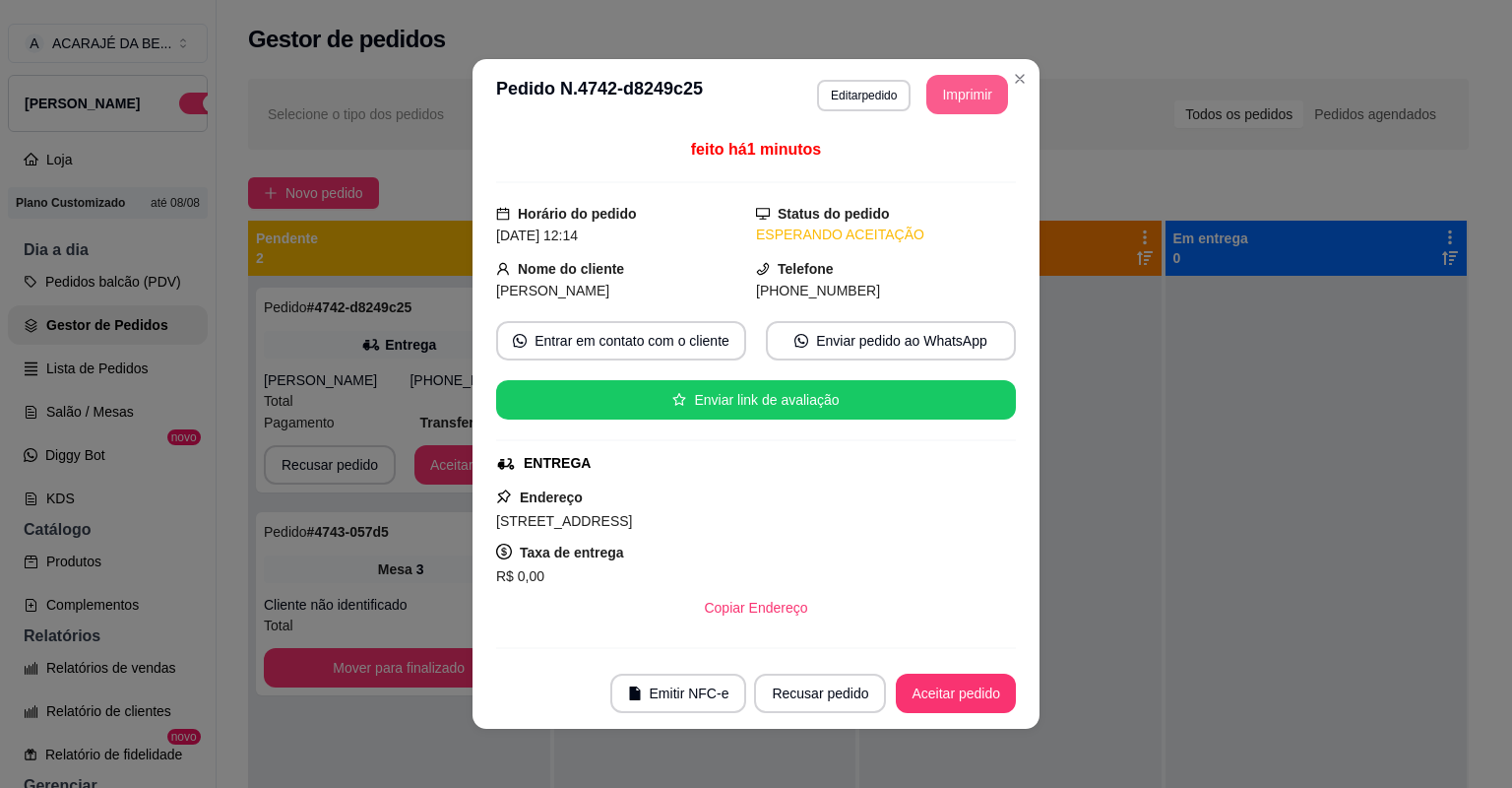 click on "Imprimir" at bounding box center (967, 95) 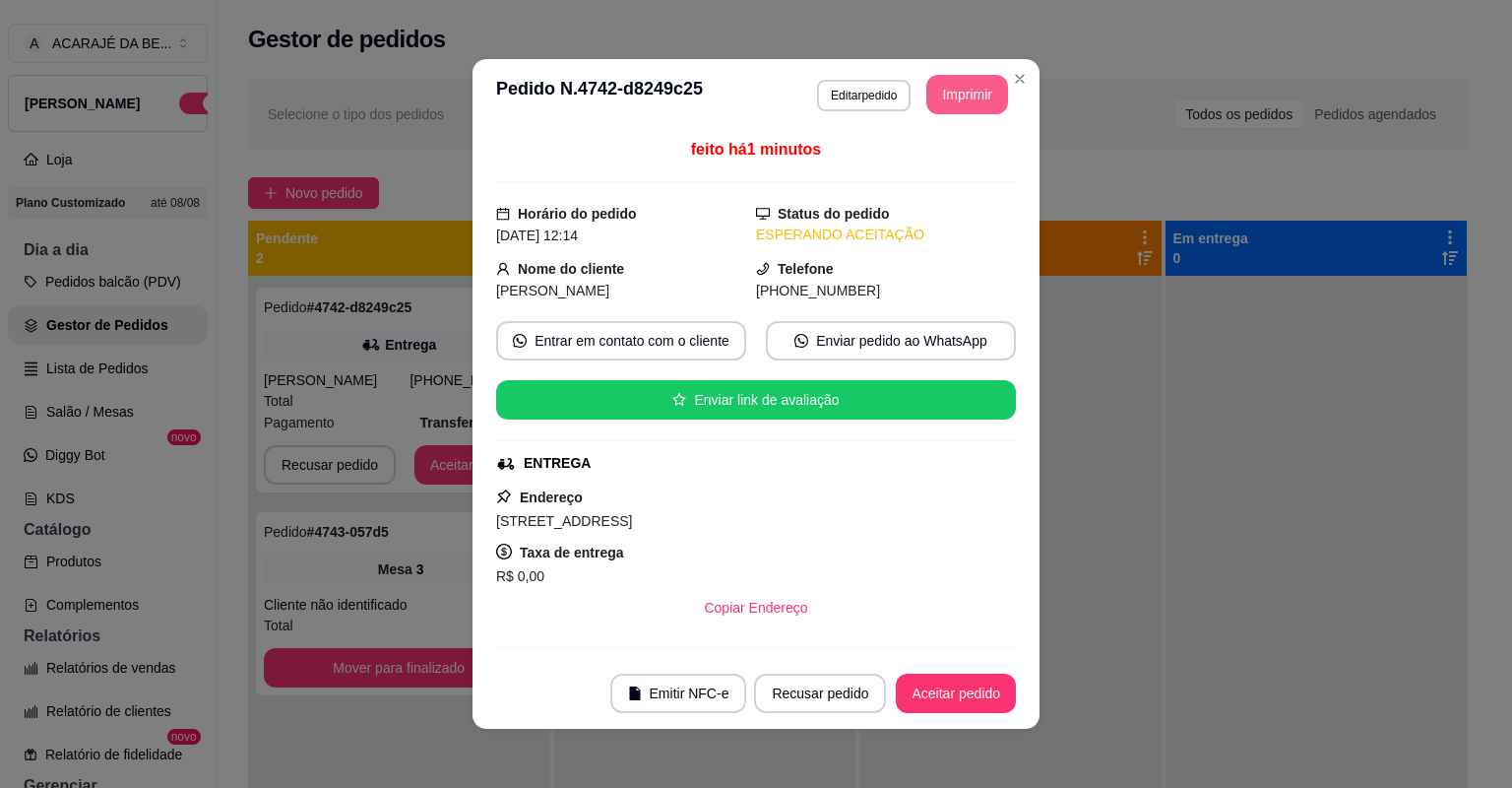 scroll, scrollTop: 0, scrollLeft: 0, axis: both 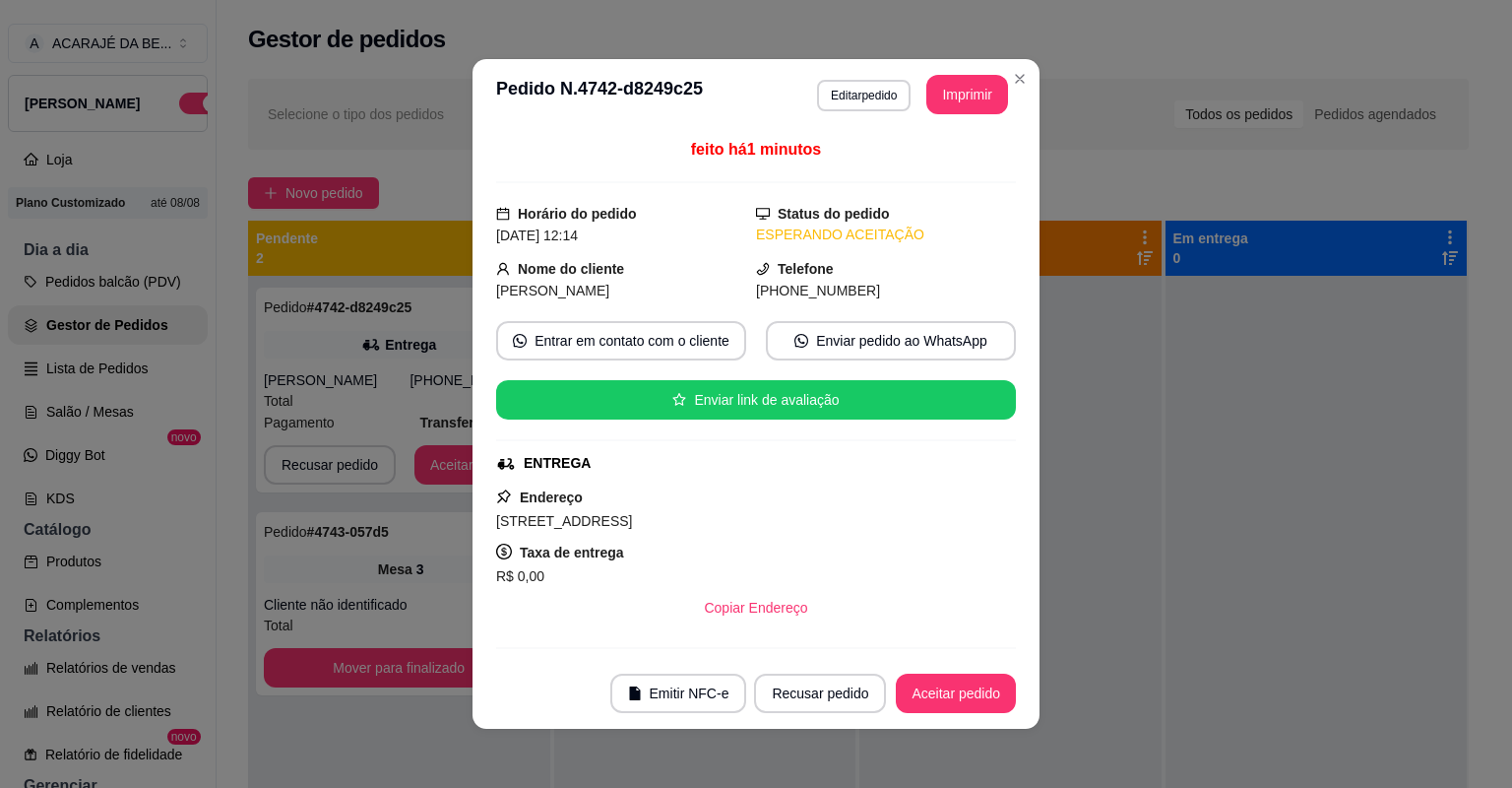 click on "Aceitar pedido" at bounding box center (956, 693) 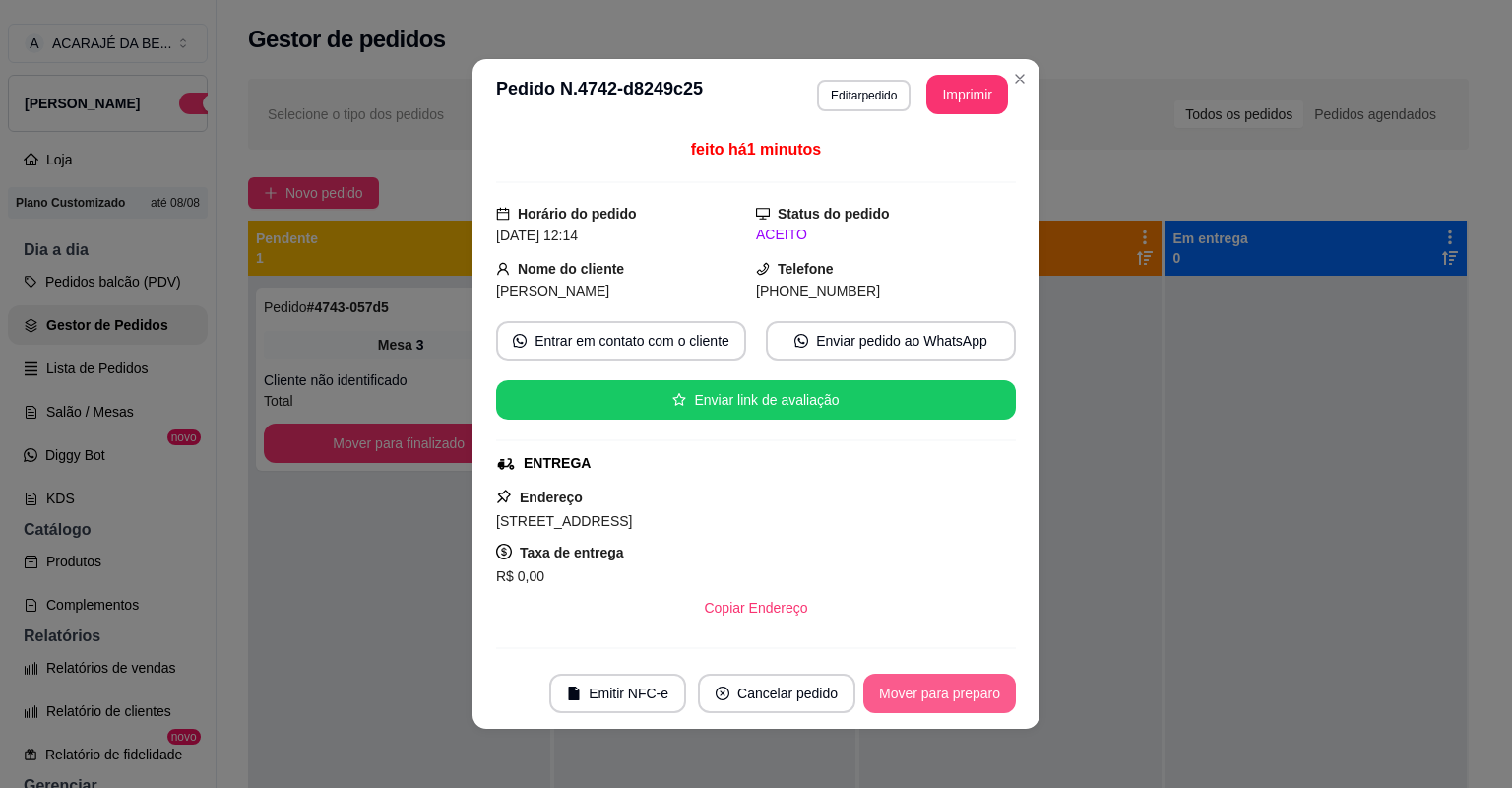click on "Mover para preparo" at bounding box center [939, 693] 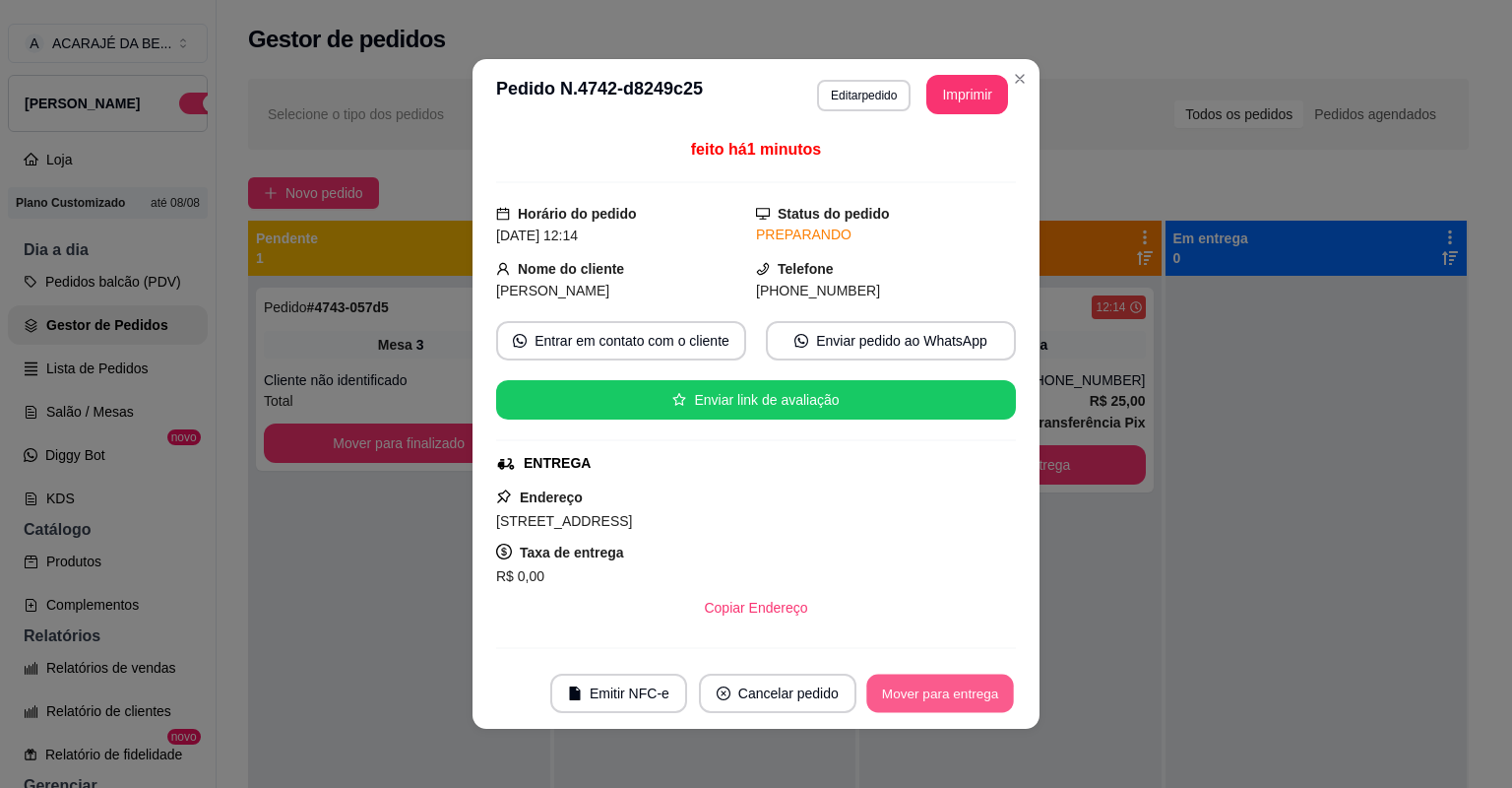click on "Mover para entrega" at bounding box center [940, 693] 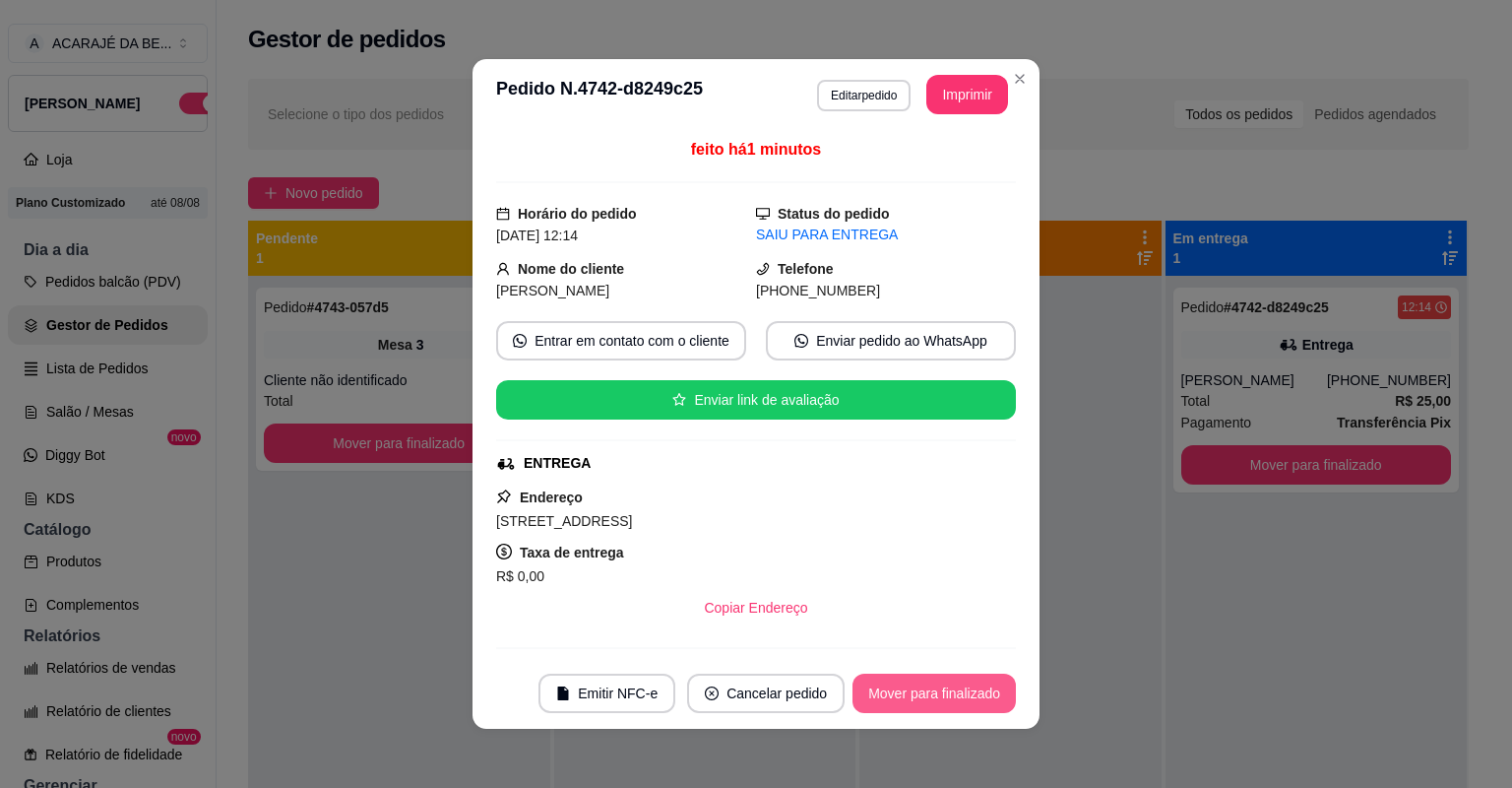 click on "Mover para finalizado" at bounding box center [934, 693] 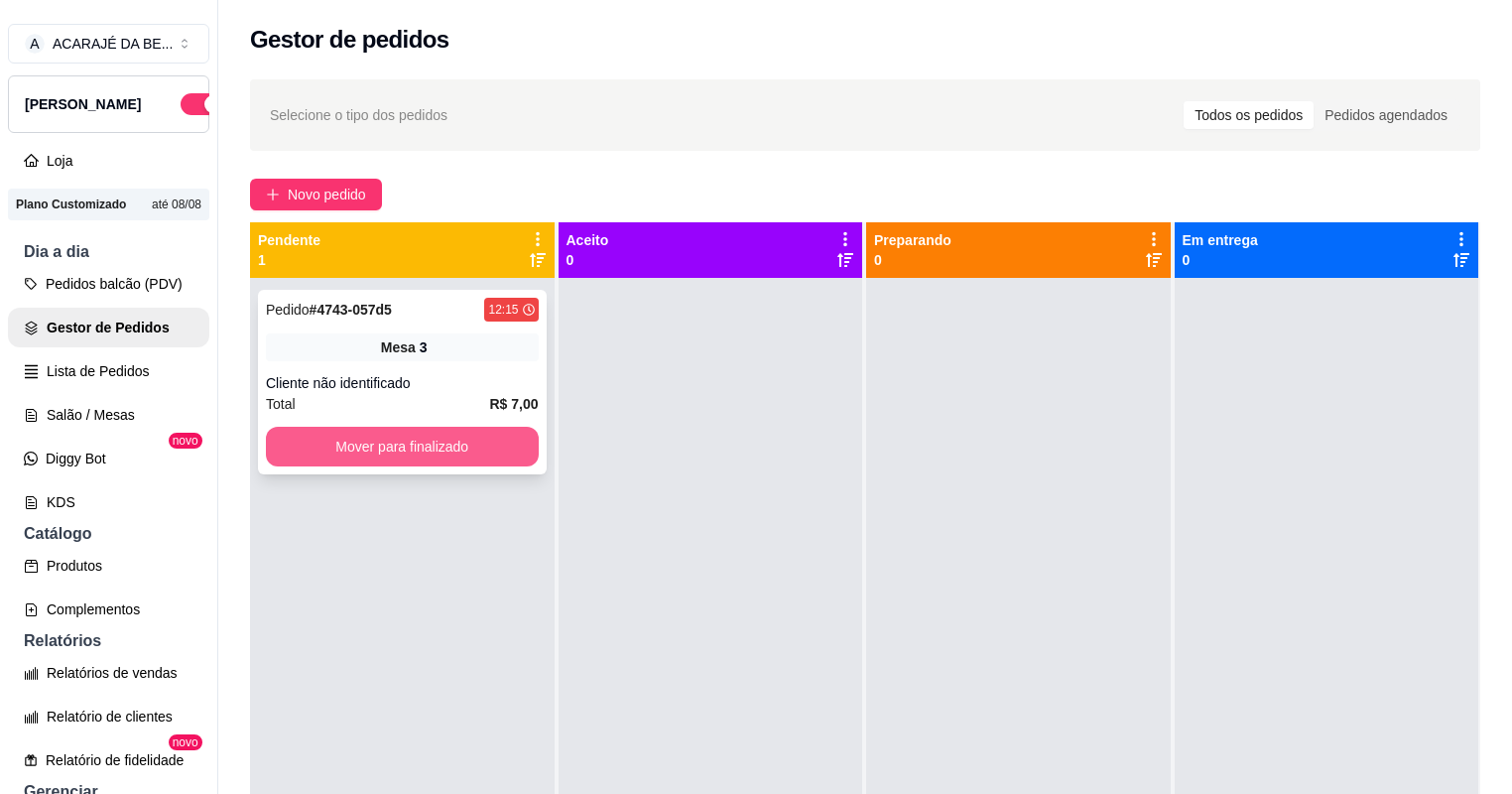 click on "Mover para finalizado" at bounding box center (402, 447) 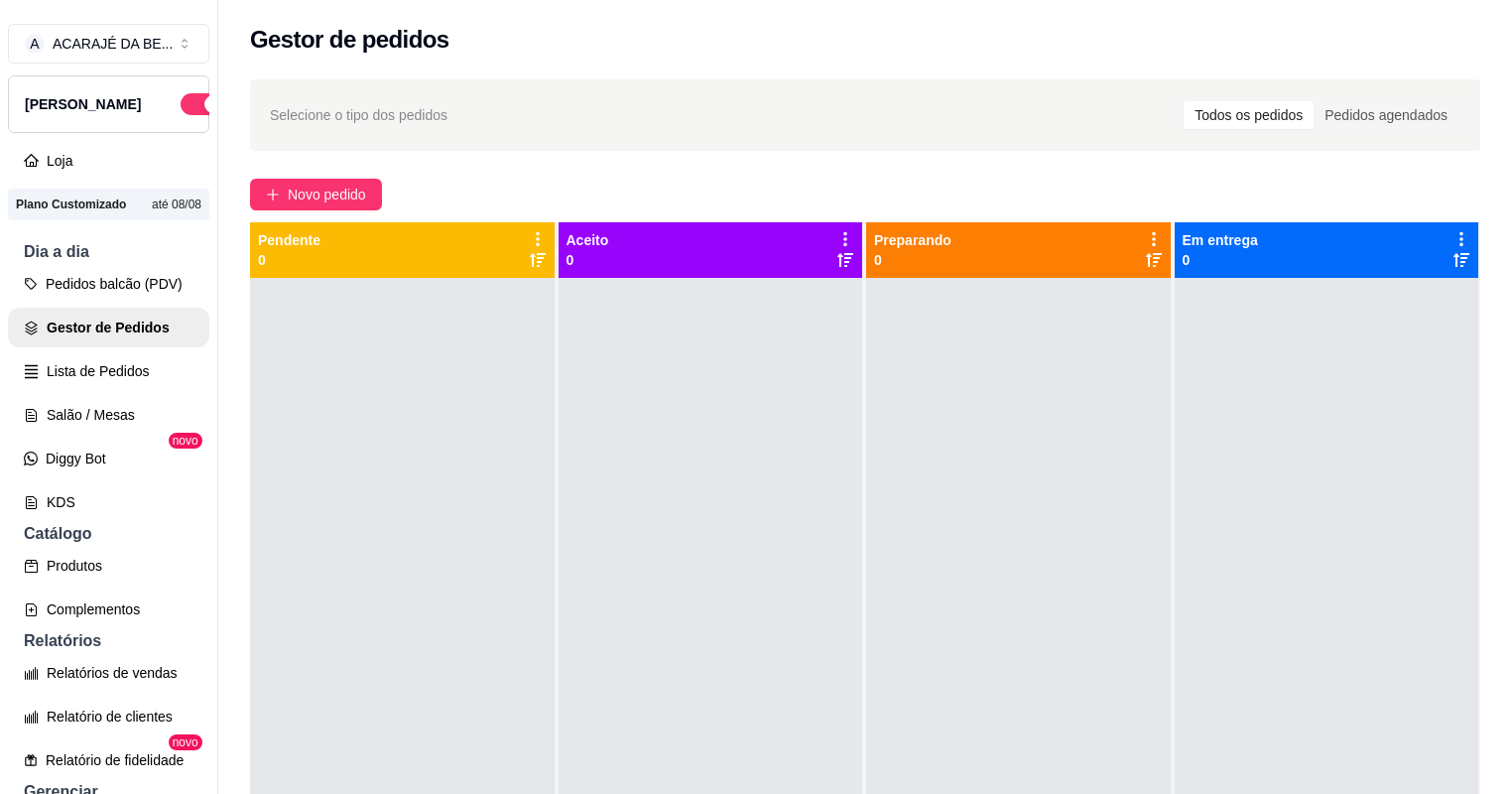 click on "Selecione o tipo dos pedidos Todos os pedidos Pedidos agendados Novo pedido Pendente 0 Aceito 0 Preparando 0 Em entrega 0" at bounding box center [865, 554] 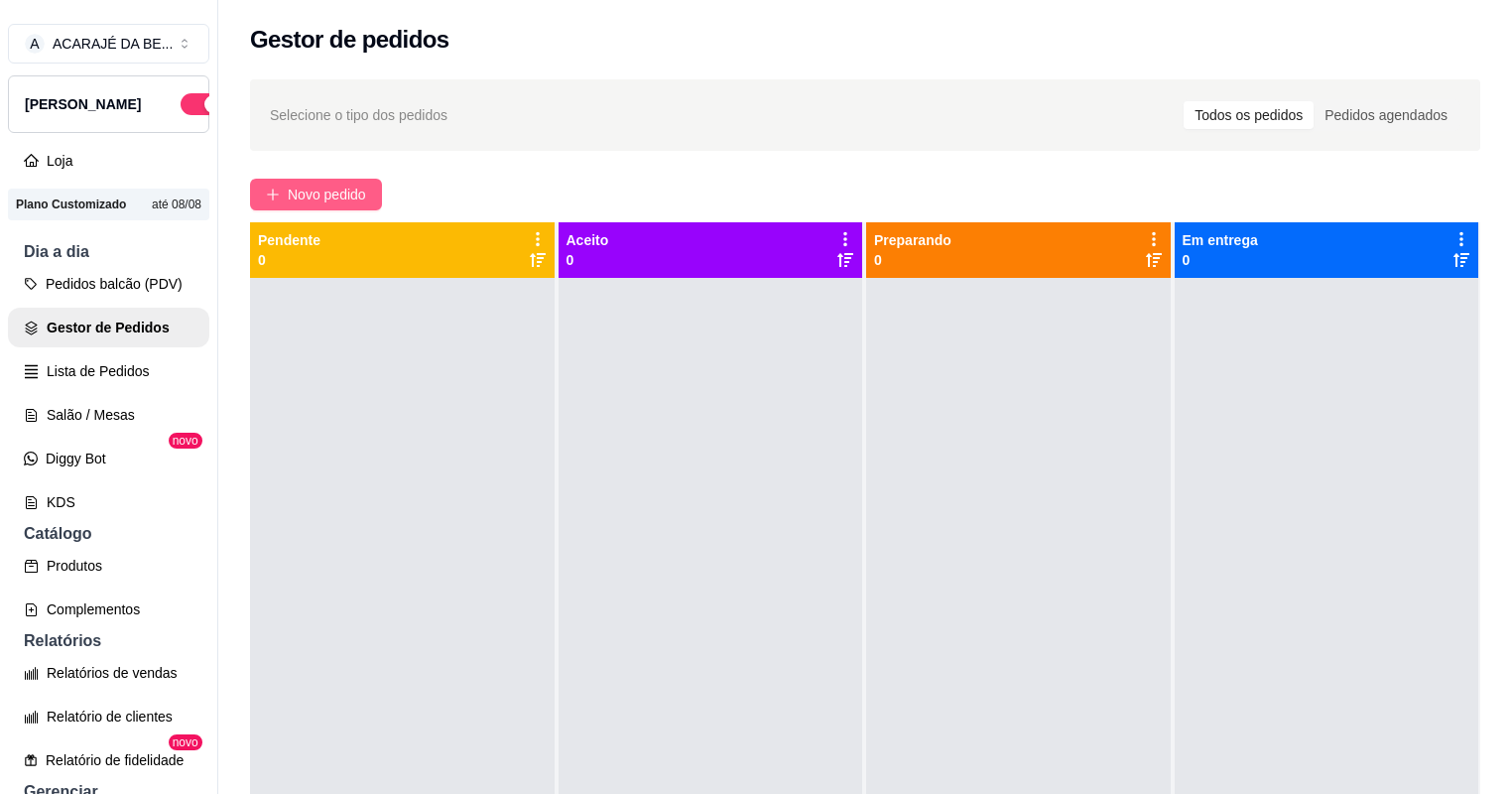 click on "Novo pedido" at bounding box center [326, 195] 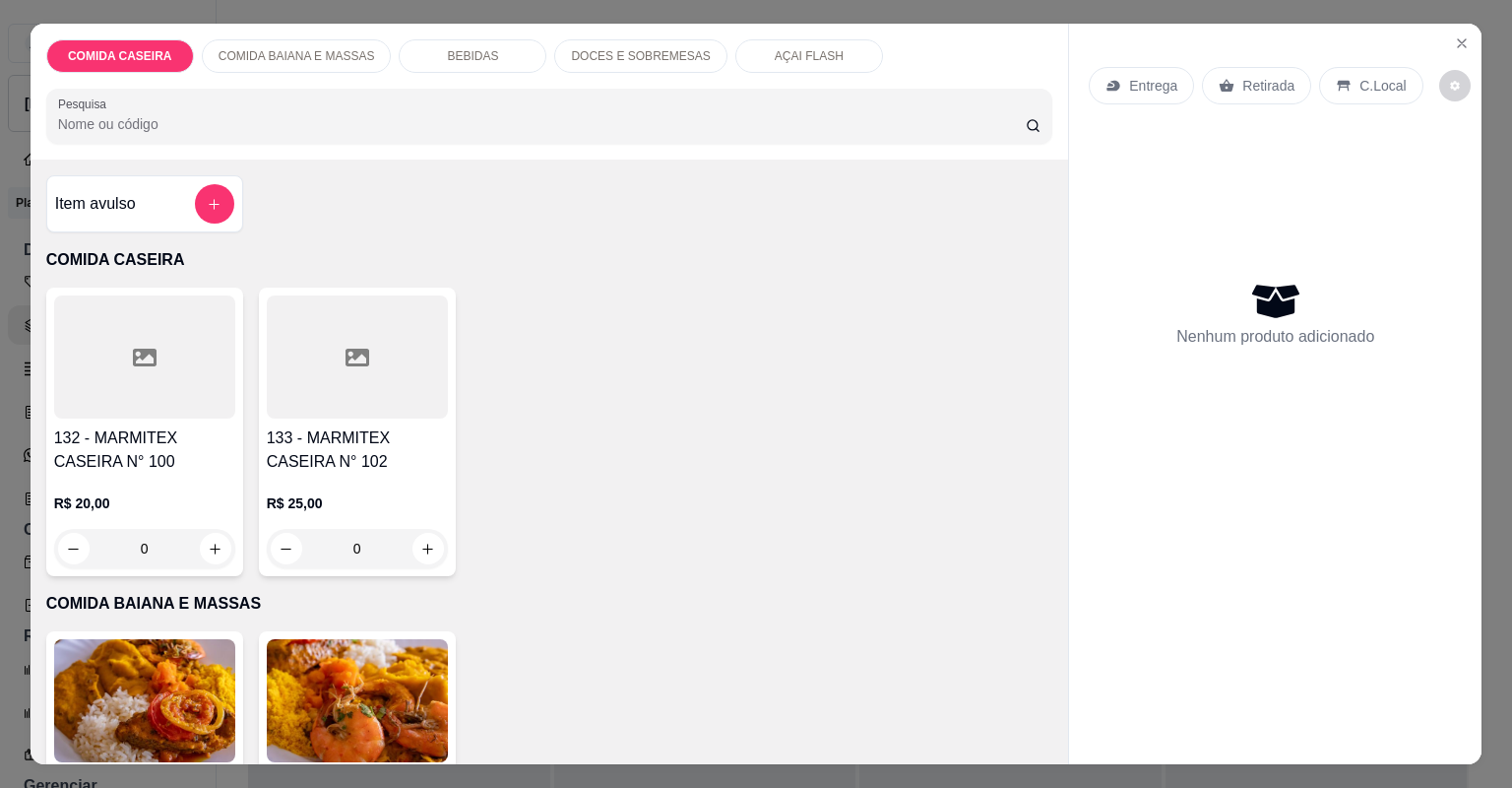 click at bounding box center (357, 357) 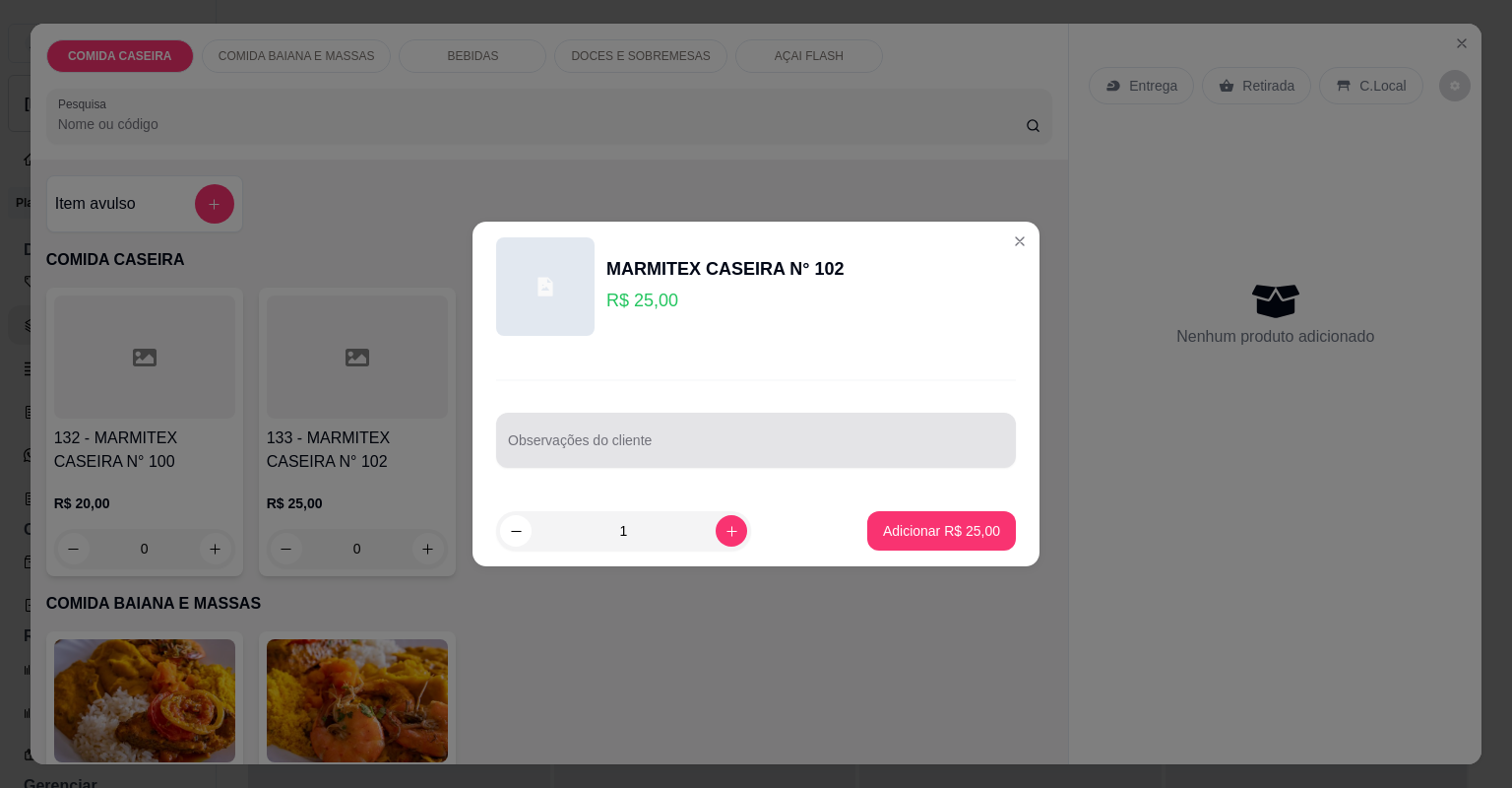 click at bounding box center (756, 440) 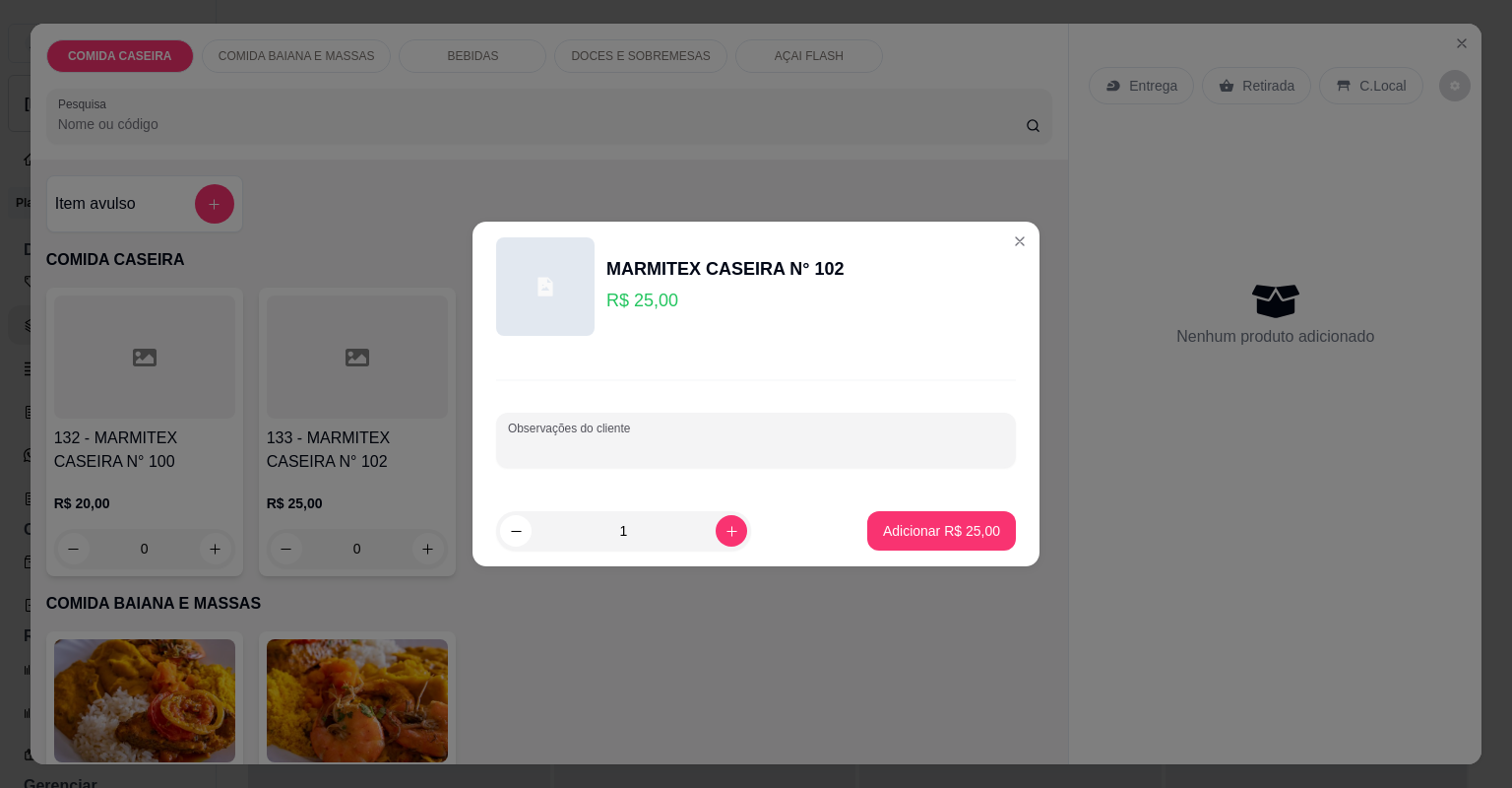 paste on "Eu quero uma quentinha de 25 reais olha eu só quero feijão tropeiro carne assada e coxa assada  e calabresa assada  Observação só quero isso na quentinha feijão e churrasco sem arroz mas nada Certo carne assada e coxa assada" 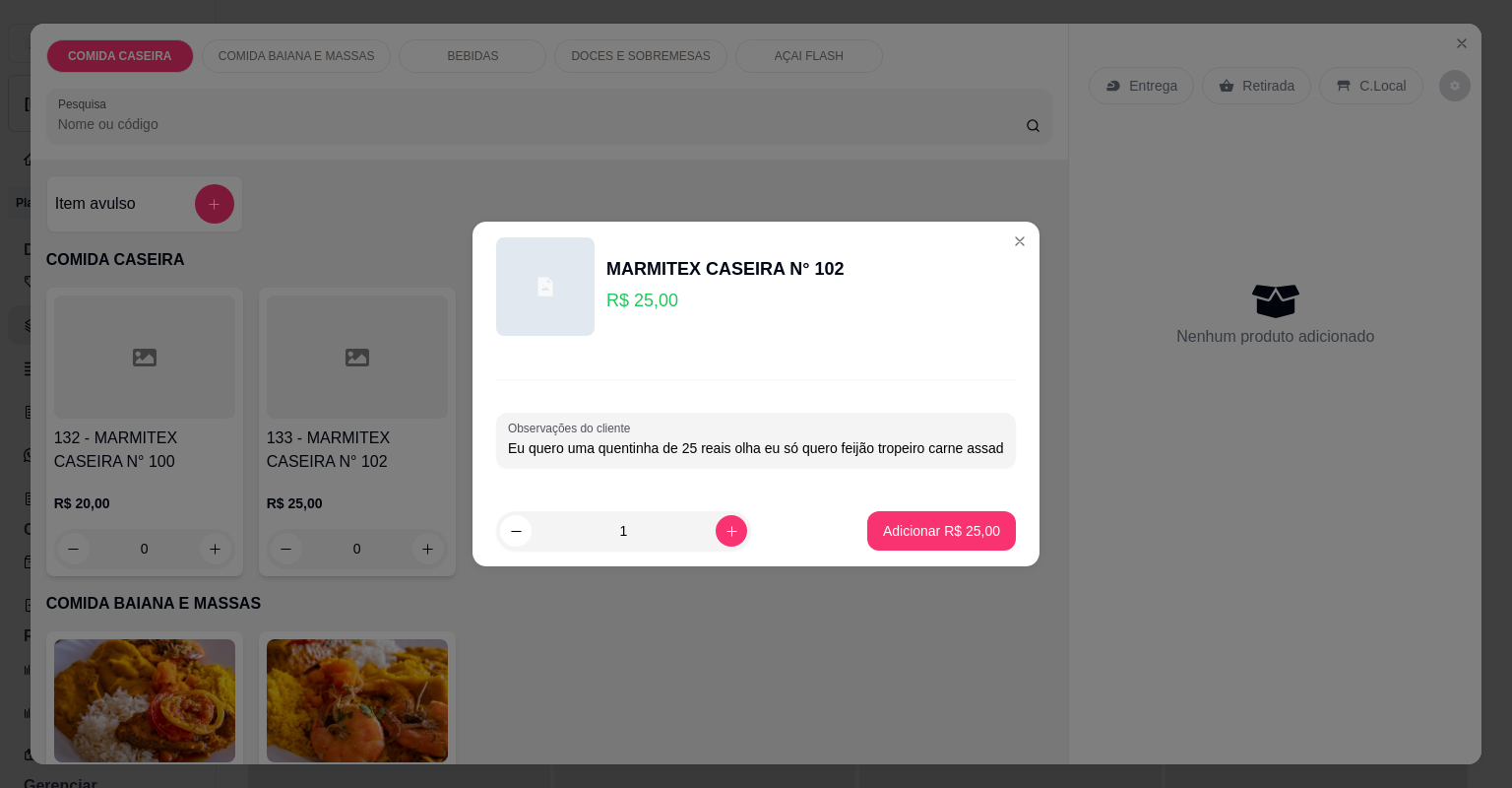 scroll, scrollTop: 0, scrollLeft: 910, axis: horizontal 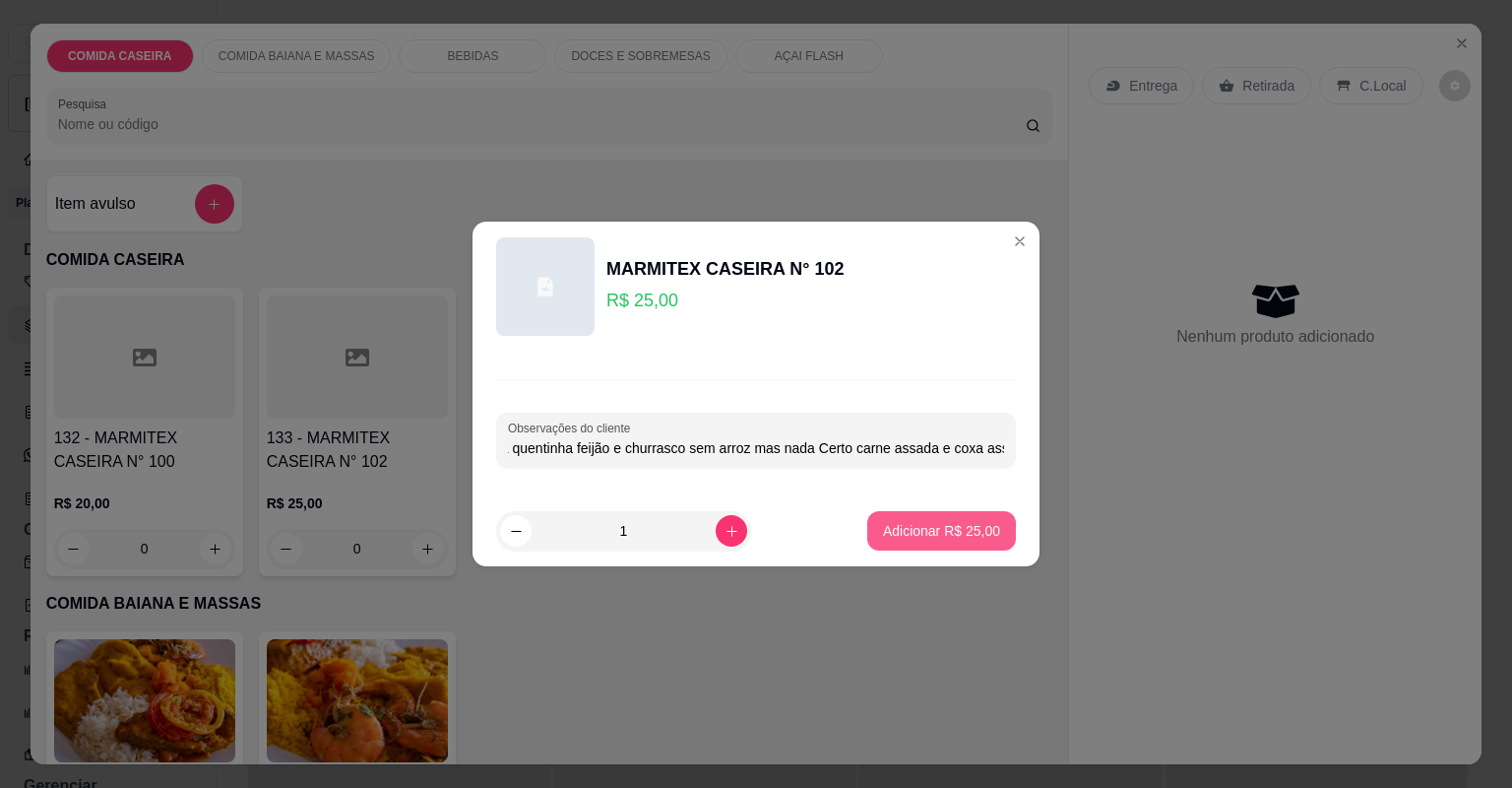 type on "Eu quero uma quentinha de 25 reais olha eu só quero feijão tropeiro carne assada e coxa assada  e calabresa assada  Observação só quero isso na quentinha feijão e churrasco sem arroz mas nada Certo carne assada e coxa assada" 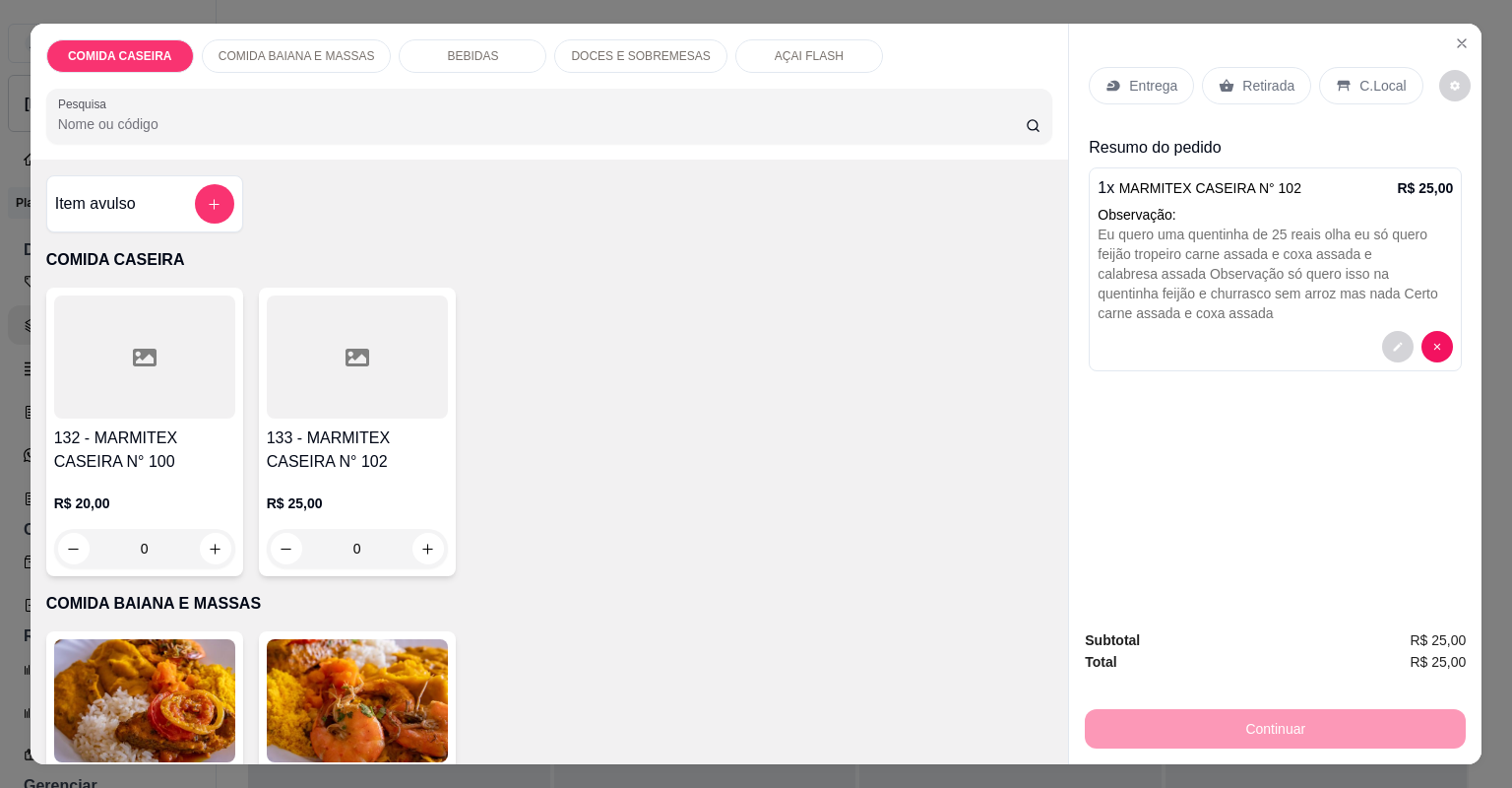 click on "Entrega" at bounding box center [1153, 86] 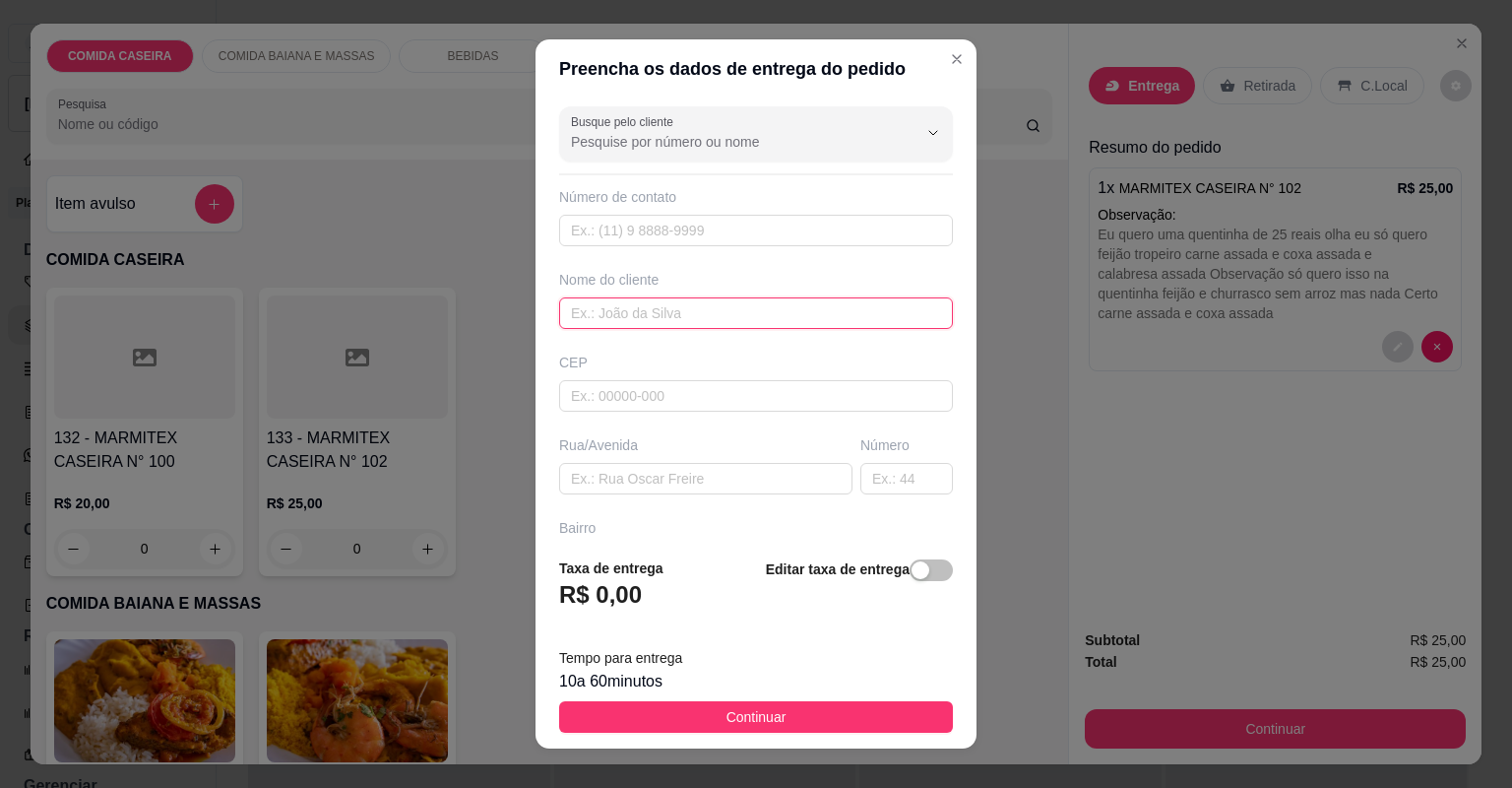 click at bounding box center [756, 313] 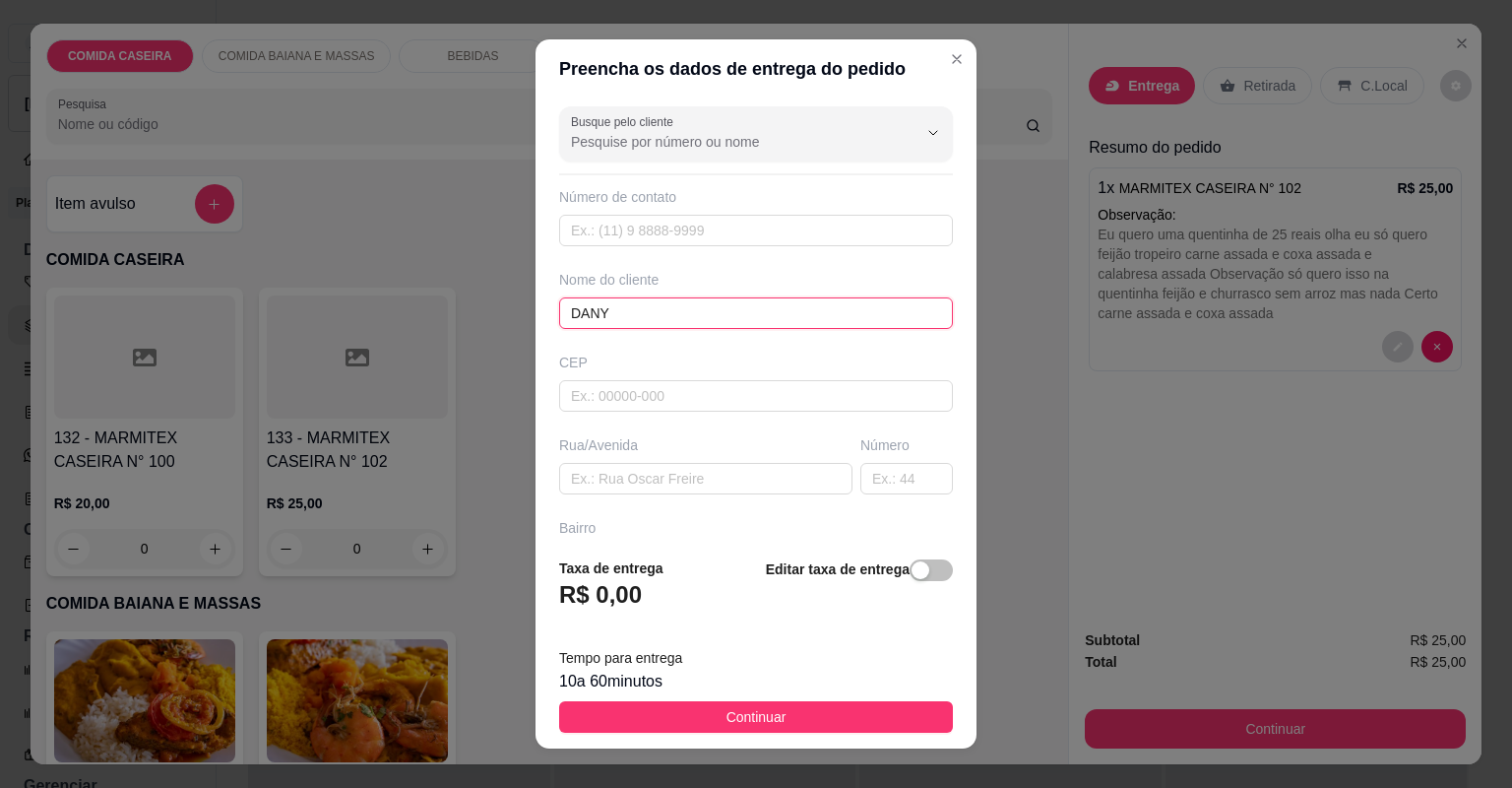 type on "DANY" 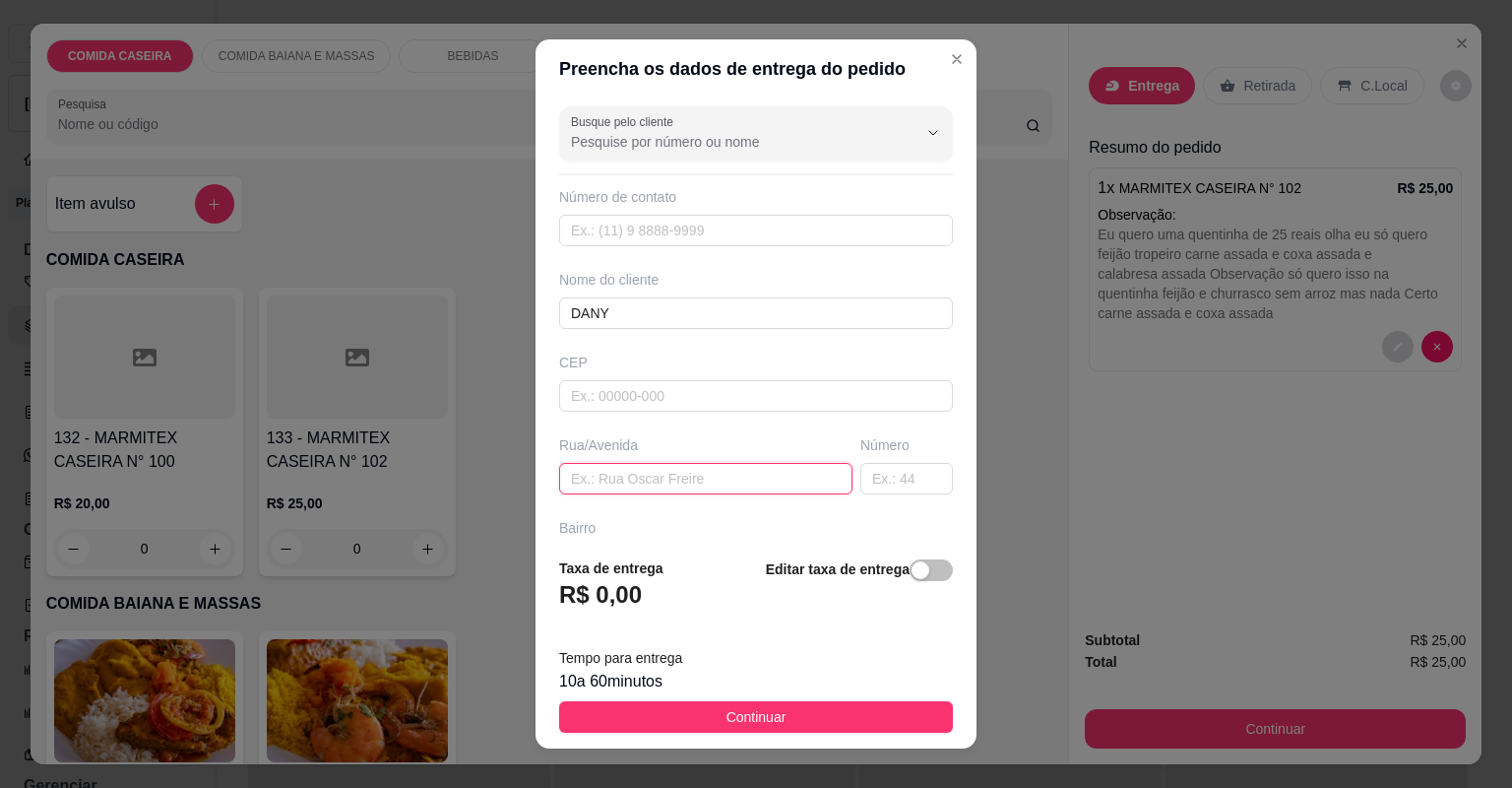 paste on "[STREET_ADDRESS][PERSON_NAME]" 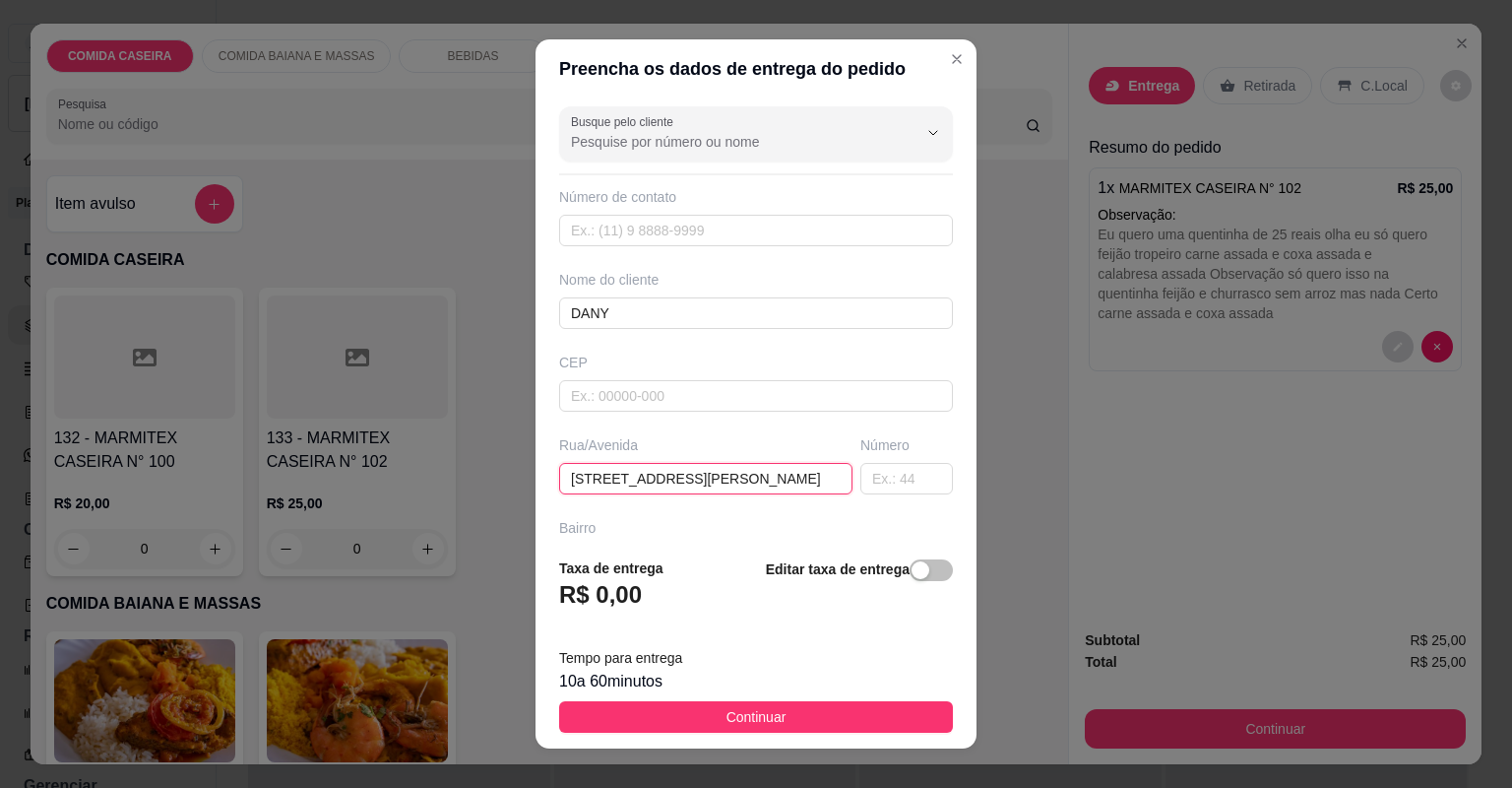 scroll, scrollTop: 0, scrollLeft: 78, axis: horizontal 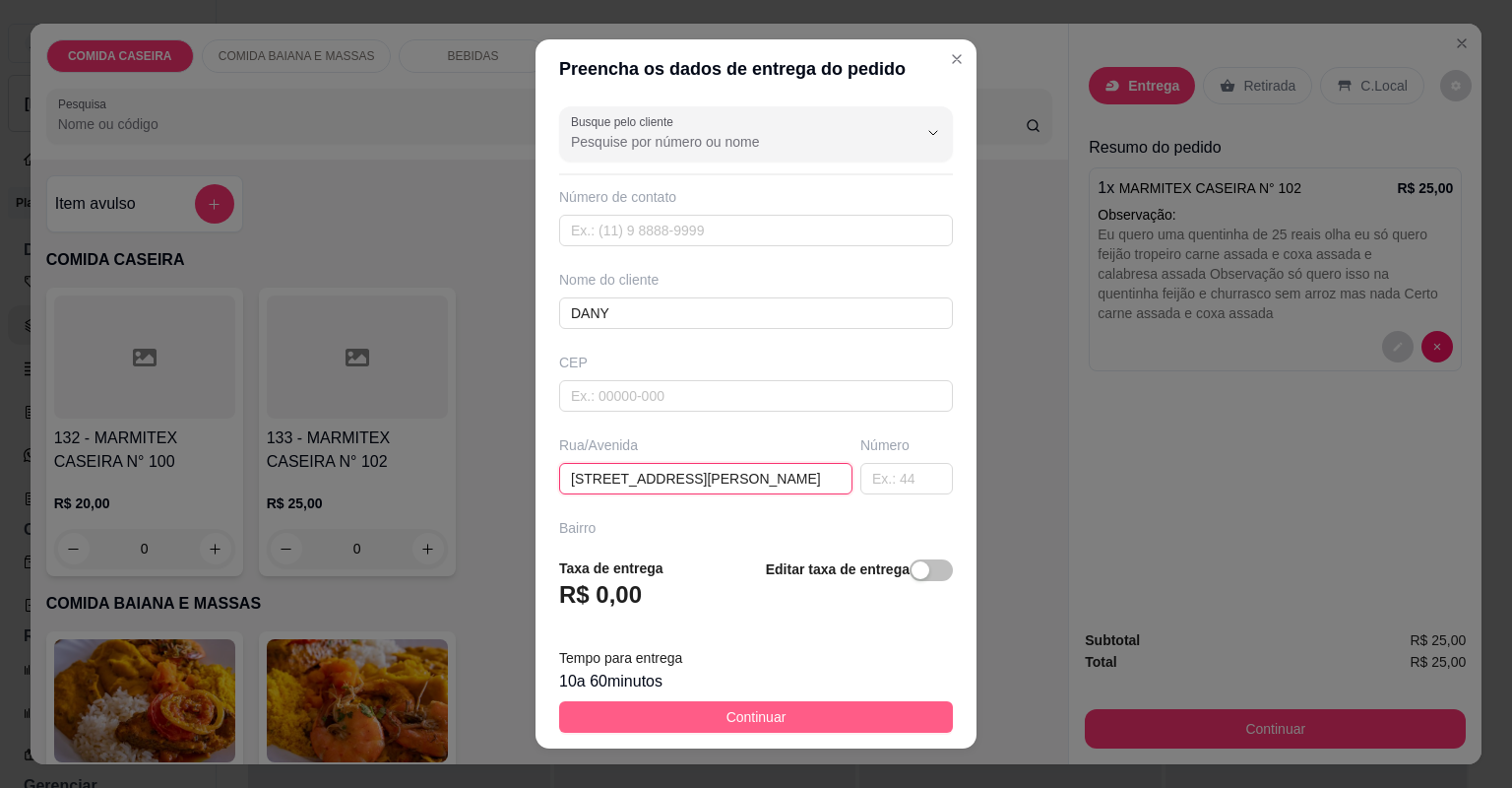 type on "[STREET_ADDRESS][PERSON_NAME]" 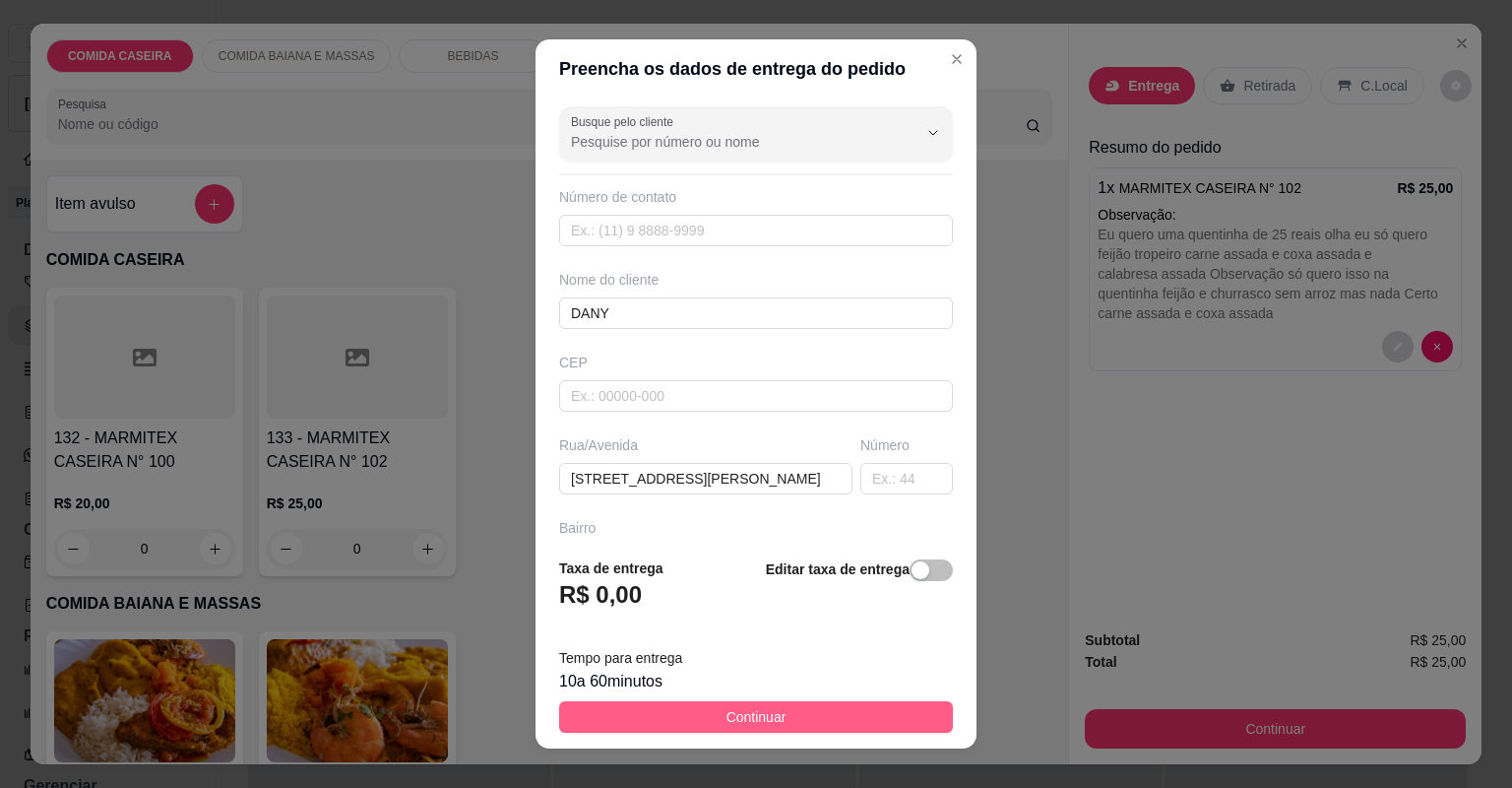 click on "Continuar" at bounding box center (756, 717) 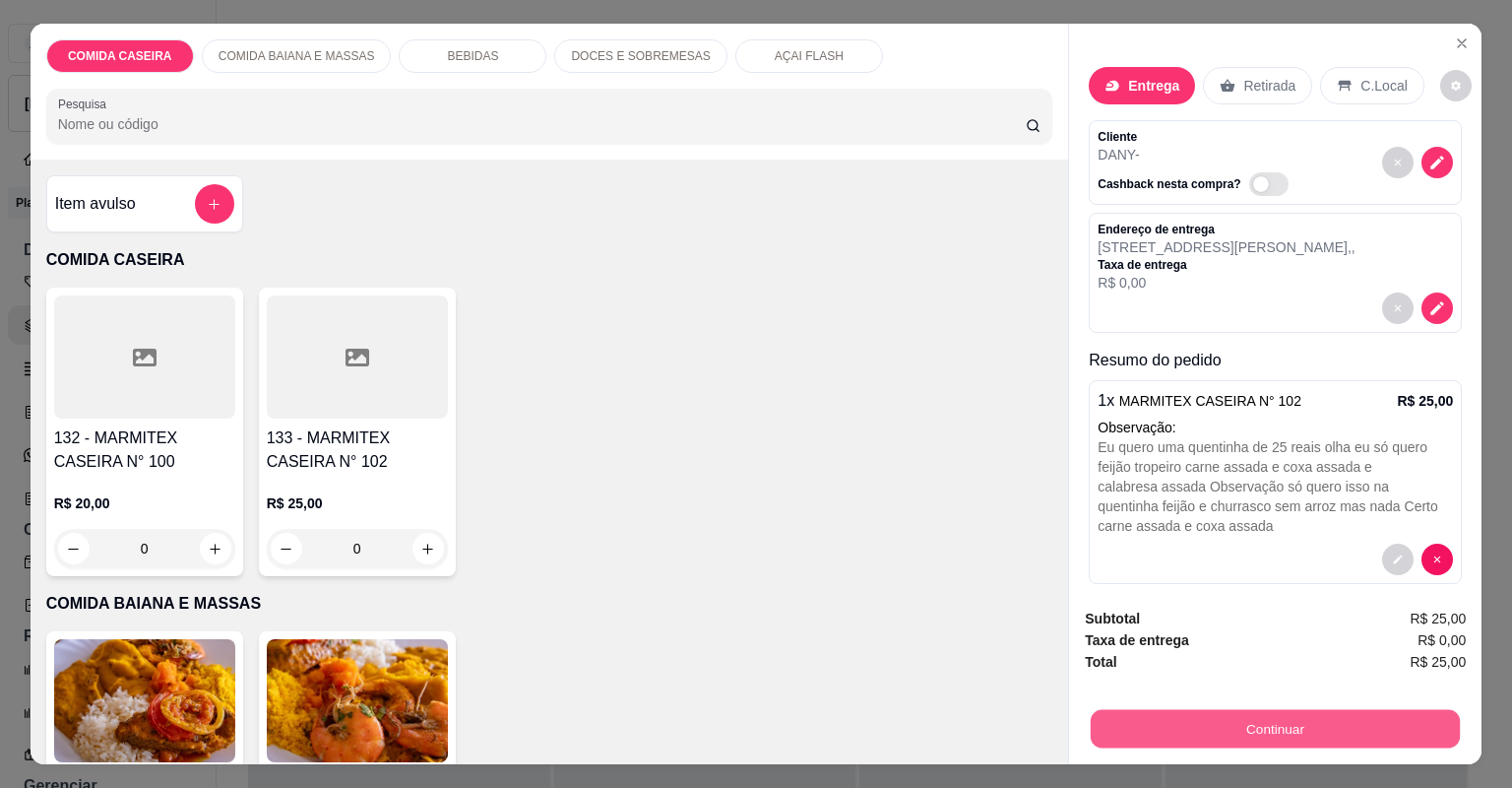 click on "Continuar" at bounding box center [1275, 729] 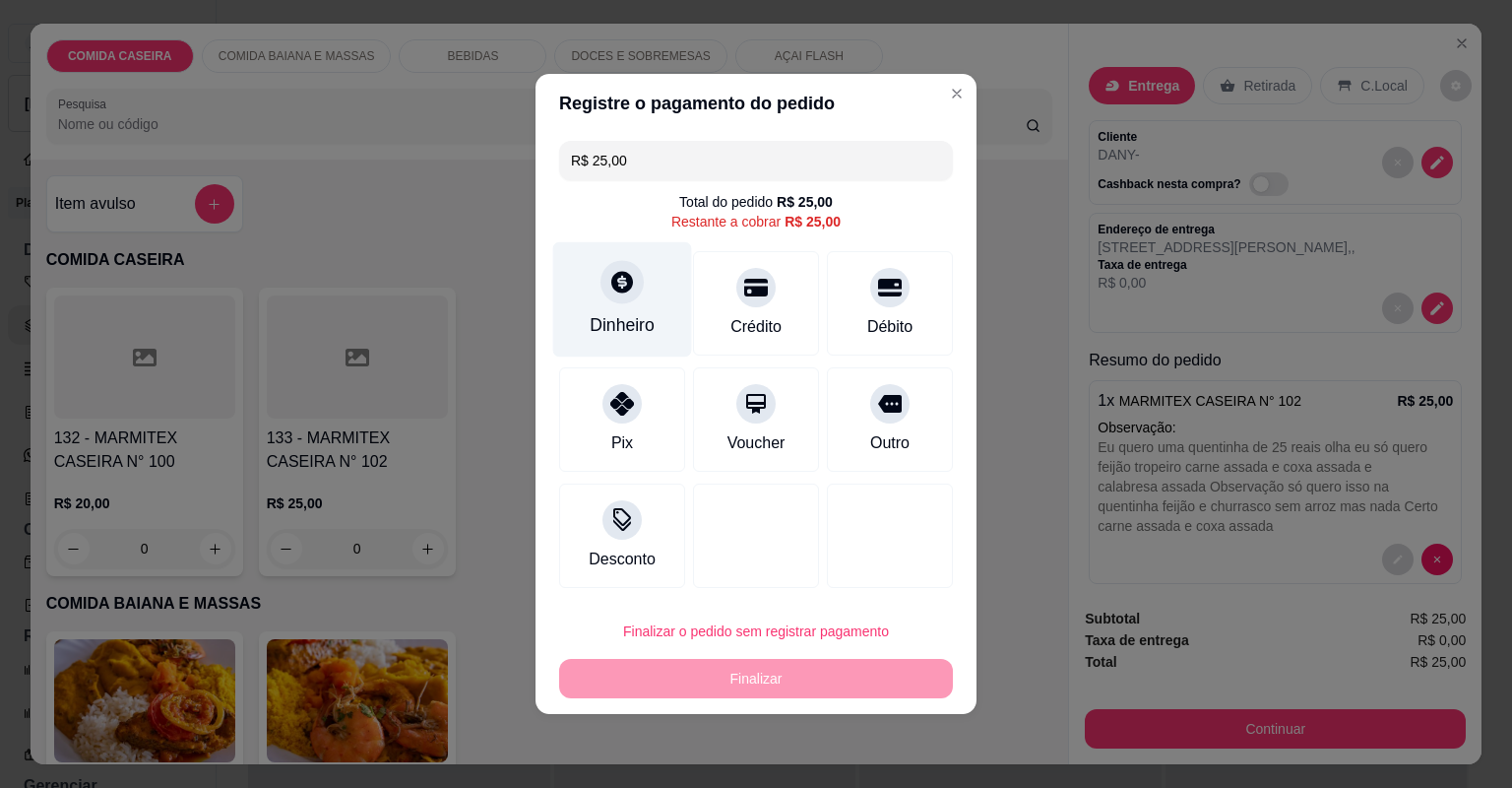 click on "Dinheiro" at bounding box center (622, 325) 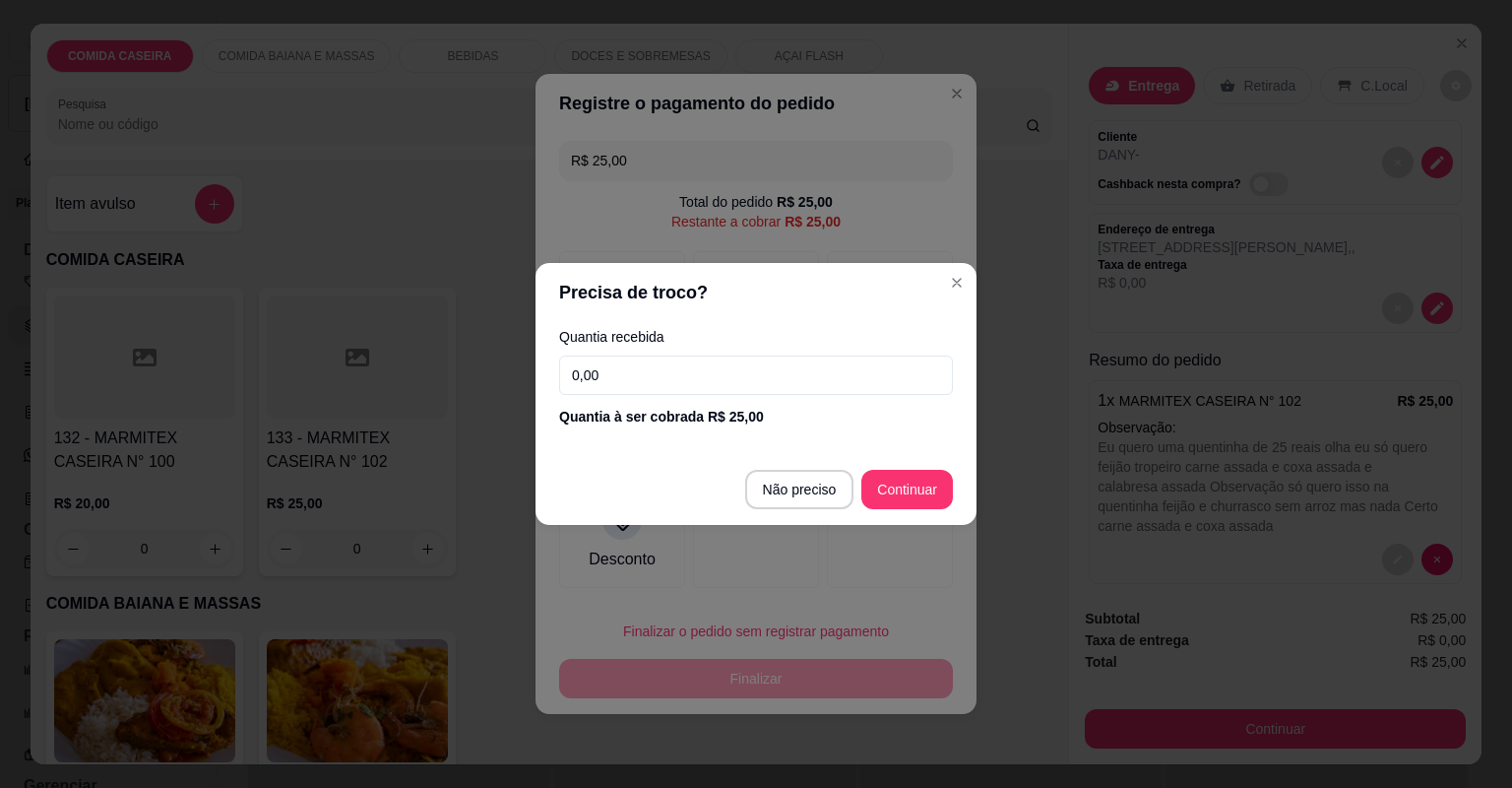 click on "0,00" at bounding box center [756, 375] 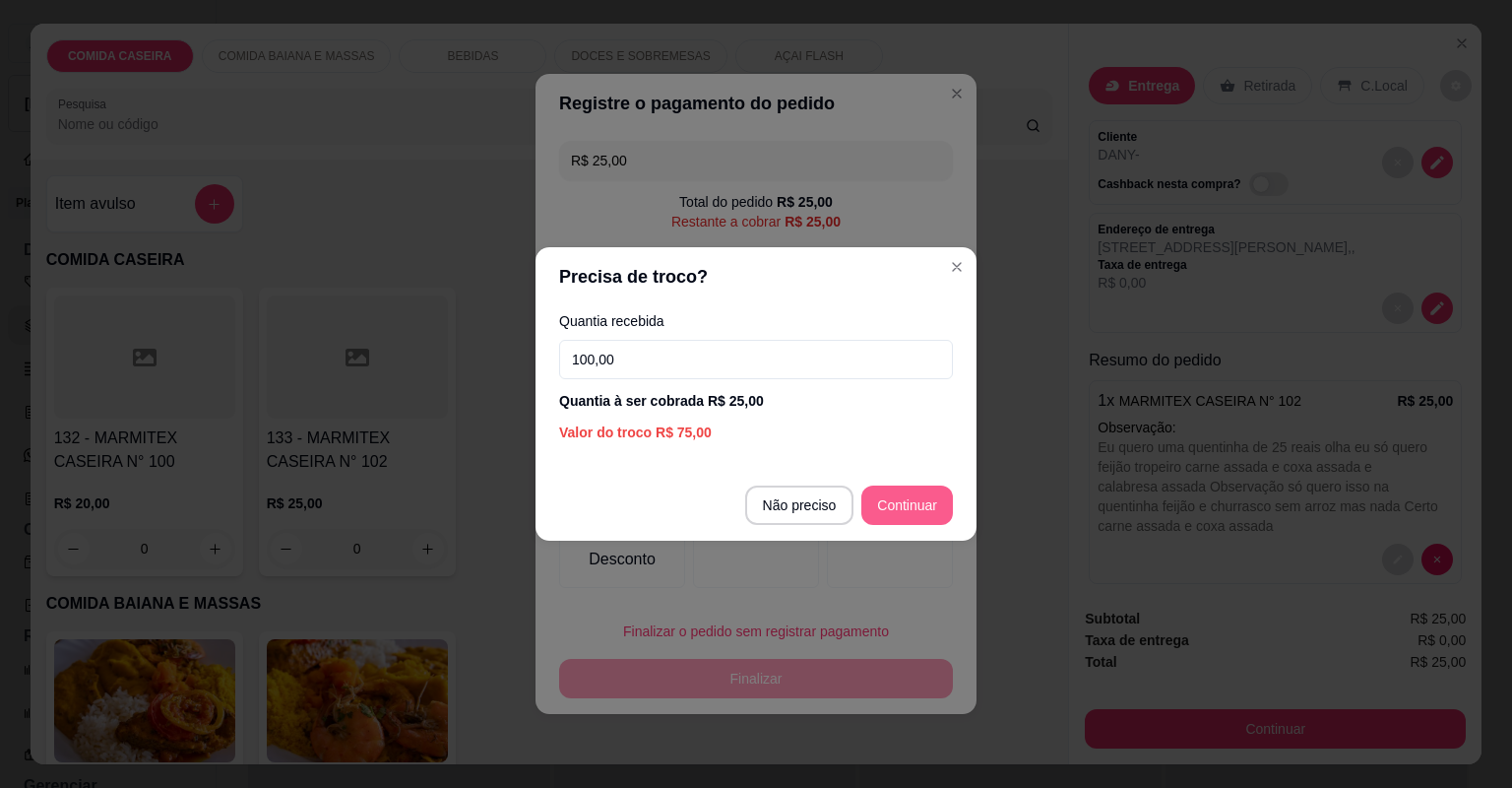 type on "100,00" 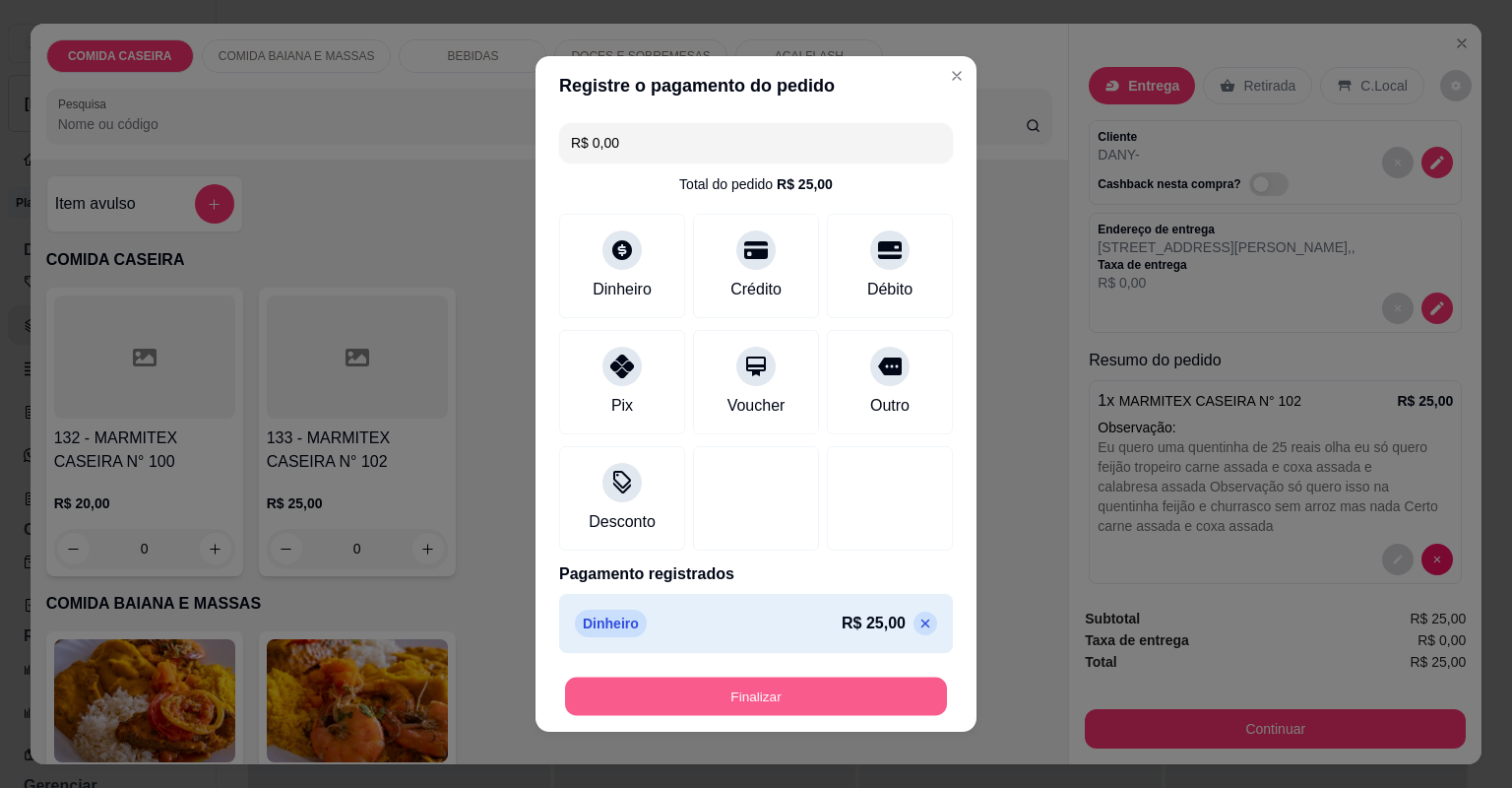 click on "Finalizar" at bounding box center (756, 696) 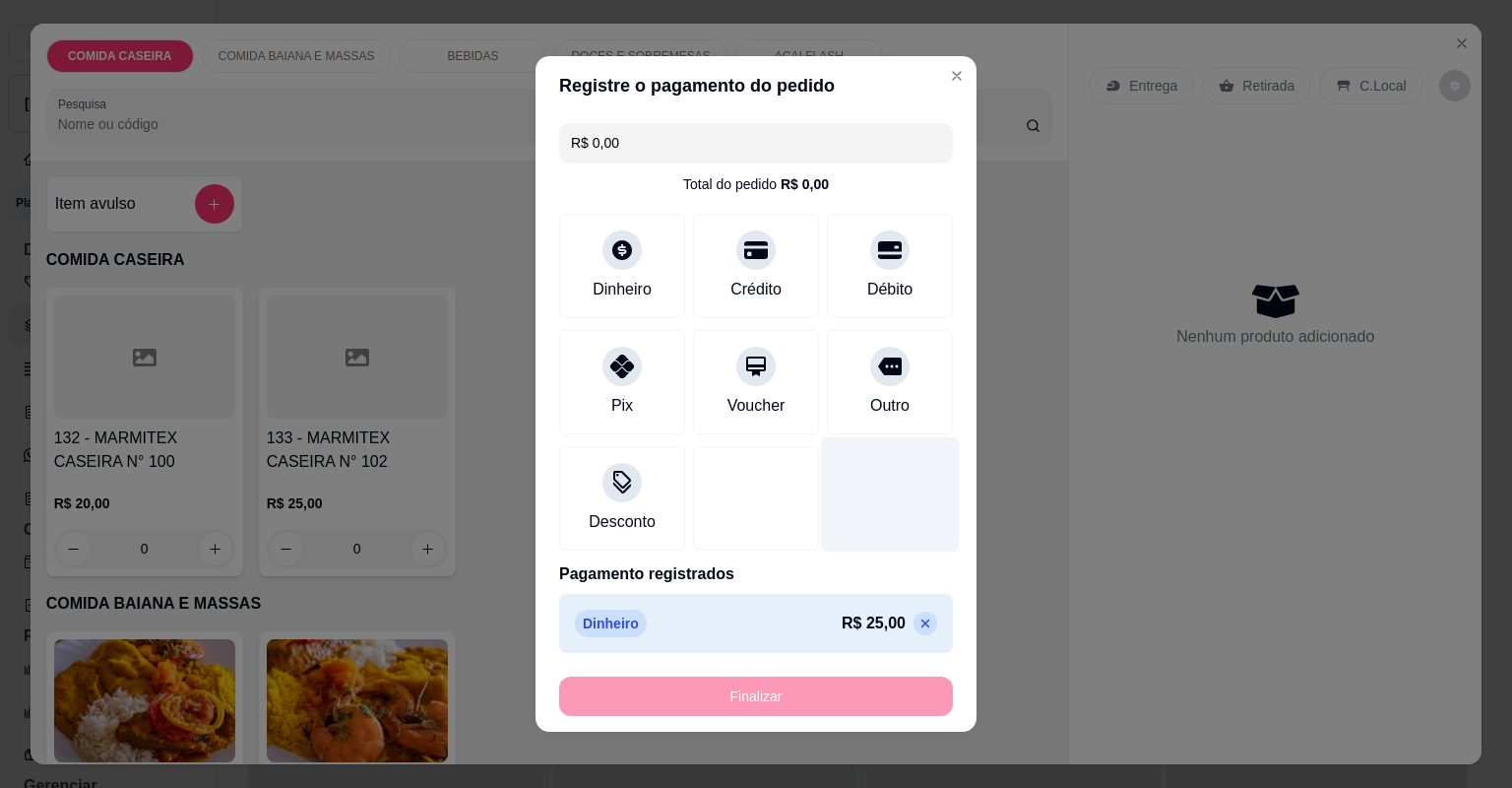 type on "-R$ 25,00" 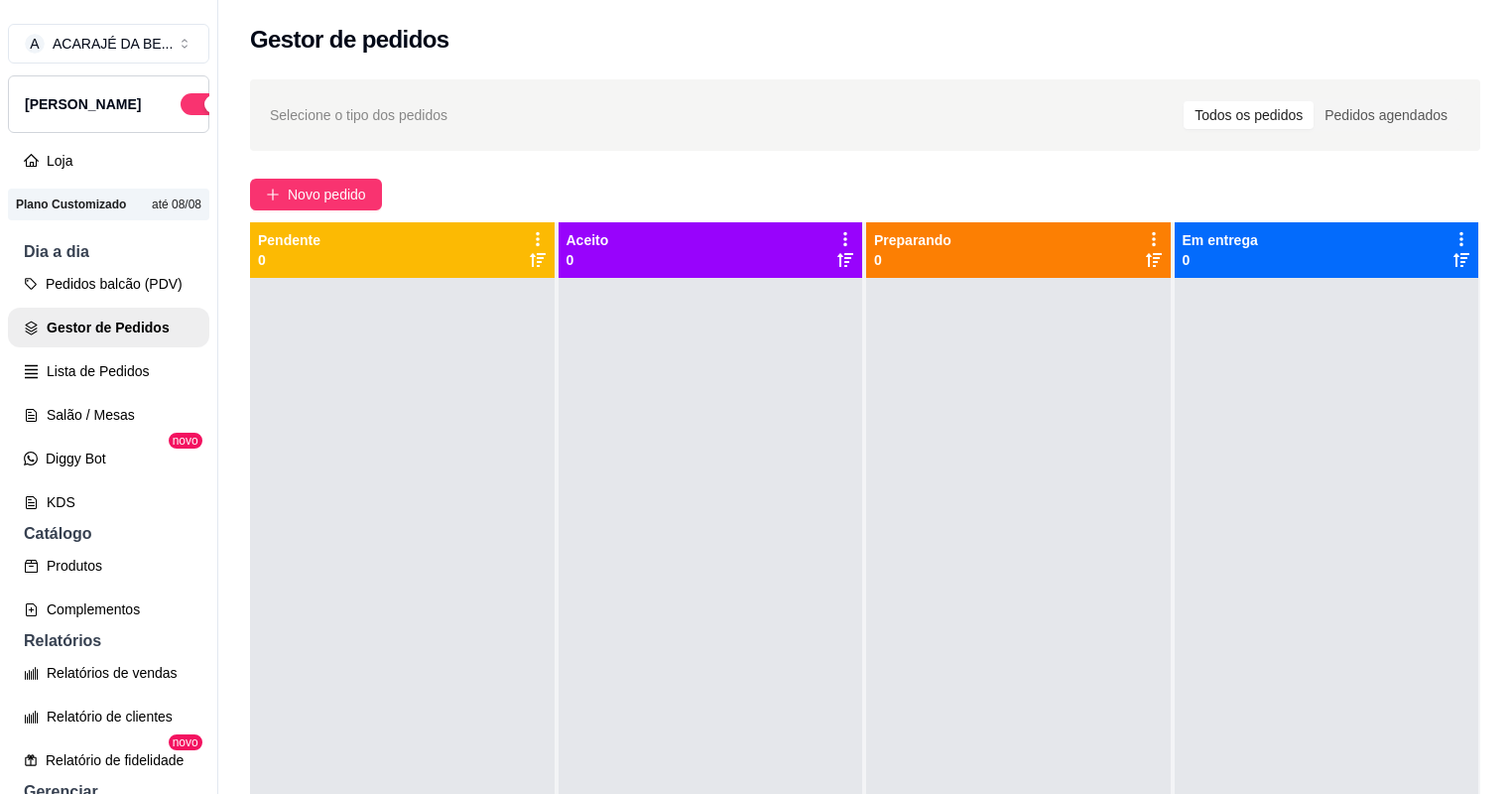 click on "Pedidos balcão (PDV) Gestor de Pedidos Lista de Pedidos Salão / Mesas Diggy Bot novo KDS" at bounding box center [108, 393] 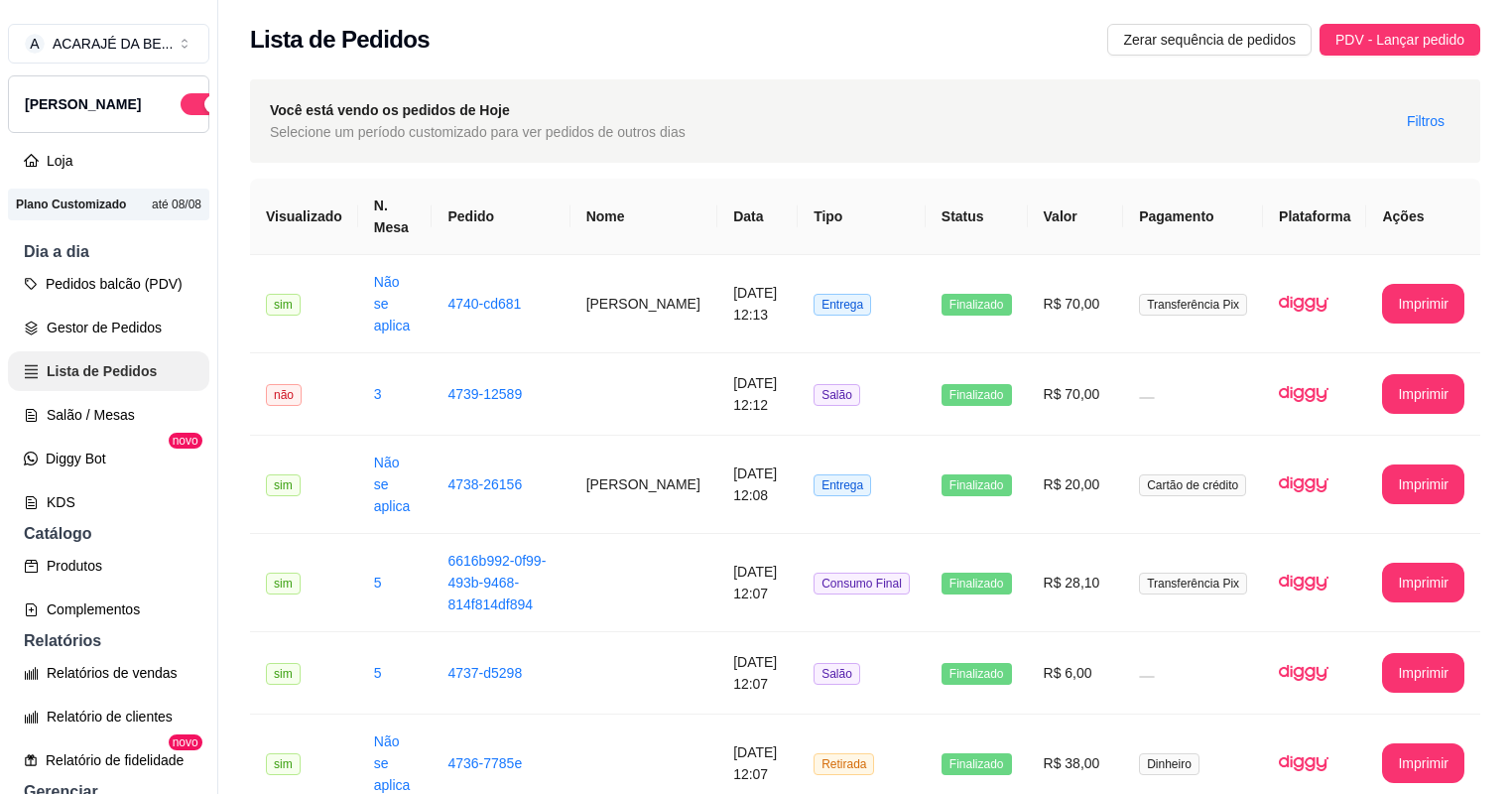 click on "Lista de Pedidos" at bounding box center (108, 371) 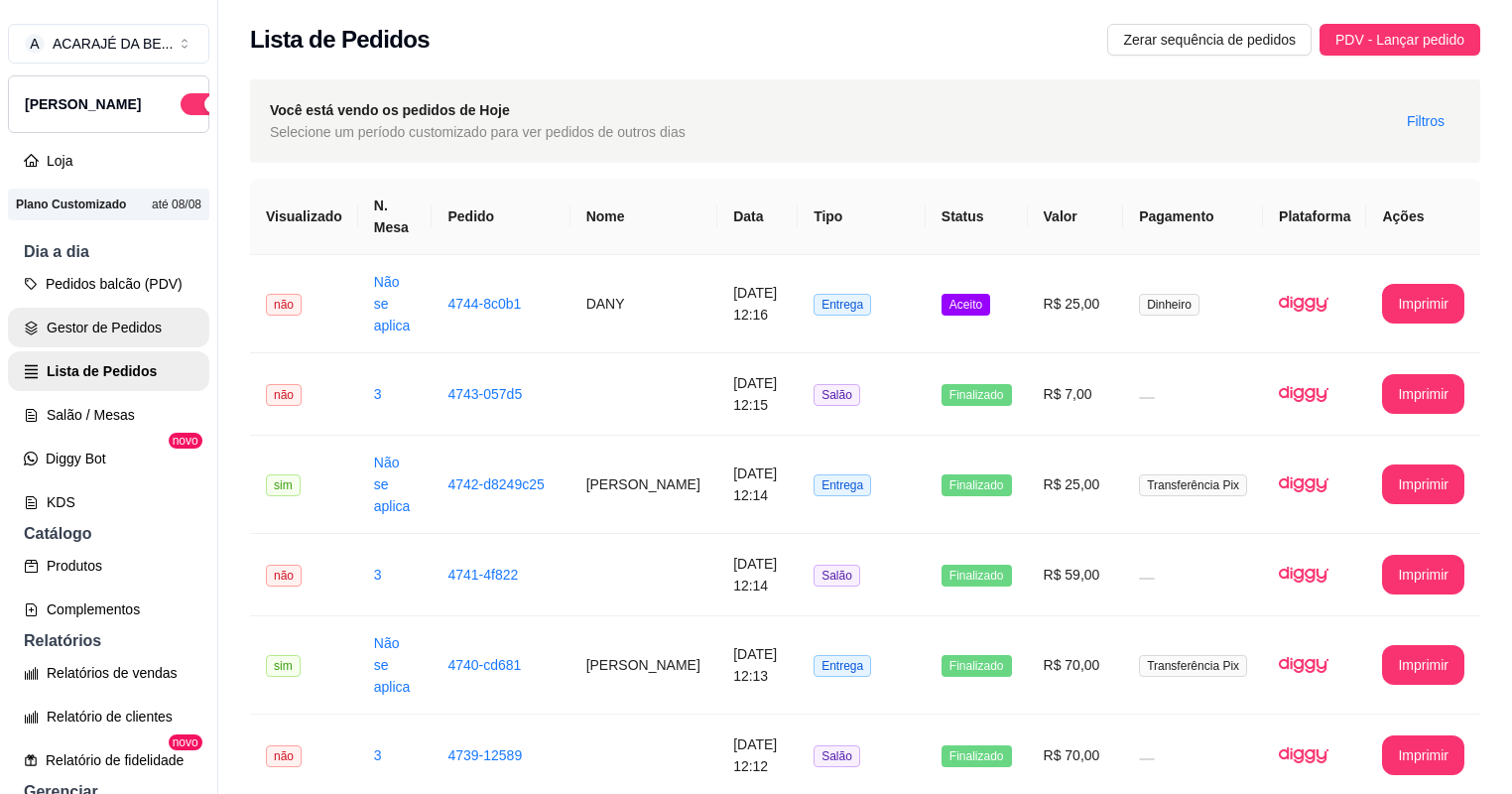 click on "Gestor de Pedidos" at bounding box center [108, 328] 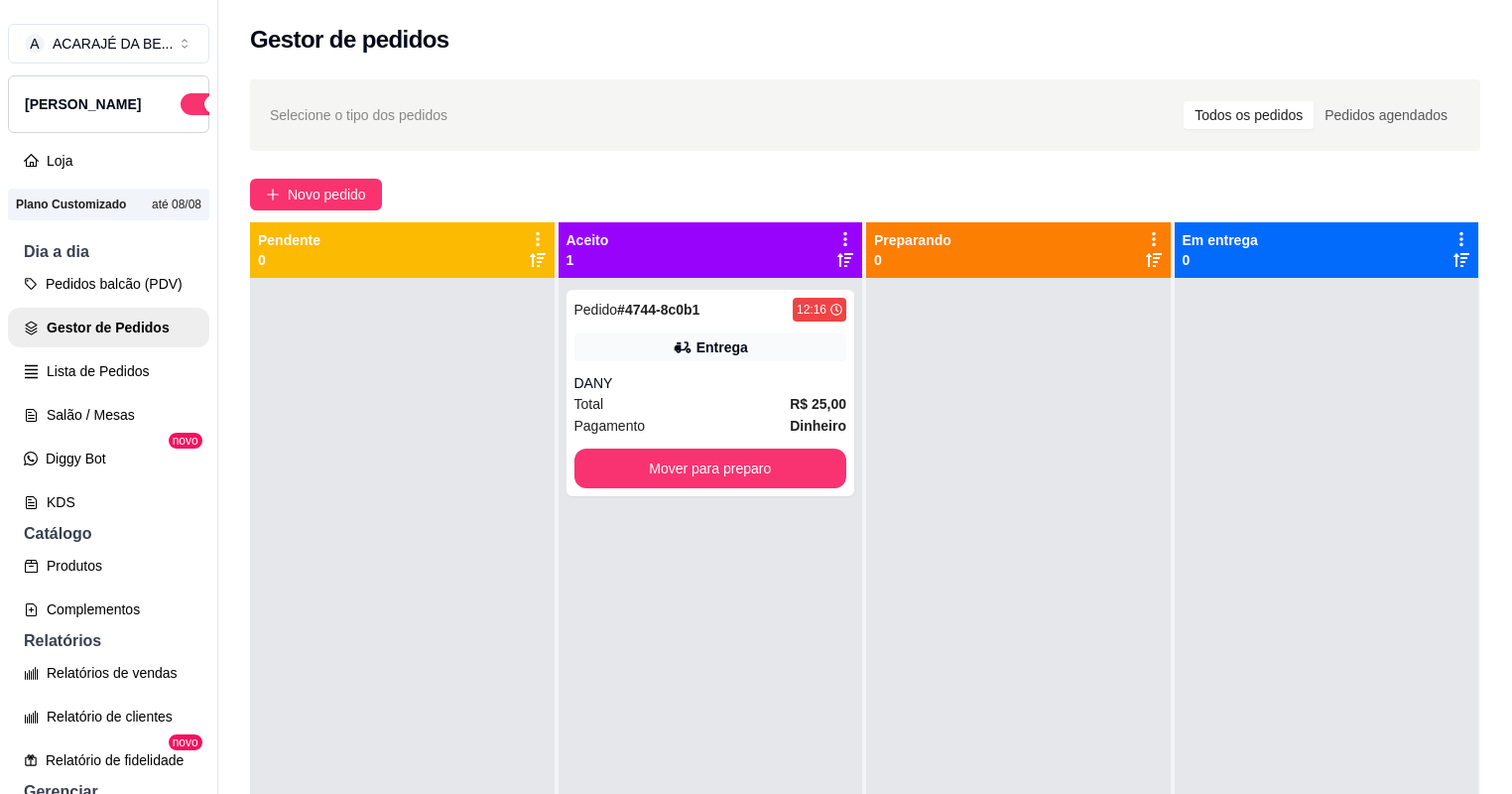 click on "Entrega" at bounding box center [722, 347] 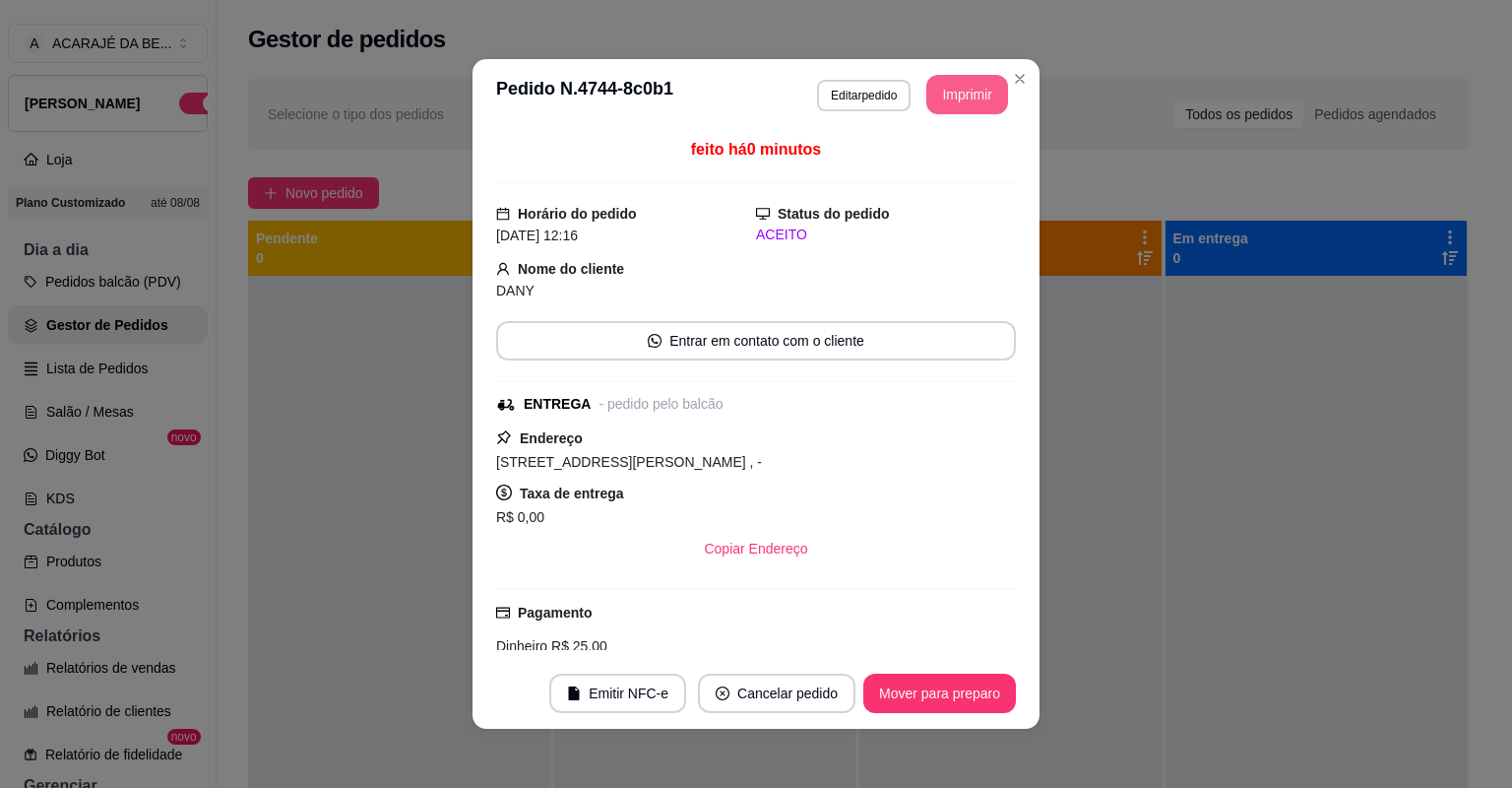 click on "Imprimir" at bounding box center (967, 95) 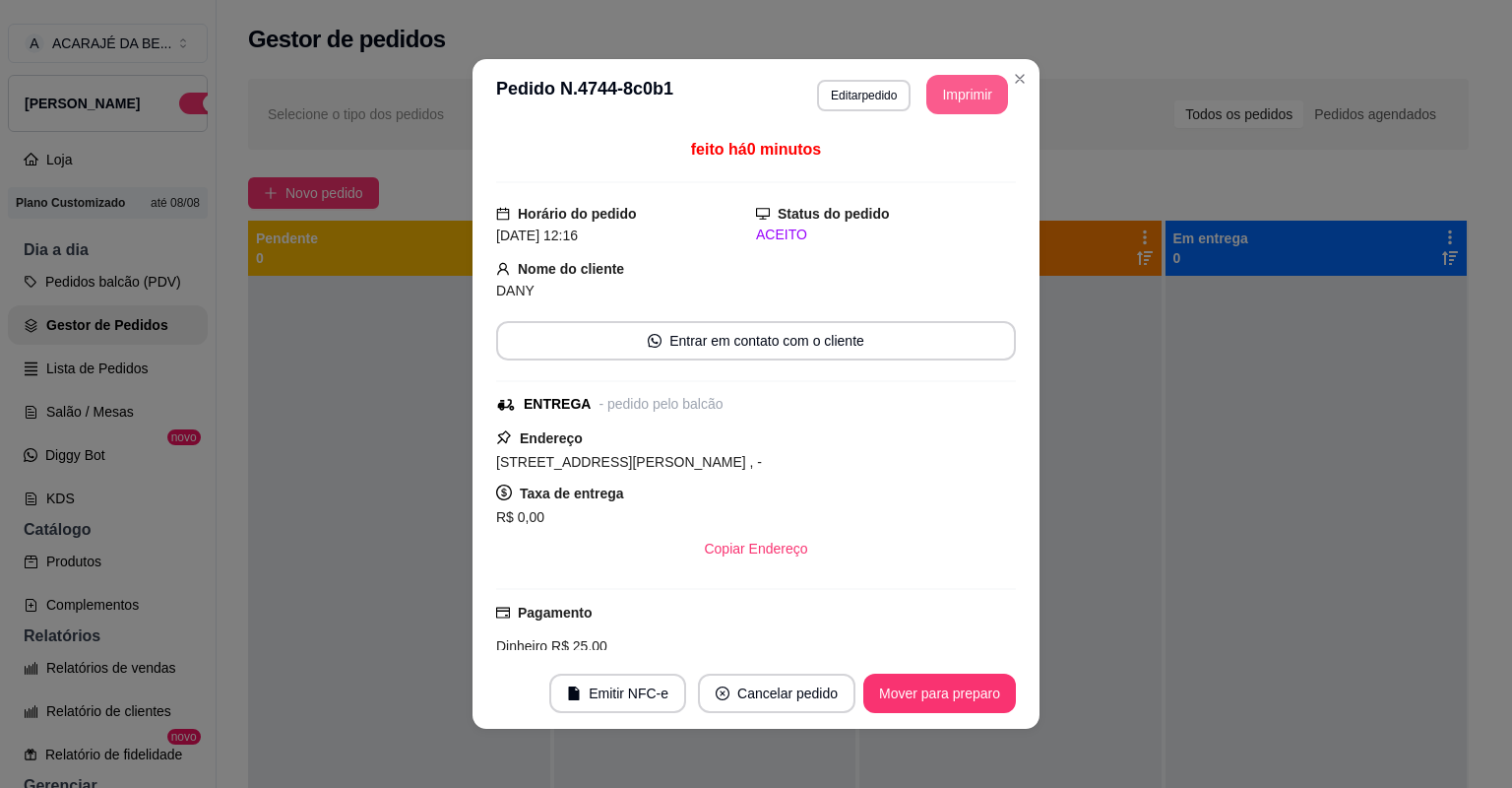 scroll, scrollTop: 0, scrollLeft: 0, axis: both 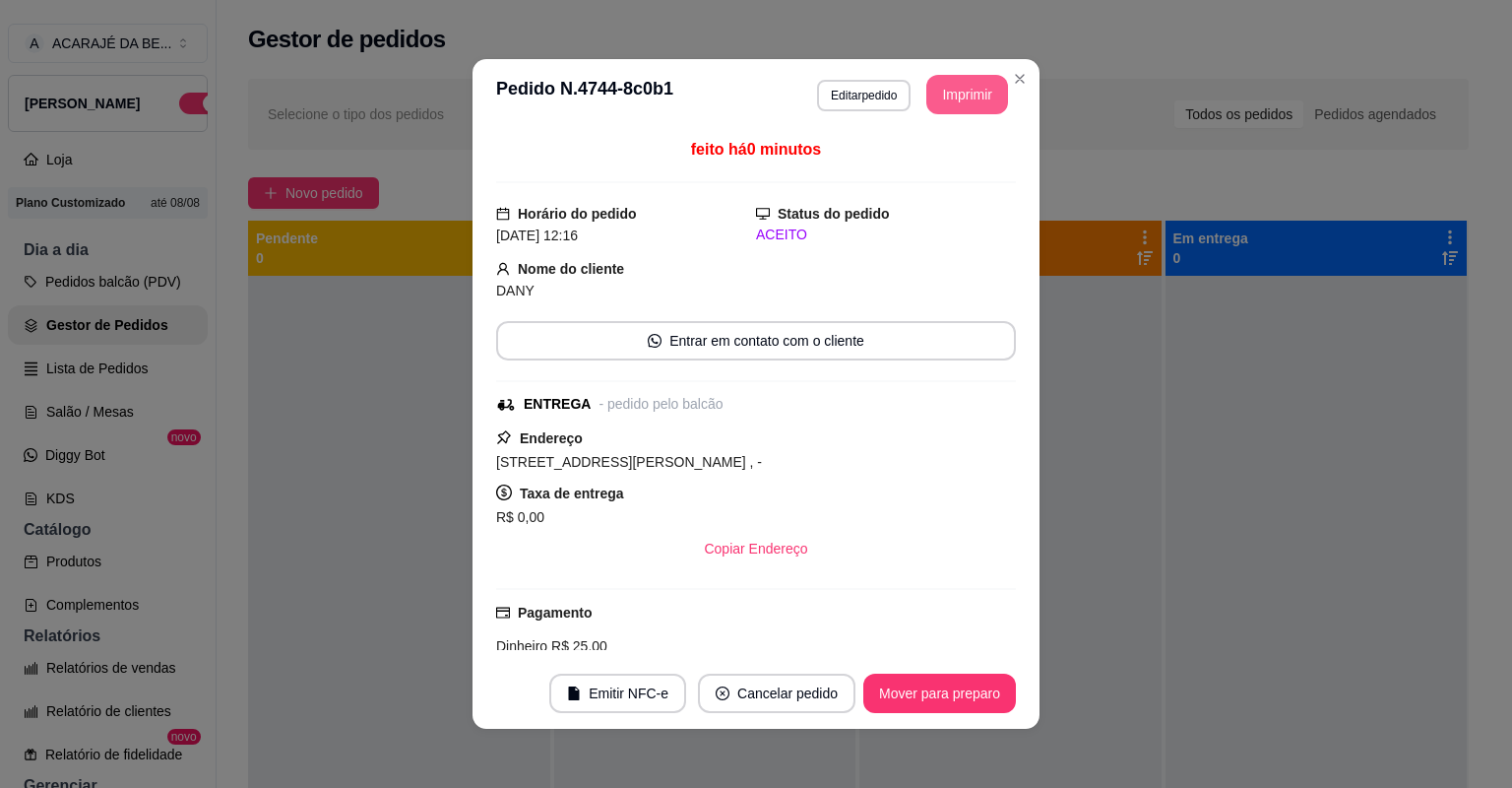 click on "Mover para preparo" at bounding box center [939, 693] 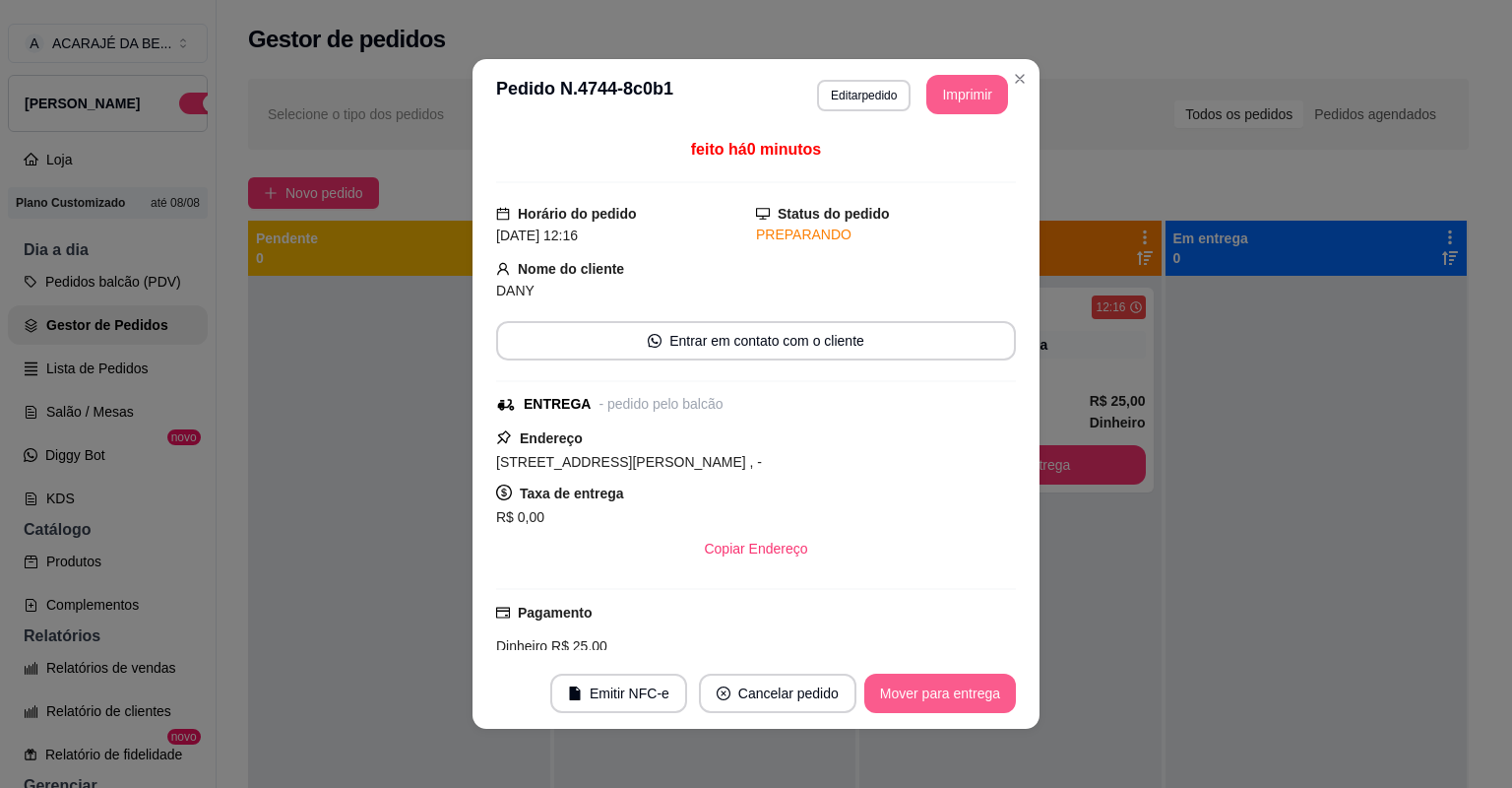 click on "Mover para entrega" at bounding box center (940, 693) 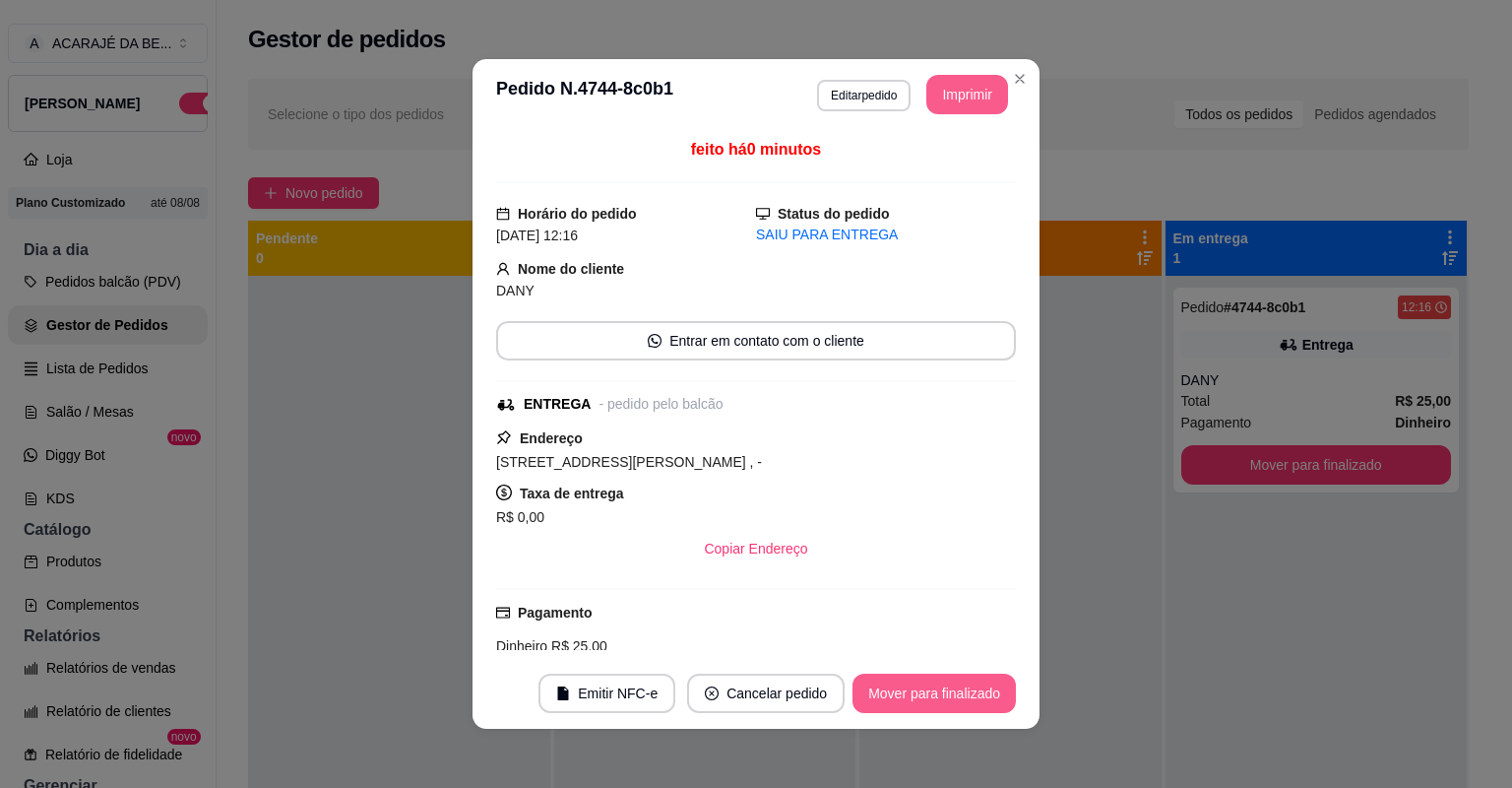 click on "Mover para finalizado" at bounding box center (934, 693) 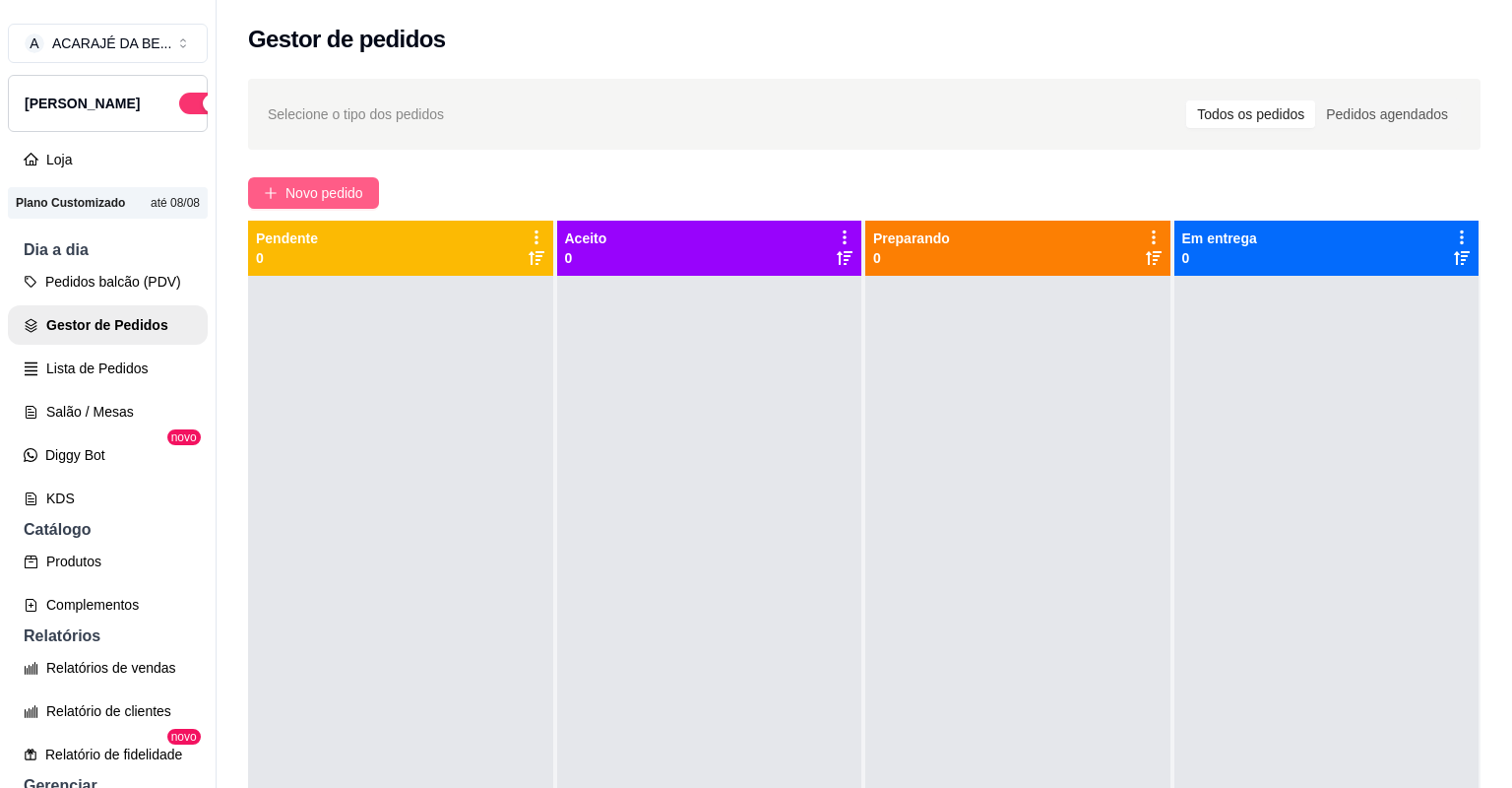 click on "Novo pedido" at bounding box center [324, 193] 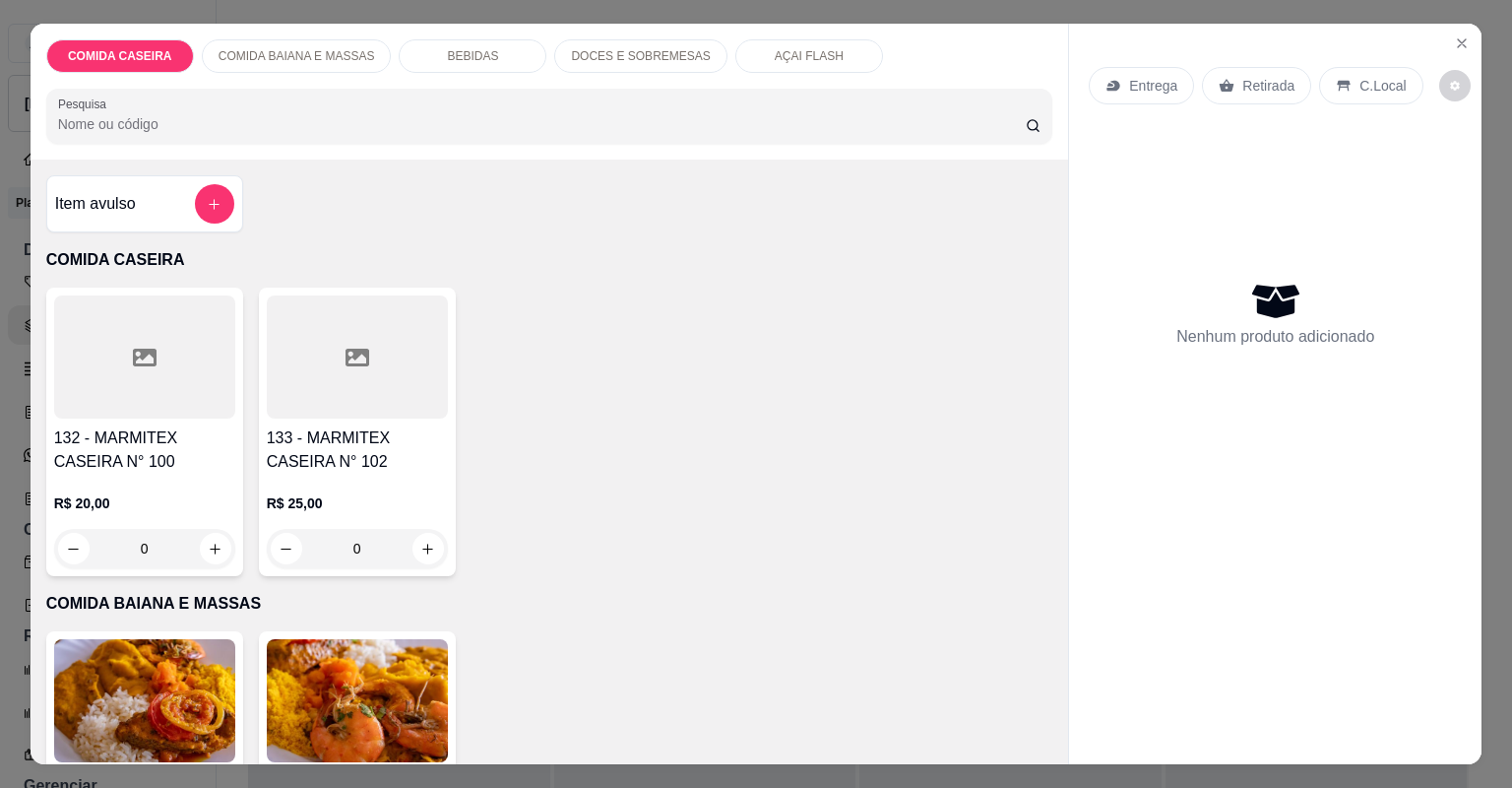click on "132 - MARMITEX CASEIRA N° 100" at bounding box center [145, 450] 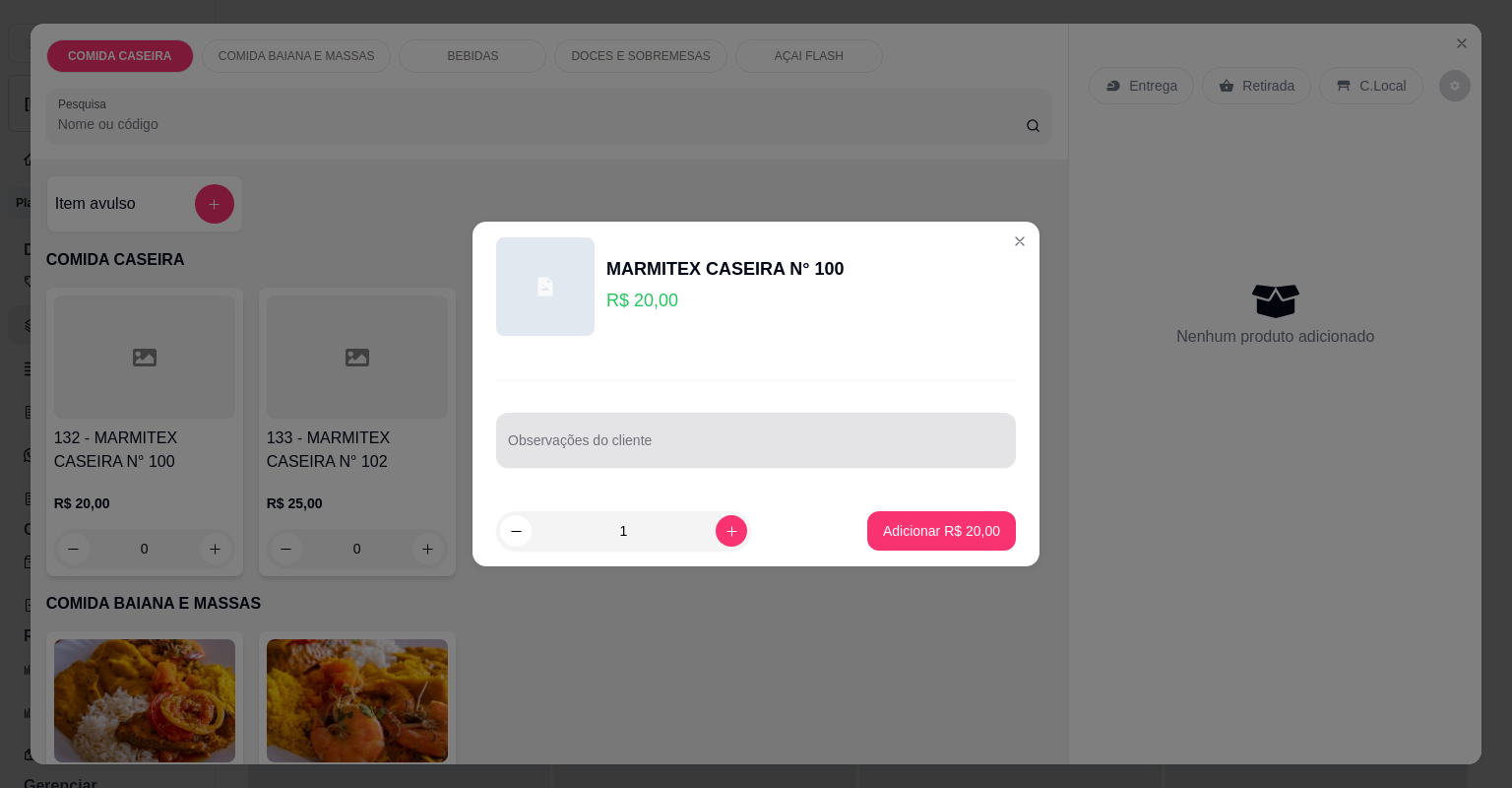 click at bounding box center [756, 440] 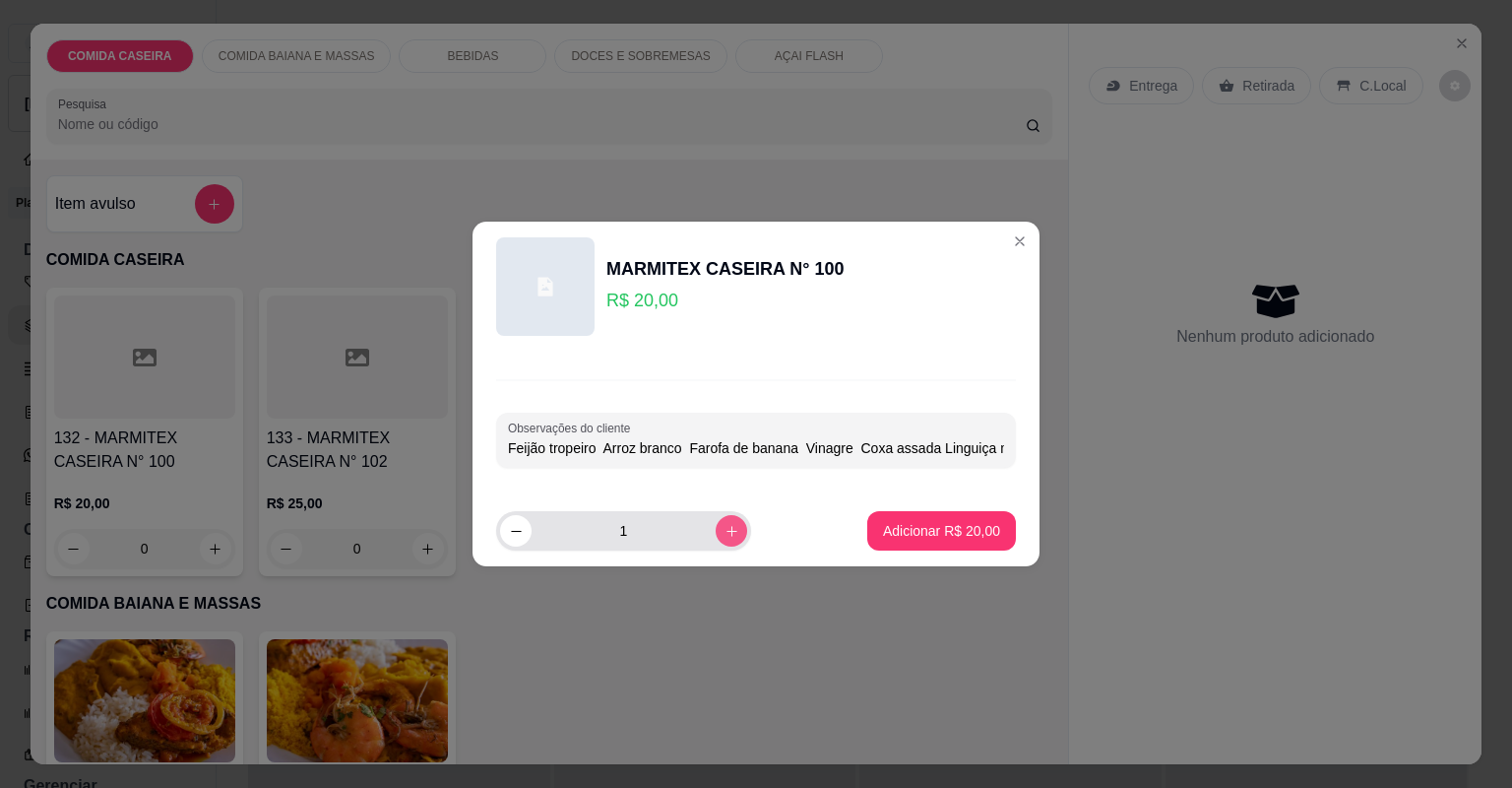 click 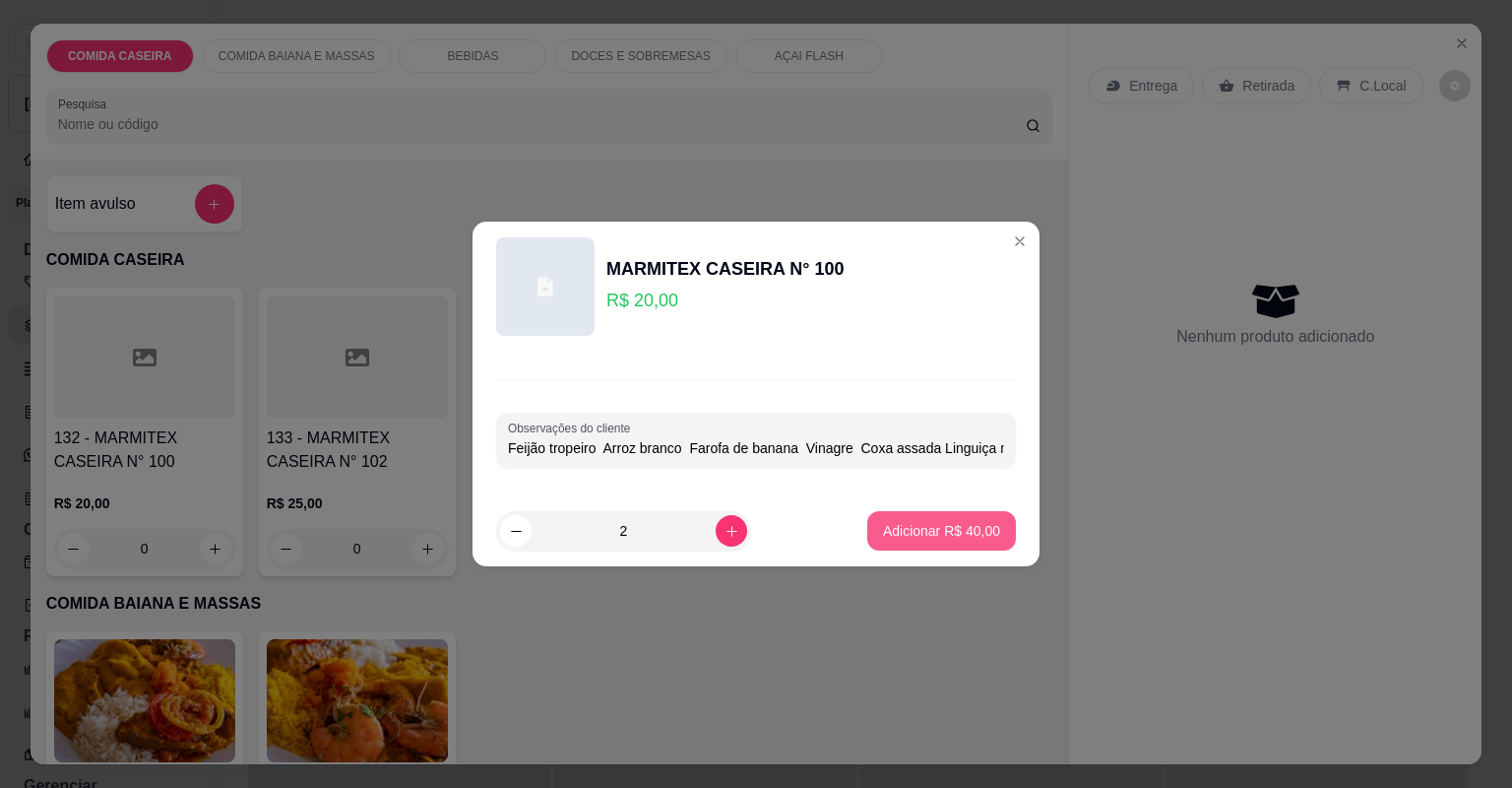 click on "Adicionar   R$ 40,00" at bounding box center (941, 531) 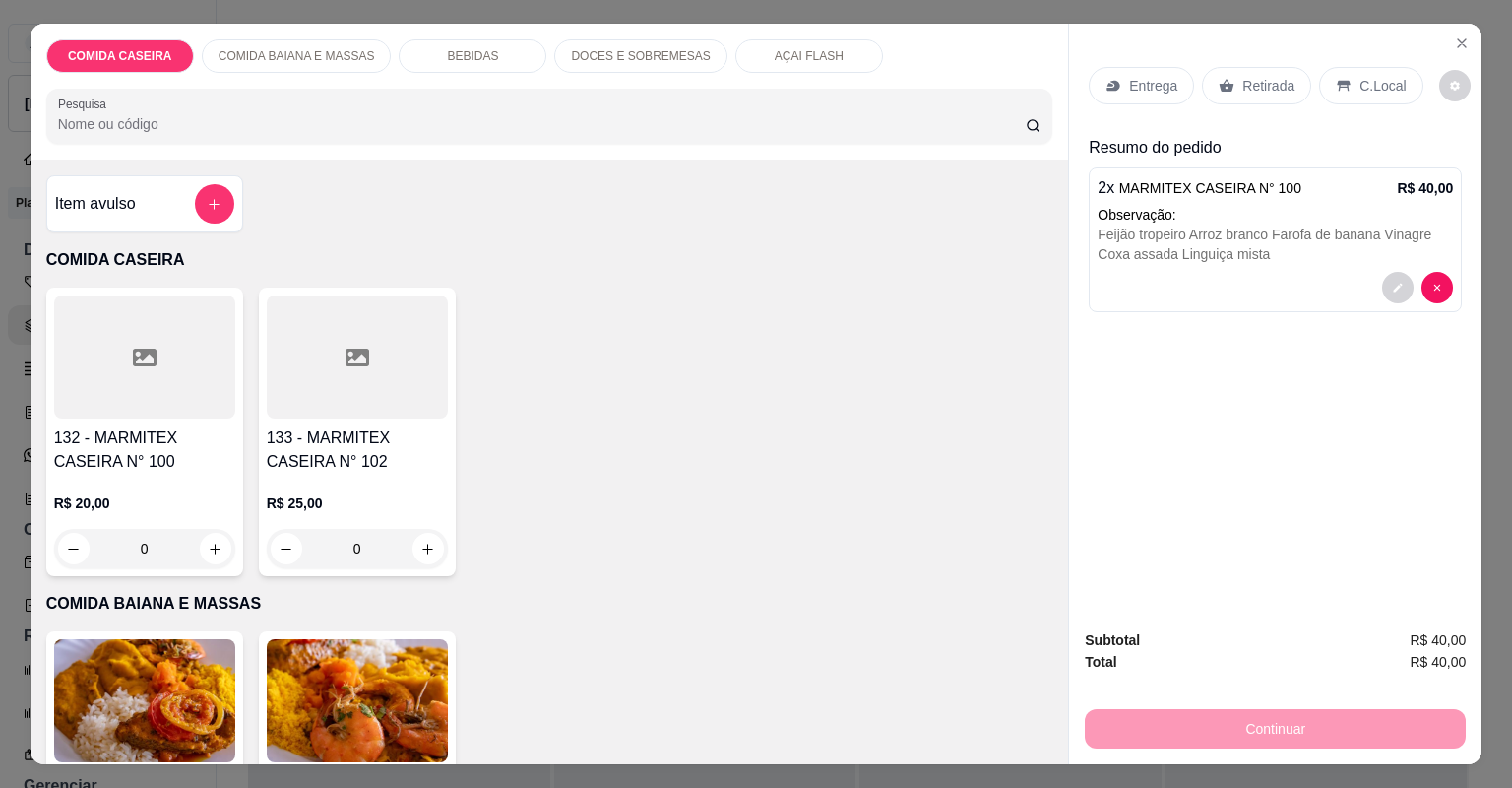 click 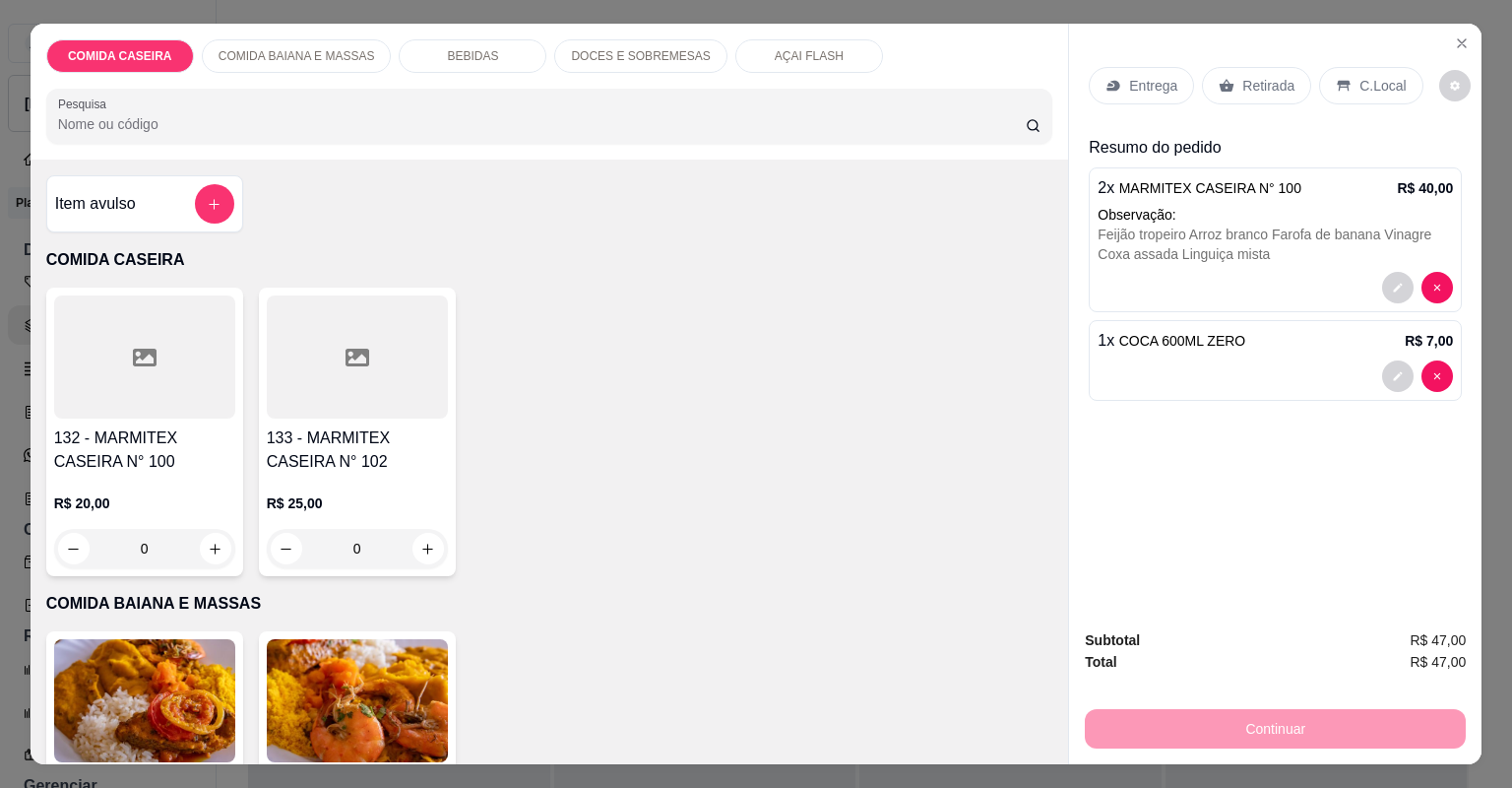click 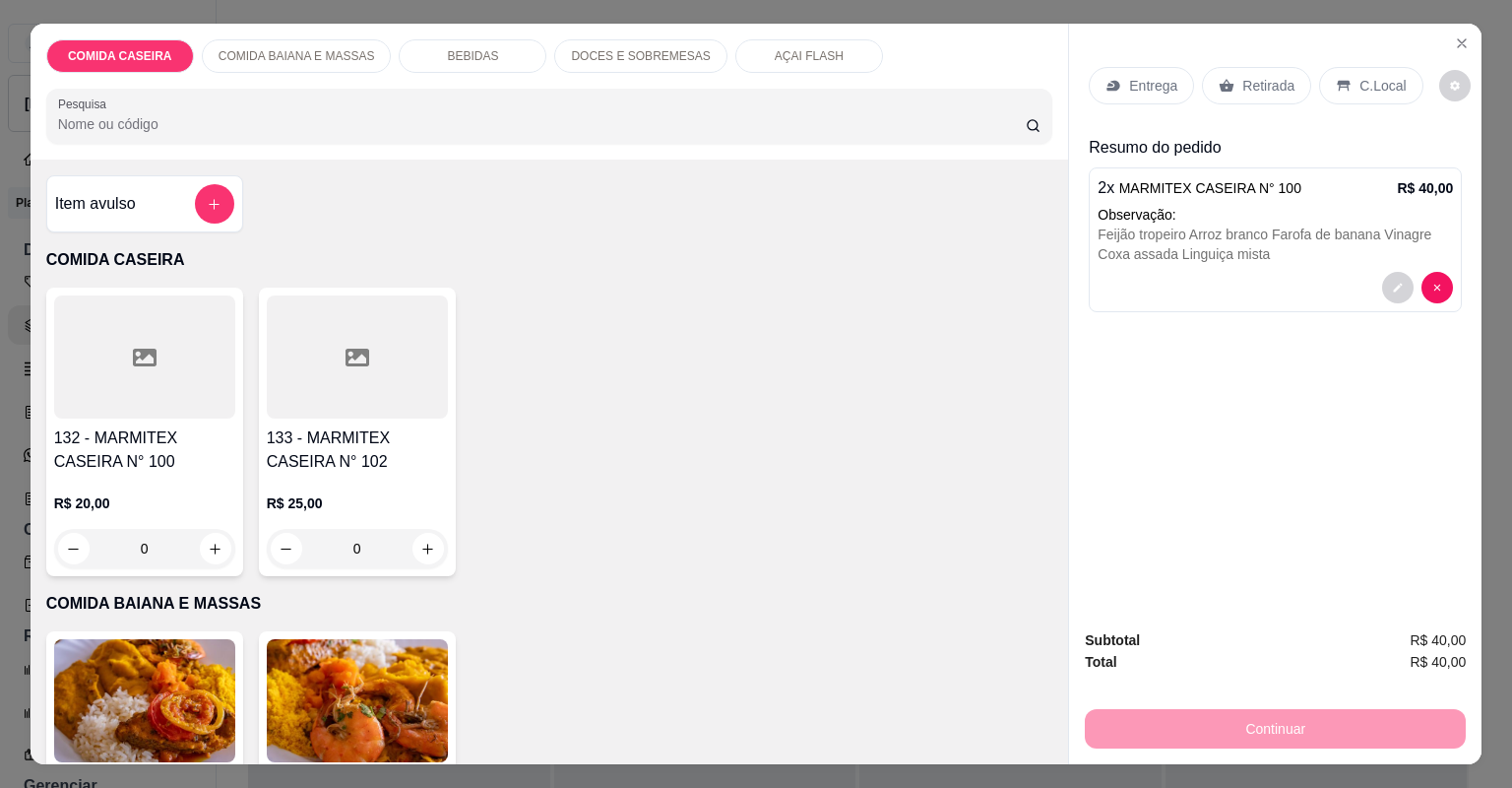 click 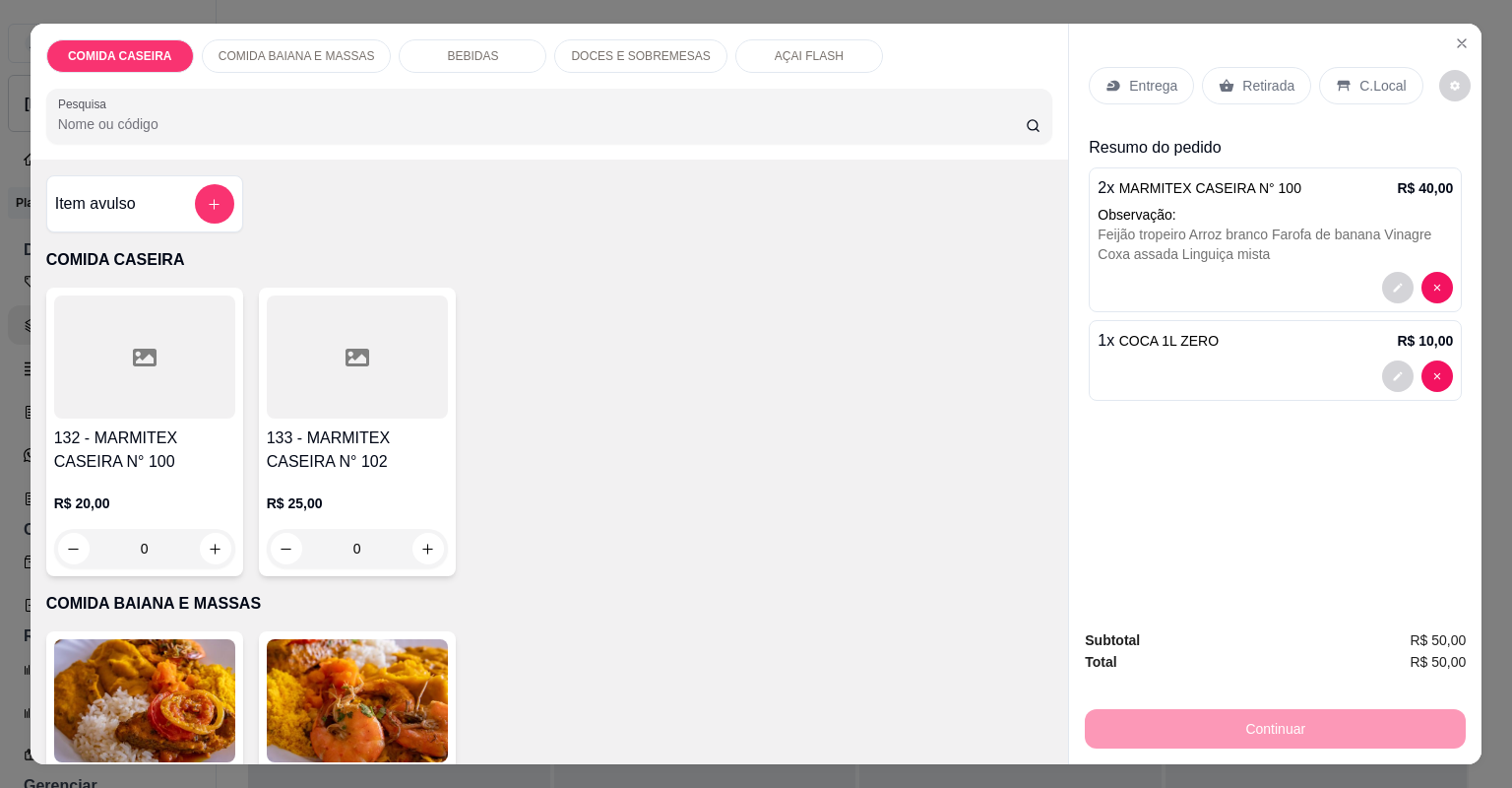 click on "Entrega" at bounding box center [1141, 86] 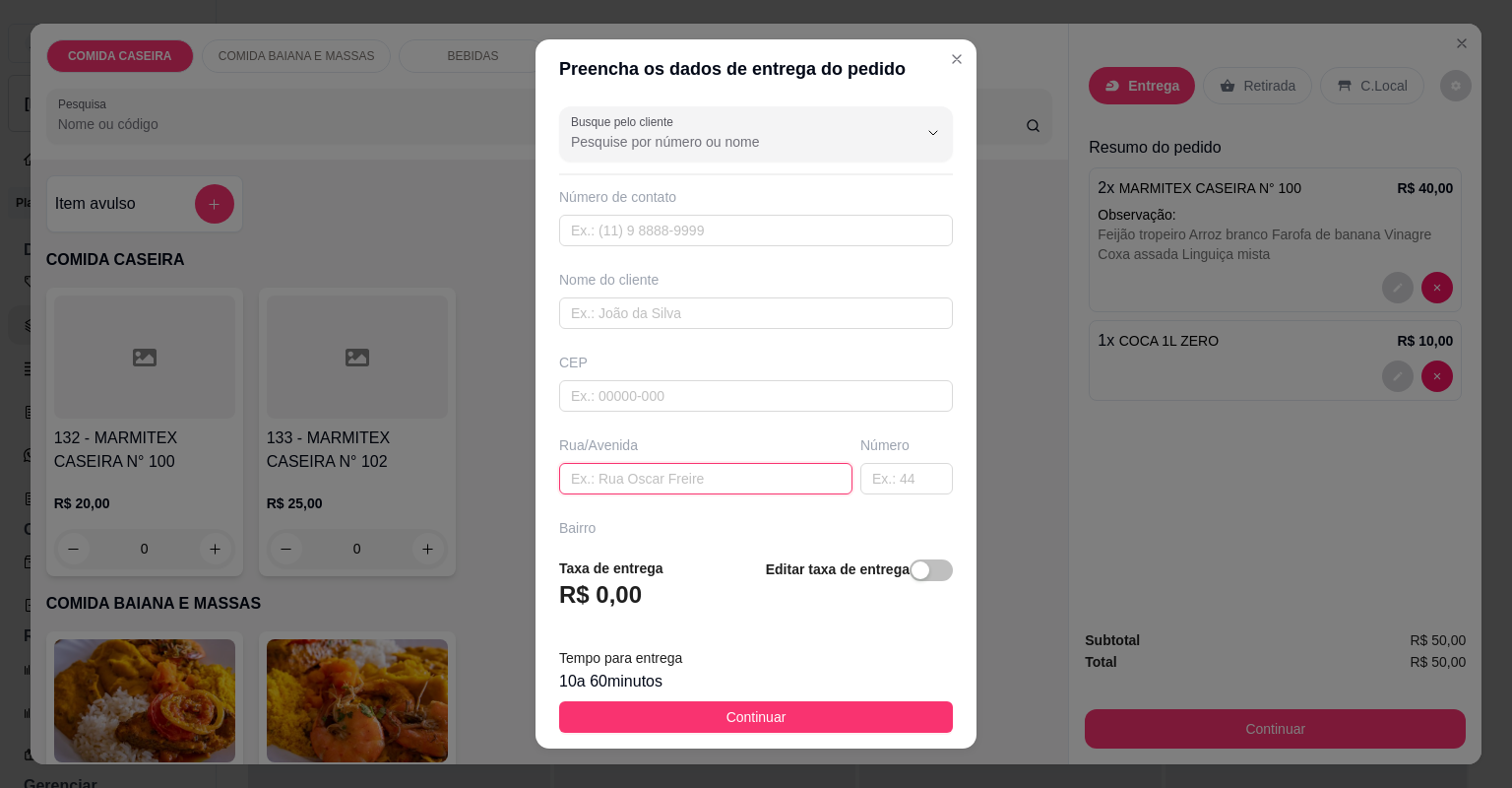 click at bounding box center [706, 479] 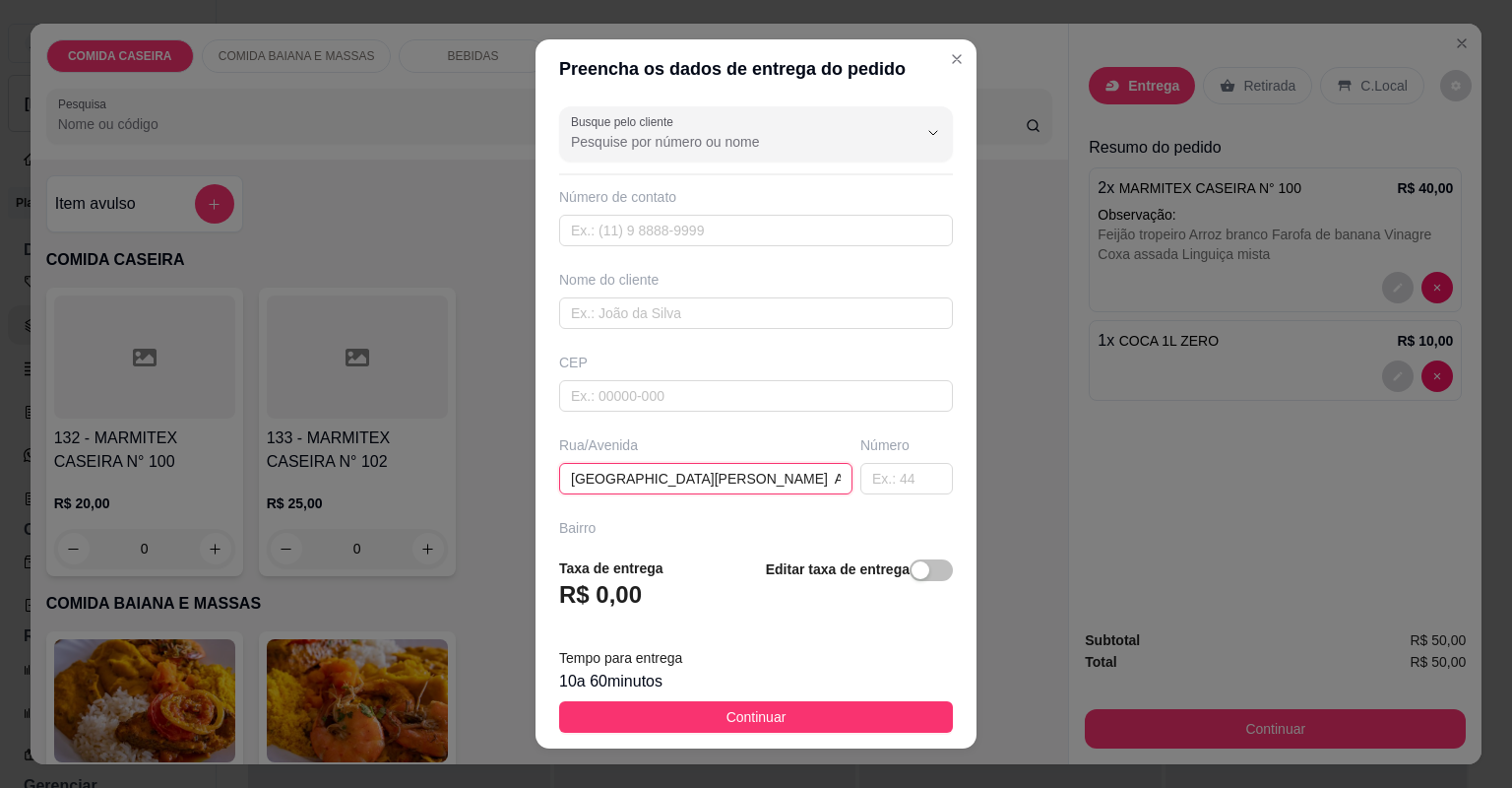 type on "[GEOGRAPHIC_DATA][PERSON_NAME]  A casa não tem número  É ao lado da casa número 23  Casa branca do portão amarelo" 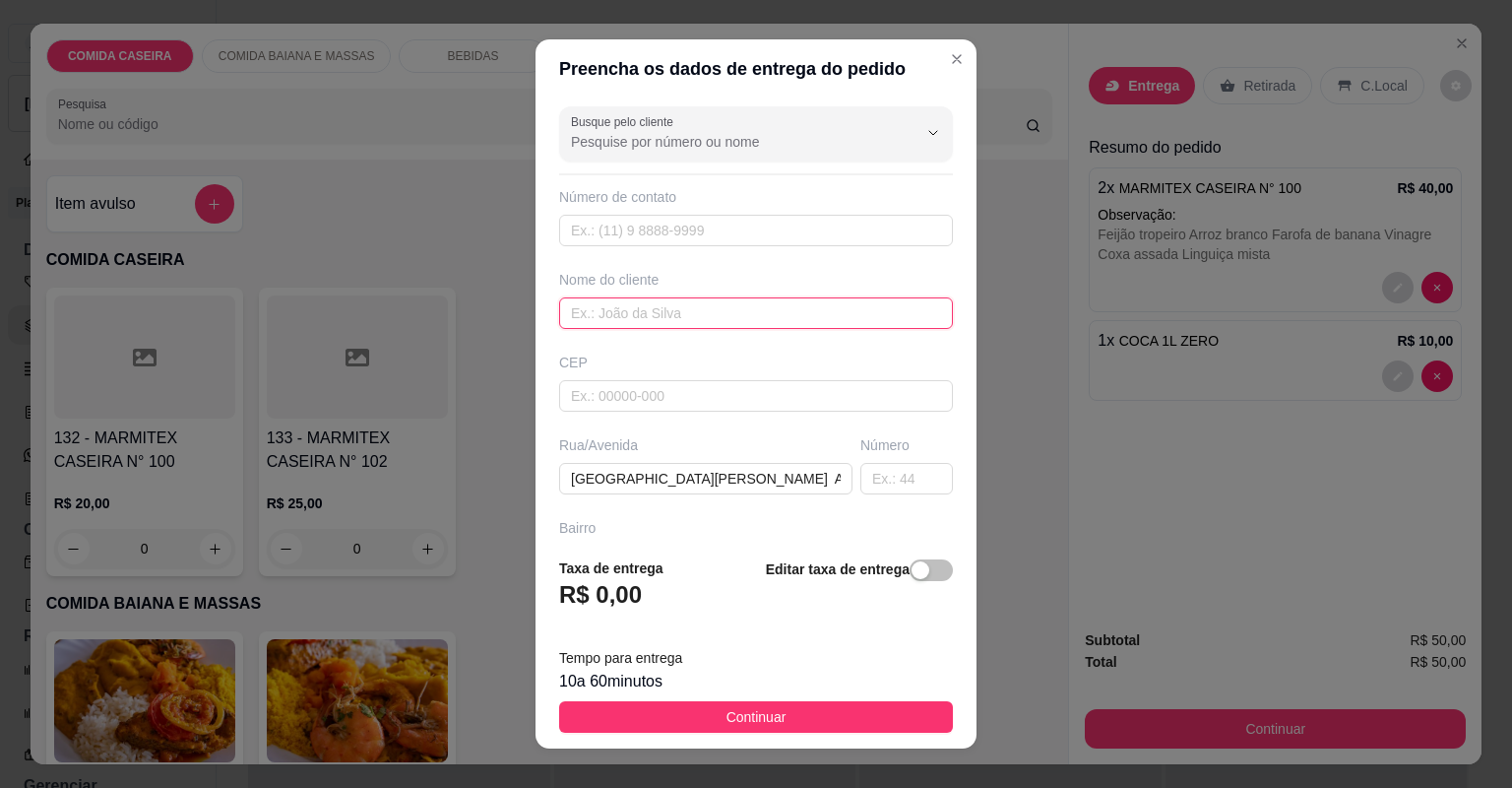click at bounding box center [756, 313] 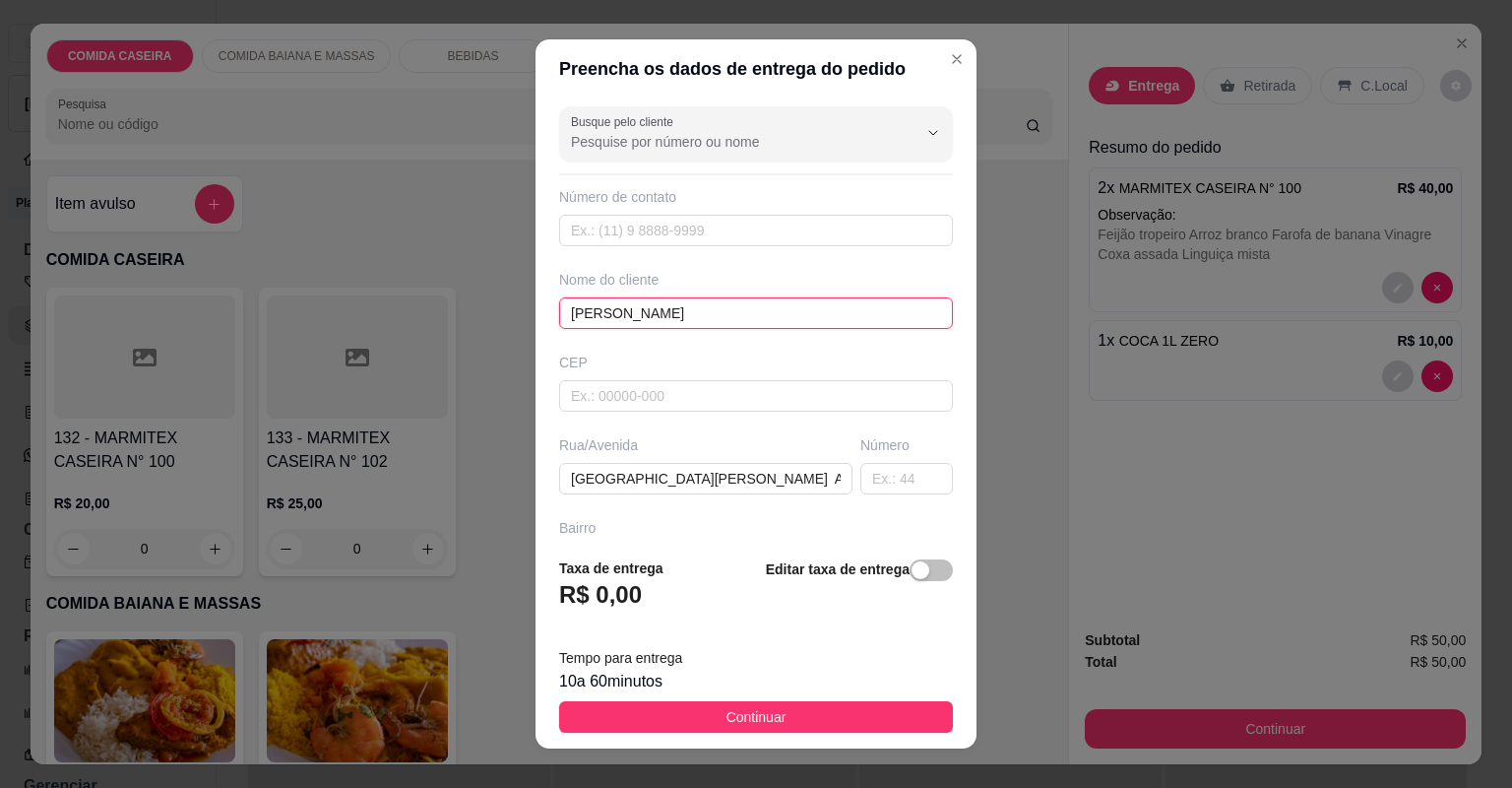 type on "ALANA" 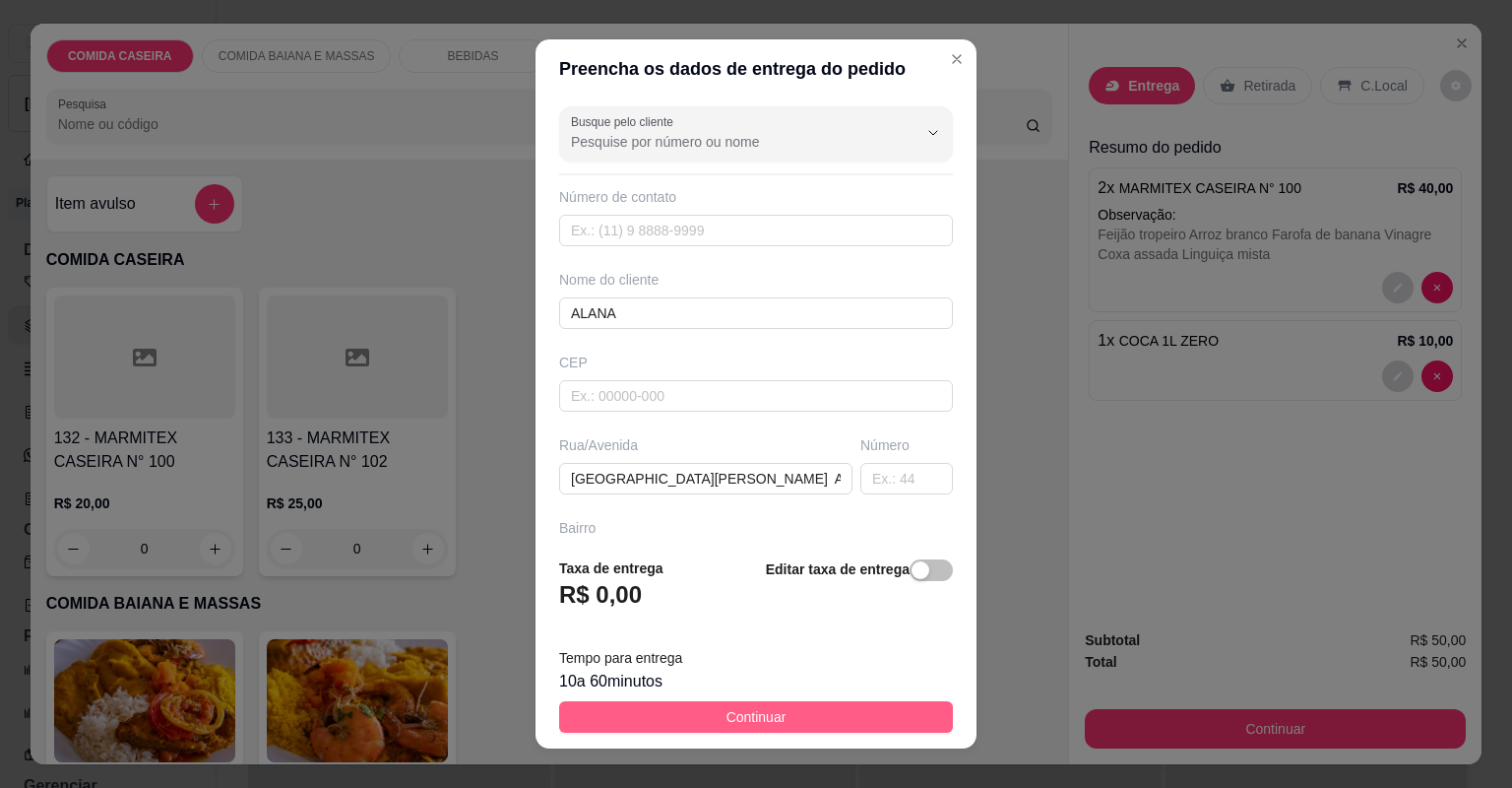click on "Continuar" at bounding box center [756, 717] 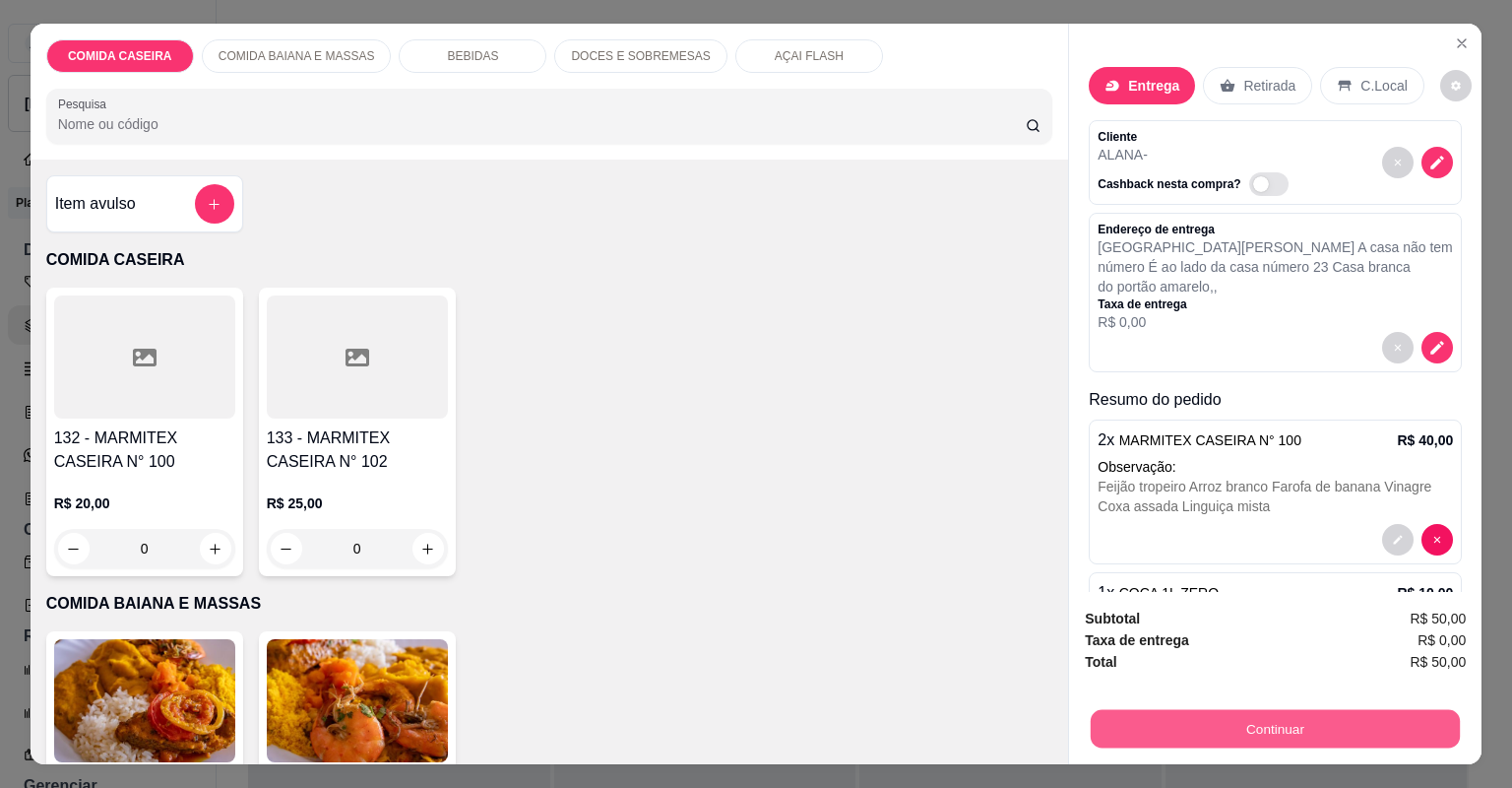 click on "Continuar" at bounding box center (1275, 729) 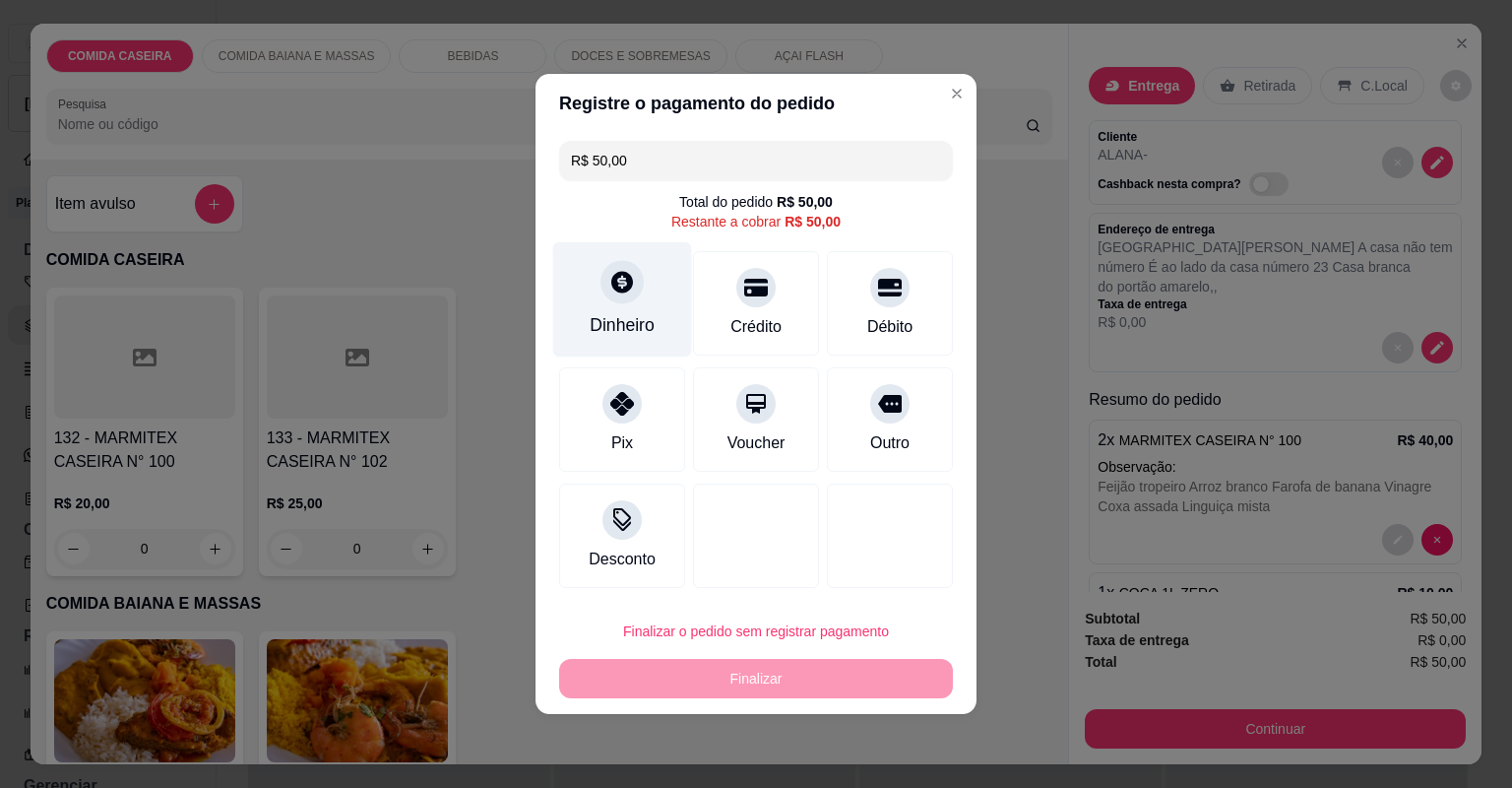 click on "Dinheiro" at bounding box center (622, 299) 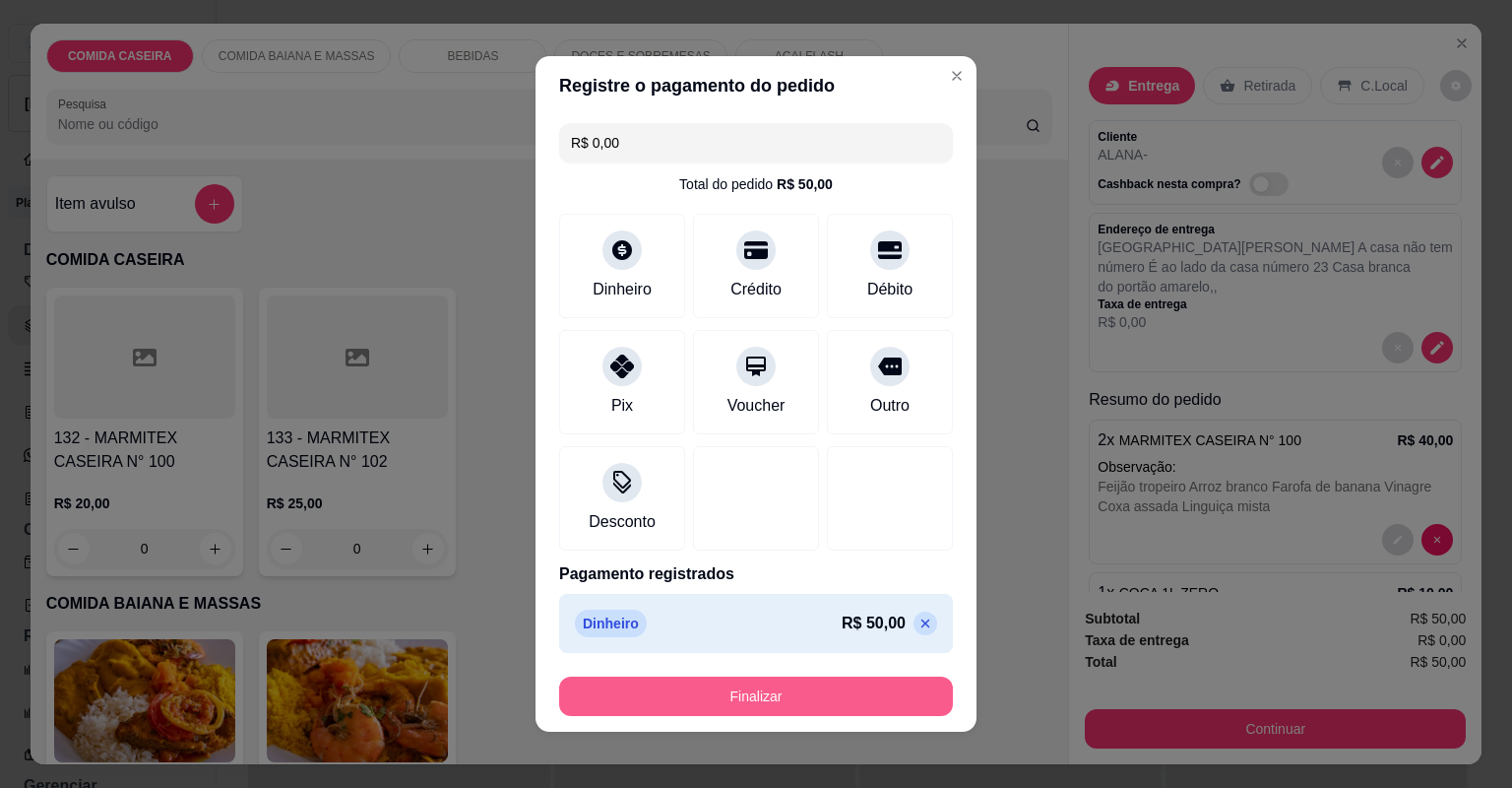 click on "Finalizar" at bounding box center (756, 696) 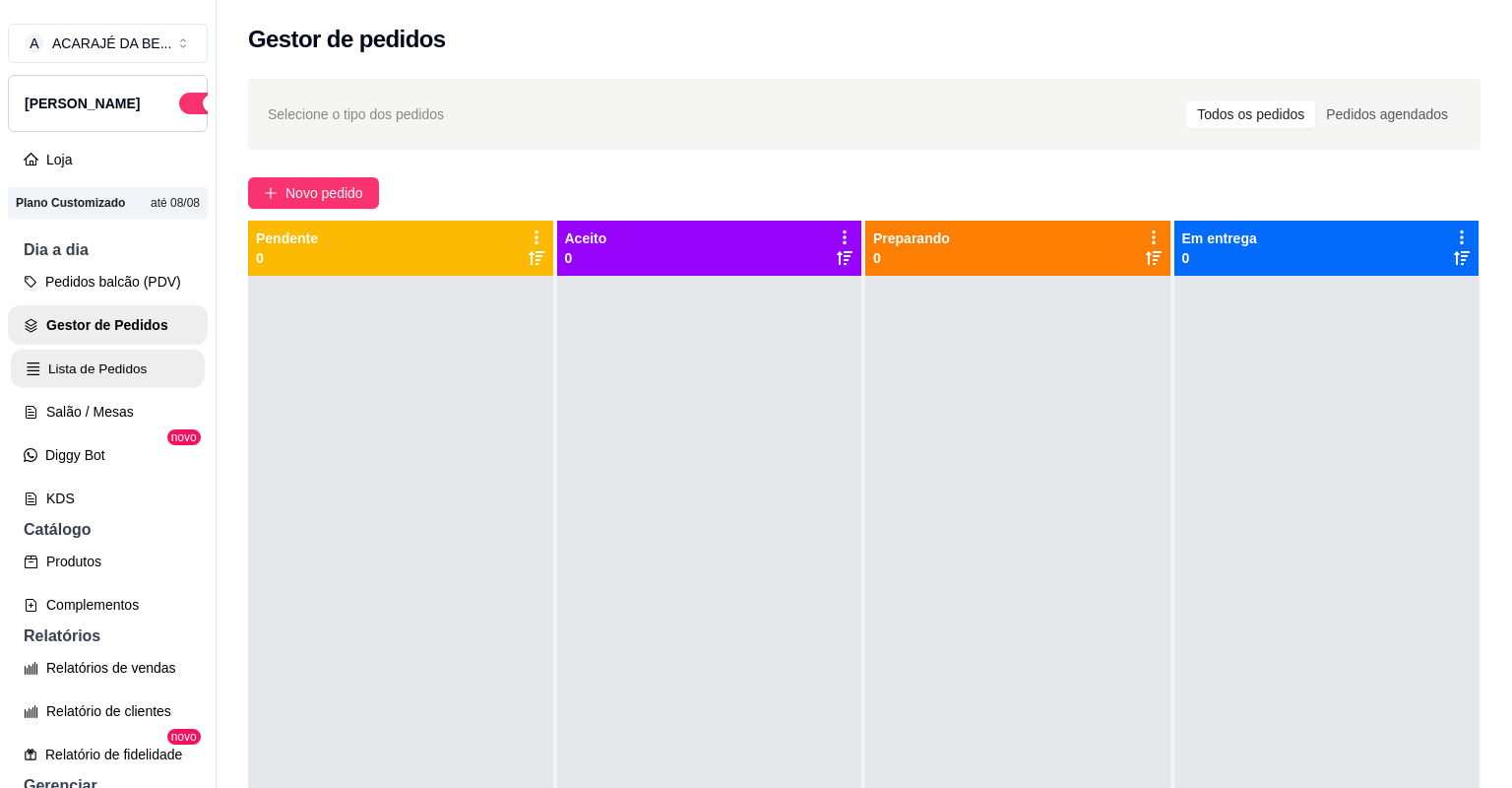 click on "Lista de Pedidos" at bounding box center [107, 368] 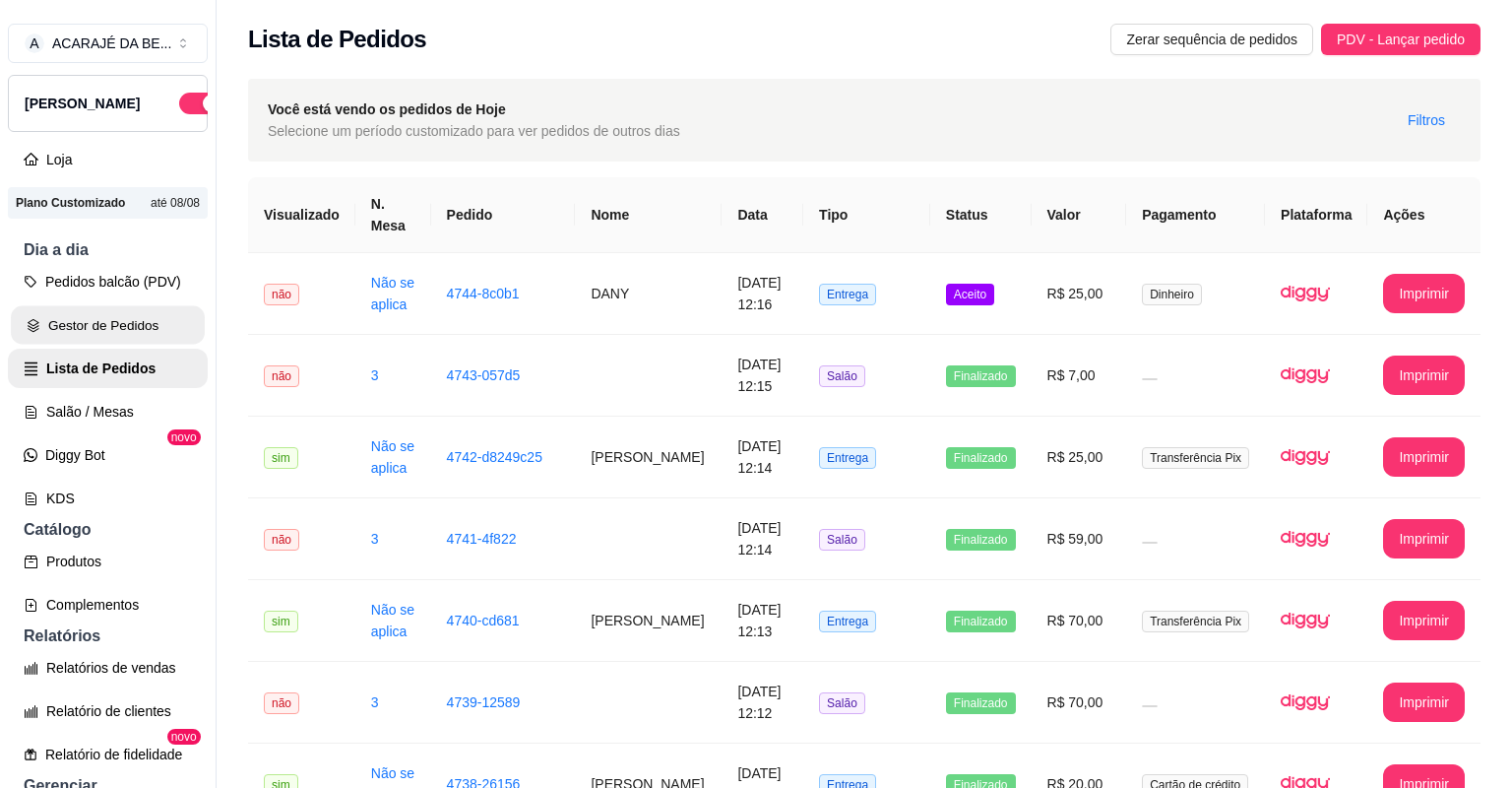 click on "Gestor de Pedidos" at bounding box center (107, 325) 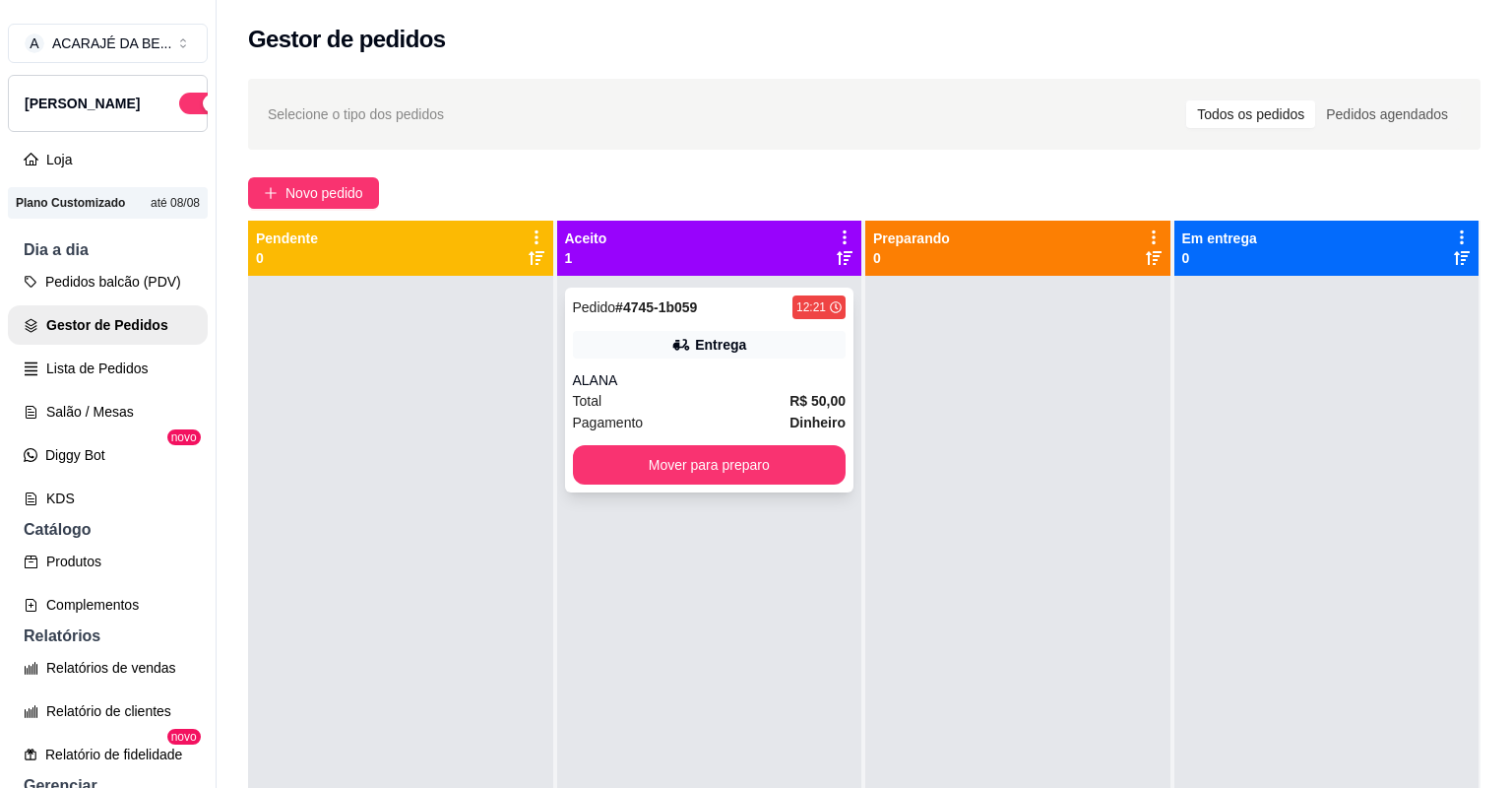 click on "ALANA" at bounding box center [710, 380] 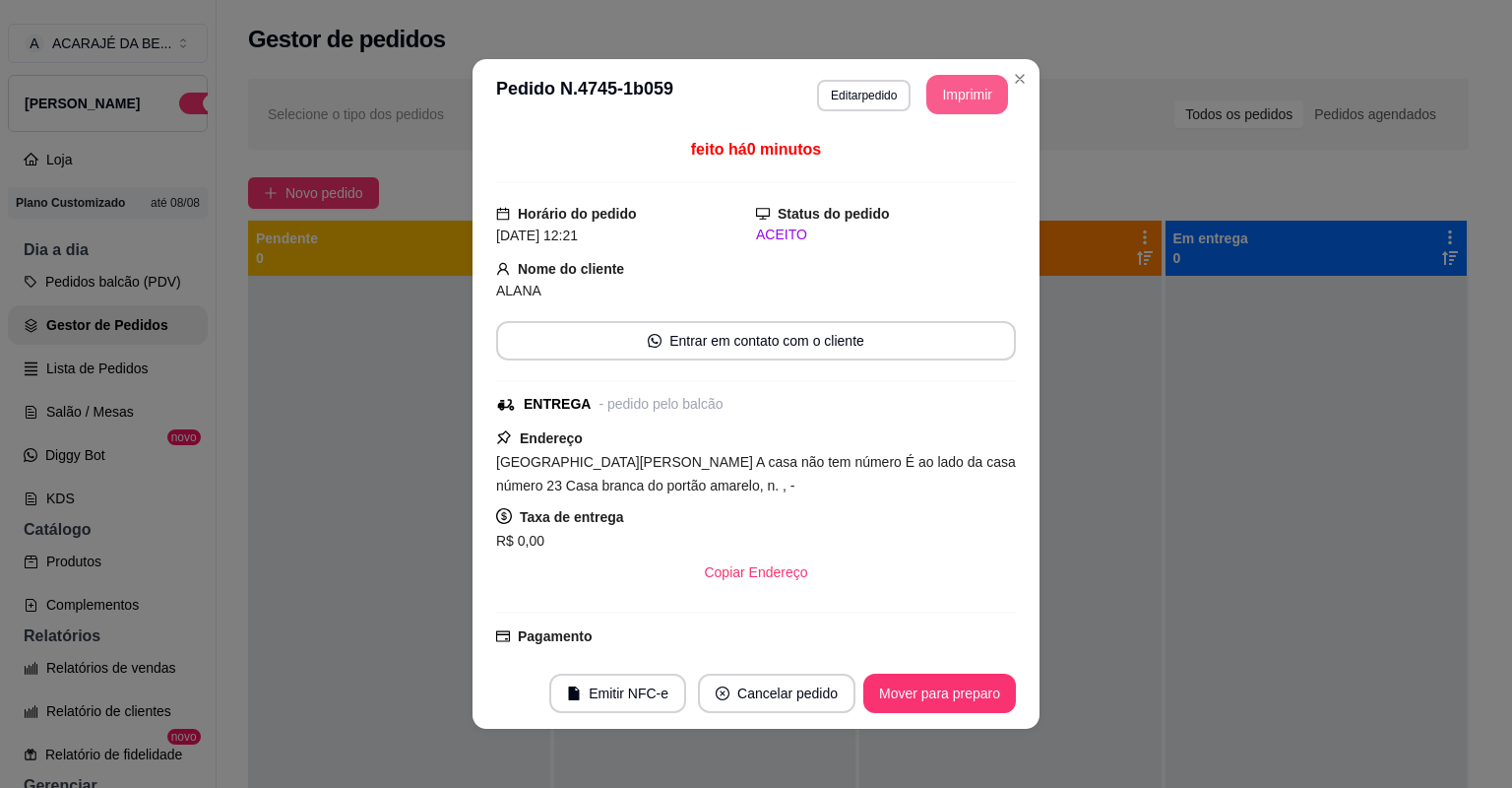 click on "Imprimir" at bounding box center (967, 95) 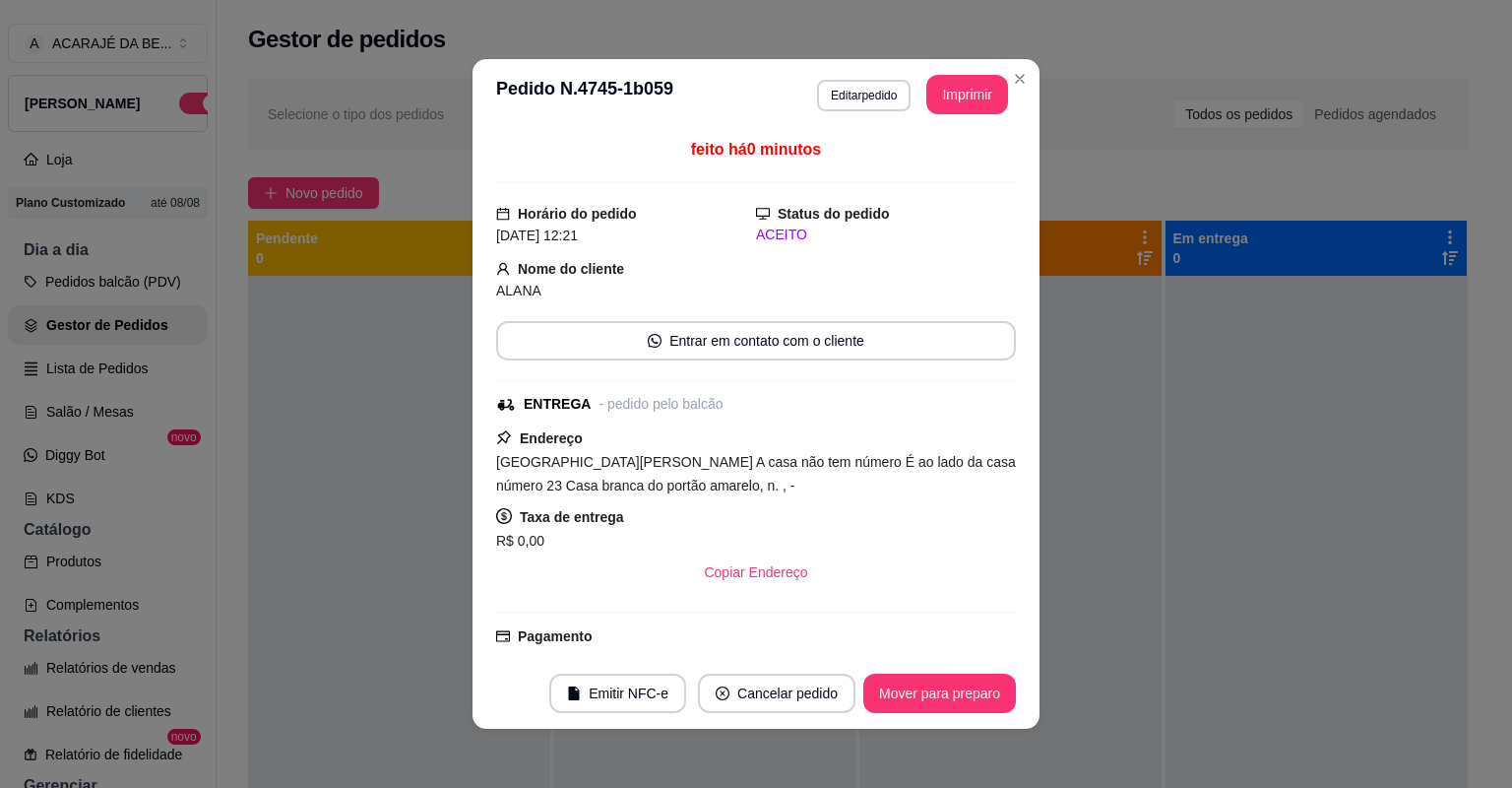 click on "Mover para preparo" at bounding box center (939, 693) 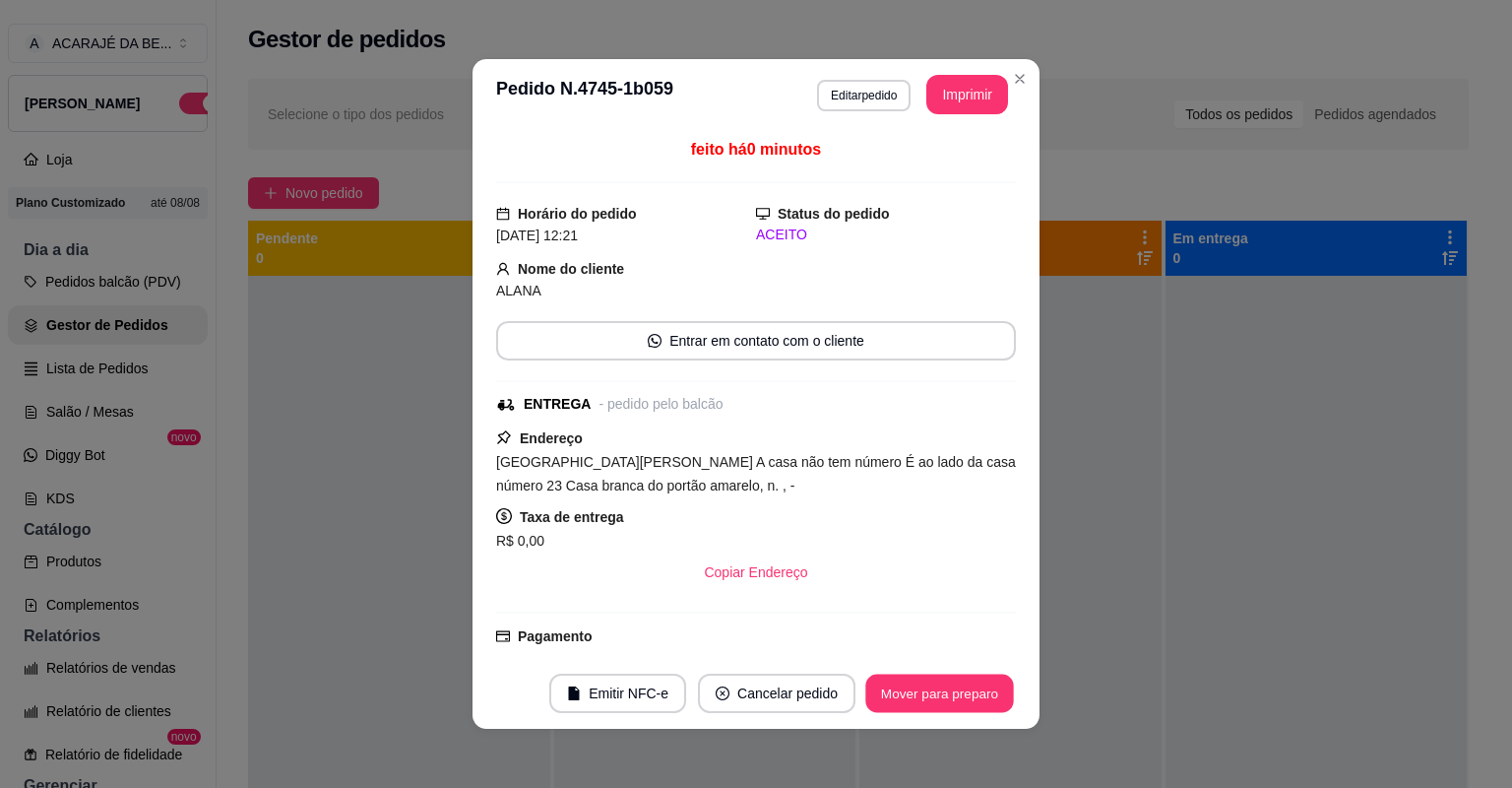 click on "Mover para preparo" at bounding box center [939, 693] 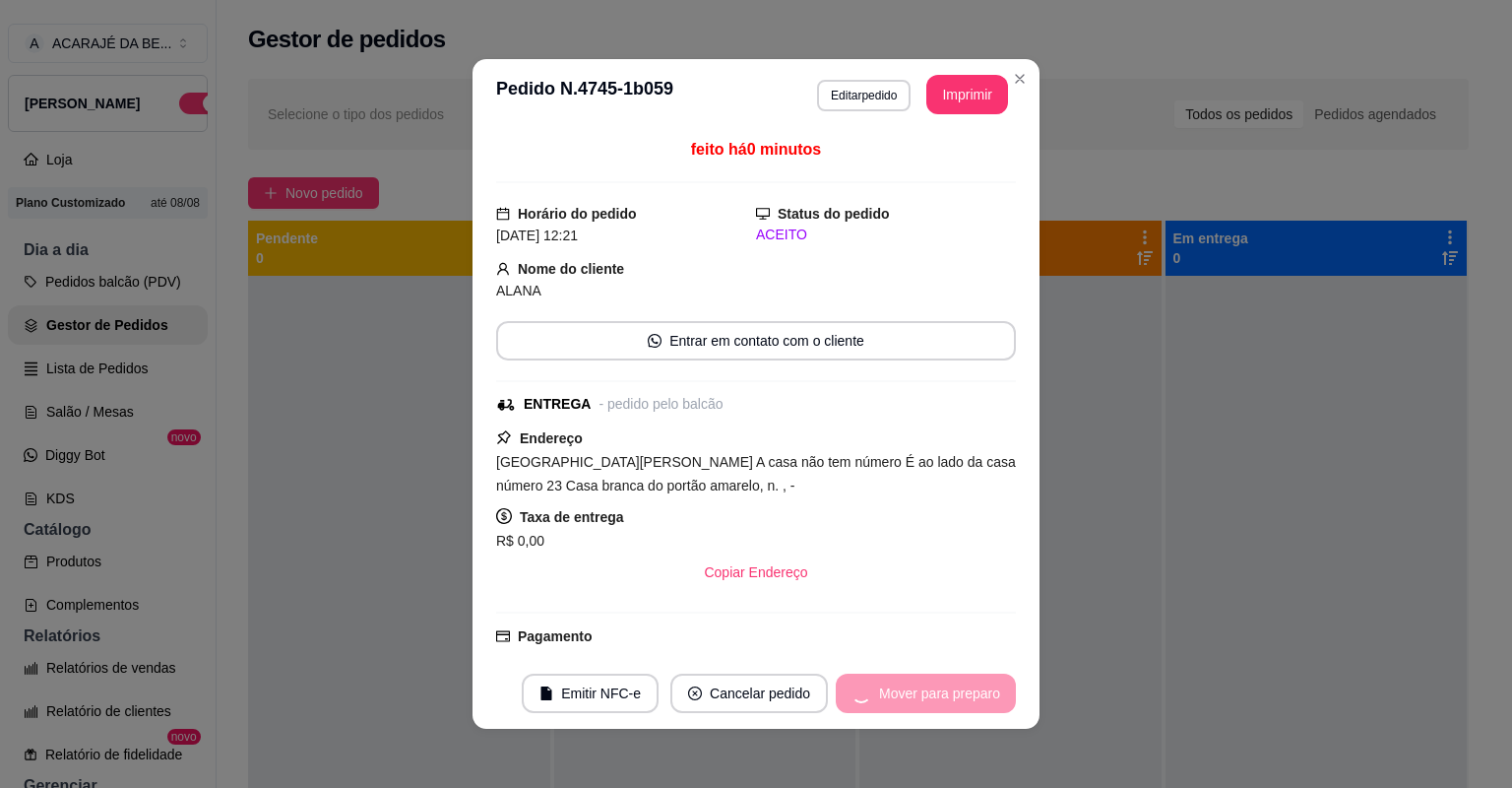 click on "Mover para preparo" at bounding box center (925, 693) 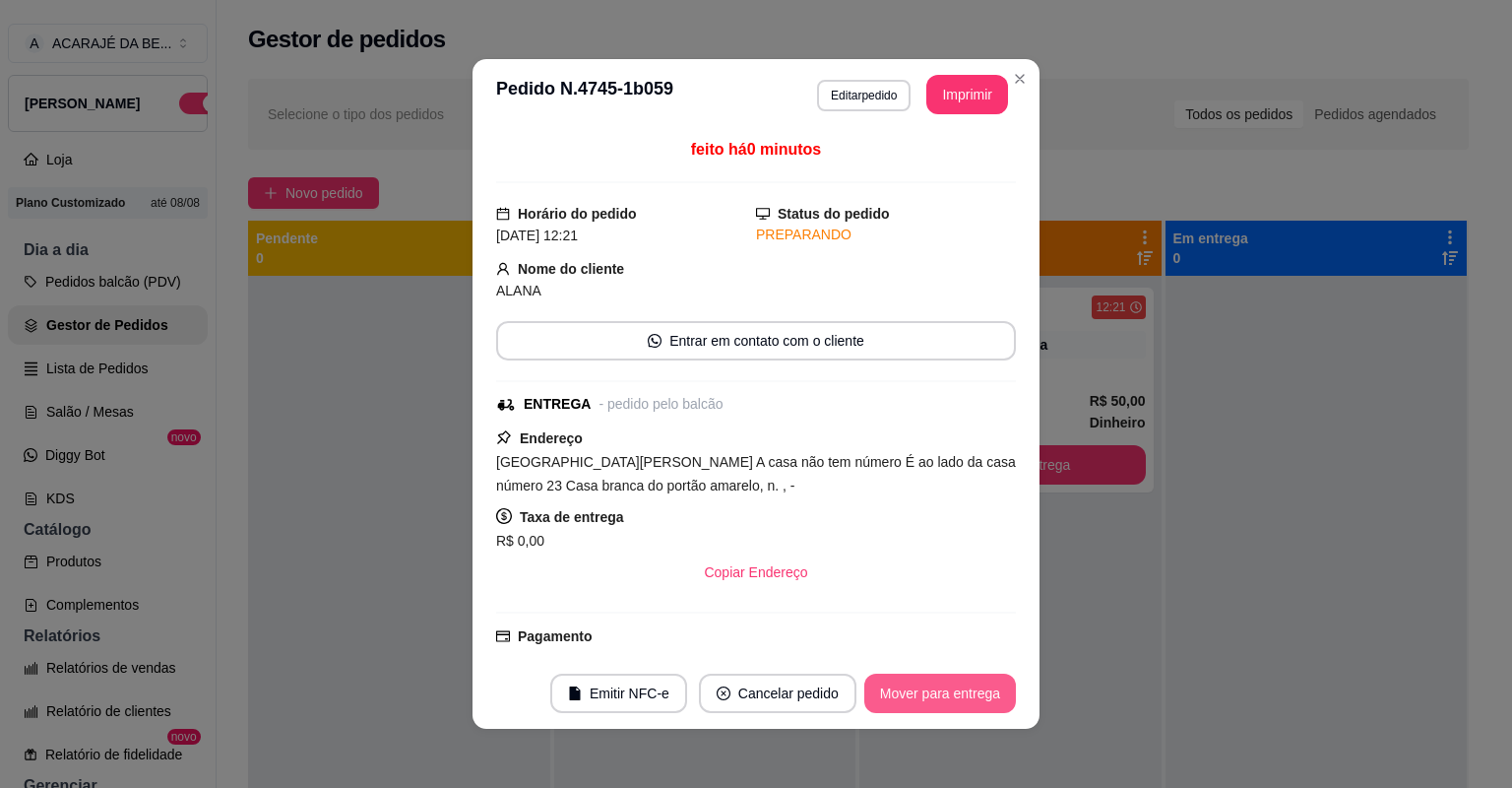 click on "Mover para entrega" at bounding box center [940, 693] 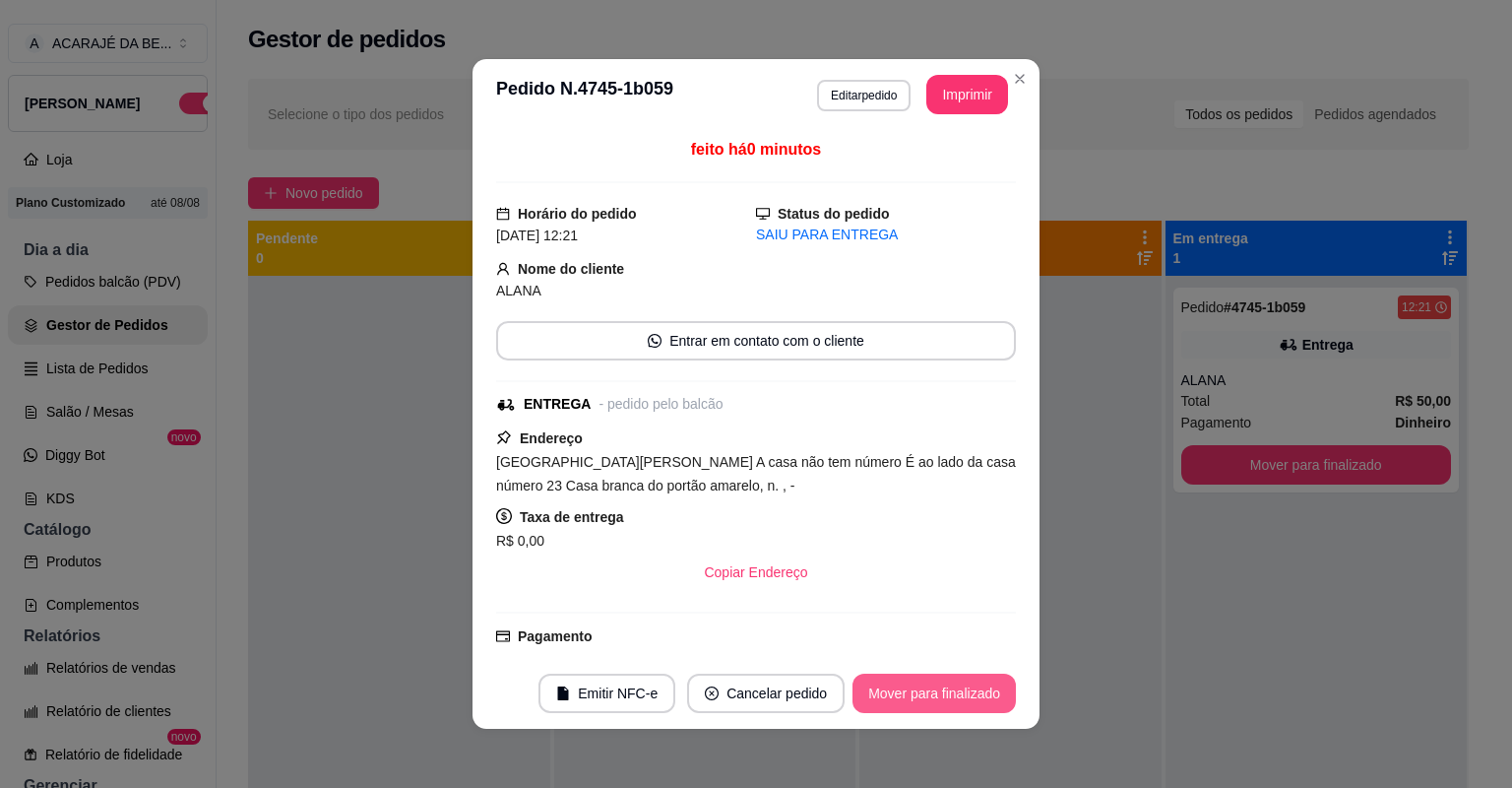 click on "Mover para finalizado" at bounding box center (934, 693) 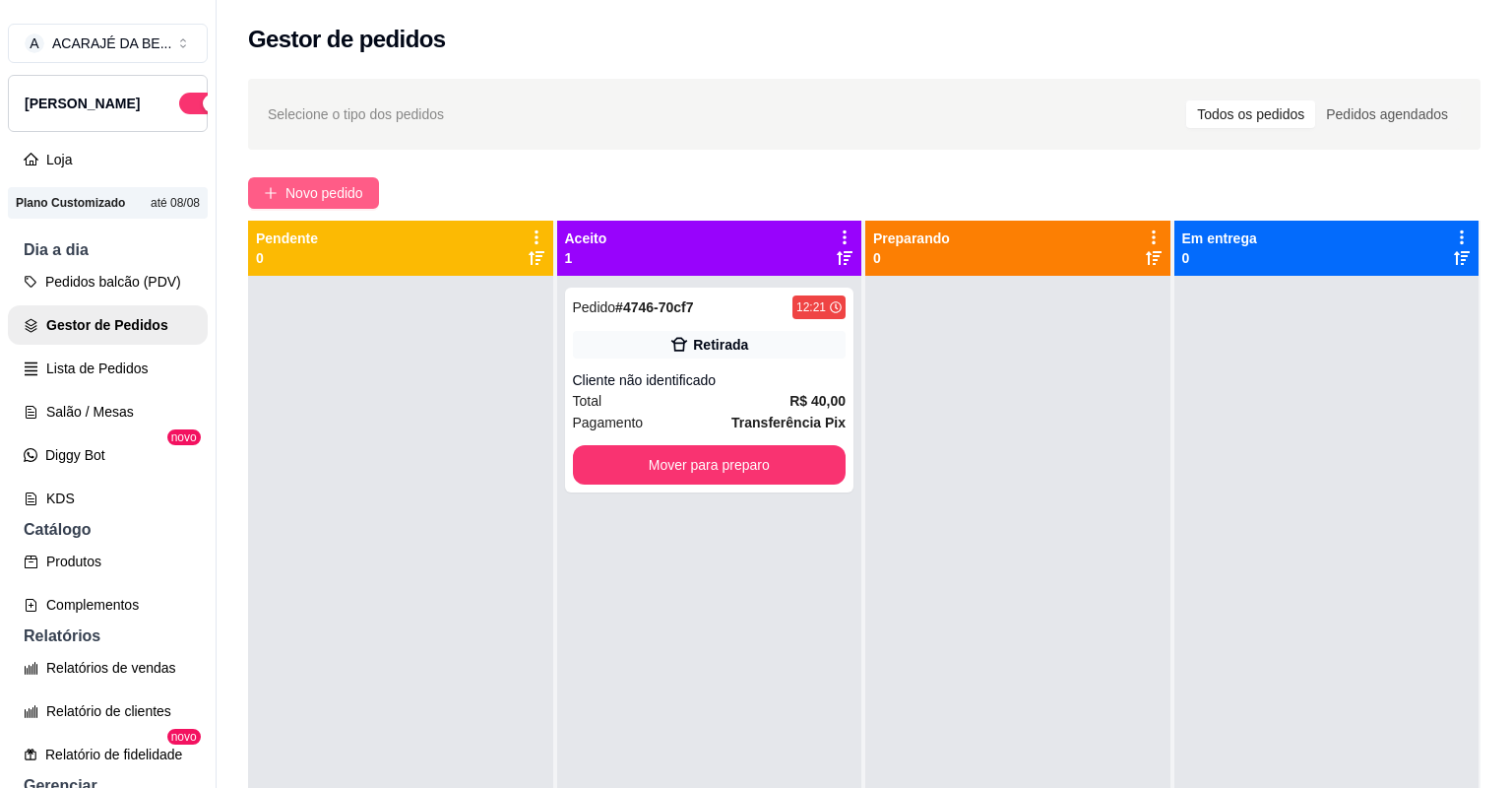 click on "Novo pedido" at bounding box center [324, 193] 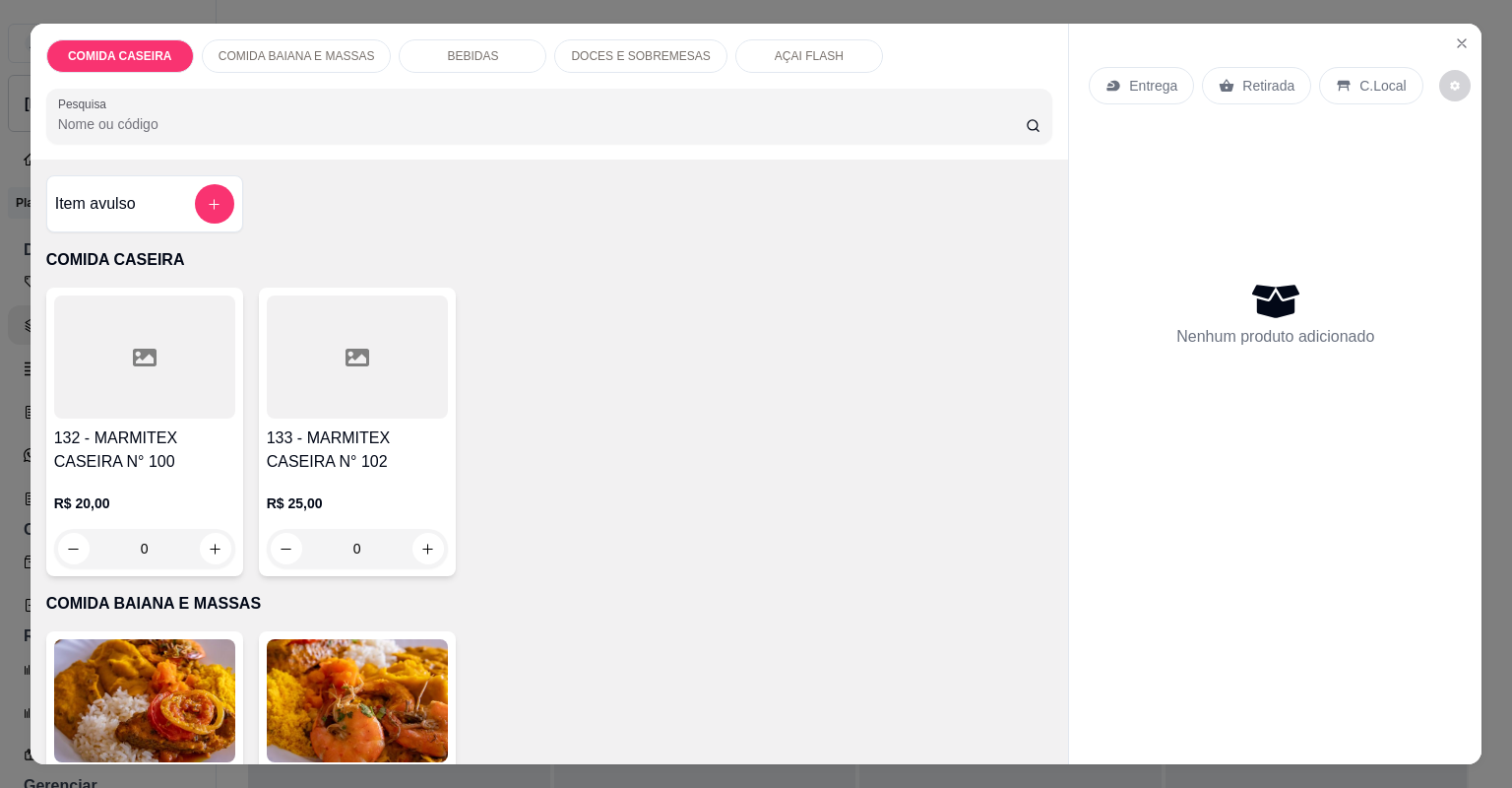 click at bounding box center [357, 357] 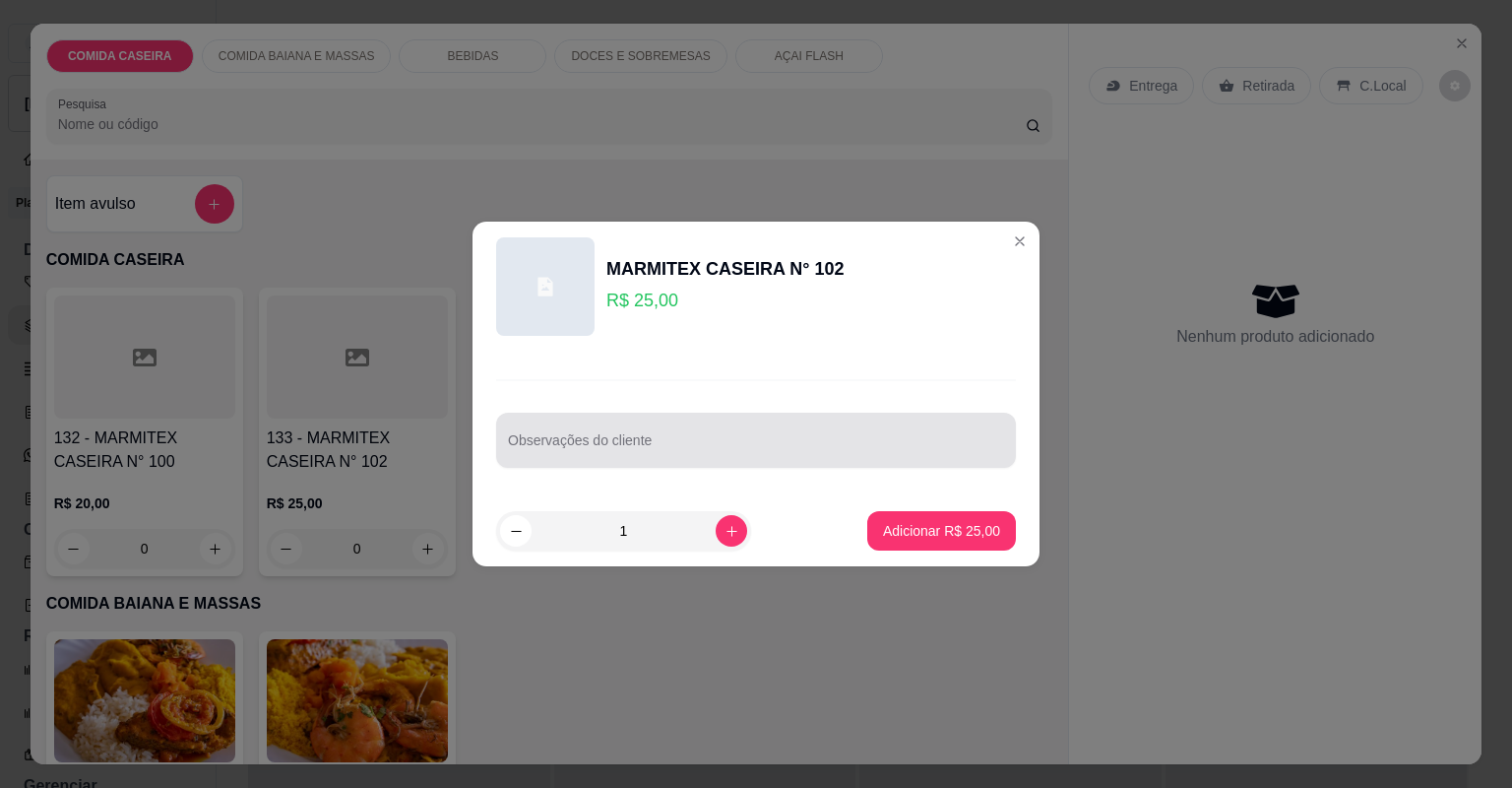 click at bounding box center (756, 440) 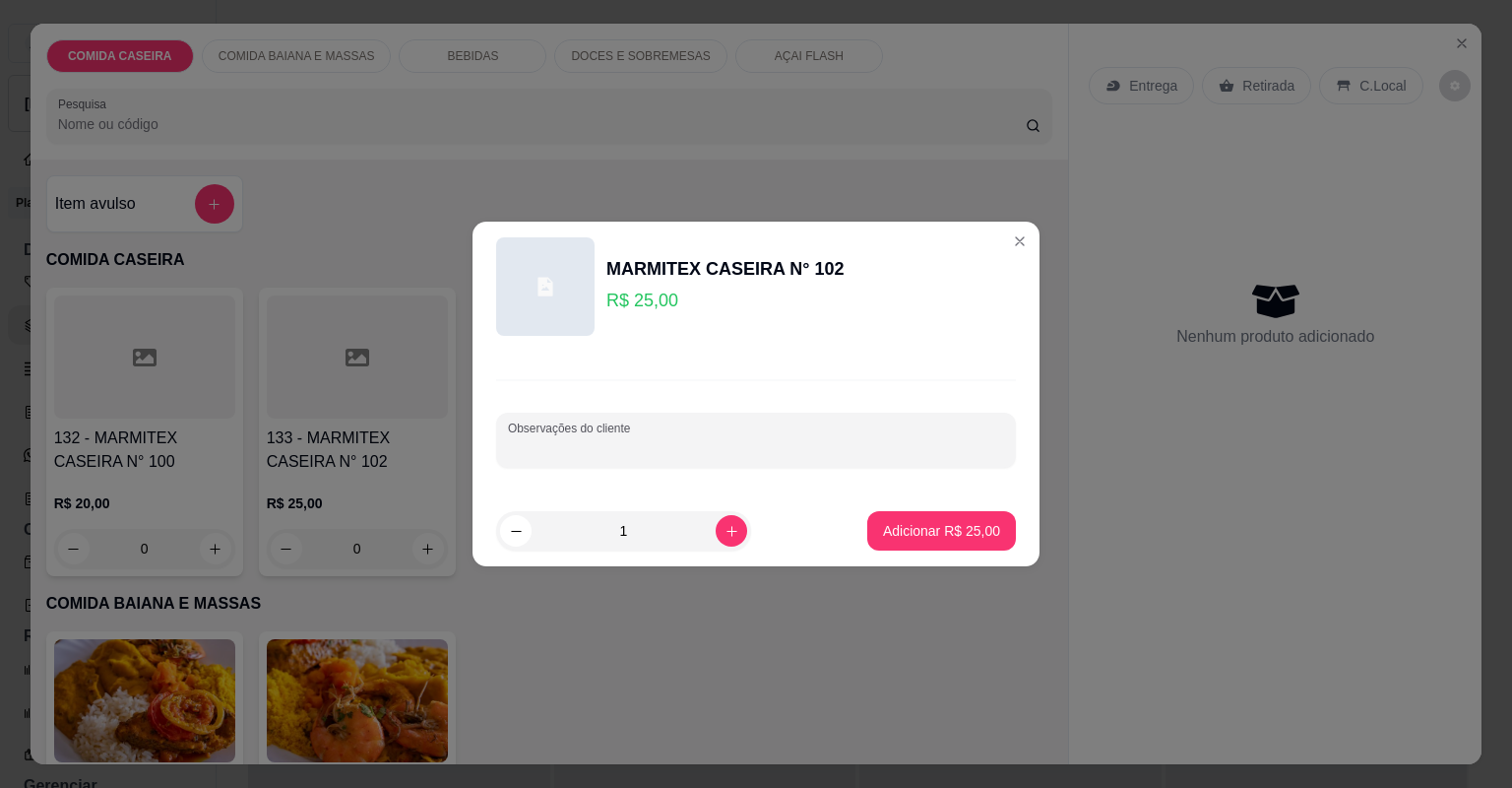 paste on "Feijão tropeiro  Arroz  Farofa de banana  Purê de batata  Salada vinagrete    Lombo bovino  Linguiça de frango" 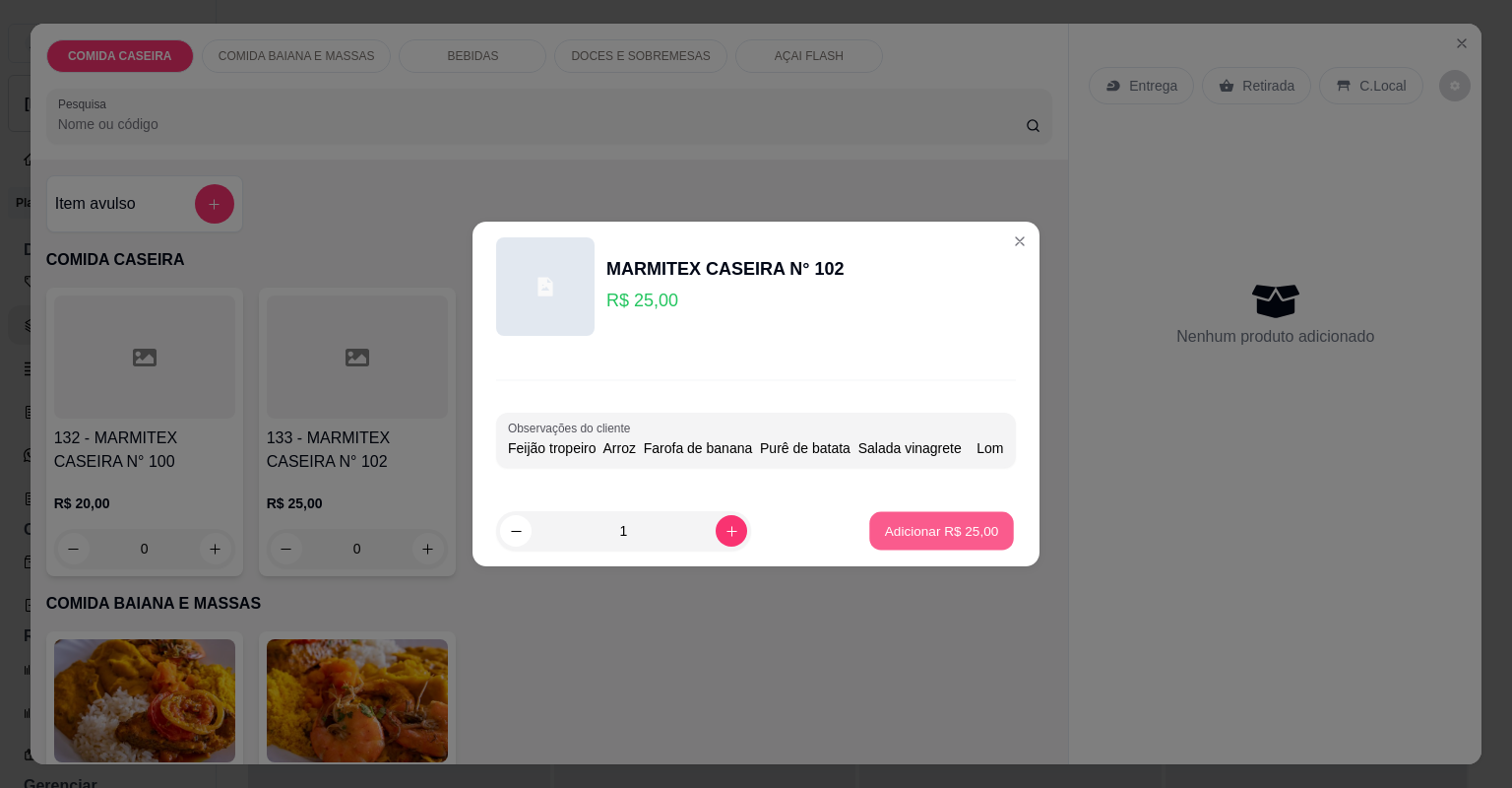 click on "Adicionar   R$ 25,00" at bounding box center [941, 531] 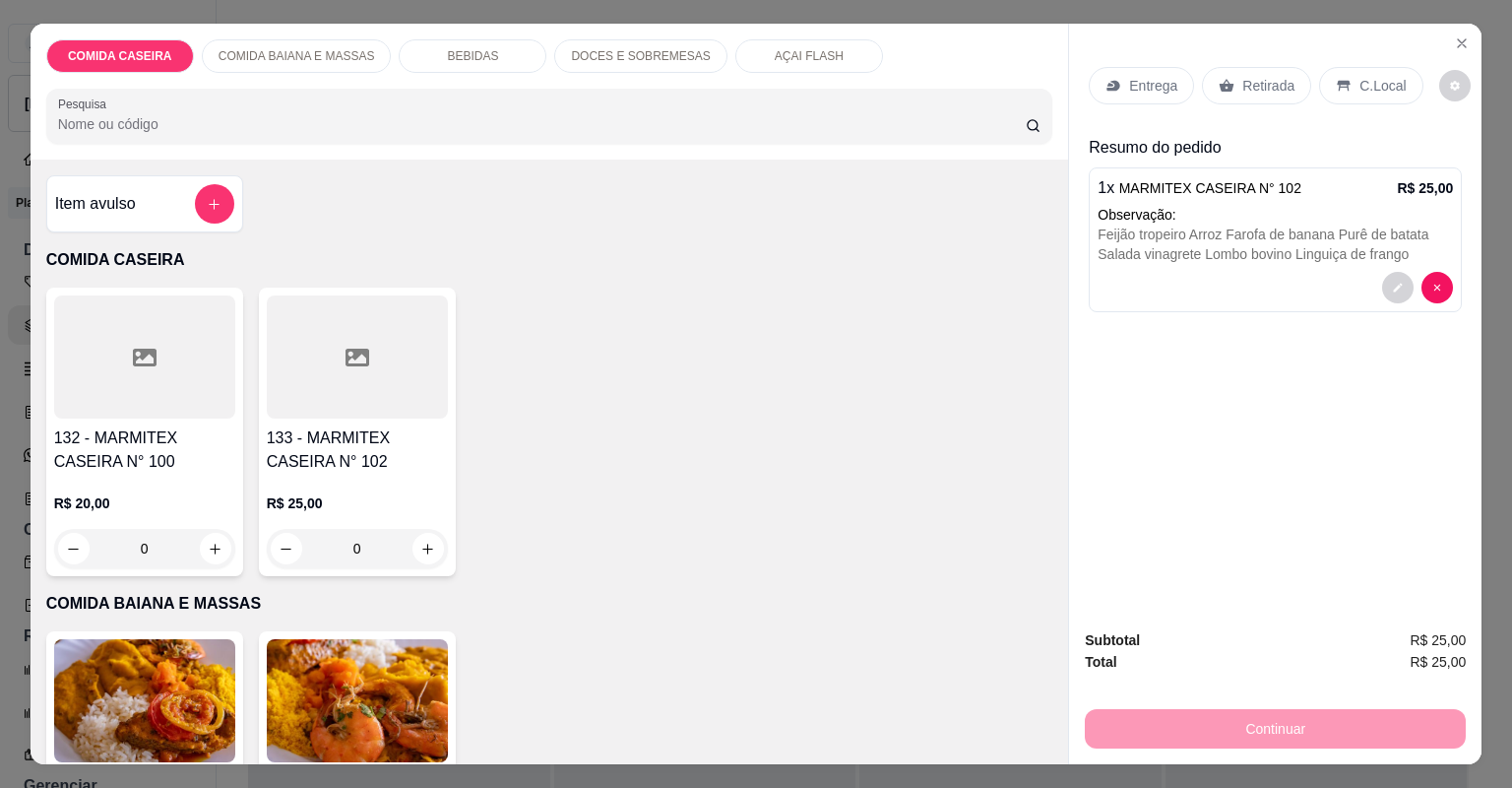 click on "Entrega" at bounding box center [1153, 86] 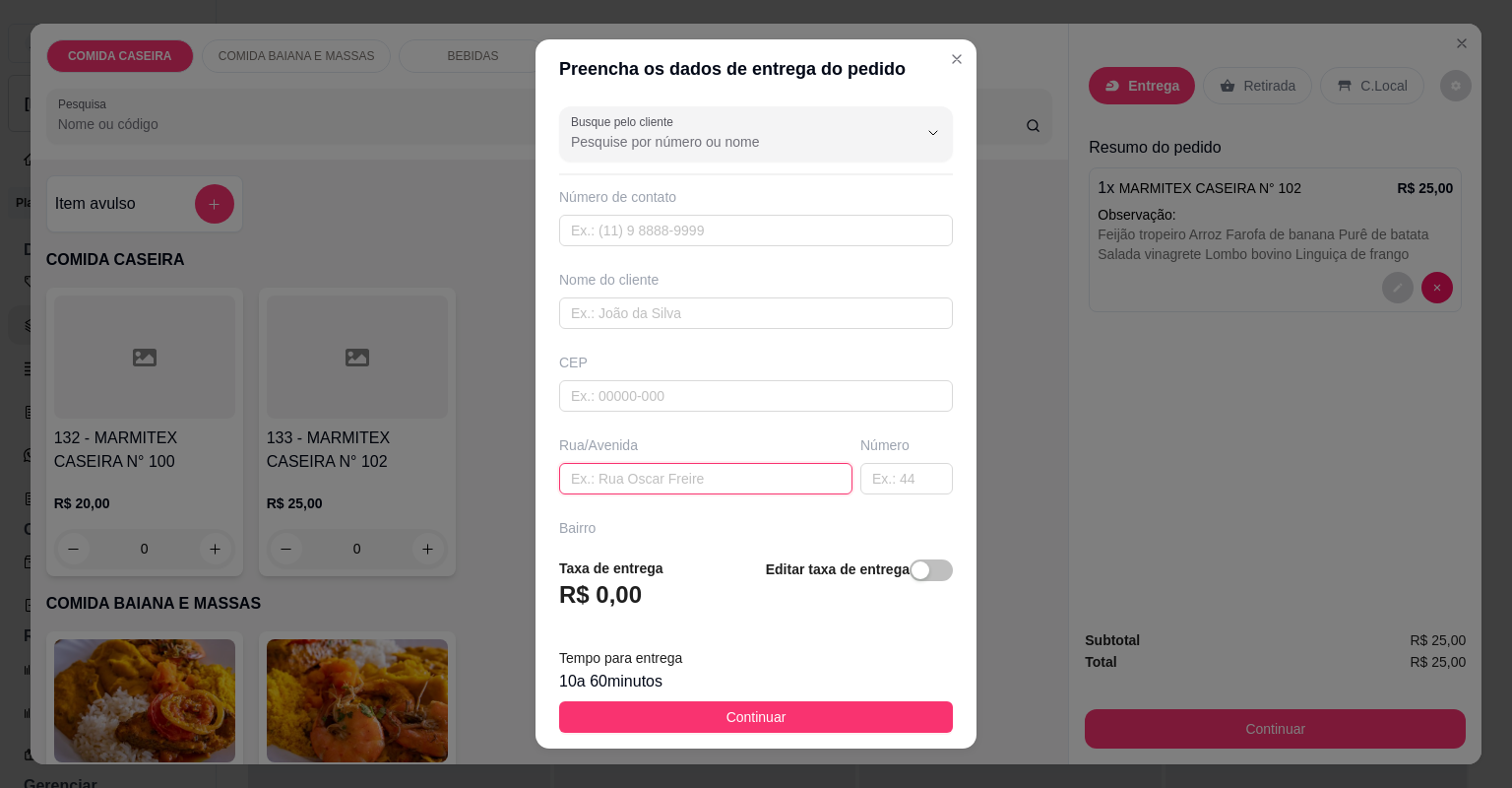 click at bounding box center [706, 479] 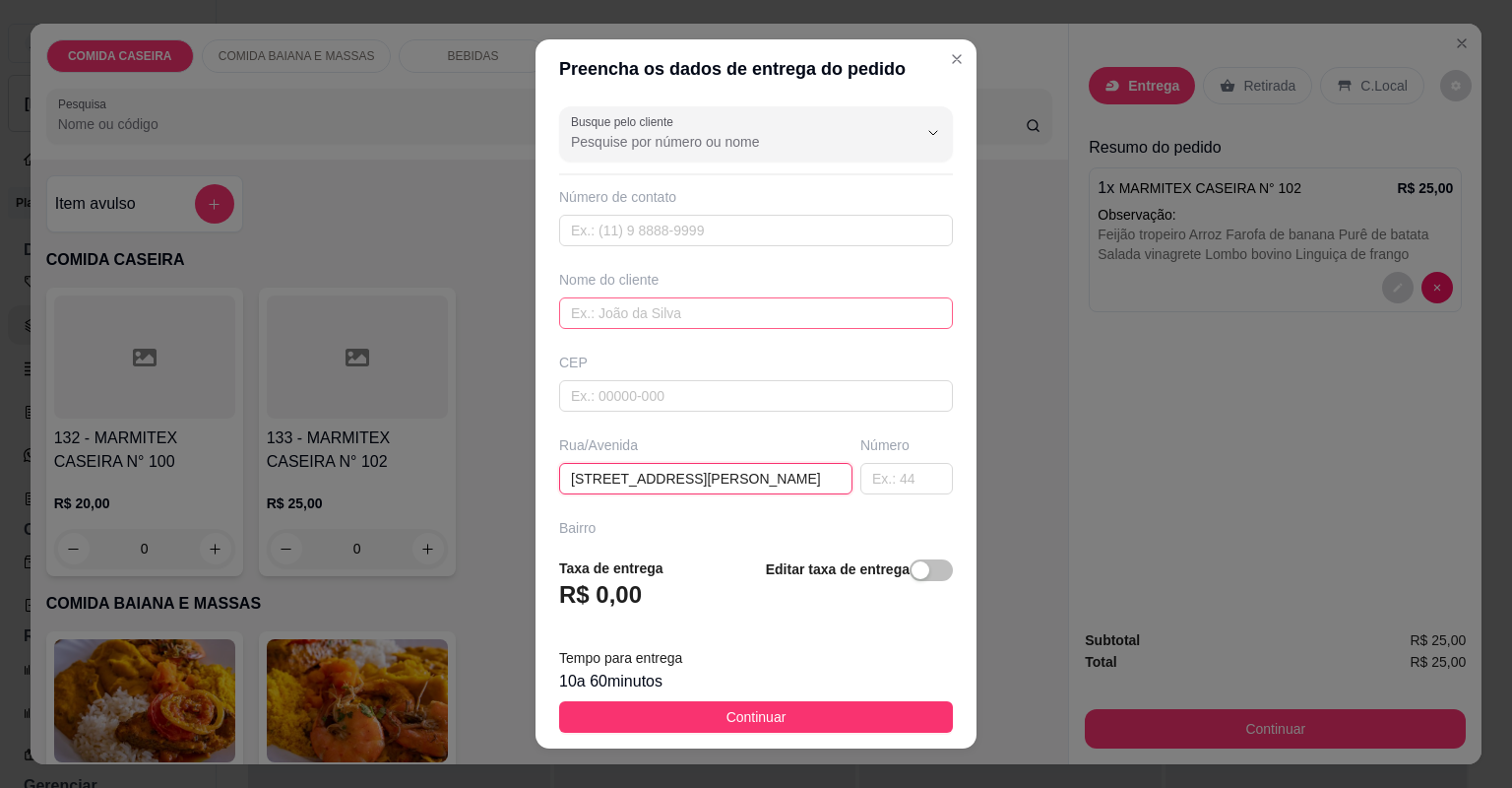 type on "[STREET_ADDRESS][PERSON_NAME]" 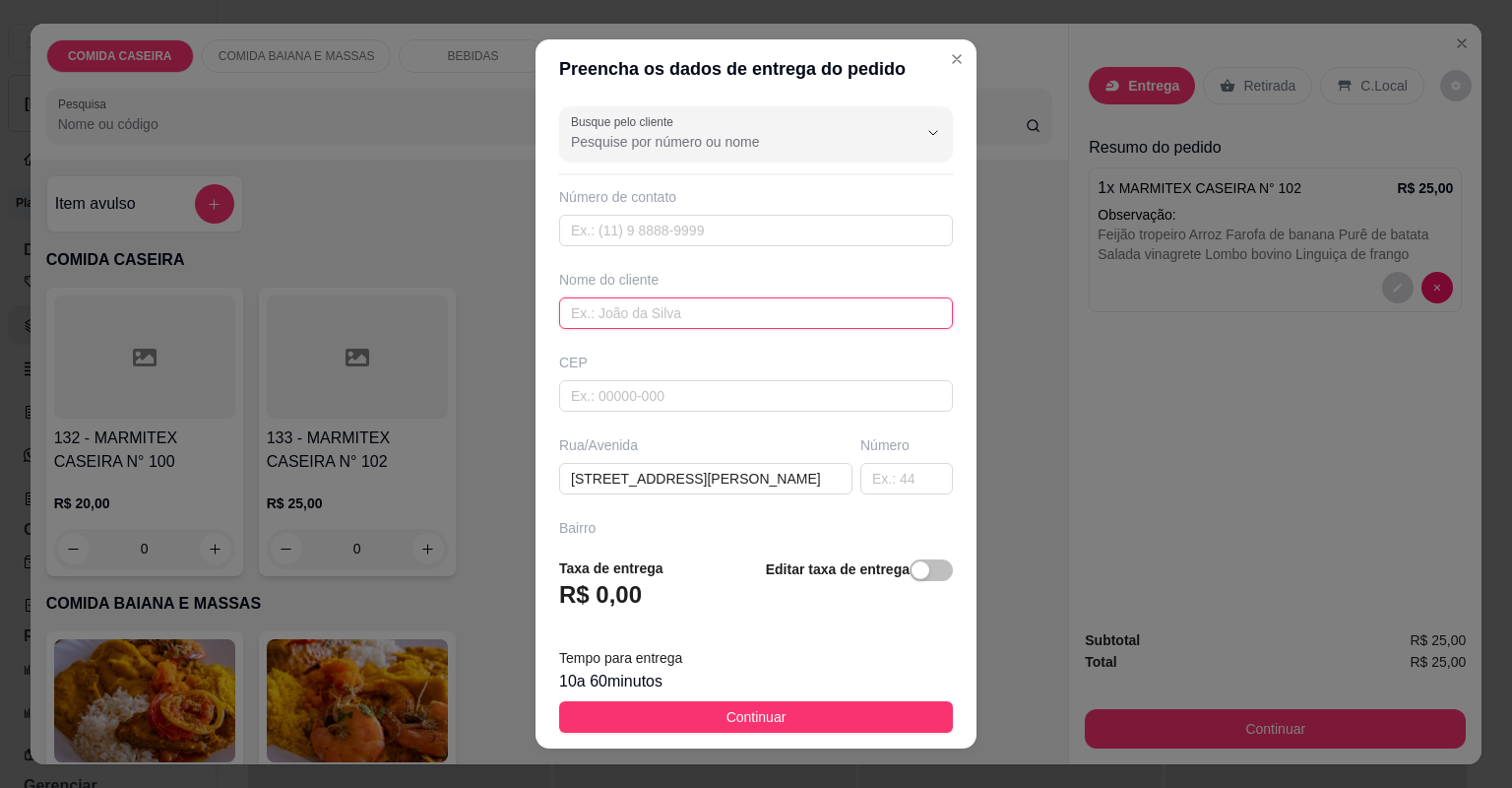 click at bounding box center [756, 313] 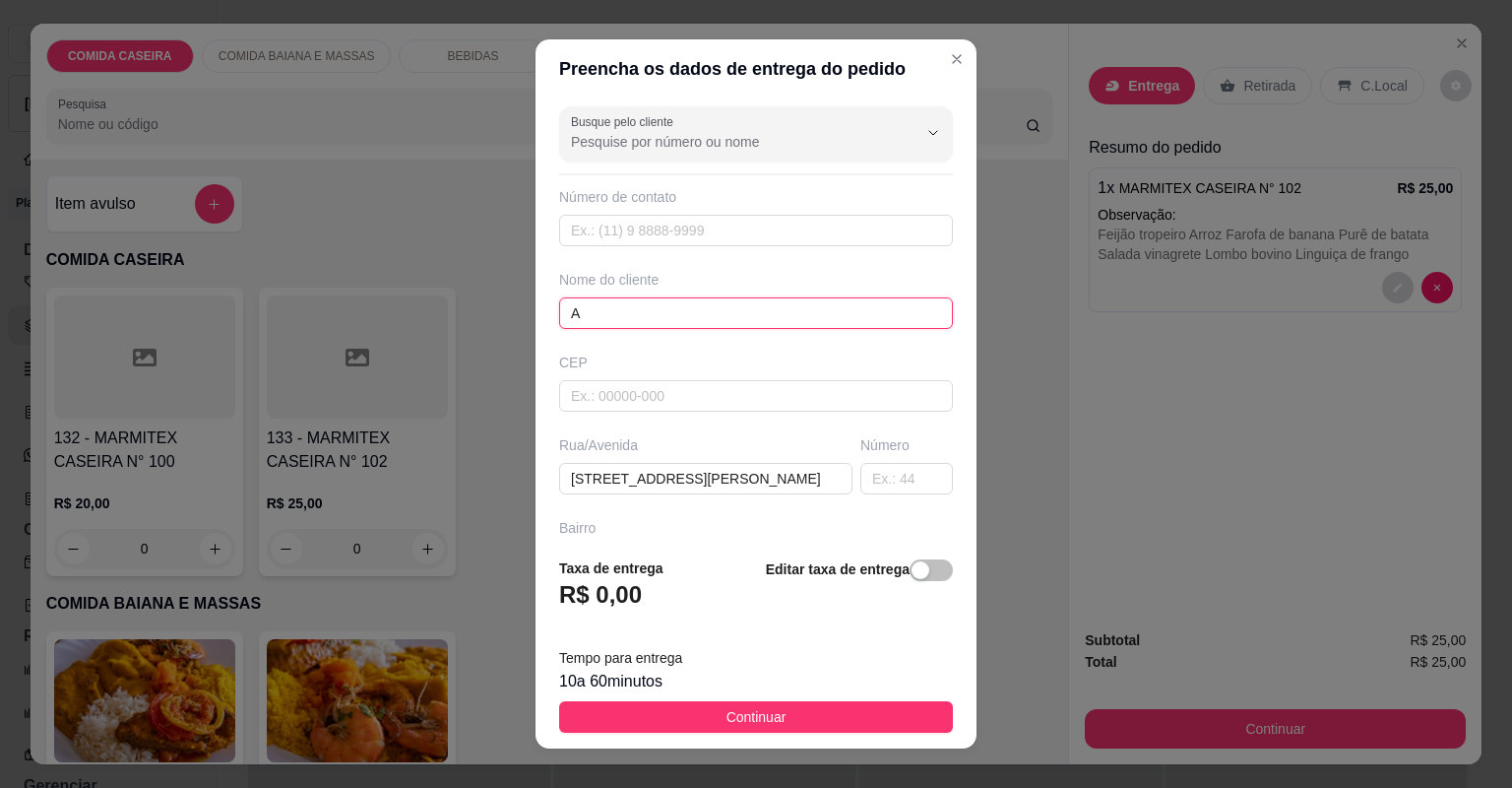 type on "AD" 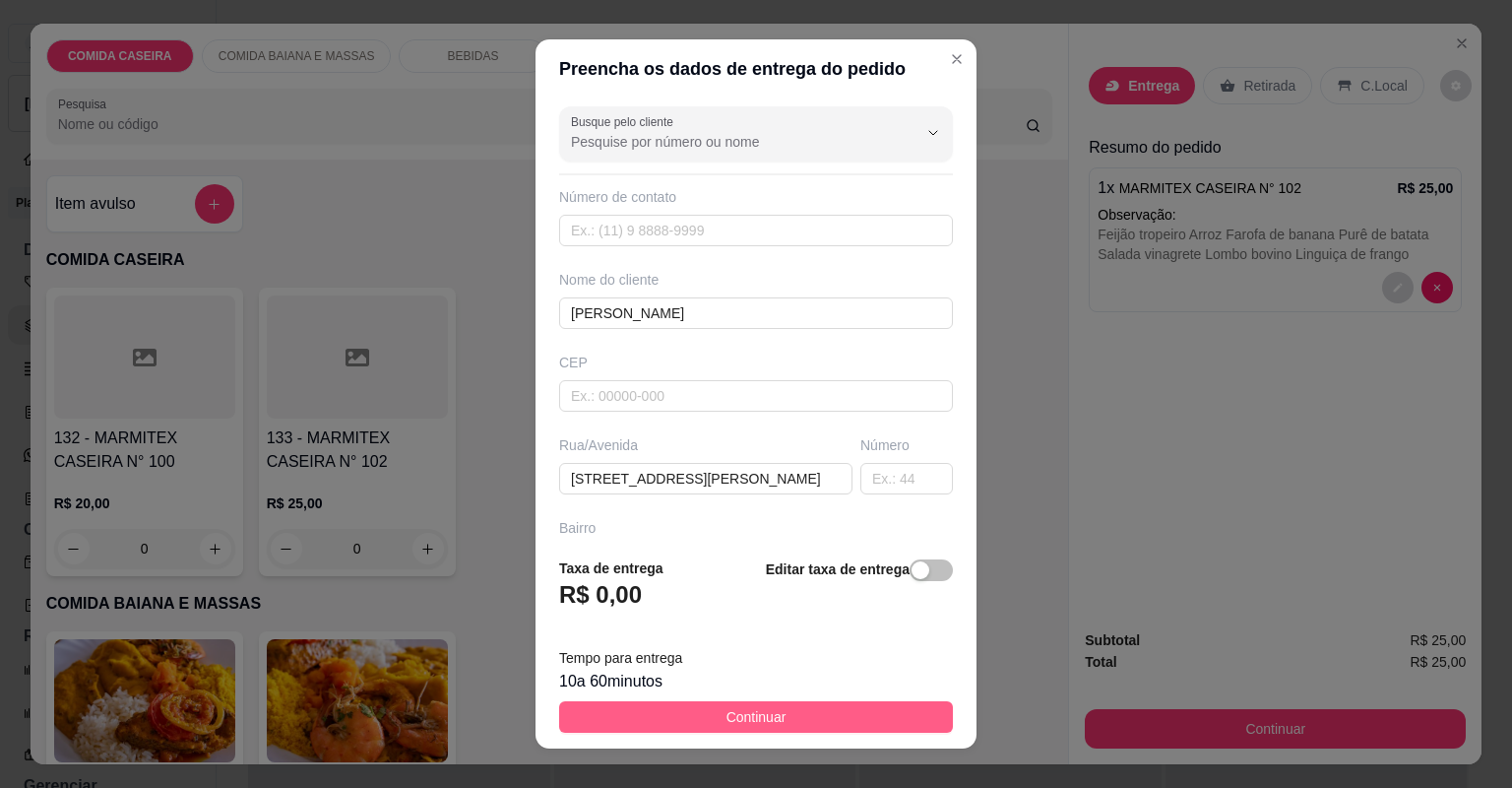 click on "Continuar" at bounding box center [756, 717] 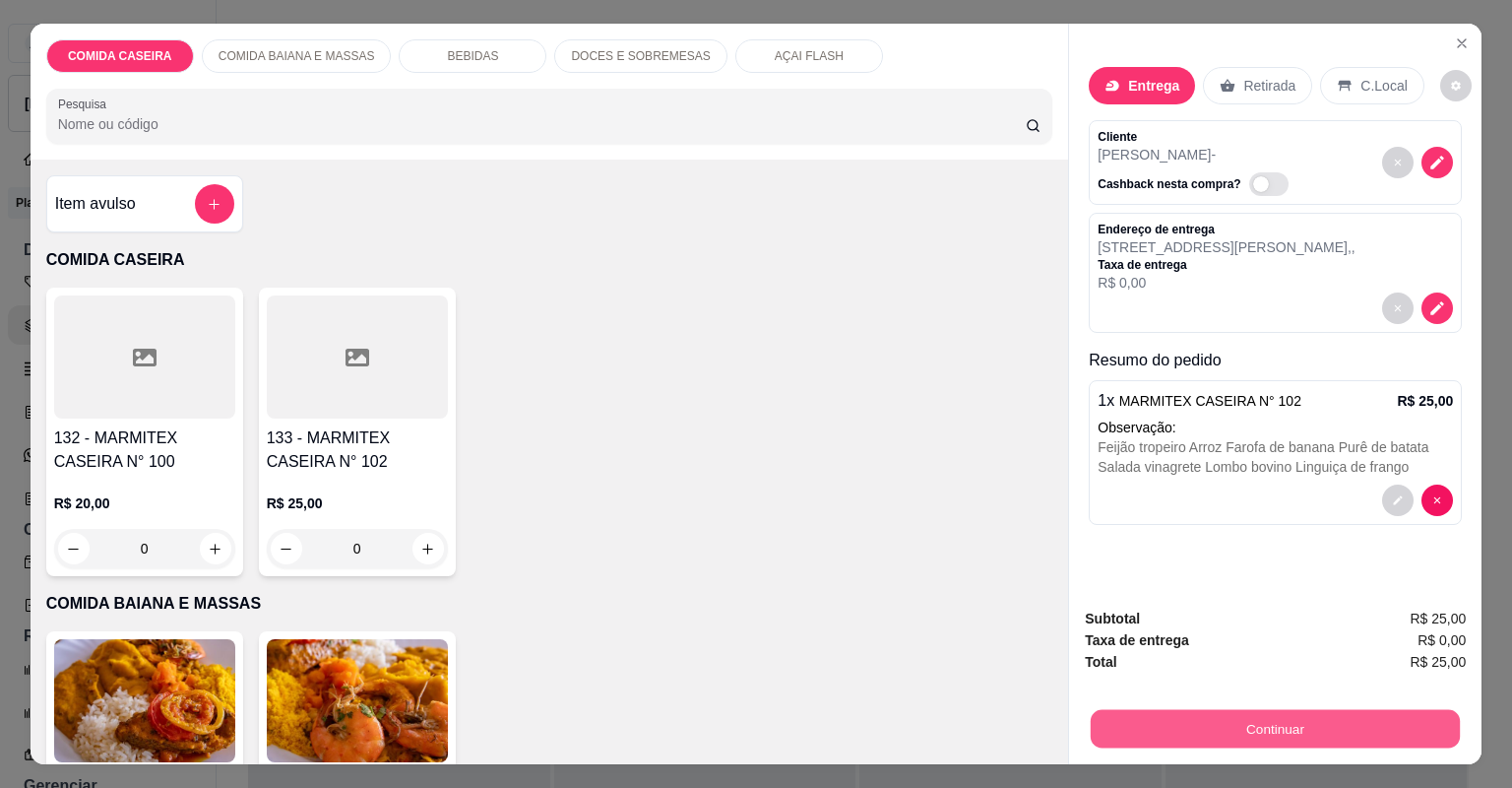 click on "Continuar" at bounding box center [1275, 729] 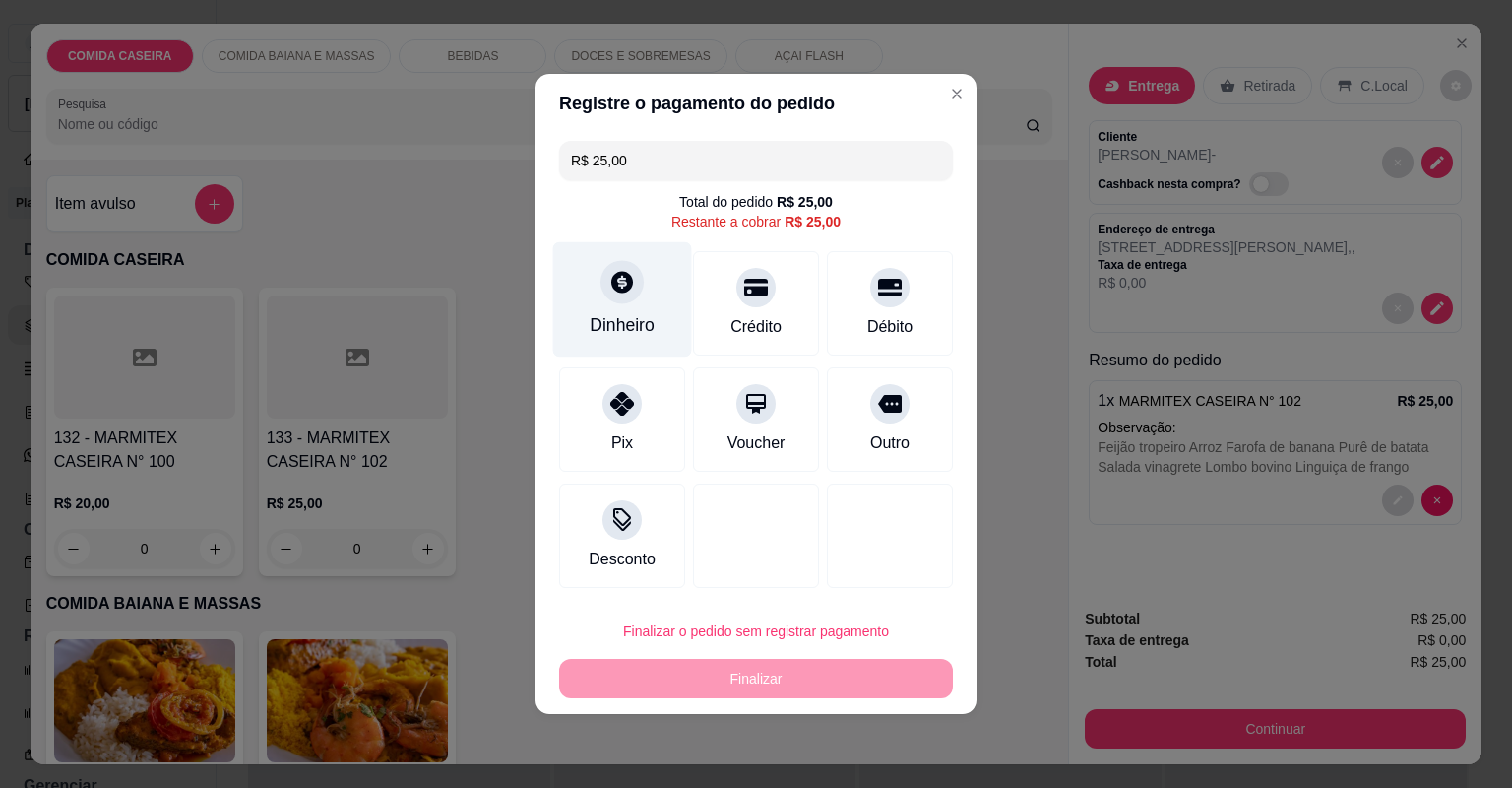 click at bounding box center (622, 282) 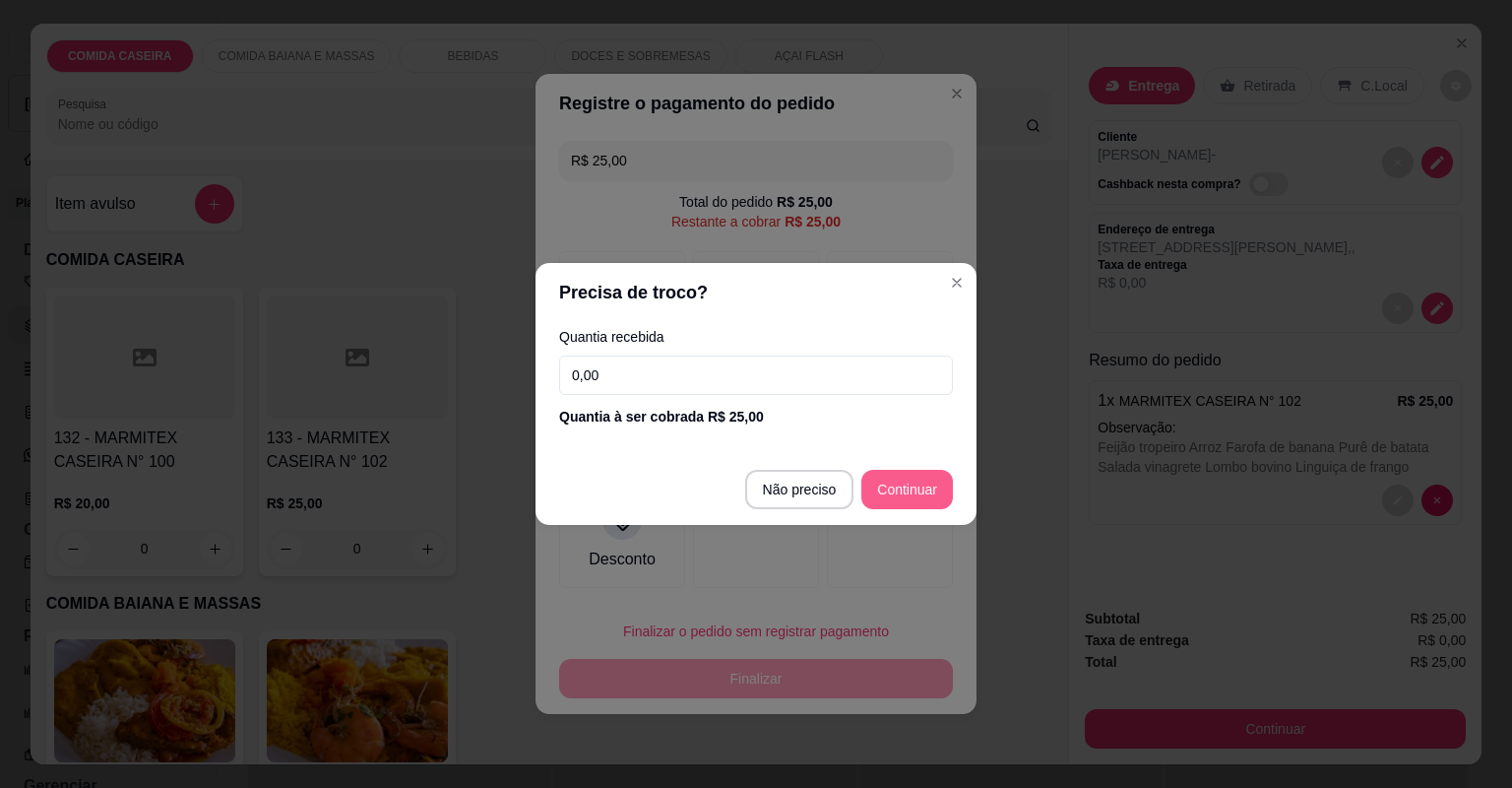 type on "R$ 0,00" 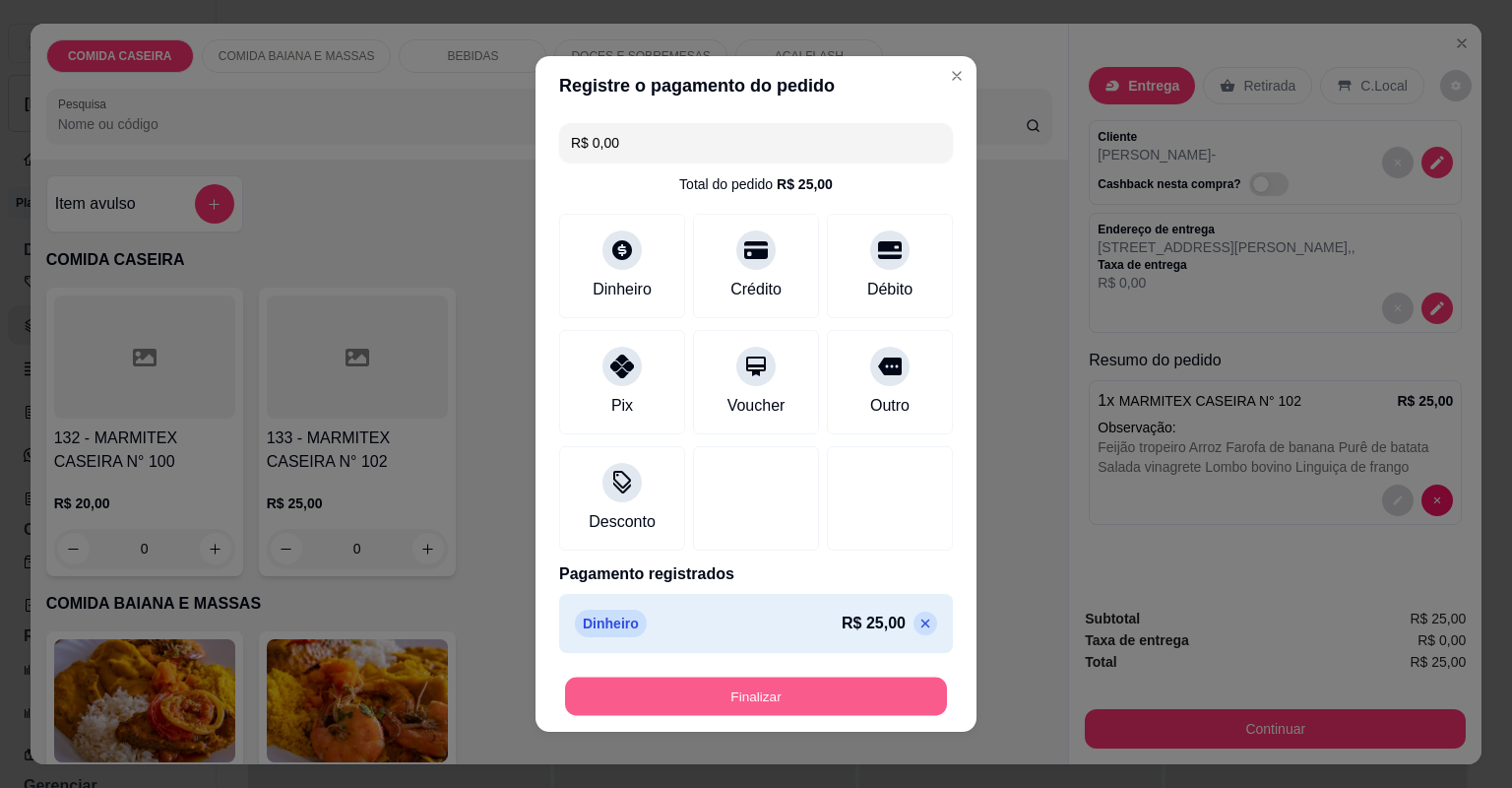 click on "Finalizar" at bounding box center (756, 696) 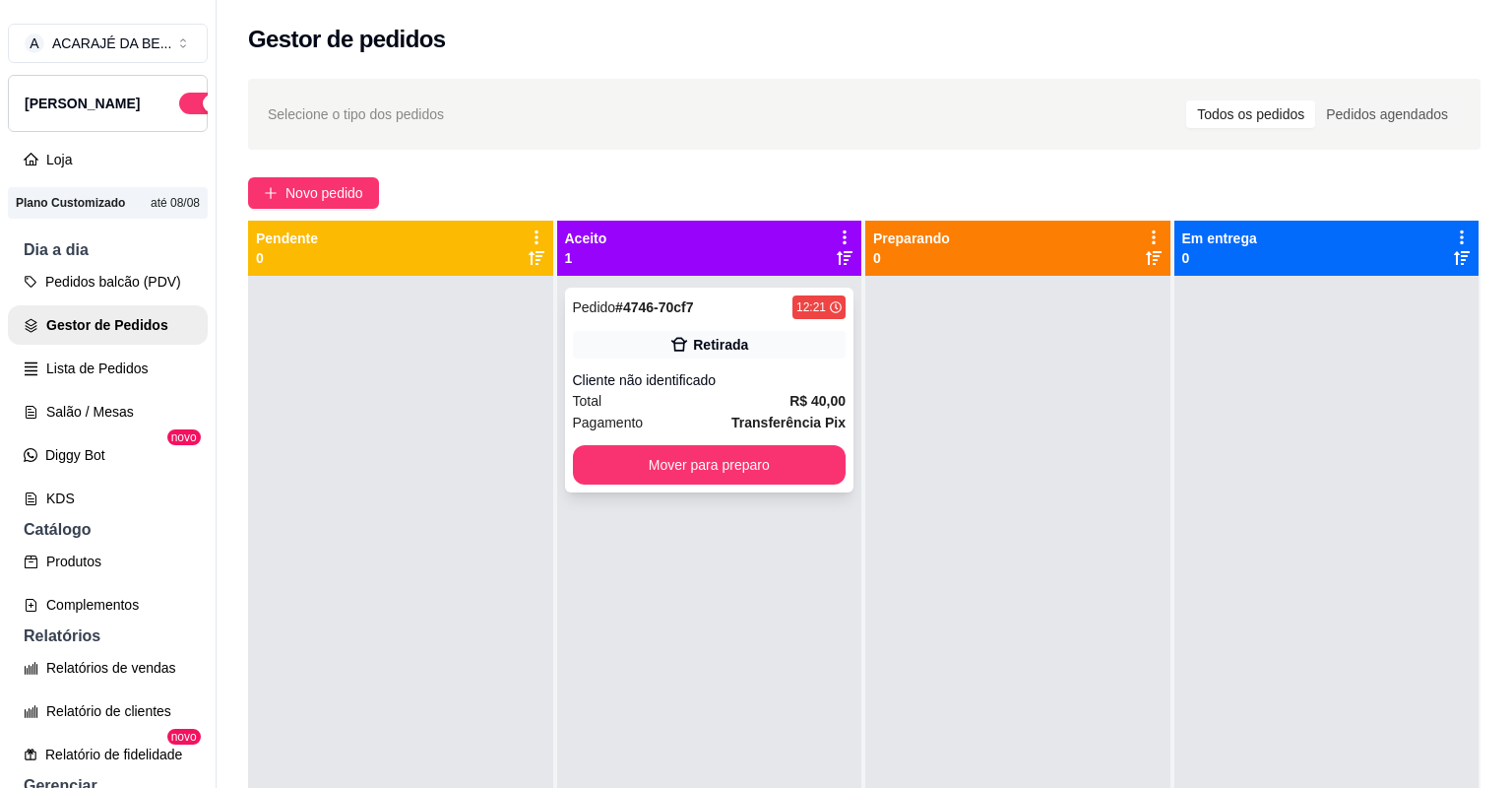 click on "Pagamento Transferência Pix" at bounding box center (710, 423) 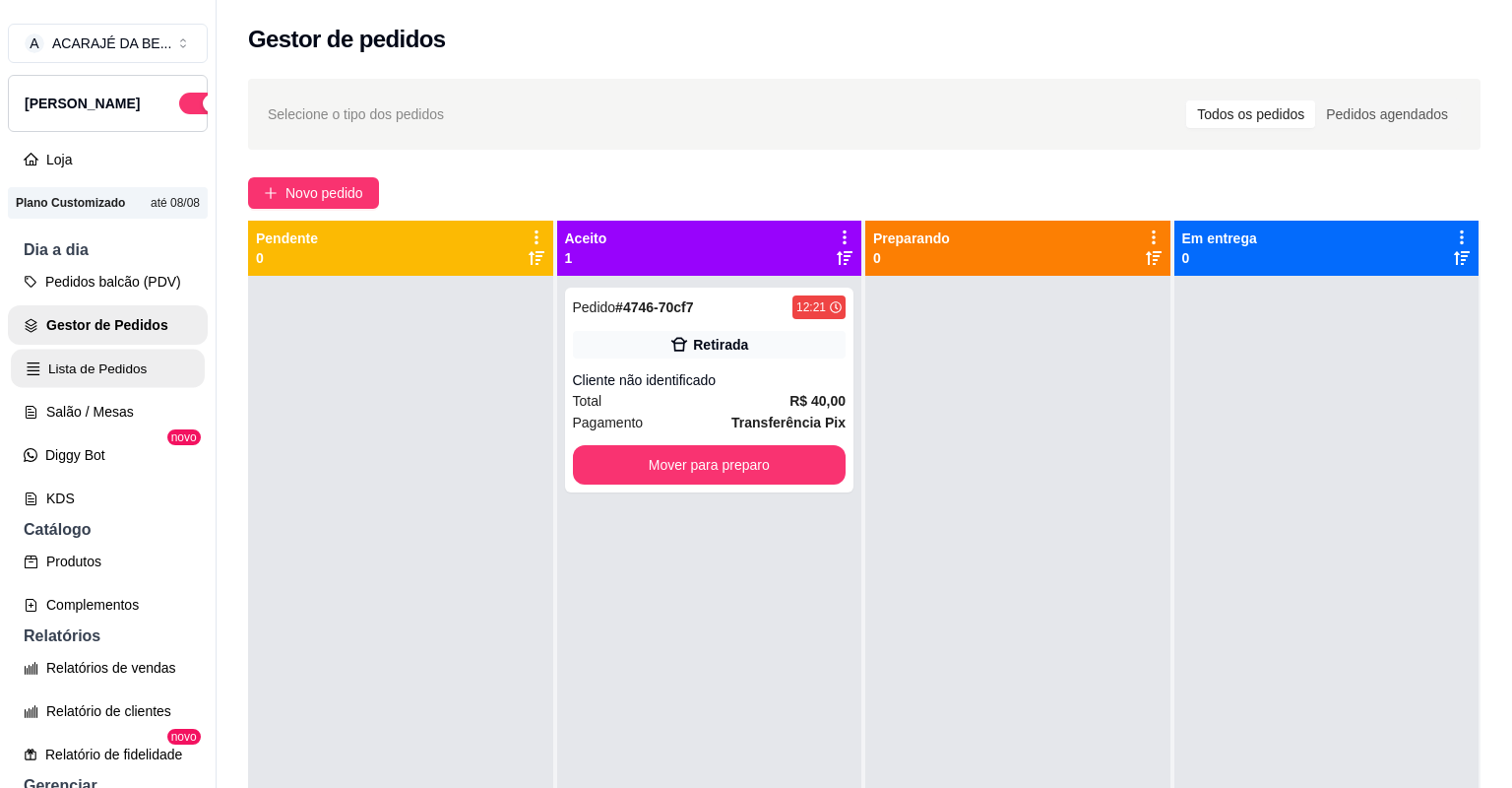 click on "Lista de Pedidos" at bounding box center (107, 368) 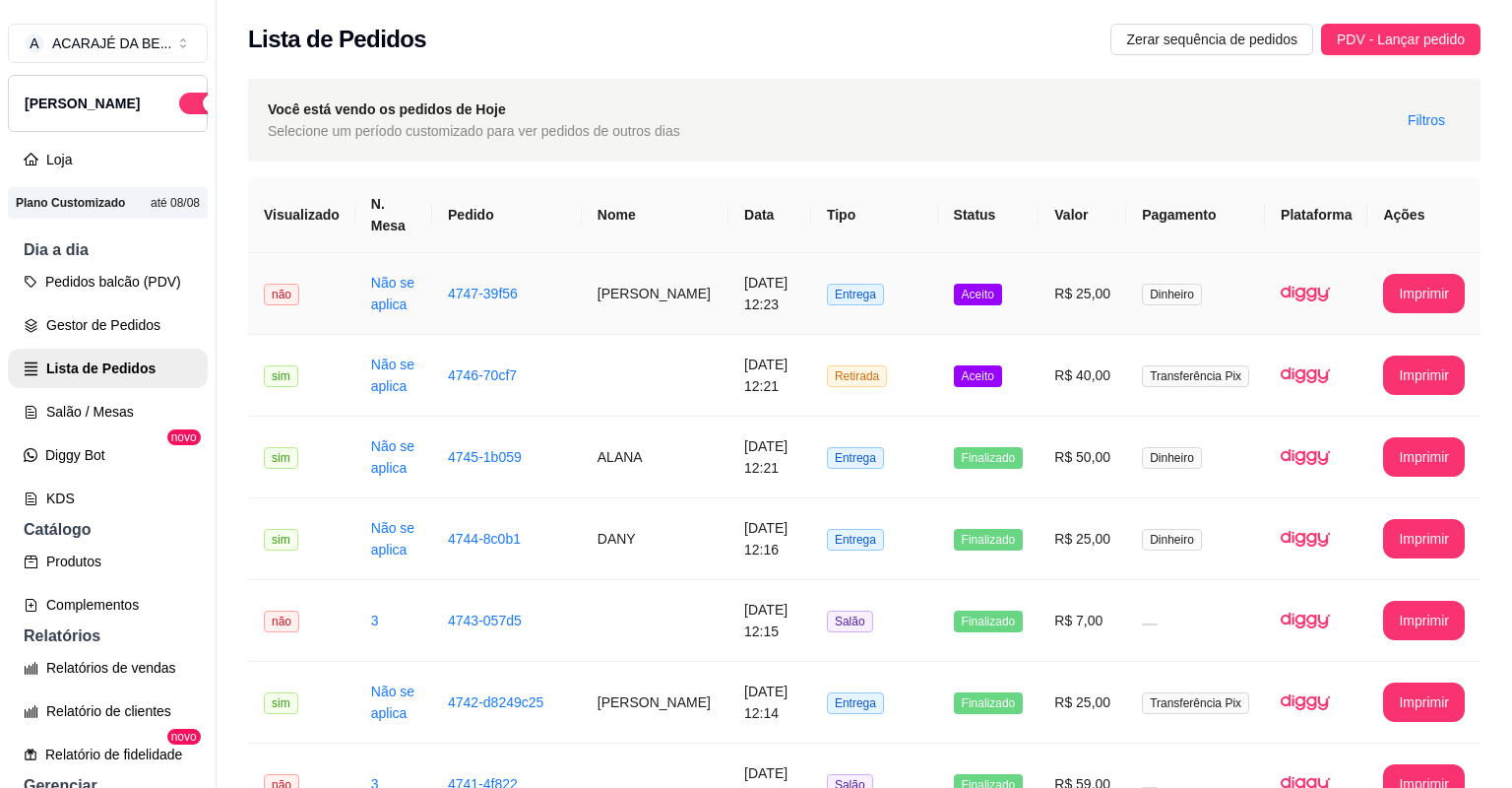 click on "[DATE] 12:23" at bounding box center [770, 294] 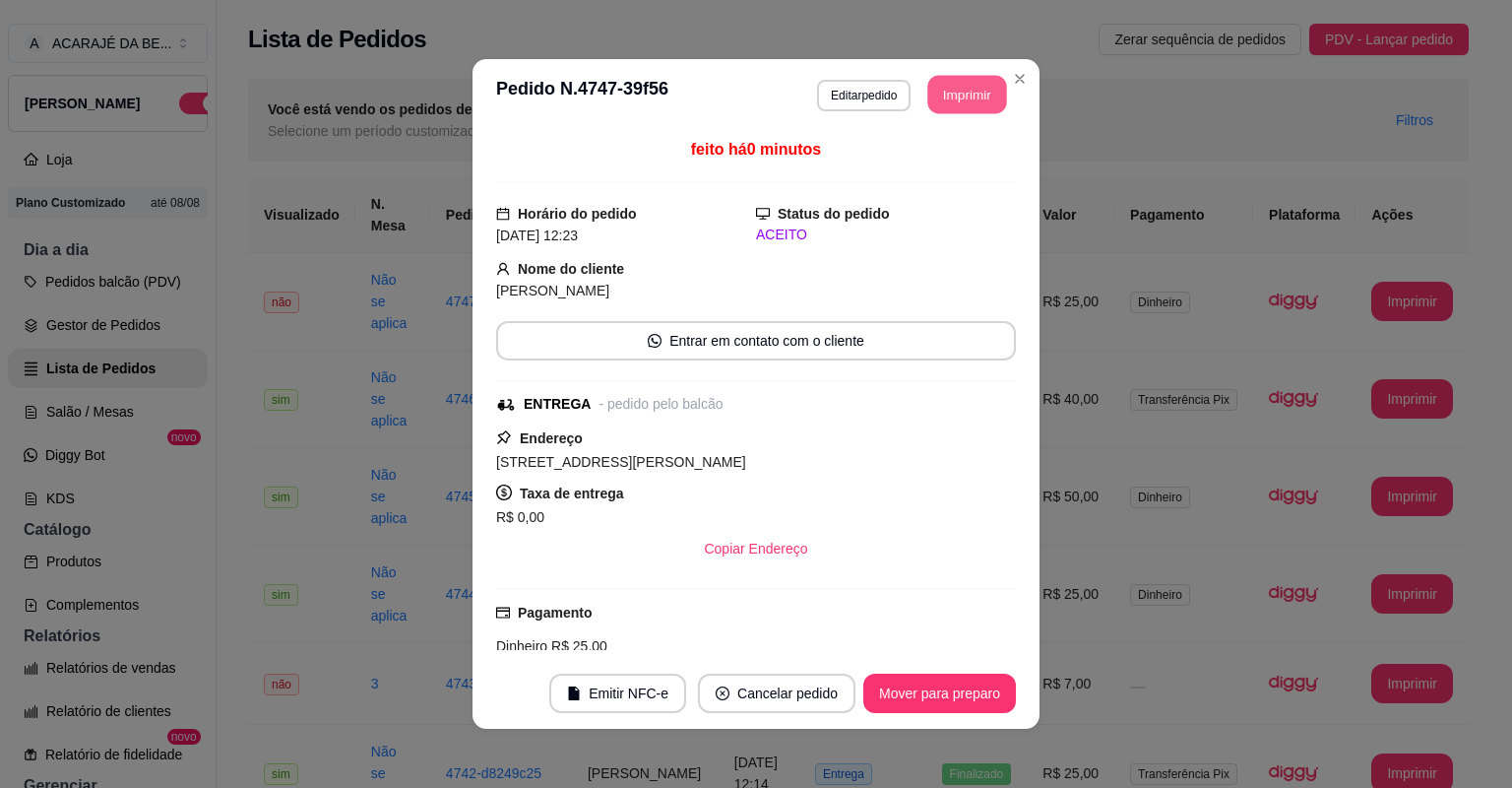 click on "Imprimir" at bounding box center [968, 95] 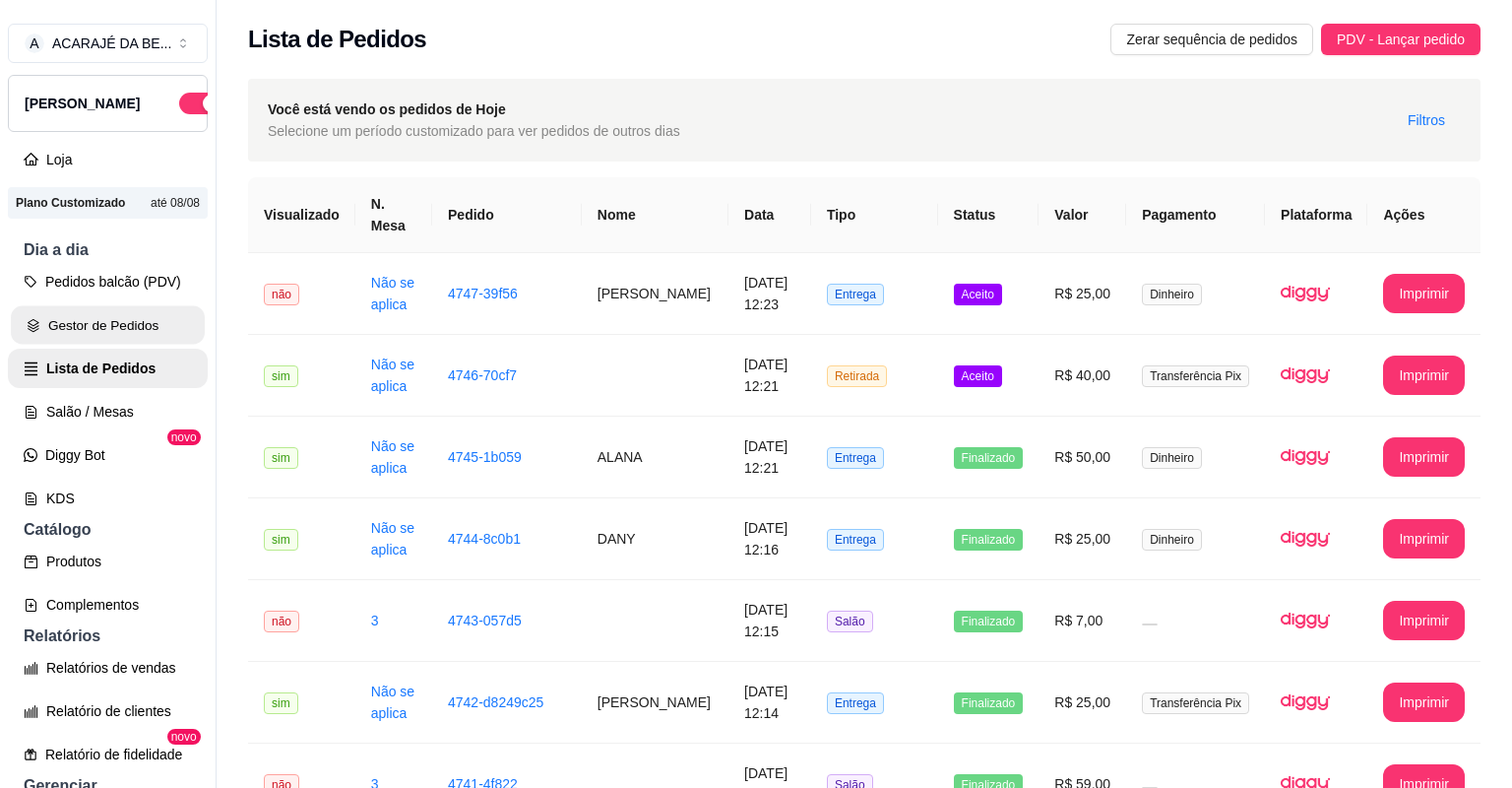 click on "Gestor de Pedidos" at bounding box center [107, 325] 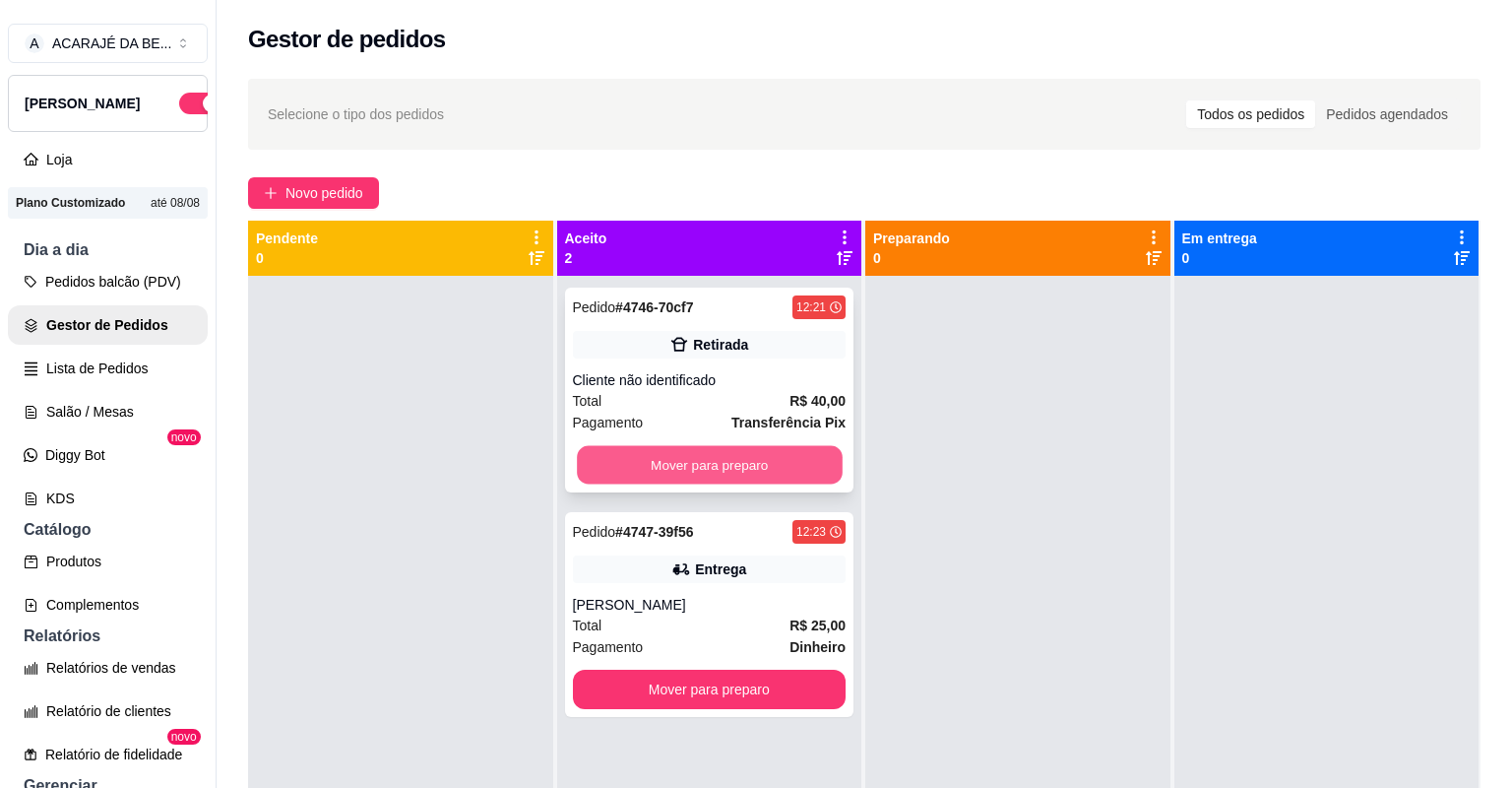 click on "Mover para preparo" at bounding box center [709, 465] 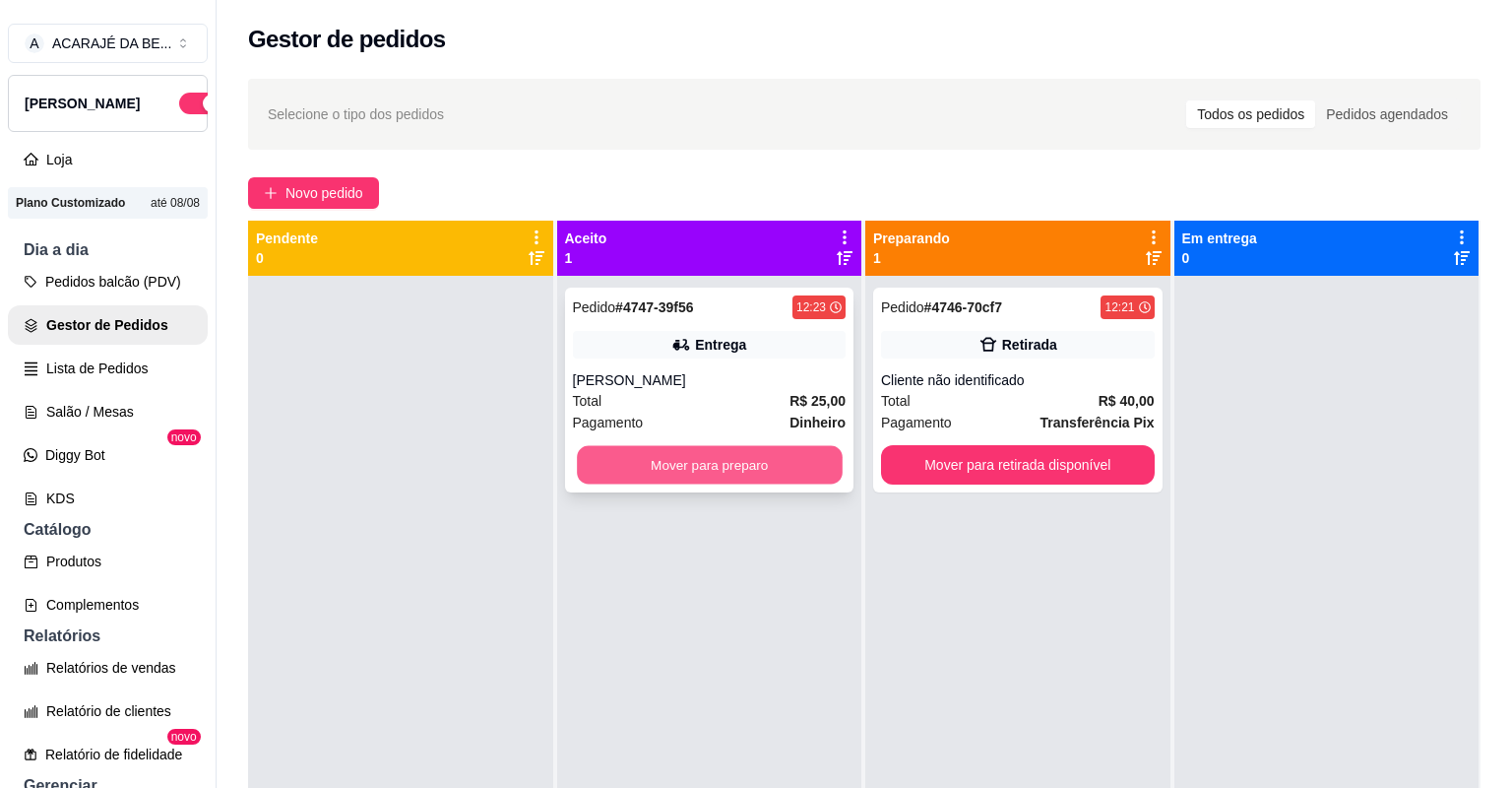 click on "Mover para preparo" at bounding box center (709, 465) 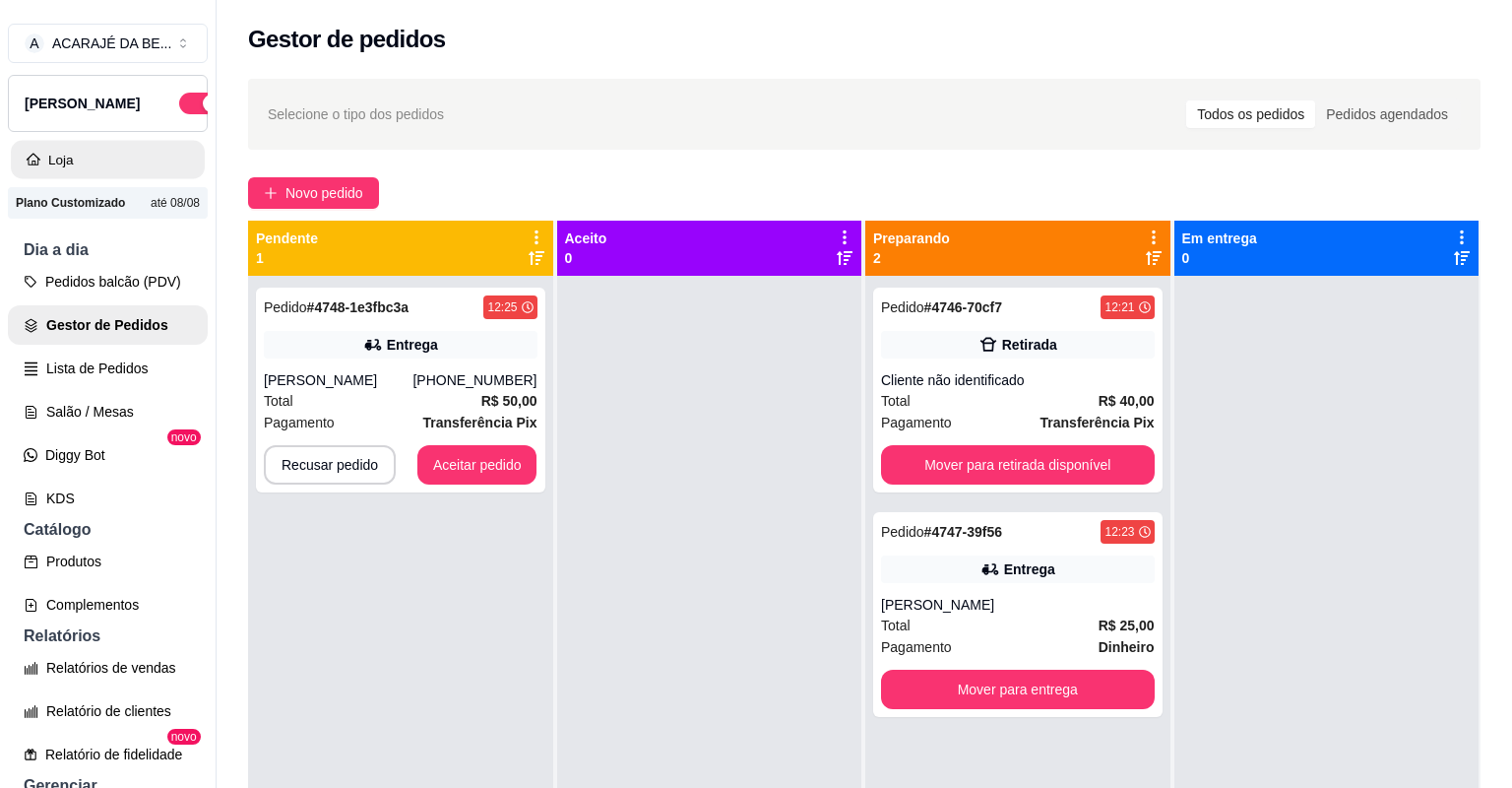 click on "Loja" at bounding box center (107, 160) 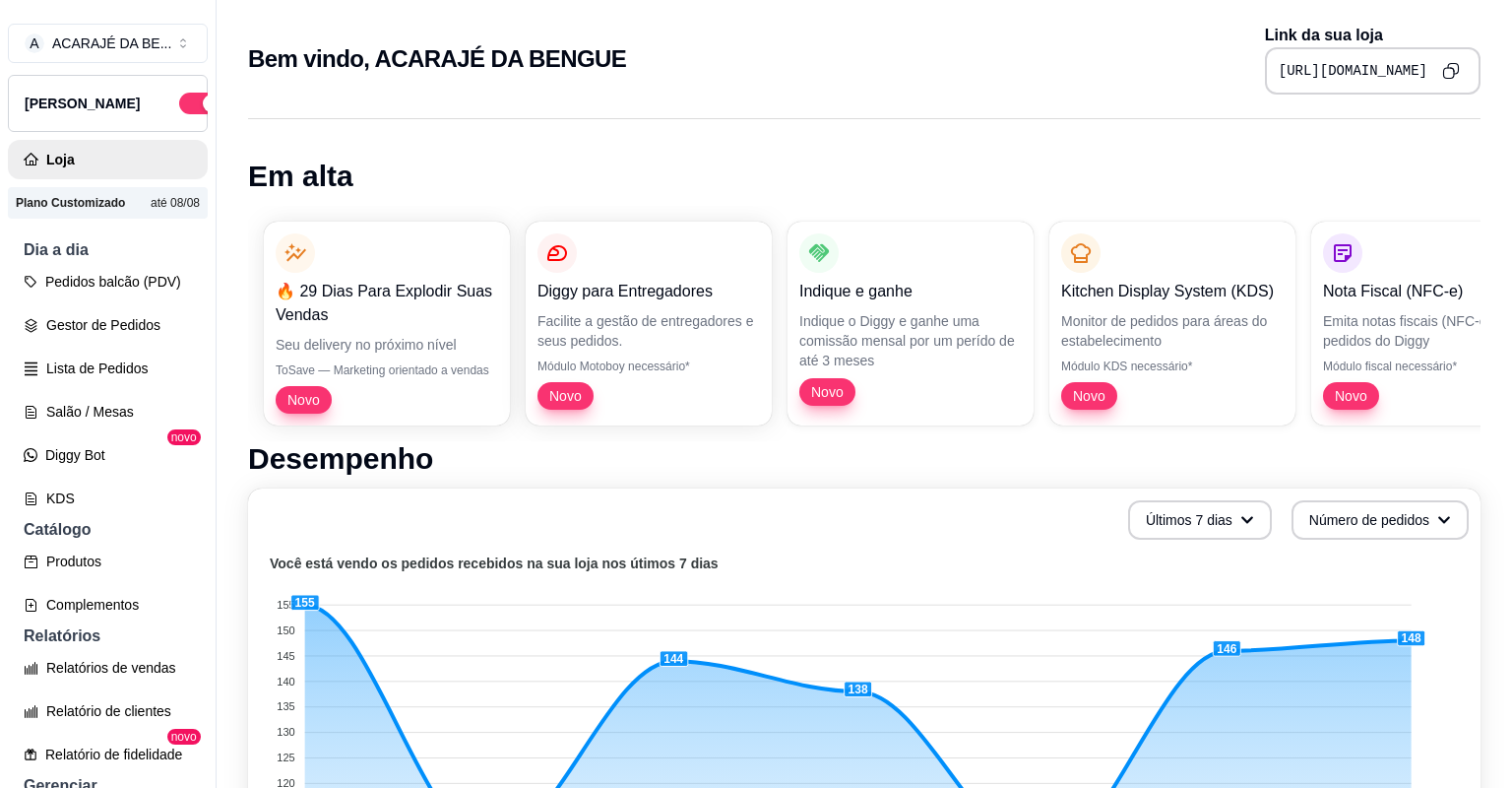 click on "Configurações" at bounding box center [107, 1121] 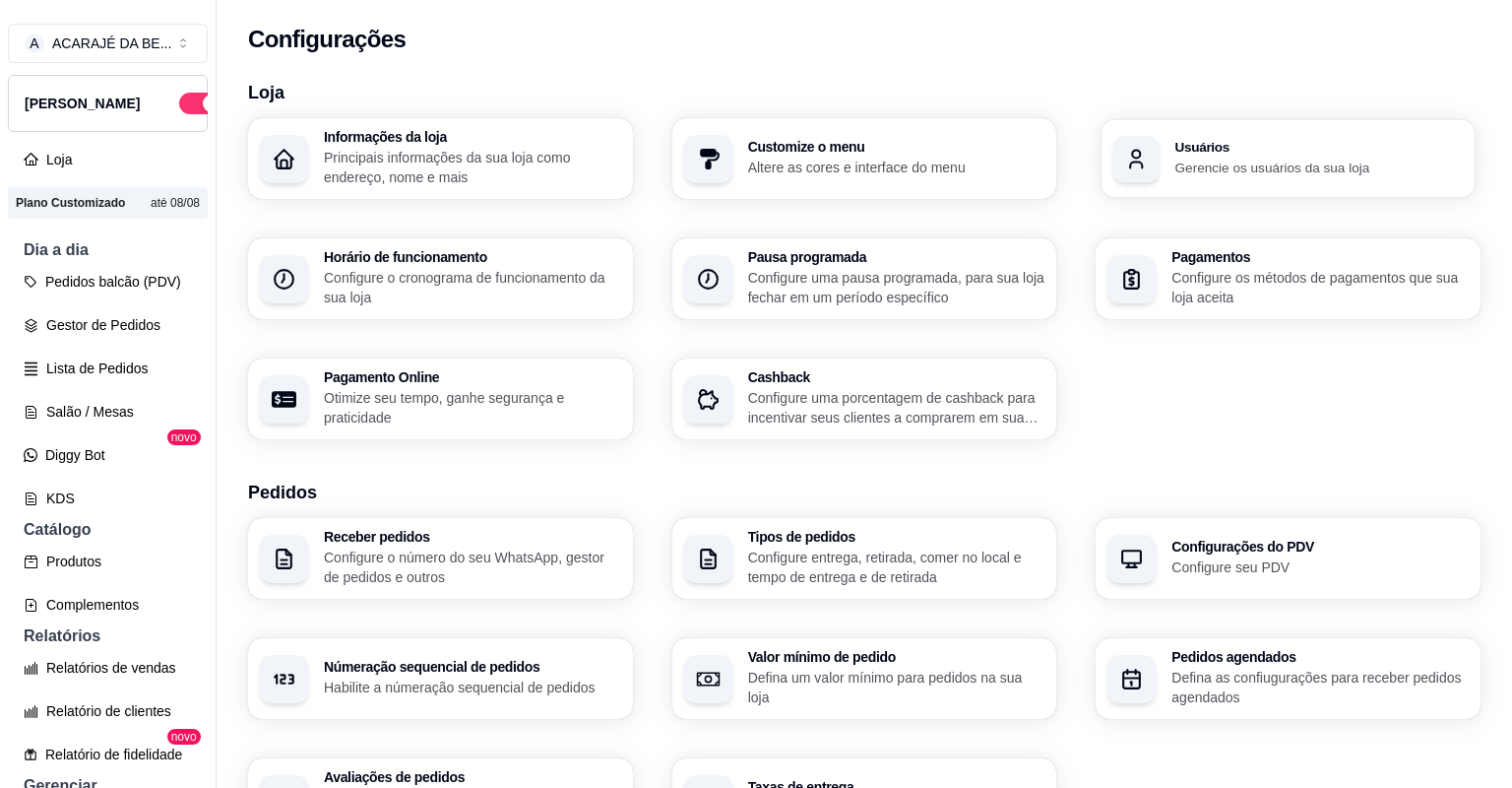 click on "Usuários Gerencie os usuários da sua loja" at bounding box center (1319, 159) 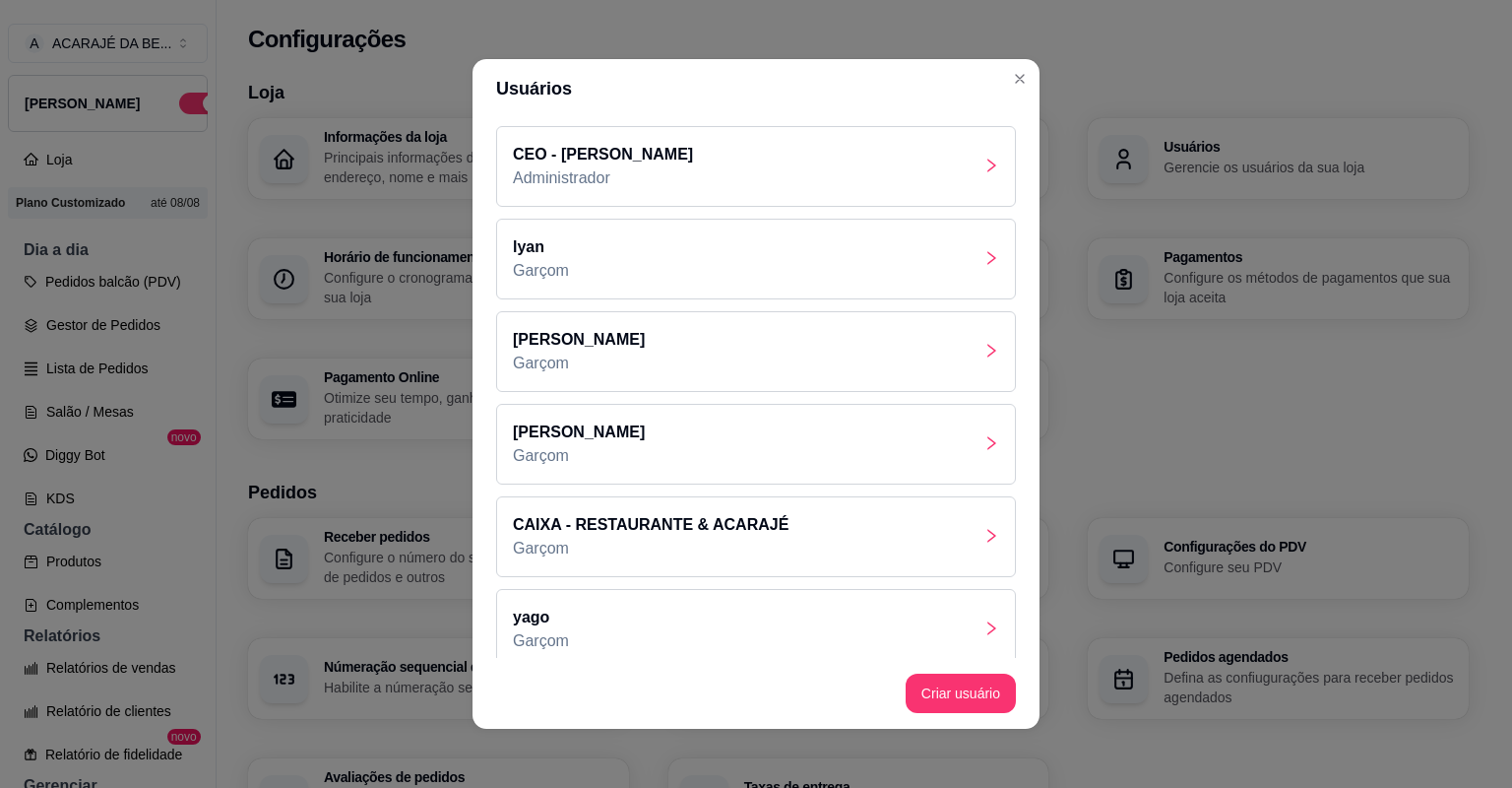 click on "[PERSON_NAME]" at bounding box center [756, 444] 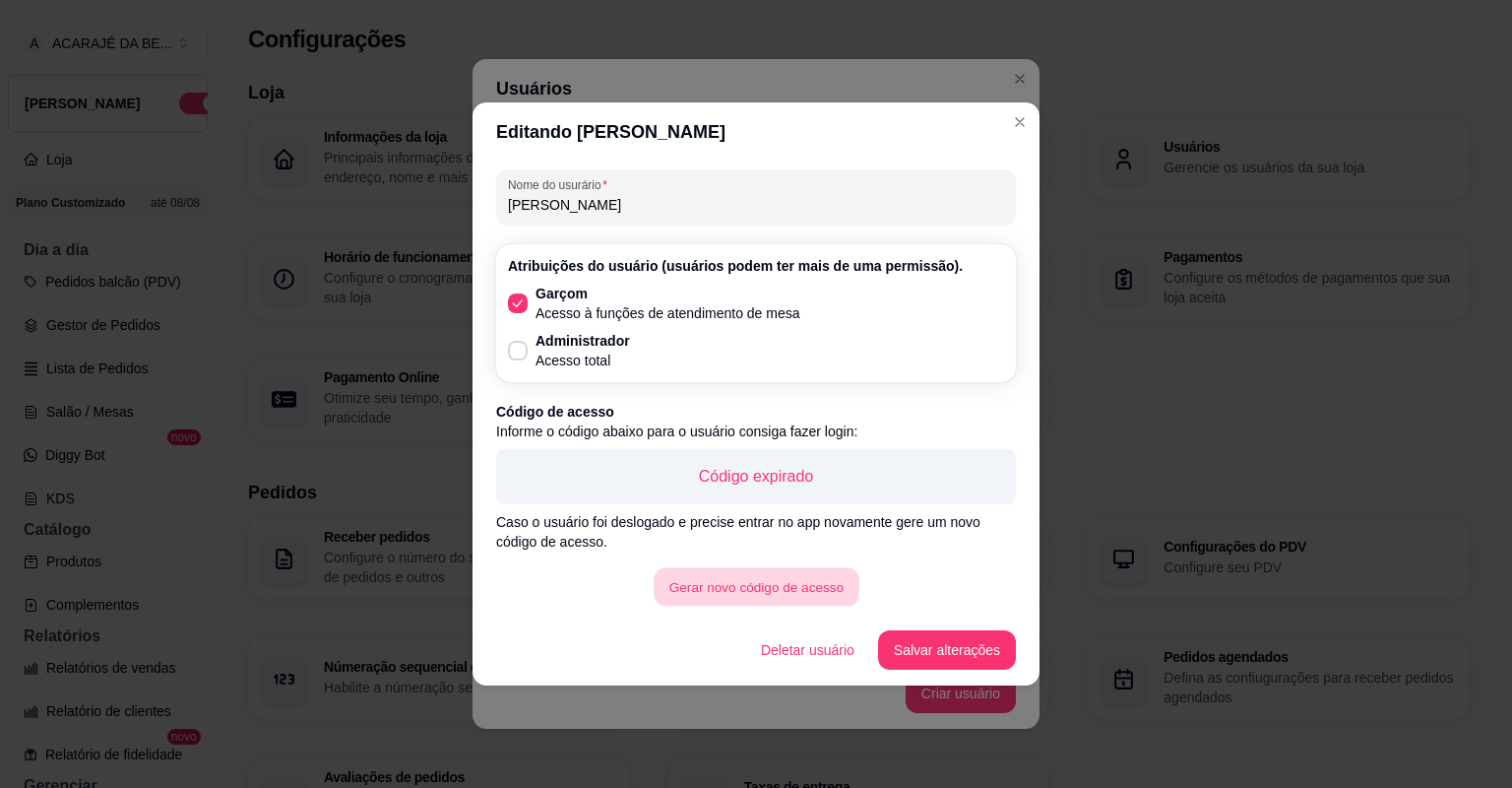 click on "Gerar novo código de acesso" at bounding box center [756, 587] 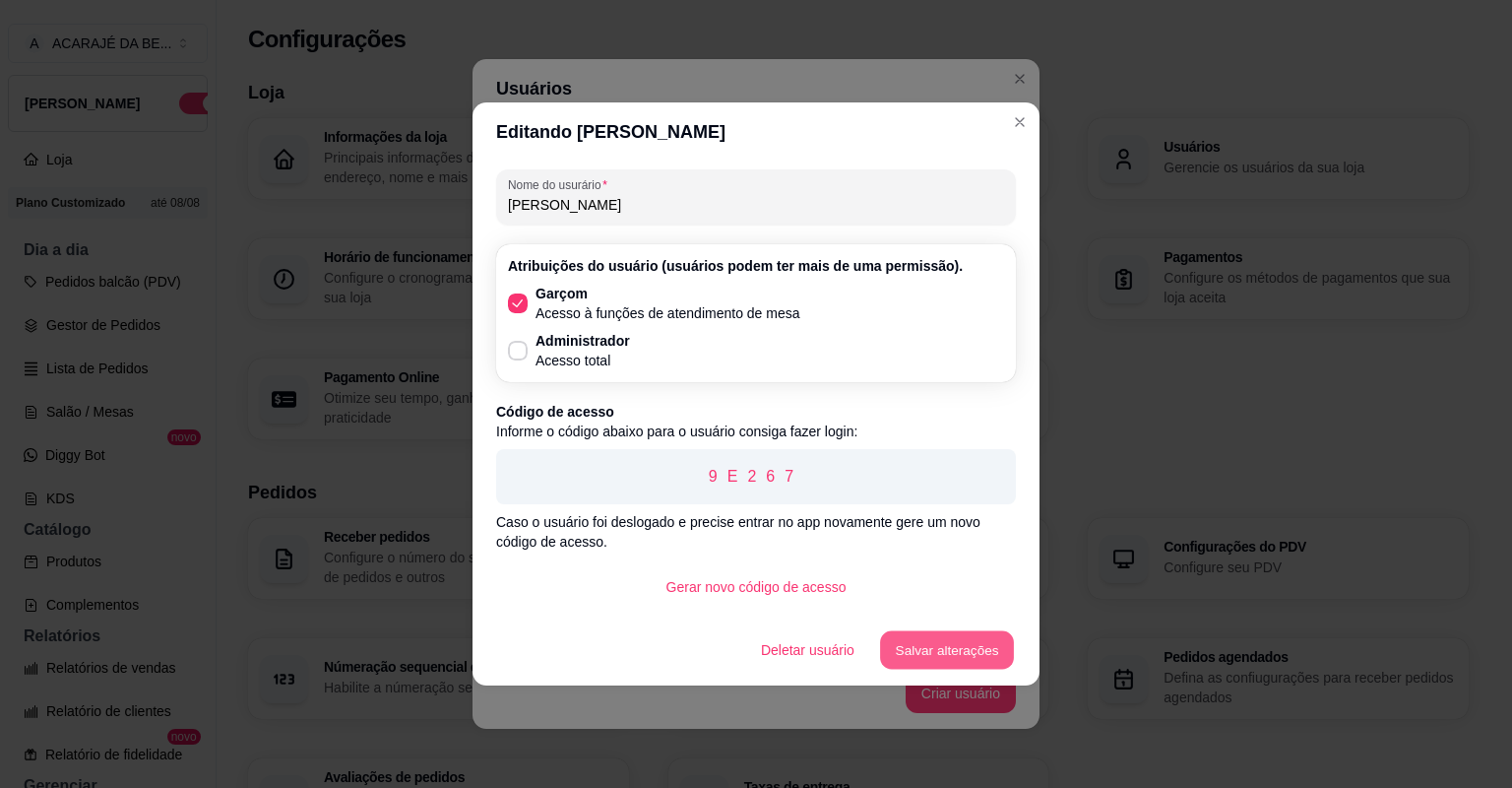 click on "Salvar alterações" at bounding box center (947, 650) 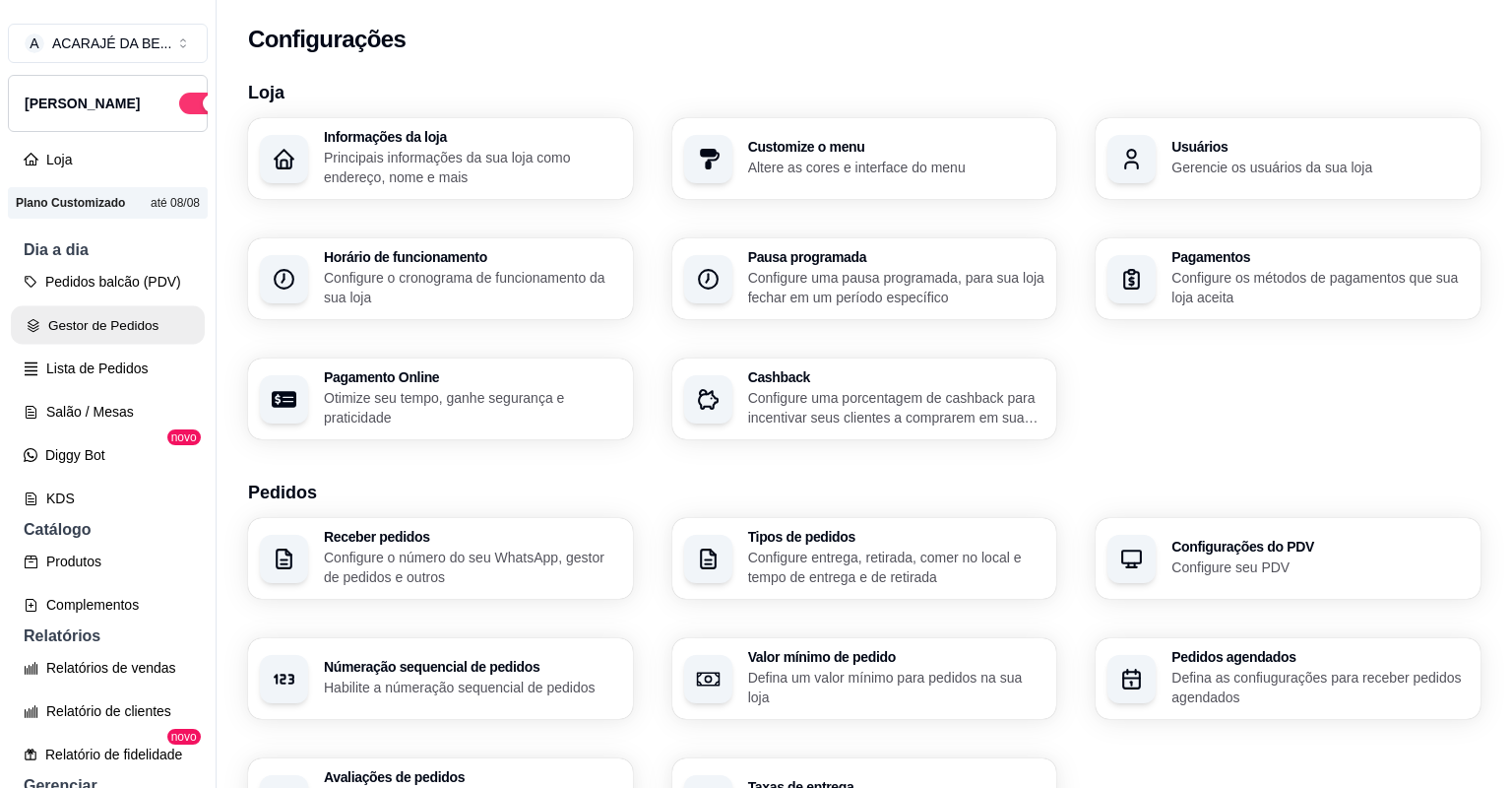 click on "Gestor de Pedidos" at bounding box center [107, 325] 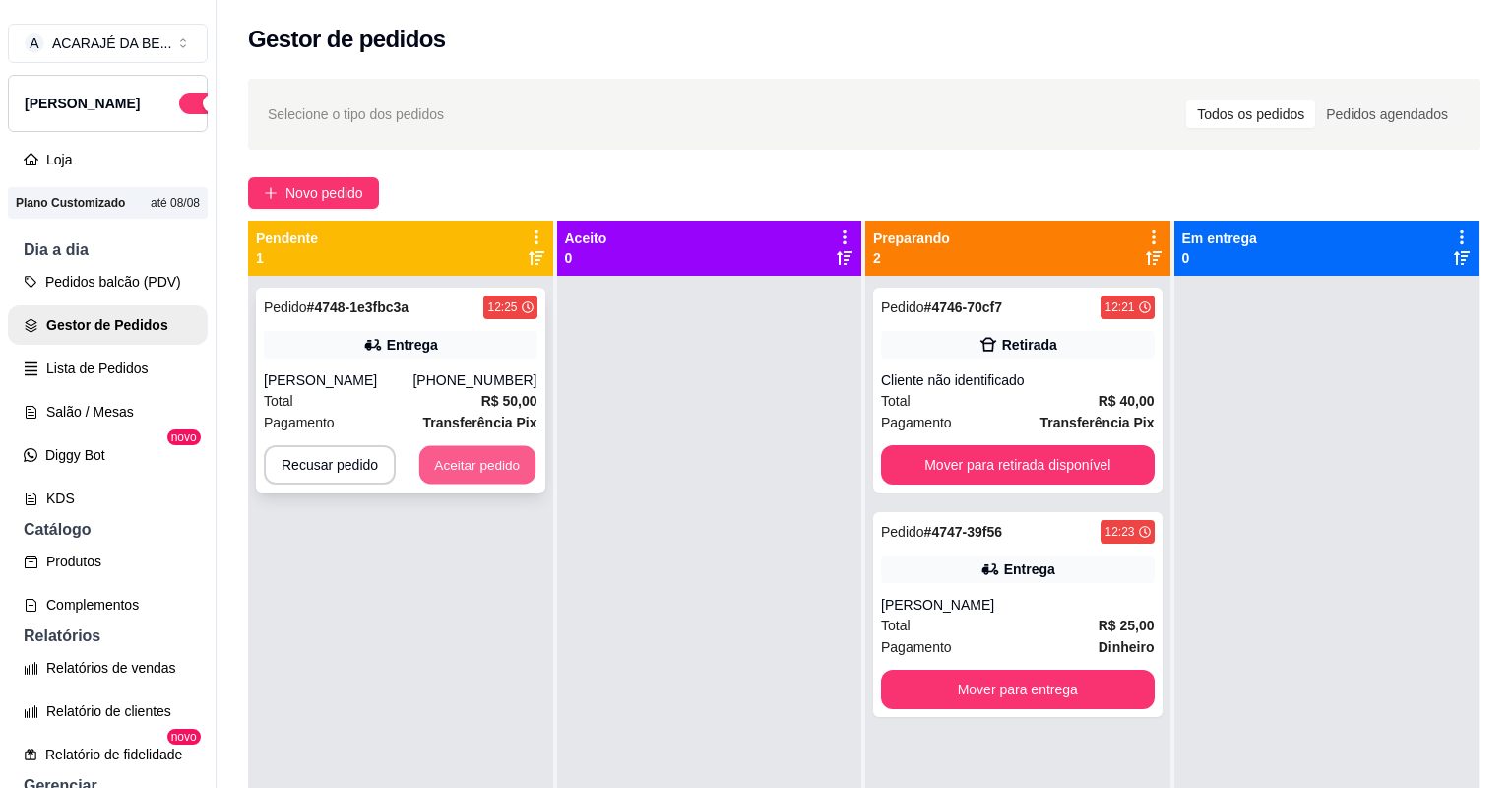 click on "Aceitar pedido" at bounding box center (477, 465) 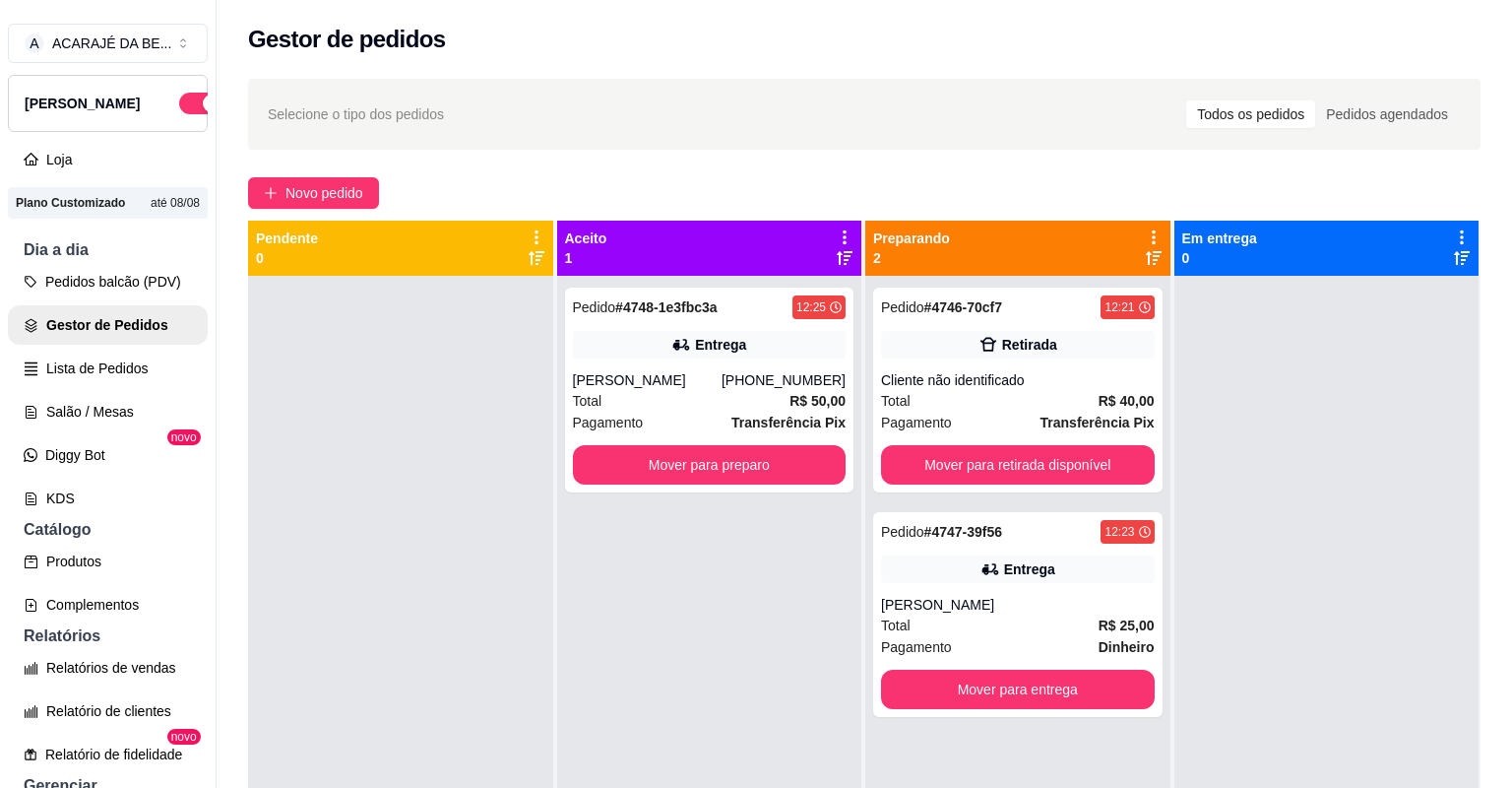 click on "Total R$ 50,00" at bounding box center (710, 401) 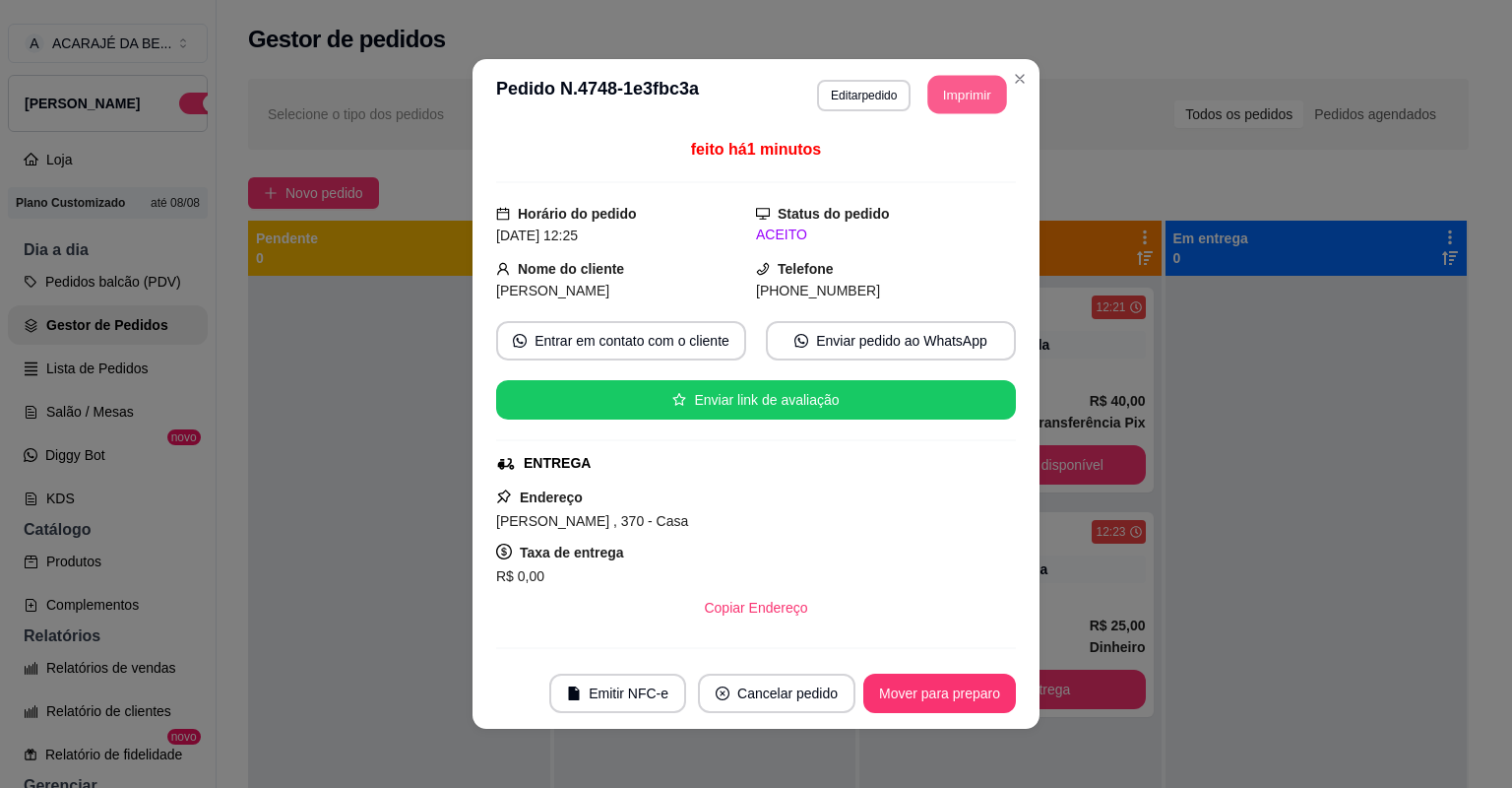 click on "Imprimir" at bounding box center [968, 95] 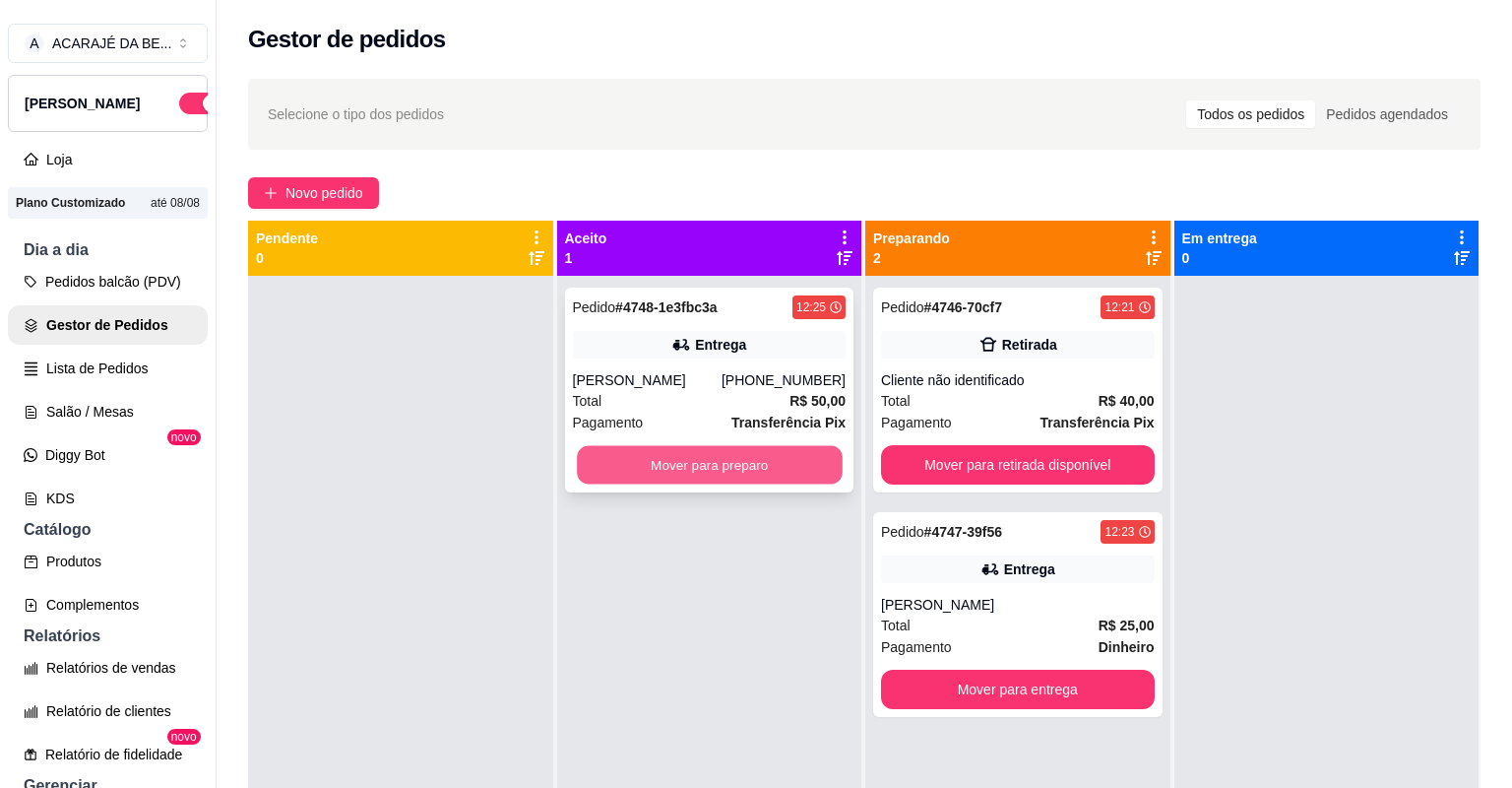 click on "Mover para preparo" at bounding box center [709, 465] 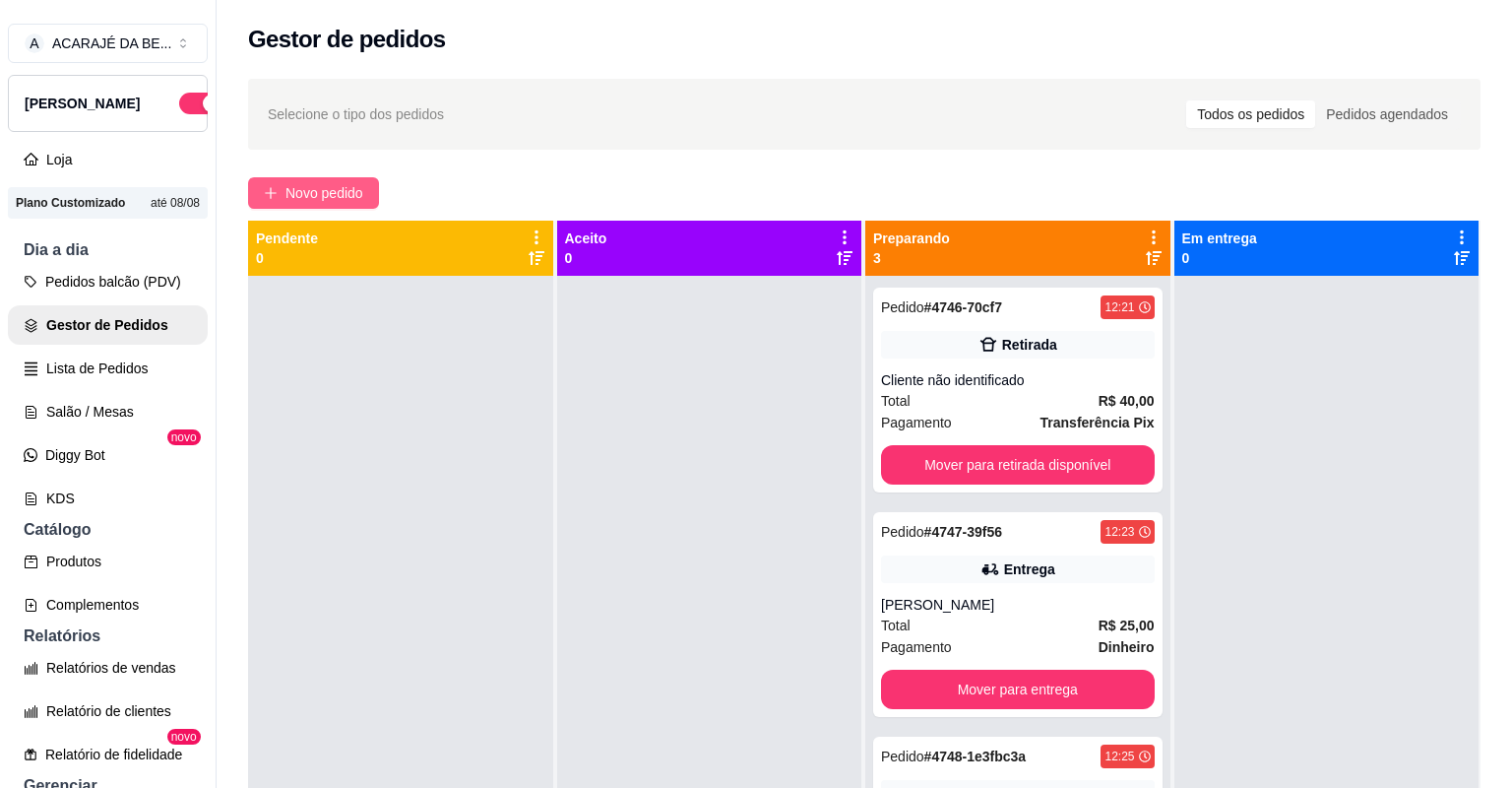 click on "Novo pedido" at bounding box center (324, 193) 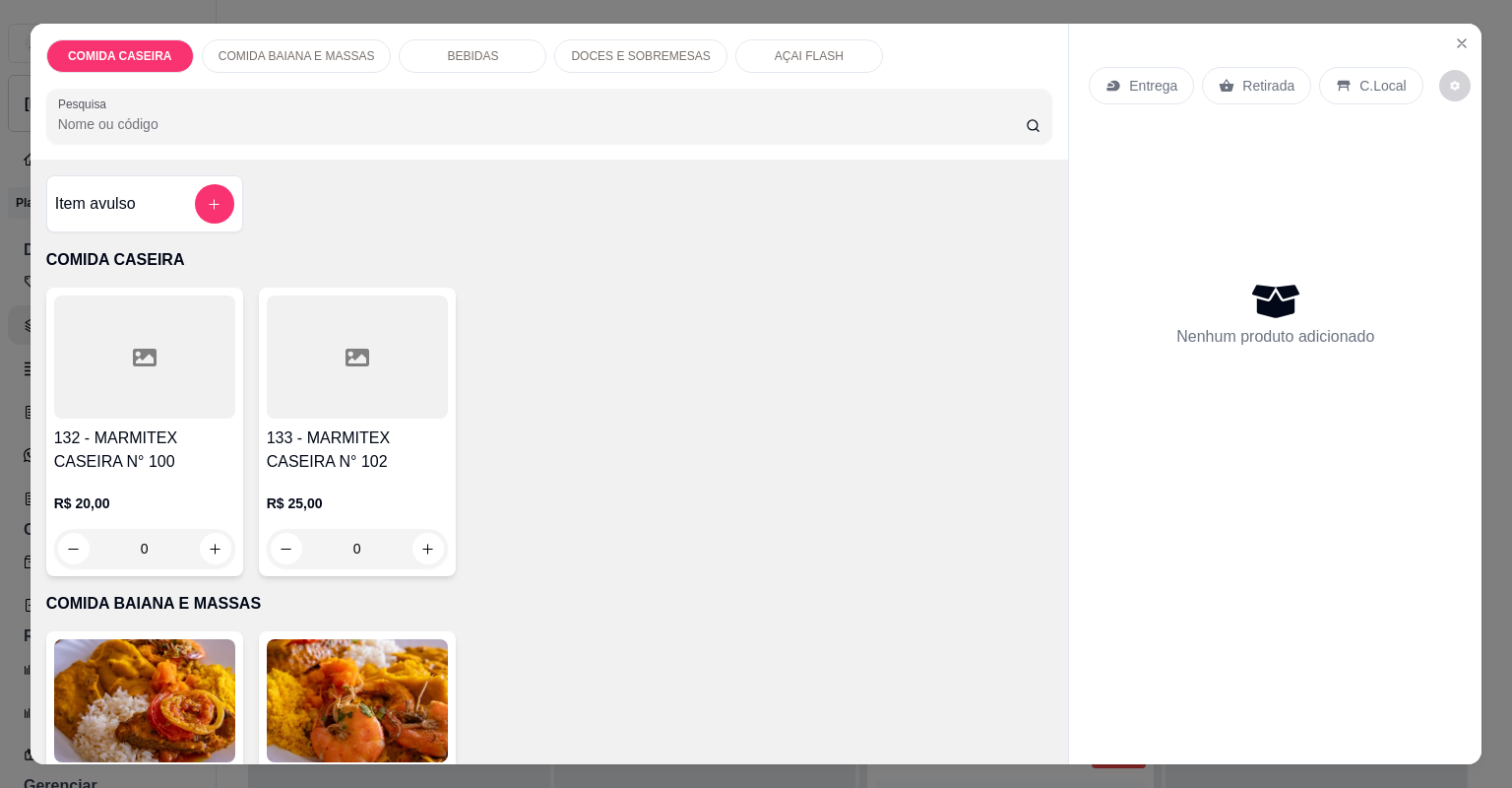 click at bounding box center (357, 357) 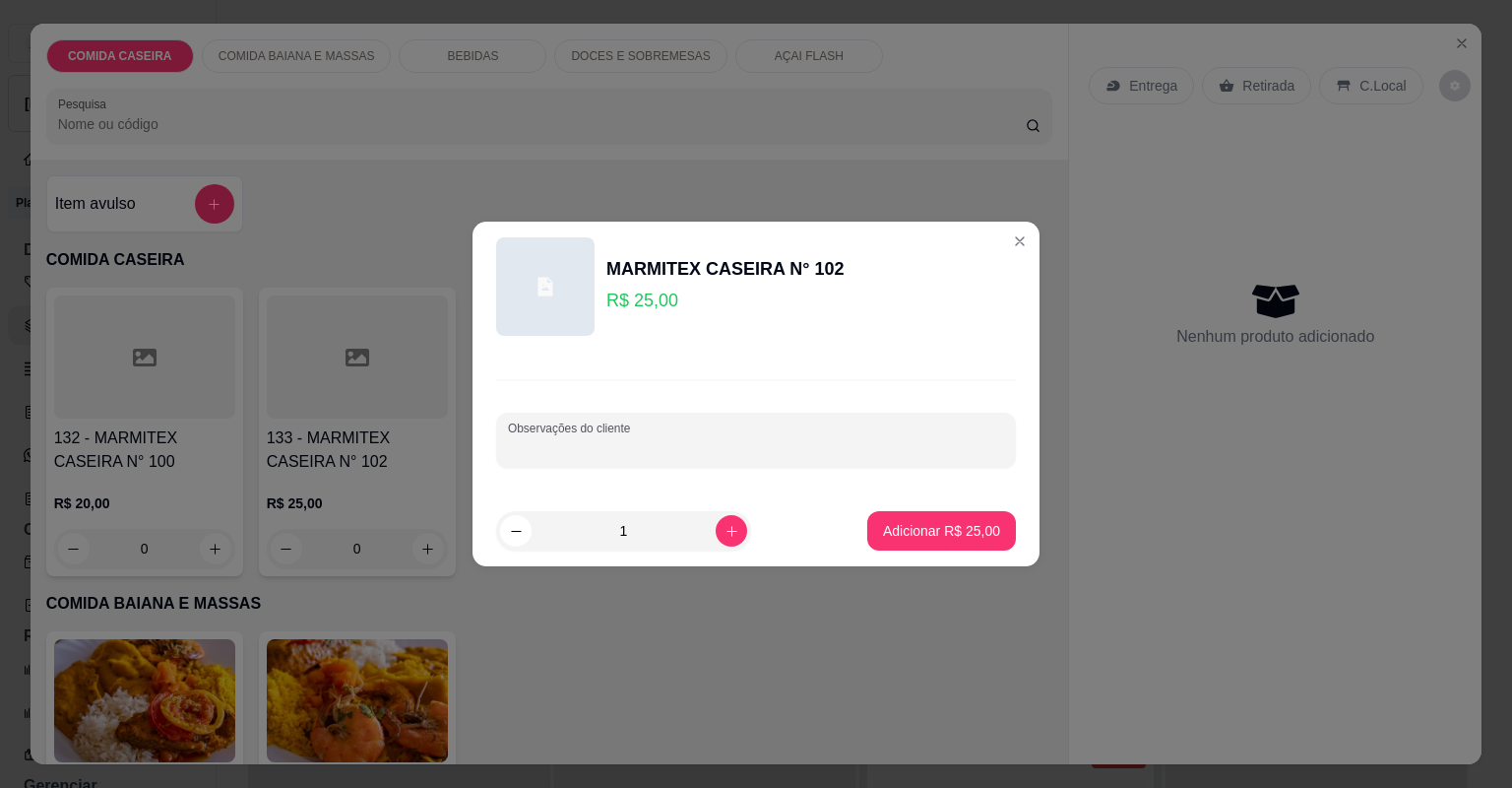 click on "Observações do cliente" at bounding box center [756, 448] 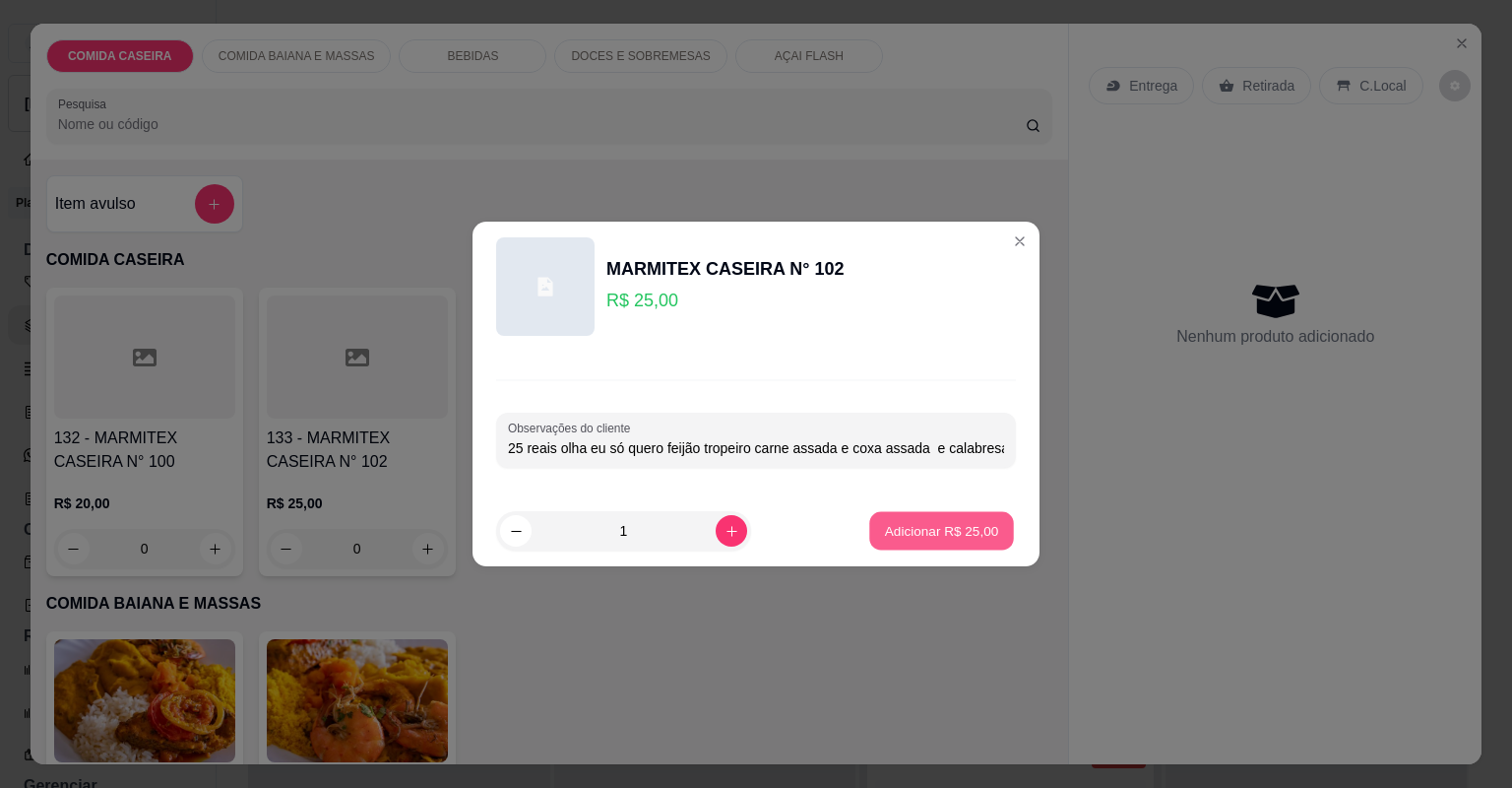 click on "Adicionar   R$ 25,00" at bounding box center [942, 530] 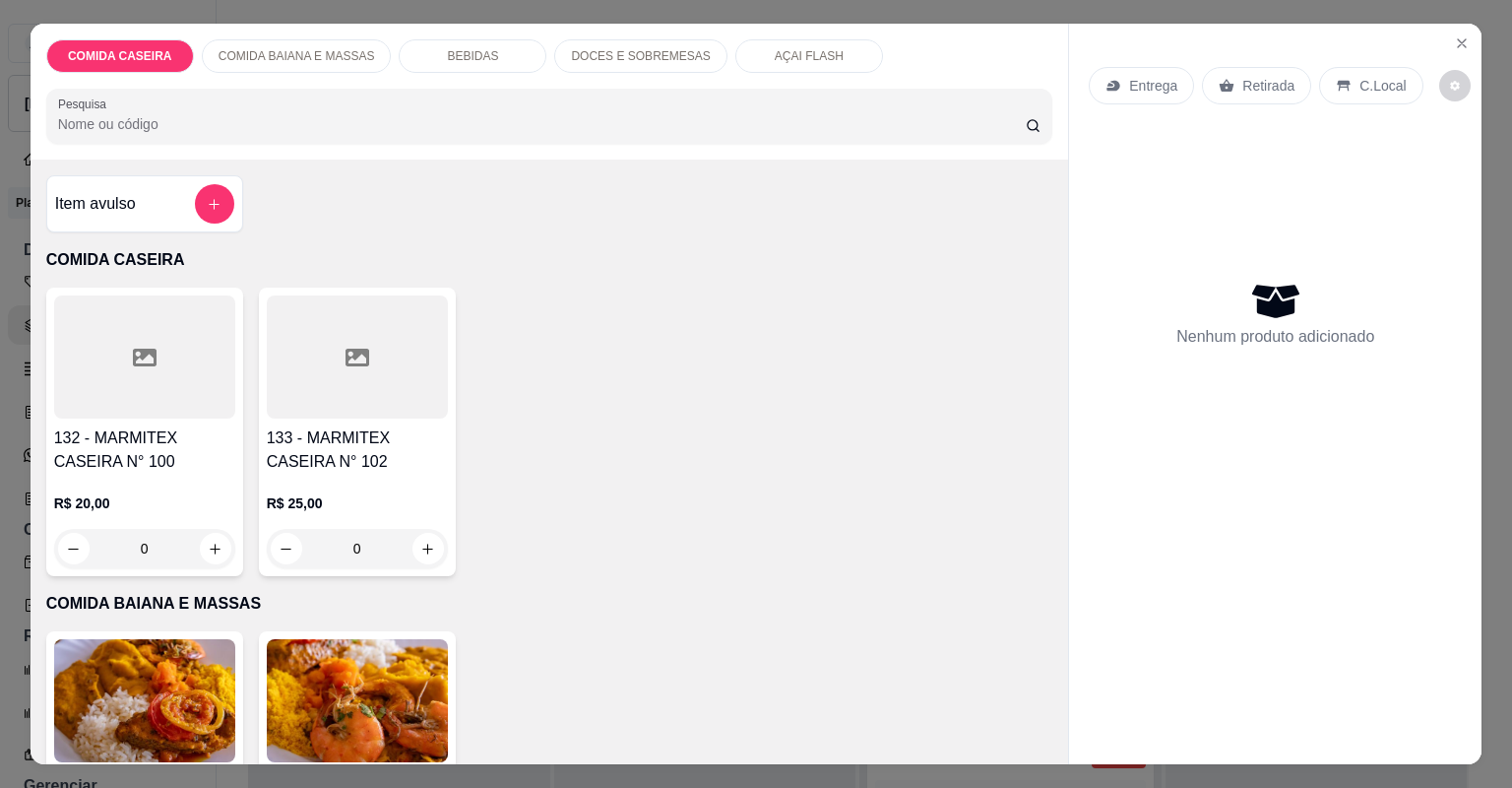 click at bounding box center (357, 357) 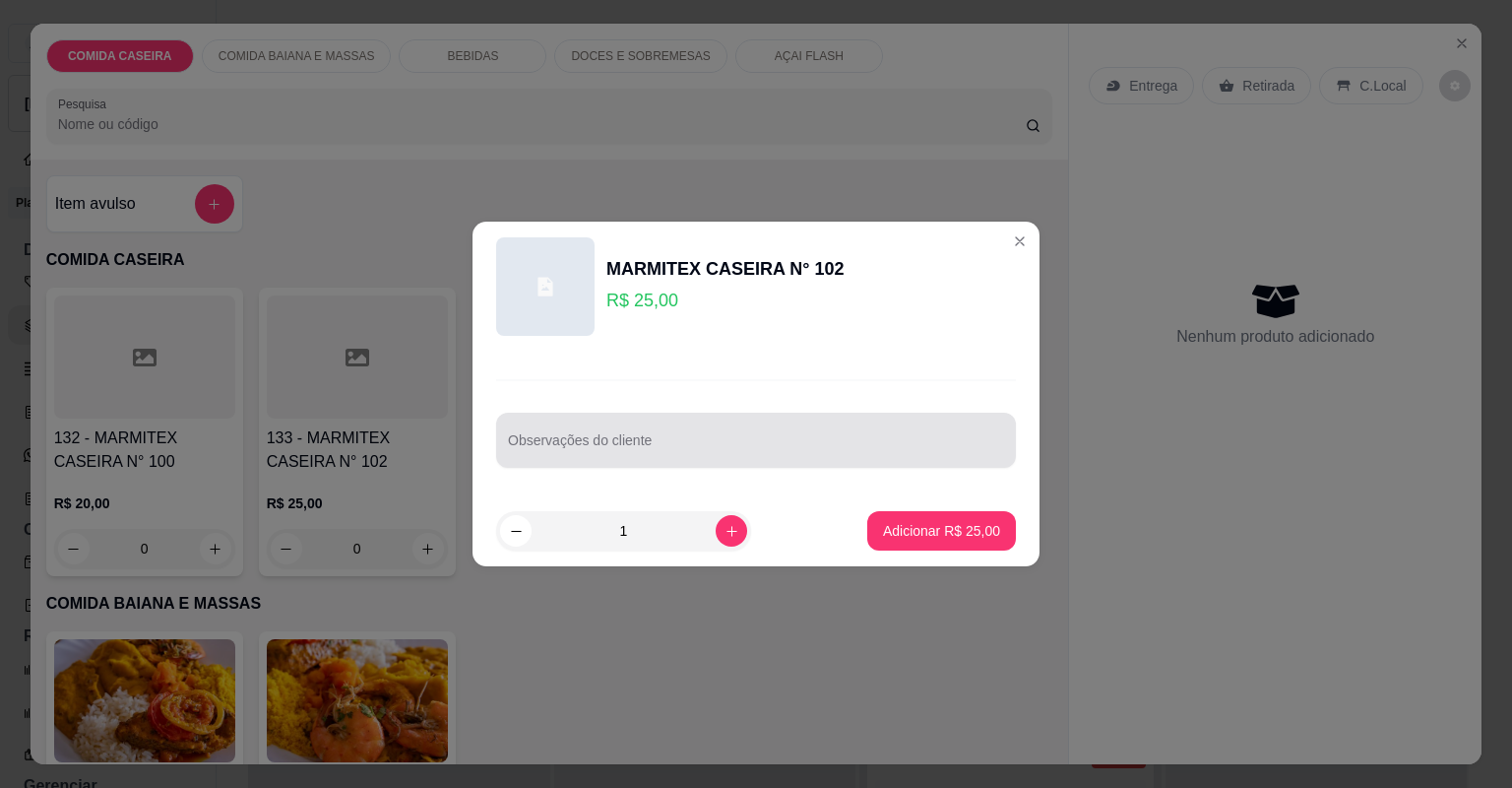 click at bounding box center (756, 440) 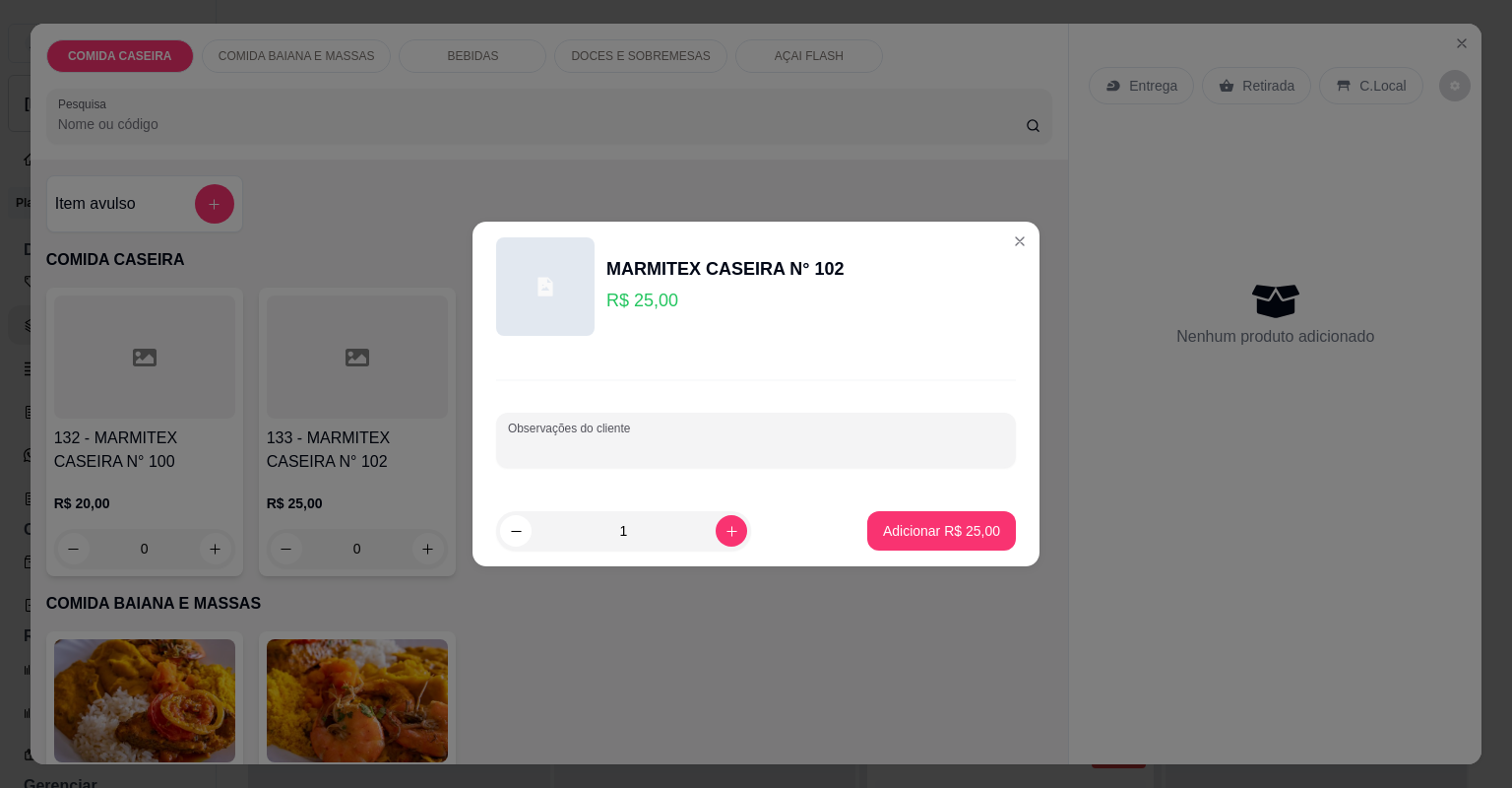 paste on "carne assada e coxa assada" 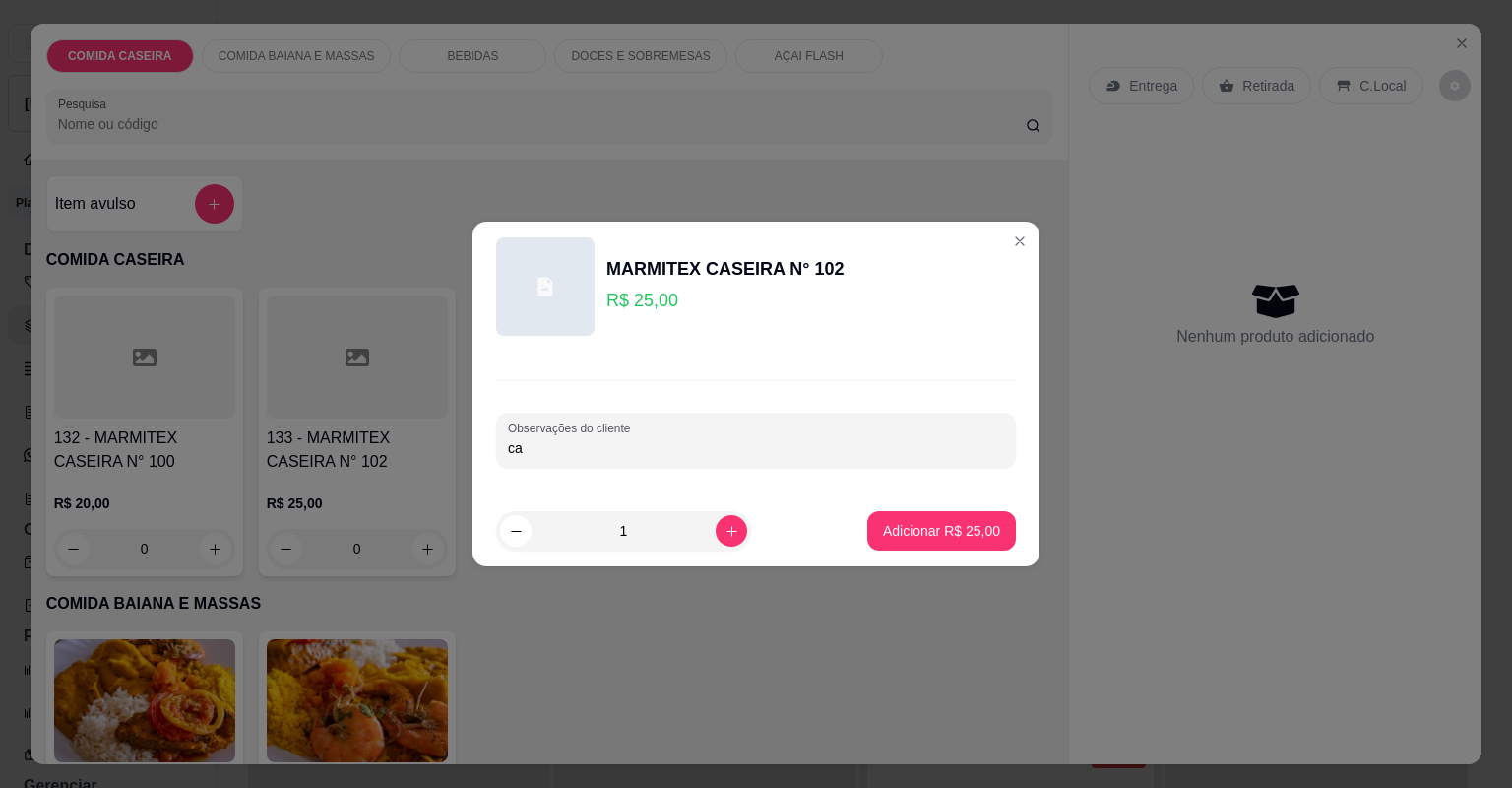 type on "c" 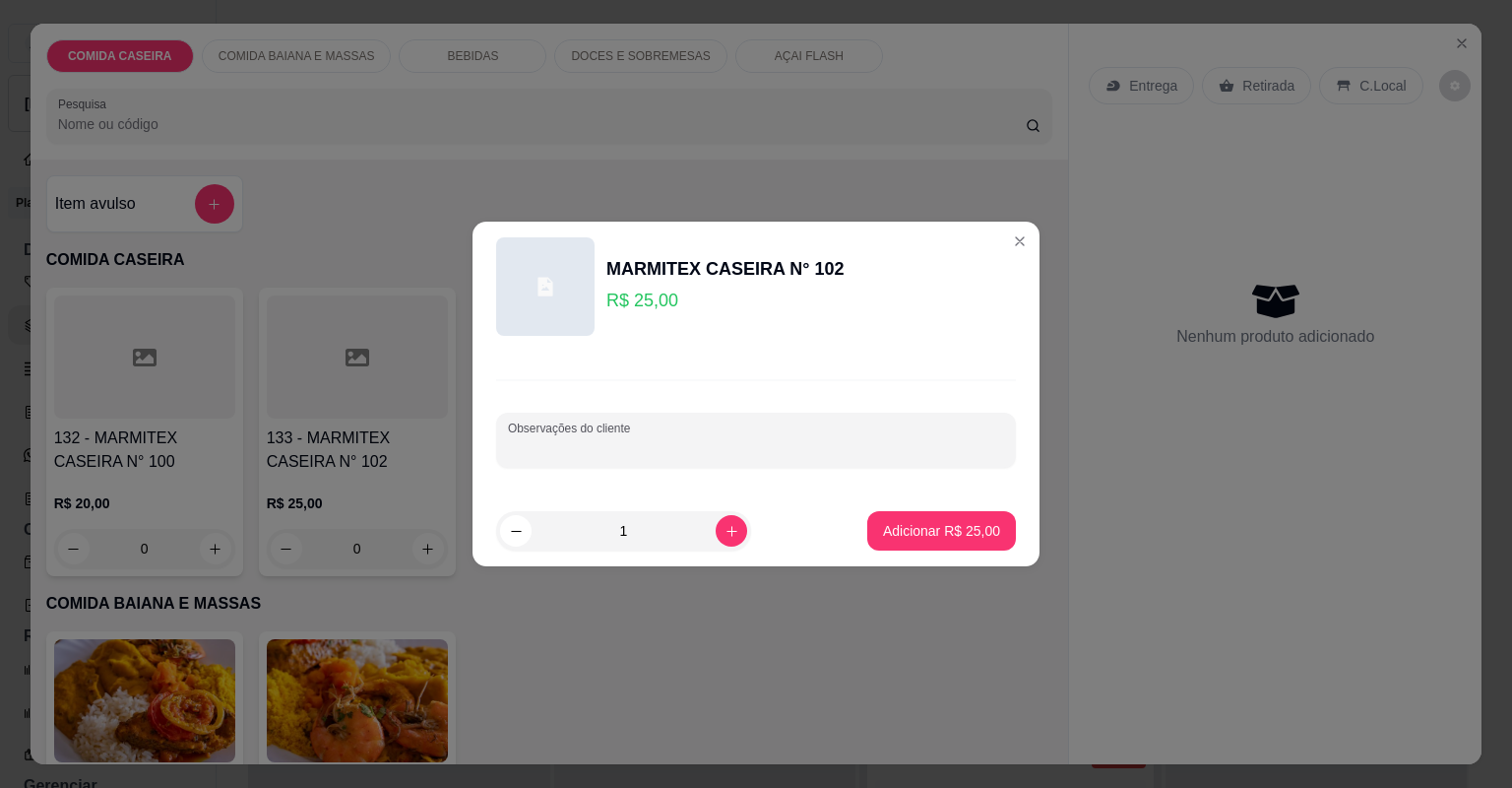 type 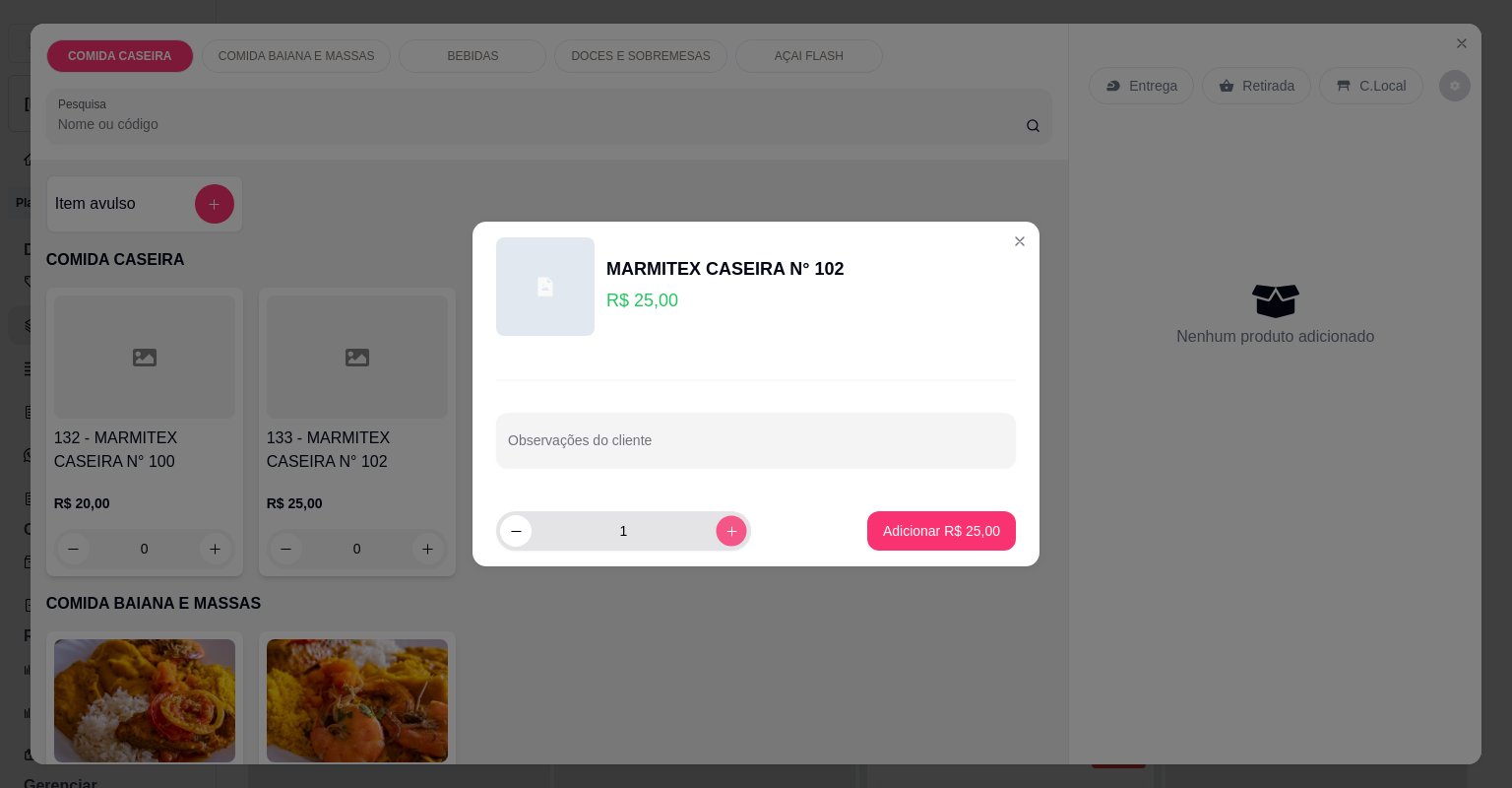 click 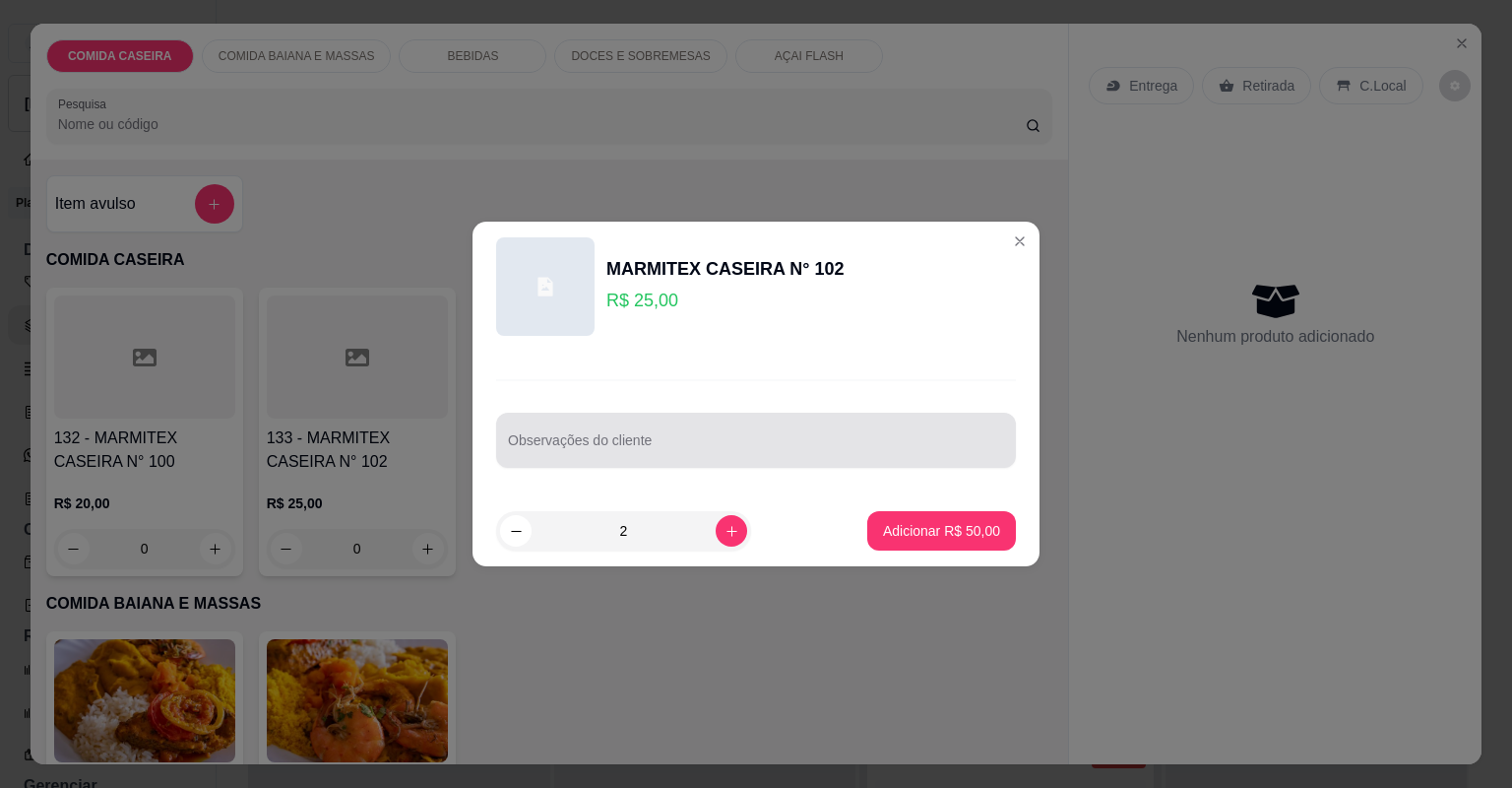 click at bounding box center [756, 440] 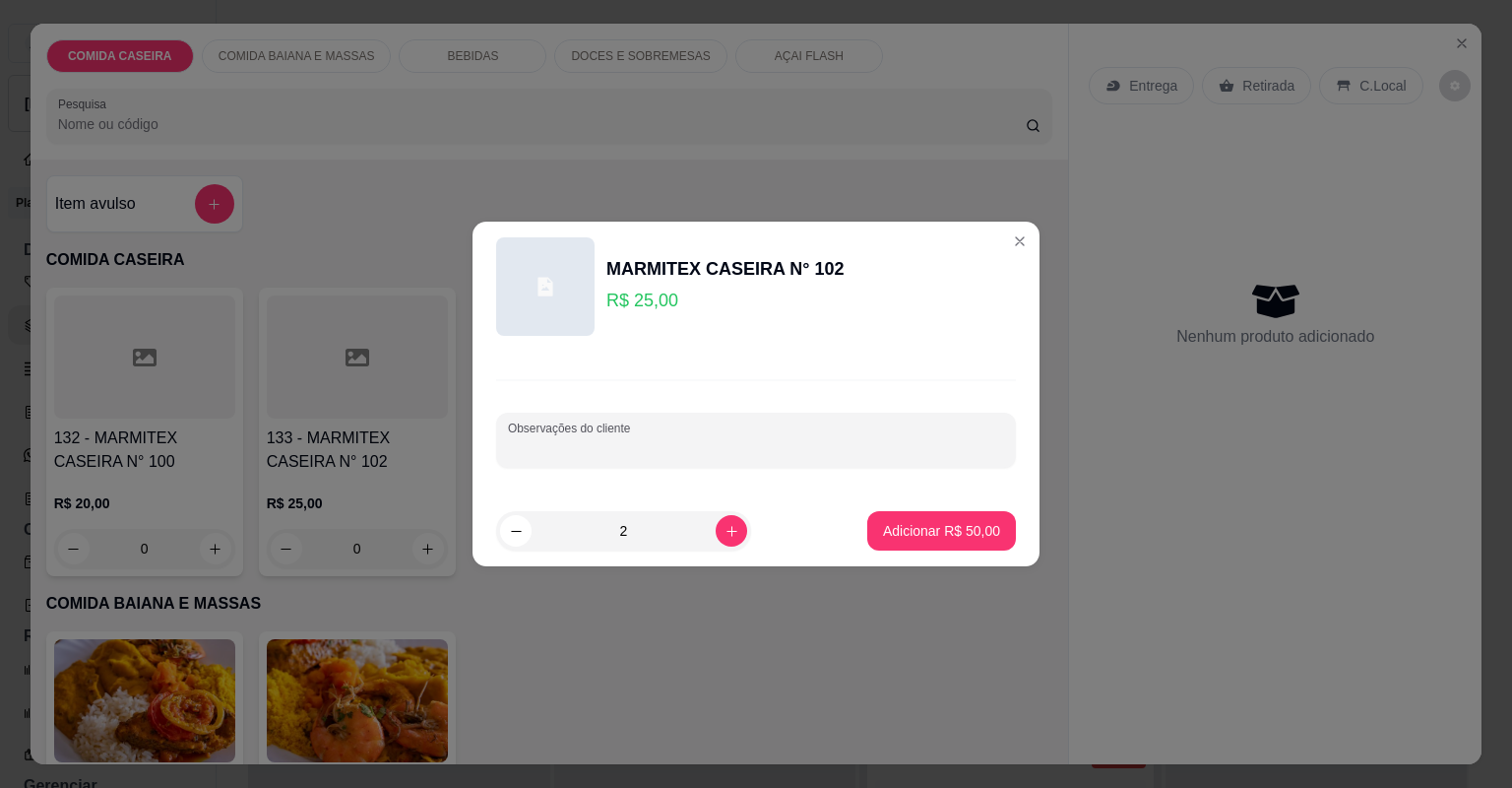 paste on "2 feijão tropeiro e churrasco" 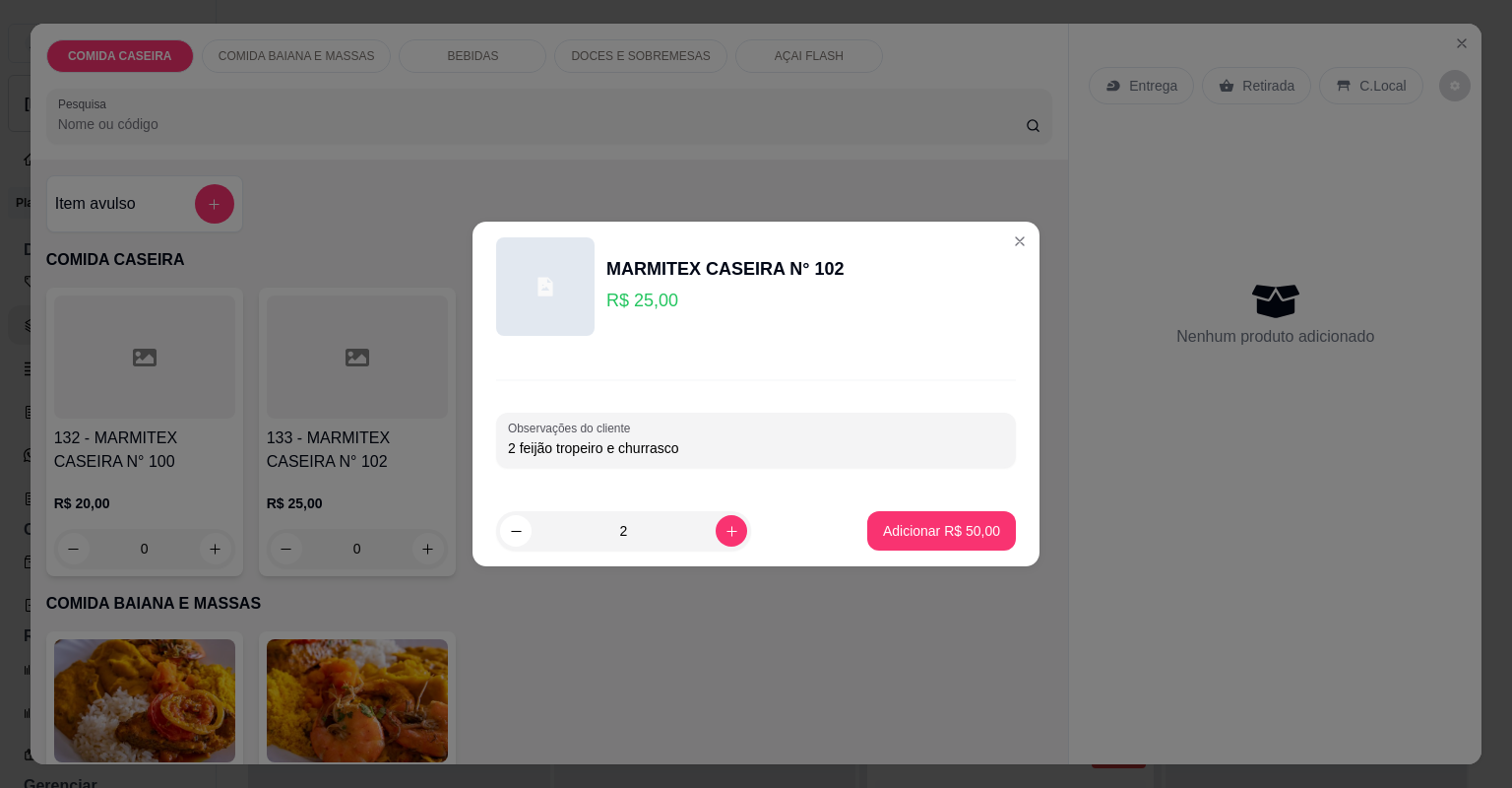type on "2 feijão tropeiro e churrasco" 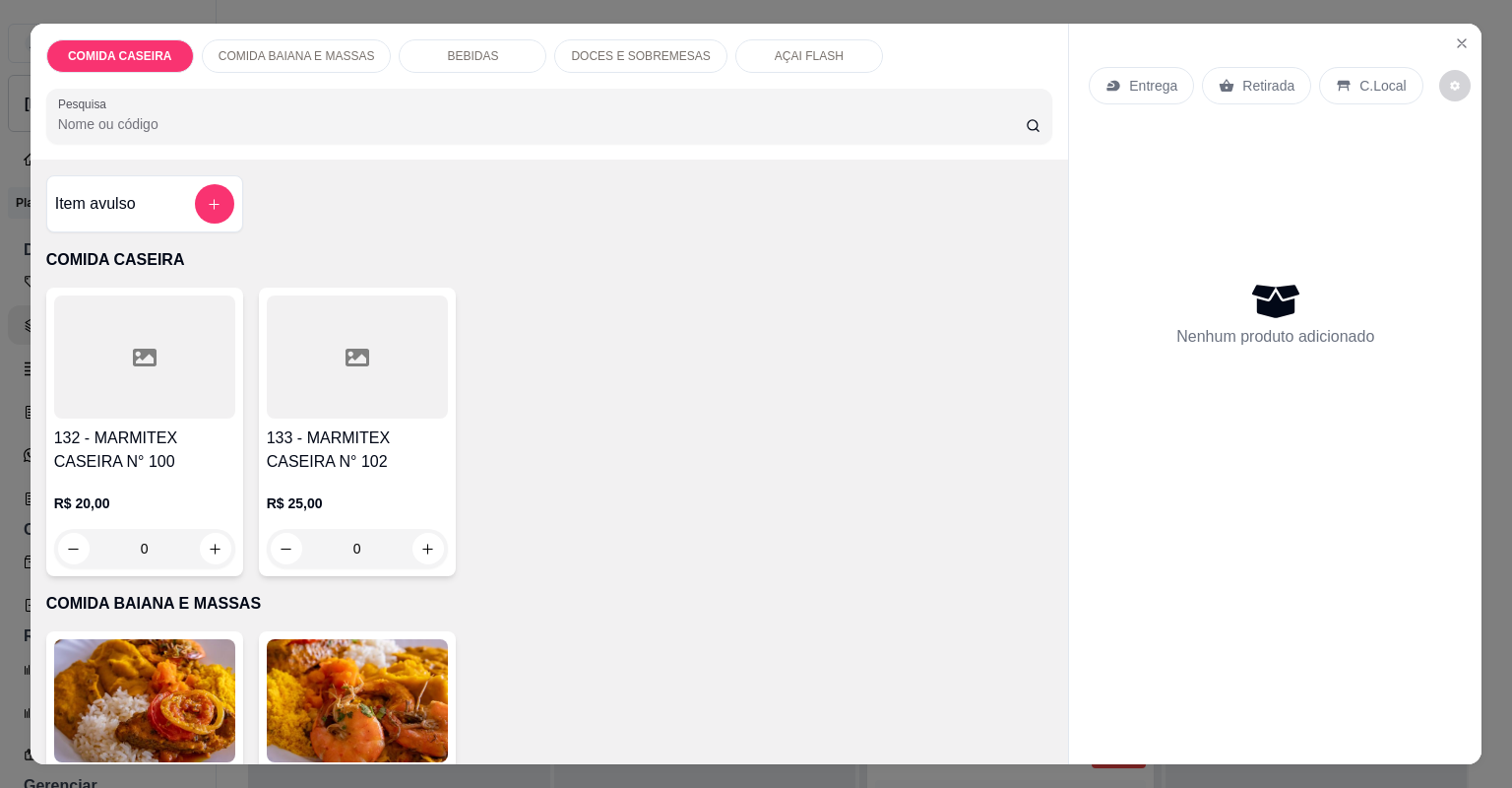 click on "Item avulso" at bounding box center [145, 204] 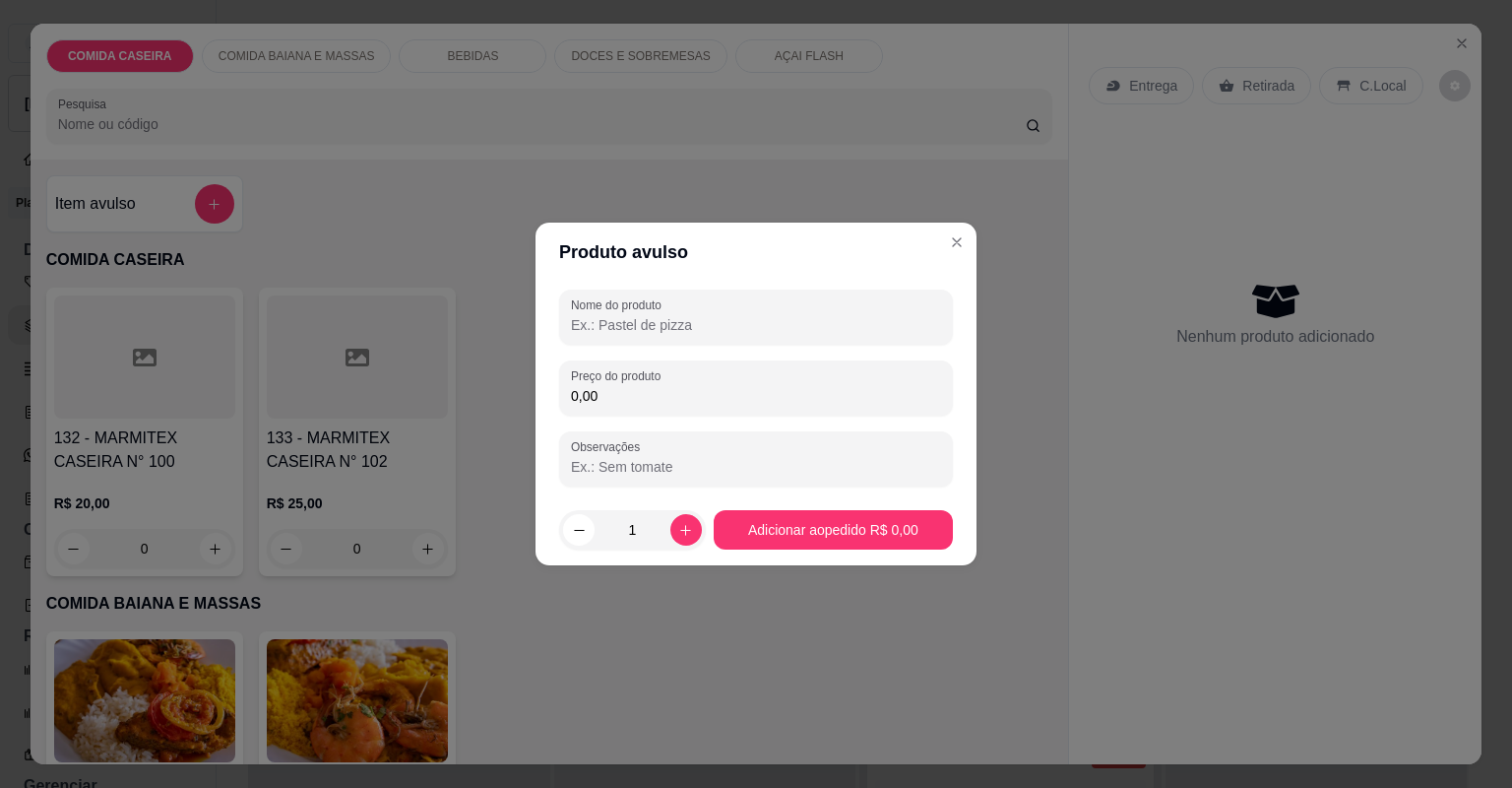 click on "Nome do produto" at bounding box center [756, 325] 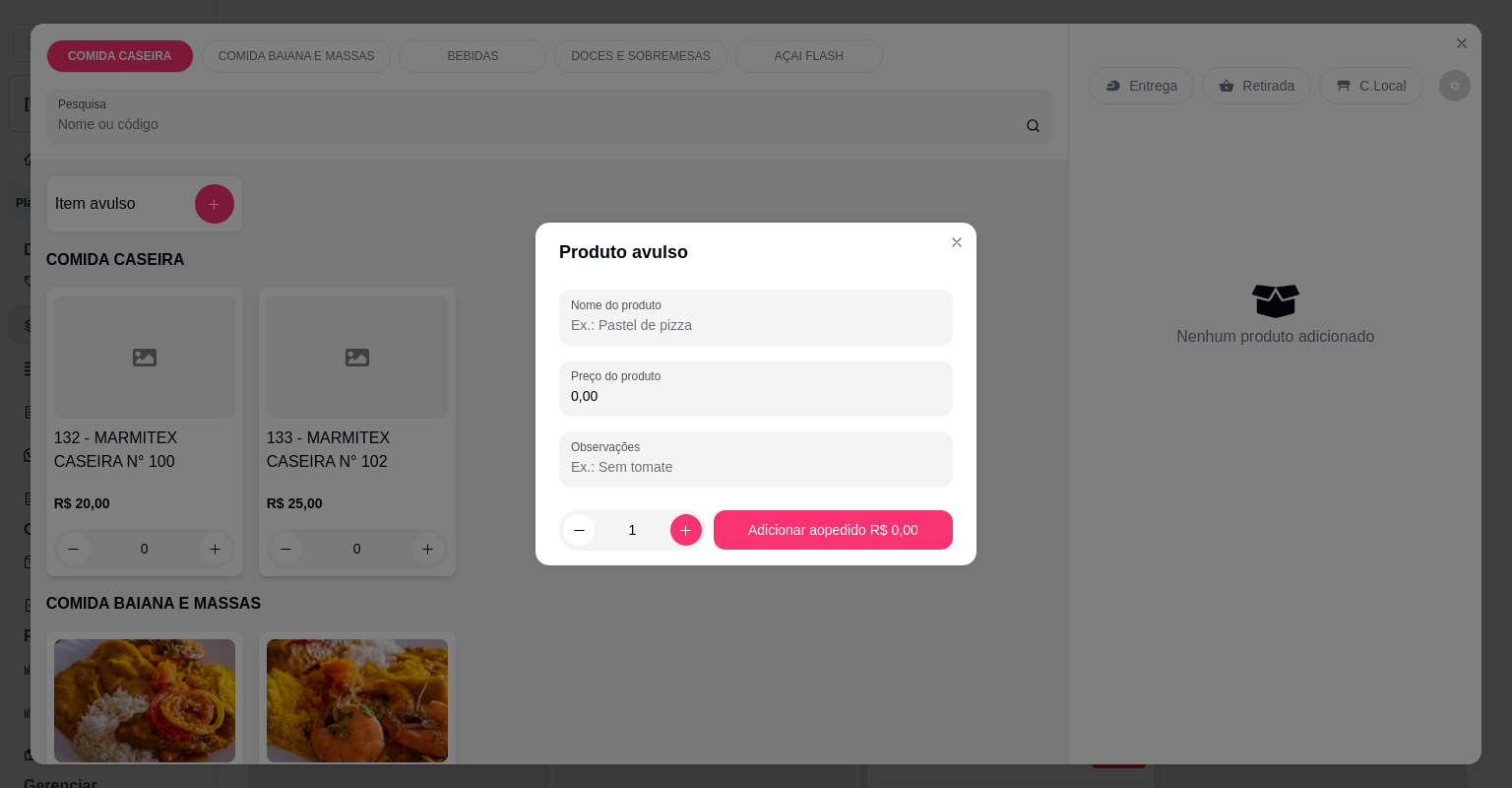 paste on "Feijão tropeiro, filé de frango, salada de couve ou tomate e lasanha de frango" 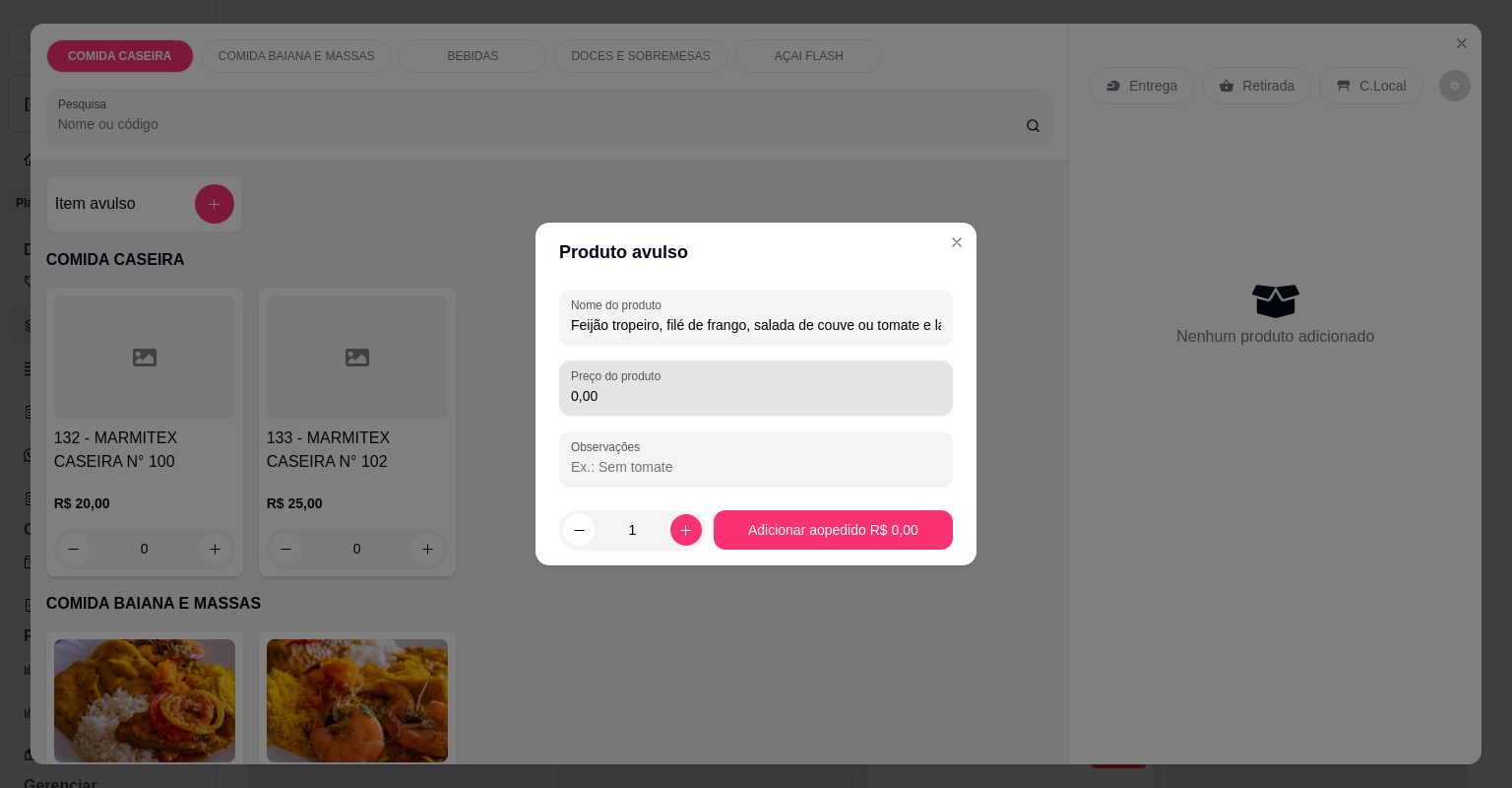 type on "Feijão tropeiro, filé de frango, salada de couve ou tomate e lasanha de frango" 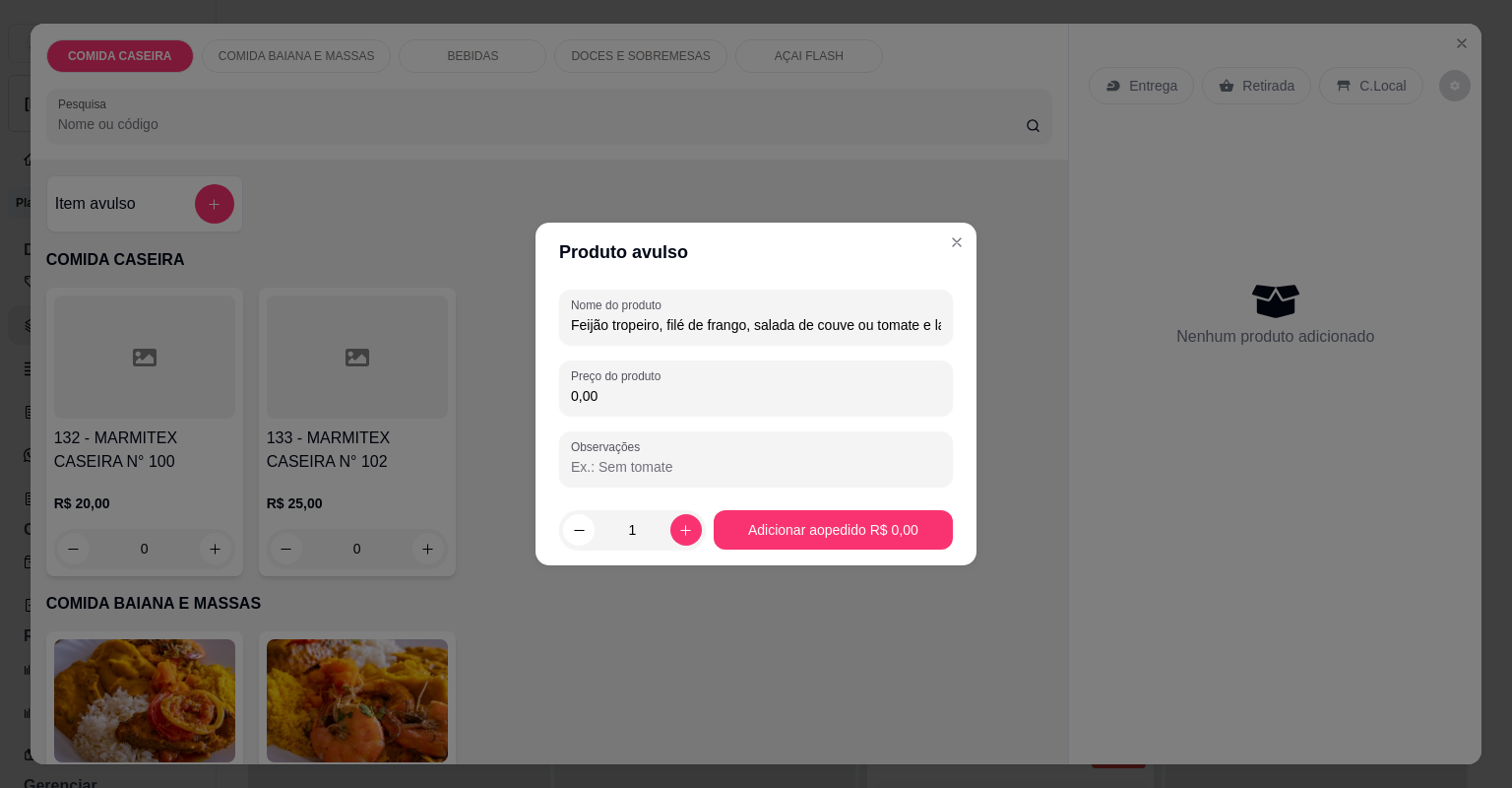 type on "0,03" 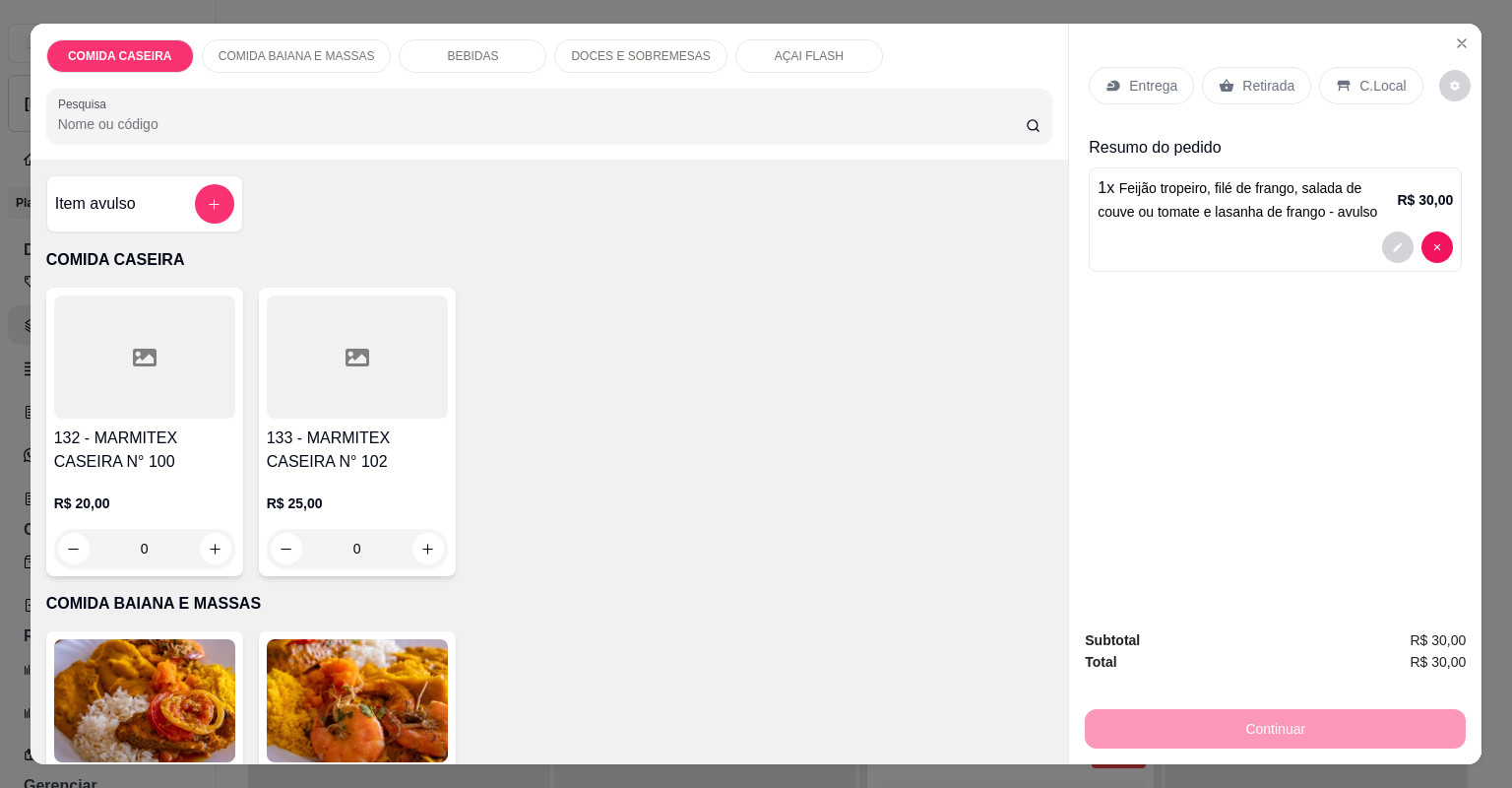 click on "Retirada" at bounding box center (1268, 86) 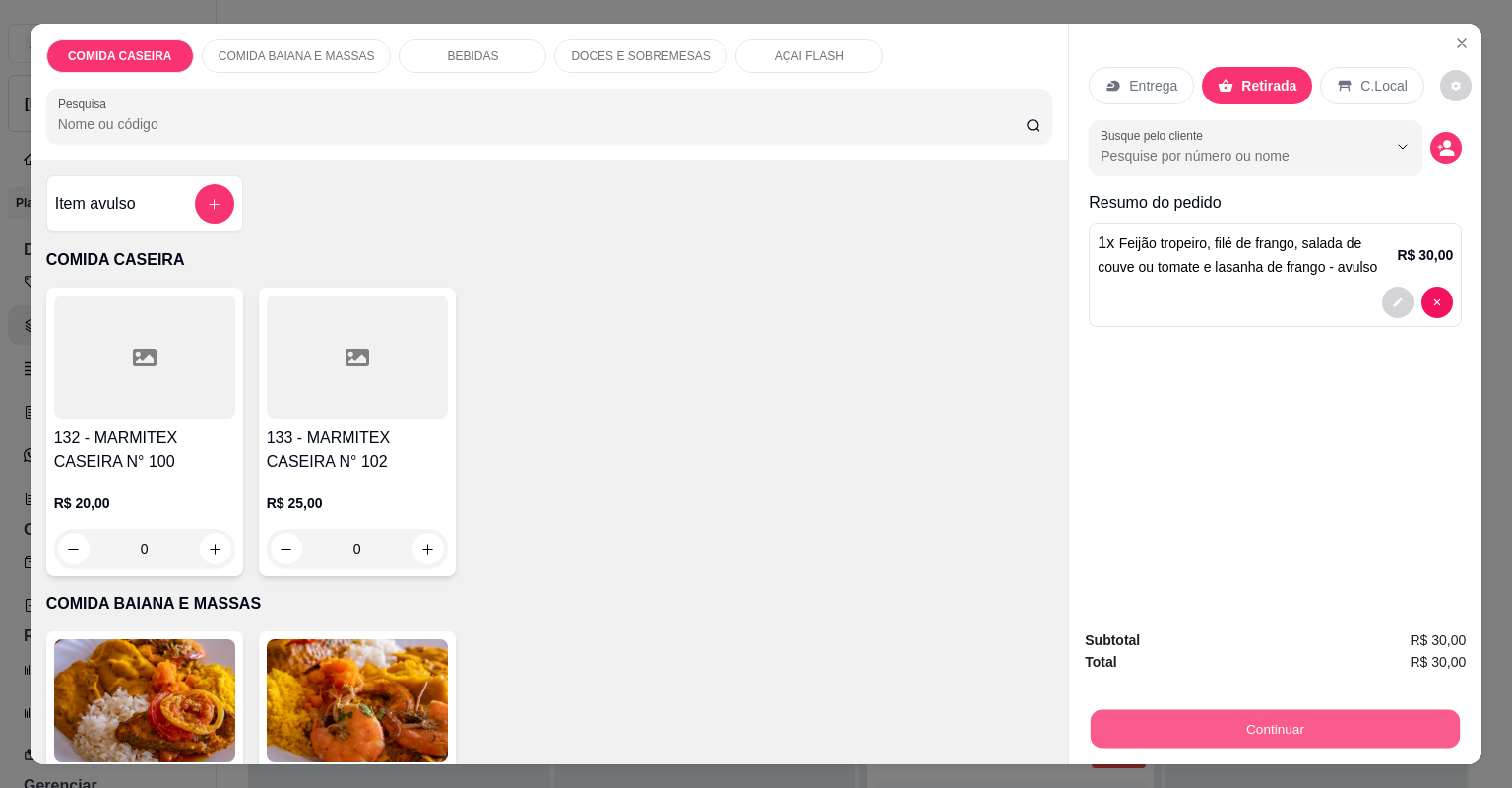 click on "Continuar" at bounding box center [1275, 729] 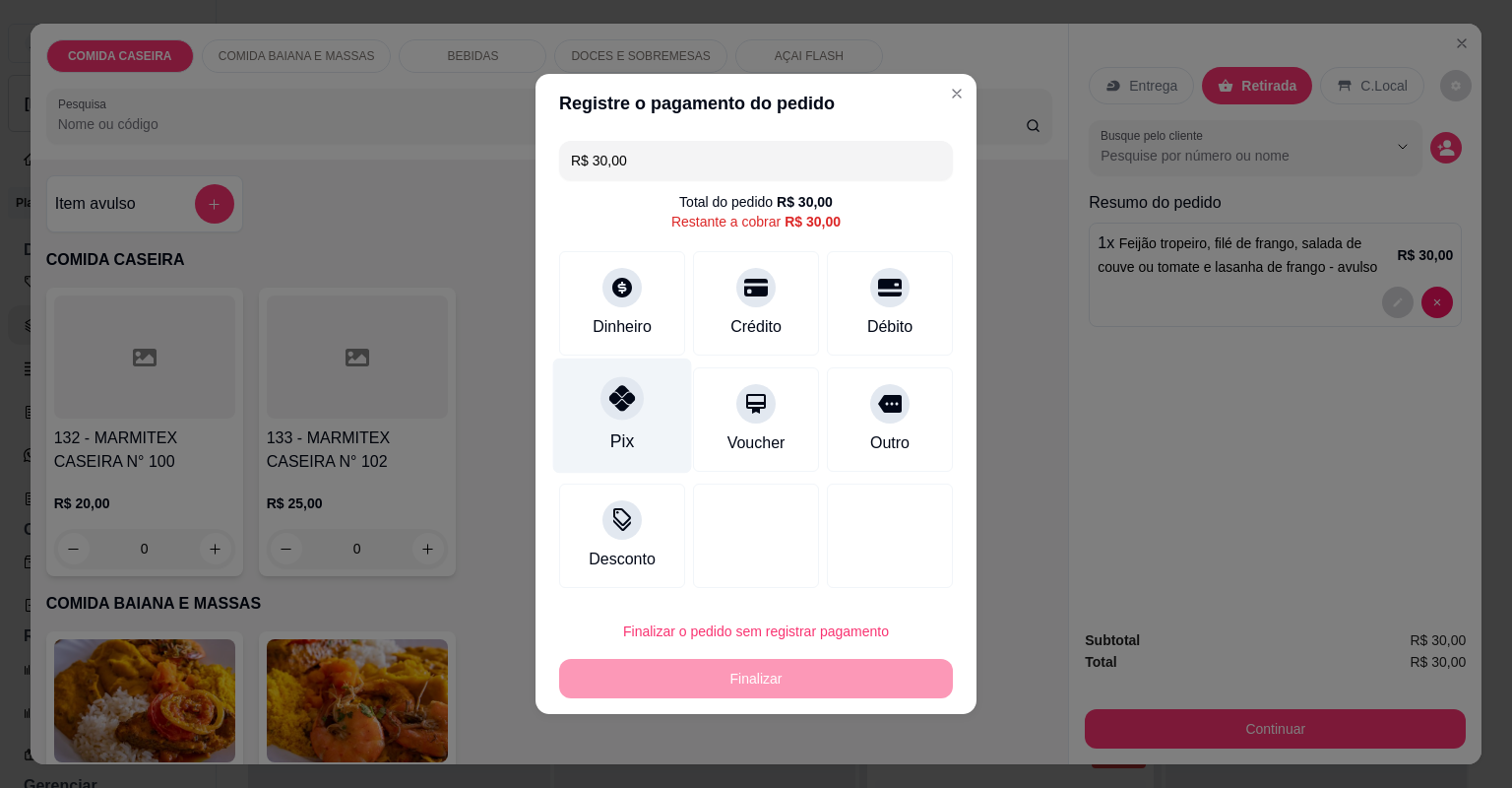 click 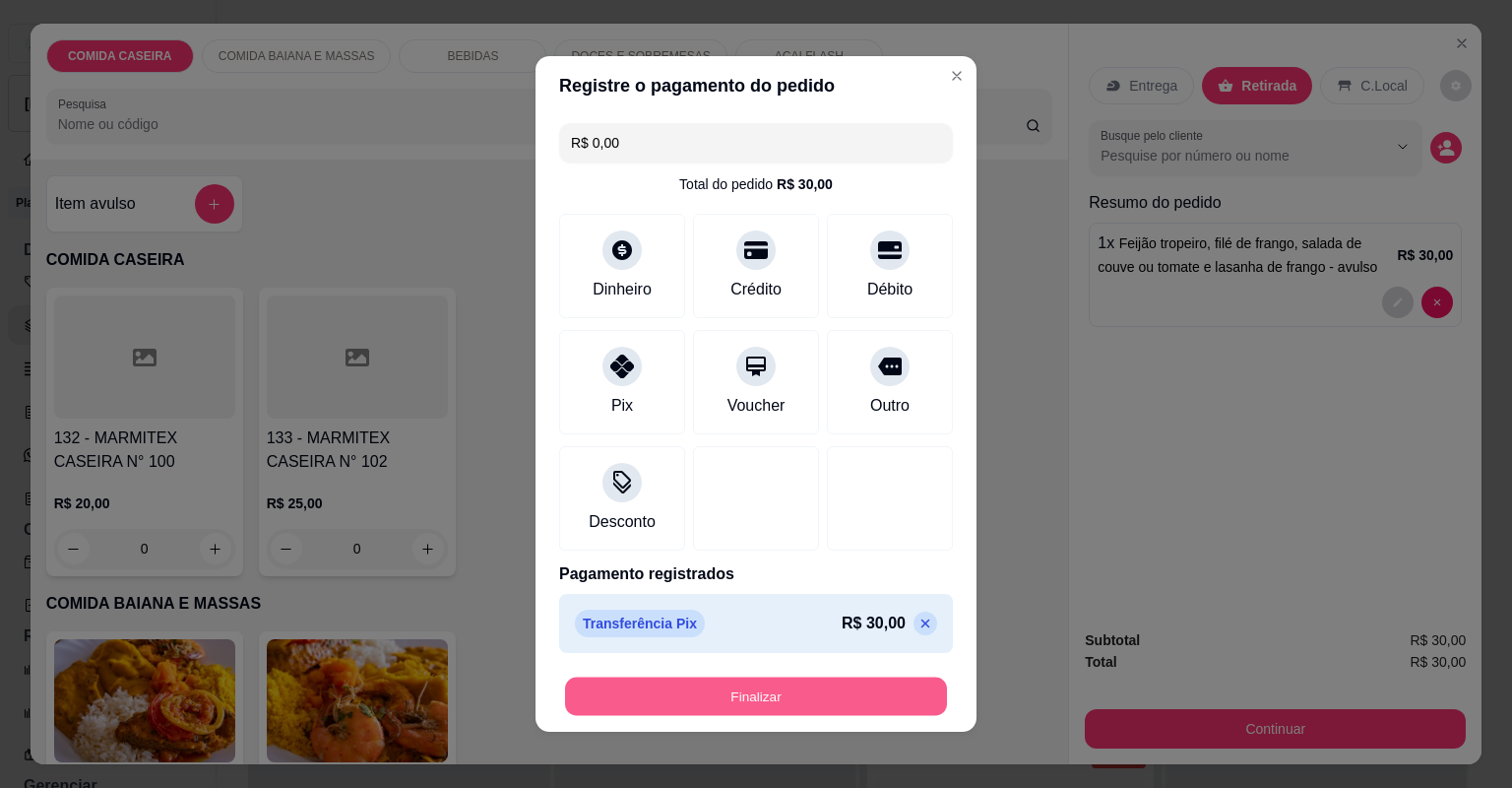 click on "Finalizar" at bounding box center (756, 696) 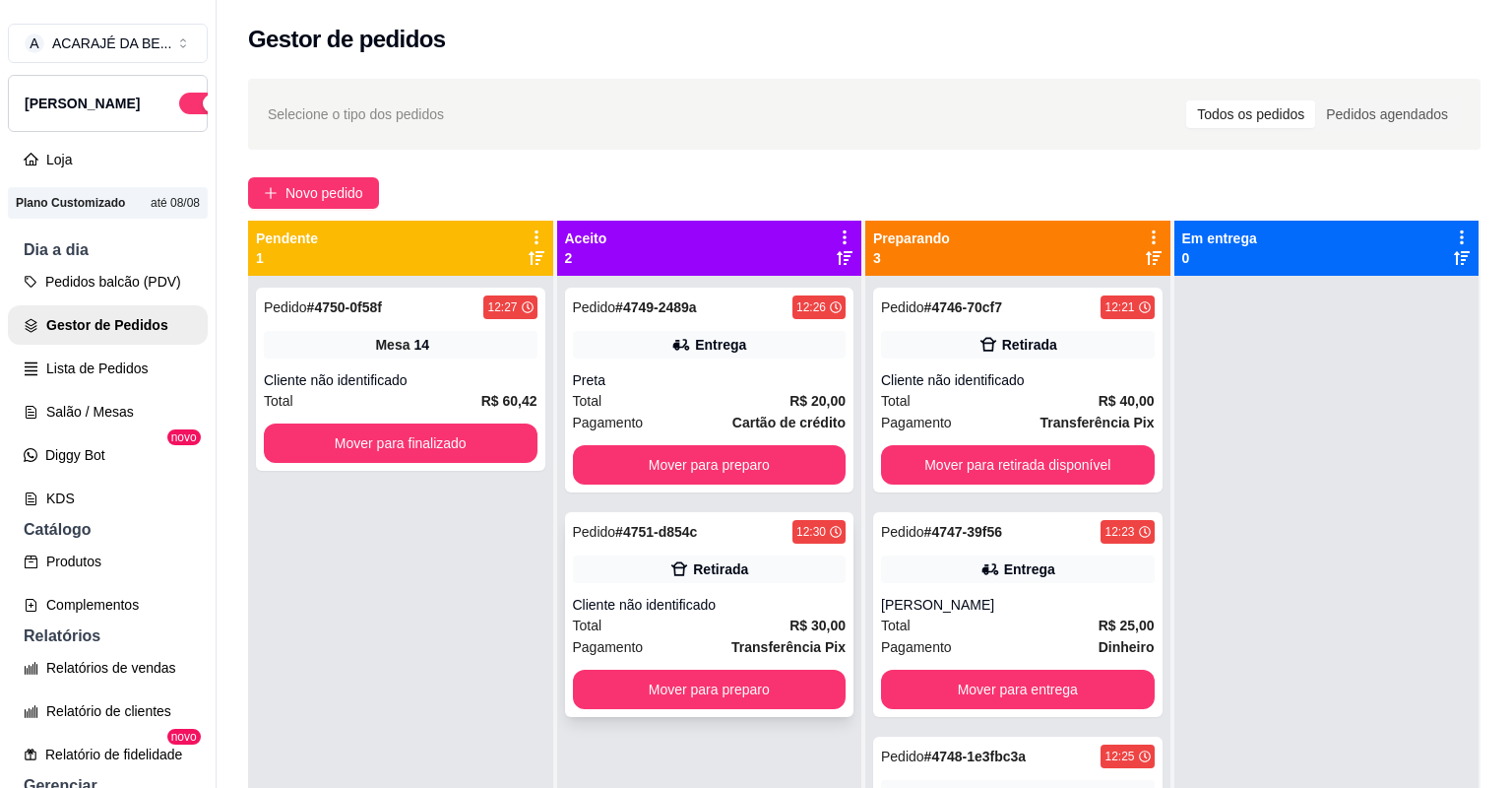 click on "Pedido  # 4751-d854c 12:30 Retirada Cliente não identificado Total R$ 30,00 Pagamento Transferência Pix Mover para preparo" at bounding box center (710, 615) 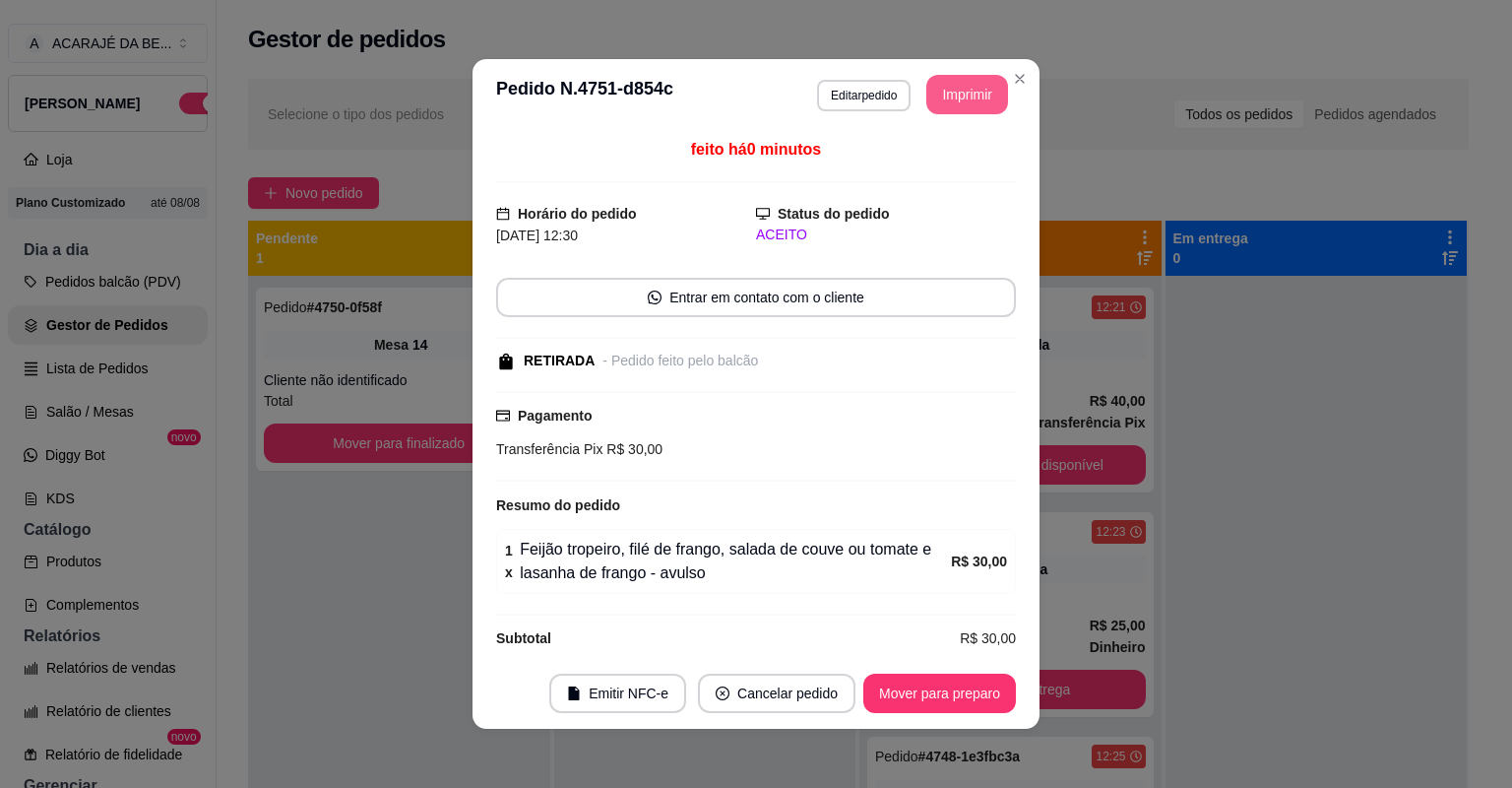 click on "Imprimir" at bounding box center [967, 95] 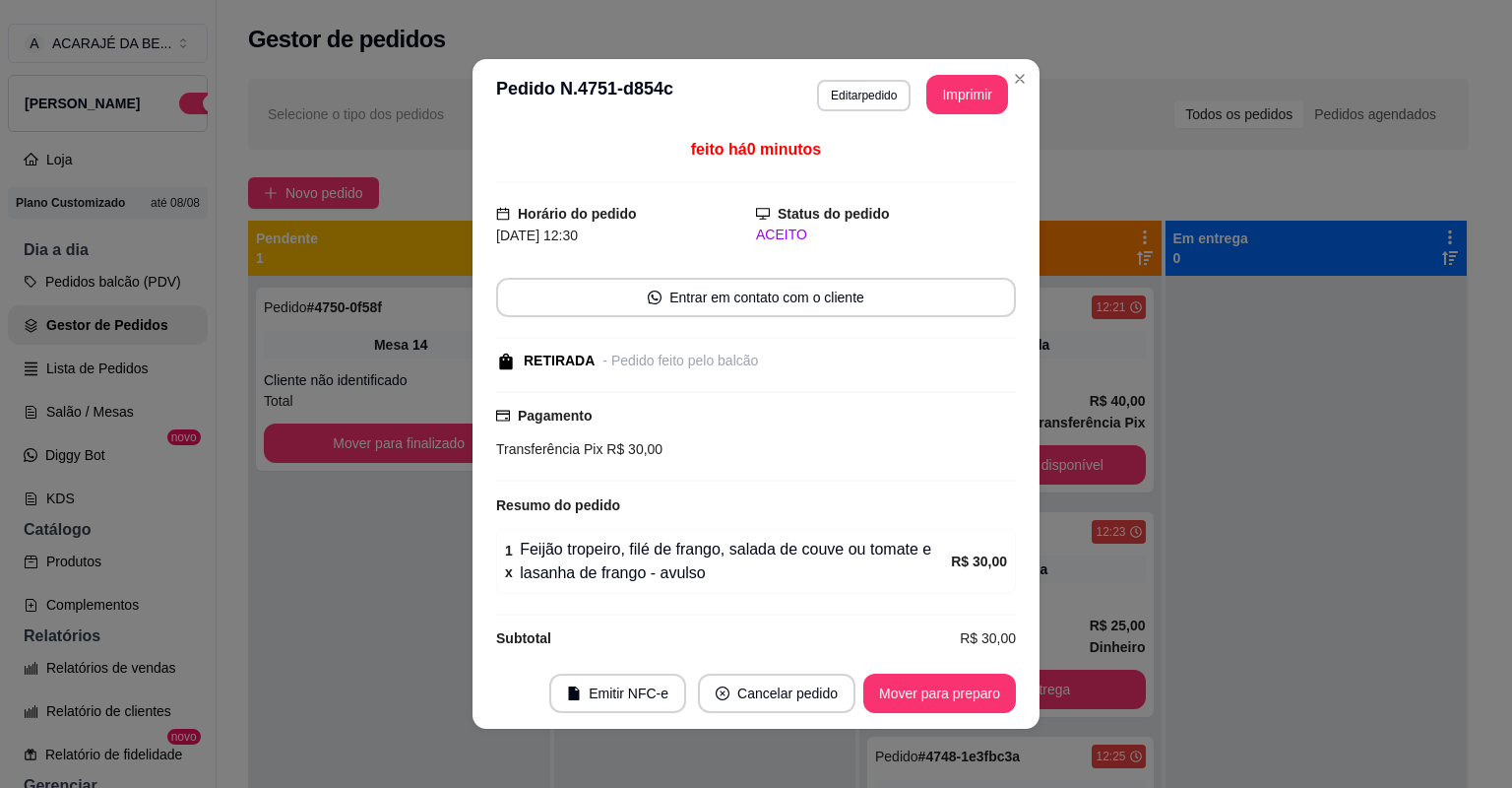 click on "**********" at bounding box center (756, 394) 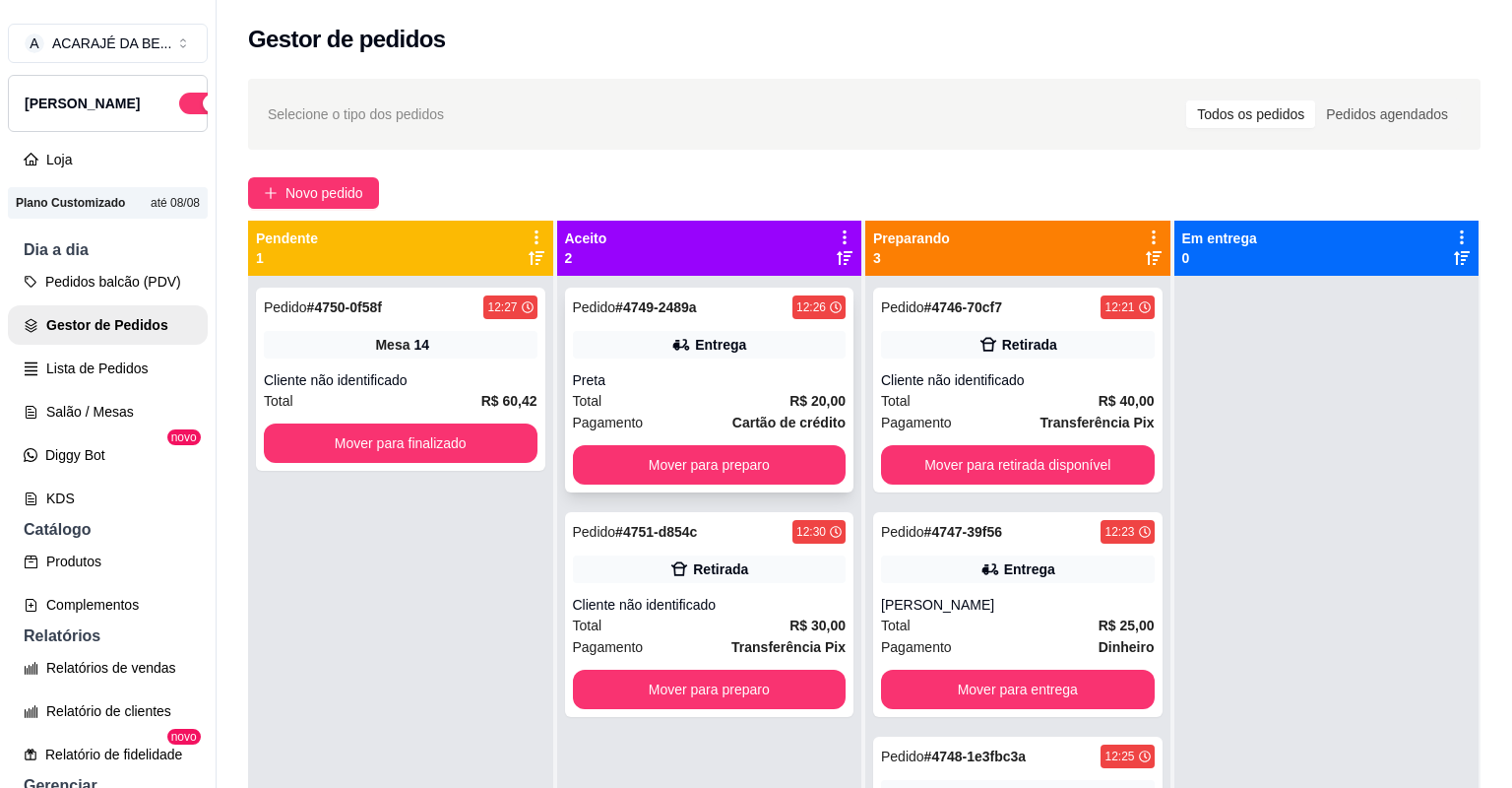 click on "Total R$ 20,00" at bounding box center (710, 401) 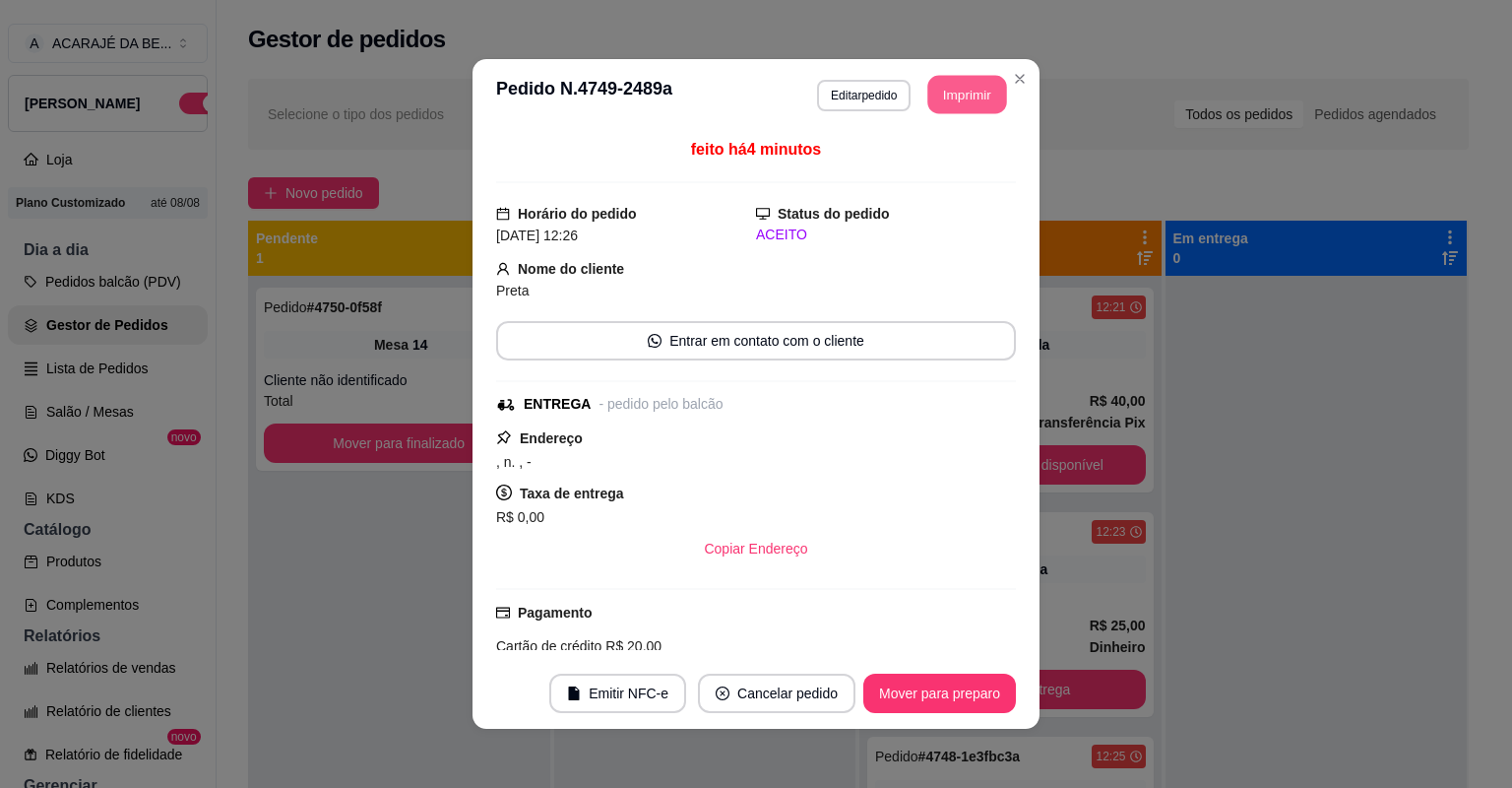 click on "Imprimir" at bounding box center [968, 95] 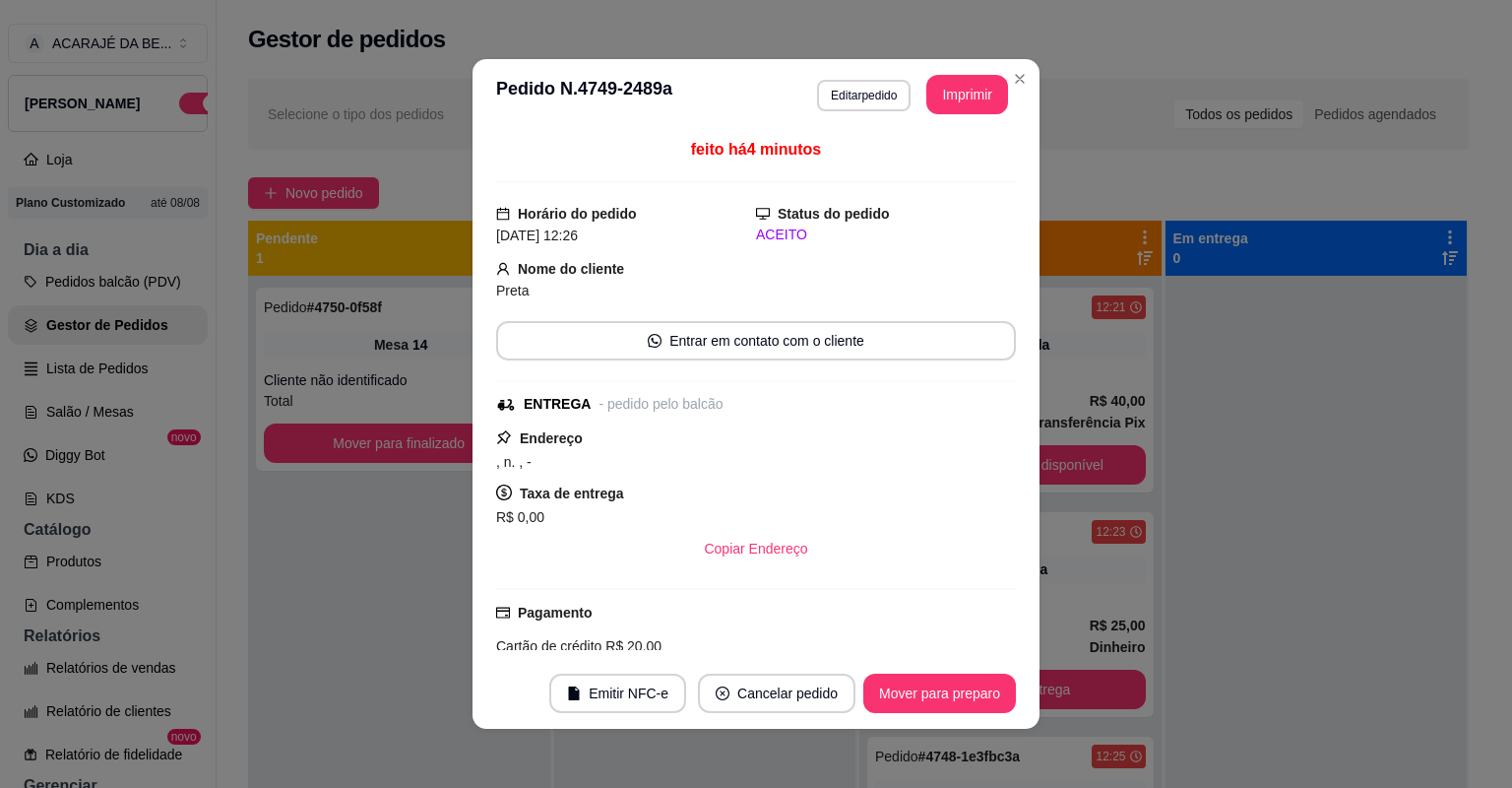 click on "Pedido  # 4750-0f58f 12:27 Mesa 14 Cliente não identificado Total R$ 60,42 Mover para finalizado" at bounding box center [399, 670] 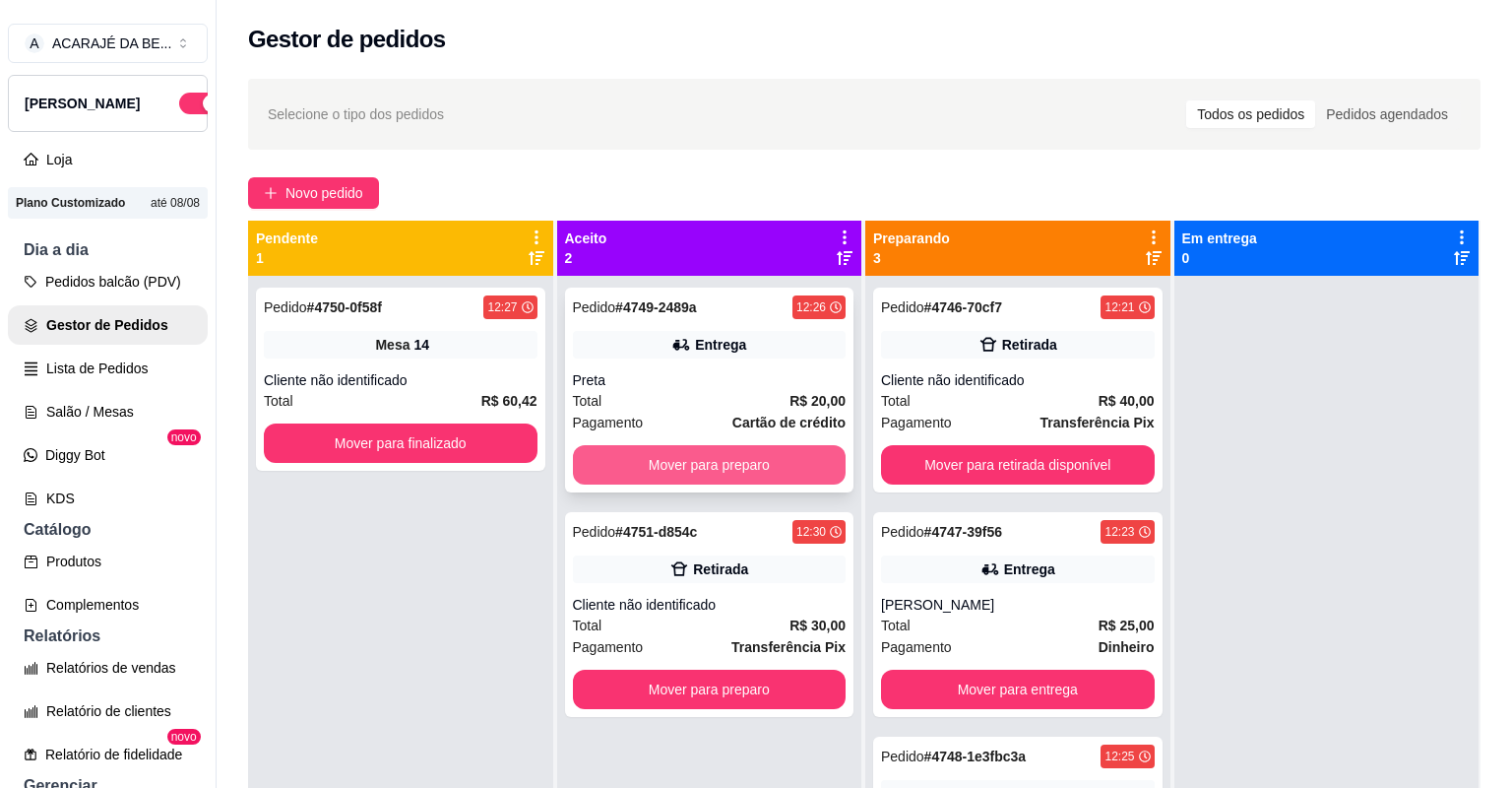 click on "Mover para preparo" at bounding box center (710, 465) 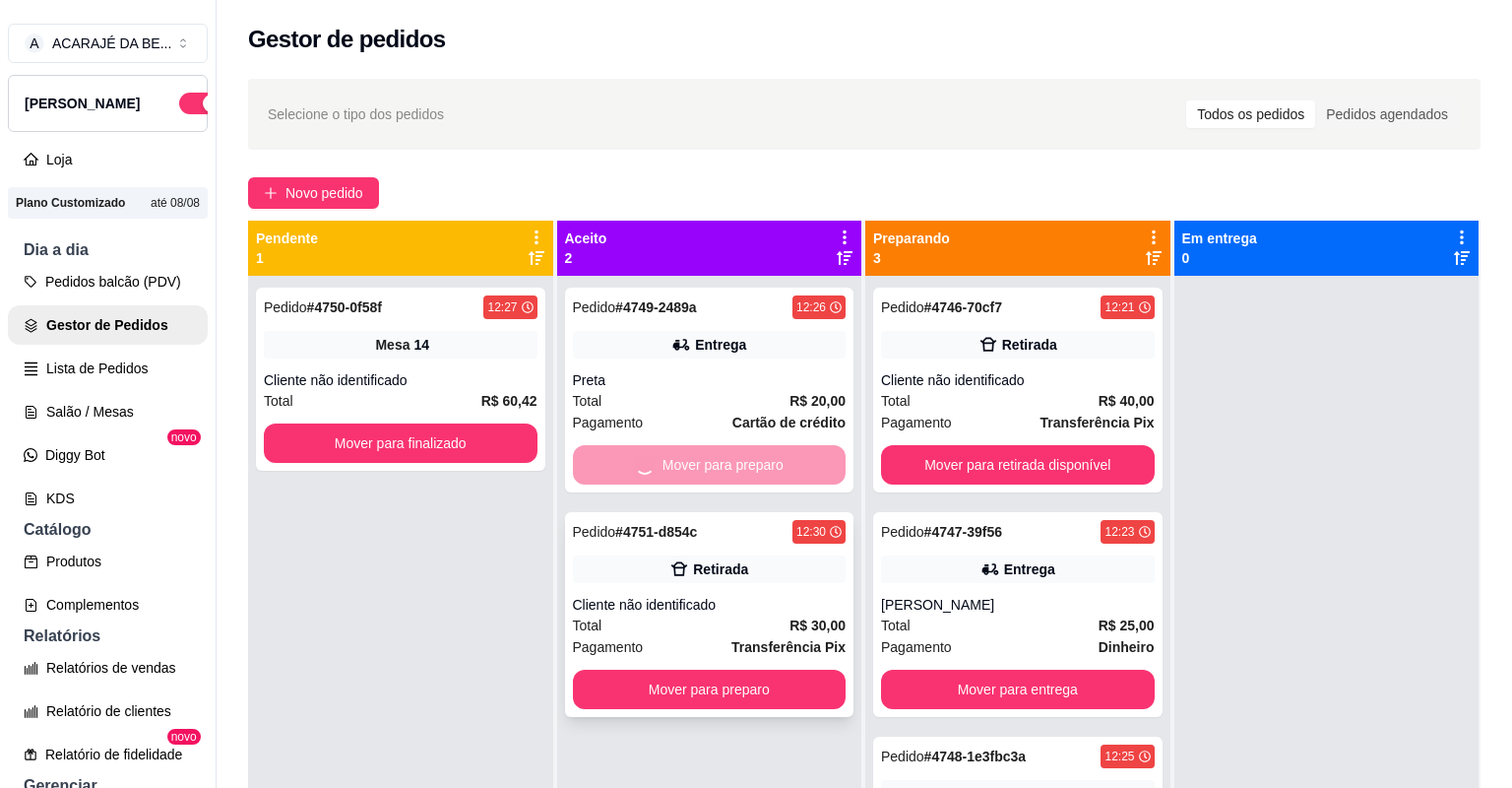 click on "Mover para preparo" at bounding box center (710, 690) 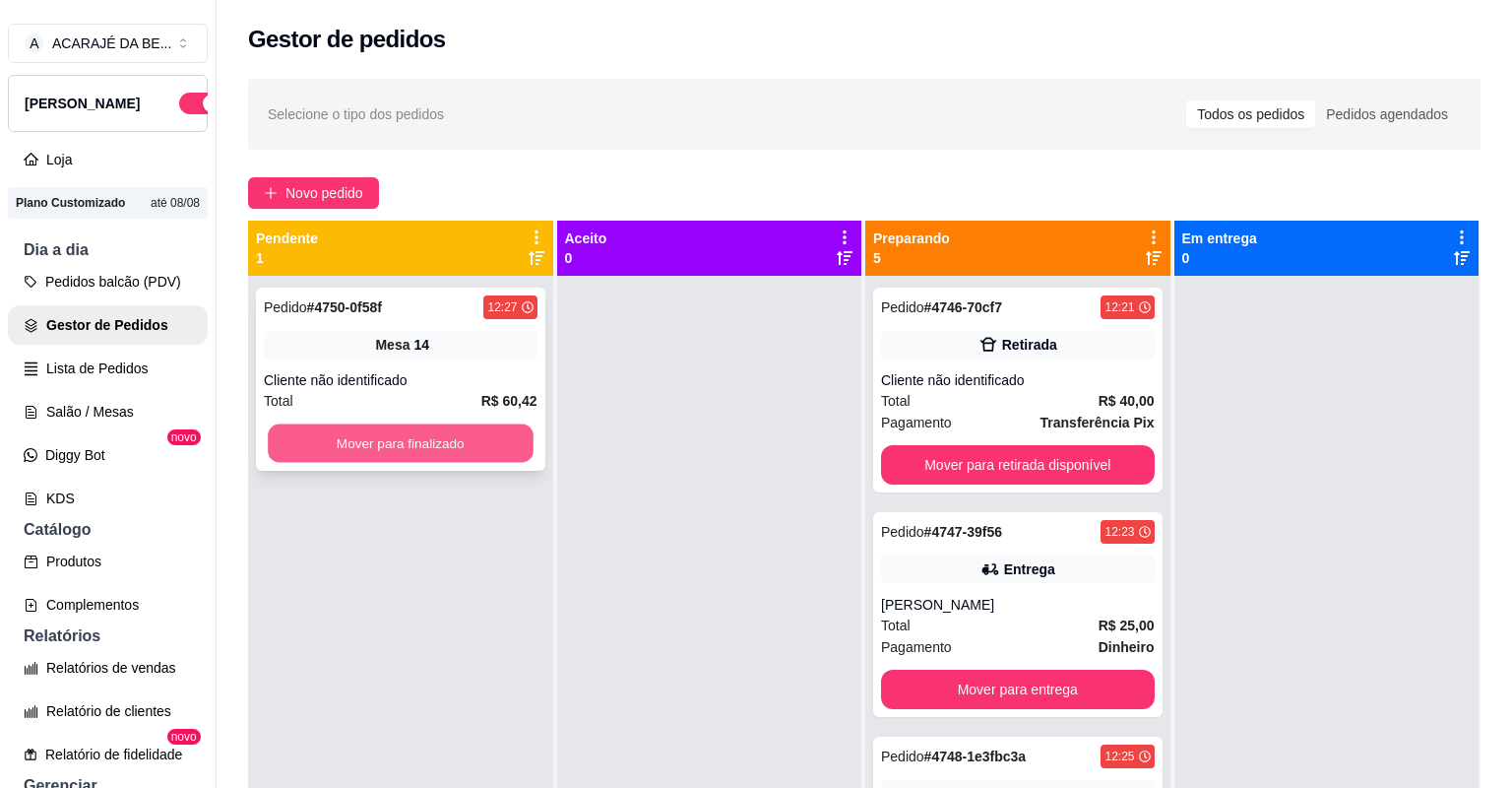click on "Mover para finalizado" at bounding box center [400, 443] 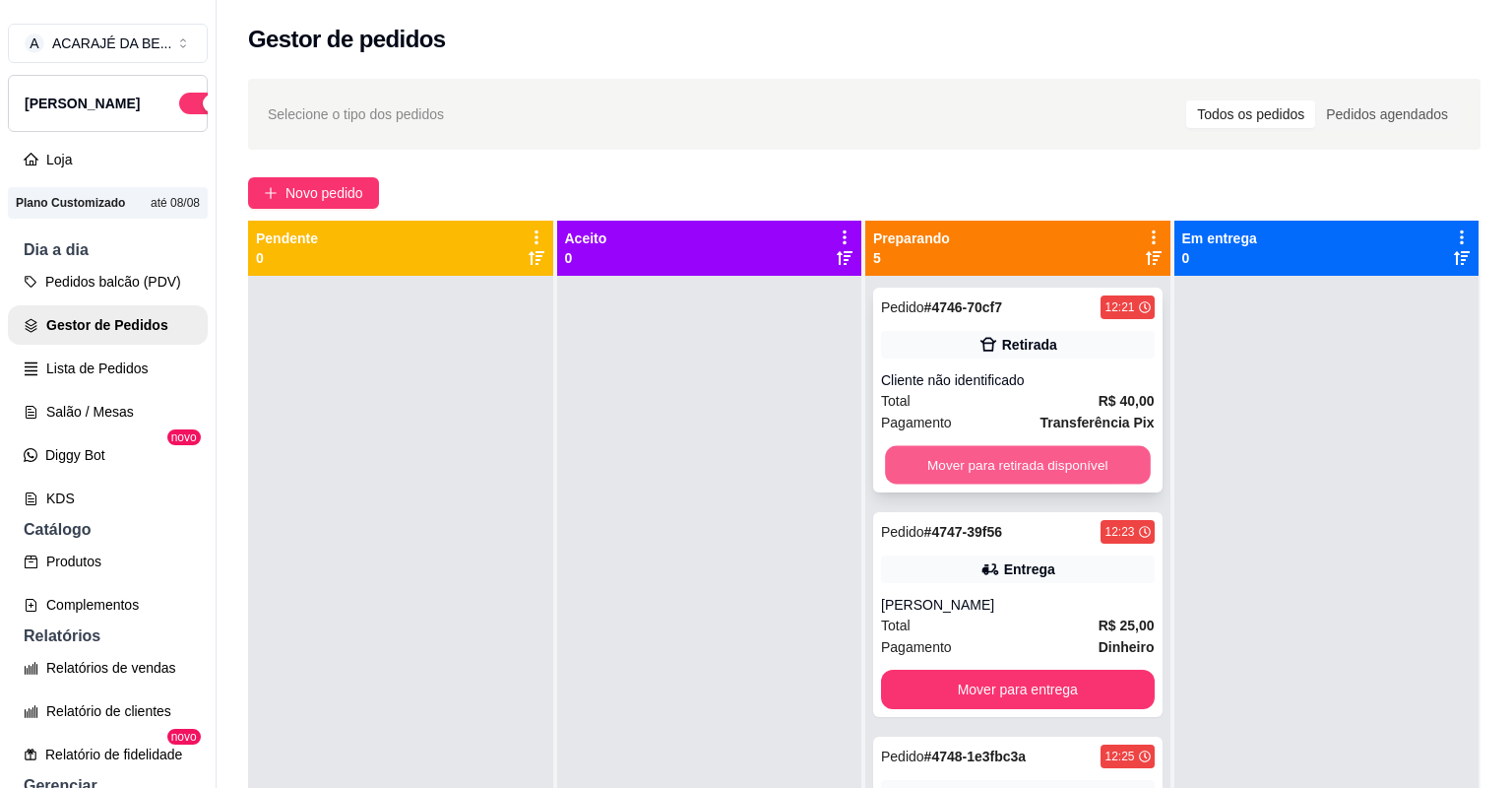 click on "Mover para retirada disponível" at bounding box center [1017, 465] 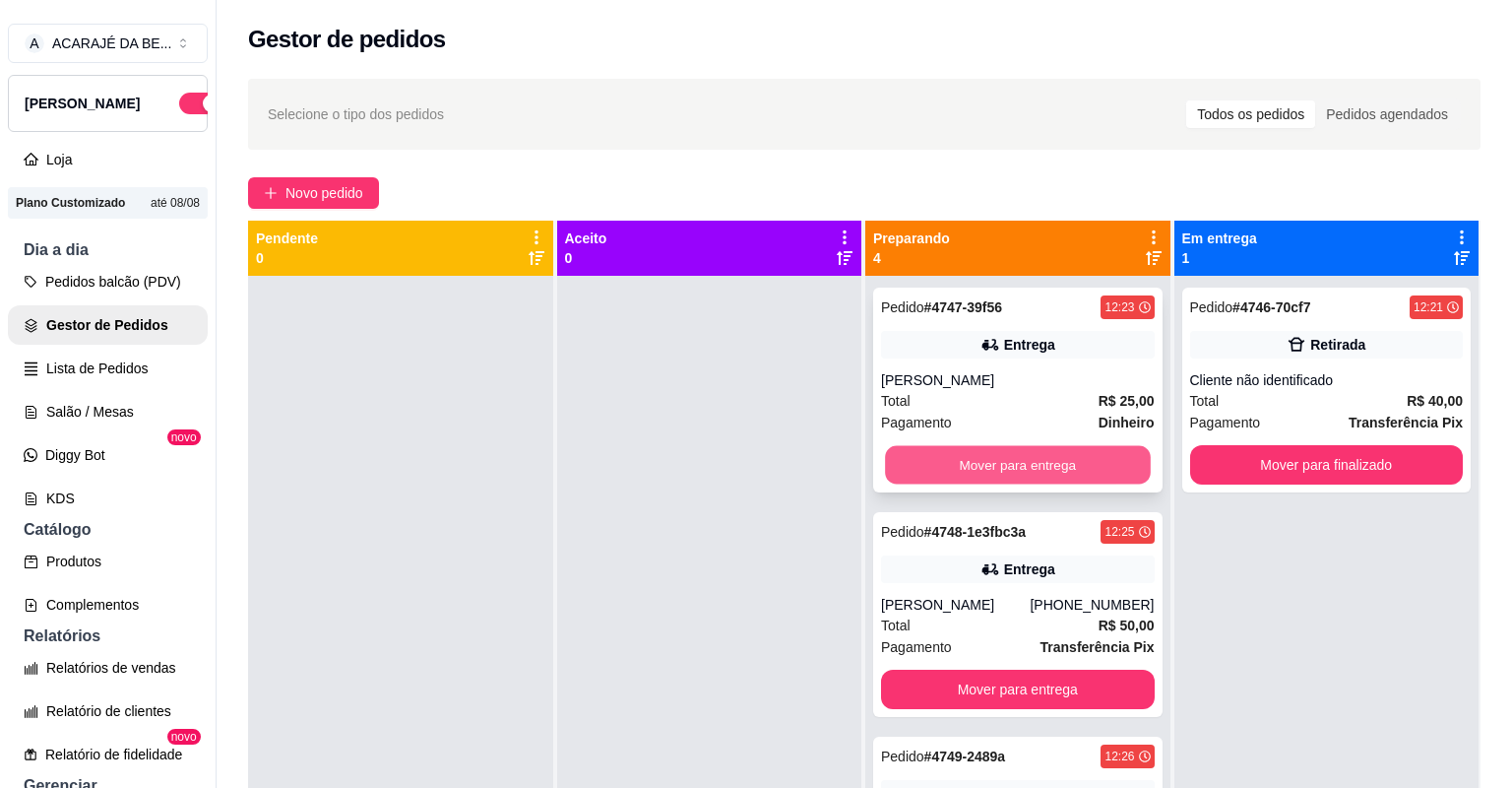 click on "Mover para entrega" at bounding box center (1017, 465) 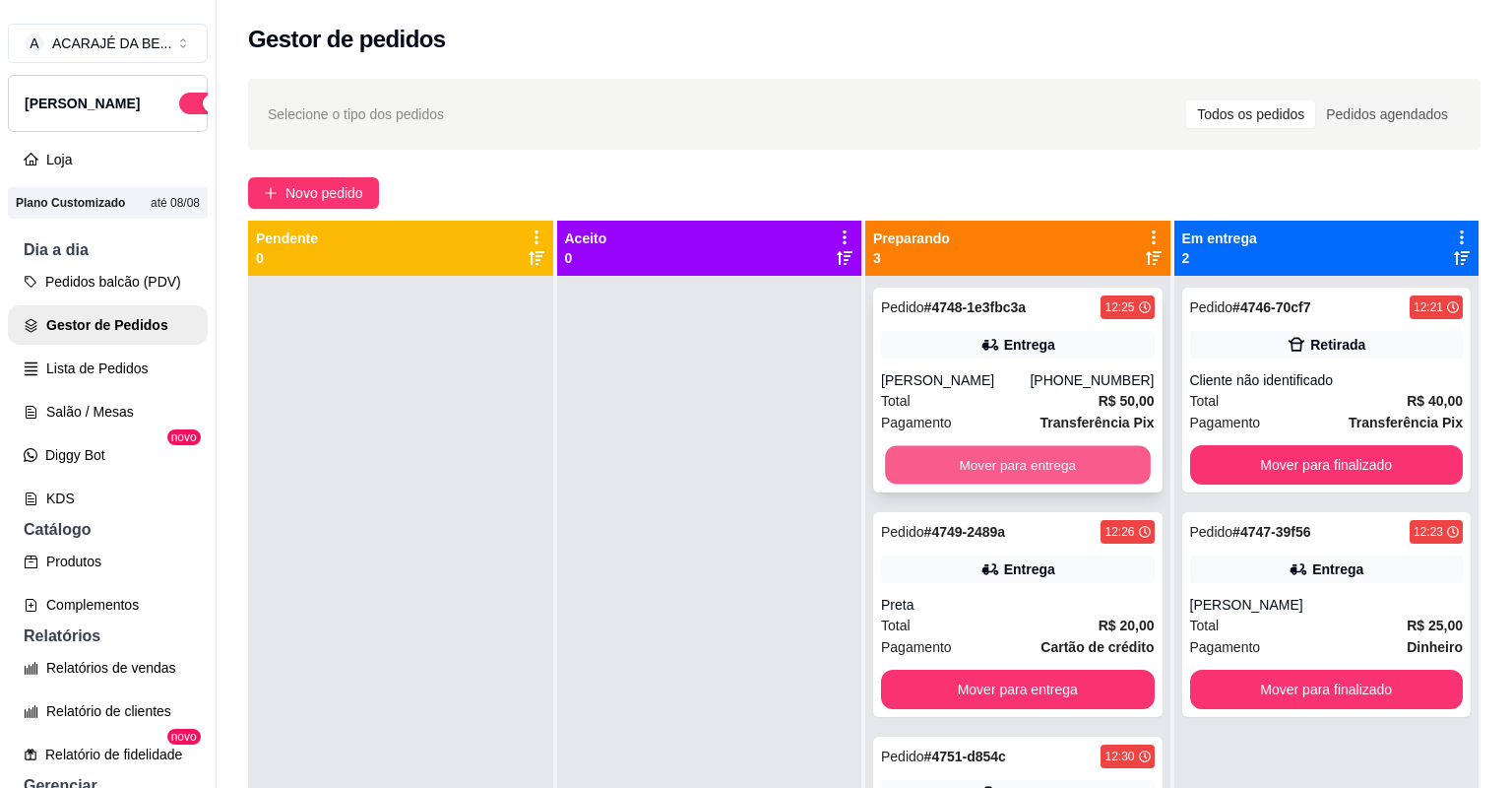 click on "Mover para entrega" at bounding box center (1017, 465) 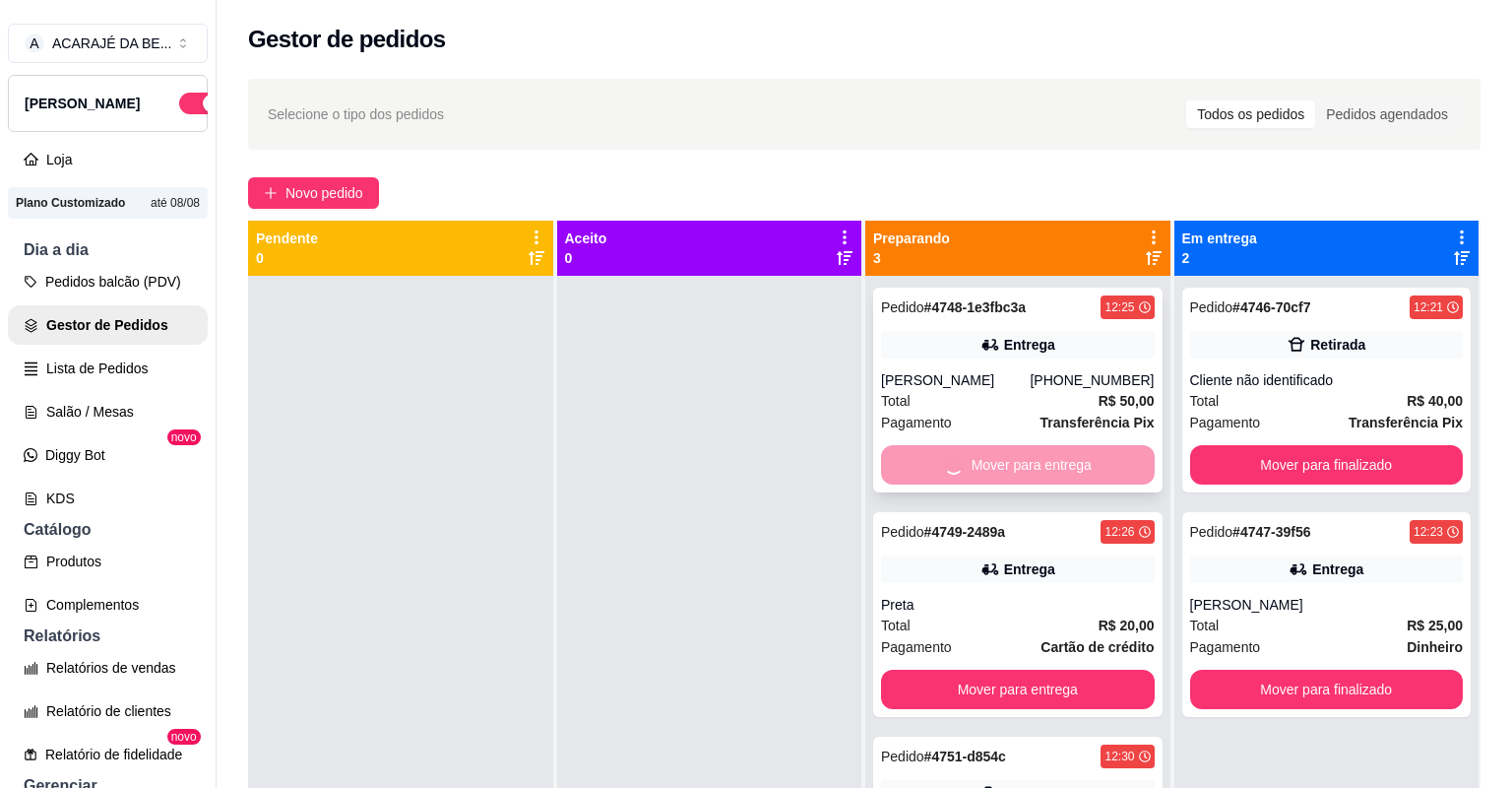 click on "Mover para entrega" at bounding box center (1018, 465) 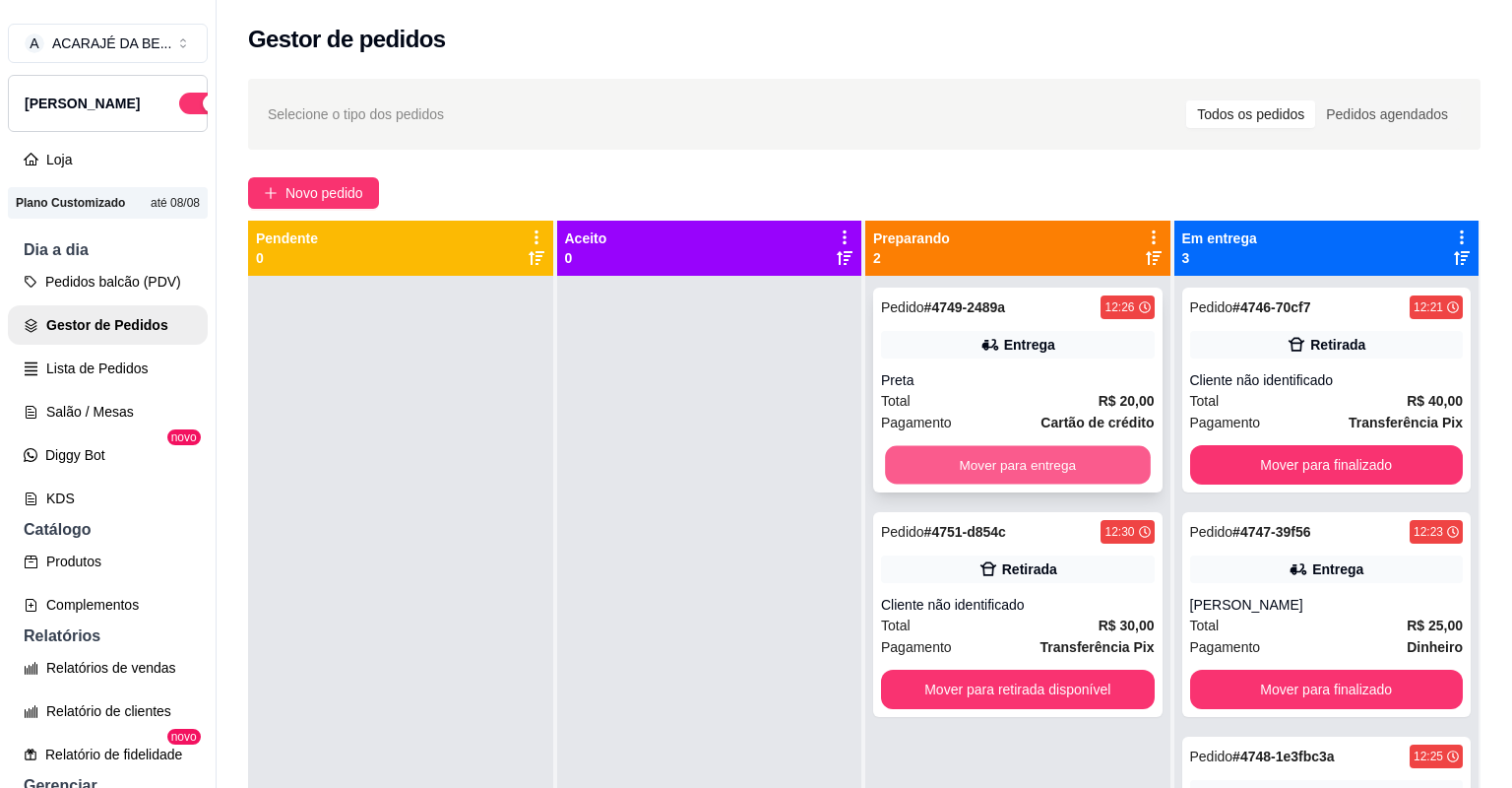click on "Mover para entrega" at bounding box center (1017, 465) 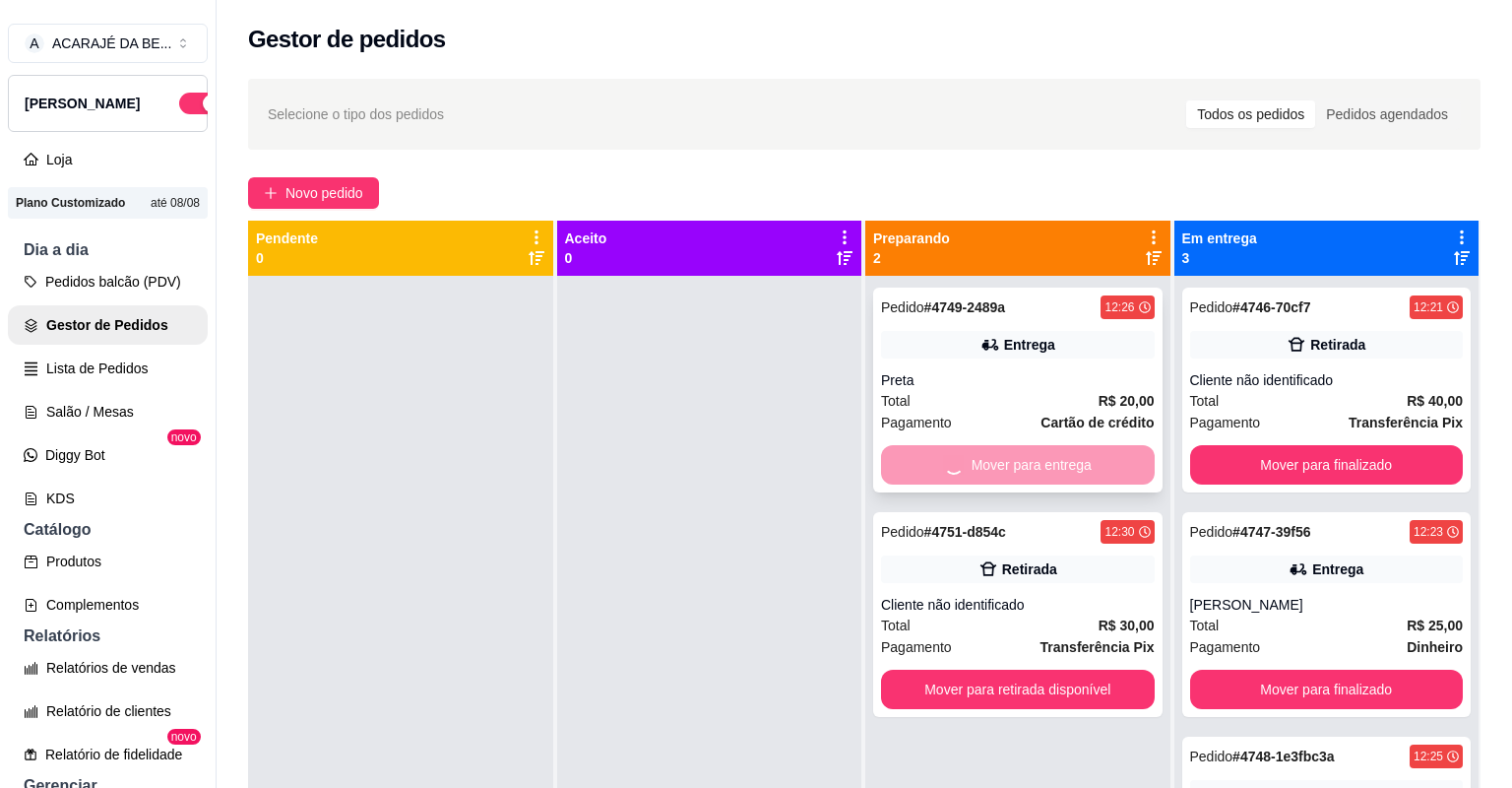 click on "Mover para entrega" at bounding box center (1018, 465) 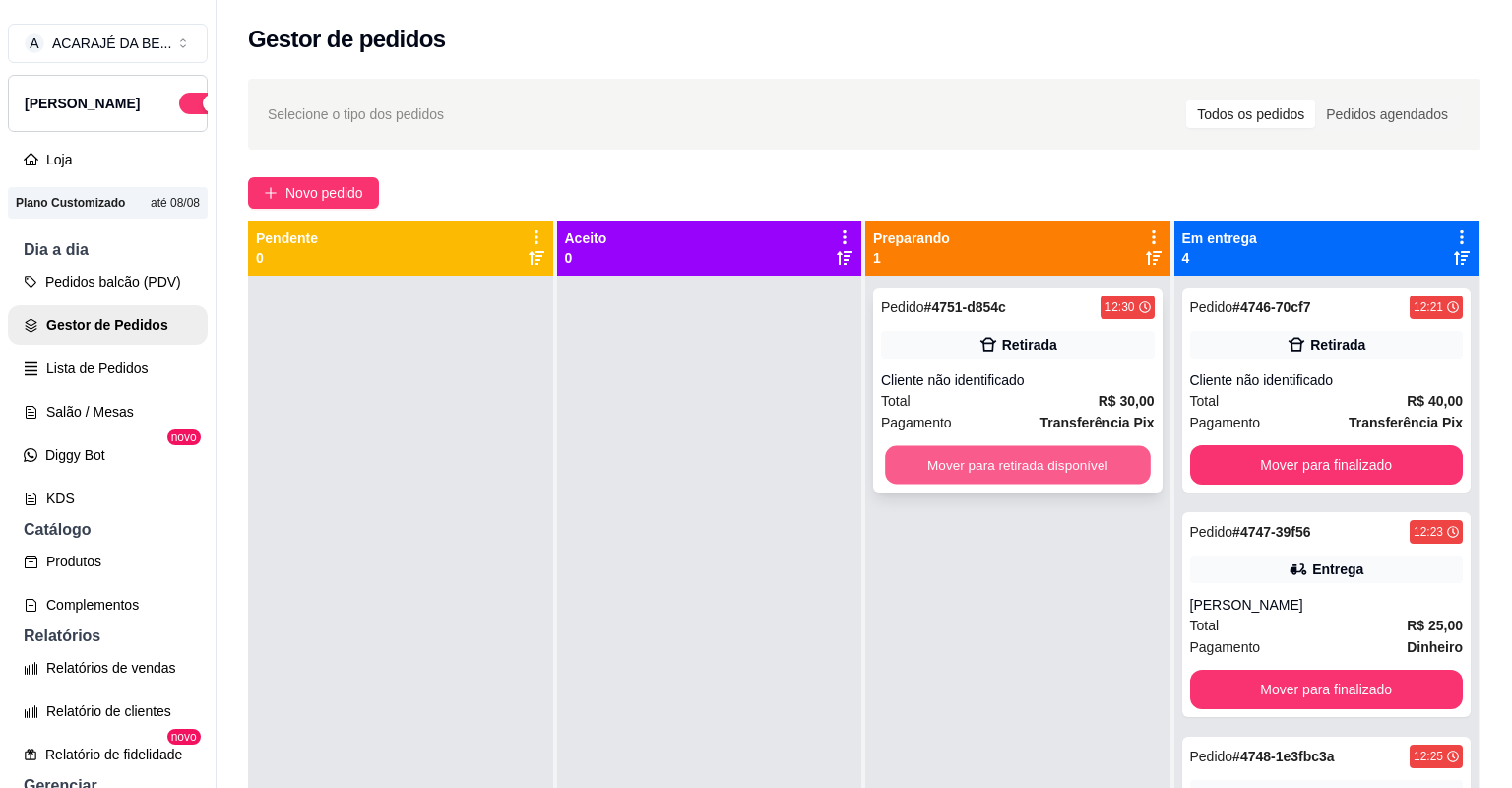click on "Mover para retirada disponível" at bounding box center (1017, 465) 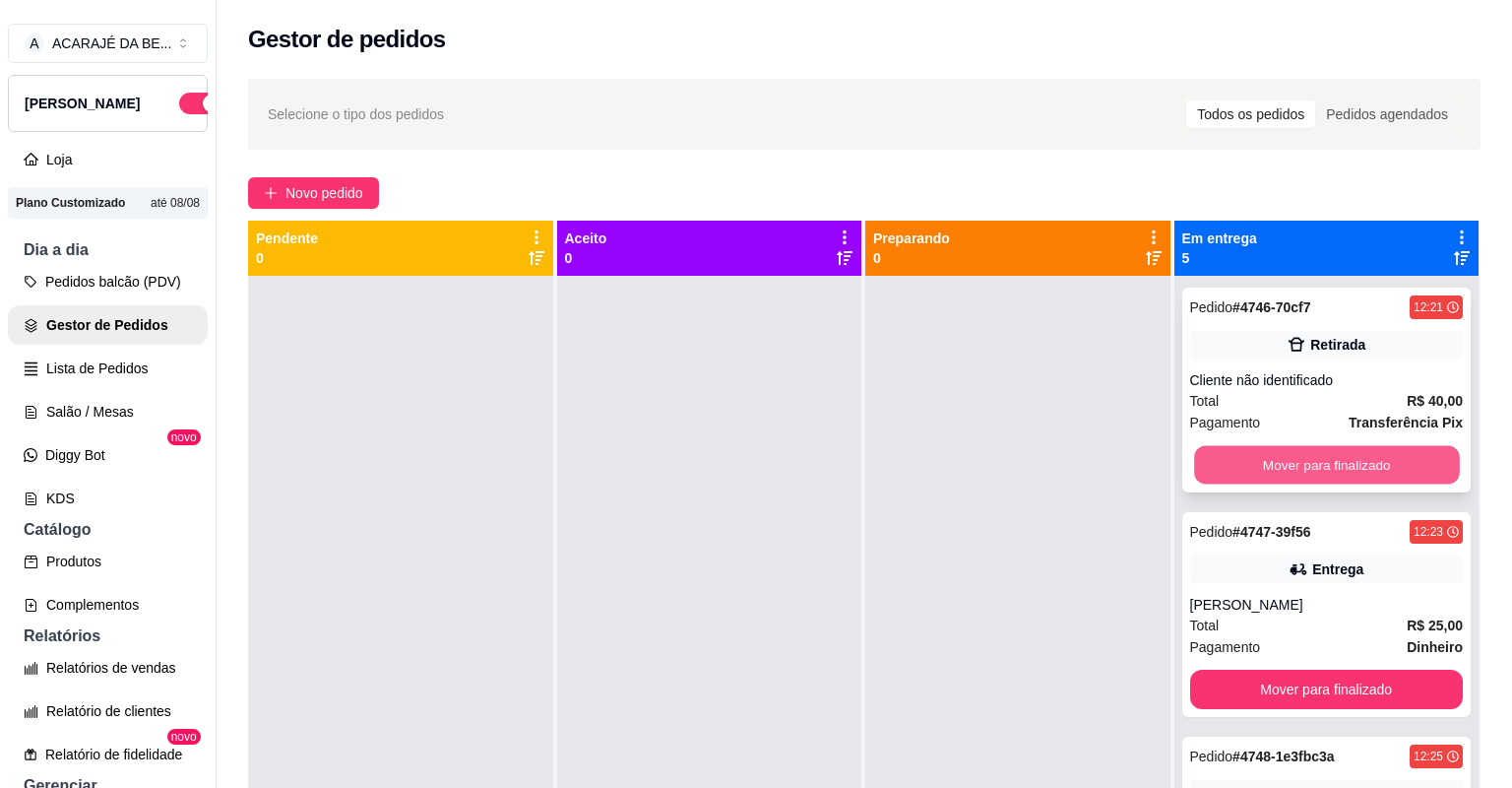 click on "Mover para finalizado" at bounding box center (1326, 465) 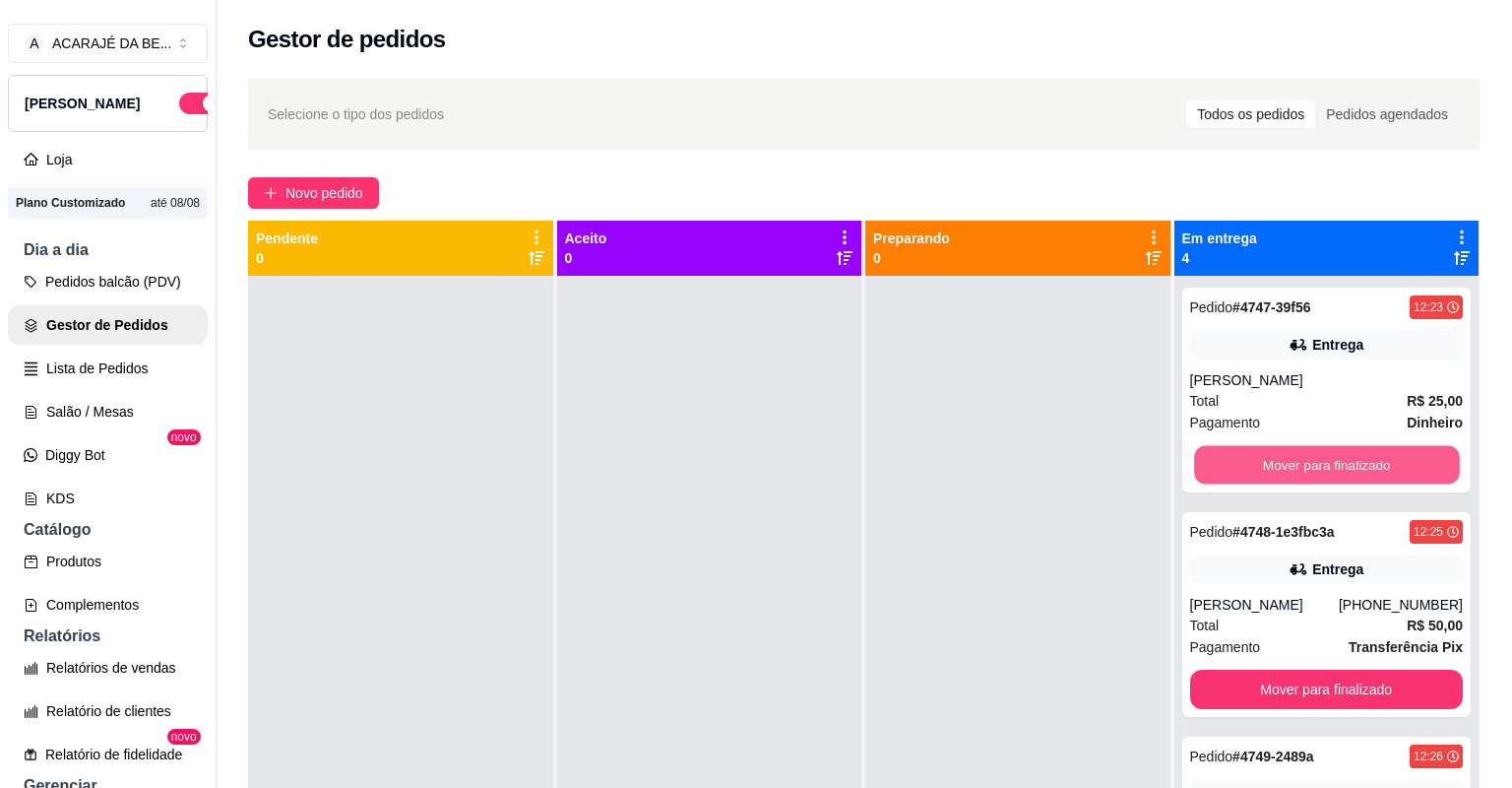 click on "Mover para finalizado" at bounding box center [1326, 465] 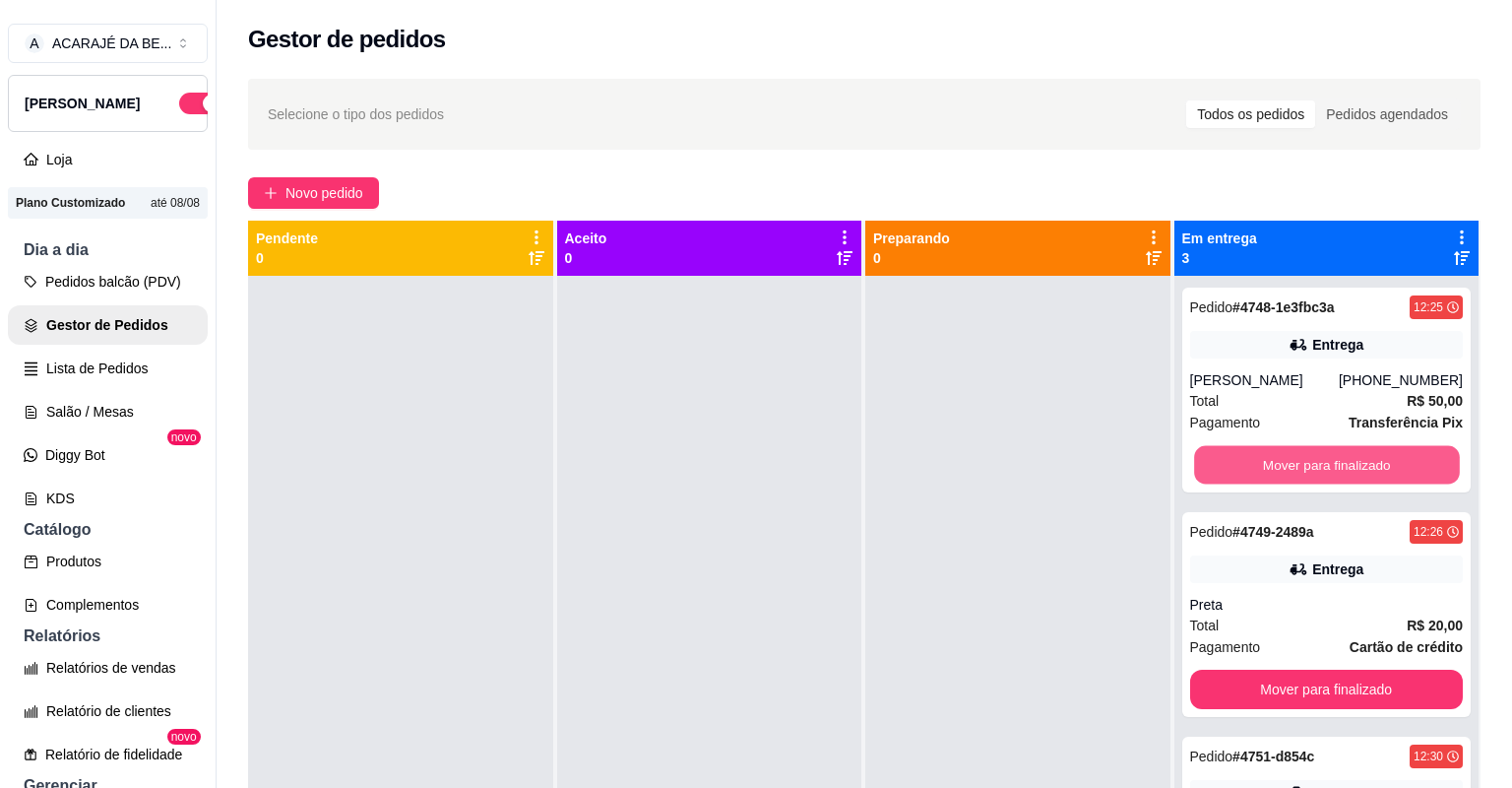 click on "Mover para finalizado" at bounding box center (1326, 465) 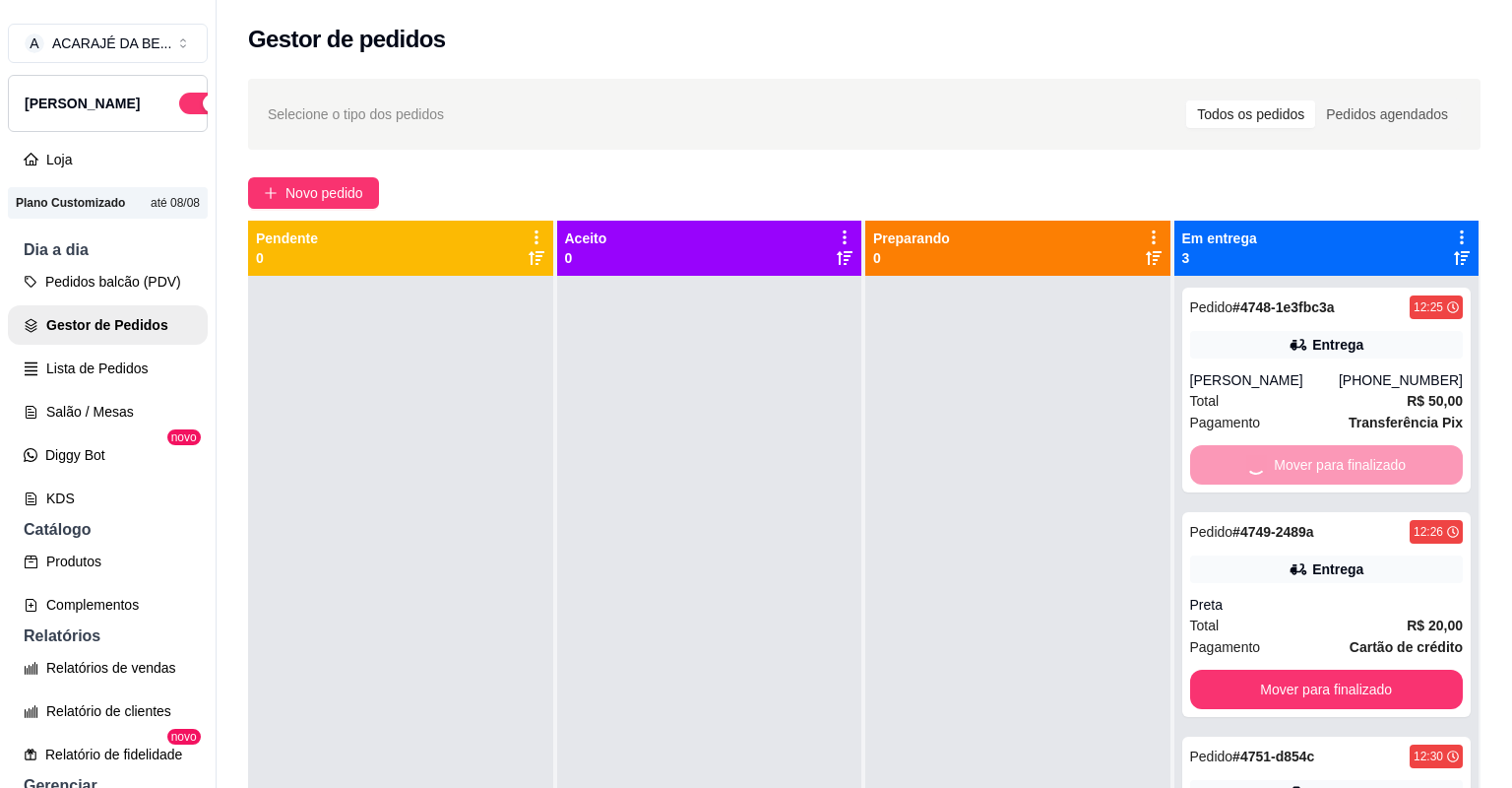 click on "Mover para finalizado" at bounding box center (1327, 465) 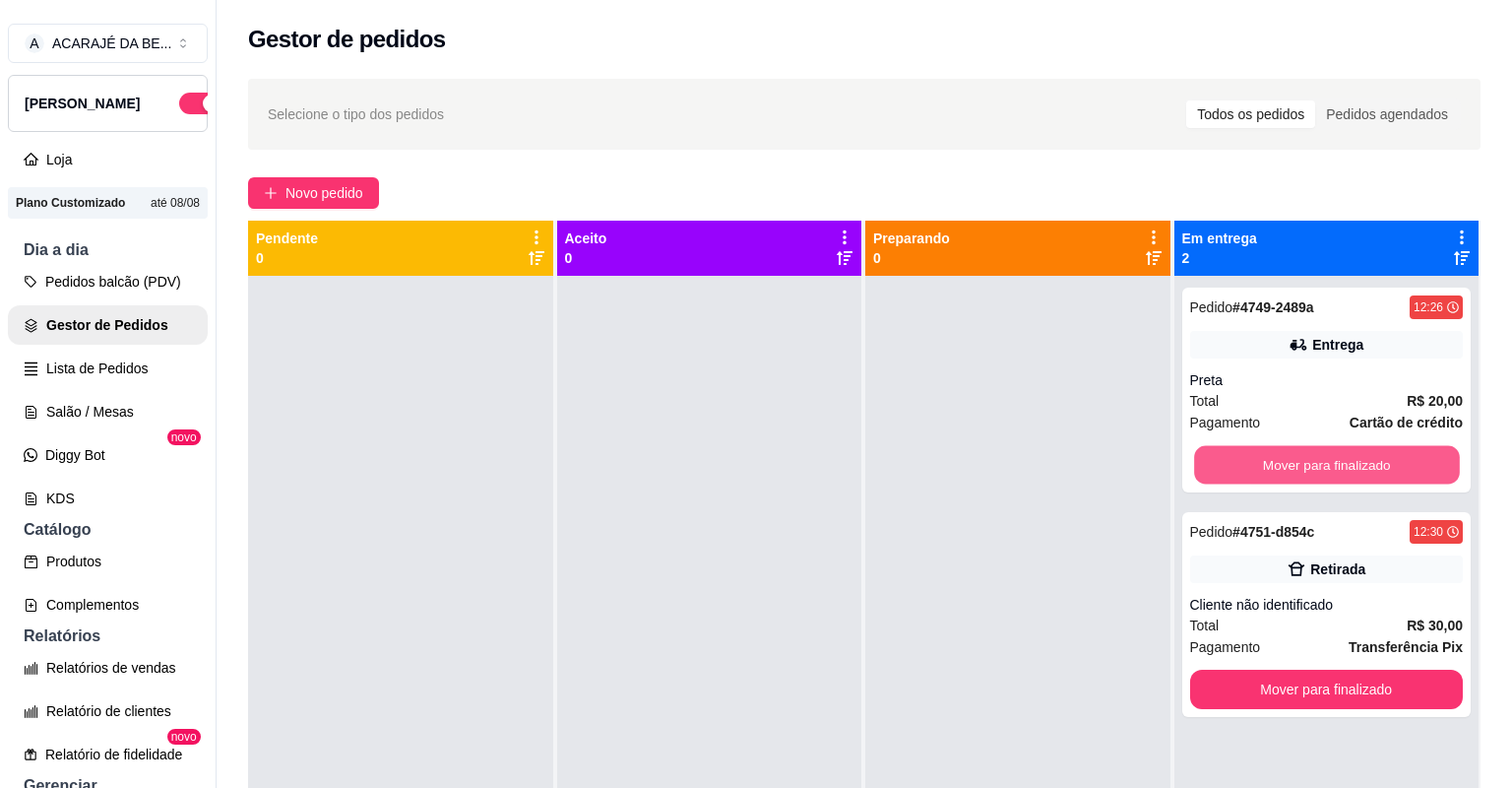 click on "Mover para finalizado" at bounding box center [1326, 465] 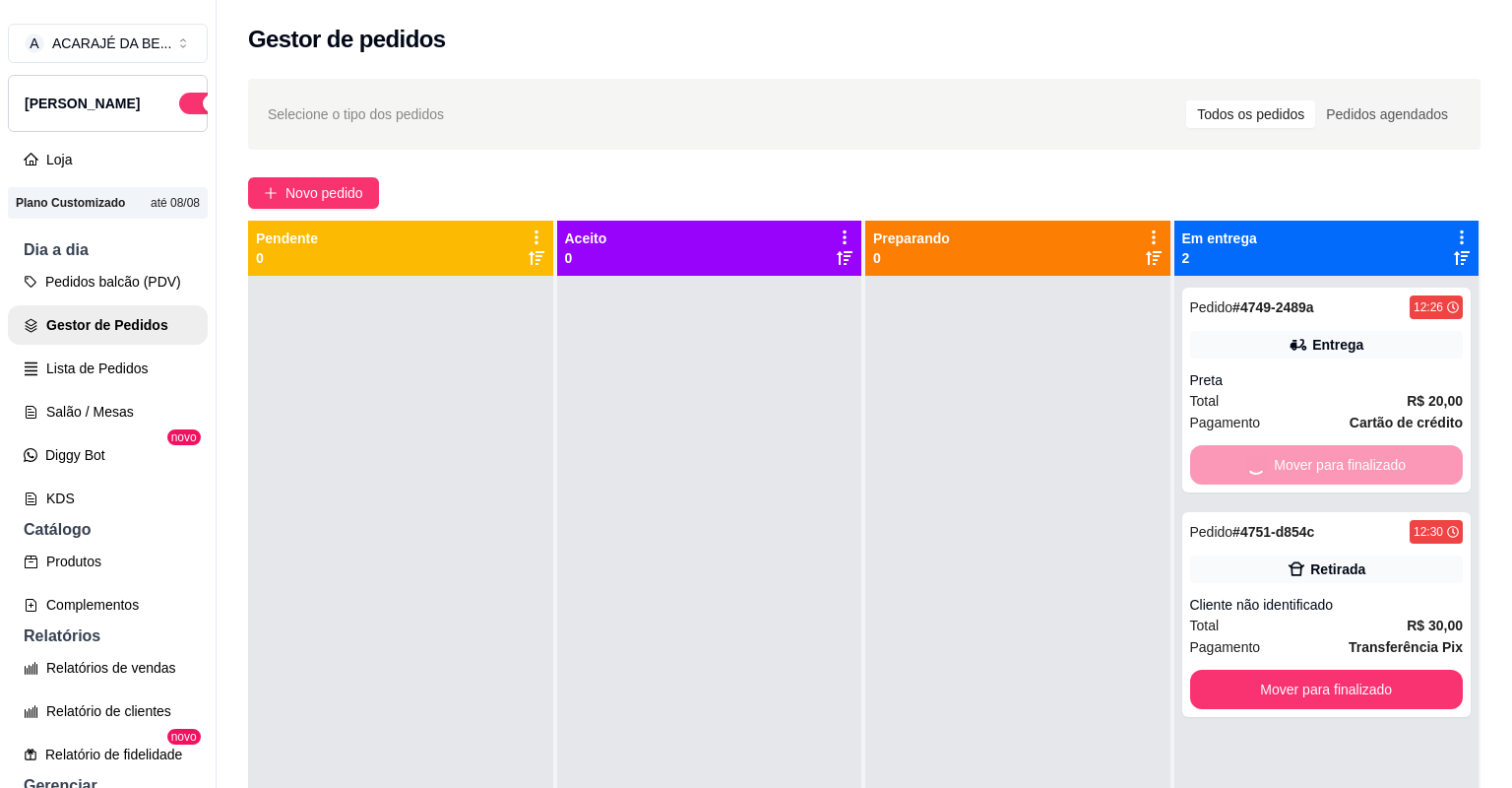 click on "Mover para finalizado" at bounding box center [1327, 465] 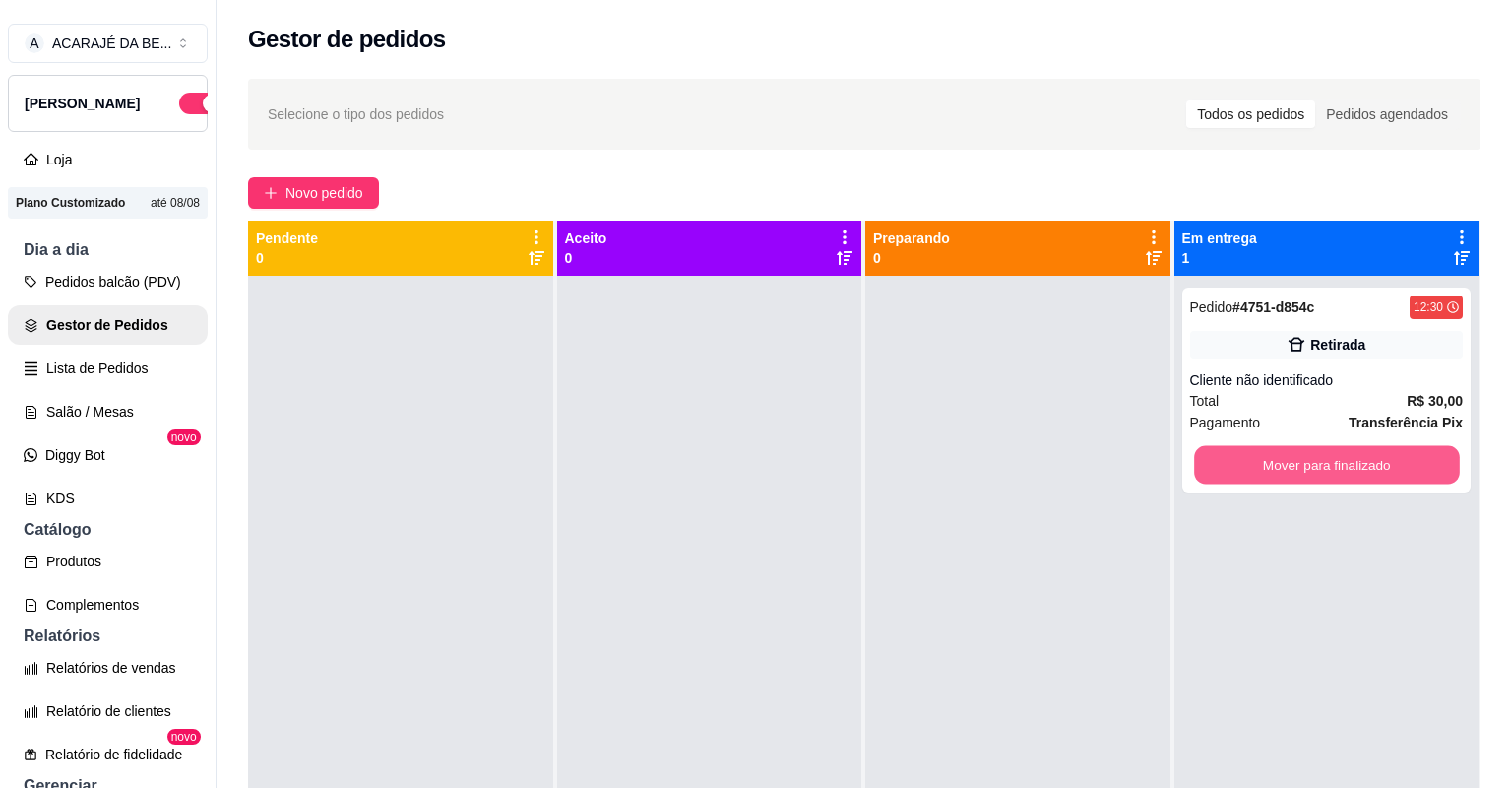 click on "Mover para finalizado" at bounding box center (1326, 465) 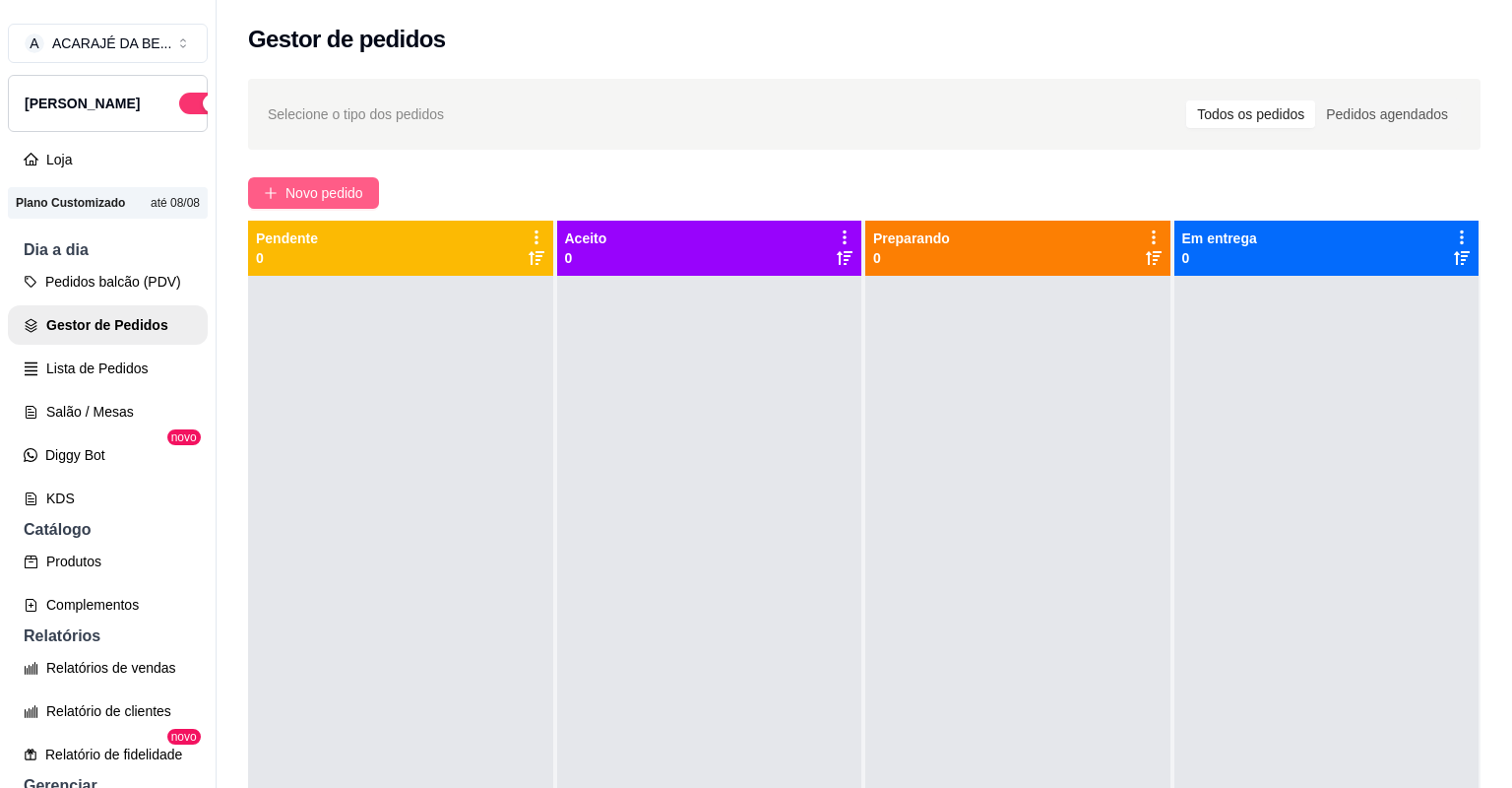 click on "Novo pedido" at bounding box center [313, 193] 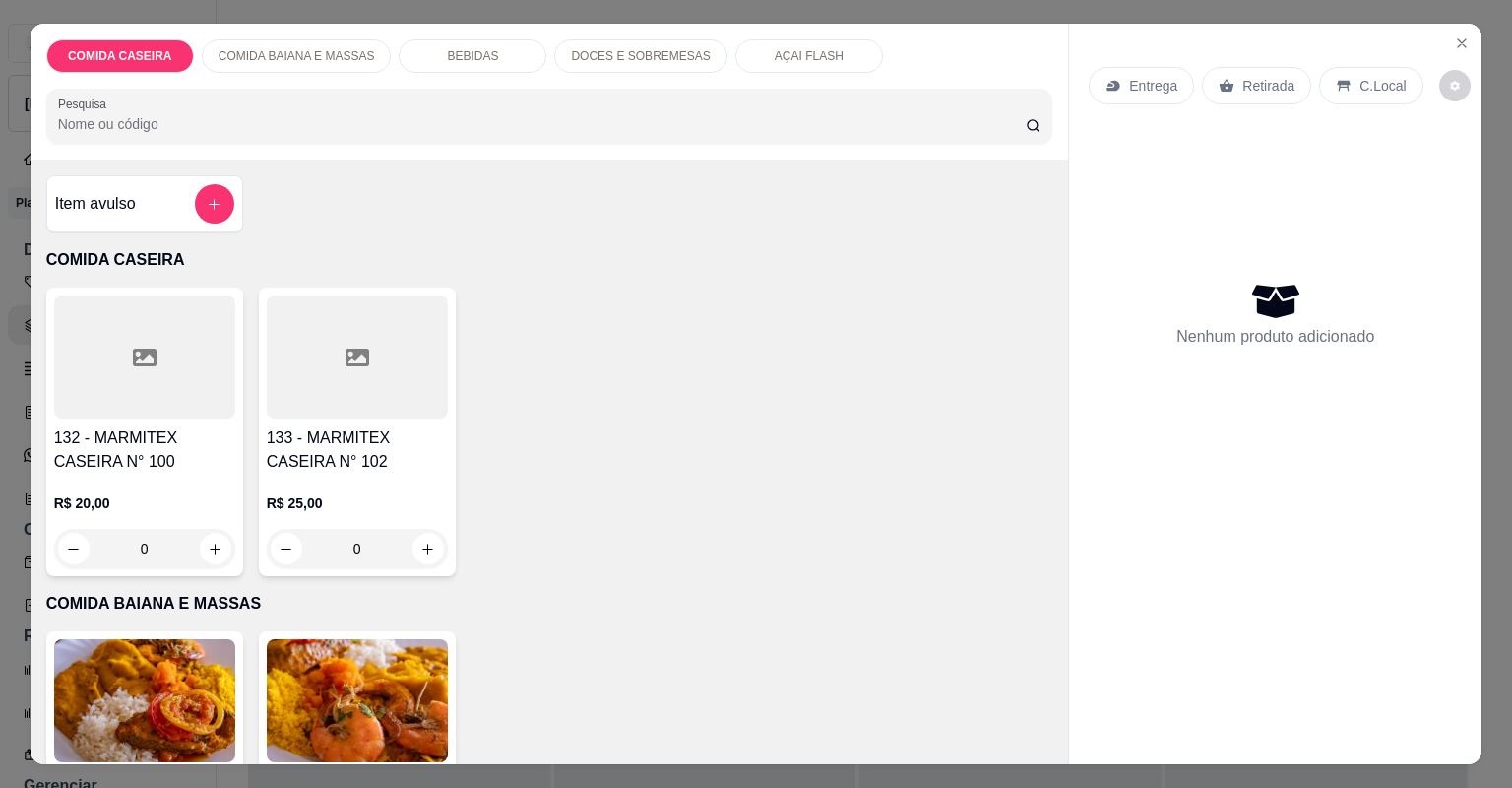 click at bounding box center [357, 357] 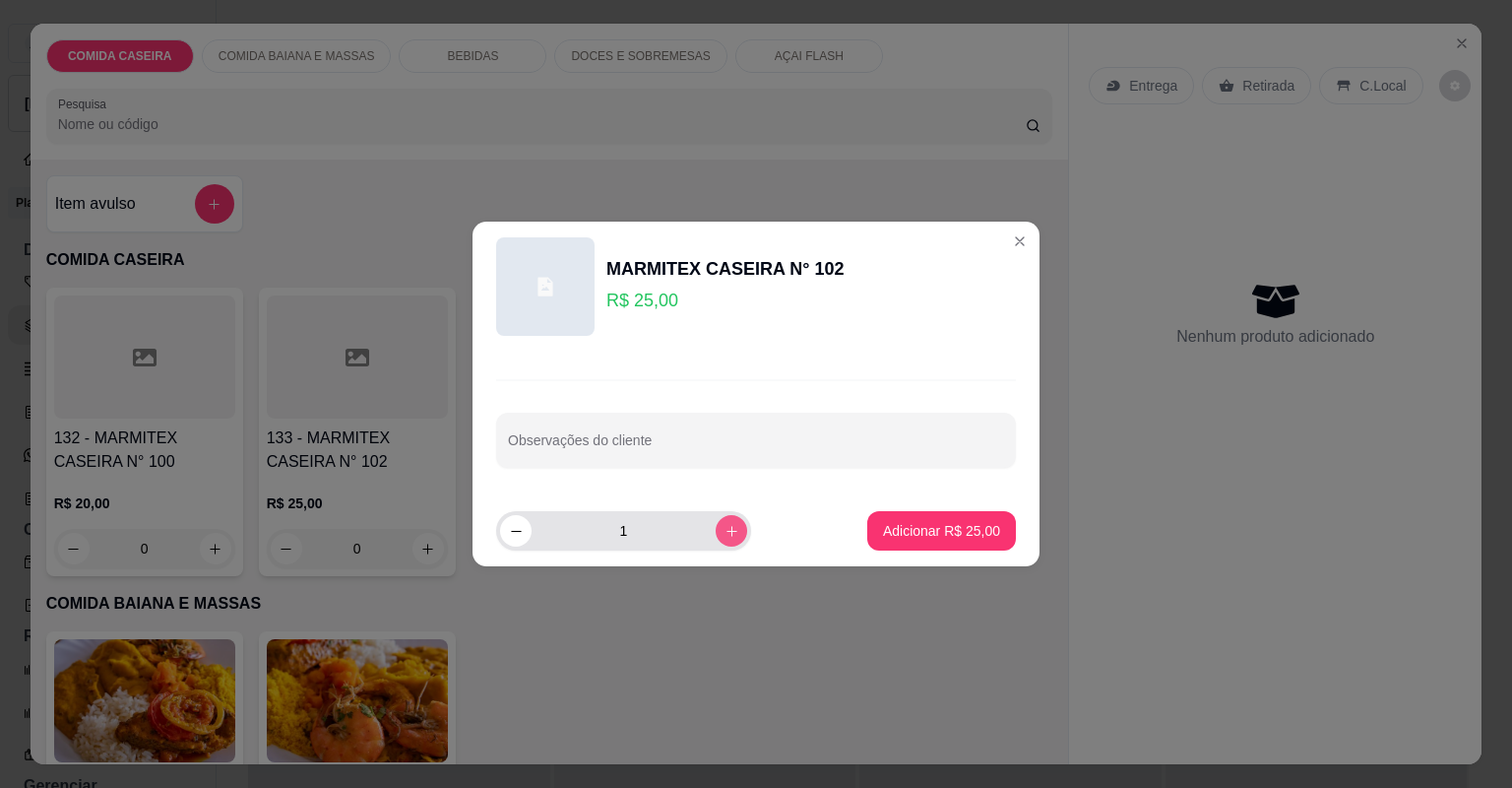 click at bounding box center (731, 531) 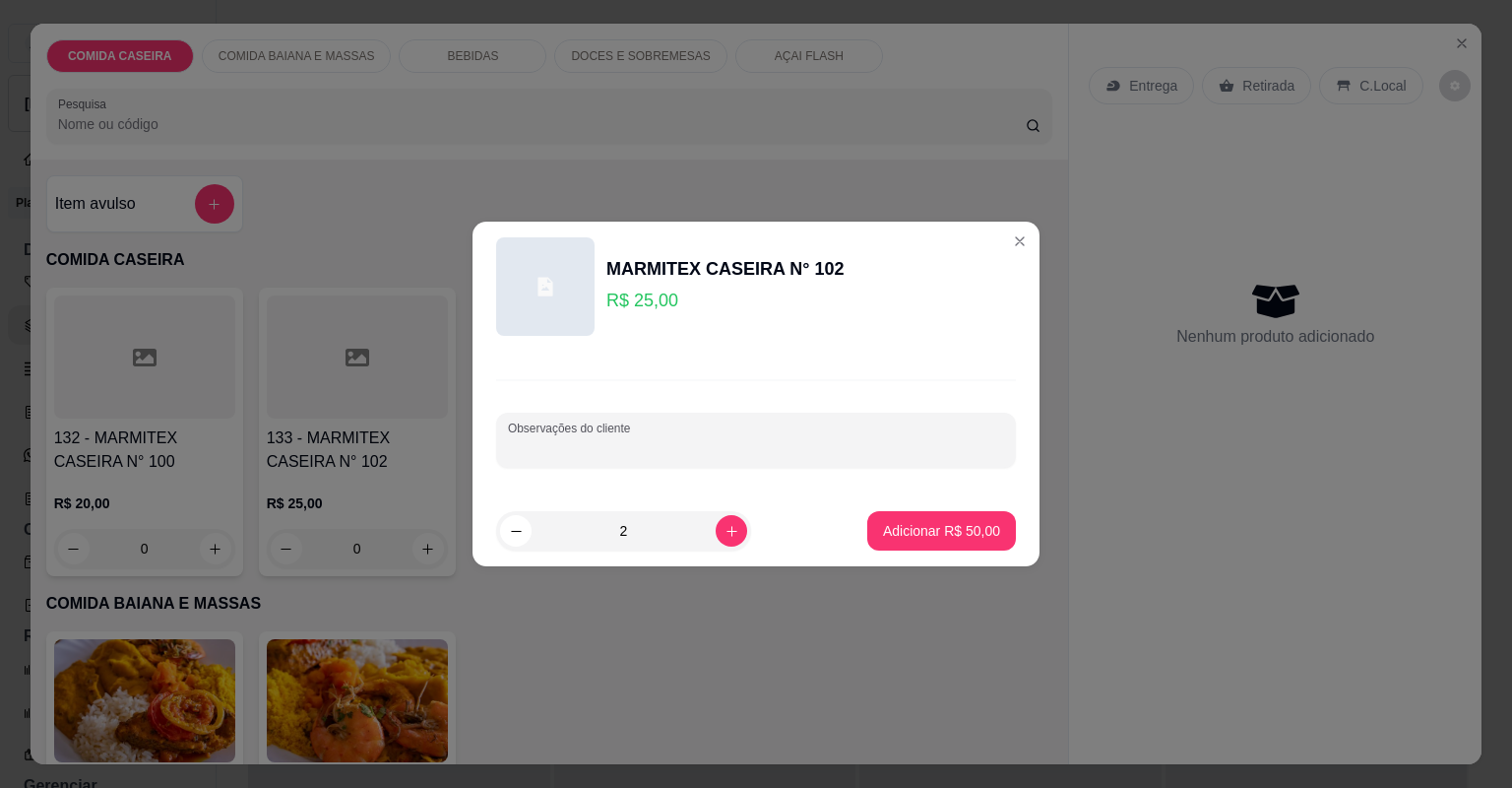 click on "Observações do cliente" at bounding box center (756, 448) 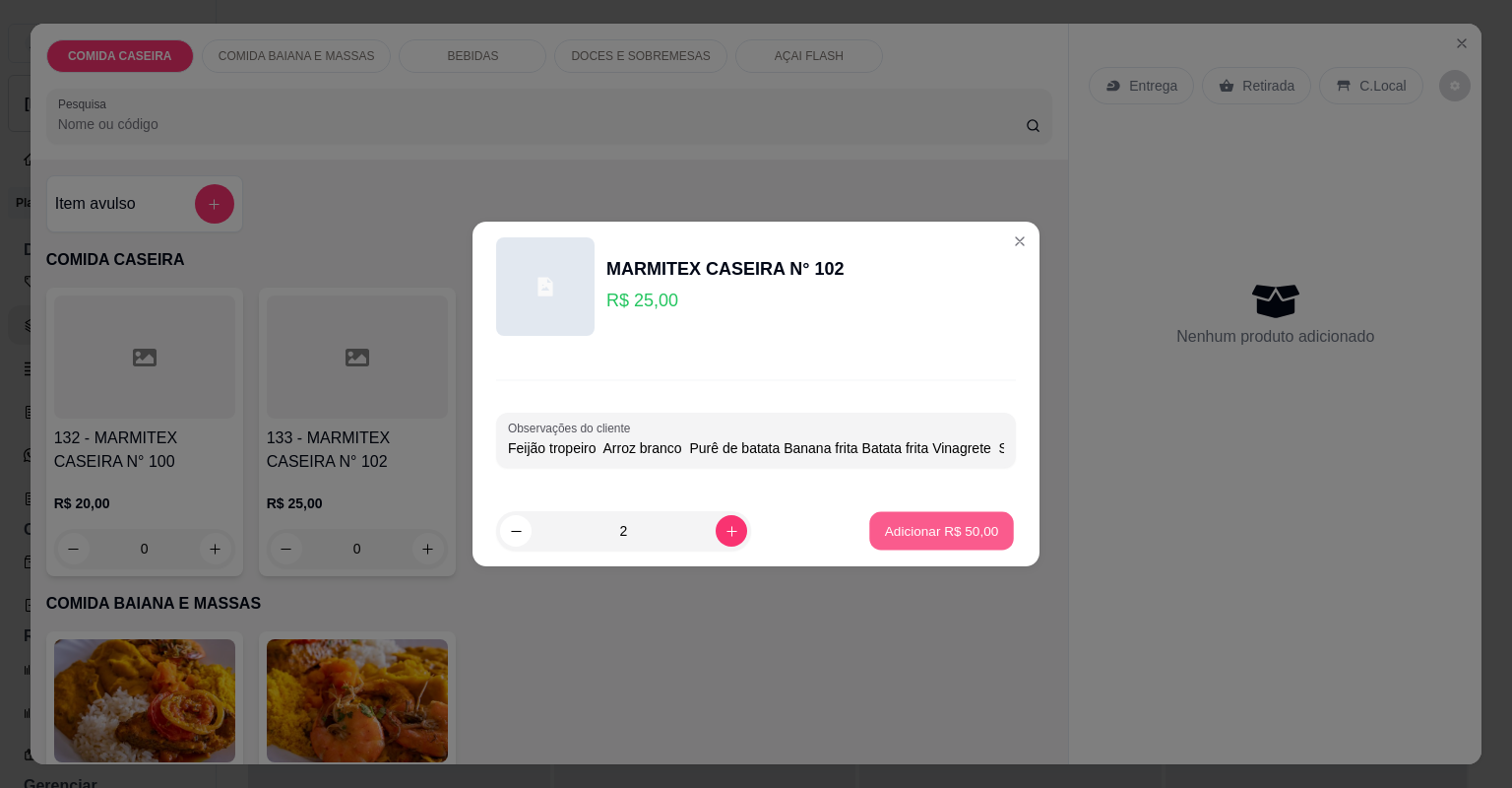 click on "Adicionar   R$ 50,00" at bounding box center [941, 531] 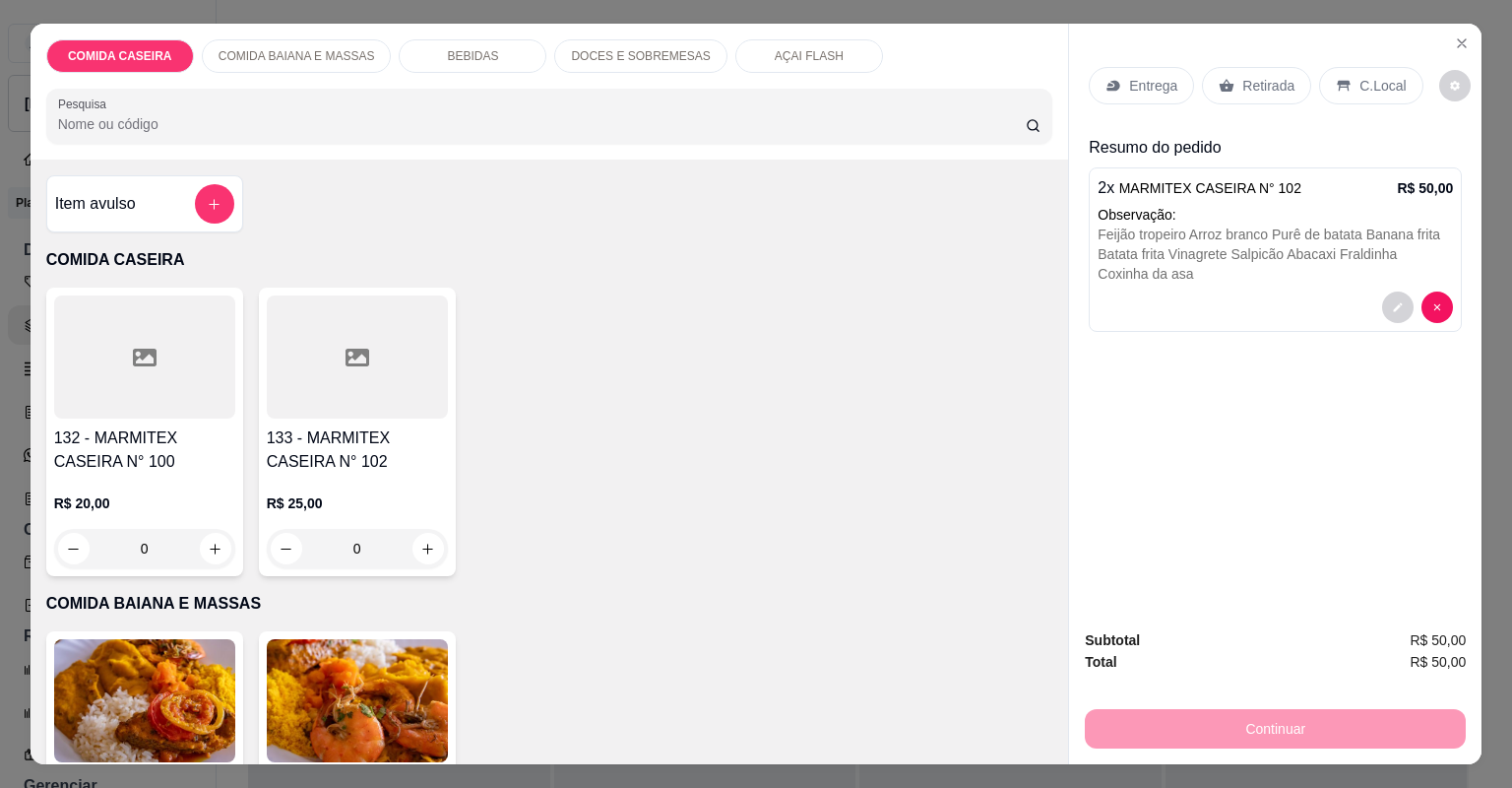 click on "Entrega" at bounding box center (1141, 86) 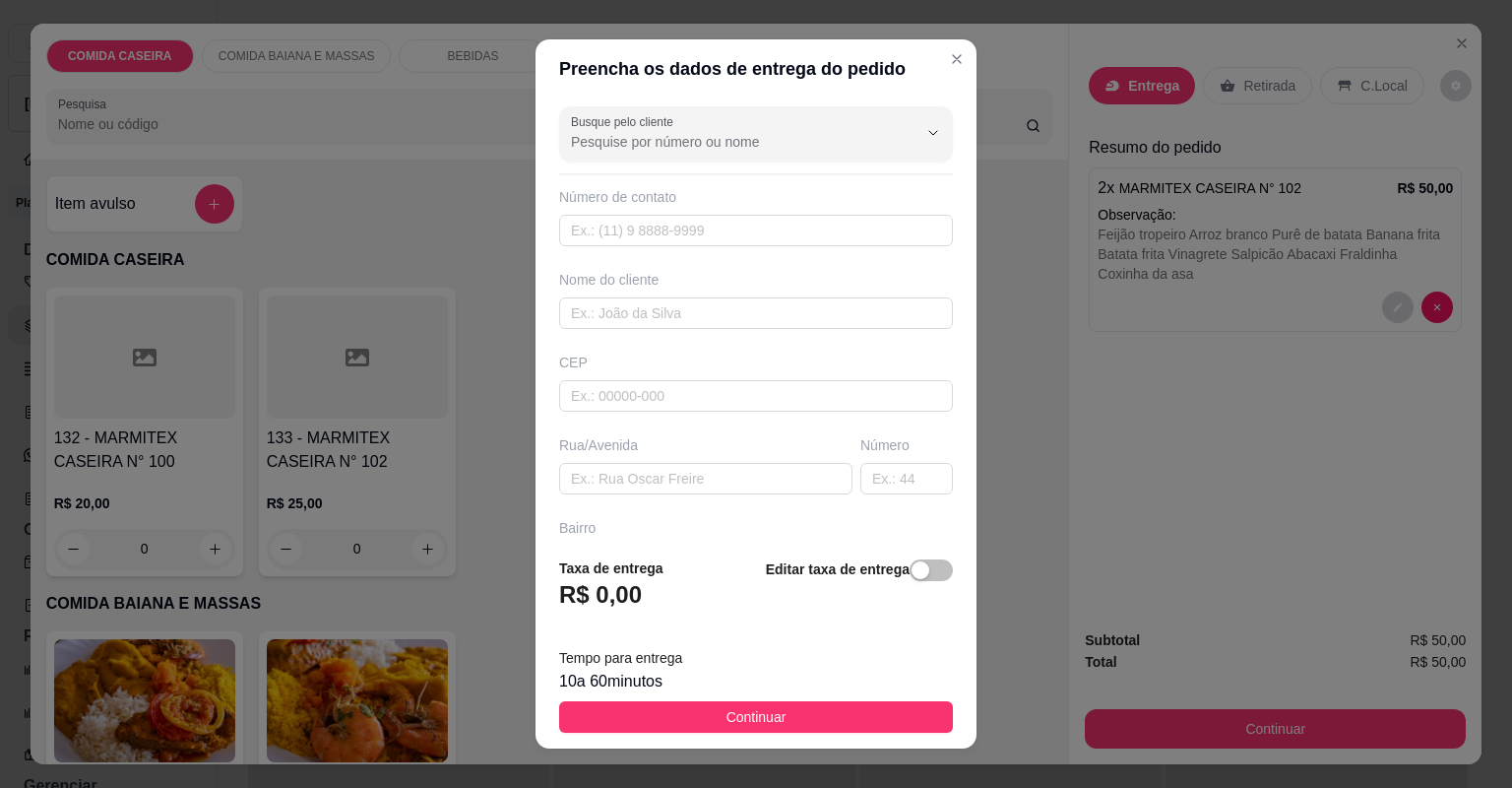 drag, startPoint x: 762, startPoint y: 459, endPoint x: 748, endPoint y: 496, distance: 39.560081 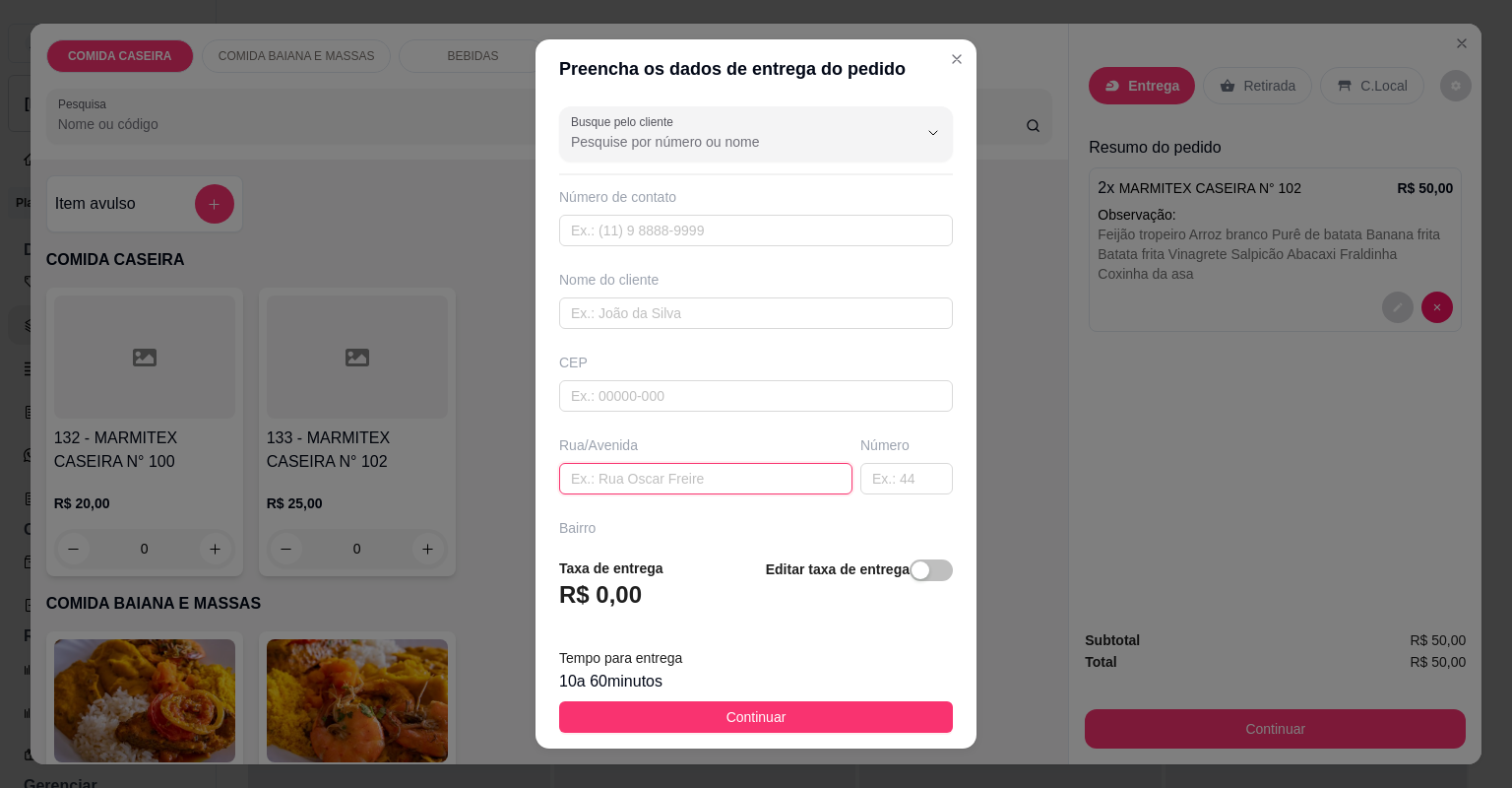 click at bounding box center [706, 479] 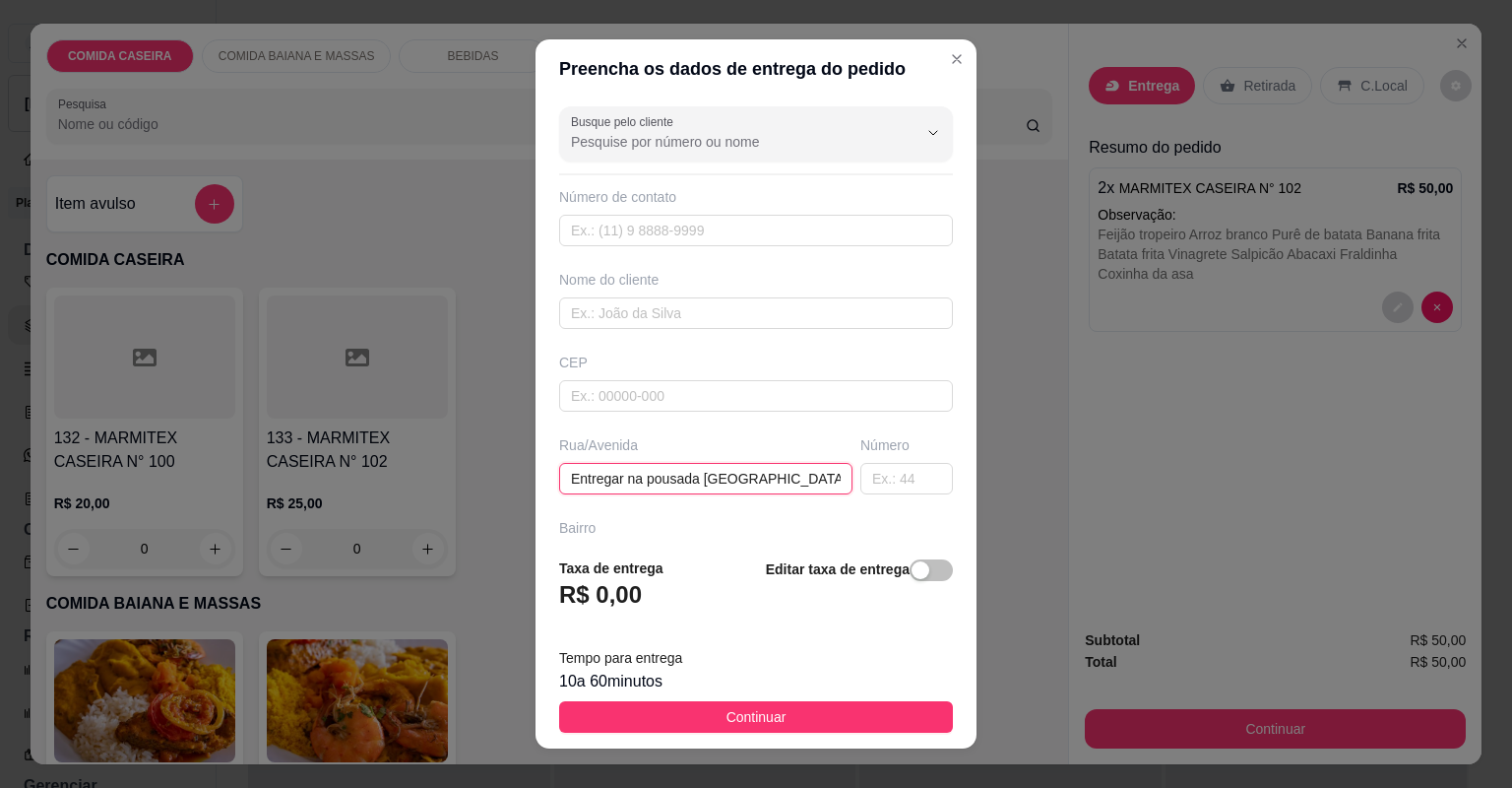 paste on "Estão hospedados no nome da [DEMOGRAPHIC_DATA] Reina" 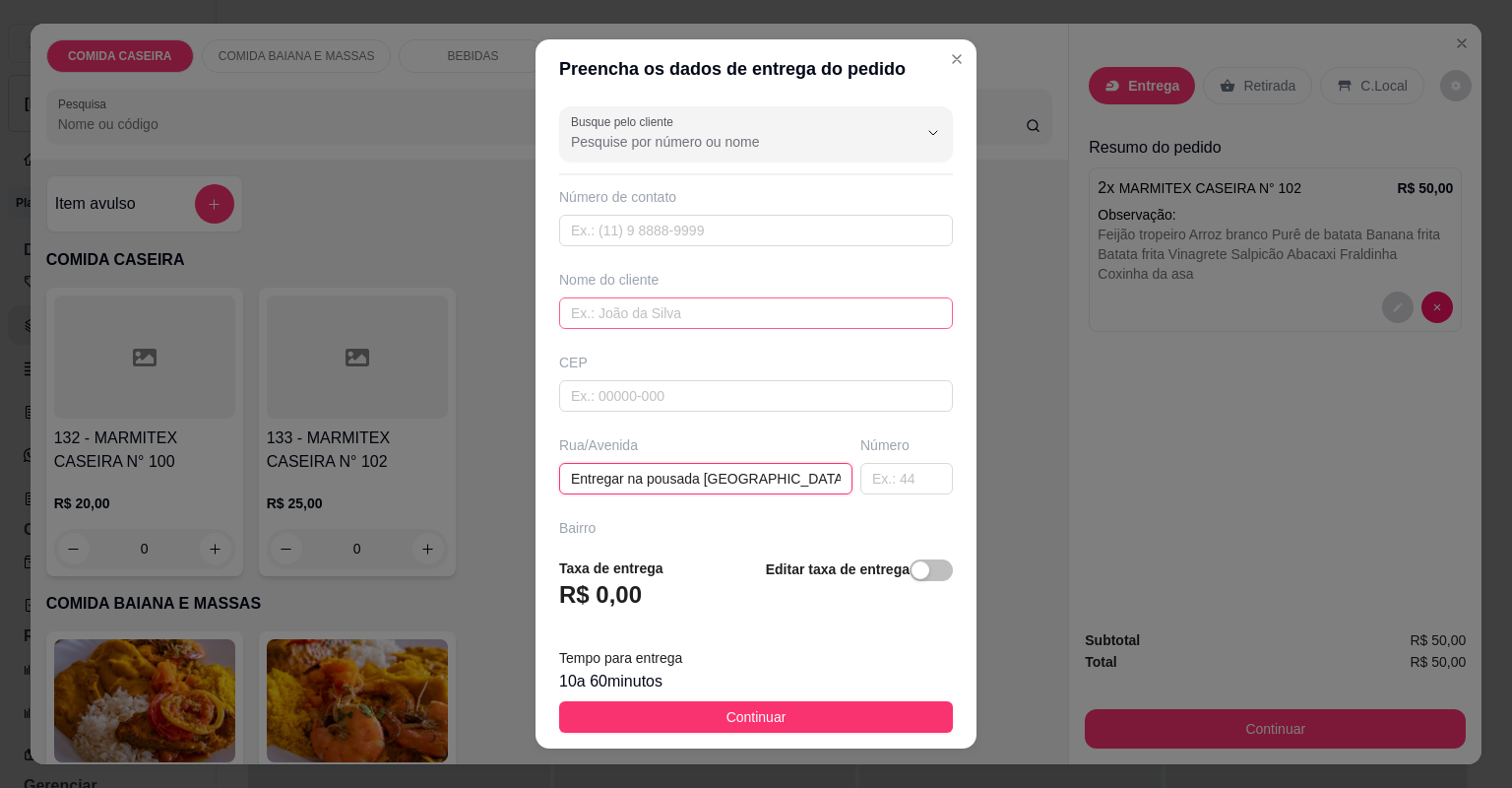 type on "Entregar na pousada [GEOGRAPHIC_DATA] hospedados no nome da [DEMOGRAPHIC_DATA] Reina" 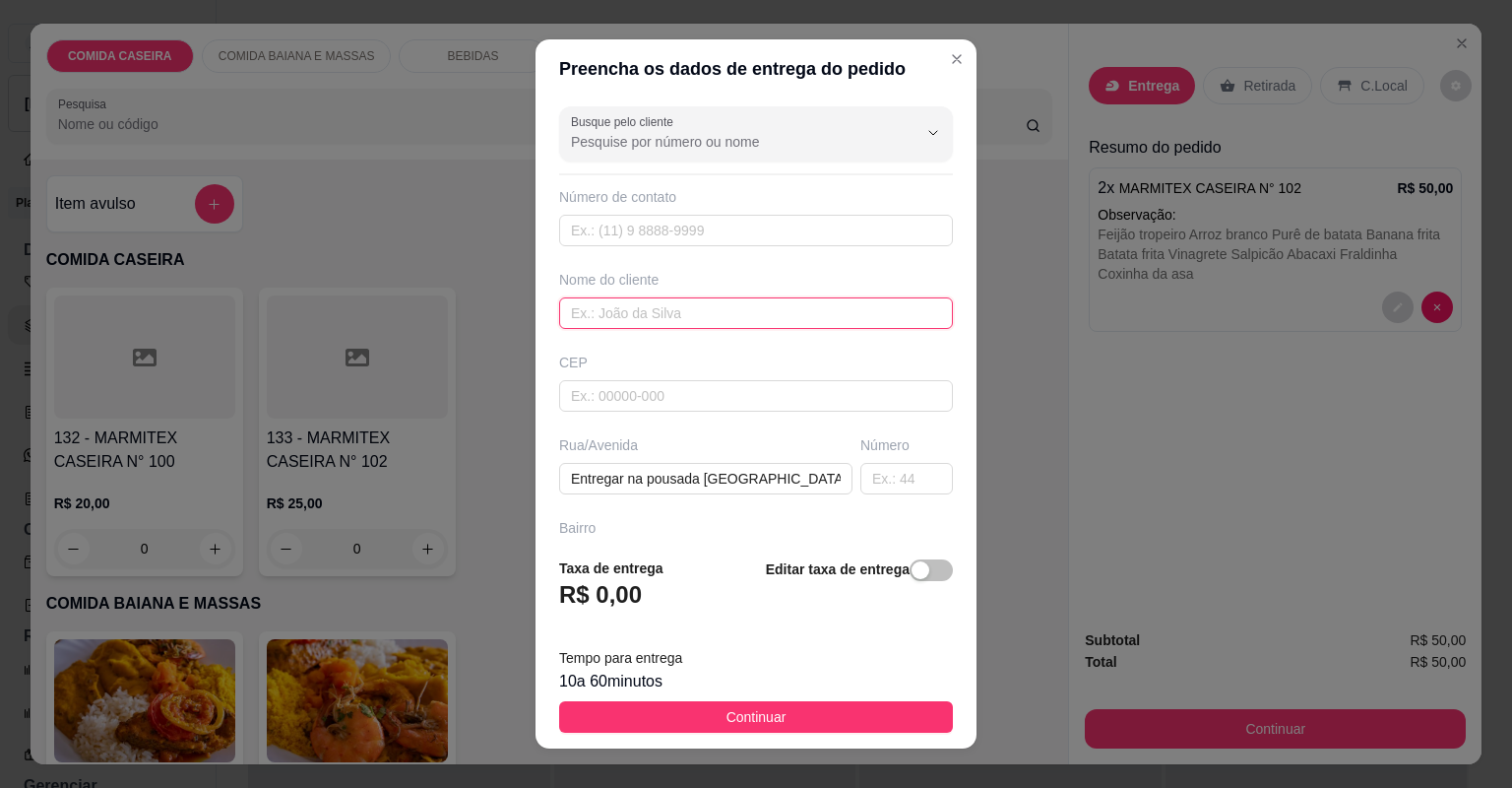 click at bounding box center (756, 313) 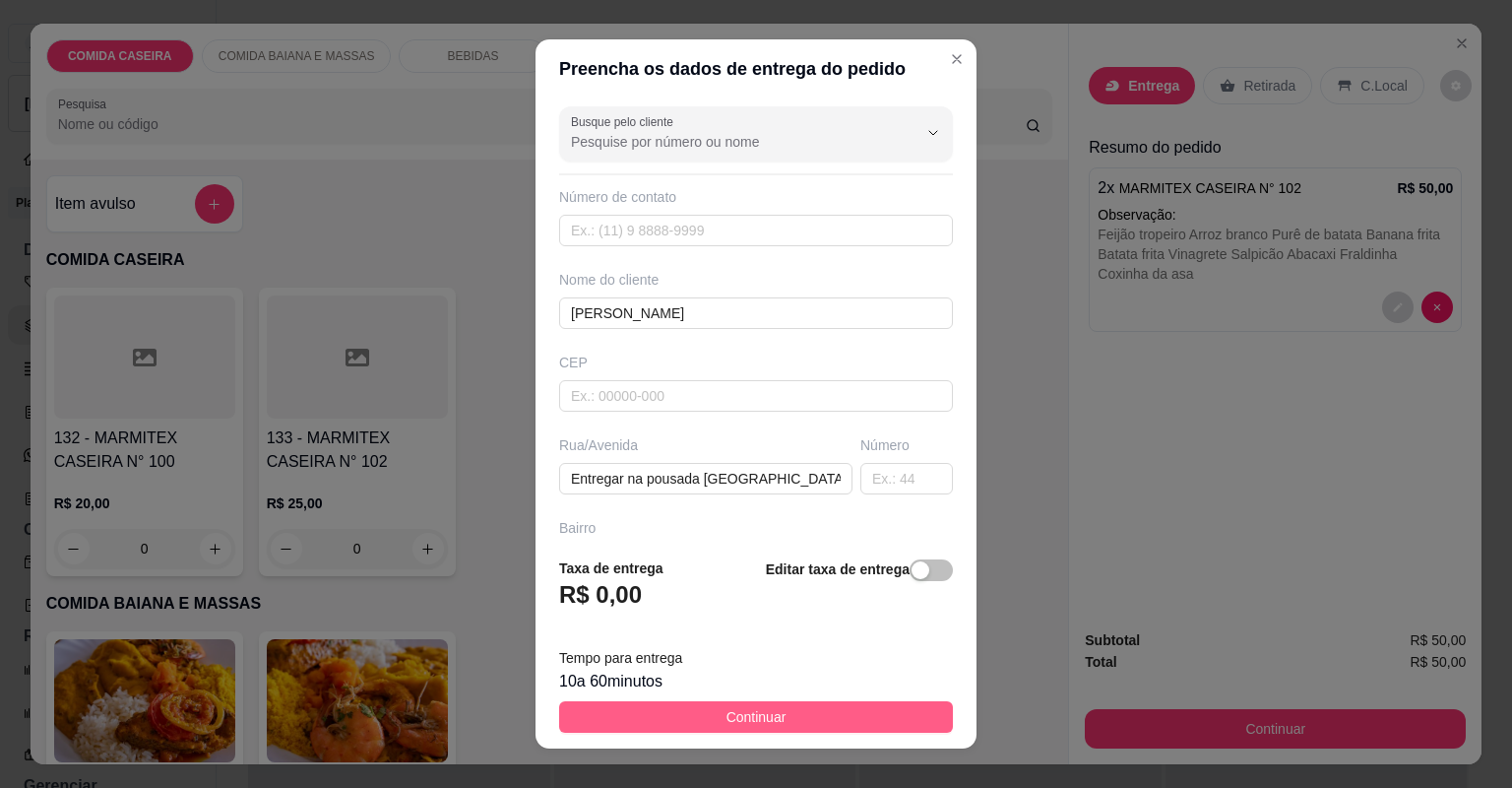 click on "Continuar" at bounding box center (756, 717) 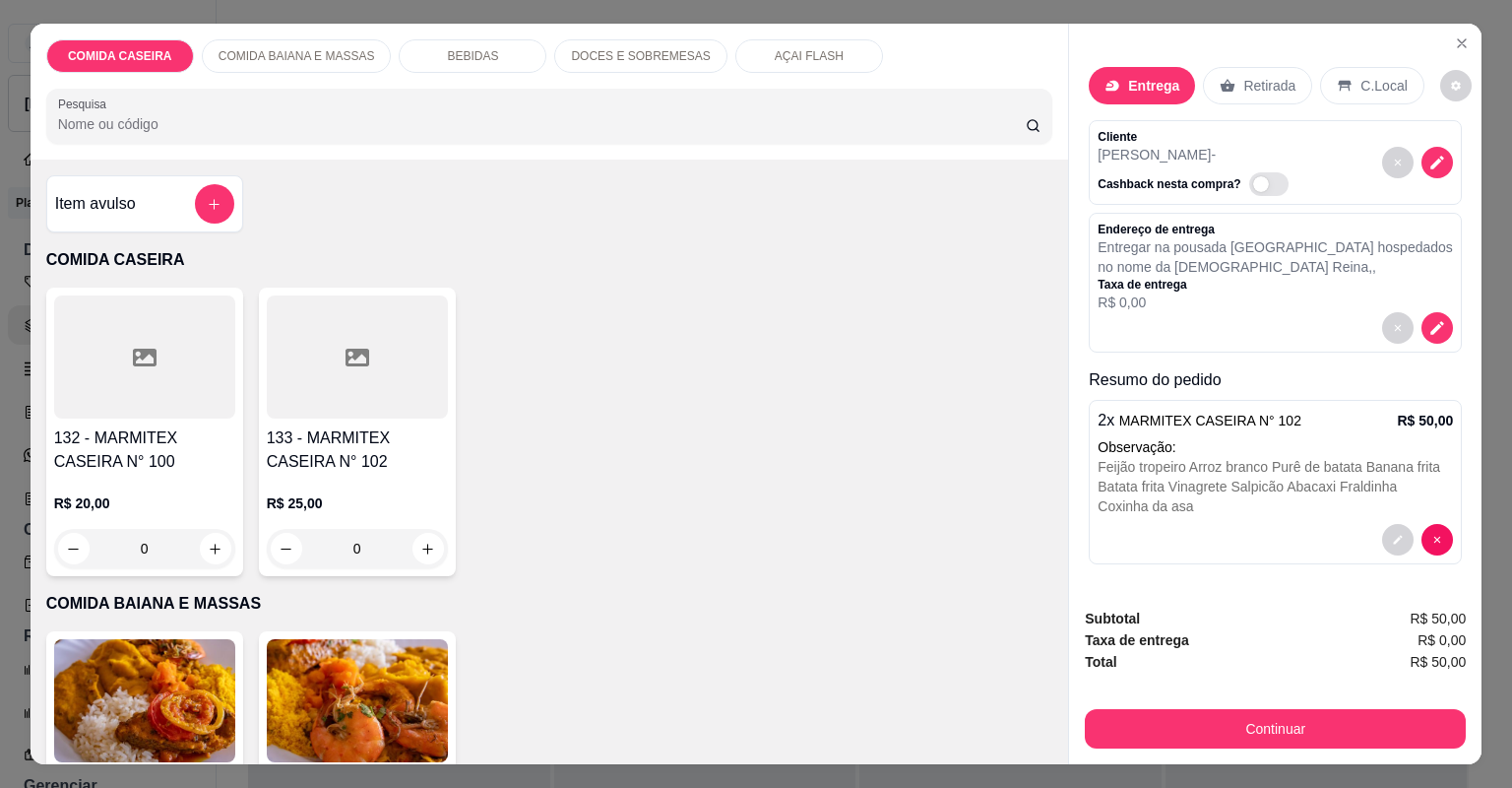 click 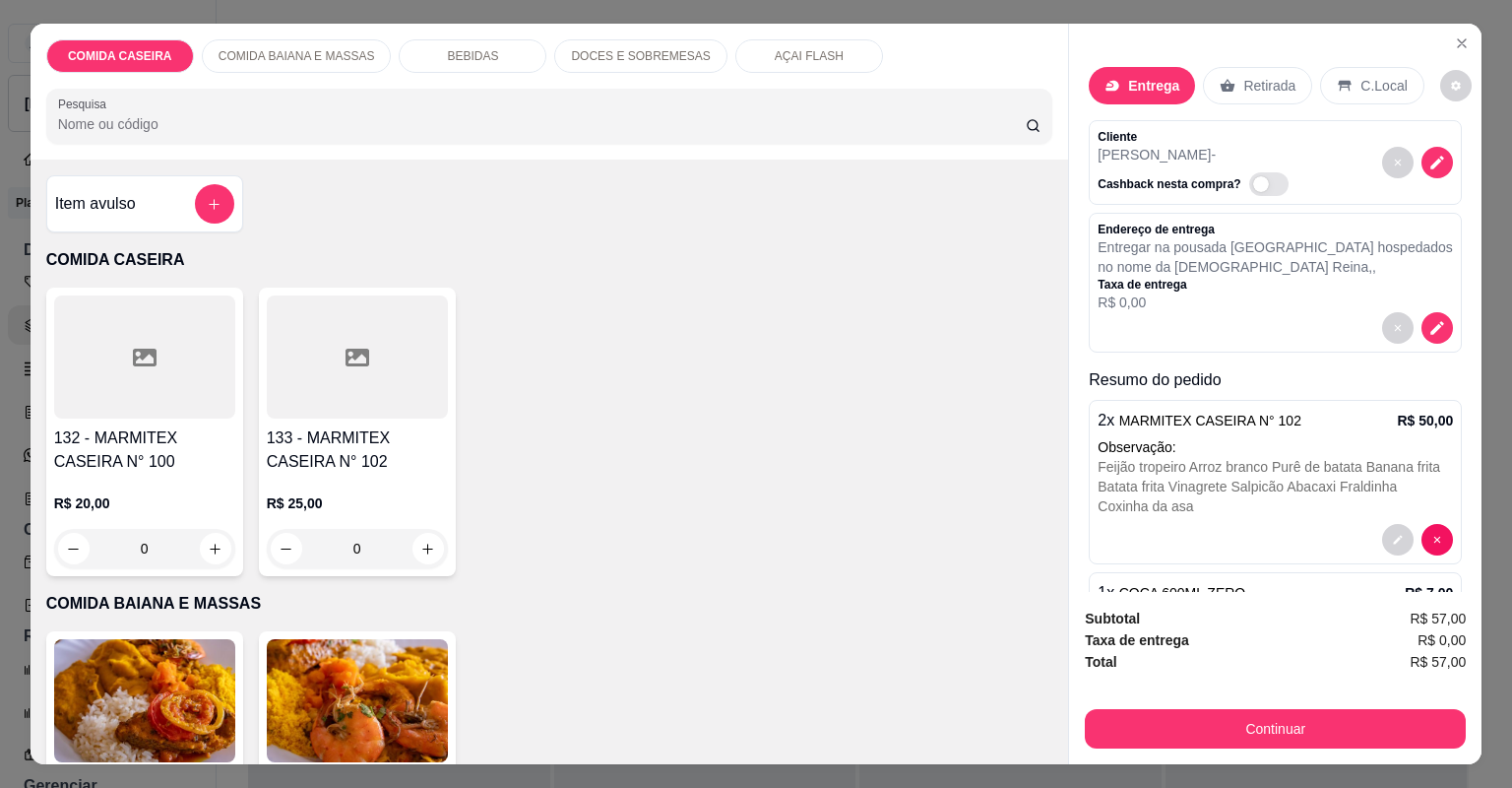 click 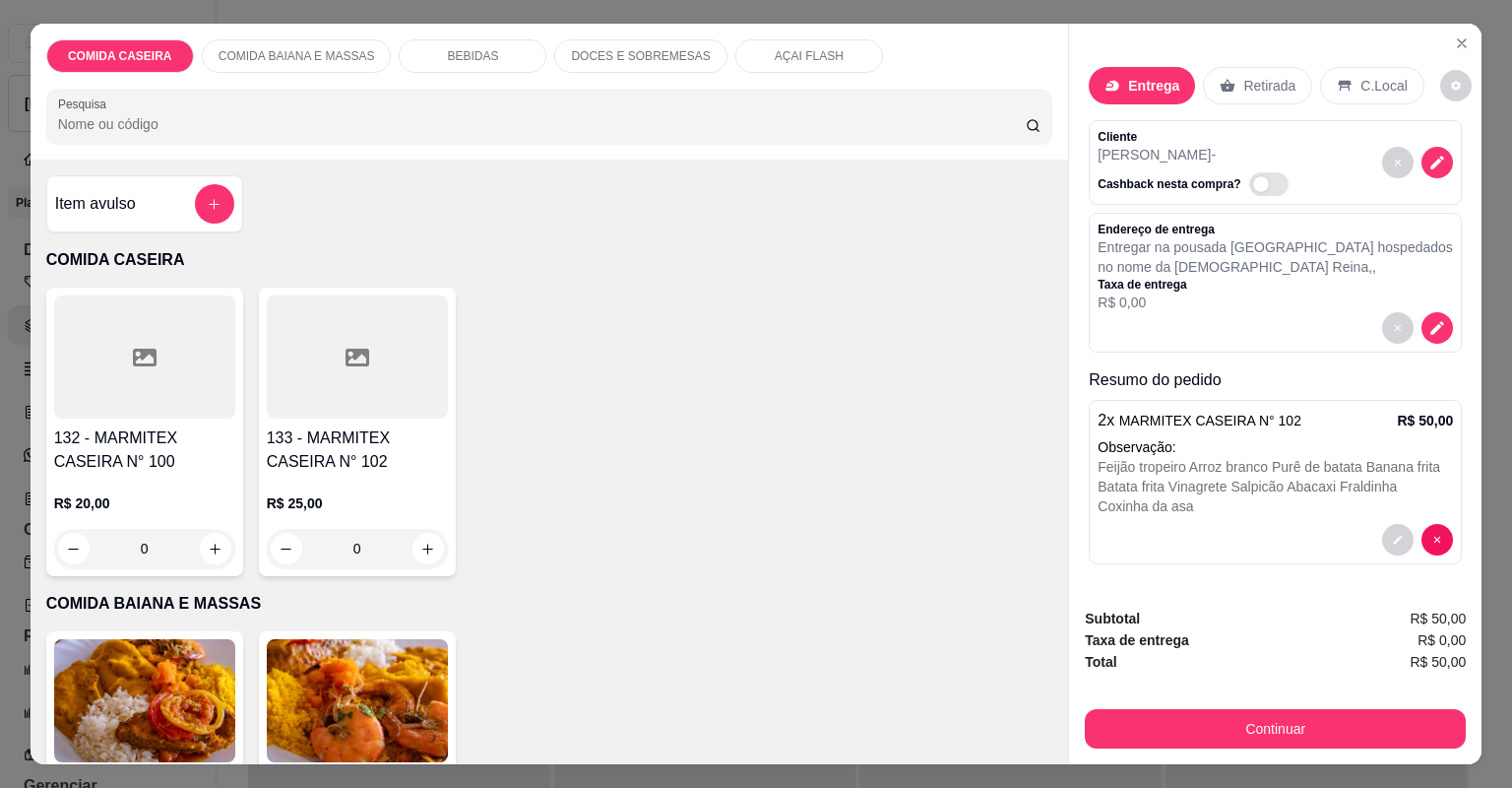 click 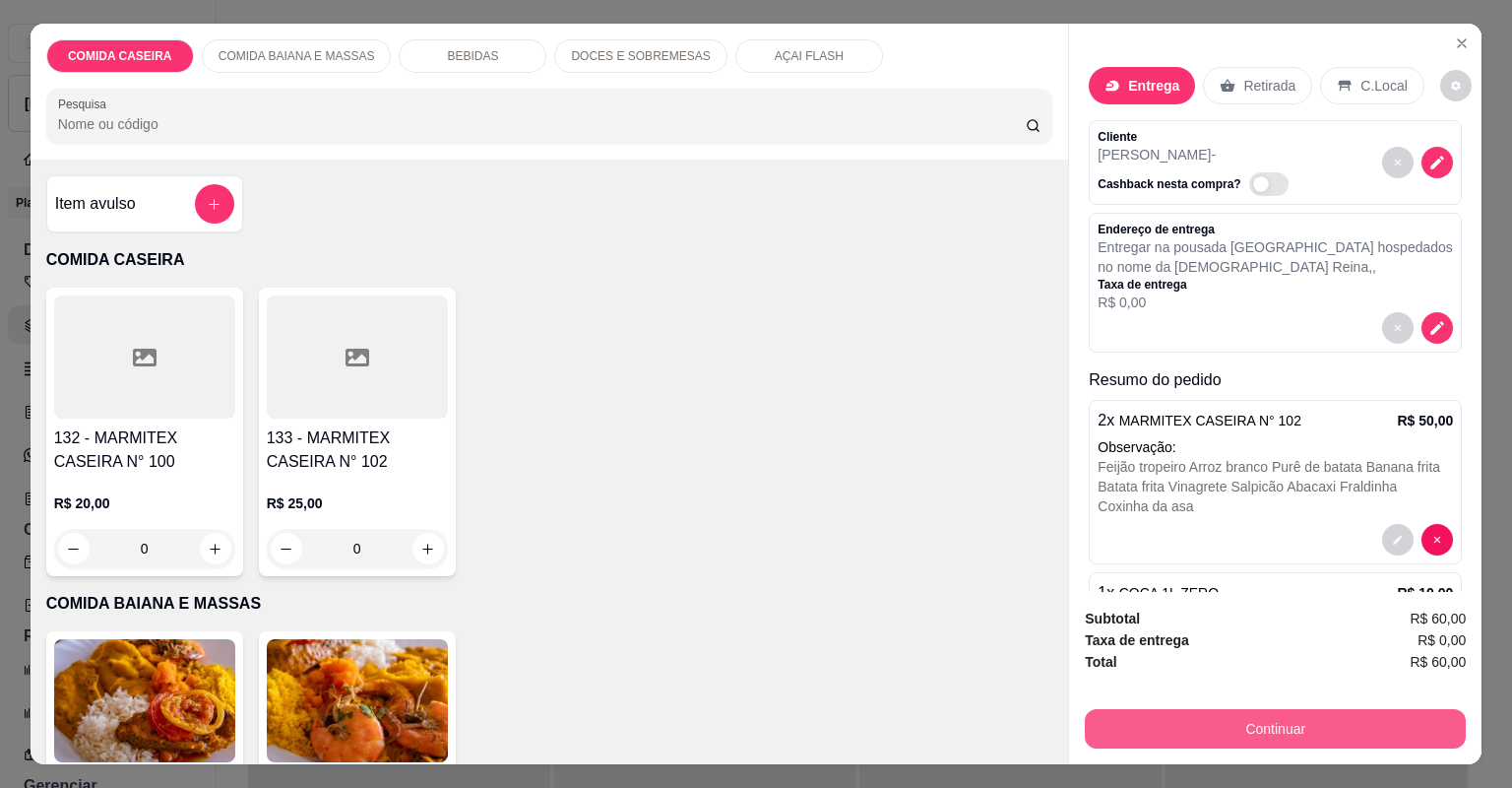 click on "Continuar" at bounding box center (1275, 729) 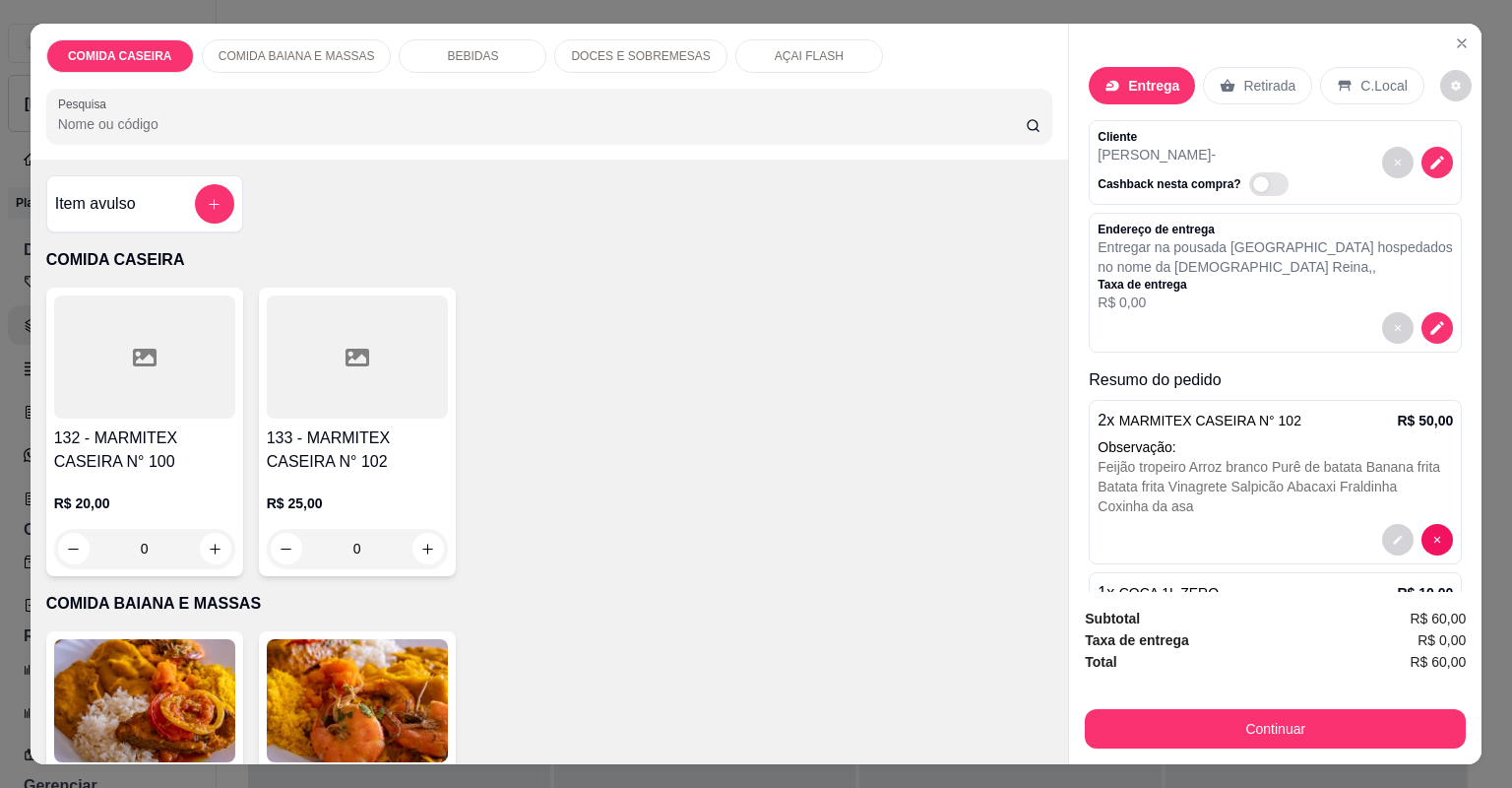 click at bounding box center [639, 2406] 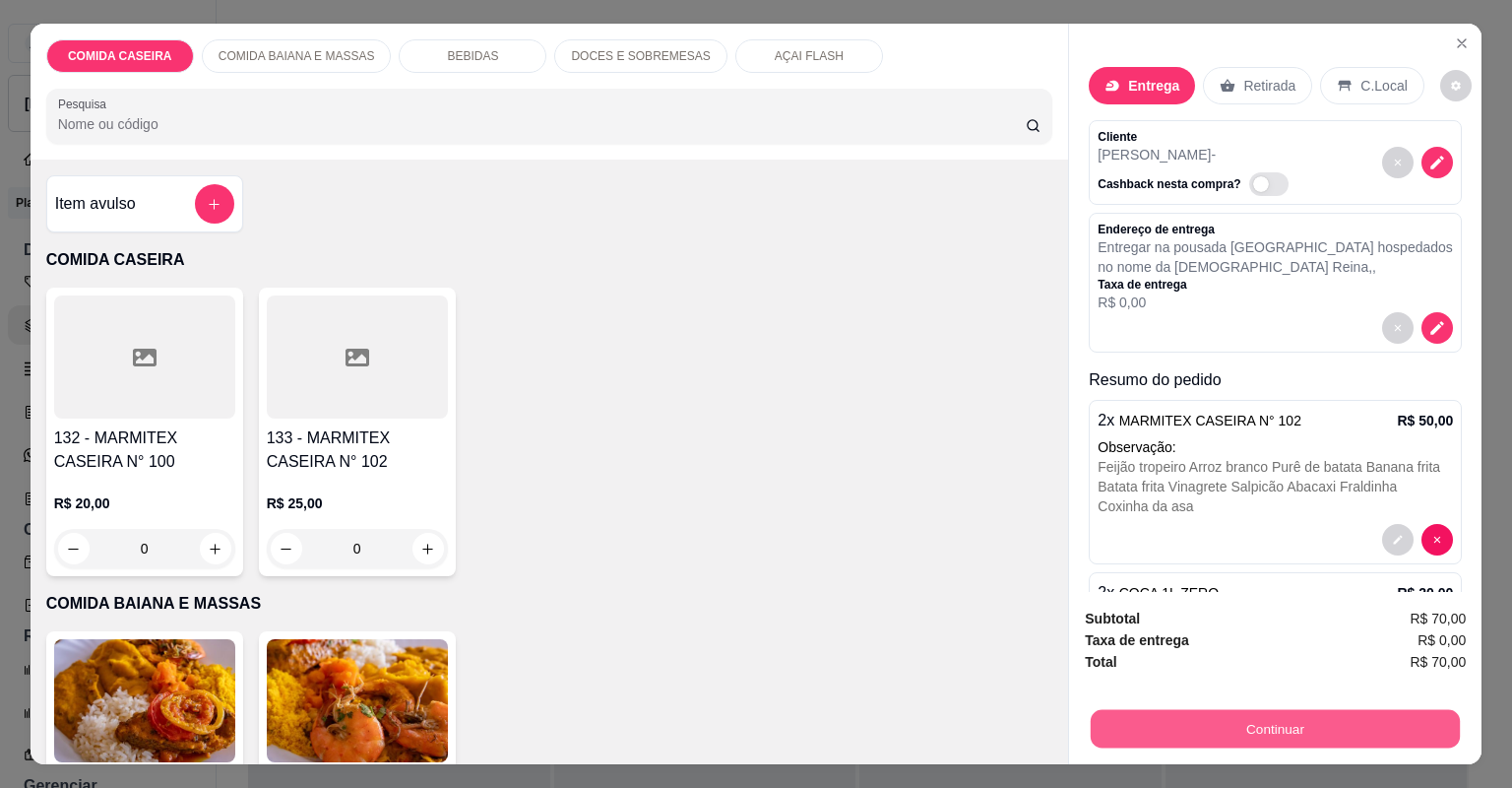 click on "Continuar" at bounding box center (1275, 729) 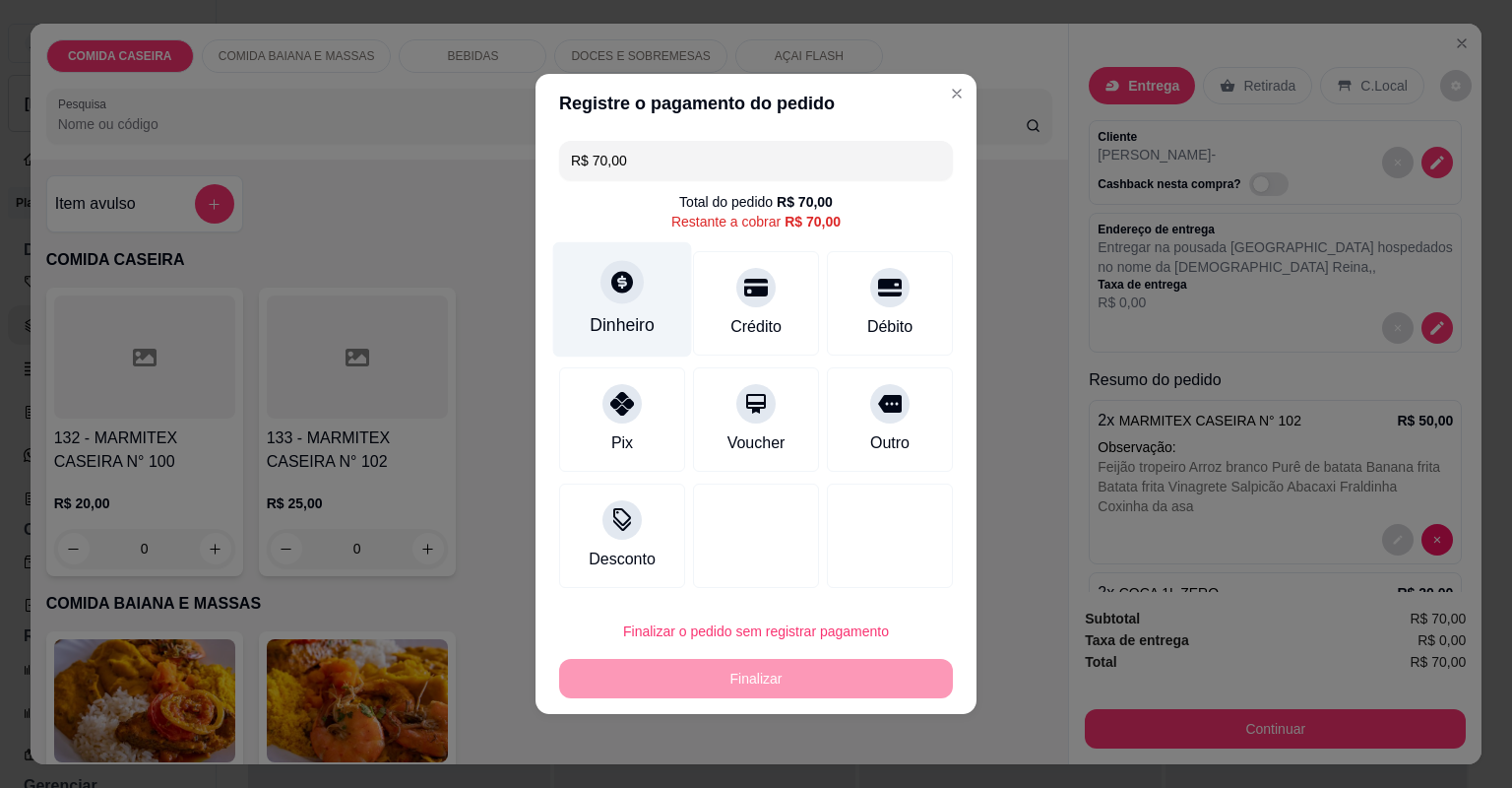 click on "Dinheiro" at bounding box center (622, 299) 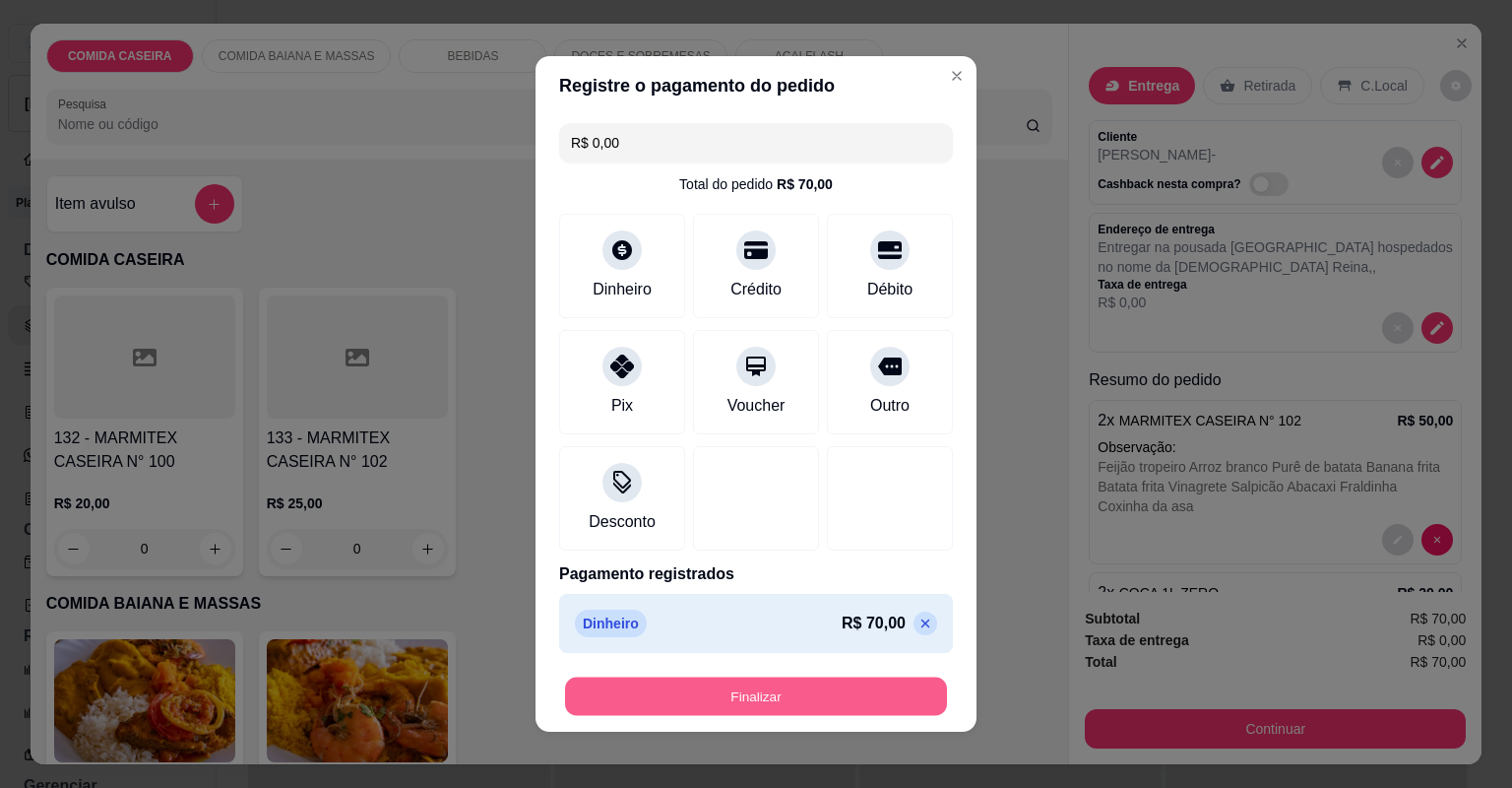click on "Finalizar" at bounding box center (756, 696) 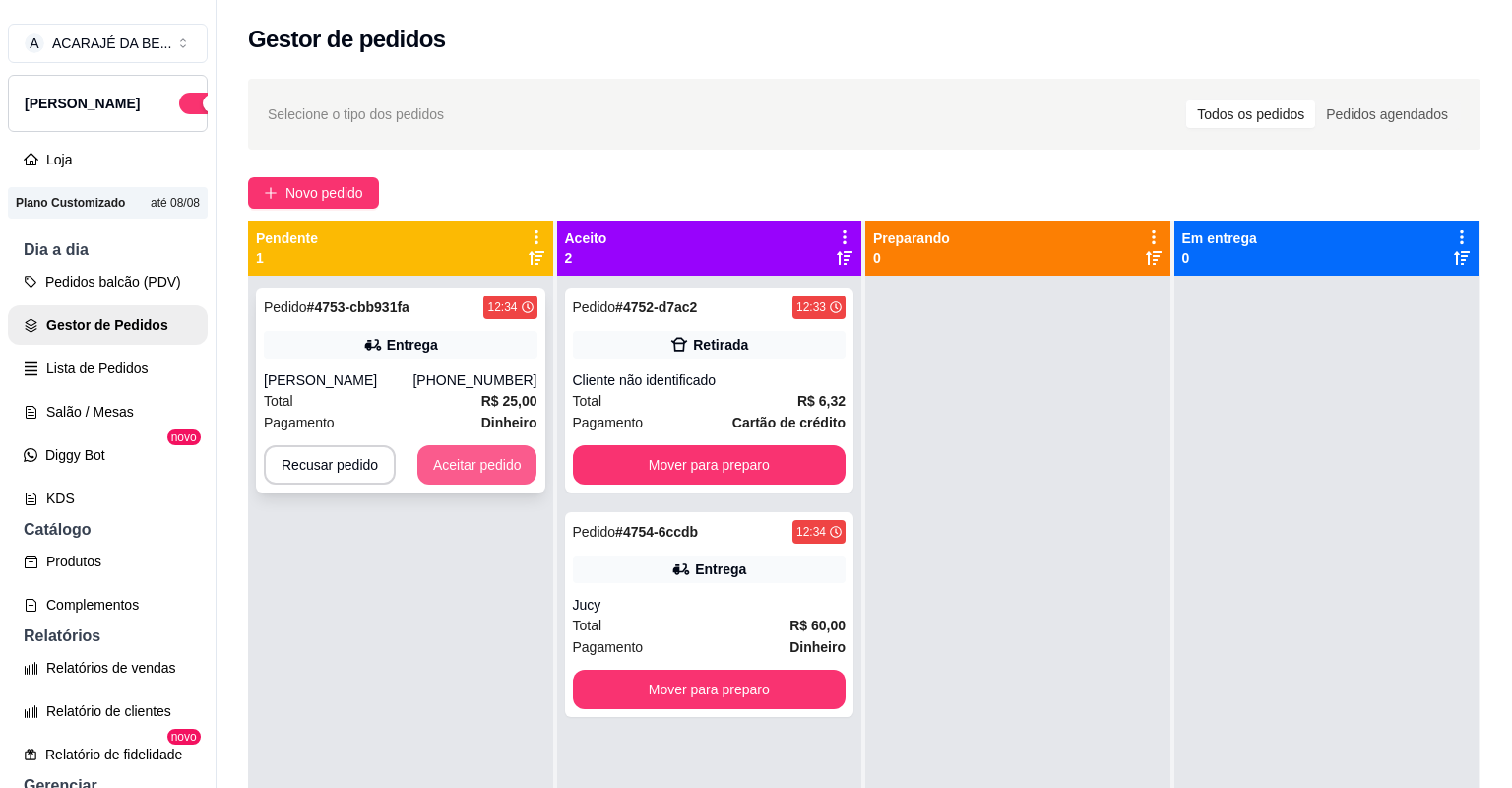 click on "Aceitar pedido" at bounding box center (477, 465) 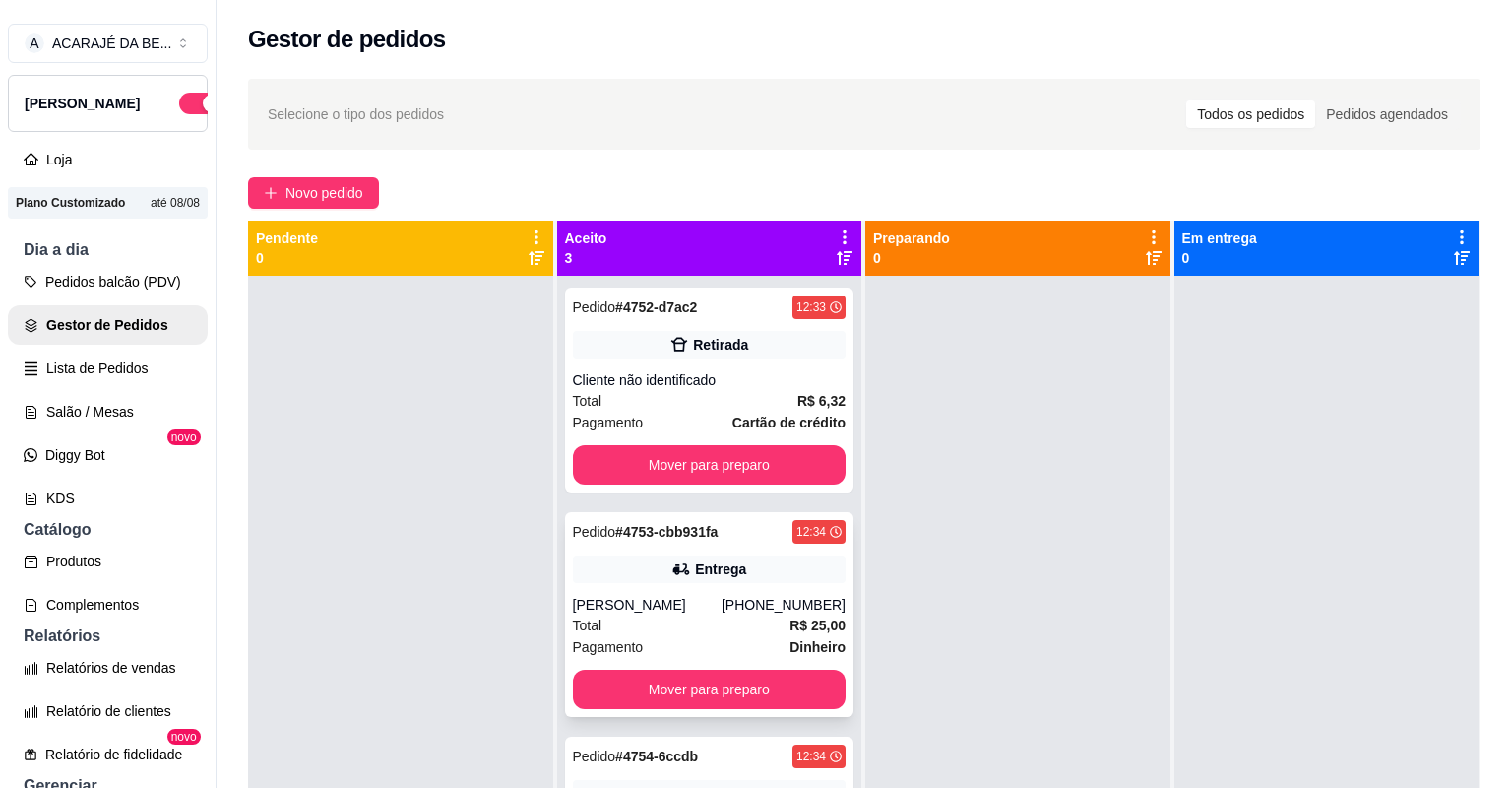 click on "Pedido  # 4753-cbb931fa 12:34 Entrega [PERSON_NAME]  [PHONE_NUMBER] Total R$ 25,00 Pagamento Dinheiro Mover para preparo" at bounding box center [710, 615] 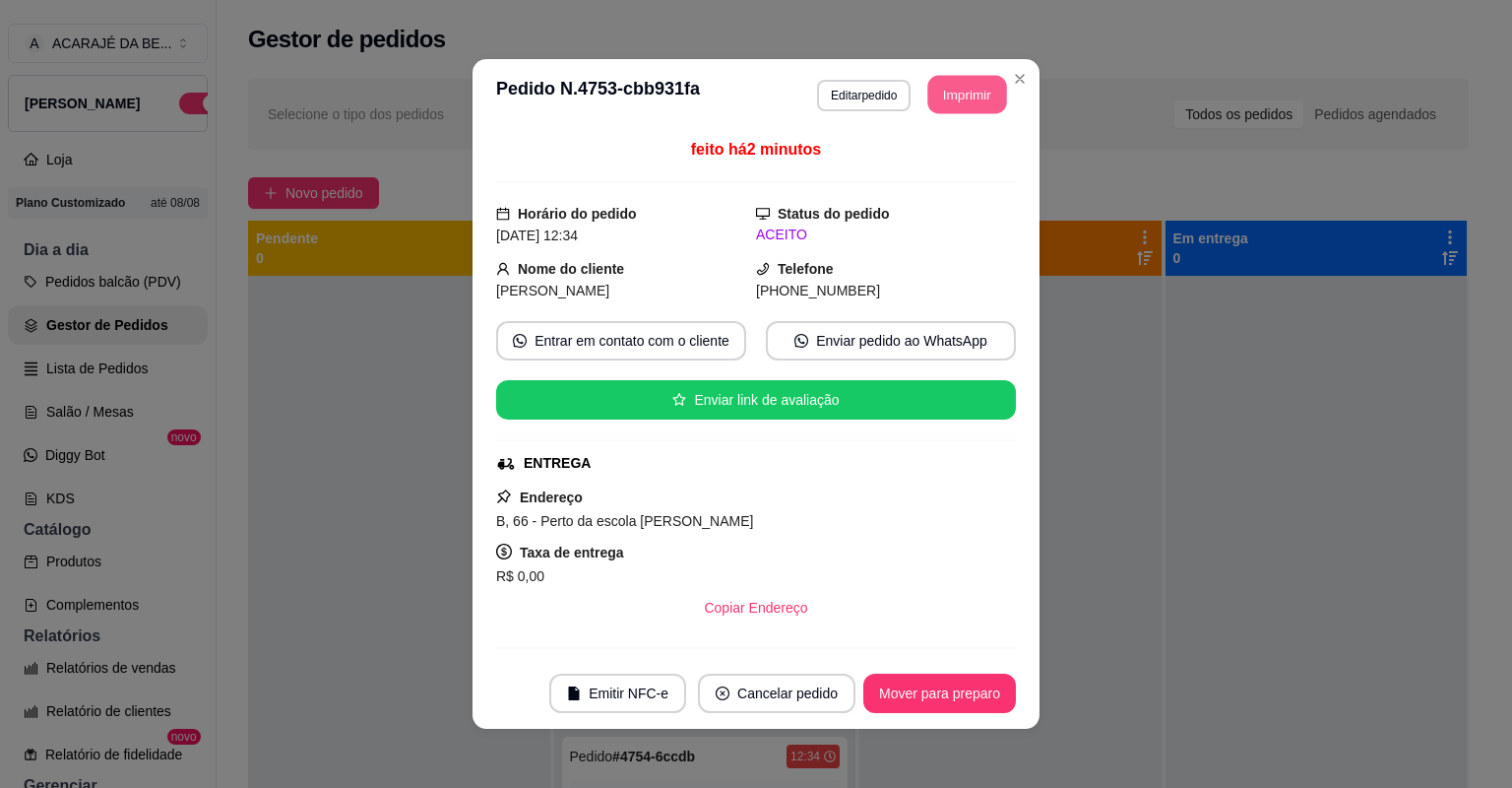 click on "Imprimir" at bounding box center [968, 95] 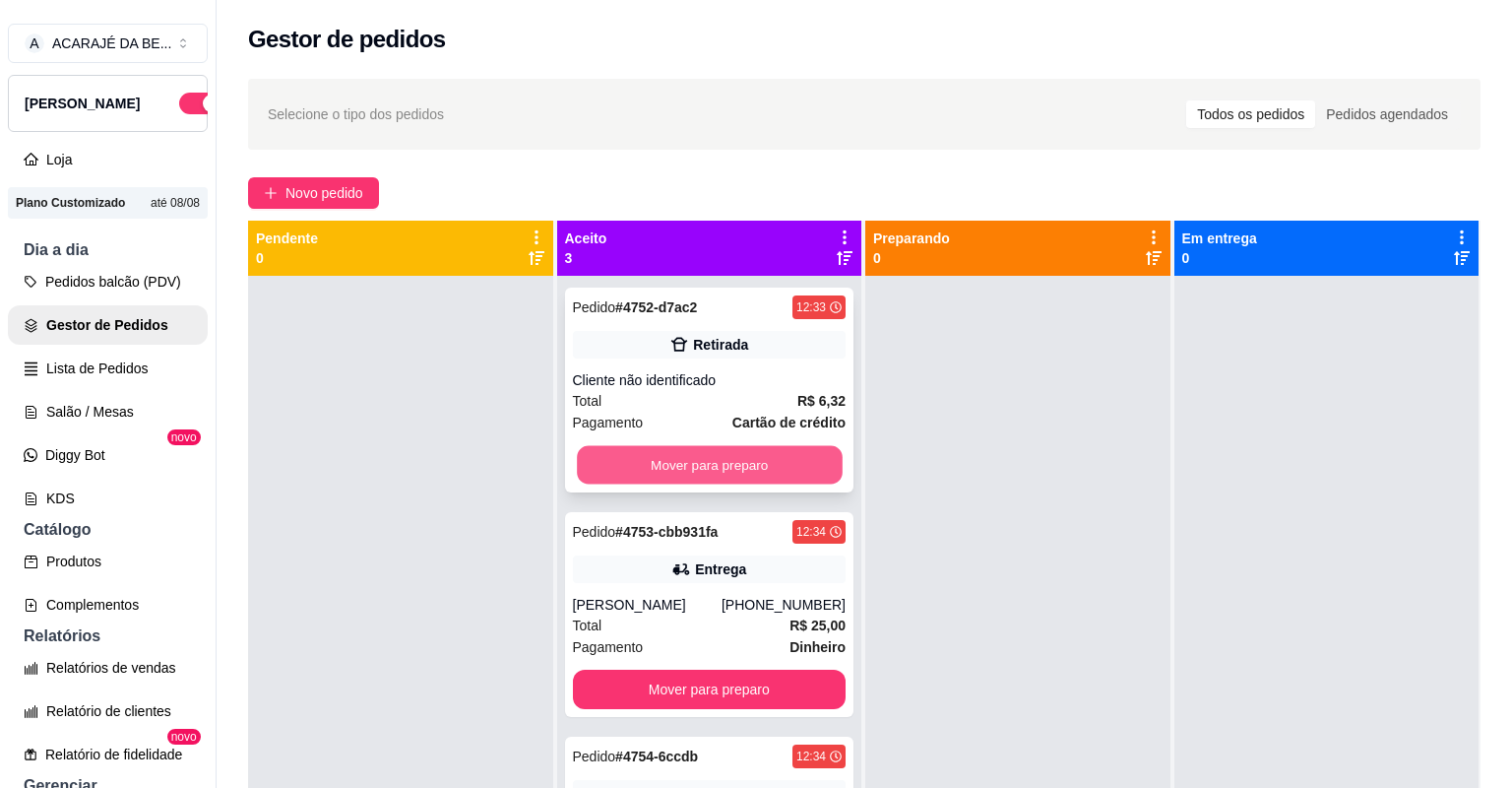 click on "Mover para preparo" at bounding box center [709, 465] 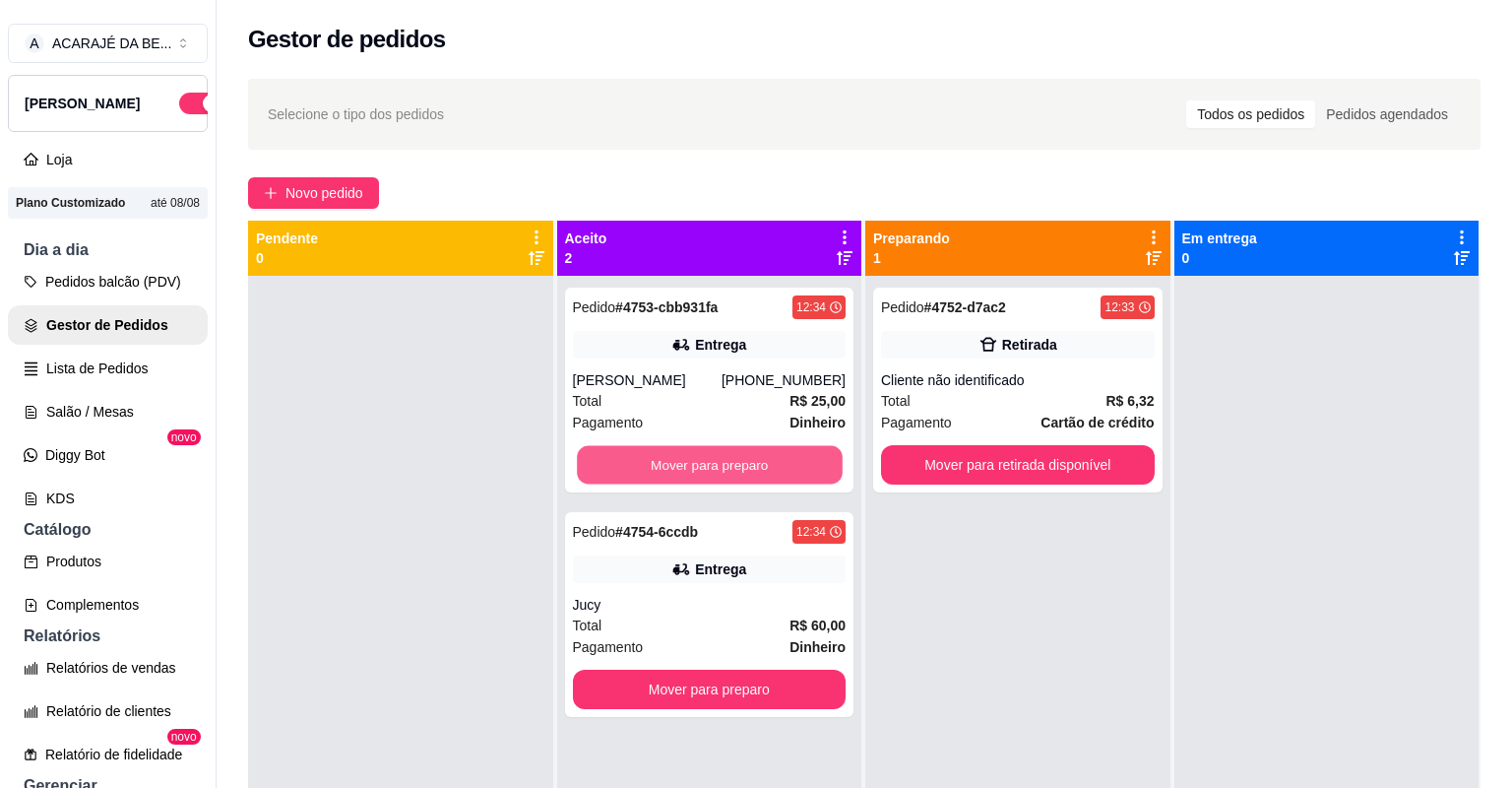 click on "Mover para preparo" at bounding box center [709, 465] 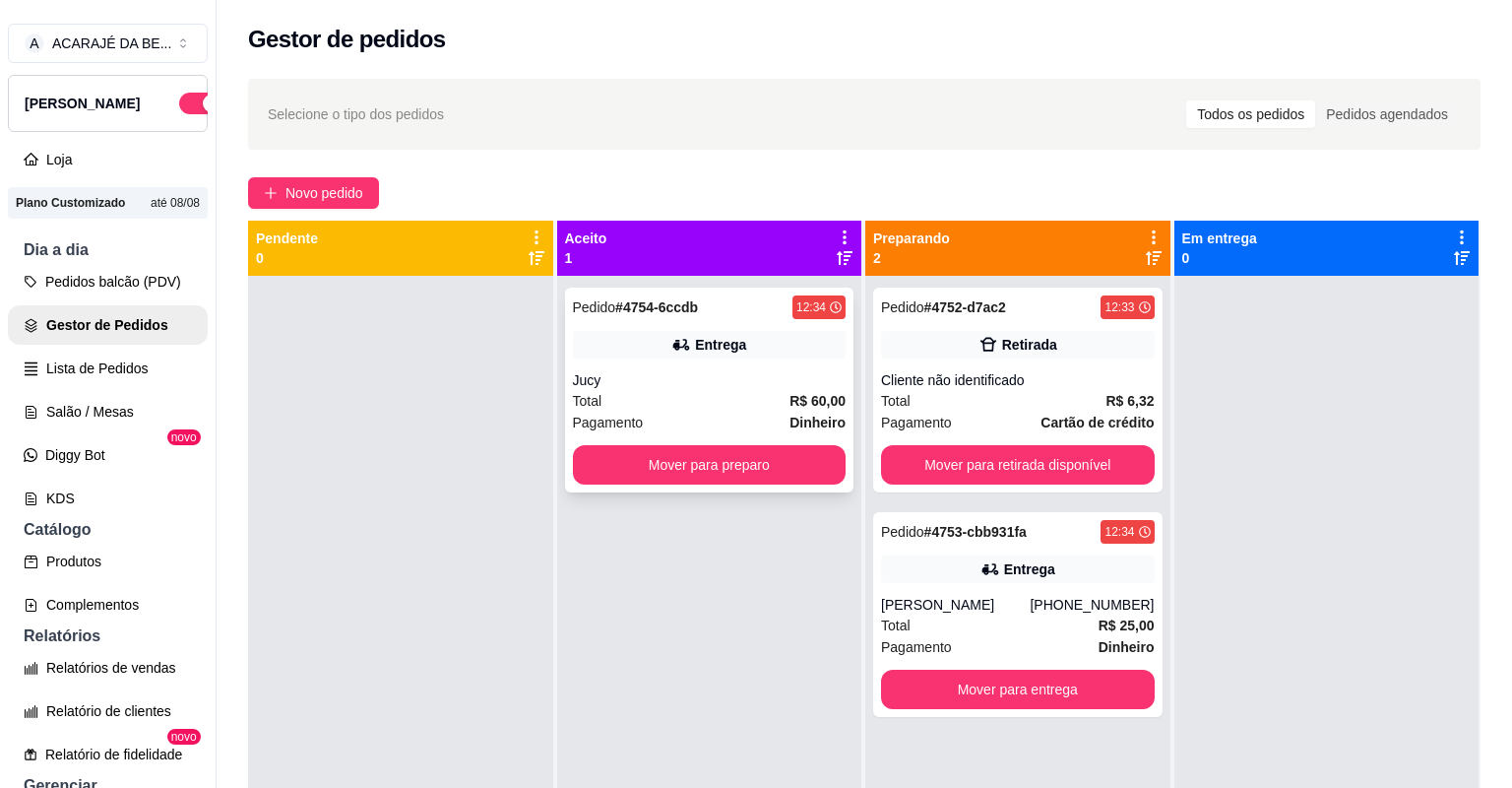 click on "Jucy" at bounding box center [710, 380] 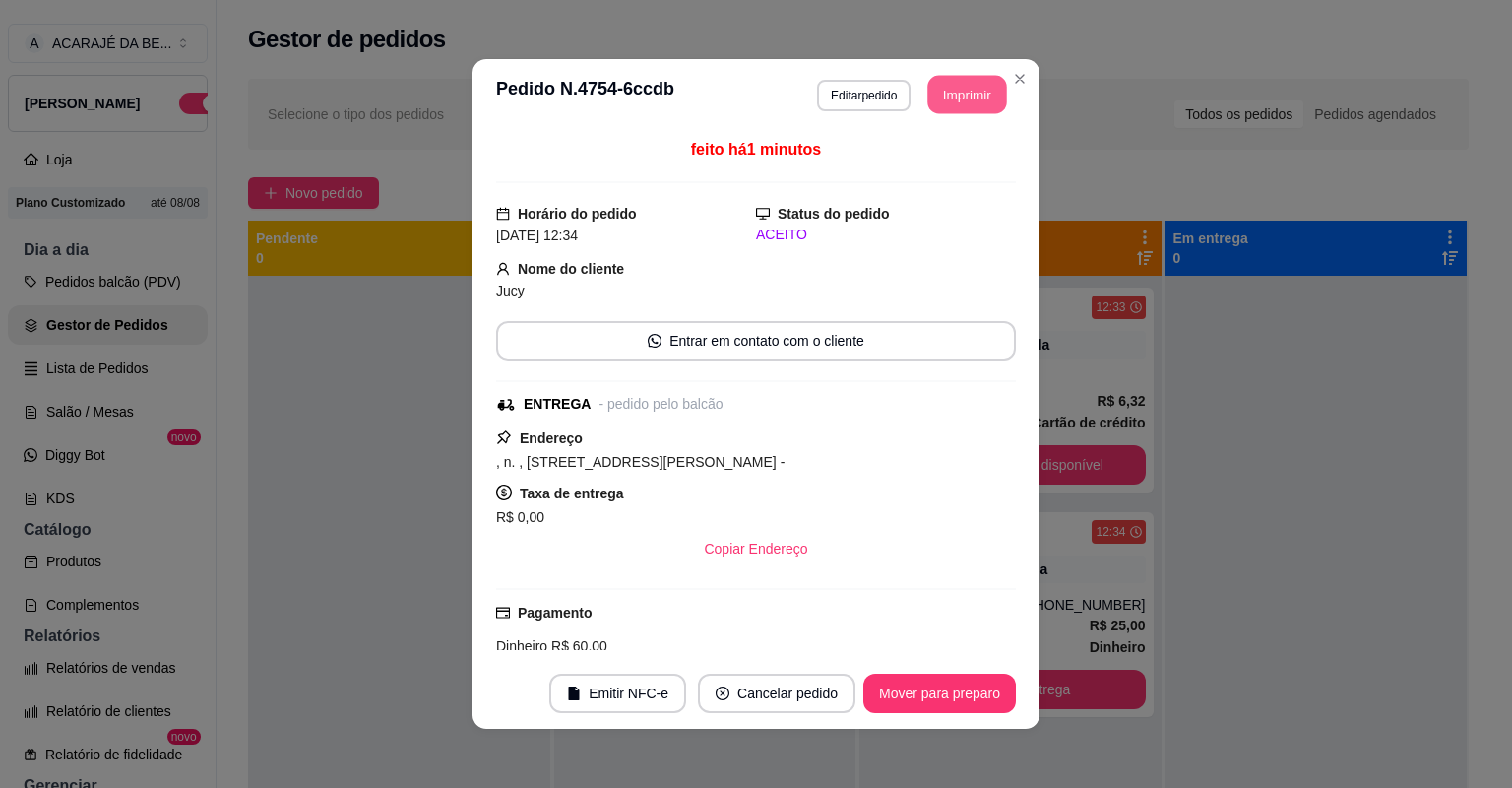 click on "Imprimir" at bounding box center [968, 95] 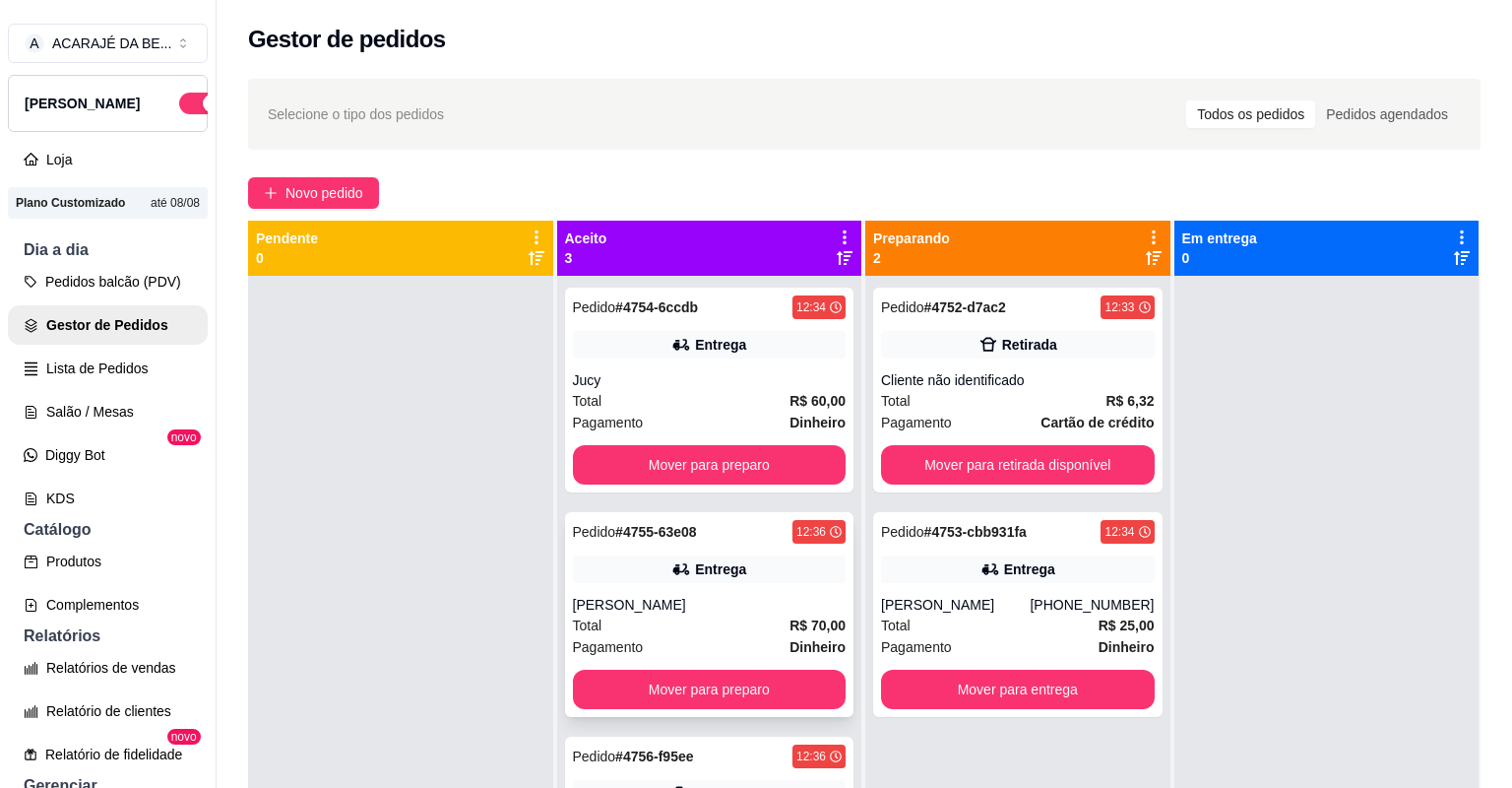 click on "Total R$ 70,00" at bounding box center (710, 625) 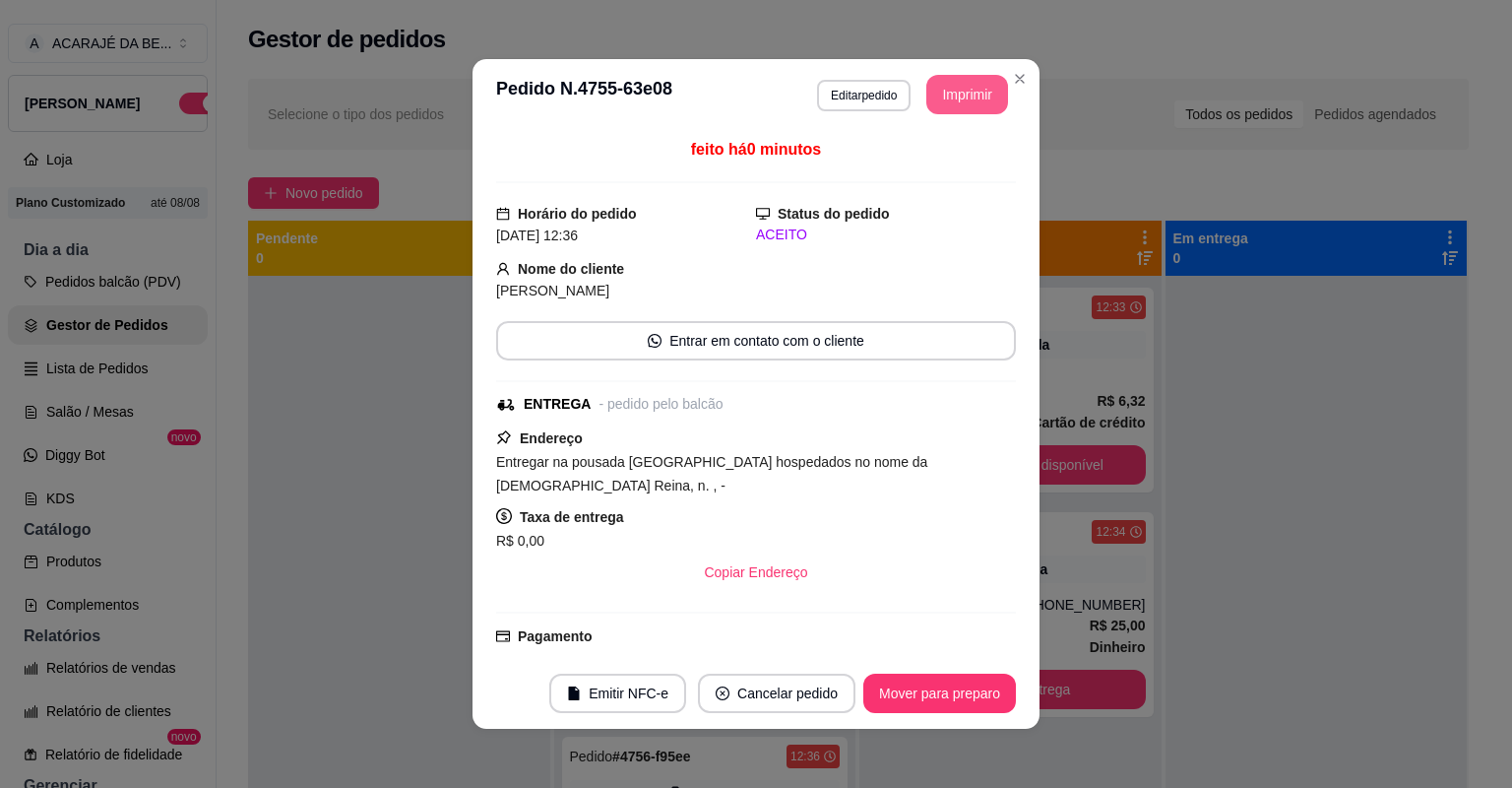 click on "Imprimir" at bounding box center [967, 95] 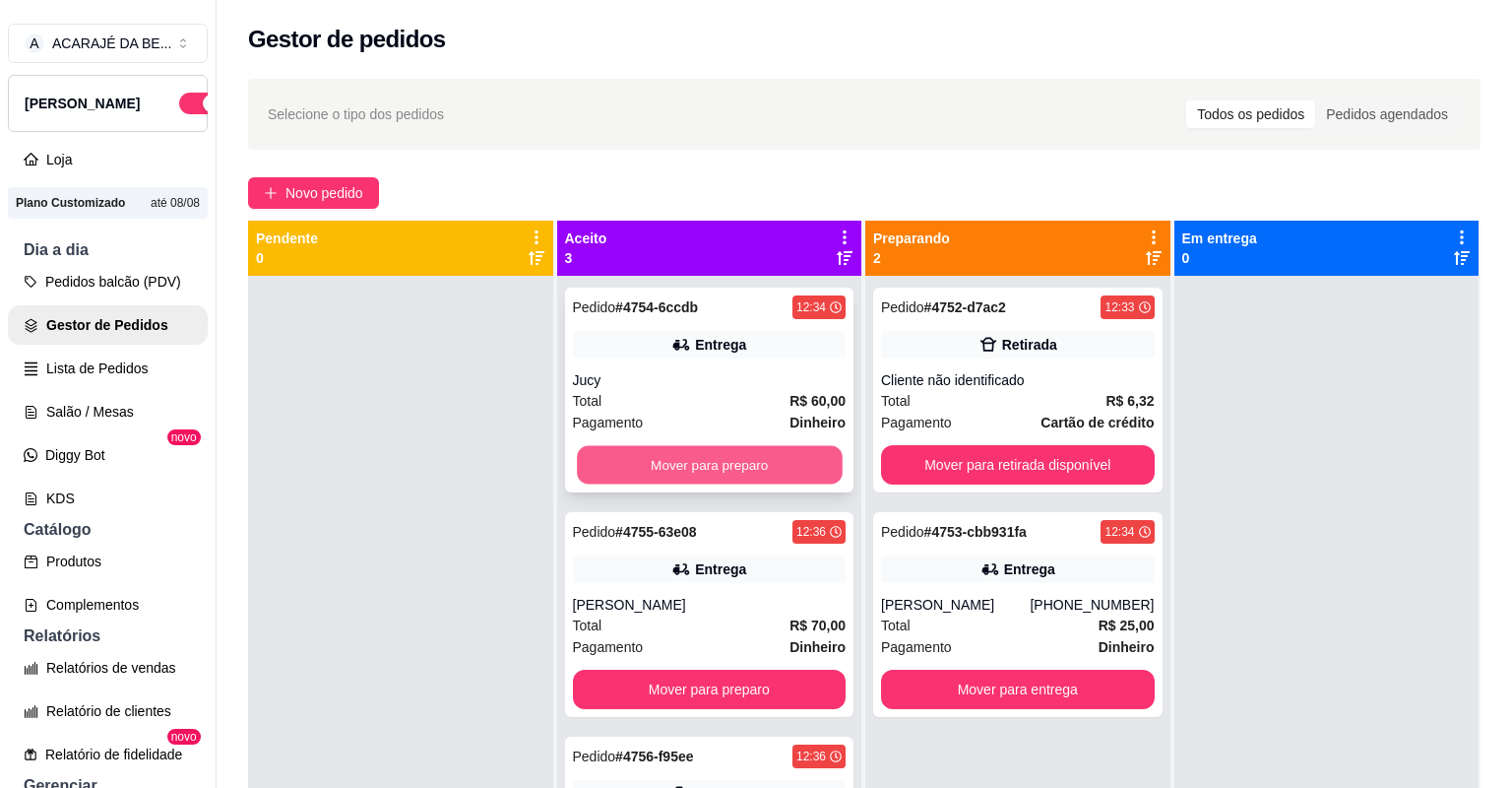click on "Mover para preparo" at bounding box center (709, 465) 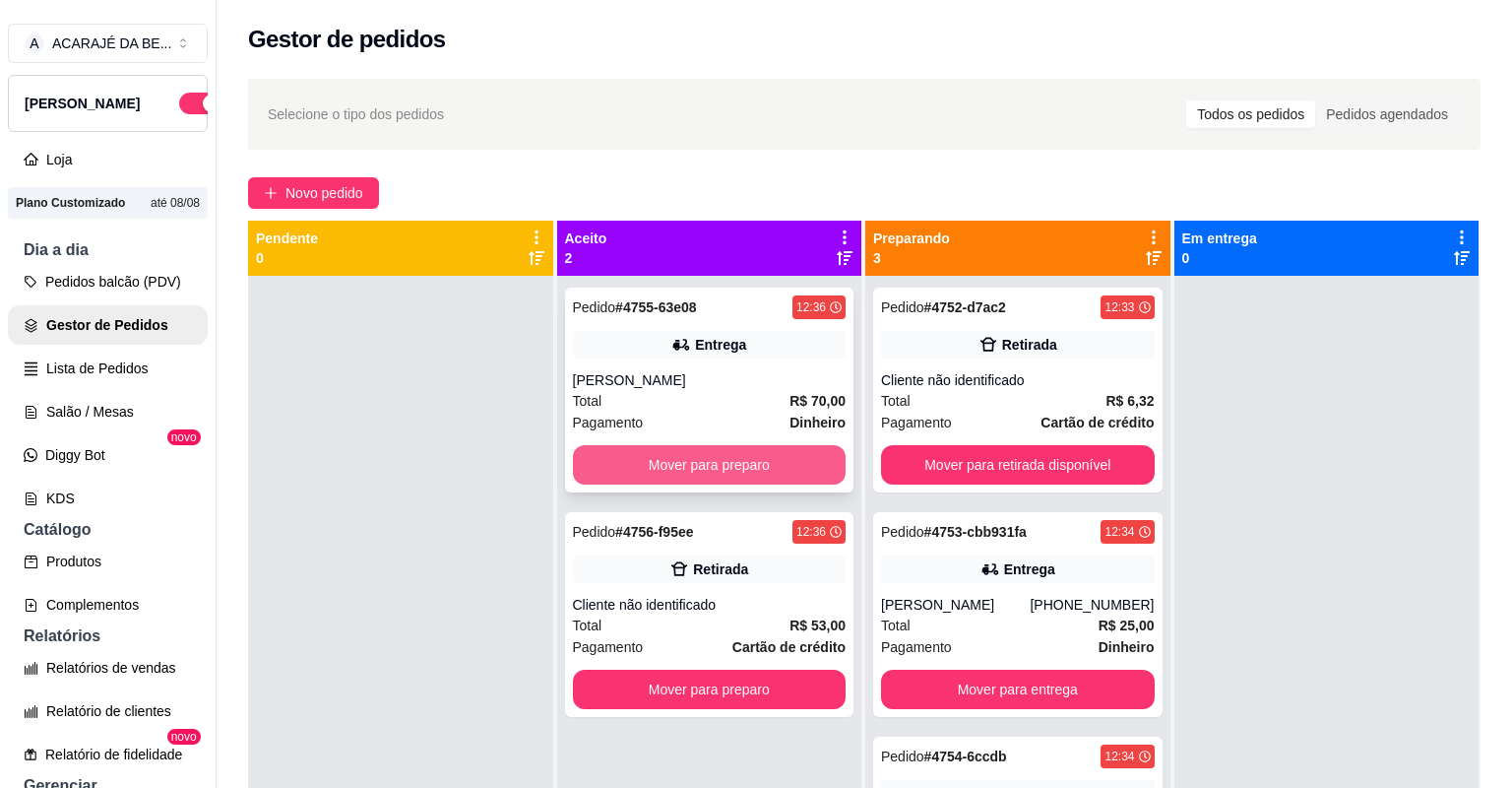 click on "Mover para preparo" at bounding box center (710, 465) 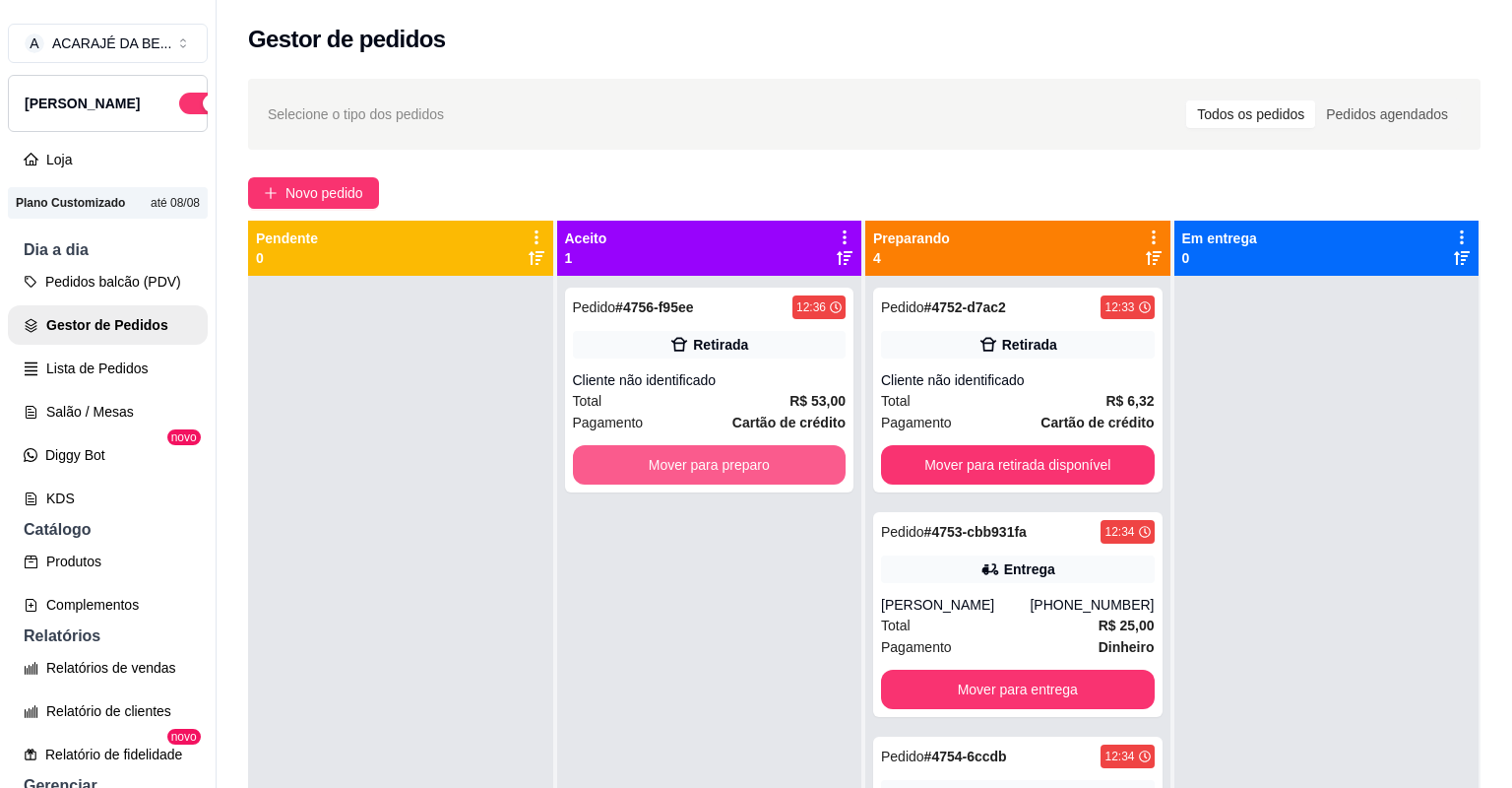 click on "Mover para preparo" at bounding box center (710, 465) 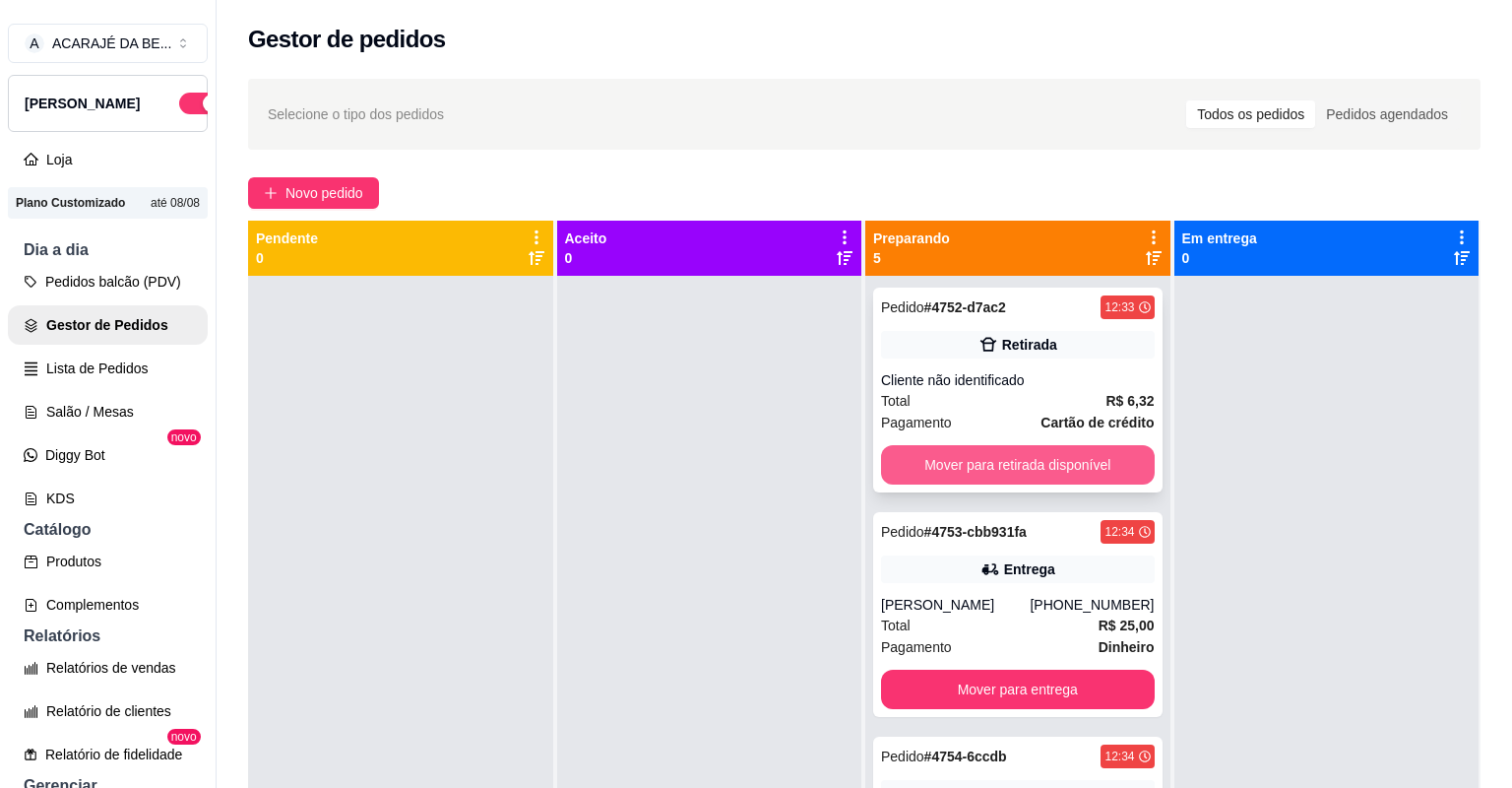 click on "Mover para retirada disponível" at bounding box center (1018, 465) 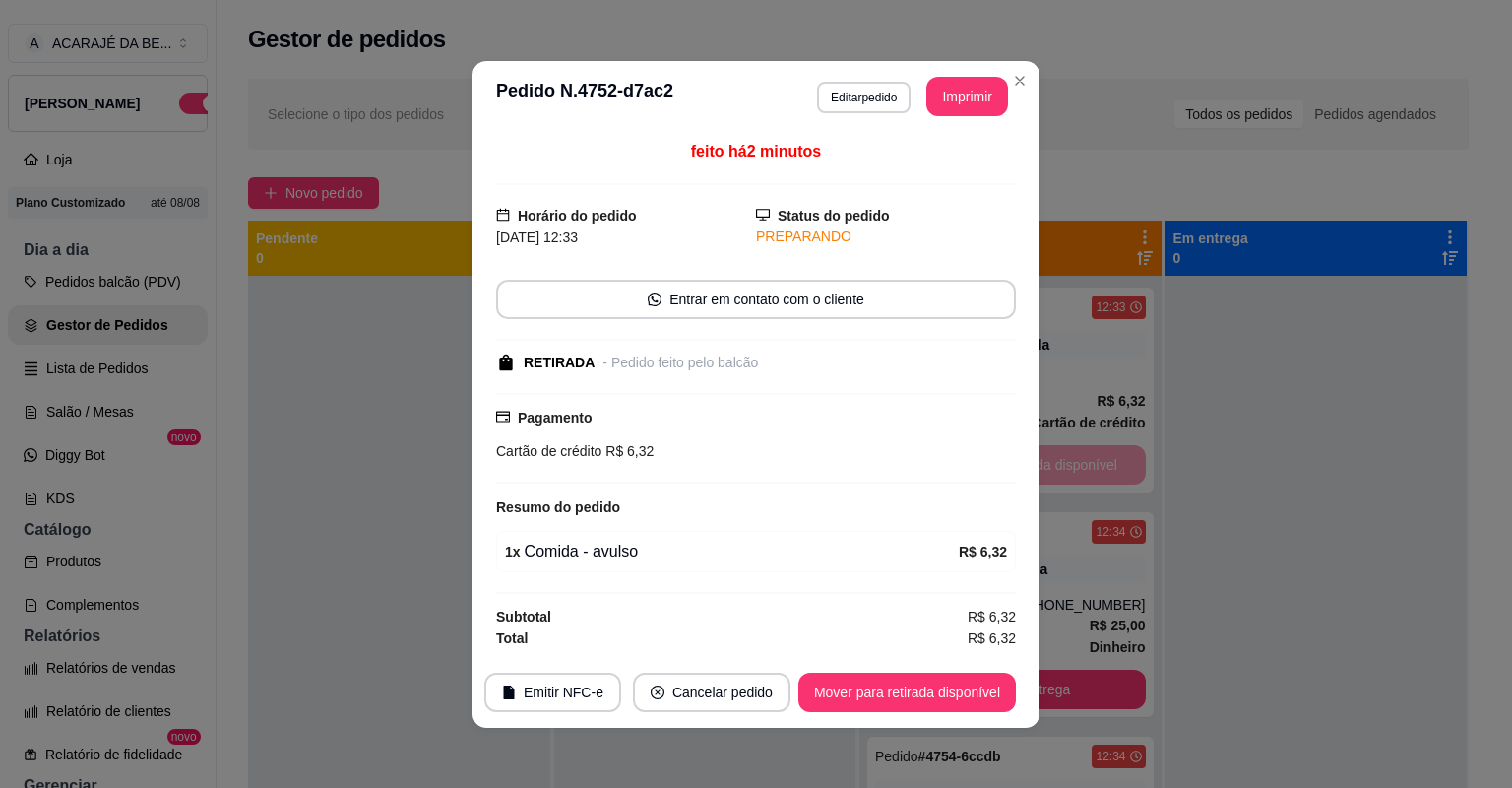 drag, startPoint x: 921, startPoint y: 400, endPoint x: 941, endPoint y: 410, distance: 22.36068 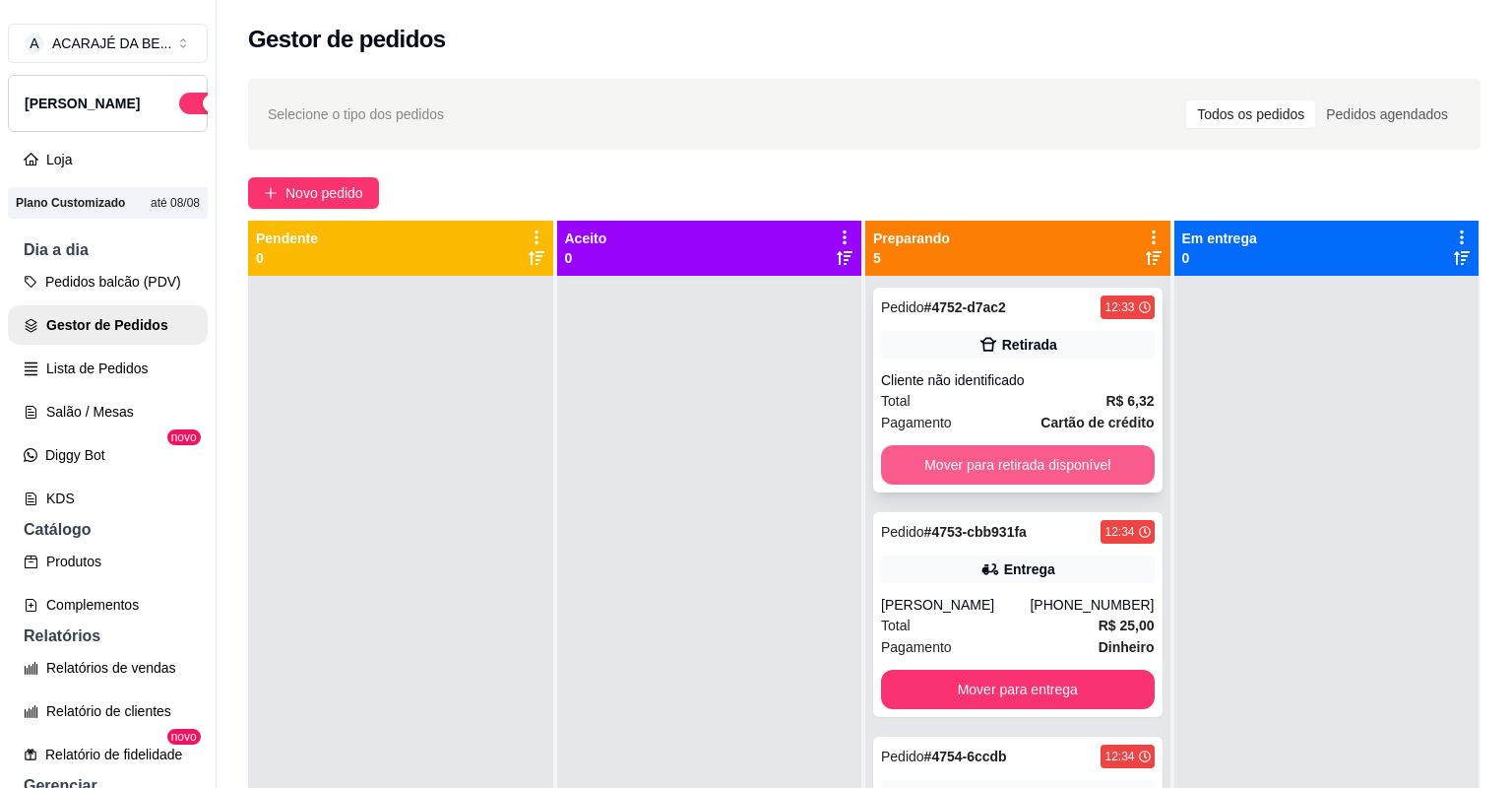 click on "Mover para retirada disponível" at bounding box center (1018, 465) 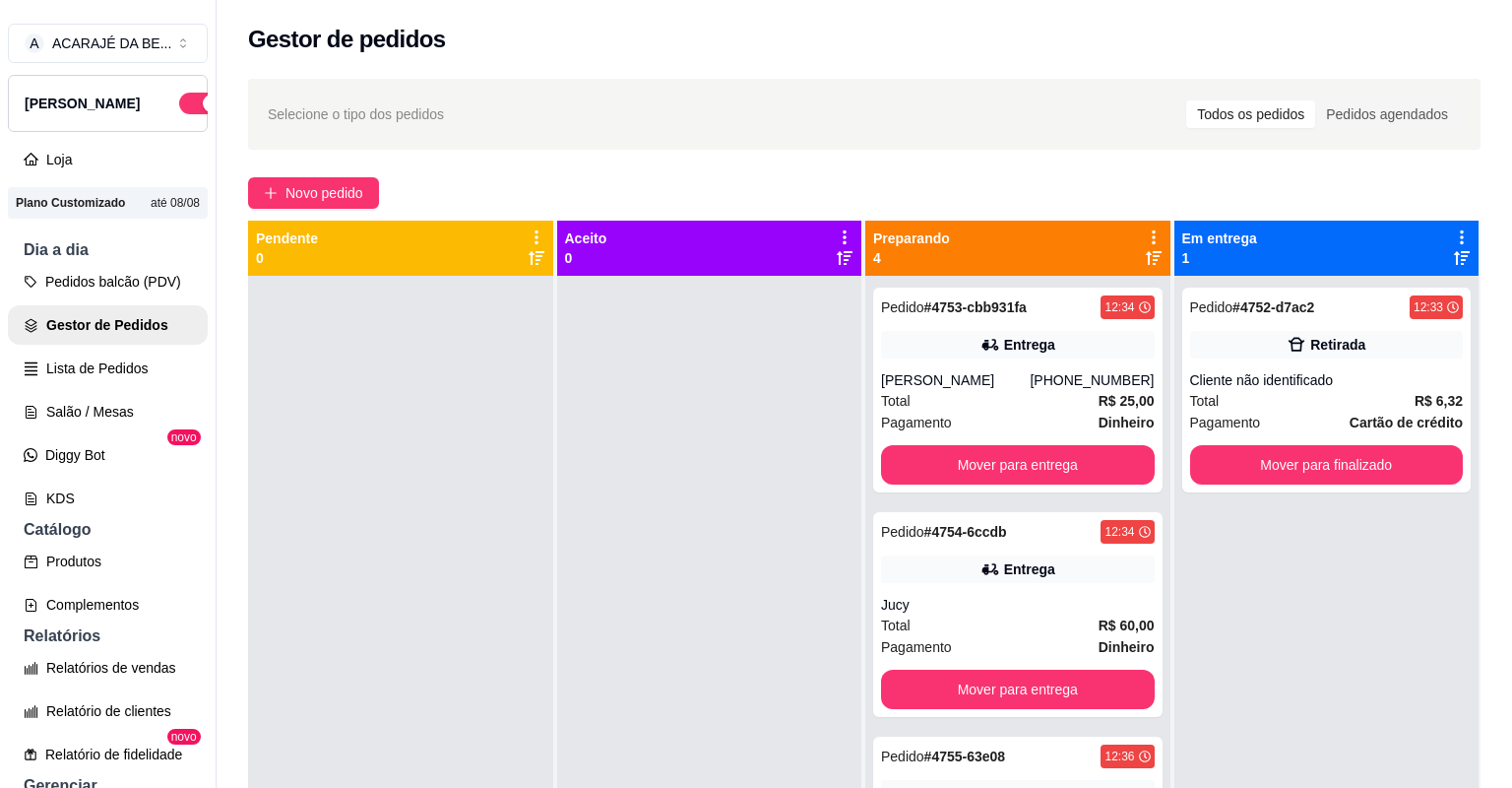 click on "Pedido  # 4753-cbb931fa 12:34 Entrega [PERSON_NAME]  [PHONE_NUMBER] Total R$ 25,00 Pagamento Dinheiro Mover para entrega" at bounding box center [1018, 390] 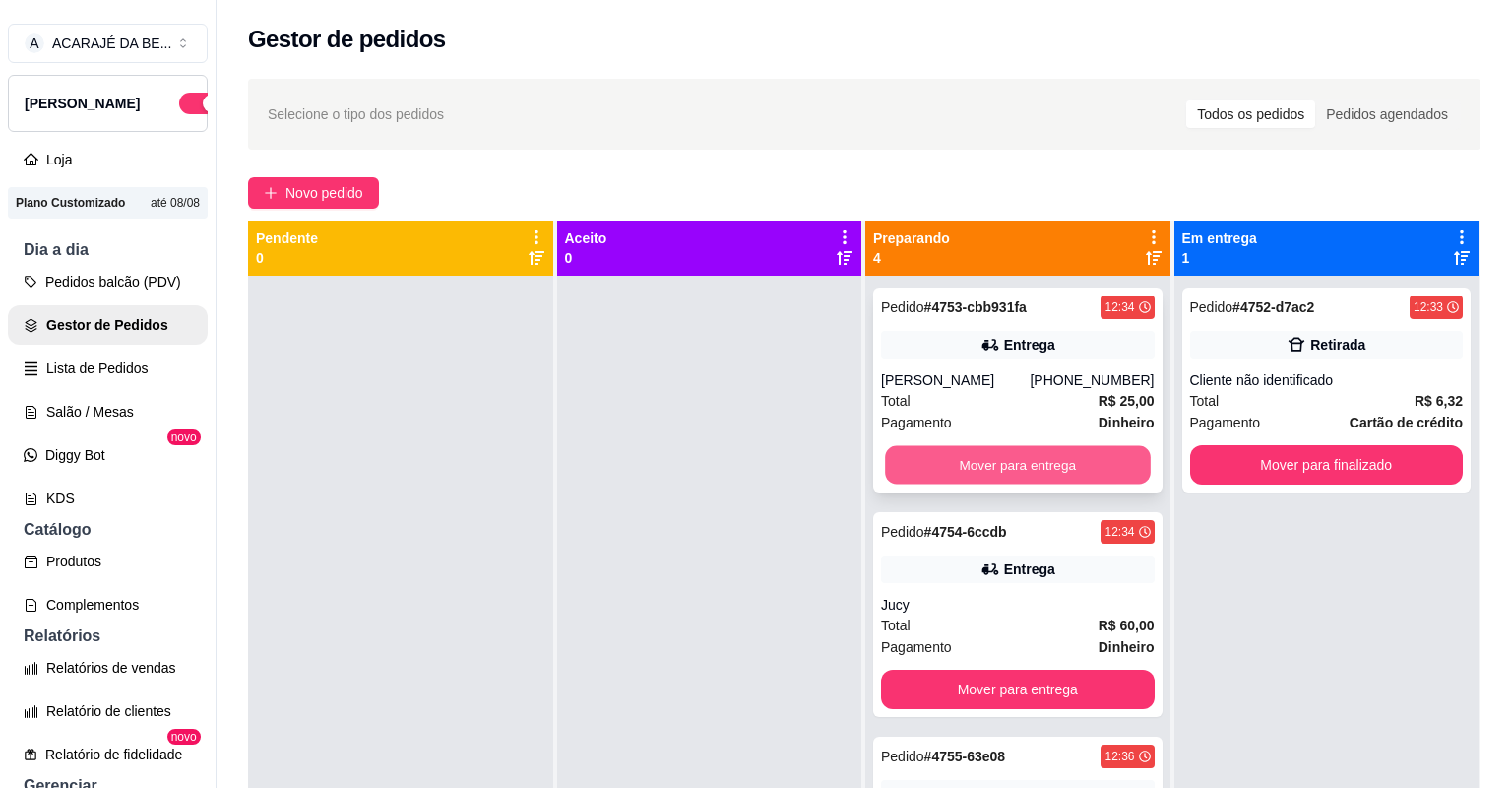 click on "Mover para entrega" at bounding box center (1017, 465) 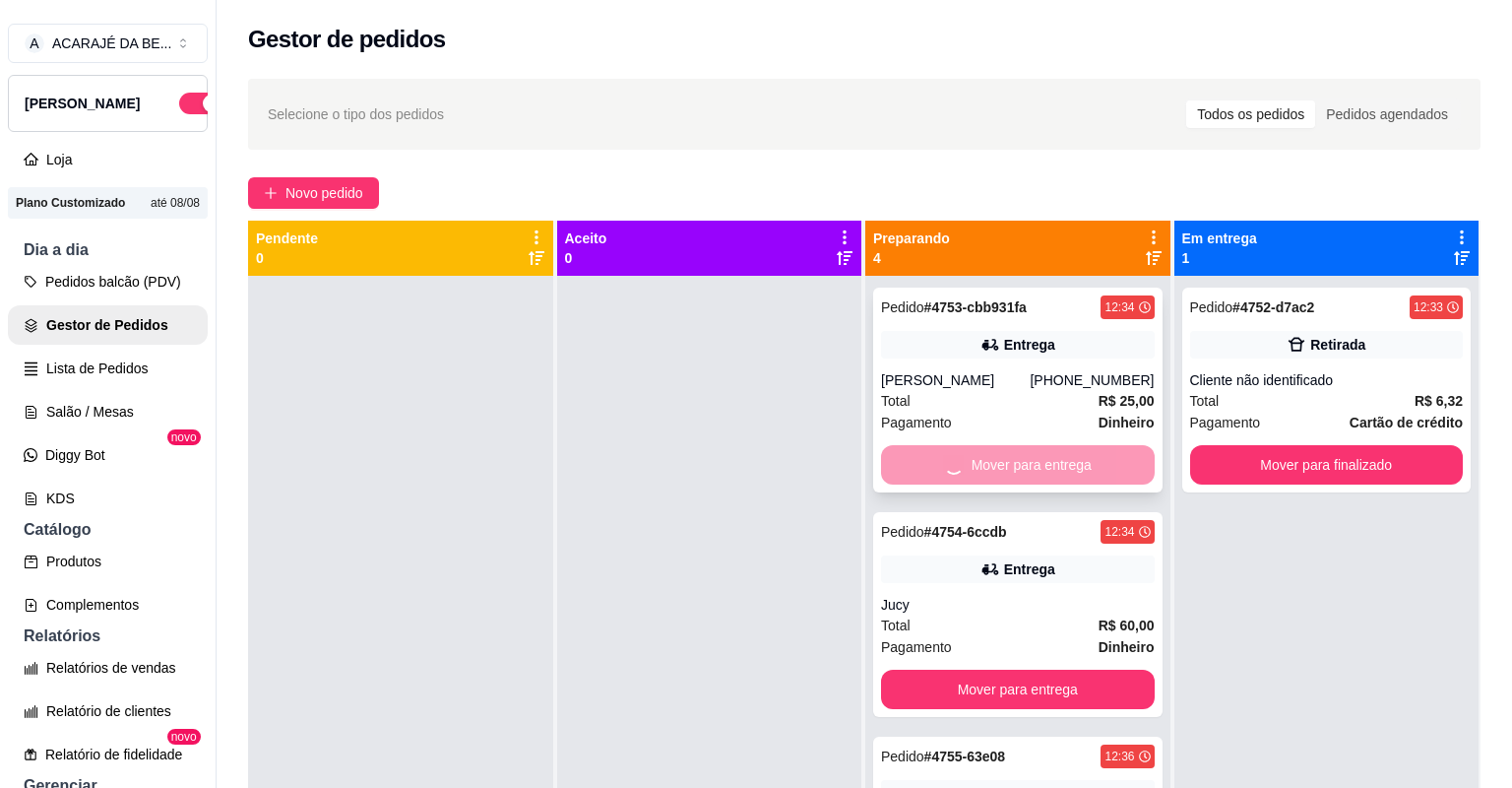 click on "Mover para entrega" at bounding box center (1018, 465) 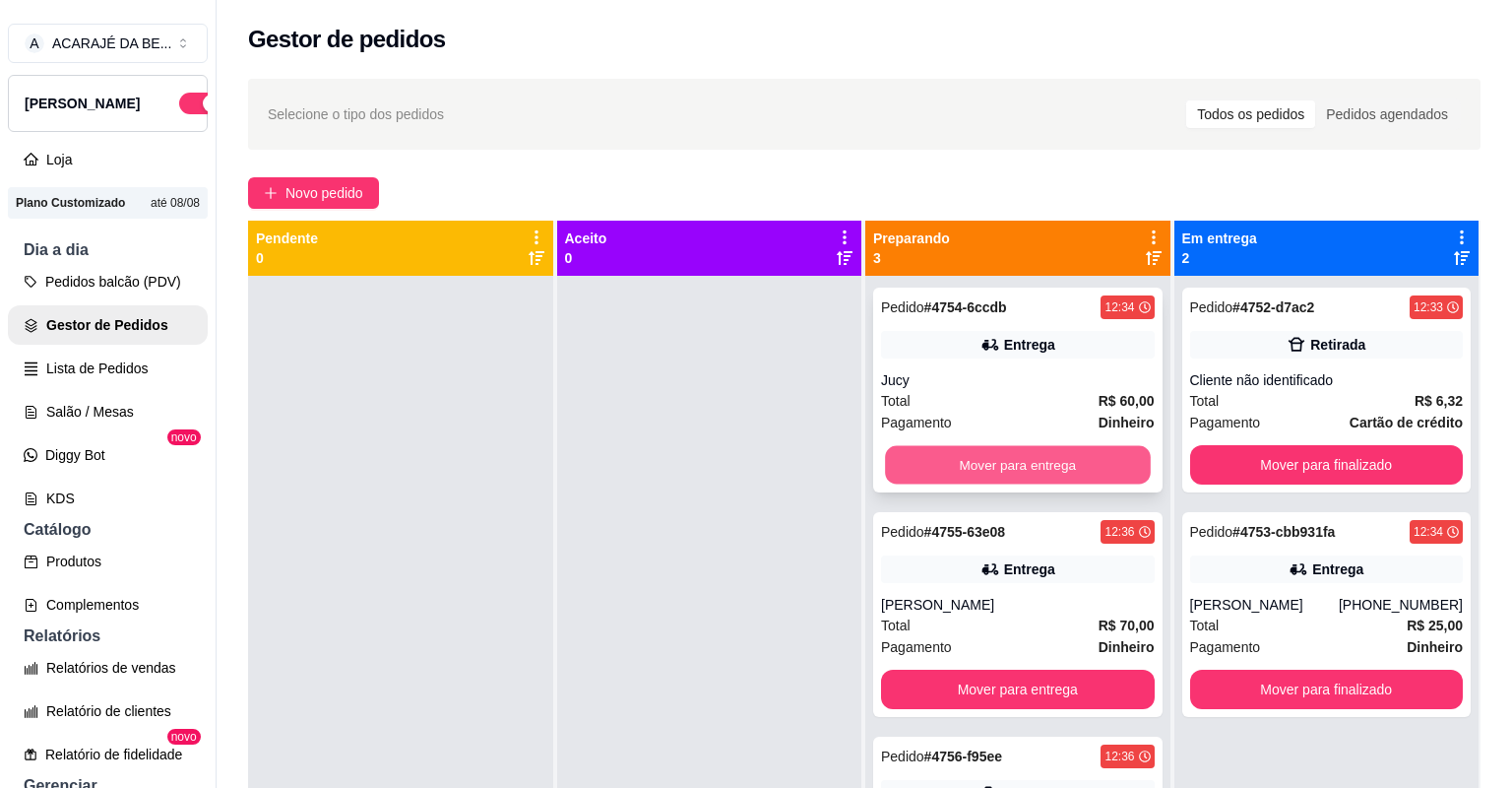 click on "Mover para entrega" at bounding box center [1017, 465] 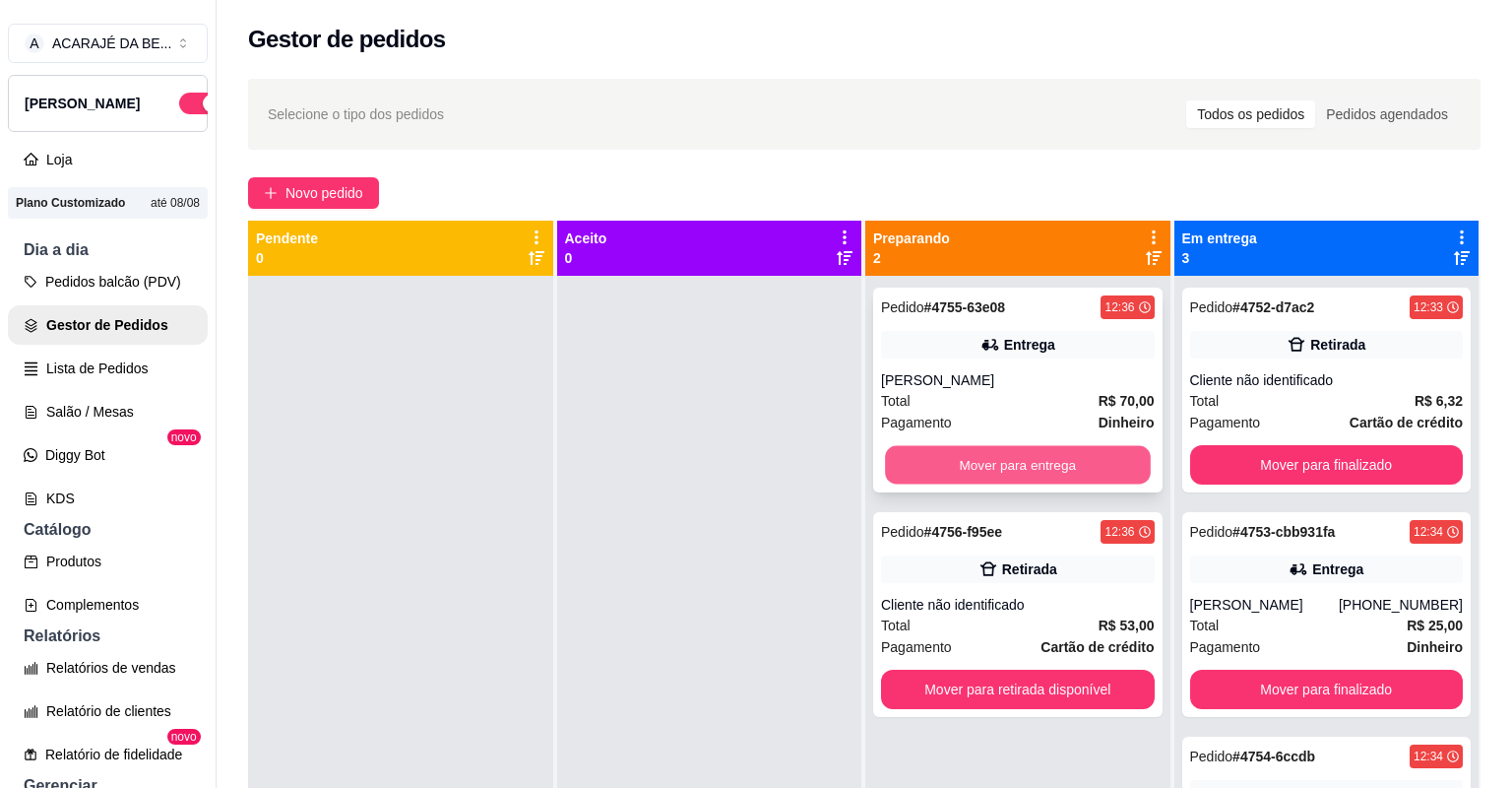 click on "Mover para entrega" at bounding box center (1017, 465) 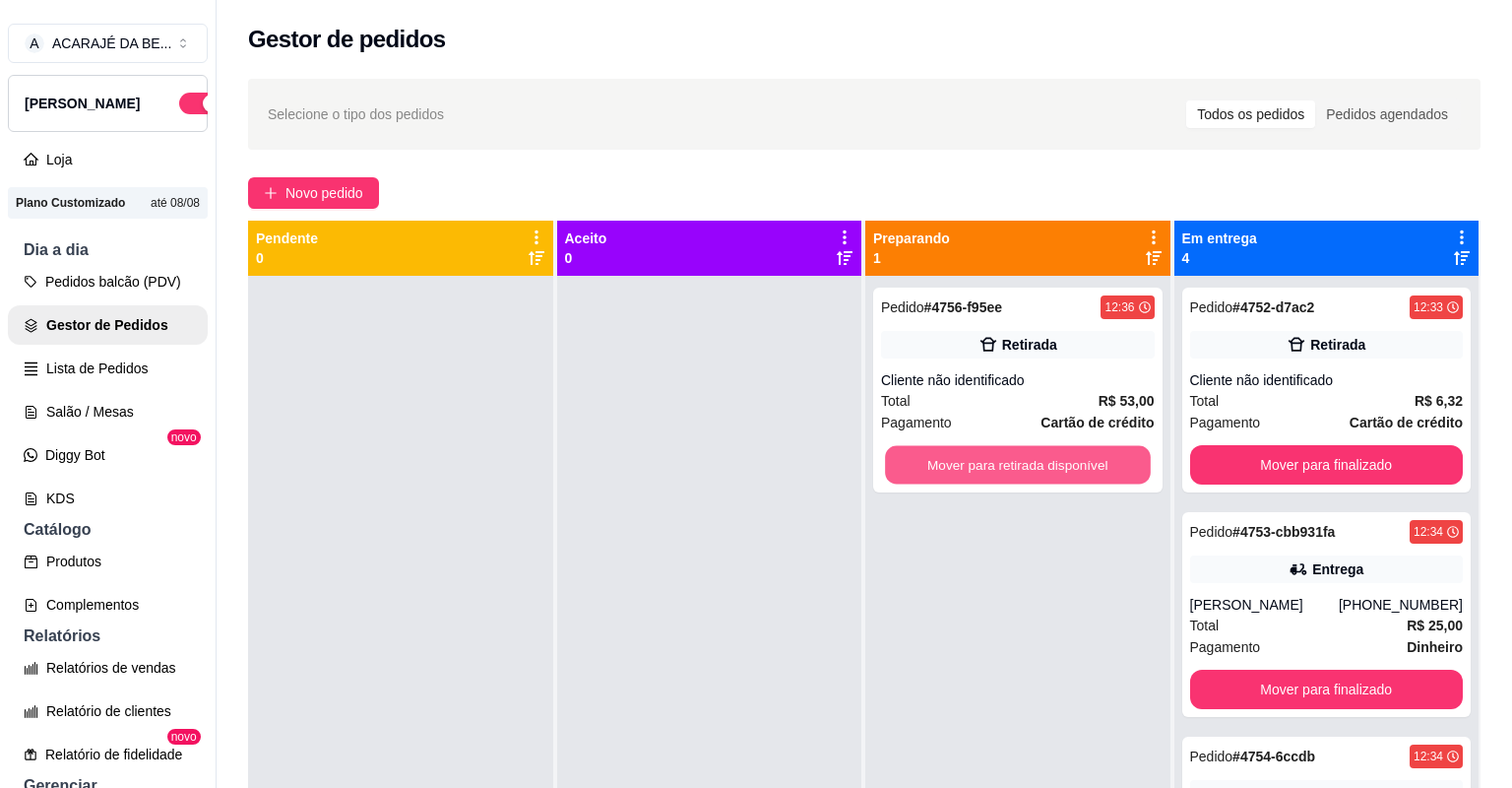 click on "Mover para retirada disponível" at bounding box center (1017, 465) 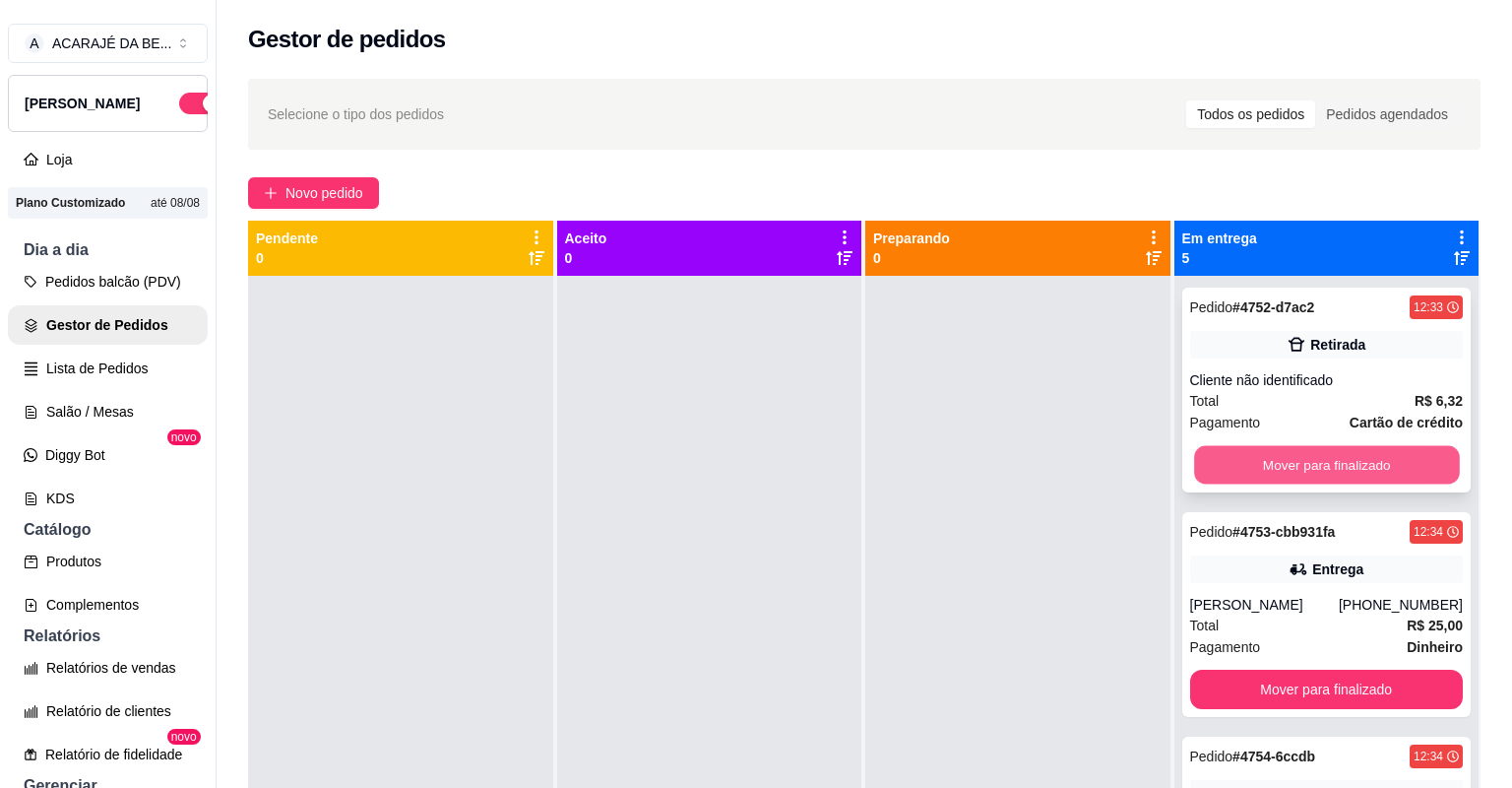 click on "Mover para finalizado" at bounding box center (1326, 465) 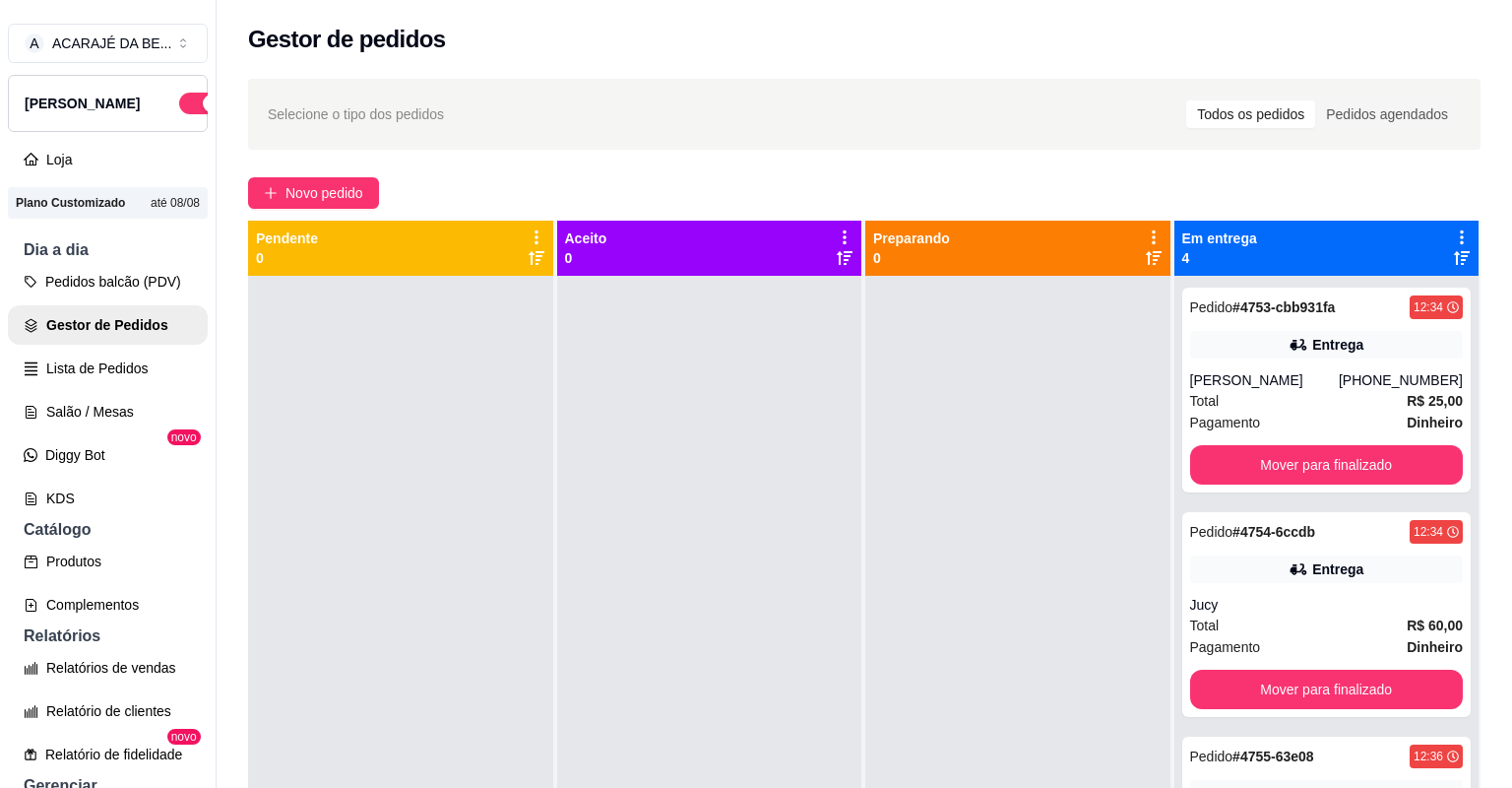 click on "Pedido  # 4753-cbb931fa 12:34 Entrega [PERSON_NAME]  [PHONE_NUMBER] Total R$ 25,00 Pagamento Dinheiro Mover para finalizado" at bounding box center [1327, 390] 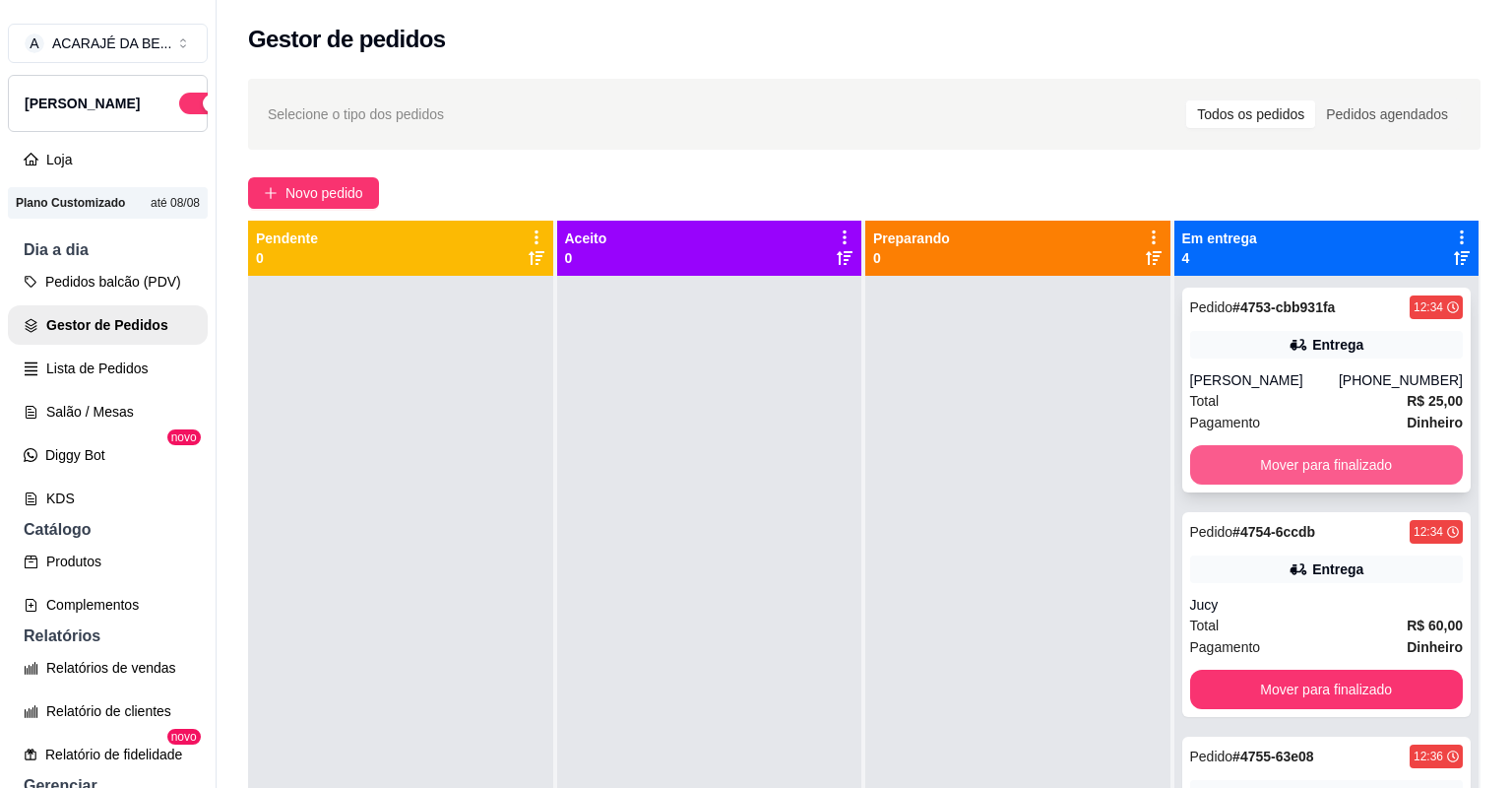 click on "Mover para finalizado" at bounding box center (1327, 465) 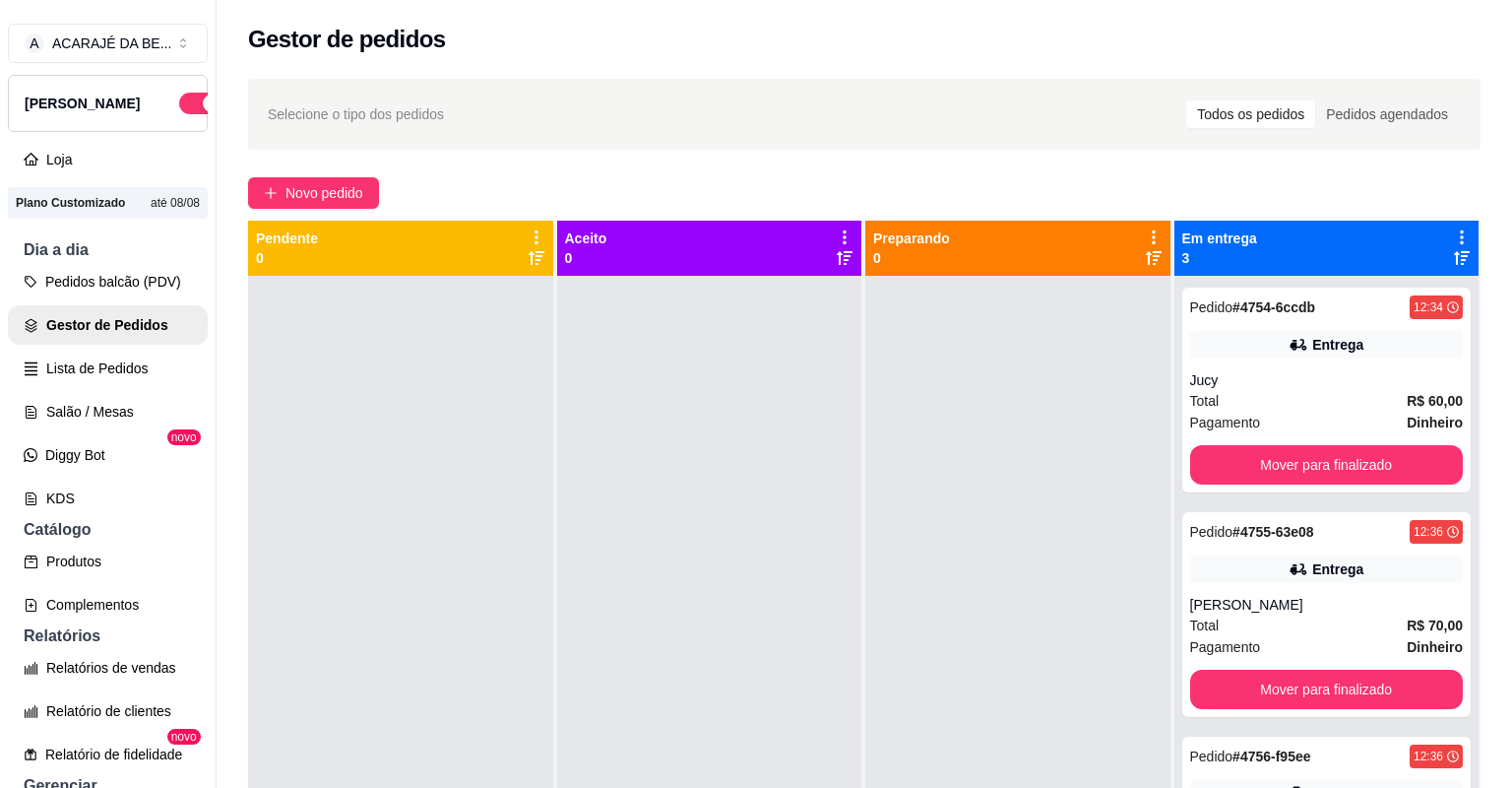 click on "Pedido  # 4754-6ccdb 12:34 Entrega Jucy Total R$ 60,00 Pagamento Dinheiro Mover para finalizado" at bounding box center [1327, 390] 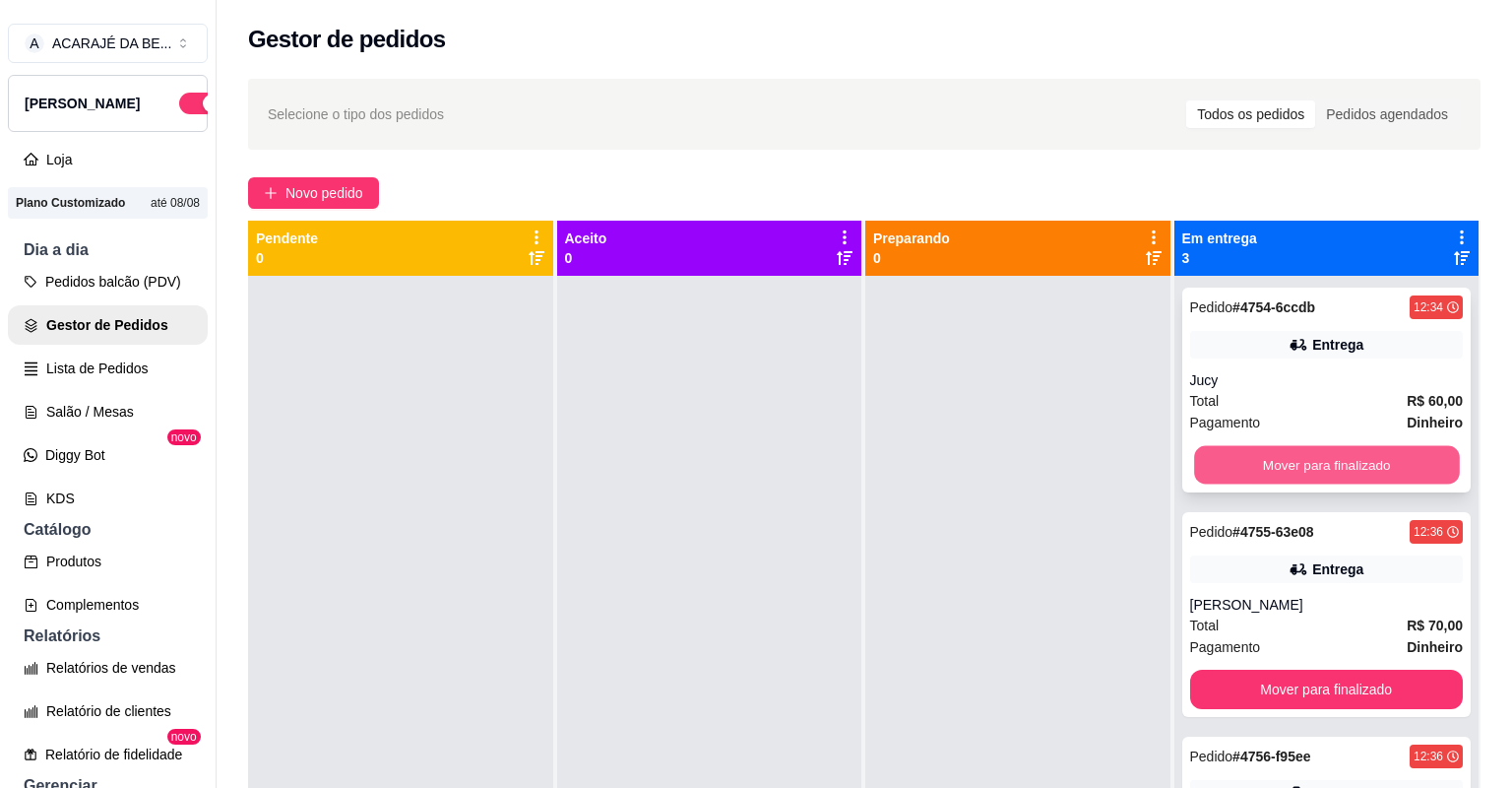 click on "Mover para finalizado" at bounding box center [1326, 465] 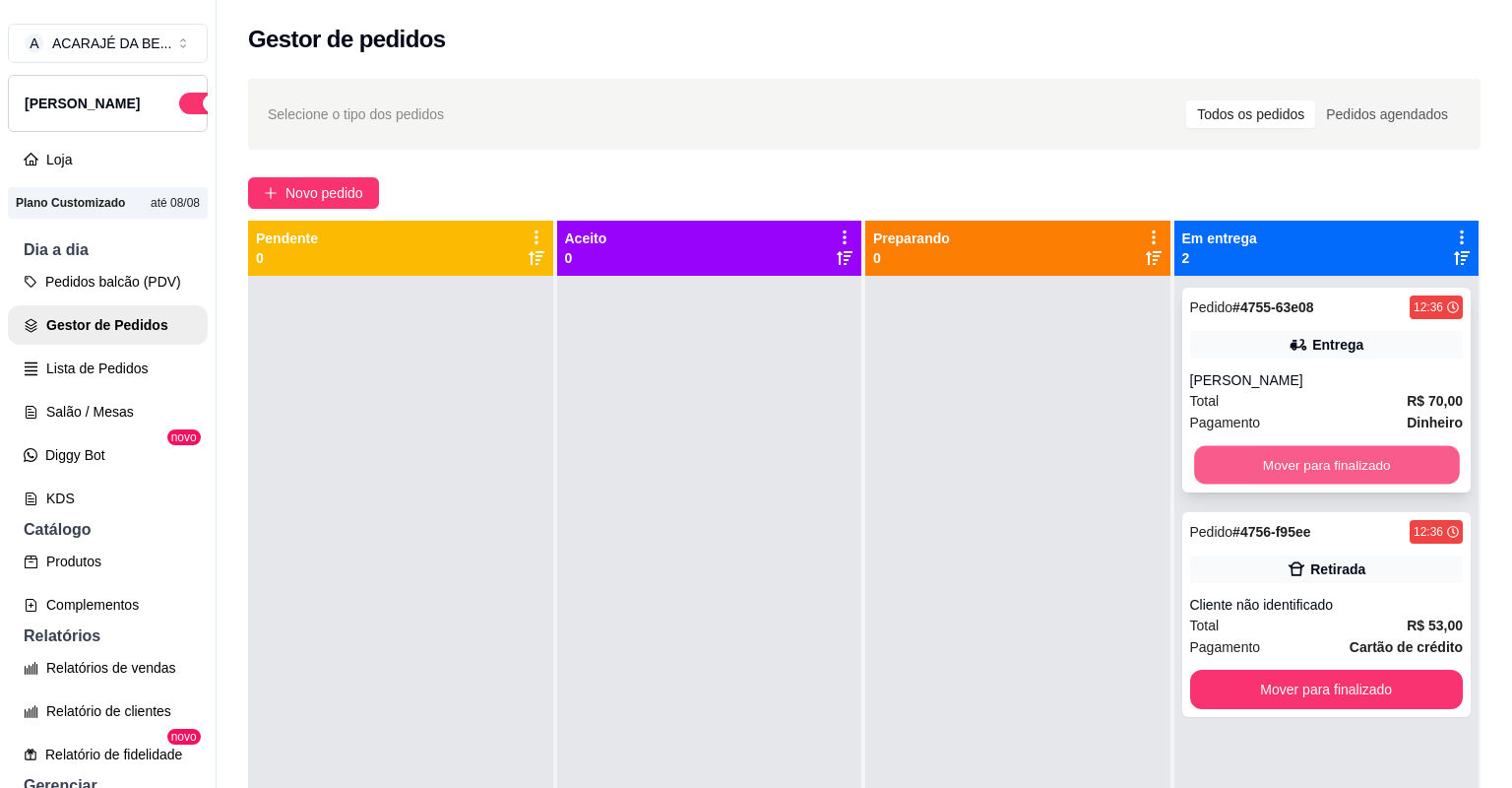 click on "Mover para finalizado" at bounding box center [1326, 465] 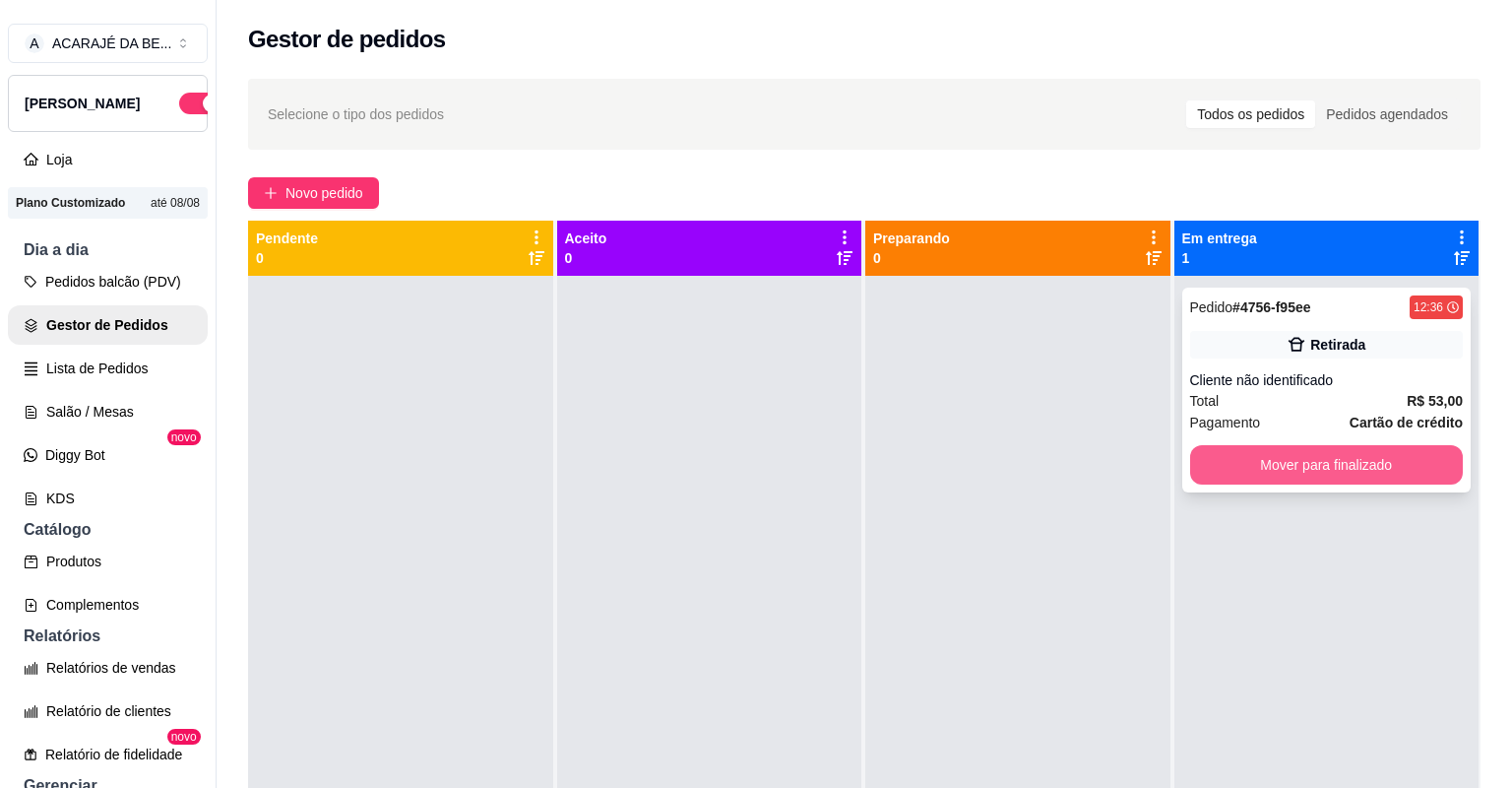 click on "Mover para finalizado" at bounding box center [1327, 465] 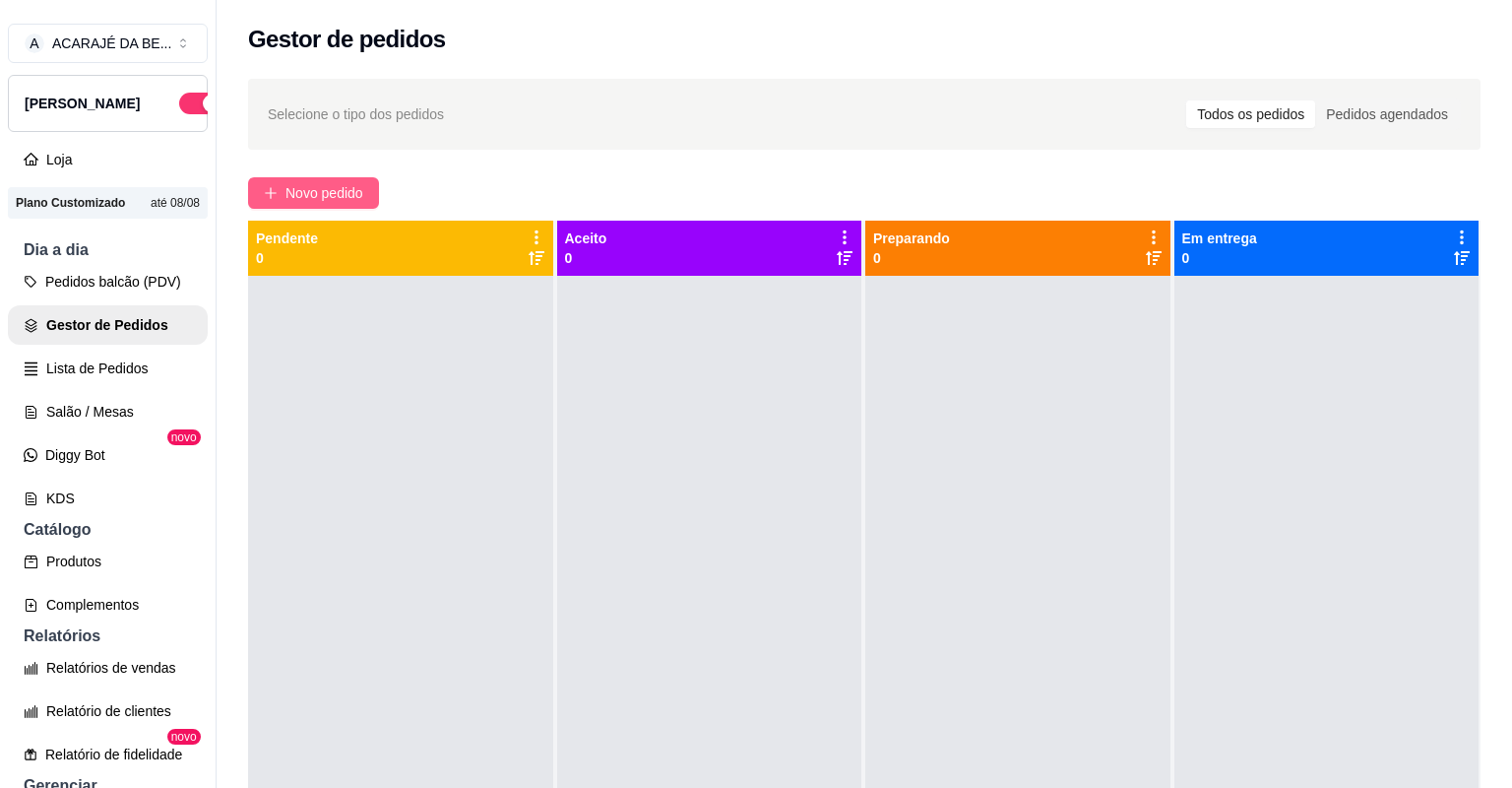 click on "Novo pedido" at bounding box center (324, 193) 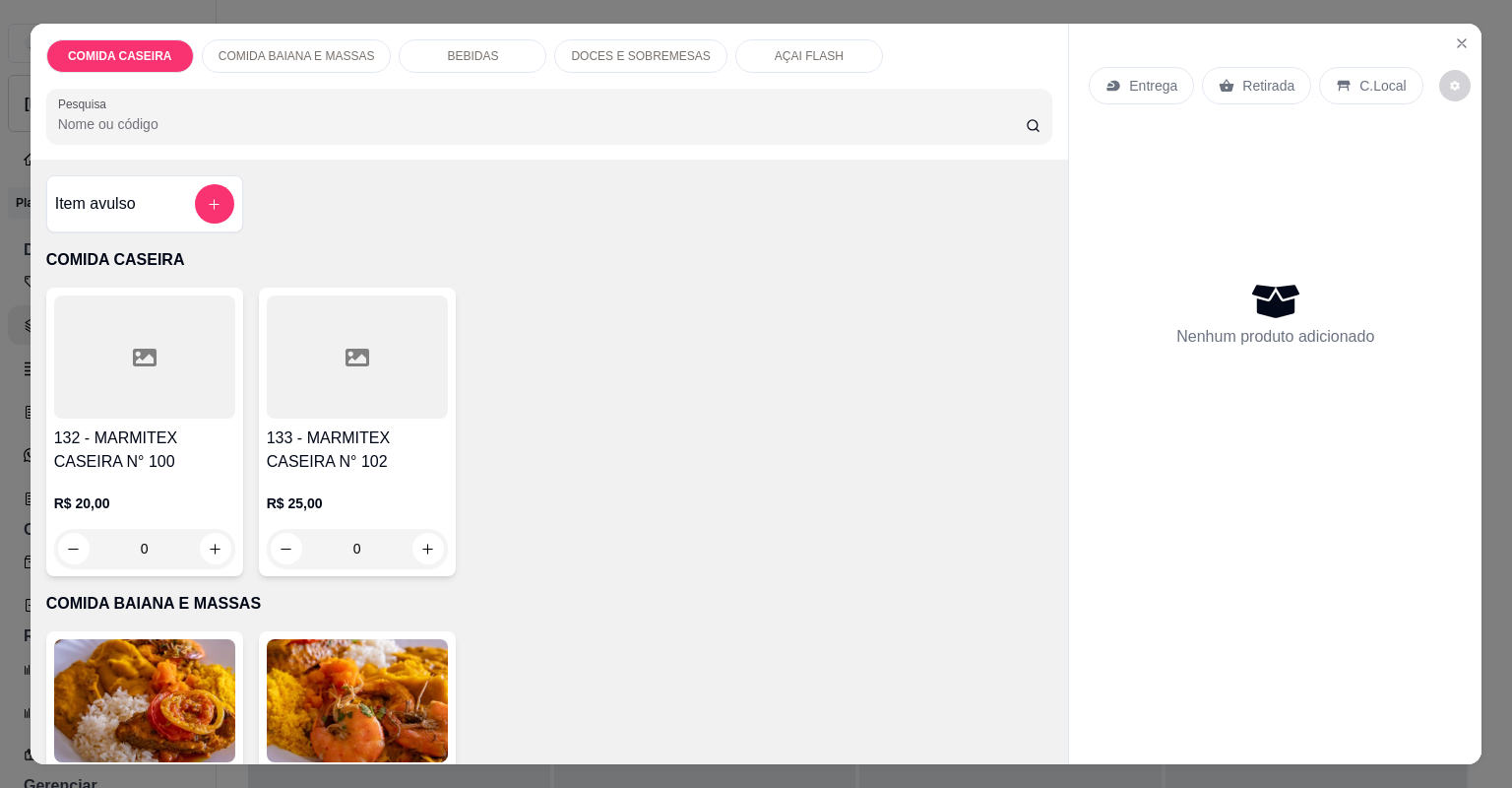 click at bounding box center [357, 357] 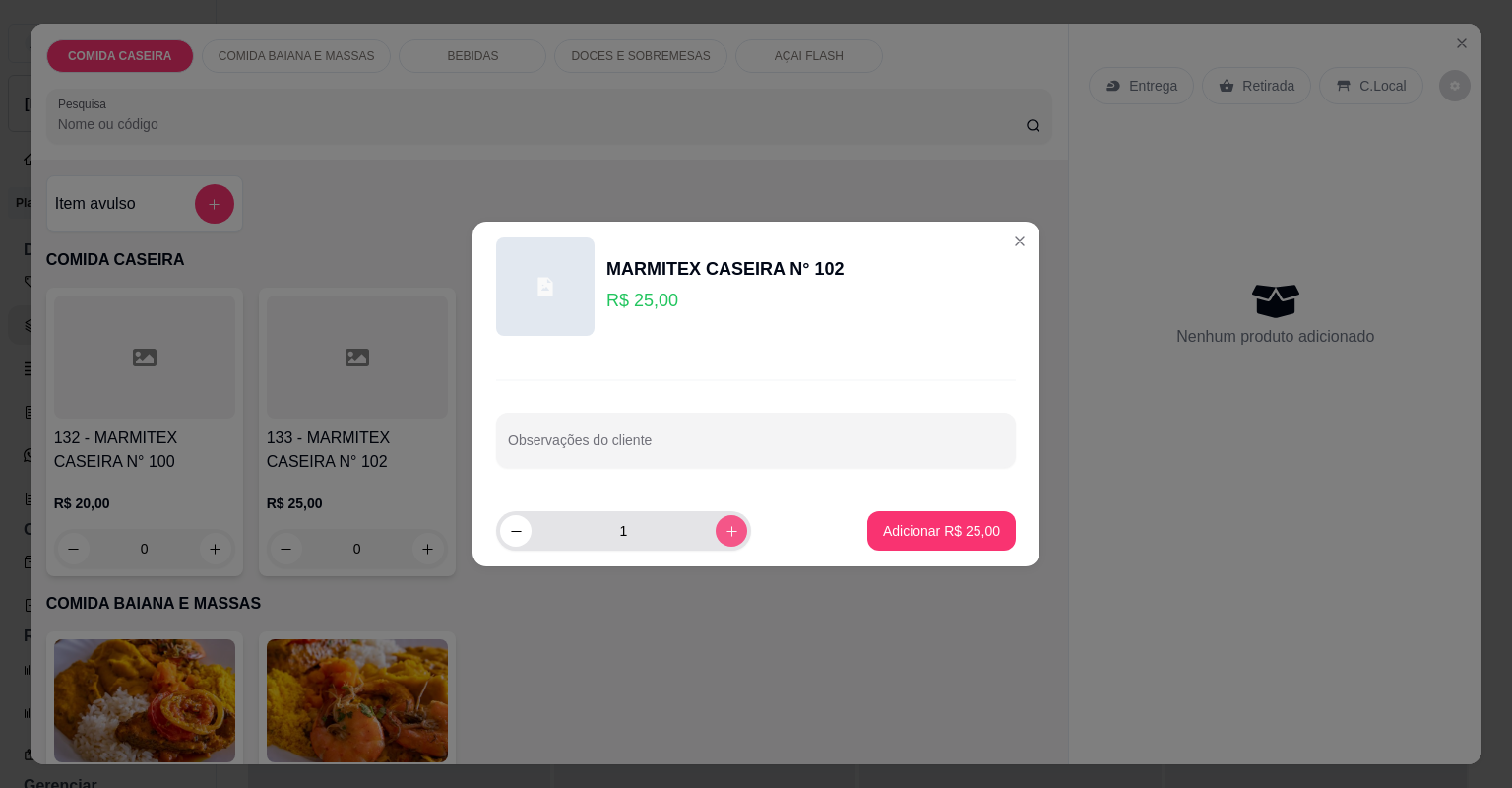 click 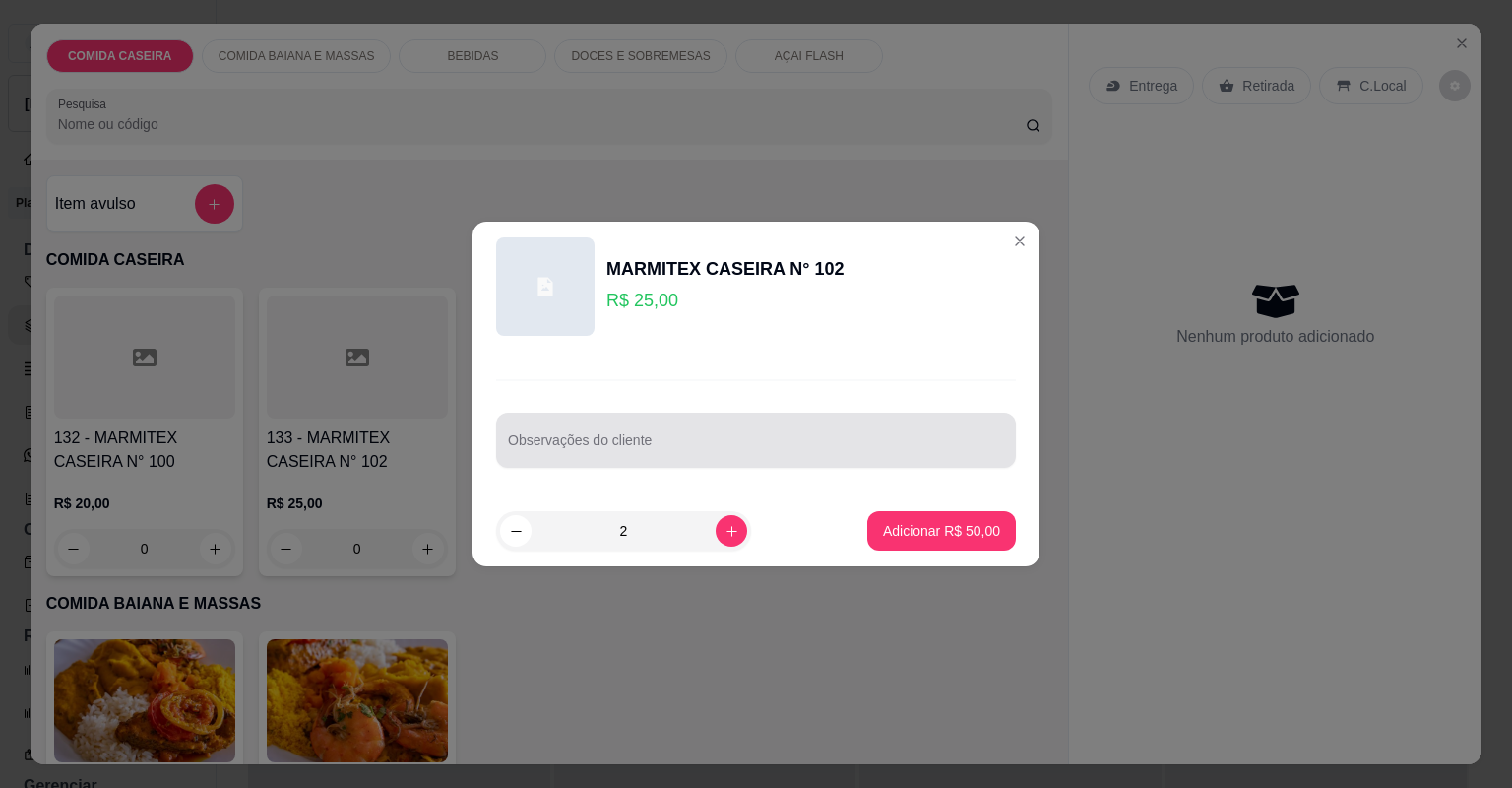 click at bounding box center [756, 440] 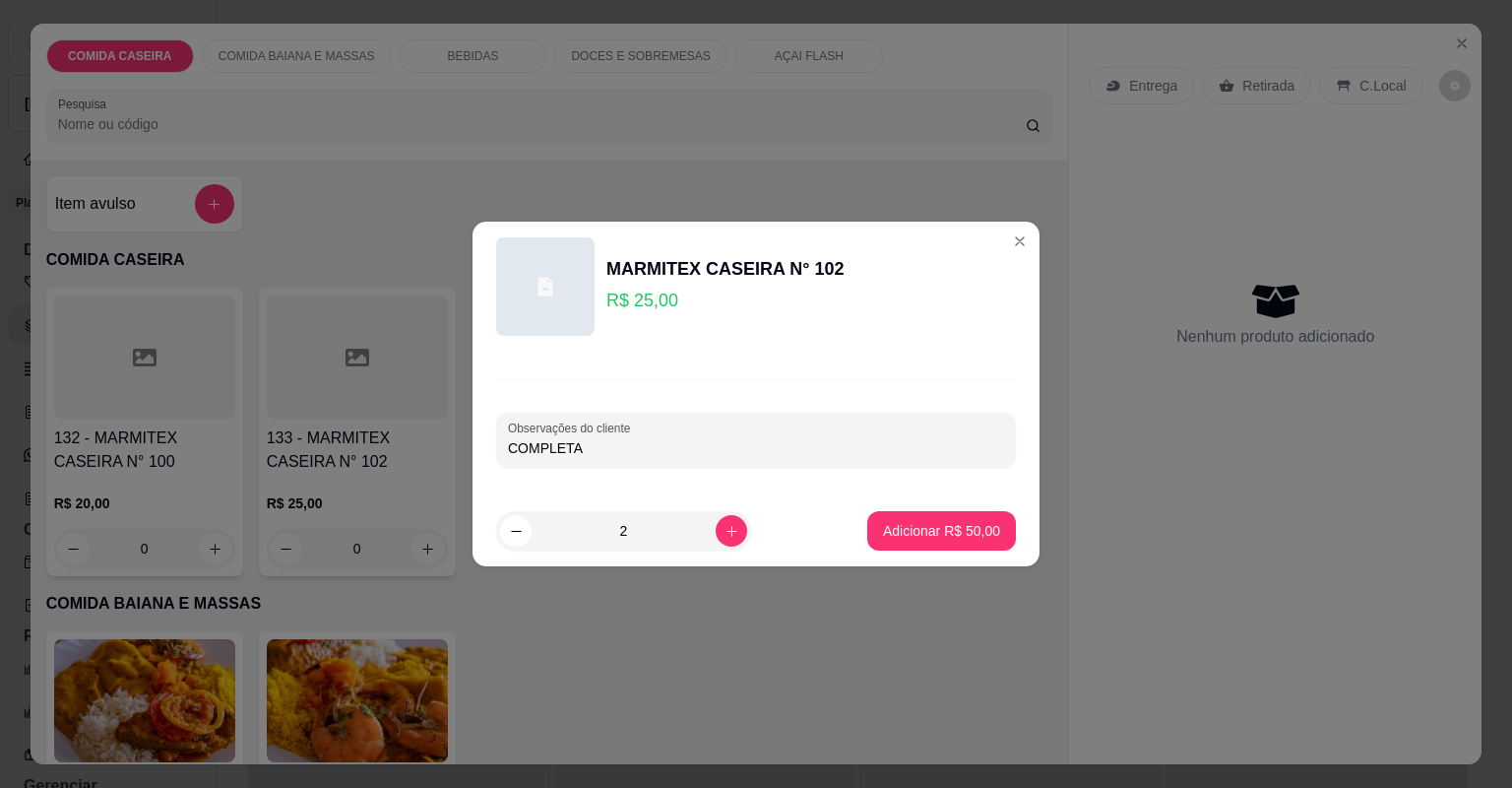 type on "COMPLETA" 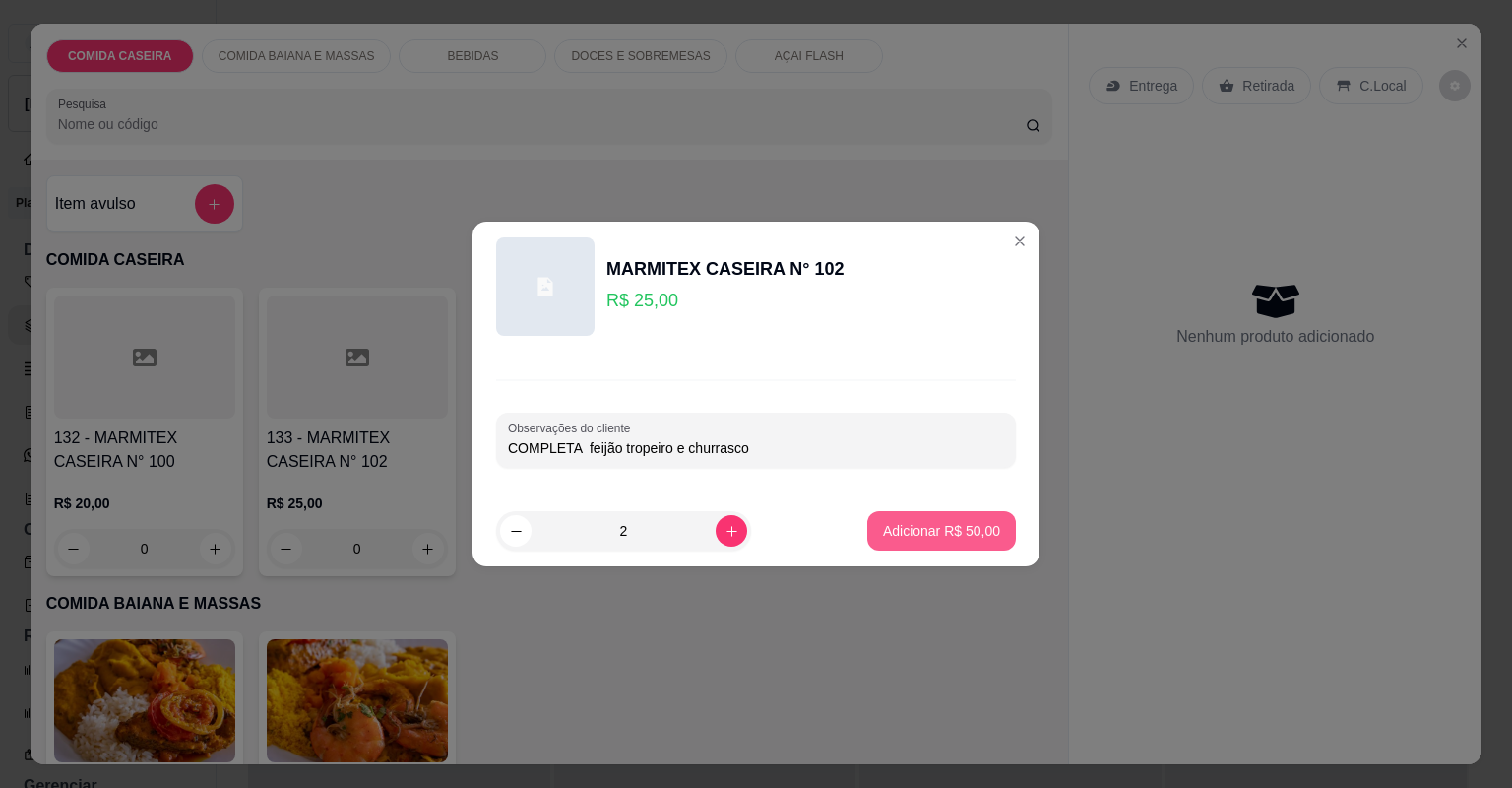 click on "Adicionar   R$ 50,00" at bounding box center [941, 531] 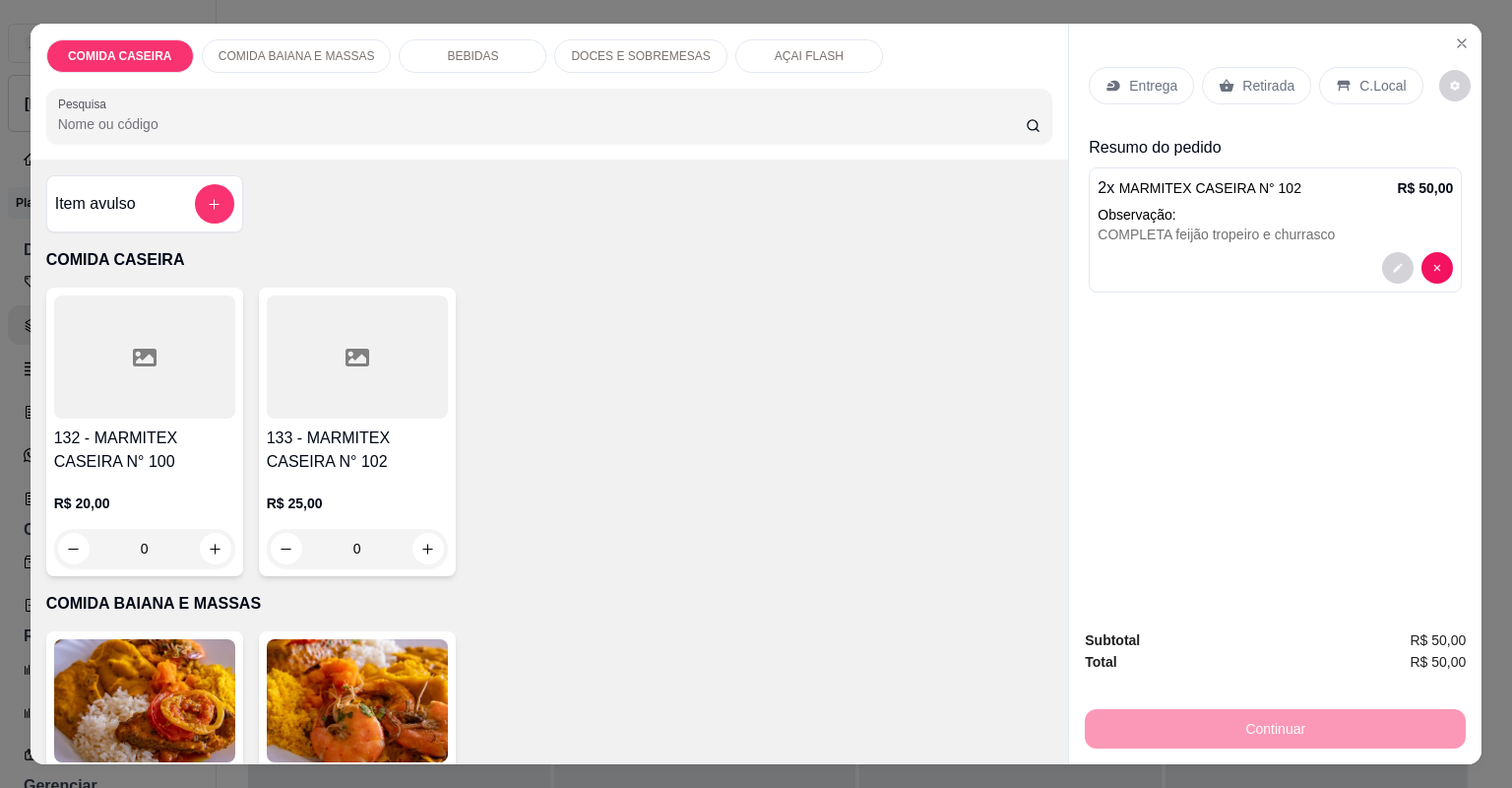 click on "Entrega" at bounding box center [1153, 86] 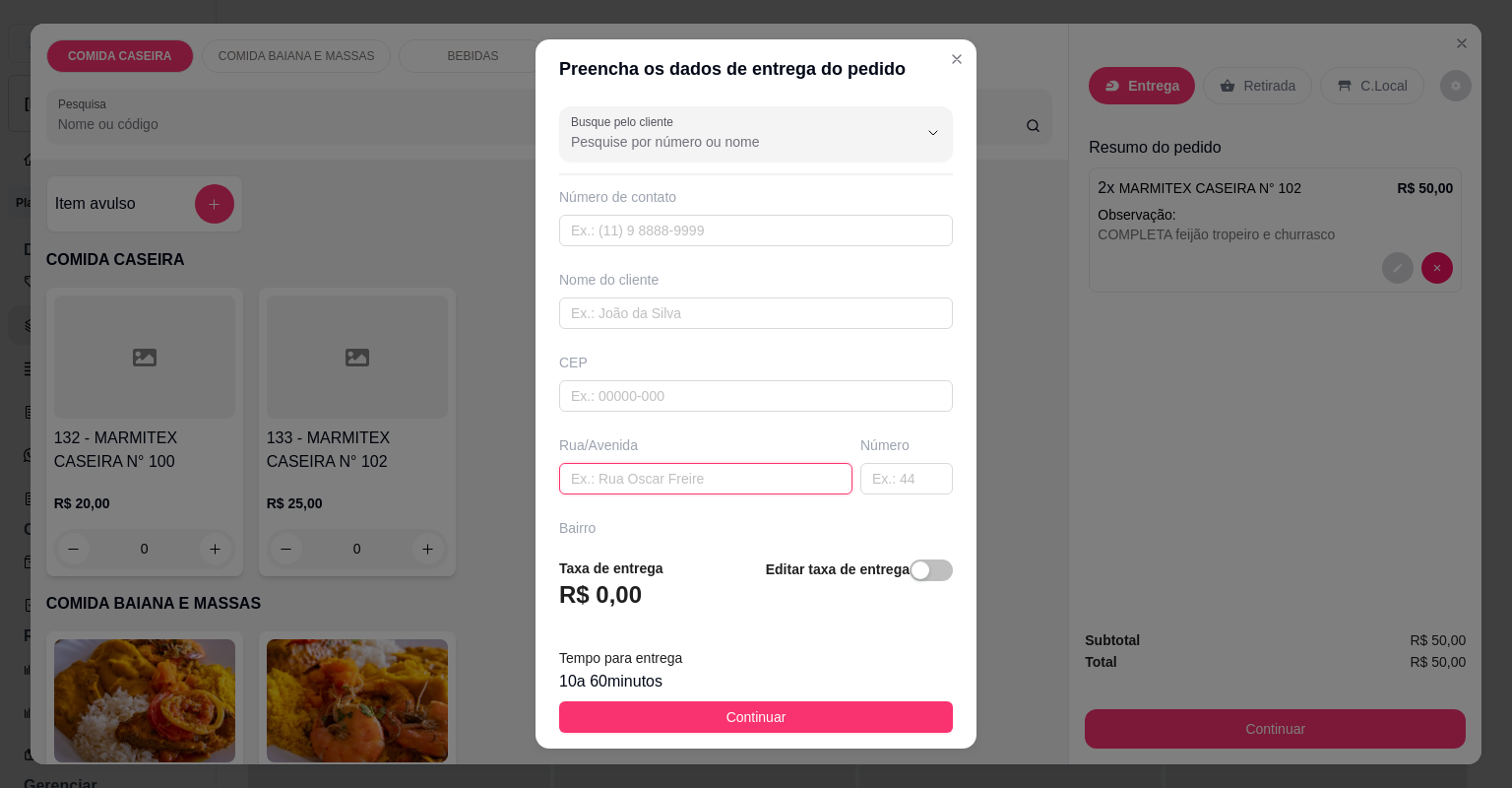 click at bounding box center [706, 479] 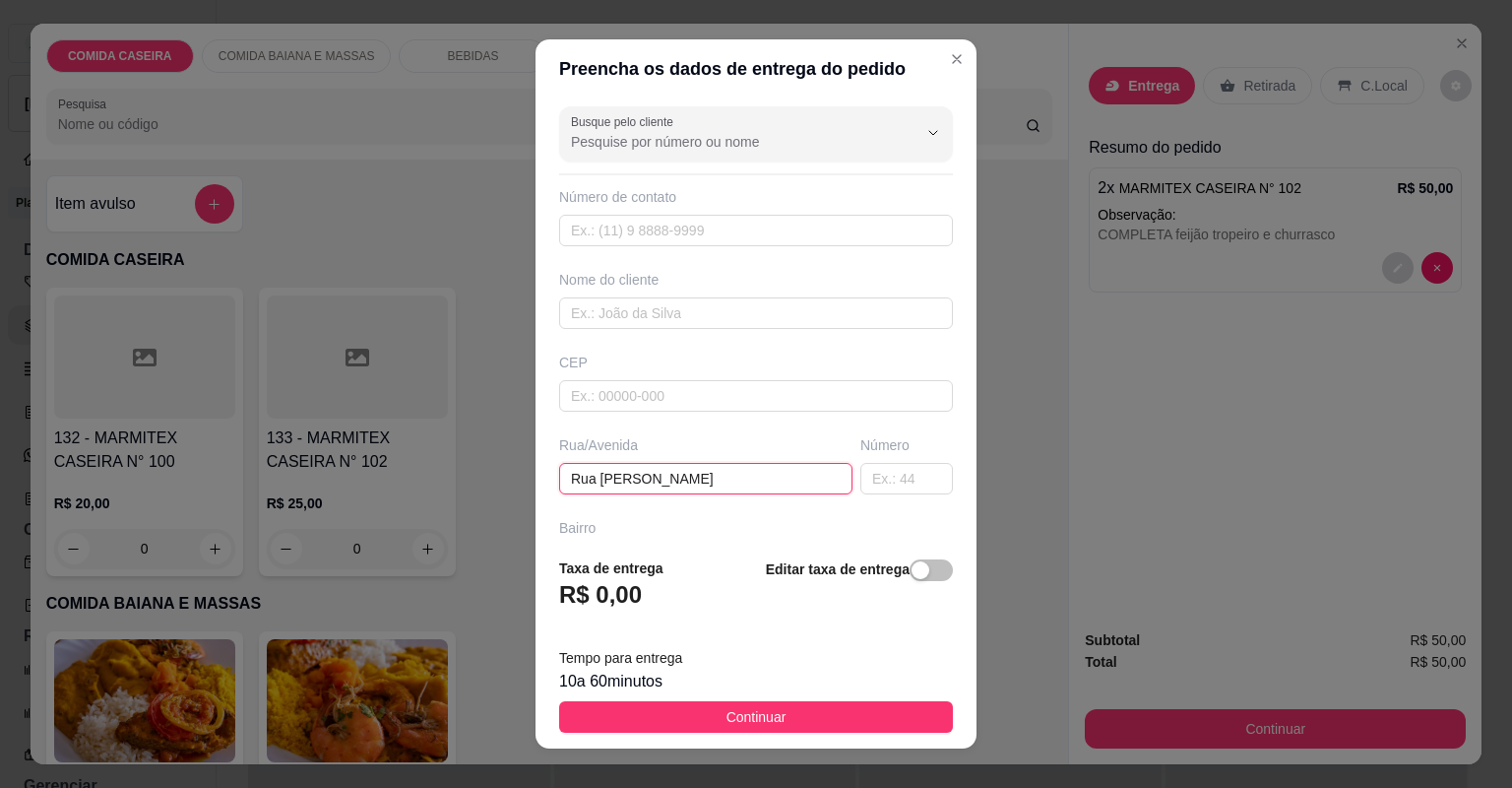 type on "Rua [PERSON_NAME]" 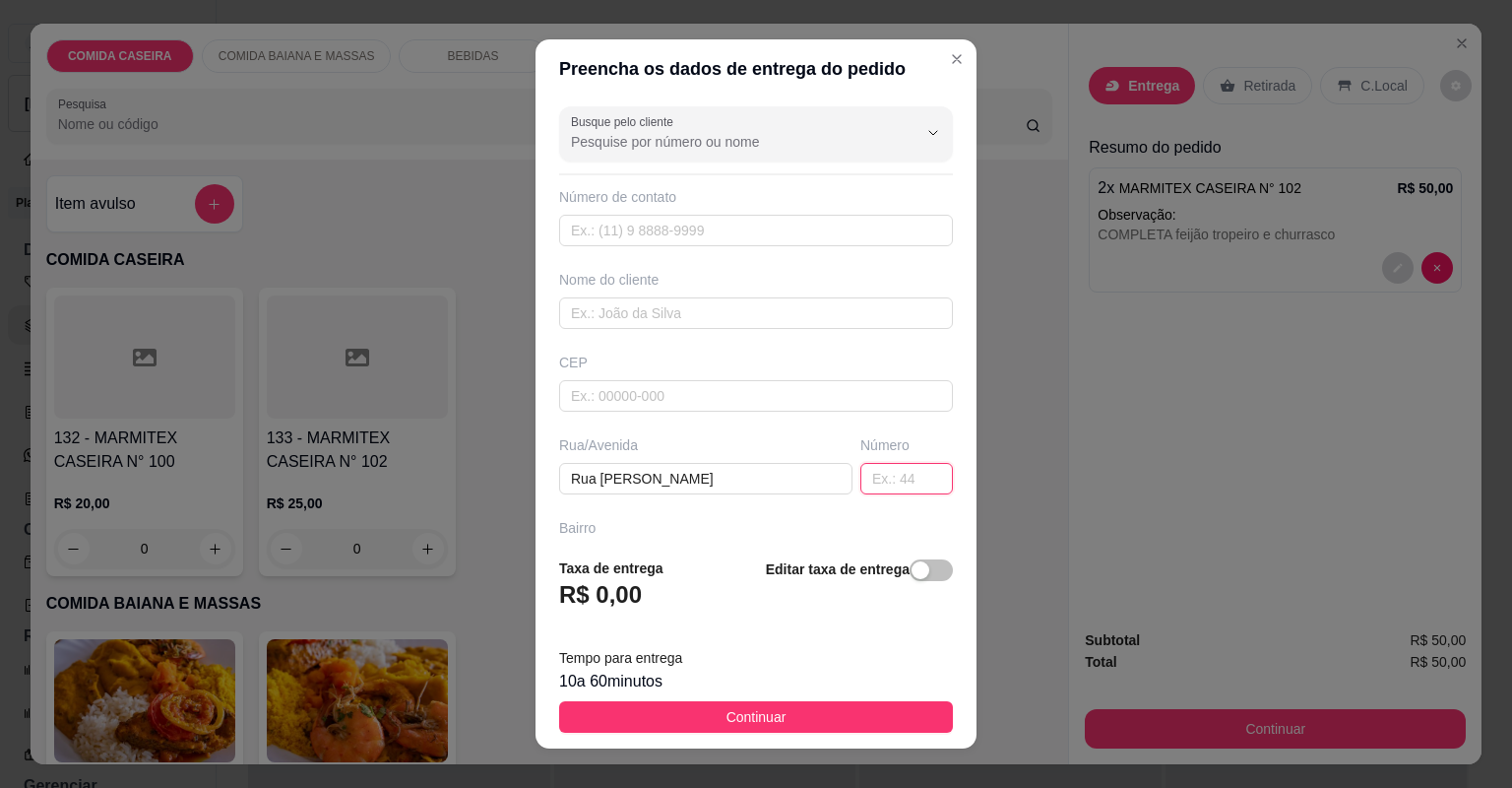 click at bounding box center [907, 479] 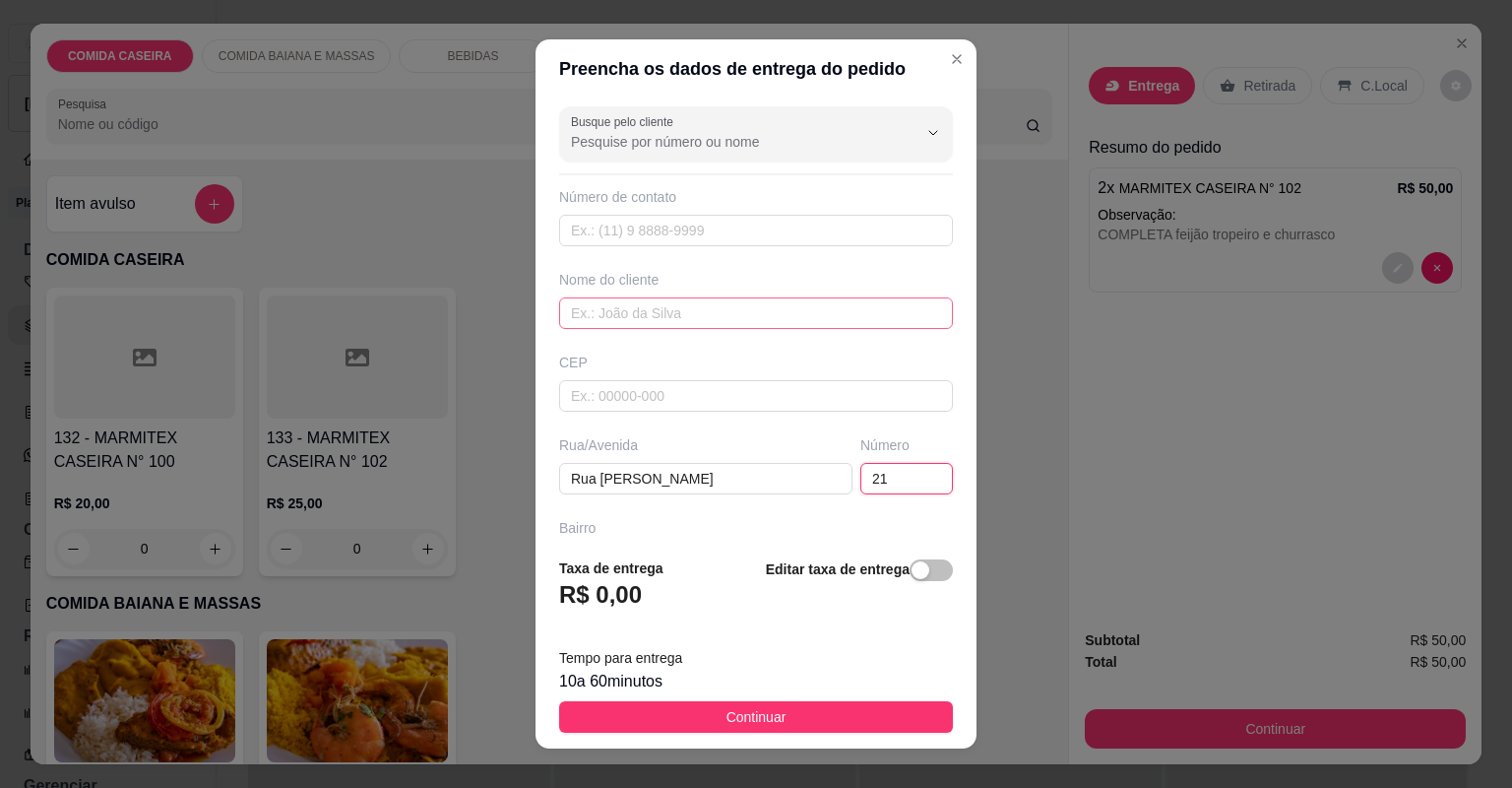 type on "21" 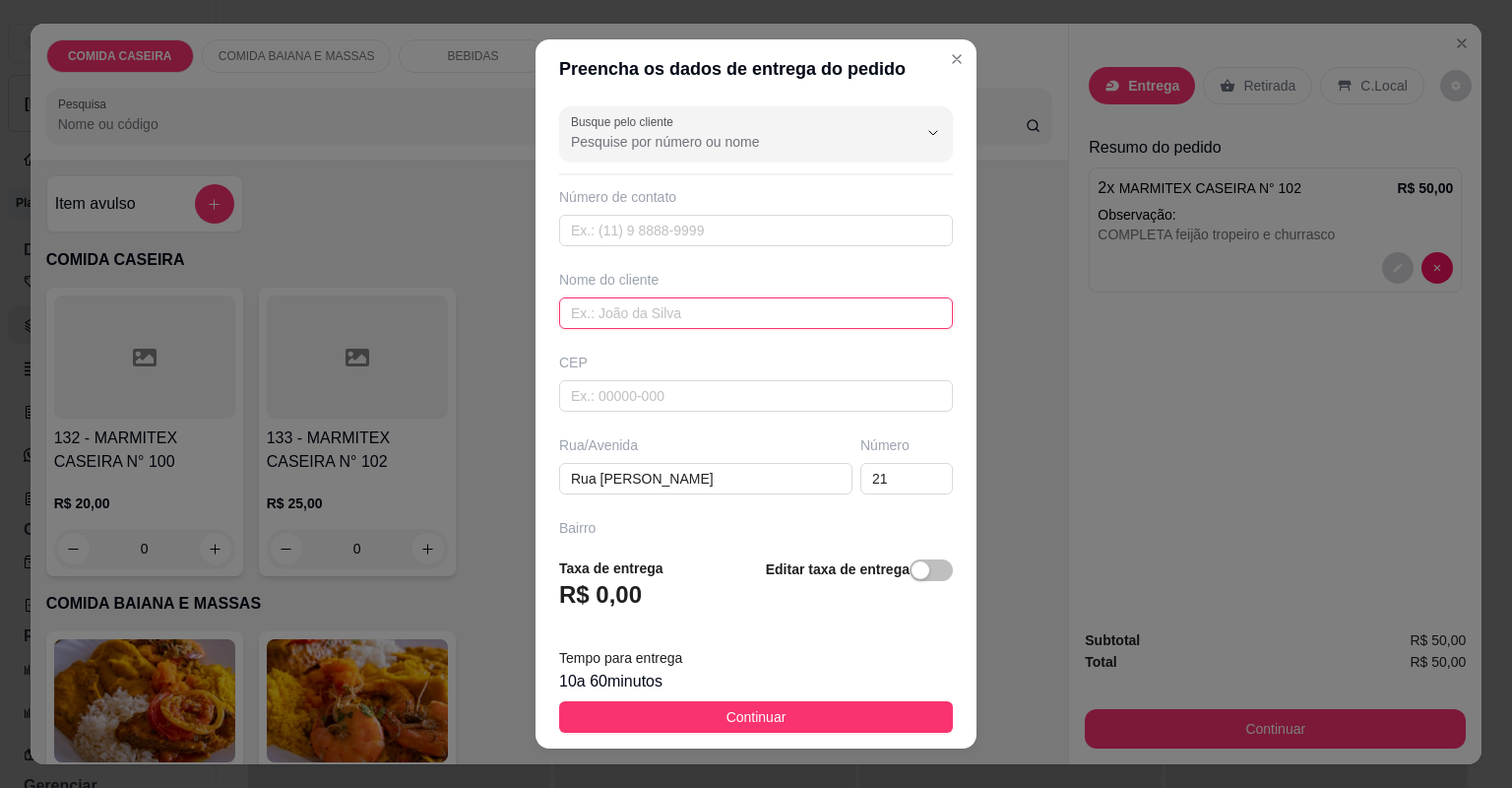 click at bounding box center [756, 313] 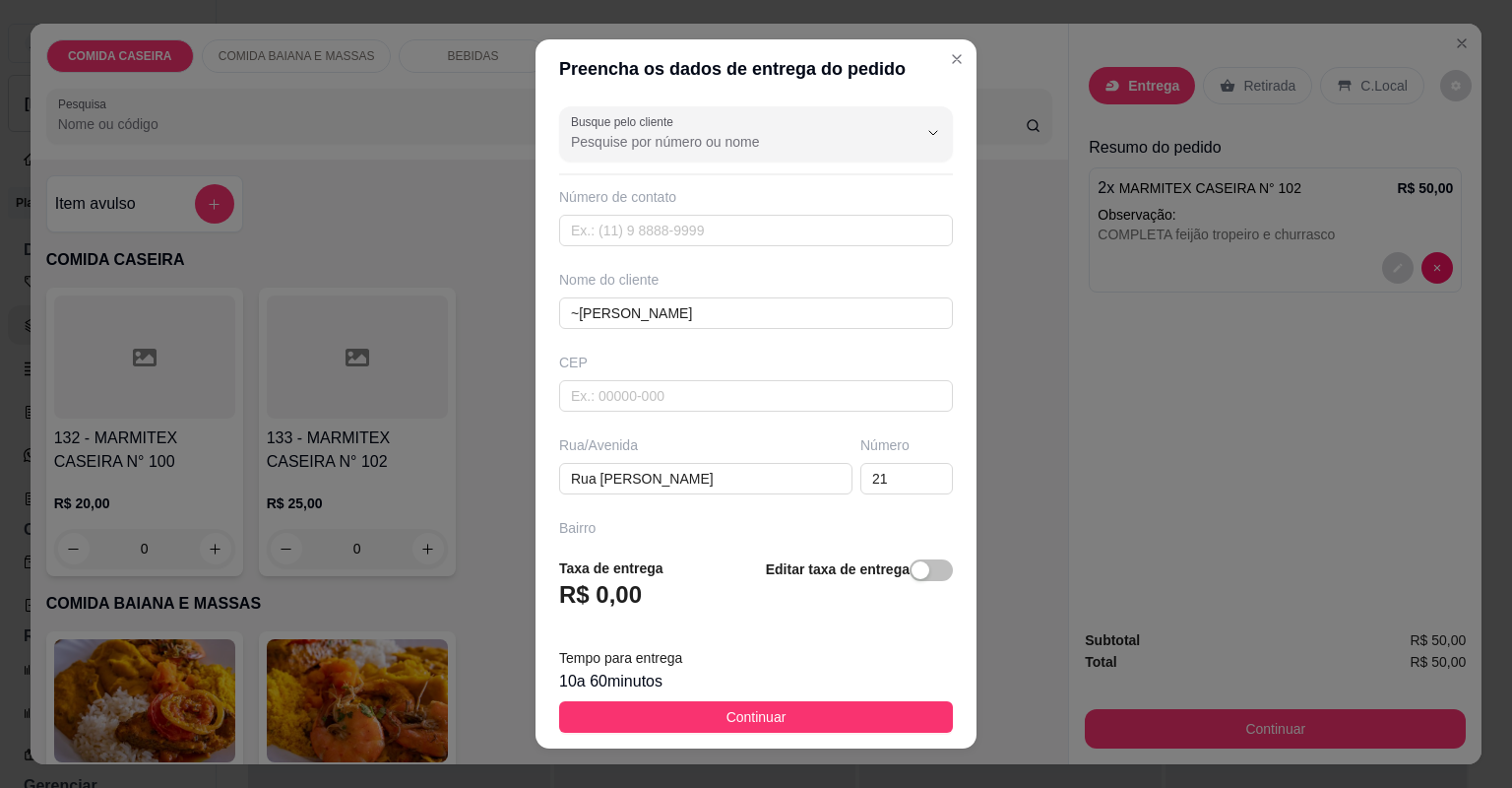 drag, startPoint x: 765, startPoint y: 717, endPoint x: 788, endPoint y: 717, distance: 23 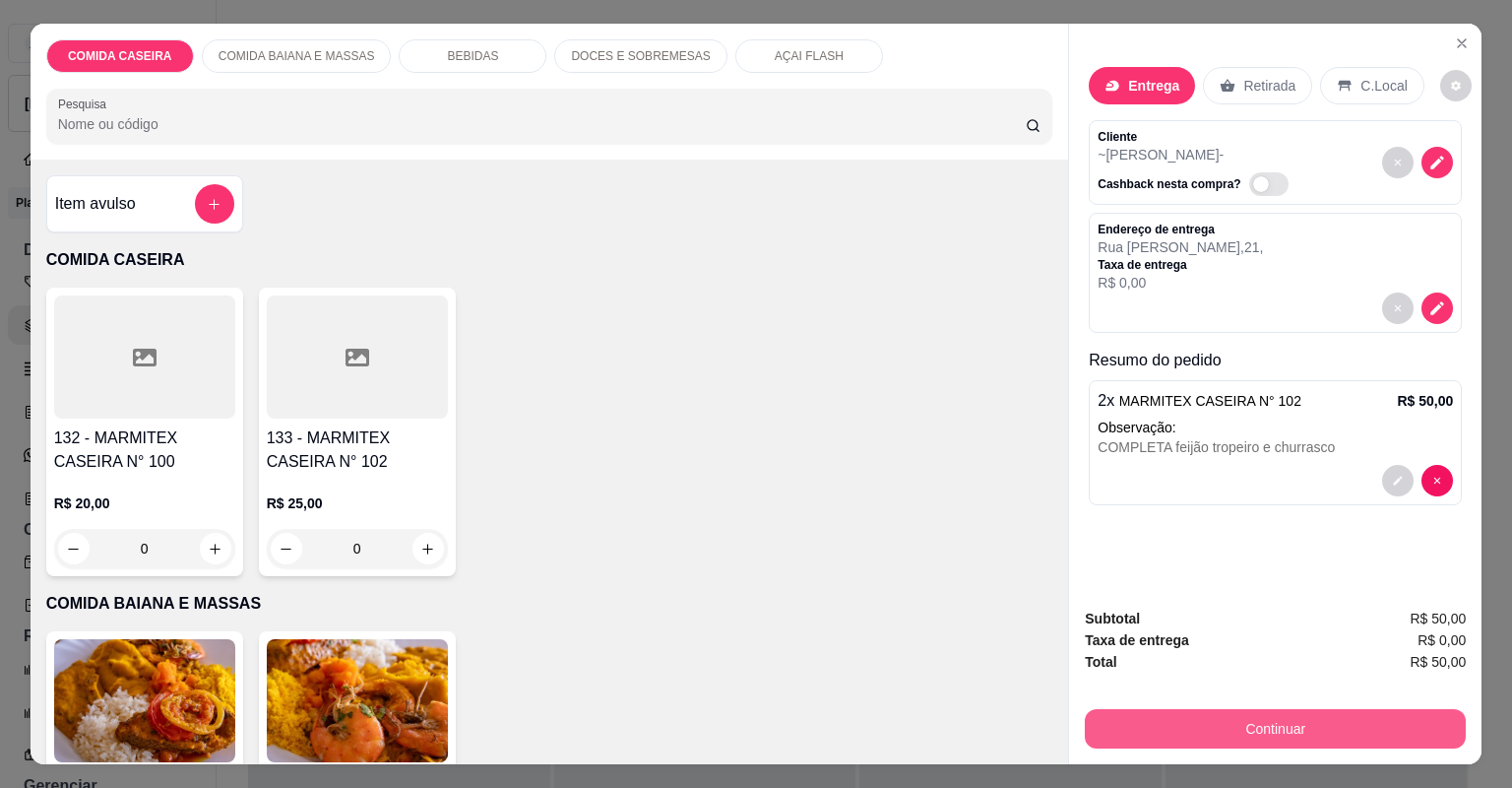 click on "Continuar" at bounding box center [1275, 729] 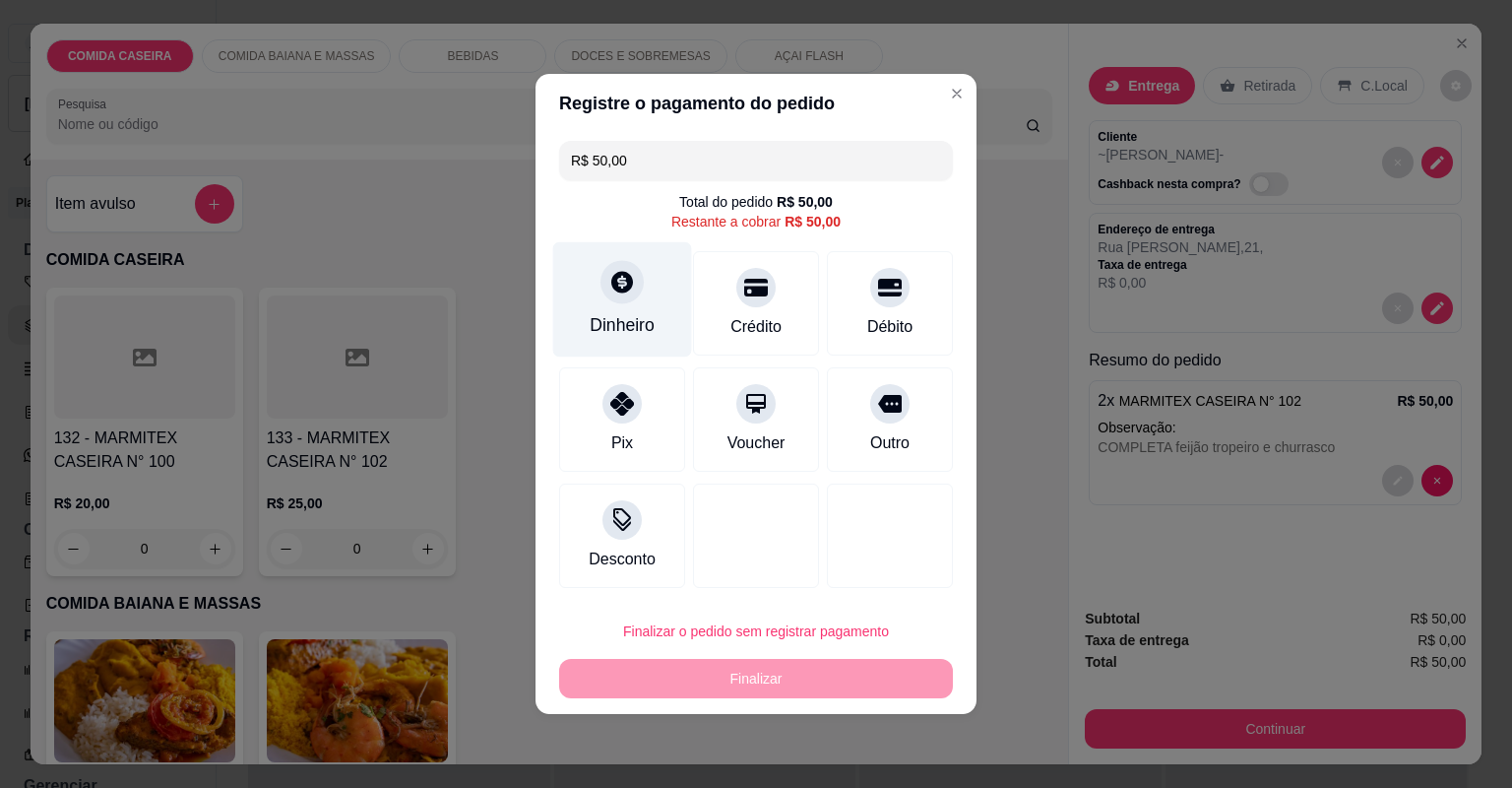 click on "Dinheiro" at bounding box center (622, 325) 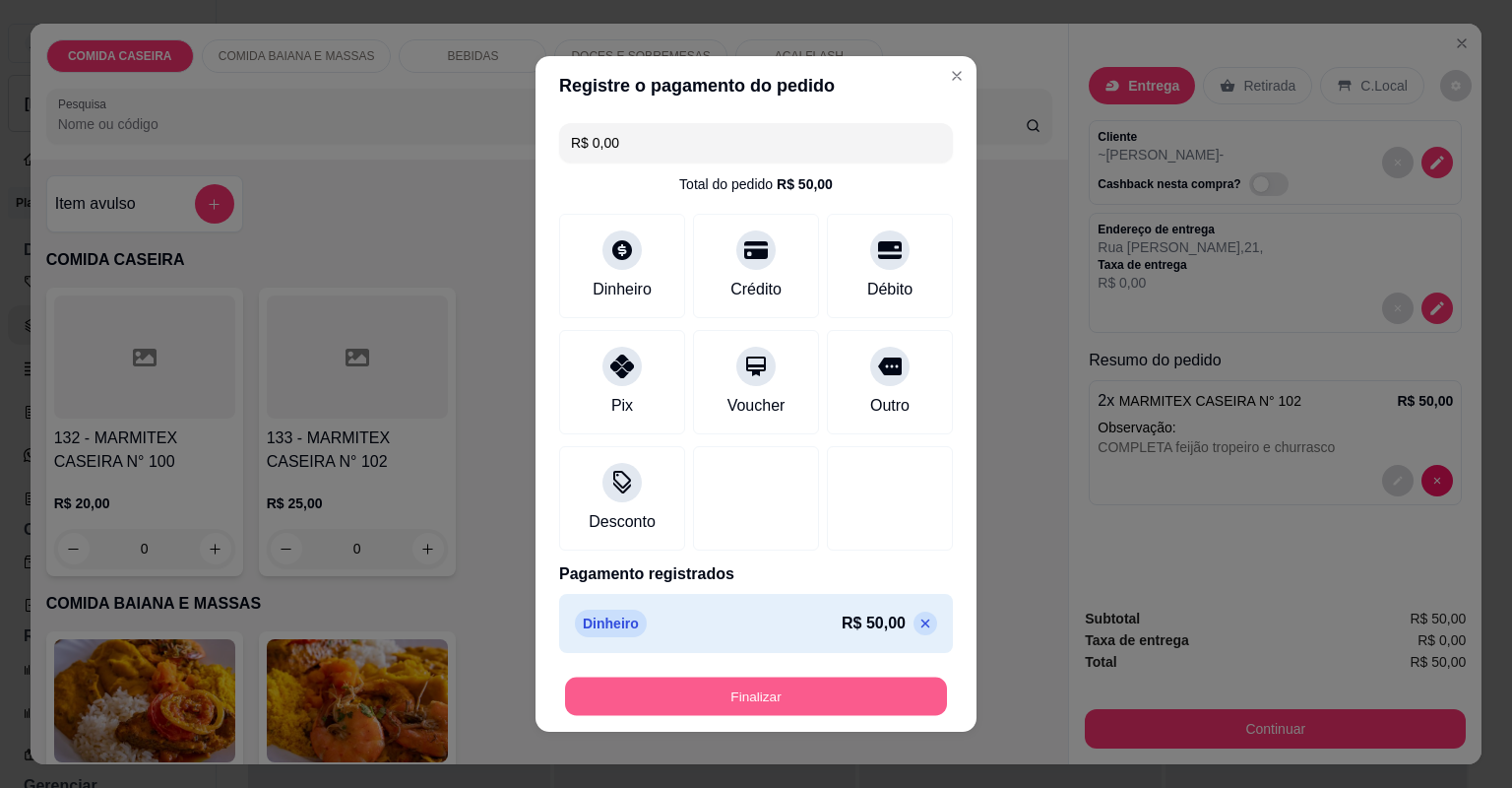 click on "Finalizar" at bounding box center [756, 696] 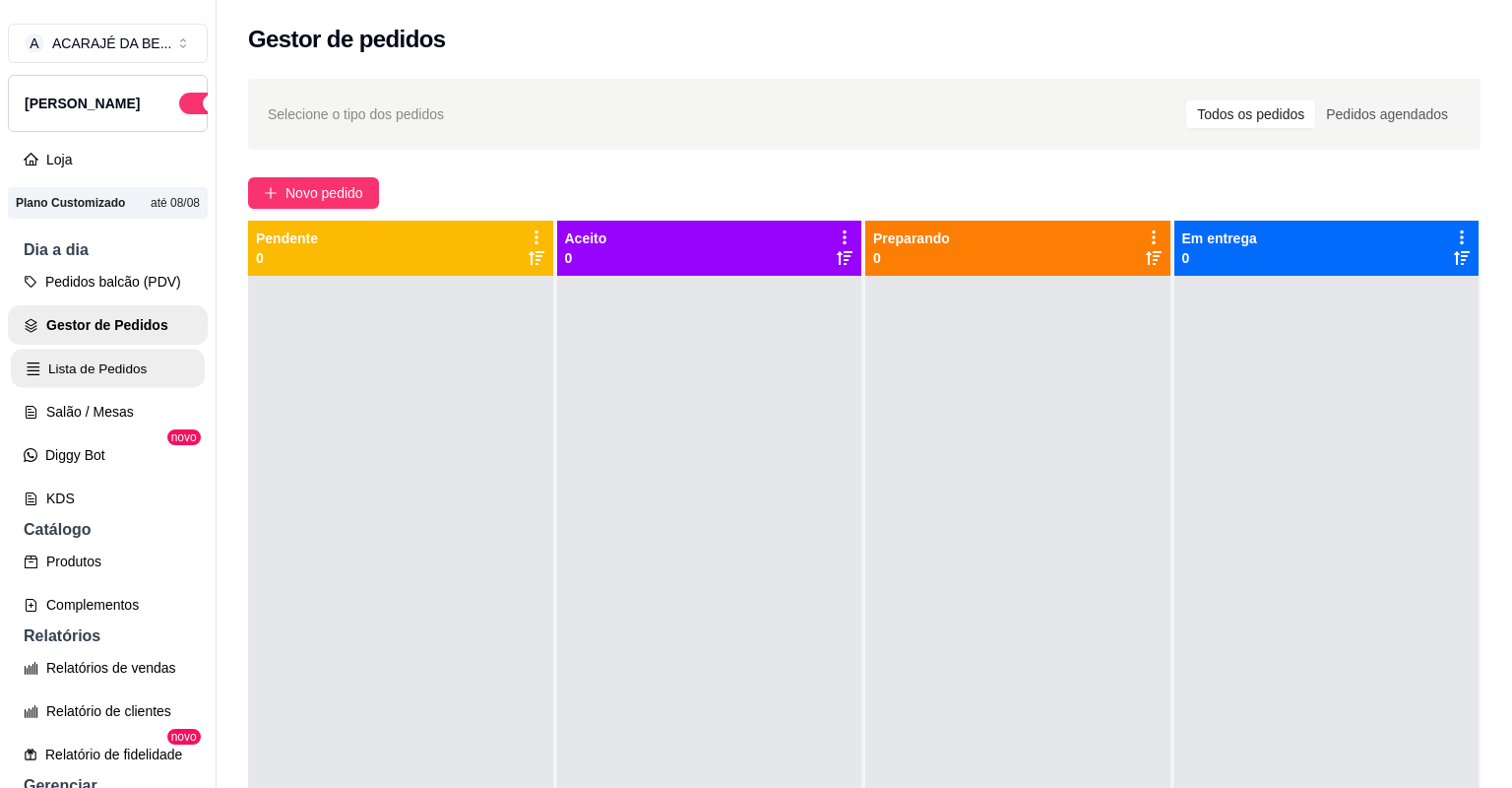 click on "Lista de Pedidos" at bounding box center (107, 368) 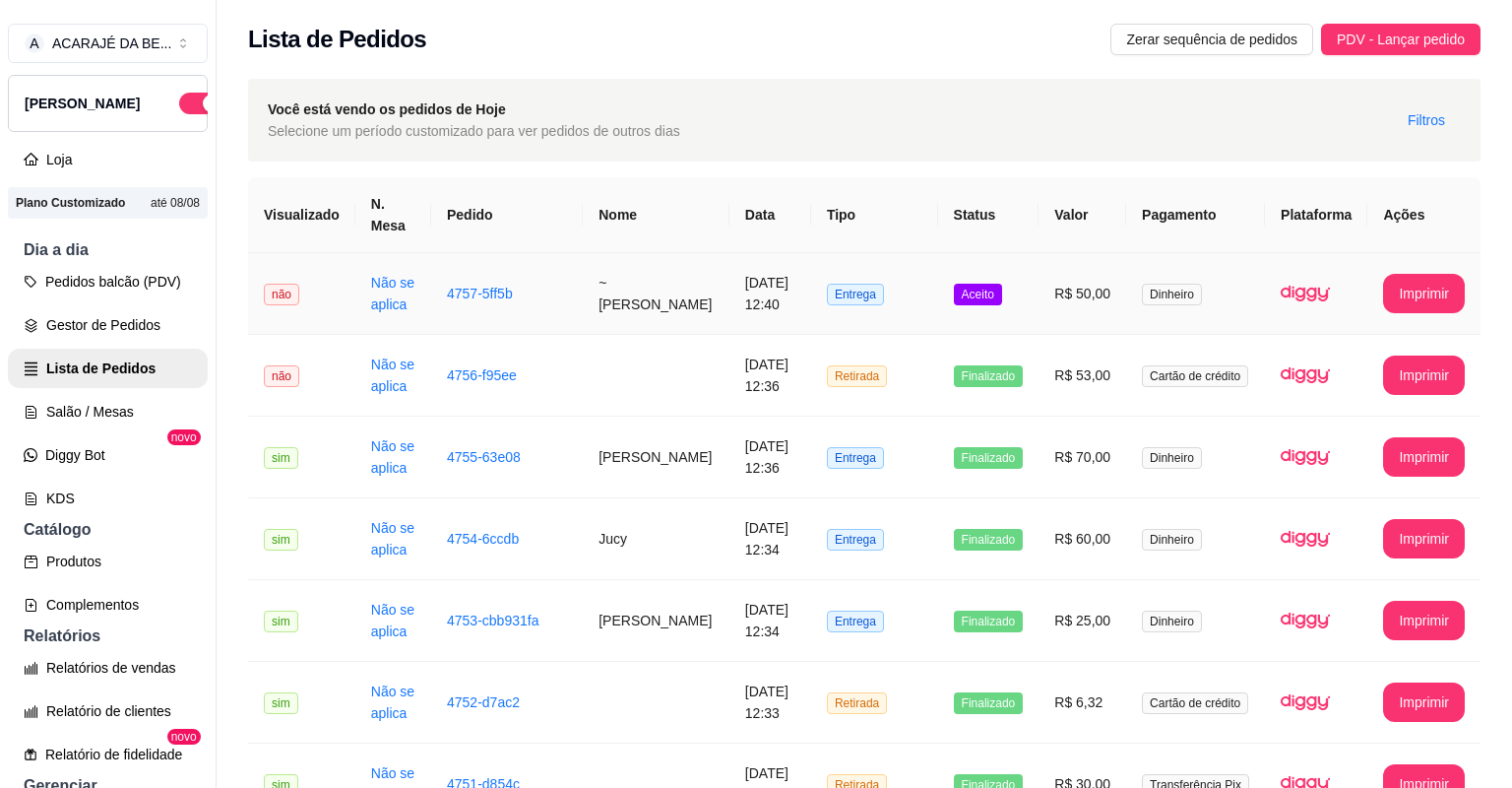 click on "~[PERSON_NAME]" at bounding box center [656, 294] 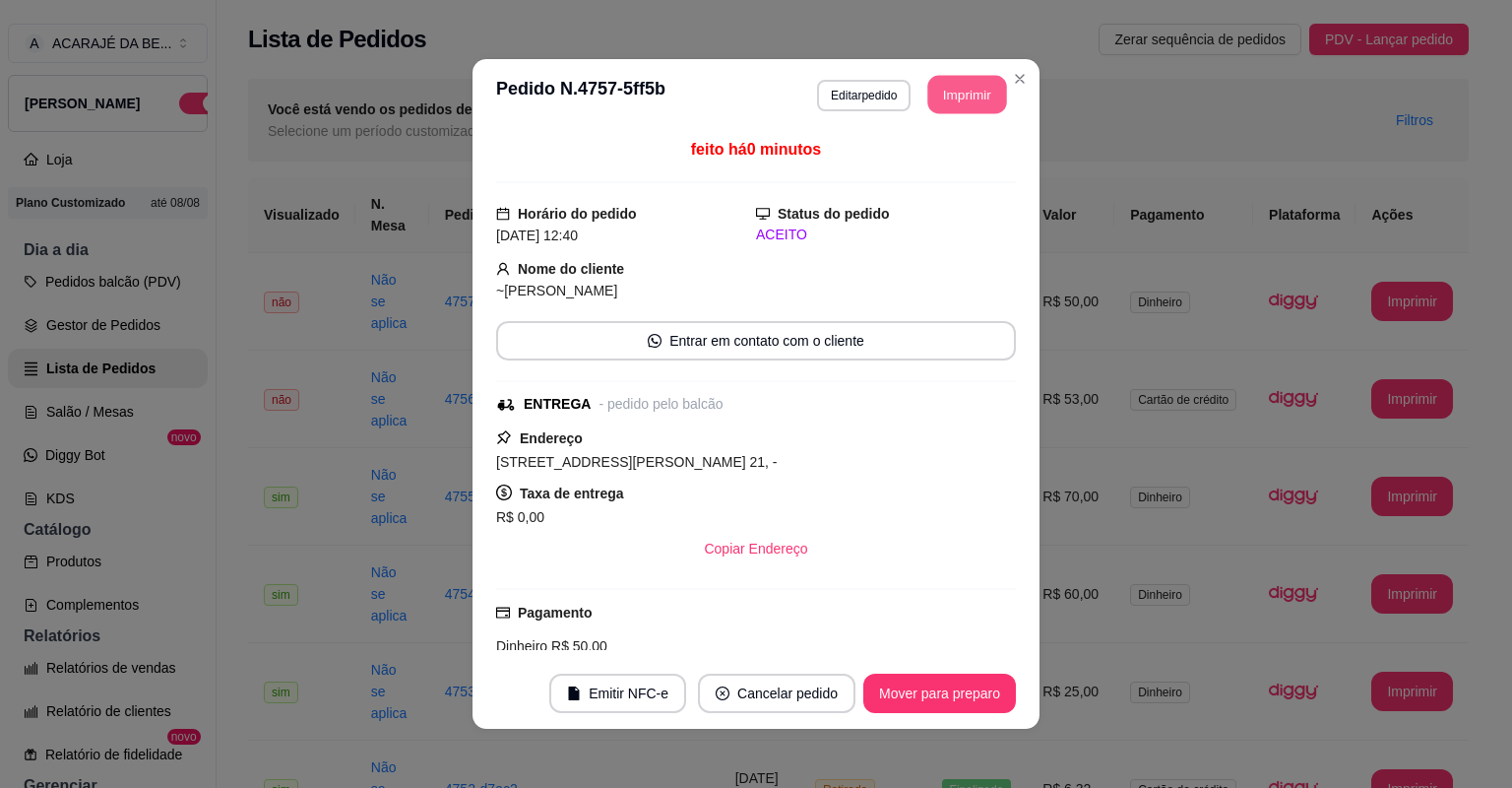 click on "Imprimir" at bounding box center [968, 95] 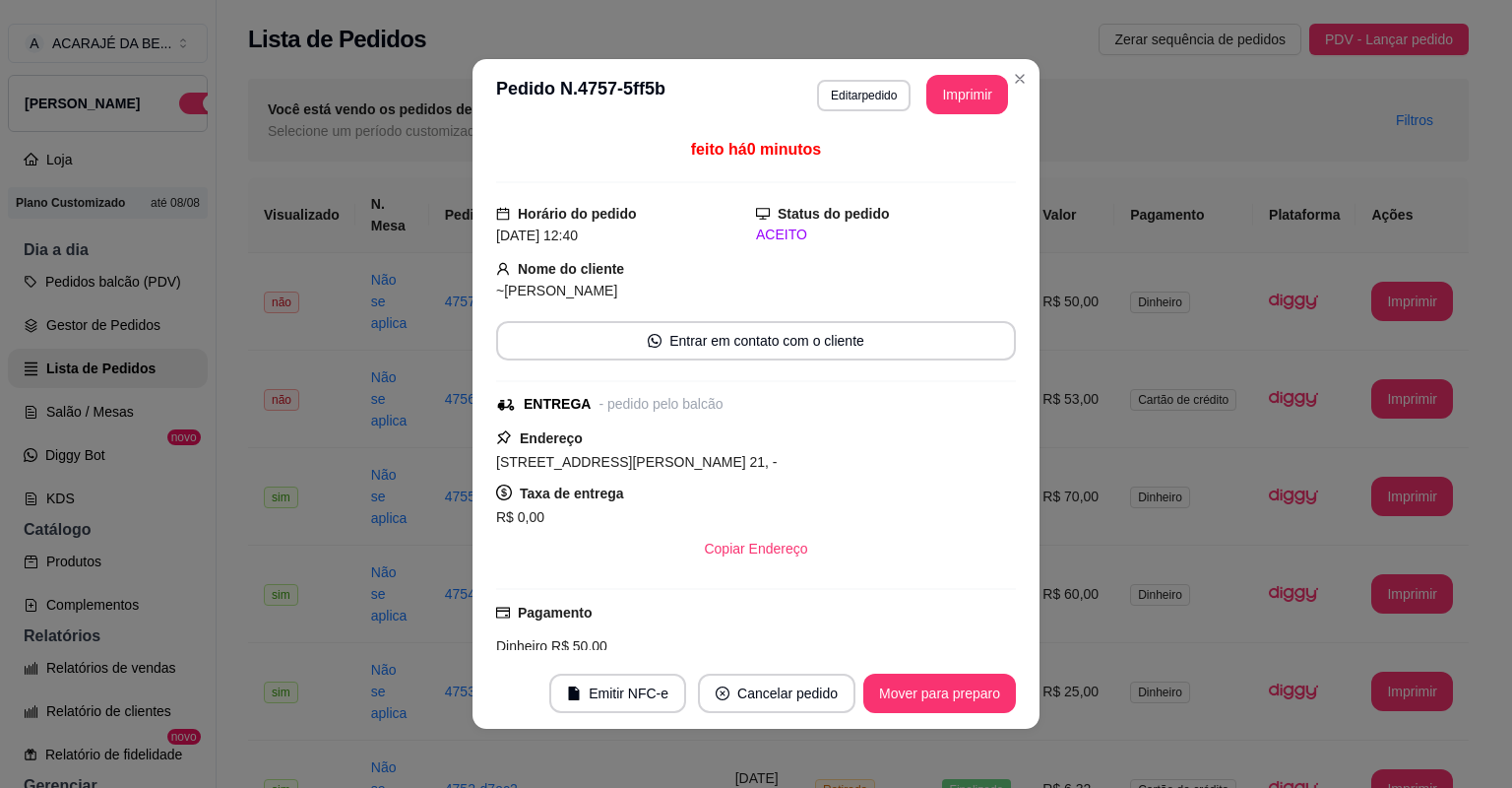 click on "Pedidos balcão (PDV) Gestor de Pedidos Lista de Pedidos Salão / Mesas Diggy Bot novo KDS" at bounding box center (107, 390) 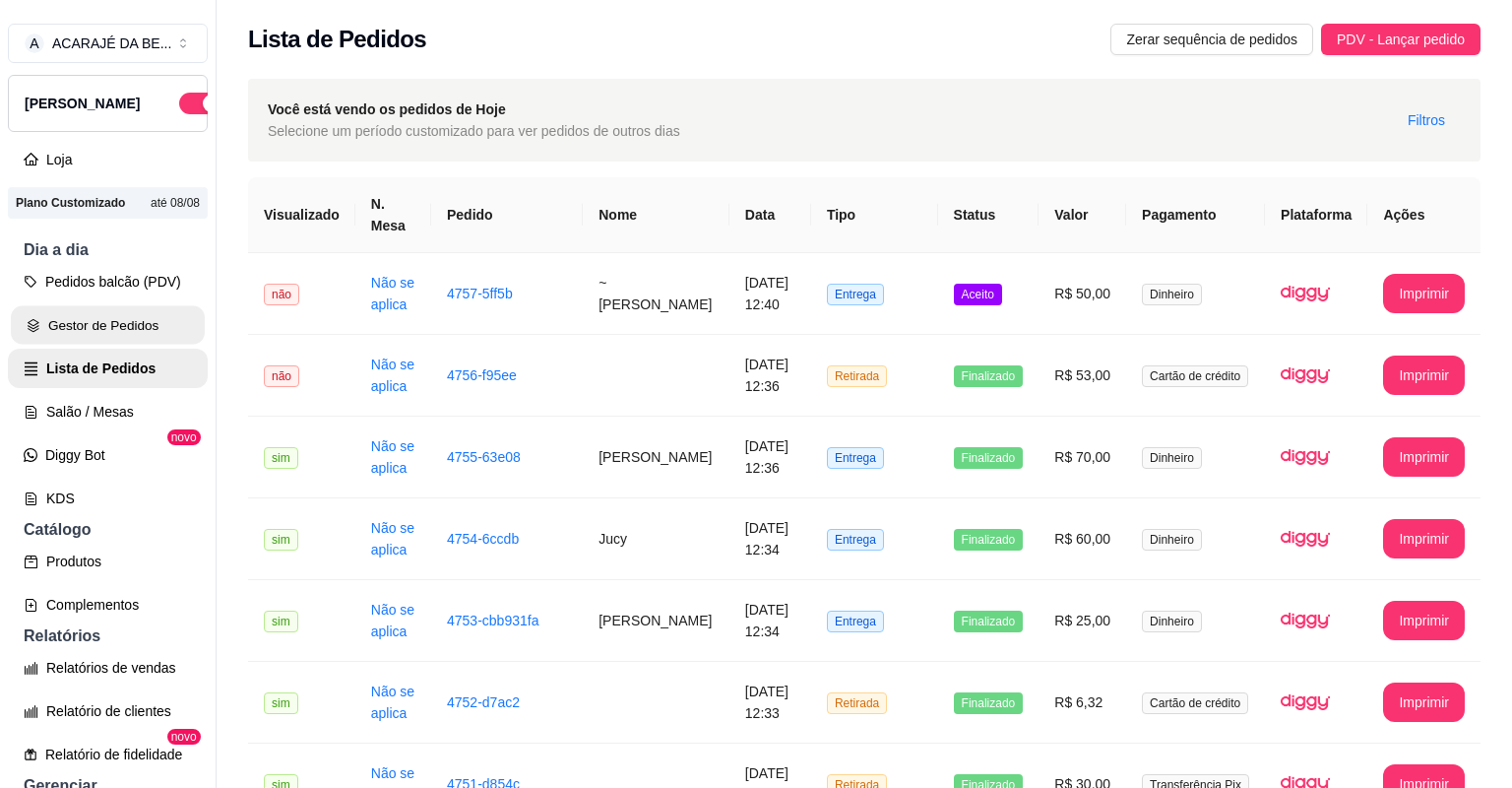 click on "Gestor de Pedidos" at bounding box center [107, 325] 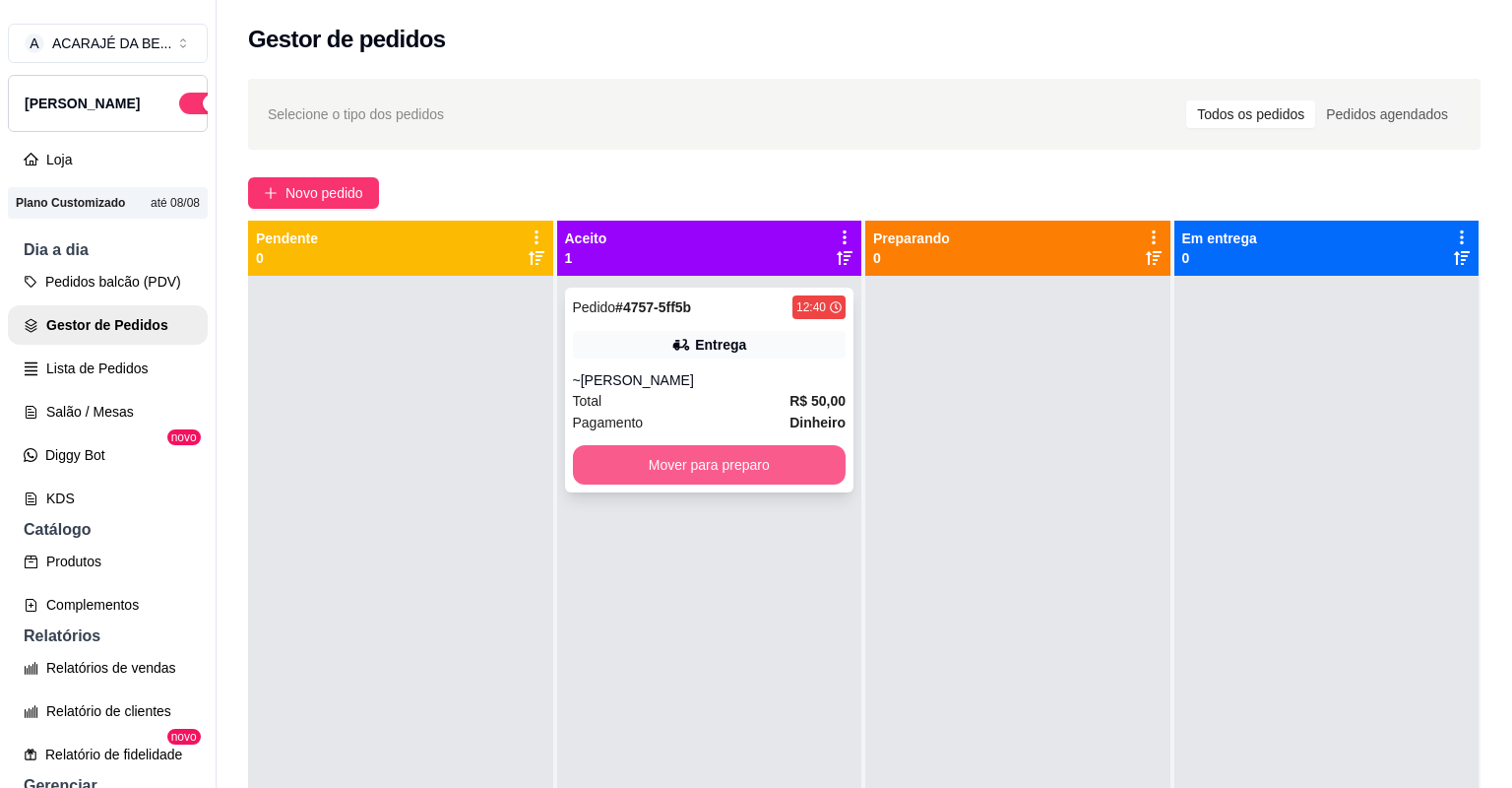 click on "Mover para preparo" at bounding box center (710, 465) 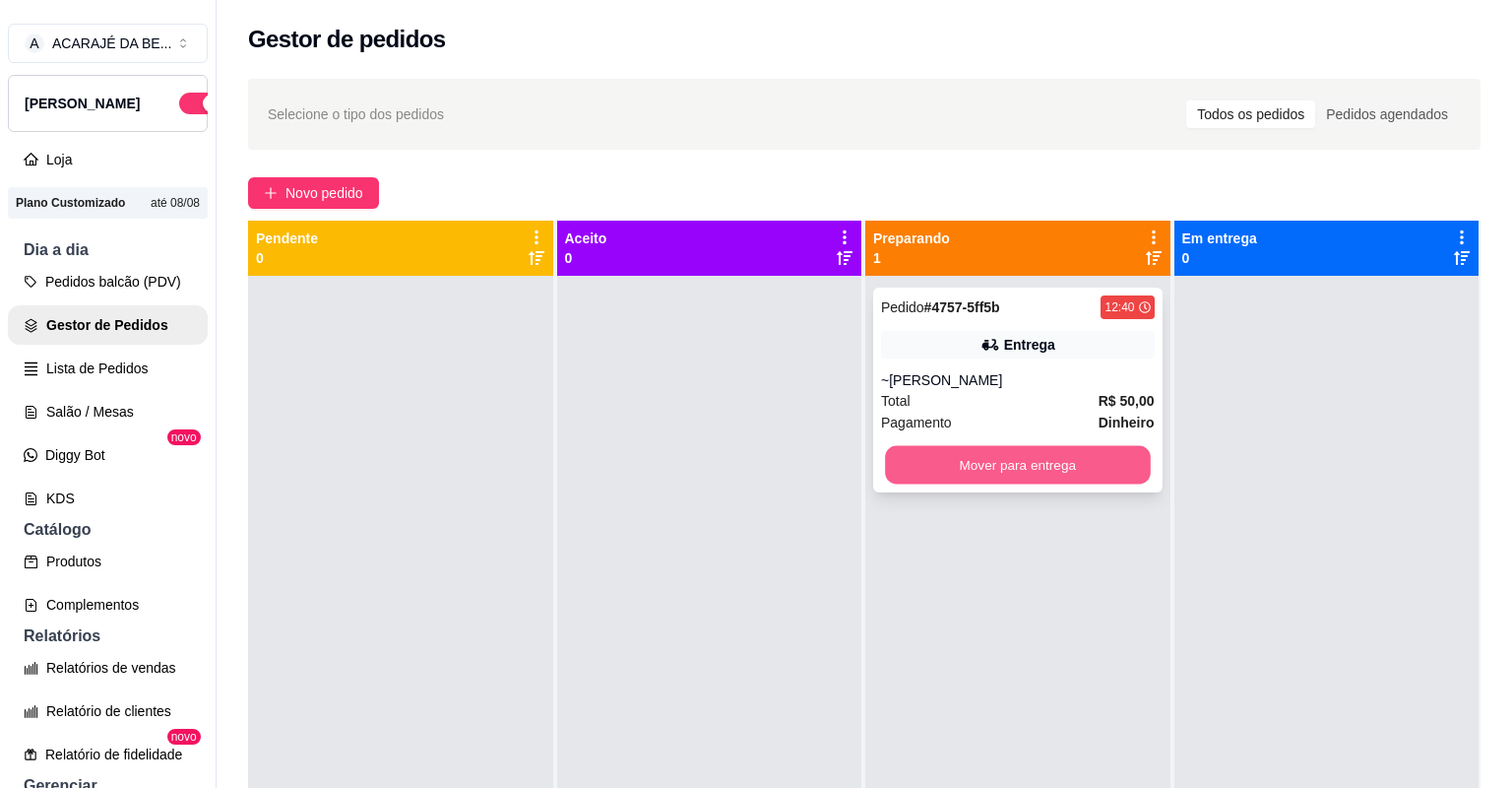 click on "Mover para entrega" at bounding box center [1017, 465] 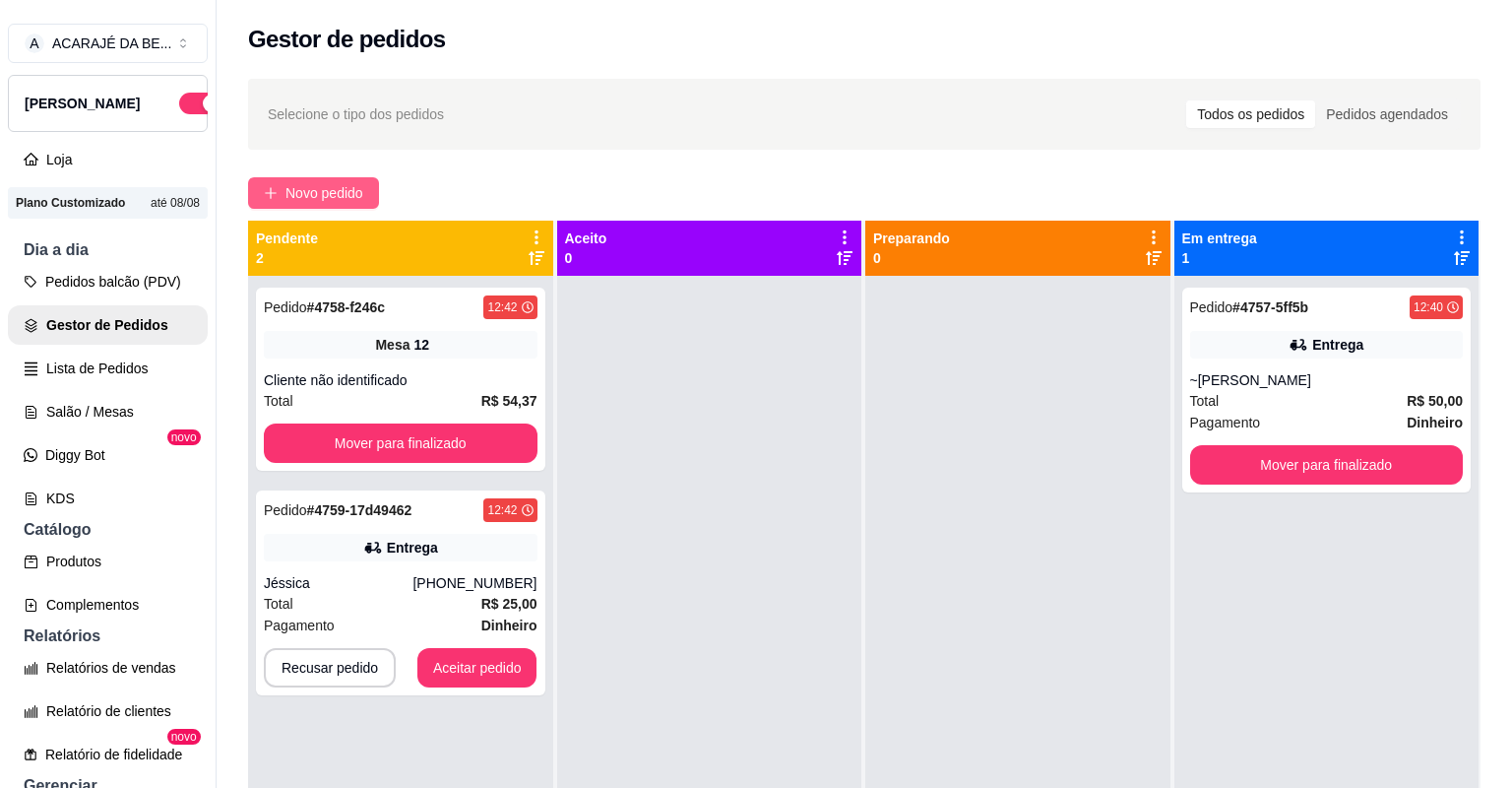 click on "Novo pedido" at bounding box center [324, 193] 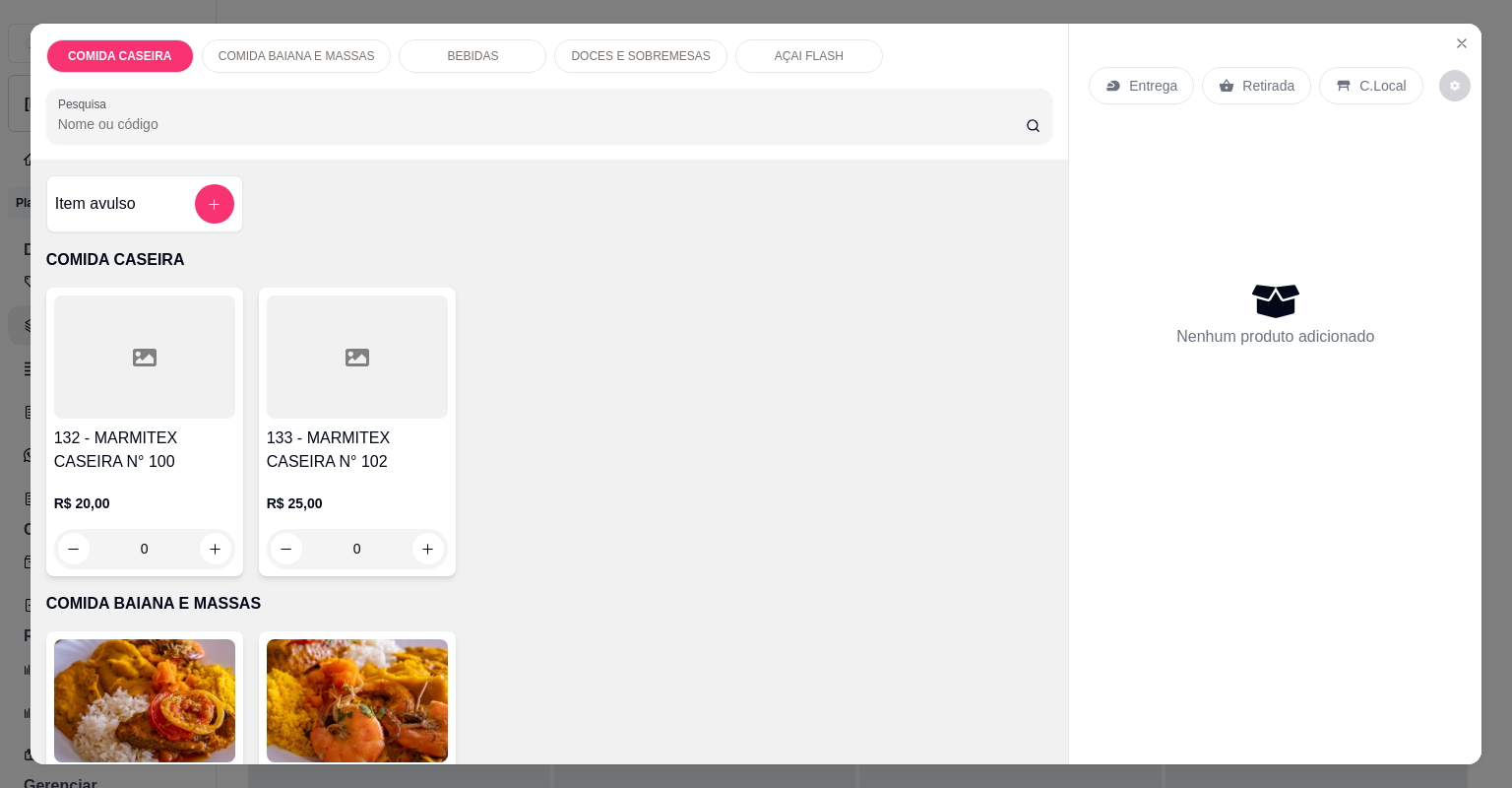 click on "Item avulso" at bounding box center (145, 204) 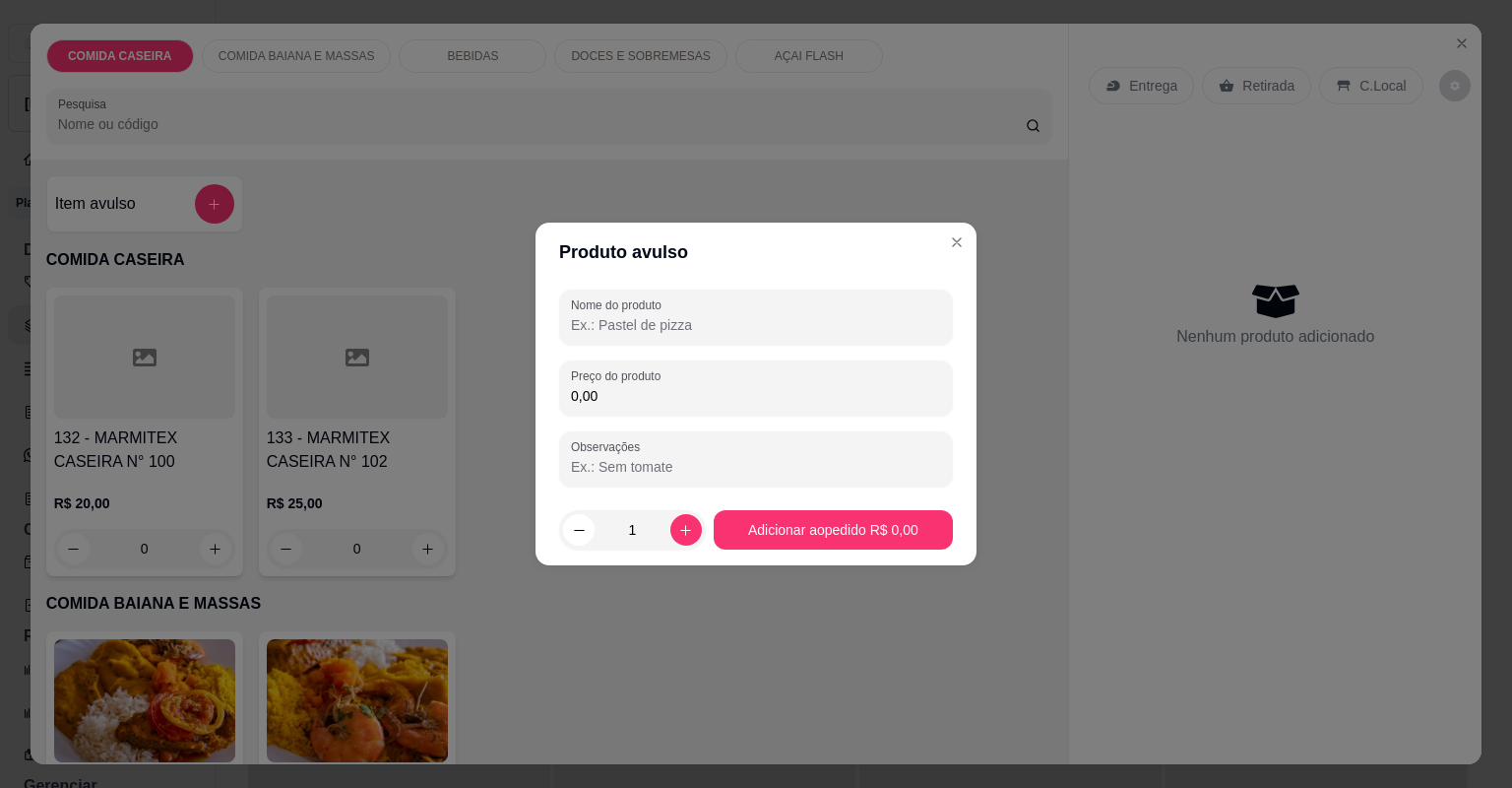 drag, startPoint x: 658, startPoint y: 327, endPoint x: 661, endPoint y: 313, distance: 14.3178211 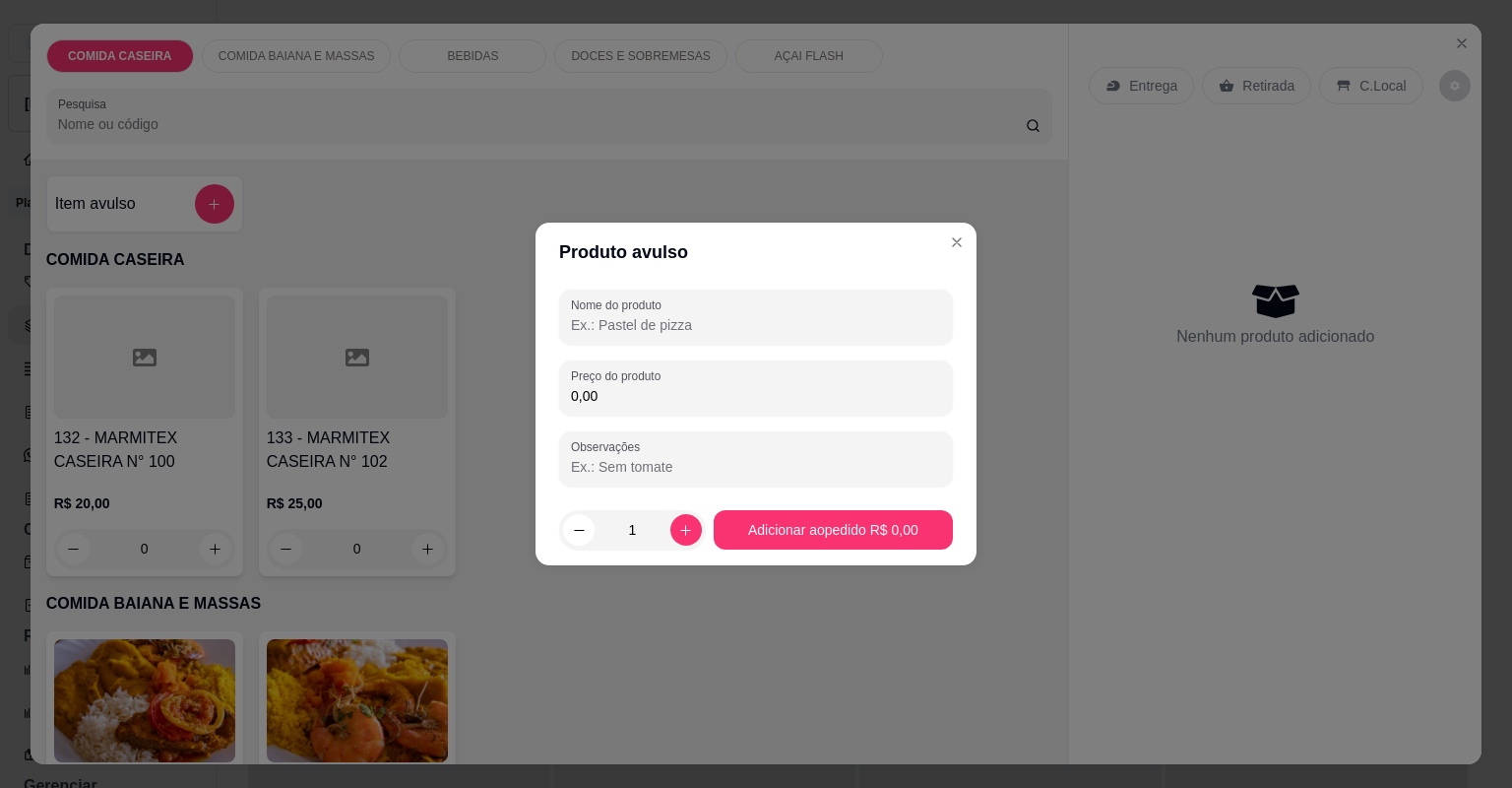 click on "Nome do produto" at bounding box center (756, 325) 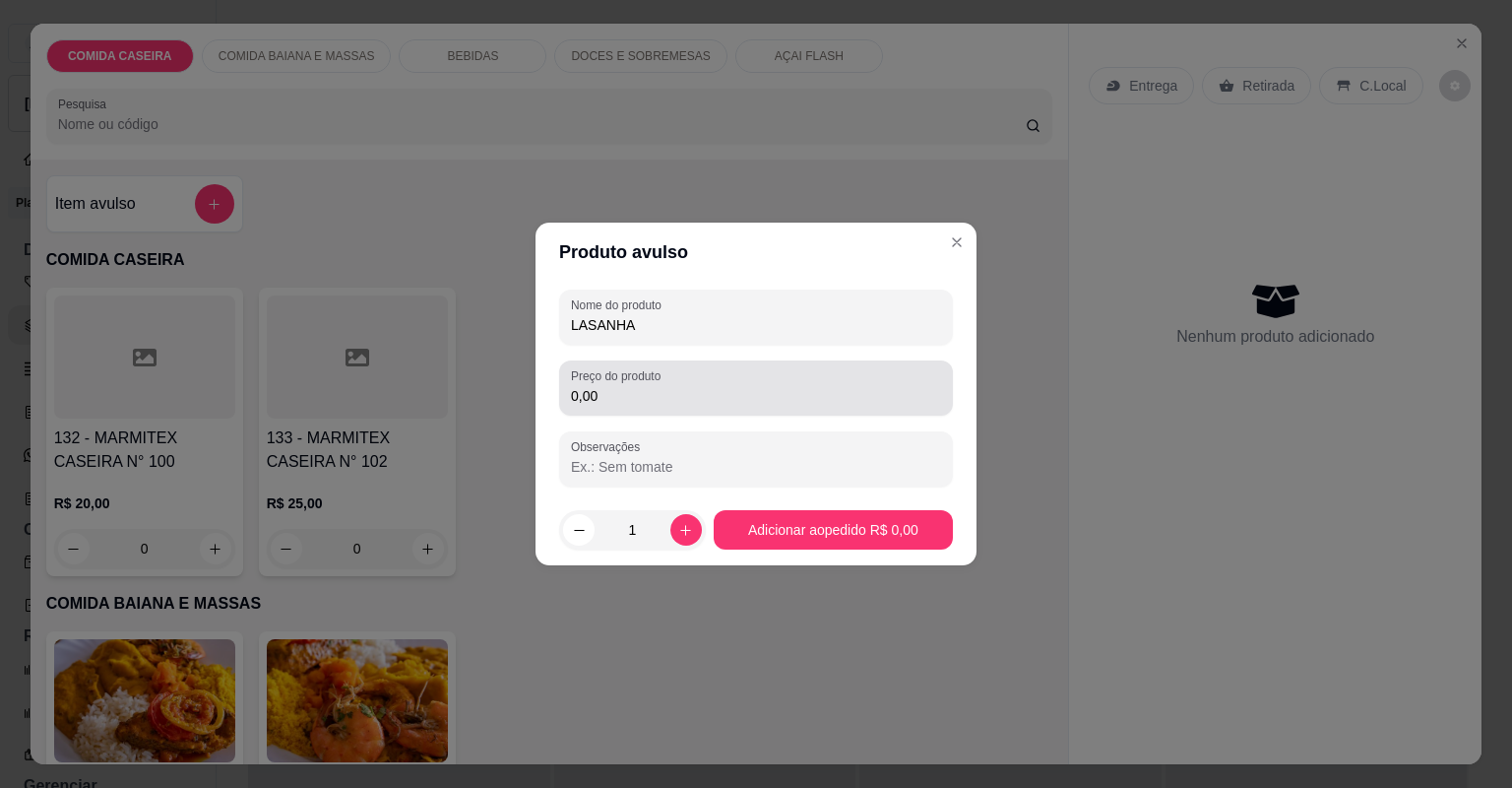 type on "LASANHA" 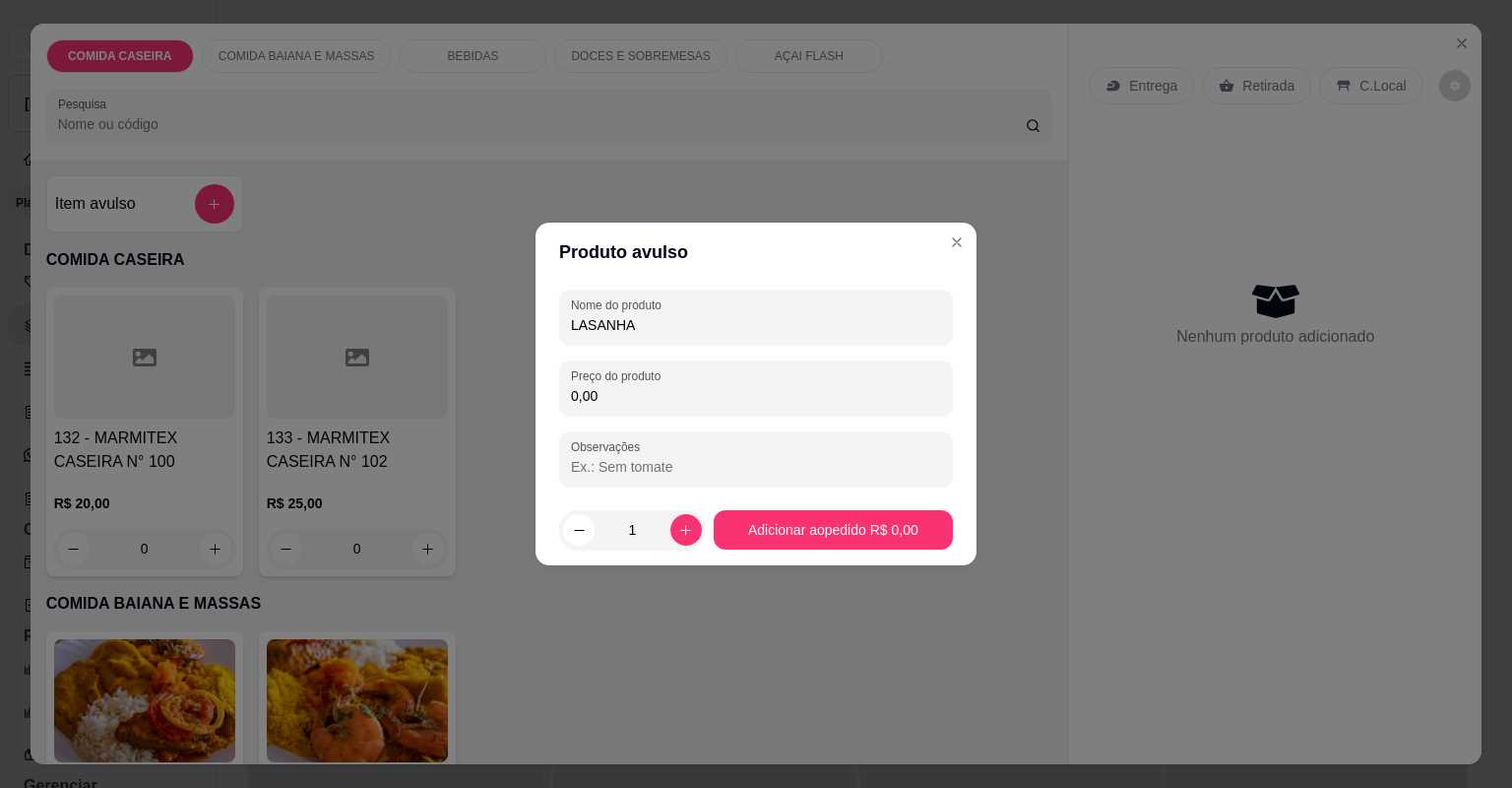 click on "0,00" at bounding box center [756, 396] 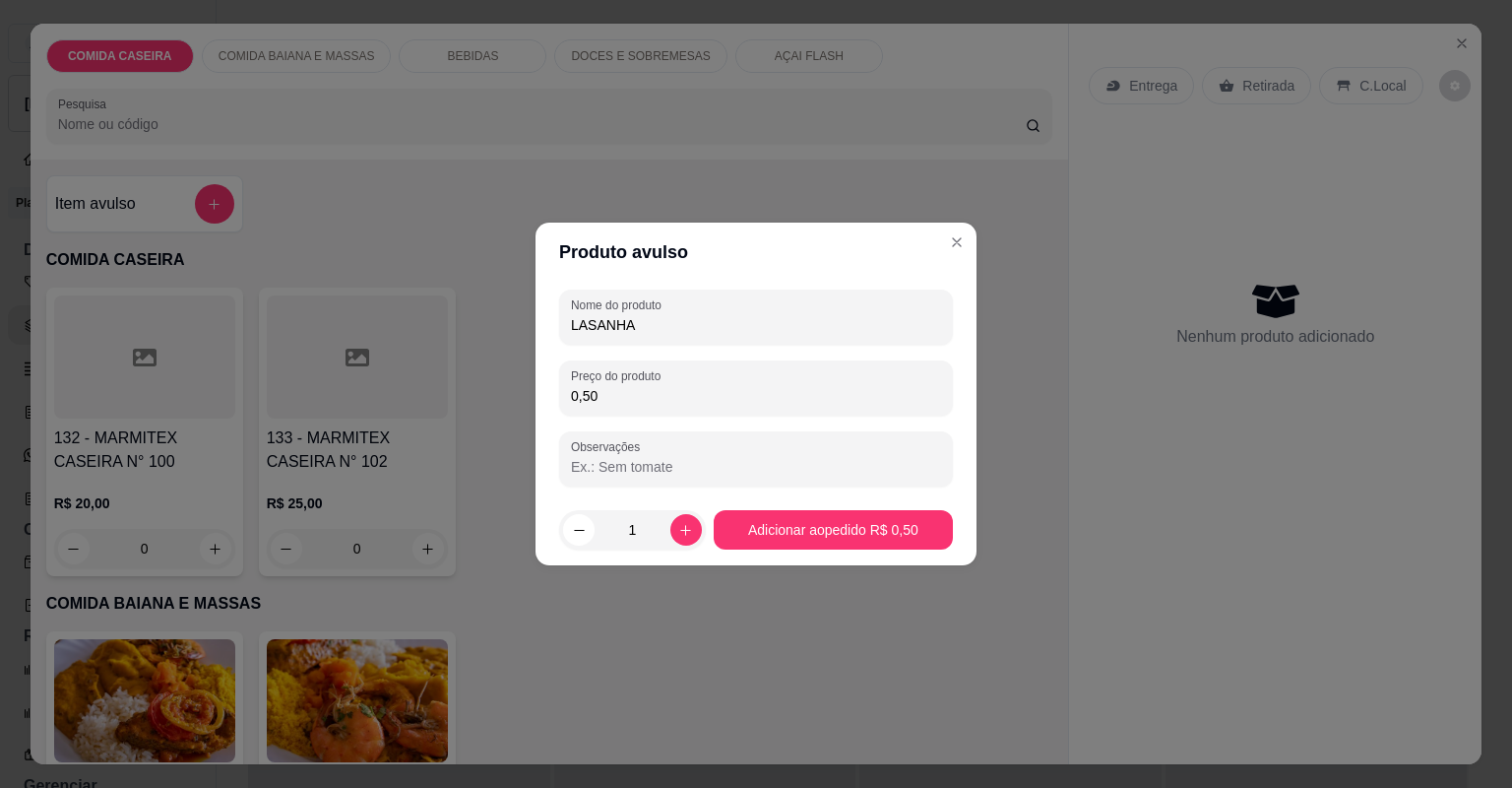 type on "5,00" 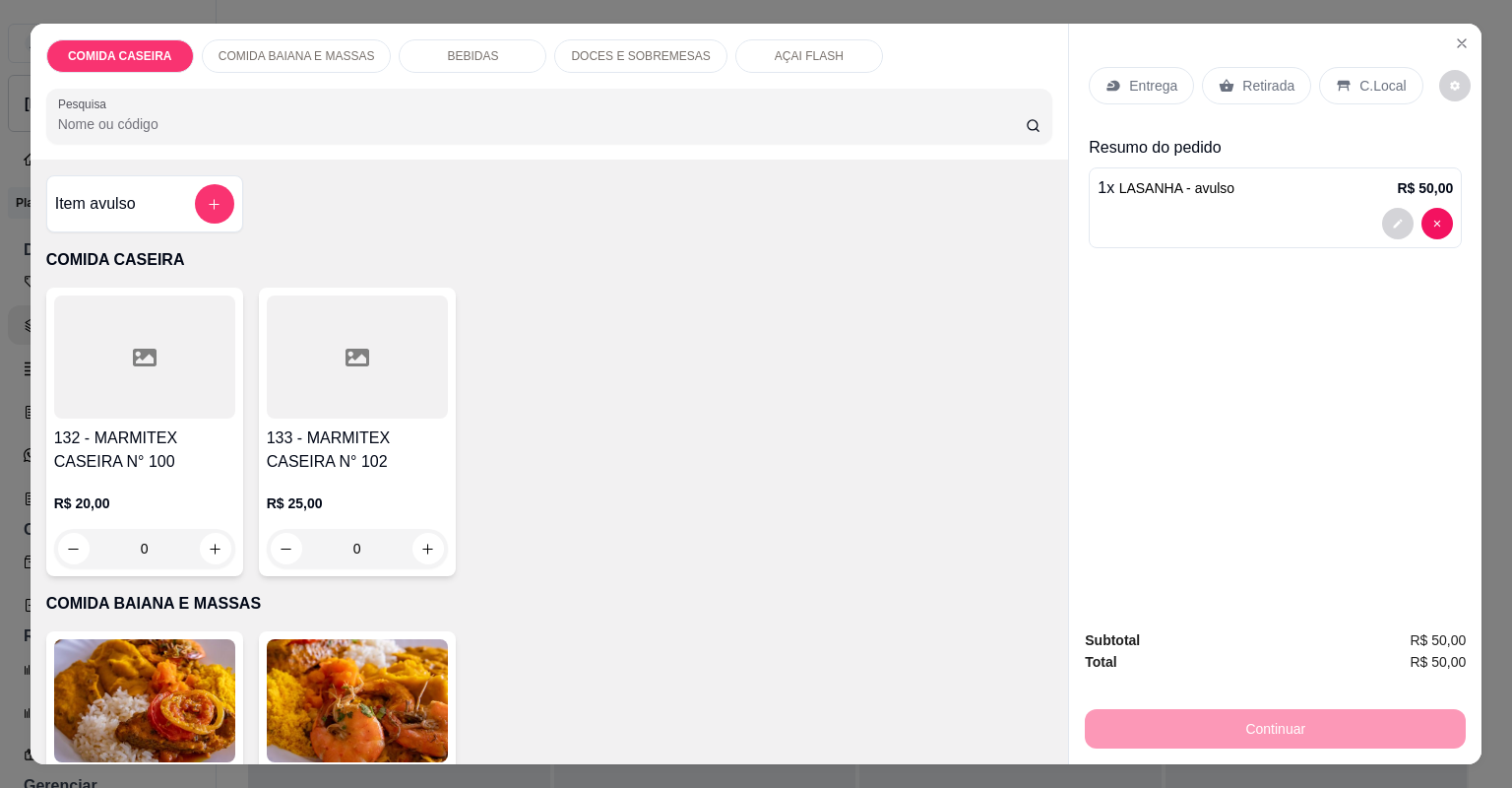 click on "Entrega" at bounding box center [1153, 86] 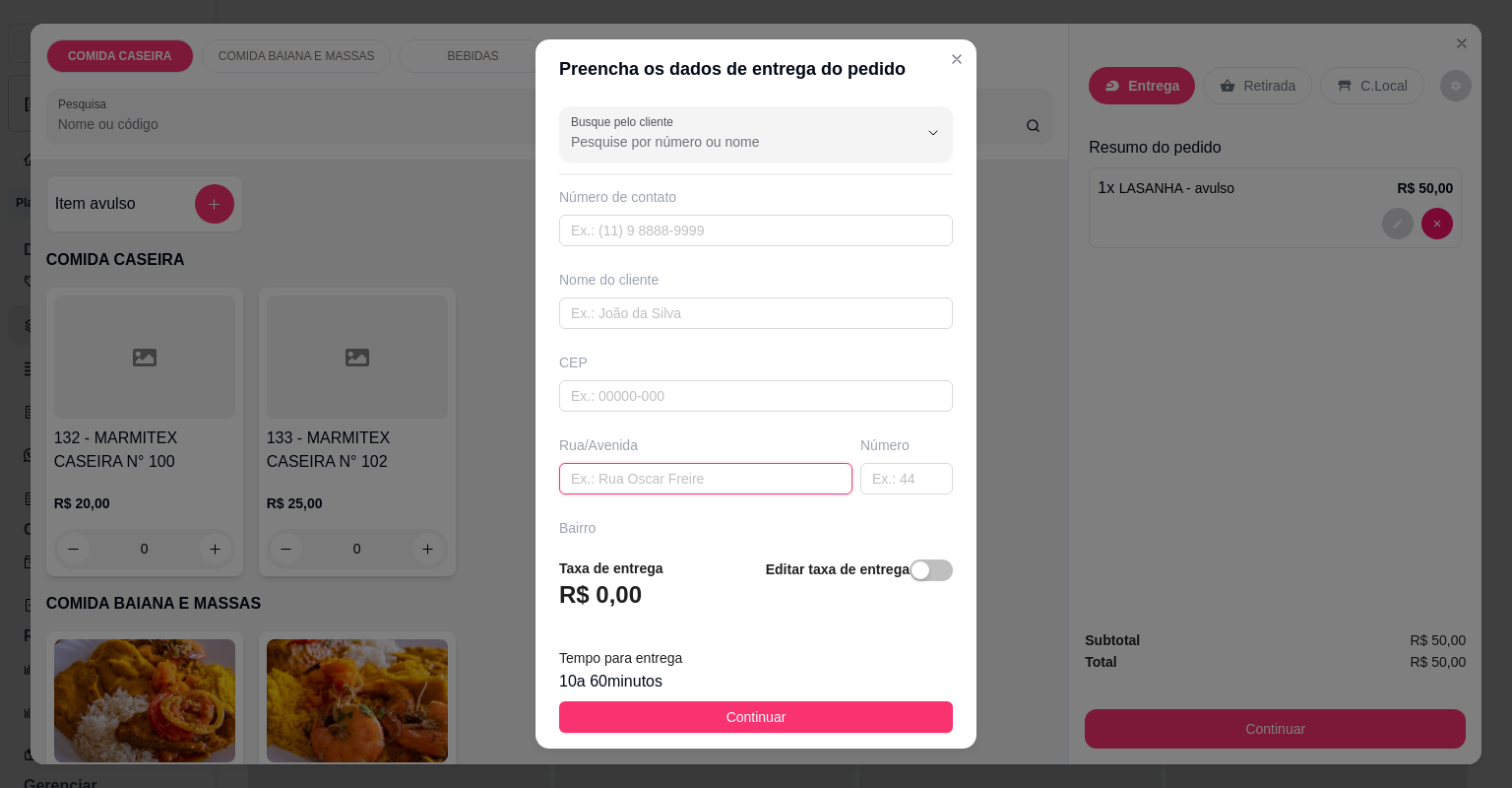 click at bounding box center [706, 479] 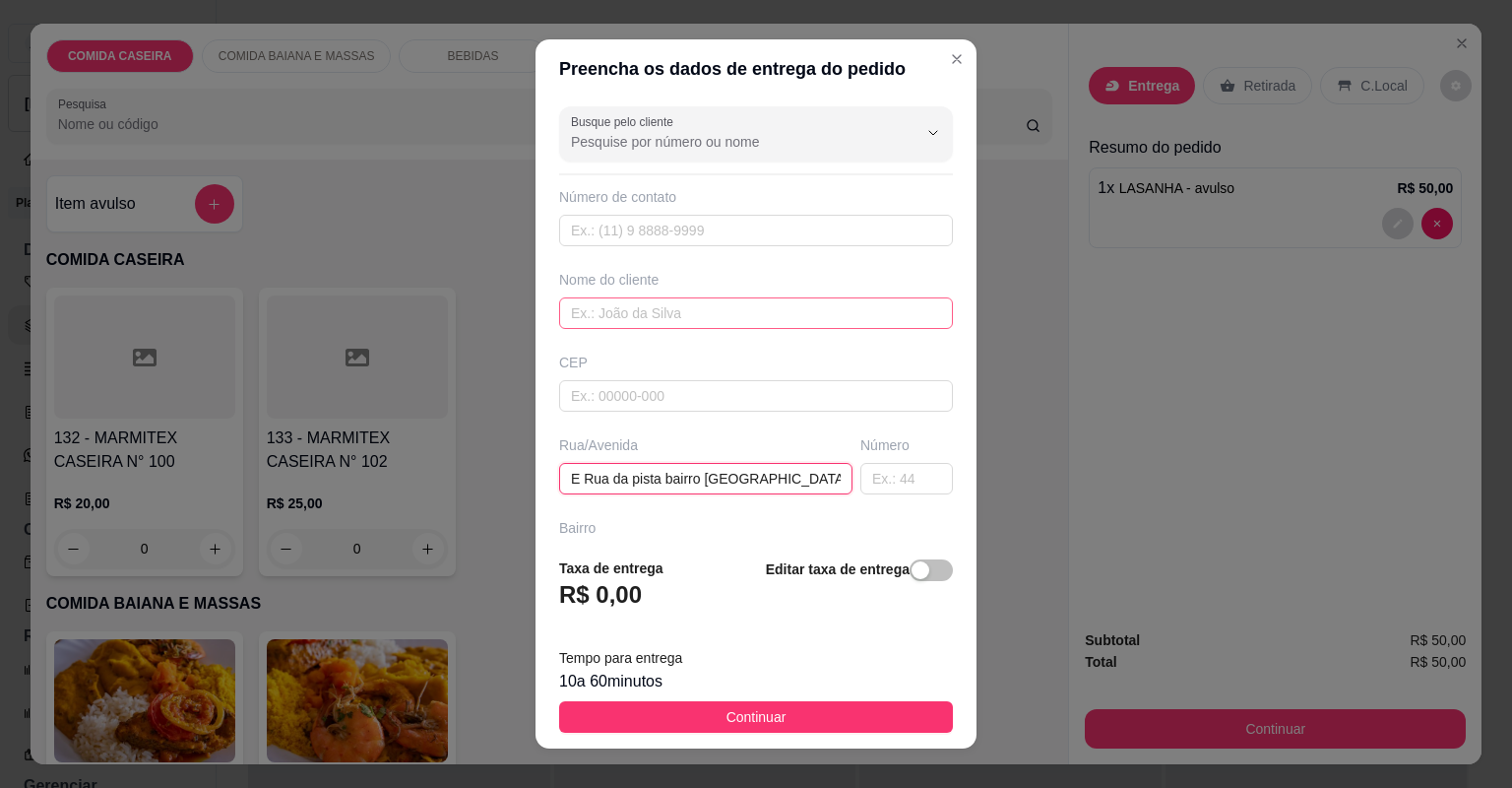 type on "E Rua da pista bairro [GEOGRAPHIC_DATA] ao lado da antiga churrascaria espeto de ouro no lava jato BR" 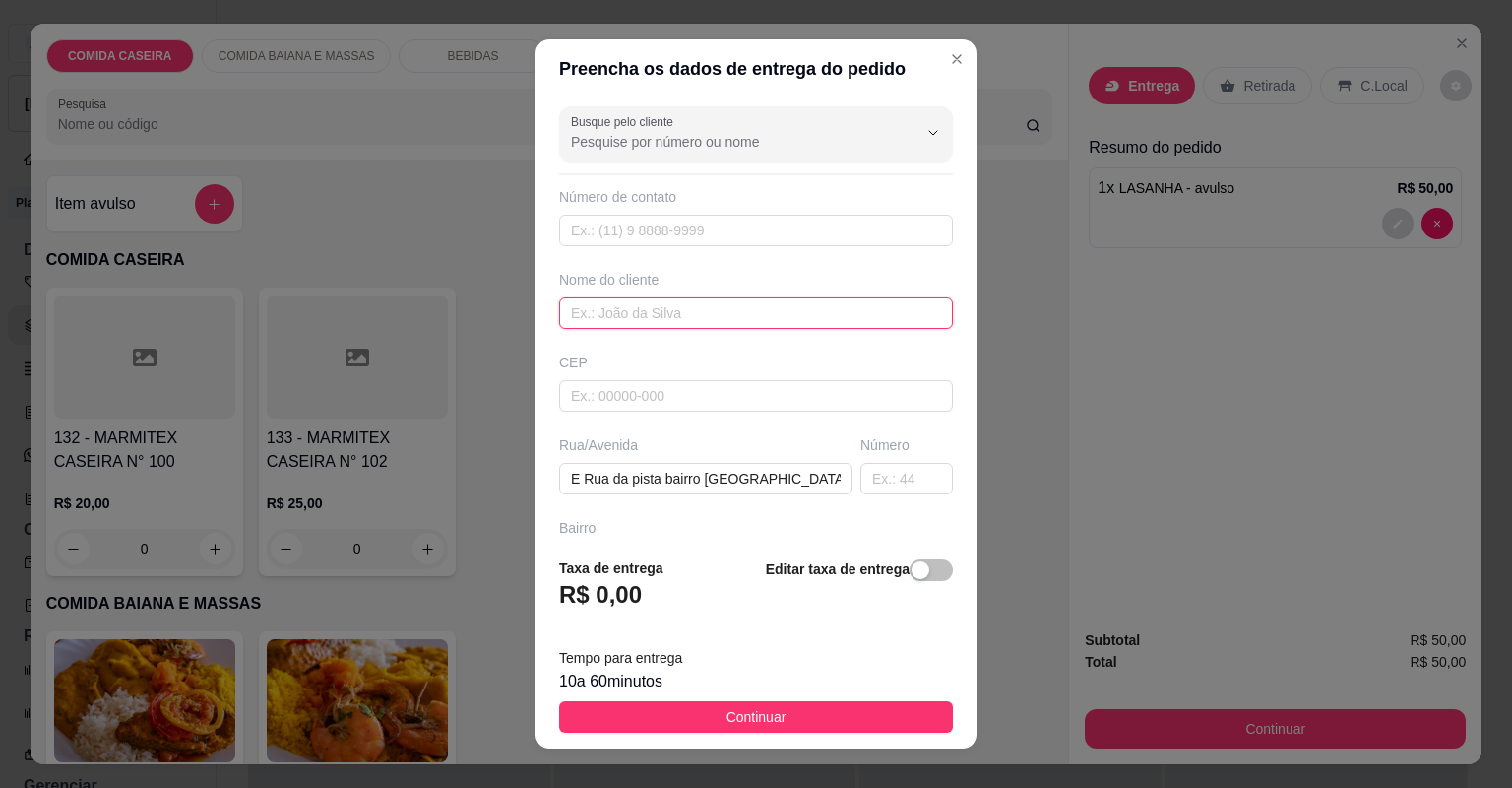 click at bounding box center [756, 313] 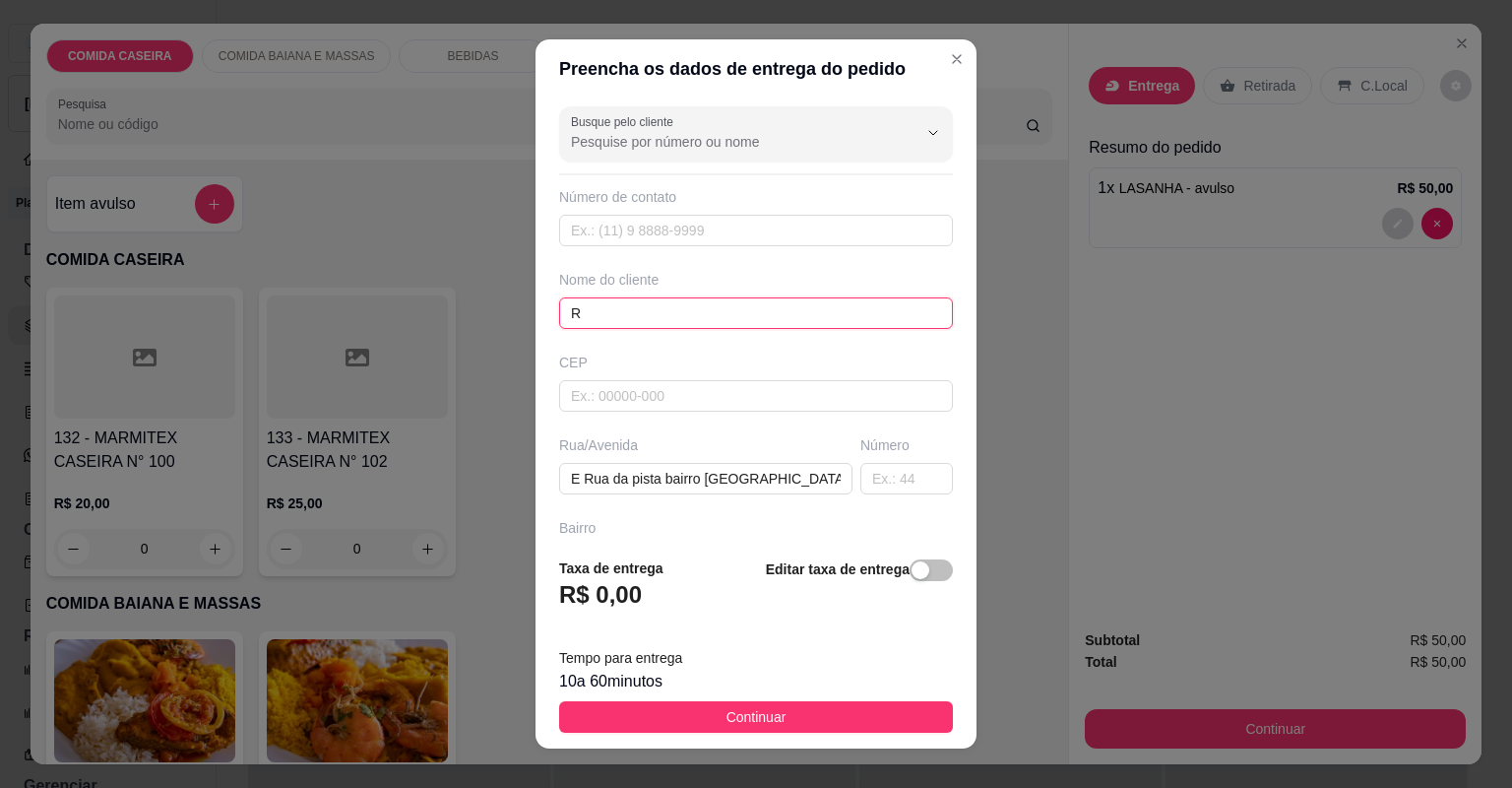 type on "RE" 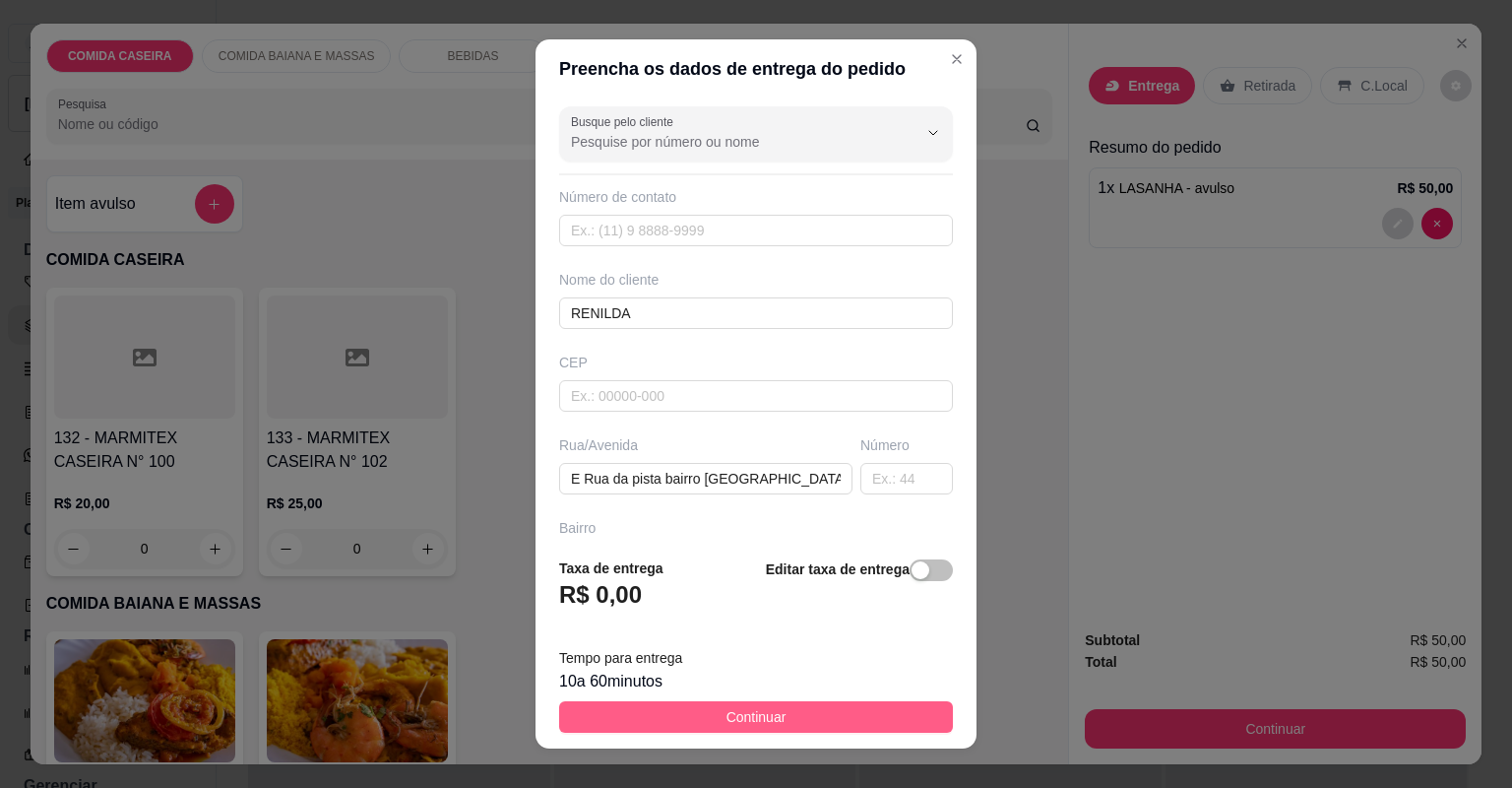 click on "Continuar" at bounding box center [756, 717] 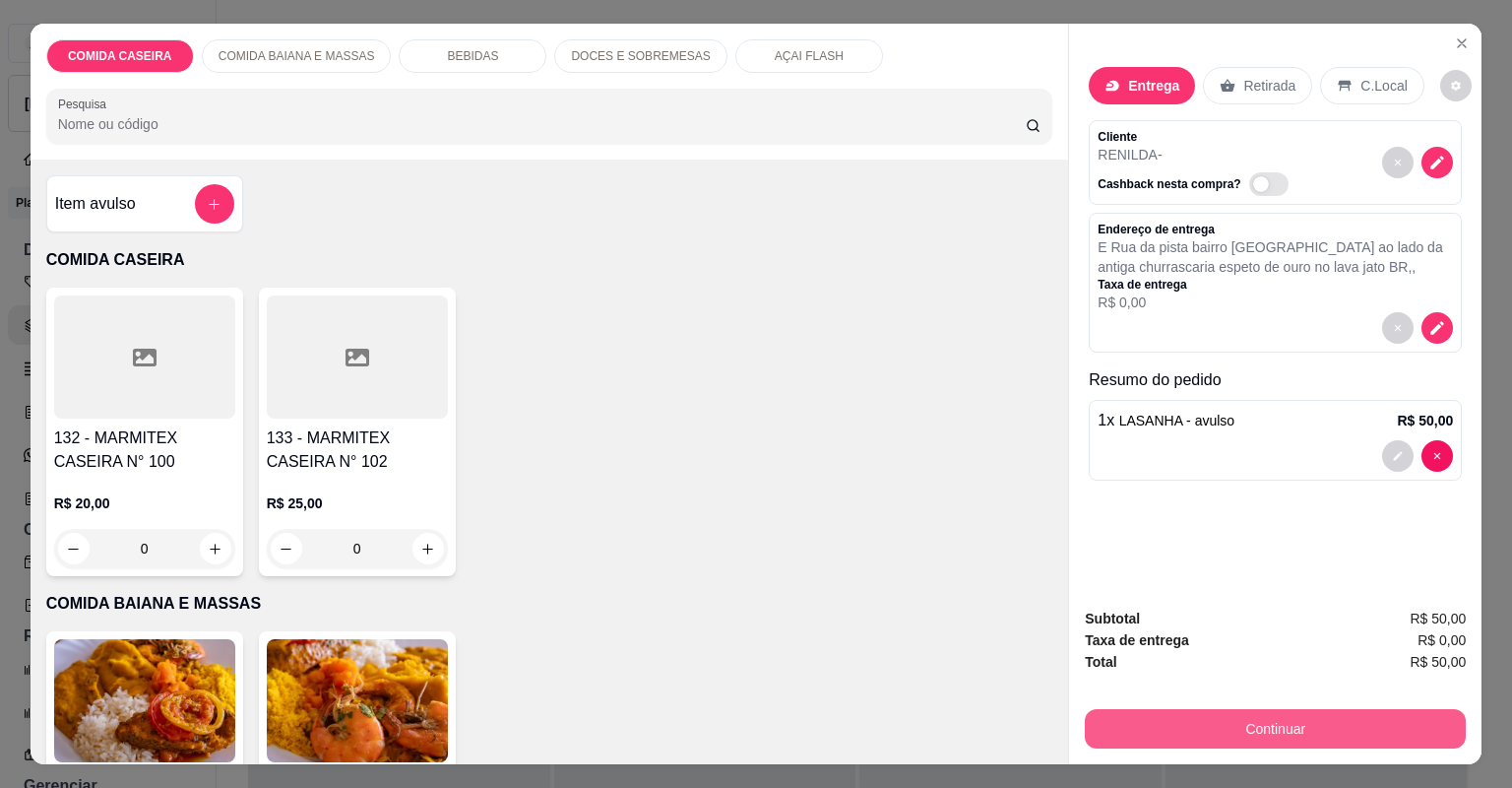click on "Continuar" at bounding box center [1275, 729] 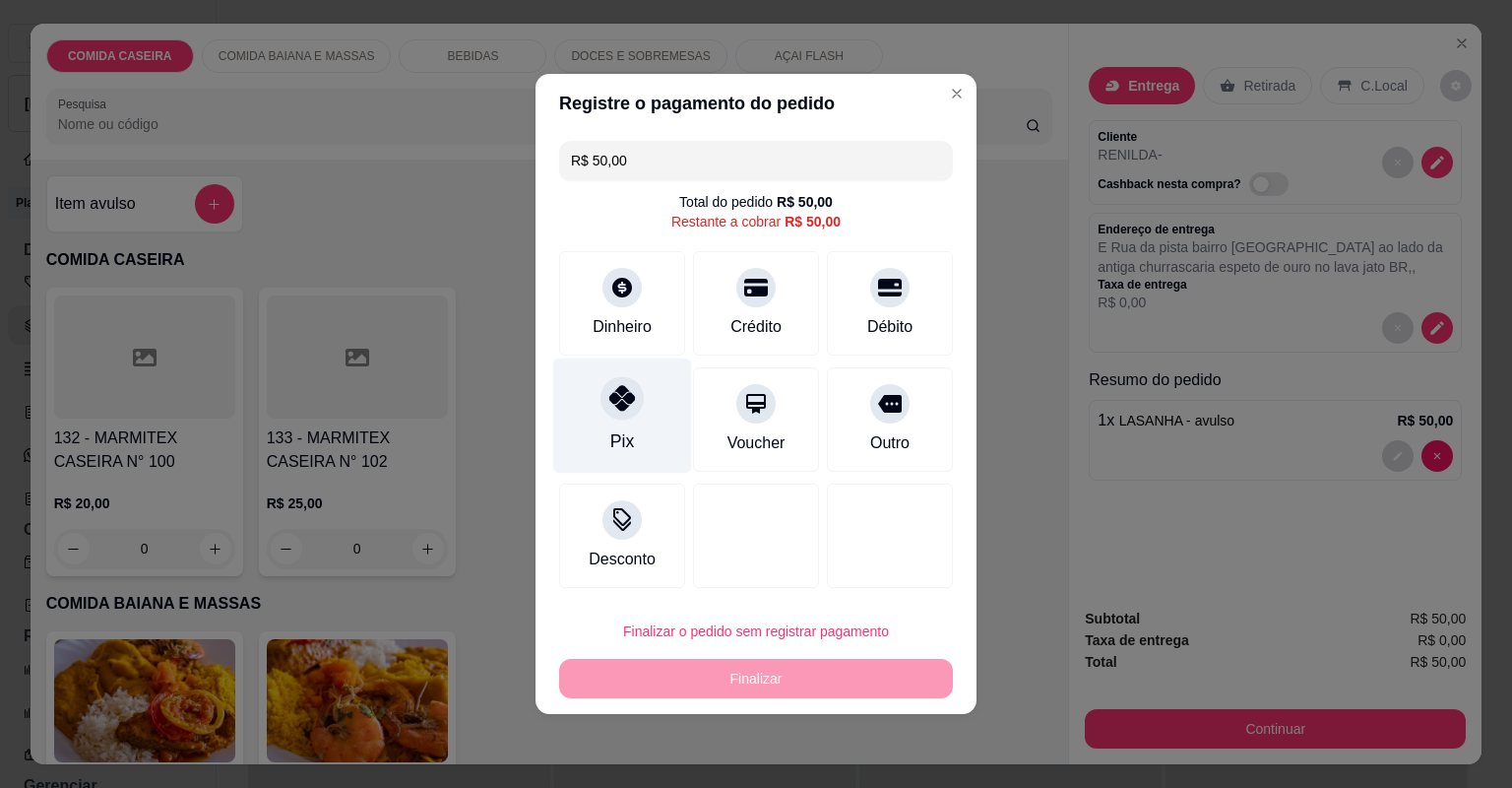 click on "Pix" at bounding box center (622, 416) 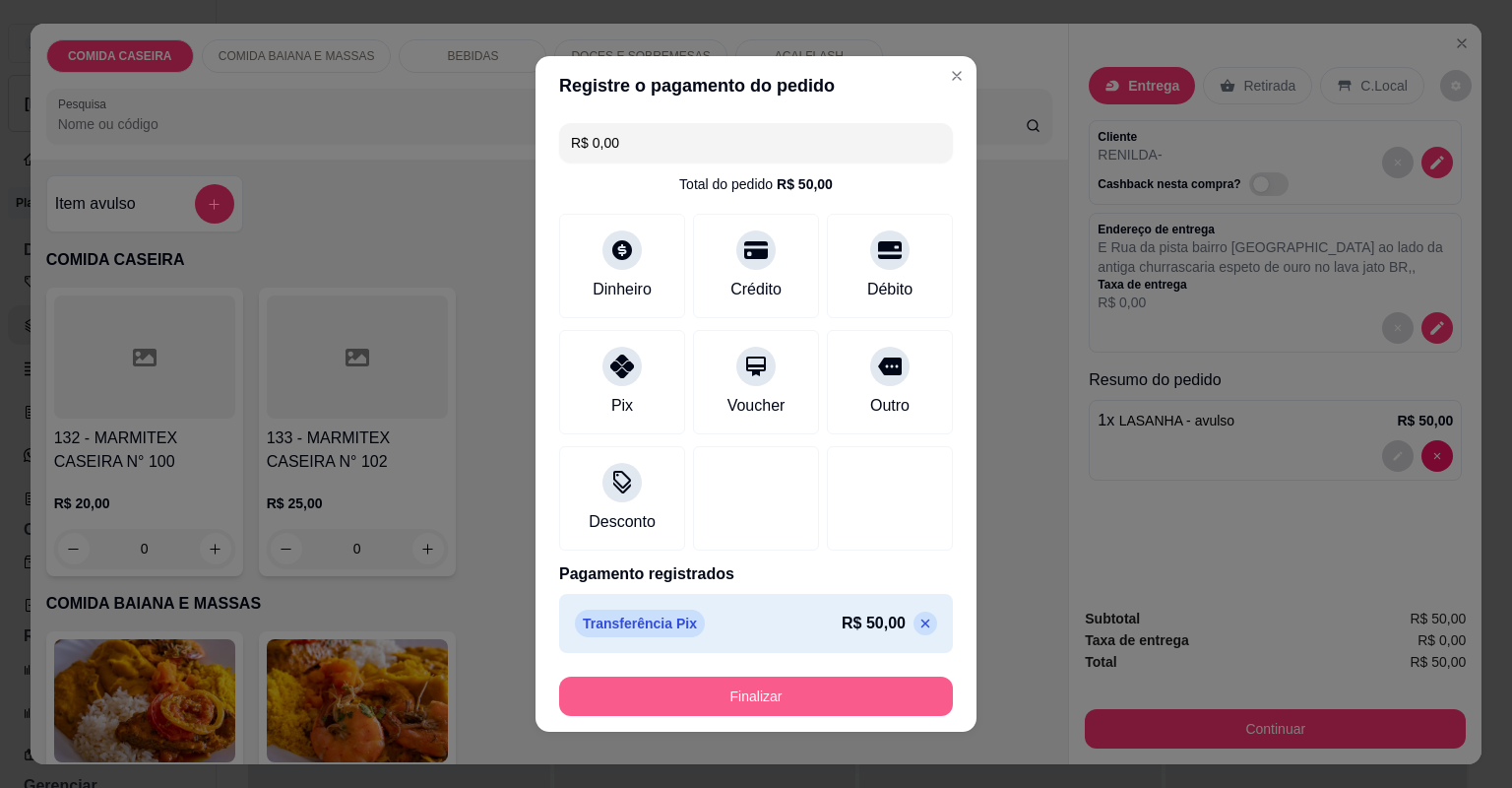 click on "Finalizar" at bounding box center [756, 696] 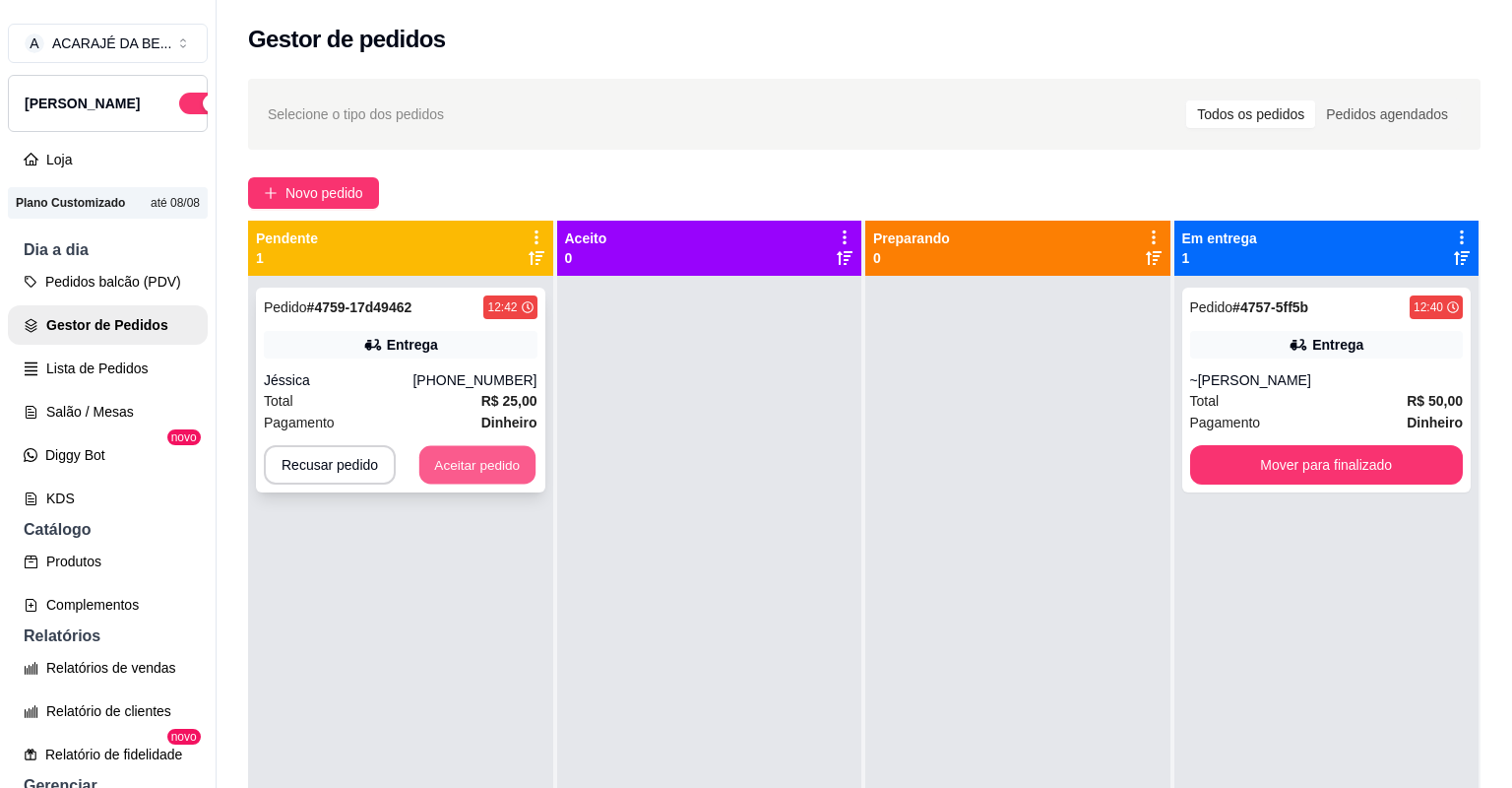 click on "Aceitar pedido" at bounding box center [477, 465] 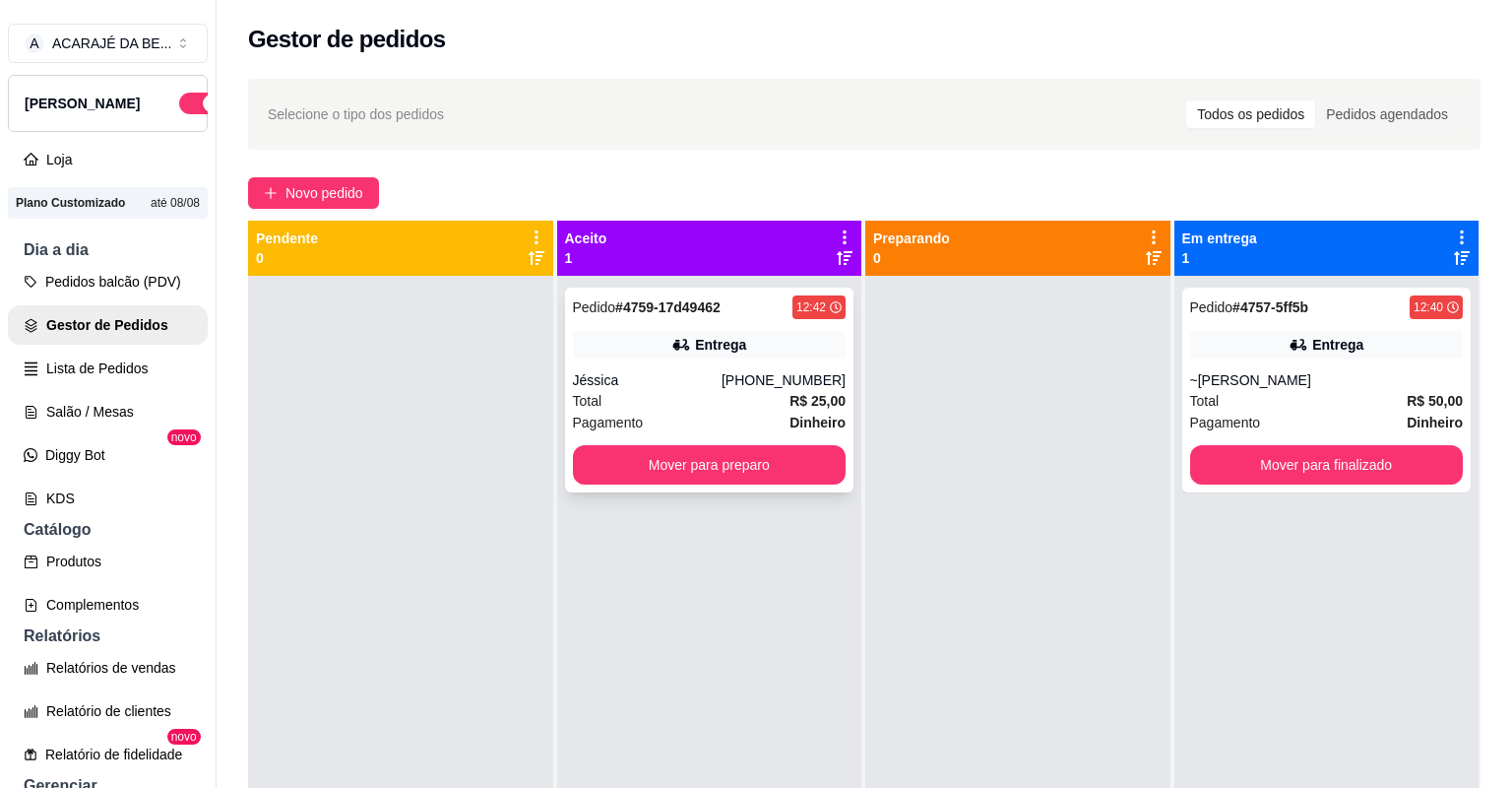 click on "Total R$ 25,00" at bounding box center [710, 401] 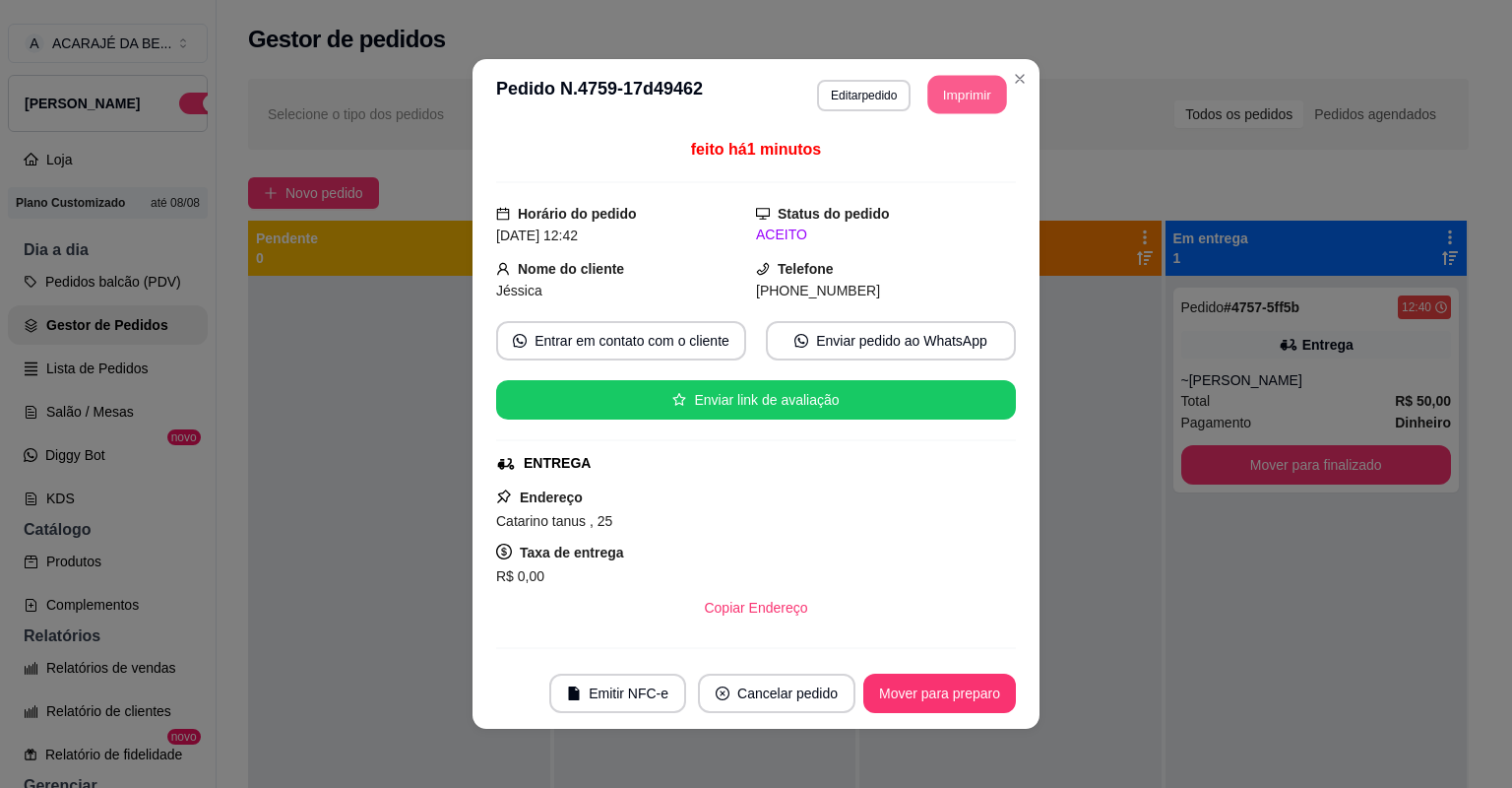 click on "Imprimir" at bounding box center (968, 95) 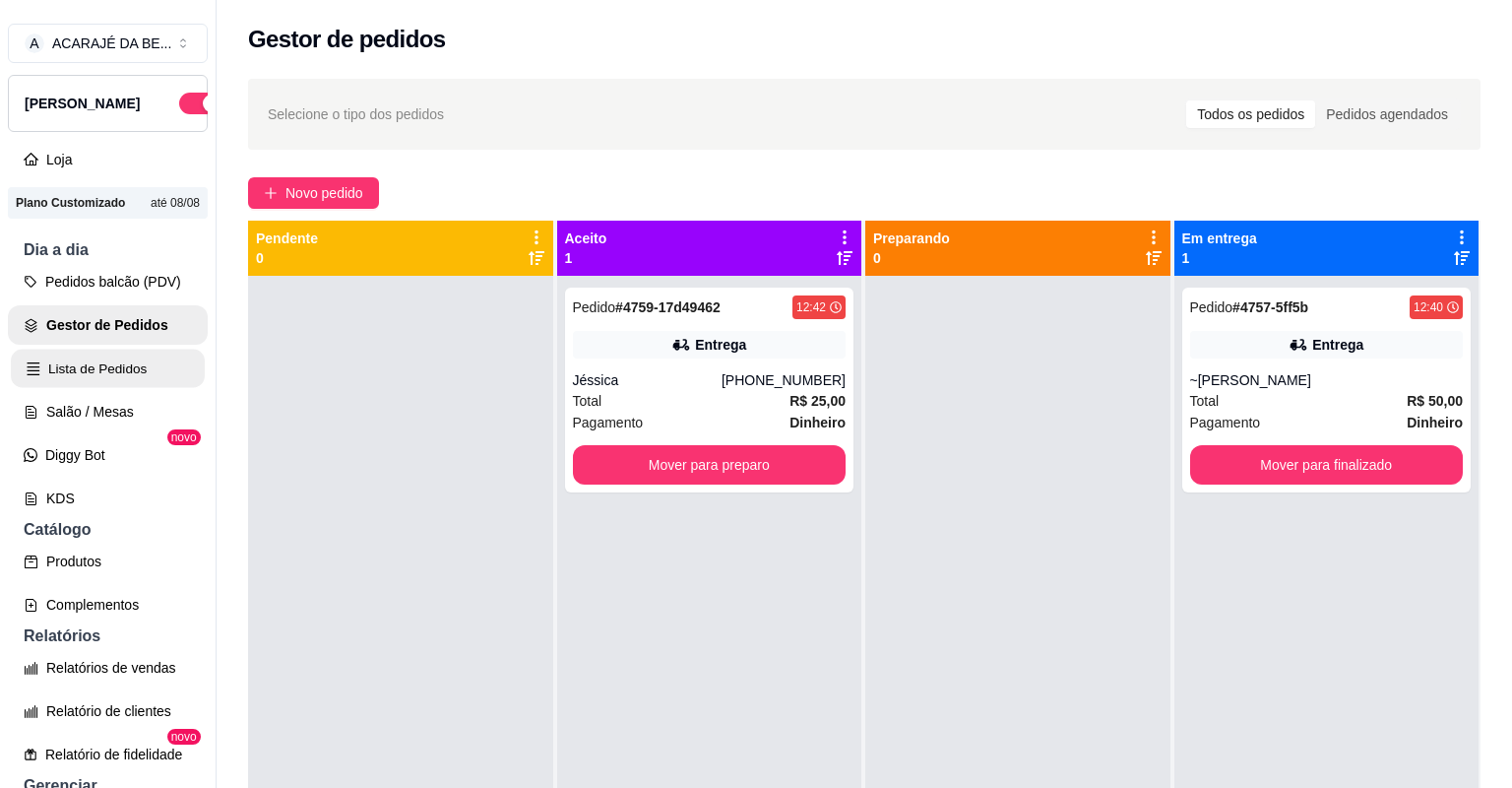 click on "Lista de Pedidos" at bounding box center [107, 368] 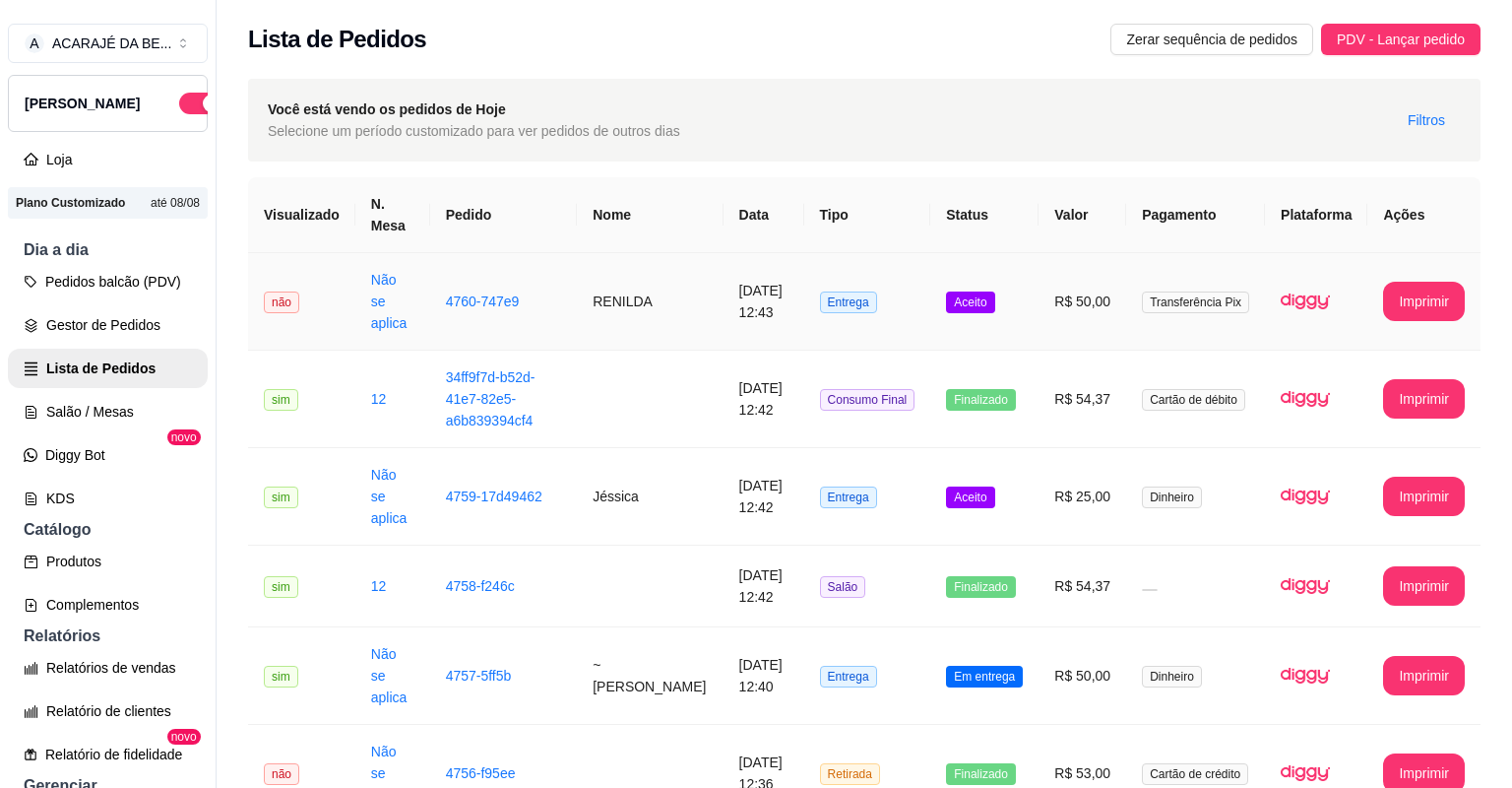 click on "[DATE] 12:43" at bounding box center (764, 301) 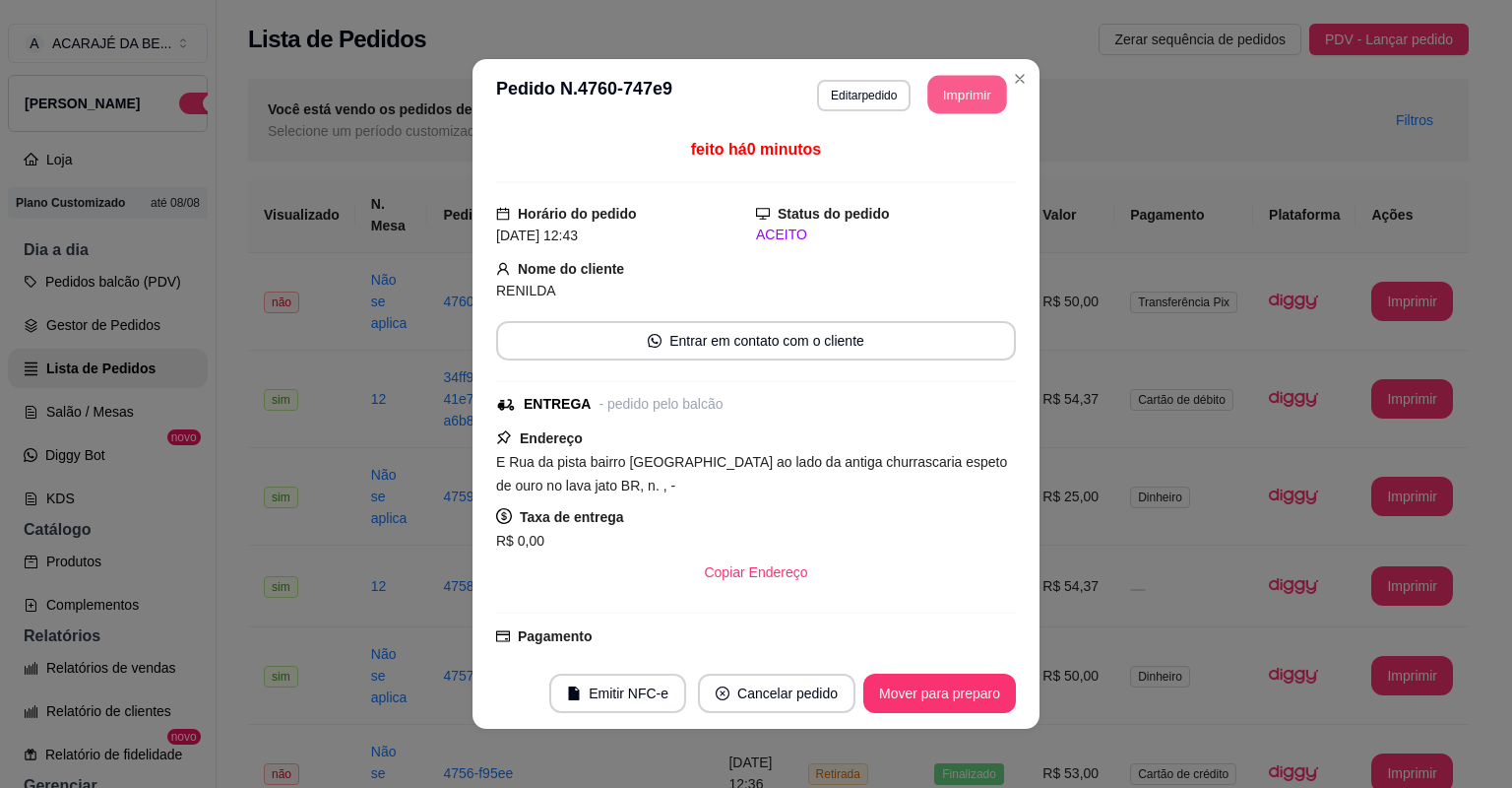 click on "Imprimir" at bounding box center (968, 95) 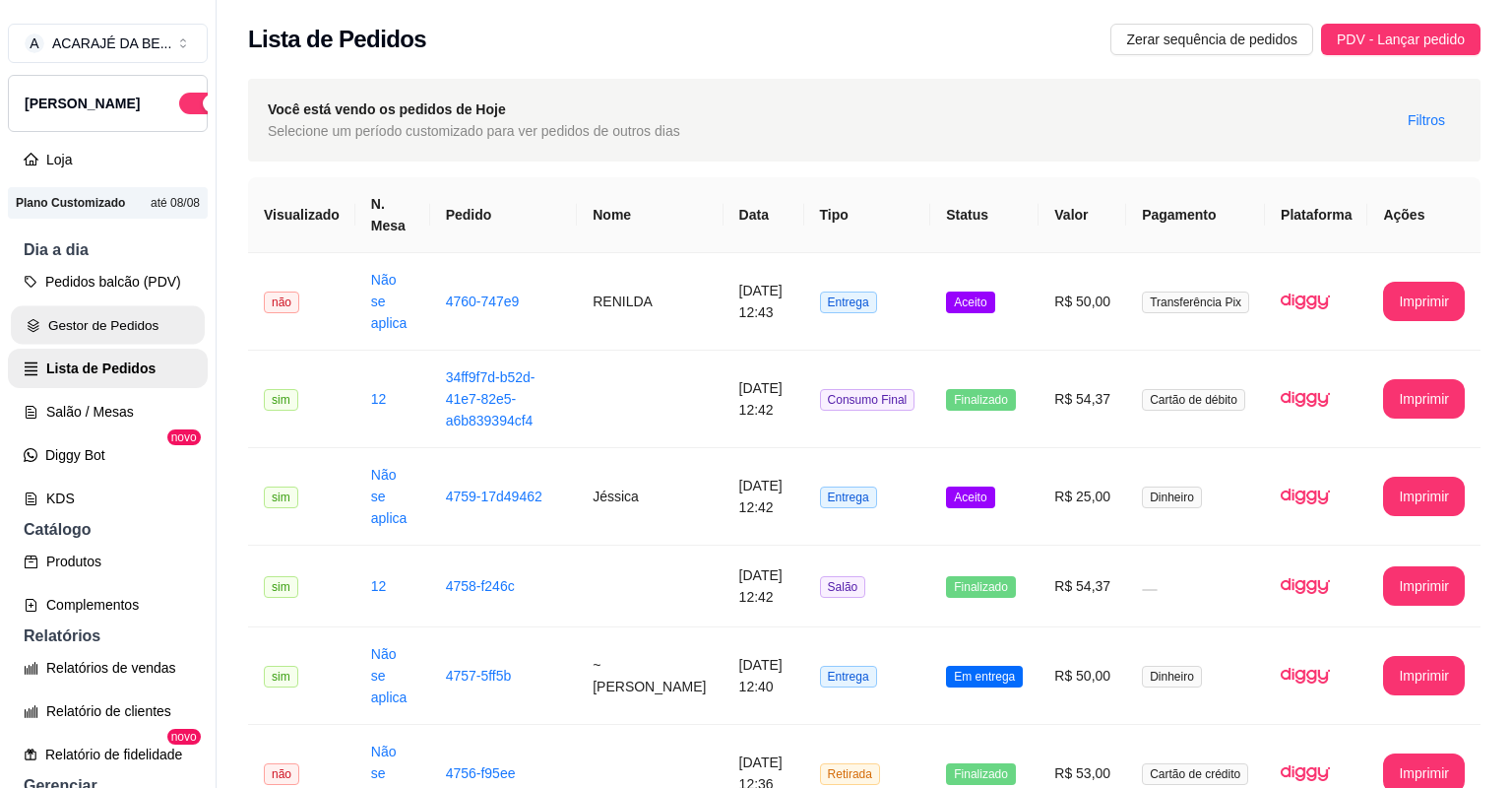 click on "Gestor de Pedidos" at bounding box center (107, 325) 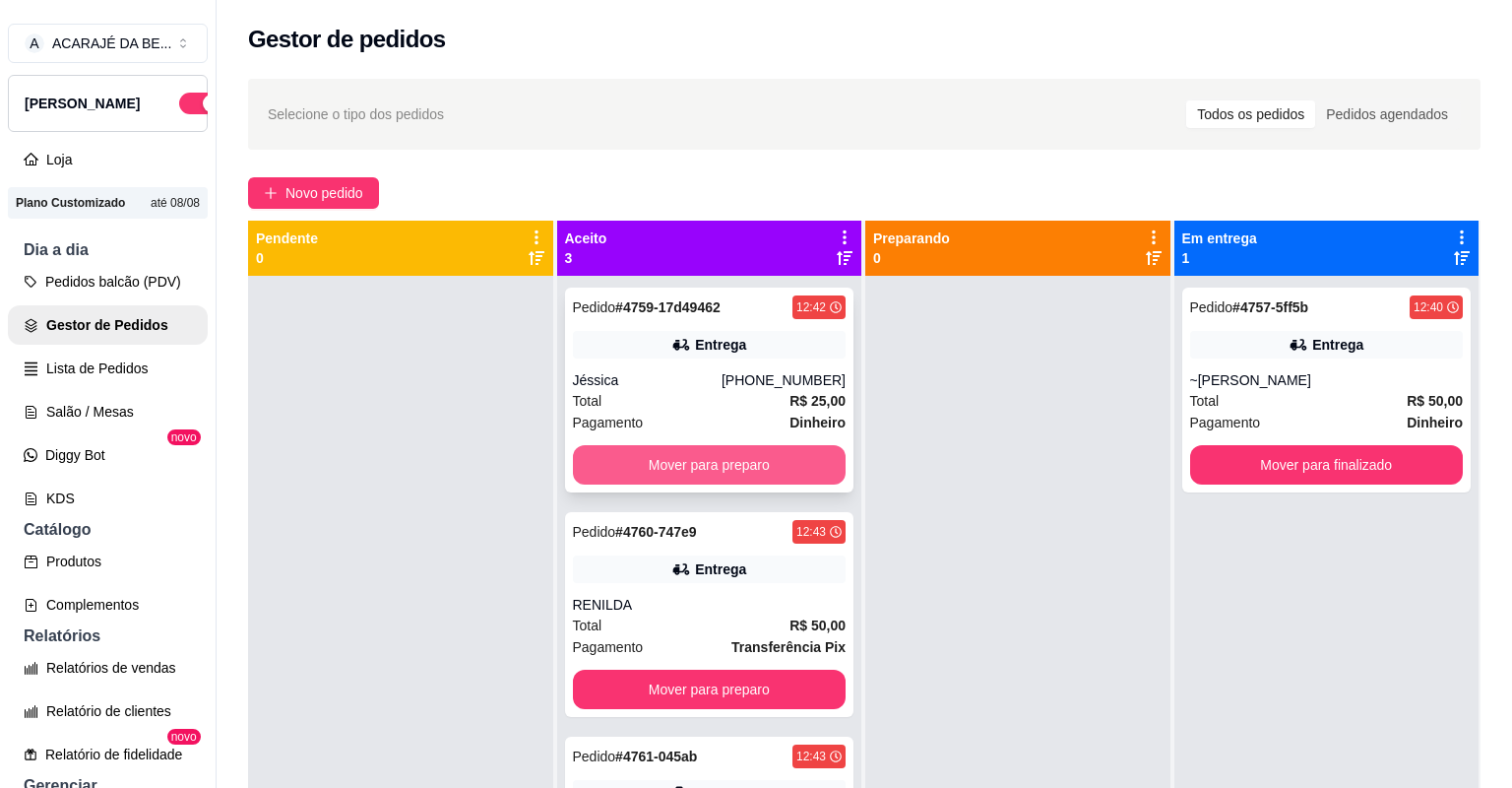 click on "Mover para preparo" at bounding box center [710, 465] 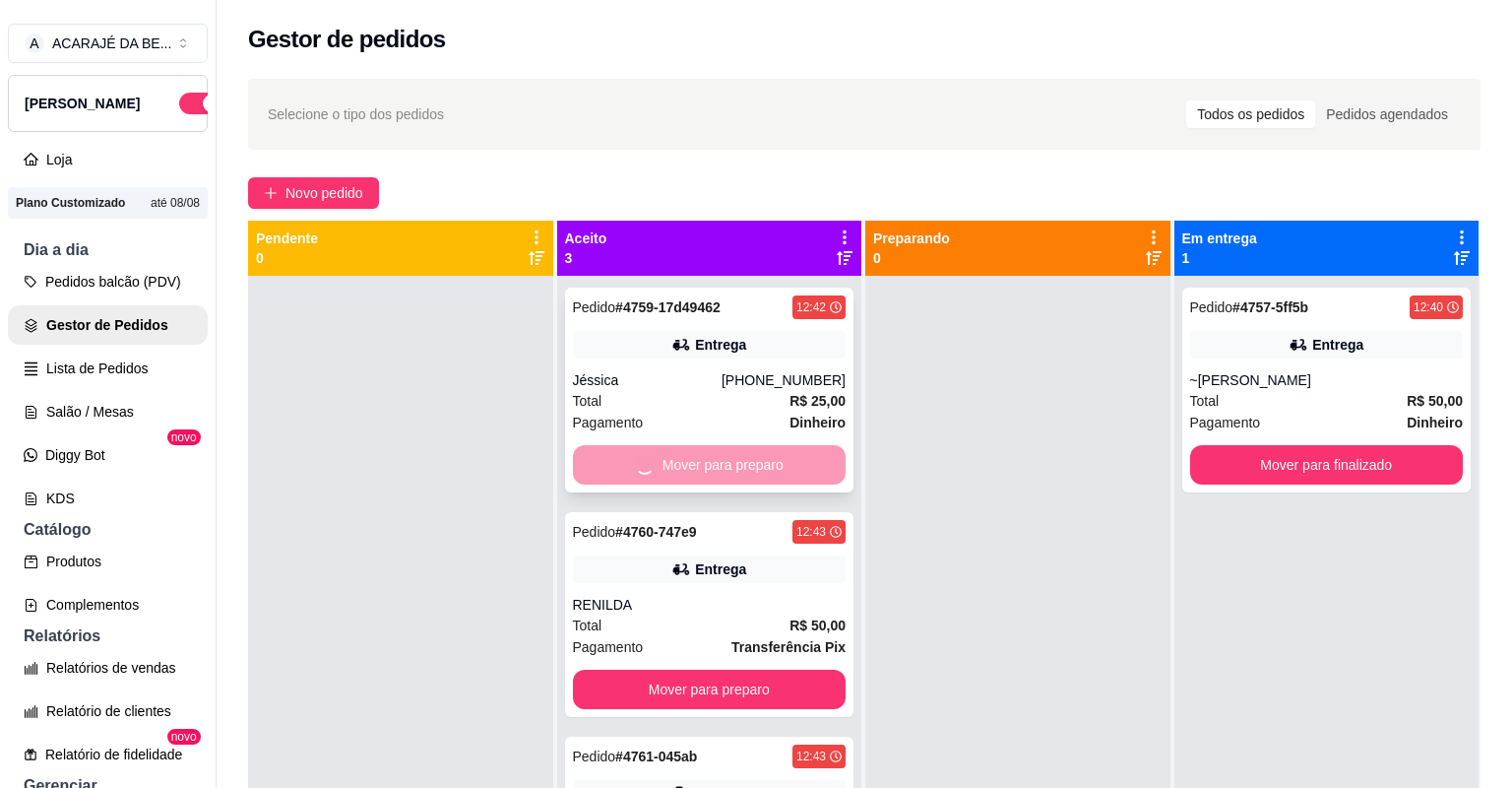 drag, startPoint x: 699, startPoint y: 466, endPoint x: 715, endPoint y: 468, distance: 16.124515 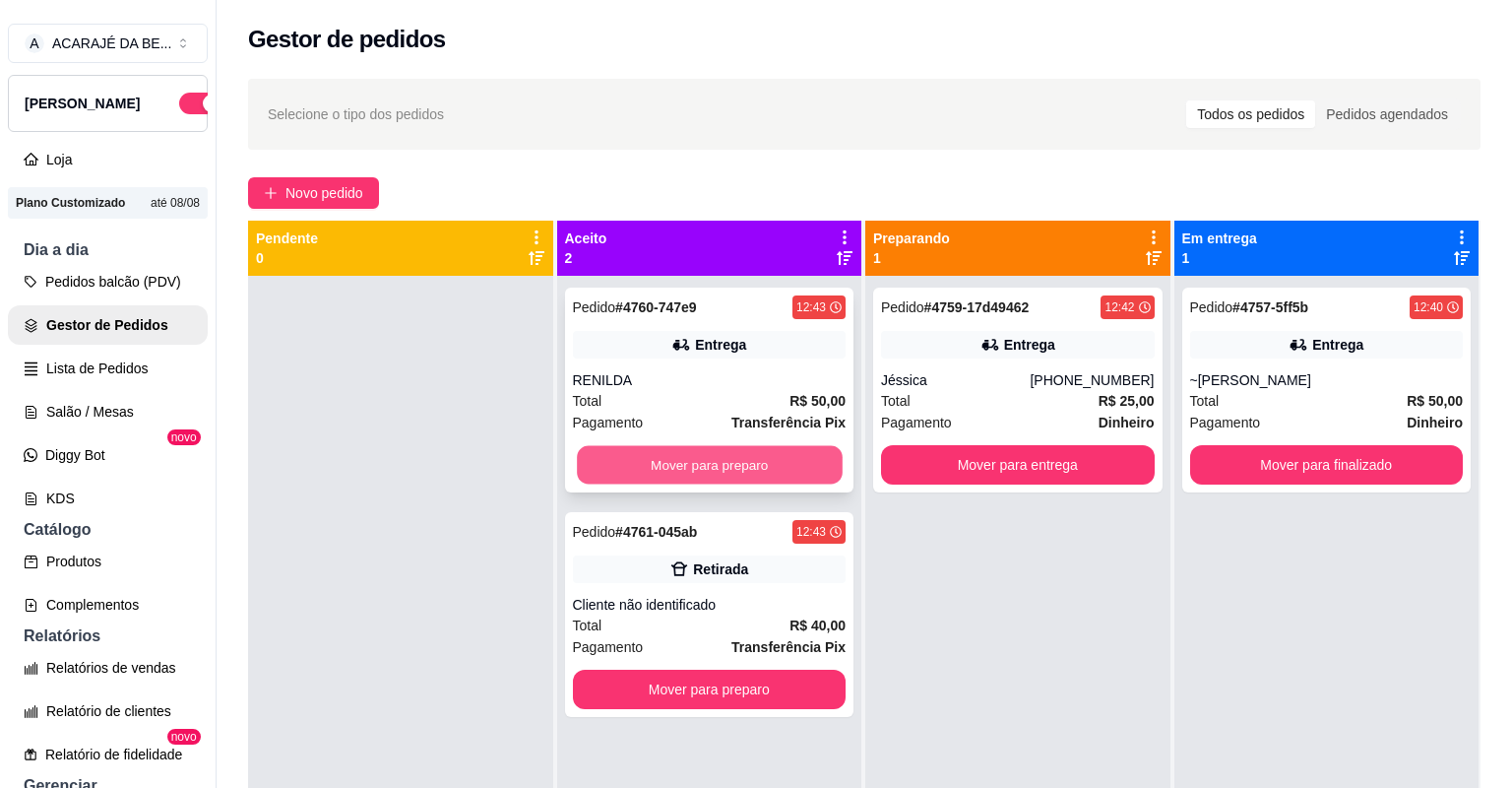 click on "Mover para preparo" at bounding box center (709, 465) 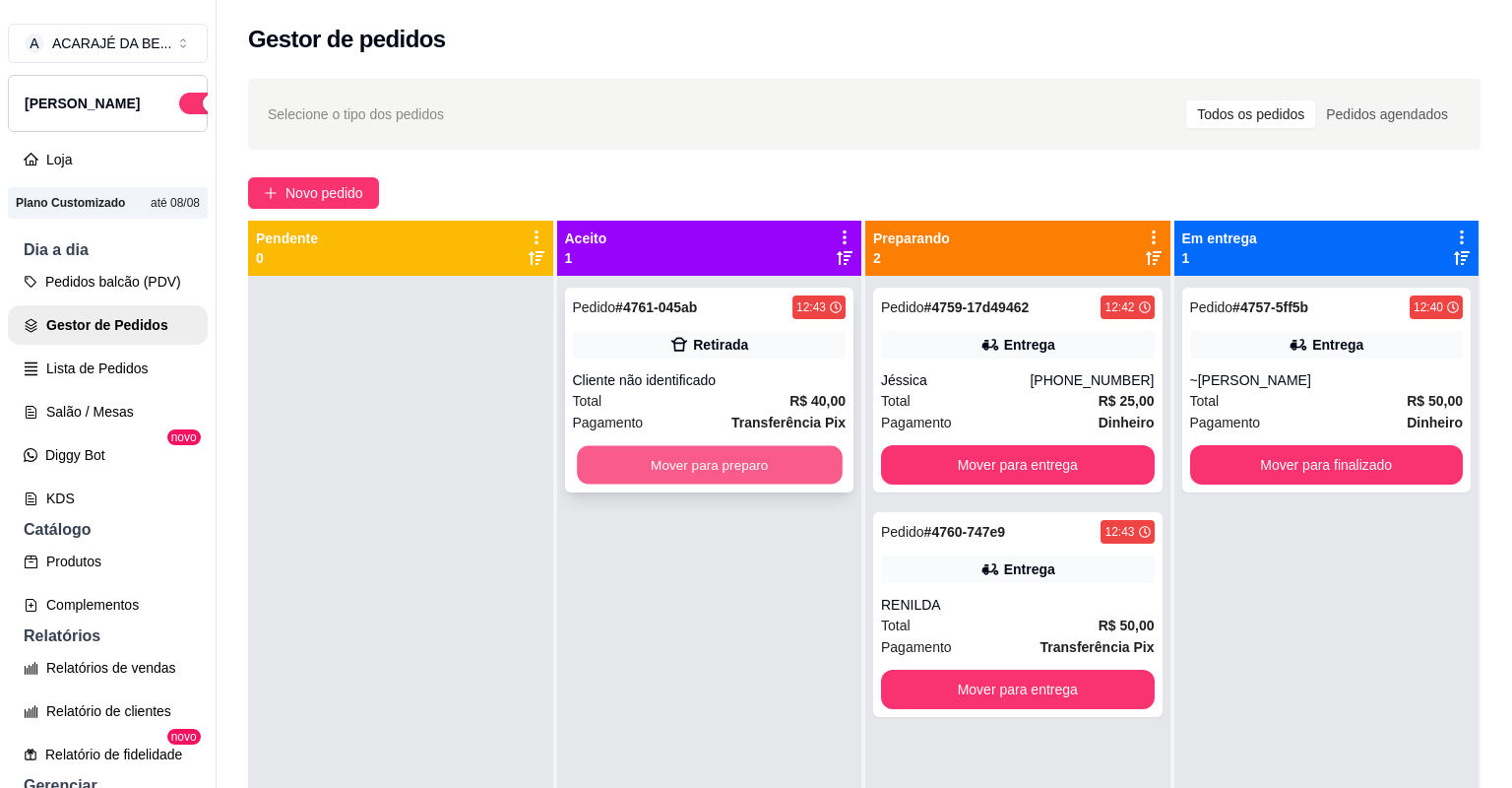 click on "Mover para preparo" at bounding box center (709, 465) 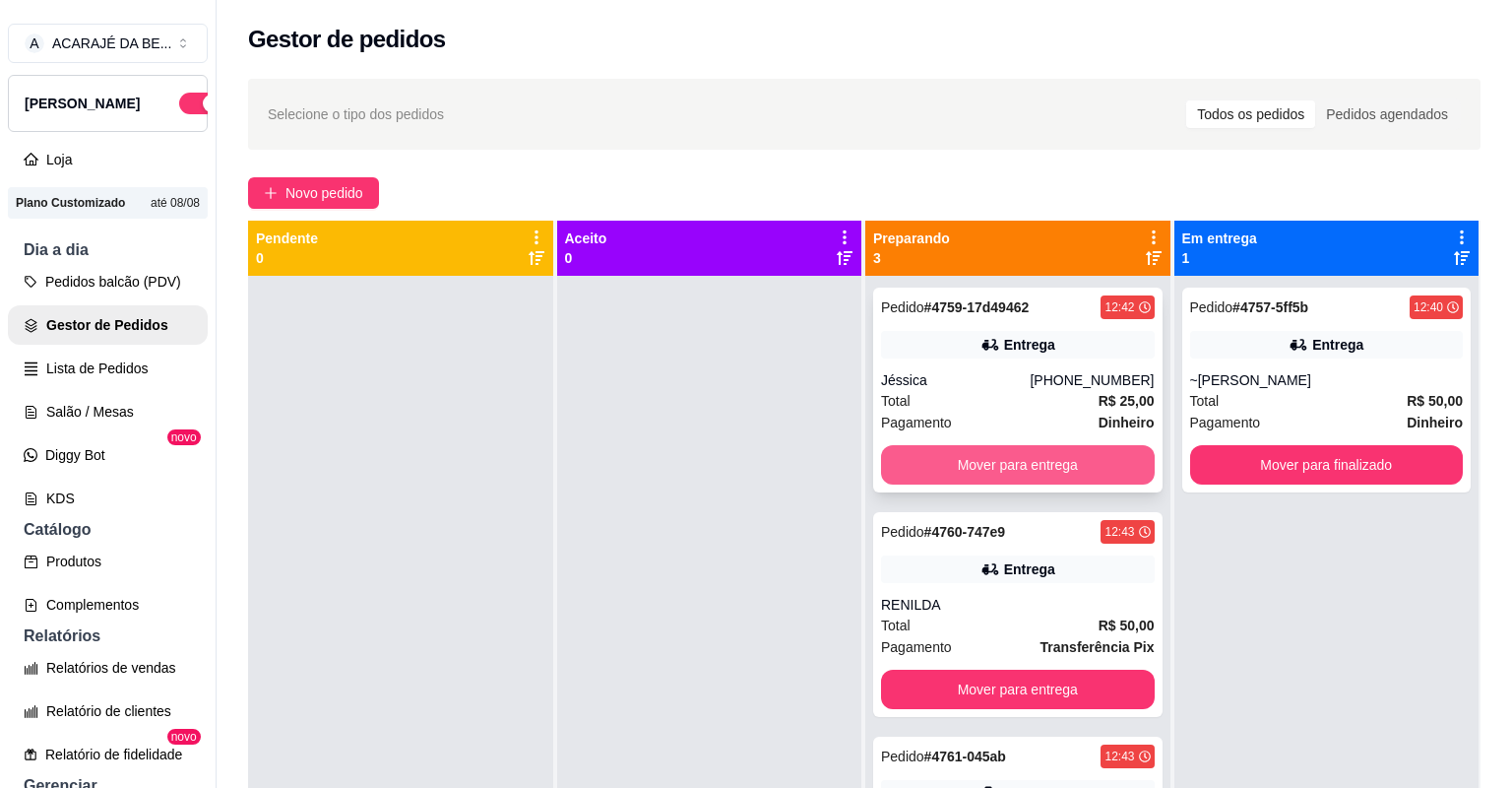 click on "Mover para entrega" at bounding box center [1018, 465] 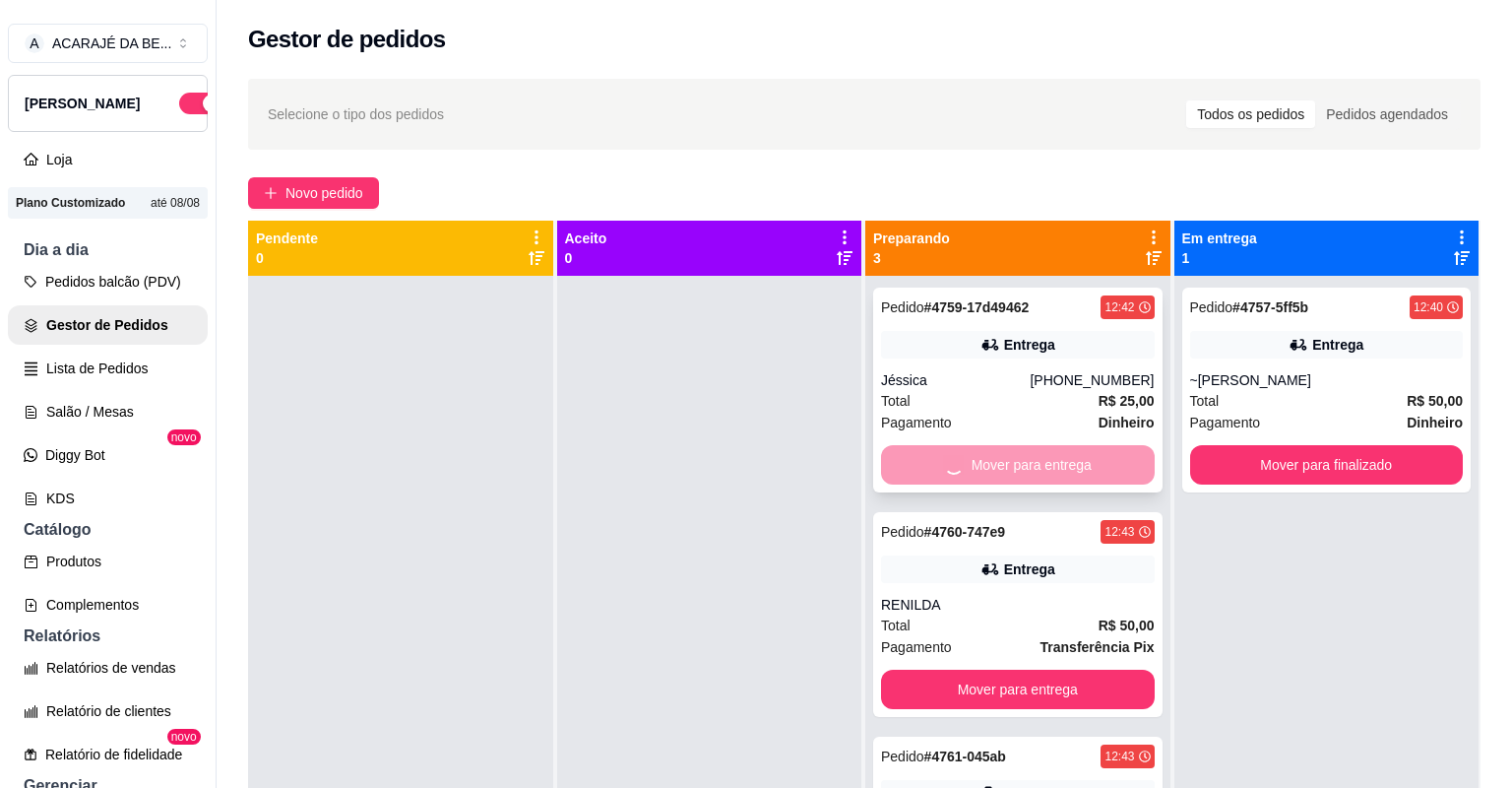click on "Mover para entrega" at bounding box center [1018, 465] 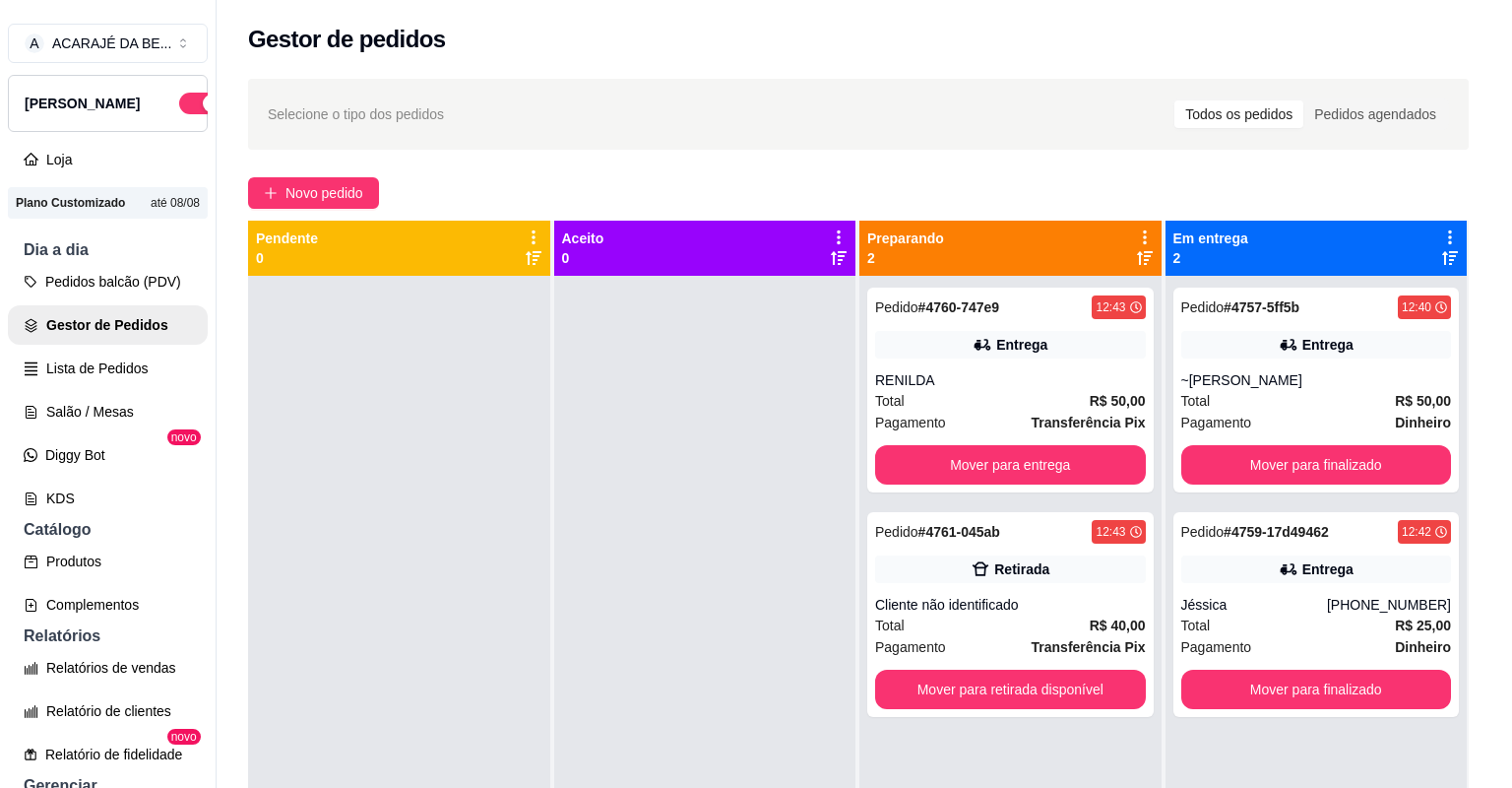 click on "ENTREGA" at bounding box center (753, 463) 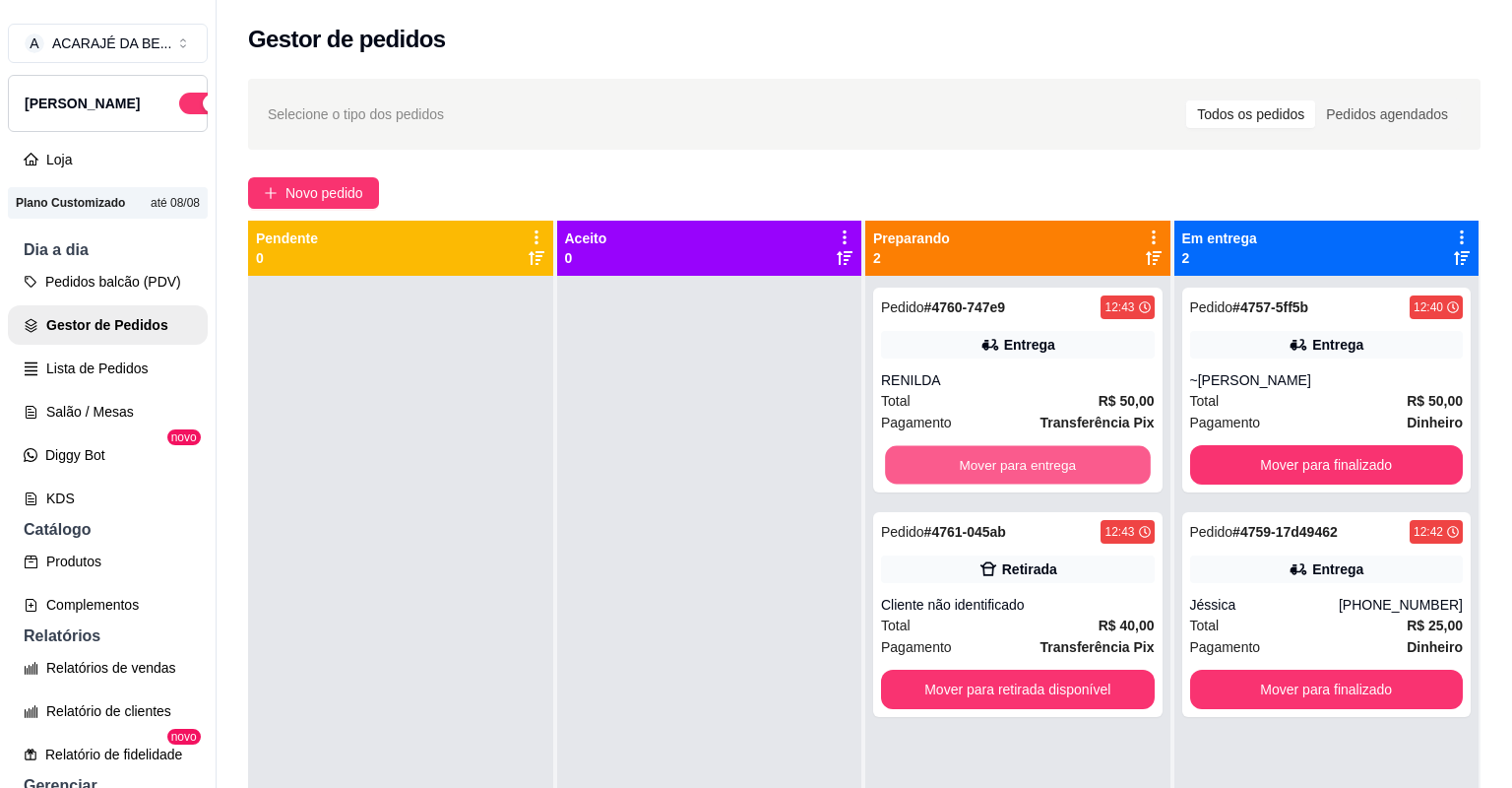 click on "Mover para entrega" at bounding box center [1017, 465] 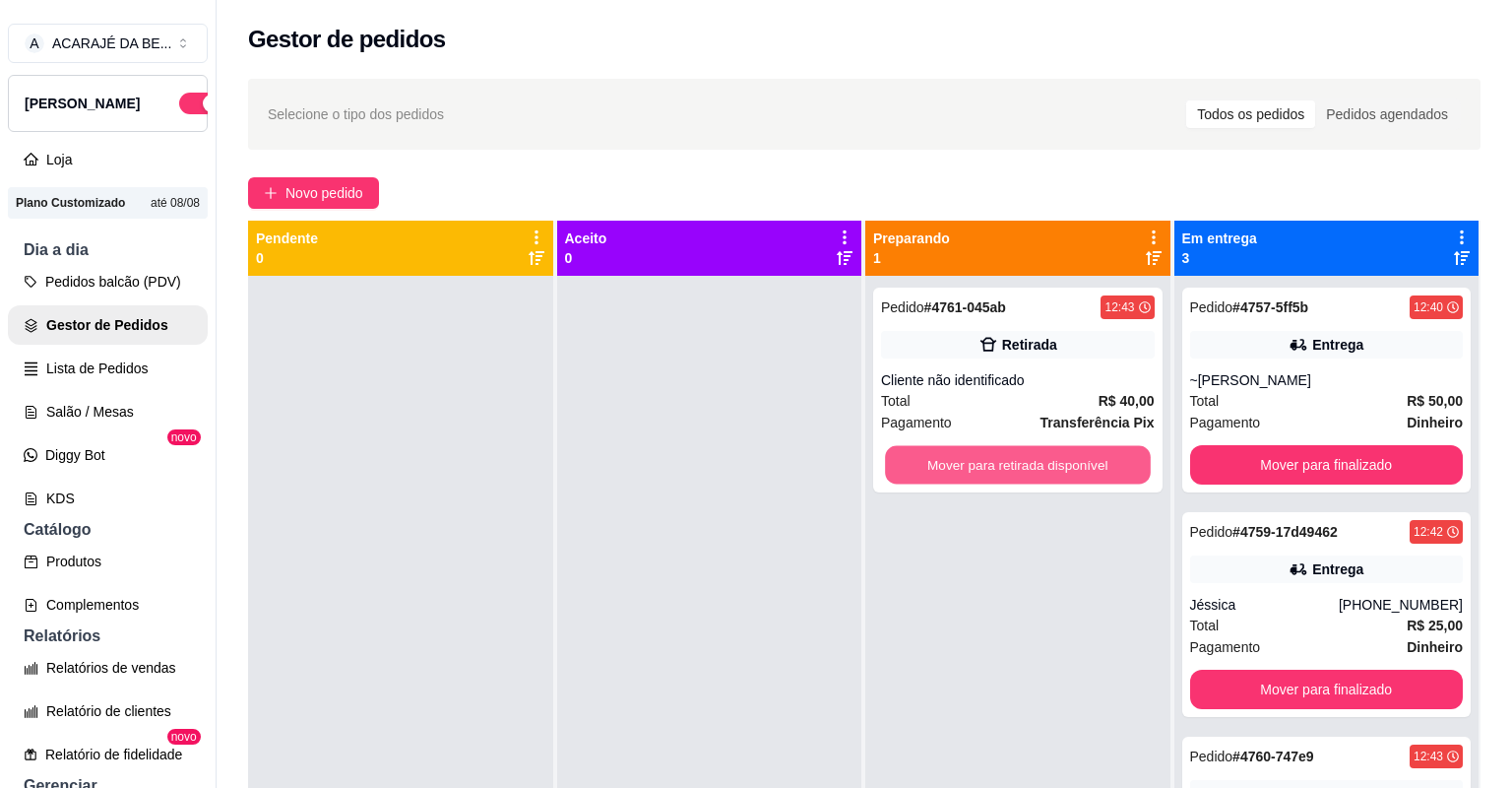 click on "Mover para retirada disponível" at bounding box center (1017, 465) 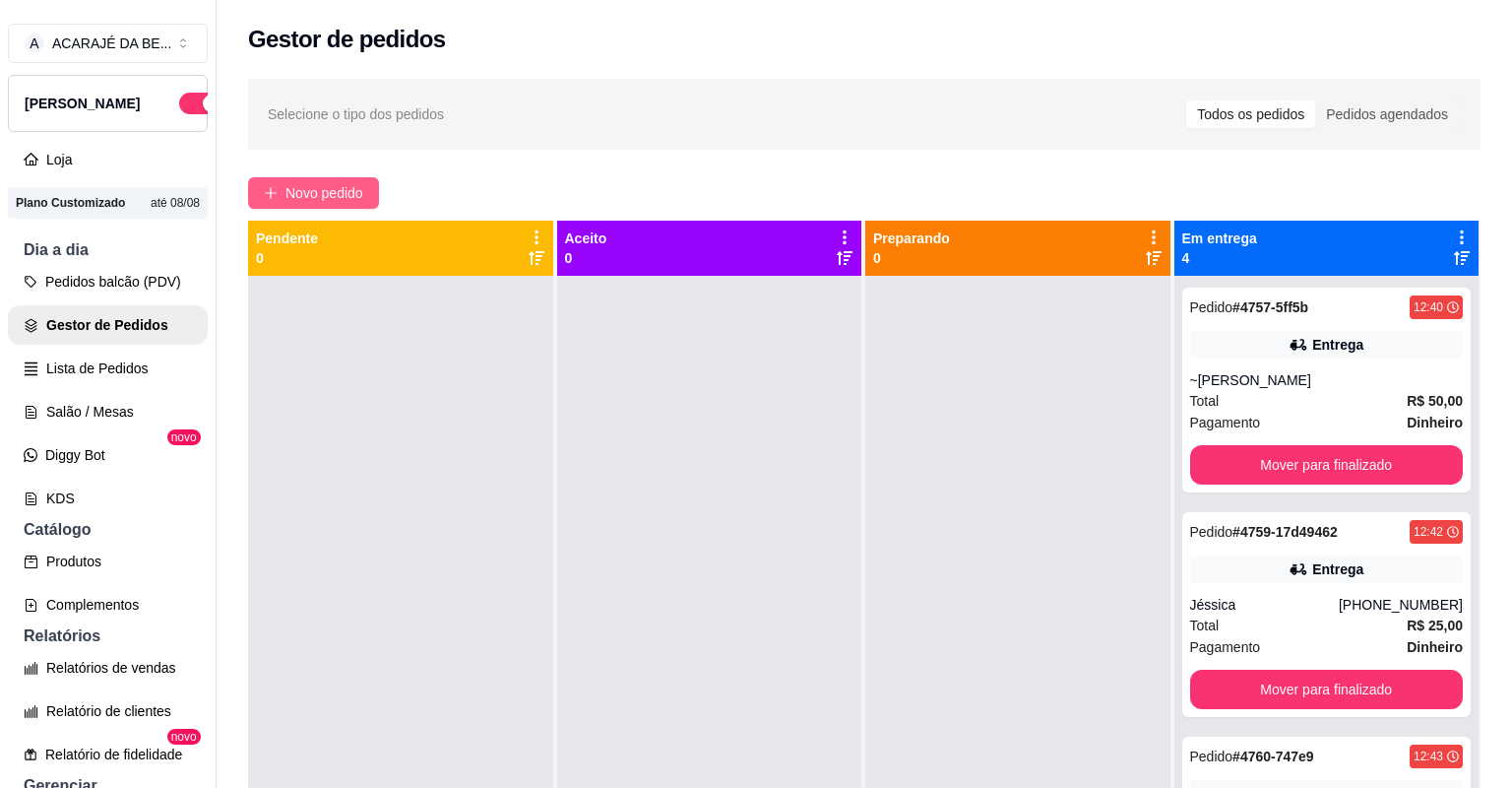 click on "Selecione o tipo dos pedidos Todos os pedidos Pedidos agendados Novo pedido Pendente 0 Aceito 0 Preparando 0 Em entrega 4 Pedido  # 4757-5ff5b 12:40 Entrega ~[PERSON_NAME] Total R$ 50,00 Pagamento Dinheiro Mover para finalizado Pedido  # 4759-17d49462 12:42 Entrega Jéssica  [PHONE_NUMBER] Total R$ 25,00 Pagamento Dinheiro Mover para finalizado Pedido  # 4760-747e9 12:43 Entrega RENILDA Total R$ 50,00 Pagamento Transferência Pix Mover para finalizado Pedido  # 4761-045ab 12:43 Retirada Cliente não identificado Total R$ 40,00 Pagamento Transferência Pix Mover para finalizado" at bounding box center (864, 550) 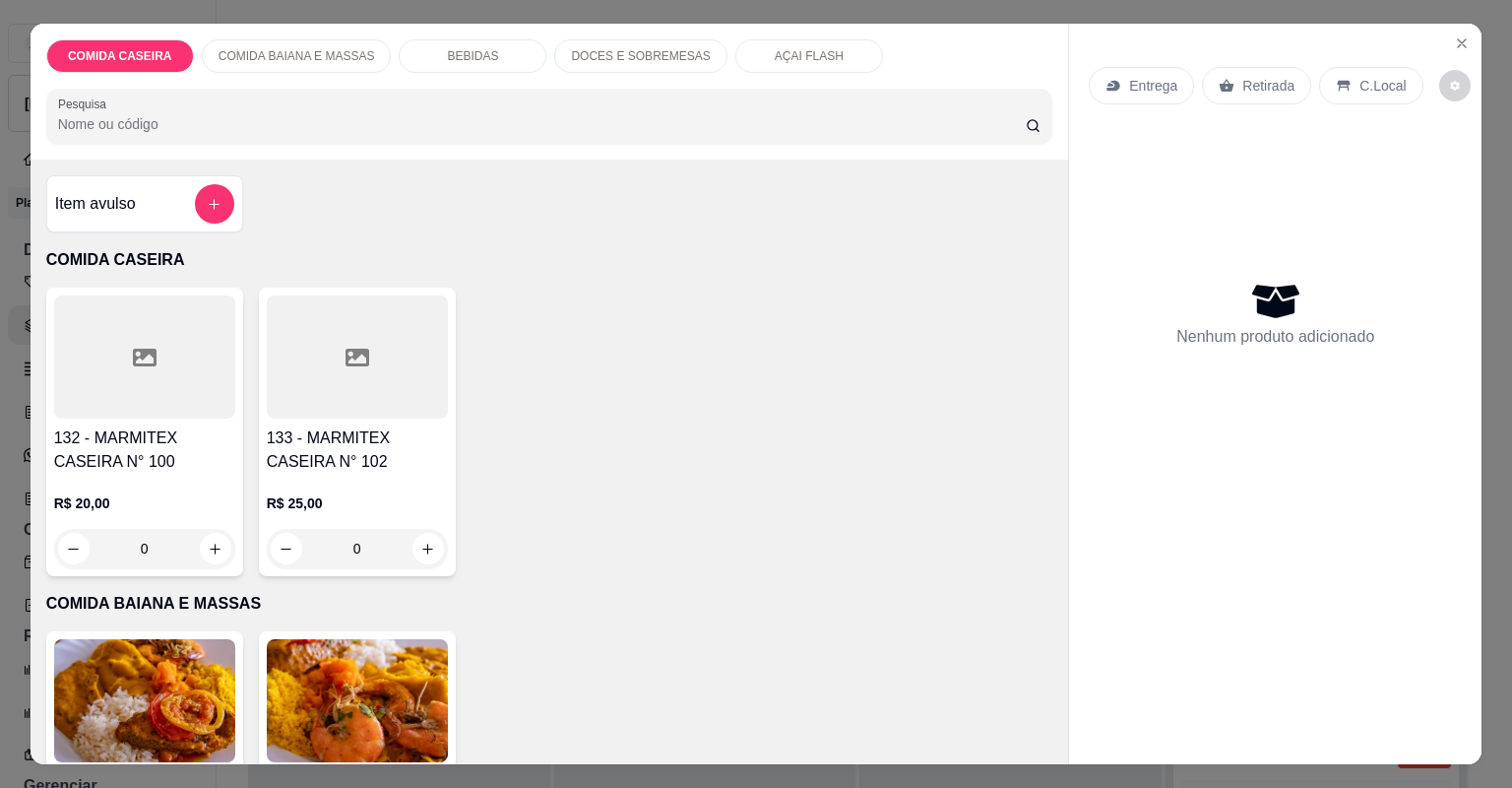 click at bounding box center [145, 357] 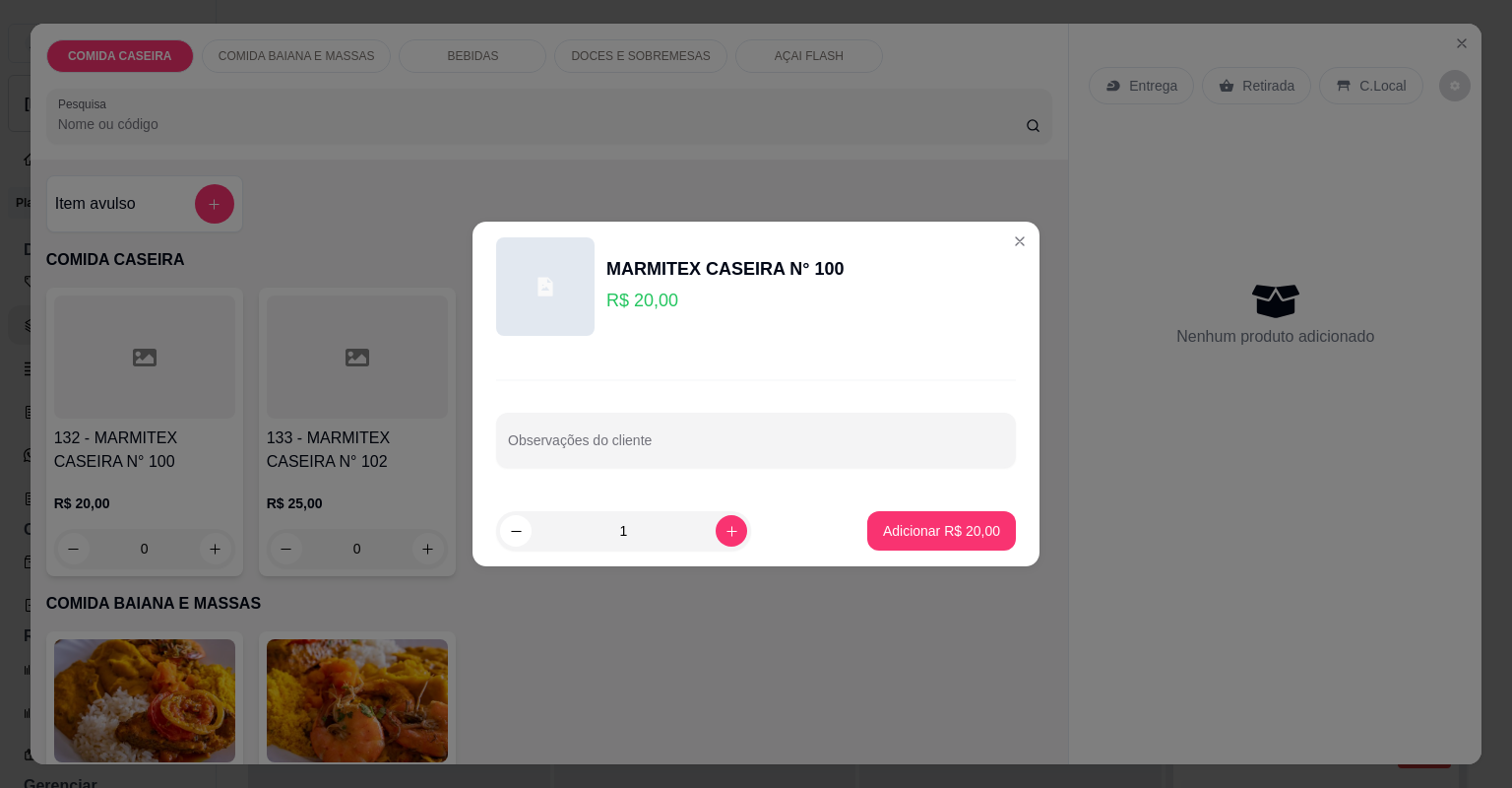 drag, startPoint x: 639, startPoint y: 469, endPoint x: 642, endPoint y: 458, distance: 11.401754 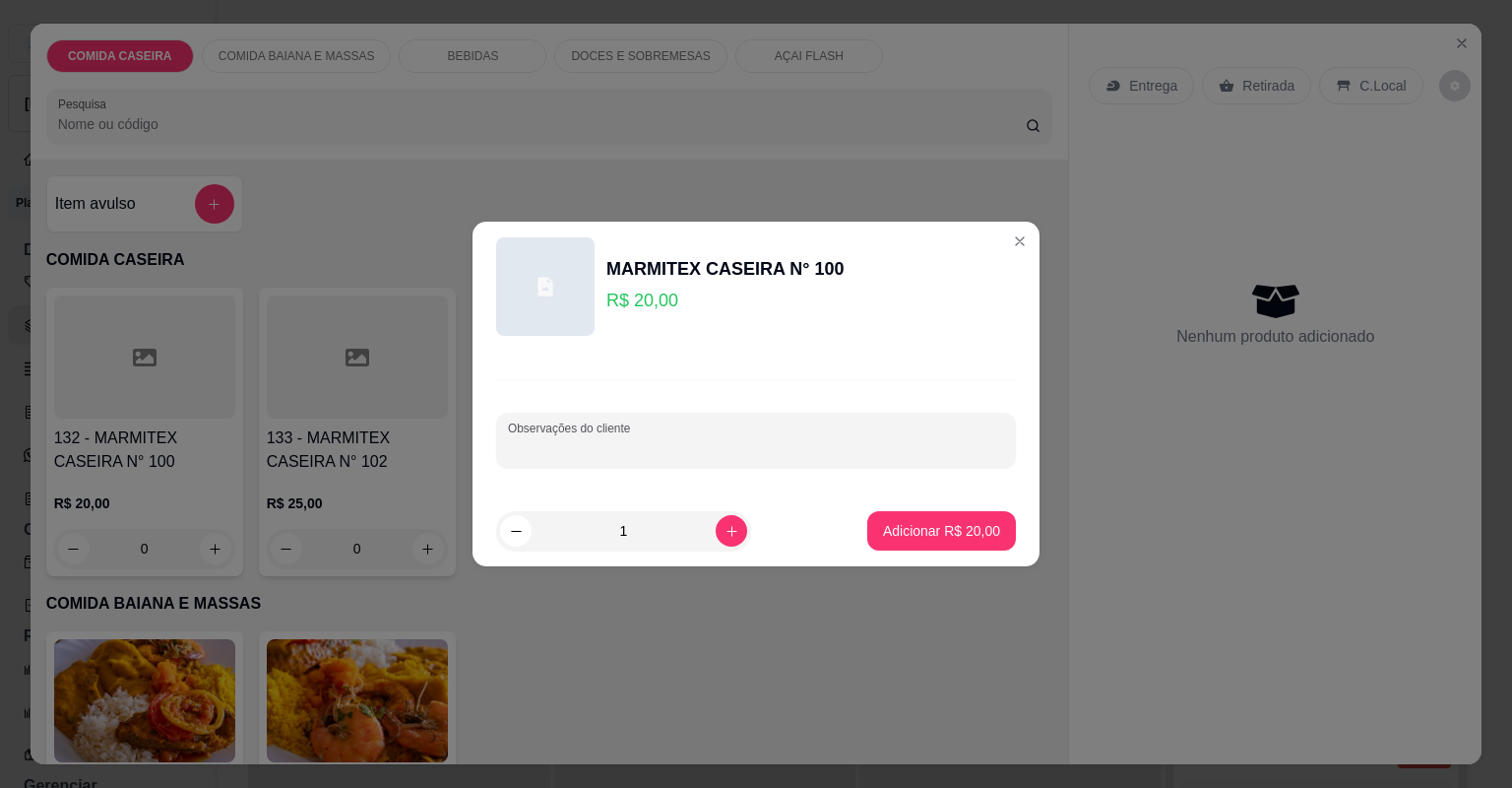 click on "Observações do cliente" at bounding box center (756, 448) 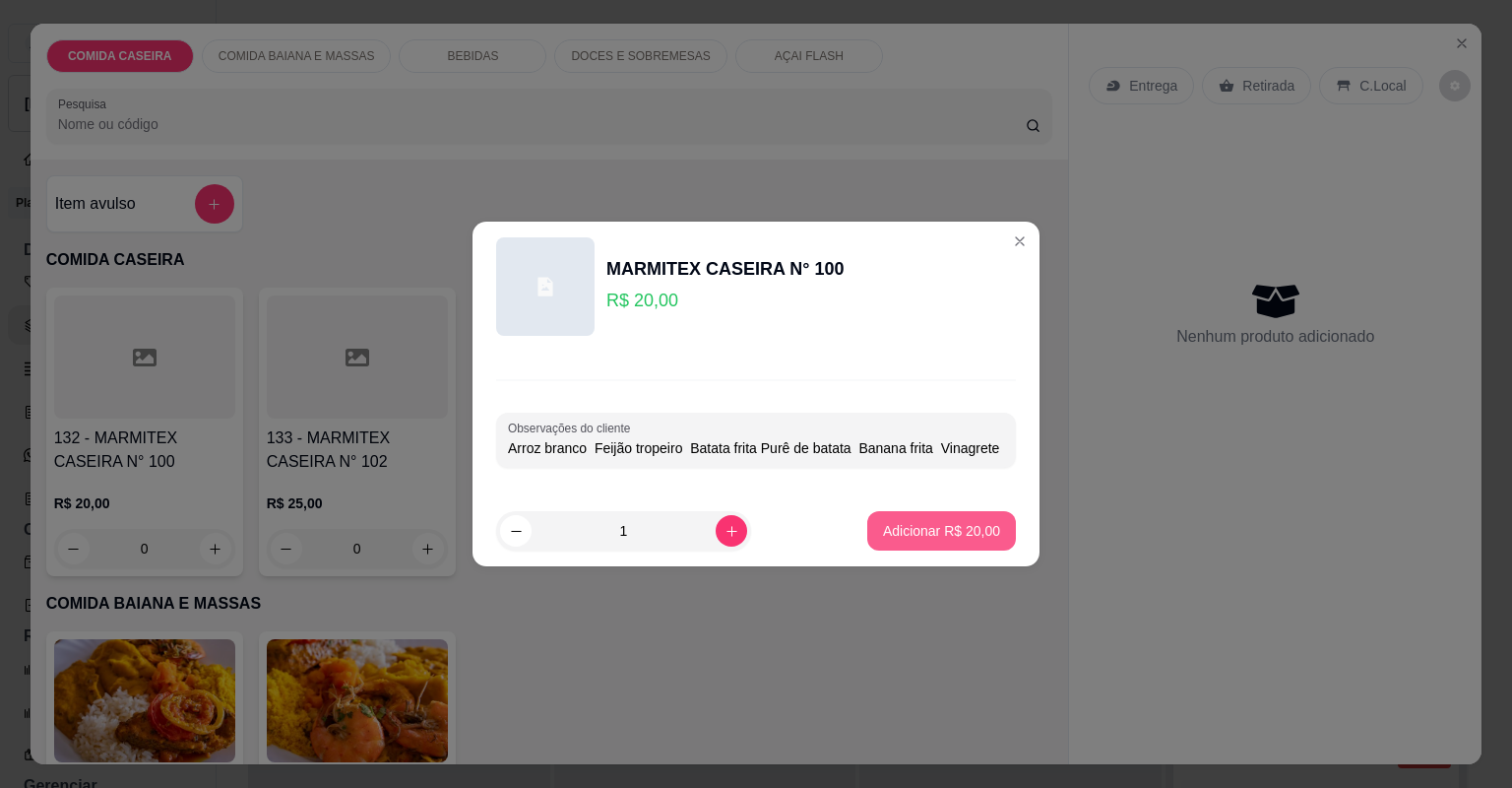 type on "Arroz branco  Feijão tropeiro  Batata frita Purê de batata  Banana frita  Vinagrete  Linguiça mista  Colchão Mole" 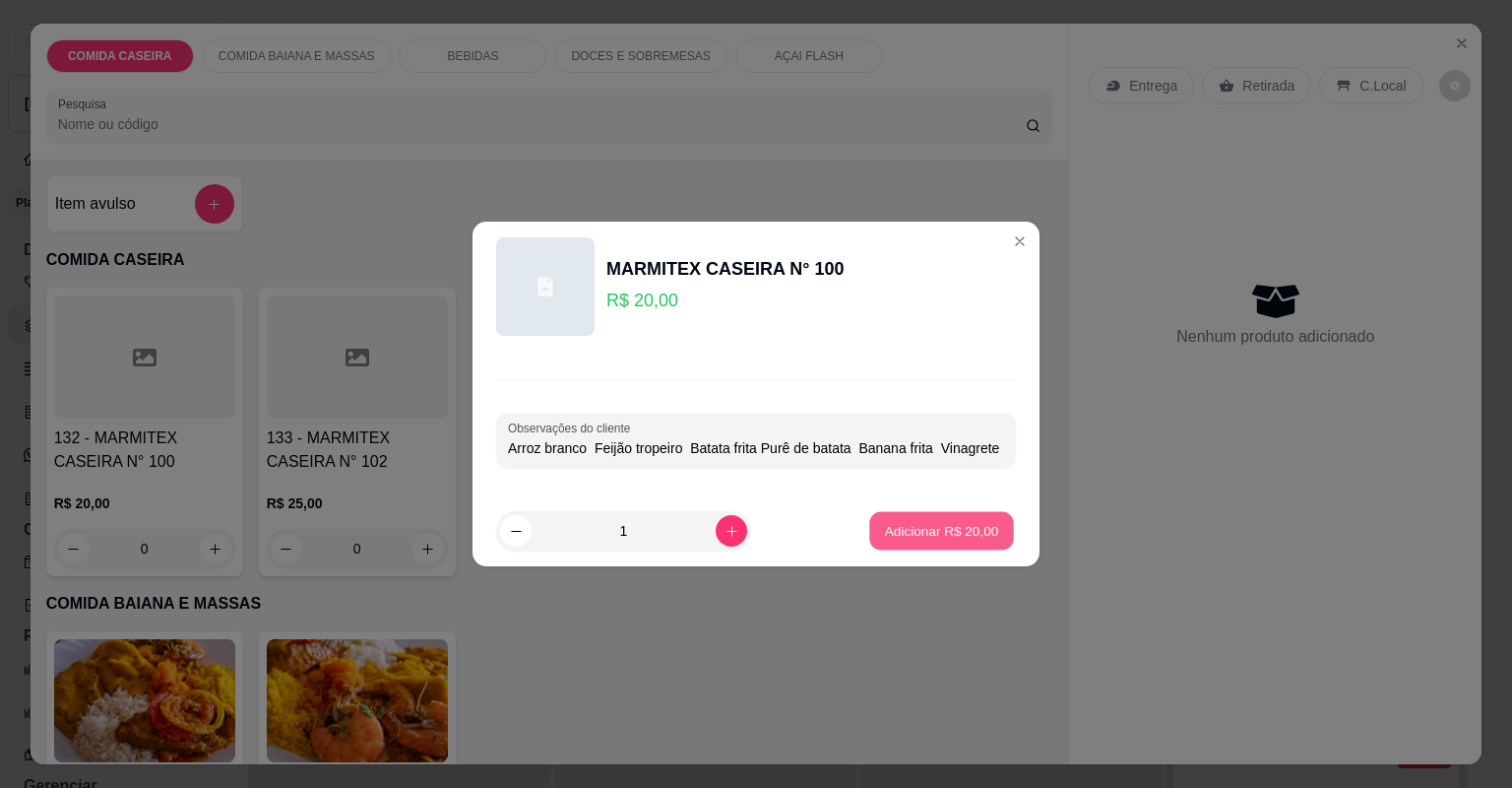 click on "Adicionar   R$ 20,00" at bounding box center (942, 530) 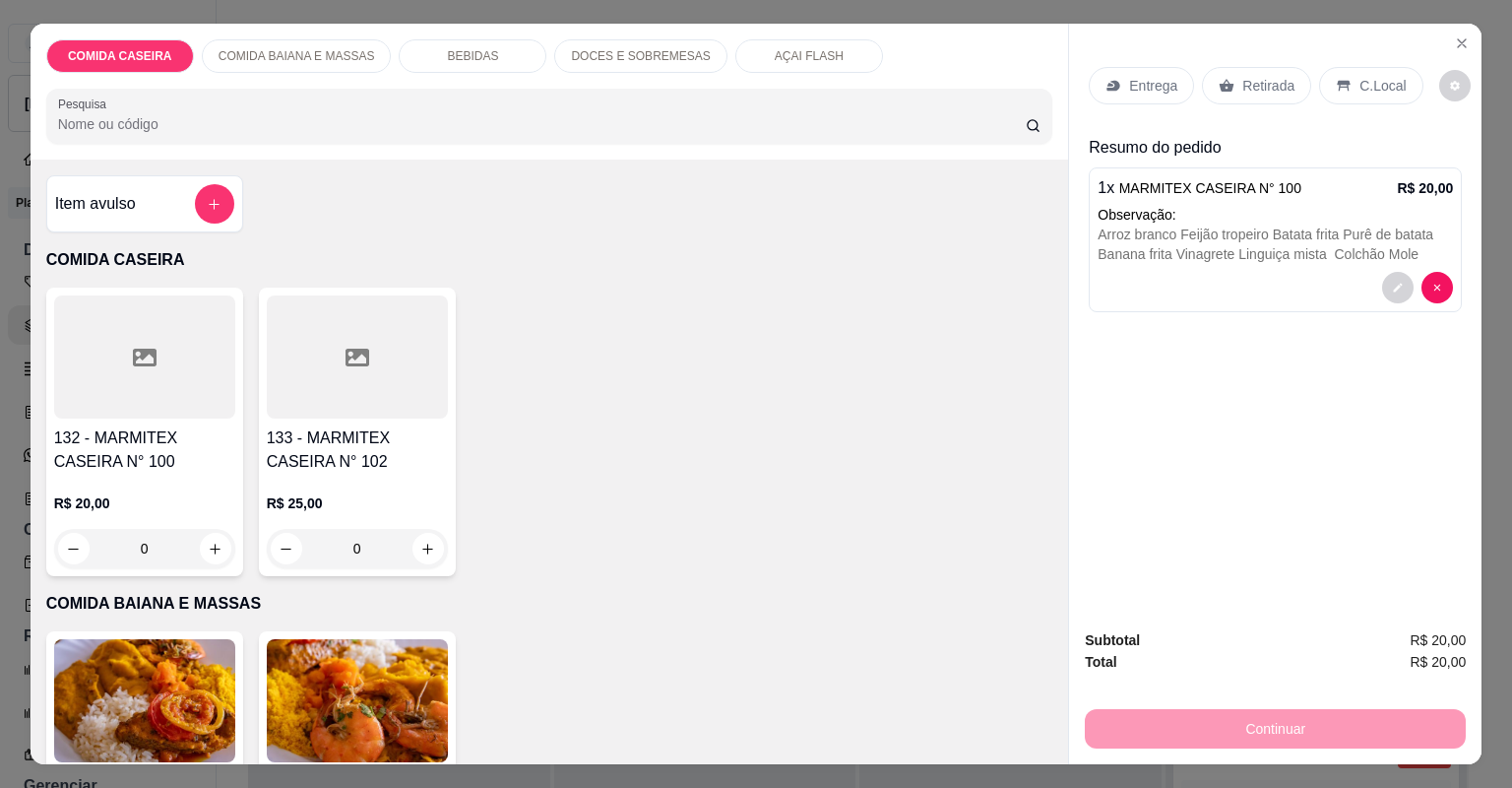 click on "133 - MARMITEX CASEIRA N° 102     R$ 25,00 0" at bounding box center [357, 431] 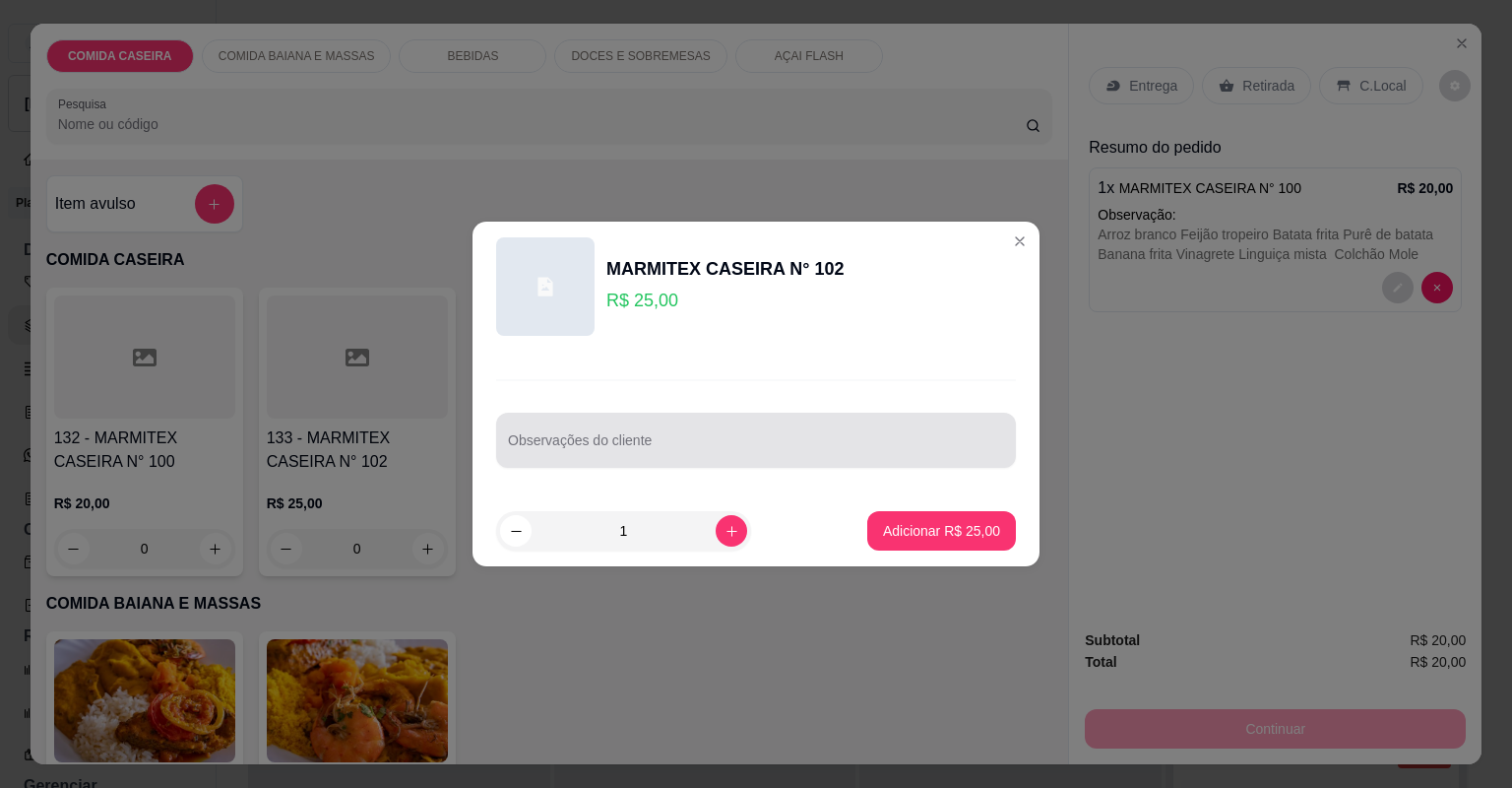 click at bounding box center [756, 440] 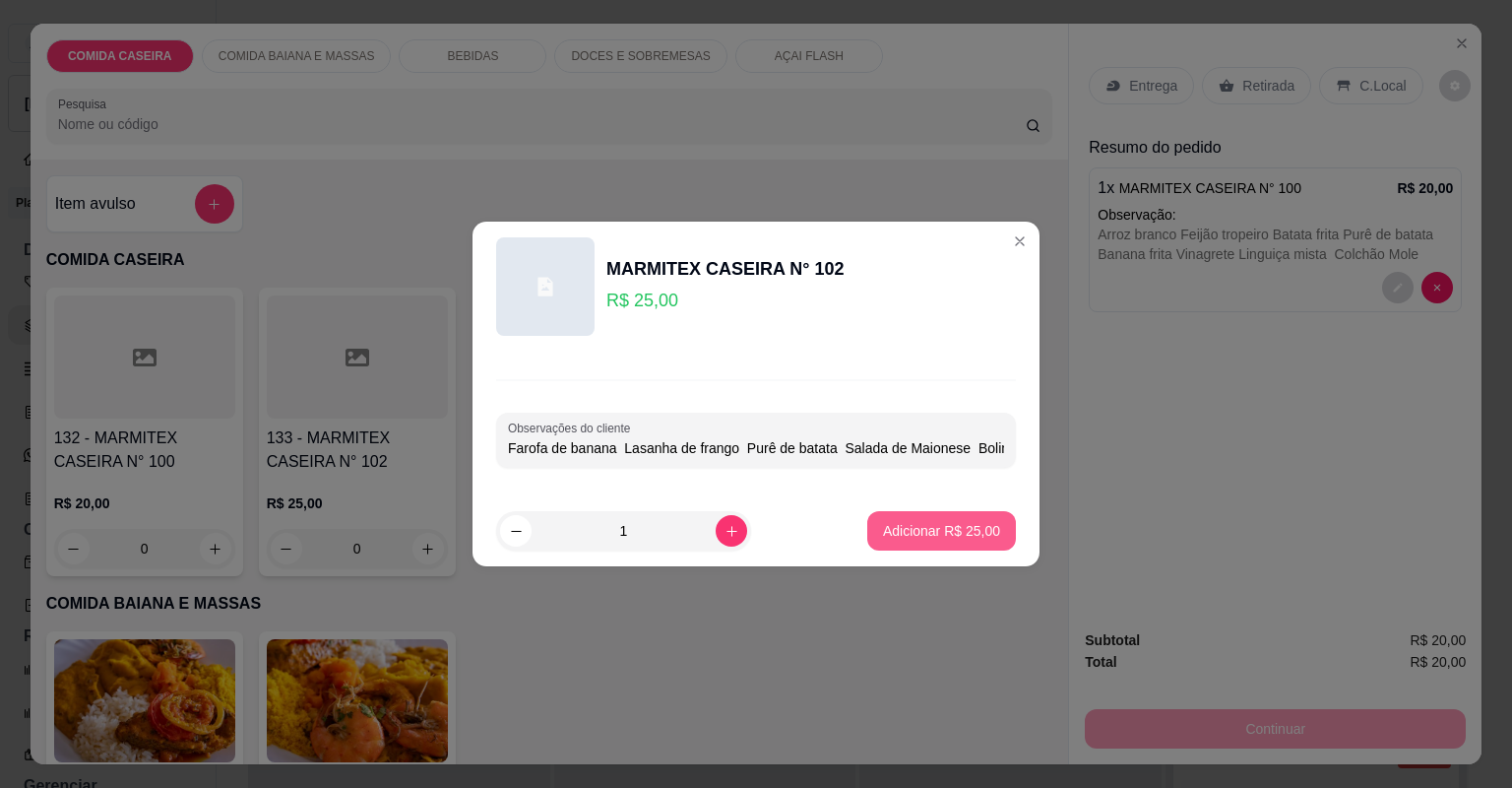 click on "Adicionar   R$ 25,00" at bounding box center [941, 531] 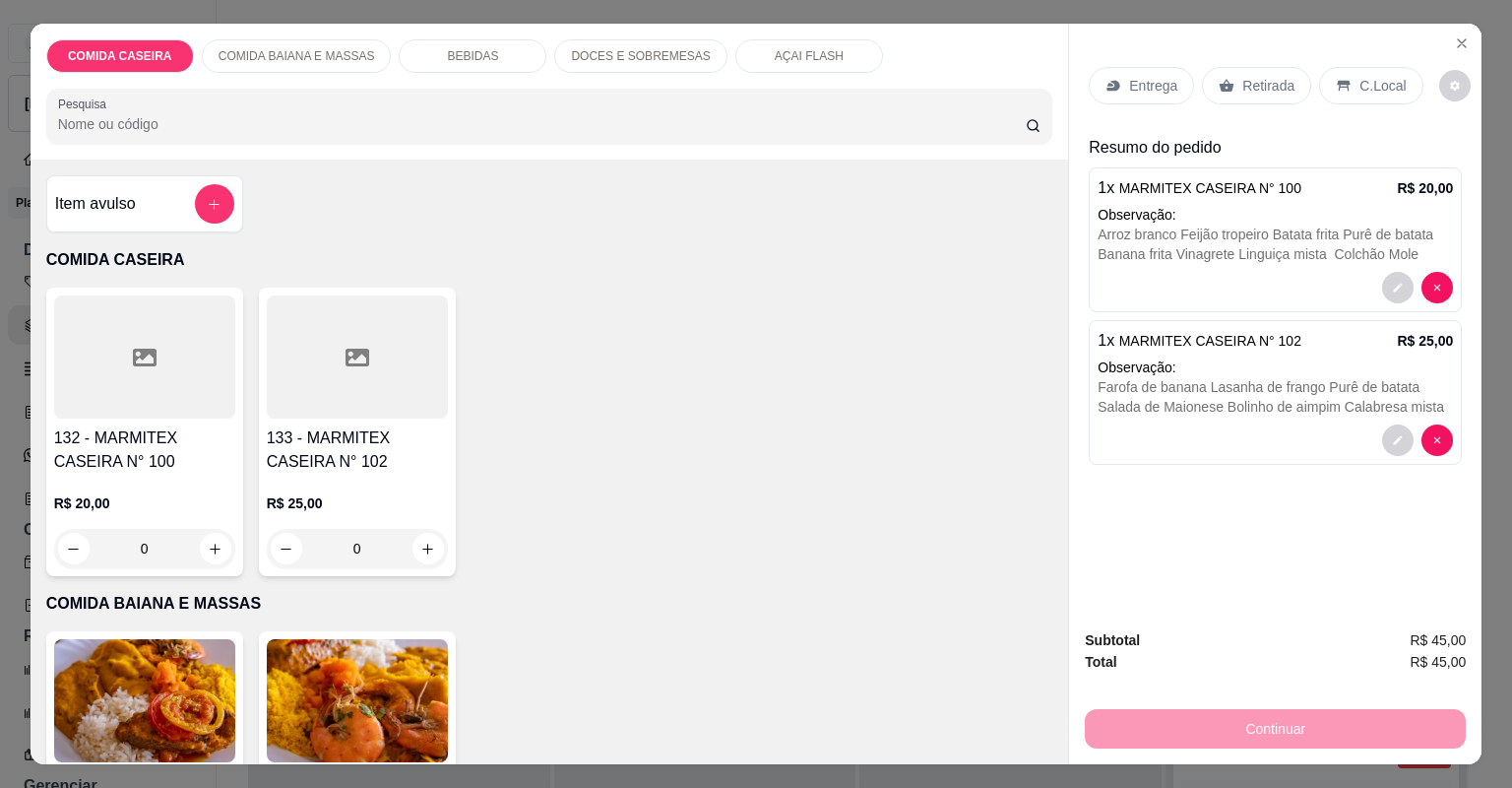 click on "132 - MARMITEX CASEIRA N° 100    R$ 20,00 0 133 - MARMITEX CASEIRA N° 102     R$ 25,00 0" at bounding box center (549, 431) 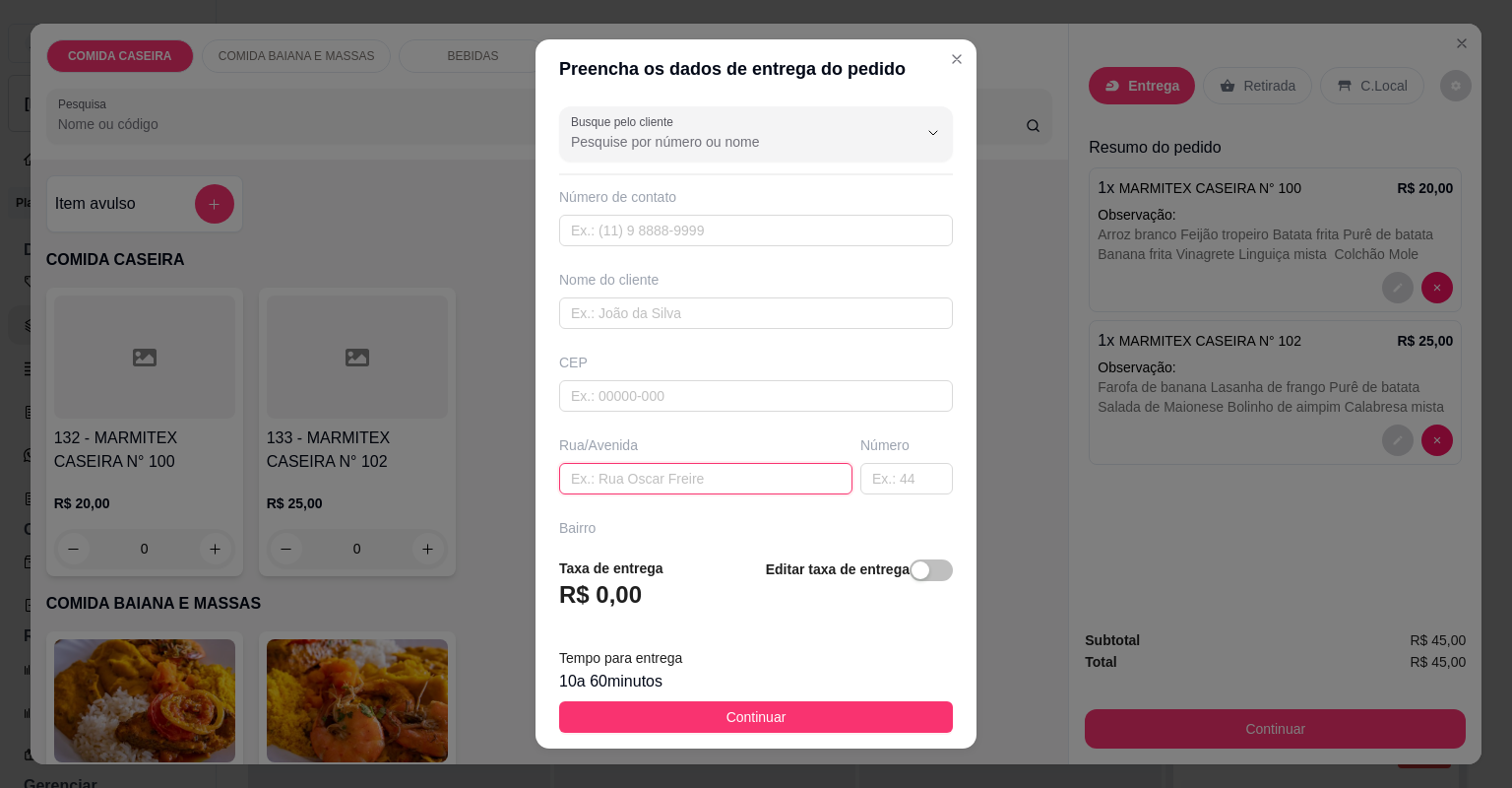 click at bounding box center [706, 479] 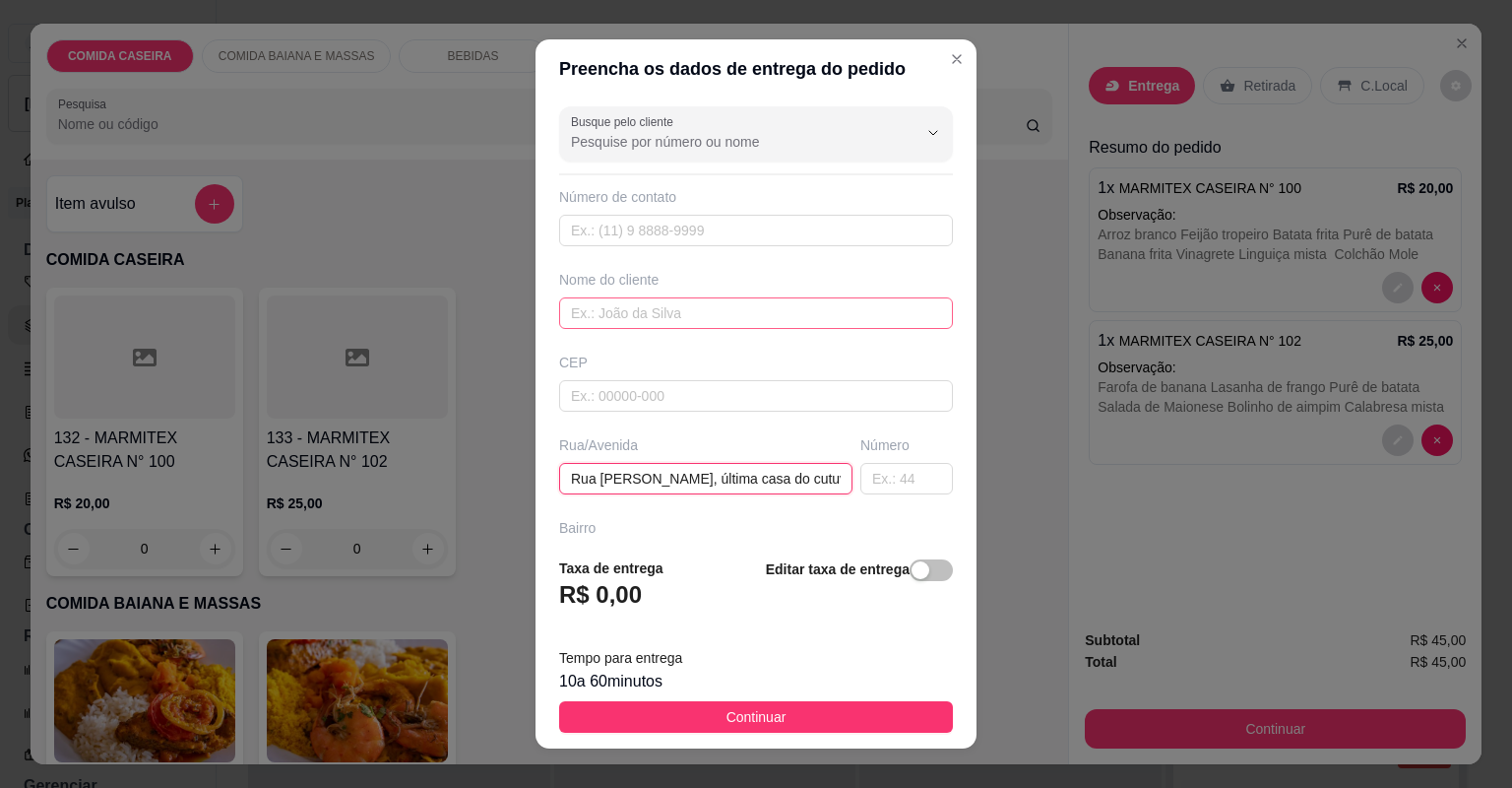 type on "Rua [PERSON_NAME], última casa do cutuvelo do lado esquerdo, número 245." 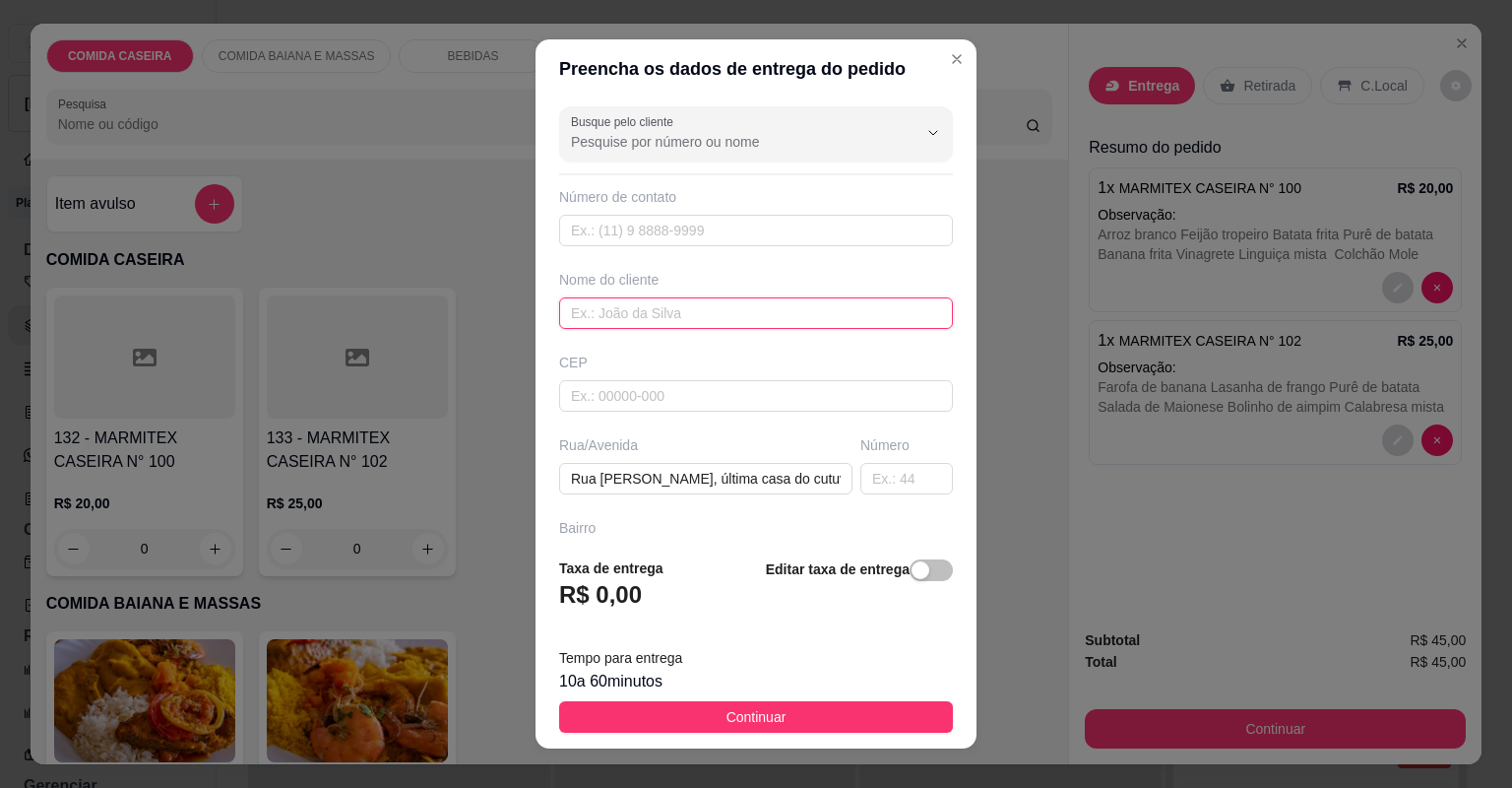 click at bounding box center [756, 313] 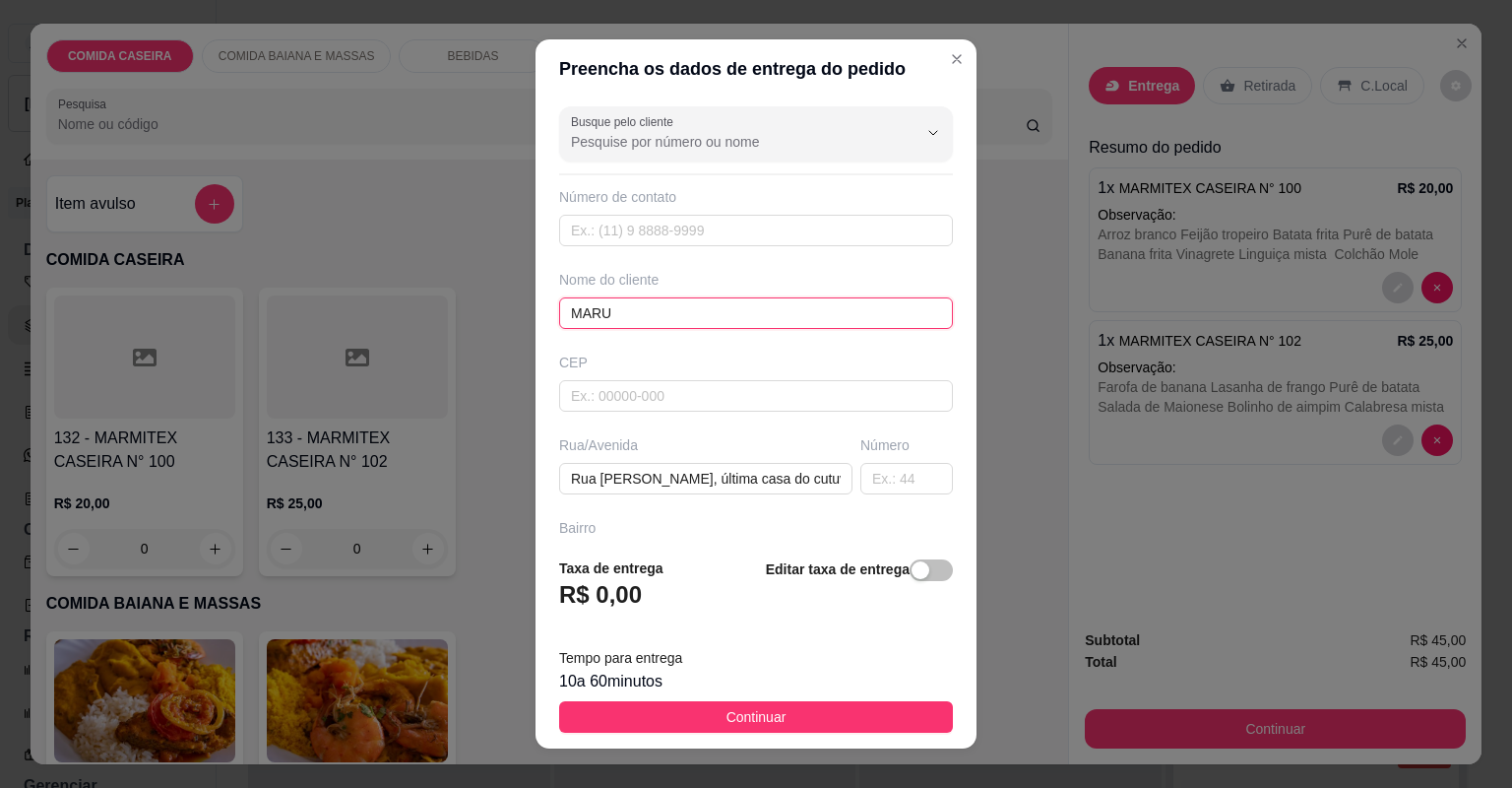 type on "MARUC" 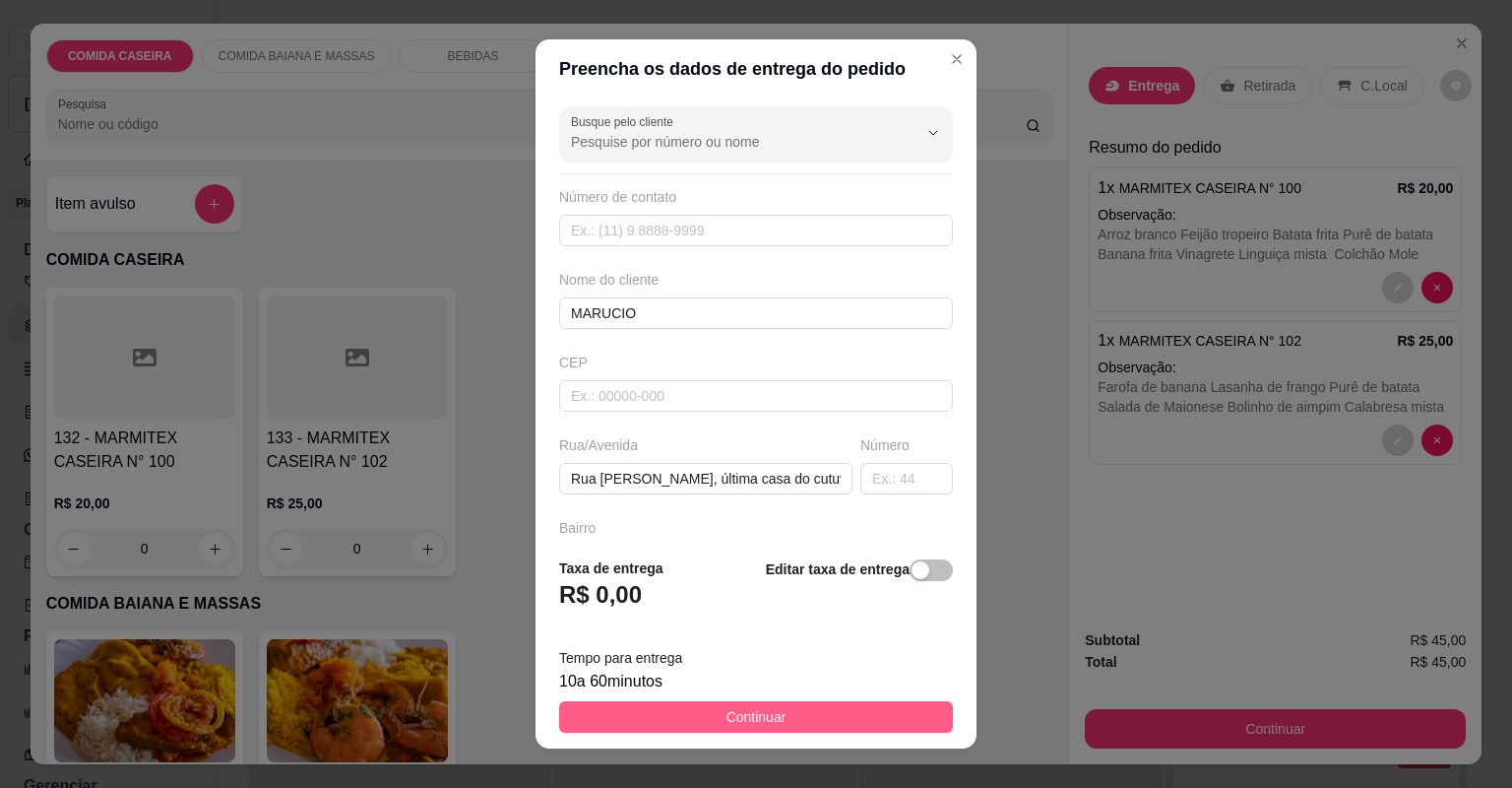 click on "Continuar" at bounding box center (756, 717) 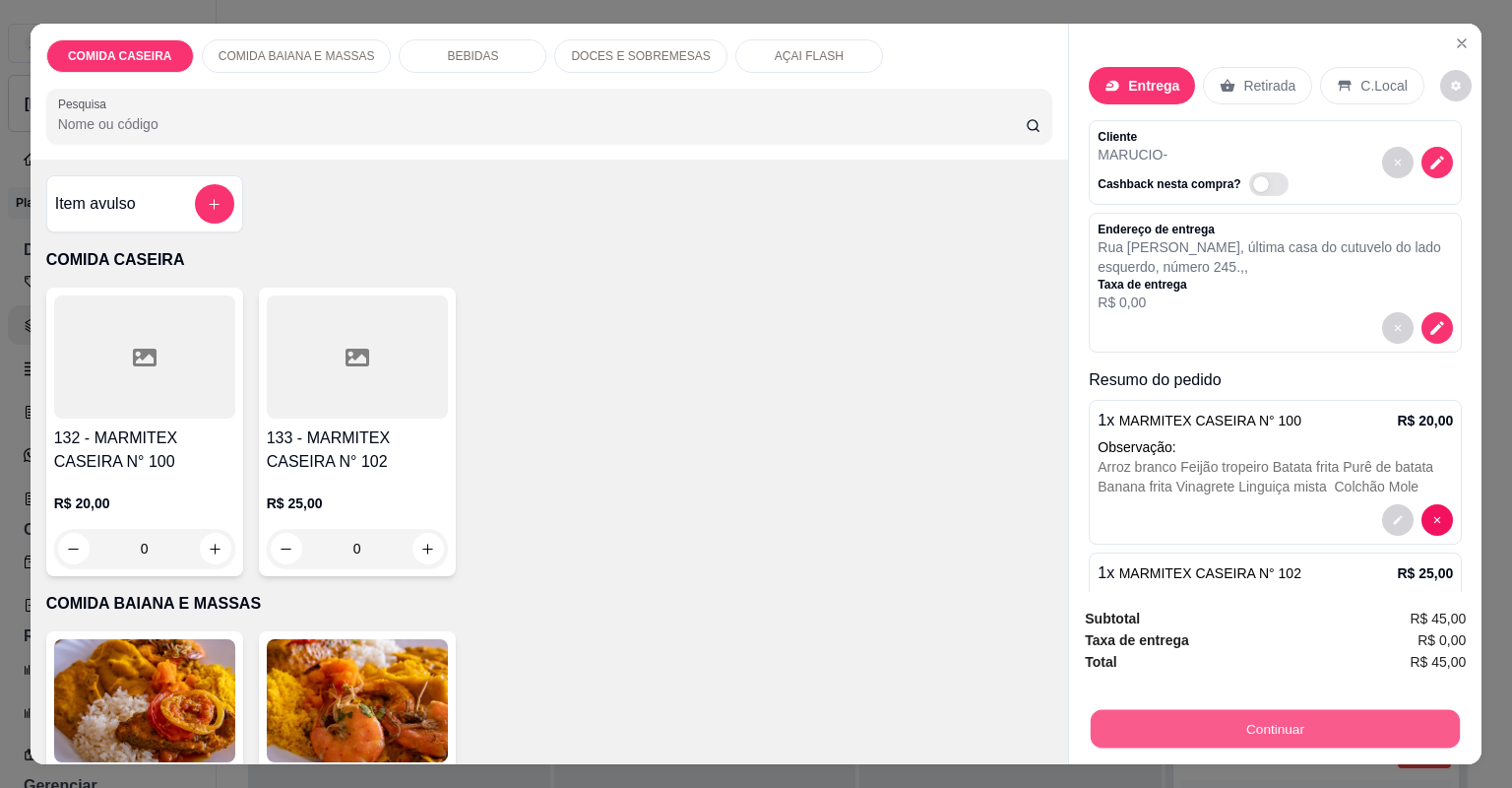 click on "Continuar" at bounding box center [1275, 729] 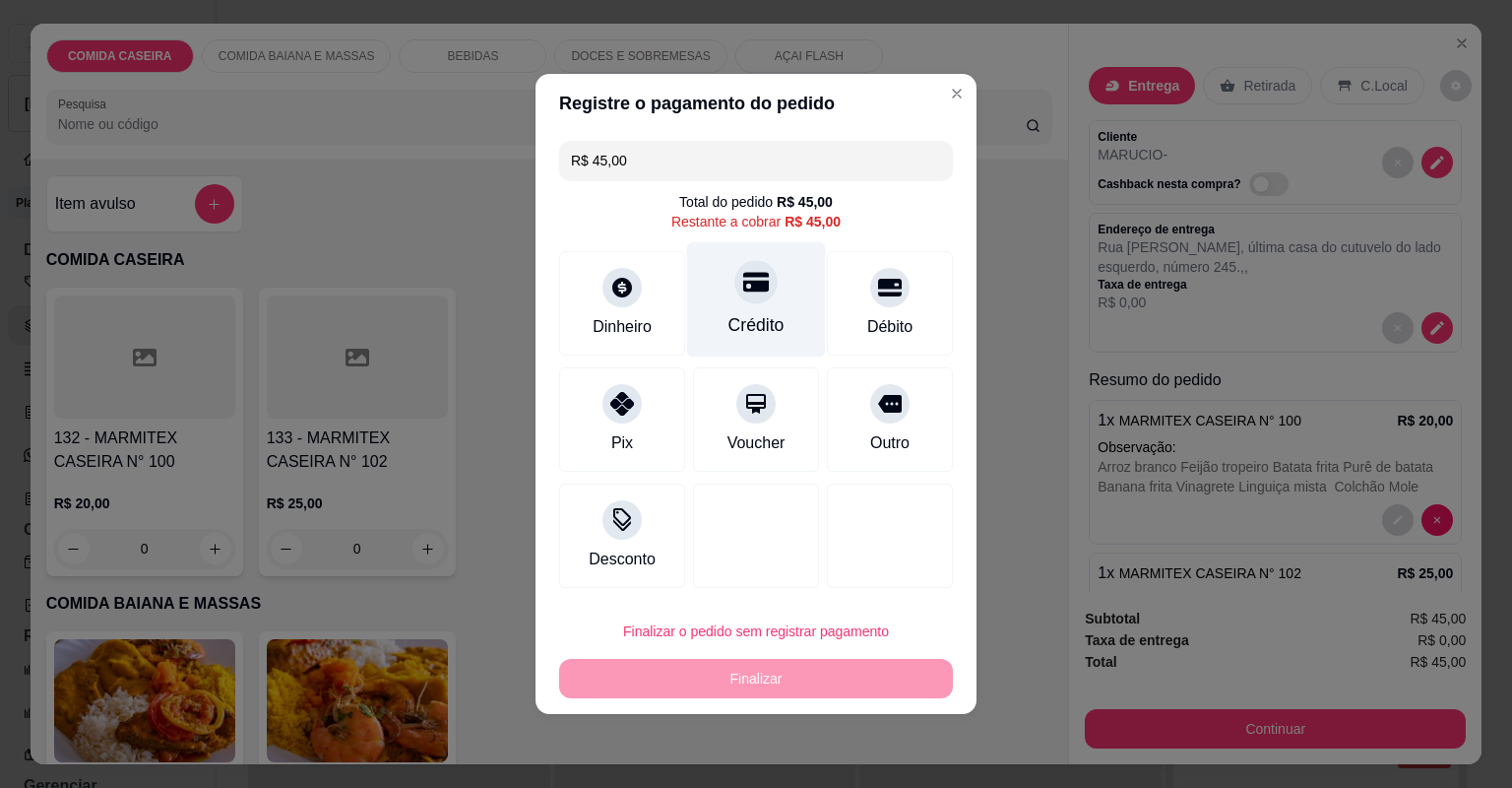 click on "Crédito" at bounding box center [756, 299] 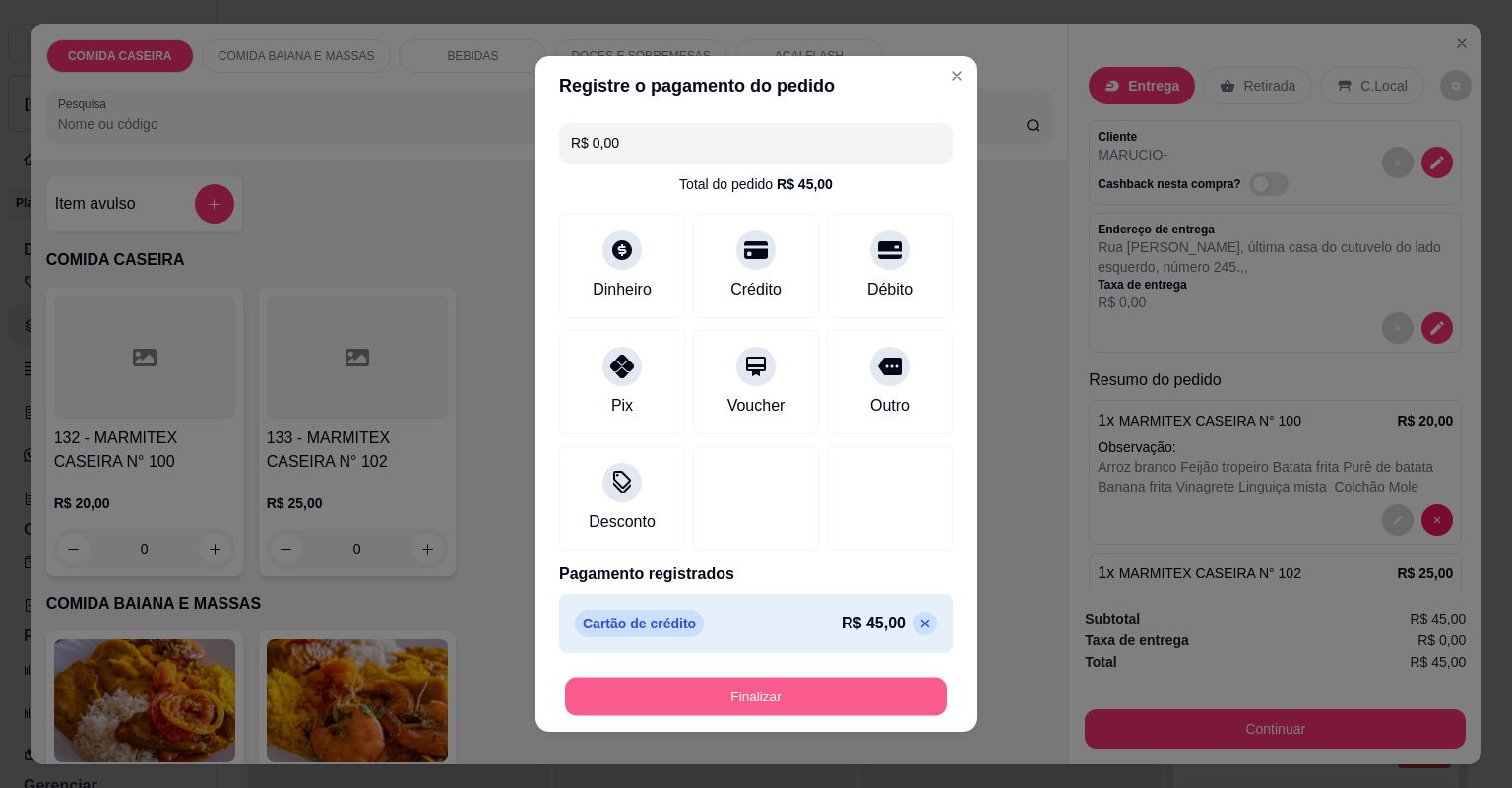 click on "Finalizar" at bounding box center (756, 696) 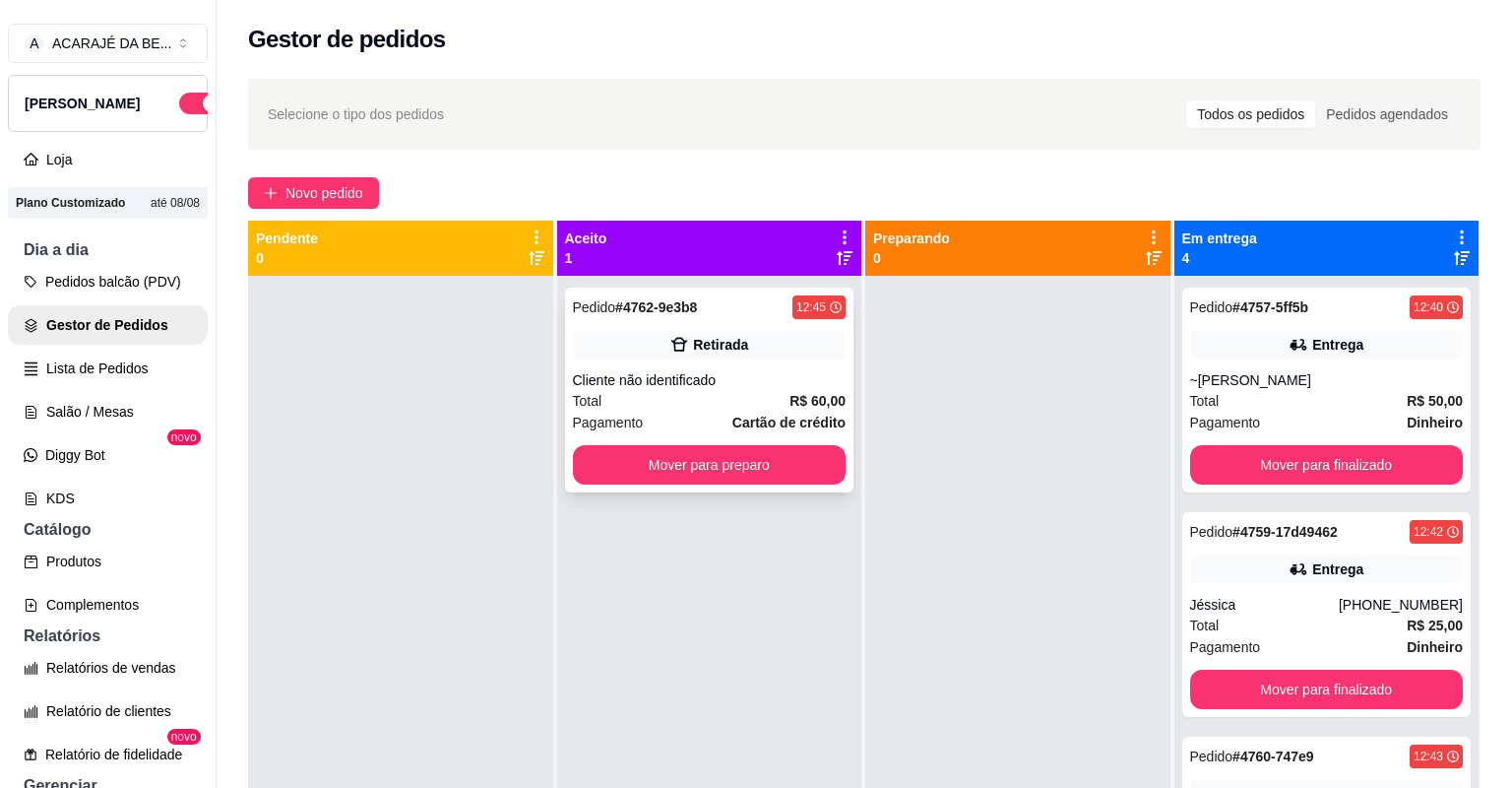 click on "Cliente não identificado" at bounding box center (710, 380) 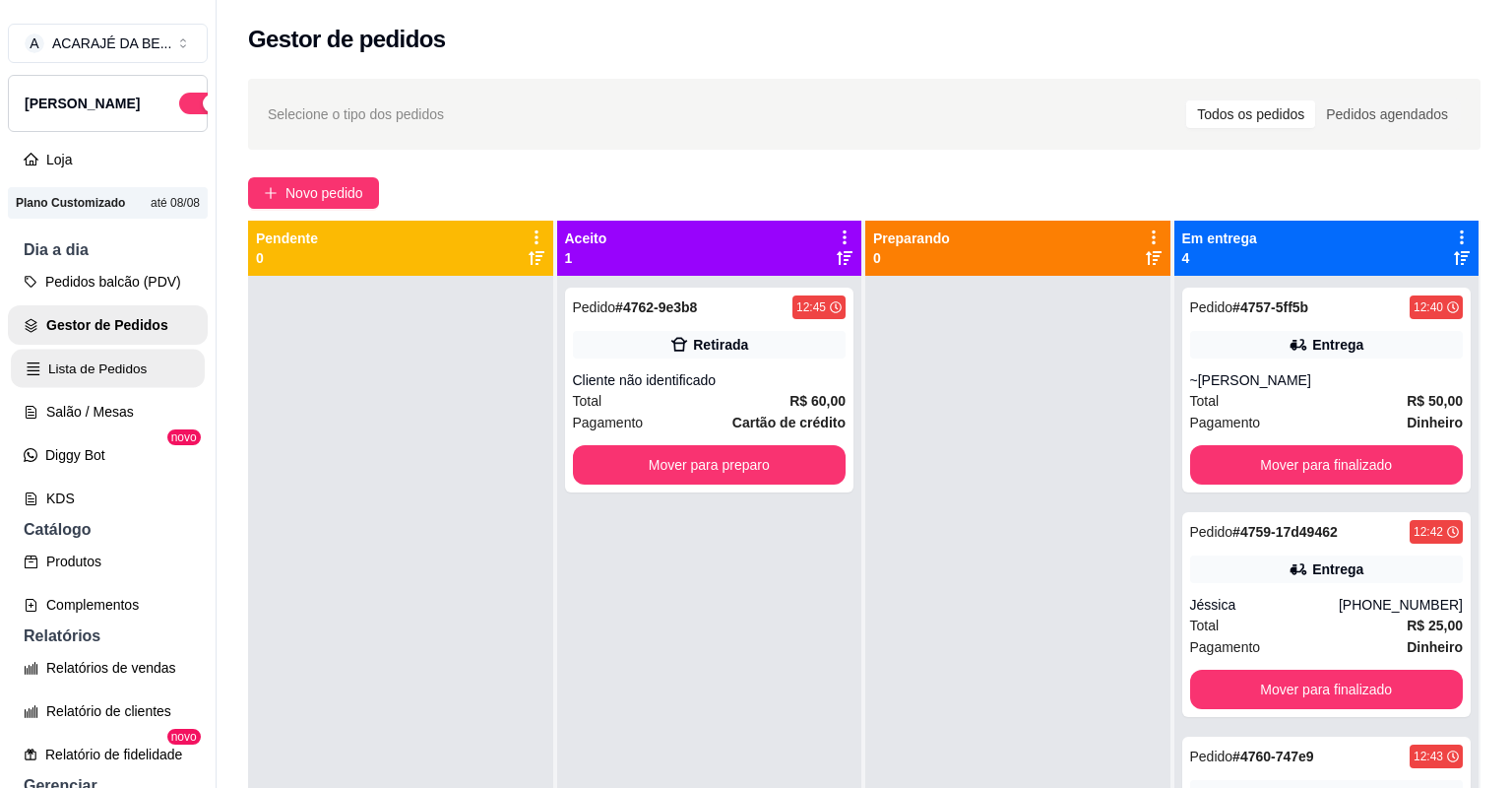 click on "Lista de Pedidos" at bounding box center [107, 368] 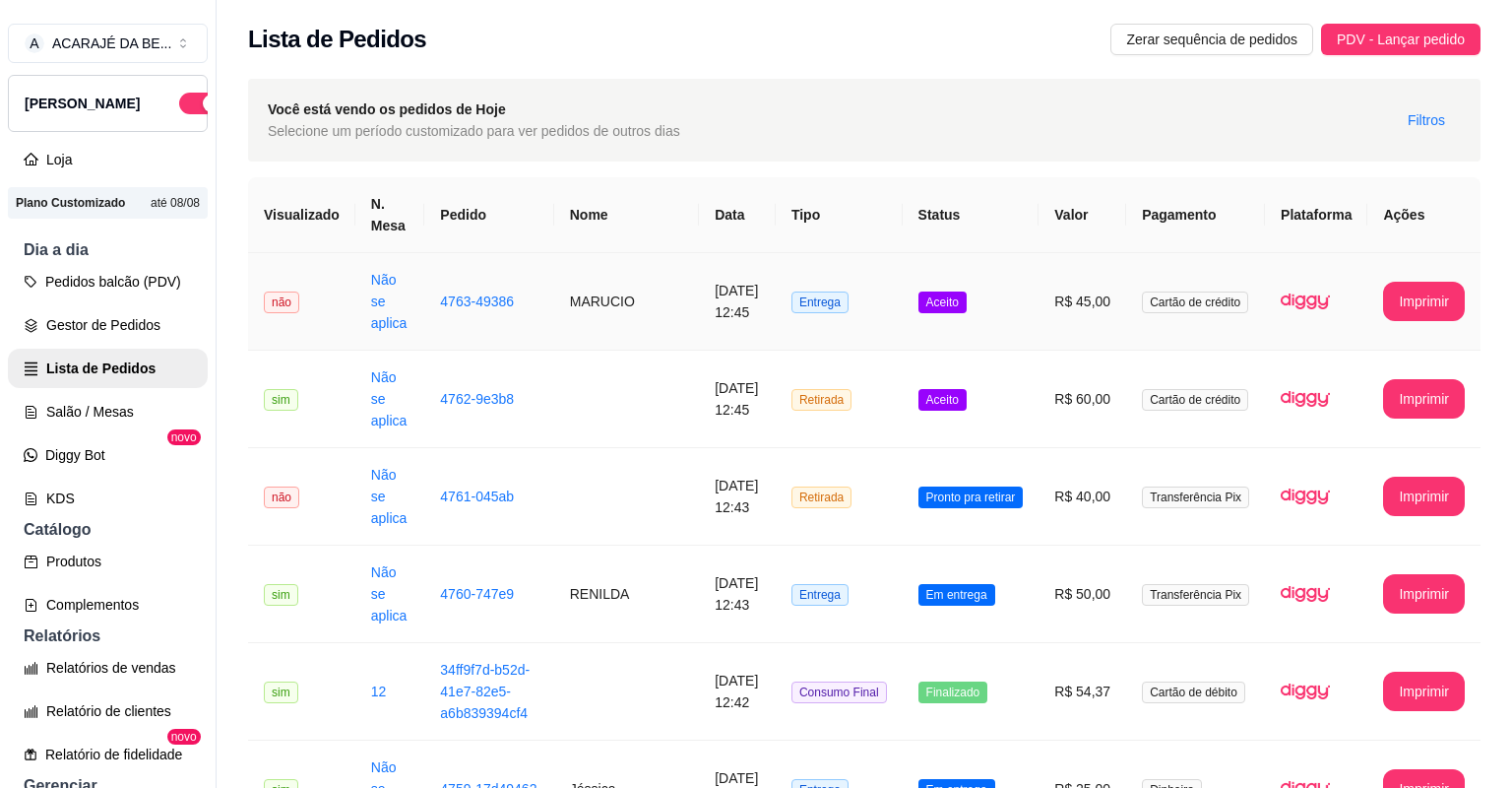 click on "MARUCIO" at bounding box center [626, 301] 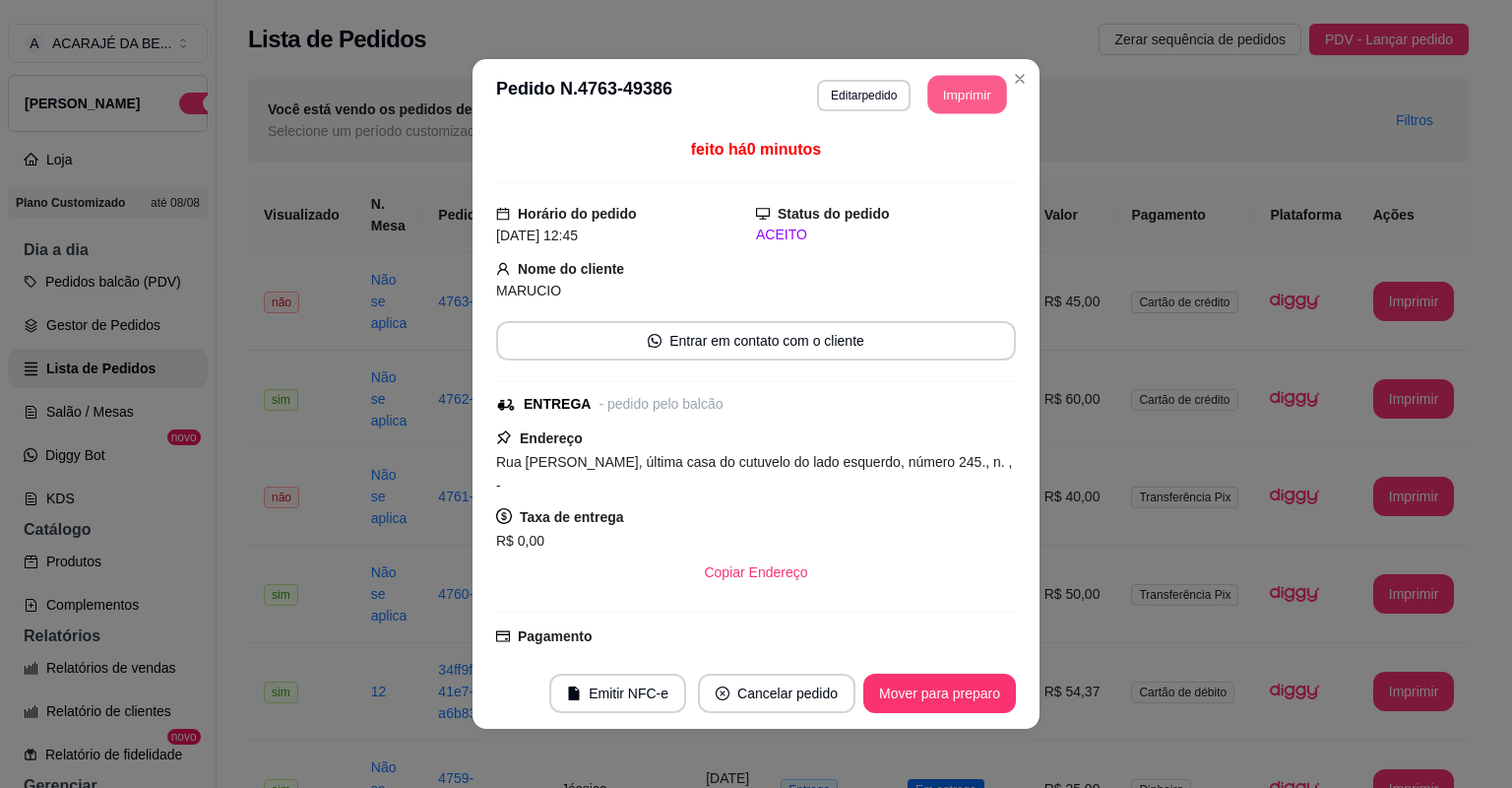 click on "Imprimir" at bounding box center (968, 95) 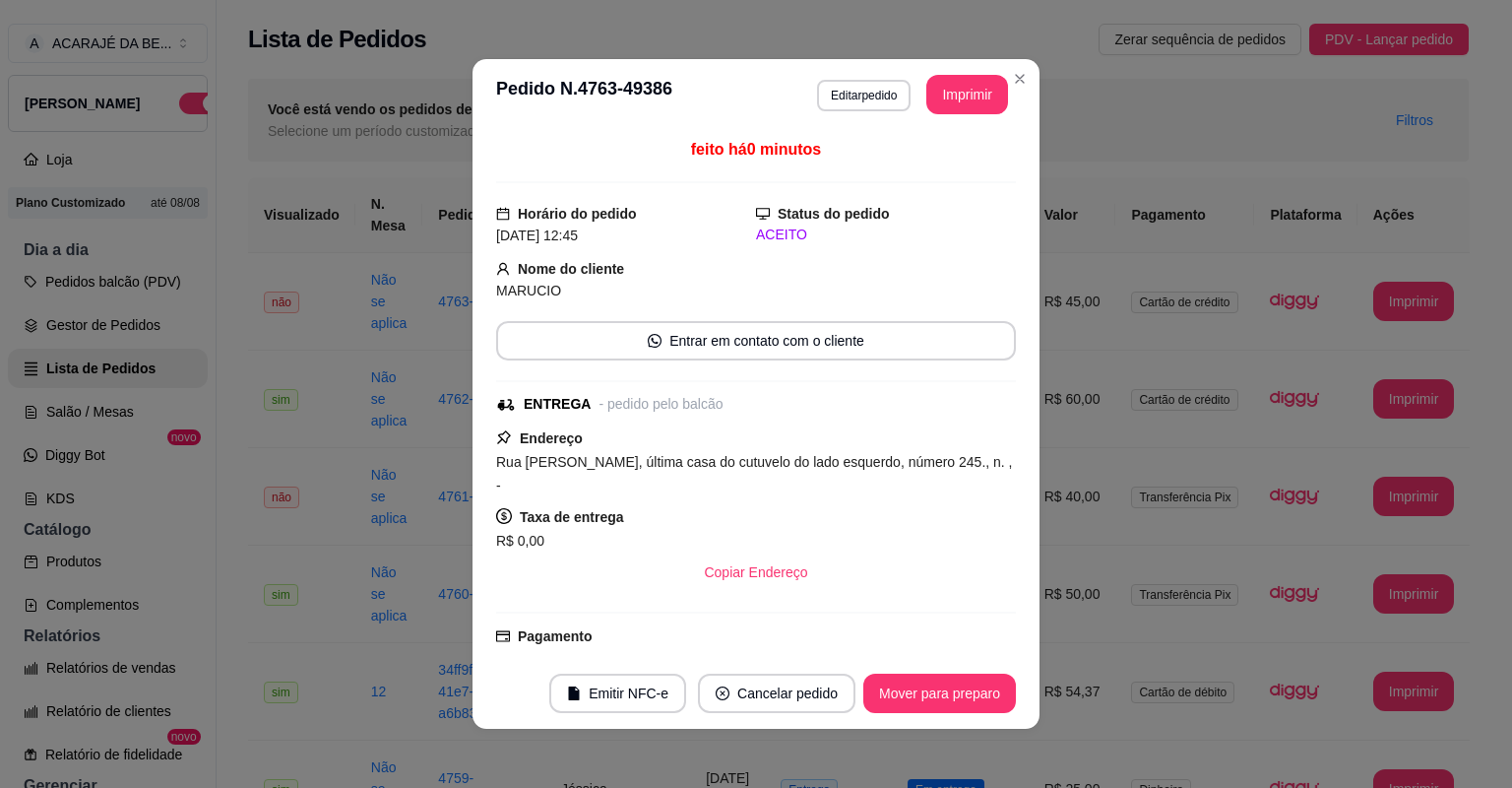 click on "**********" at bounding box center (756, 394) 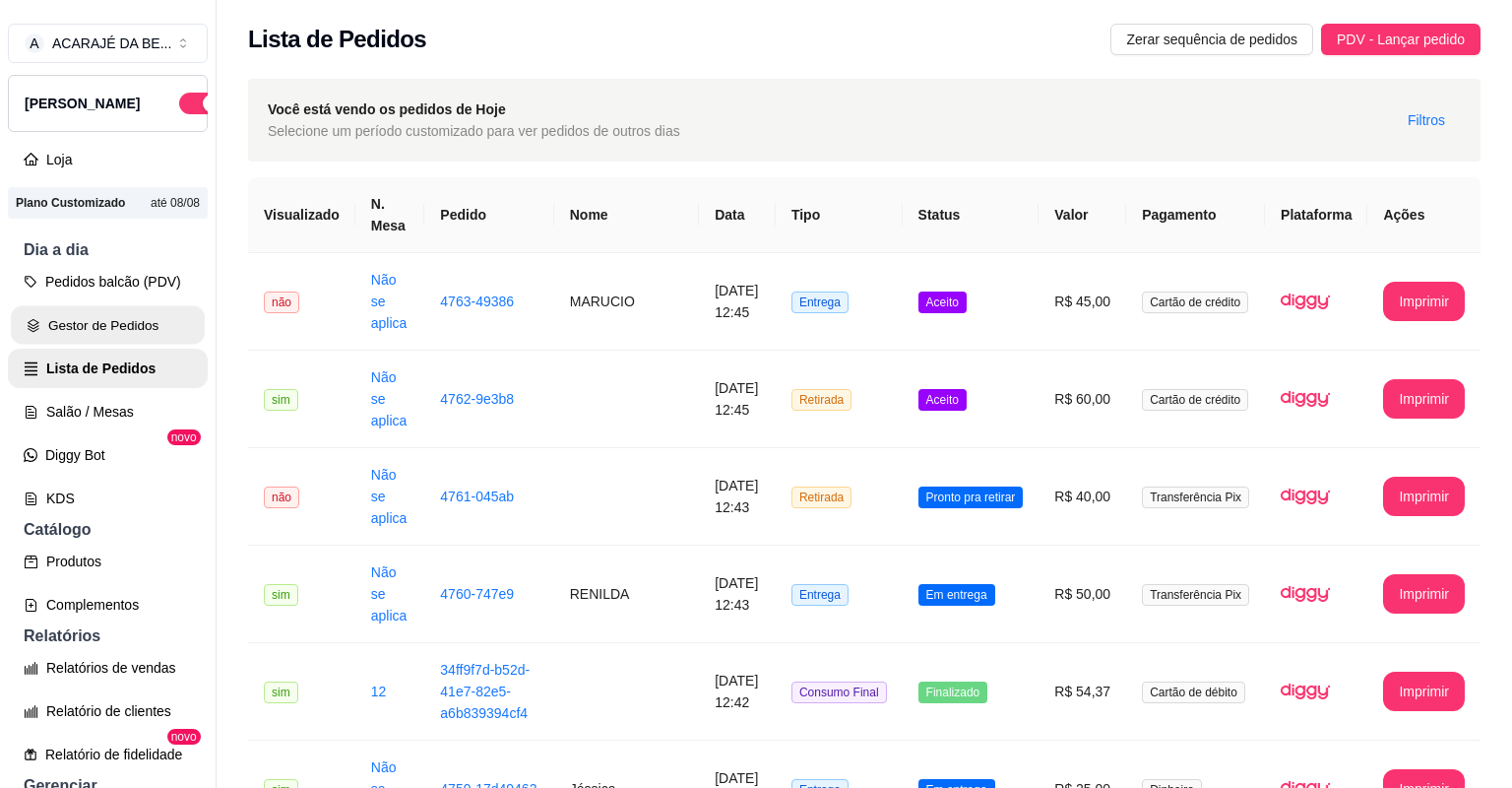 click on "Gestor de Pedidos" at bounding box center (107, 325) 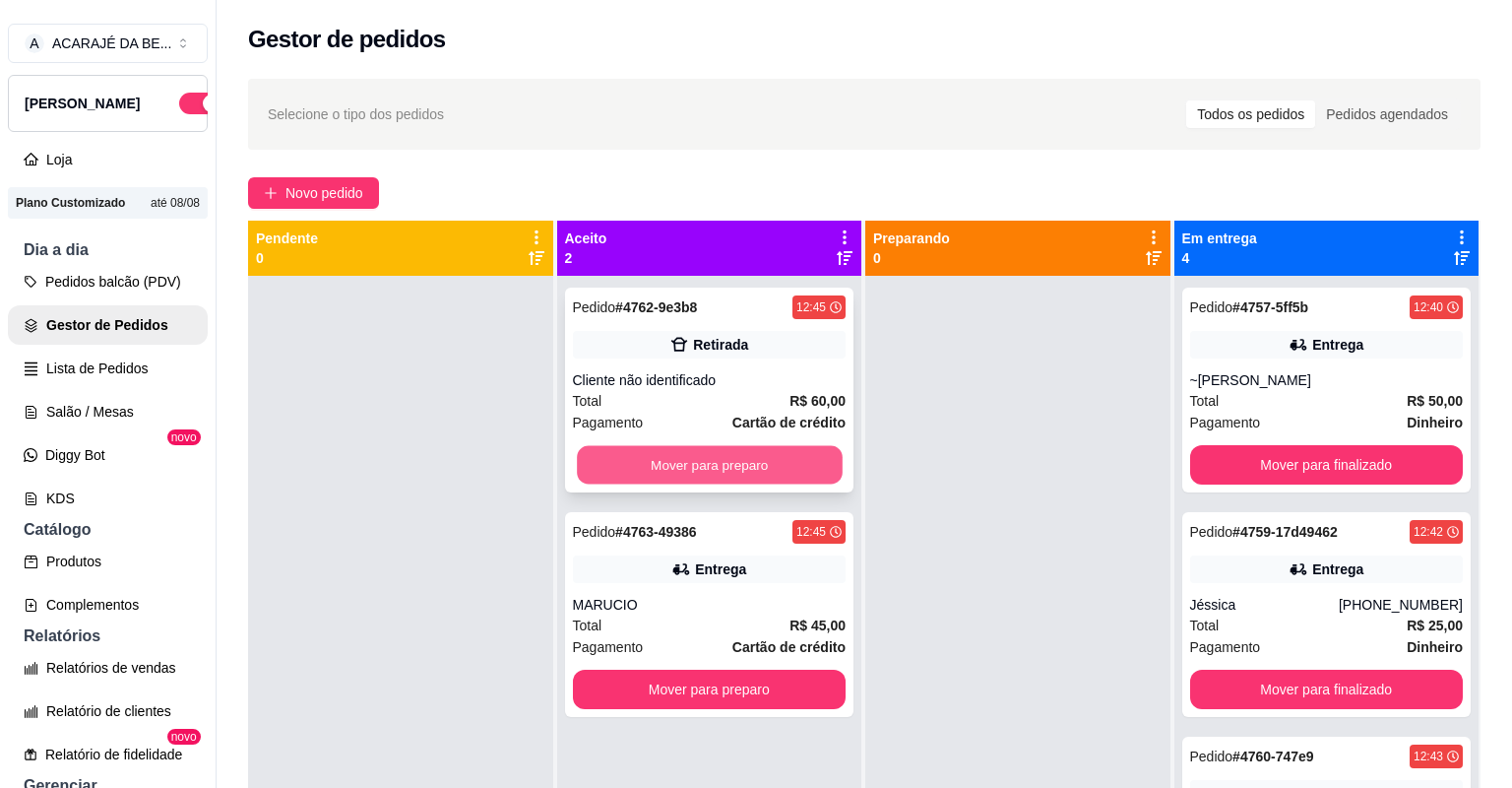 click on "Mover para preparo" at bounding box center [709, 465] 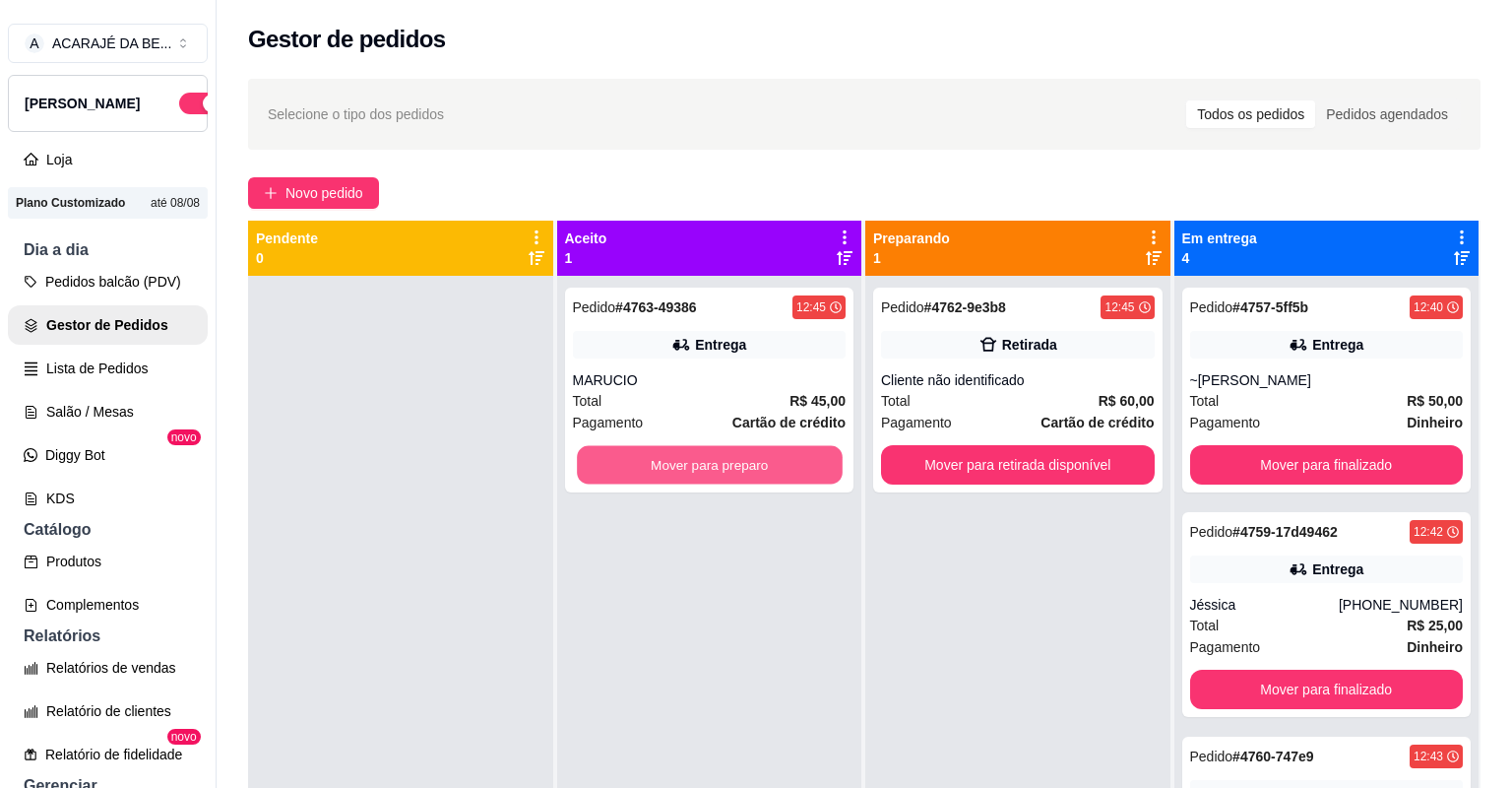 click on "Mover para preparo" at bounding box center (709, 465) 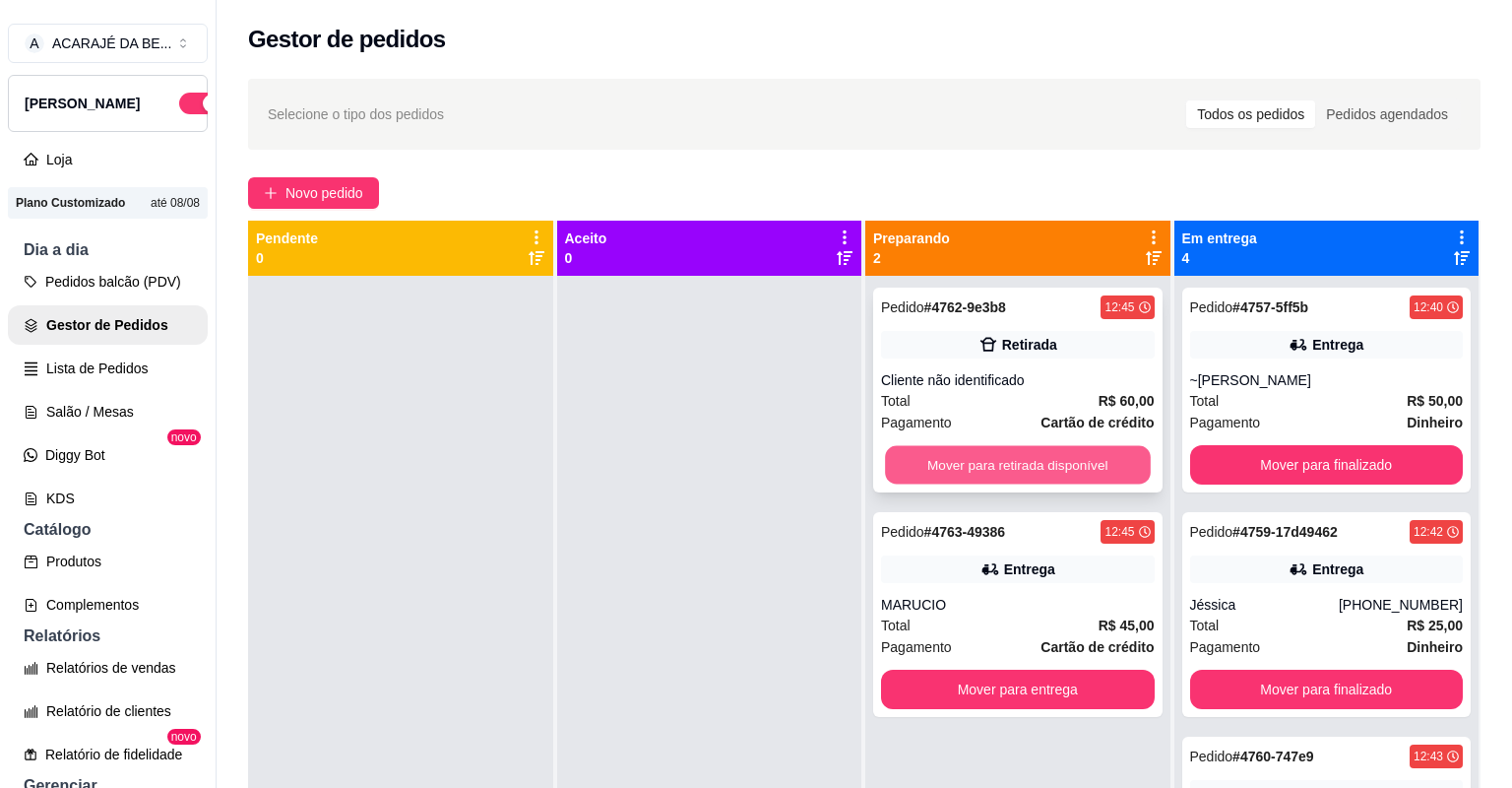 click on "Mover para retirada disponível" at bounding box center (1017, 465) 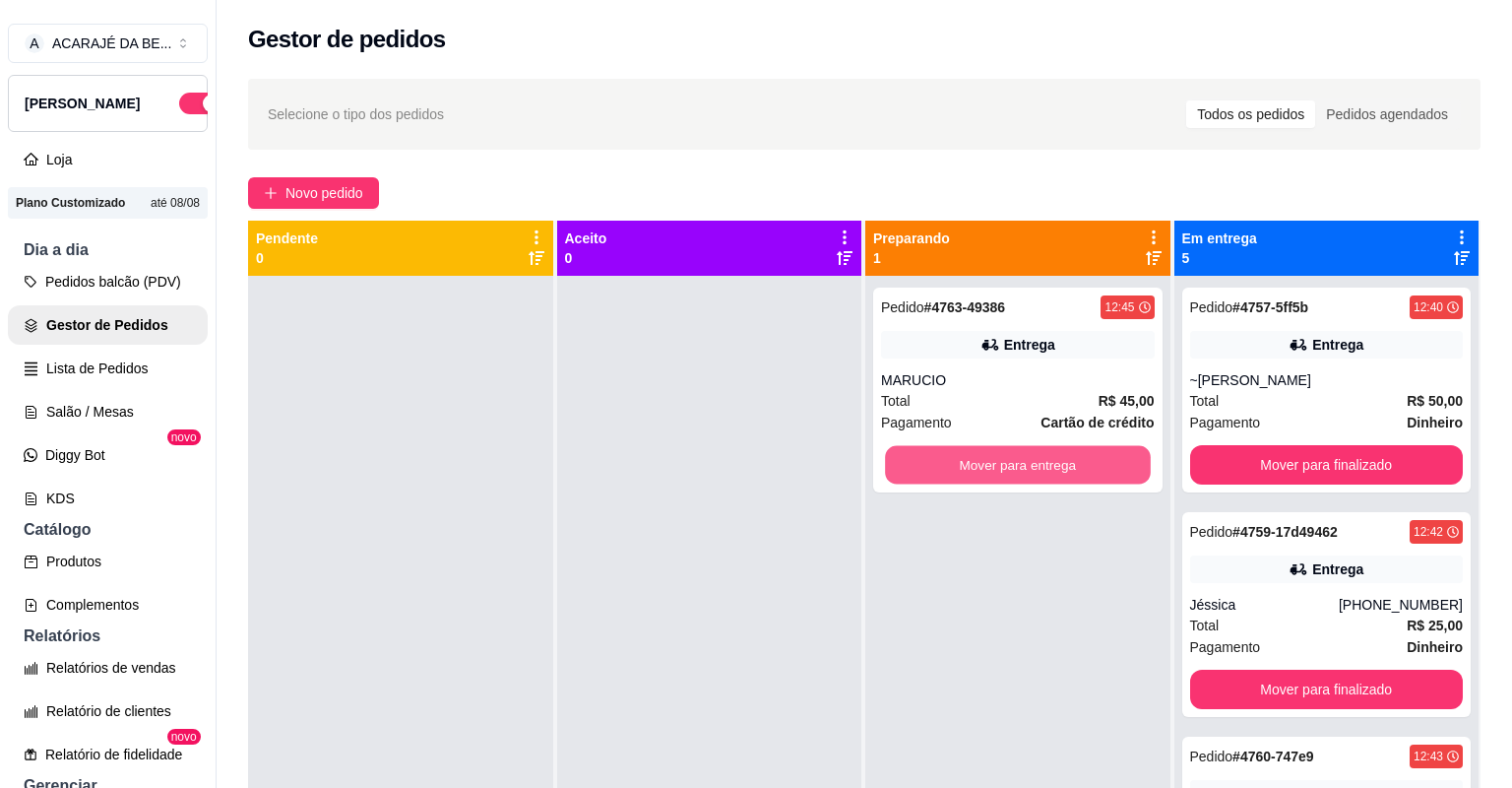 click on "Mover para entrega" at bounding box center [1017, 465] 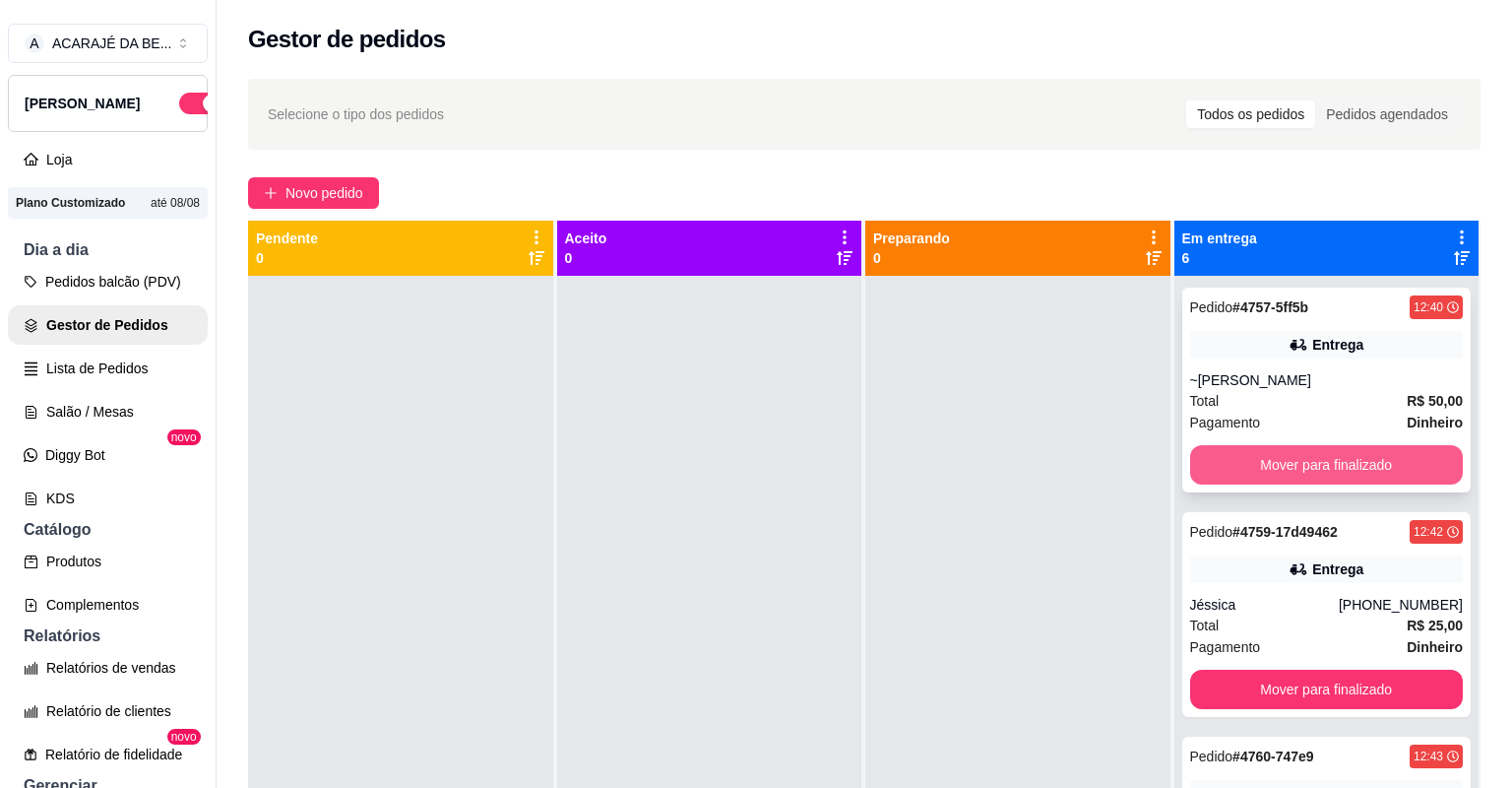 click on "Mover para finalizado" at bounding box center [1327, 465] 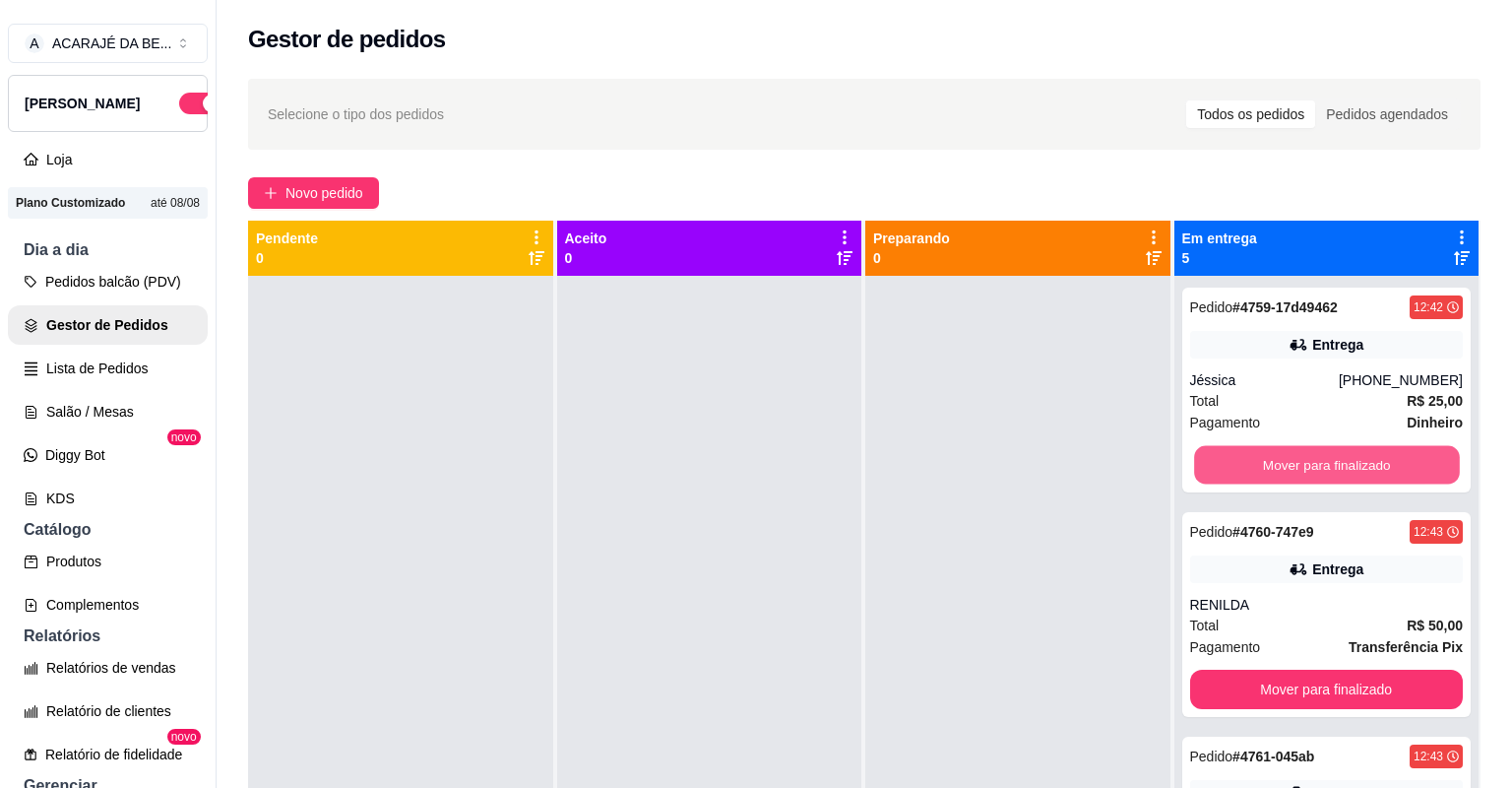 click on "Mover para finalizado" at bounding box center (1326, 465) 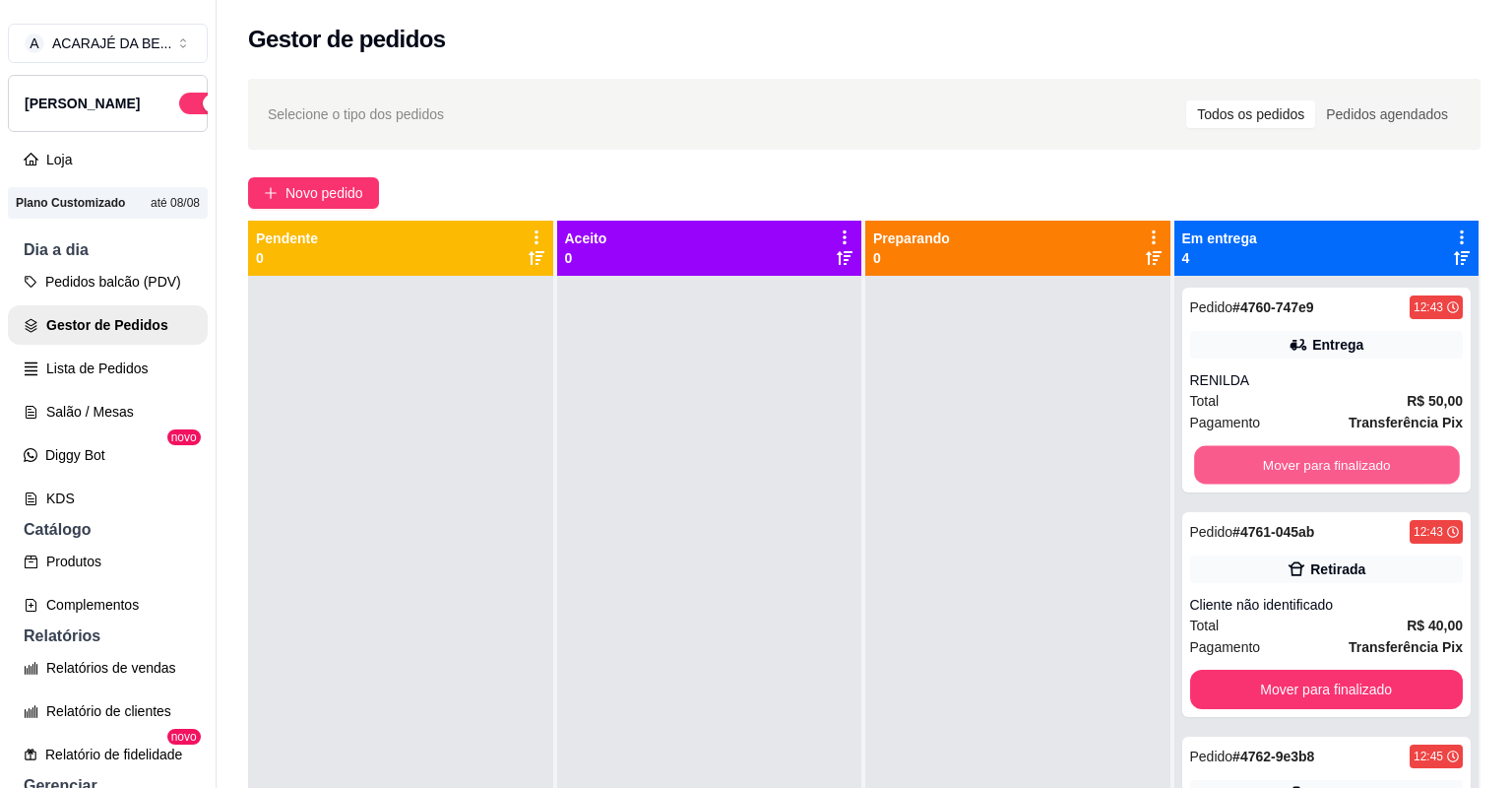 click on "Mover para finalizado" at bounding box center (1326, 465) 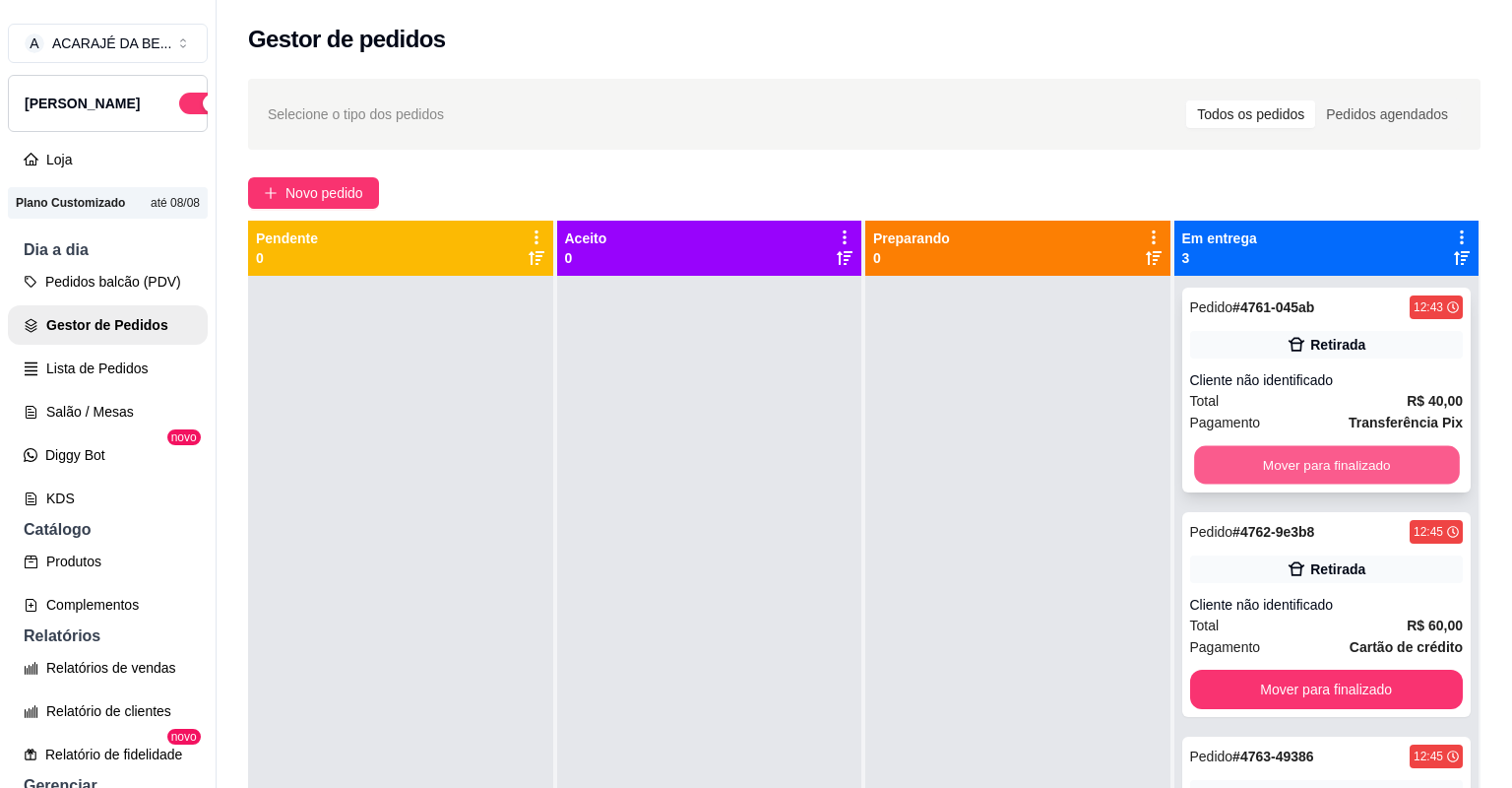 click on "Mover para finalizado" at bounding box center [1326, 465] 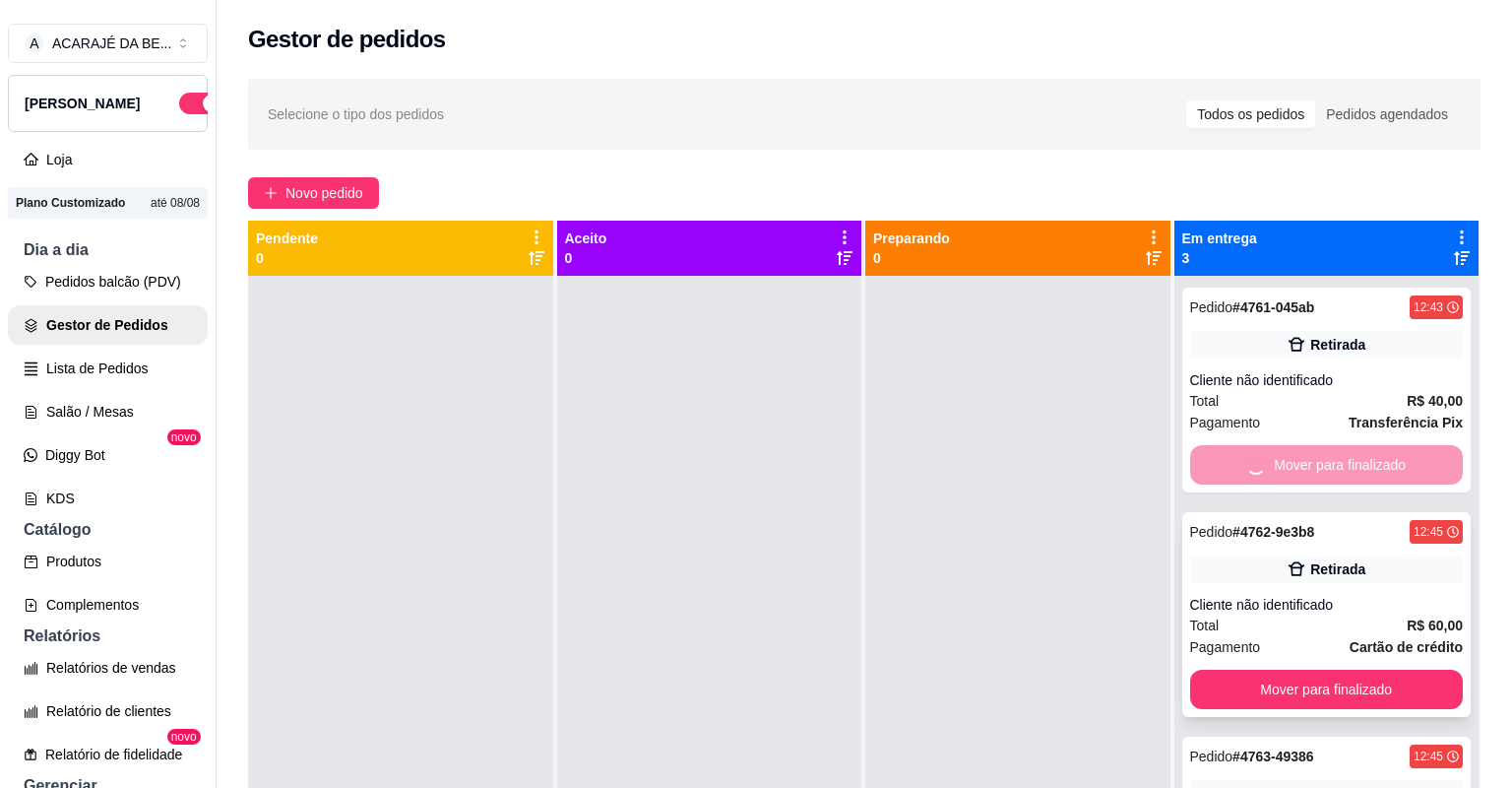 click on "Mover para finalizado" at bounding box center [1327, 690] 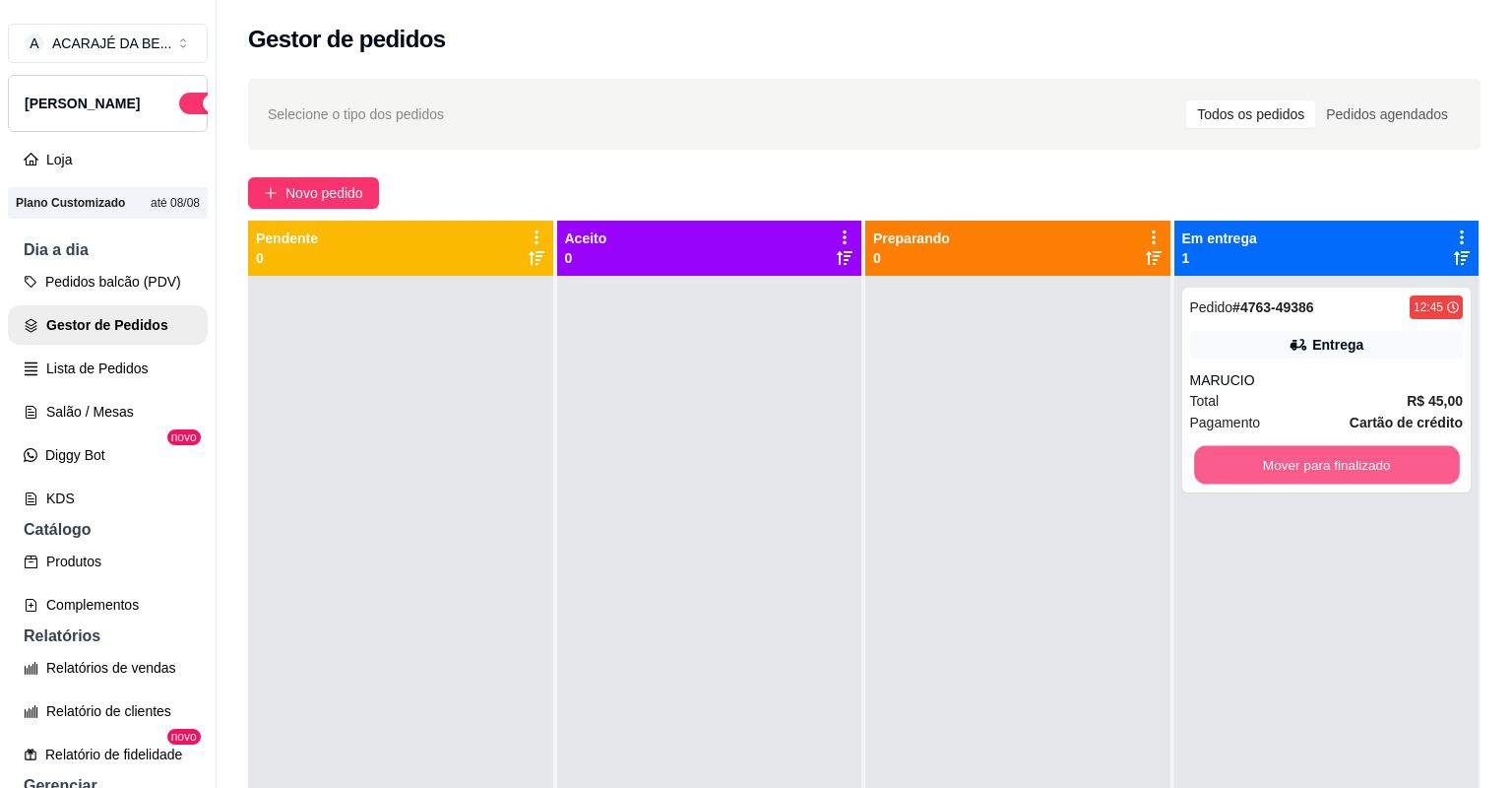 click on "Mover para finalizado" at bounding box center (1326, 465) 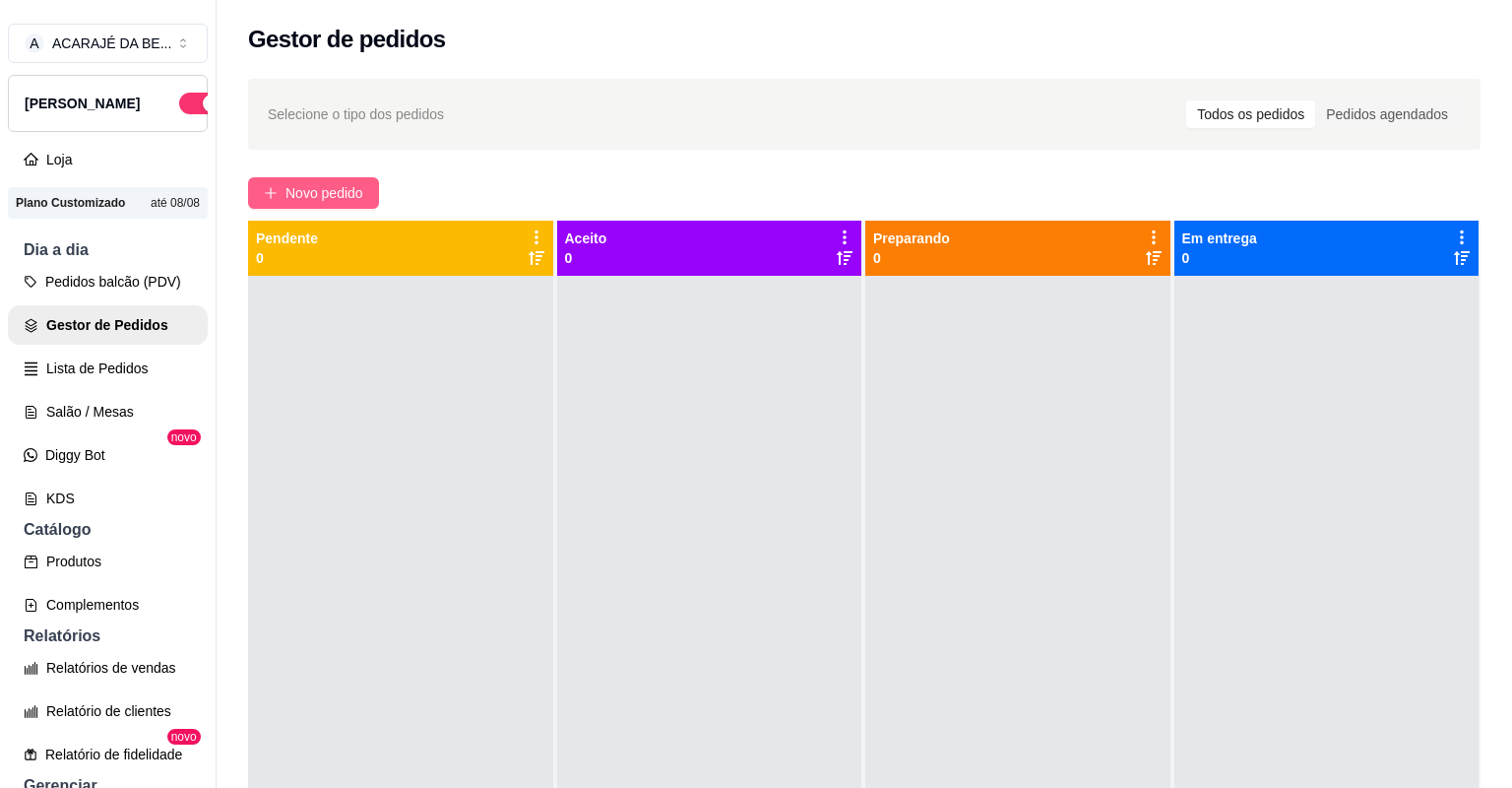 click on "Novo pedido" at bounding box center [313, 193] 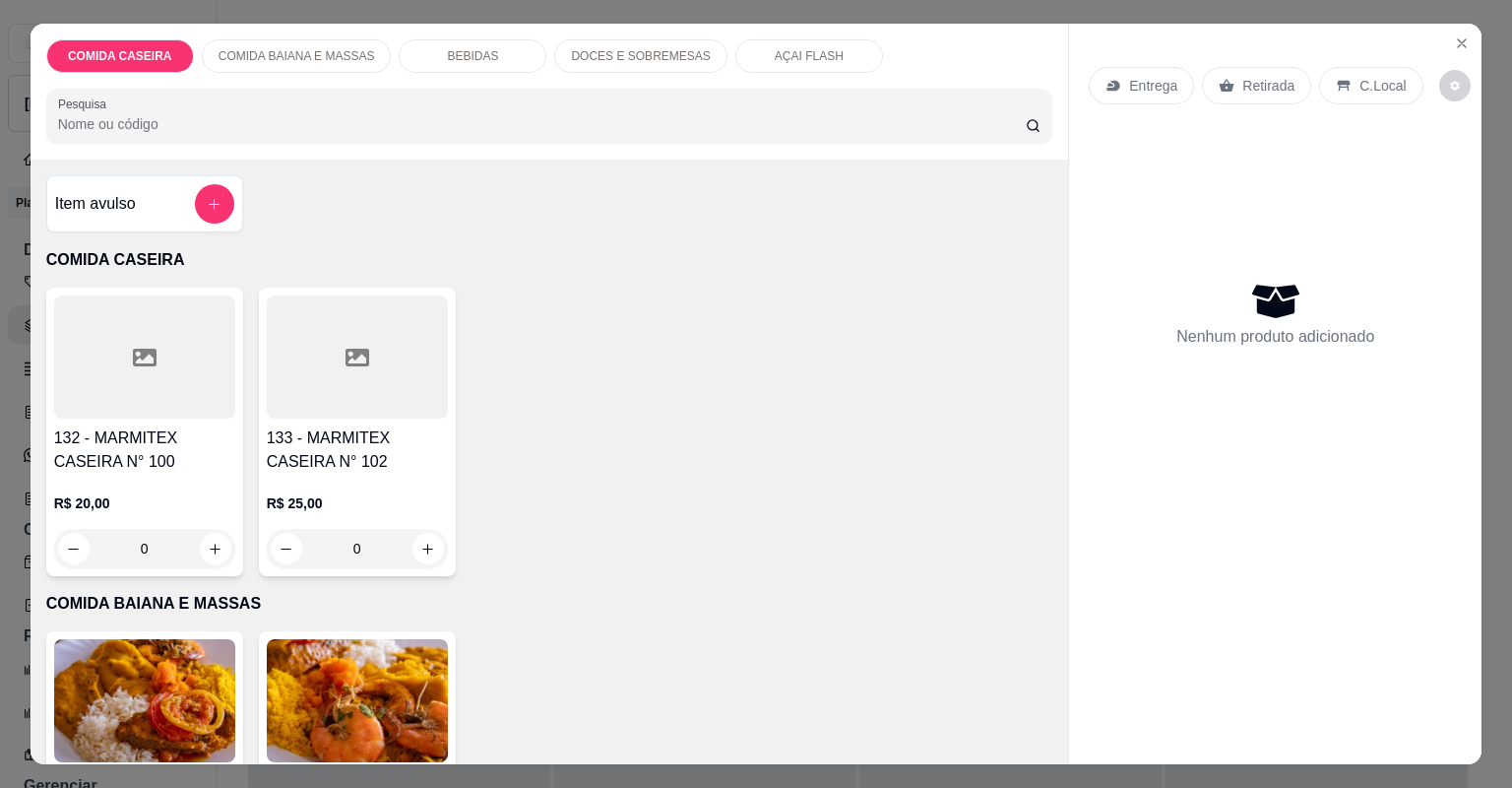 click at bounding box center [357, 357] 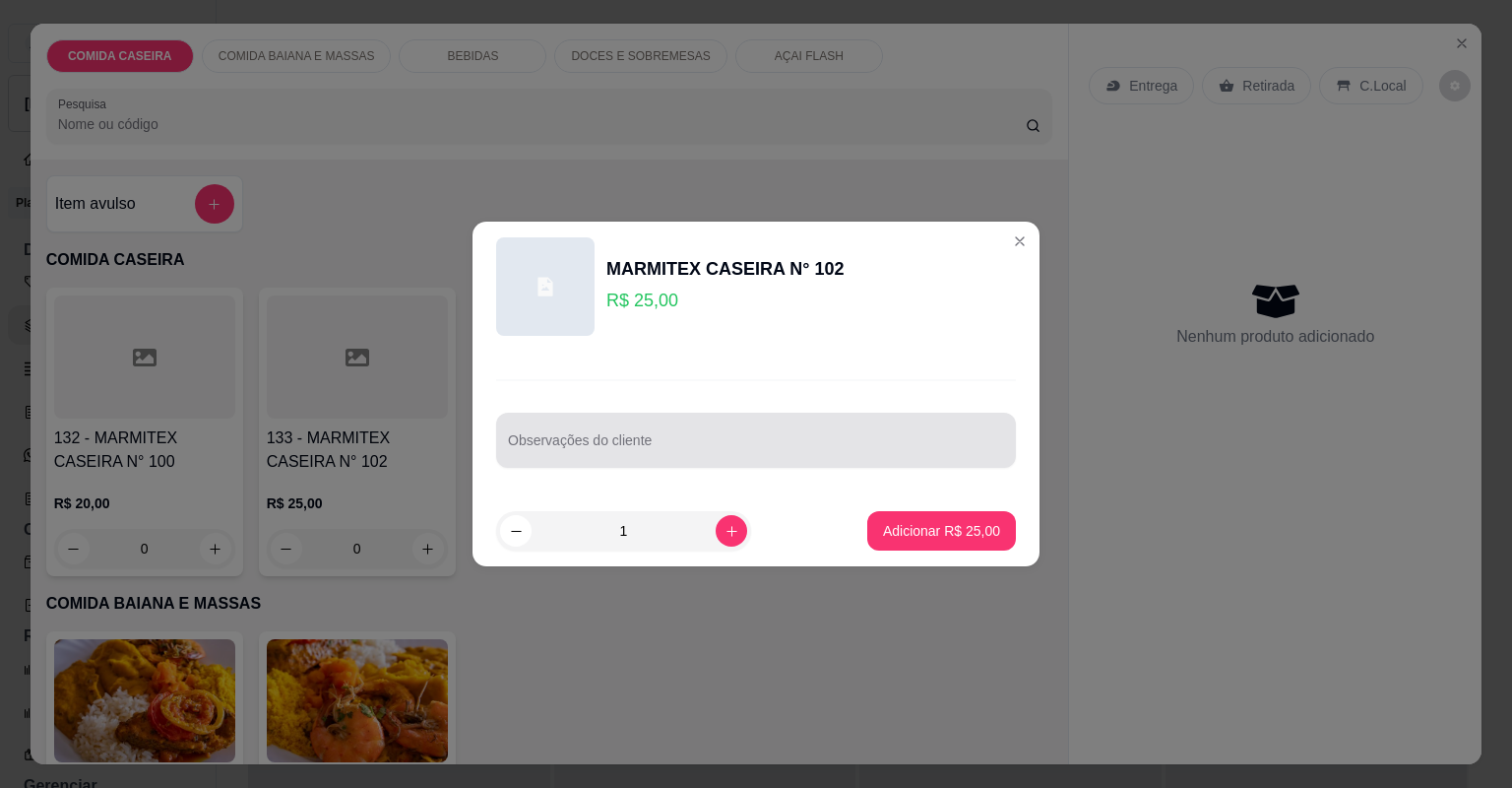 click on "Observações do cliente" at bounding box center [756, 448] 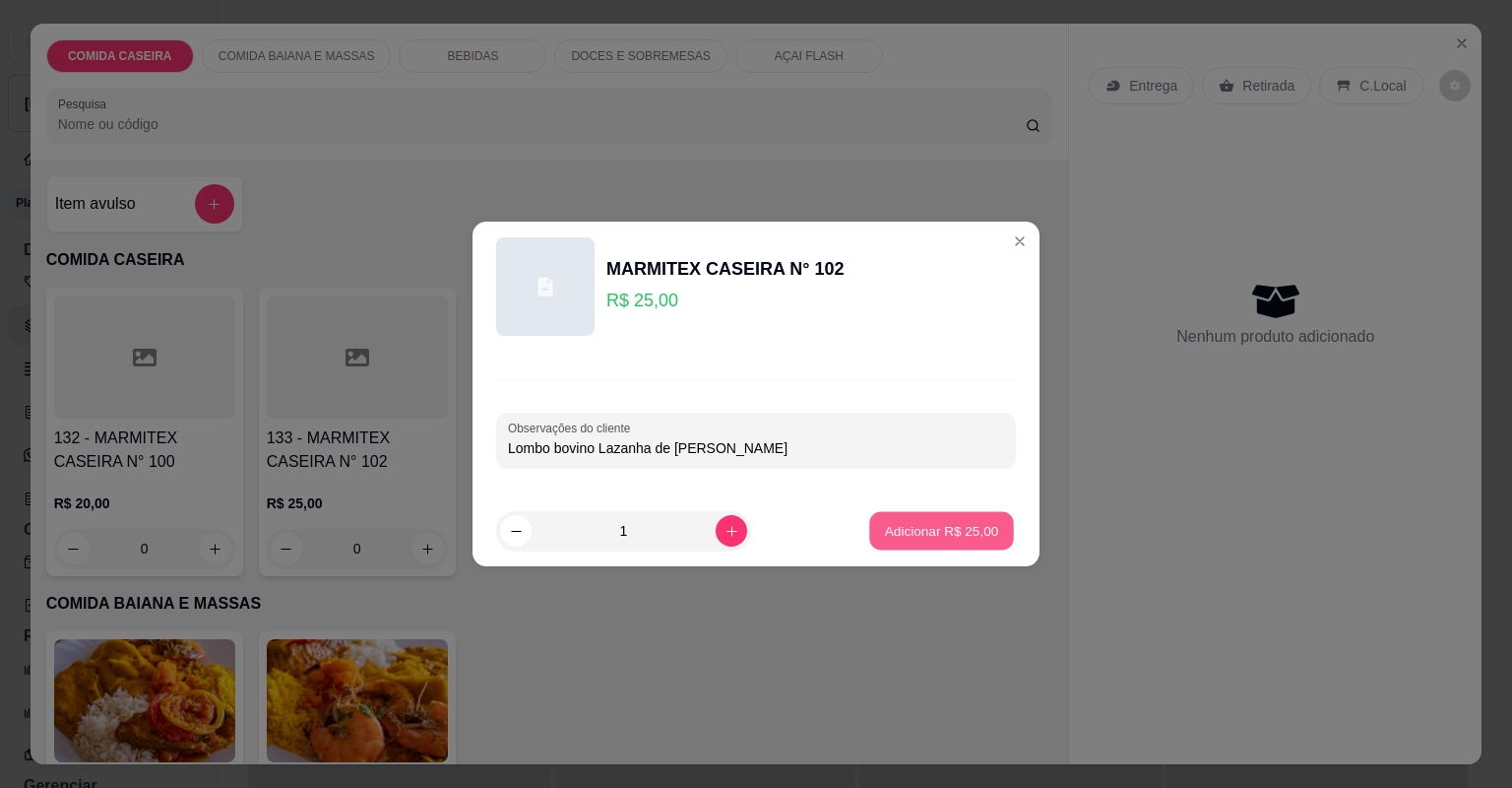click on "Adicionar   R$ 25,00" at bounding box center (941, 531) 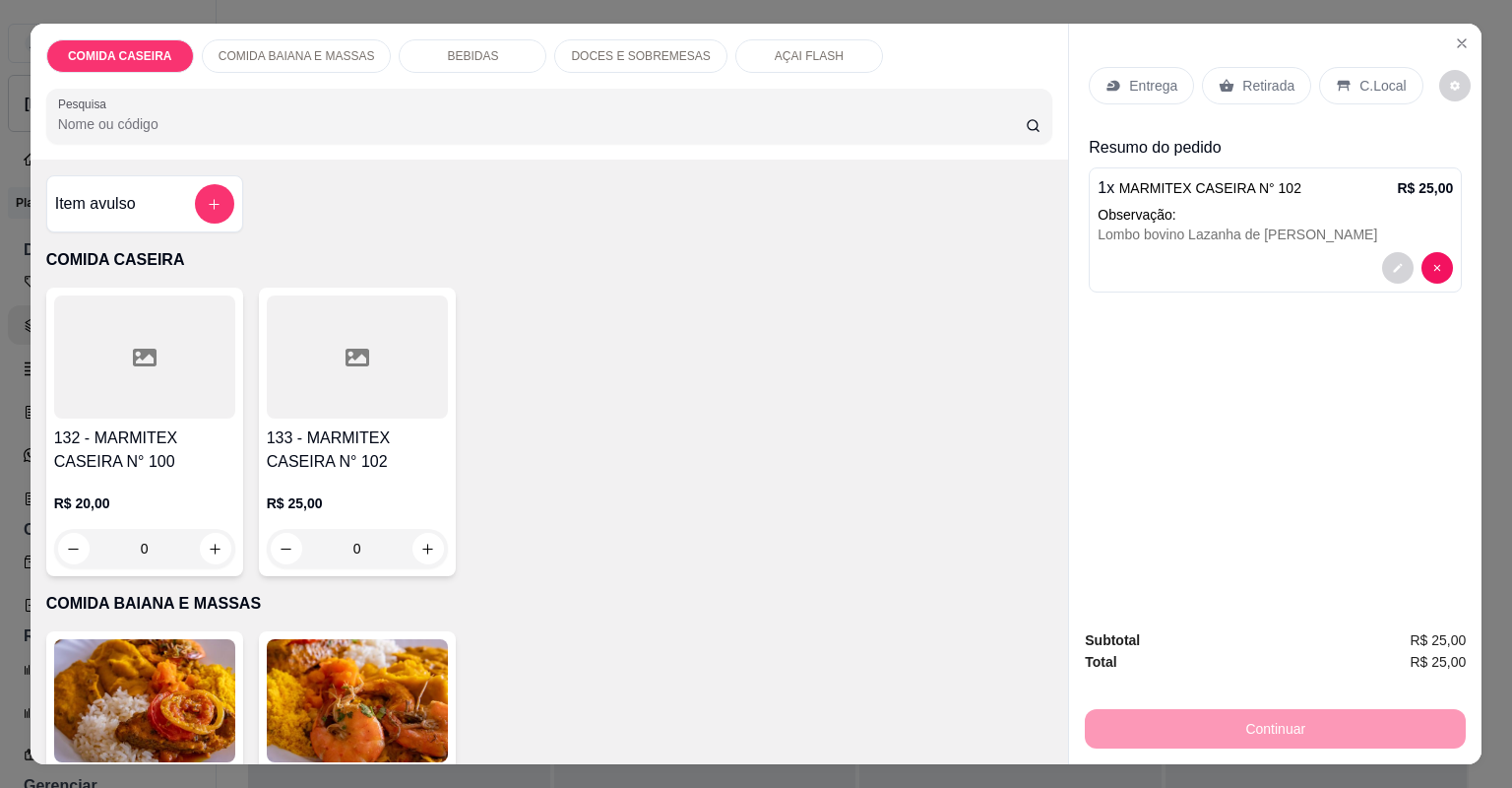click at bounding box center (357, 357) 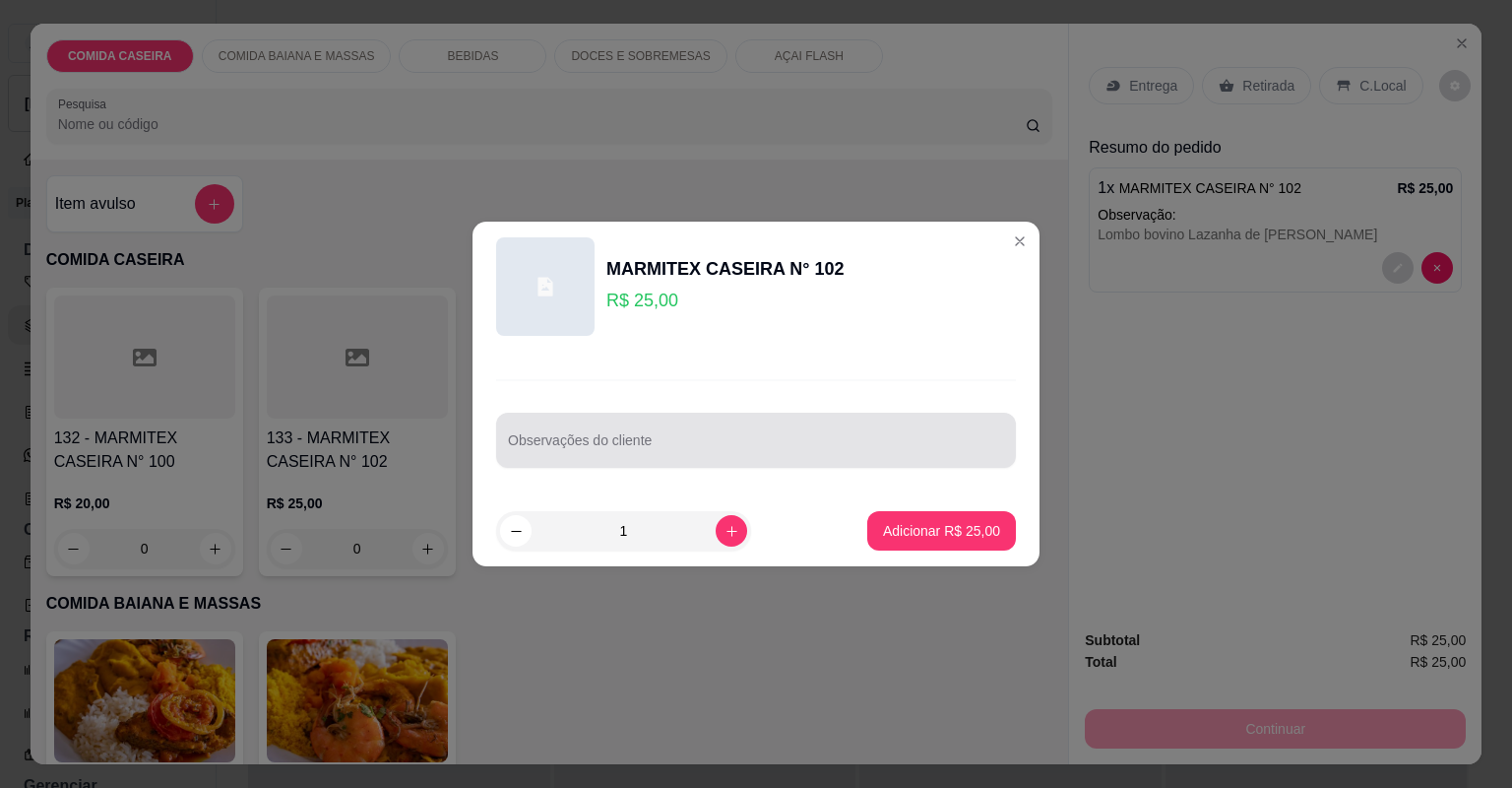 click at bounding box center (756, 440) 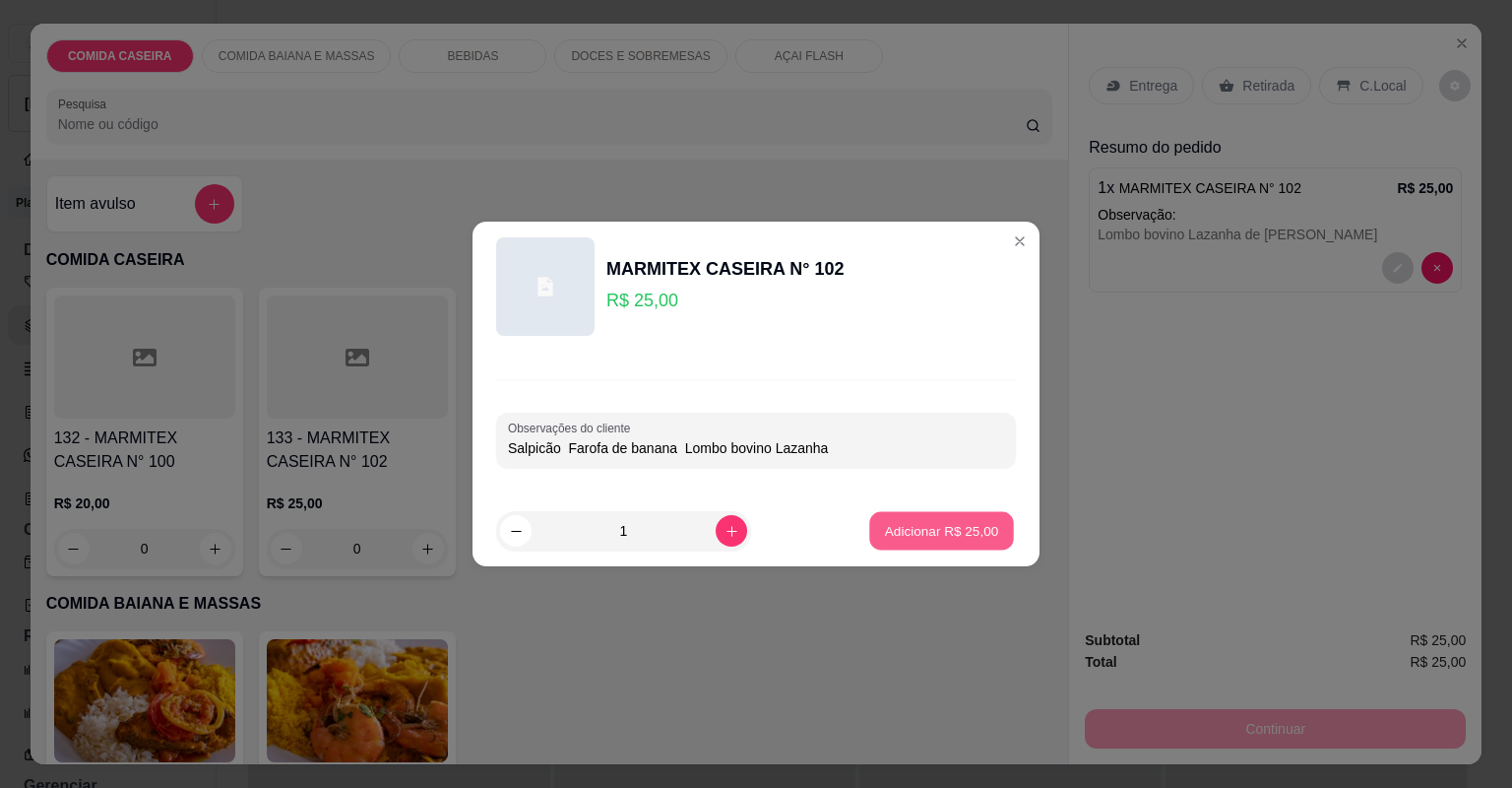 click on "Adicionar   R$ 25,00" at bounding box center (942, 530) 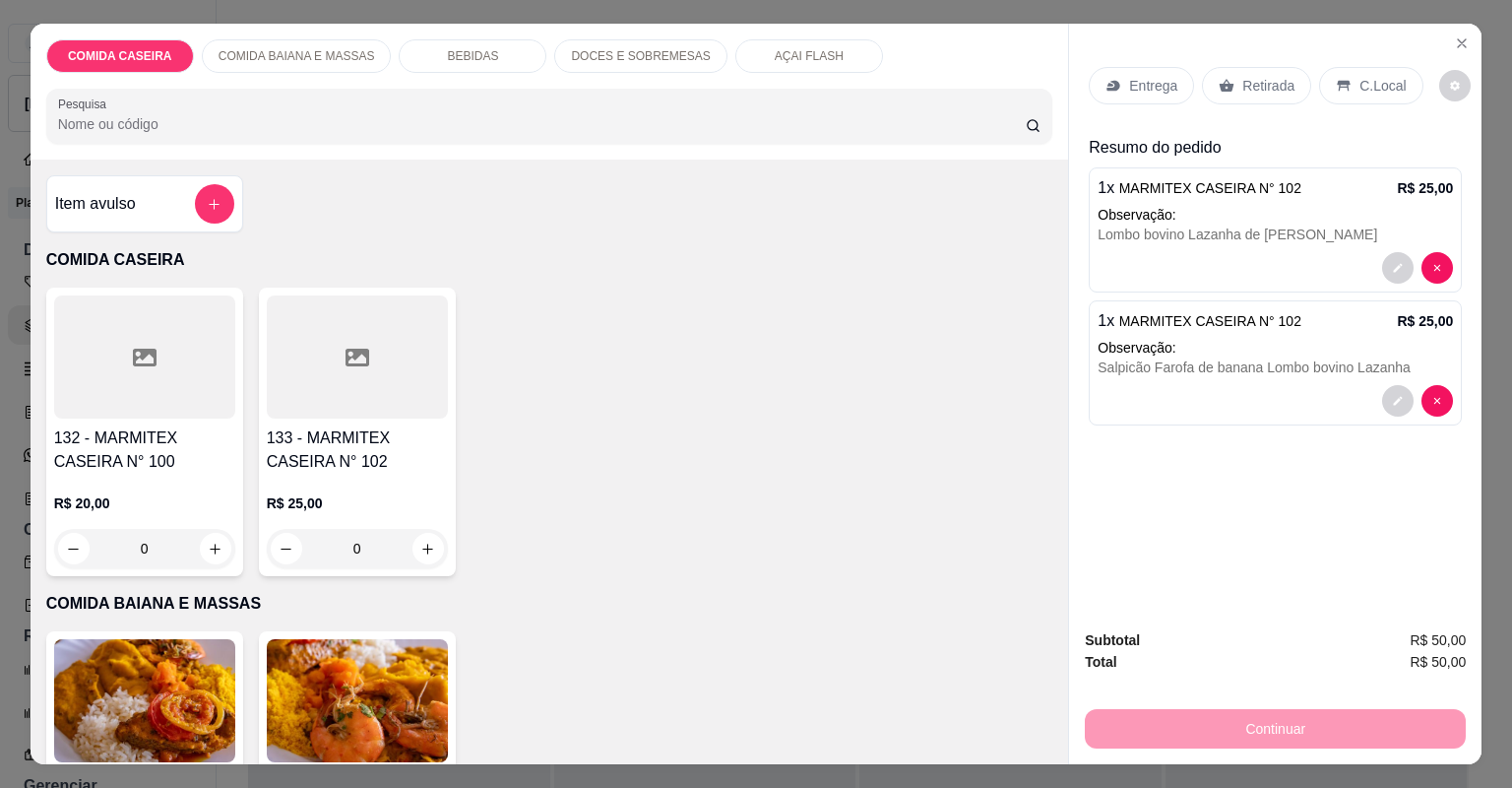 click 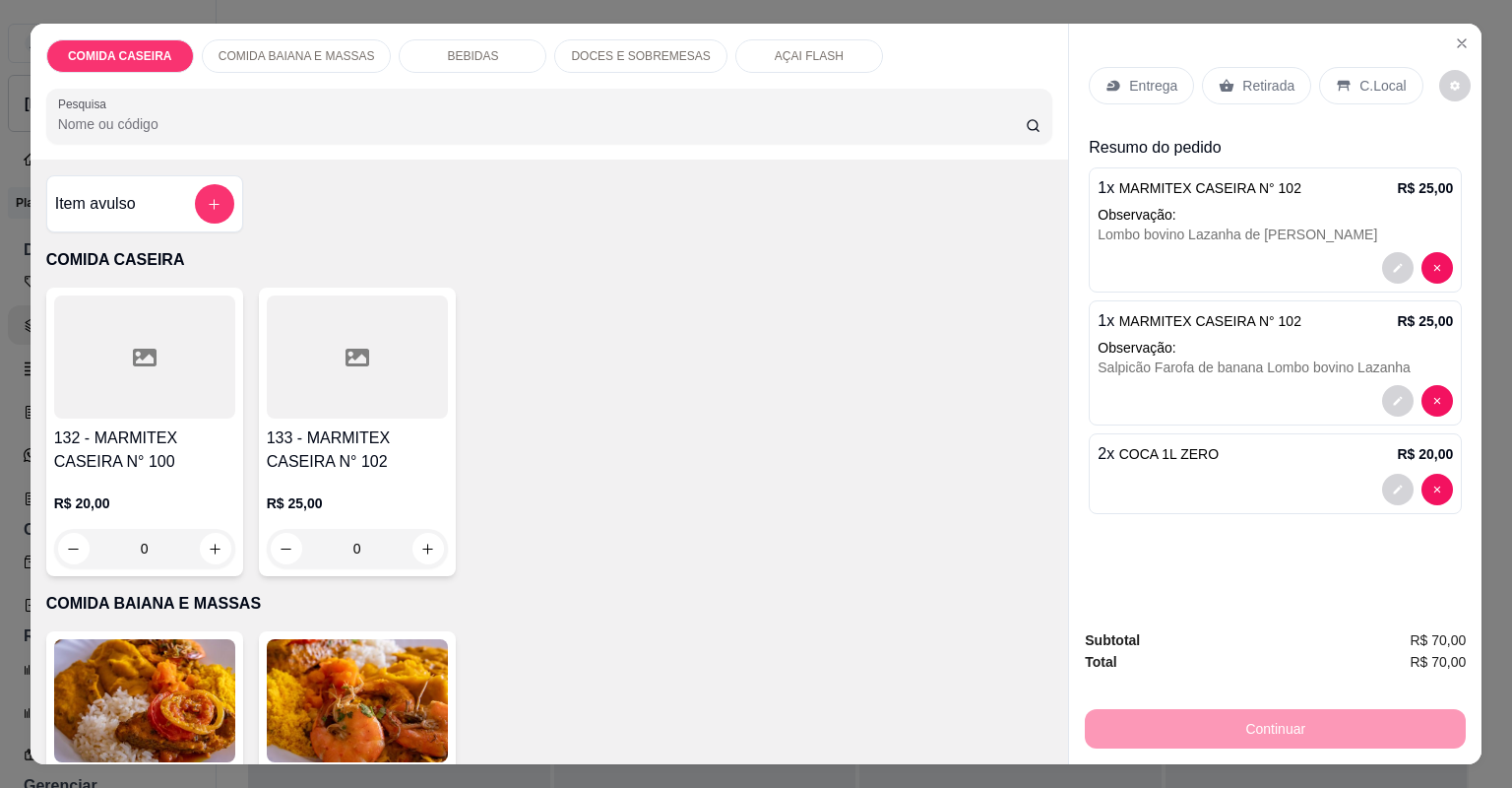 click on "2" at bounding box center (570, 2407) 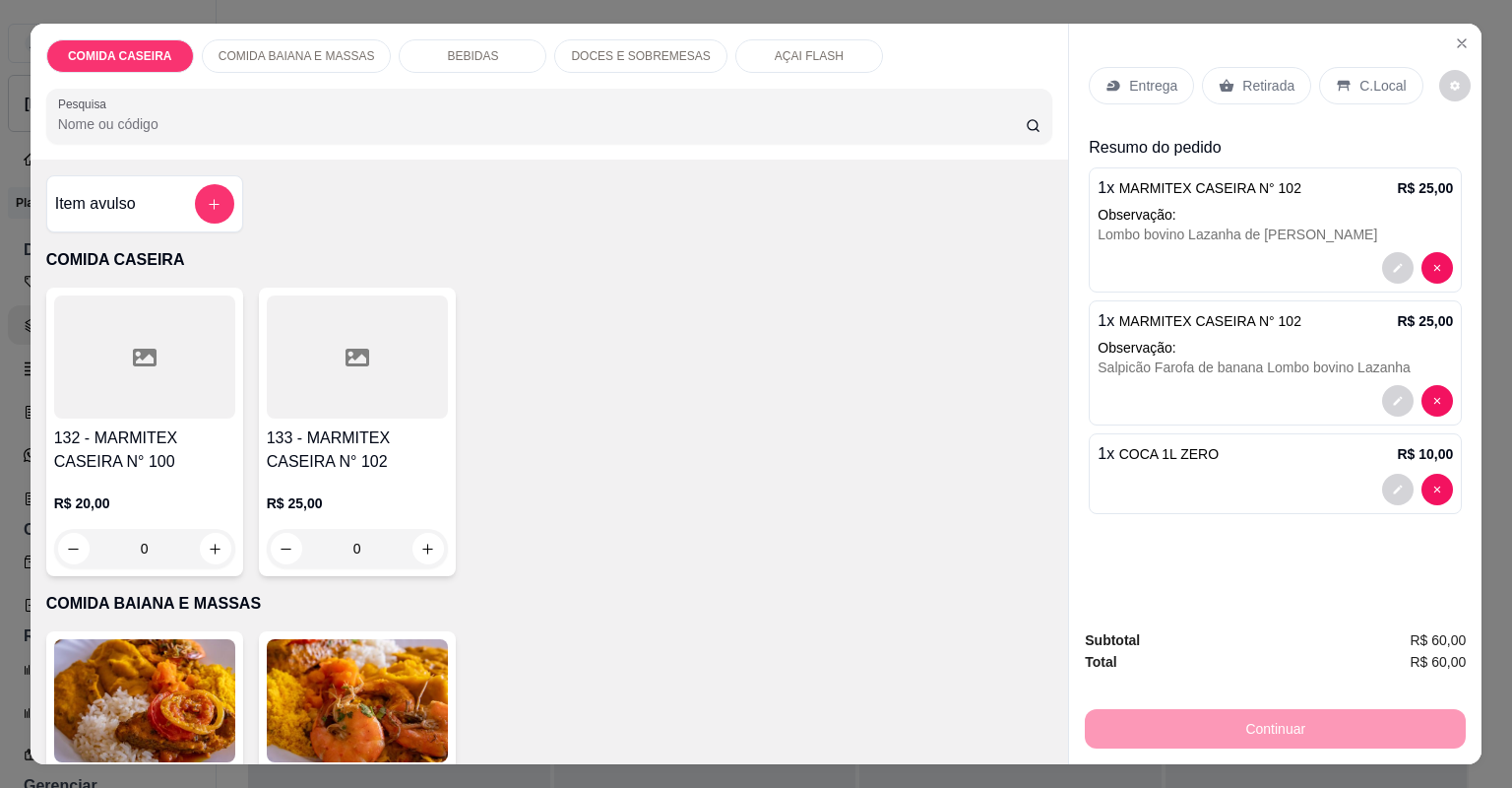 click on "Entrega" at bounding box center (1153, 86) 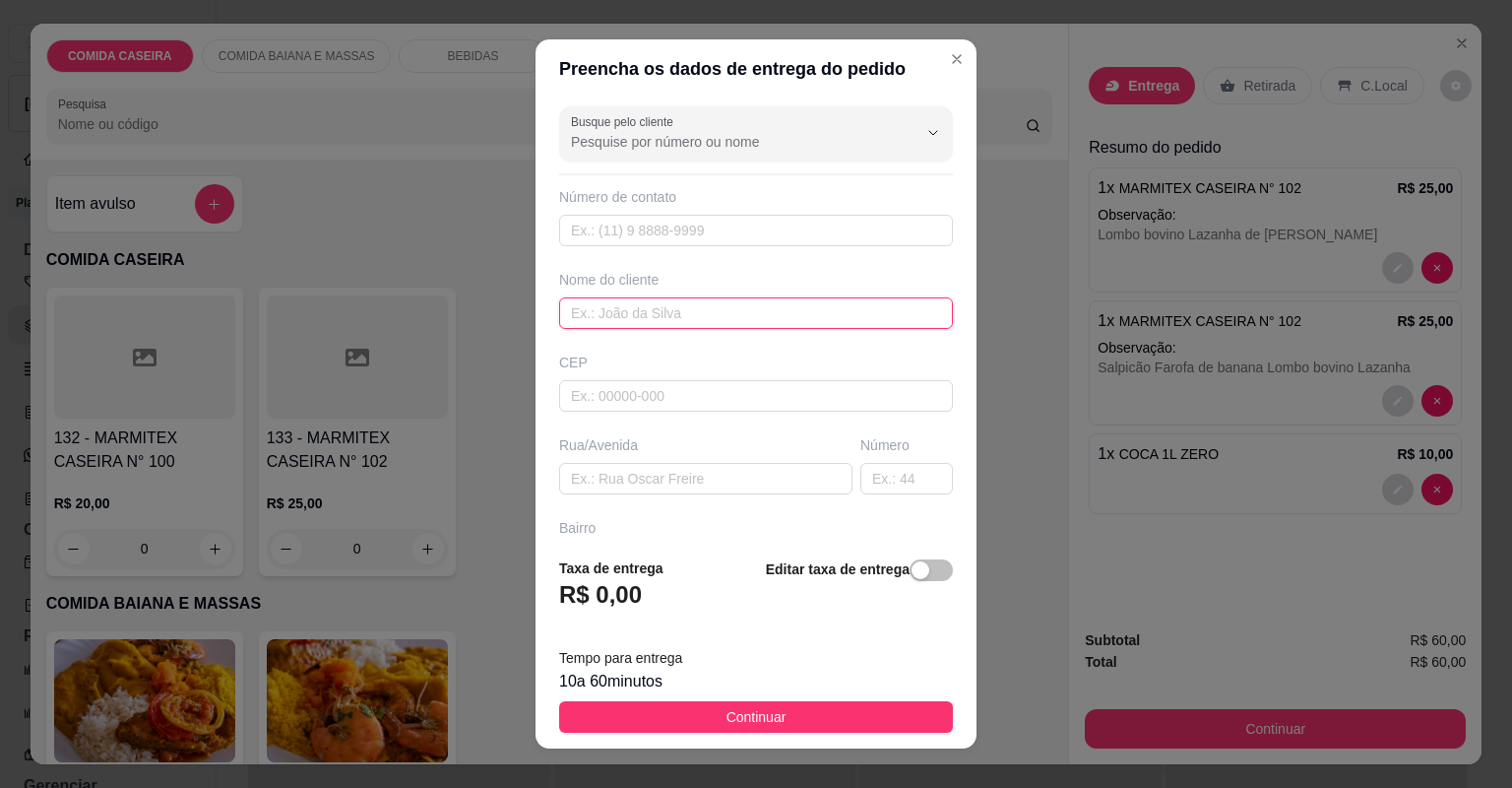 click at bounding box center (756, 313) 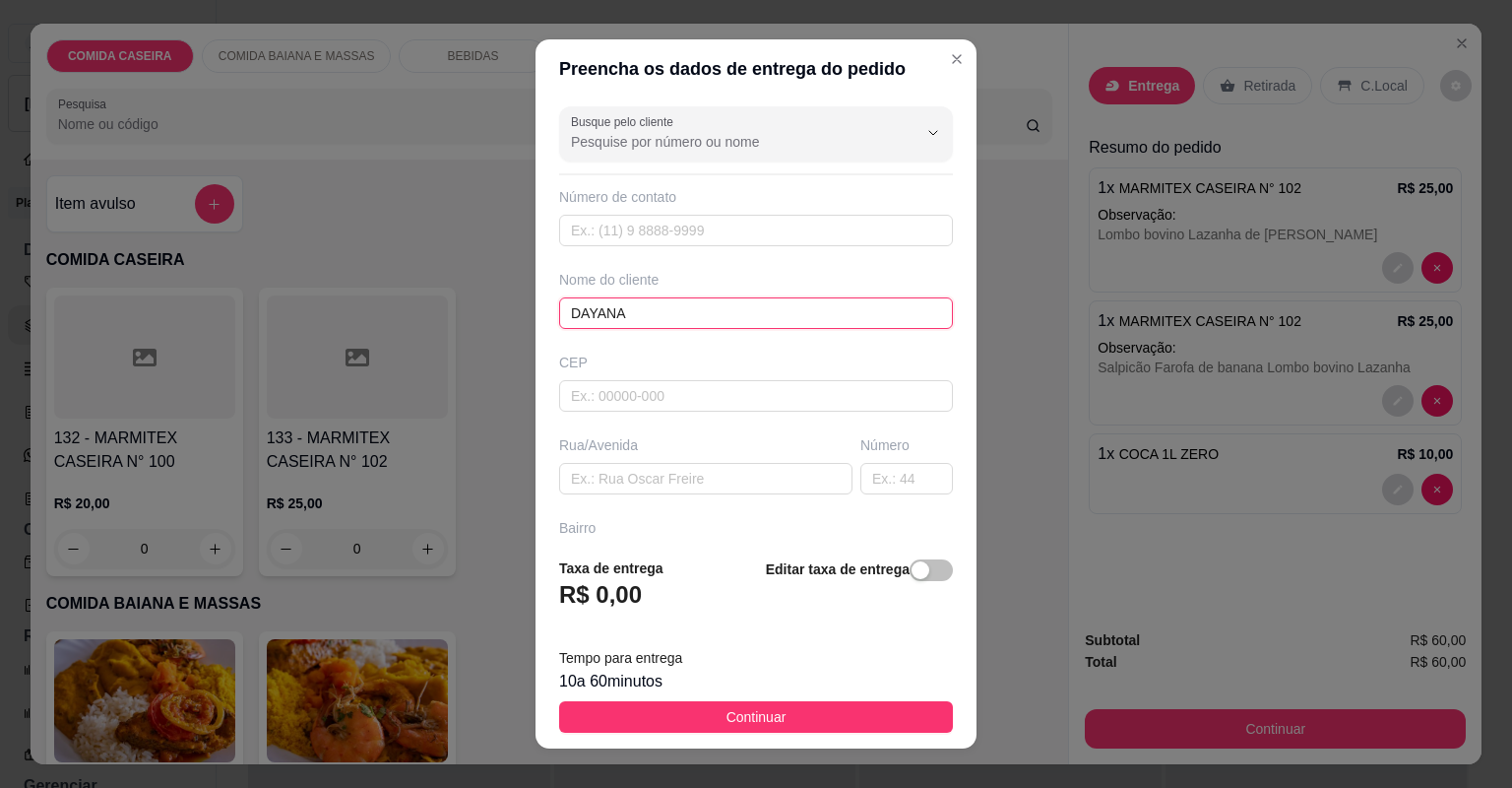 type on "DAYANA" 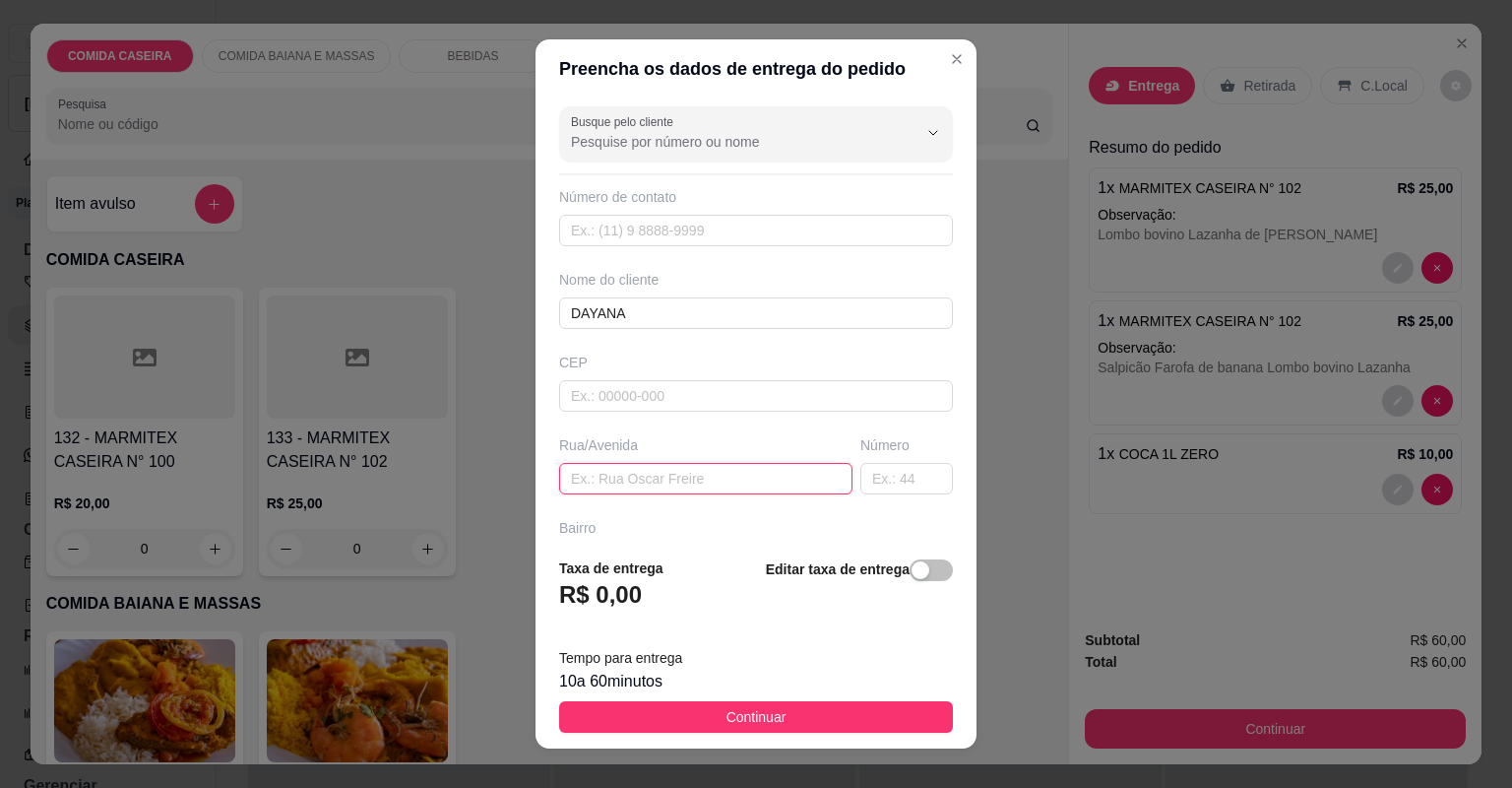 click at bounding box center (706, 479) 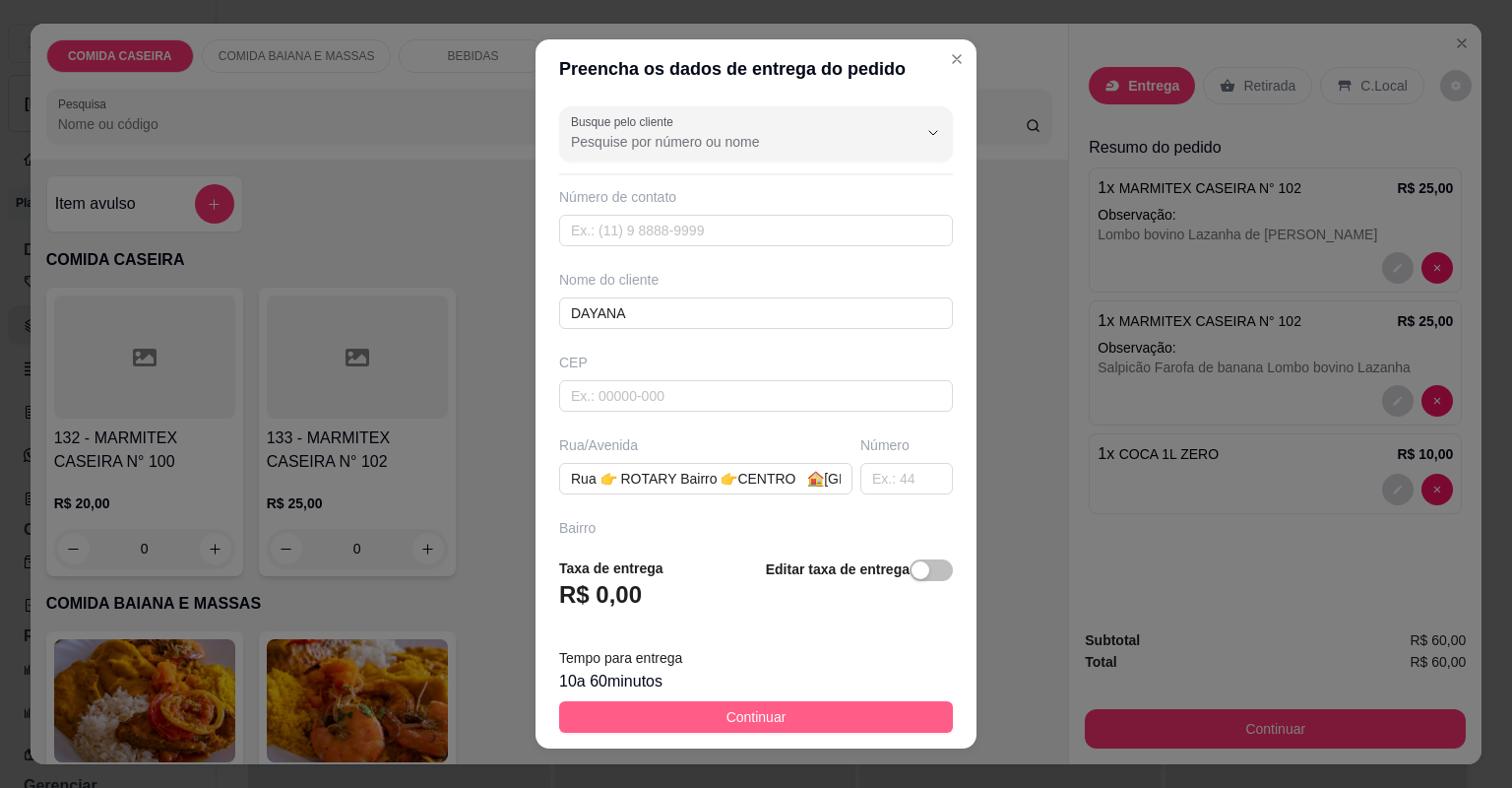 click on "Continuar" at bounding box center [756, 717] 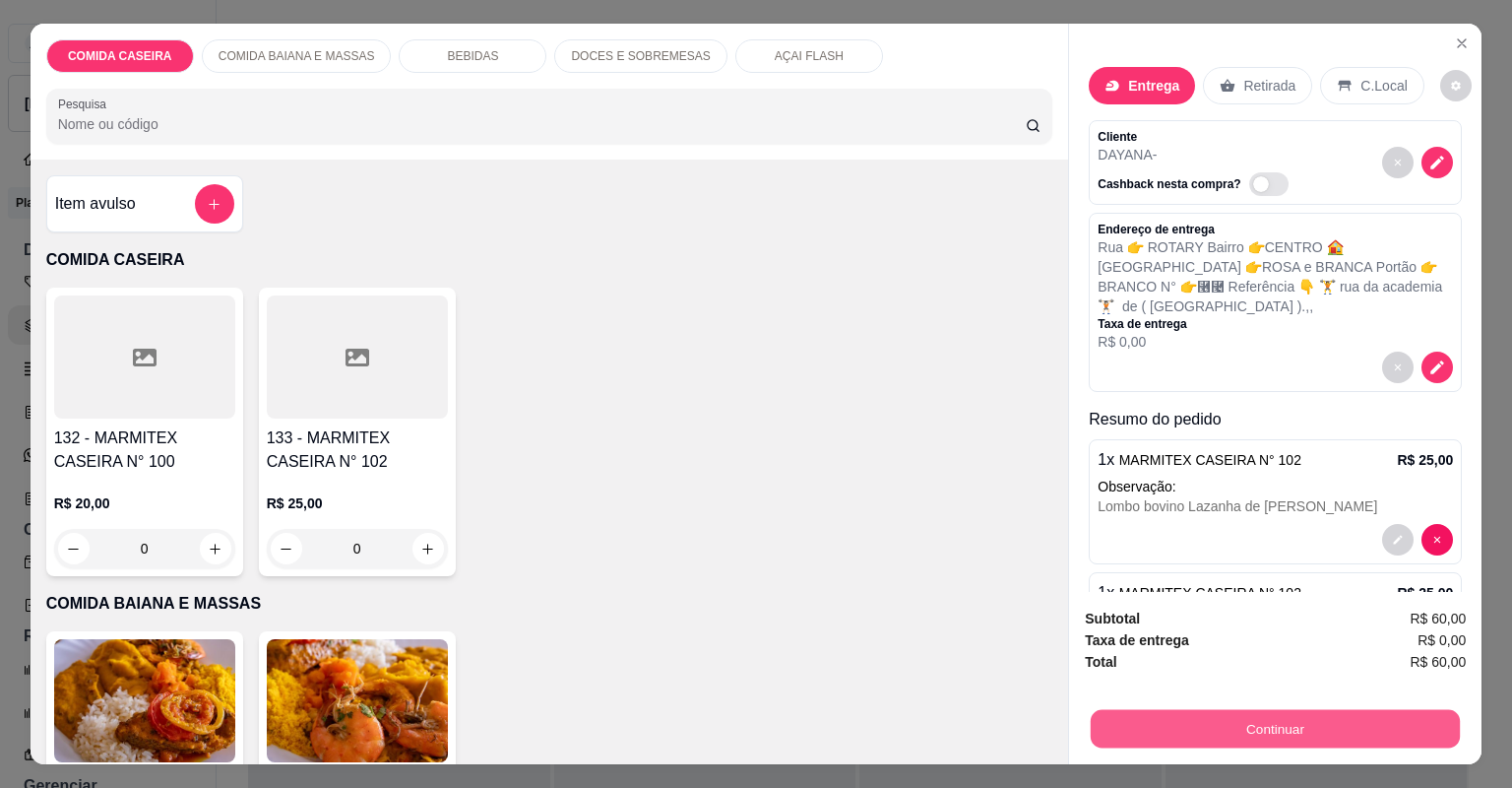 click on "Continuar" at bounding box center (1275, 729) 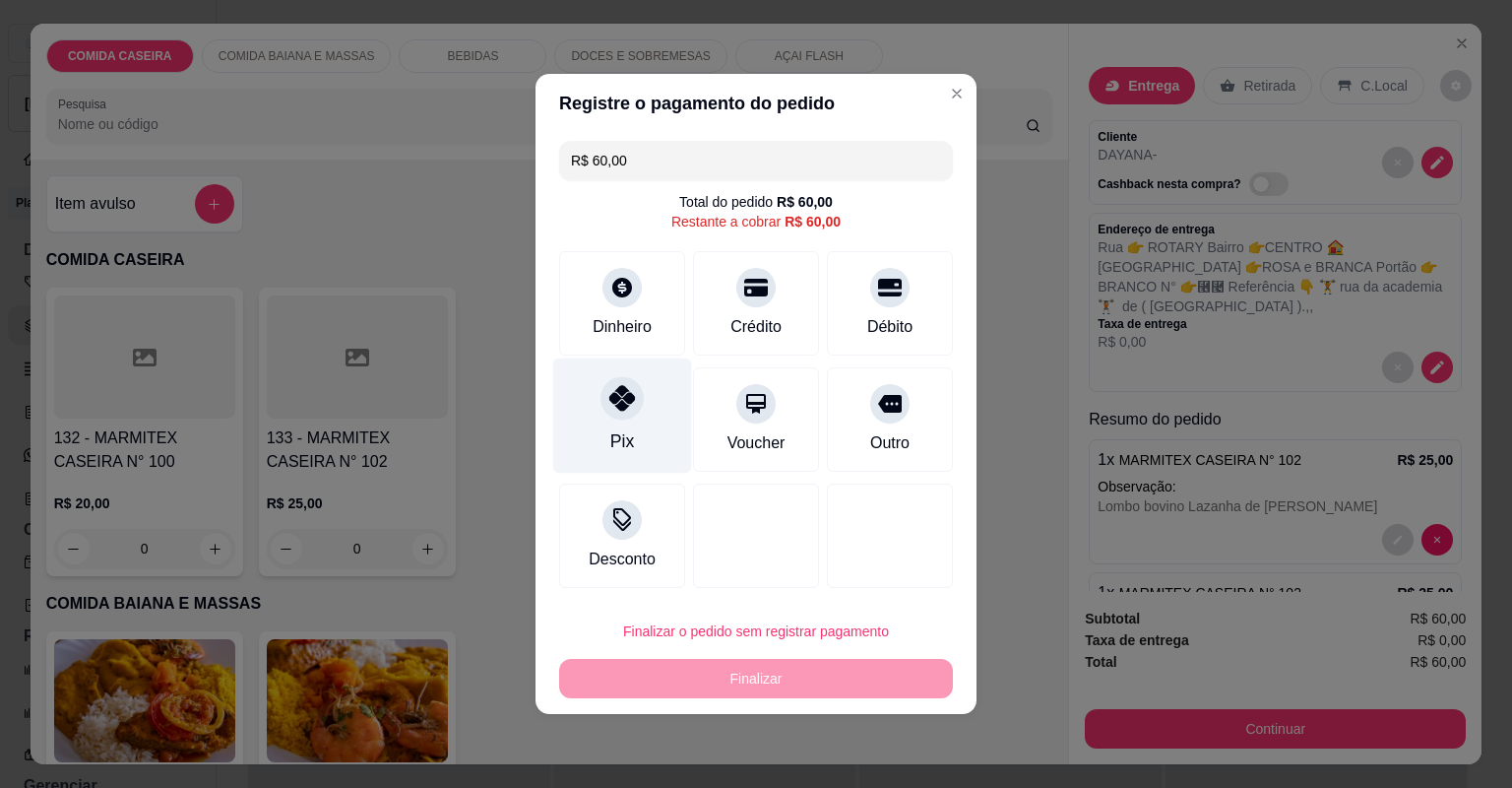 click 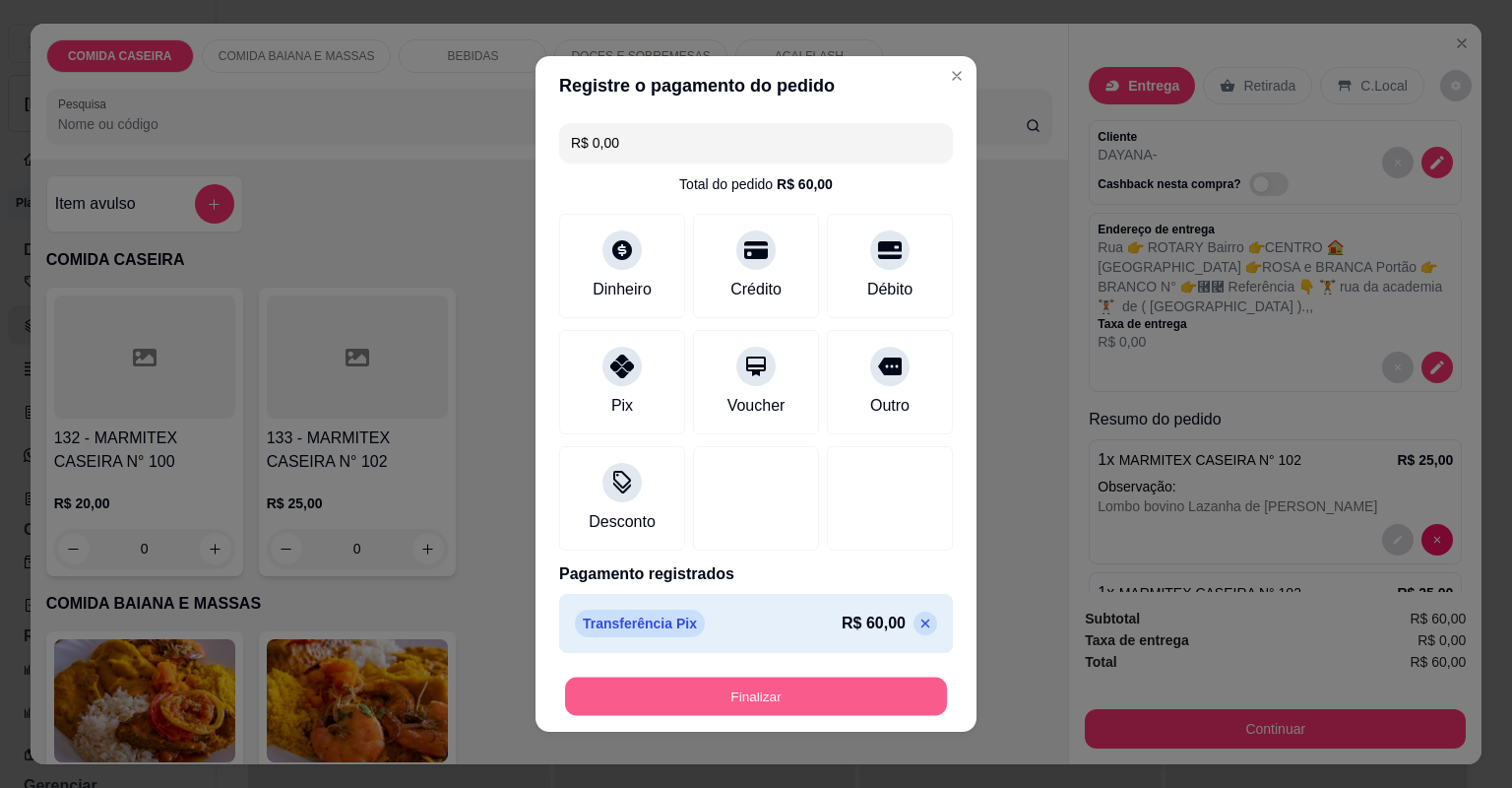 click on "Finalizar" at bounding box center (756, 696) 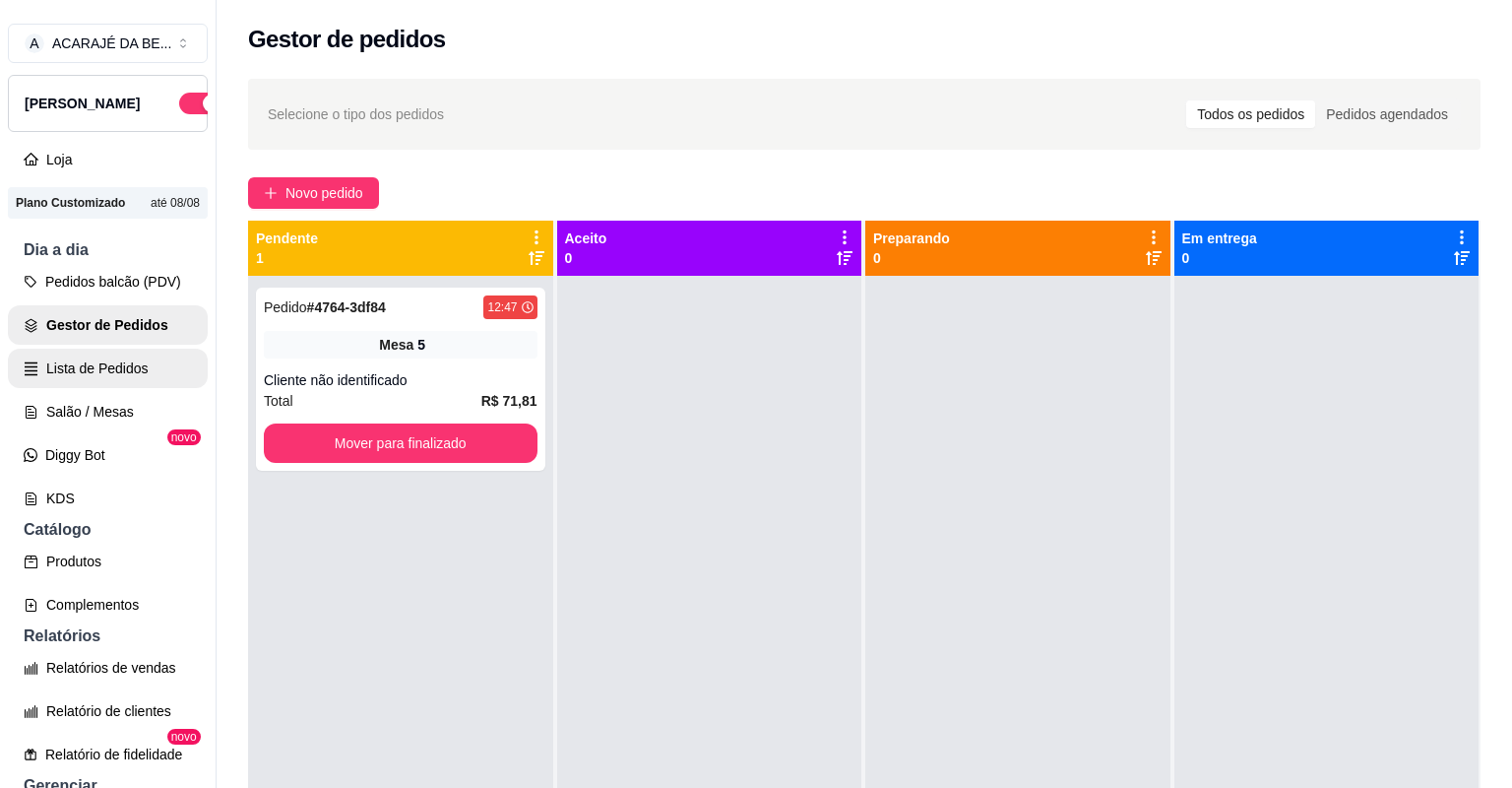 click on "Lista de Pedidos" at bounding box center [107, 368] 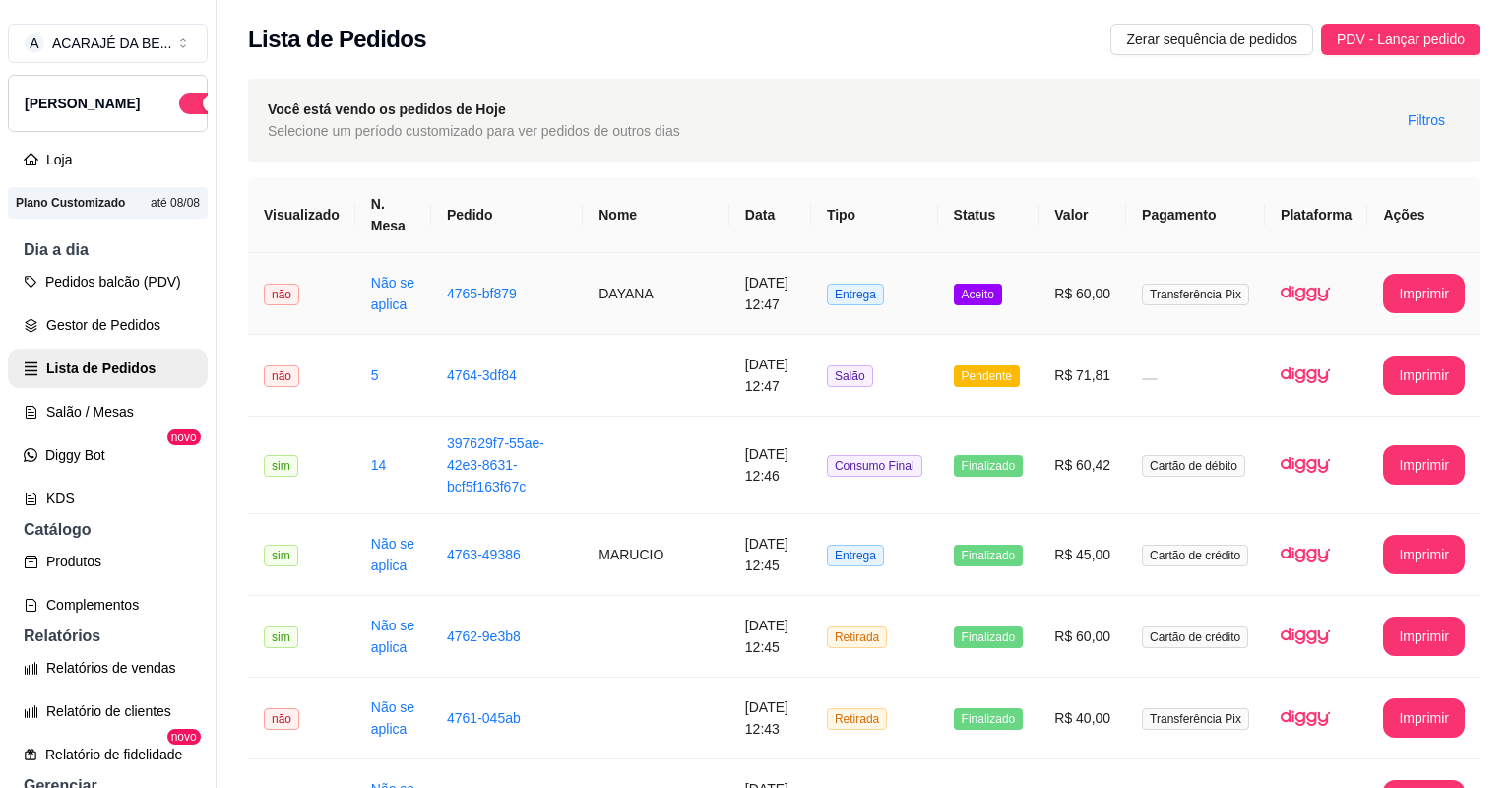 click on "DAYANA" at bounding box center (656, 294) 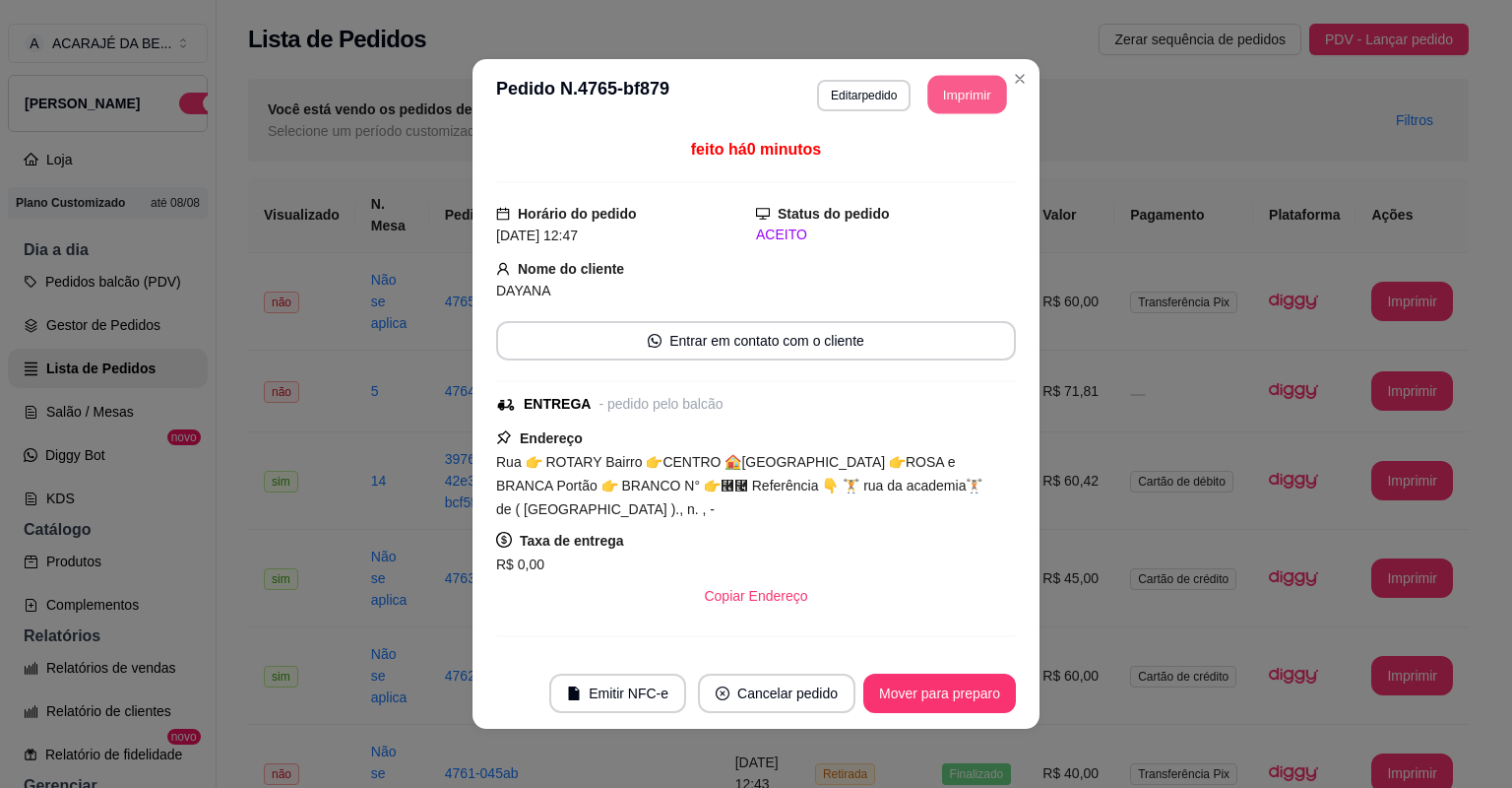 click on "Imprimir" at bounding box center (968, 95) 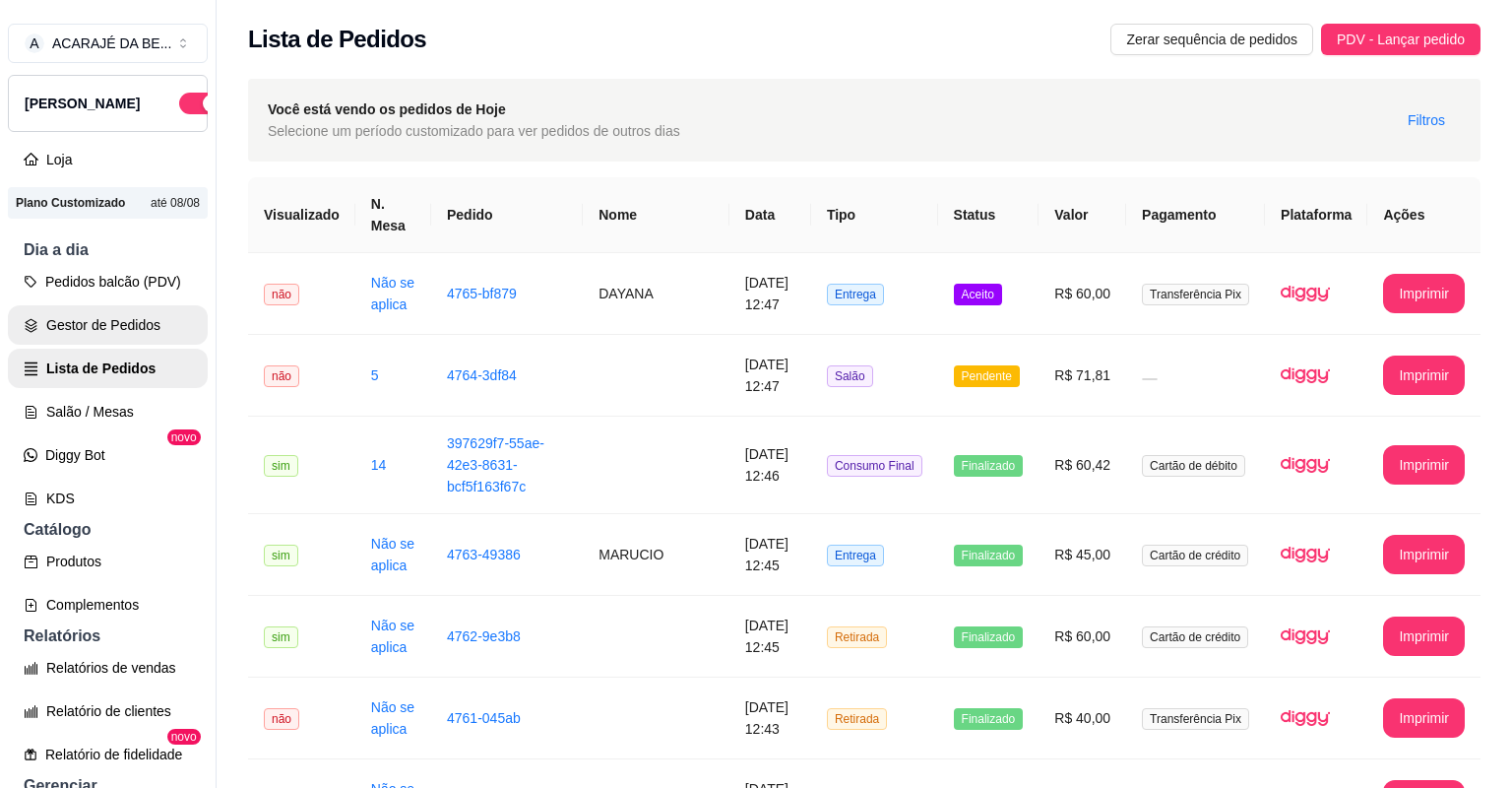 click on "Gestor de Pedidos" at bounding box center [107, 325] 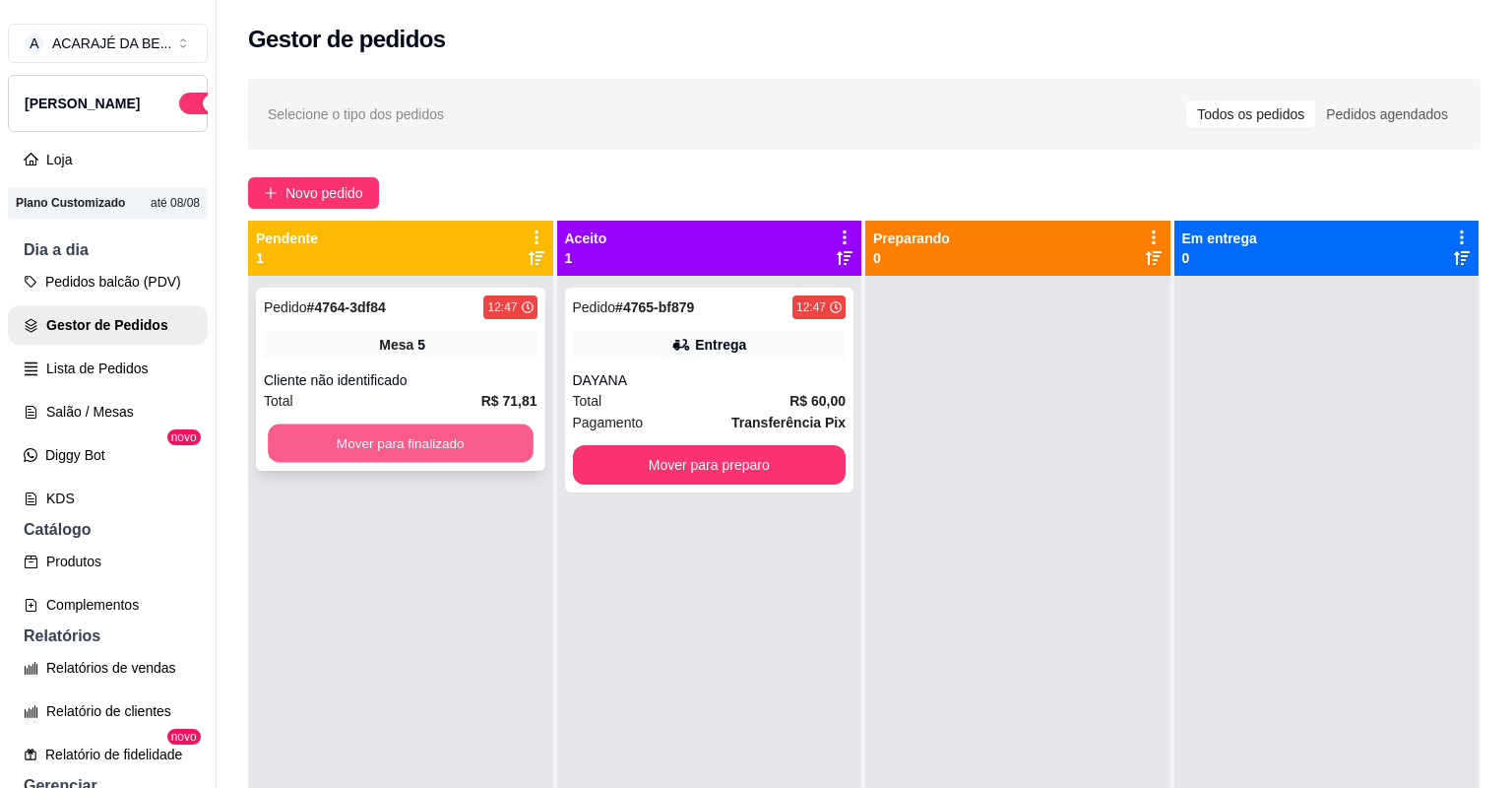 click on "Mover para finalizado" at bounding box center (400, 443) 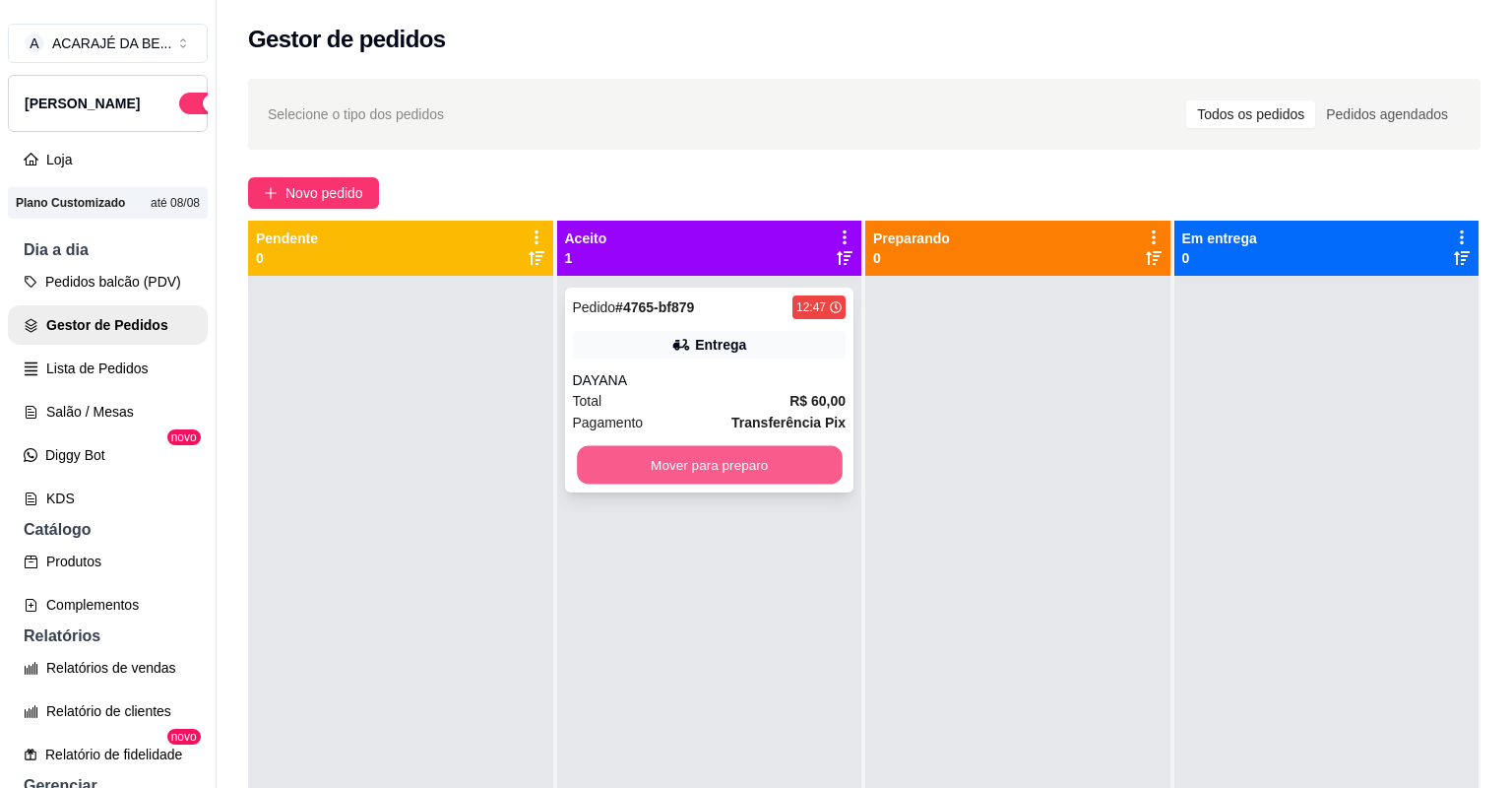 click on "Mover para preparo" at bounding box center [709, 465] 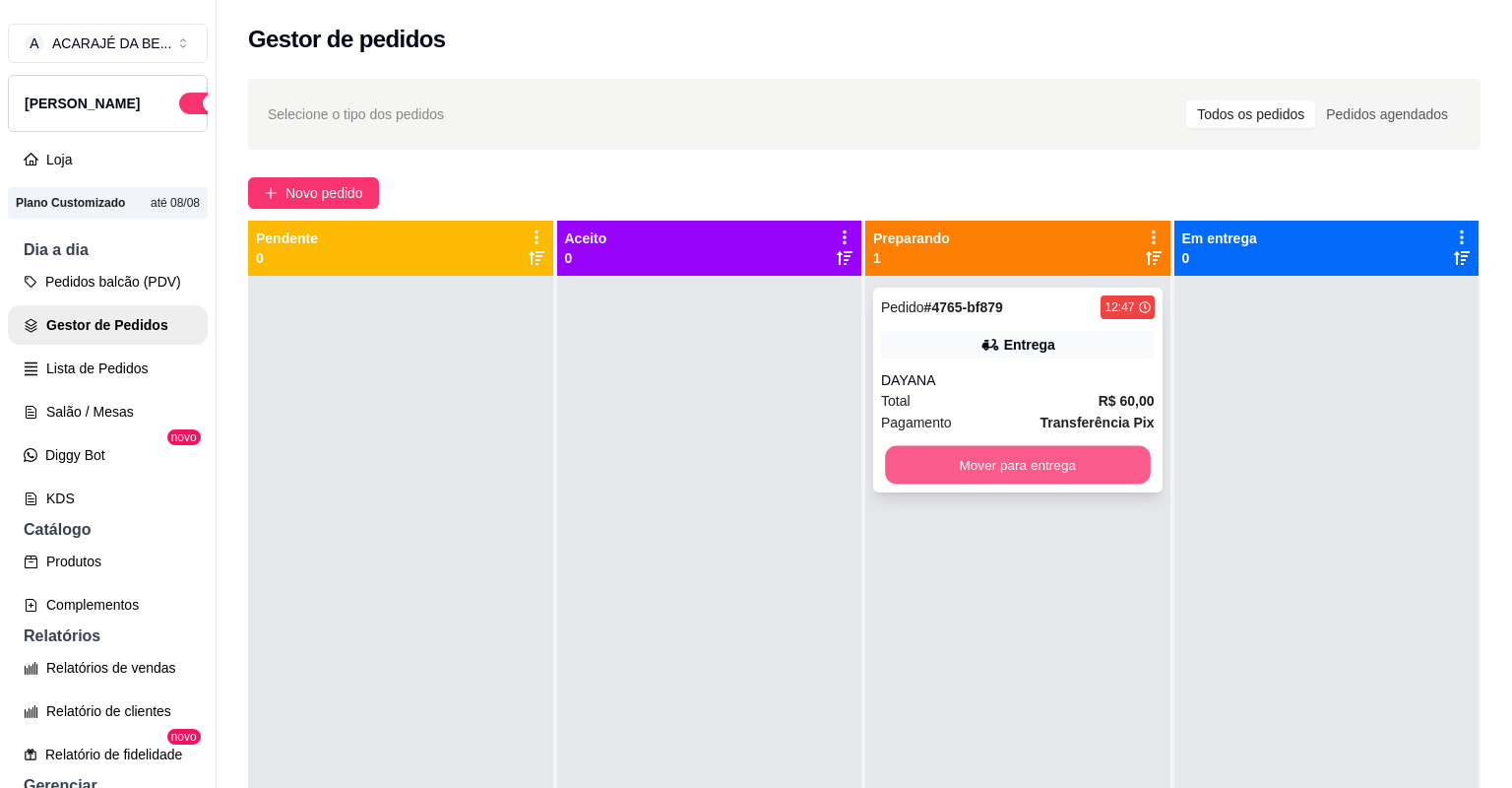 click on "Mover para entrega" at bounding box center (1017, 465) 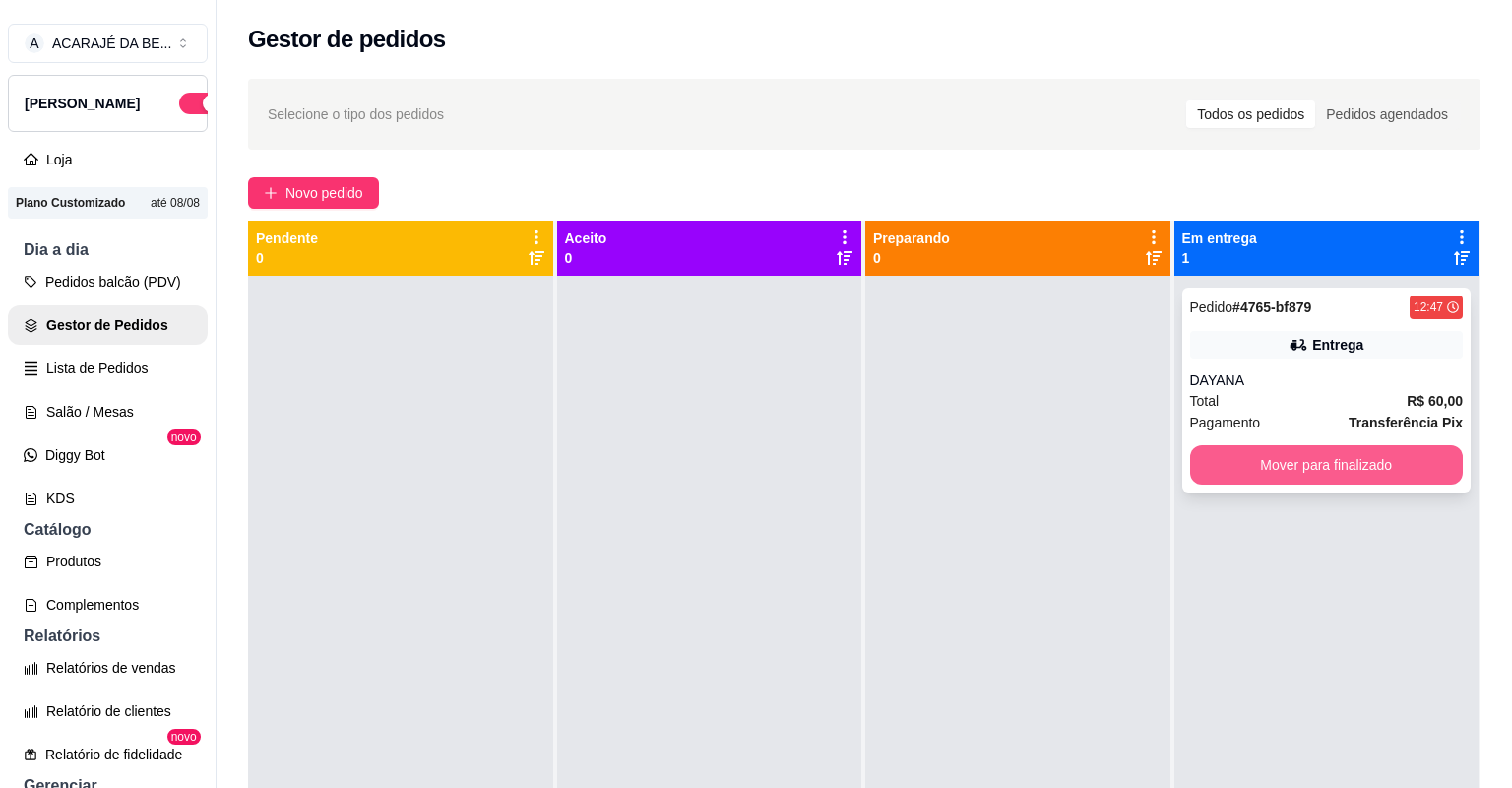 click on "Mover para finalizado" at bounding box center [1327, 465] 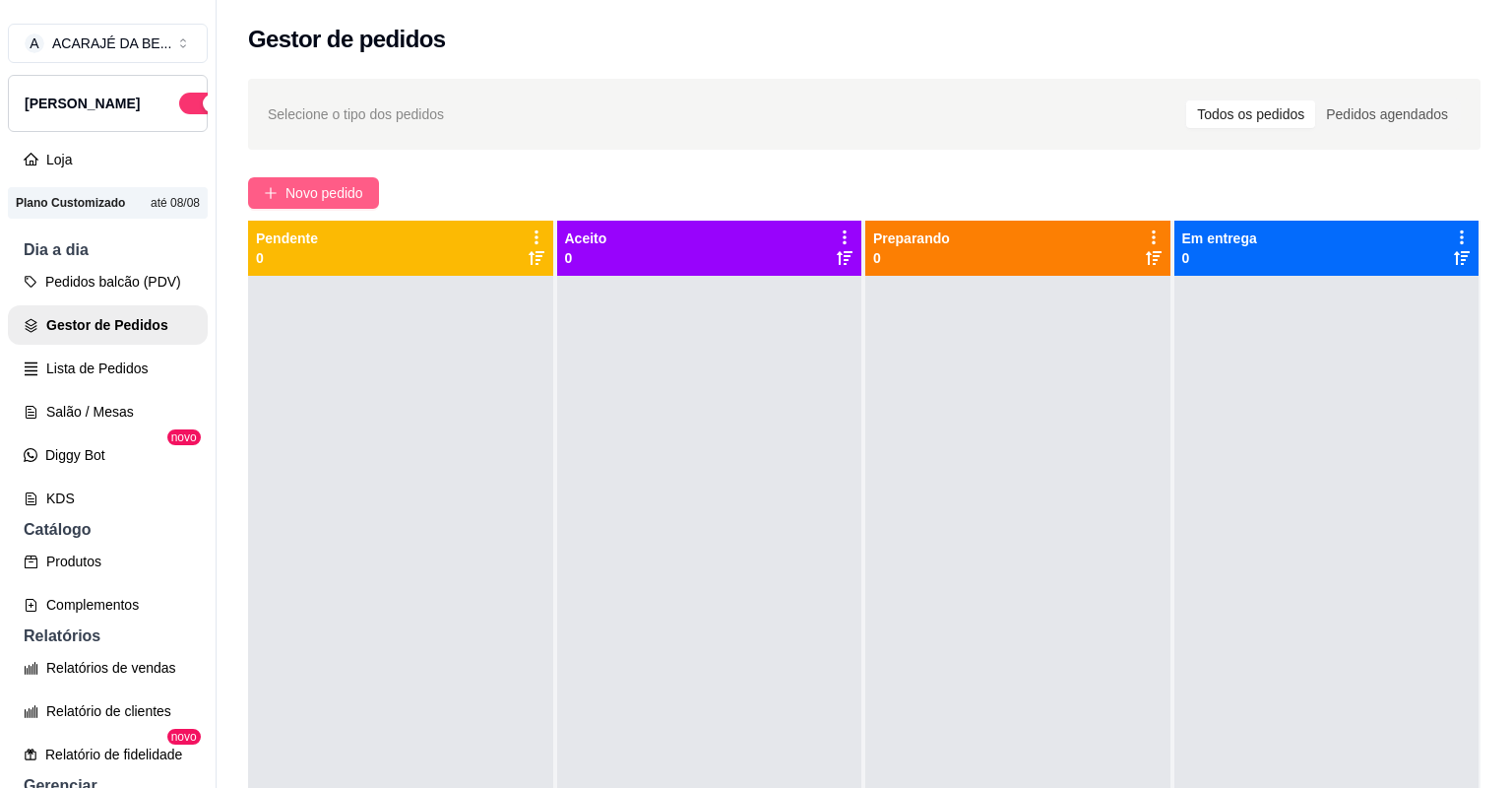 click on "Novo pedido" at bounding box center [324, 193] 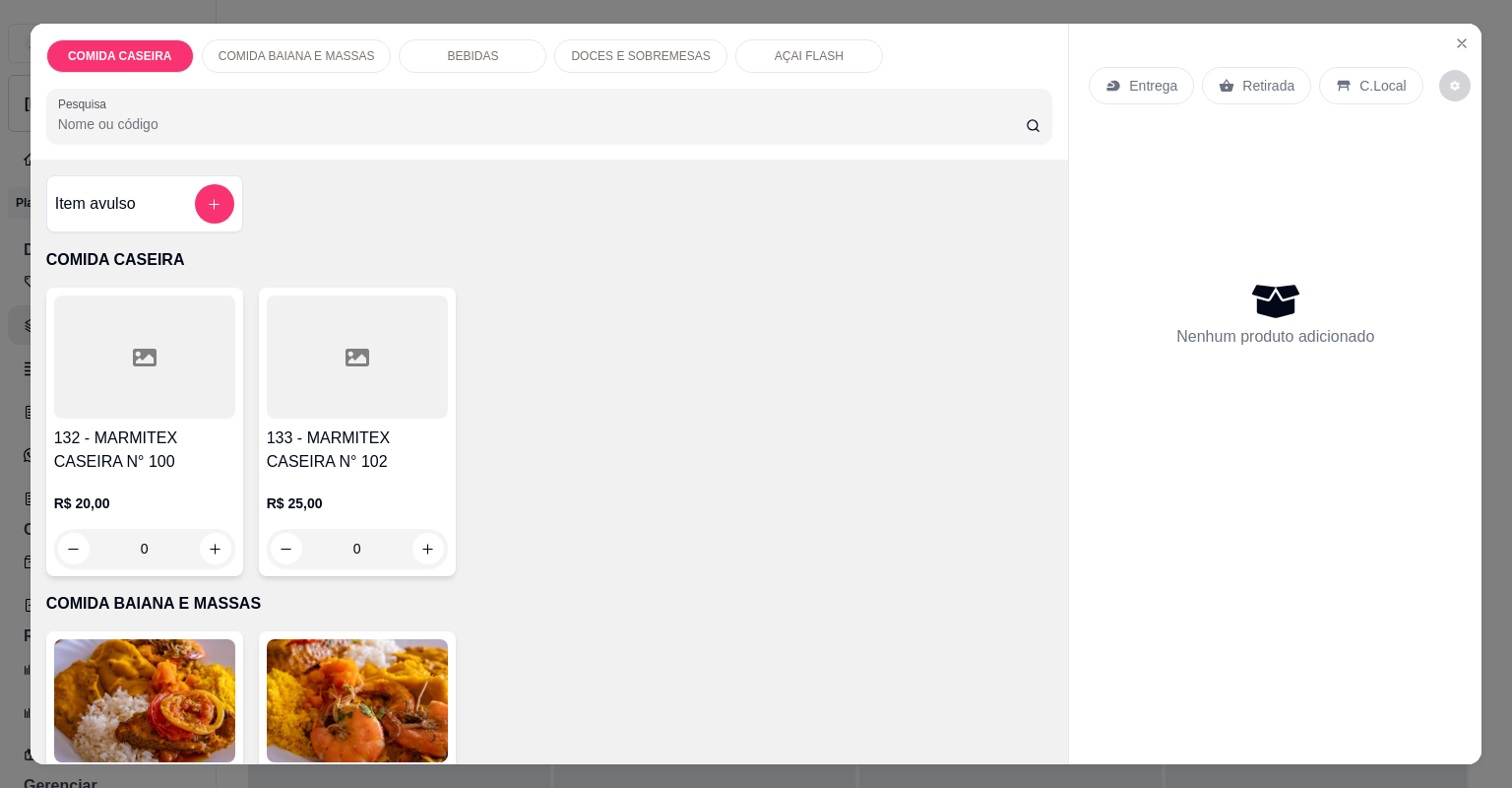 click at bounding box center (357, 357) 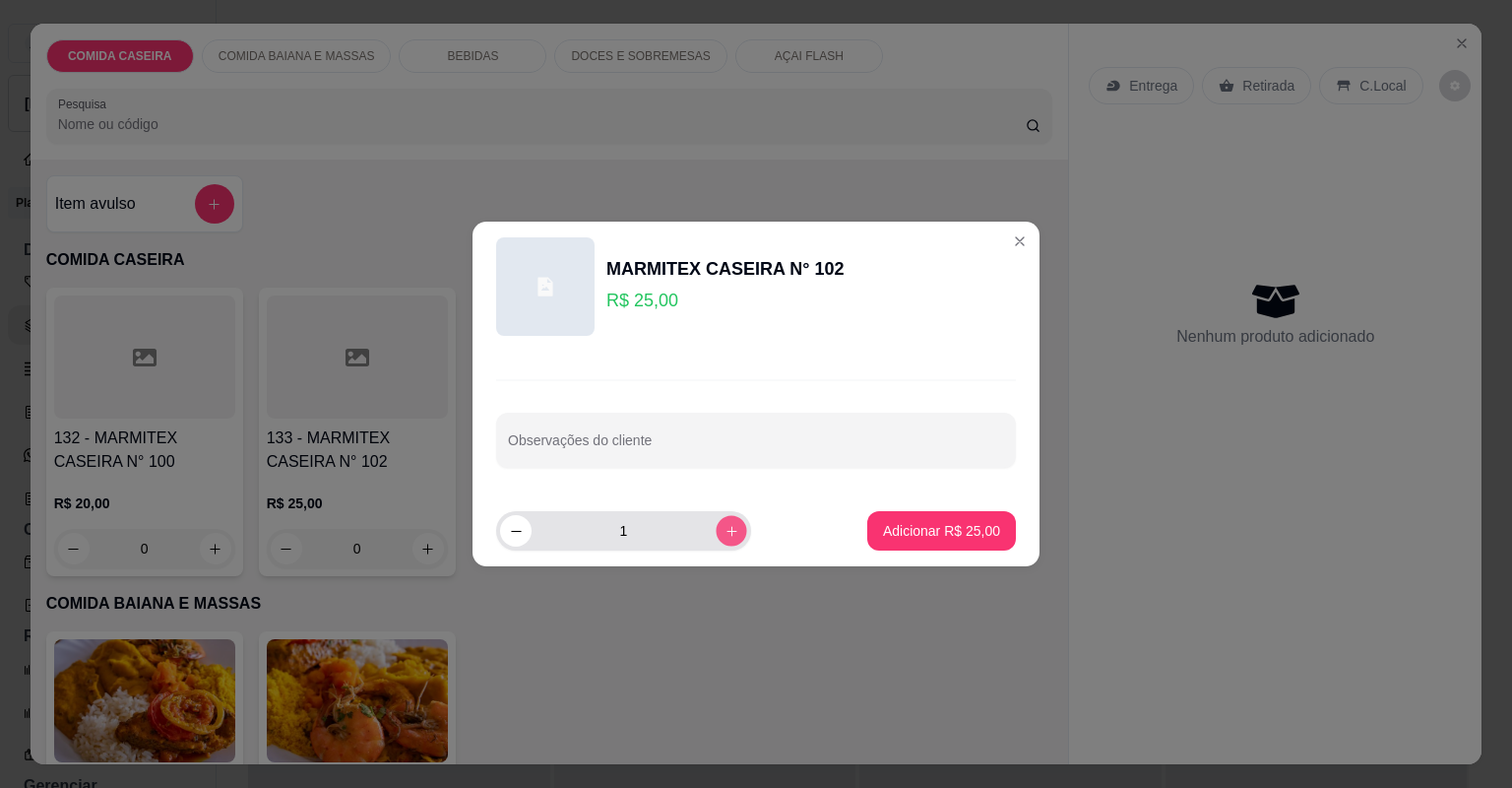 click 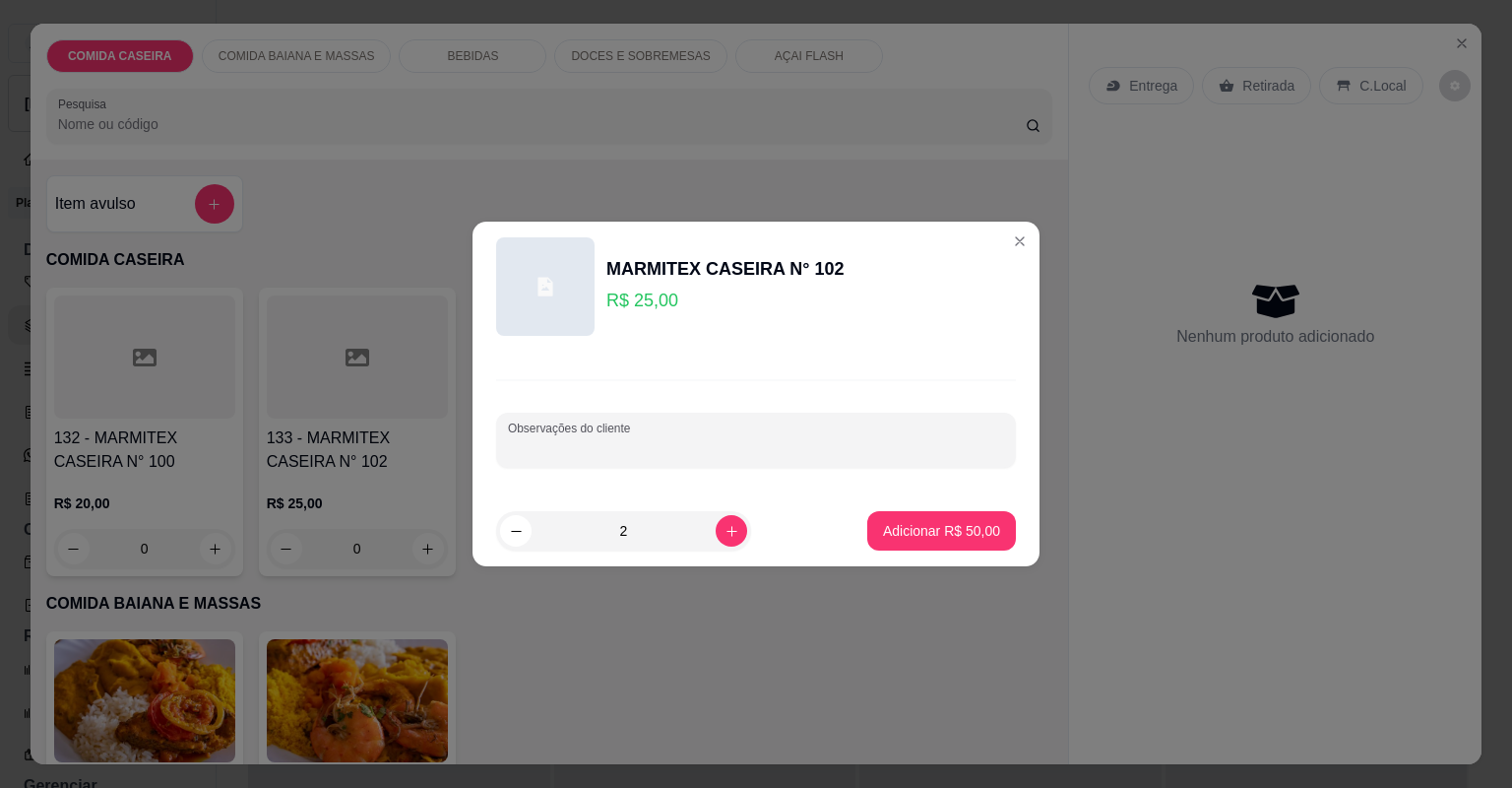 click on "Observações do cliente" at bounding box center [756, 448] 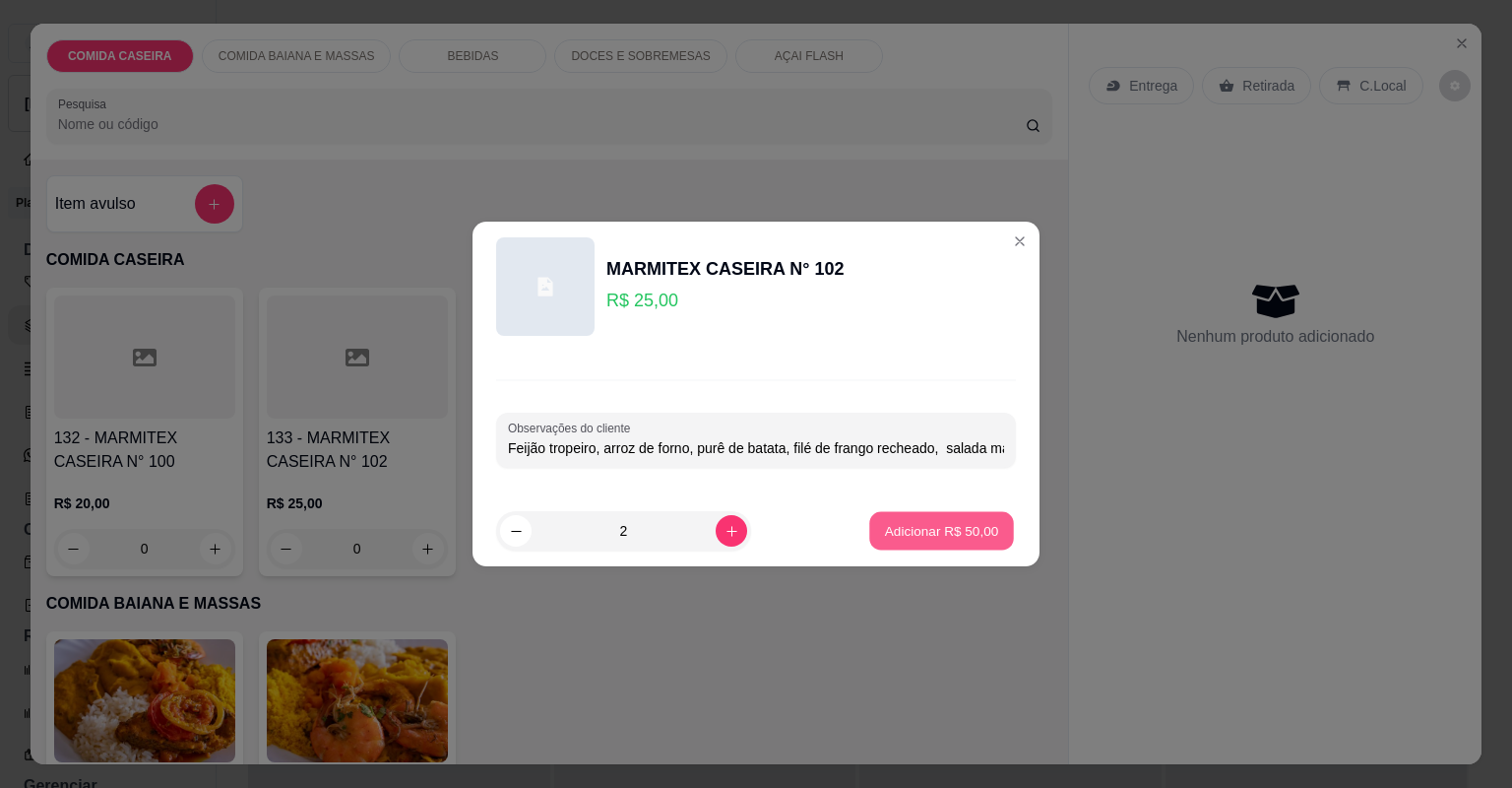 click on "Adicionar   R$ 50,00" at bounding box center (942, 530) 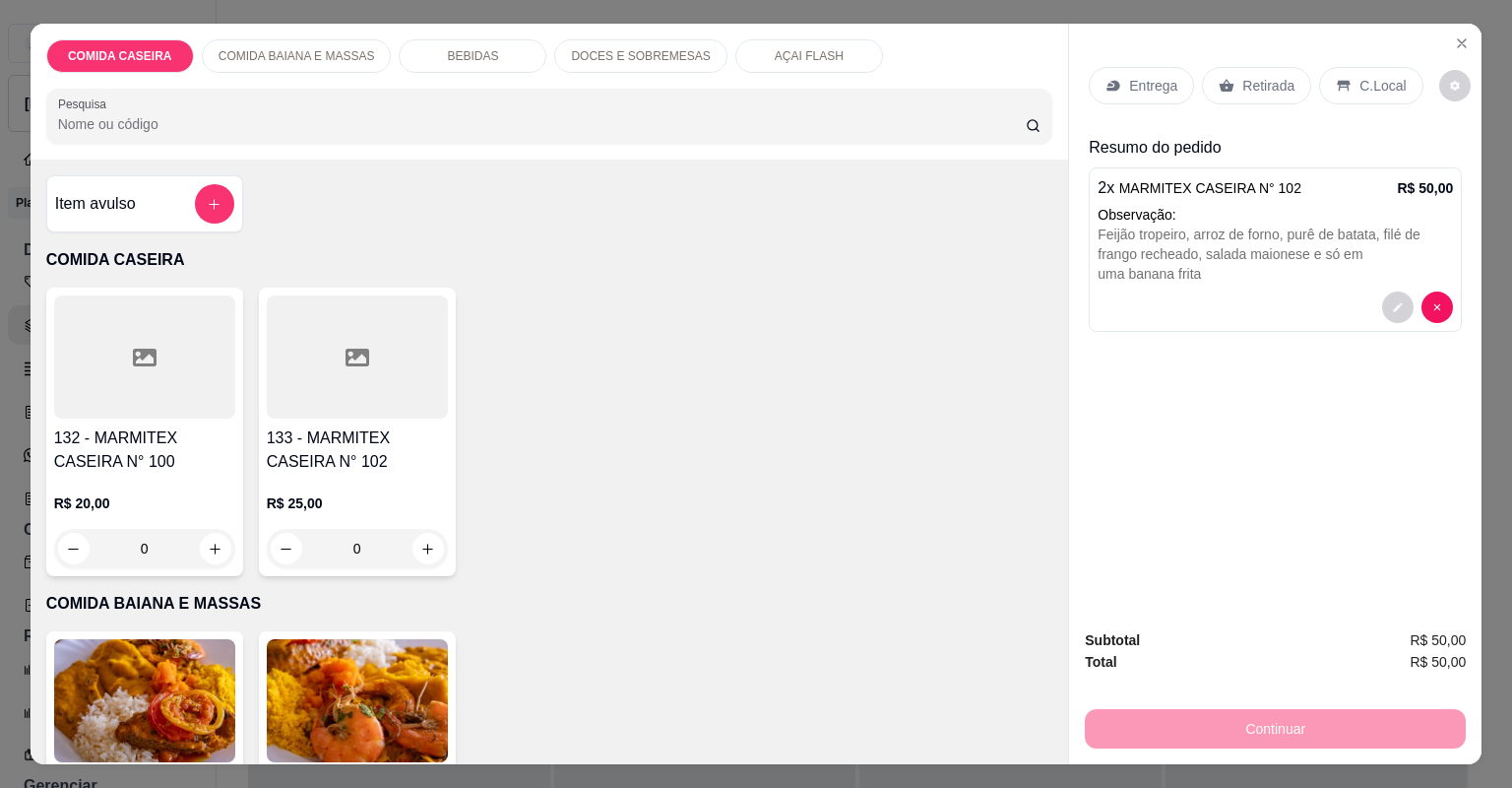 click on "Entrega" at bounding box center [1153, 86] 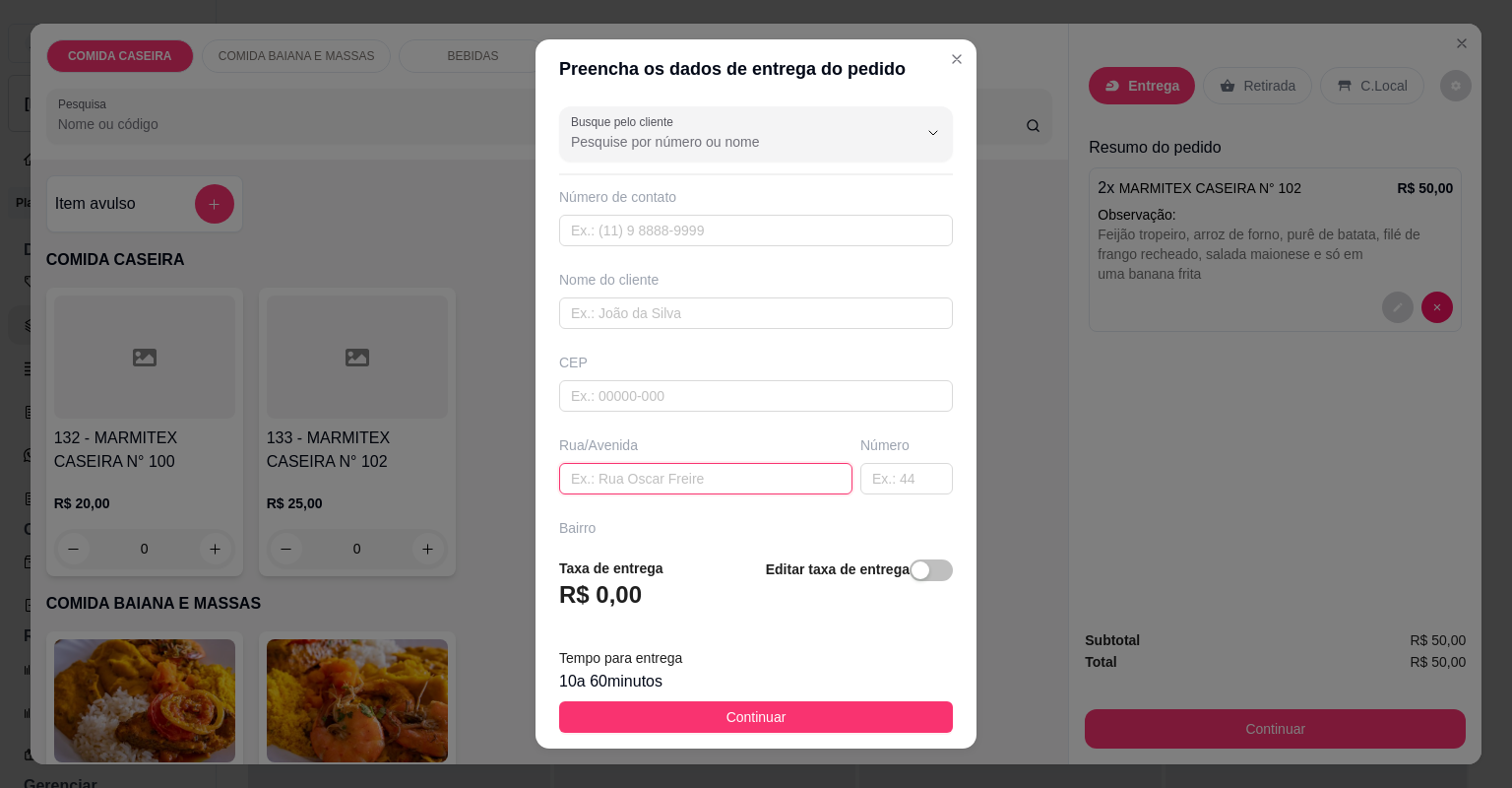 click at bounding box center [706, 479] 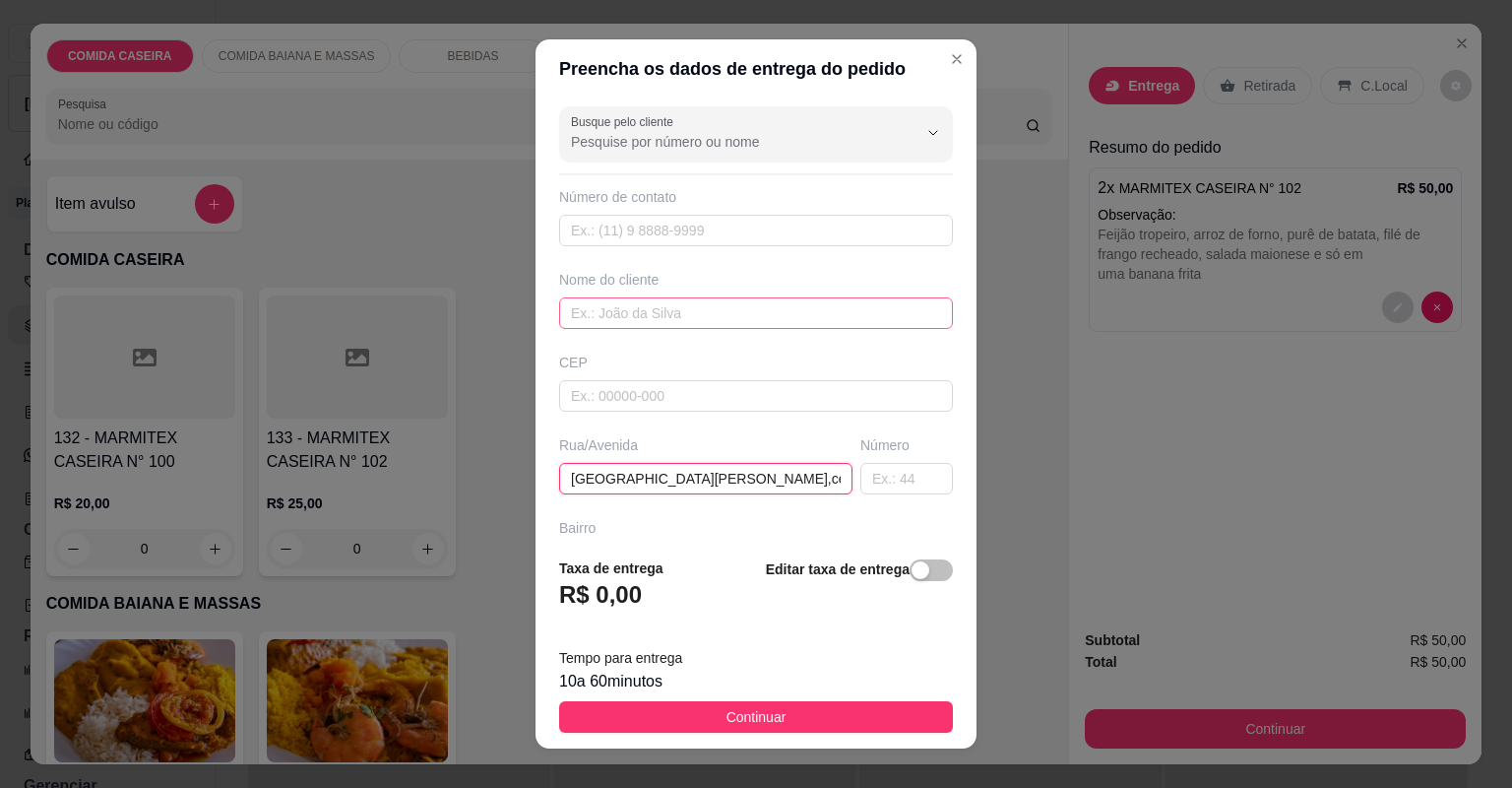 type on "[GEOGRAPHIC_DATA][PERSON_NAME],centro , [STREET_ADDRESS]" 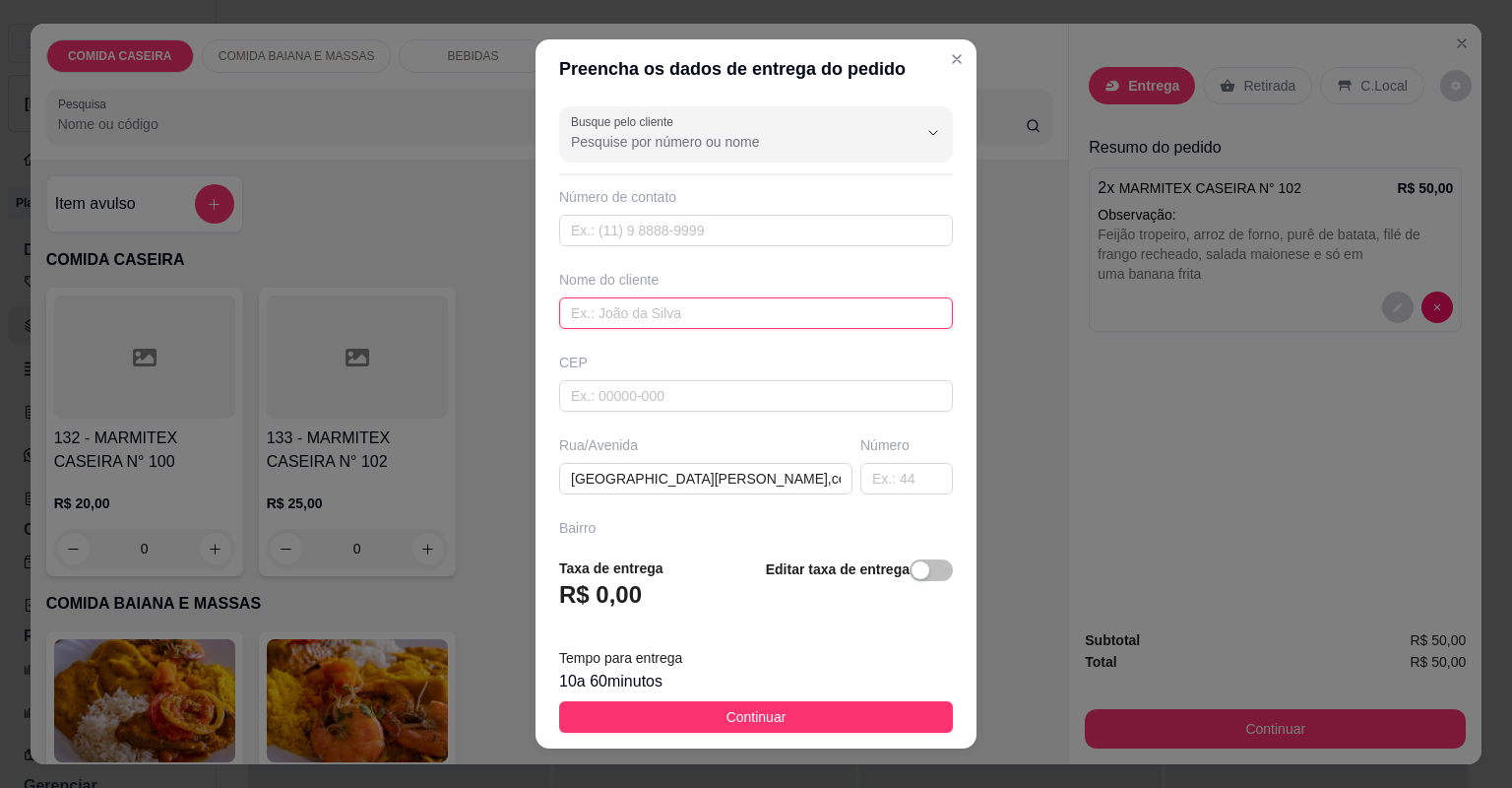 click at bounding box center (756, 313) 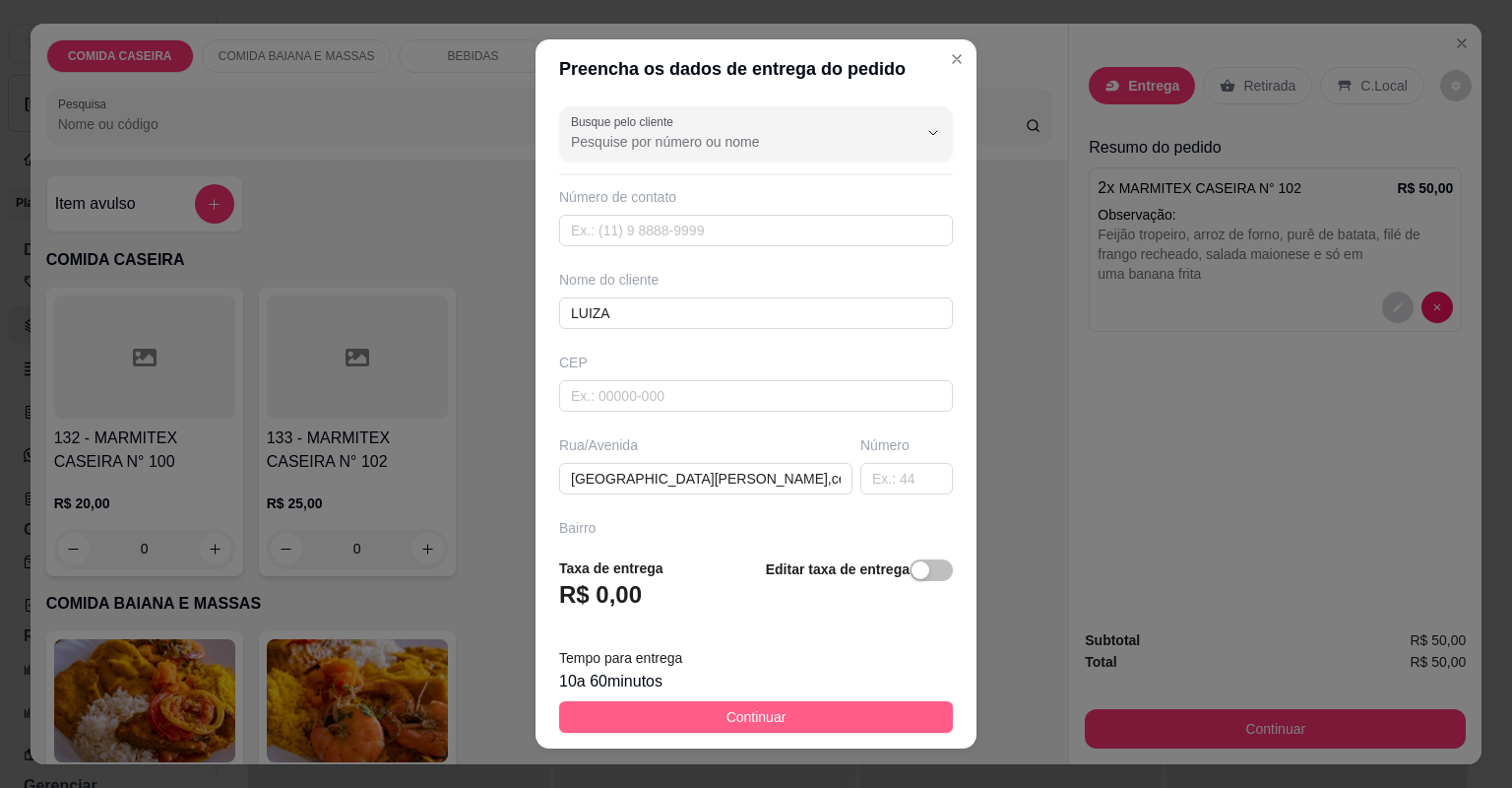 click on "Continuar" at bounding box center [756, 717] 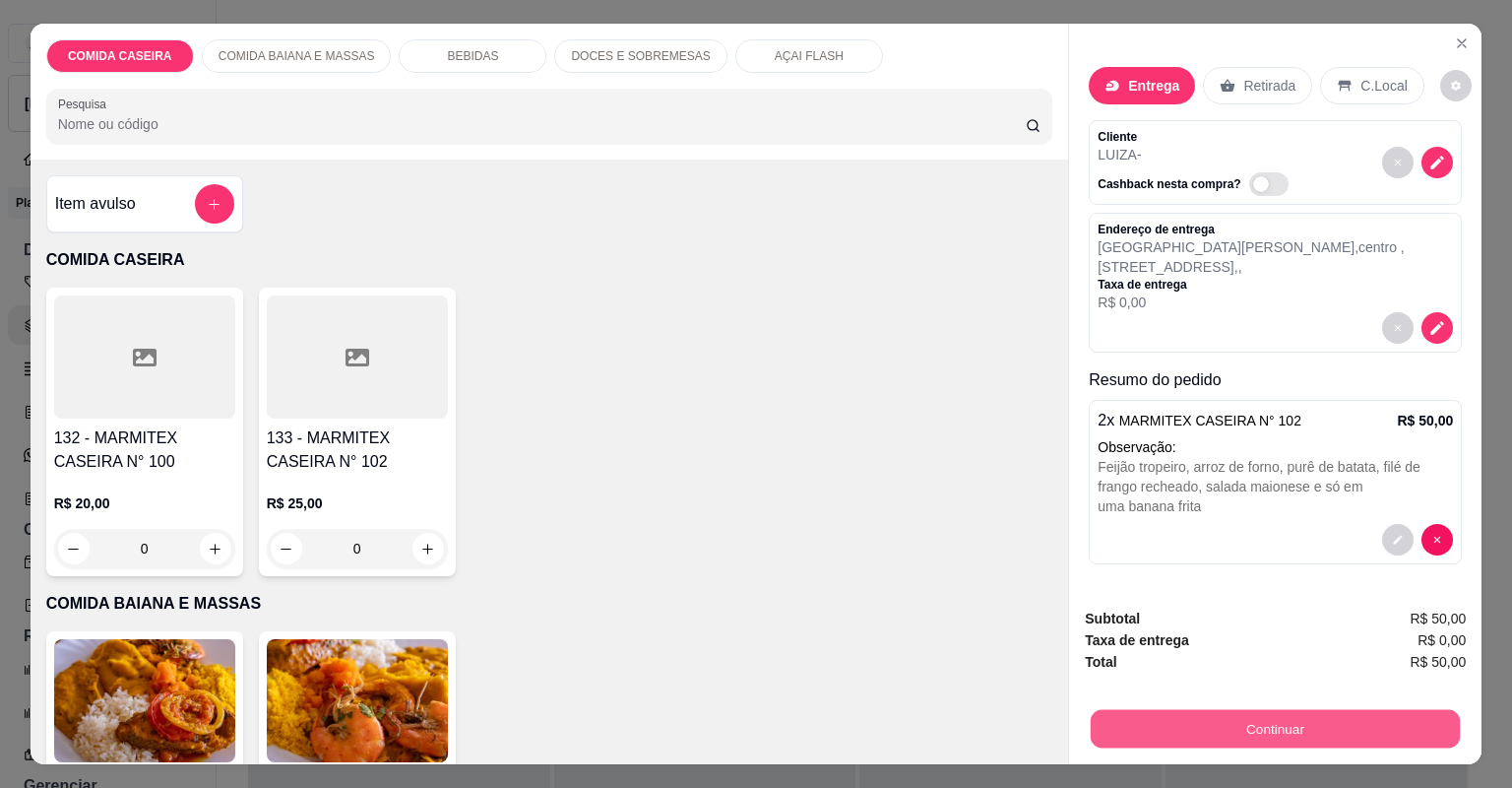 click on "Continuar" at bounding box center [1275, 729] 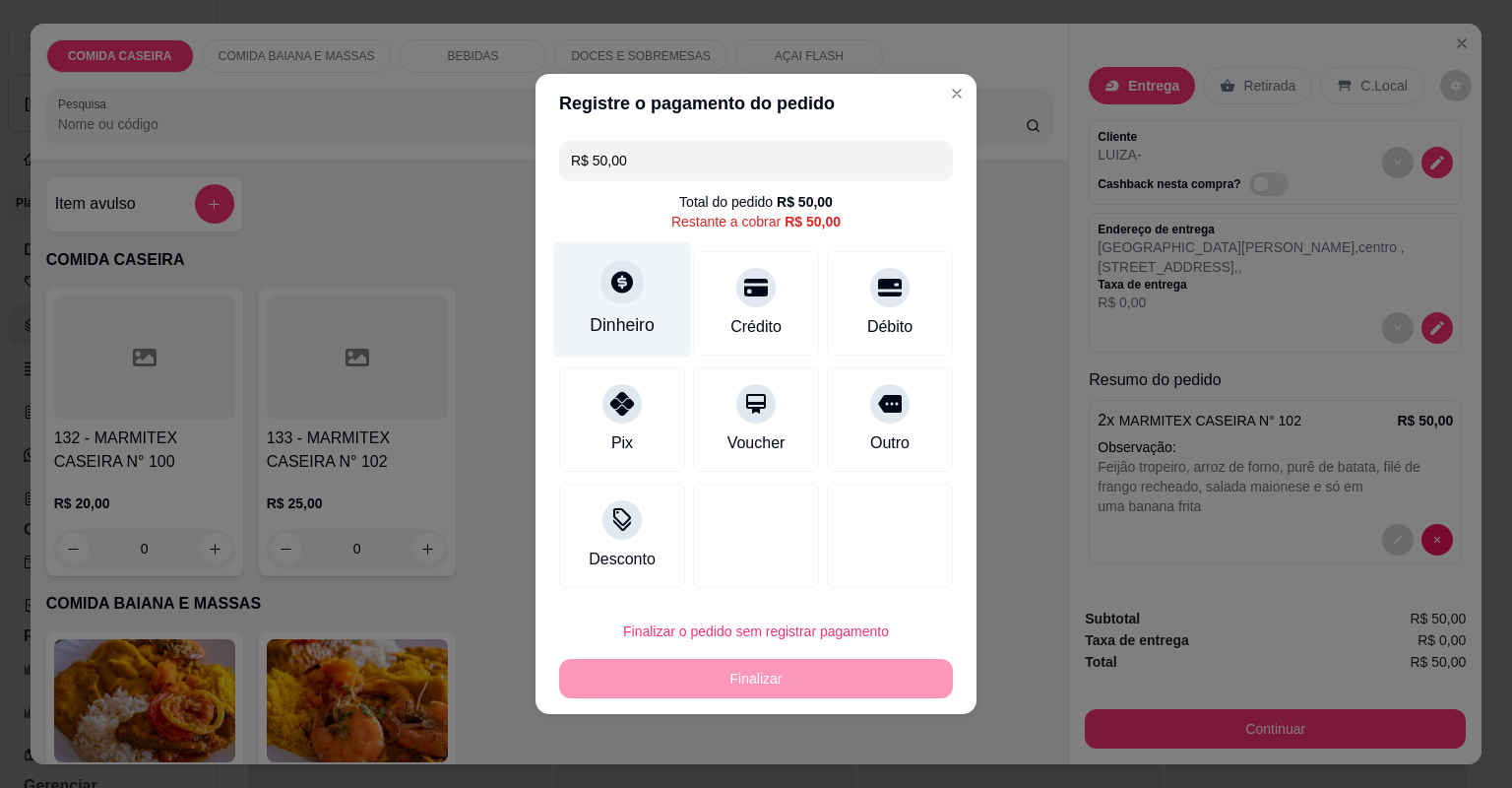 click on "Dinheiro" at bounding box center [622, 299] 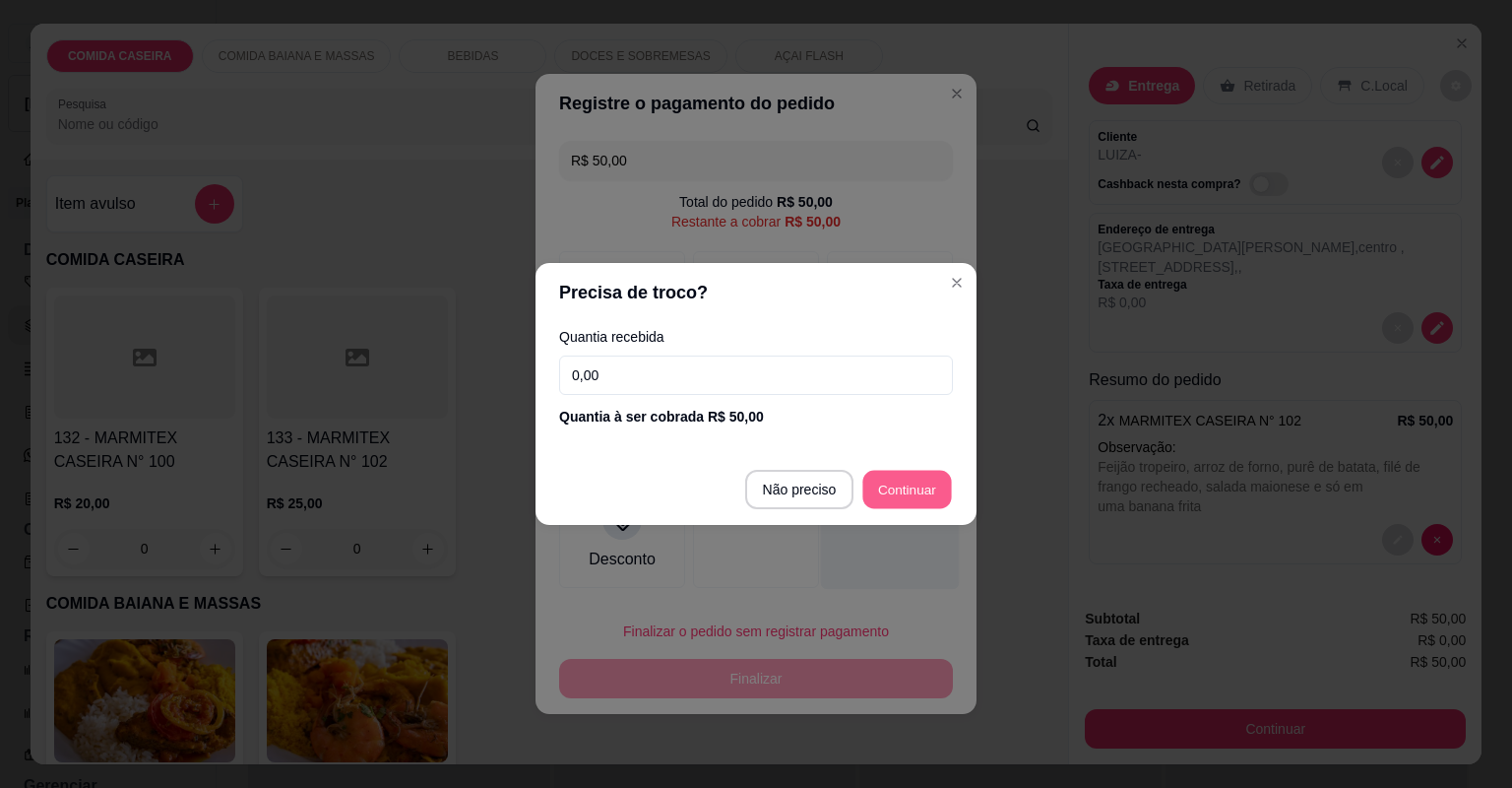 type on "R$ 0,00" 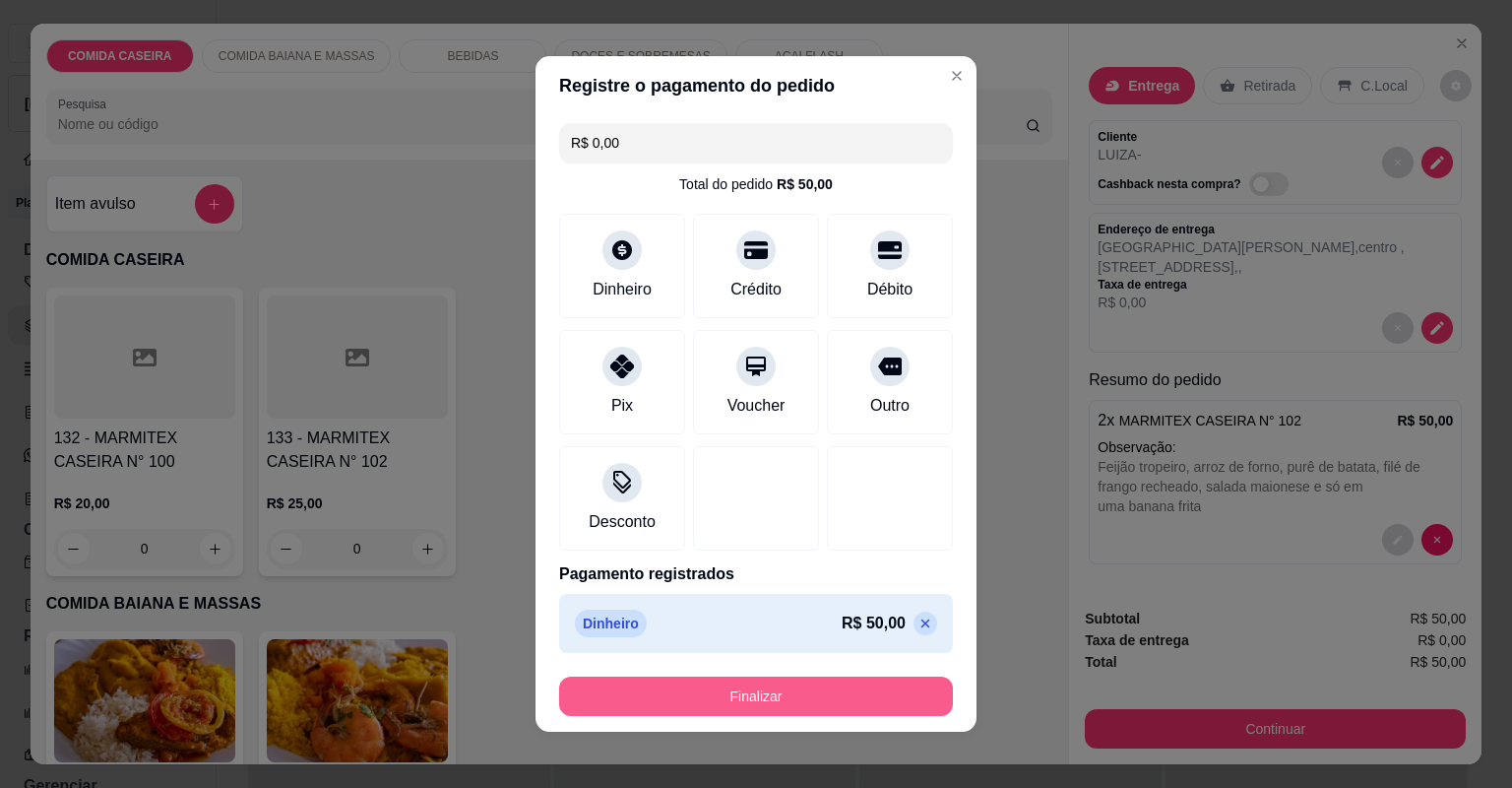 click on "Finalizar" at bounding box center [756, 696] 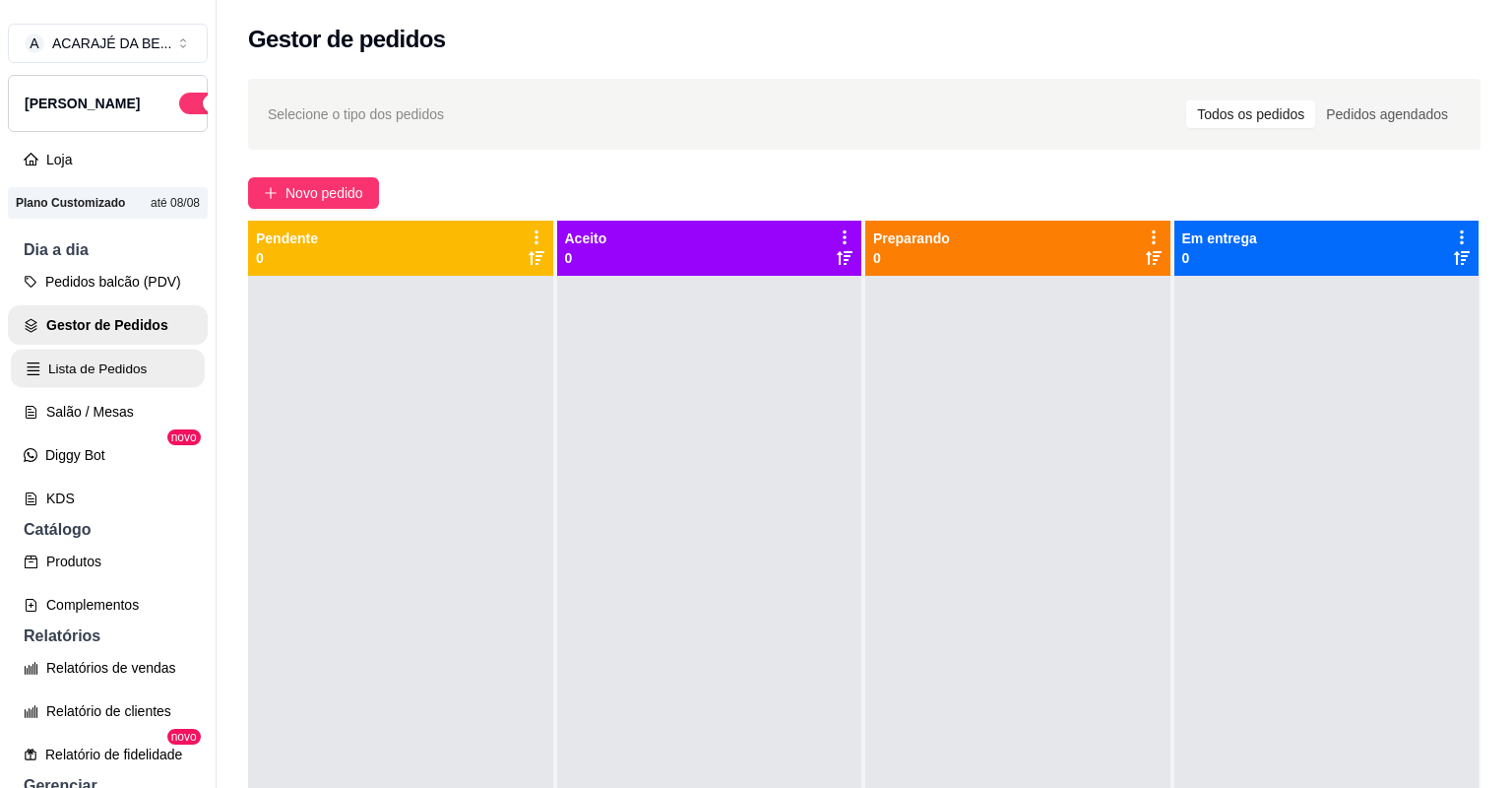 click on "Lista de Pedidos" at bounding box center (107, 368) 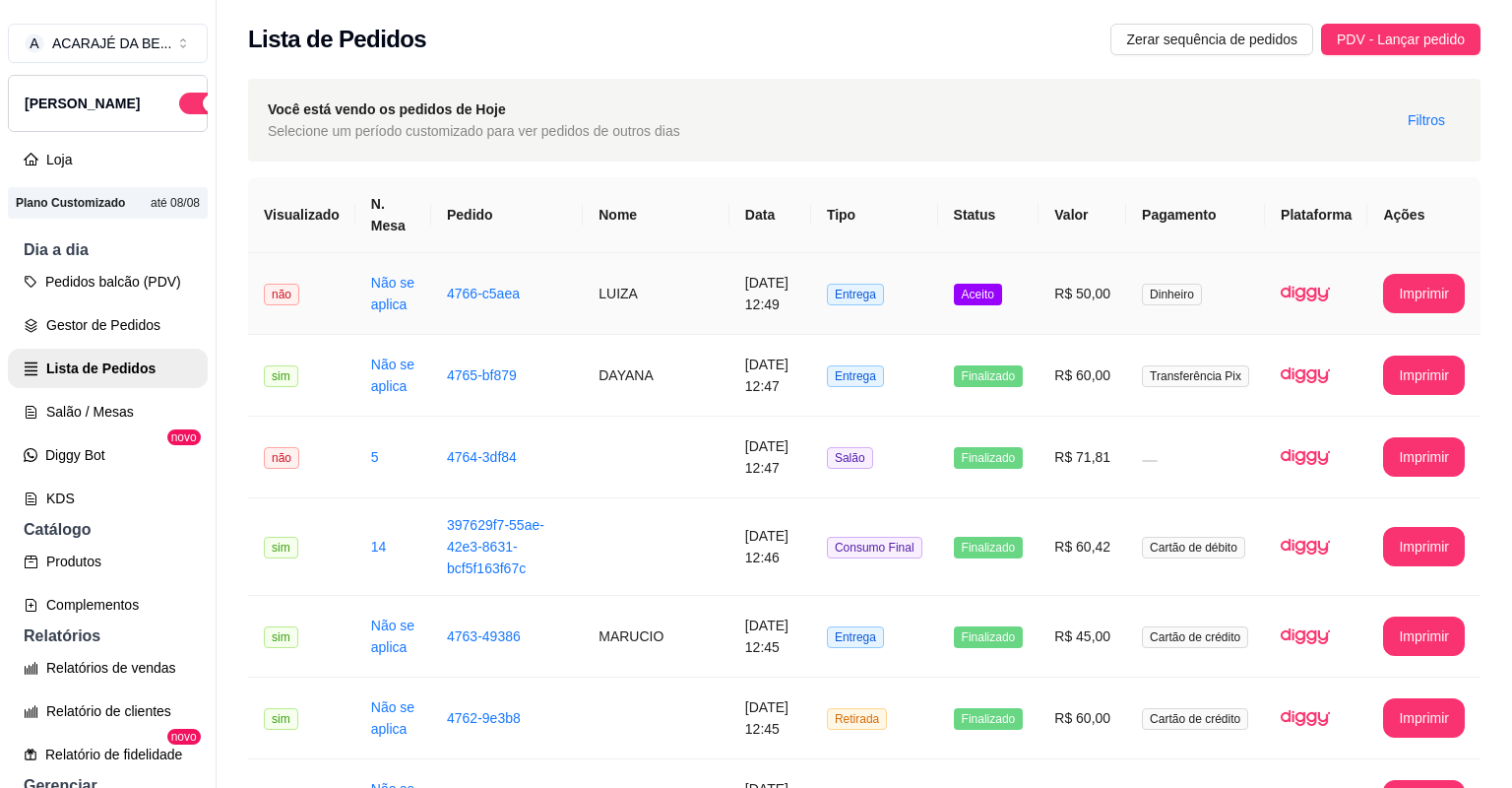 click on "LUIZA" at bounding box center (656, 294) 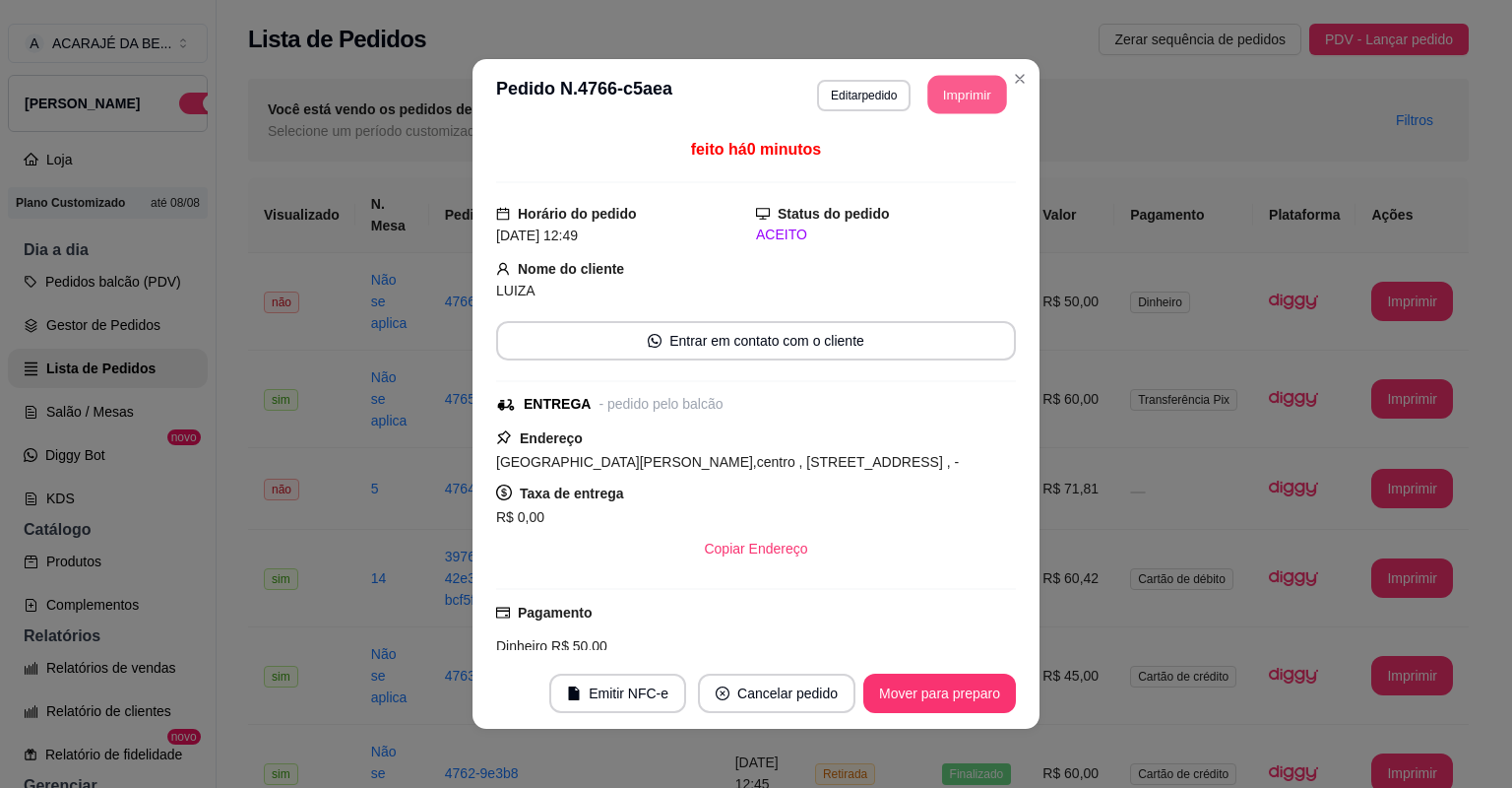 click on "Imprimir" at bounding box center [968, 95] 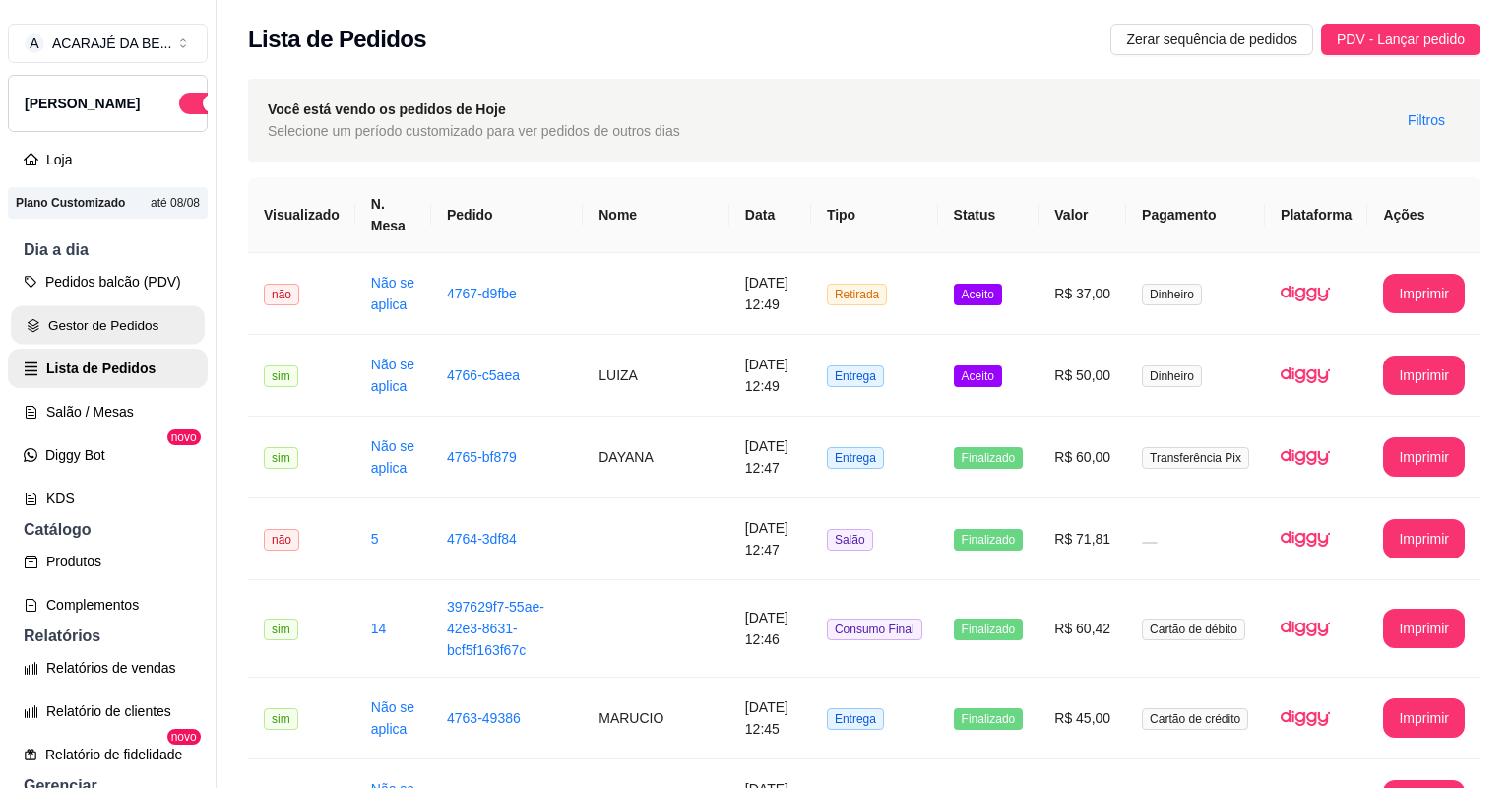 click on "Gestor de Pedidos" at bounding box center (107, 325) 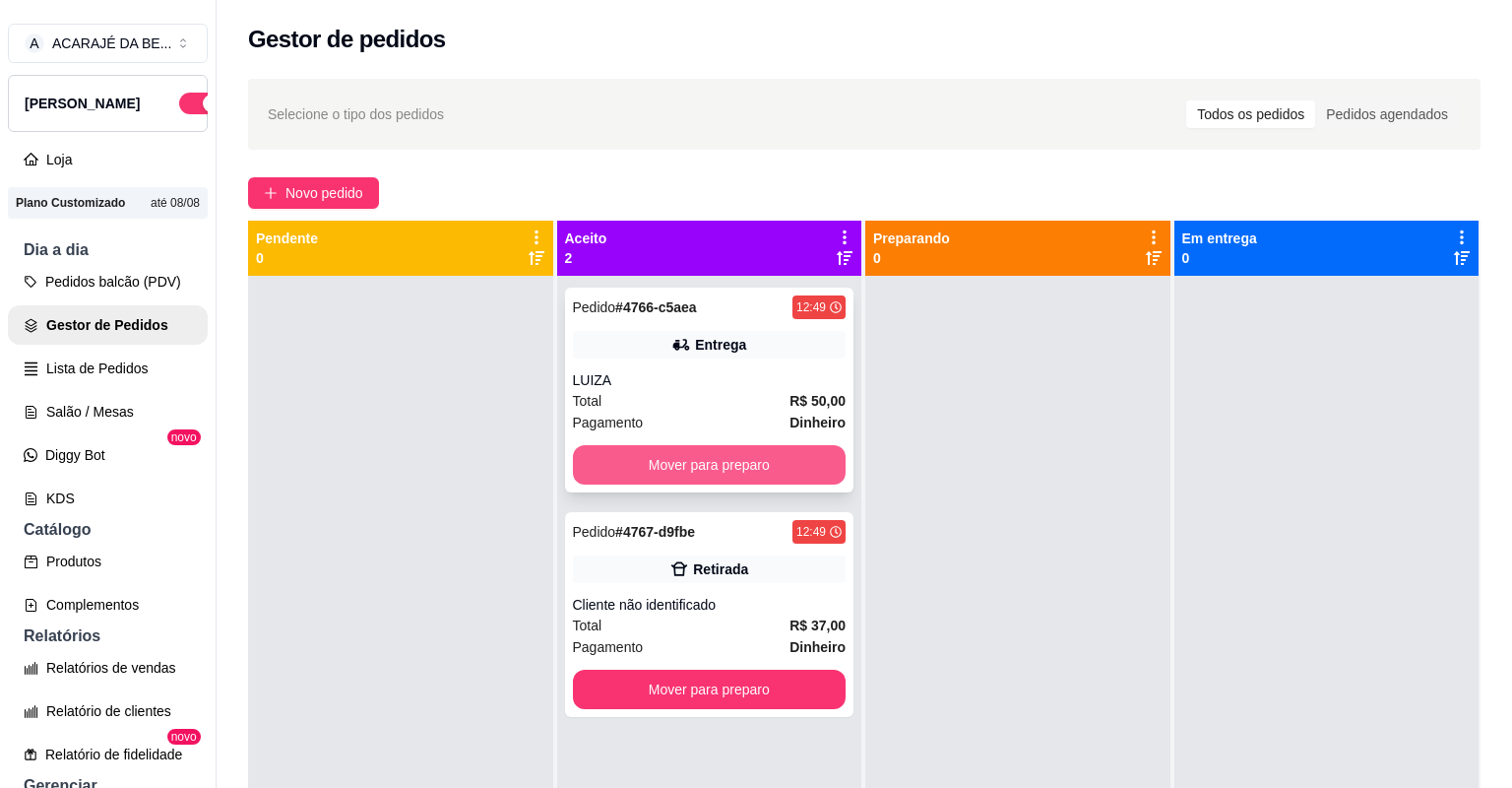 click on "Mover para preparo" at bounding box center [710, 465] 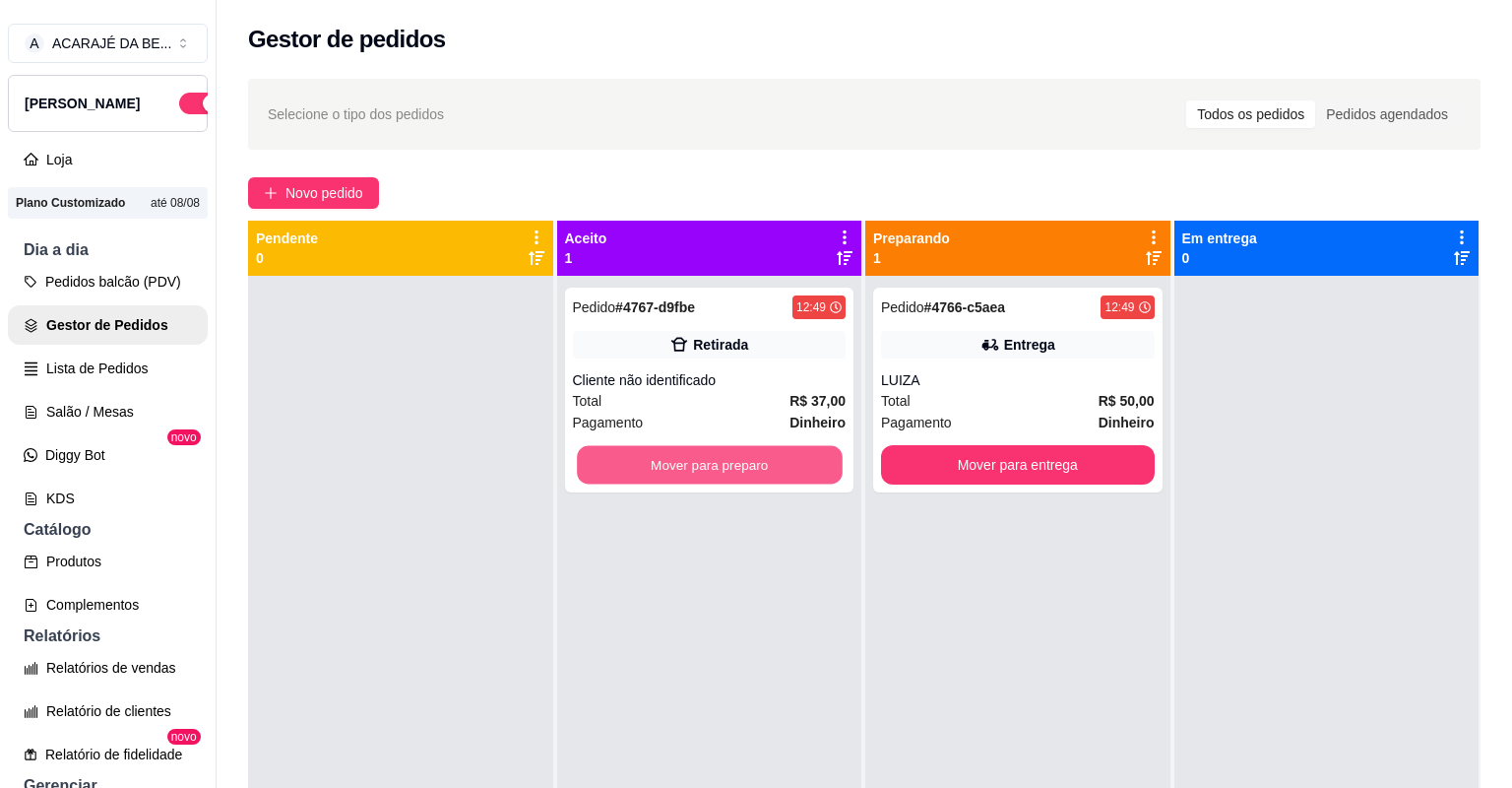 click on "Mover para preparo" at bounding box center (709, 465) 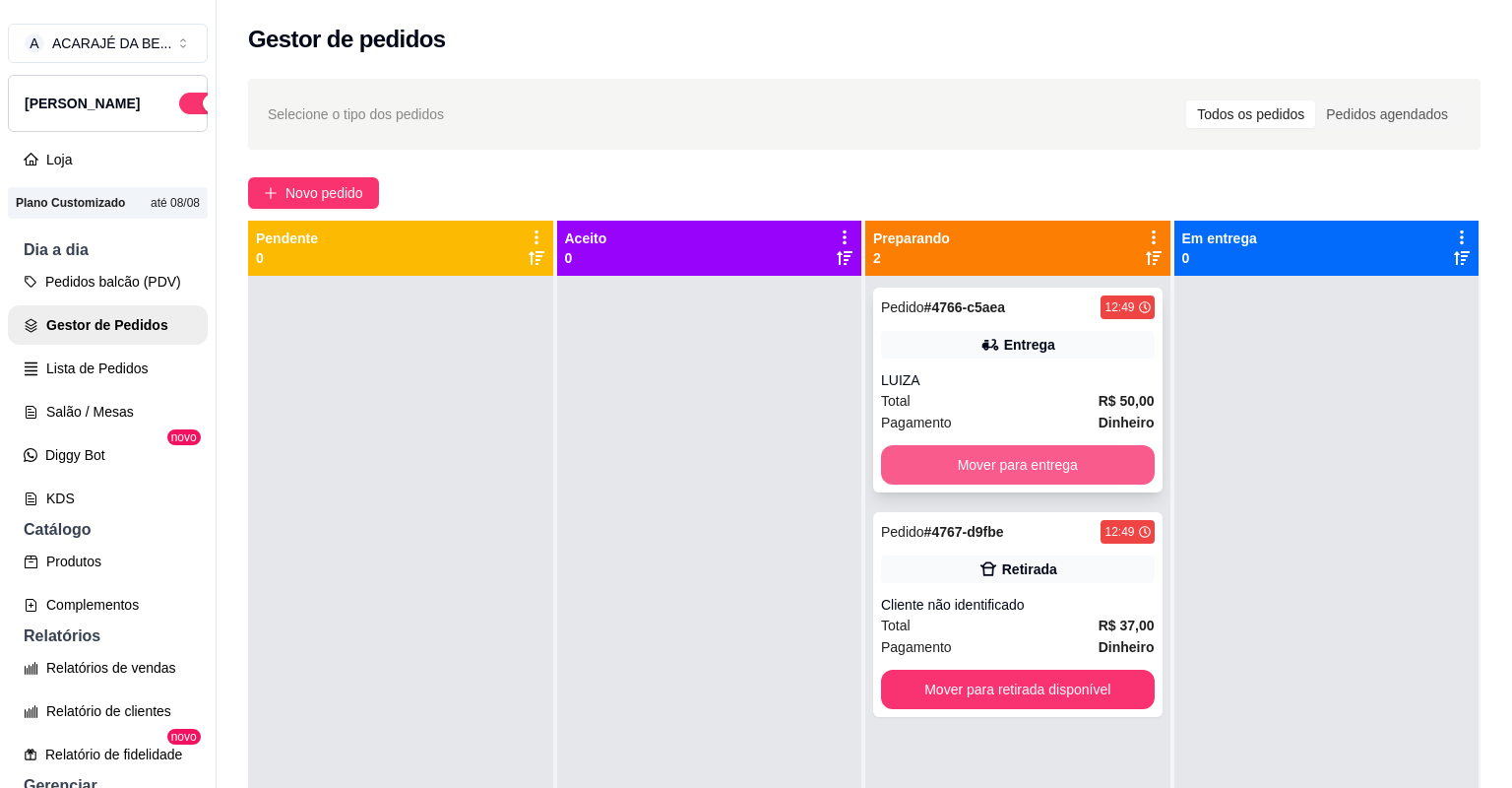 click on "Mover para entrega" at bounding box center [1018, 465] 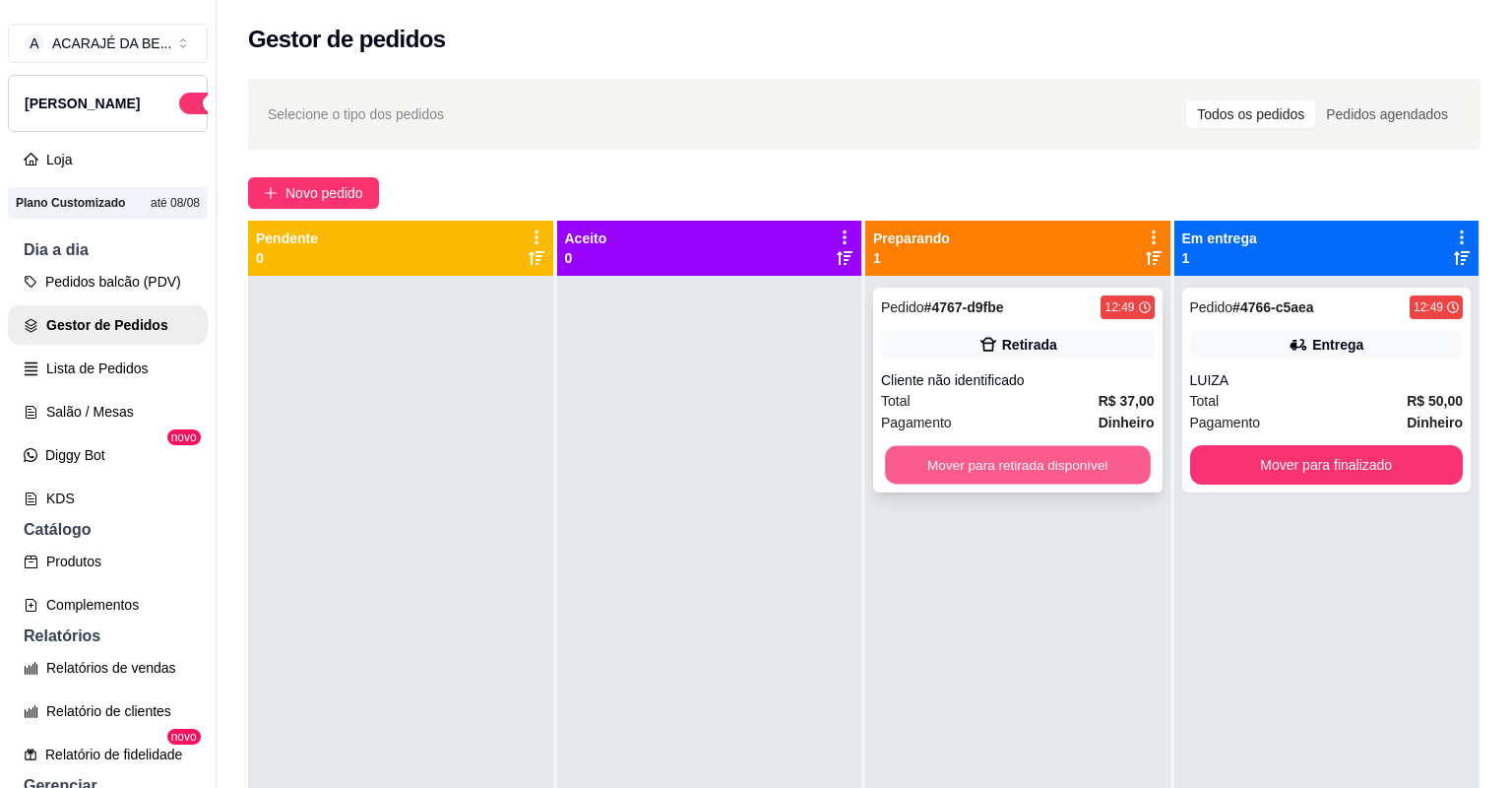 click on "Mover para retirada disponível" at bounding box center [1017, 465] 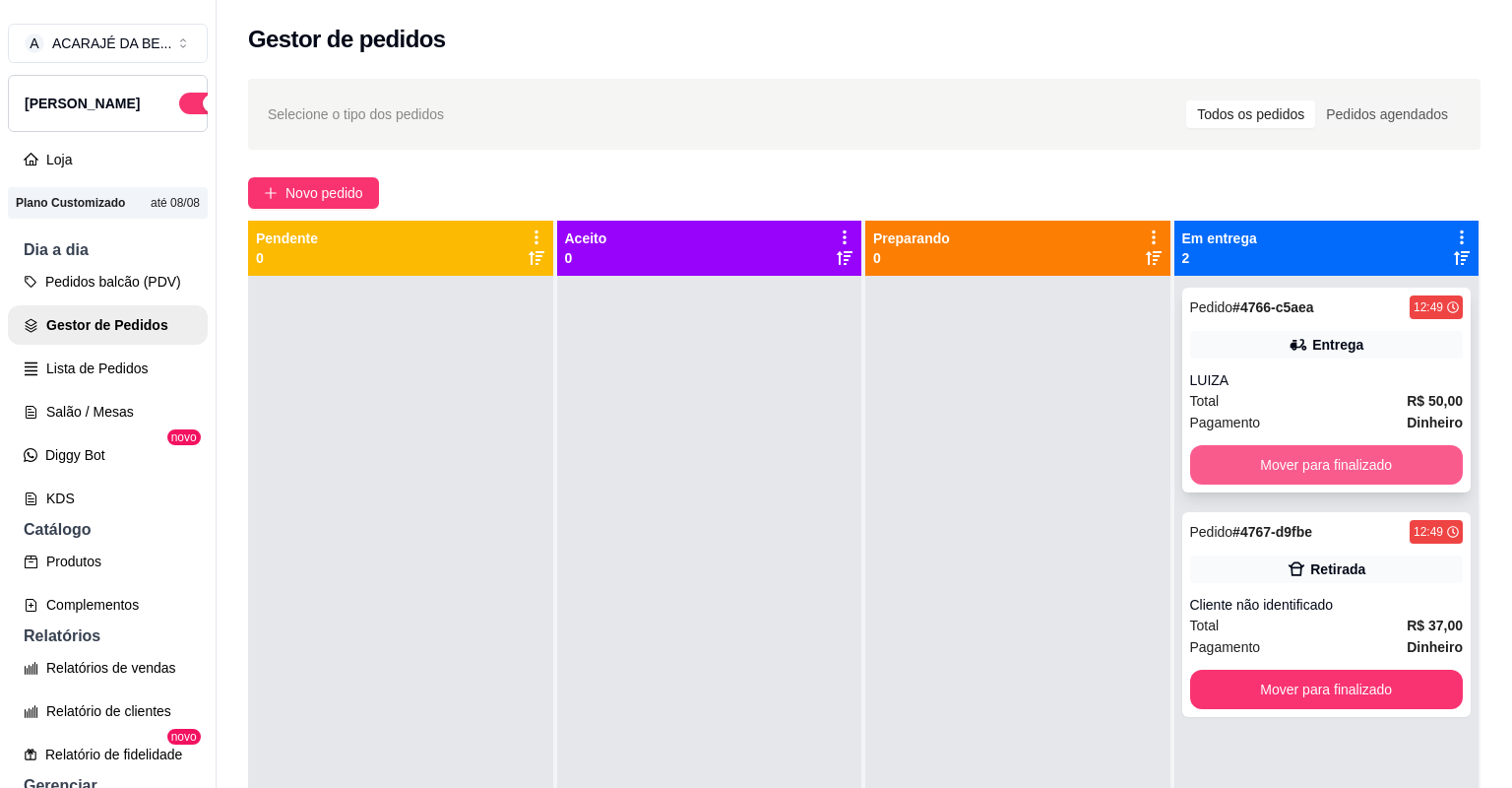 click on "Mover para finalizado" at bounding box center [1327, 465] 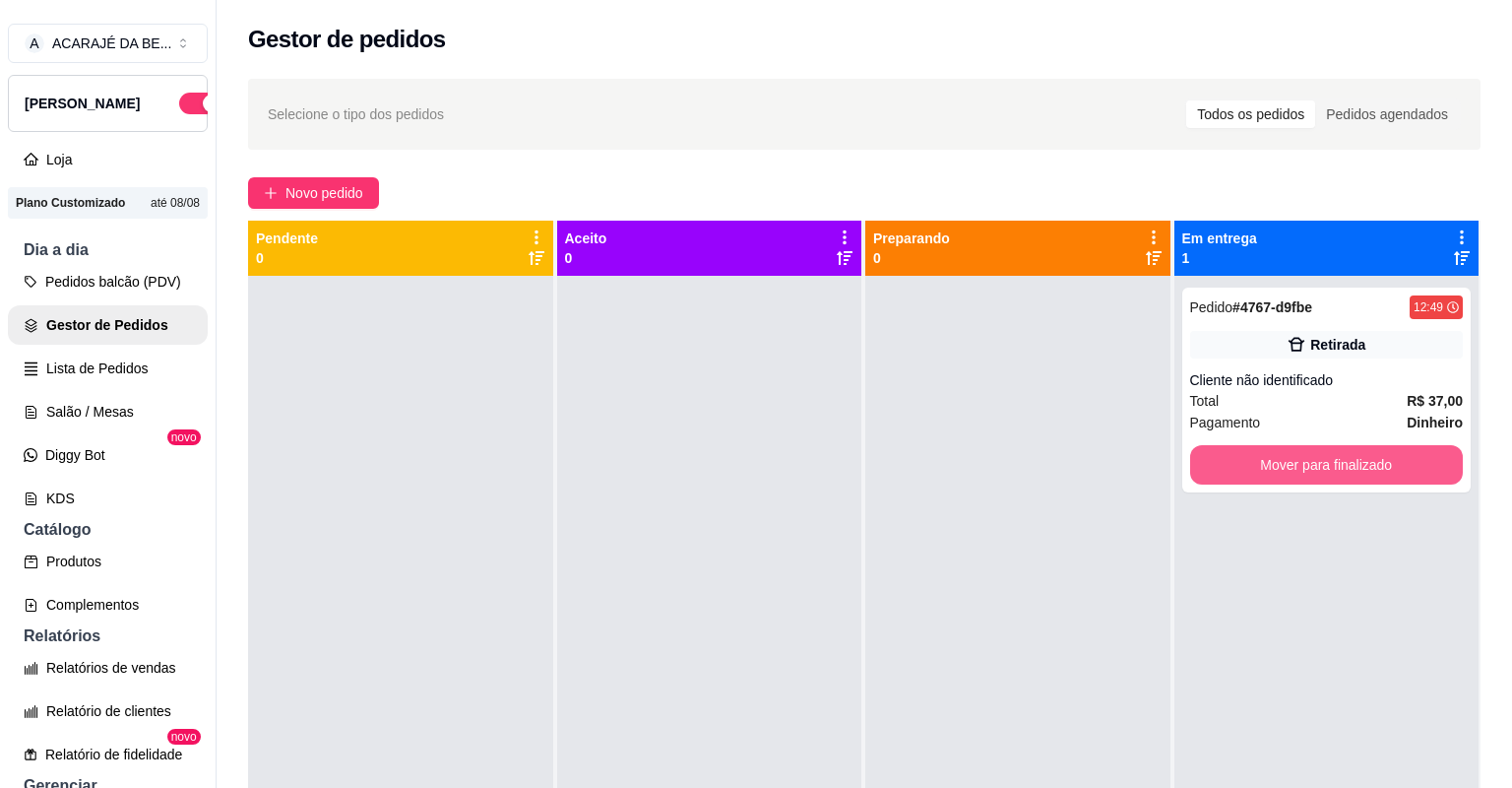 click on "Mover para finalizado" at bounding box center (1327, 465) 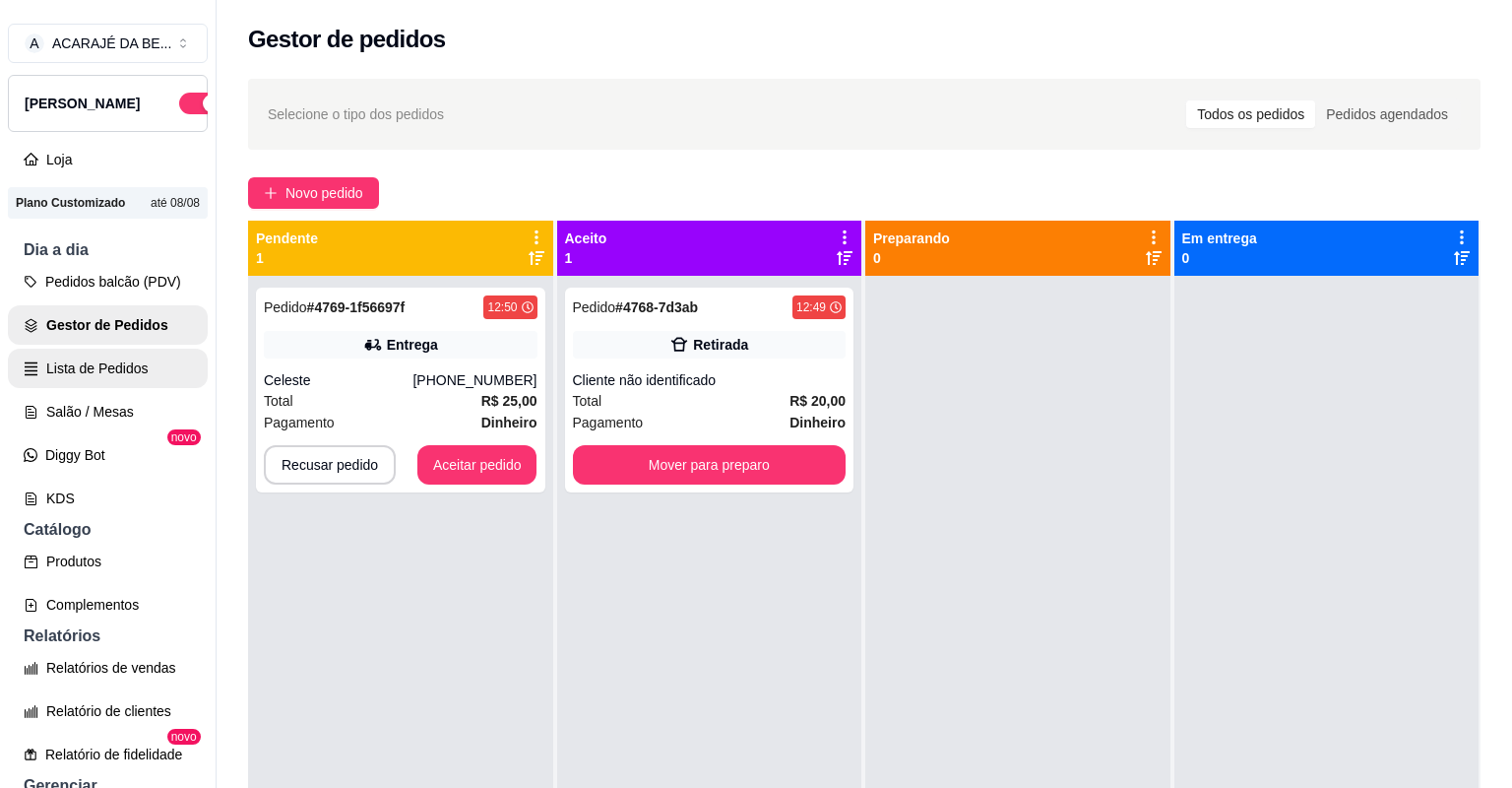 click on "Lista de Pedidos" at bounding box center (107, 368) 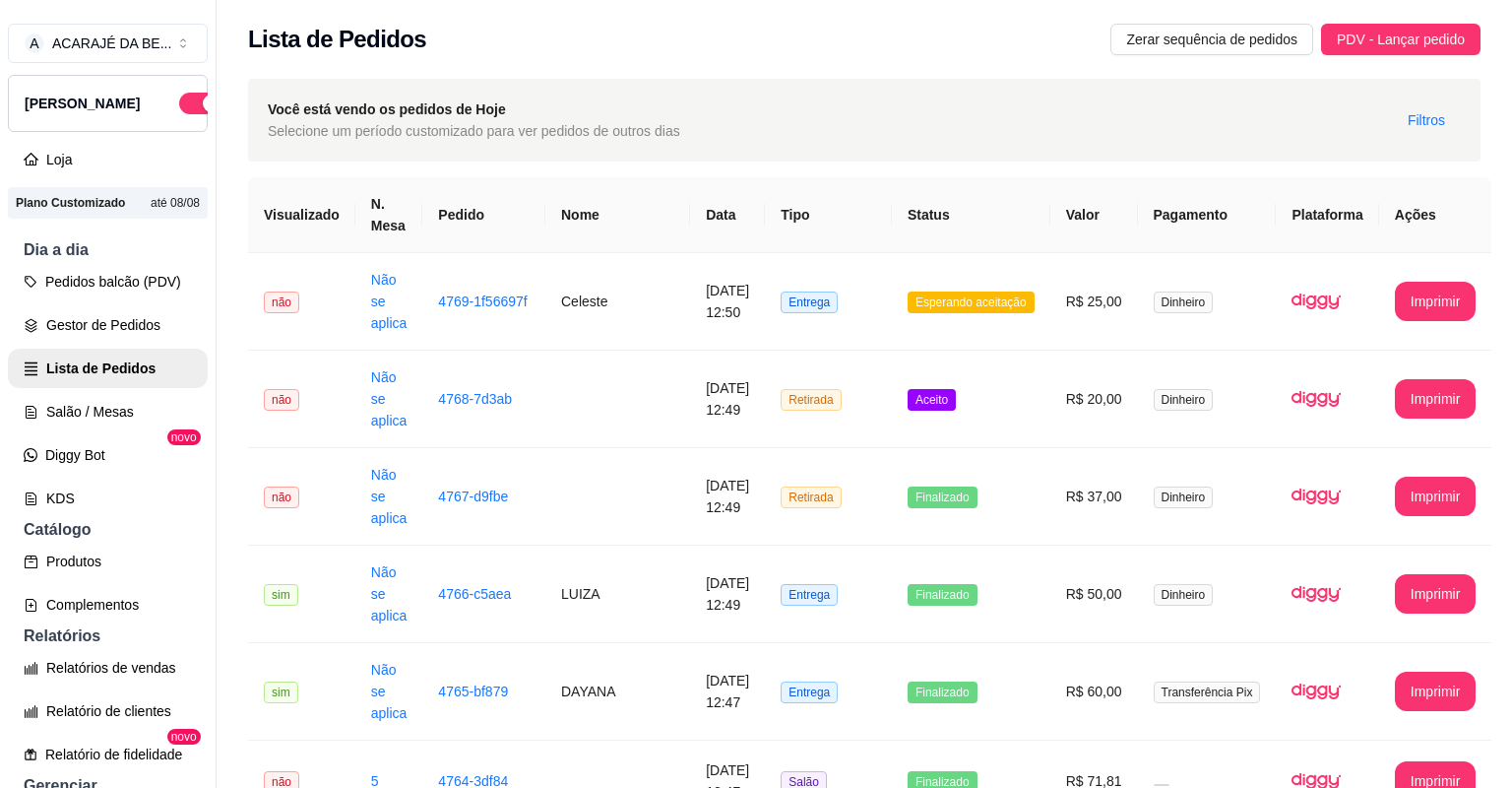 click on "2" at bounding box center [1272, 3190] 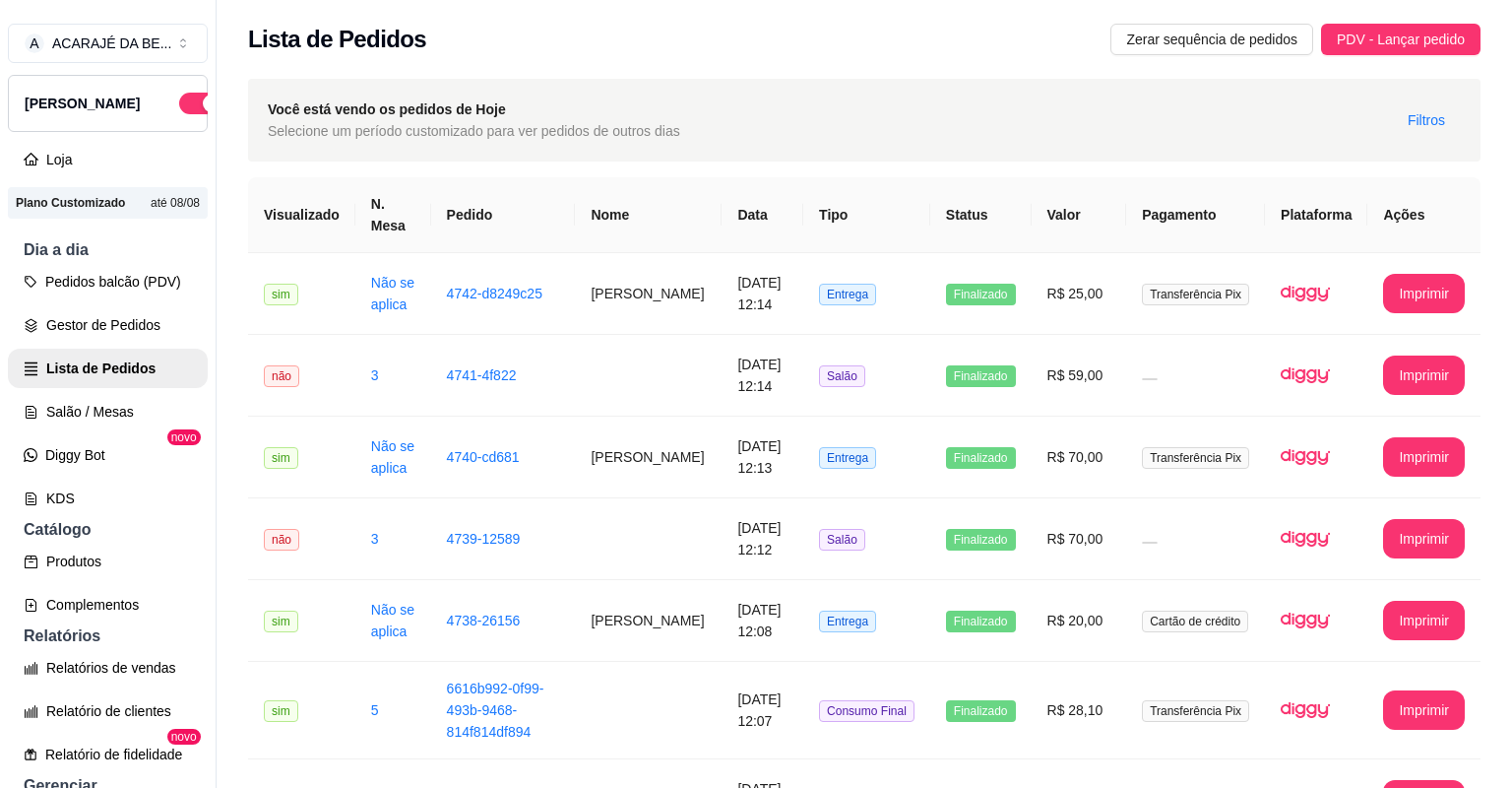 click on "[PERSON_NAME]" at bounding box center [648, 1536] 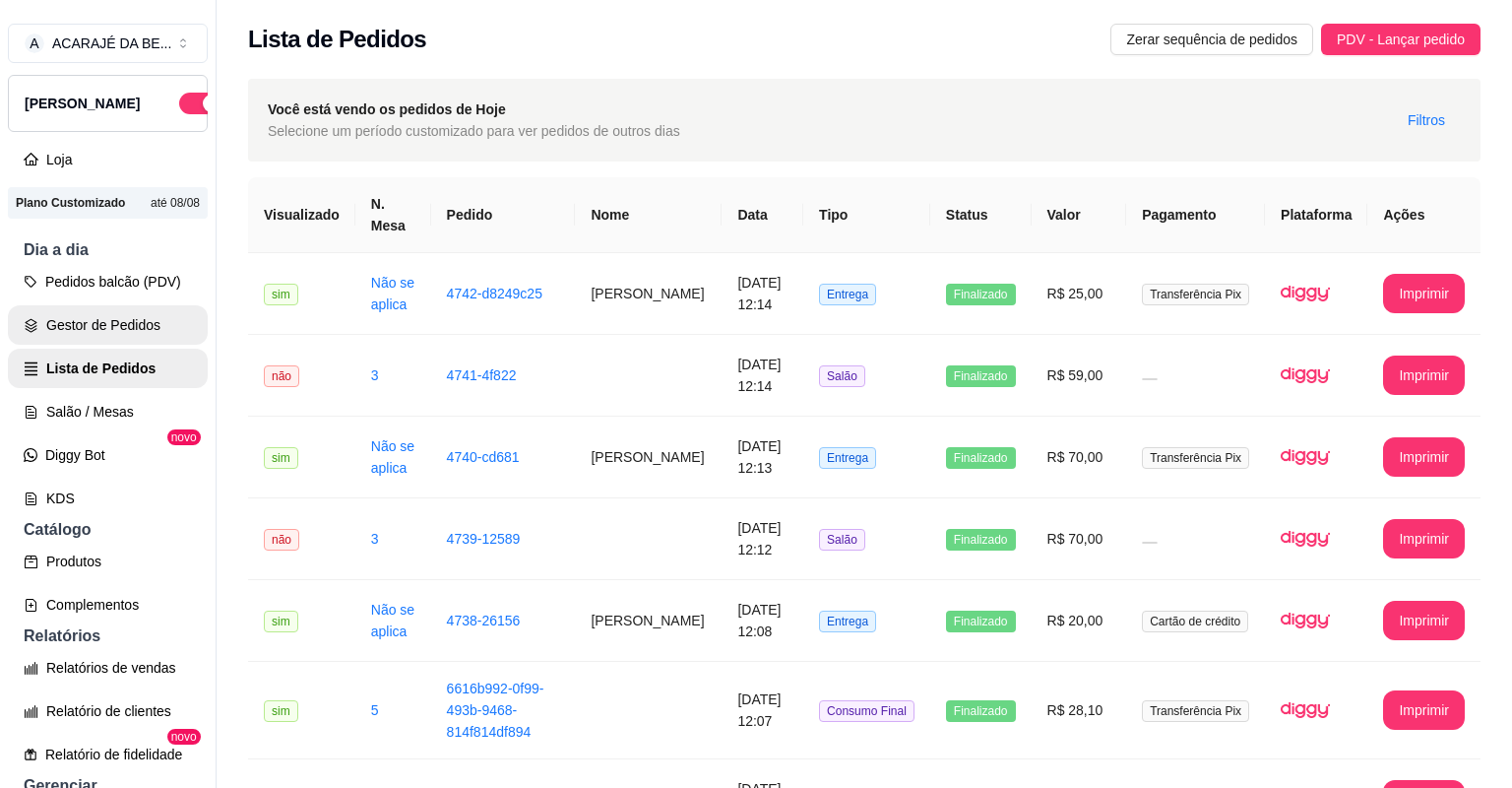 click on "Gestor de Pedidos" at bounding box center (107, 325) 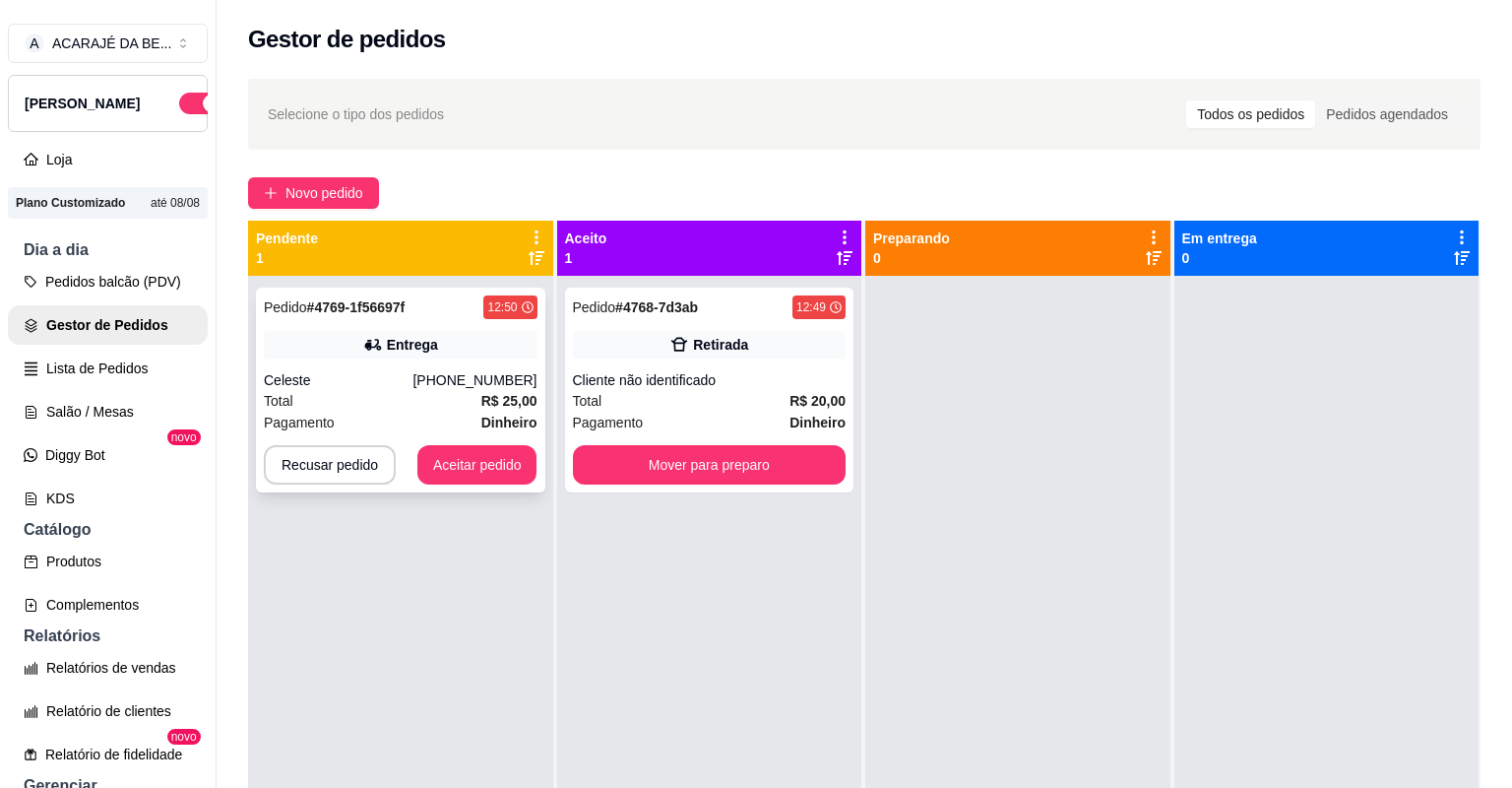 click on "Pagamento Dinheiro" at bounding box center [401, 423] 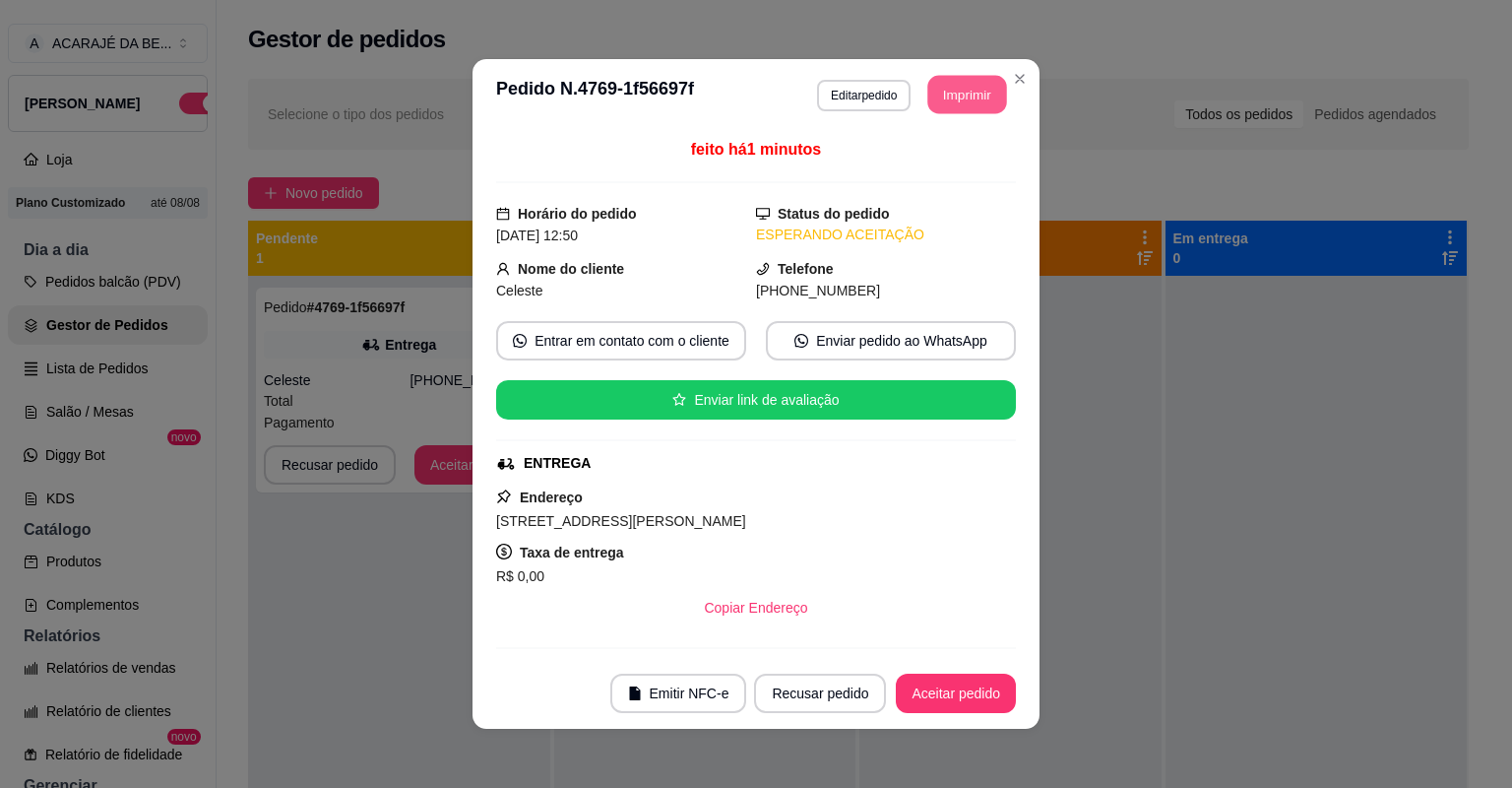 click on "Imprimir" at bounding box center [968, 95] 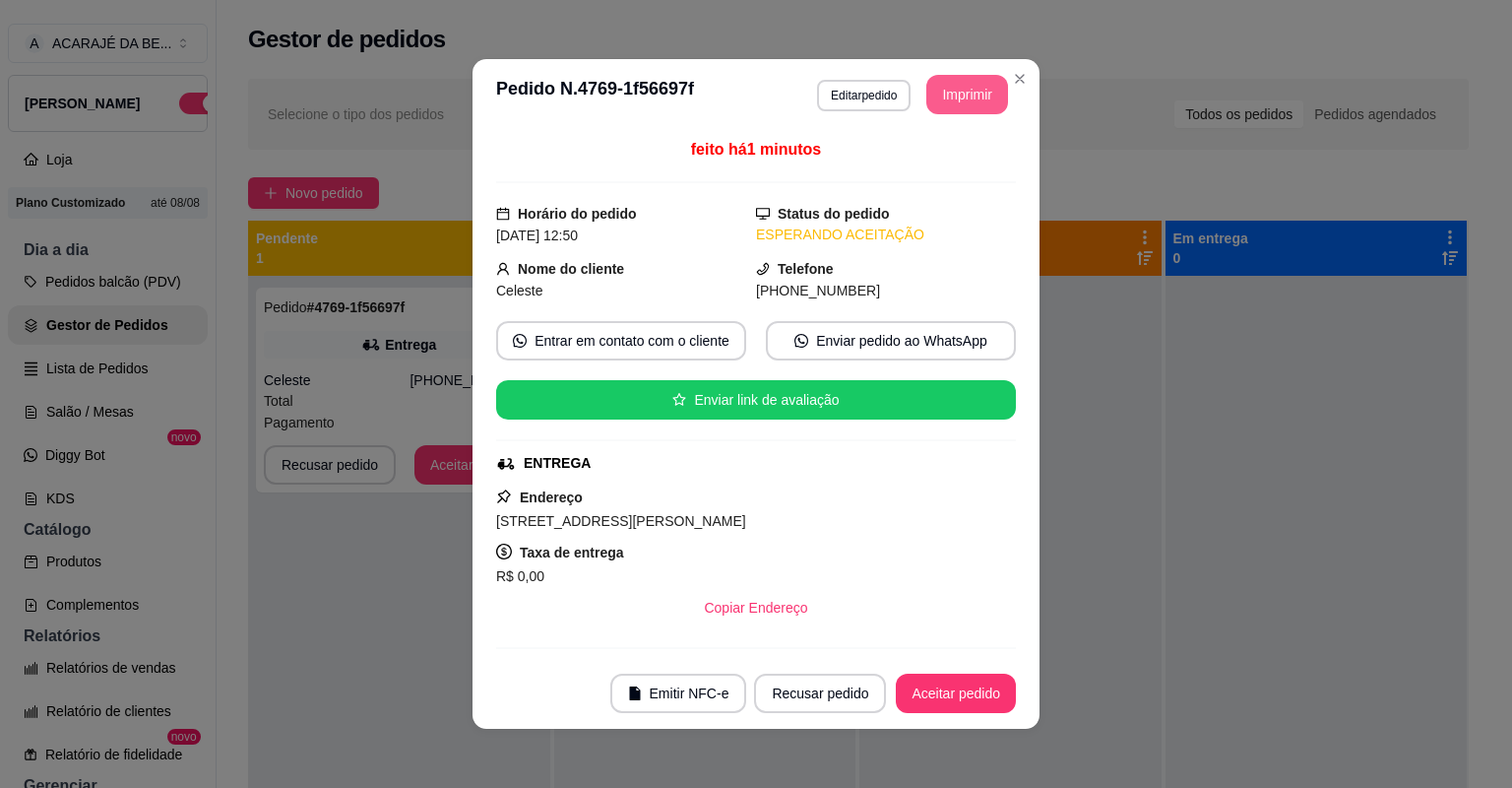click on "Aceitar pedido" at bounding box center [956, 693] 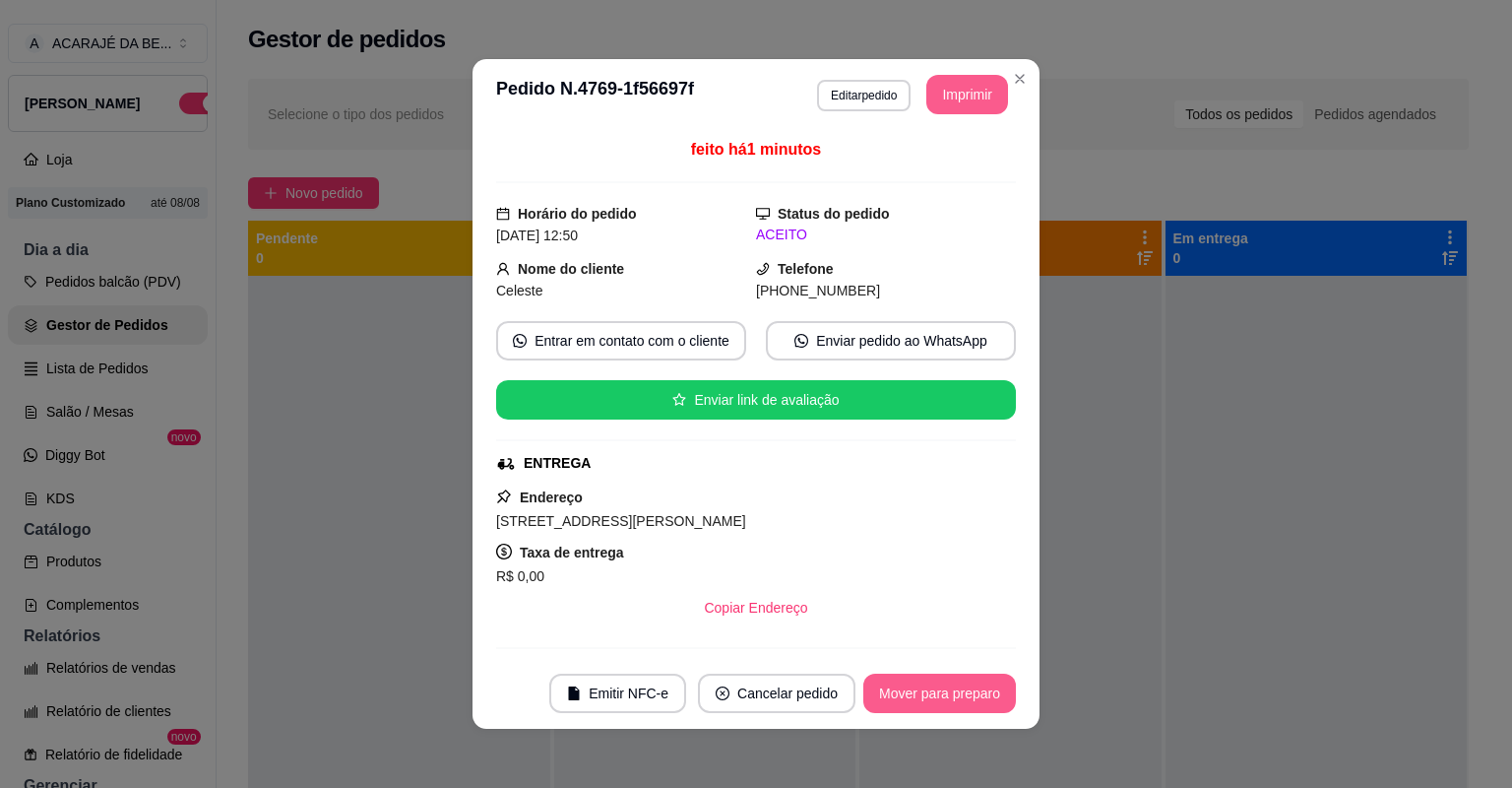 click on "Mover para preparo" at bounding box center (939, 693) 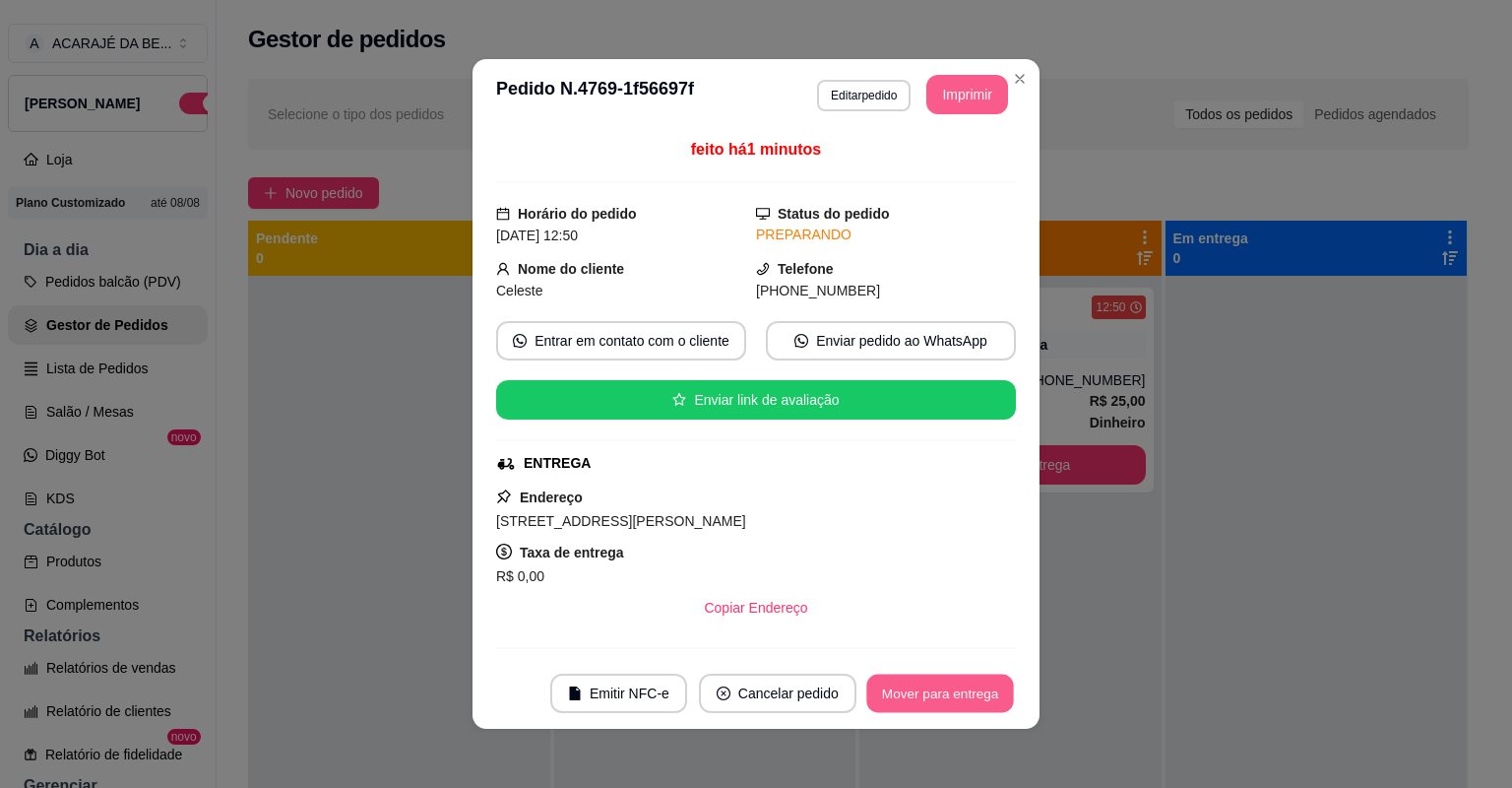 click on "Mover para entrega" at bounding box center [940, 693] 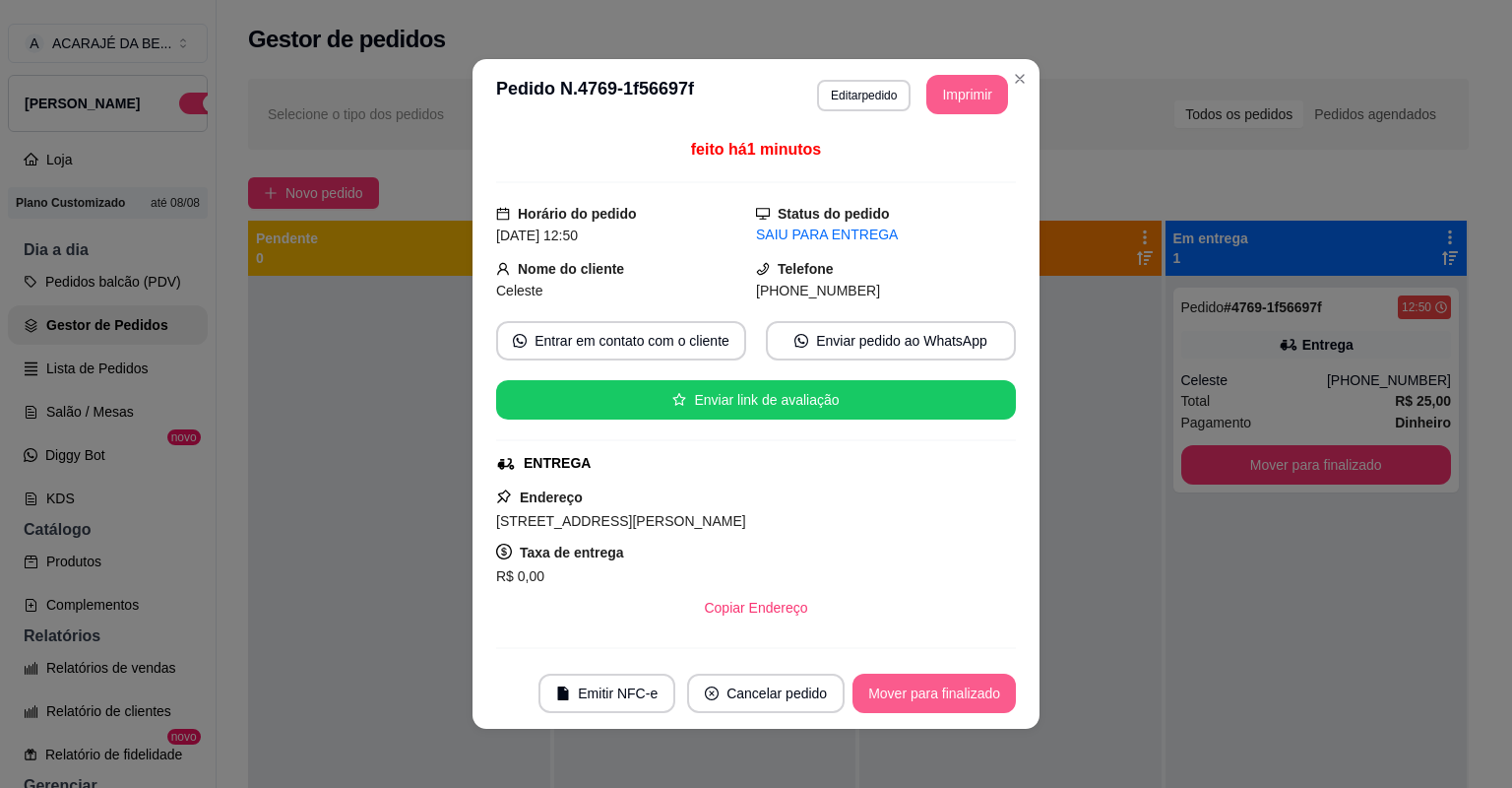 click on "Mover para finalizado" at bounding box center (934, 693) 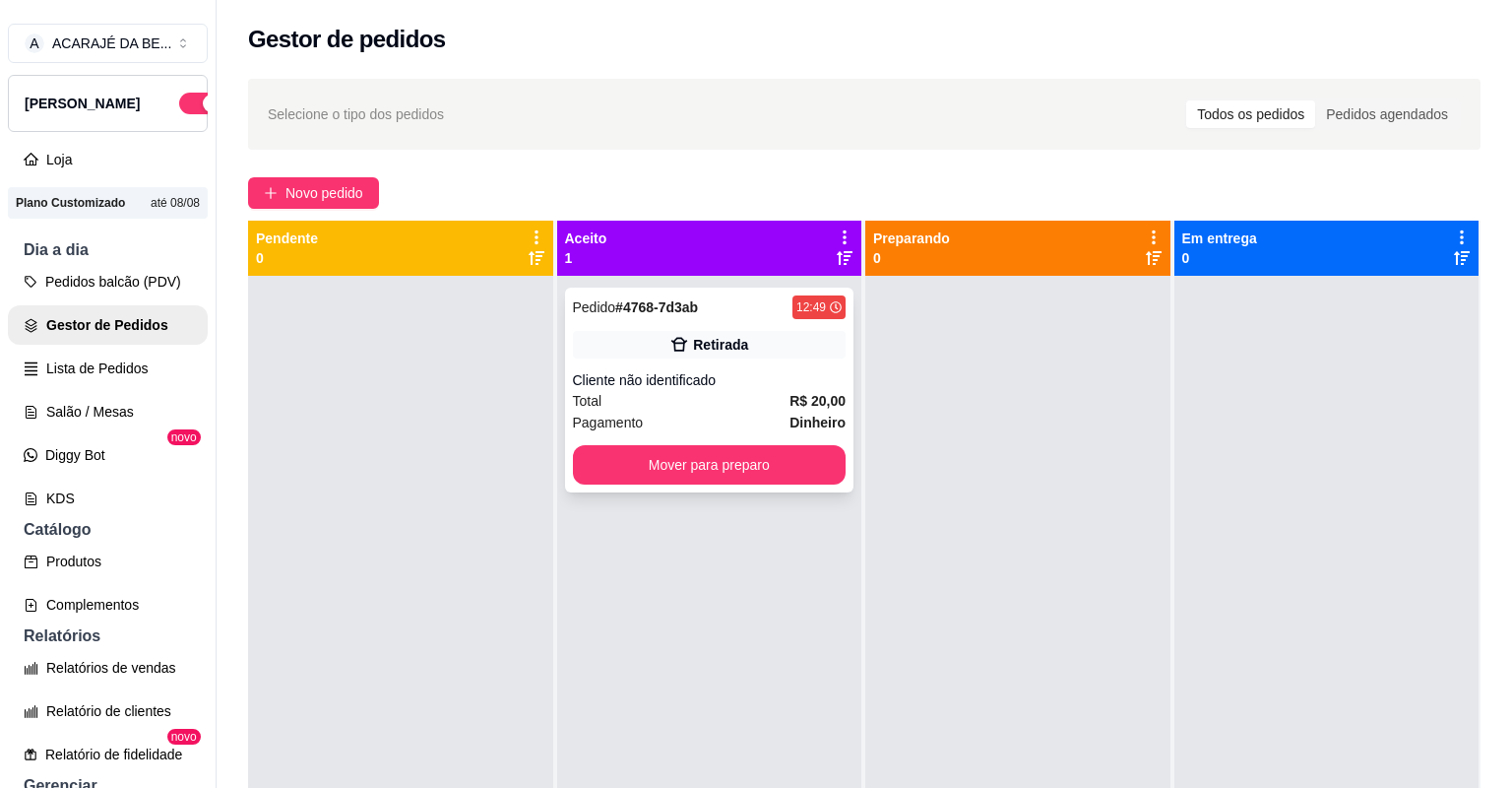 click on "Pedido  # 4768-7d3ab 12:49 Retirada Cliente não identificado Total R$ 20,00 Pagamento Dinheiro Mover para preparo" at bounding box center [710, 390] 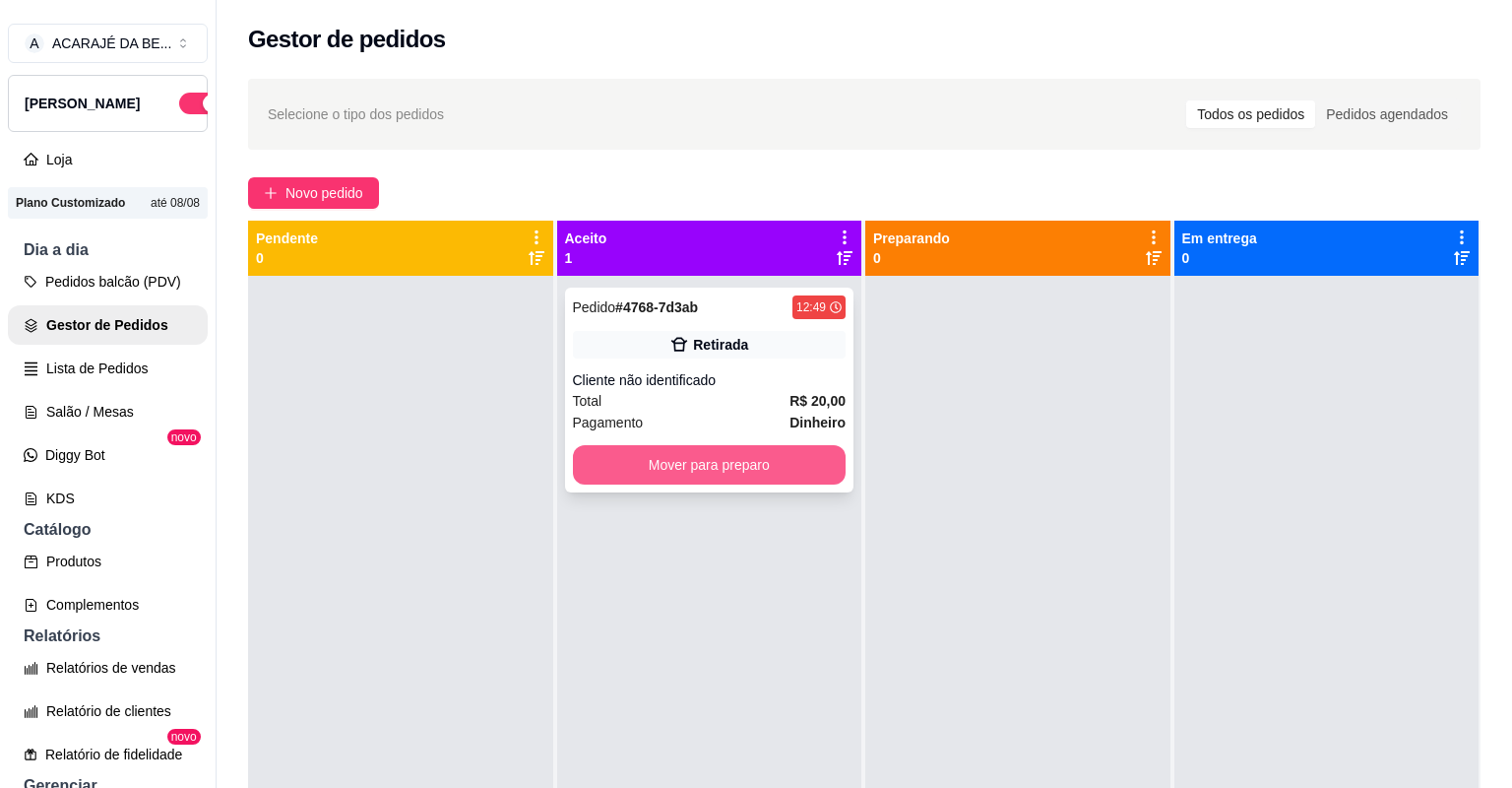 click on "Mover para preparo" at bounding box center (710, 465) 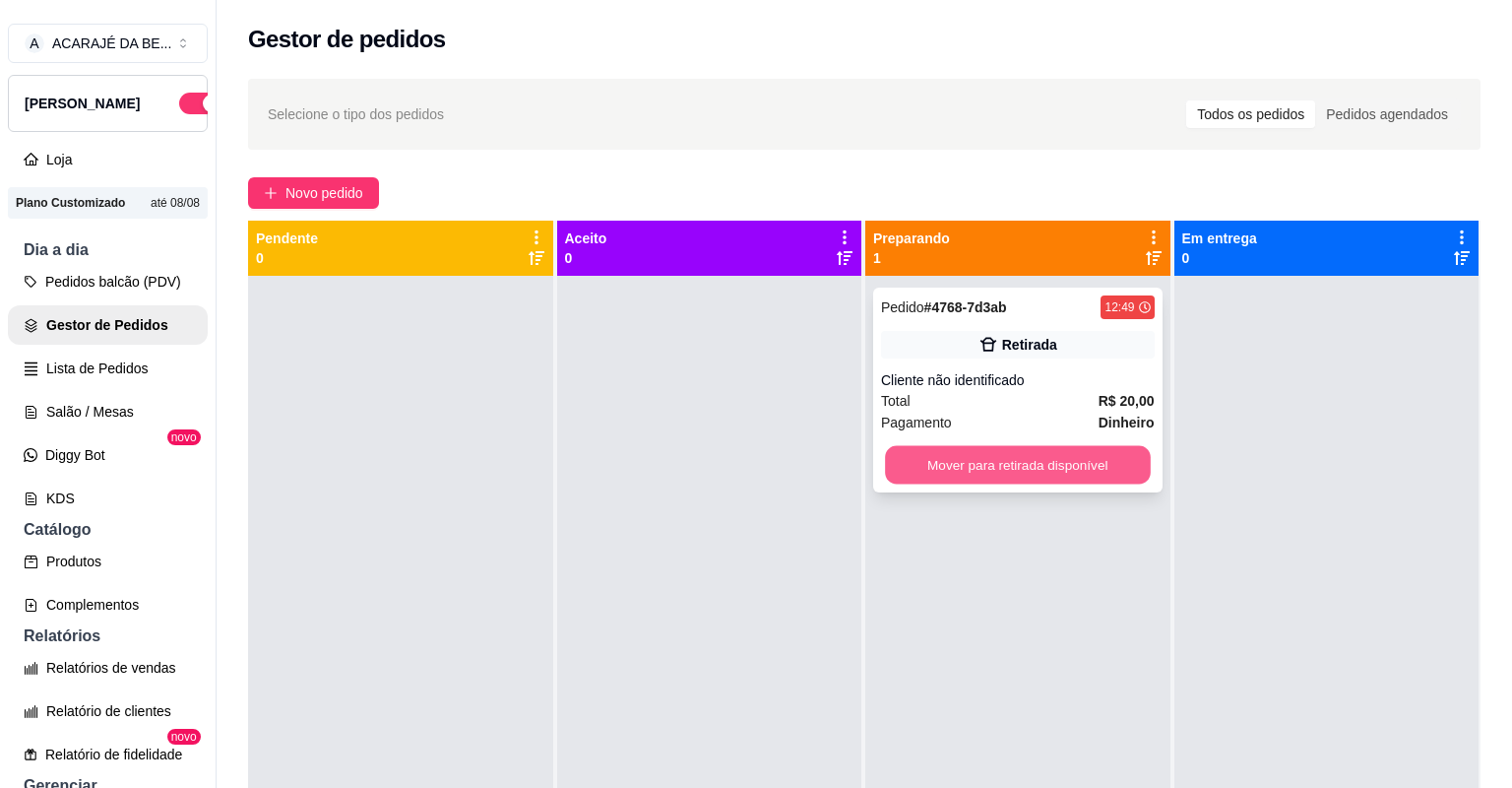 click on "Mover para retirada disponível" at bounding box center [1017, 465] 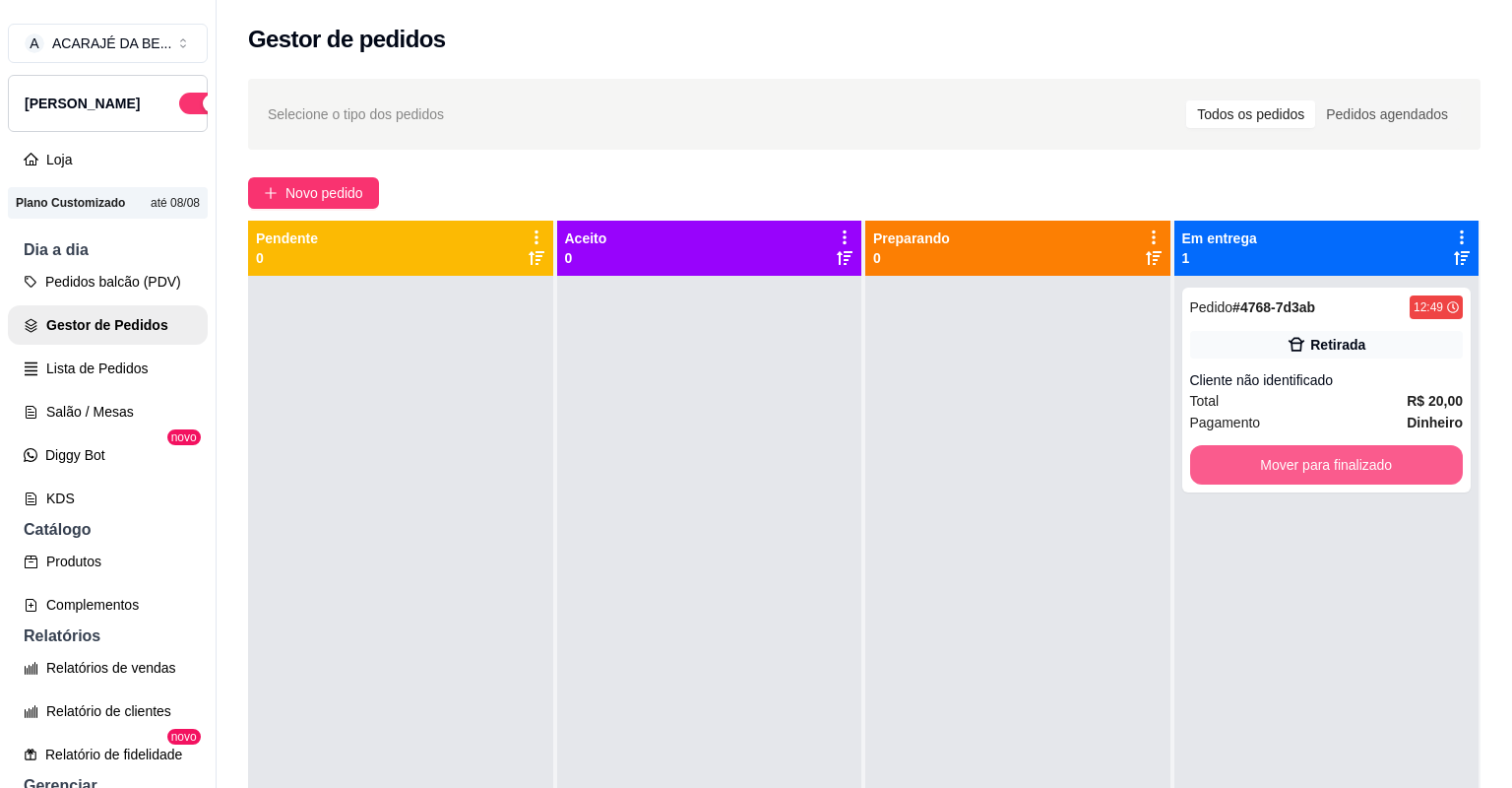 click on "Mover para finalizado" at bounding box center [1327, 465] 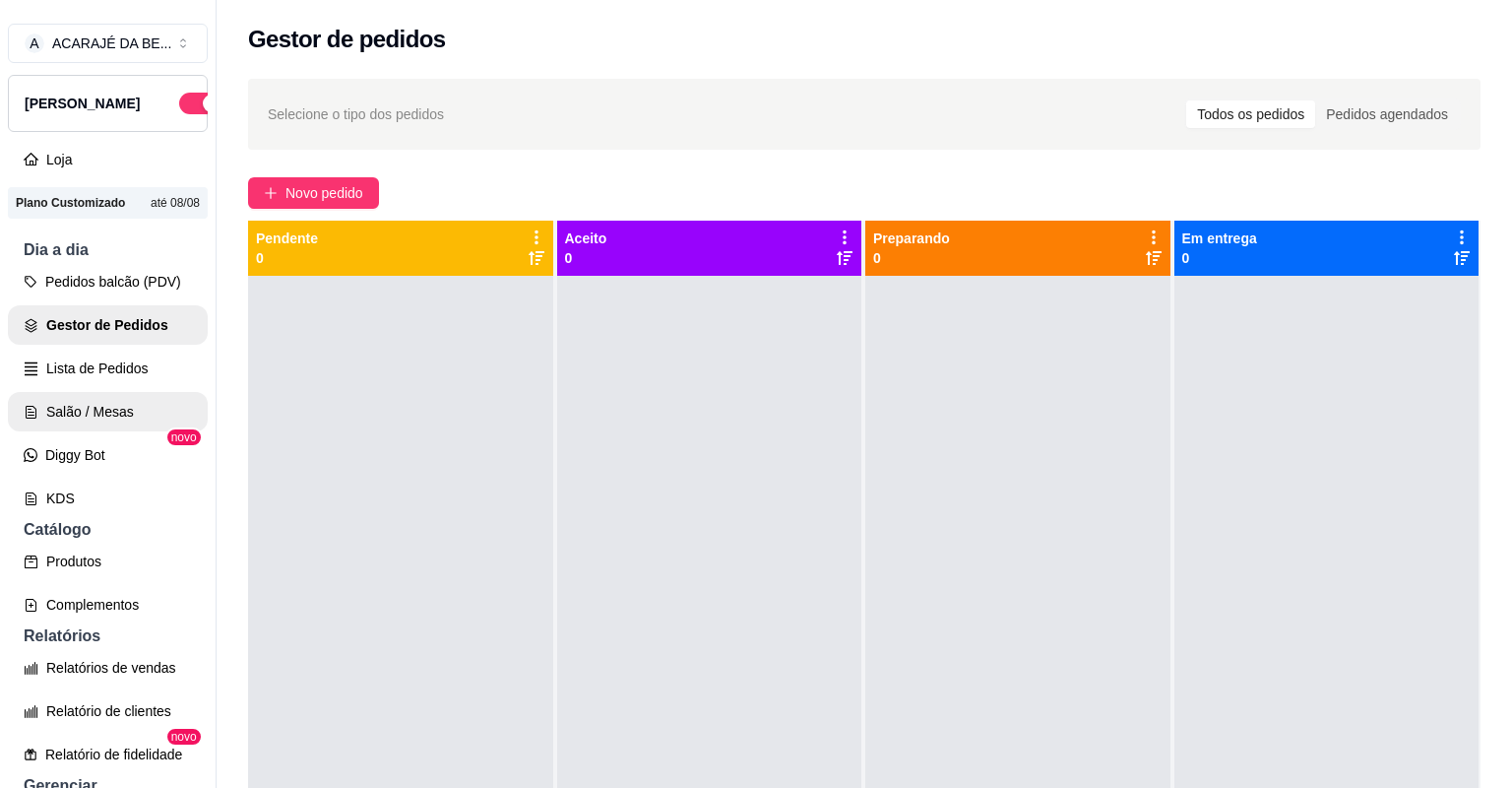 click on "Salão / Mesas" at bounding box center [107, 412] 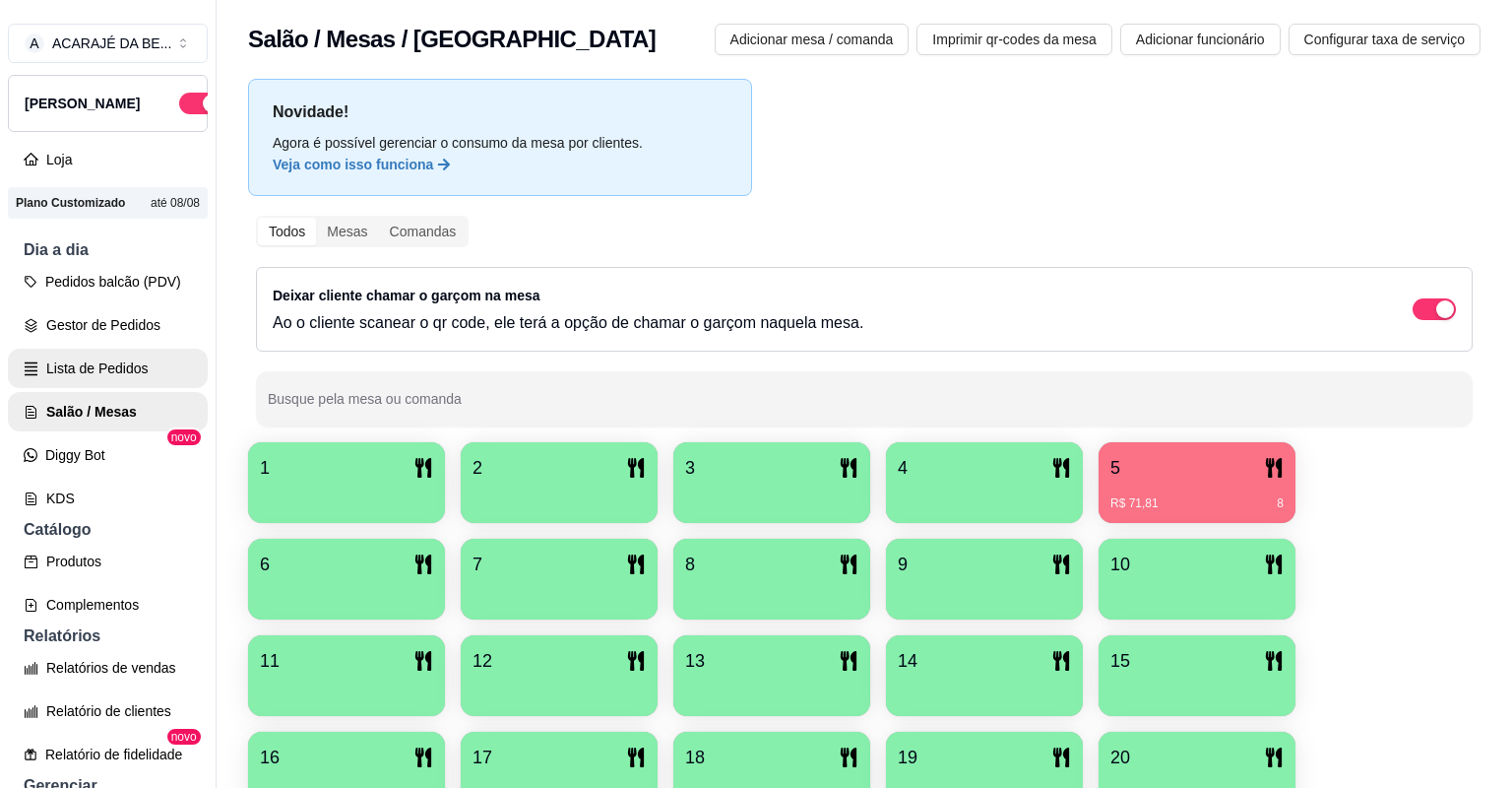 click on "Lista de Pedidos" at bounding box center (107, 368) 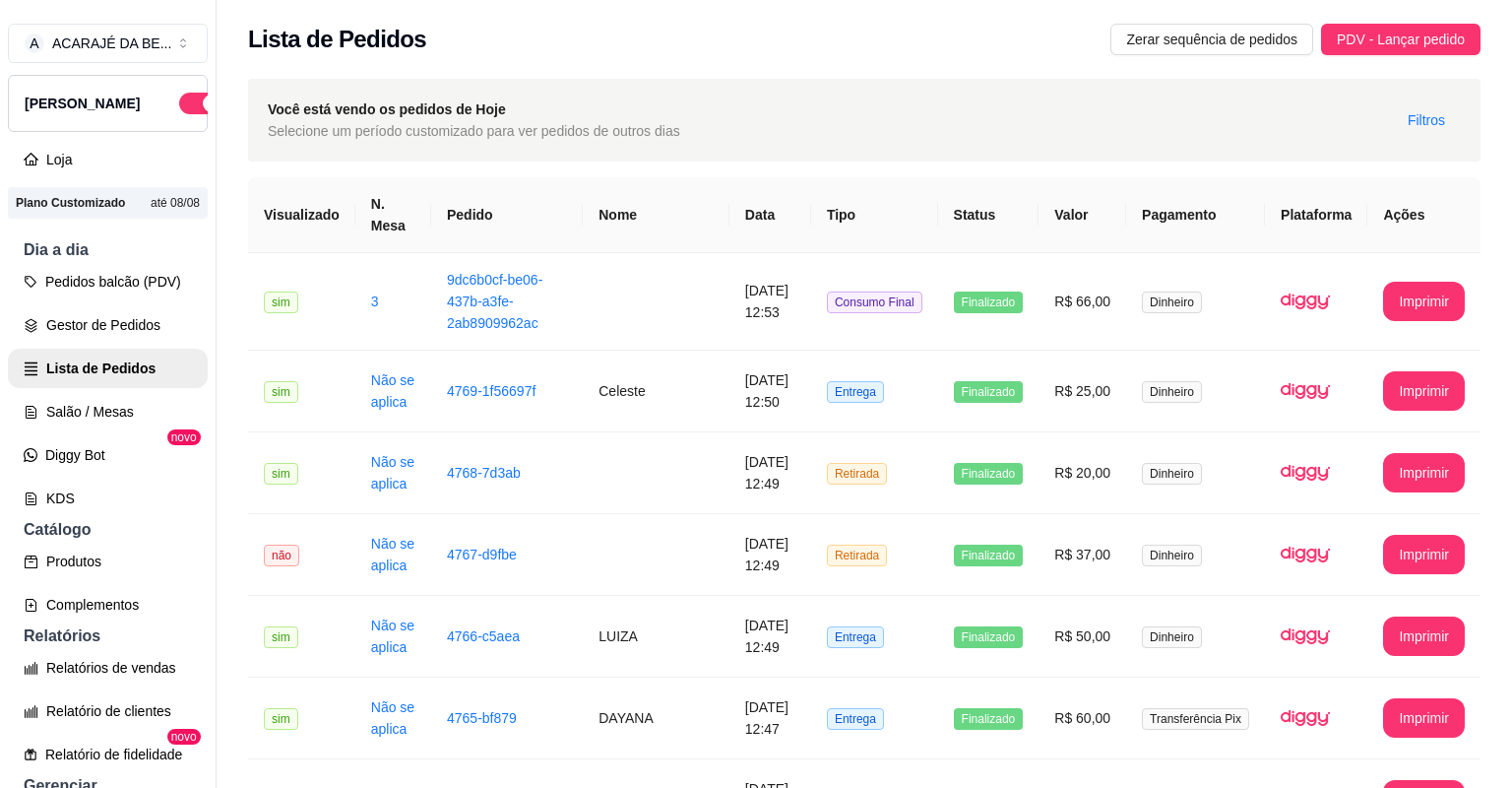 click on "2" at bounding box center (1272, 2800) 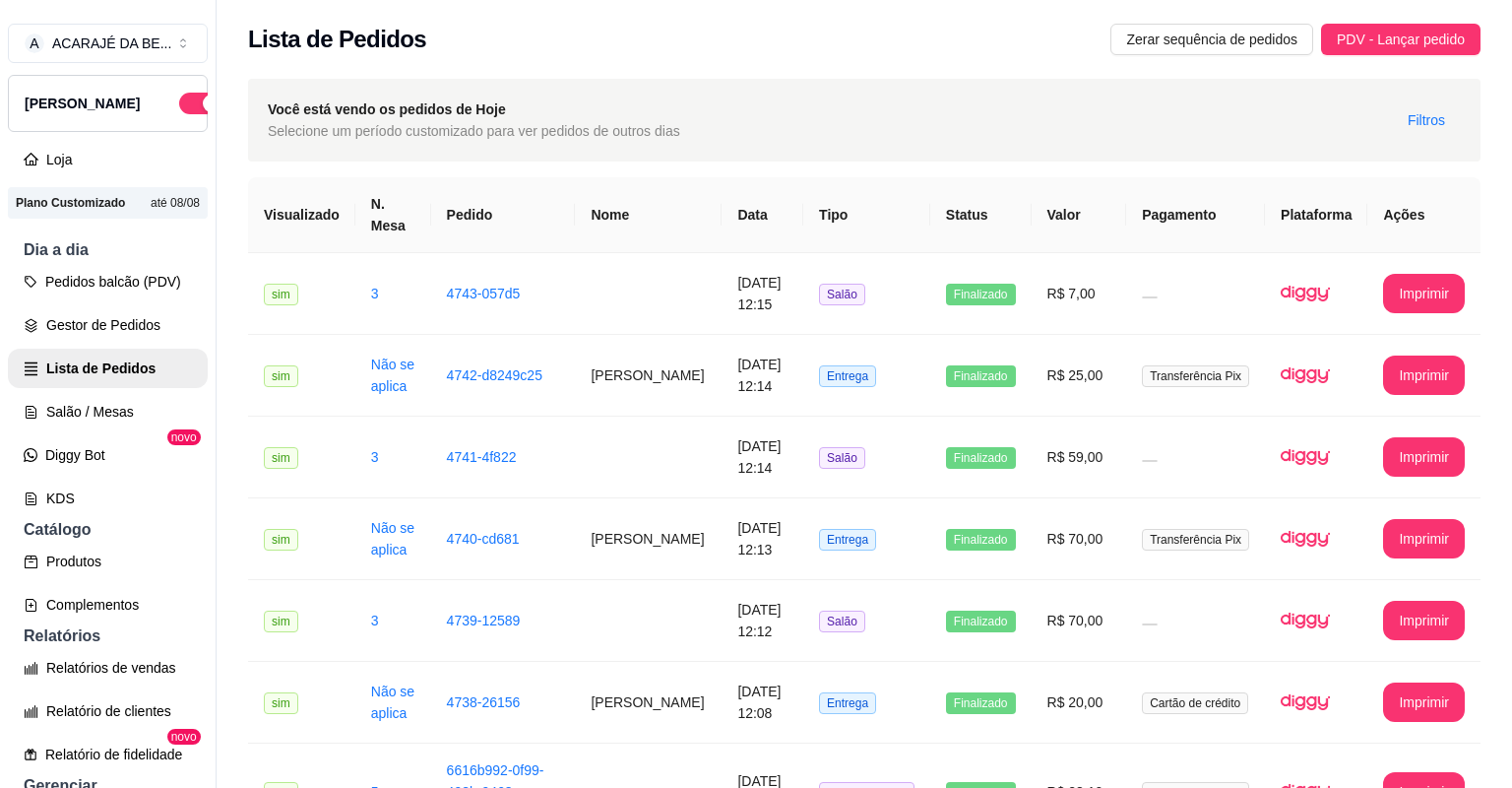 click on "[DATE] 11:53" at bounding box center [762, 1617] 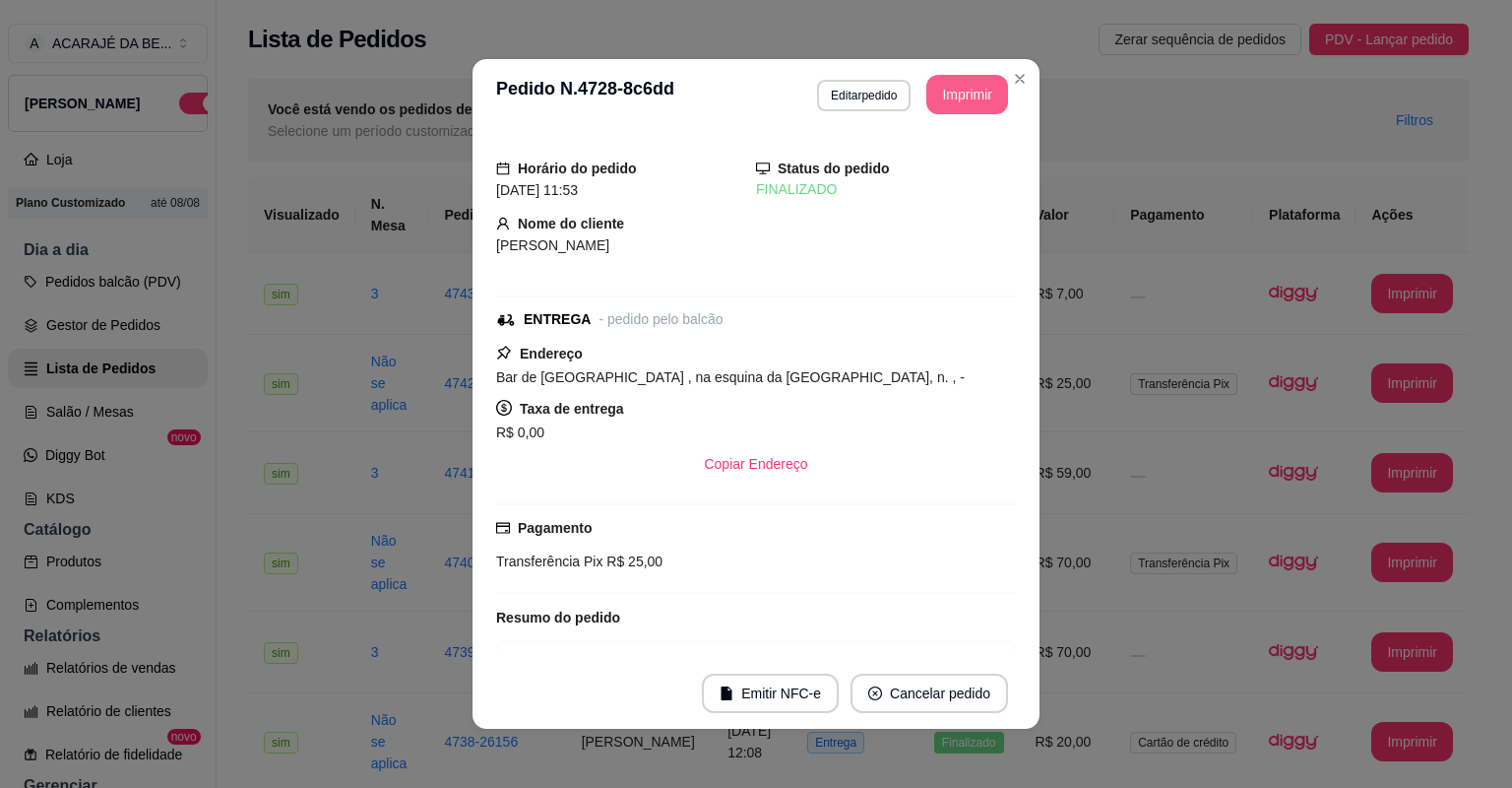 click on "Imprimir" at bounding box center (967, 95) 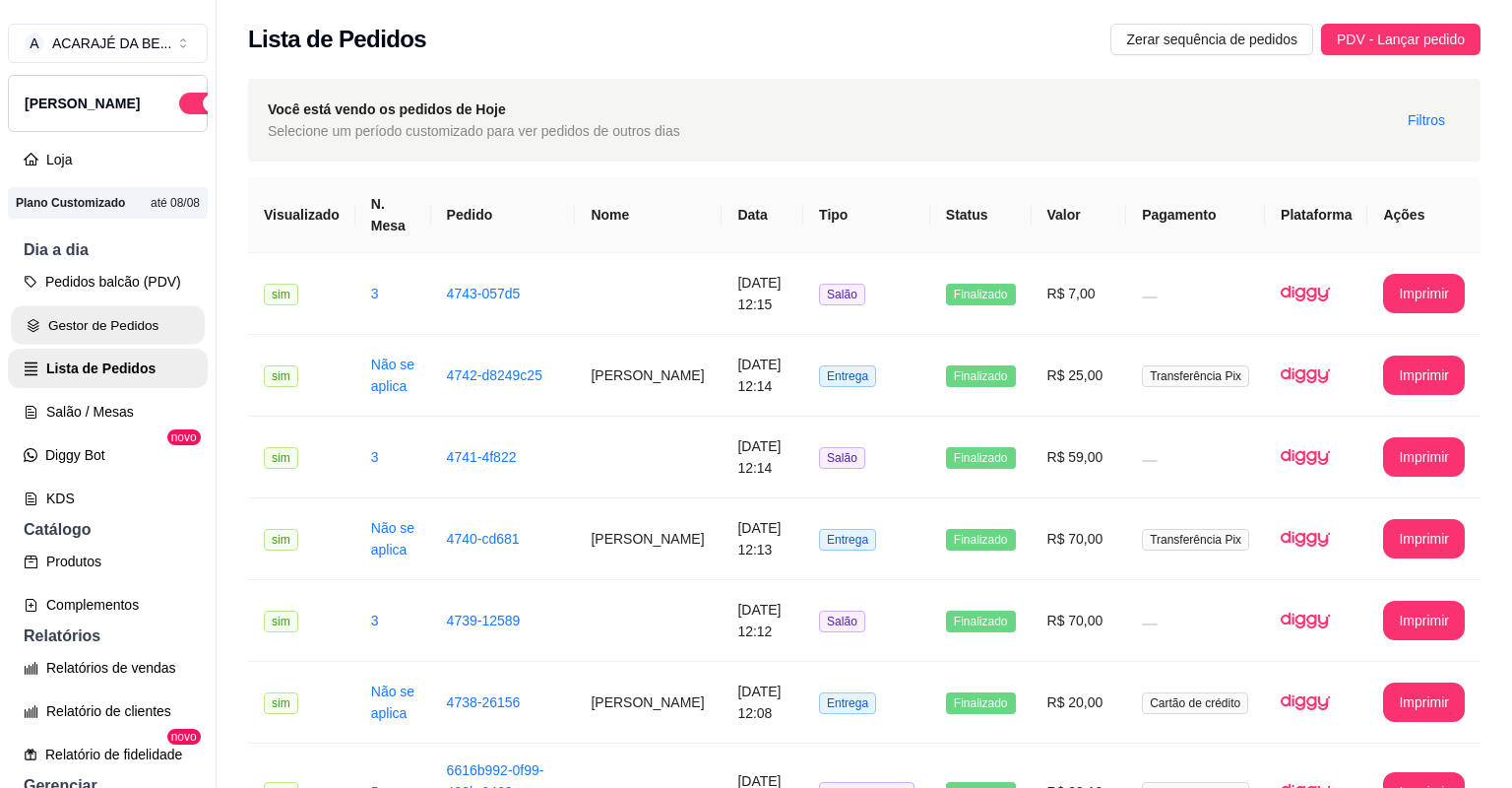 click on "Gestor de Pedidos" at bounding box center (107, 325) 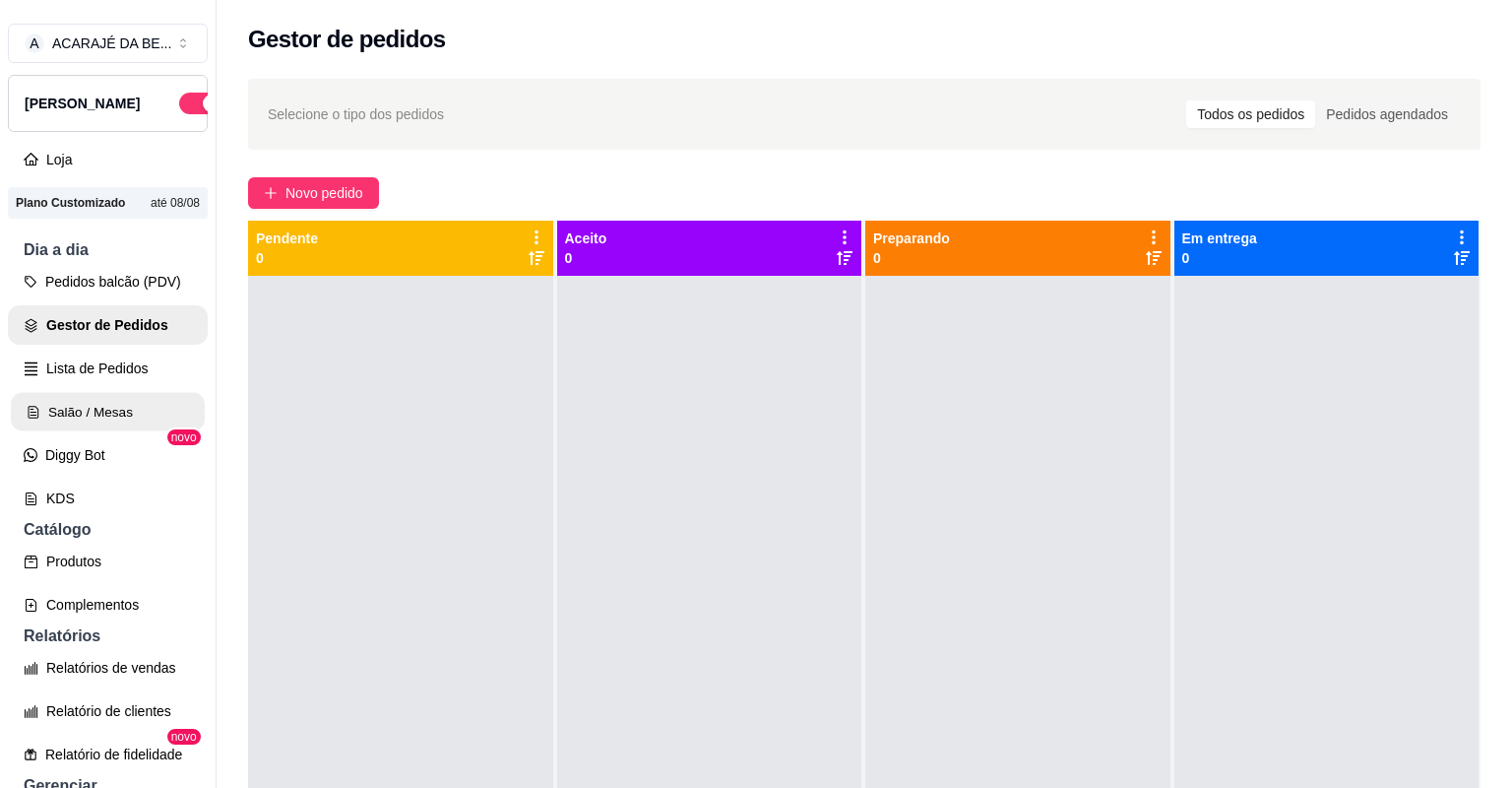 click on "Salão / Mesas" at bounding box center [107, 412] 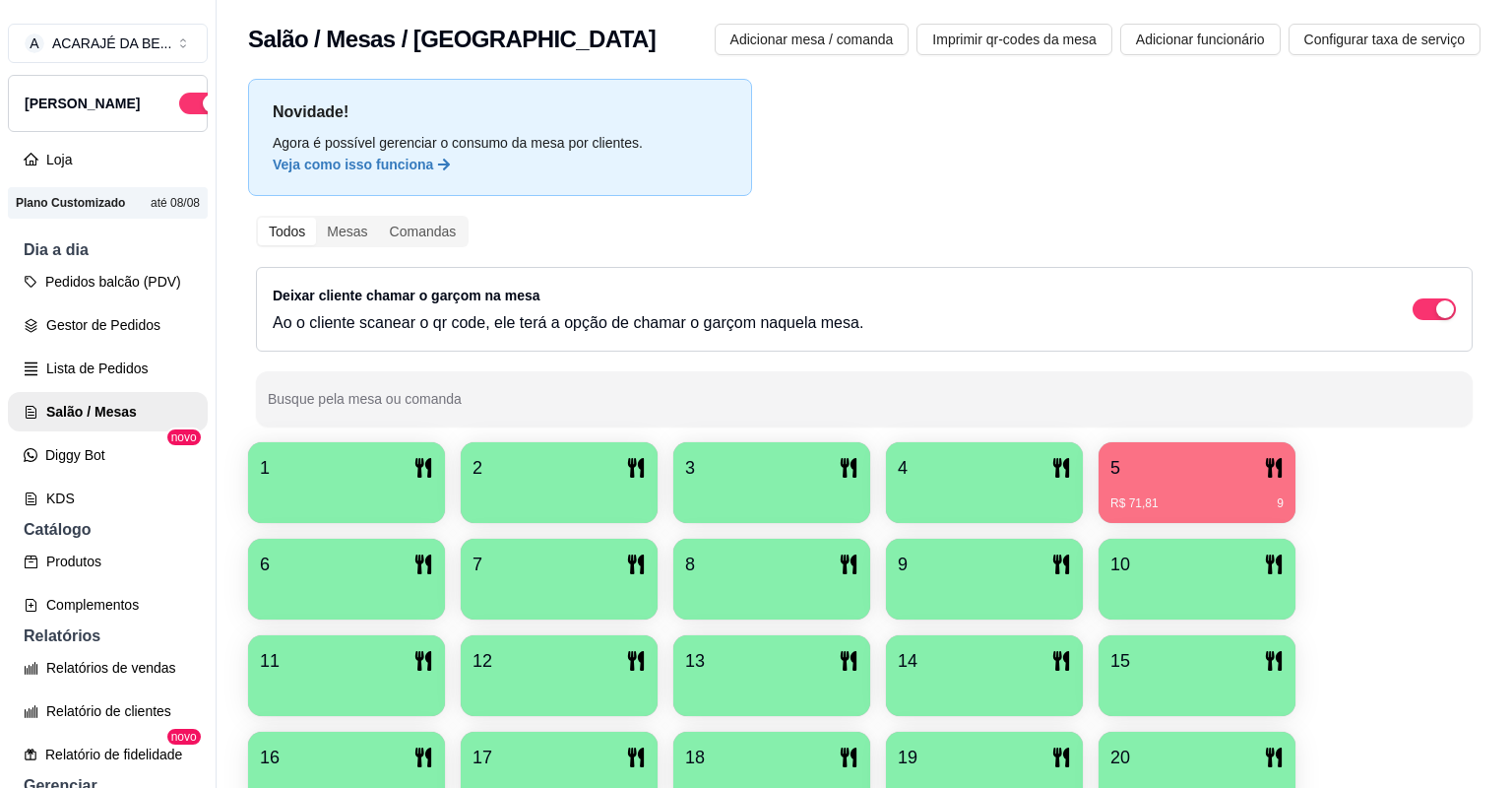 click on "5" at bounding box center [1197, 468] 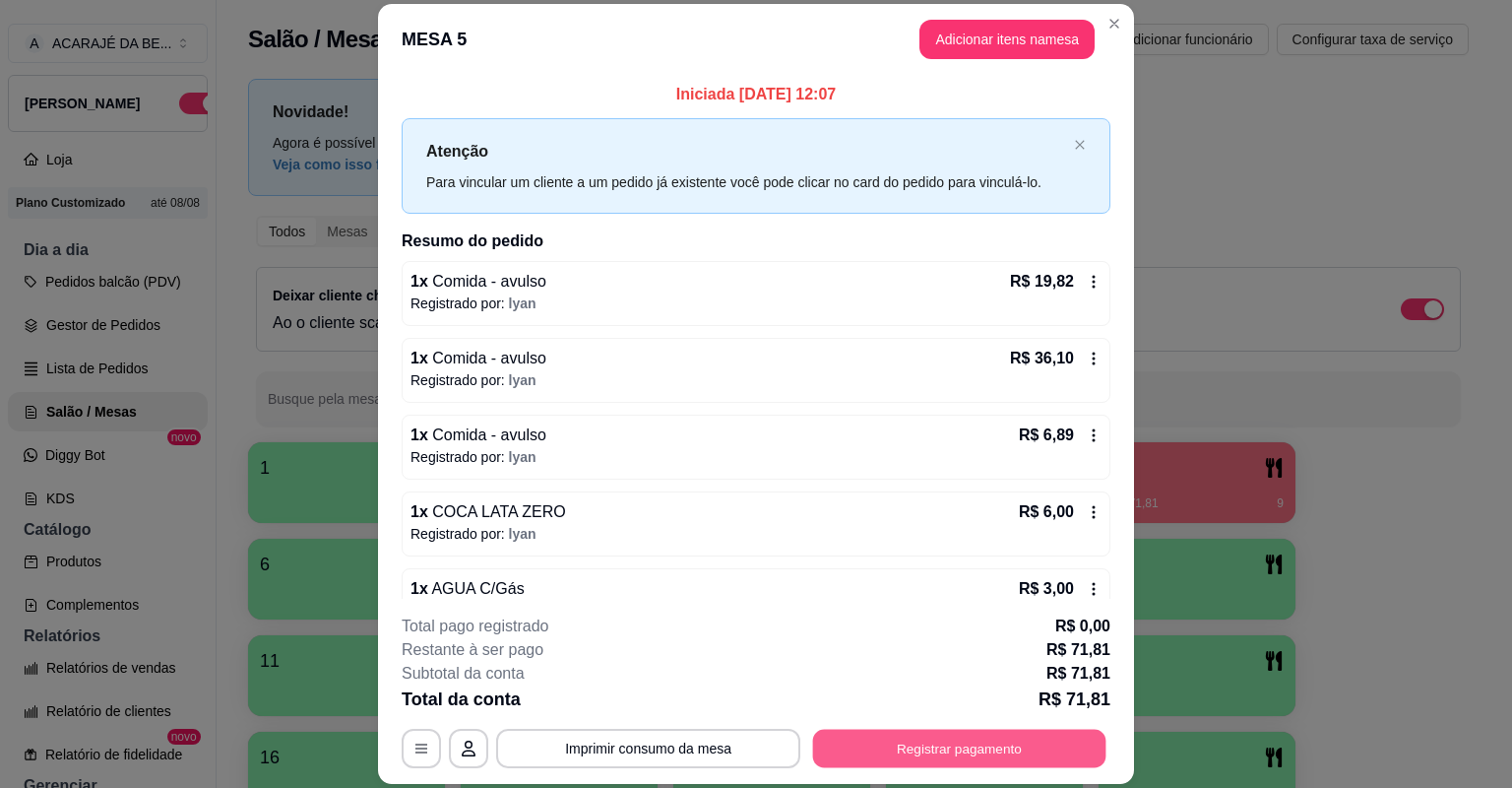 click on "Registrar pagamento" at bounding box center (960, 749) 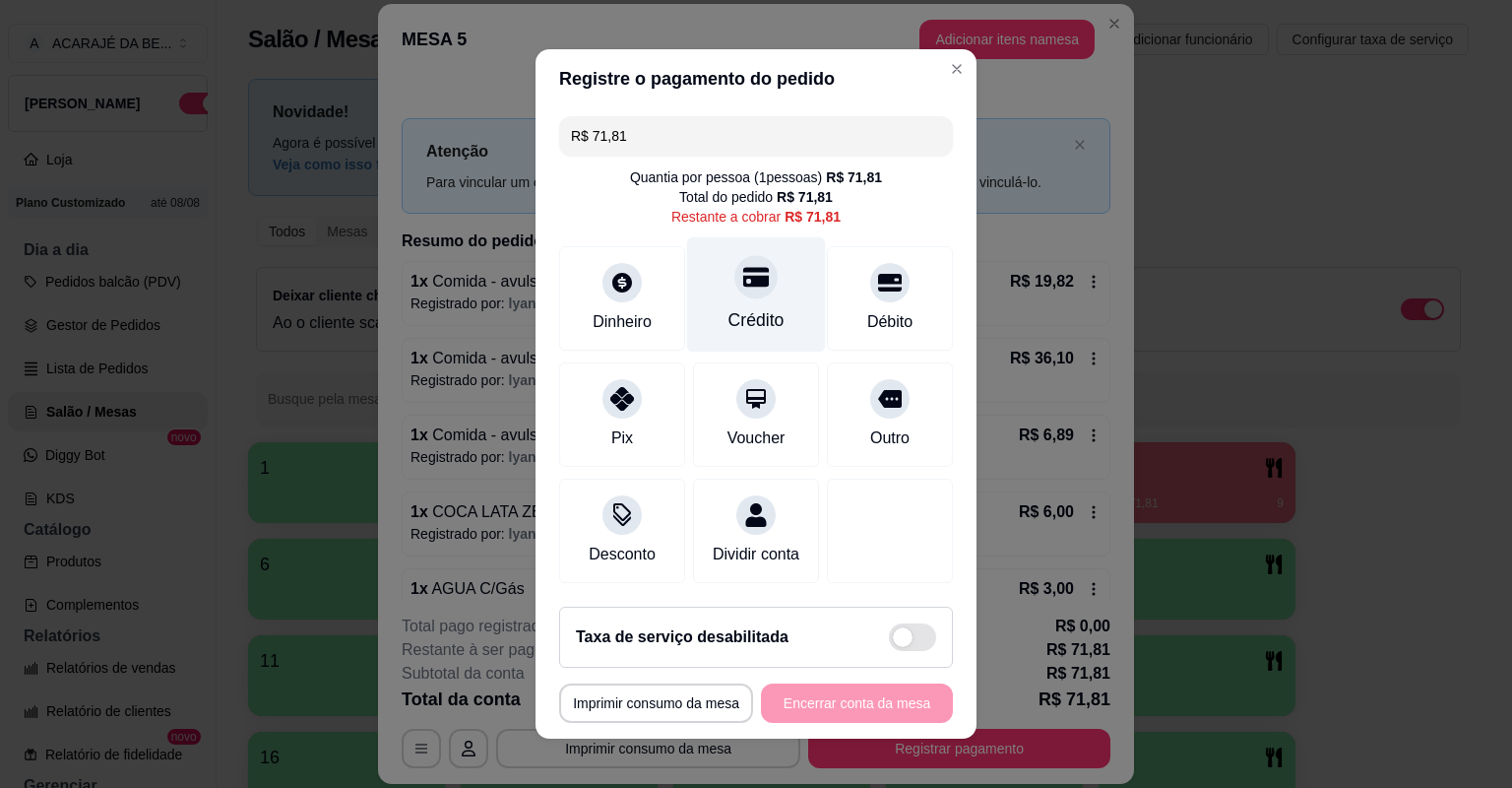 click on "Crédito" at bounding box center (756, 320) 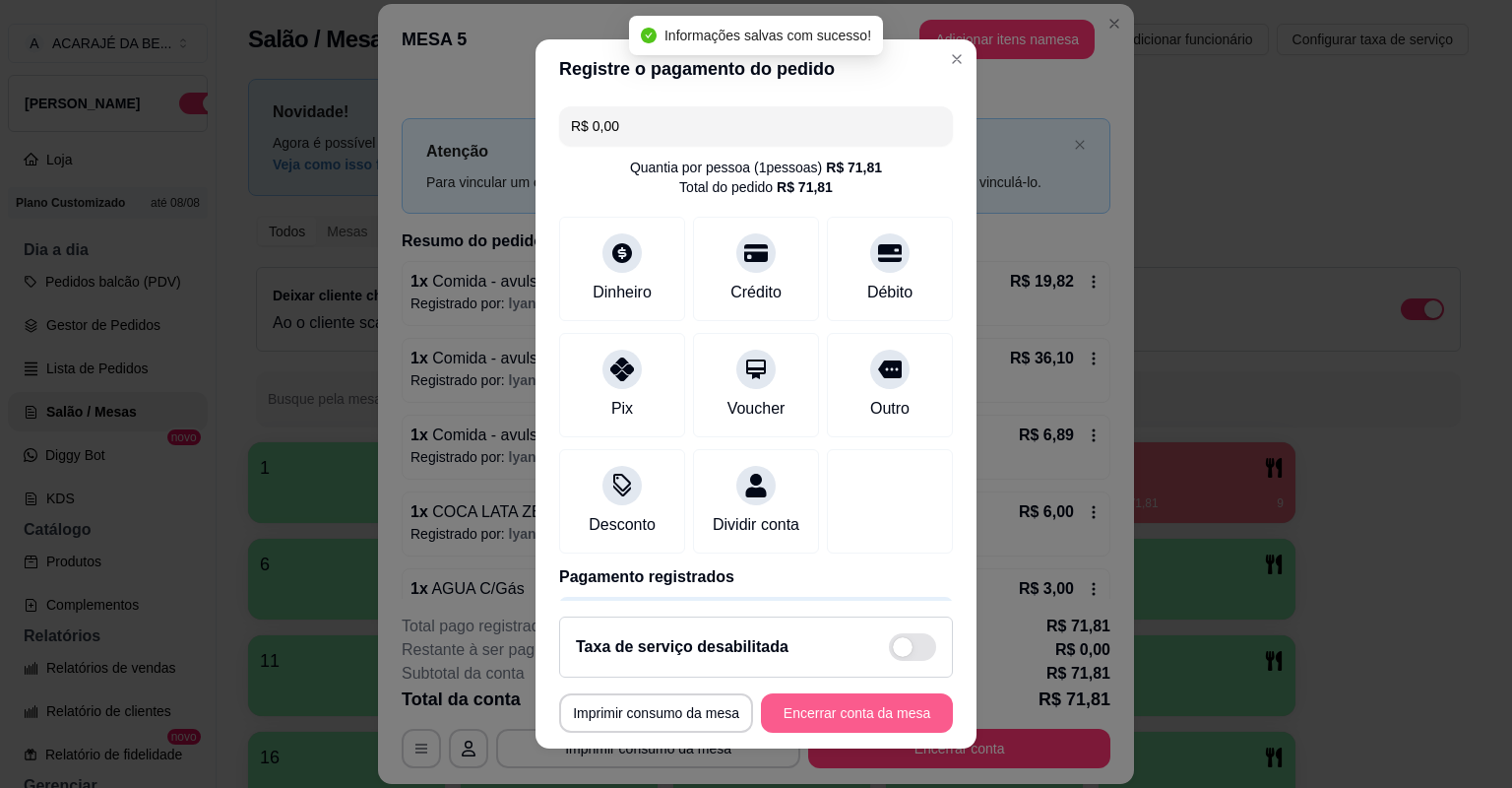 click on "Encerrar conta da mesa" at bounding box center (856, 713) 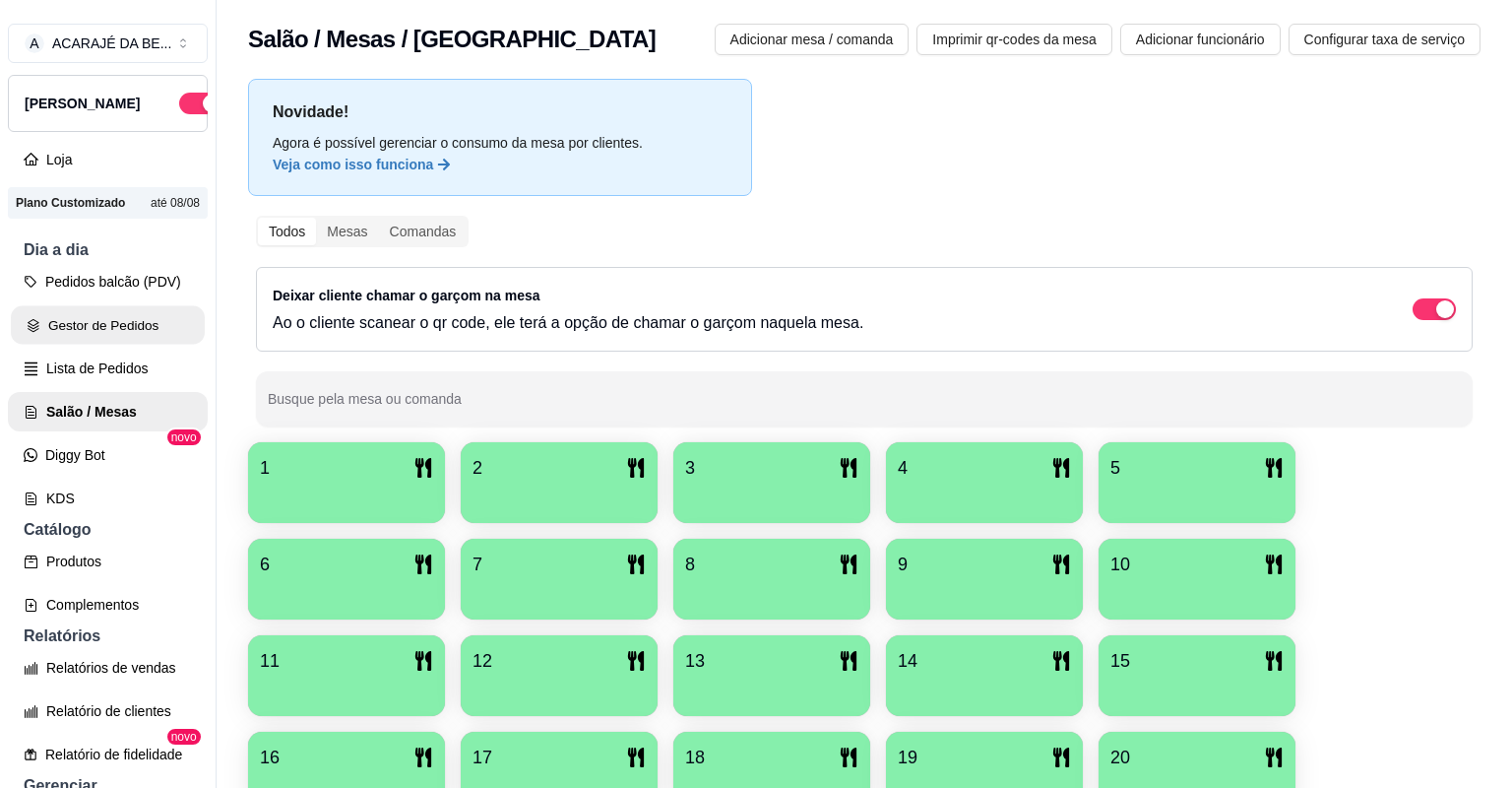 click on "Gestor de Pedidos" at bounding box center (107, 325) 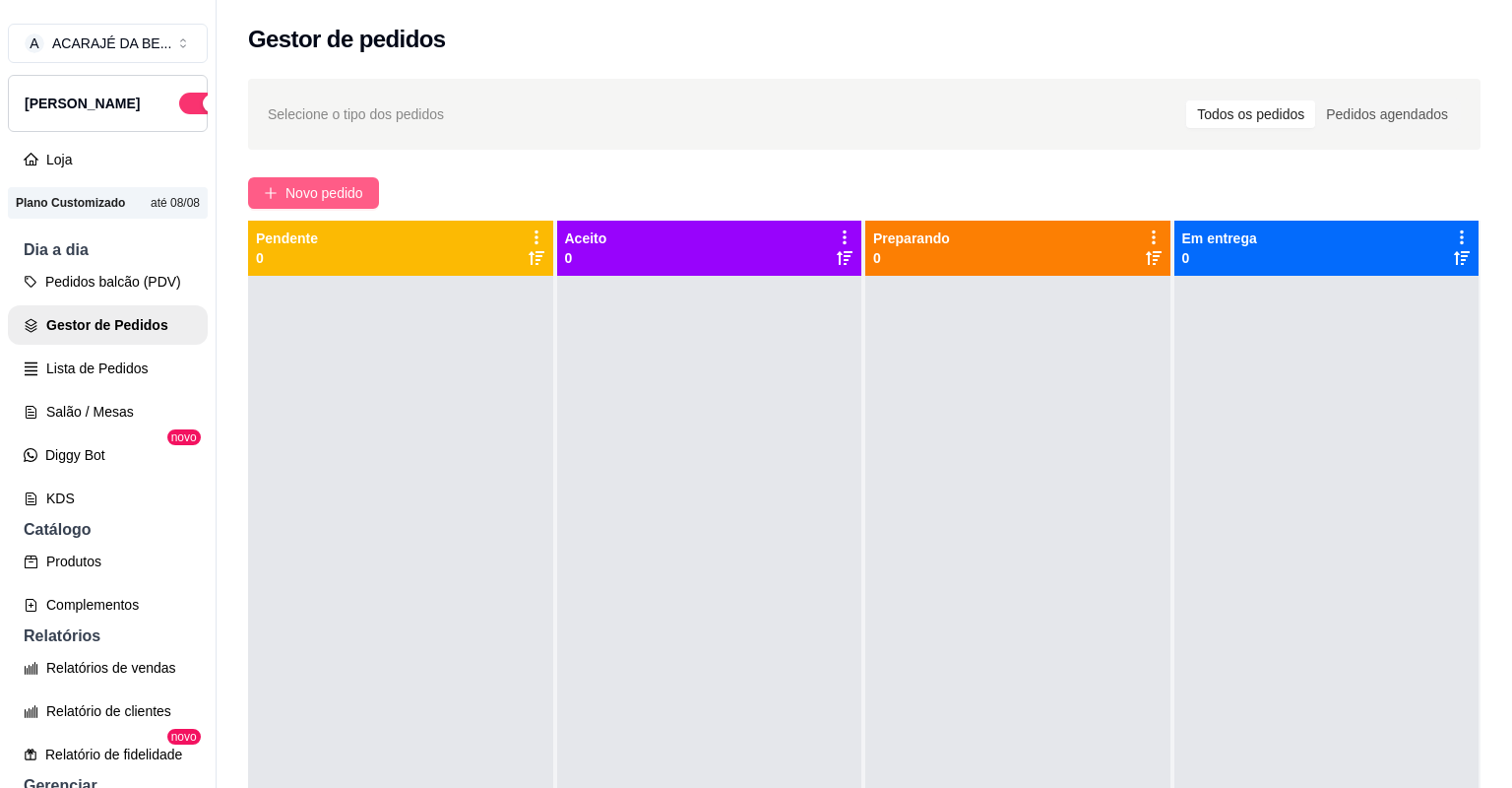 click on "Novo pedido" at bounding box center [324, 193] 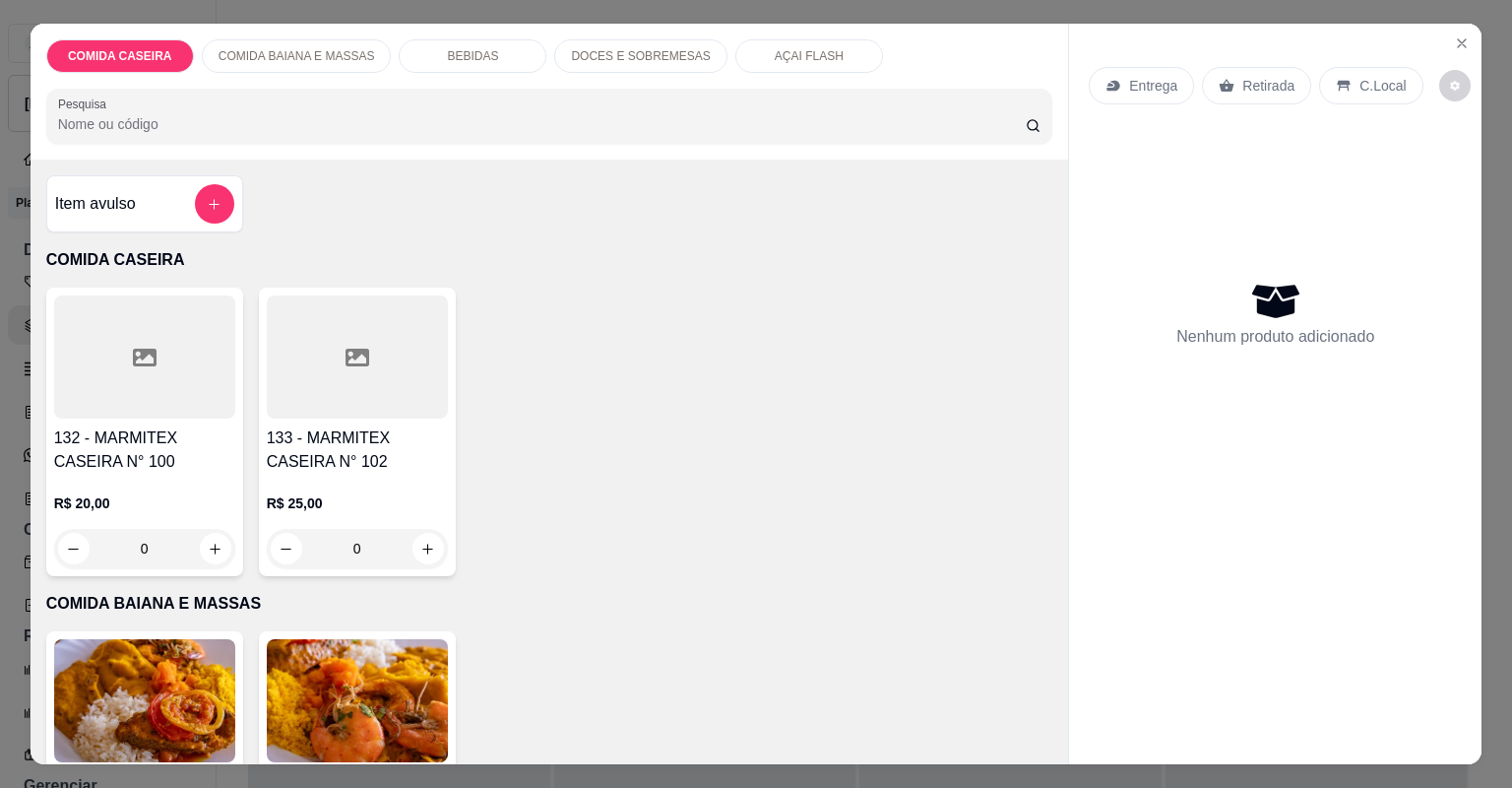 click at bounding box center (145, 357) 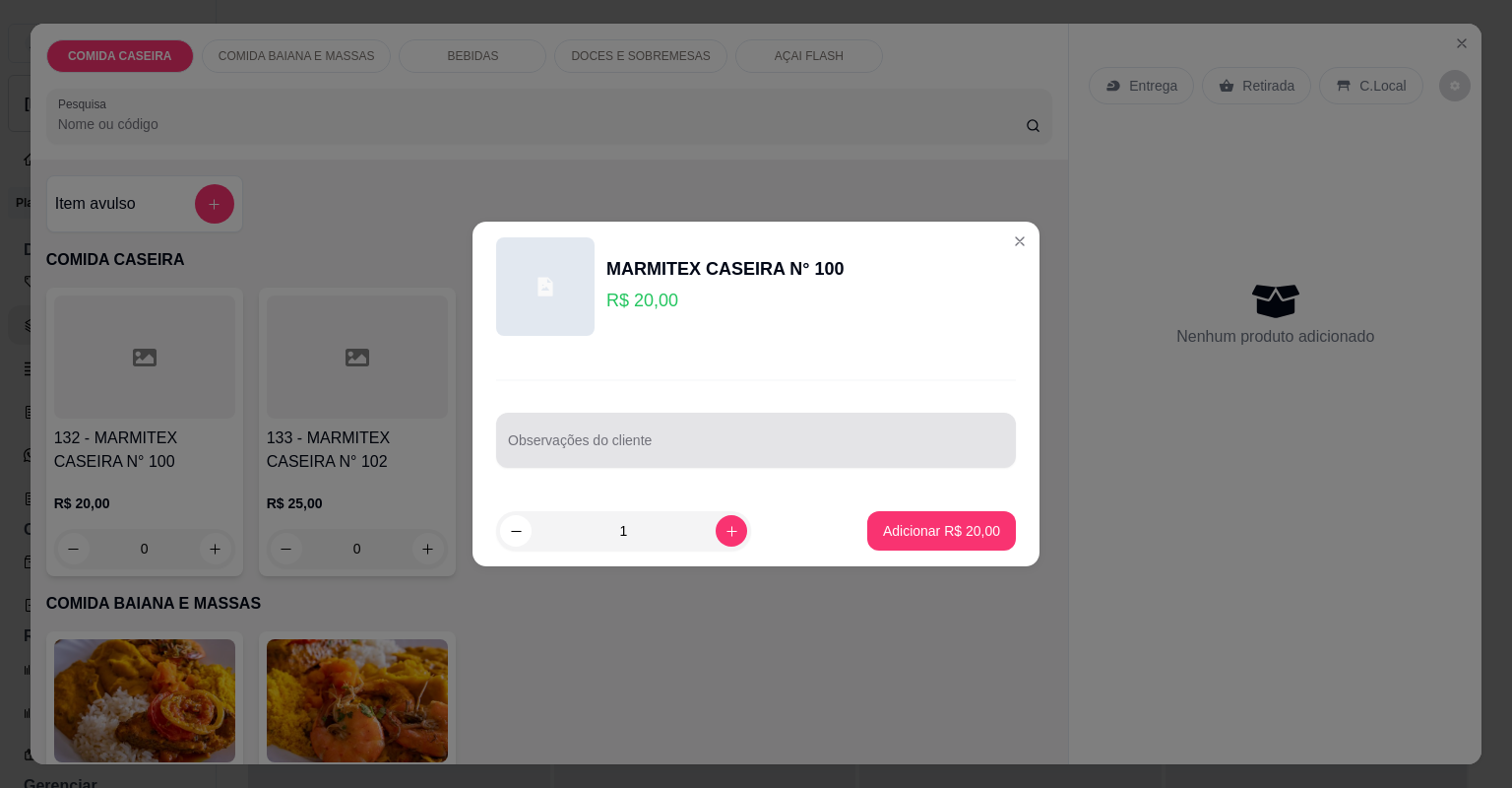 click at bounding box center [756, 440] 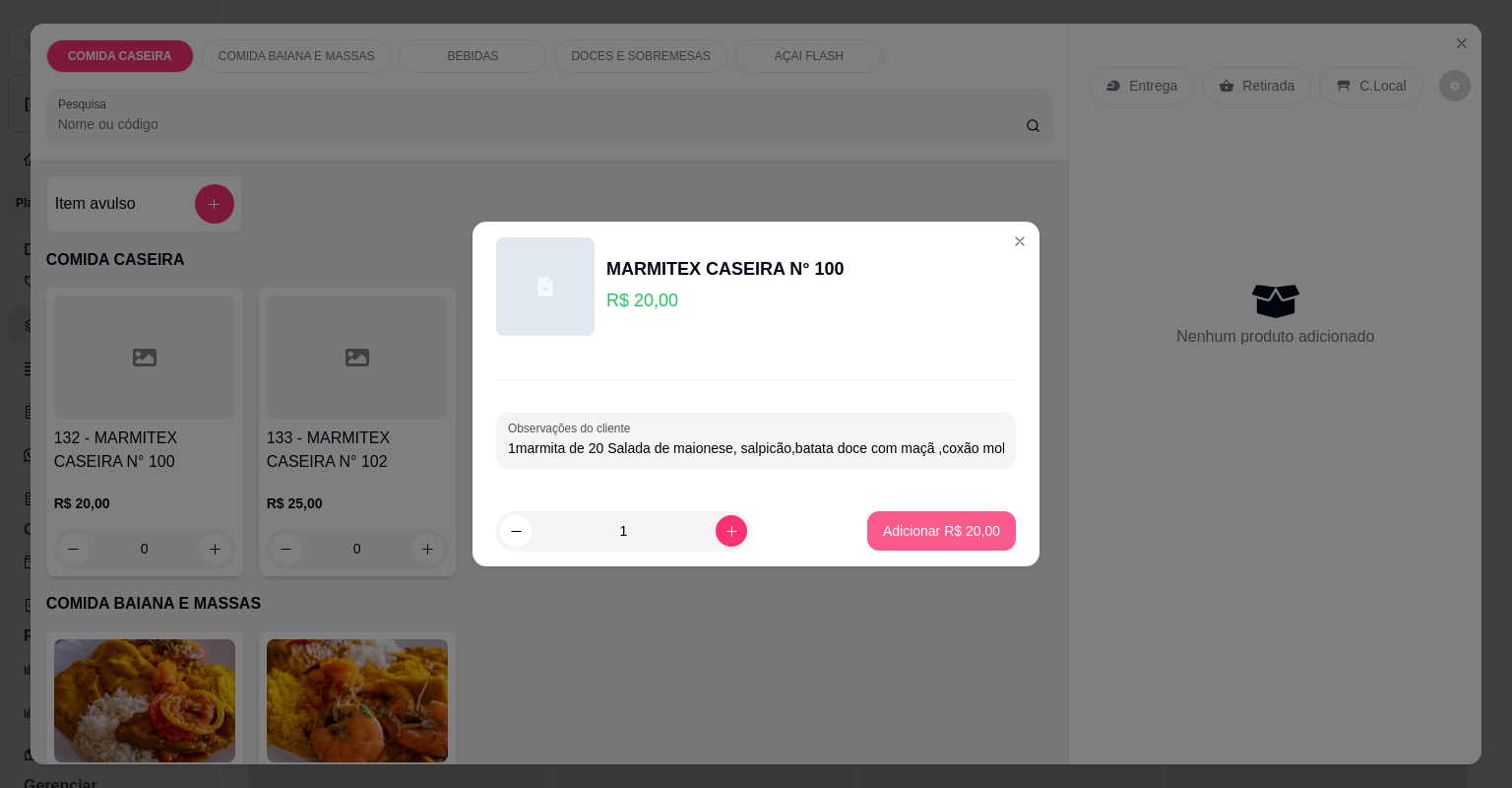 click on "Adicionar   R$ 20,00" at bounding box center (941, 531) 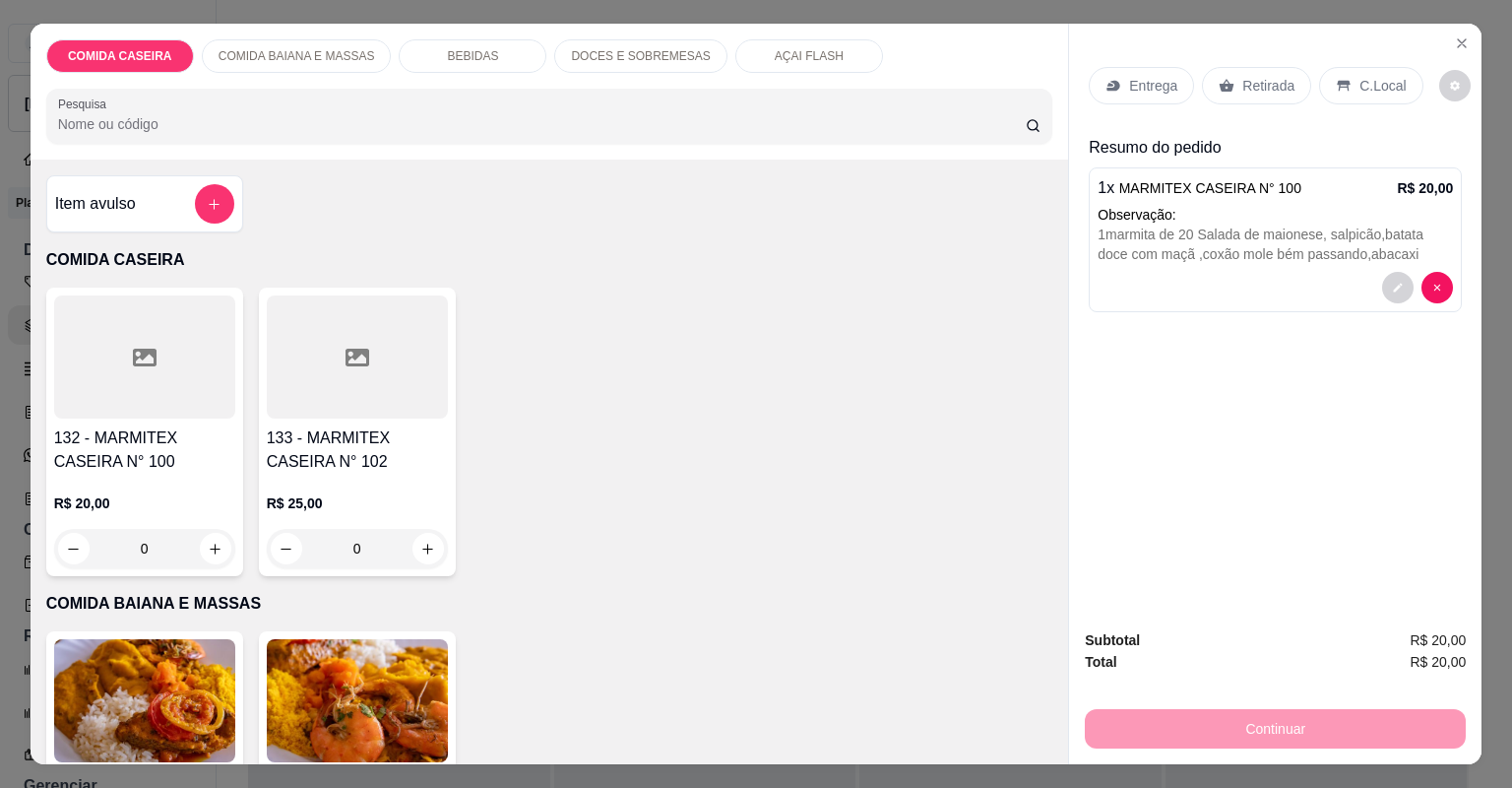 click at bounding box center (145, 357) 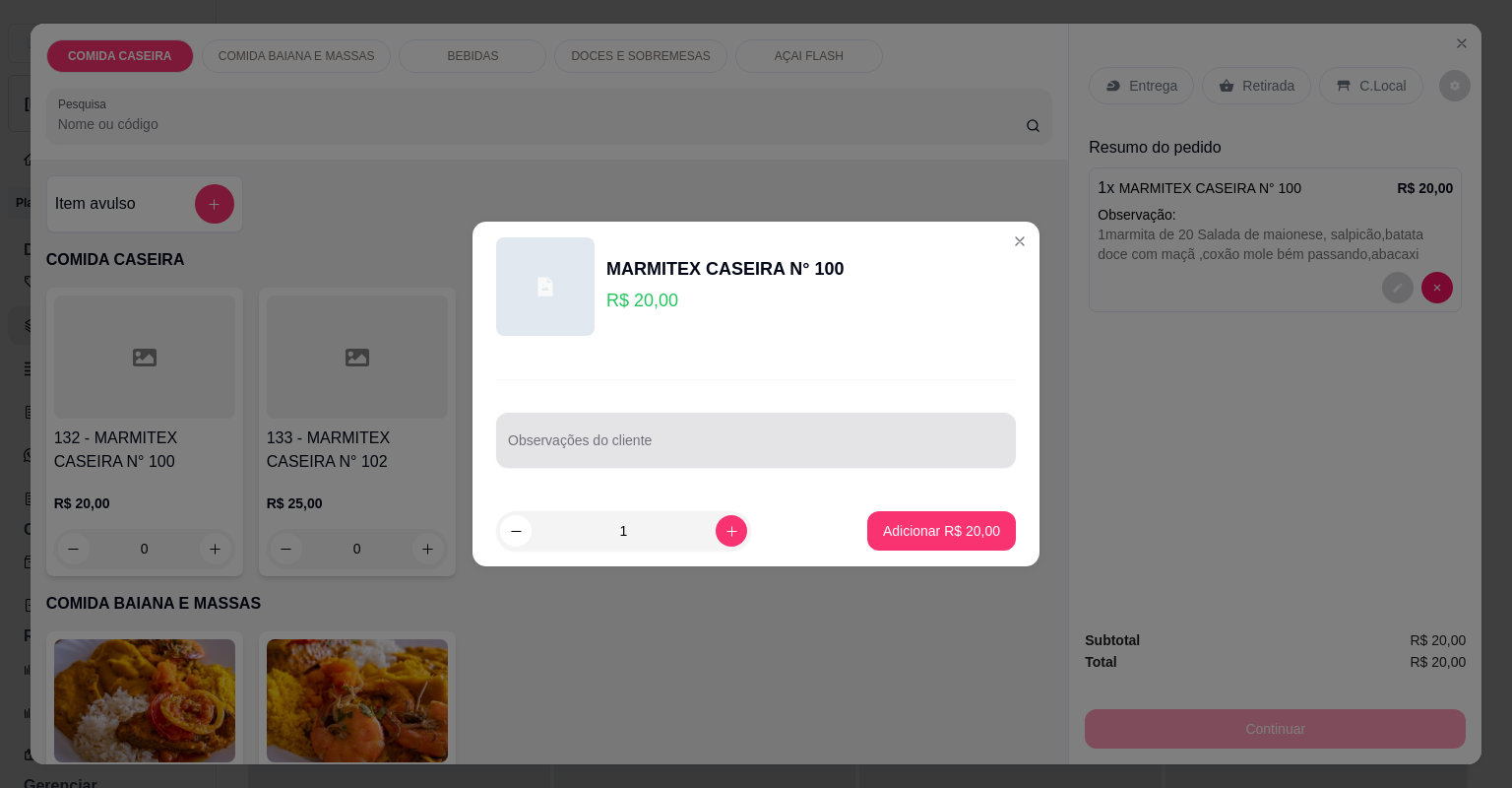 click on "Observações do cliente" at bounding box center [756, 440] 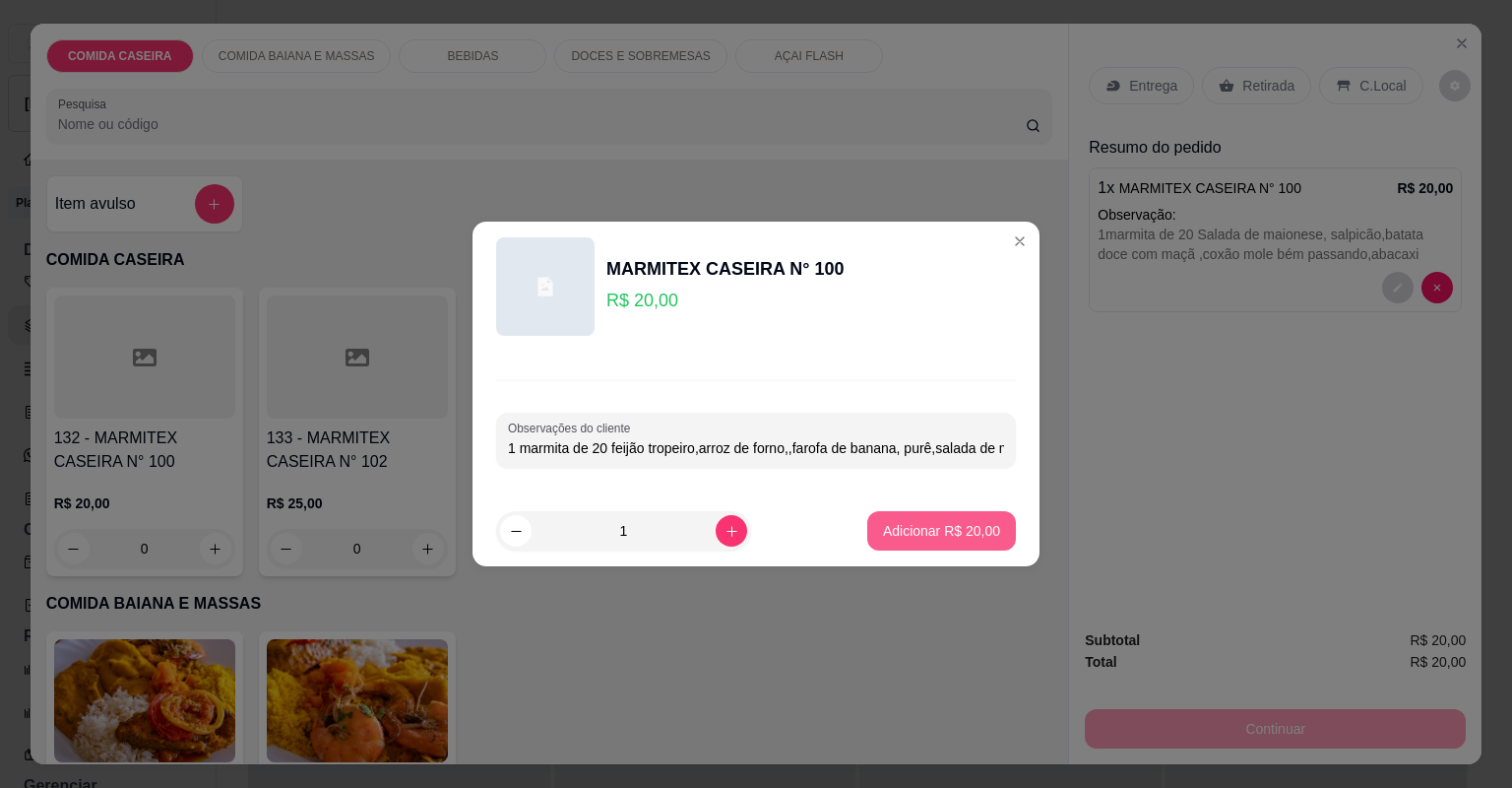 click on "Adicionar   R$ 20,00" at bounding box center (941, 531) 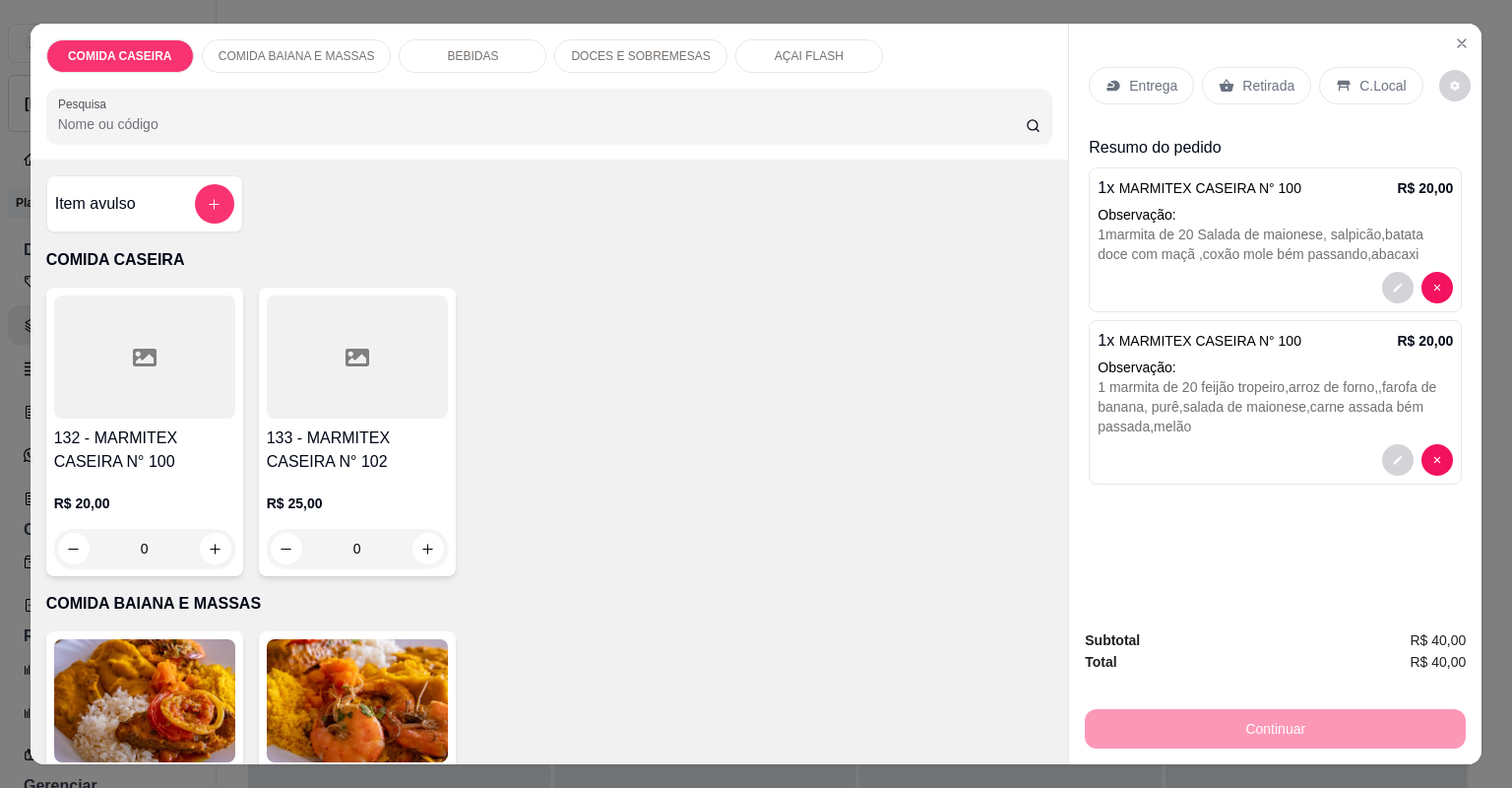 click at bounding box center (357, 357) 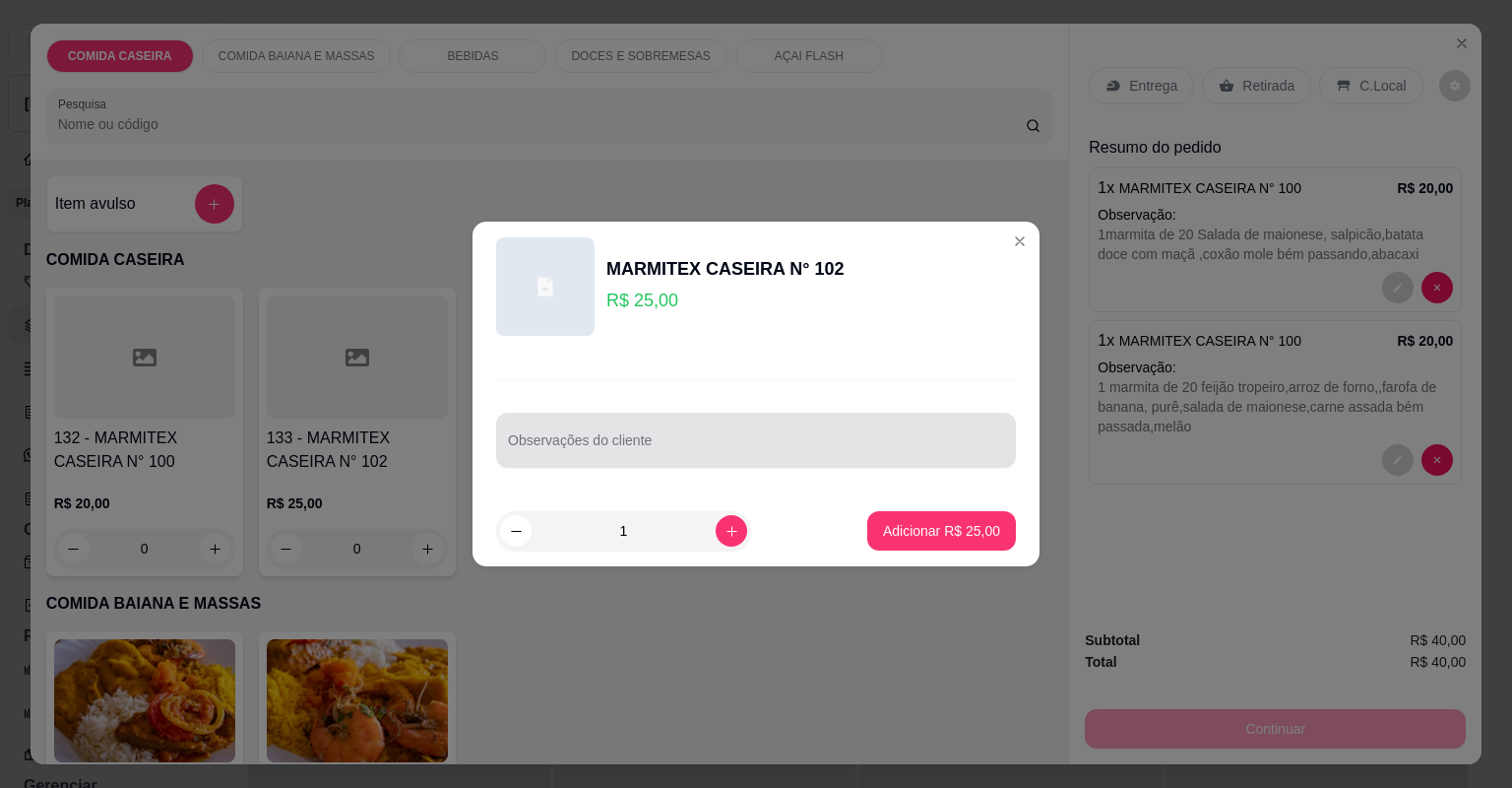click on "Observações do cliente" at bounding box center (756, 448) 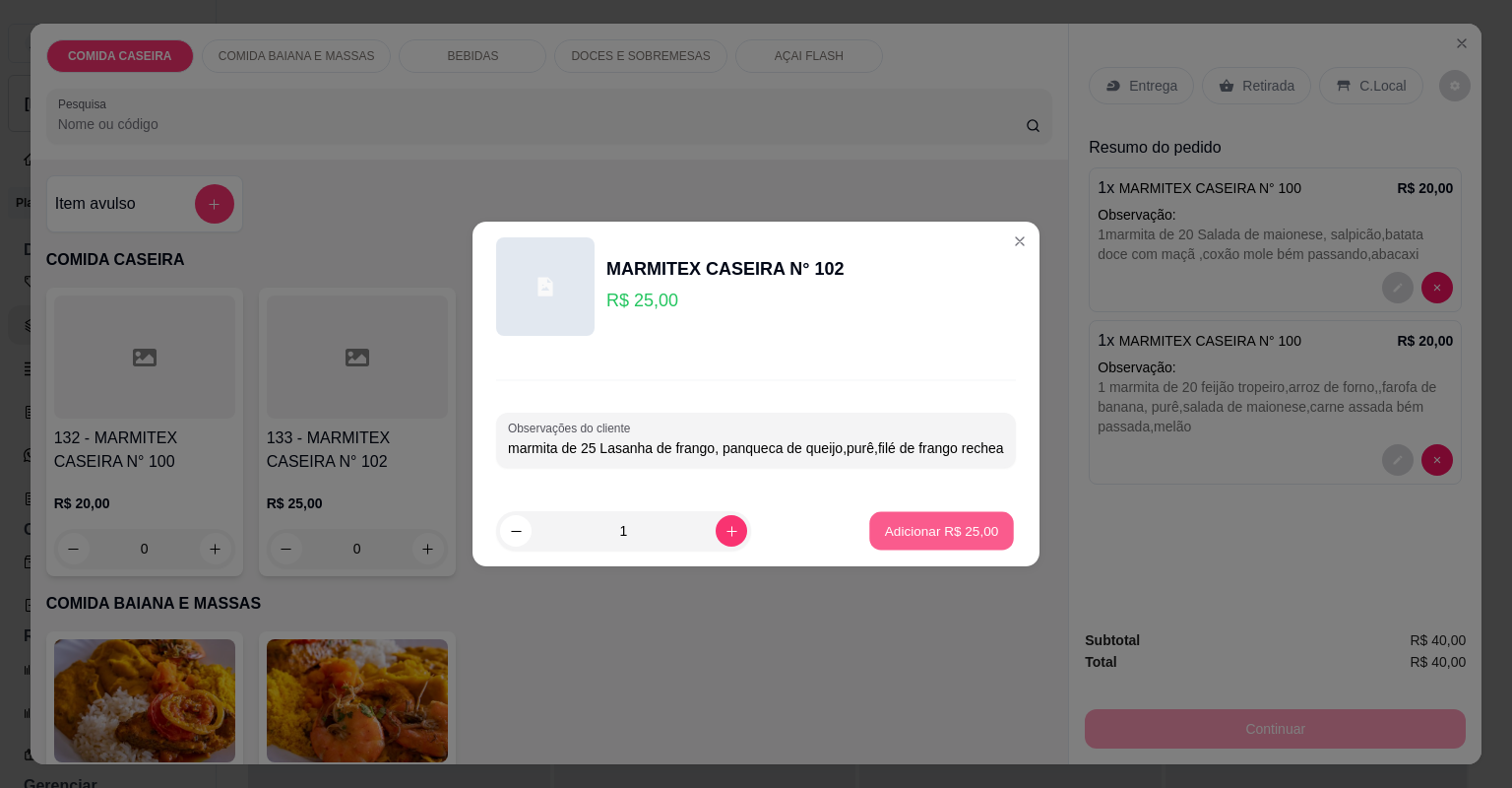 click on "Adicionar   R$ 25,00" at bounding box center (942, 530) 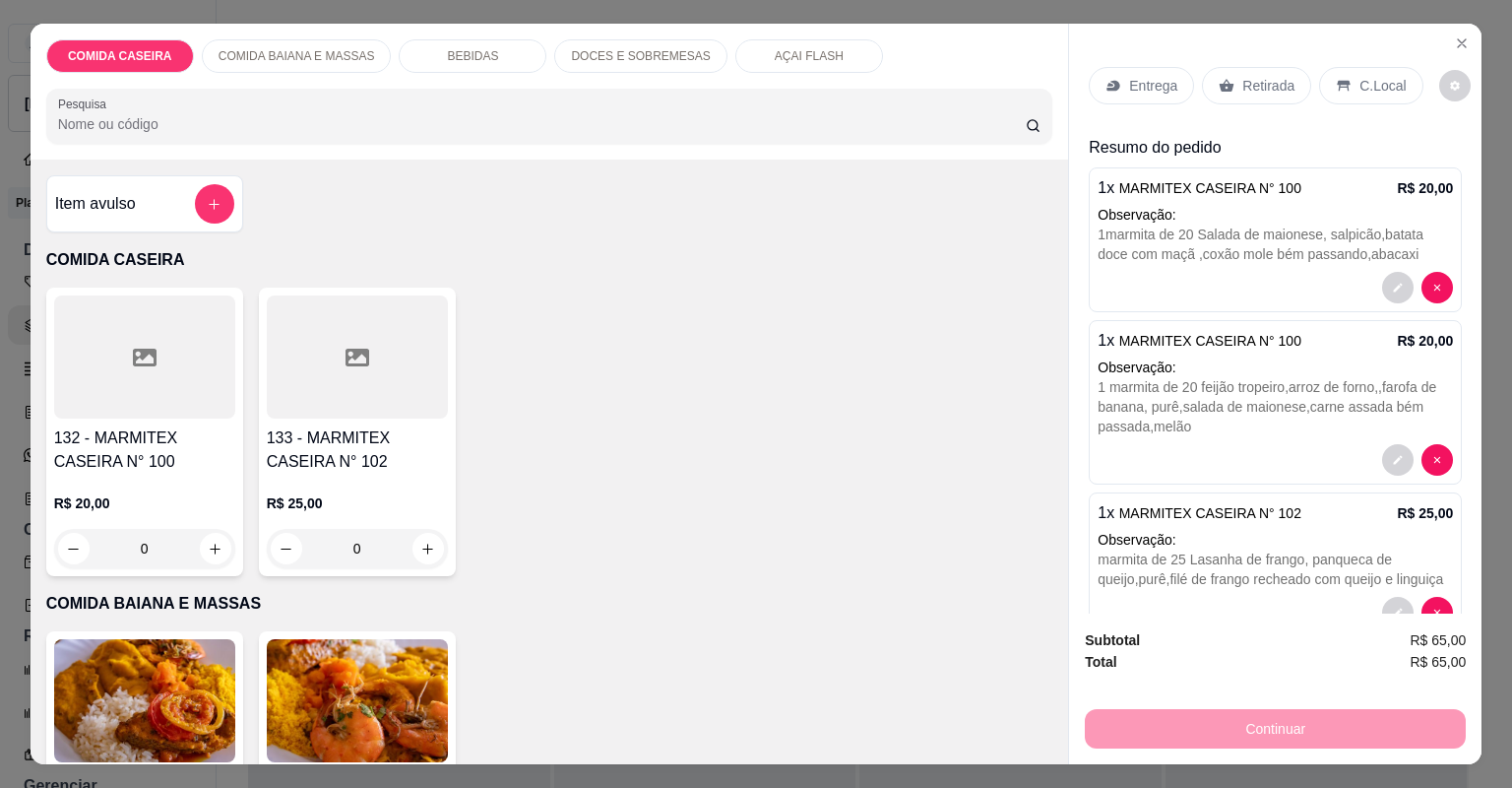 click on "Entrega" at bounding box center (1153, 86) 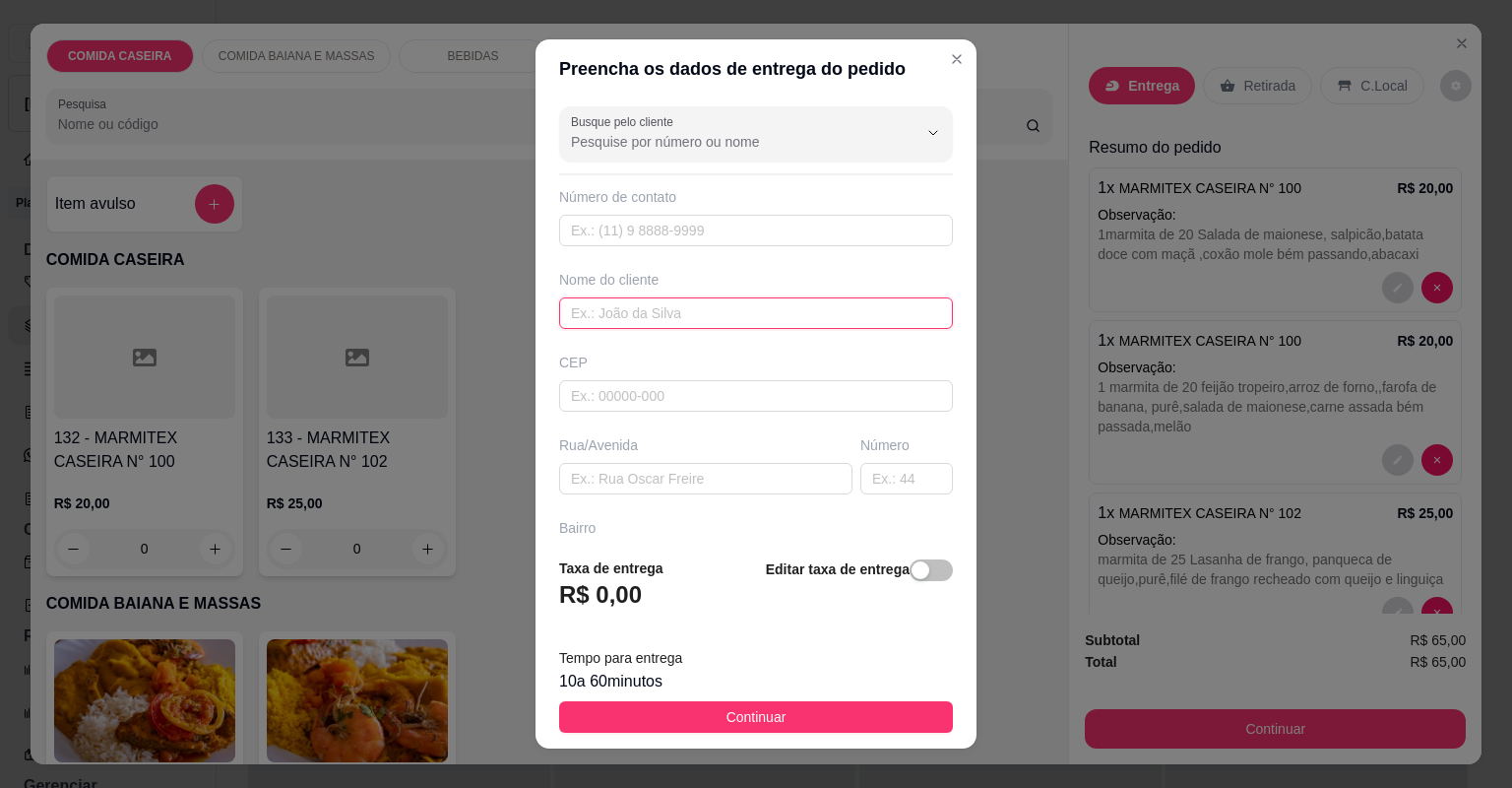 click at bounding box center [756, 313] 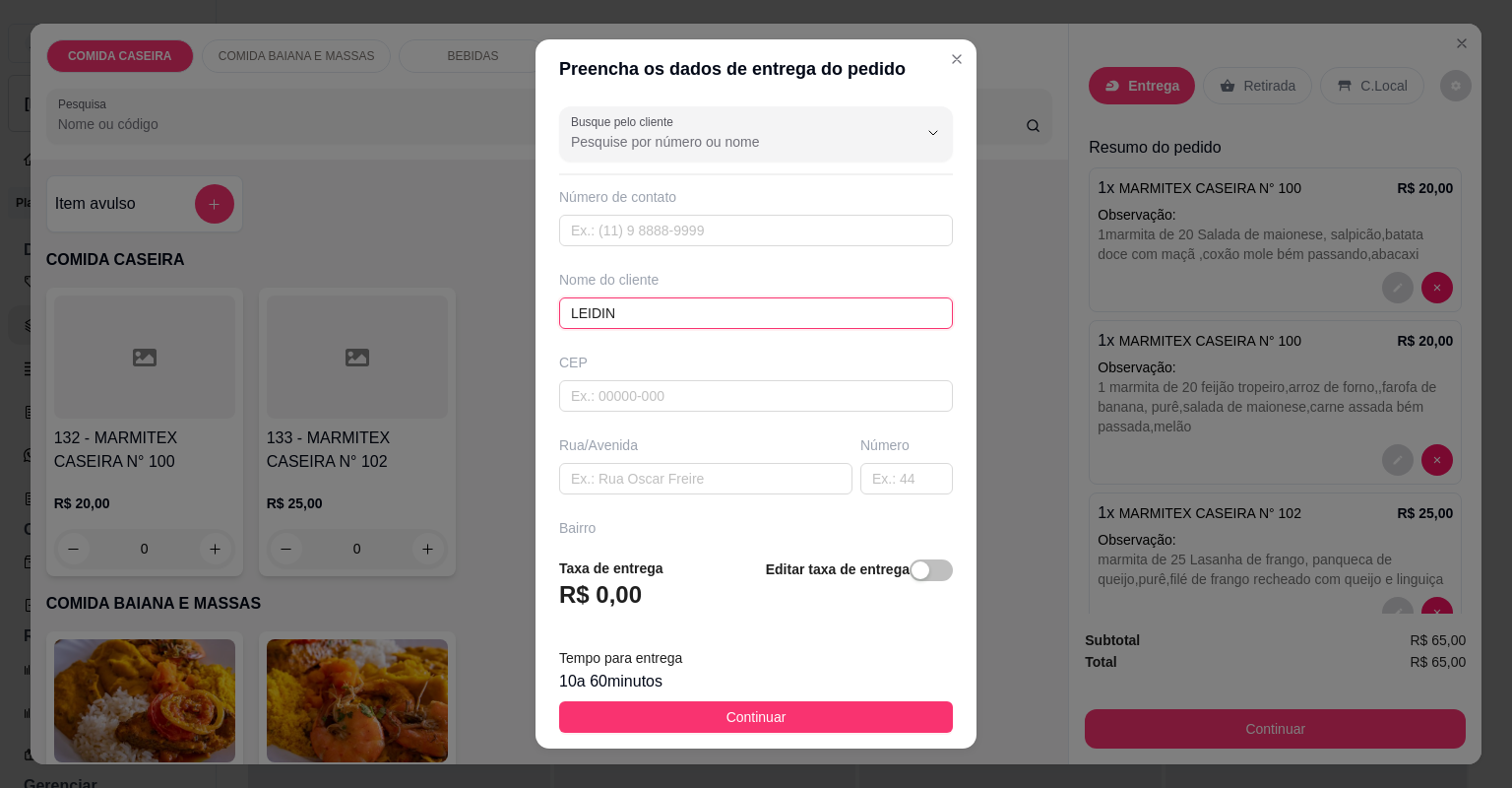 type on "LEIDIN" 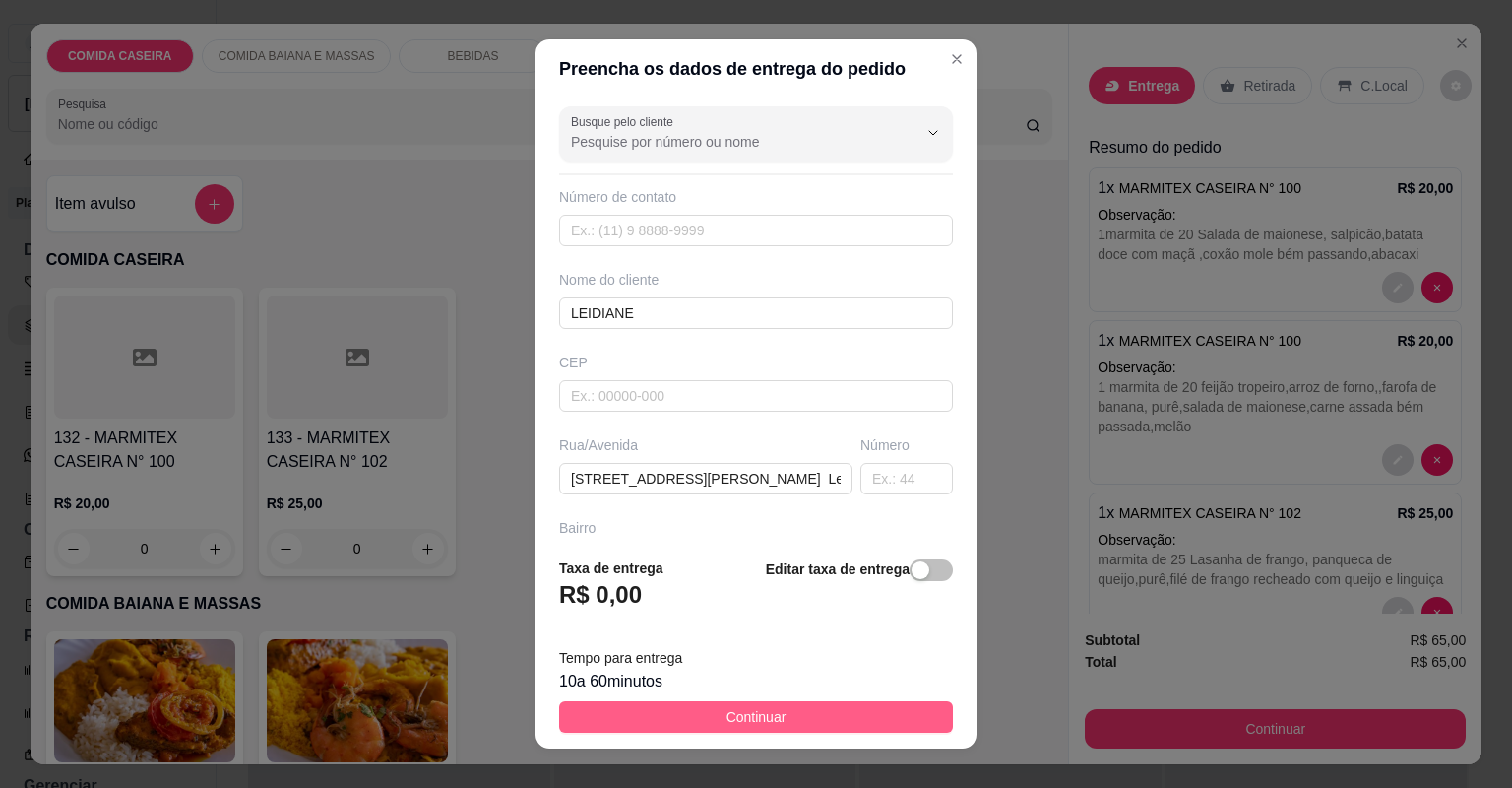 click on "Continuar" at bounding box center [756, 717] 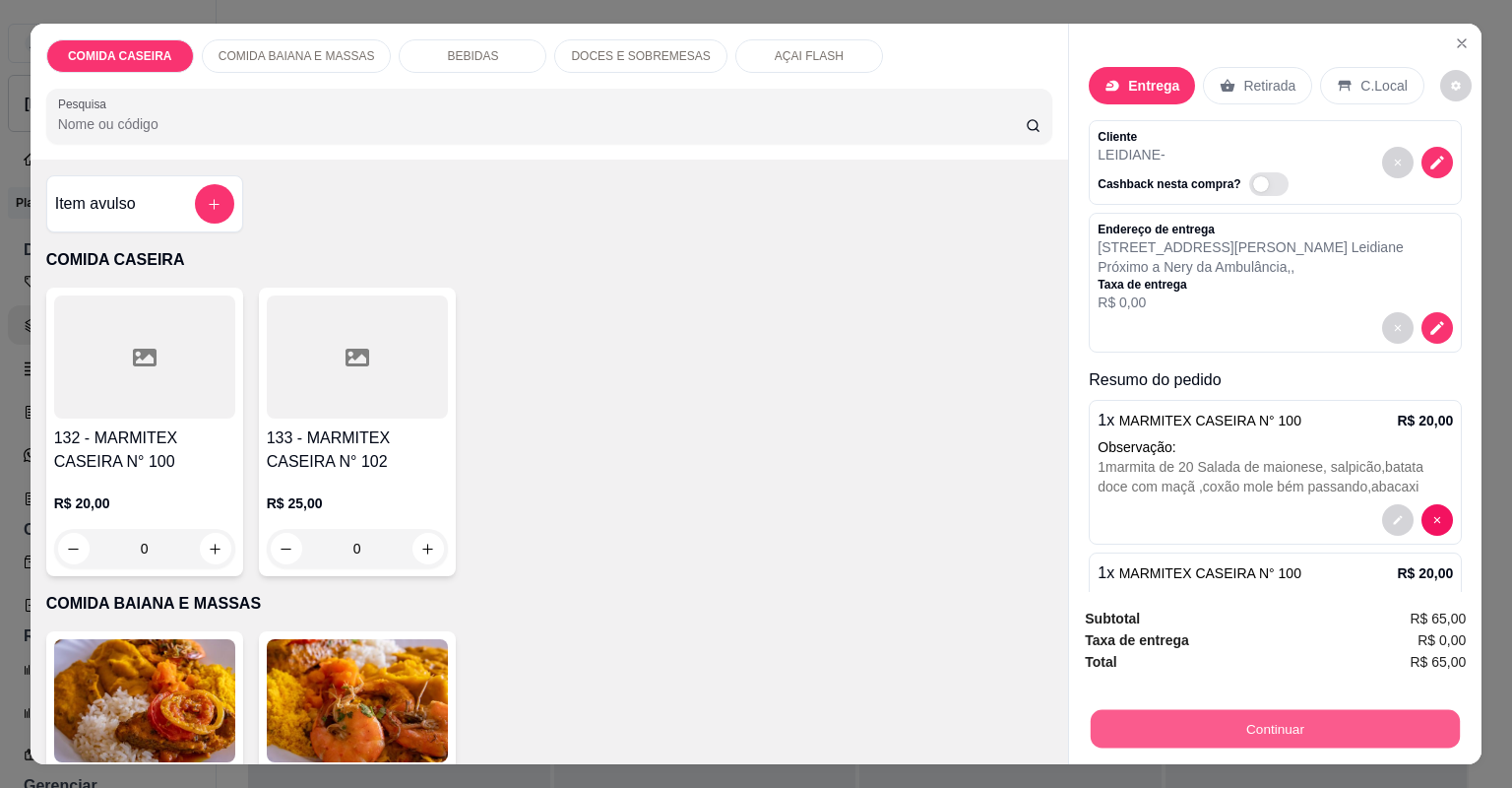 click on "Continuar" at bounding box center (1275, 729) 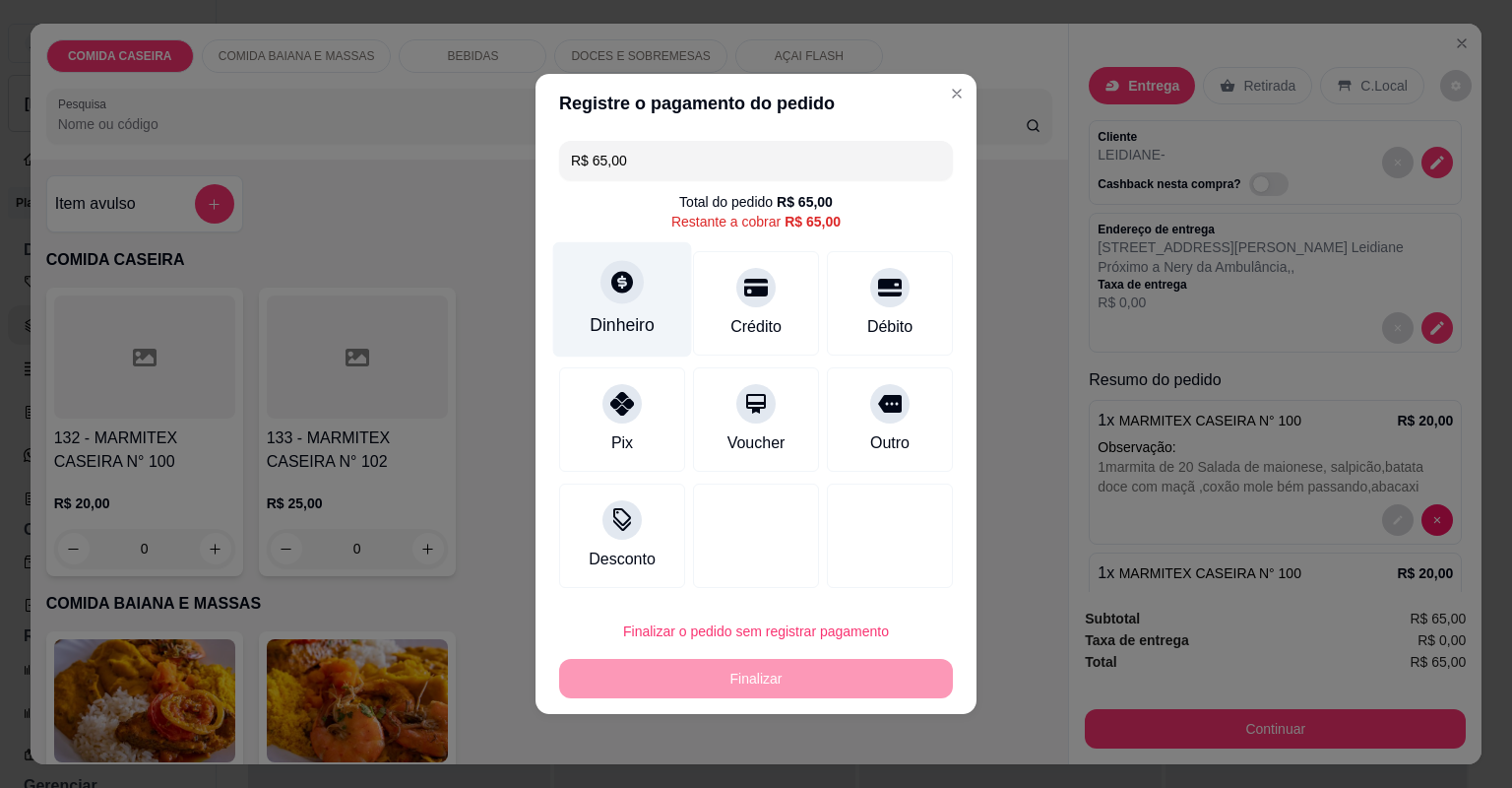 click on "Dinheiro" at bounding box center [622, 299] 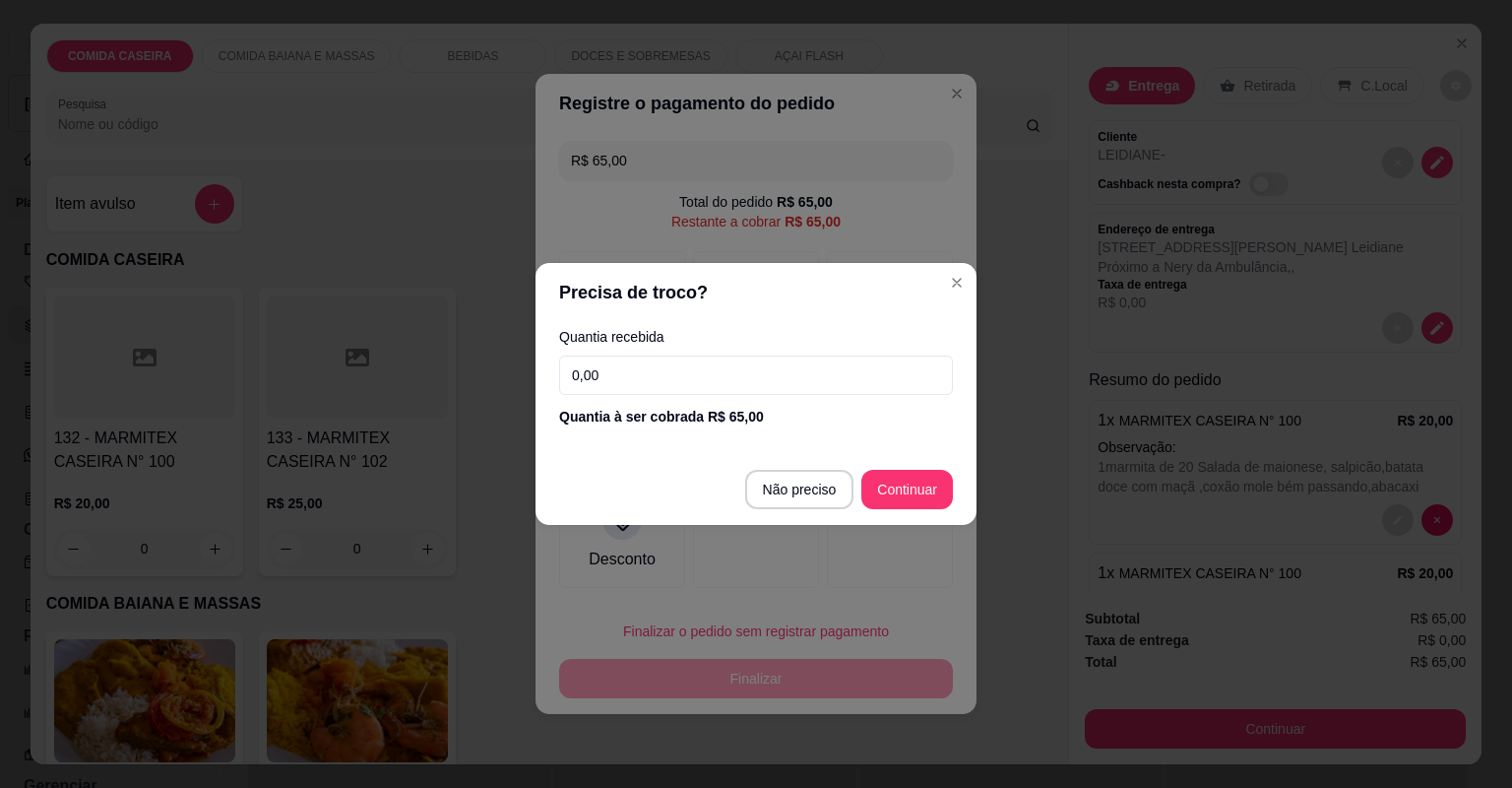 click on "0,00" at bounding box center [756, 375] 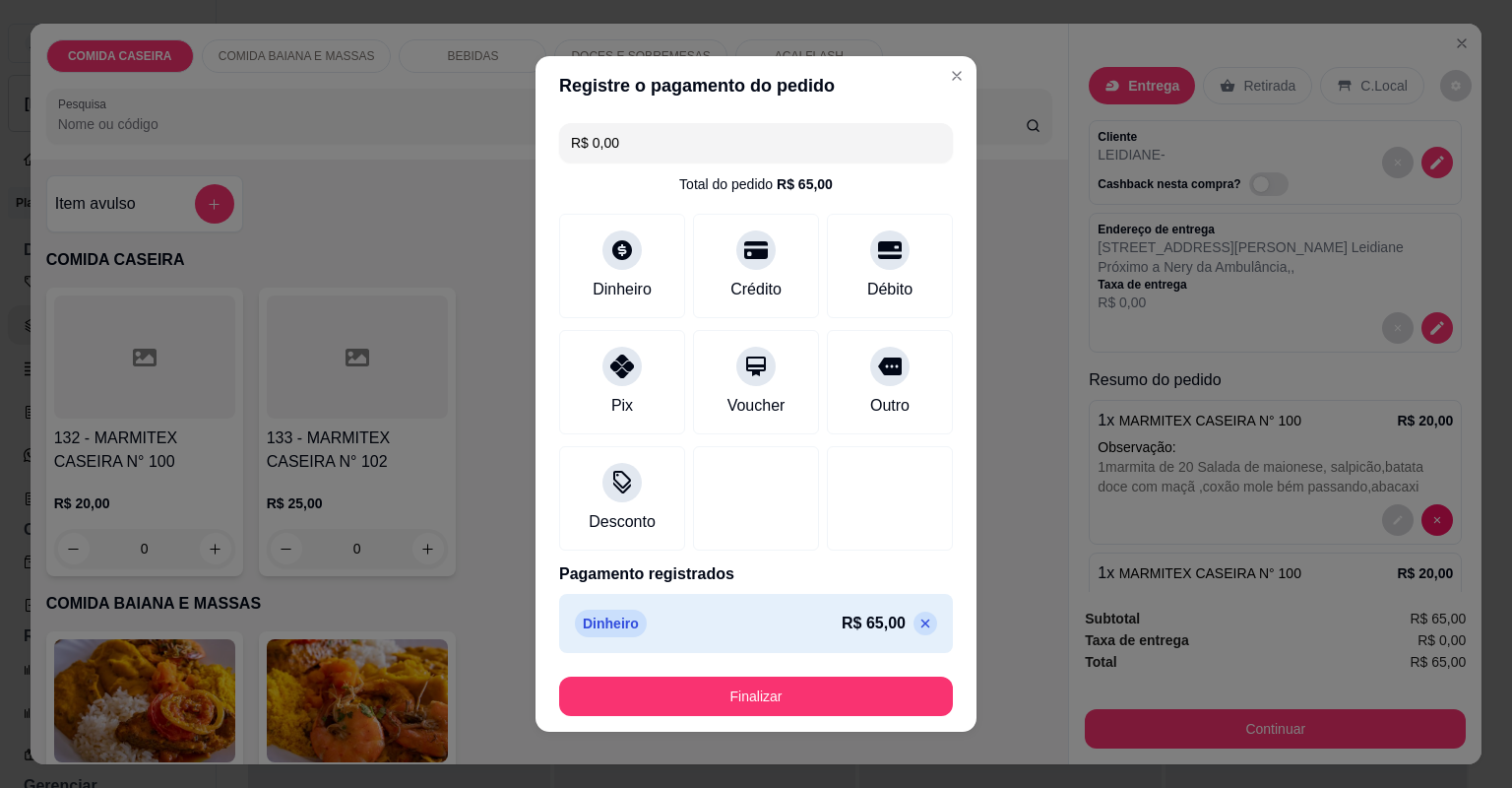 type on "R$ 0,00" 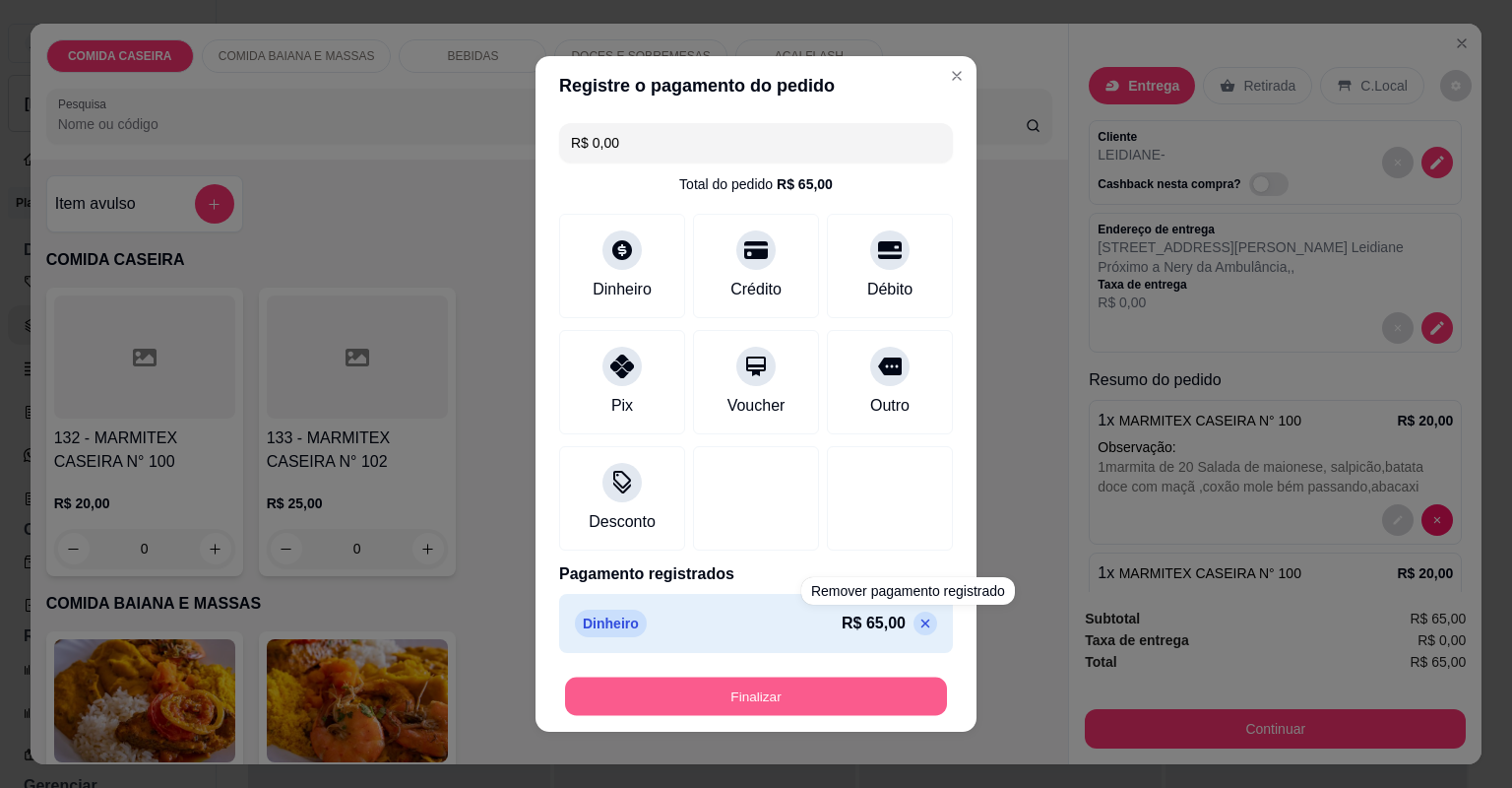 click on "Finalizar" at bounding box center [756, 696] 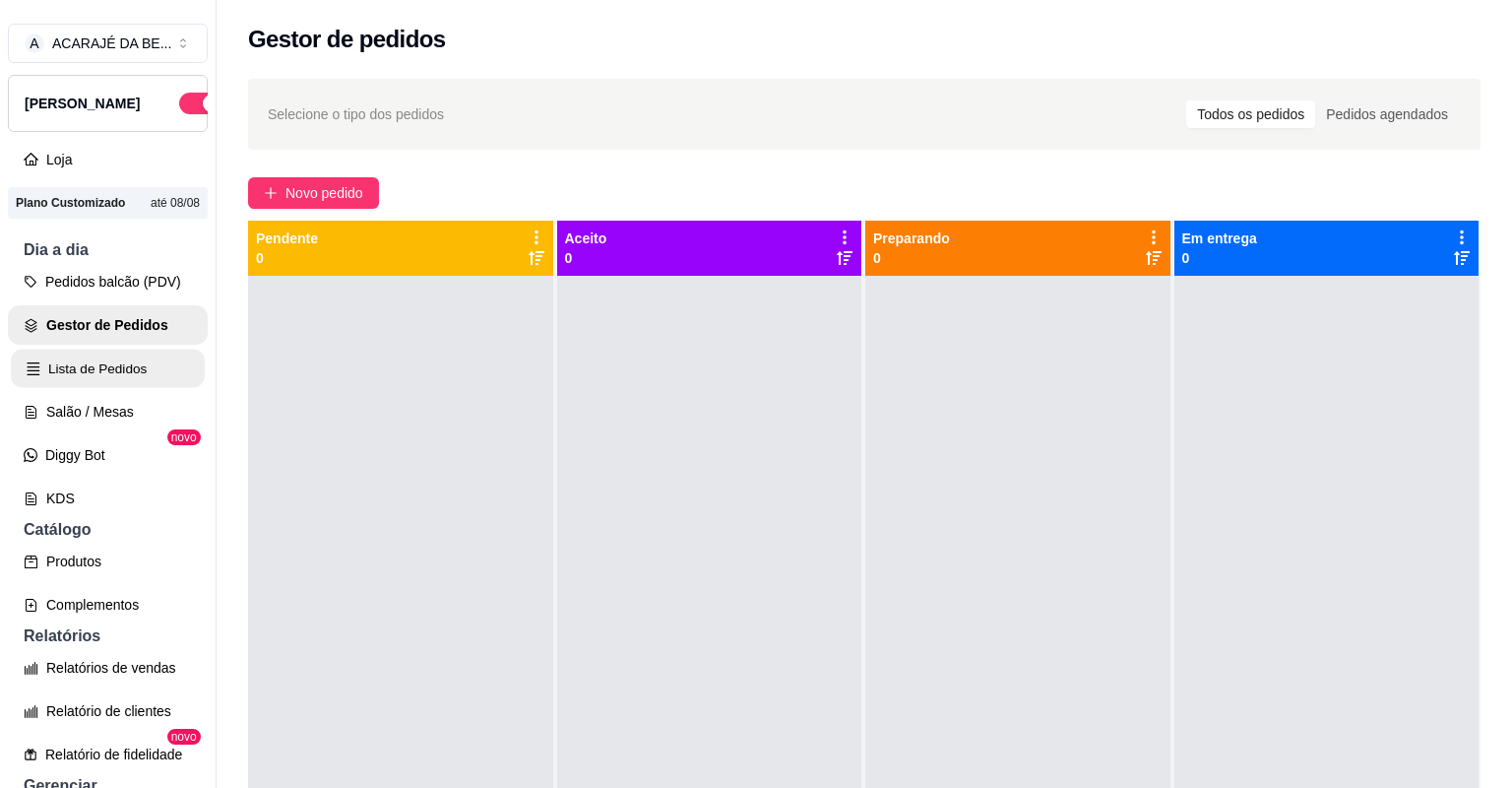 click on "Lista de Pedidos" at bounding box center [107, 368] 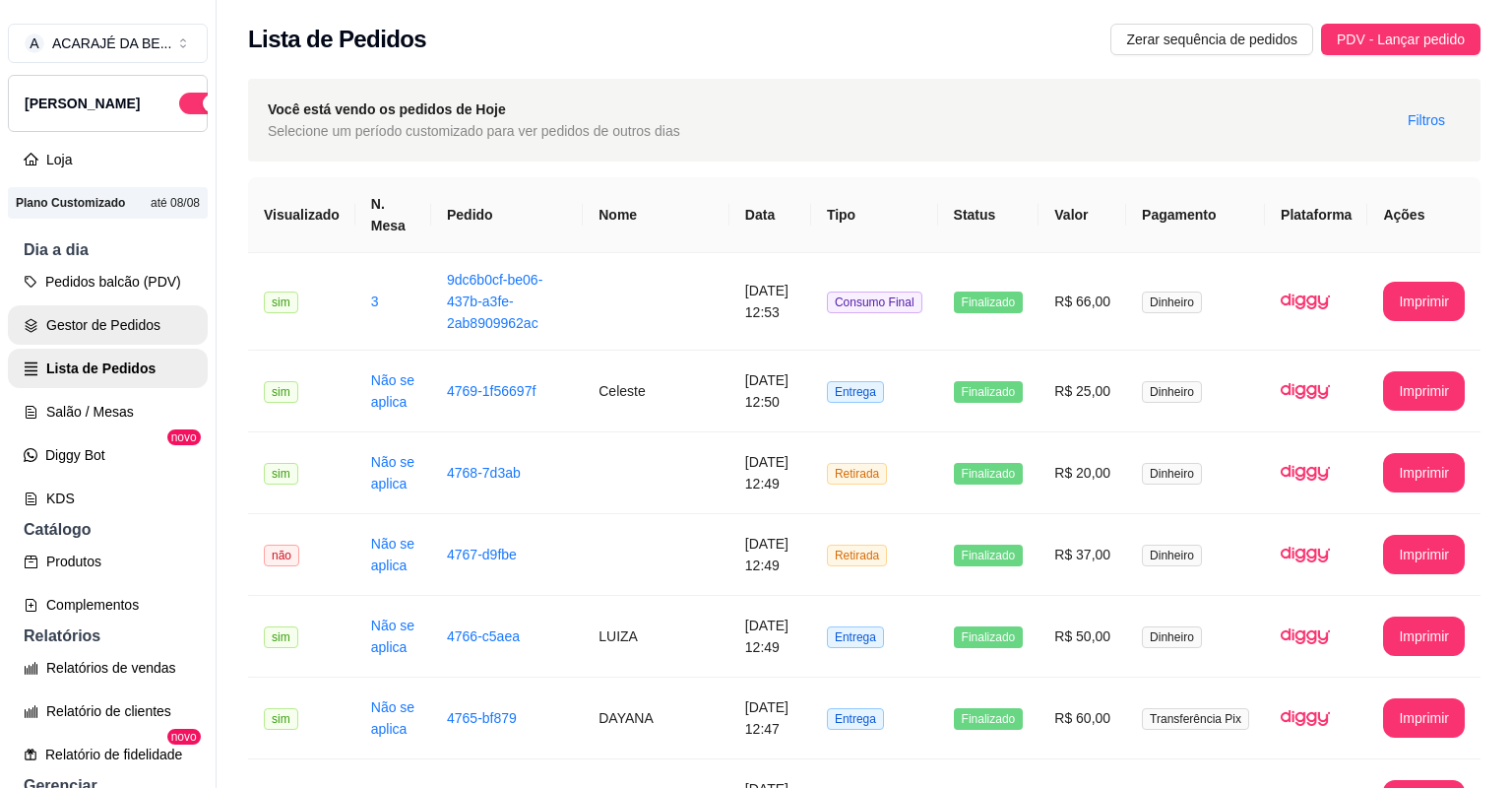 click on "Gestor de Pedidos" at bounding box center [107, 325] 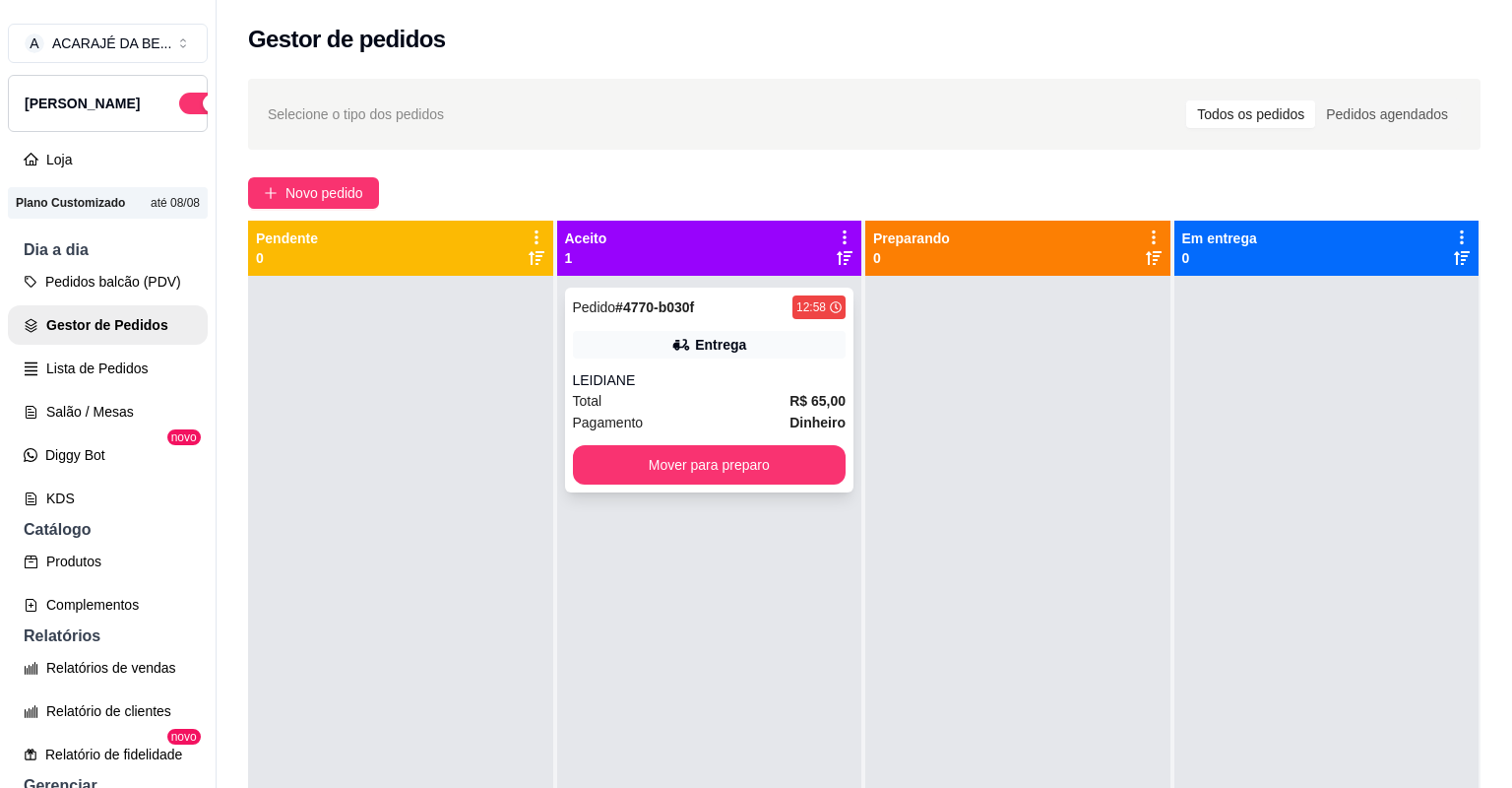 click on "Total R$ 65,00" at bounding box center [710, 401] 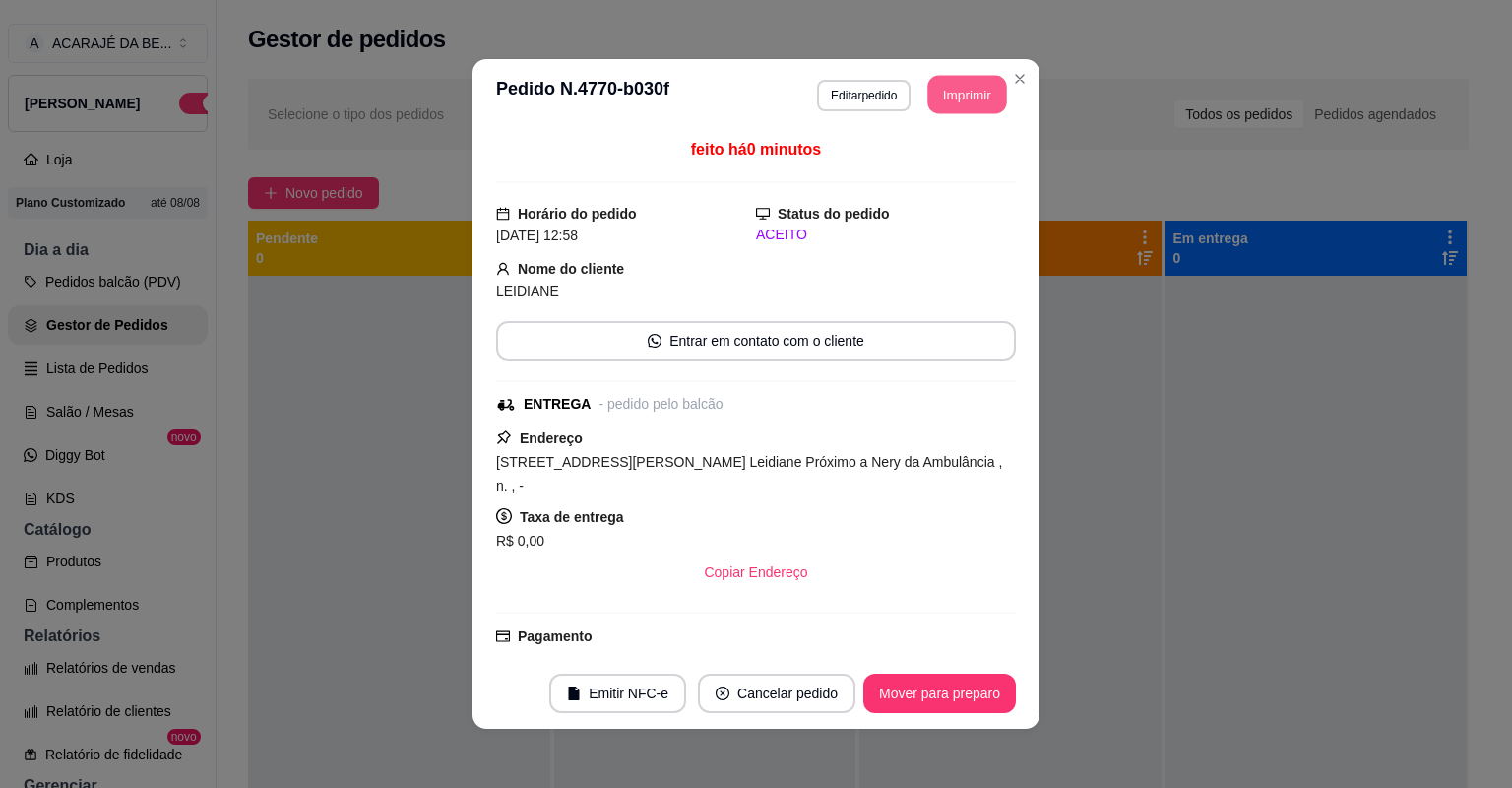 click on "Imprimir" at bounding box center [968, 95] 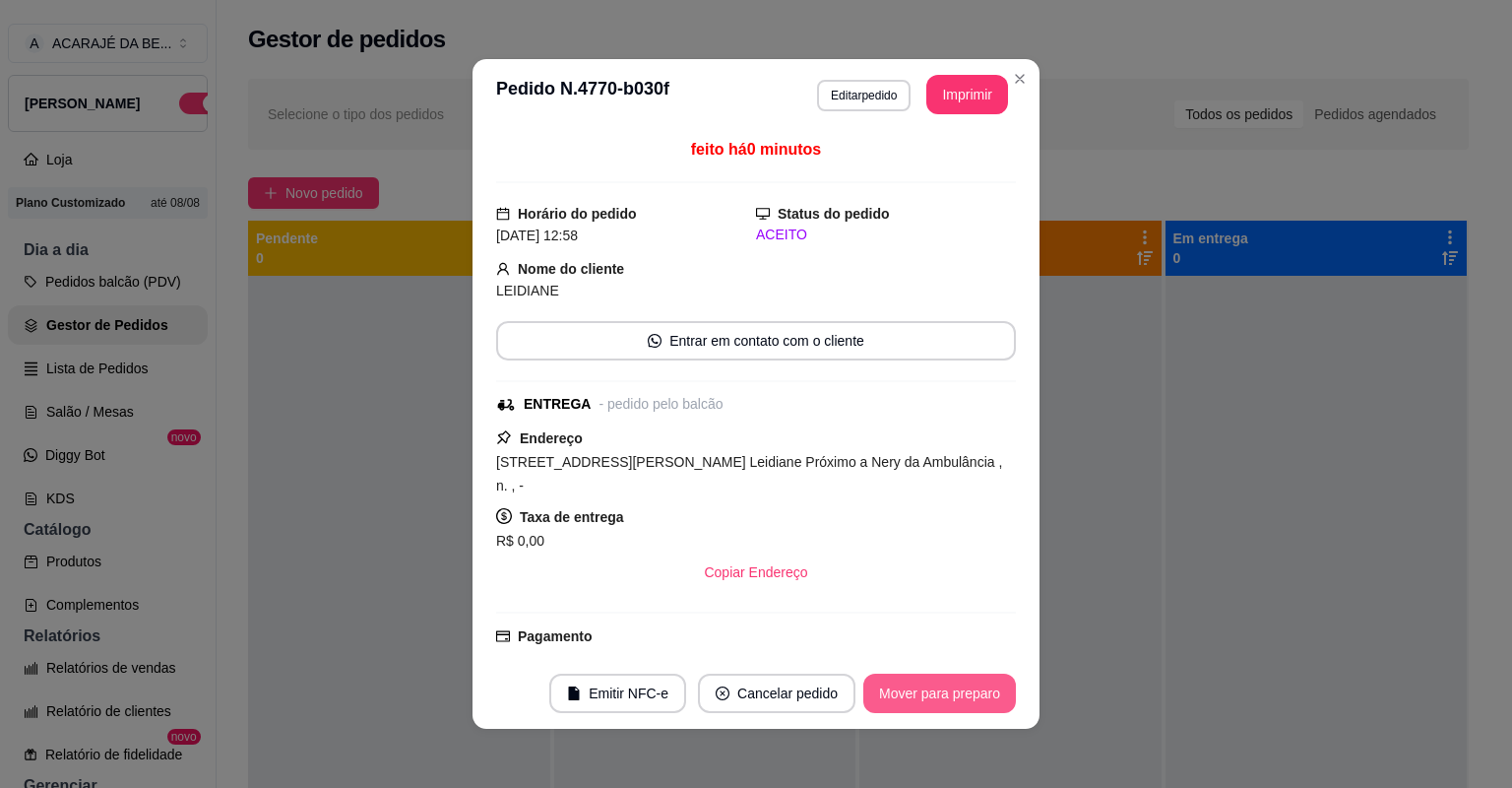 click on "Mover para preparo" at bounding box center [939, 693] 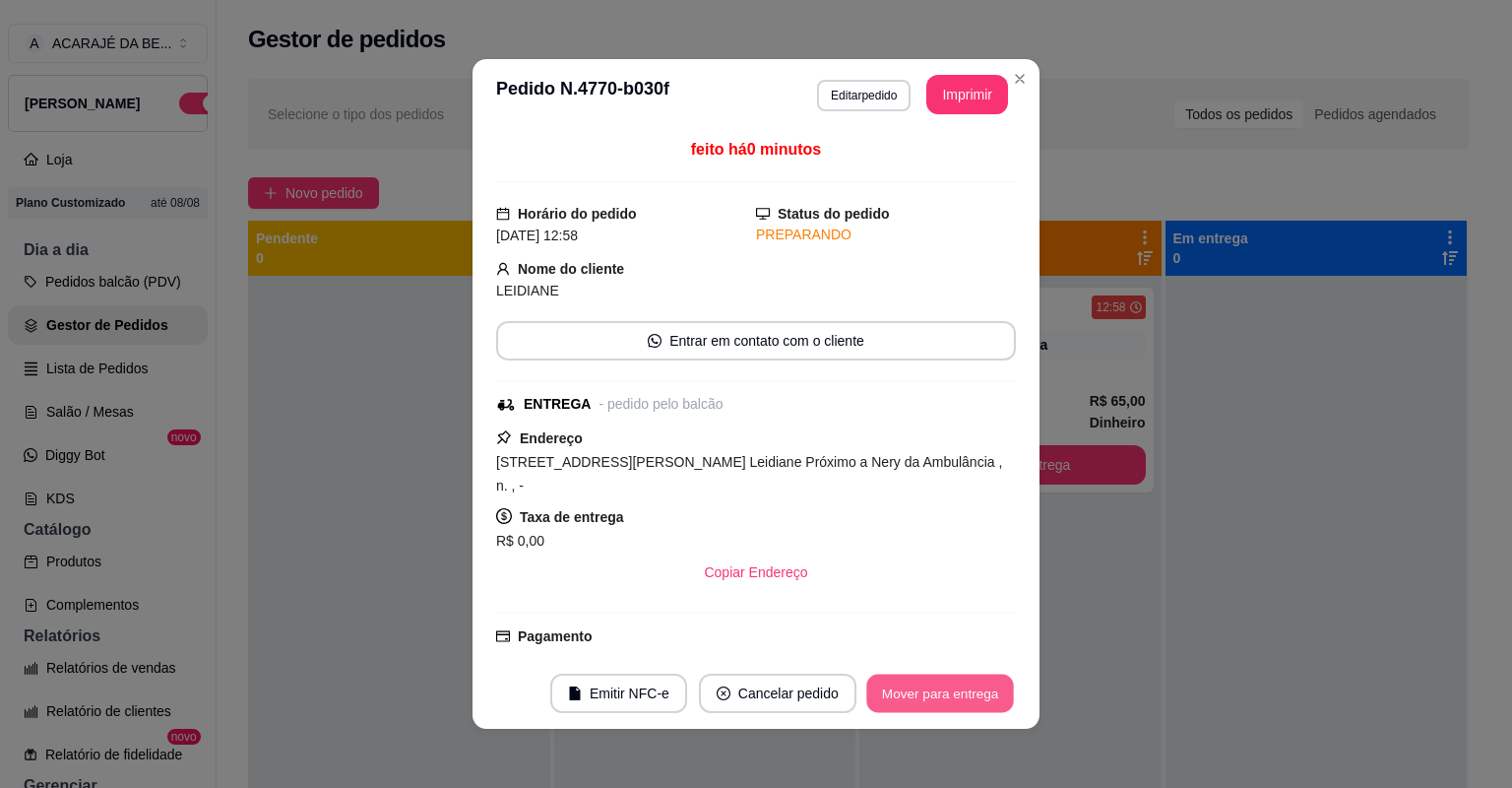 click on "Mover para entrega" at bounding box center [940, 693] 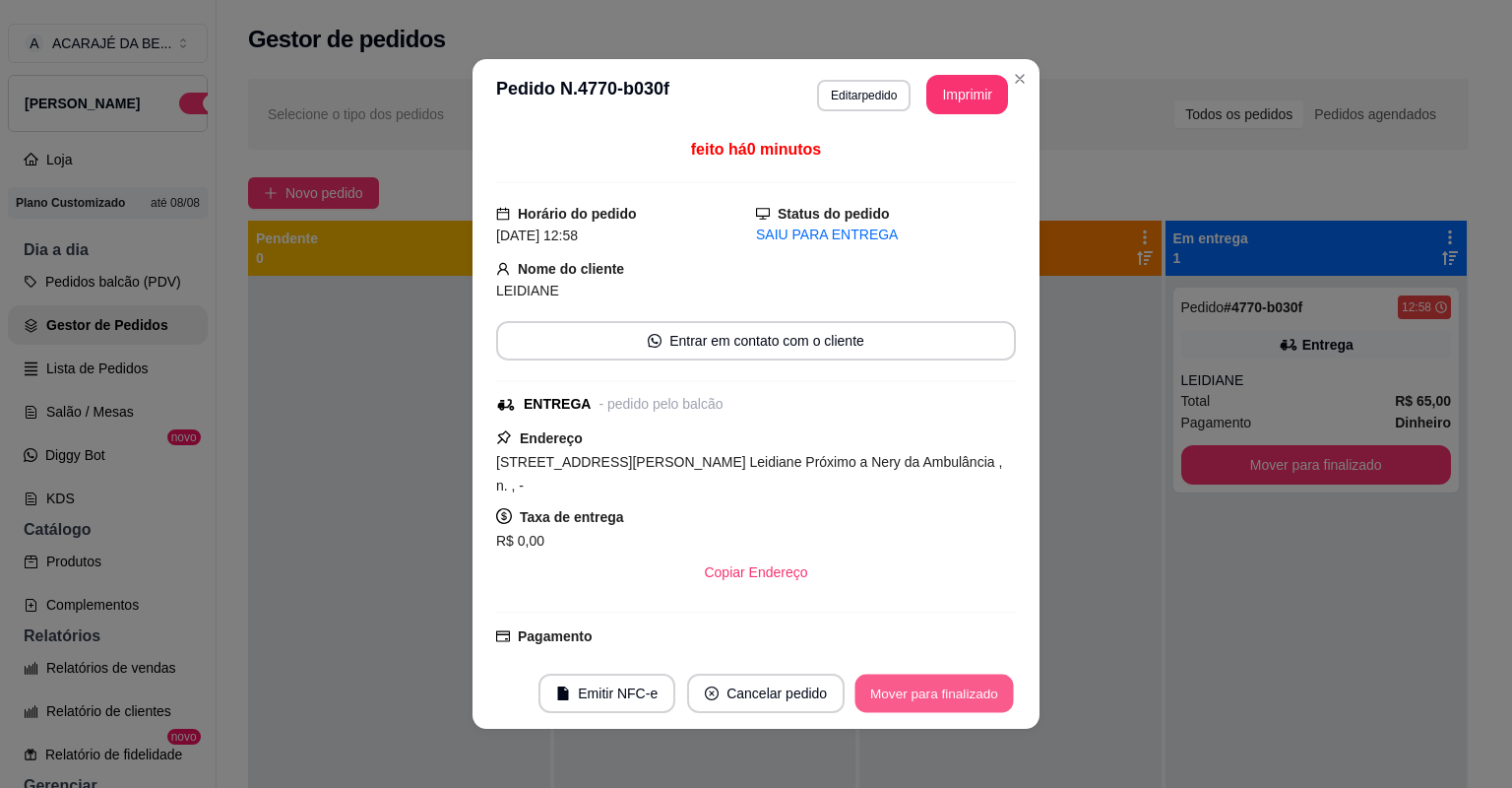 click on "Mover para finalizado" at bounding box center (934, 693) 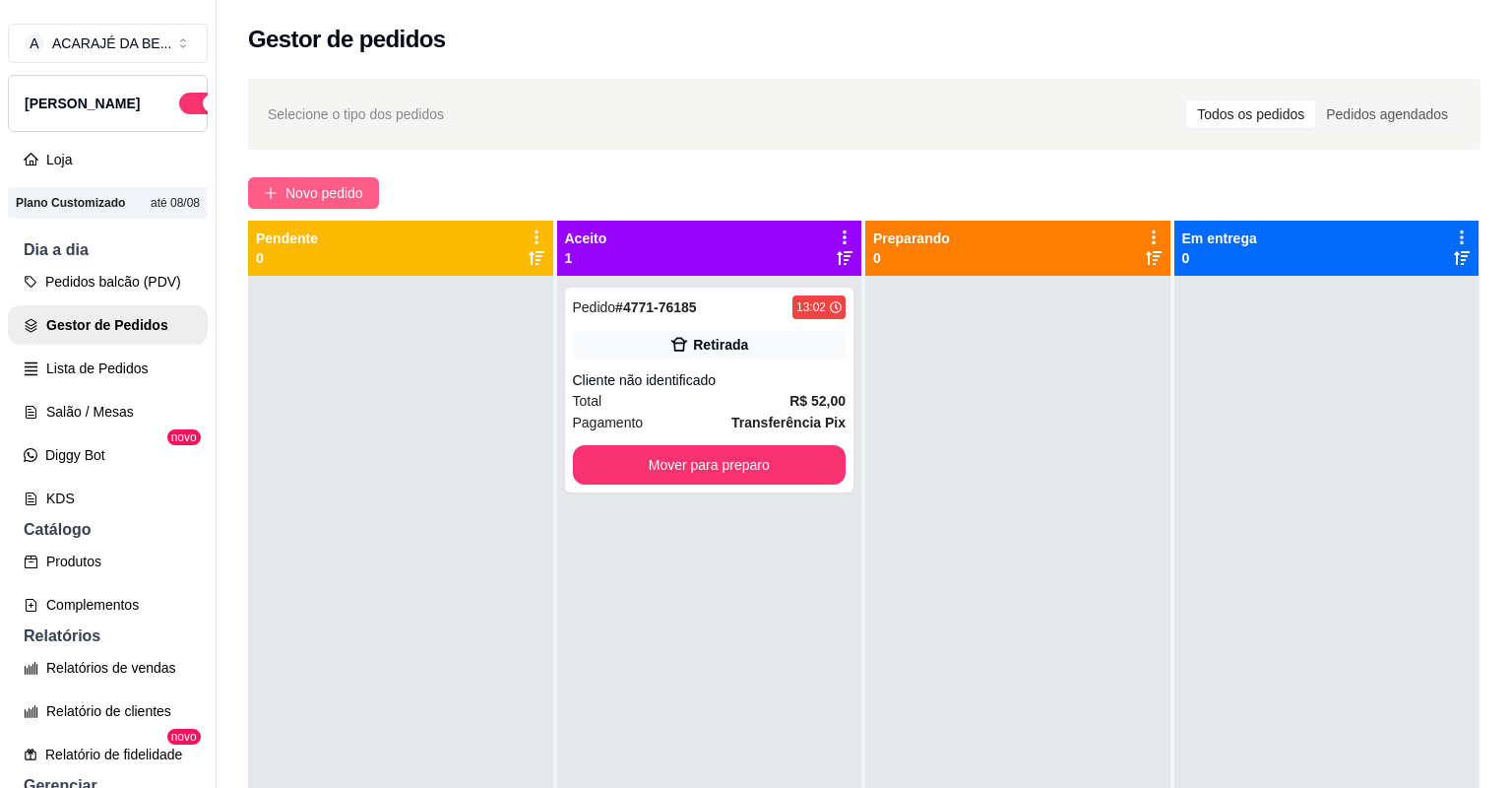 click on "Novo pedido" at bounding box center (324, 193) 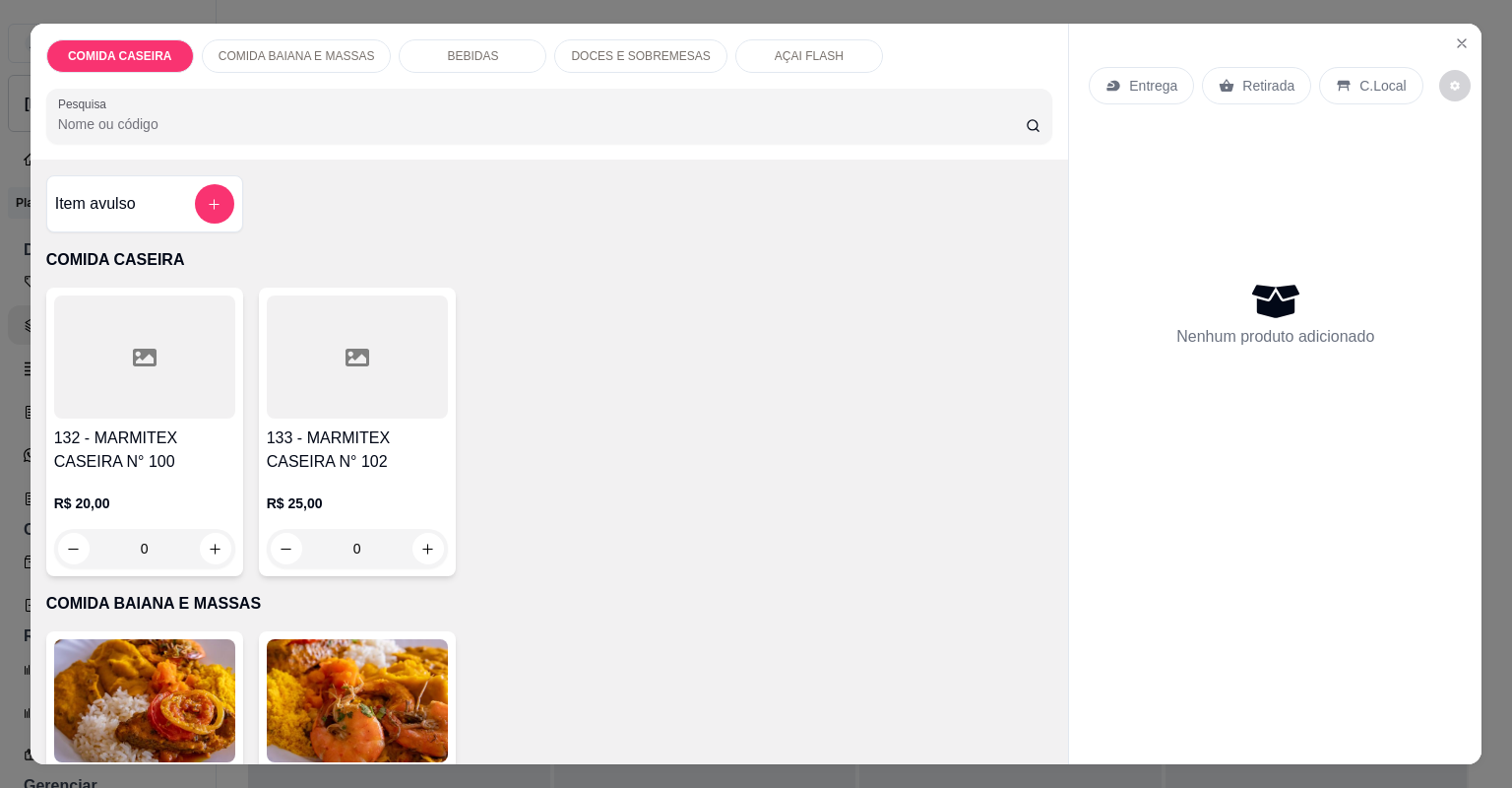 click on "133 - MARMITEX CASEIRA N° 102" at bounding box center (357, 450) 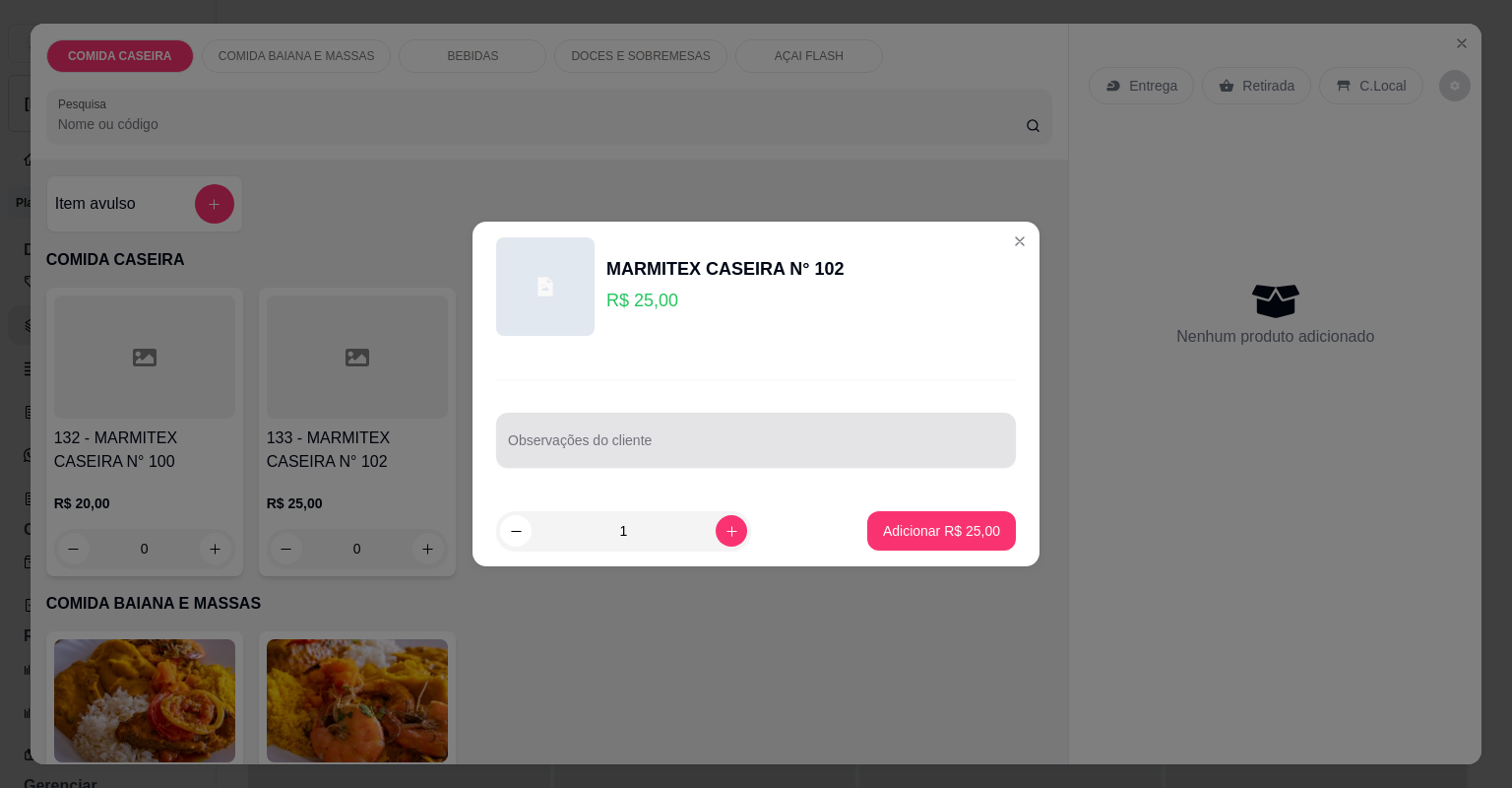 click on "Observações do cliente" at bounding box center (756, 448) 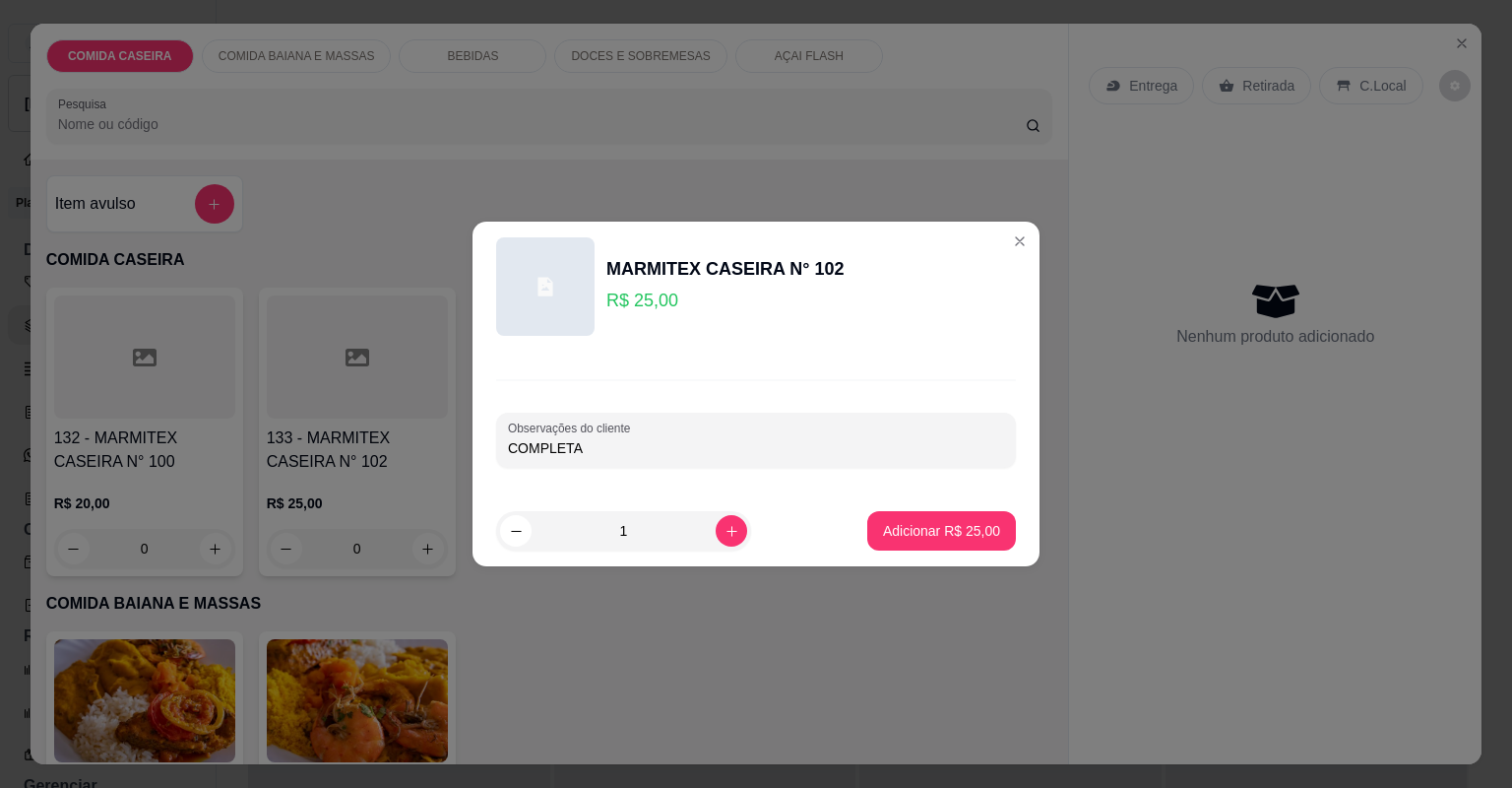 paste on "Arroz feijão tropeiro churrasco" 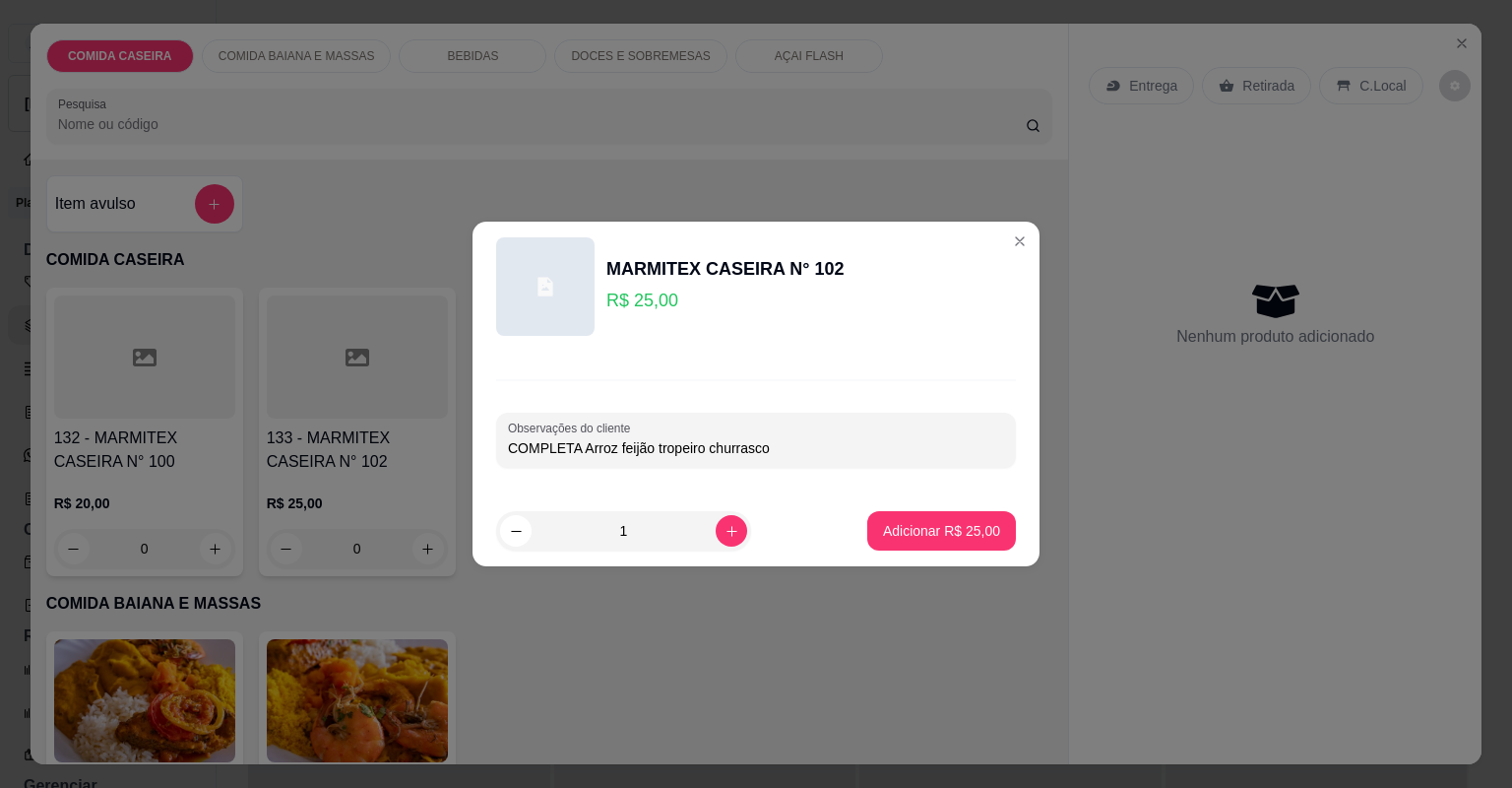 type on "COMPLETA Arroz feijão tropeiro churrasco" 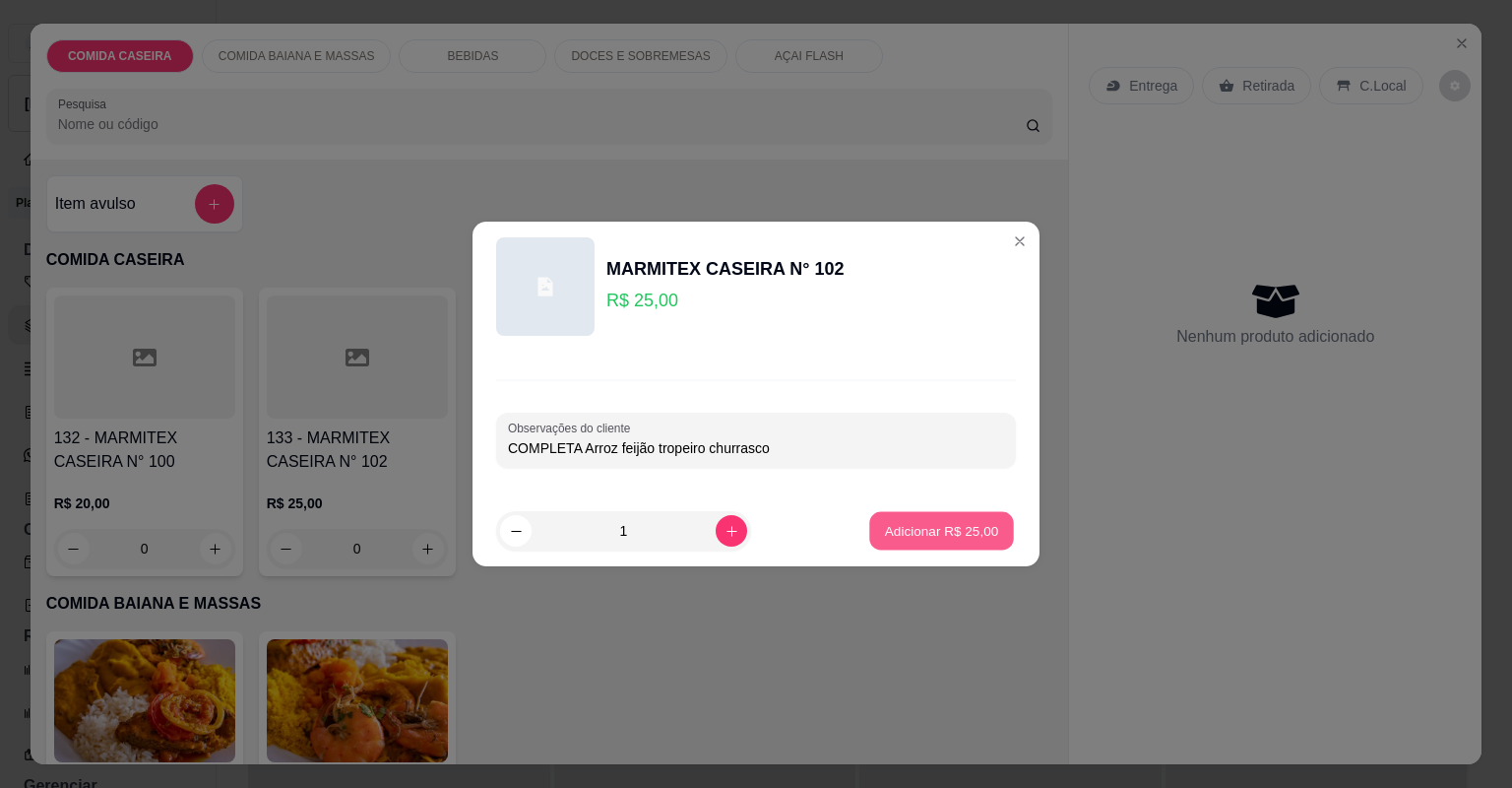 click on "Adicionar   R$ 25,00" at bounding box center [942, 530] 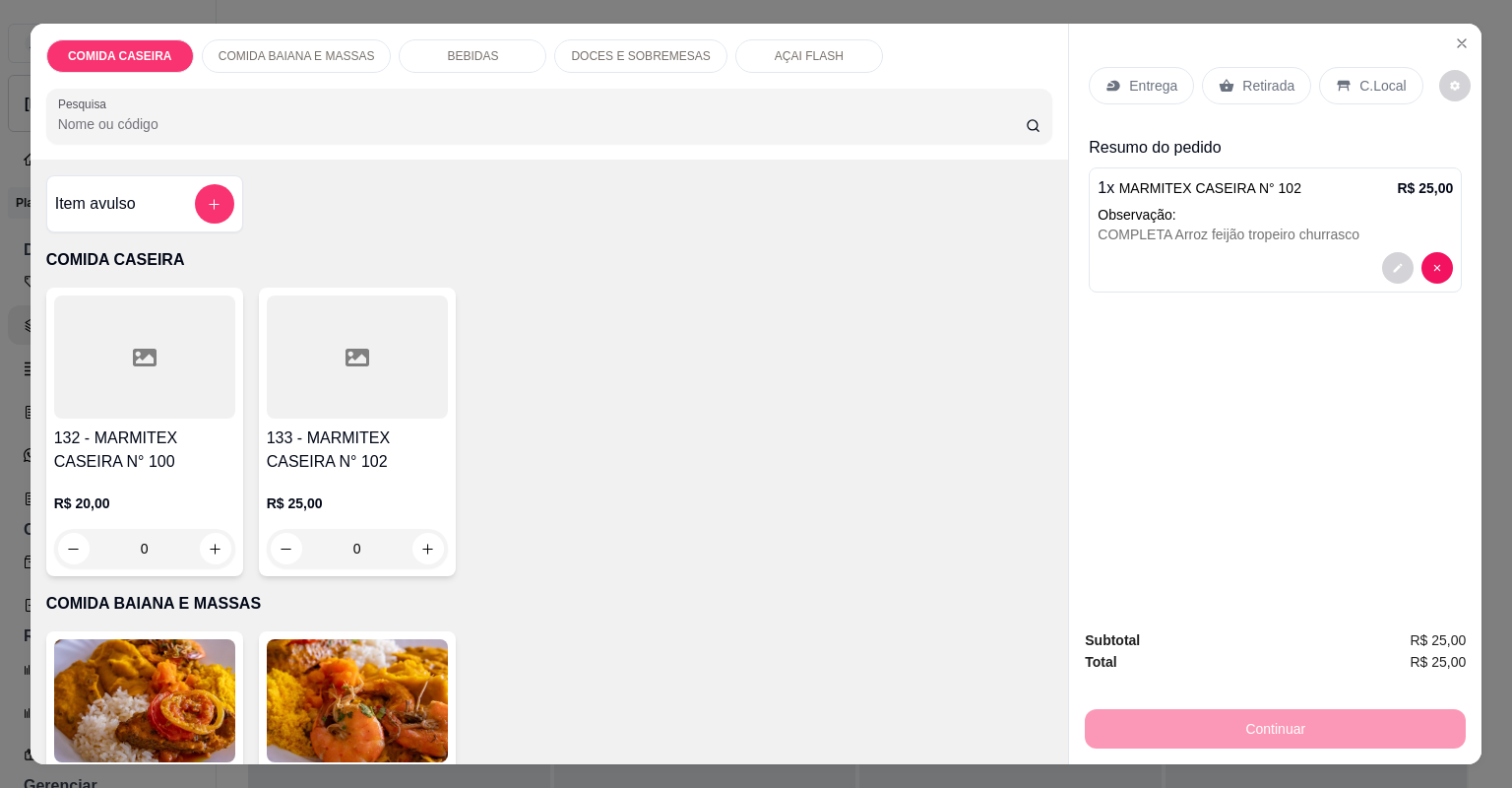 click on "Entrega" at bounding box center [1141, 86] 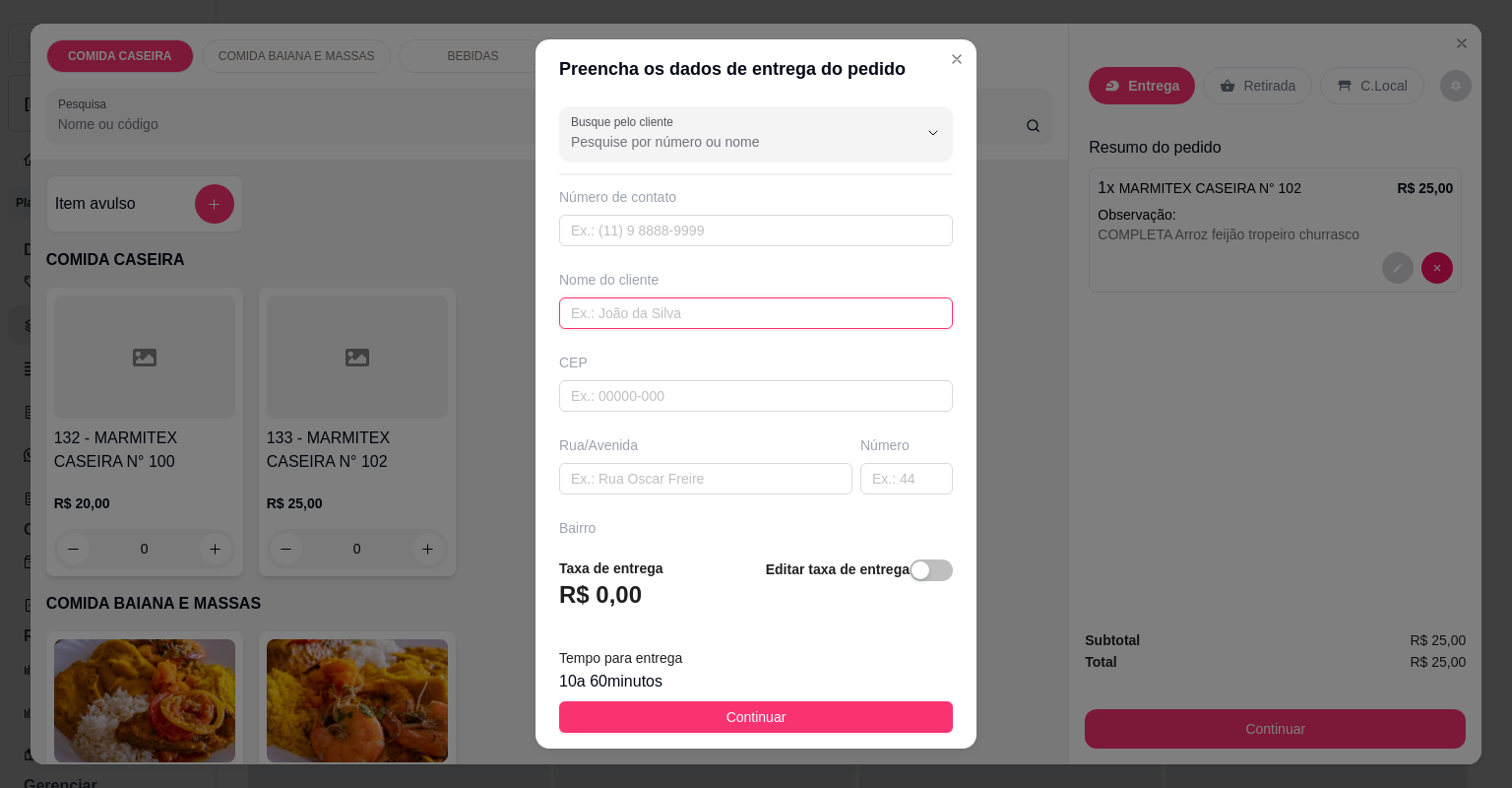 click at bounding box center (756, 313) 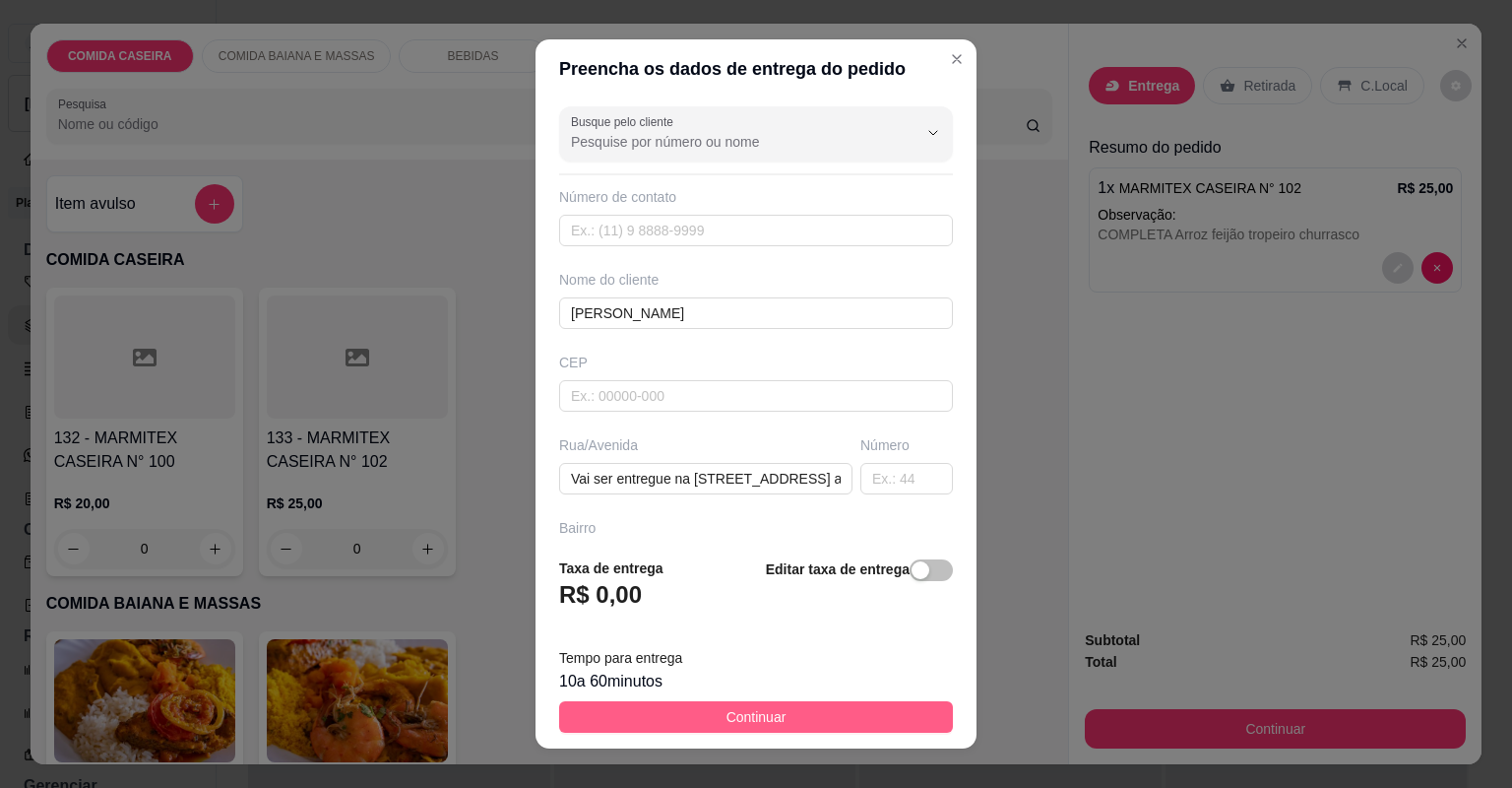 click on "Continuar" at bounding box center [756, 717] 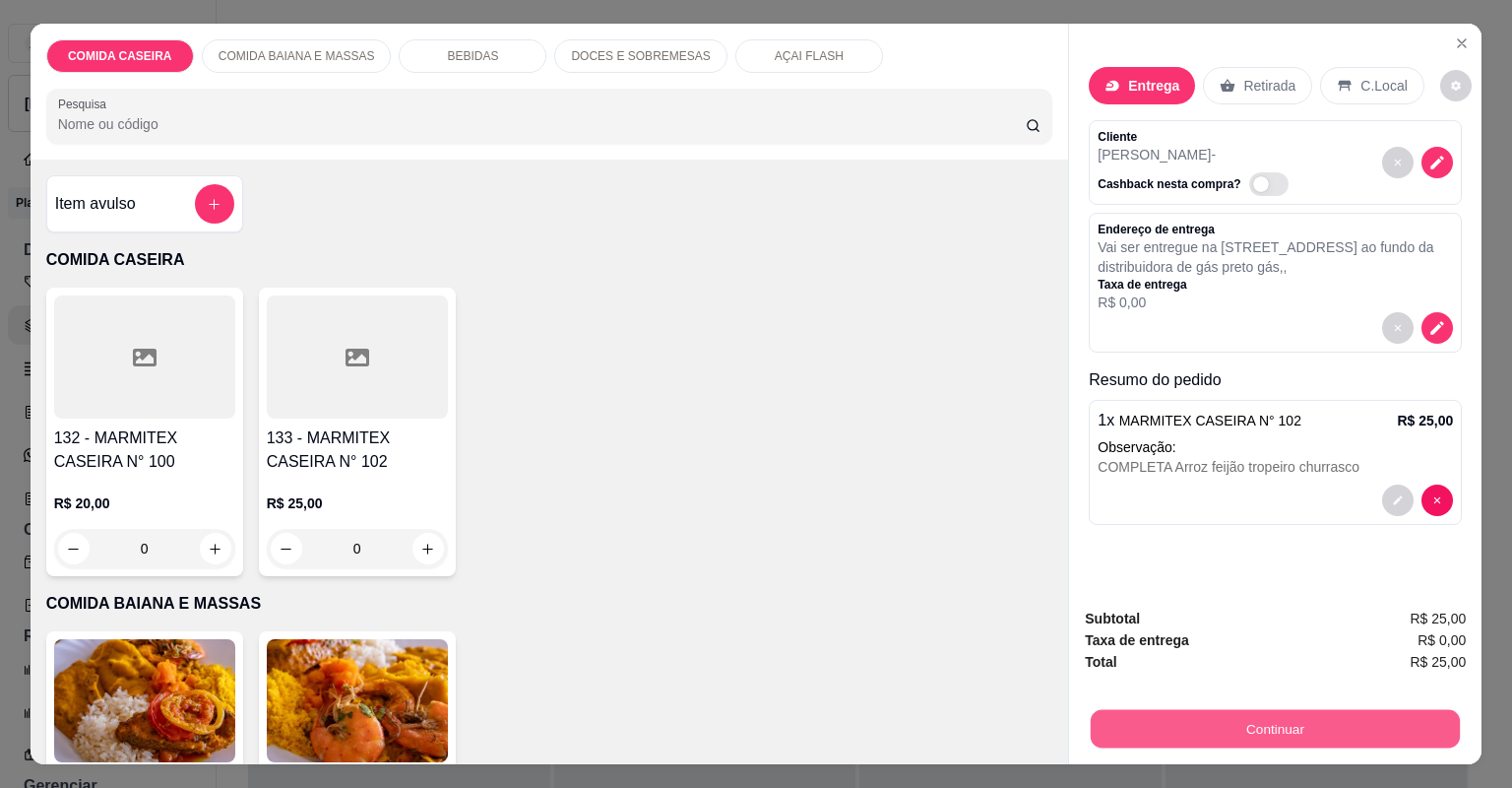 click on "Continuar" at bounding box center [1275, 729] 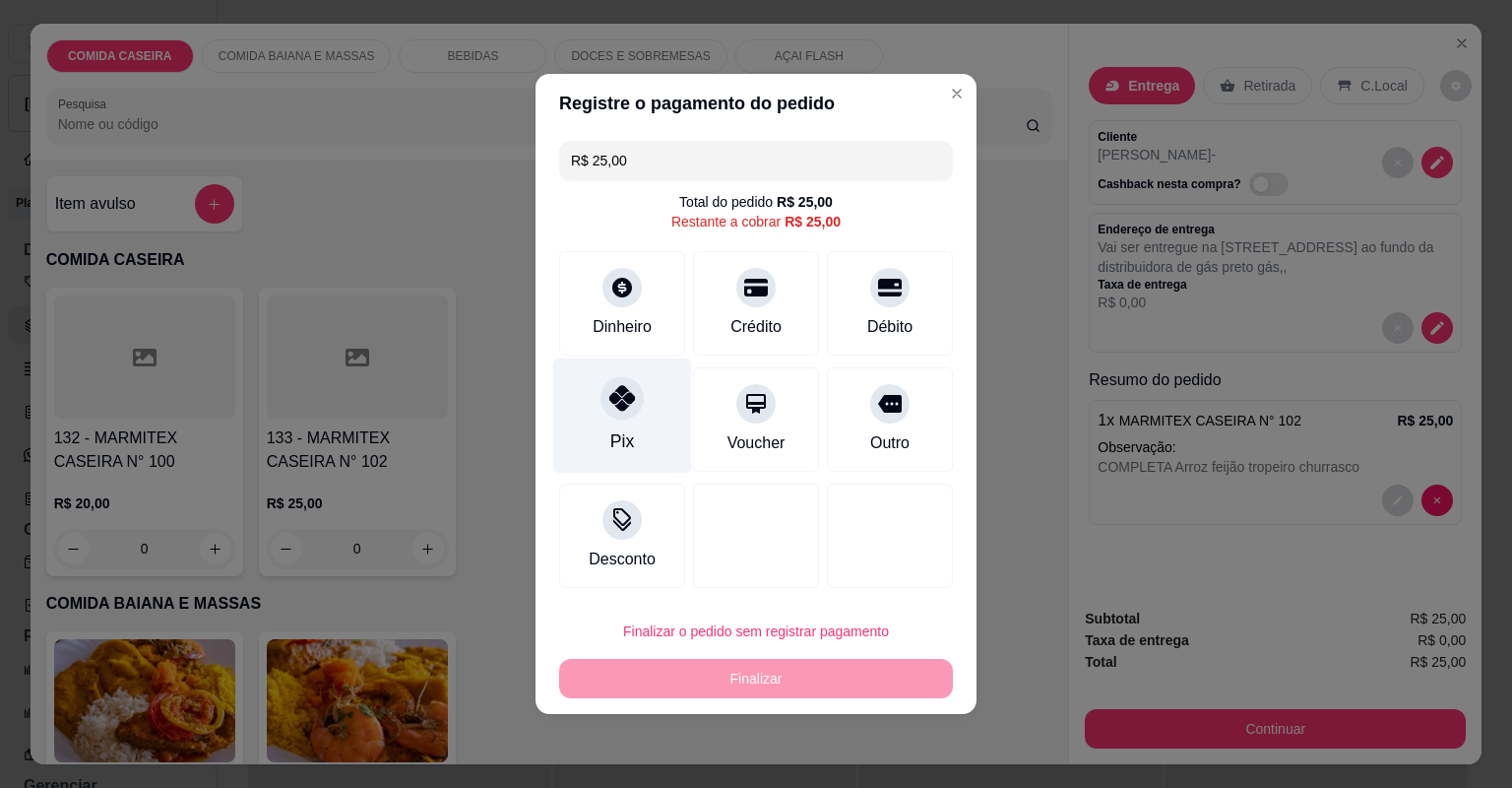 click at bounding box center (622, 398) 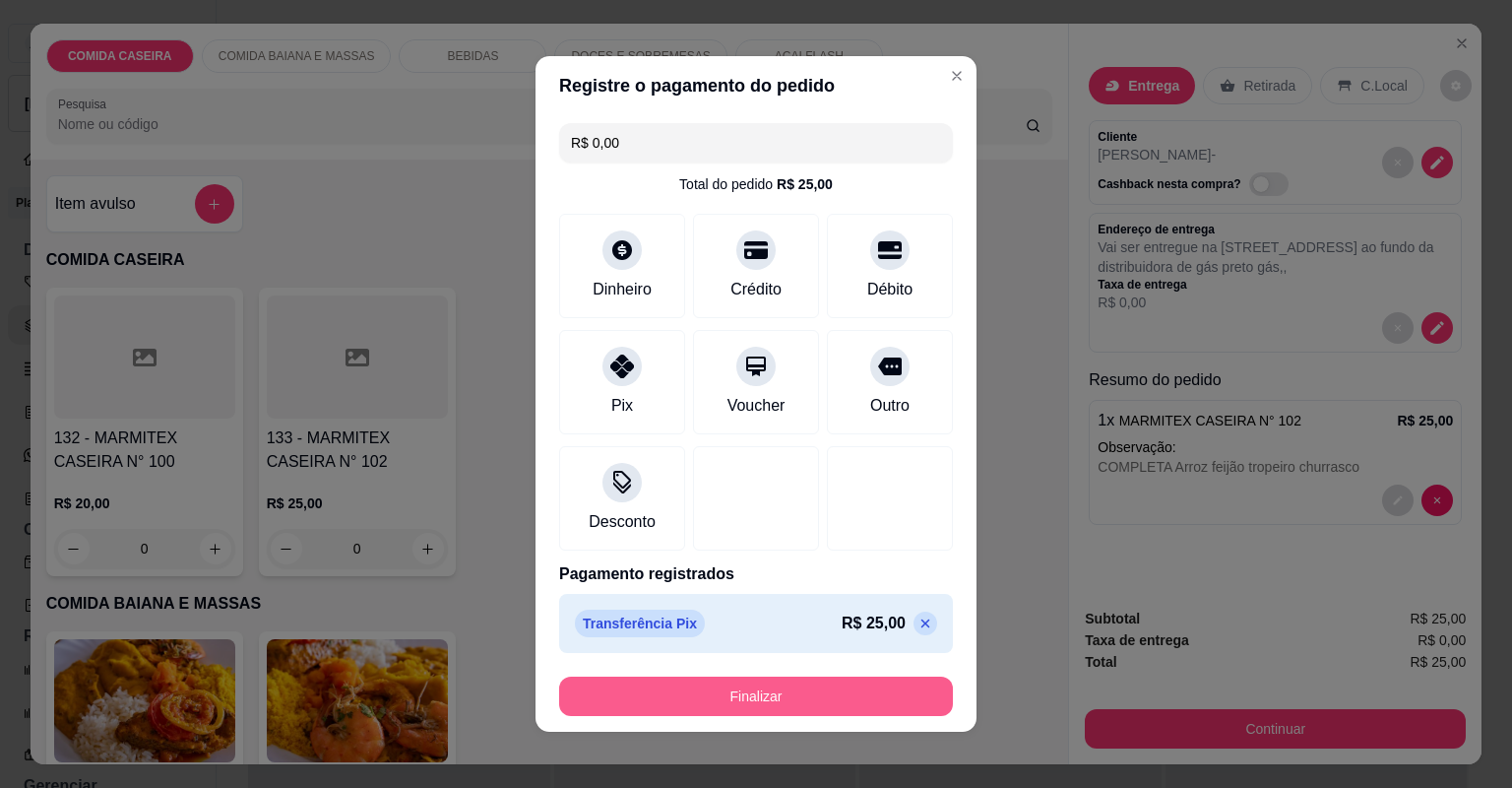 click on "Finalizar" at bounding box center [756, 696] 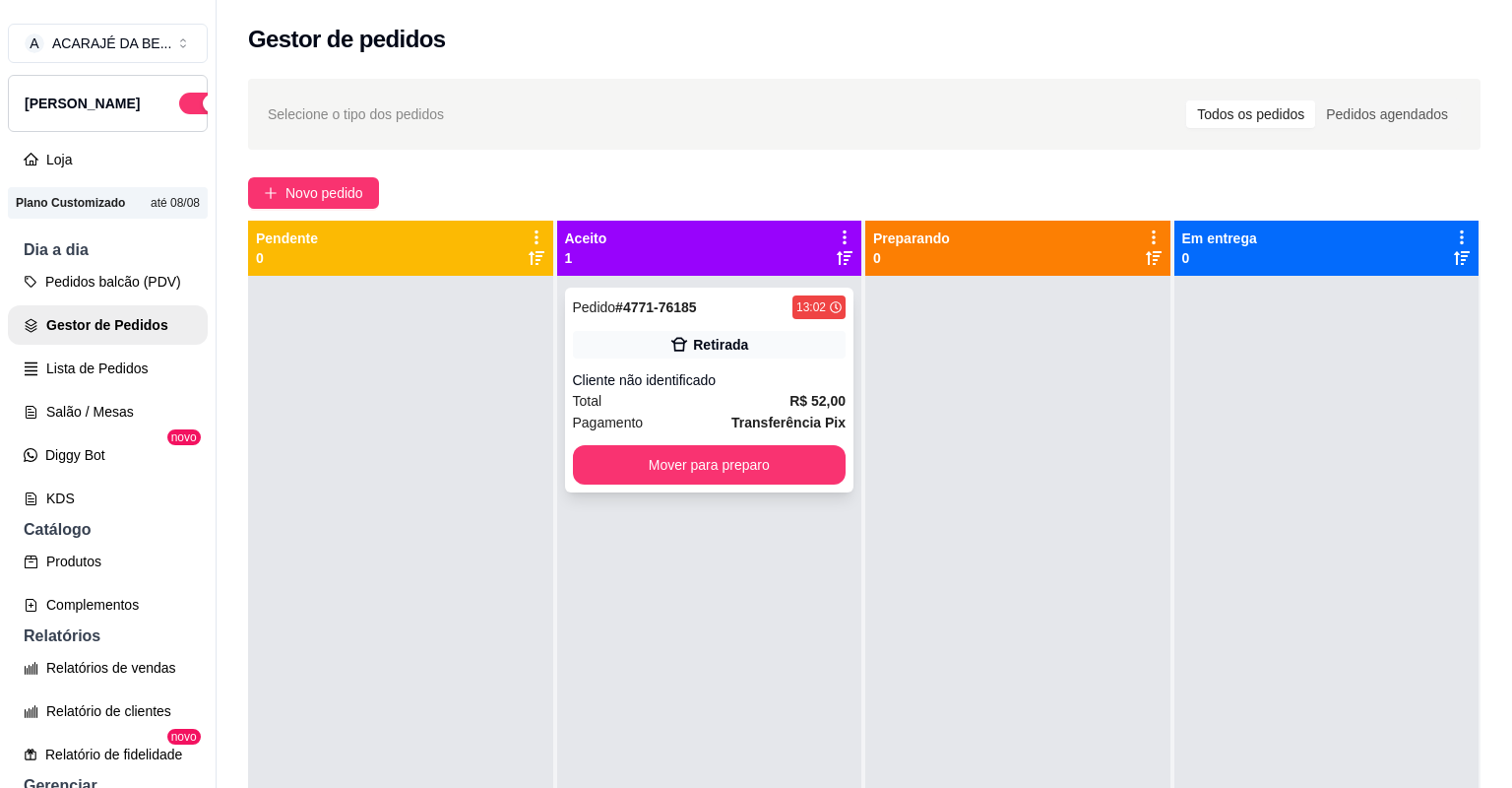 click on "Total R$ 52,00" at bounding box center [710, 401] 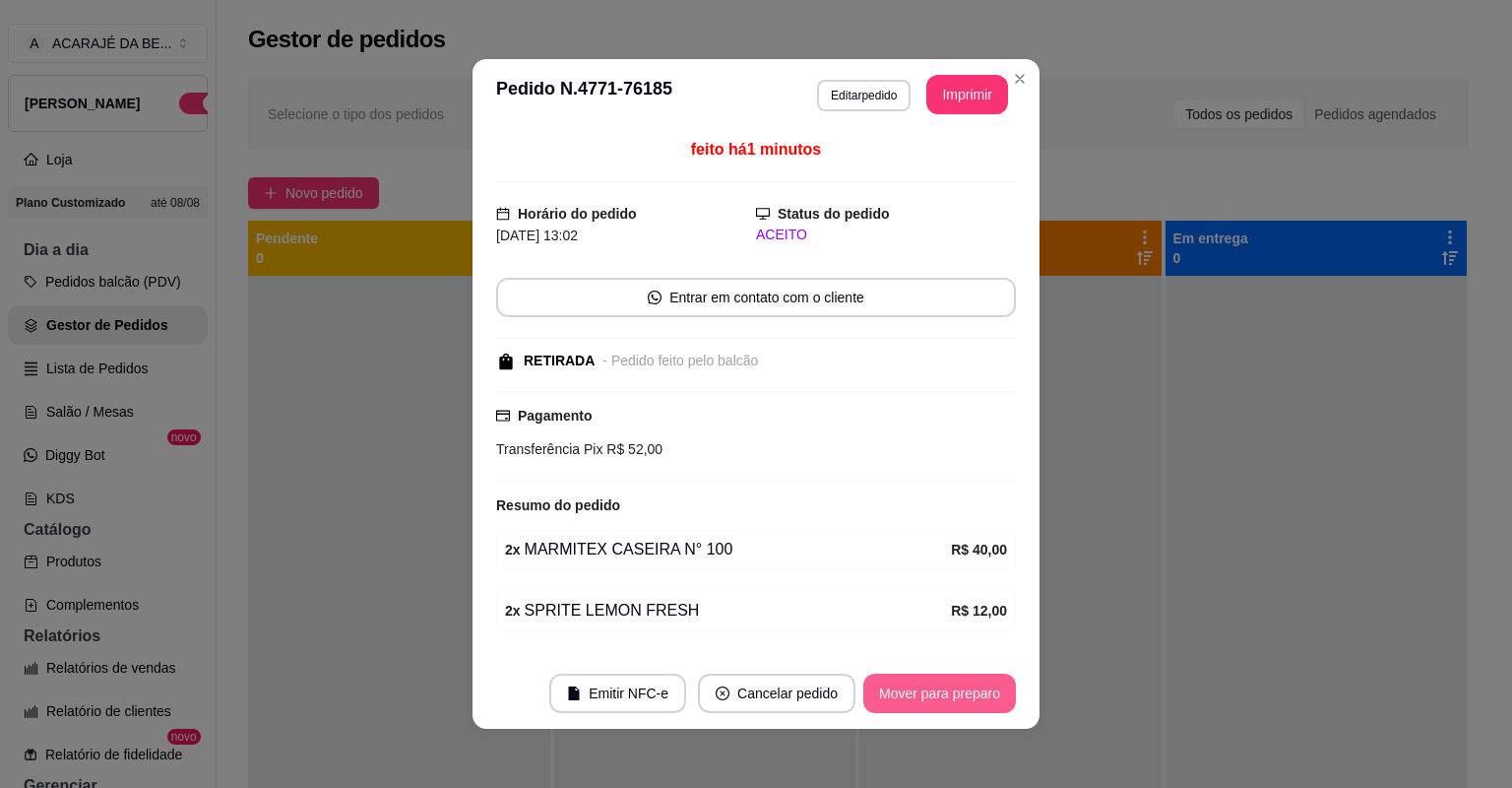 click on "Mover para preparo" at bounding box center [939, 693] 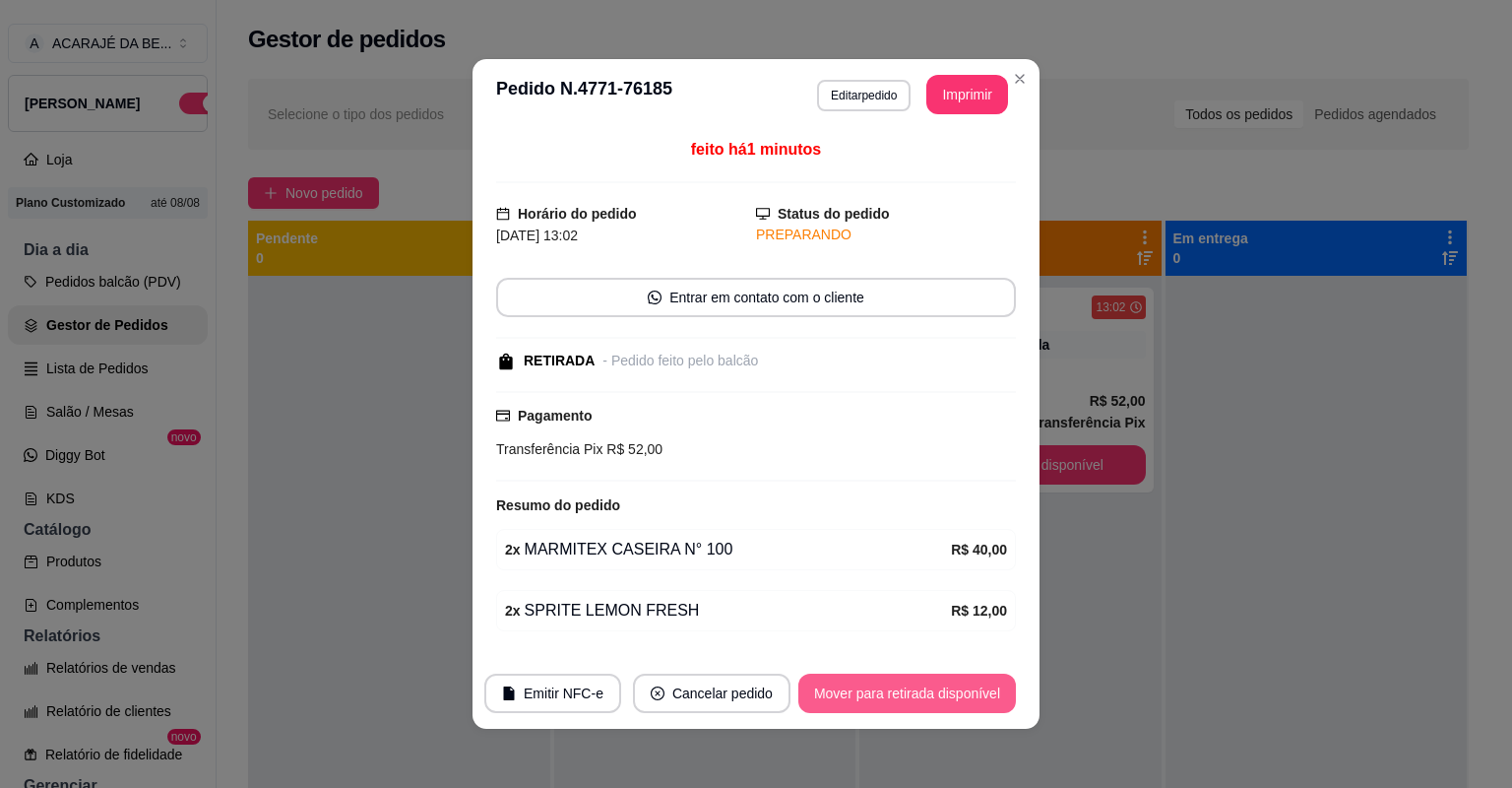 click on "Mover para retirada disponível" at bounding box center [907, 693] 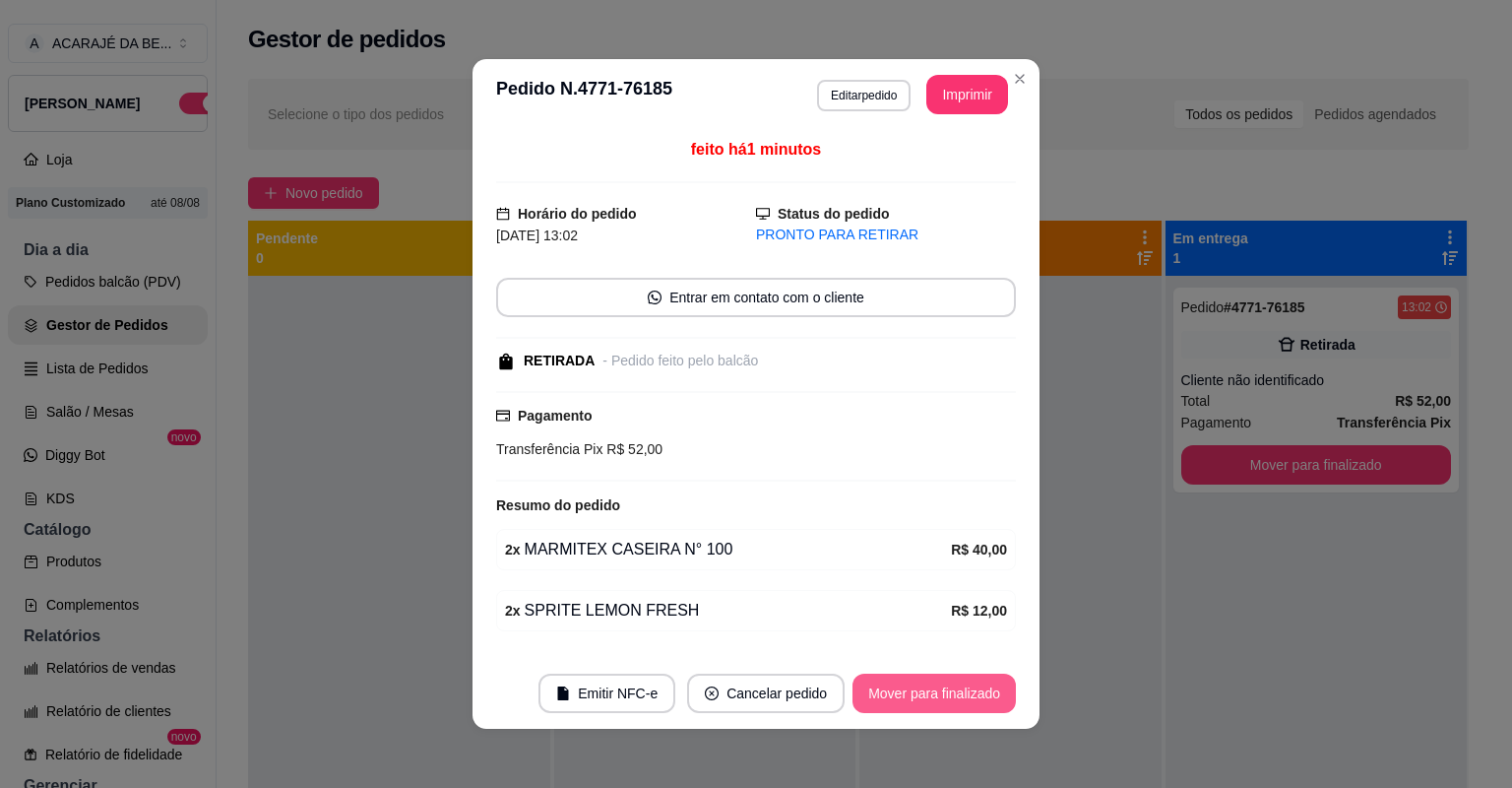 click on "Mover para finalizado" at bounding box center [934, 693] 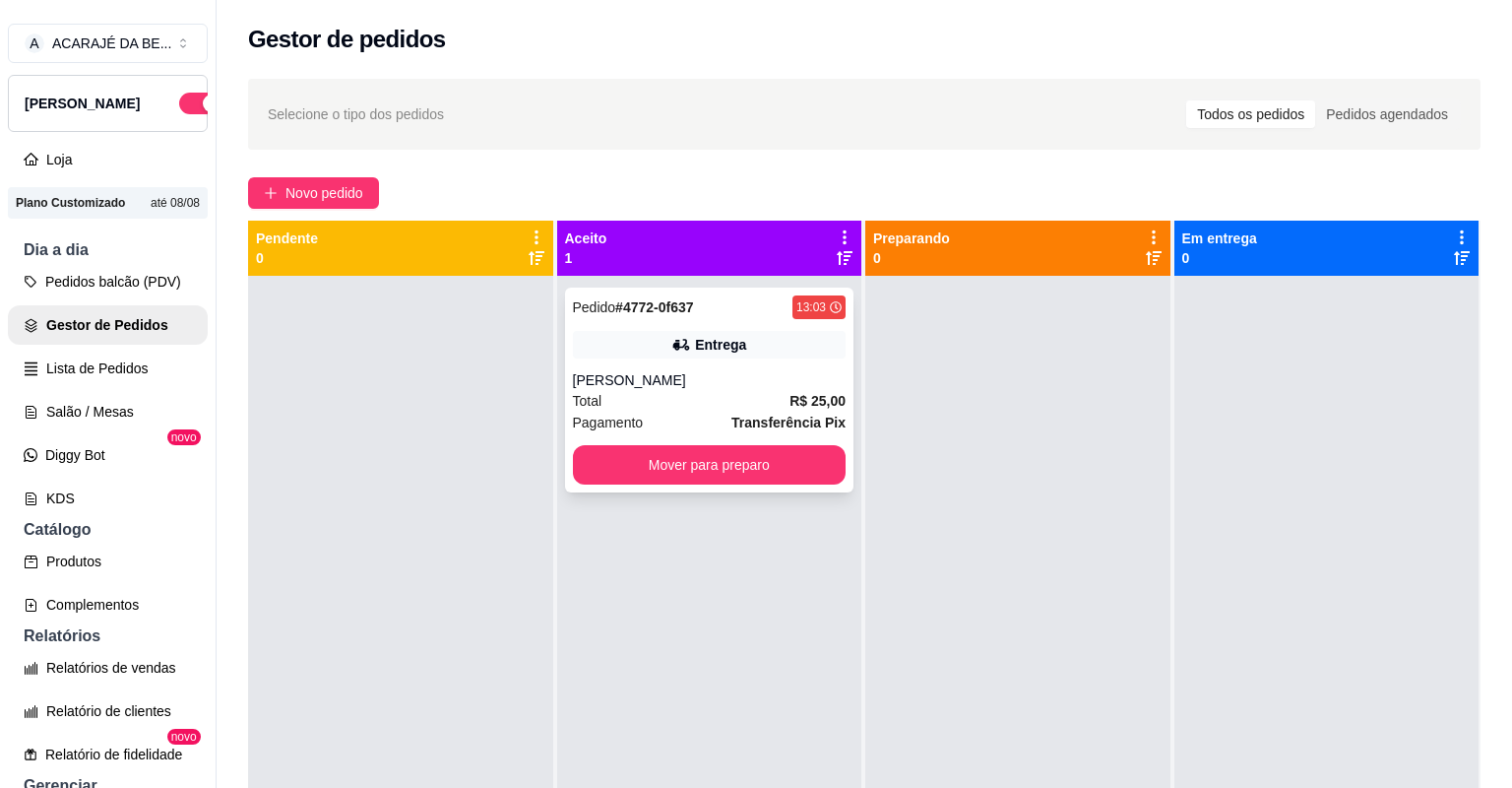 click on "Pedido  # 4772-0f637 13:03 Entrega LEANDRO  Total R$ 25,00 Pagamento Transferência Pix Mover para preparo" at bounding box center (710, 390) 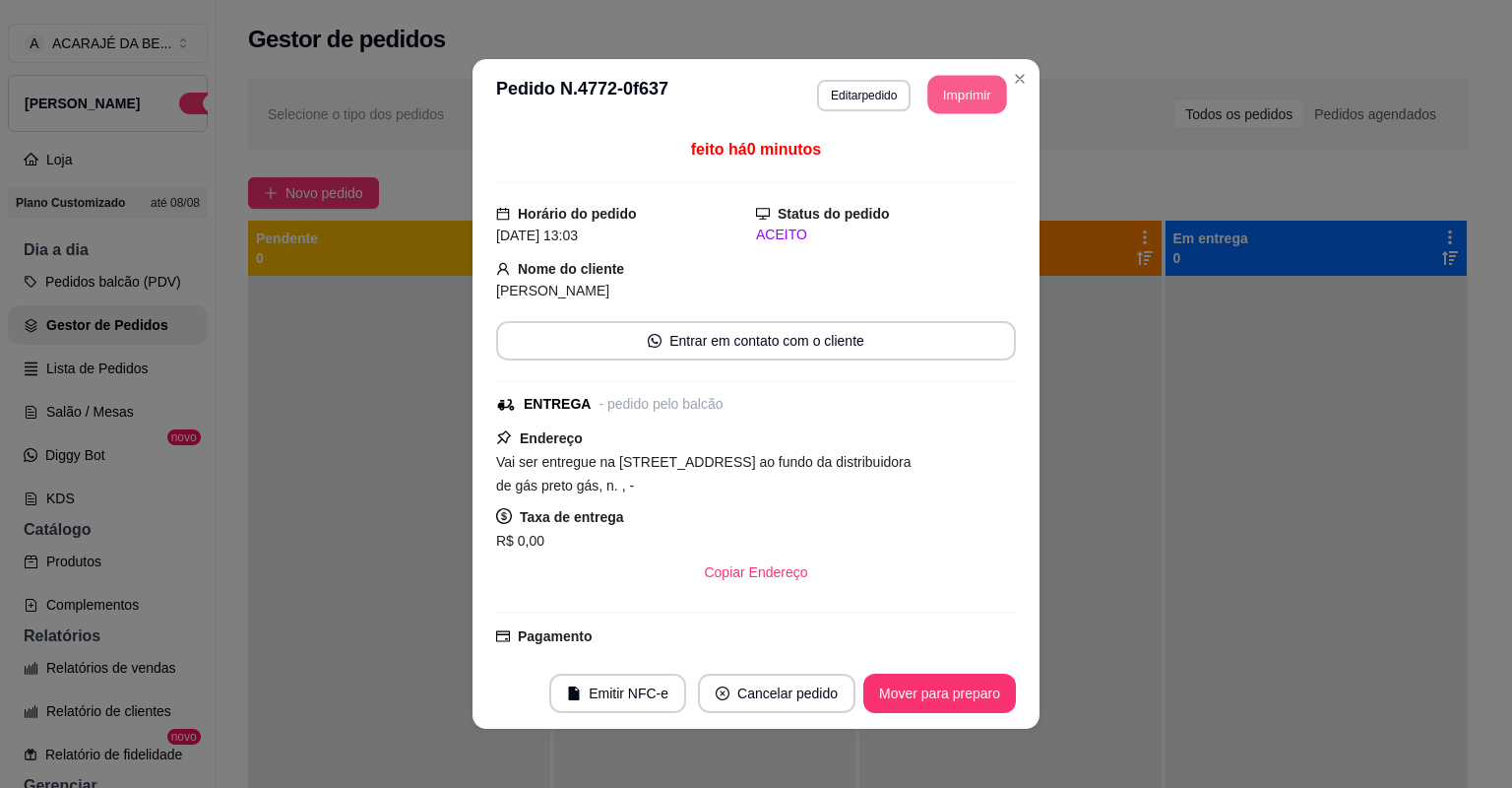 click on "Imprimir" at bounding box center [968, 95] 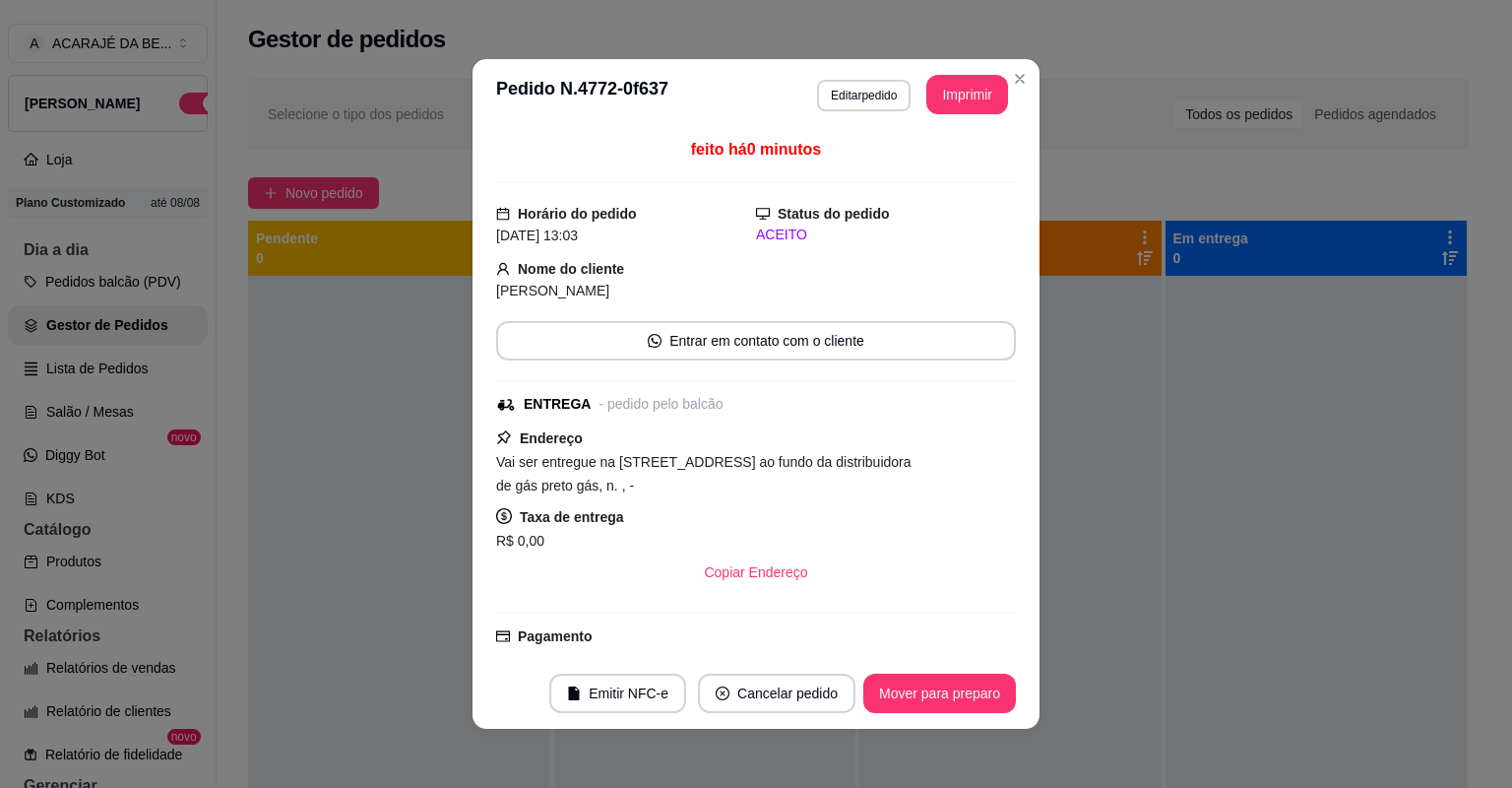 click on "Mover para preparo" at bounding box center (939, 693) 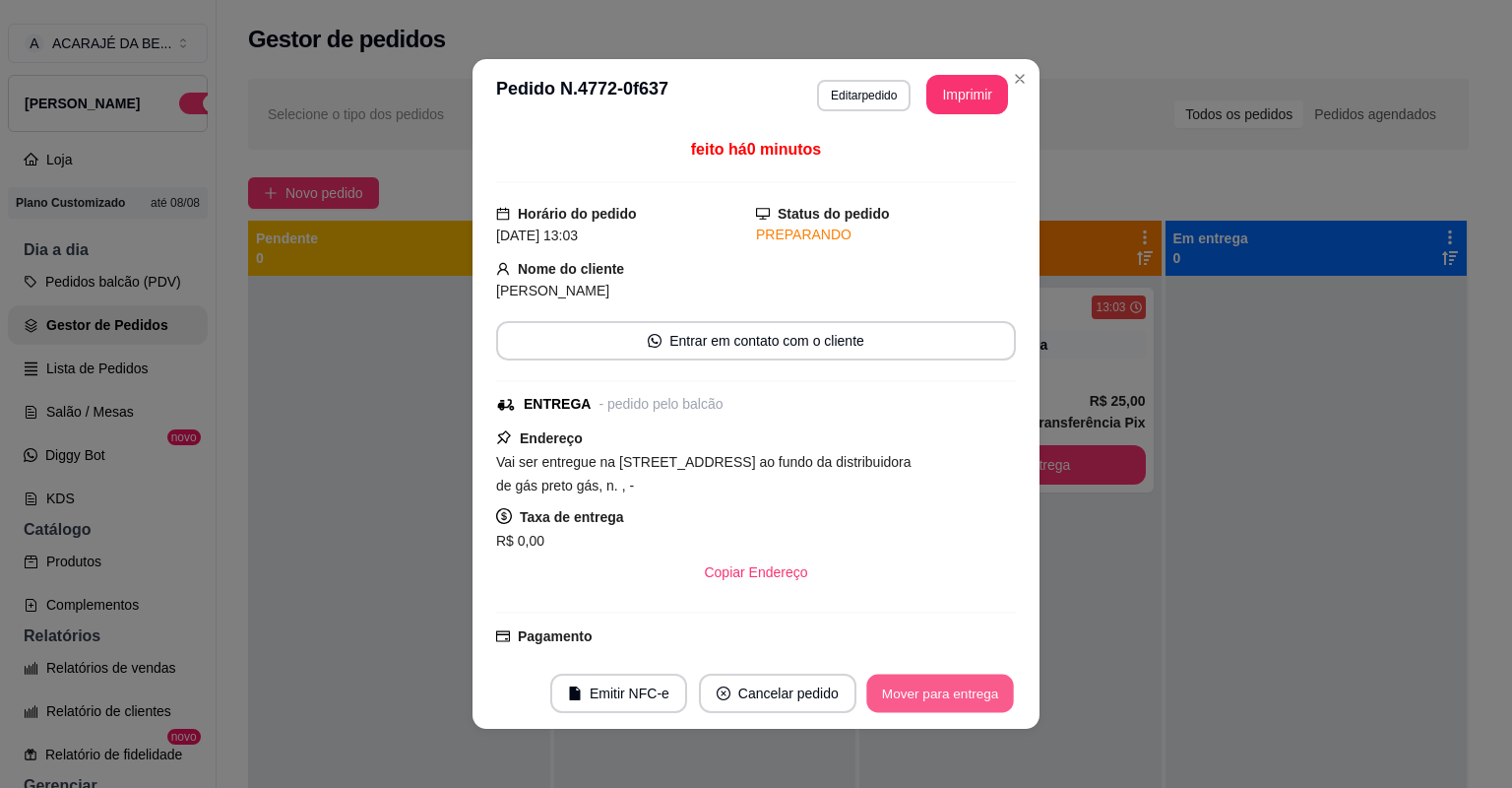 click on "Mover para entrega" at bounding box center [940, 693] 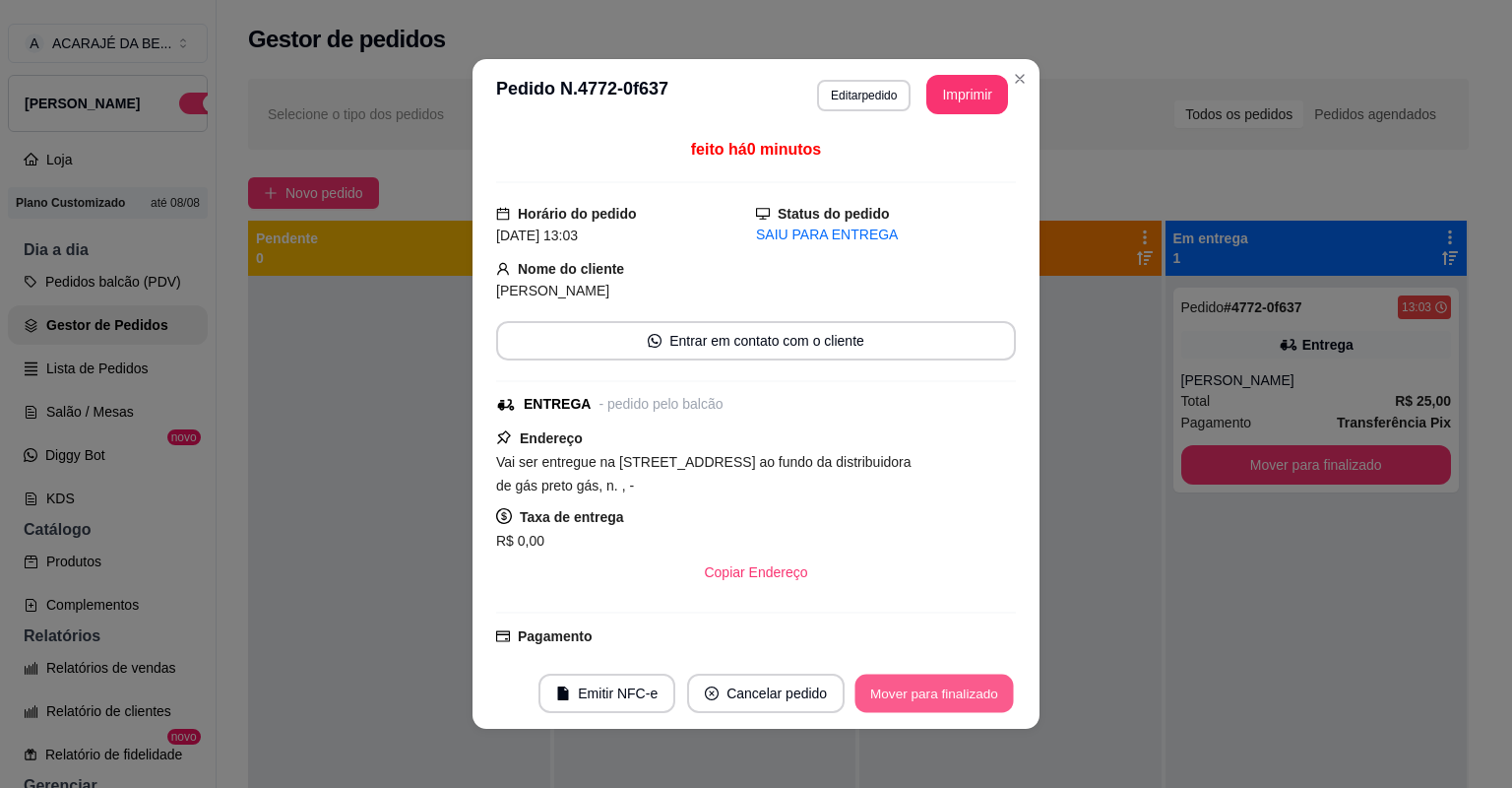 click on "Mover para finalizado" at bounding box center [934, 693] 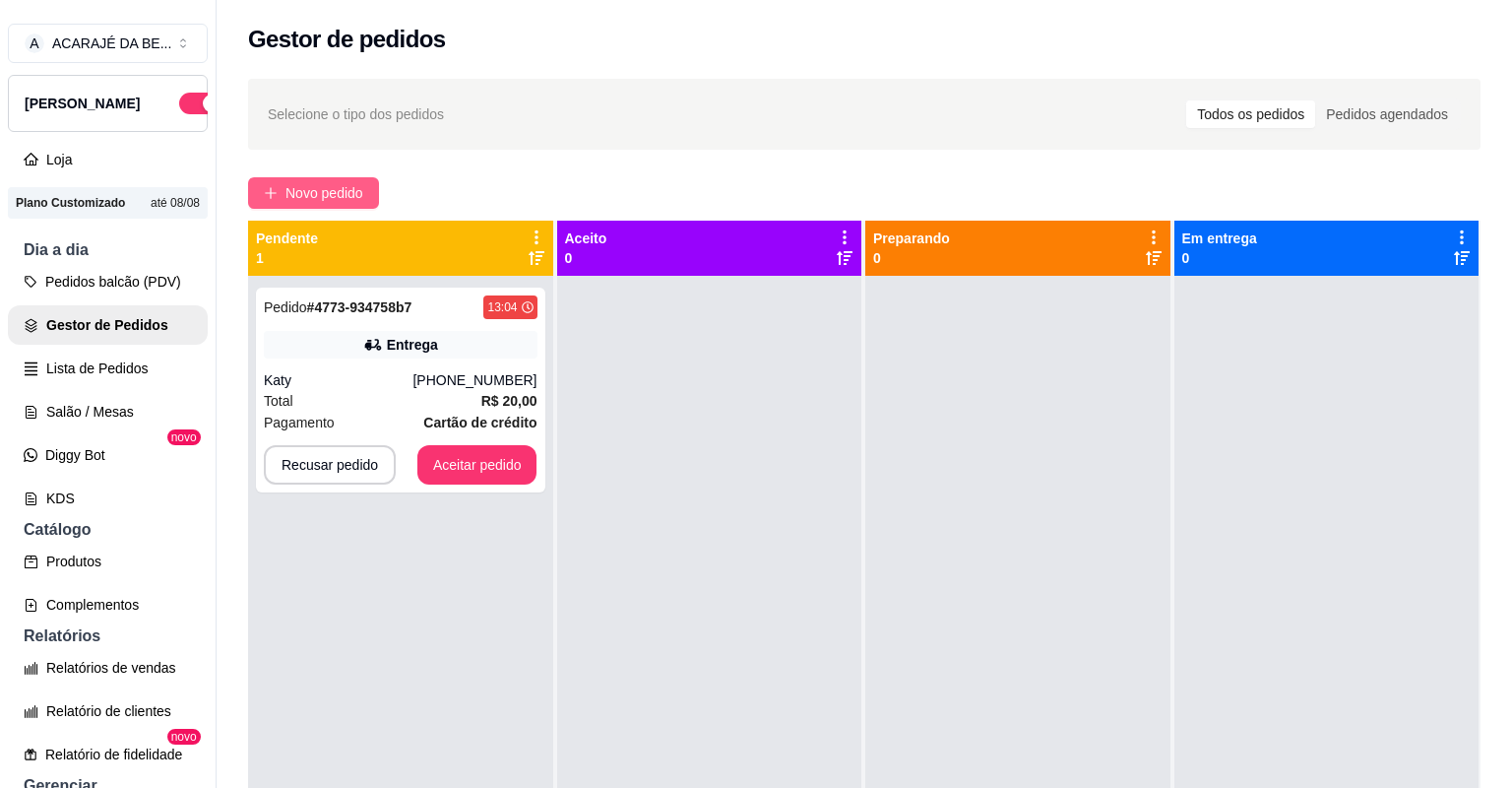 click on "Novo pedido" at bounding box center [324, 193] 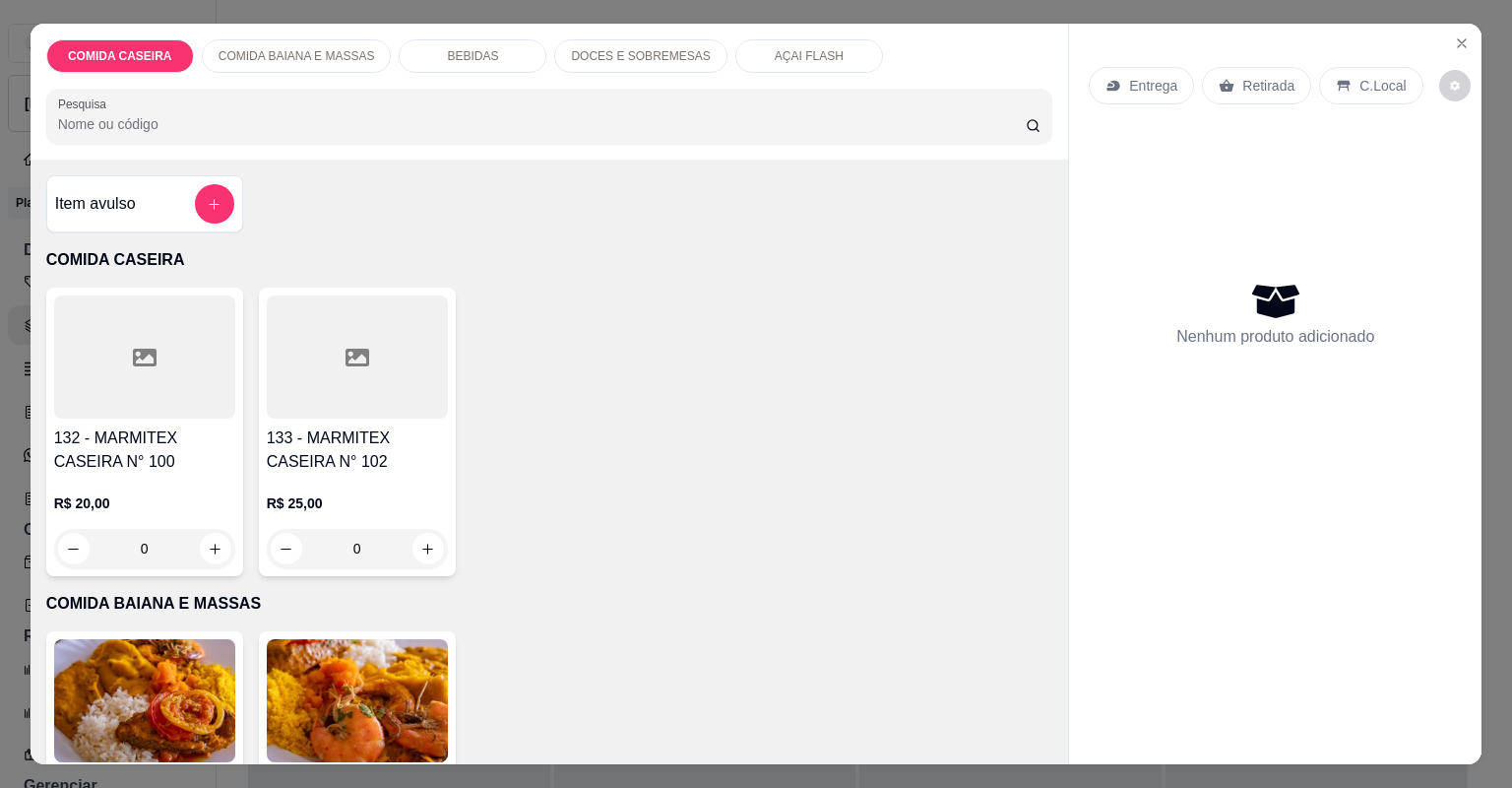 click at bounding box center (145, 357) 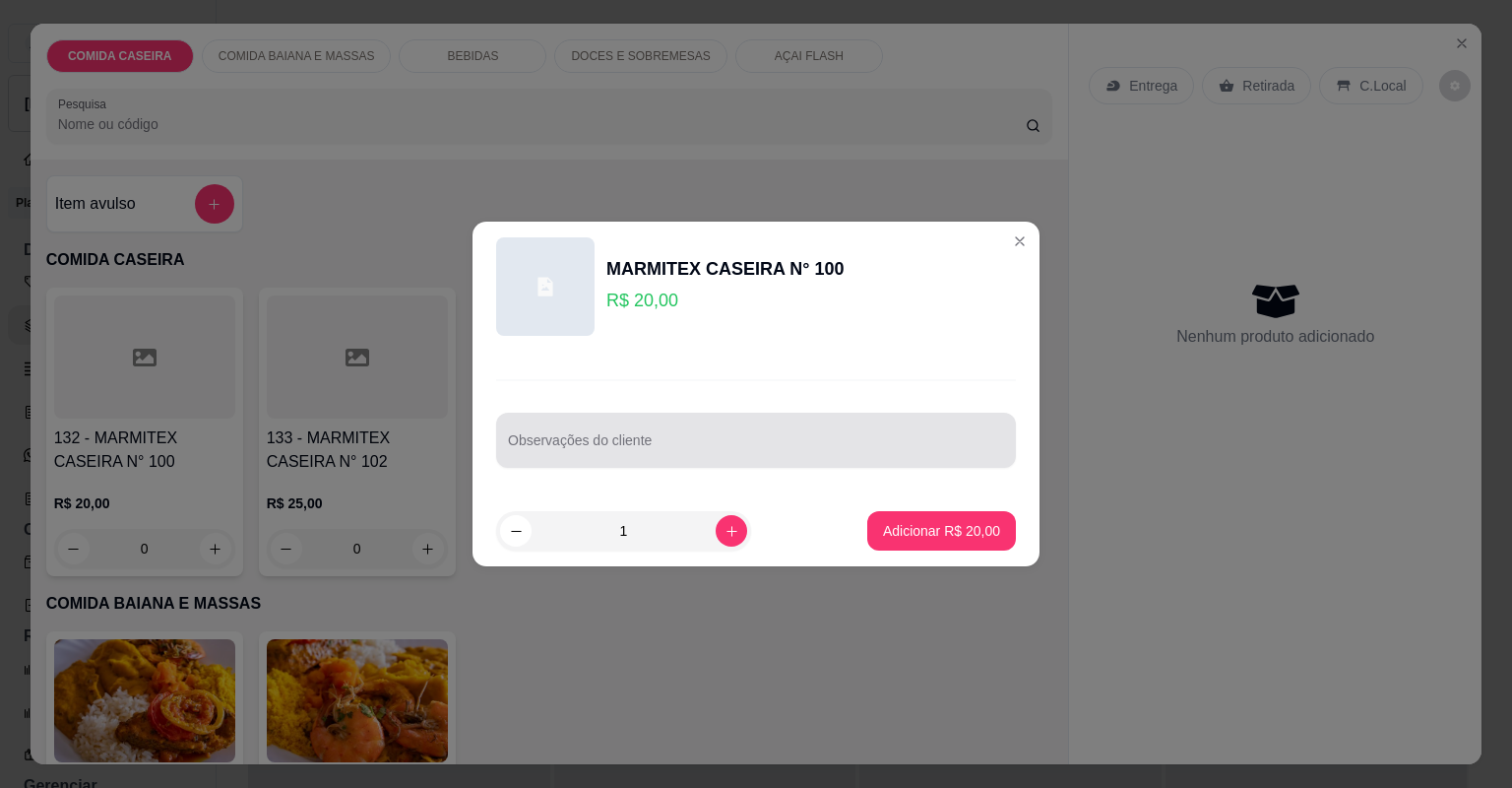 click on "Observações do cliente" at bounding box center [756, 440] 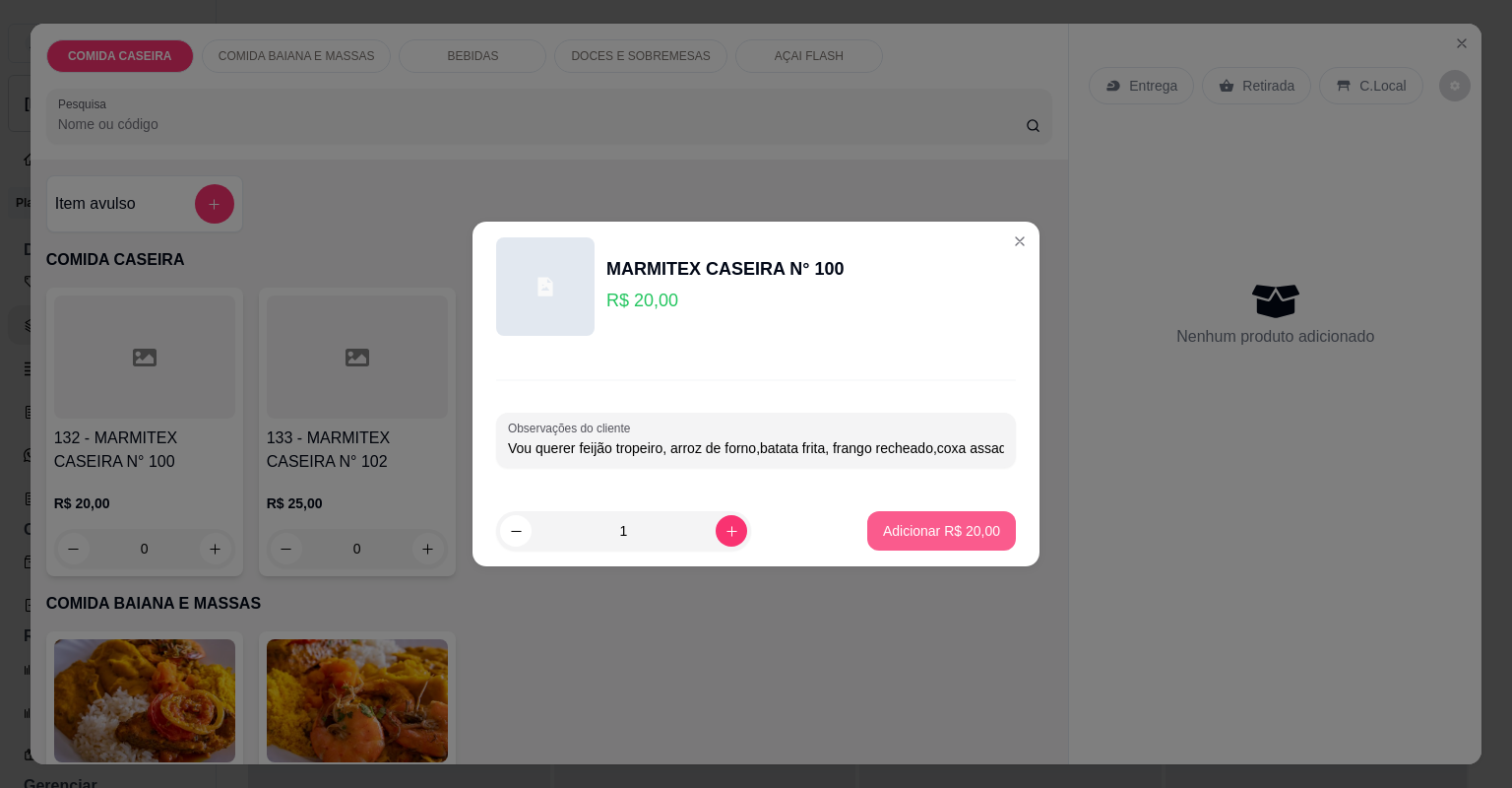 click on "Adicionar   R$ 20,00" at bounding box center (941, 531) 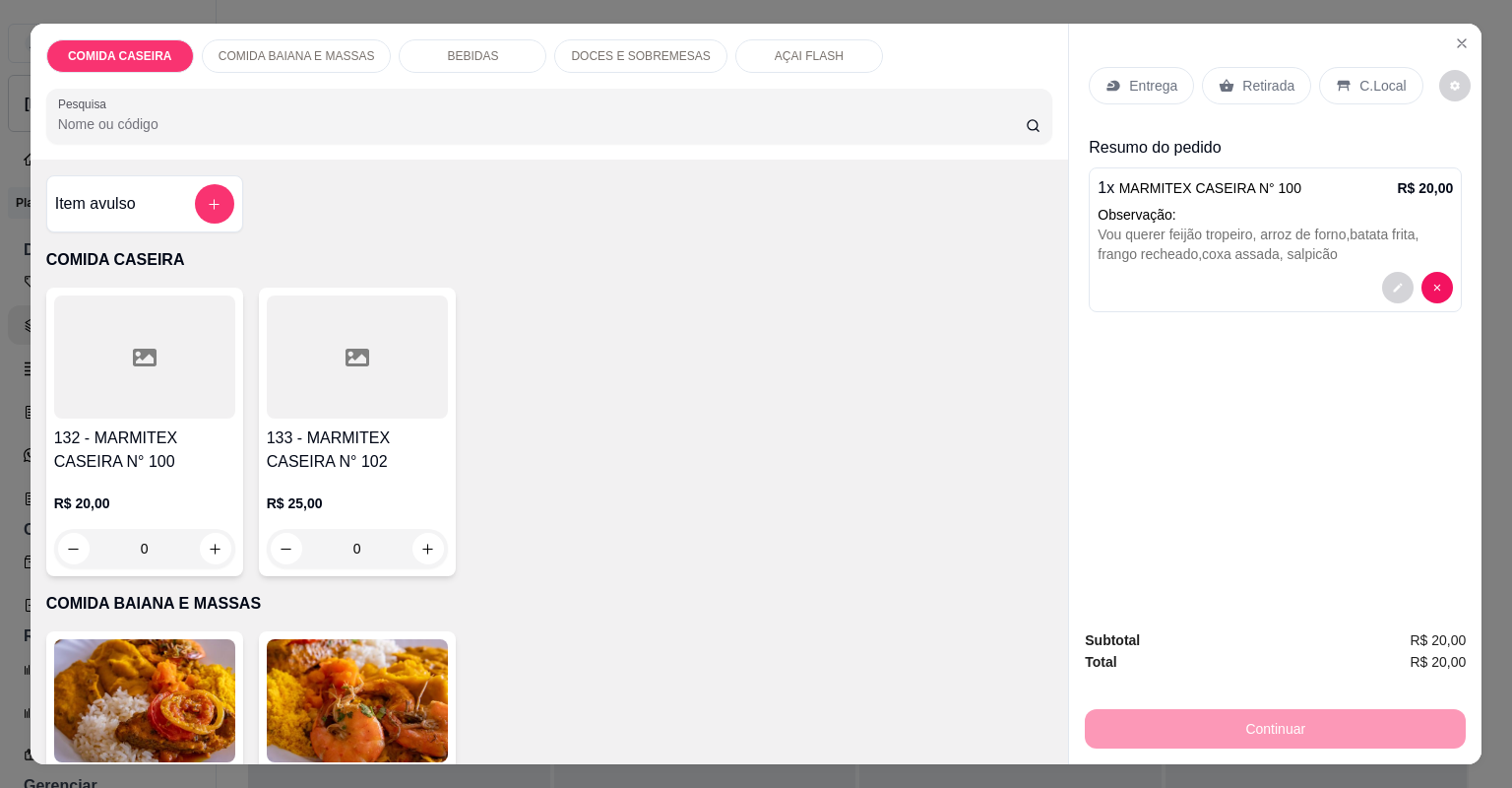click on "Entrega" at bounding box center (1153, 86) 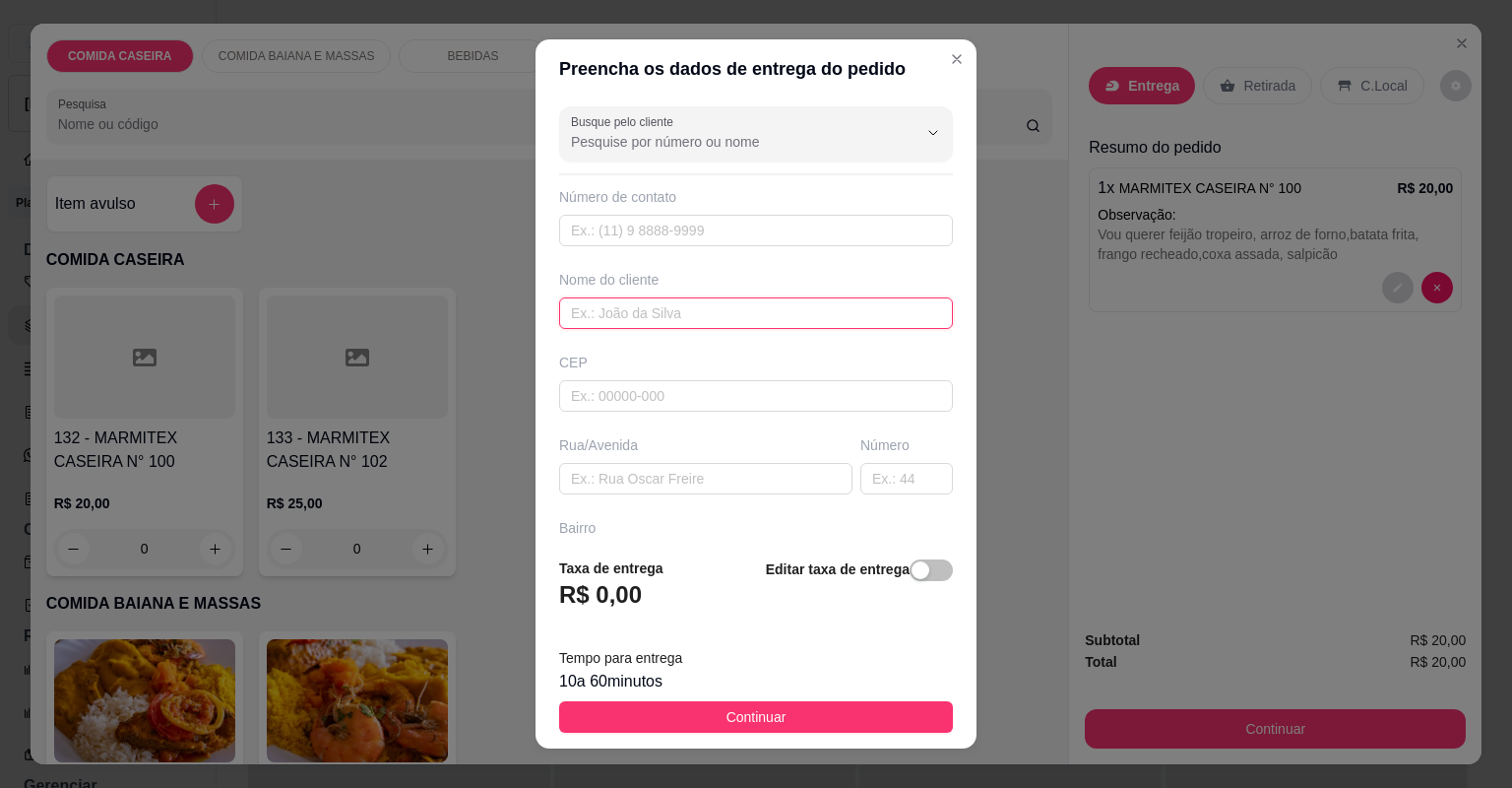 click at bounding box center (756, 313) 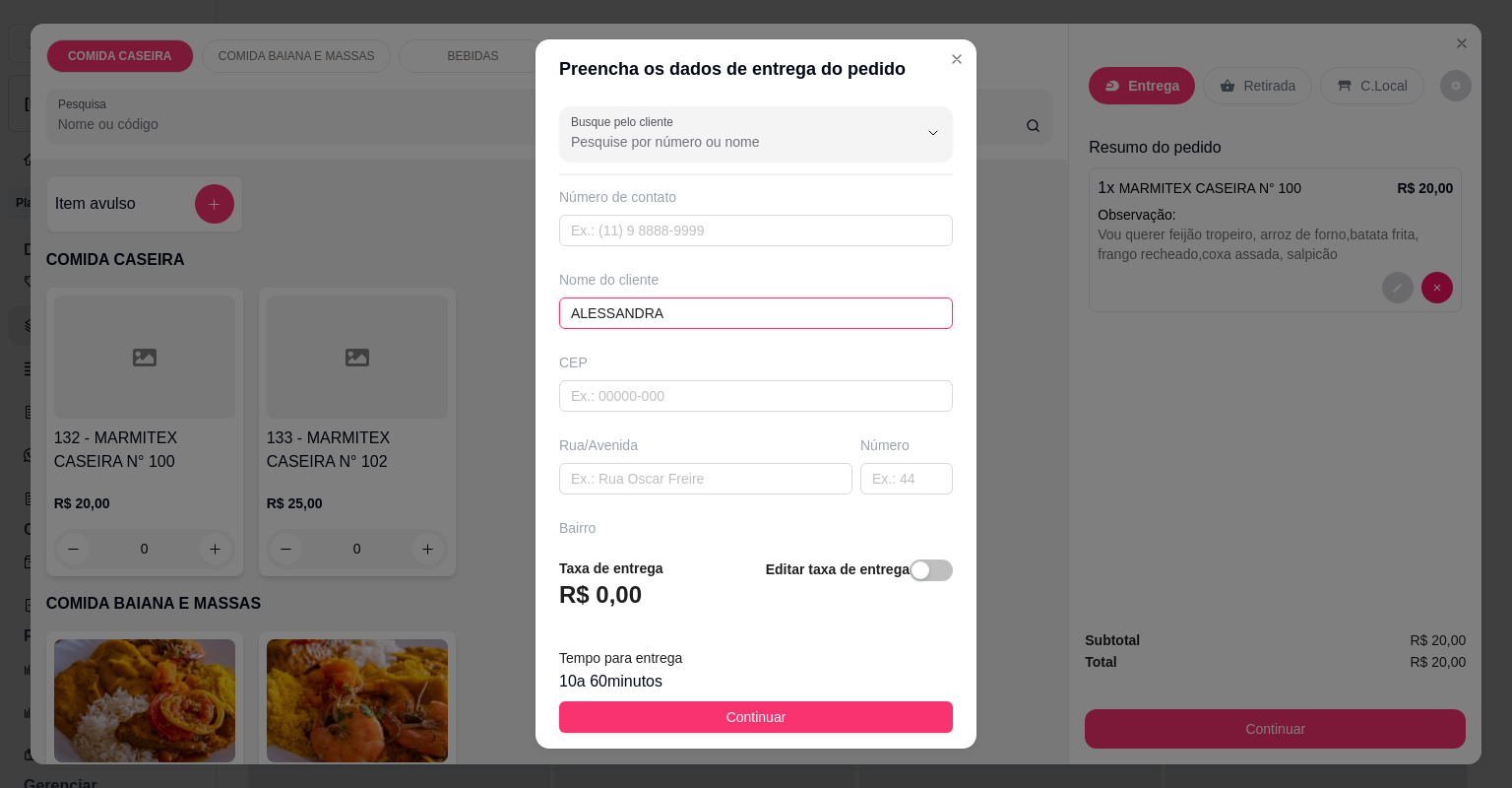 type on "ALESSANDRA" 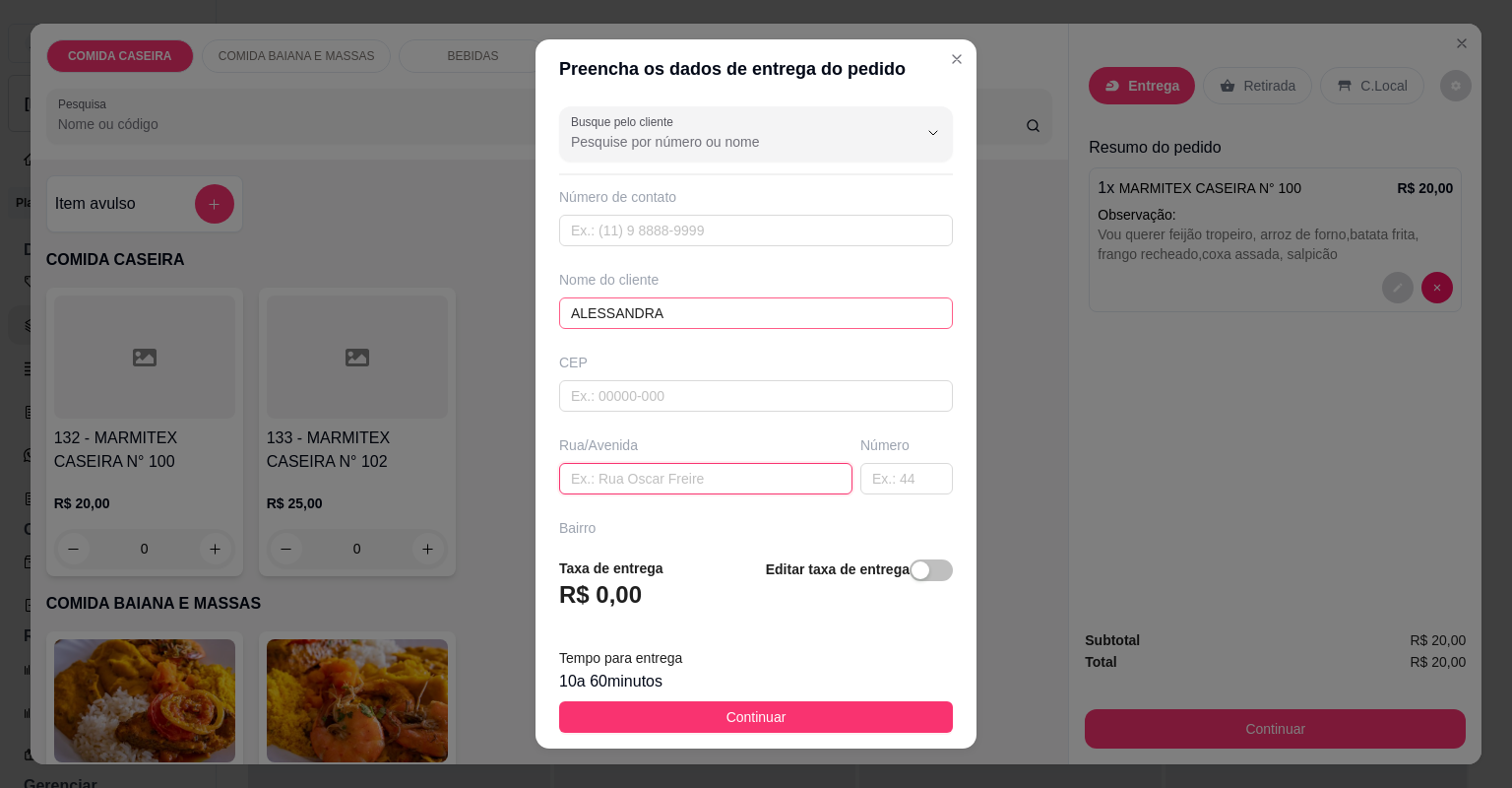 paste on "[STREET_ADDRESS][PERSON_NAME][PERSON_NAME]" 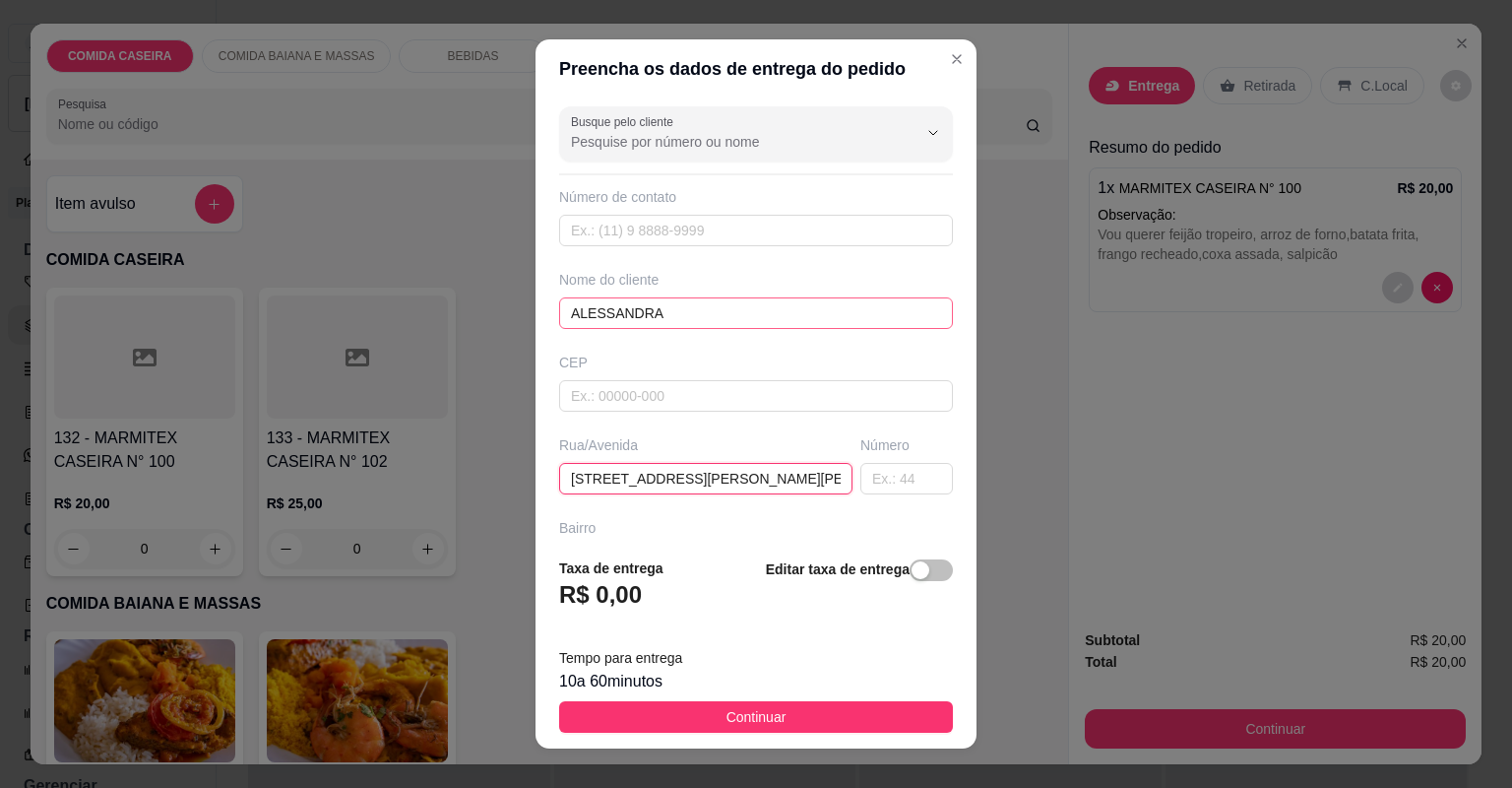 type on "[STREET_ADDRESS][PERSON_NAME][PERSON_NAME]" 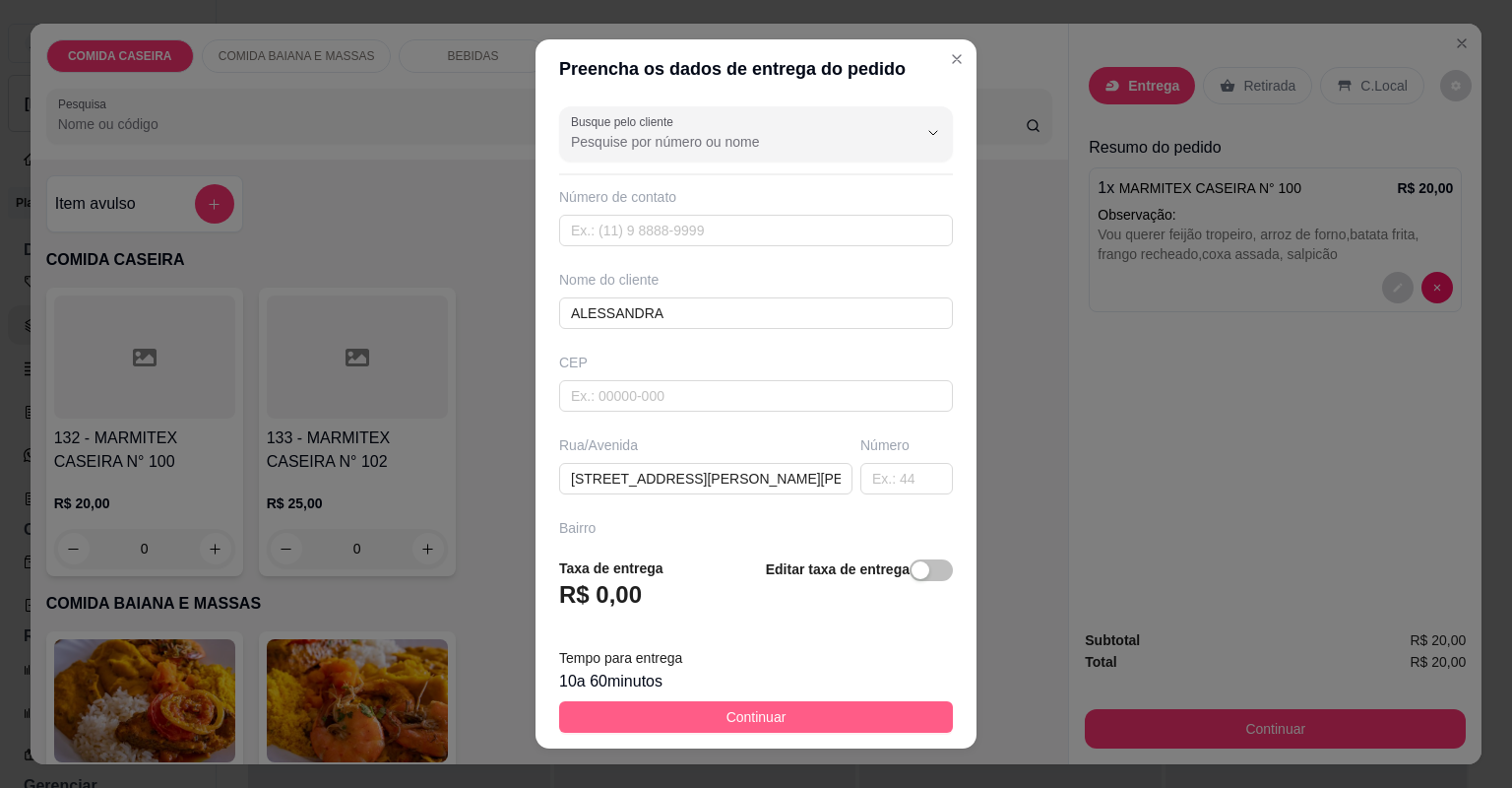click on "Continuar" at bounding box center (756, 717) 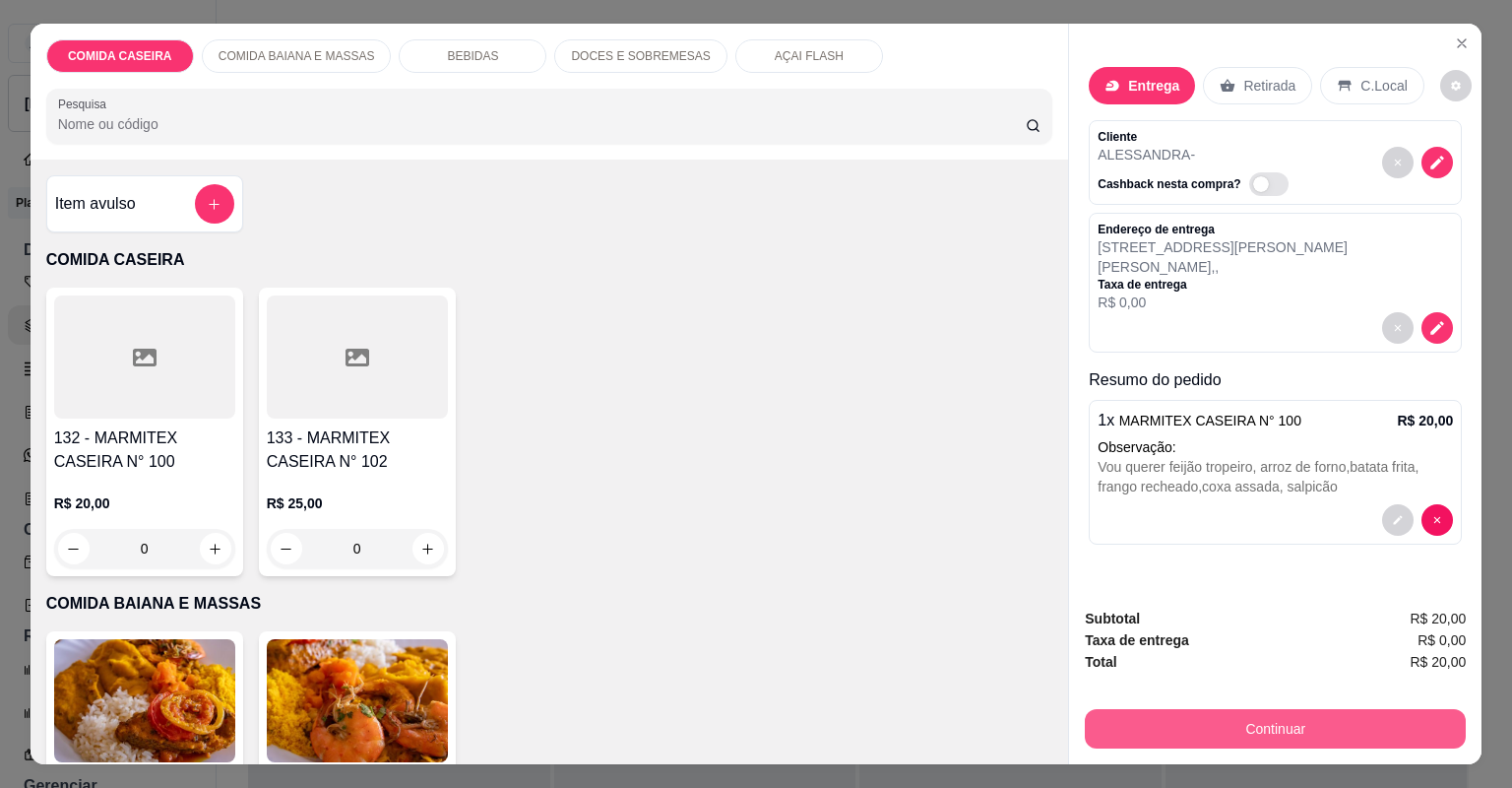 click on "Continuar" at bounding box center (1275, 729) 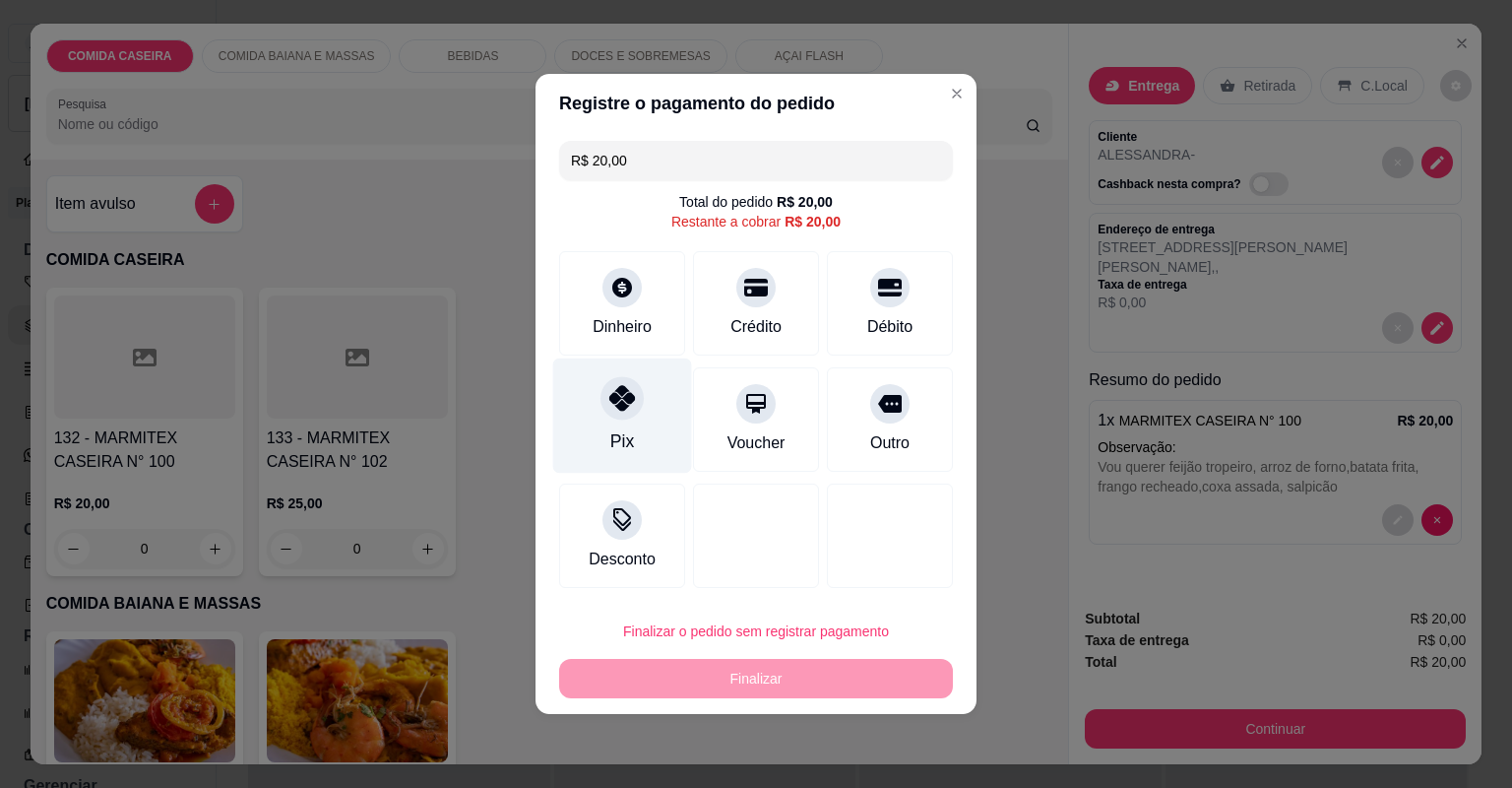 click on "Pix" at bounding box center (622, 416) 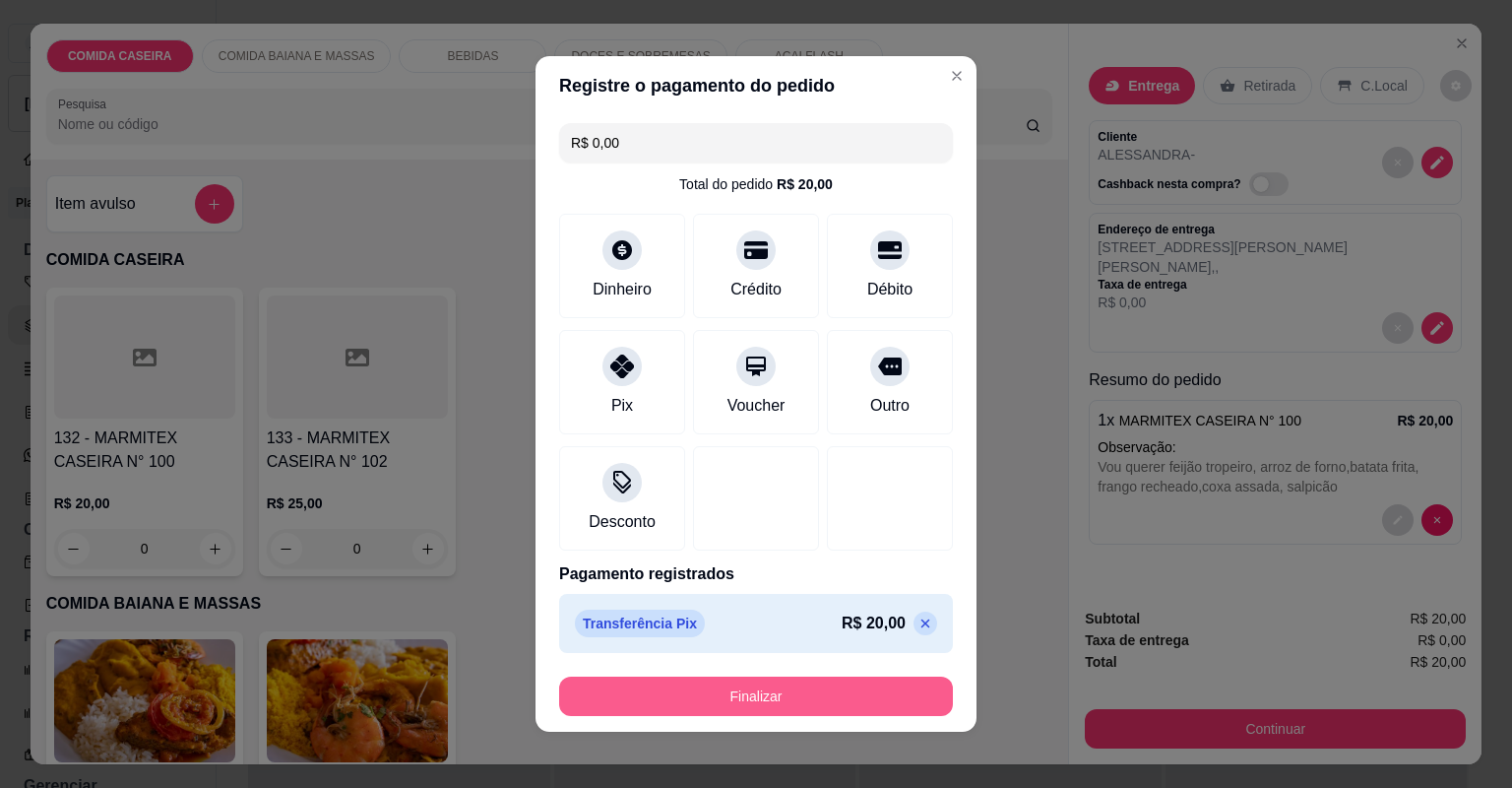 click on "Finalizar" at bounding box center [756, 696] 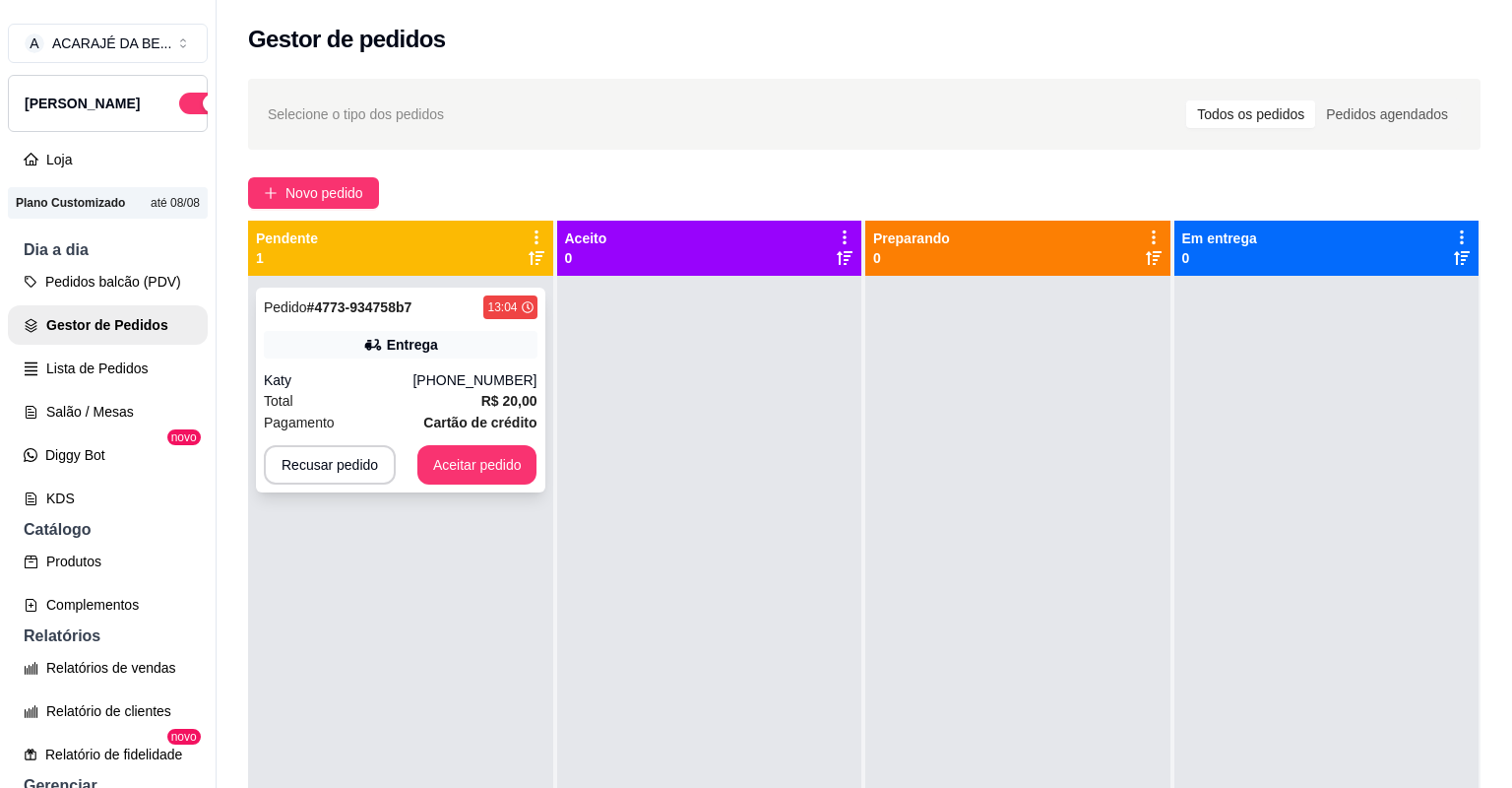 click on "Total R$ 20,00" at bounding box center (401, 401) 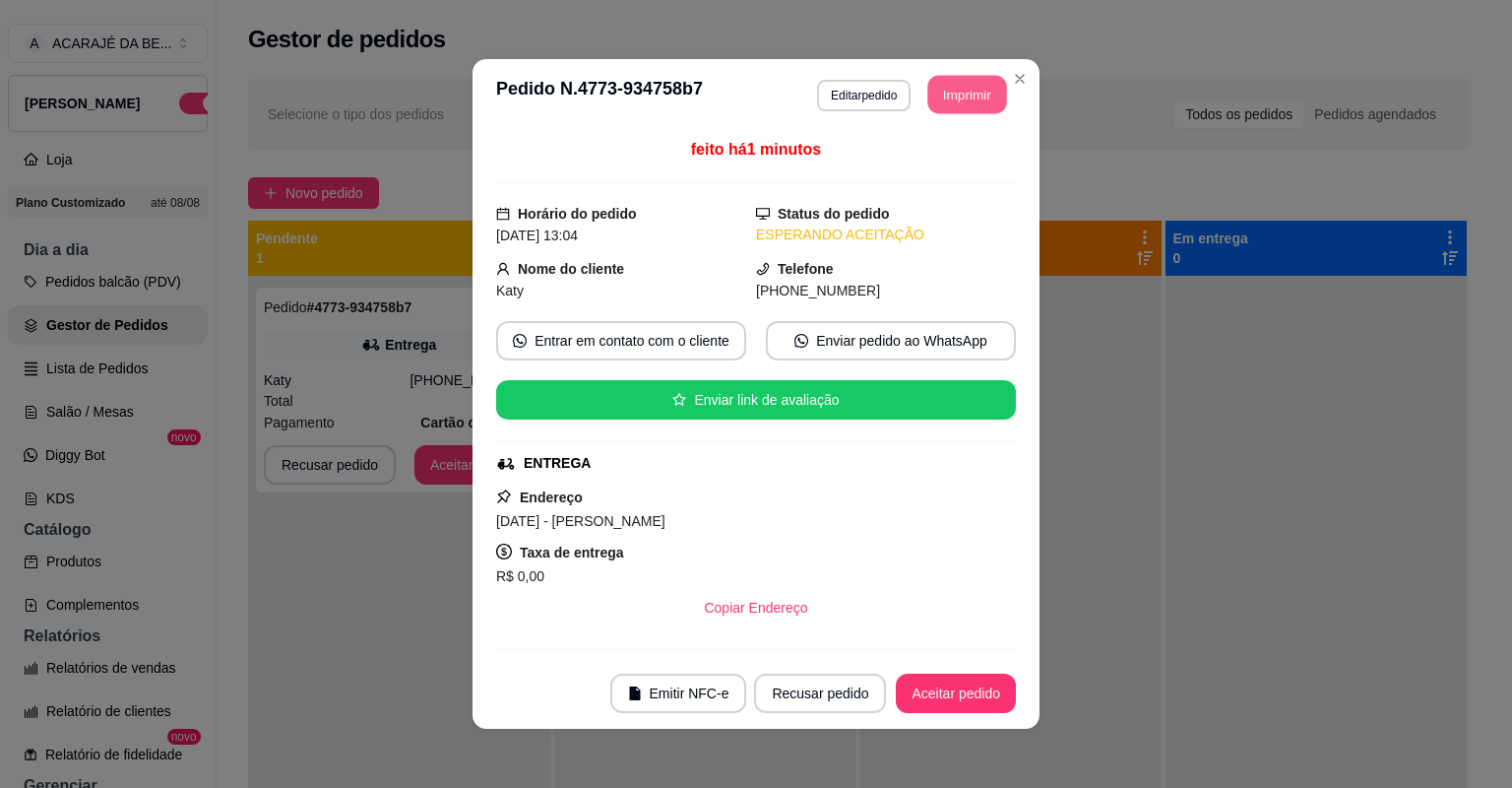 click on "Imprimir" at bounding box center (968, 95) 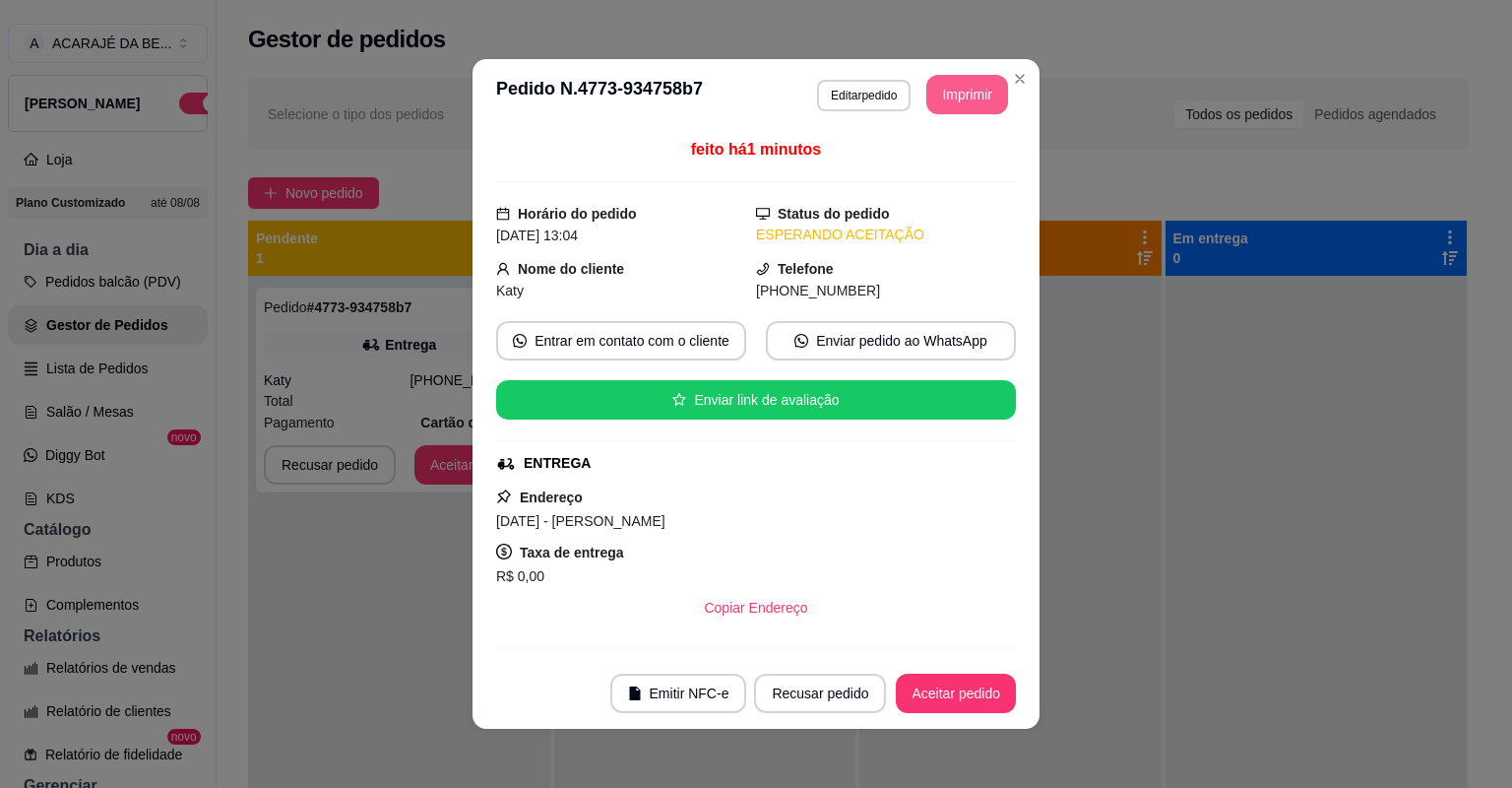 click on "Aceitar pedido" at bounding box center [956, 693] 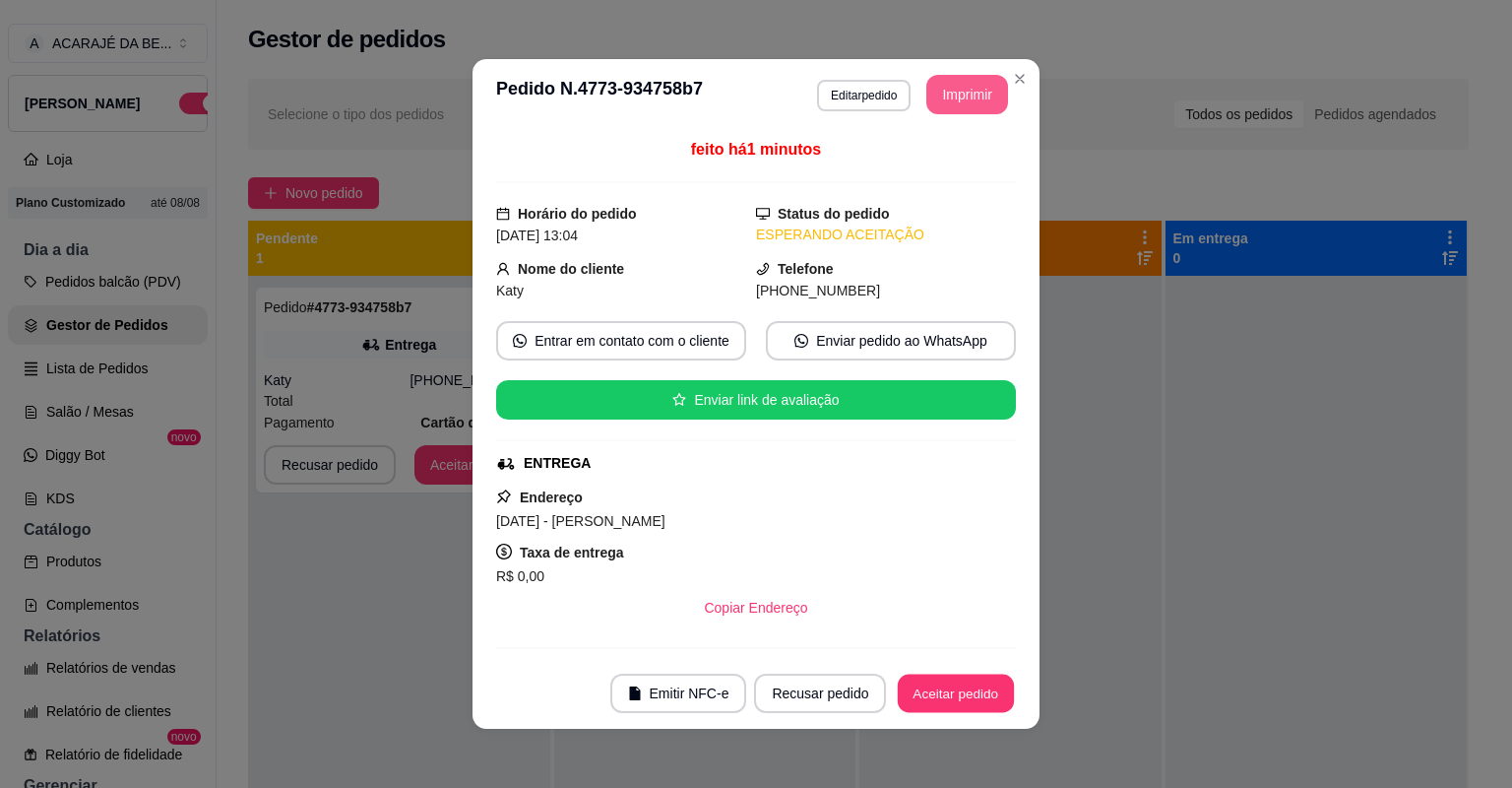 click on "Recusar pedido Aceitar pedido" at bounding box center [885, 693] 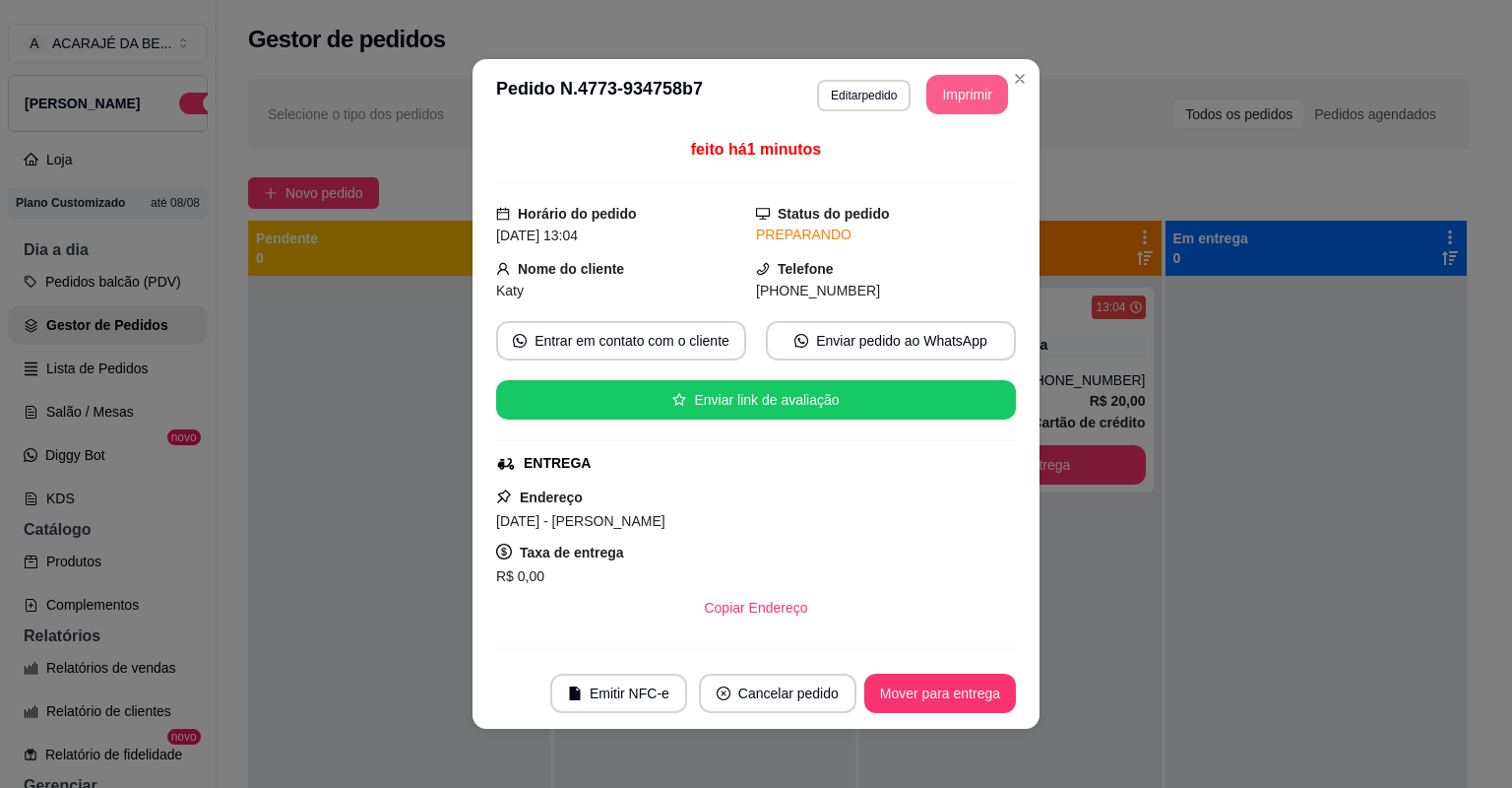 click on "Mover para entrega" at bounding box center (940, 693) 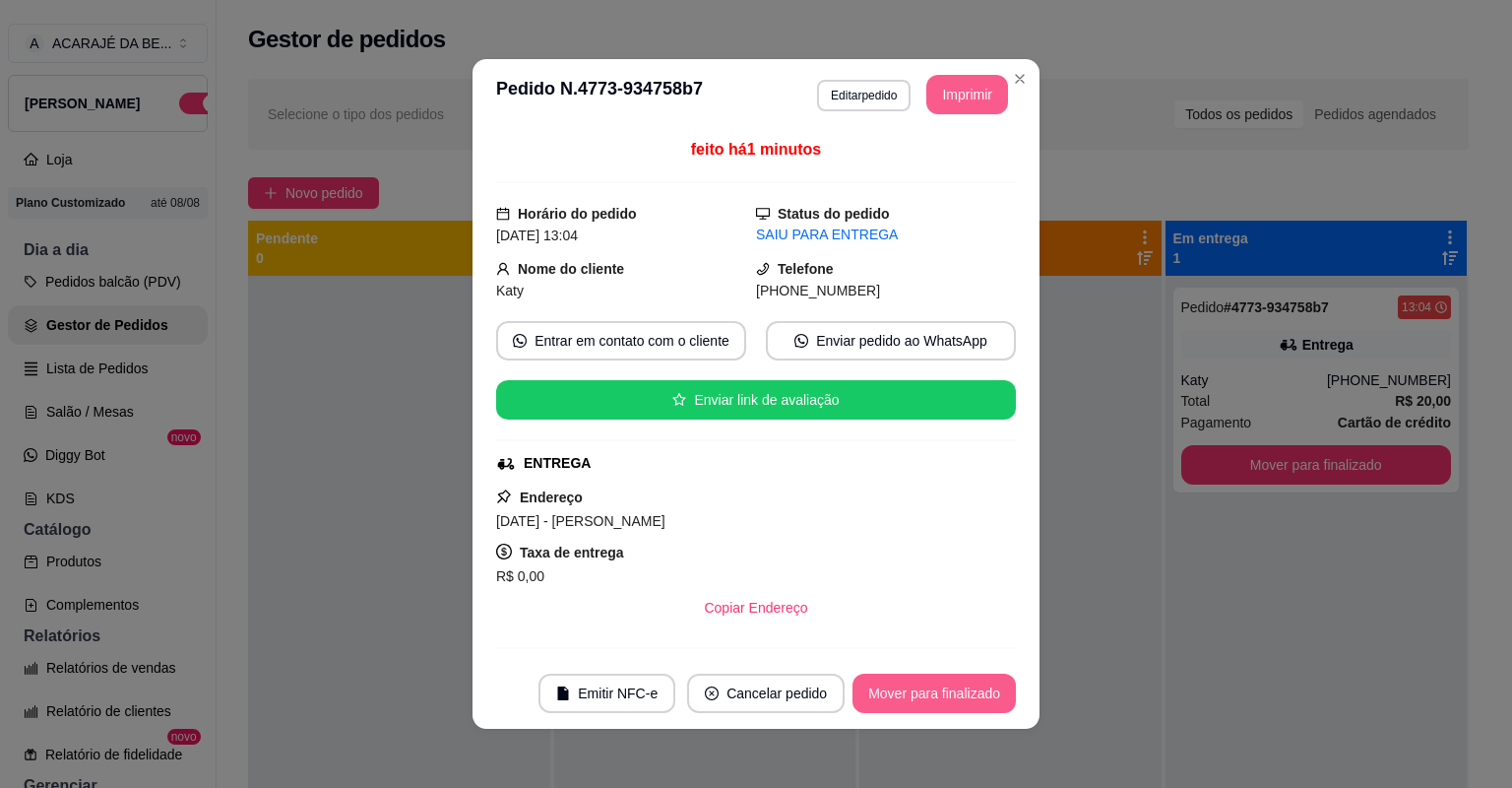 click on "Mover para finalizado" at bounding box center (934, 693) 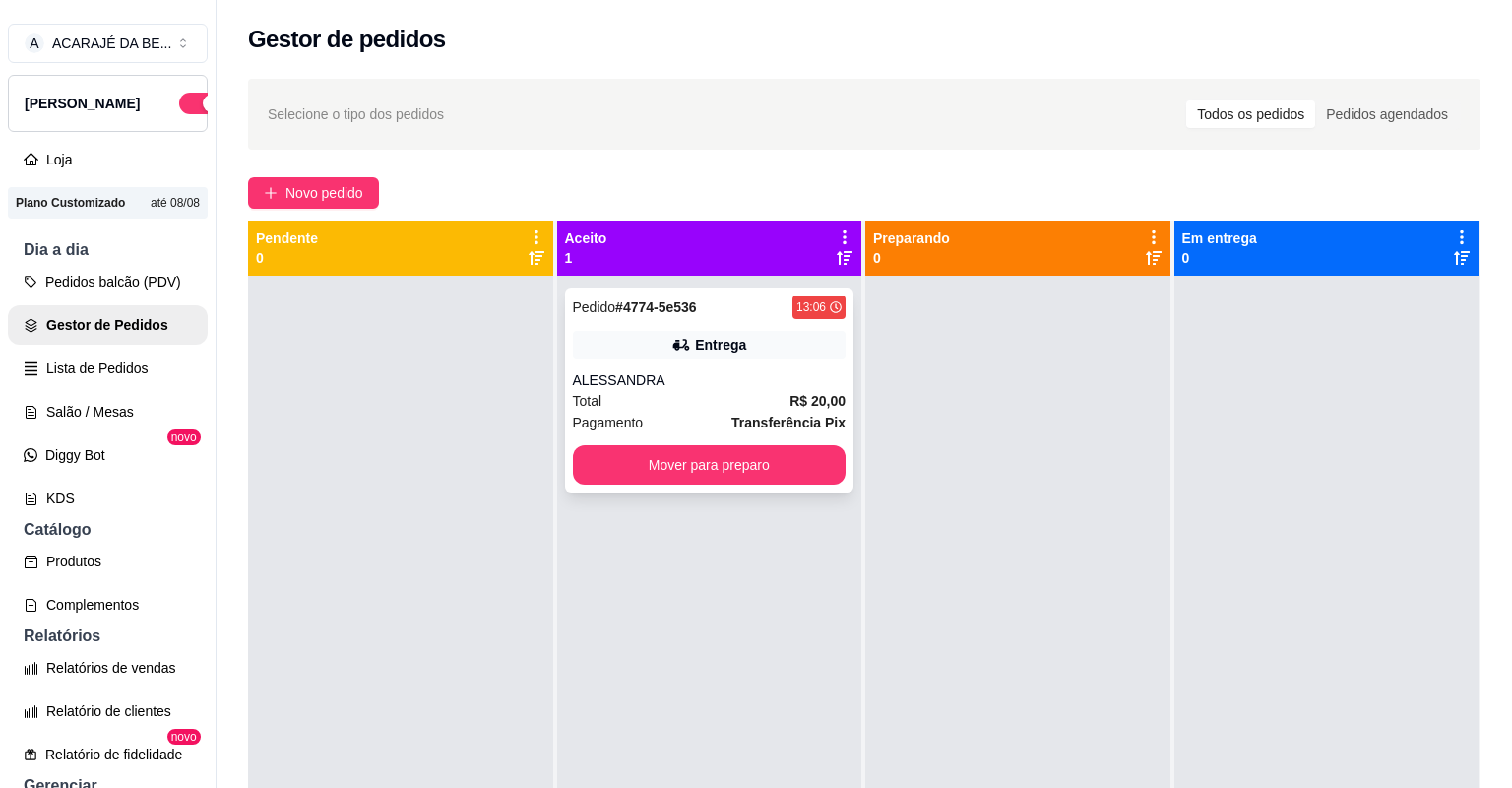 click on "ALESSANDRA" at bounding box center [710, 380] 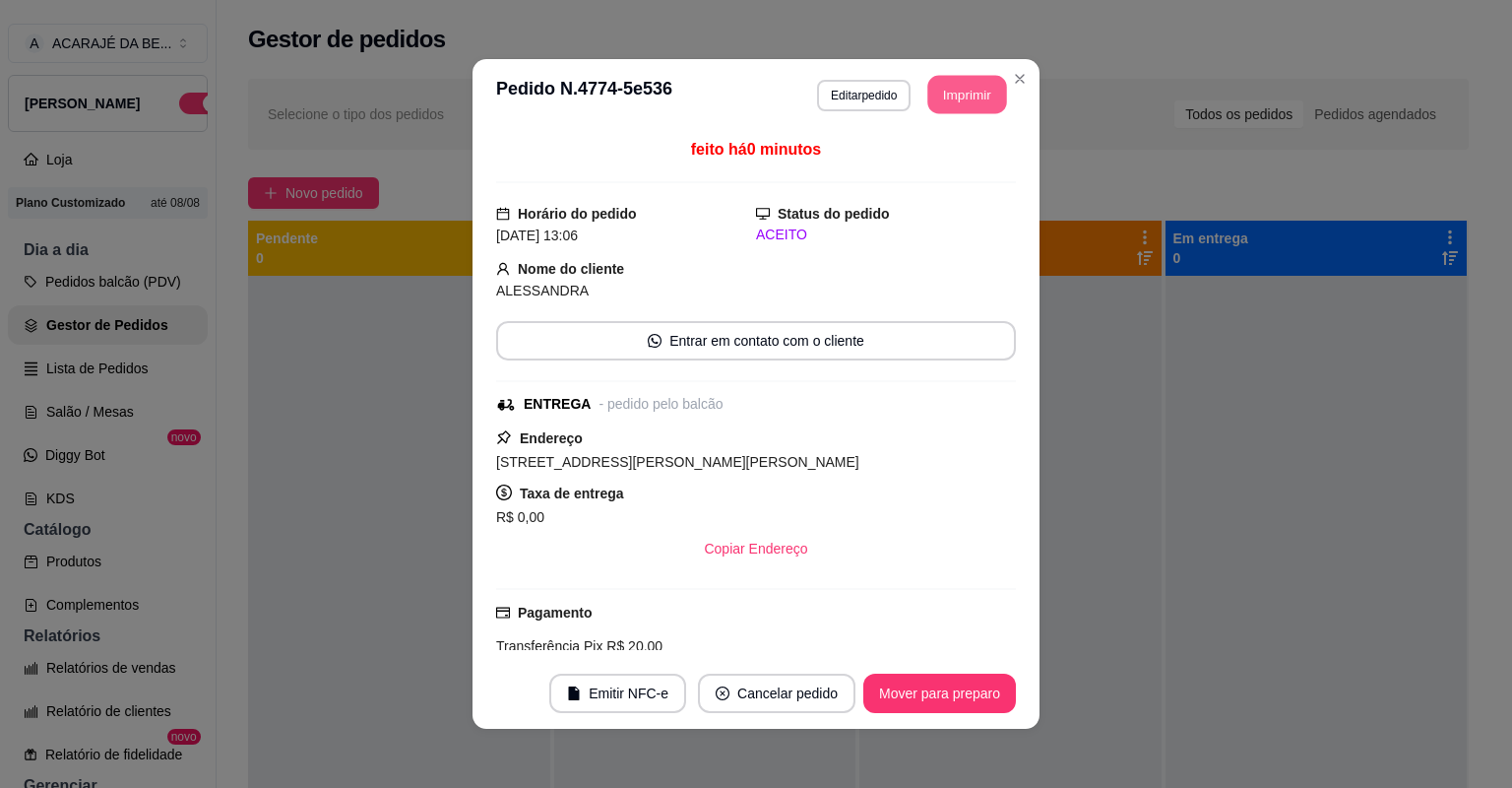 click on "Imprimir" at bounding box center [968, 95] 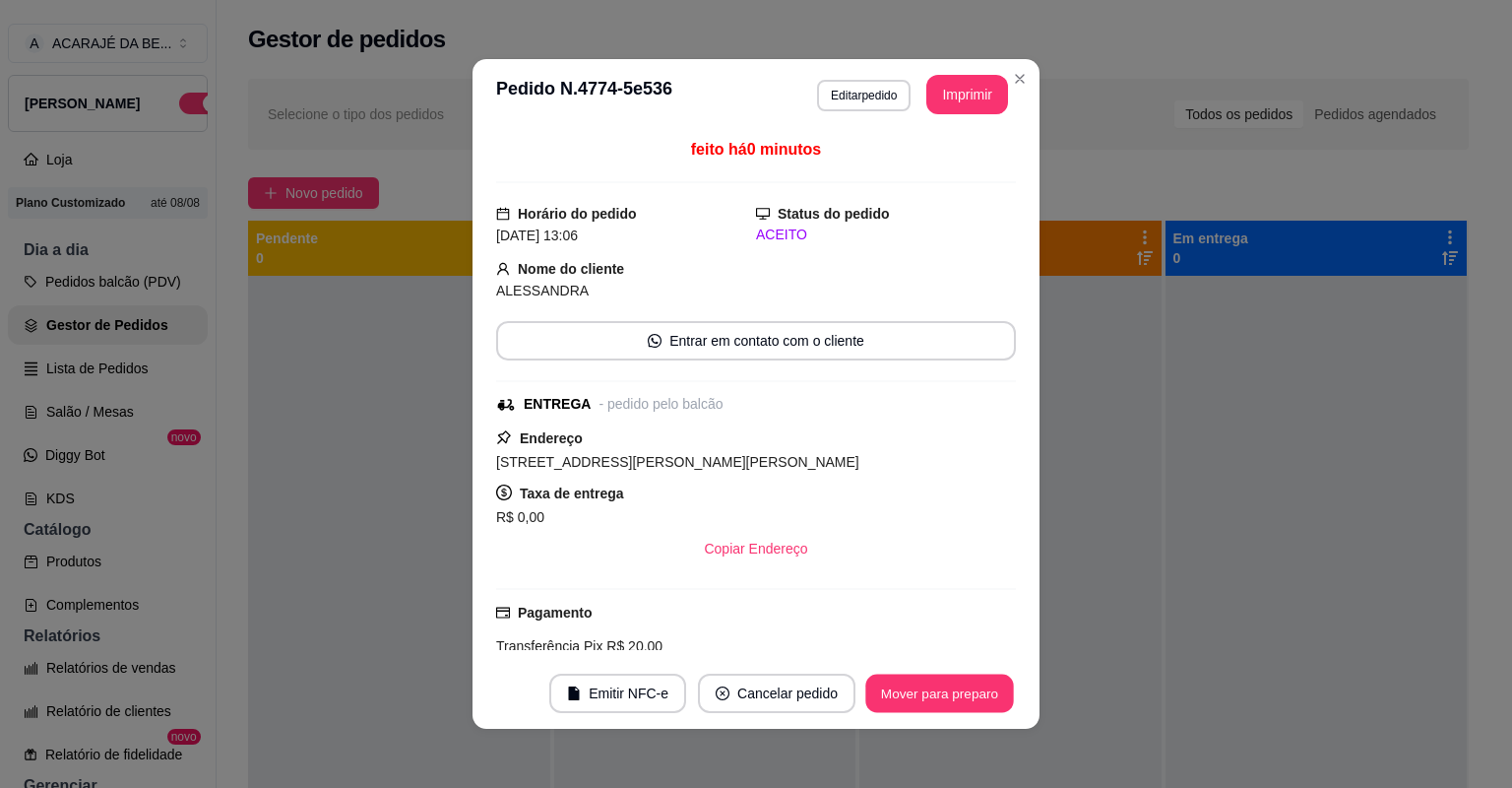 click on "Mover para preparo" at bounding box center [939, 693] 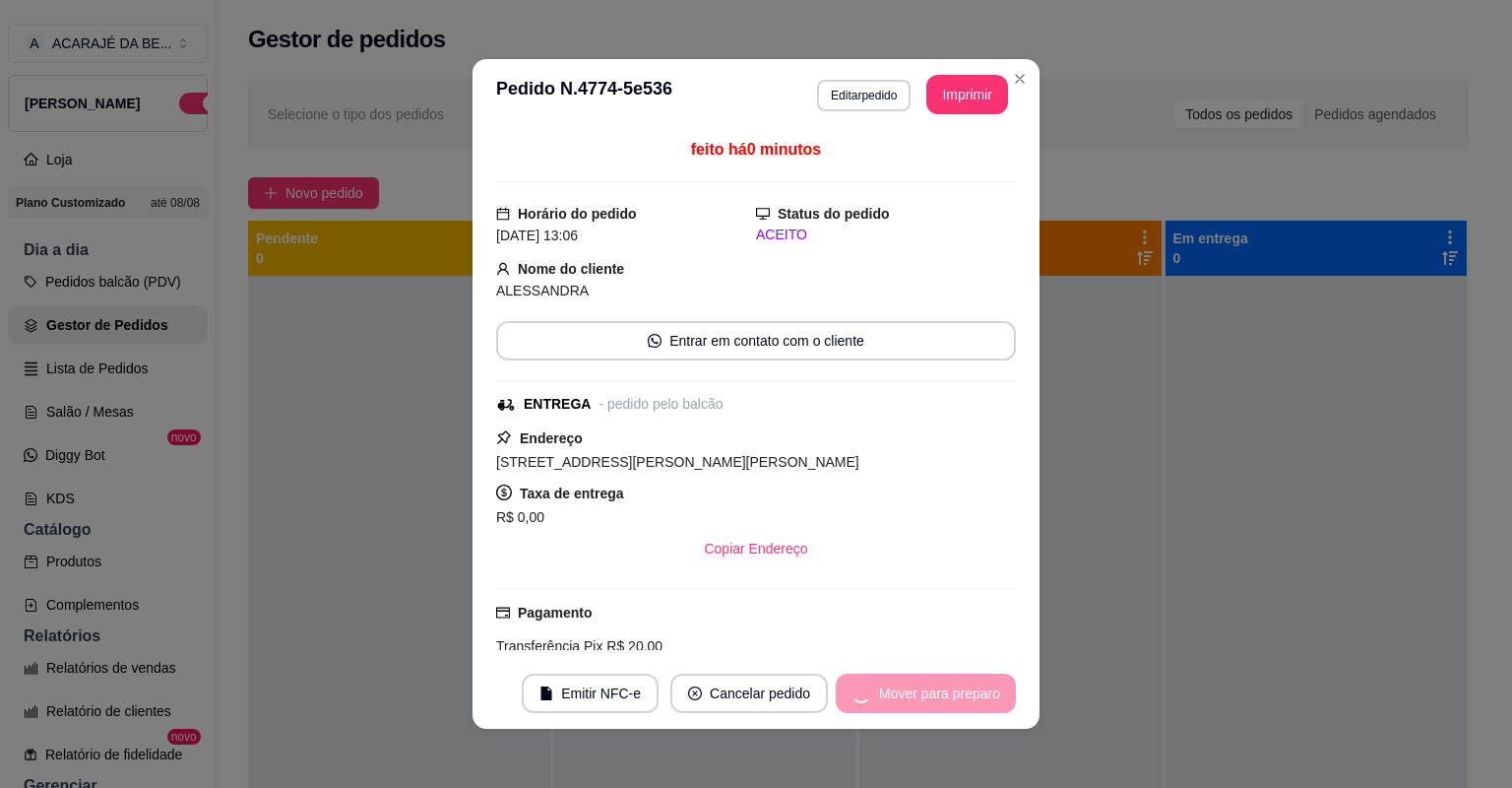 click on "Mover para preparo" at bounding box center [925, 693] 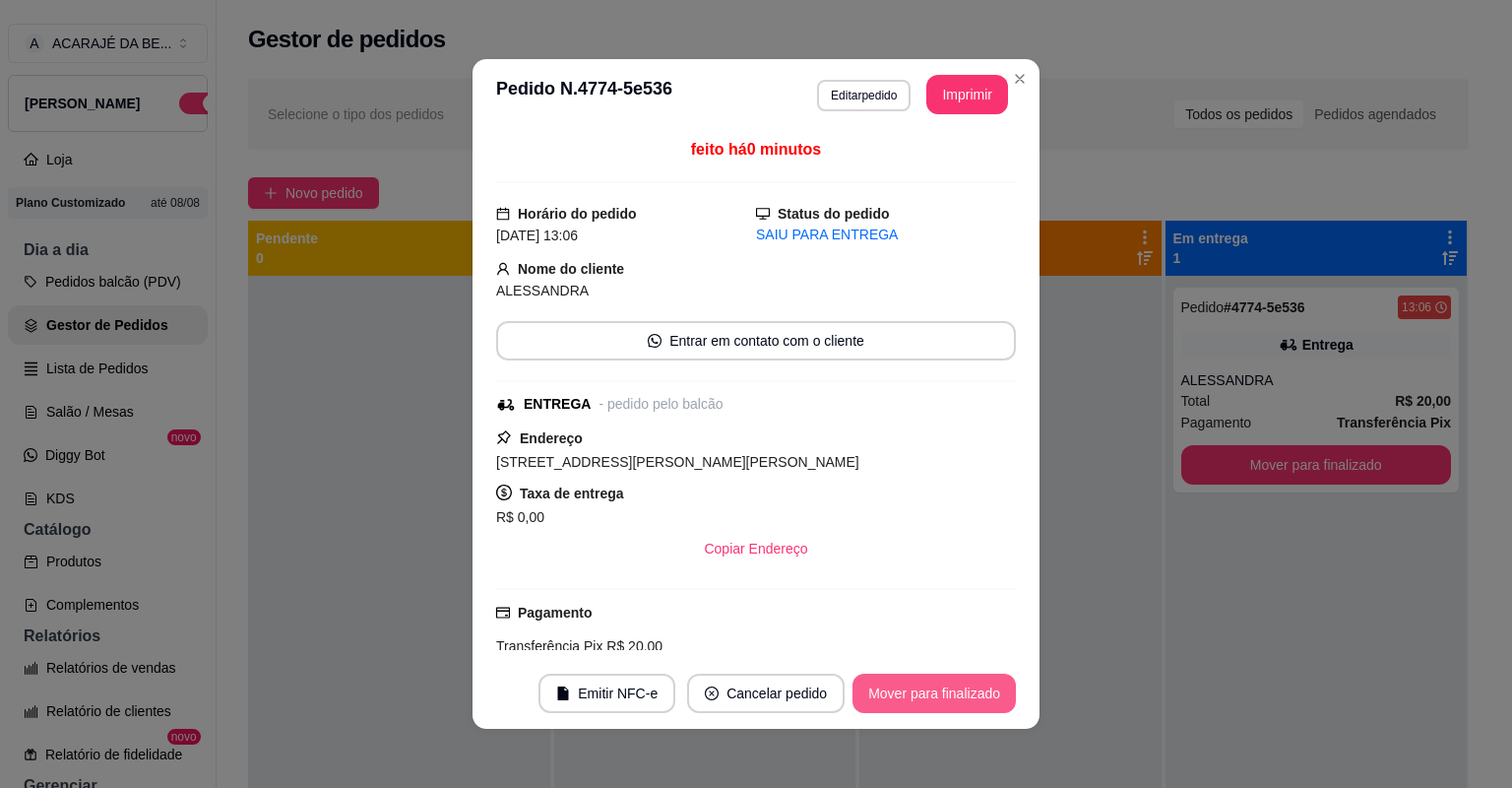 click on "Mover para finalizado" at bounding box center (934, 693) 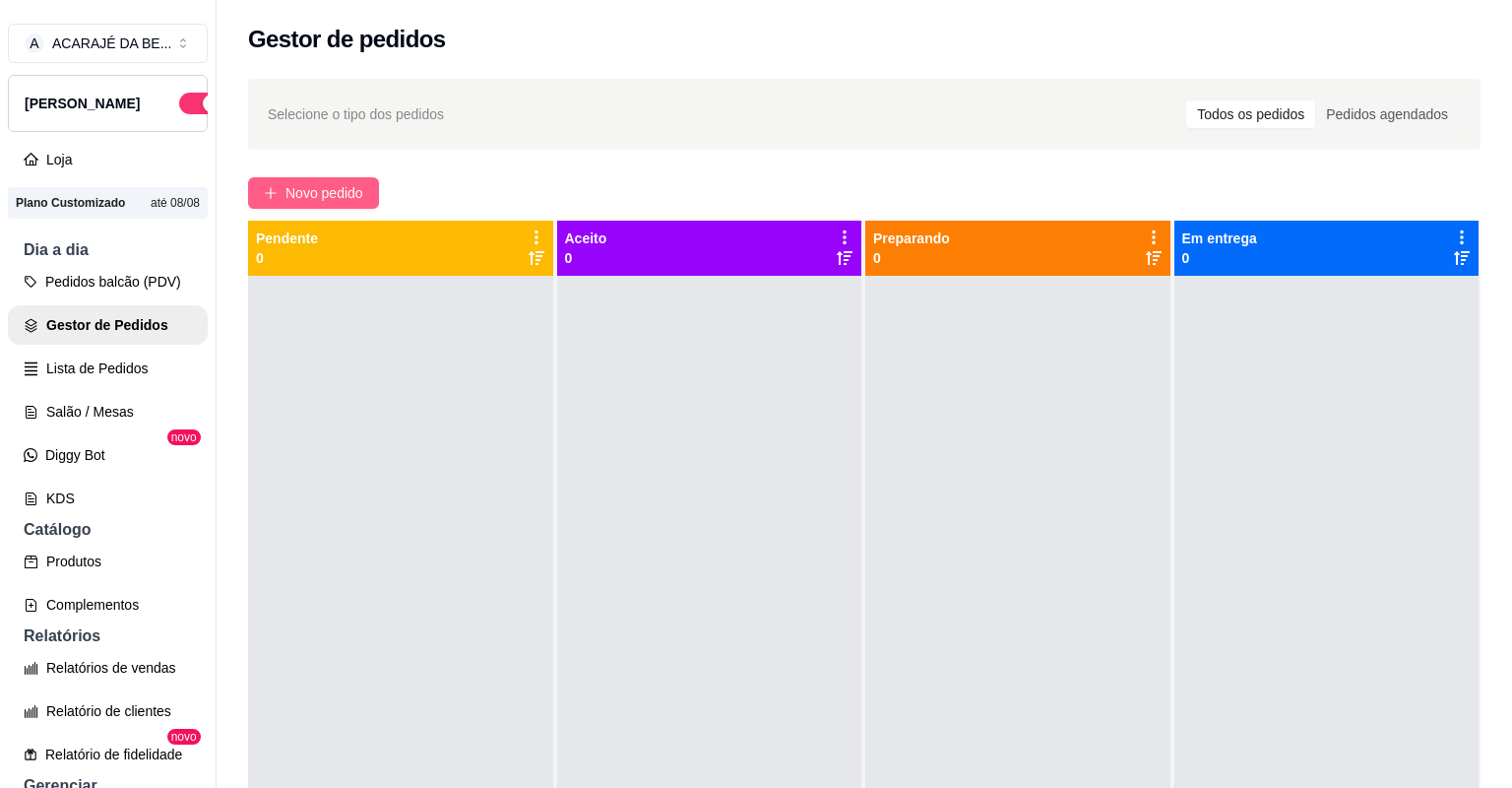 click on "Novo pedido" at bounding box center [324, 193] 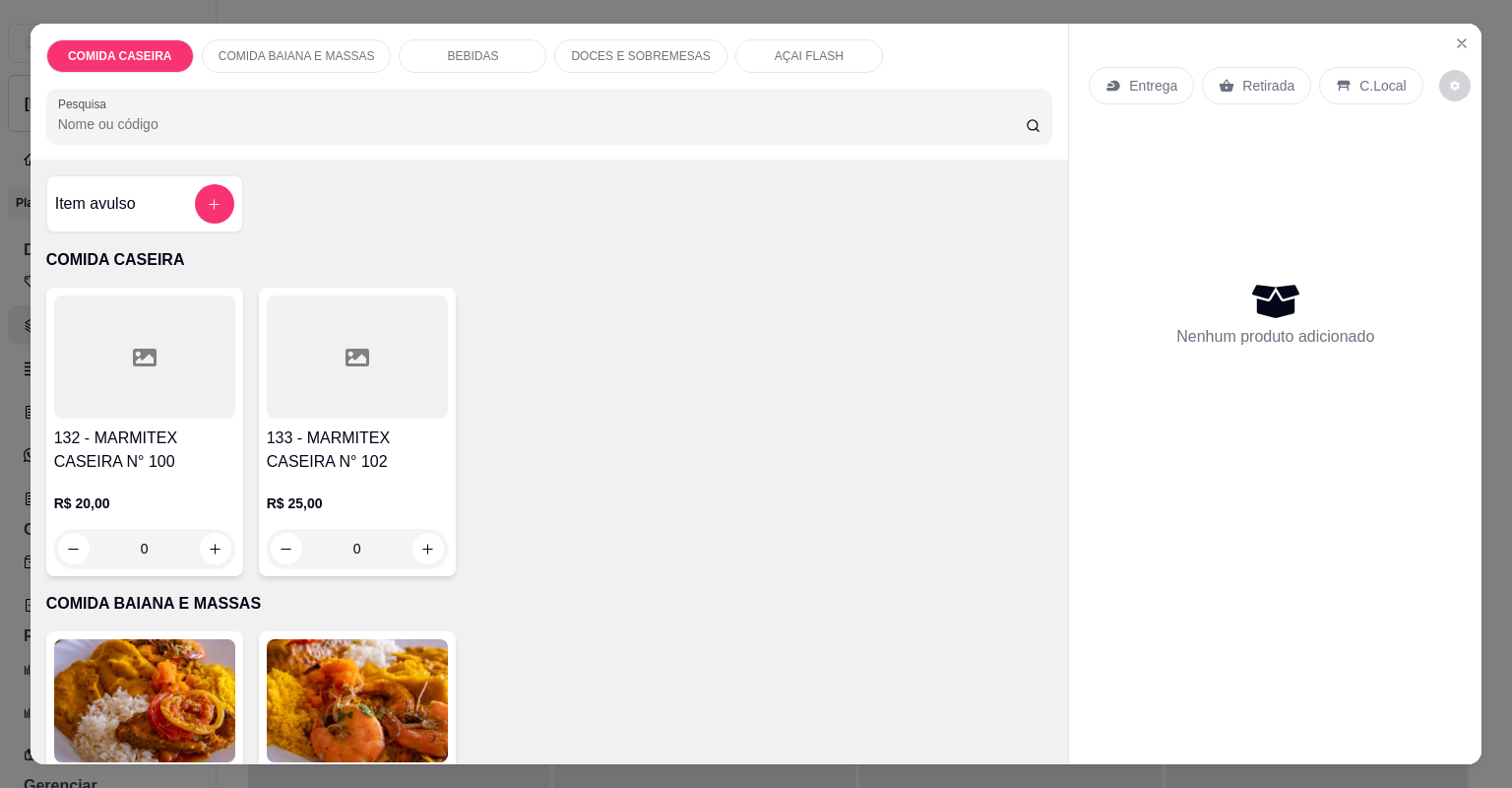 click on "132 - MARMITEX CASEIRA N° 100" at bounding box center [145, 450] 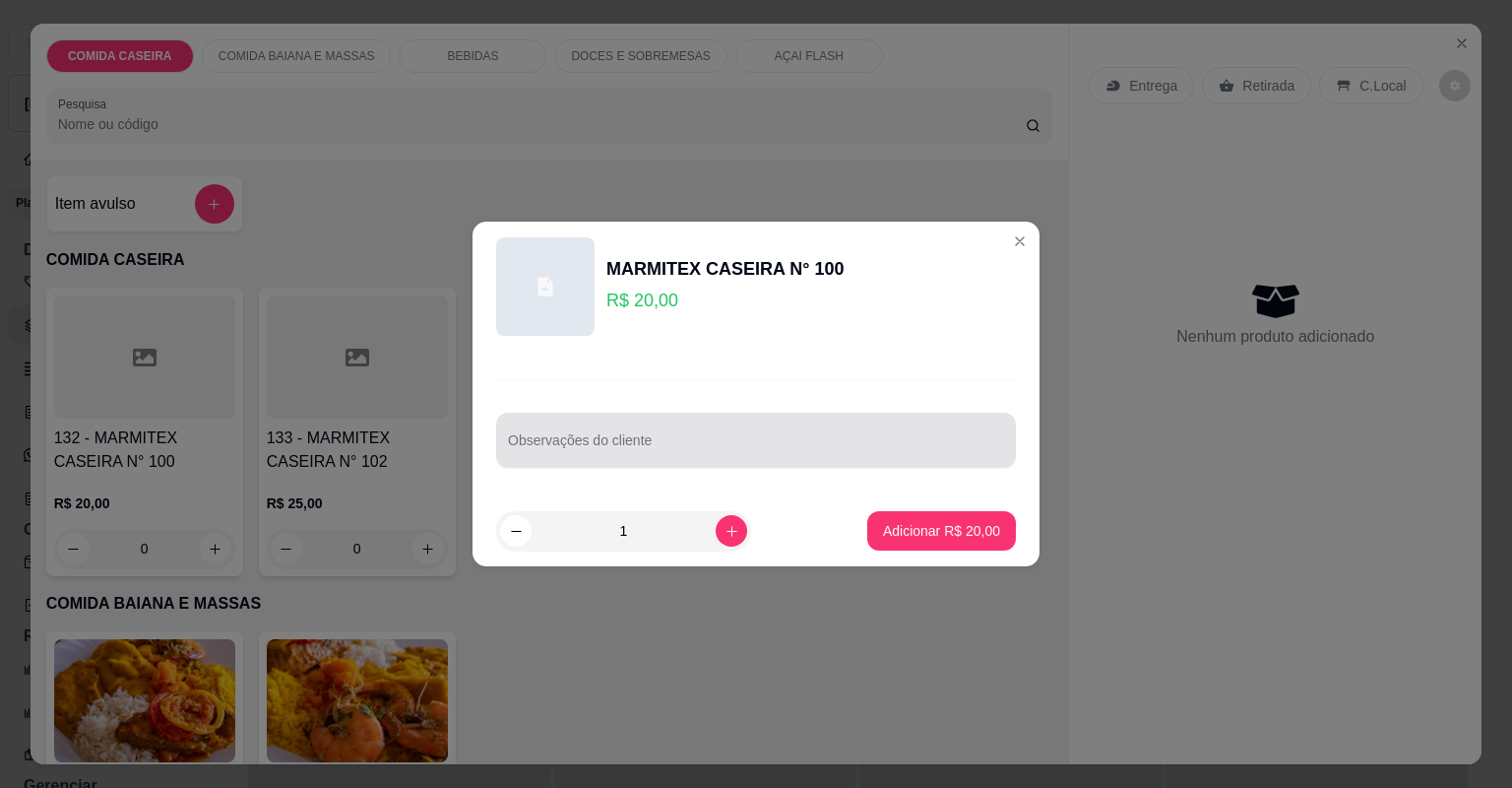 click at bounding box center (756, 440) 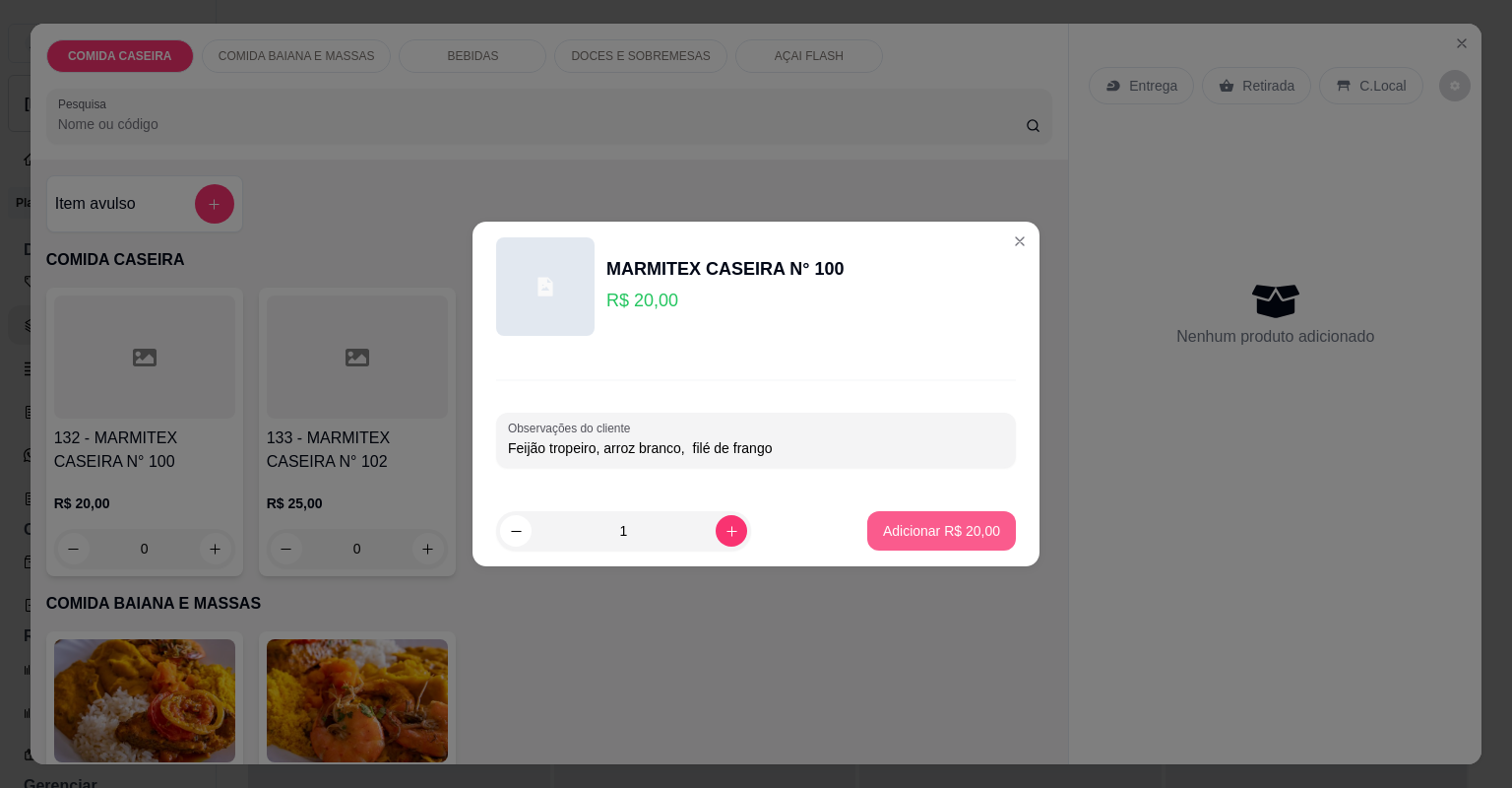 click on "Adicionar   R$ 20,00" at bounding box center (941, 531) 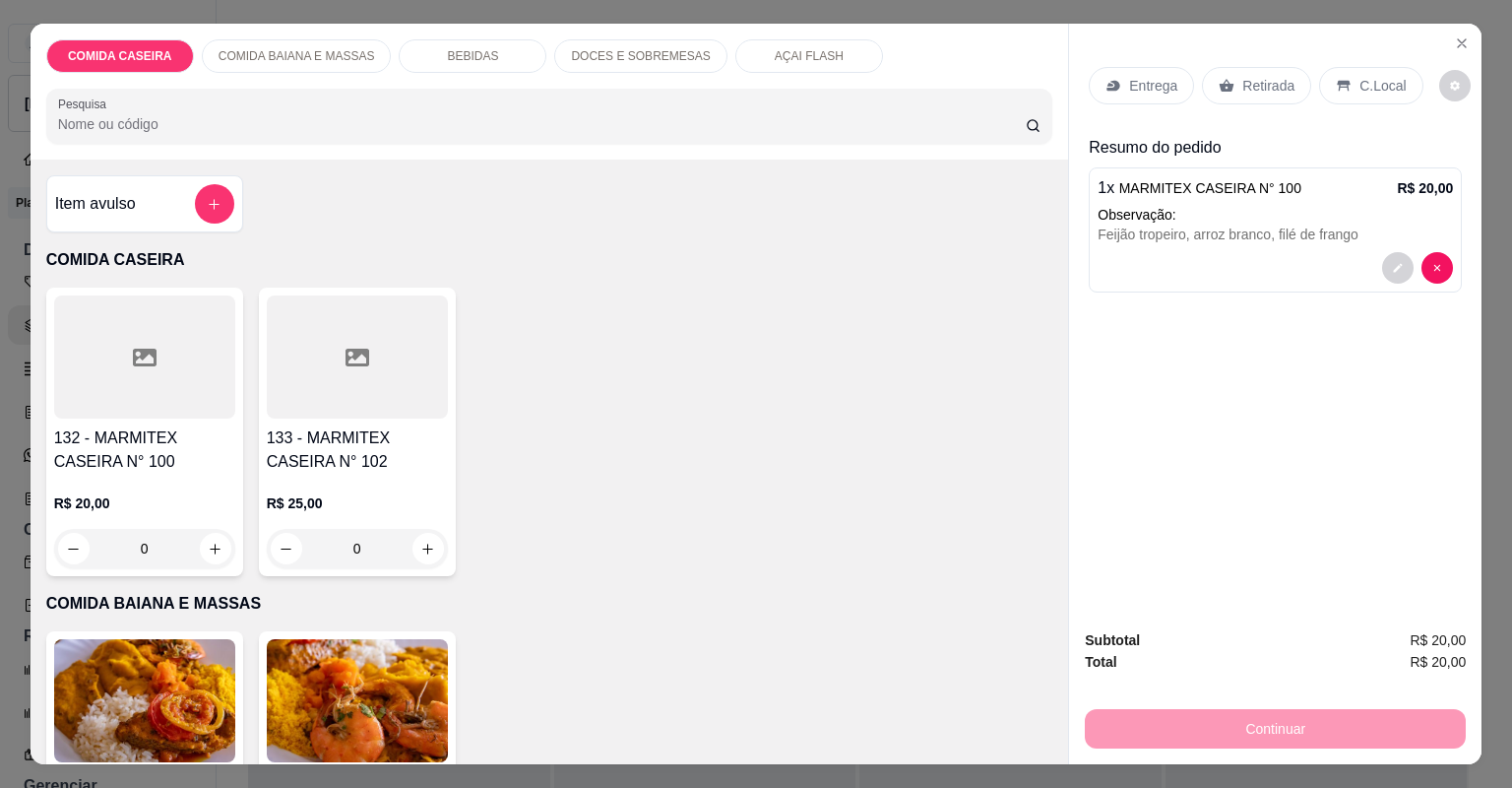click at bounding box center [145, 357] 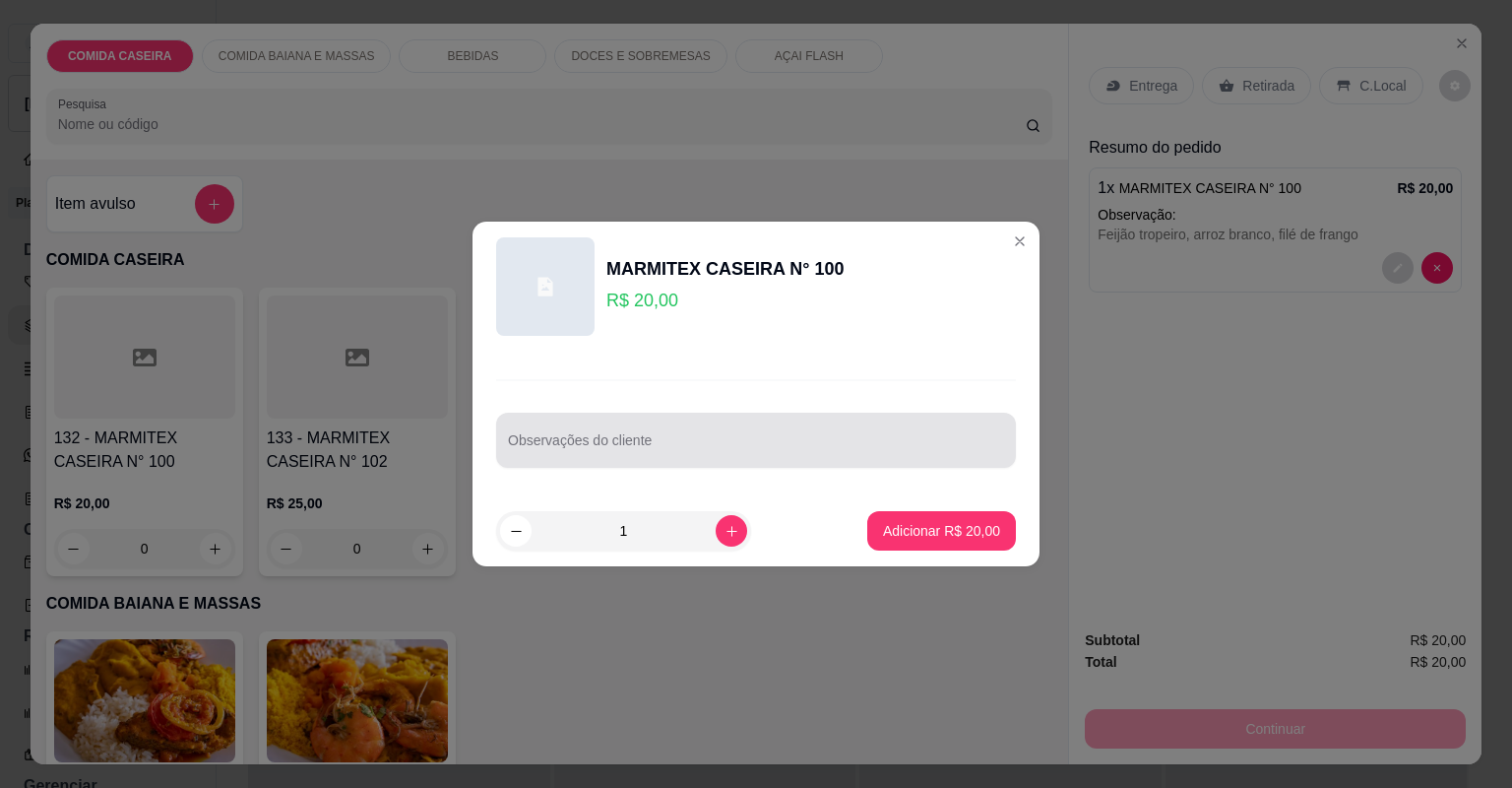 click on "Observações do cliente" at bounding box center (756, 448) 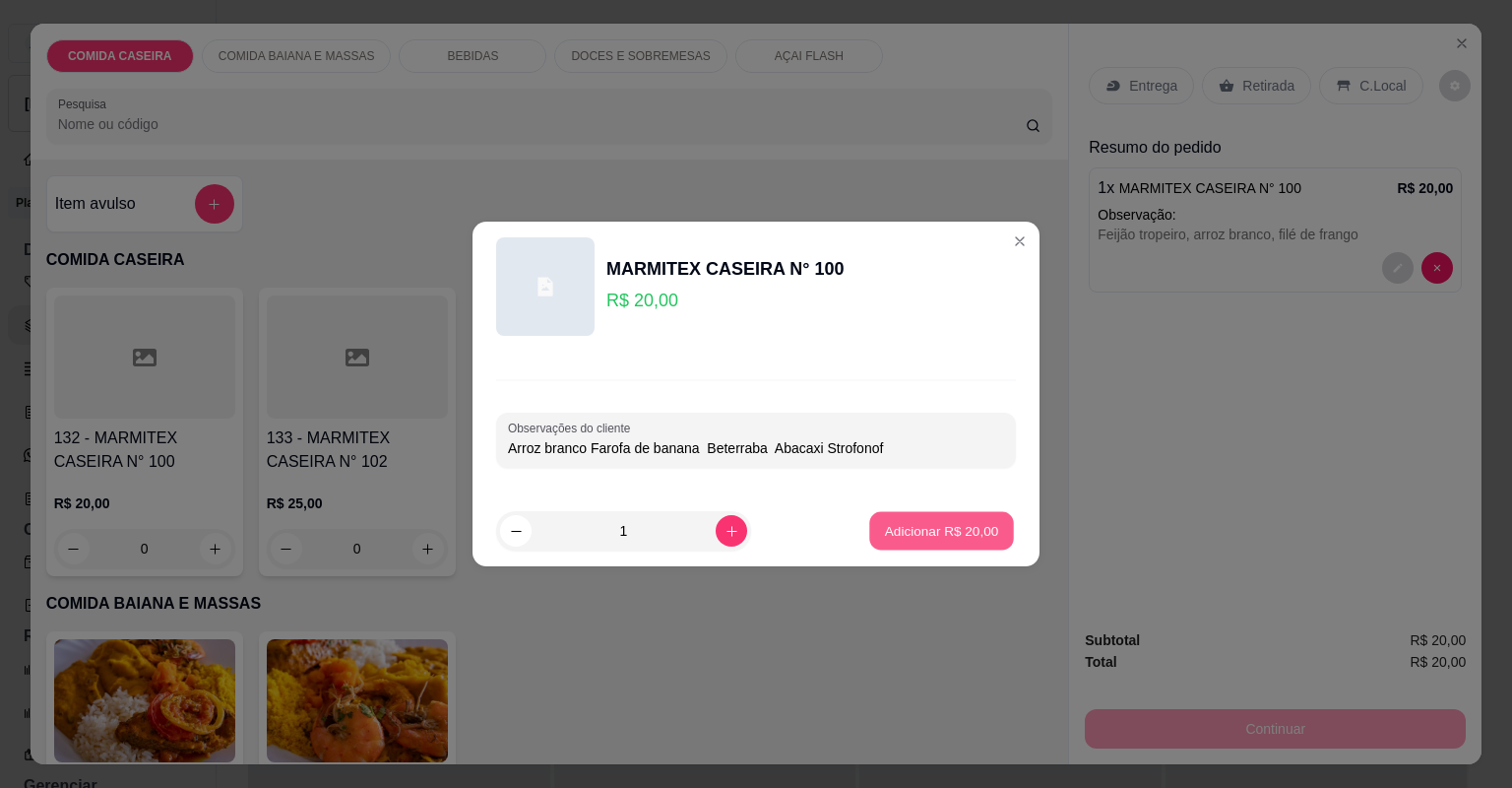 click on "Adicionar   R$ 20,00" at bounding box center [941, 531] 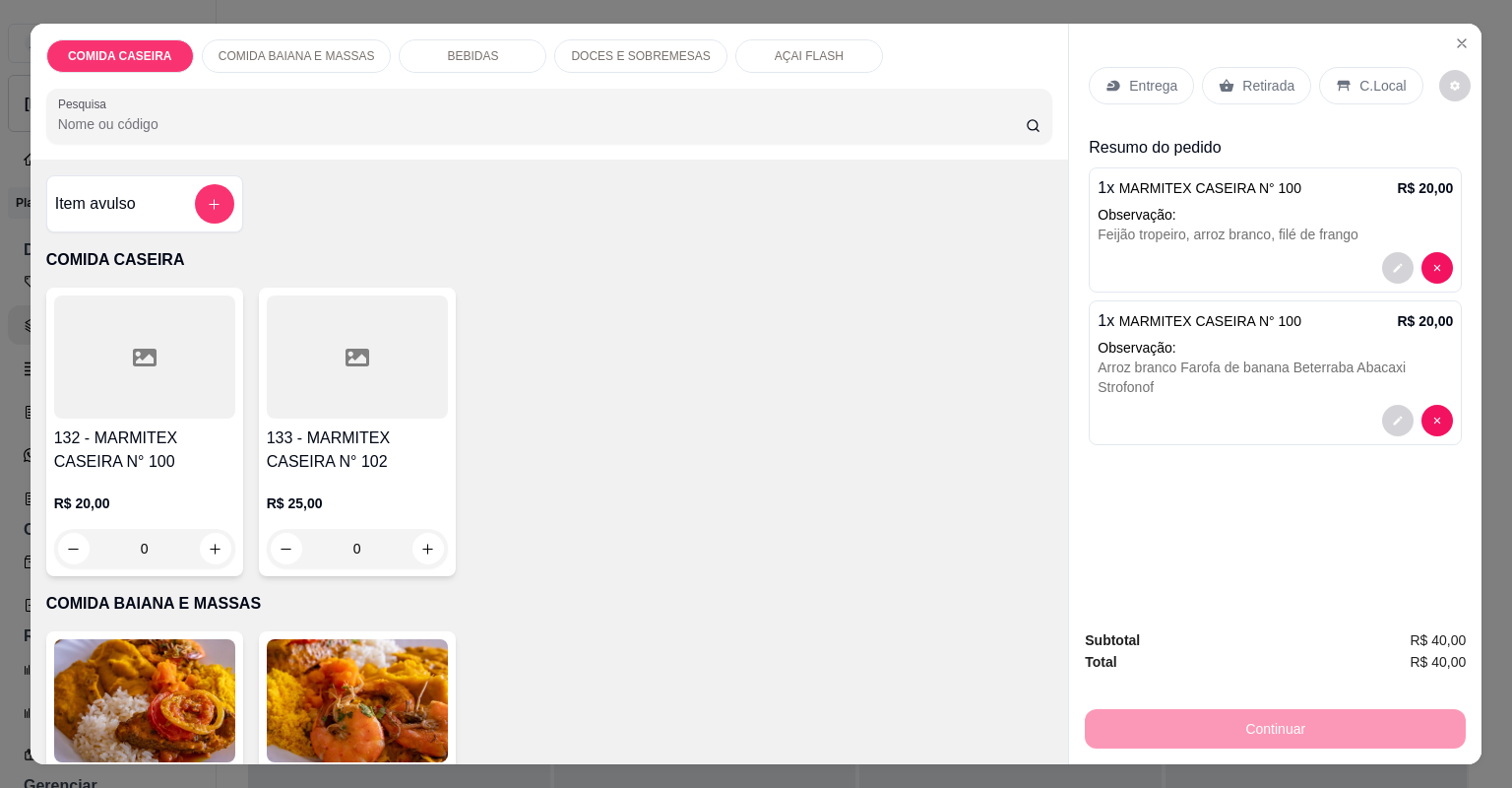 click on "Entrega" at bounding box center (1153, 86) 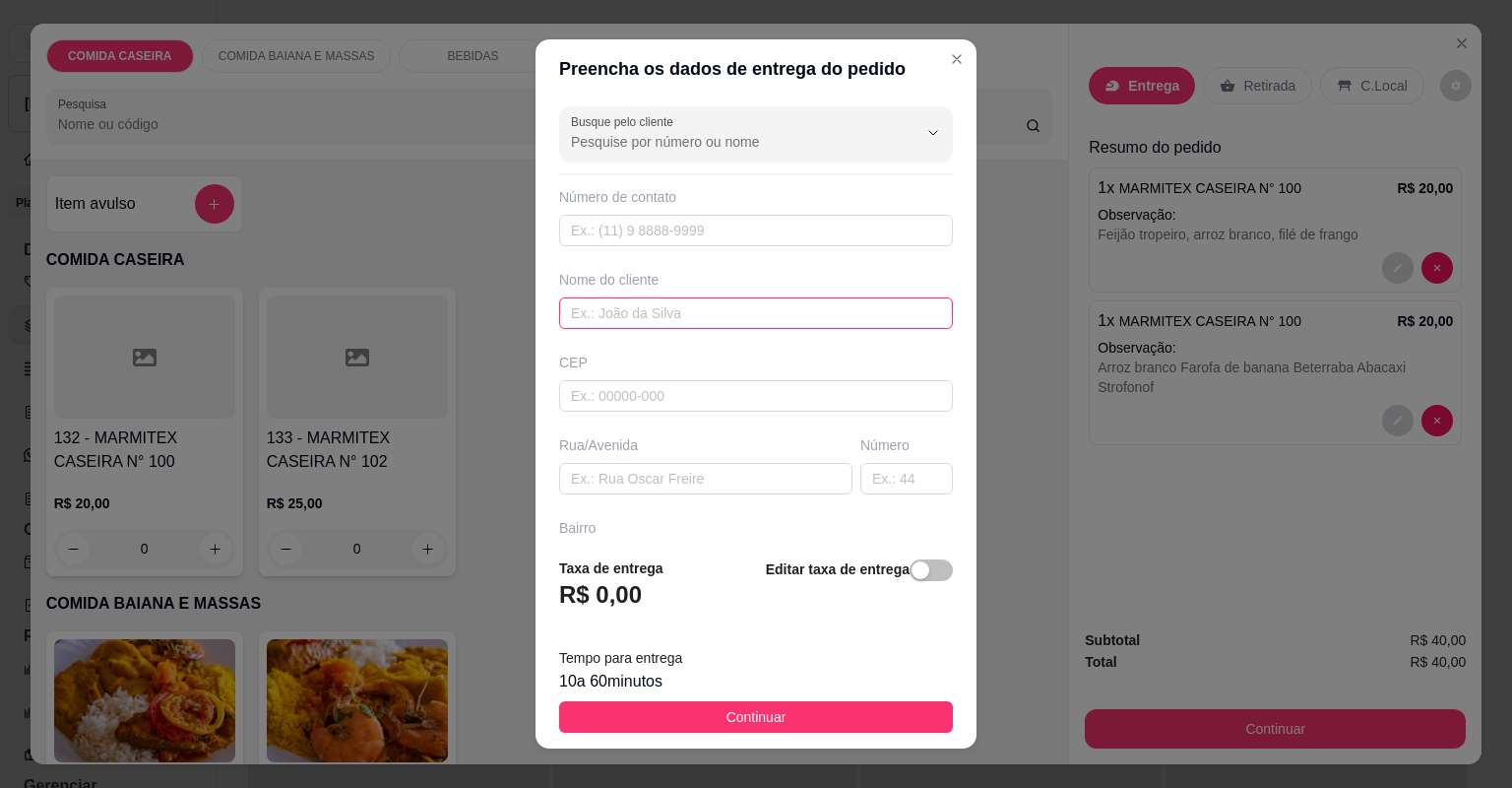 click at bounding box center [756, 313] 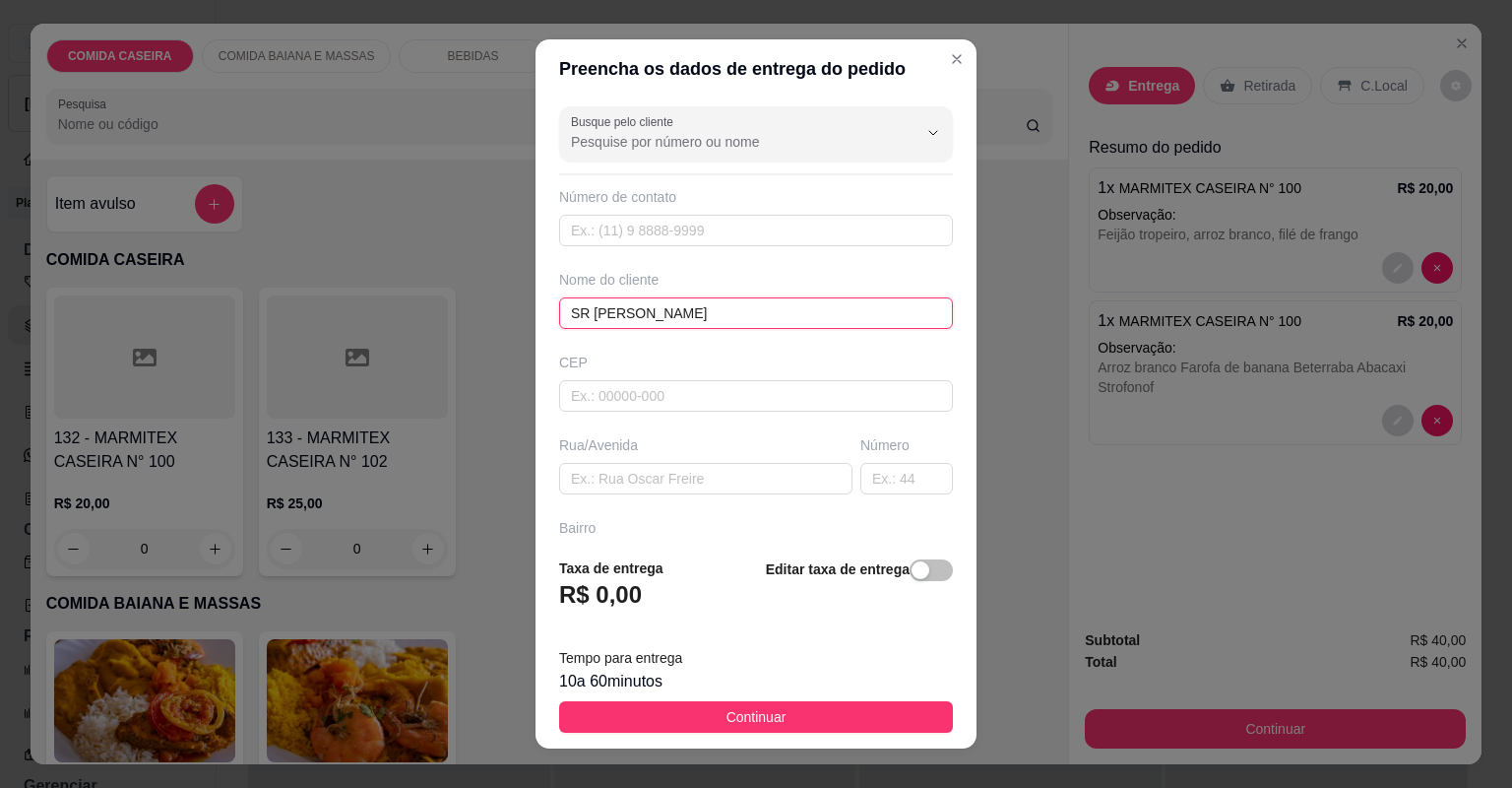 type on "SR [PERSON_NAME]" 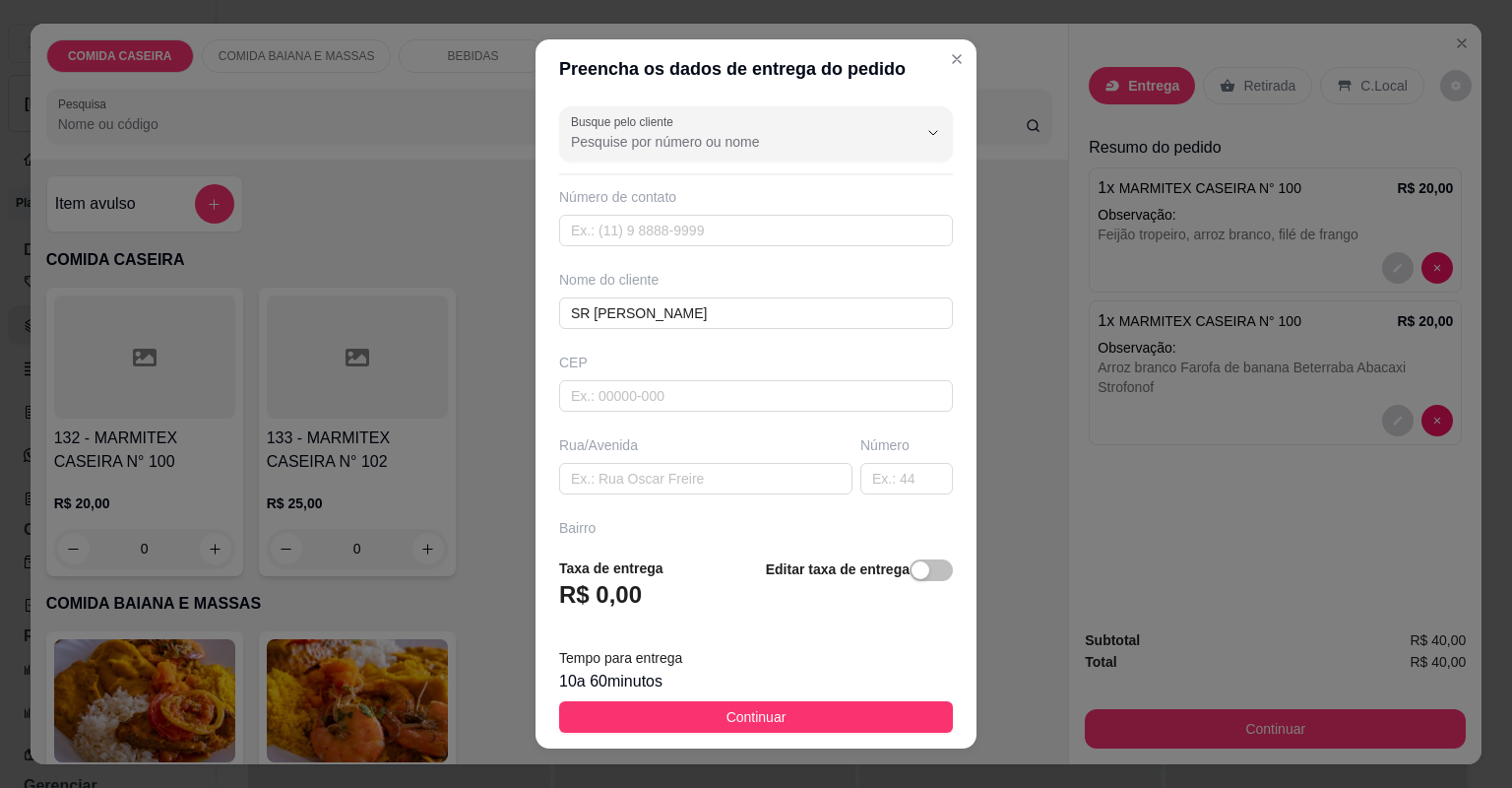 drag, startPoint x: 777, startPoint y: 720, endPoint x: 775, endPoint y: 677, distance: 43.04649 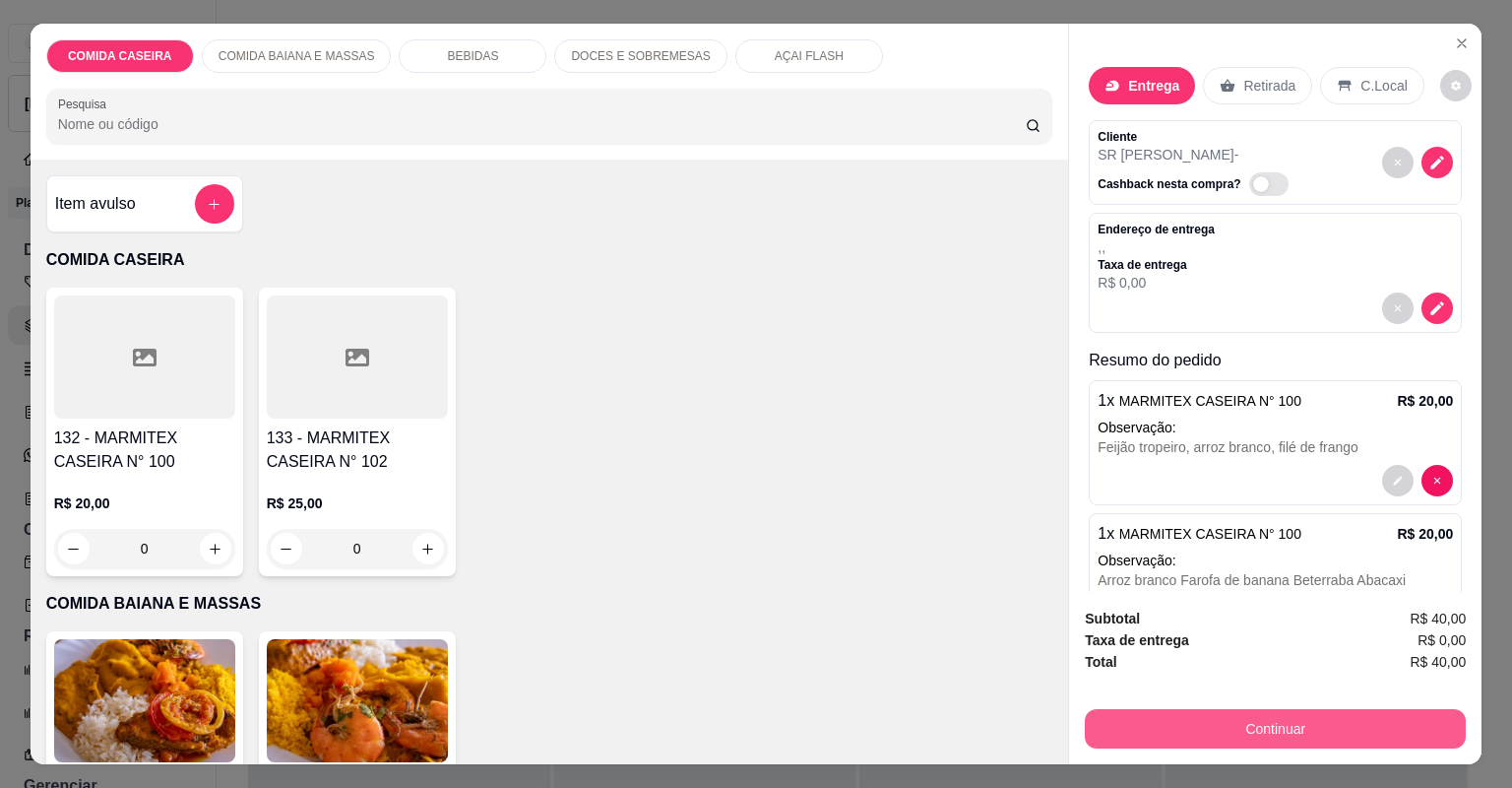 click on "Continuar" at bounding box center [1275, 729] 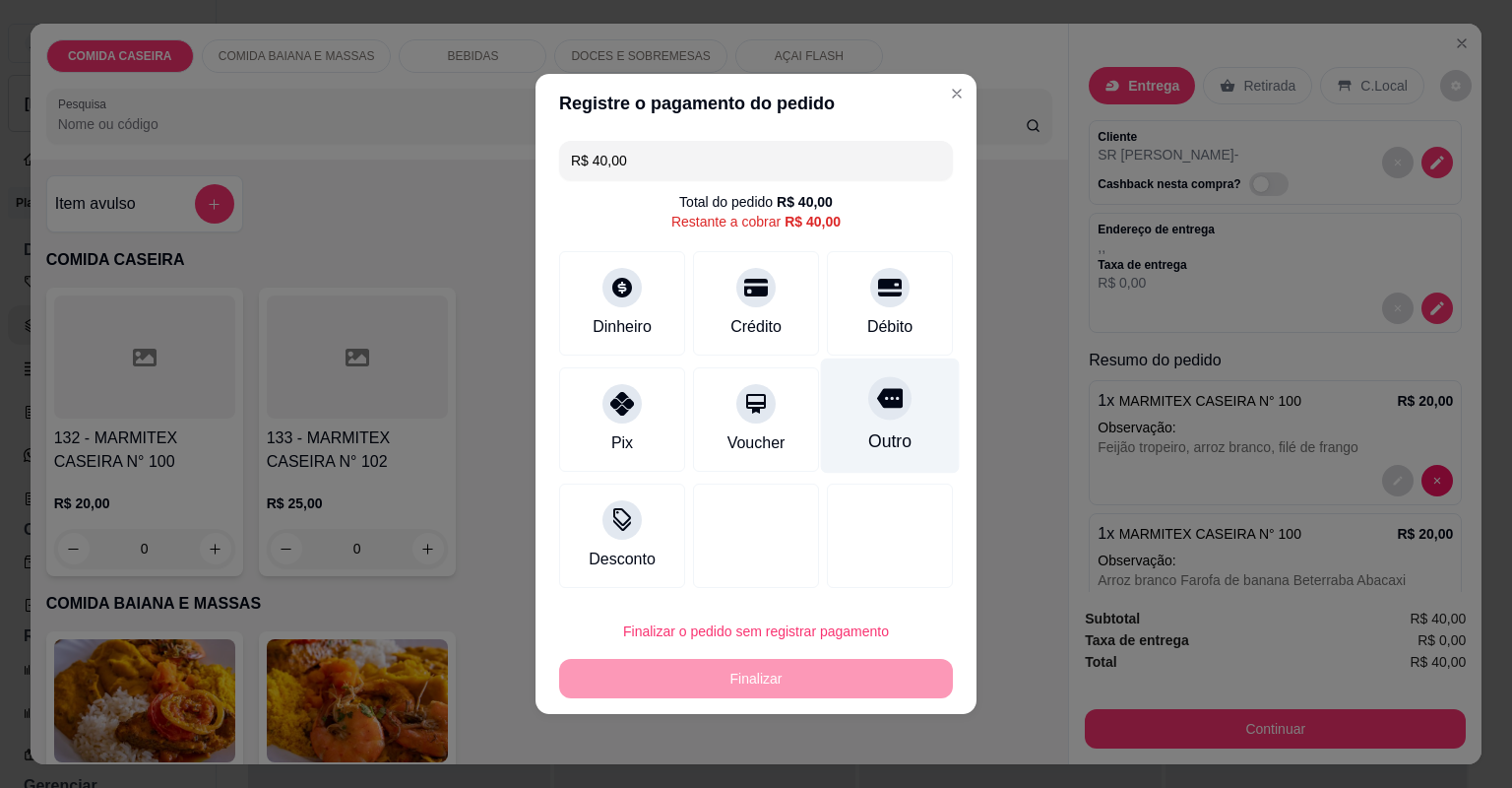 click on "Outro" at bounding box center [890, 416] 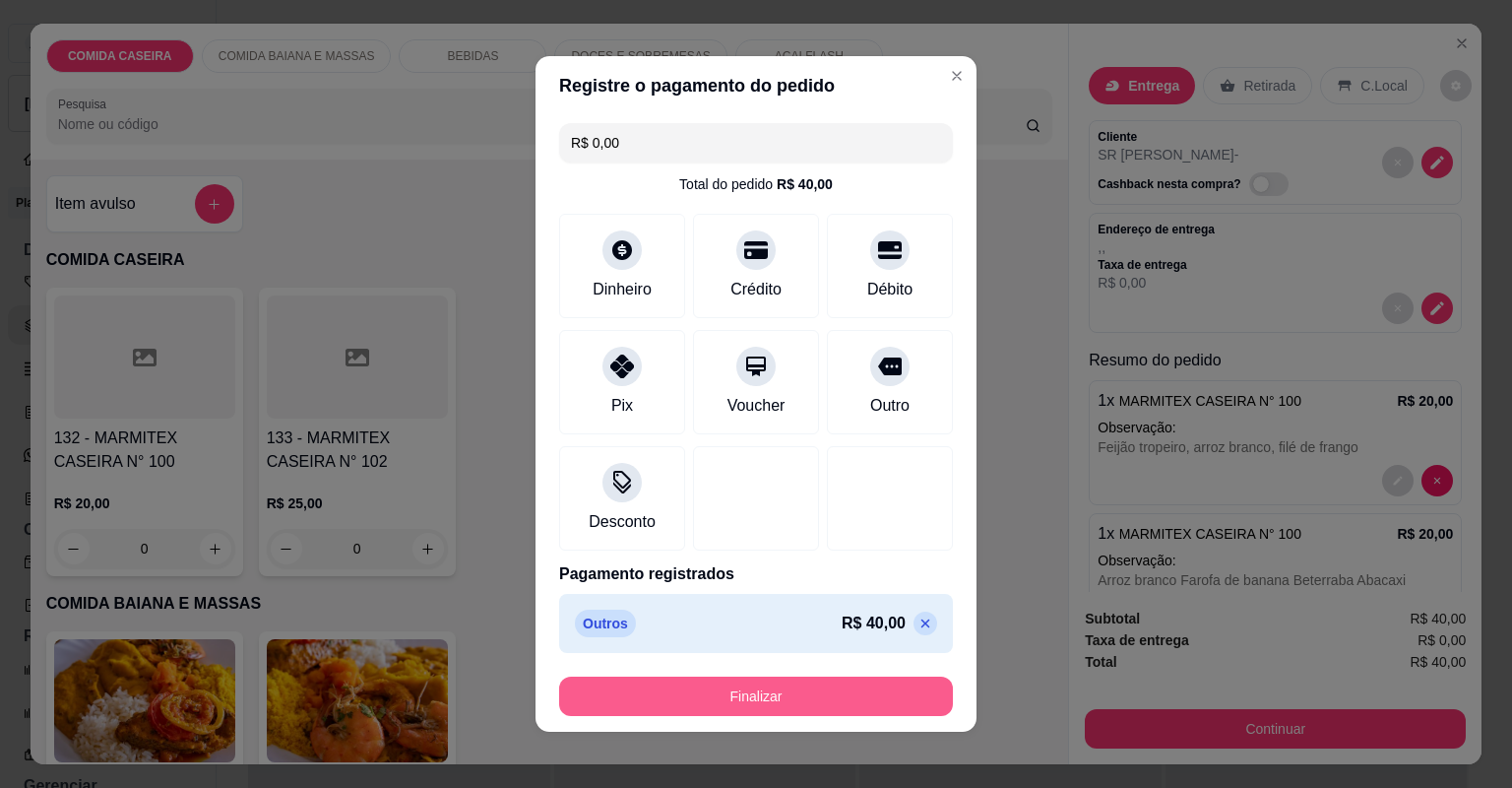 click on "Finalizar" at bounding box center [756, 696] 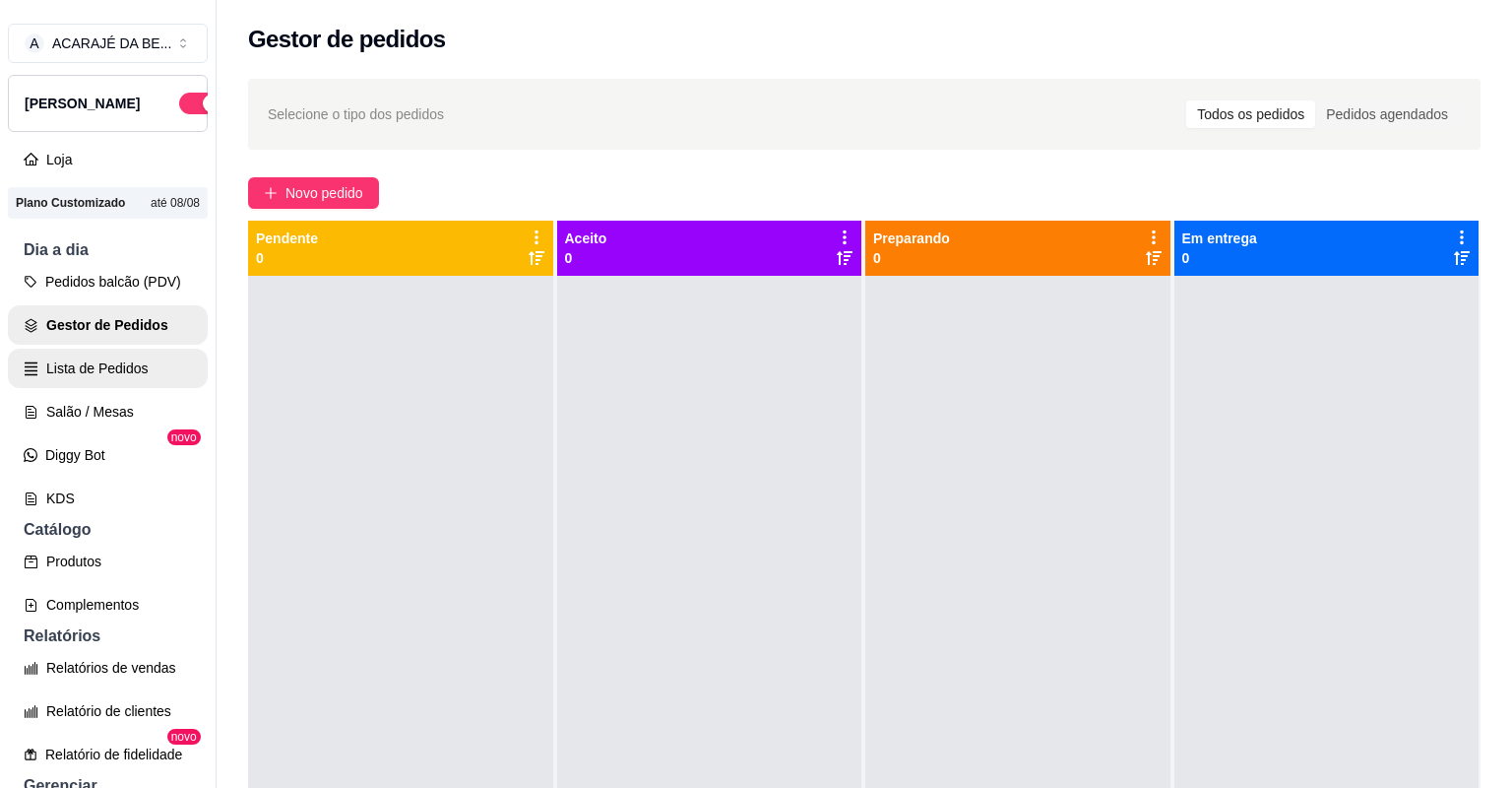 click on "Lista de Pedidos" at bounding box center (107, 368) 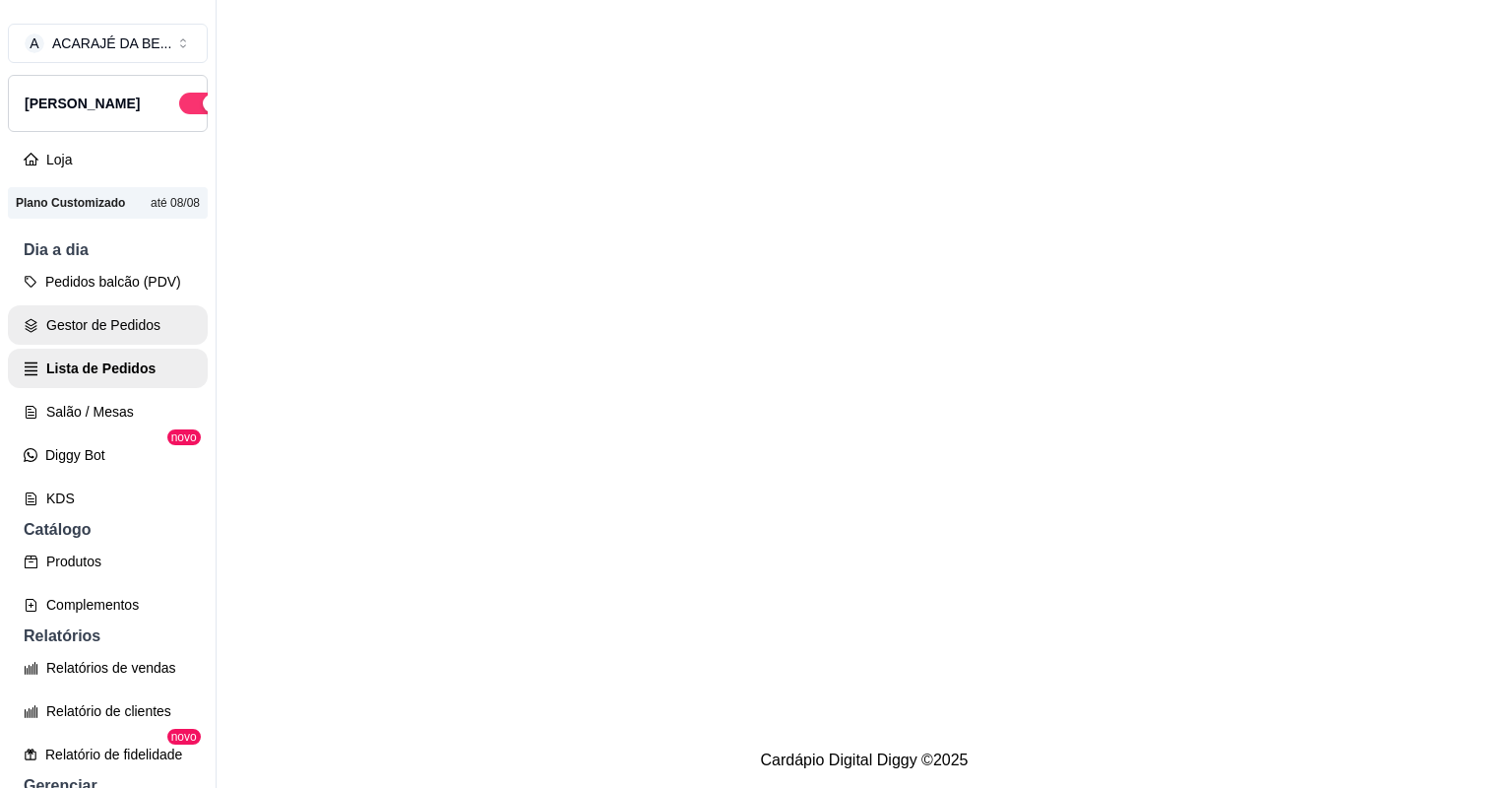 click on "Gestor de Pedidos" at bounding box center [107, 325] 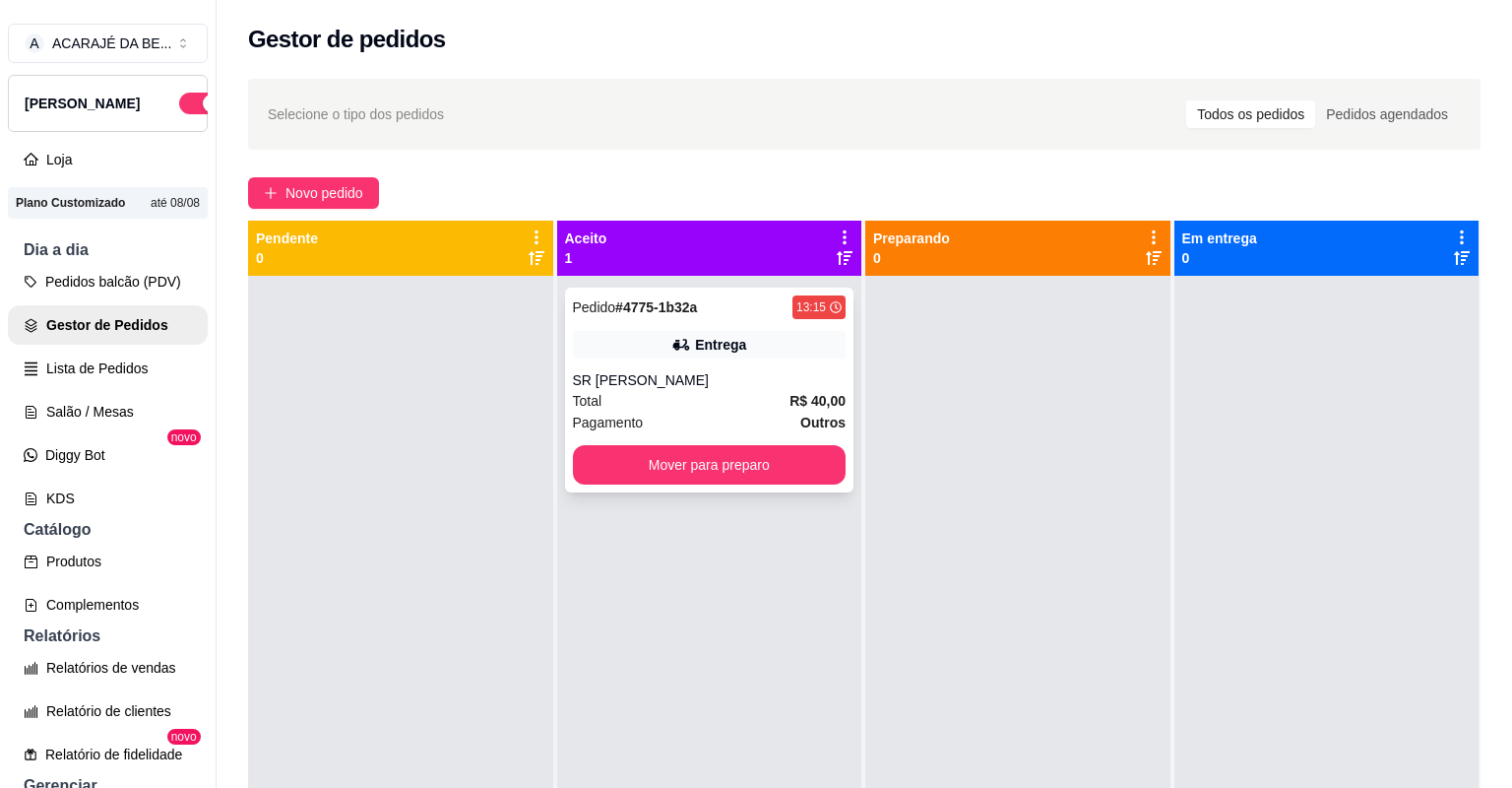 click on "SR [PERSON_NAME]" at bounding box center [710, 380] 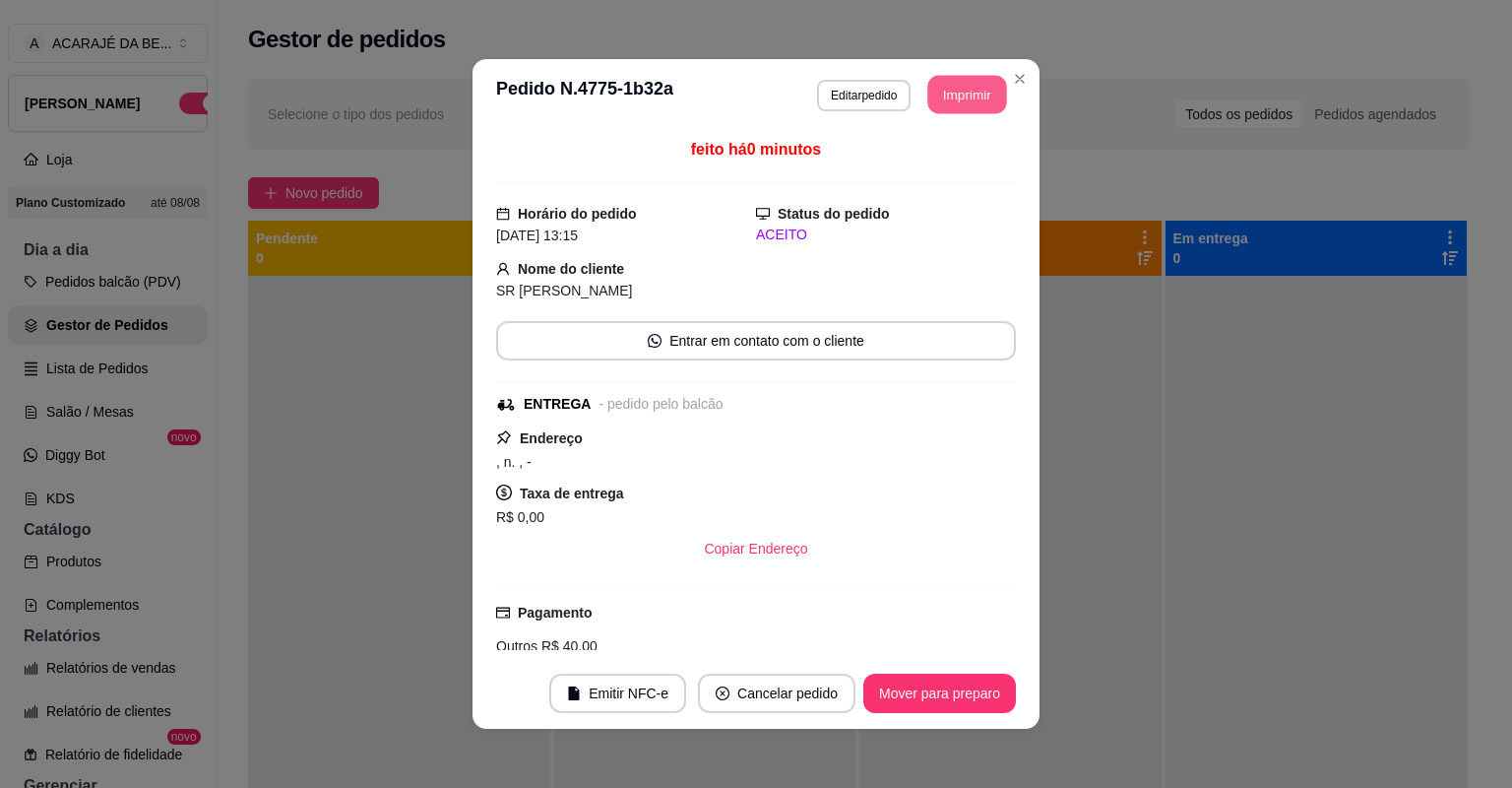 click on "Imprimir" at bounding box center (968, 95) 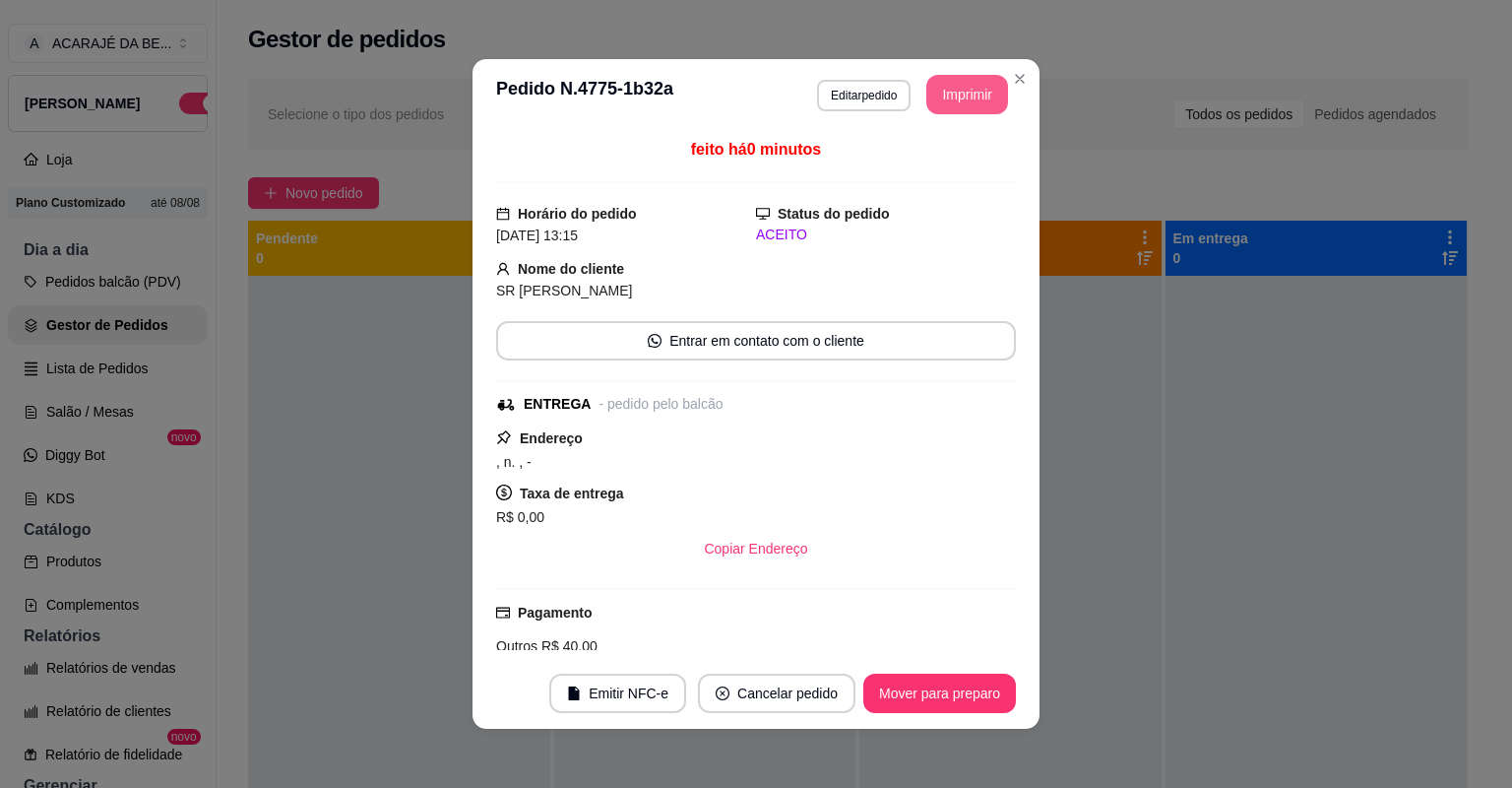 click on "Mover para preparo" at bounding box center (939, 693) 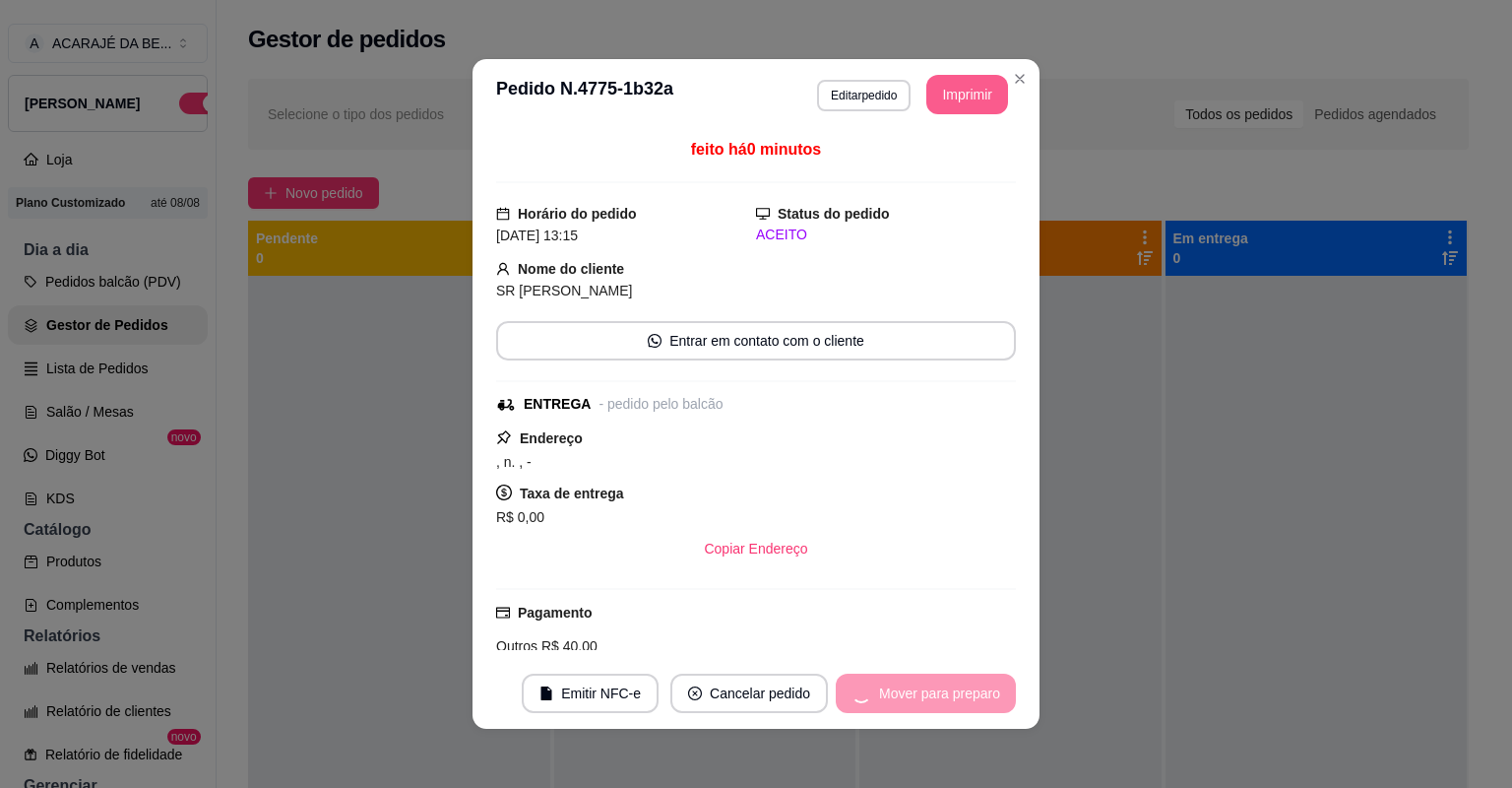 click on "Mover para preparo" at bounding box center [925, 693] 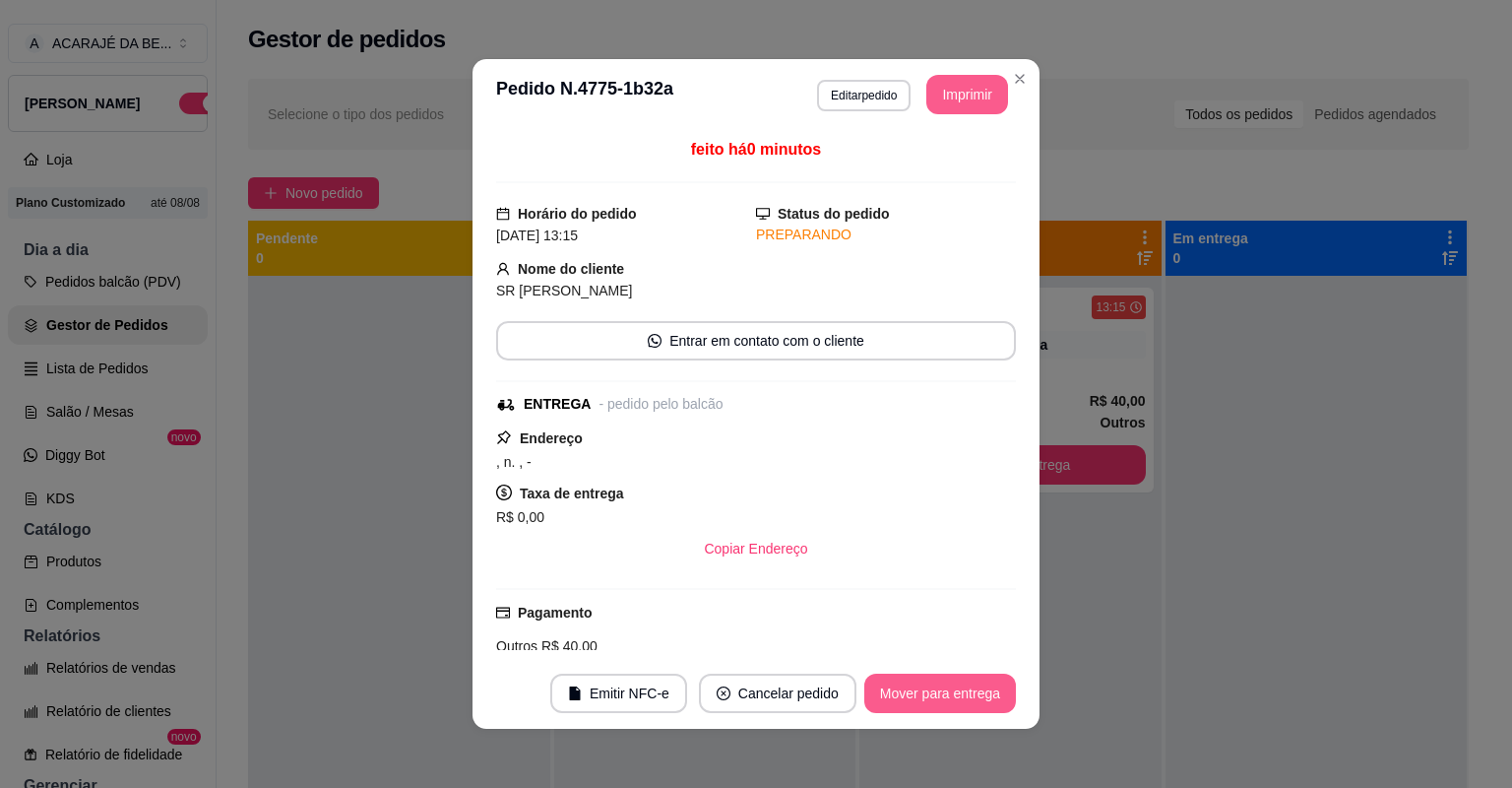 click on "Mover para entrega" at bounding box center (940, 693) 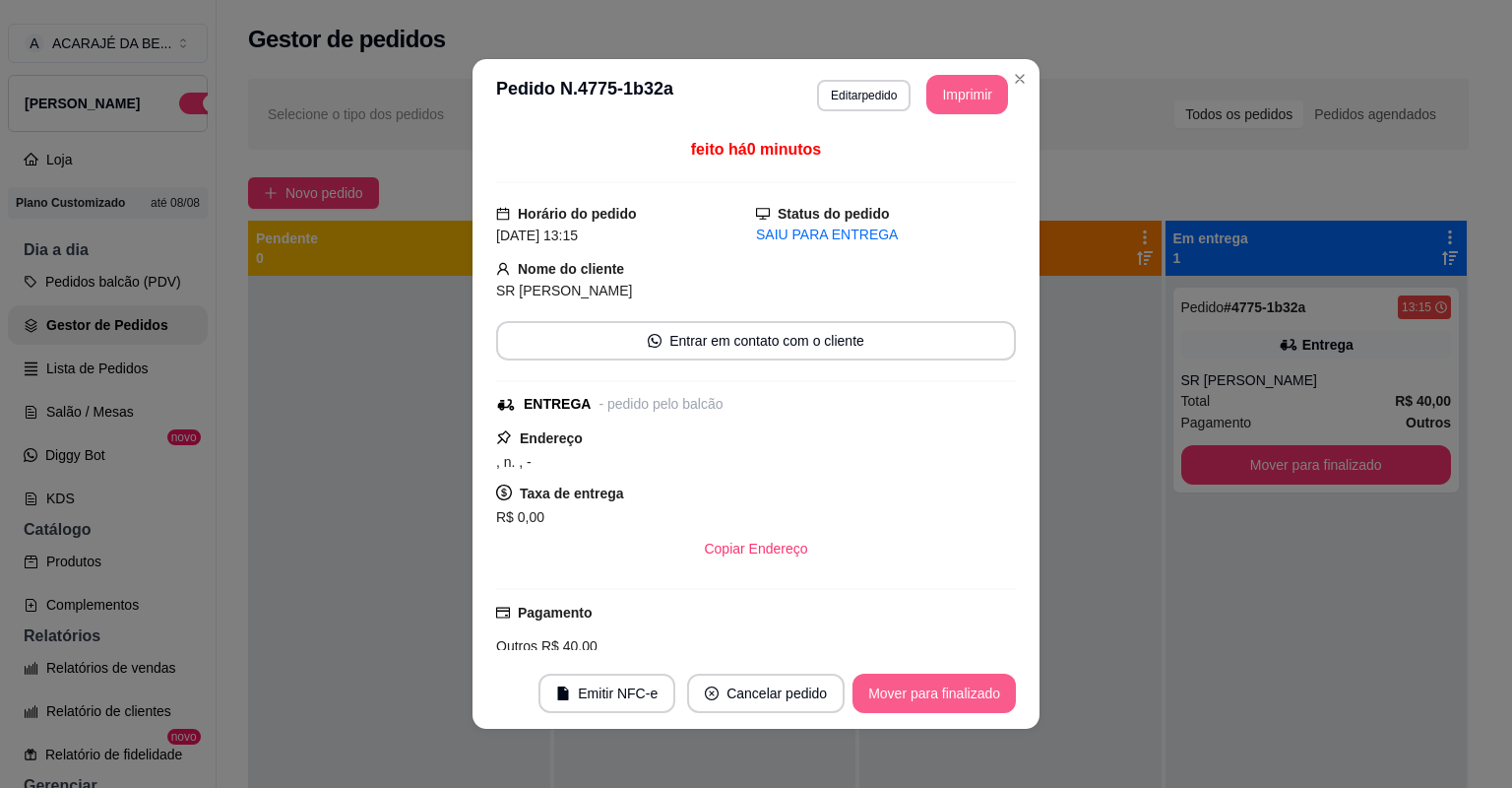click on "Mover para finalizado" at bounding box center [934, 693] 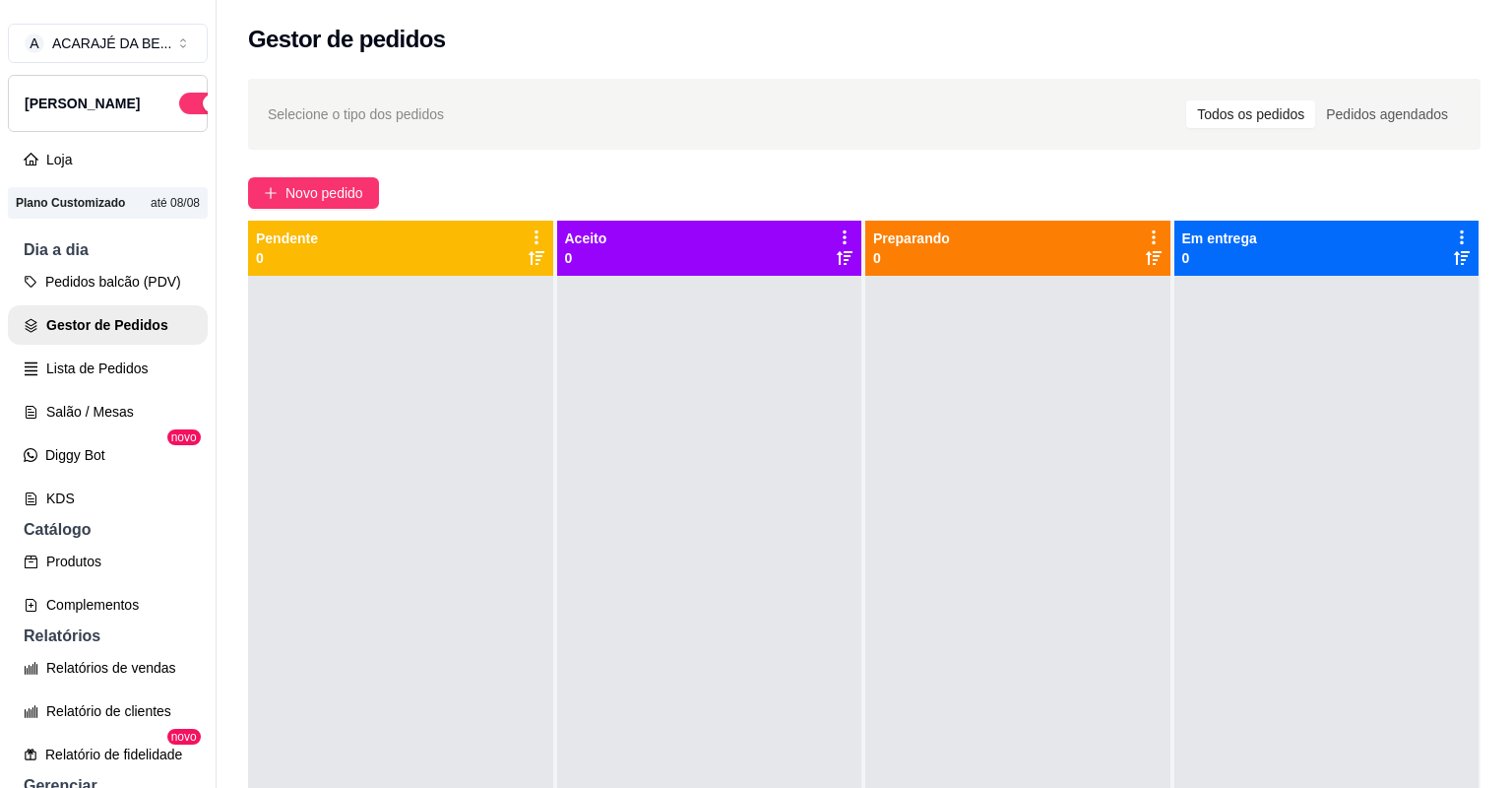 click on "Selecione o tipo dos pedidos Todos os pedidos Pedidos agendados Novo pedido Pendente 0 Aceito 0 Preparando 0 Em entrega 0" at bounding box center (864, 550) 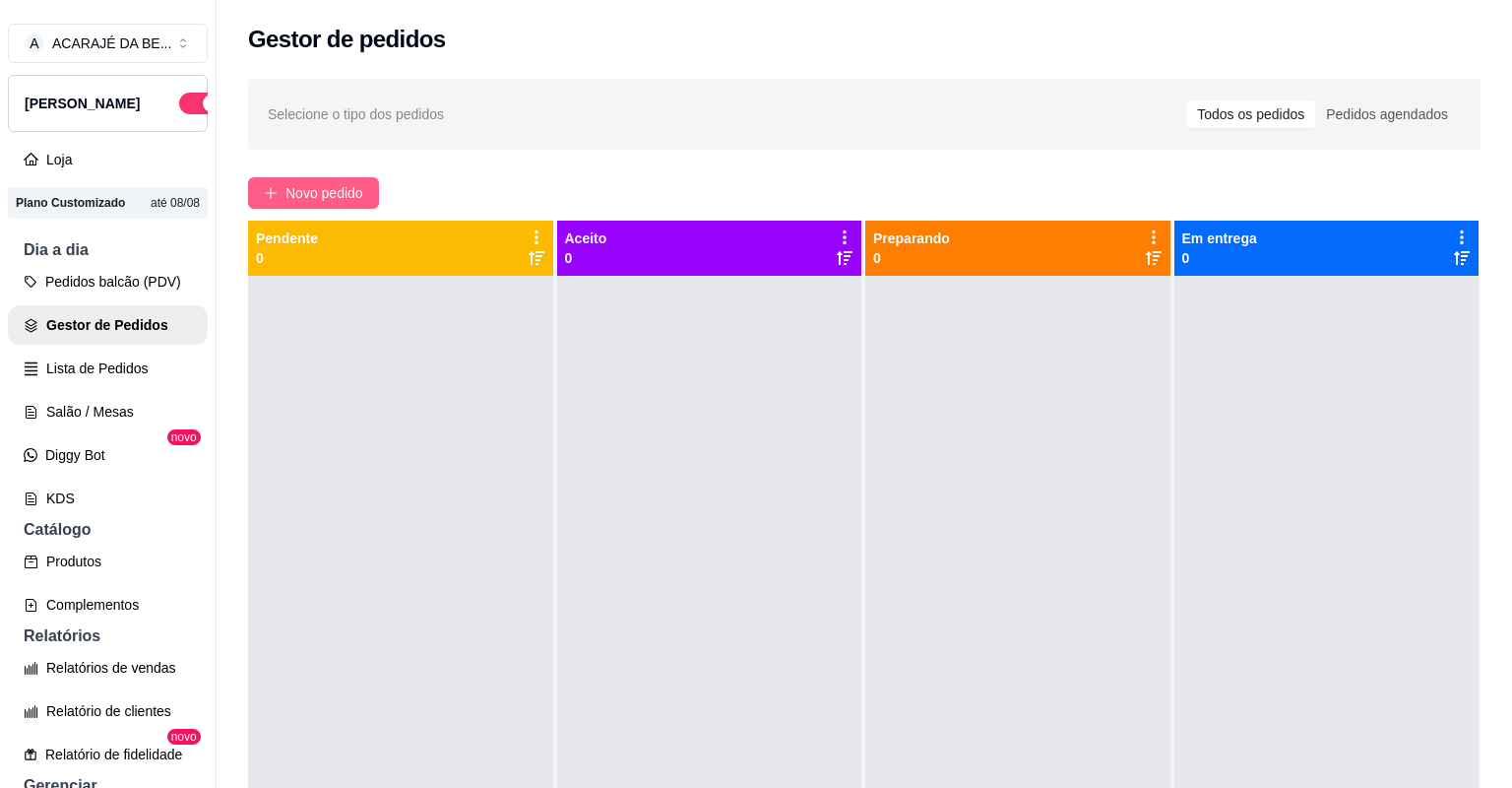 click on "Novo pedido" at bounding box center (313, 193) 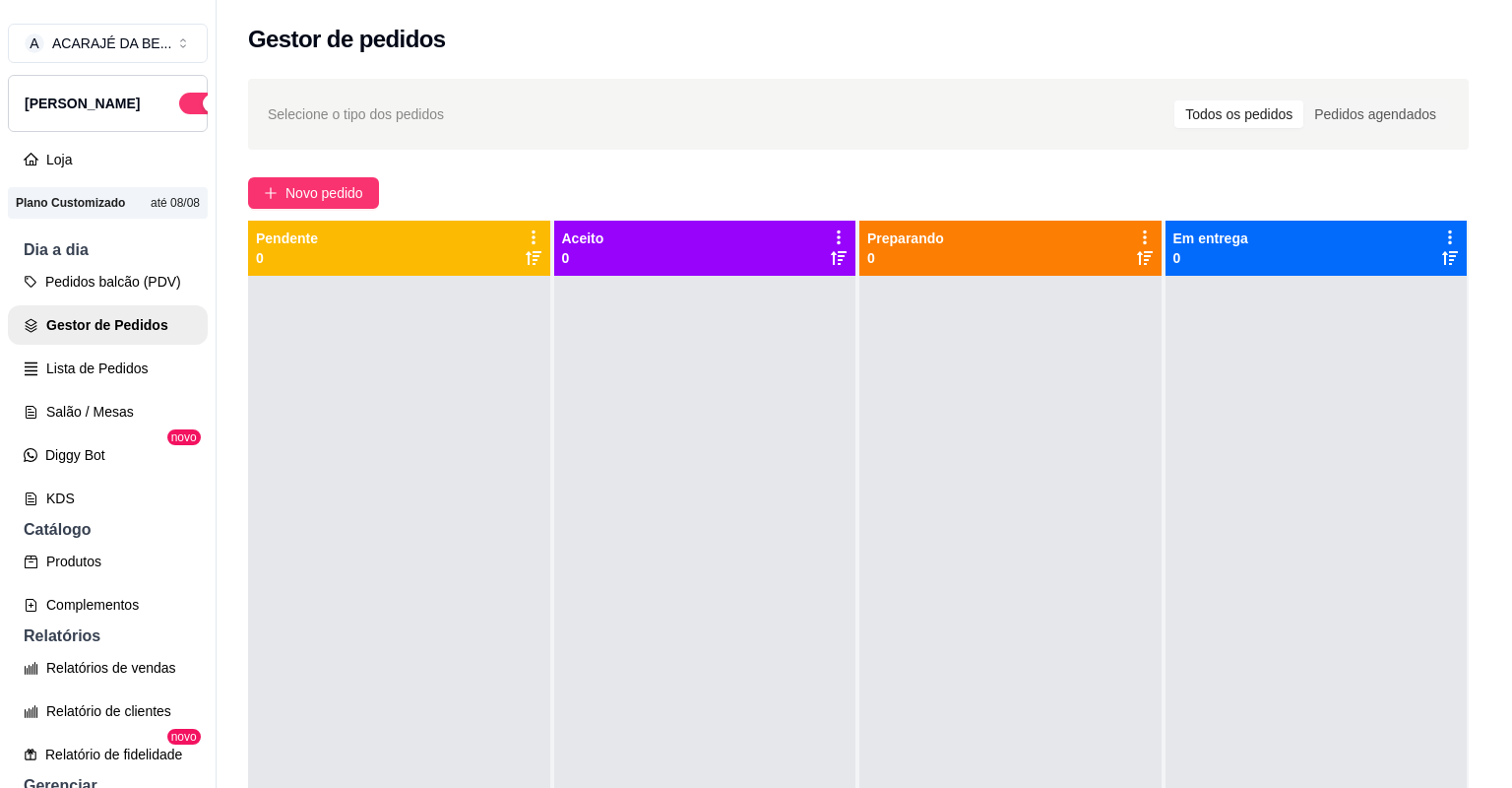 click on "Item avulso COMIDA CASEIRA  132 - MARMITEX CASEIRA N° 100    R$ 20,00 0 133 - MARMITEX CASEIRA N° 102     R$ 25,00 0 COMIDA BAIANA E MASSAS  160 - PRATO LIVRE    R$ 35,00 0 161 - PF BAIANA OU MASSAS    R$ 27,00 0 BEBIDAS  SUCO DE POLPA ( SÓ PRA LOCAL )   R$ 0,00 0 SUCO DE LARANJA/MISTO ( SÓ PRO LOCAL )   R$ 0,00 0 40 - Coca lata NORMAL   R$ 6,00 0 COCA LATA ZERO    R$ 6,00 0 55 - Fanta Laraja   R$ 6,00 0 GUARANÁ LATA    R$ 6,00 0 PEPSI LATA    R$ 6,00 0 56 - Kuat lata   R$ 5,00 0 53 - H20 limão    R$ 6,00 0 41 - SPRITE LEMON FRESH    R$ 6,00 0 42 - AGUA C/Gás   R$ 3,00 0 50 - agua sem gás   R$ 3,00 0 49 - SUCO DEL VALE 450ML LARANJA OU UVA   R$ 6,00 0 47 - COCA 600ML    R$ 7,00 0 61 - COCA 600ML ZERO    R$ 7,00 0 44 - RETORNAVÉL 1L   R$ 8,00 0 43 - COCA 1Litro Normal    R$ 10,00 0 FANTA LARANJA DE 1L   R$ 10,00 0 62 - COCA 1L ZERO    R$ 10,00 0 59 - PEPSI 1 L   R$ 10,00 0 58 - GUARANÁ 1L   R$ 10,00 0 45 - REFRI 1,5L   R$ 12,00 0 46 - REFRI 2L COCA    R$ 15,00 0   R$ 3,00" at bounding box center [548, 461] 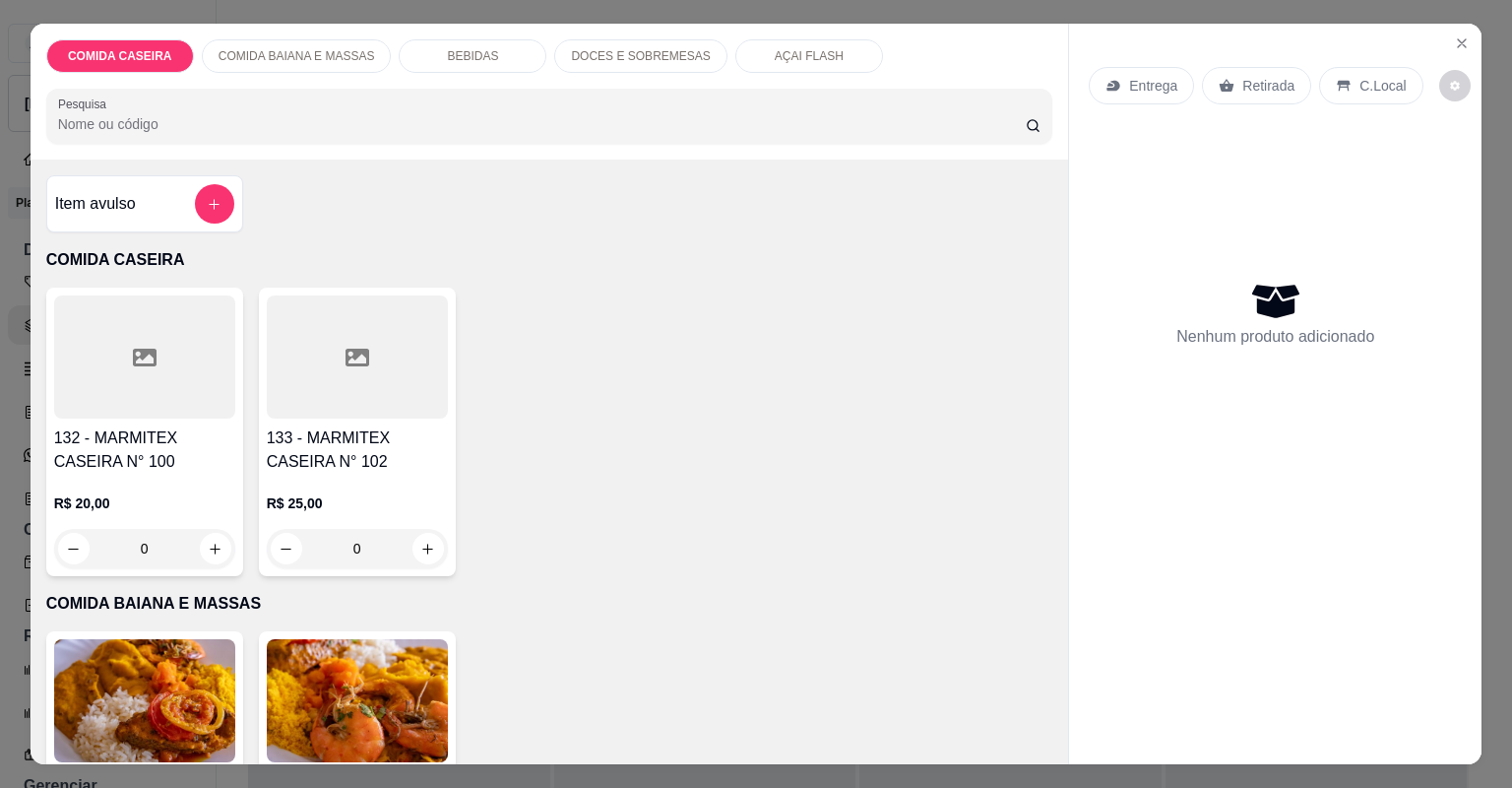 click at bounding box center (357, 357) 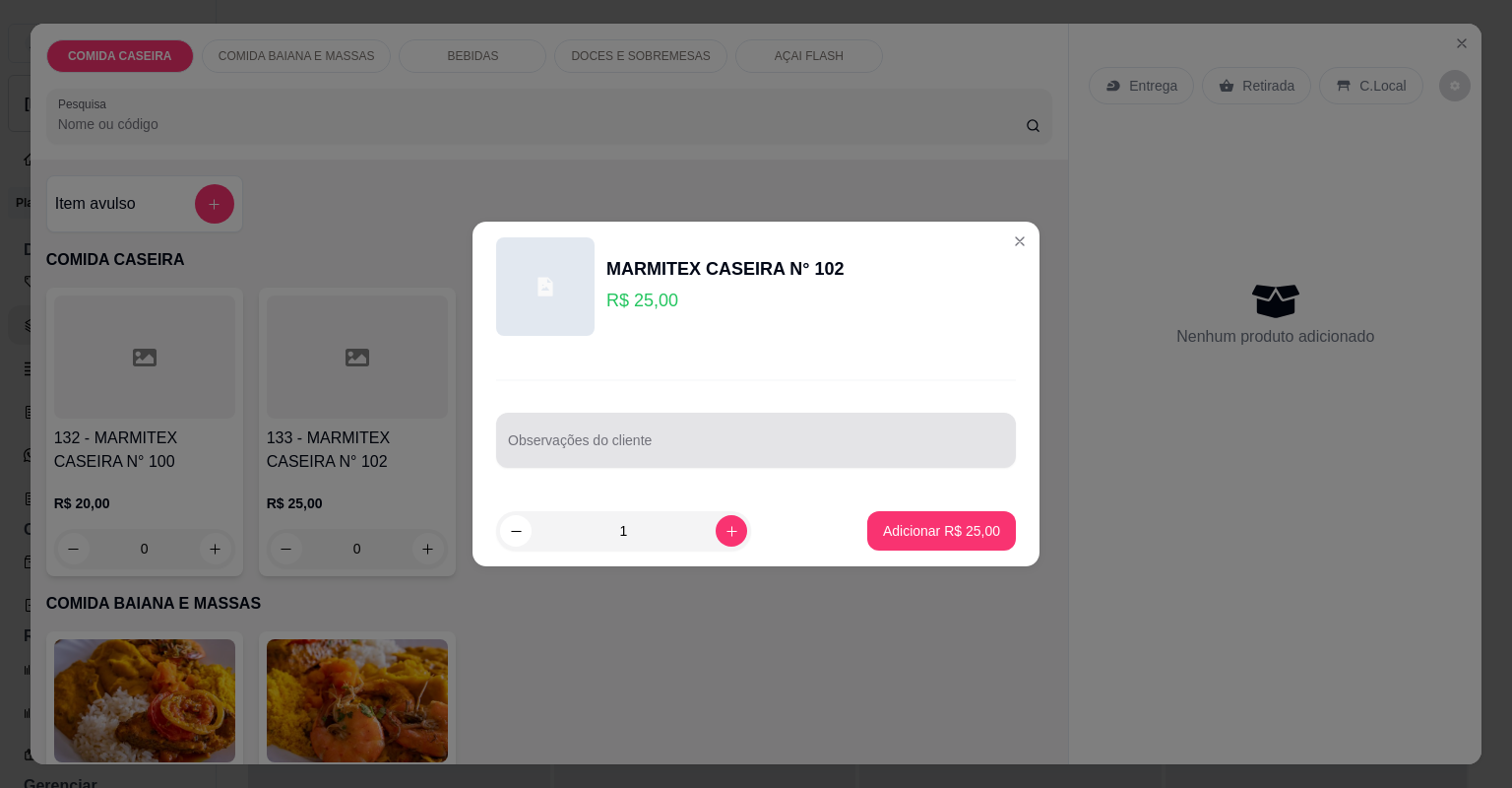 click at bounding box center [756, 440] 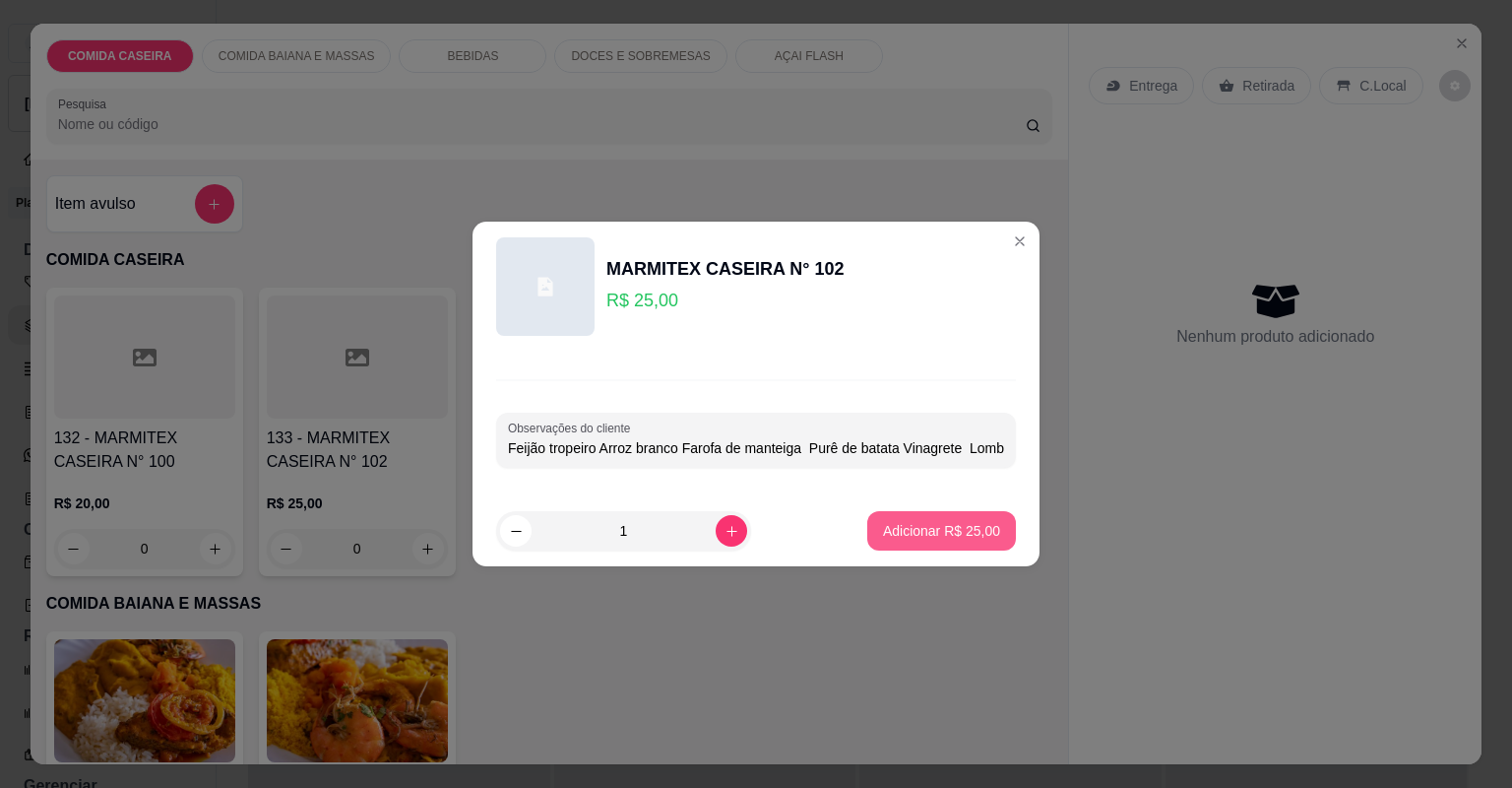 click on "Adicionar   R$ 25,00" at bounding box center [941, 531] 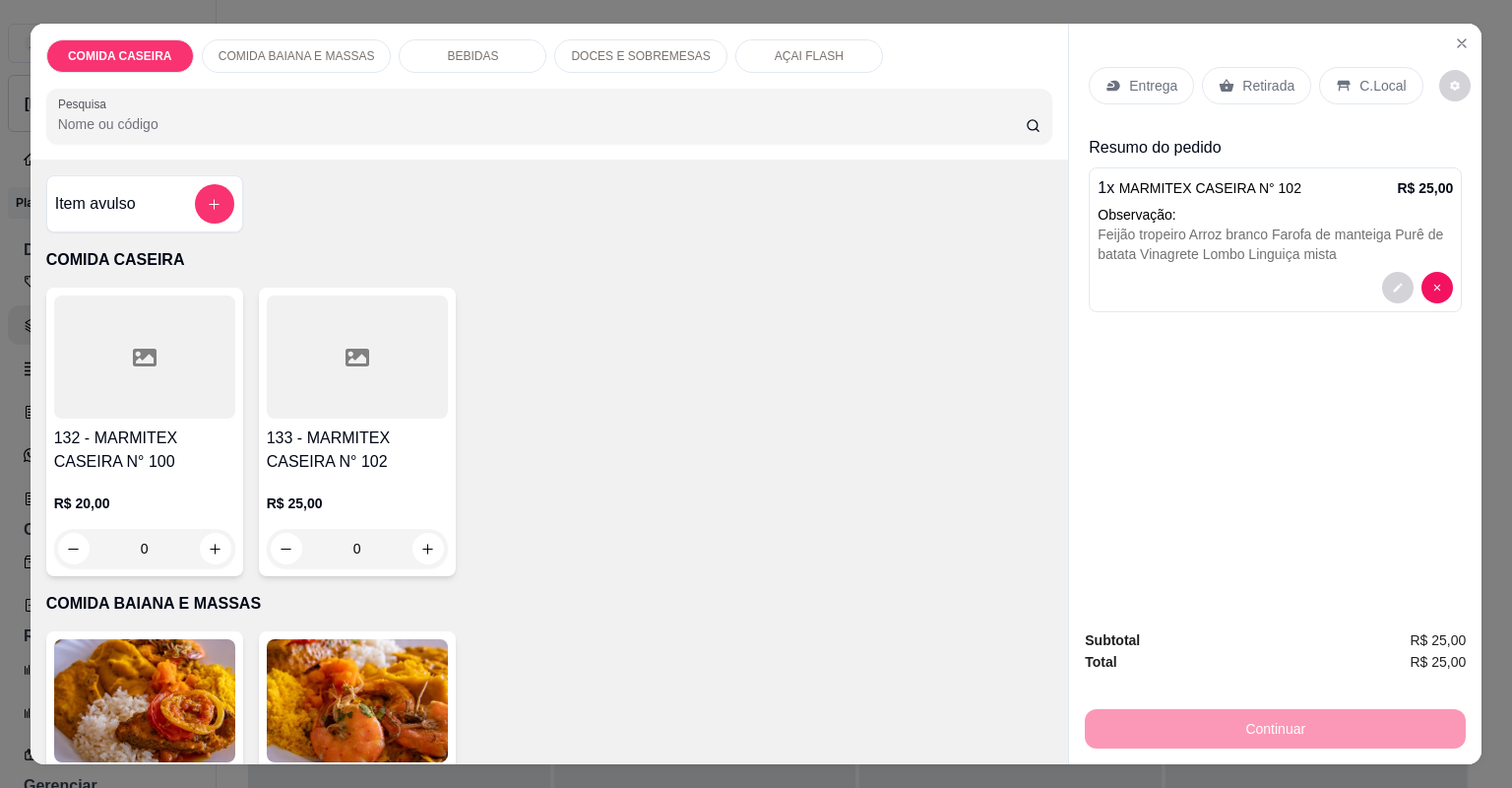 click on "Entrega" at bounding box center [1141, 86] 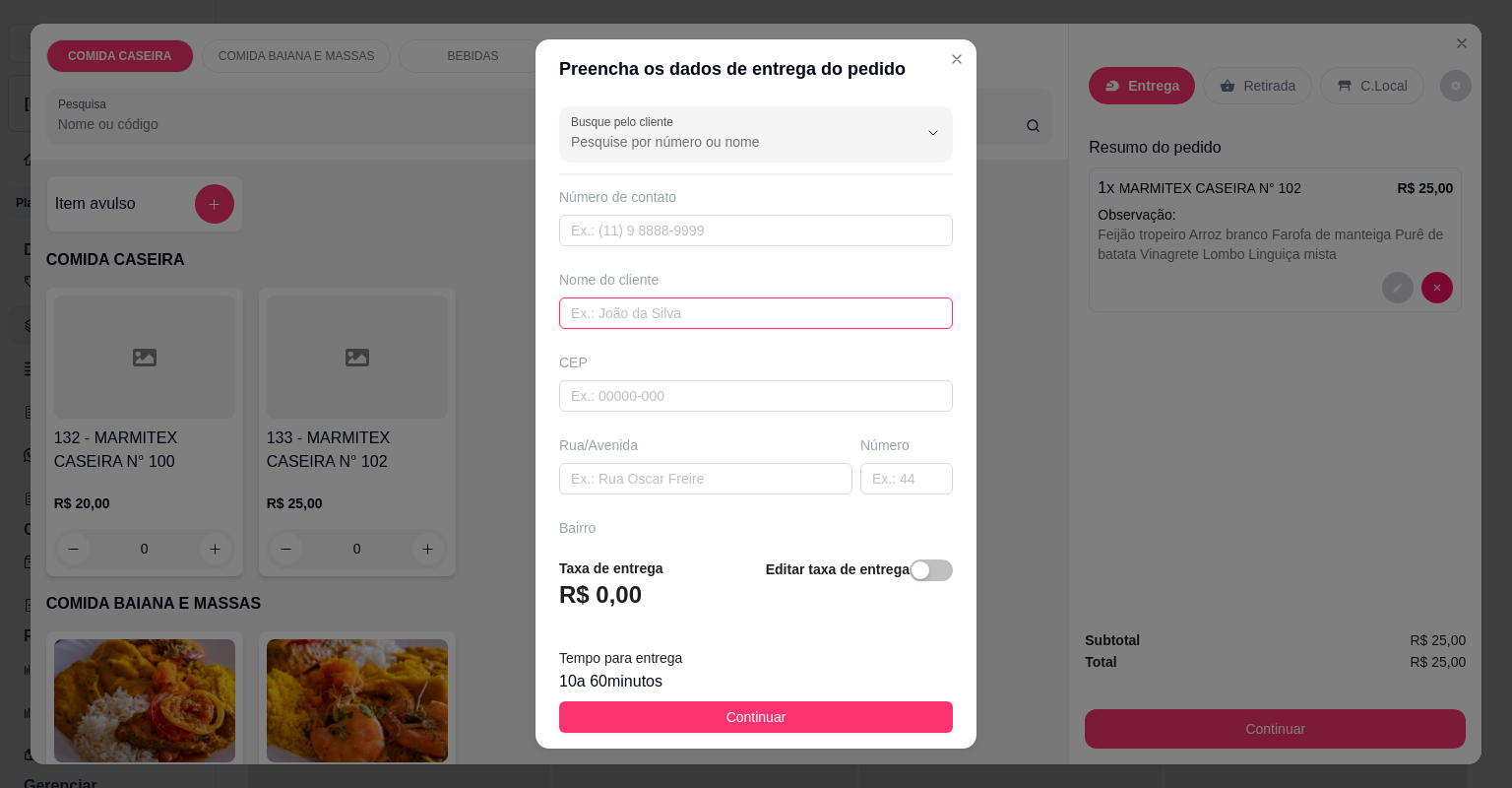 click at bounding box center (756, 313) 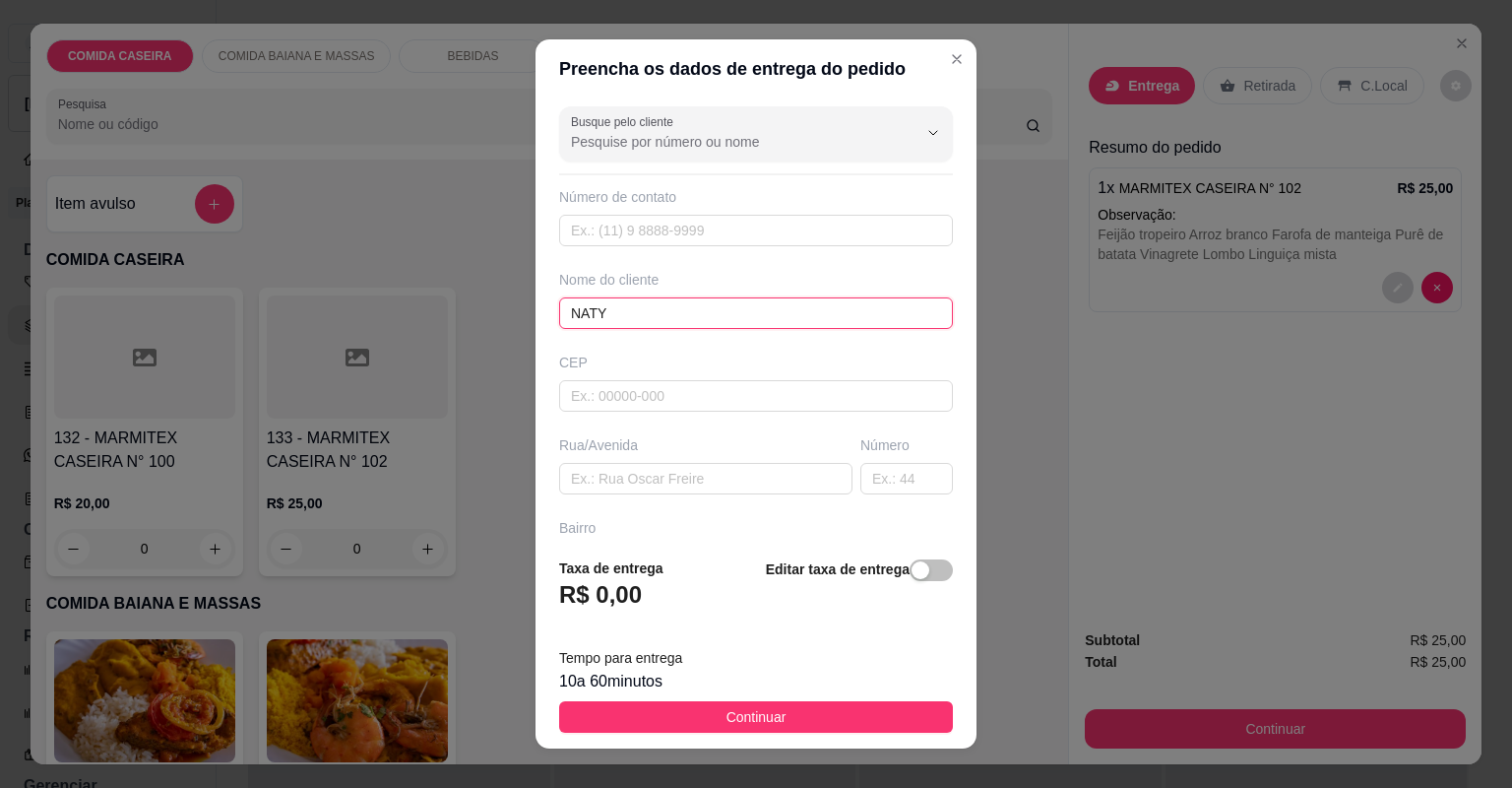 type on "NATY" 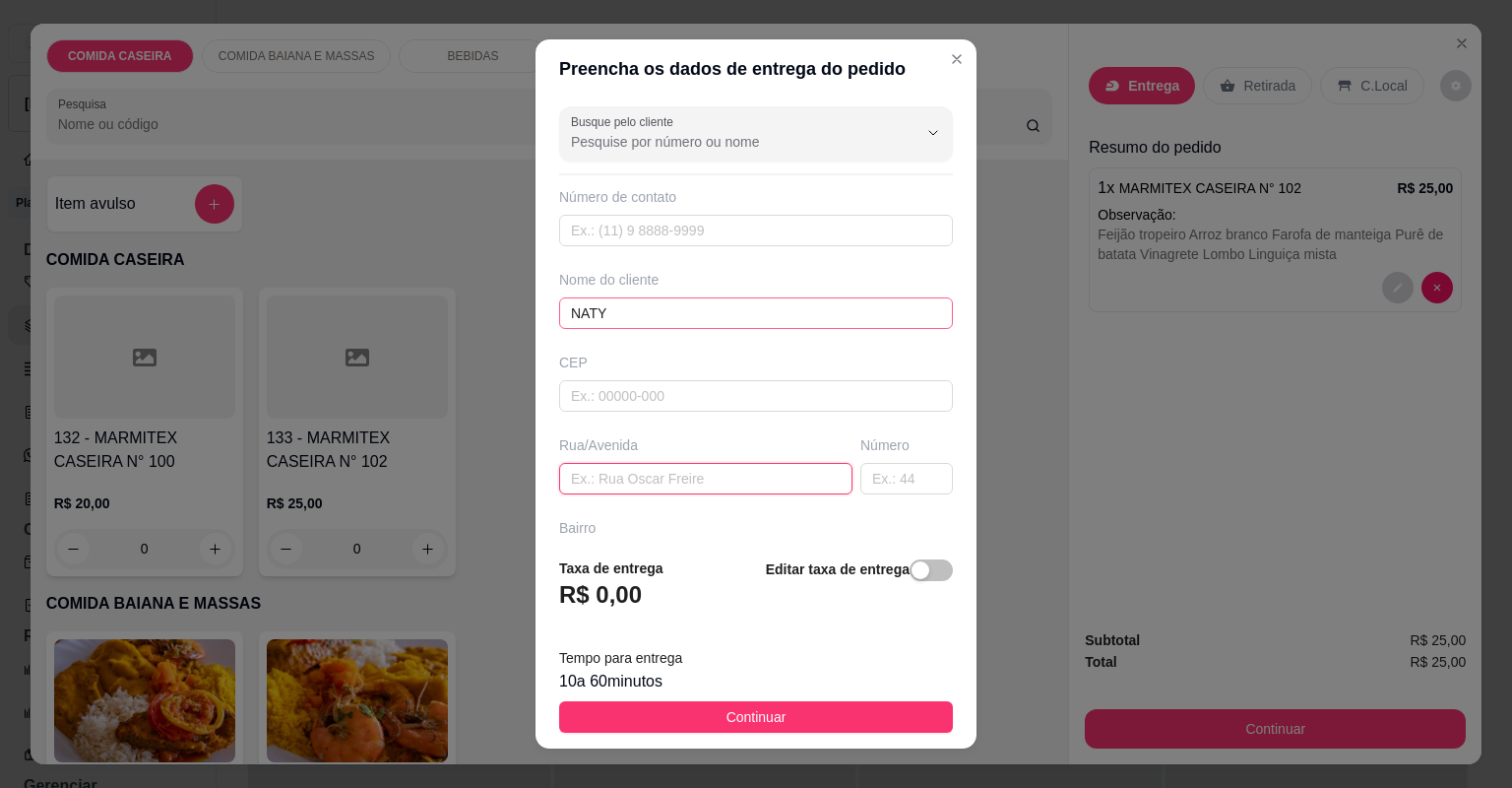paste on "[STREET_ADDRESS] [GEOGRAPHIC_DATA]  Prox:a escola [PERSON_NAME]" 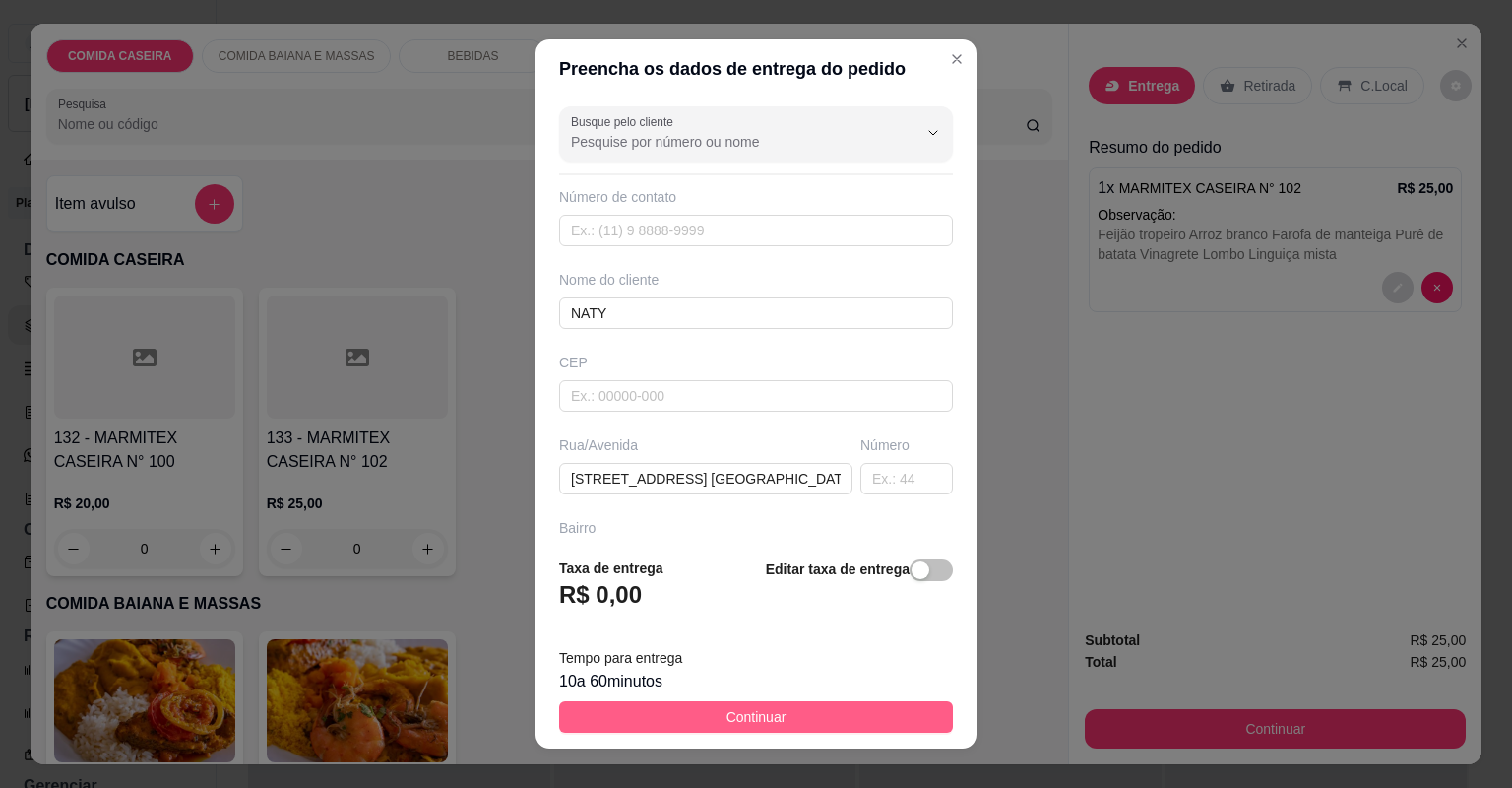 click on "Continuar" at bounding box center (756, 717) 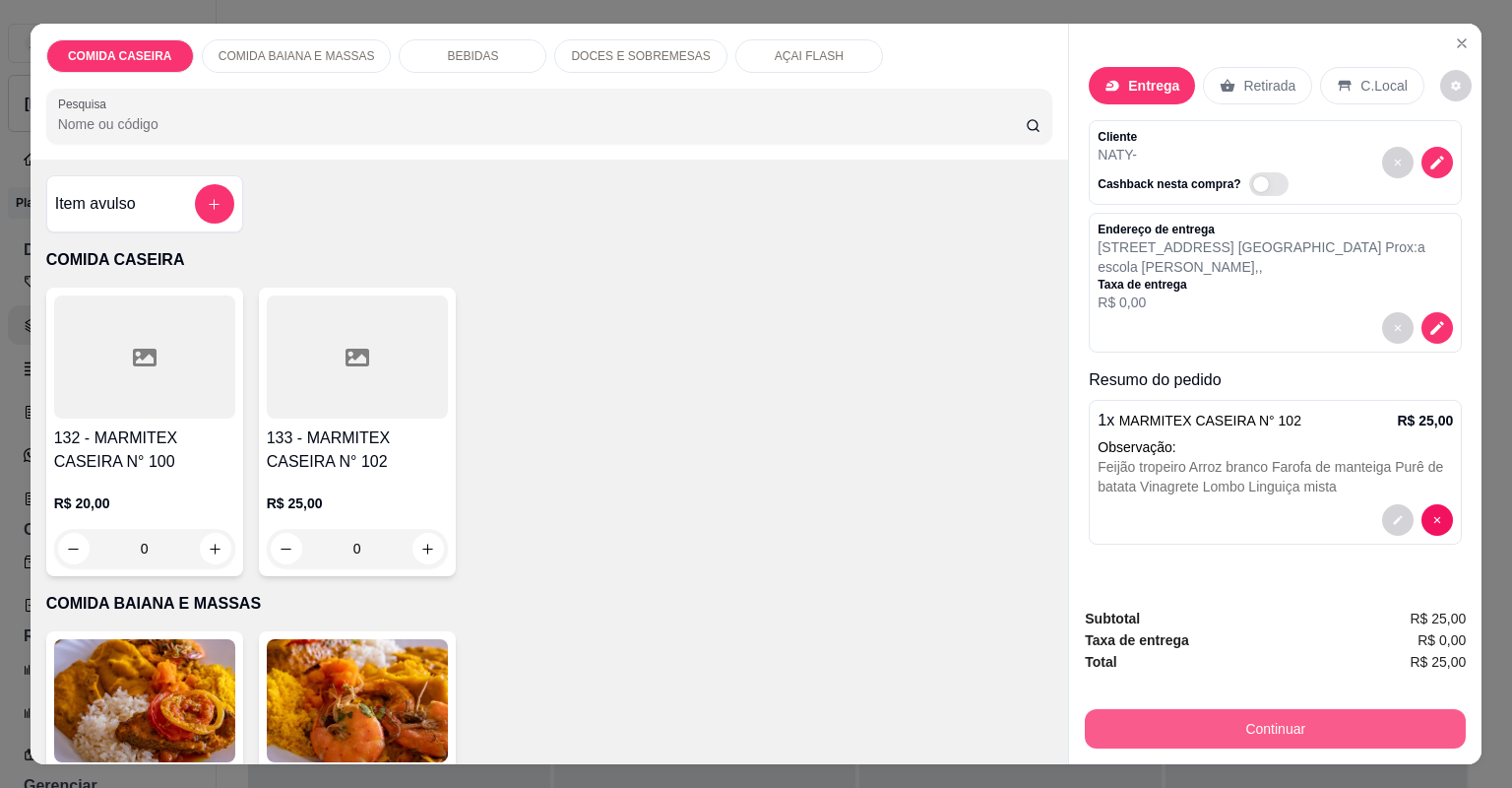 click on "Continuar" at bounding box center (1275, 729) 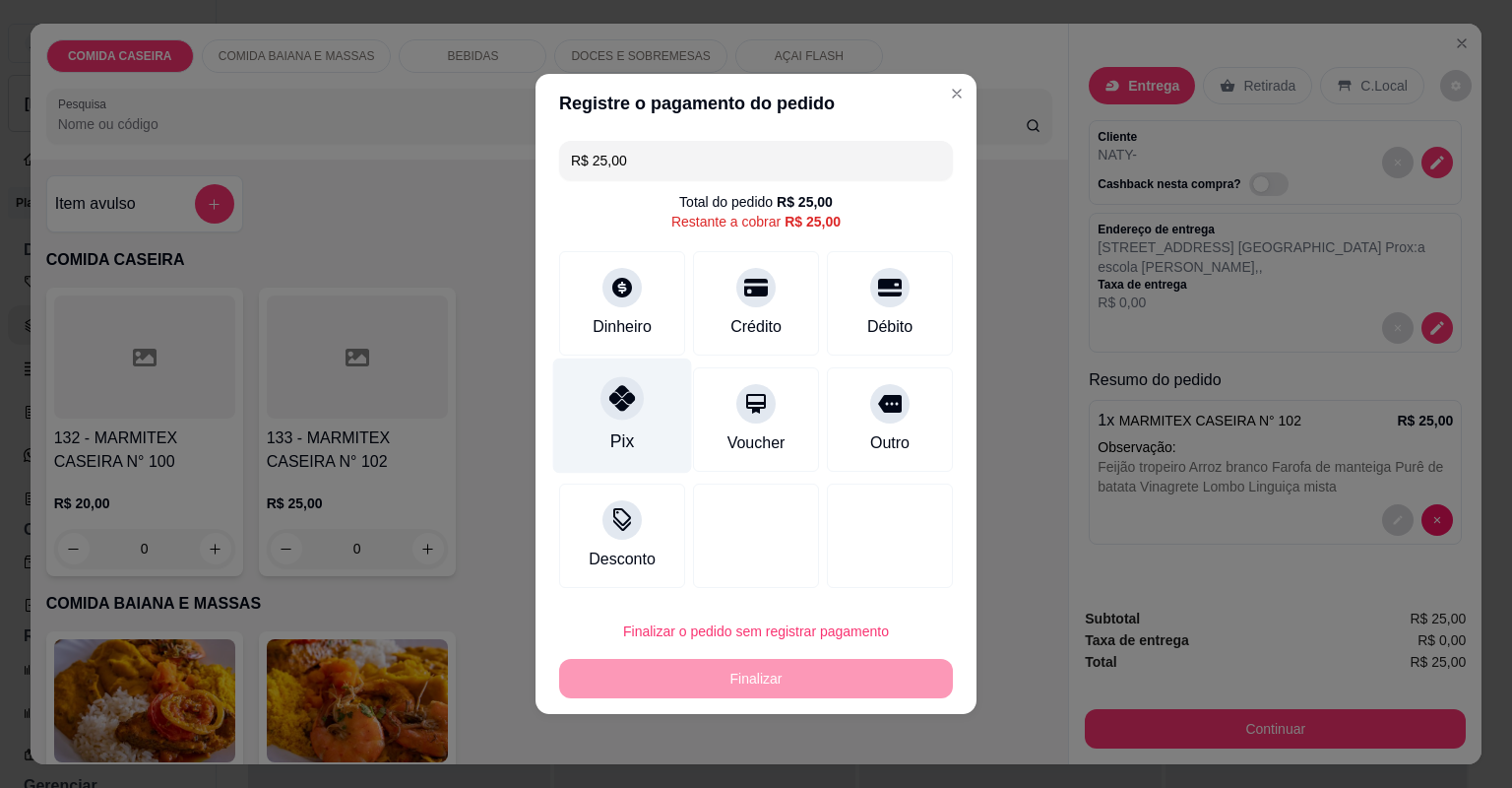 click on "Pix" at bounding box center (622, 416) 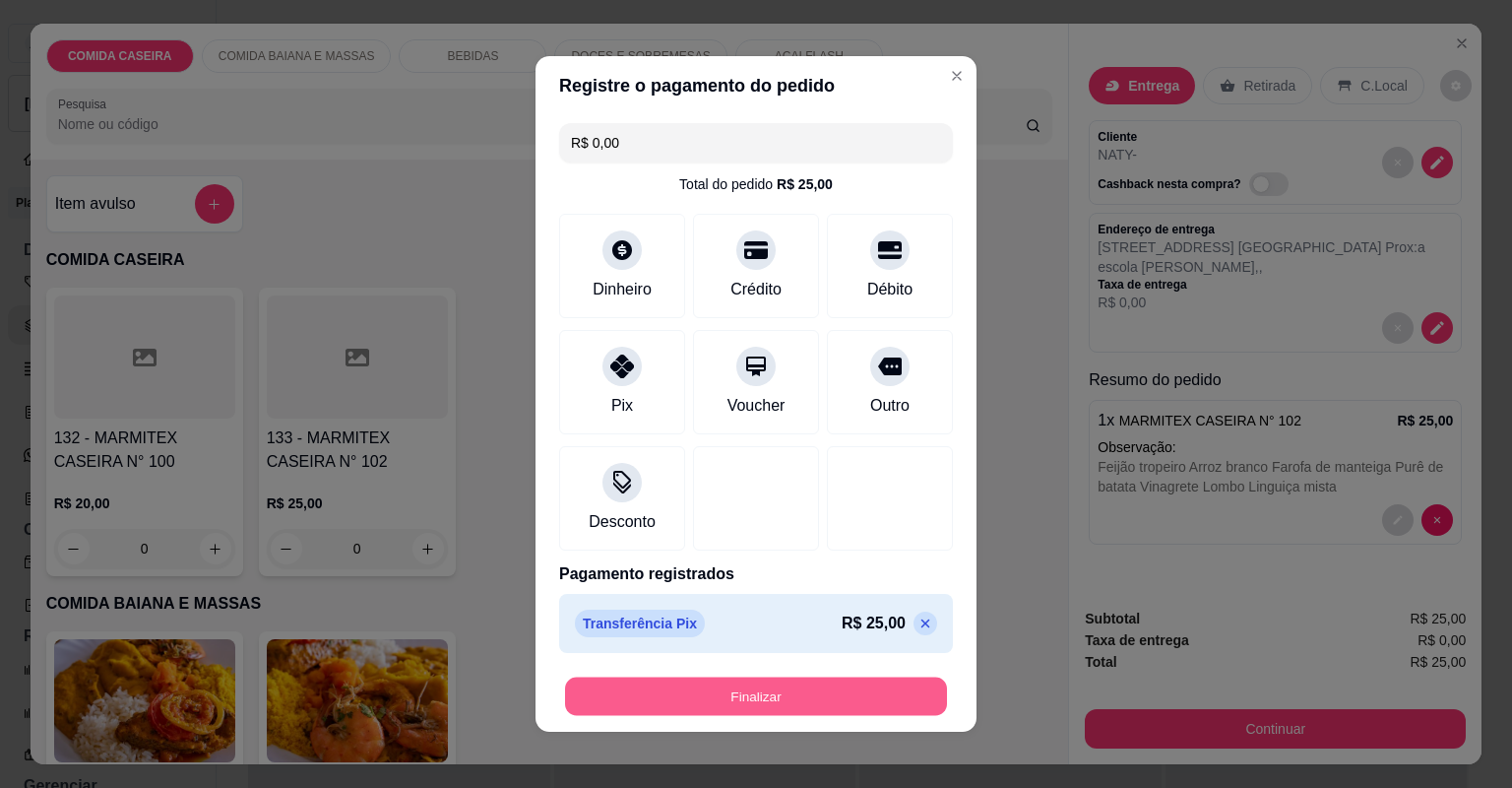 click on "Finalizar" at bounding box center (756, 696) 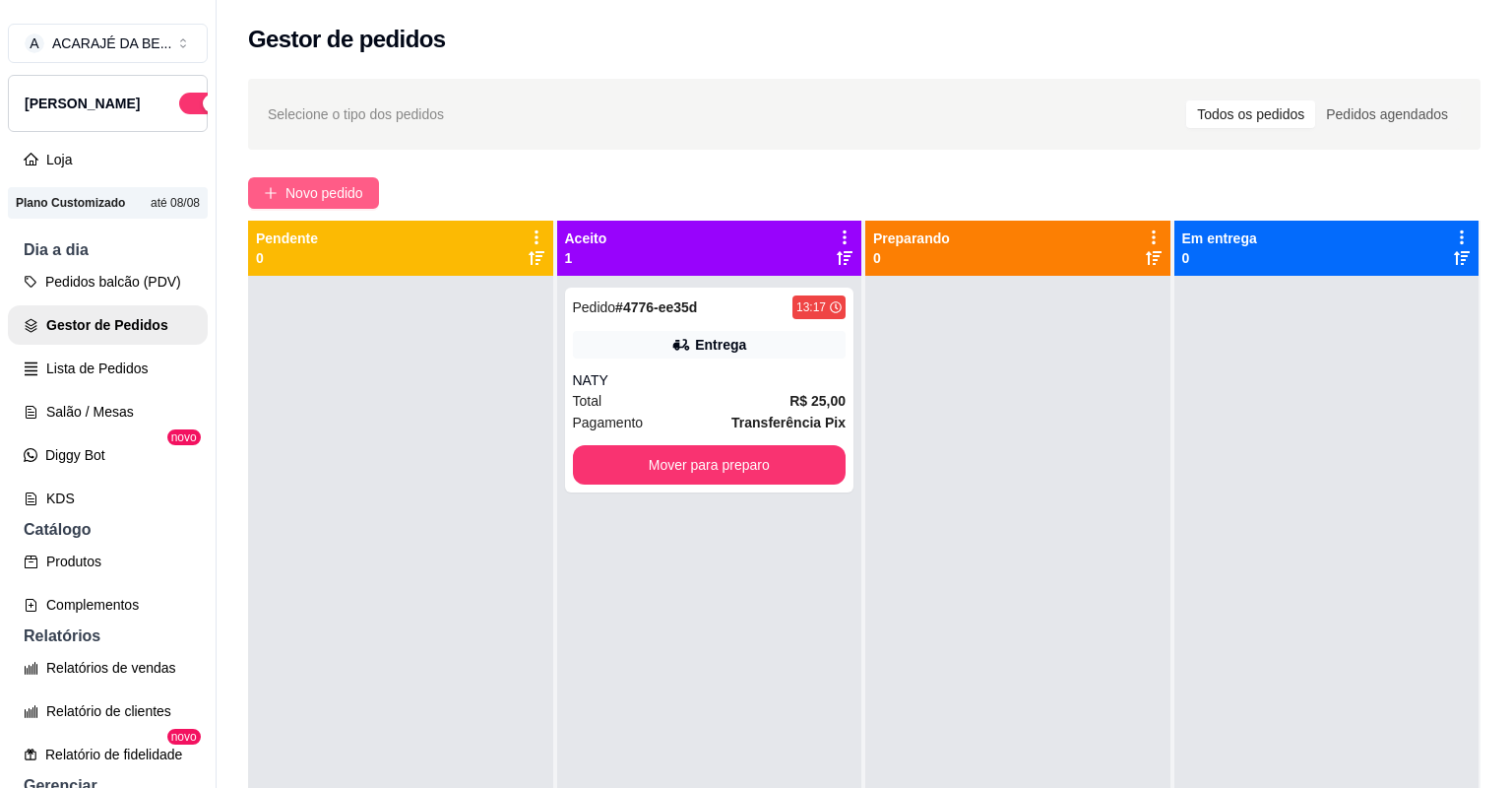 click on "Novo pedido" at bounding box center [324, 193] 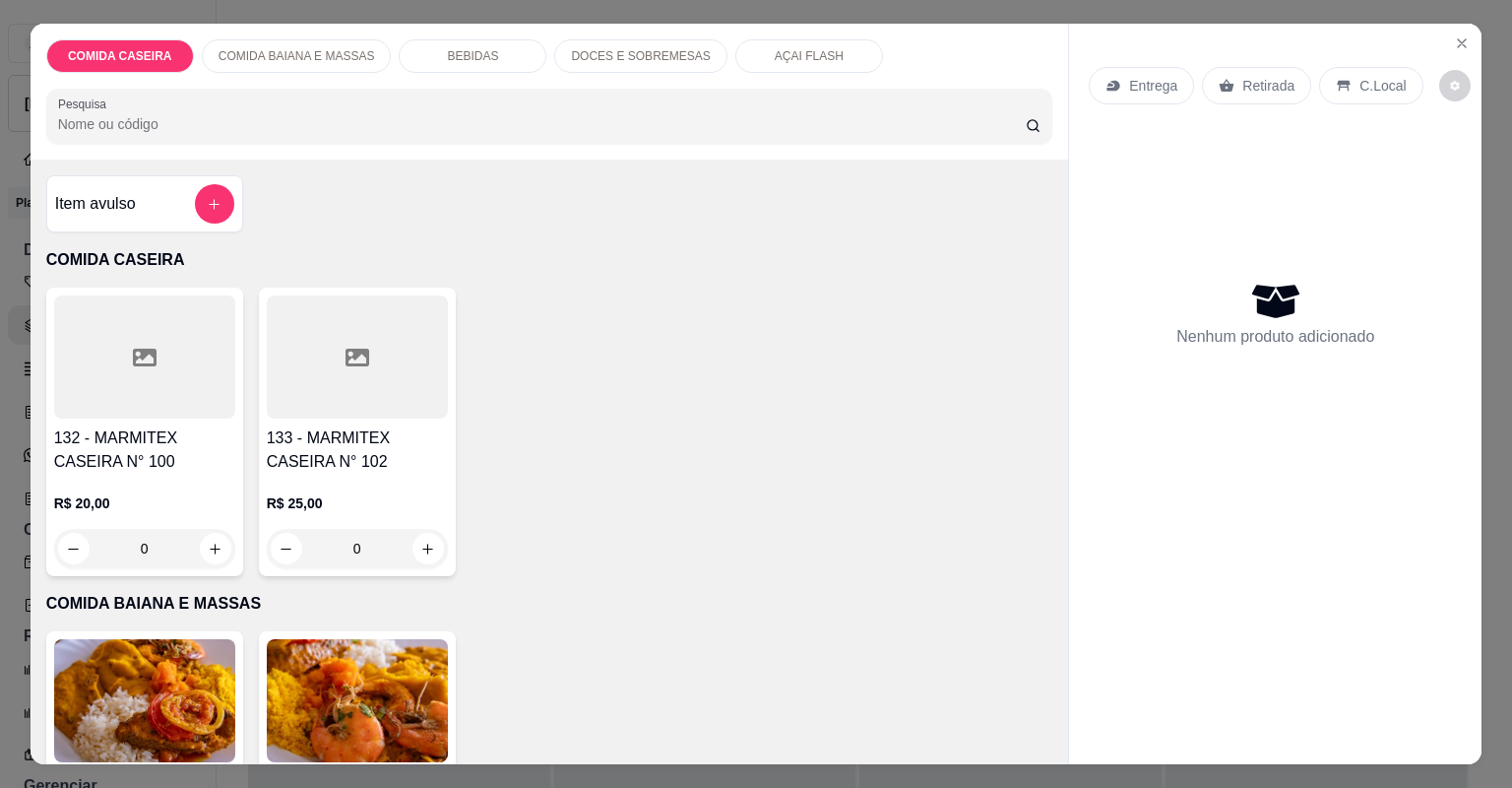click at bounding box center (357, 357) 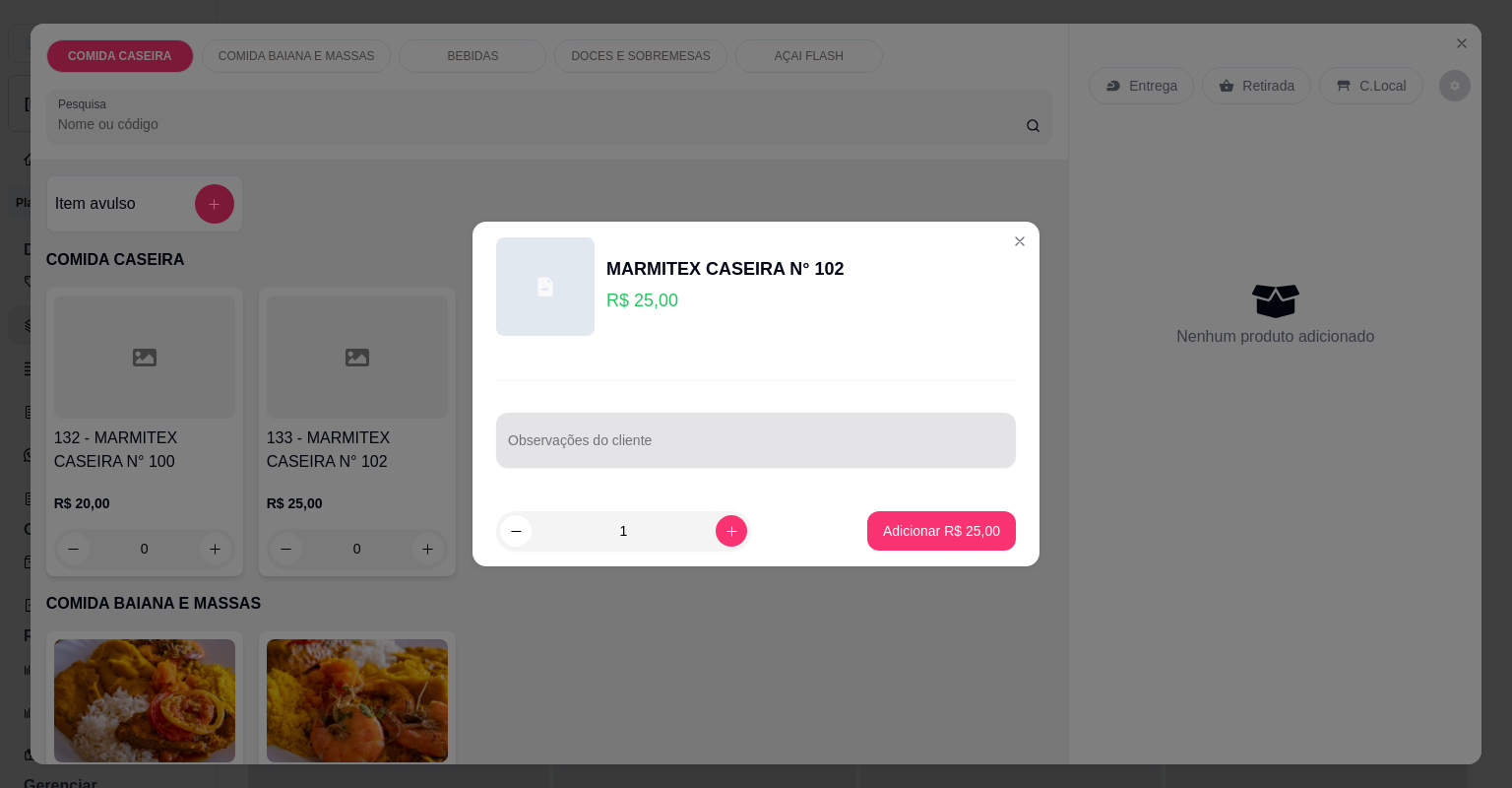 click on "Observações do cliente" at bounding box center [756, 448] 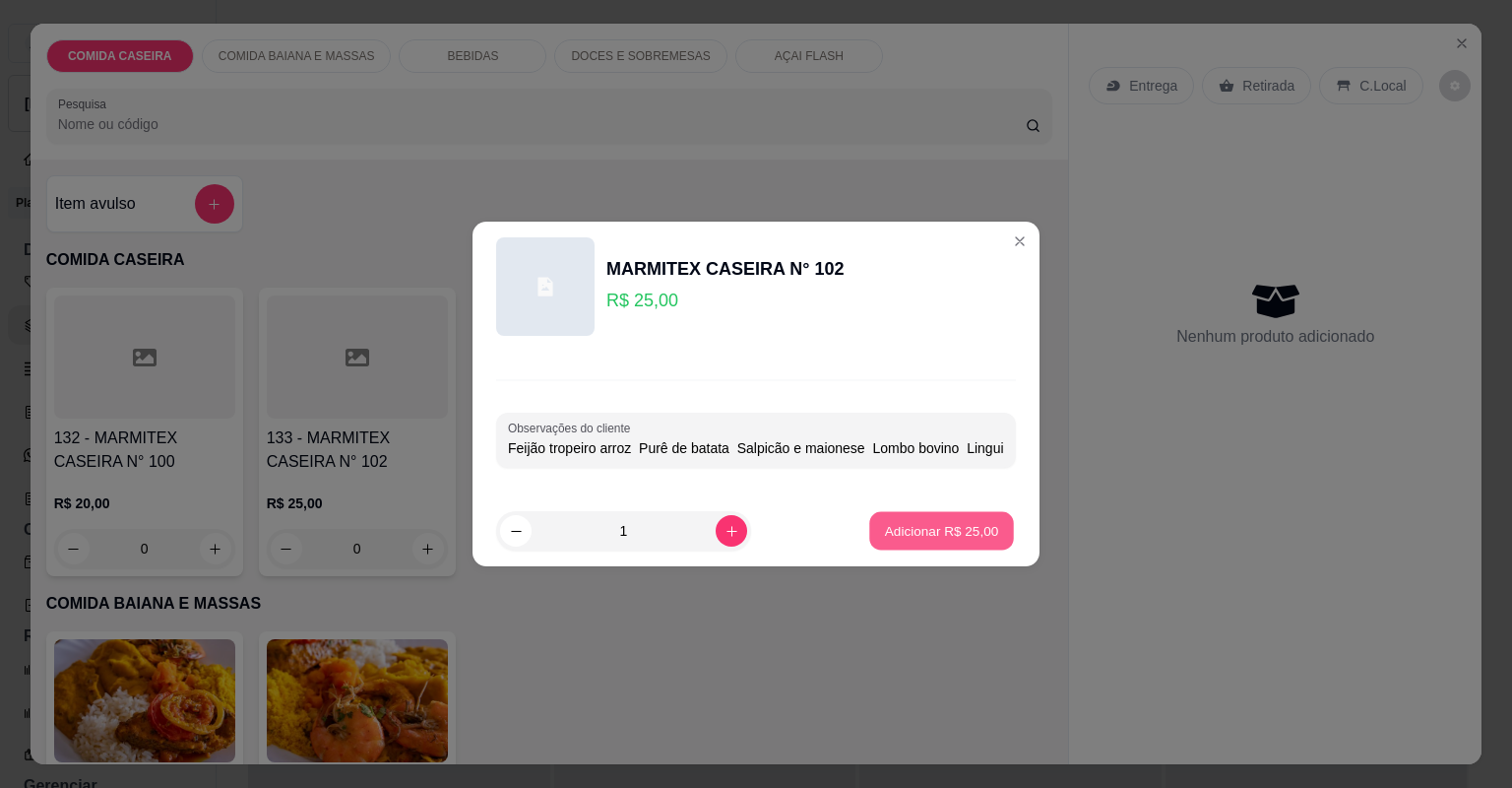 click on "Adicionar   R$ 25,00" at bounding box center (942, 530) 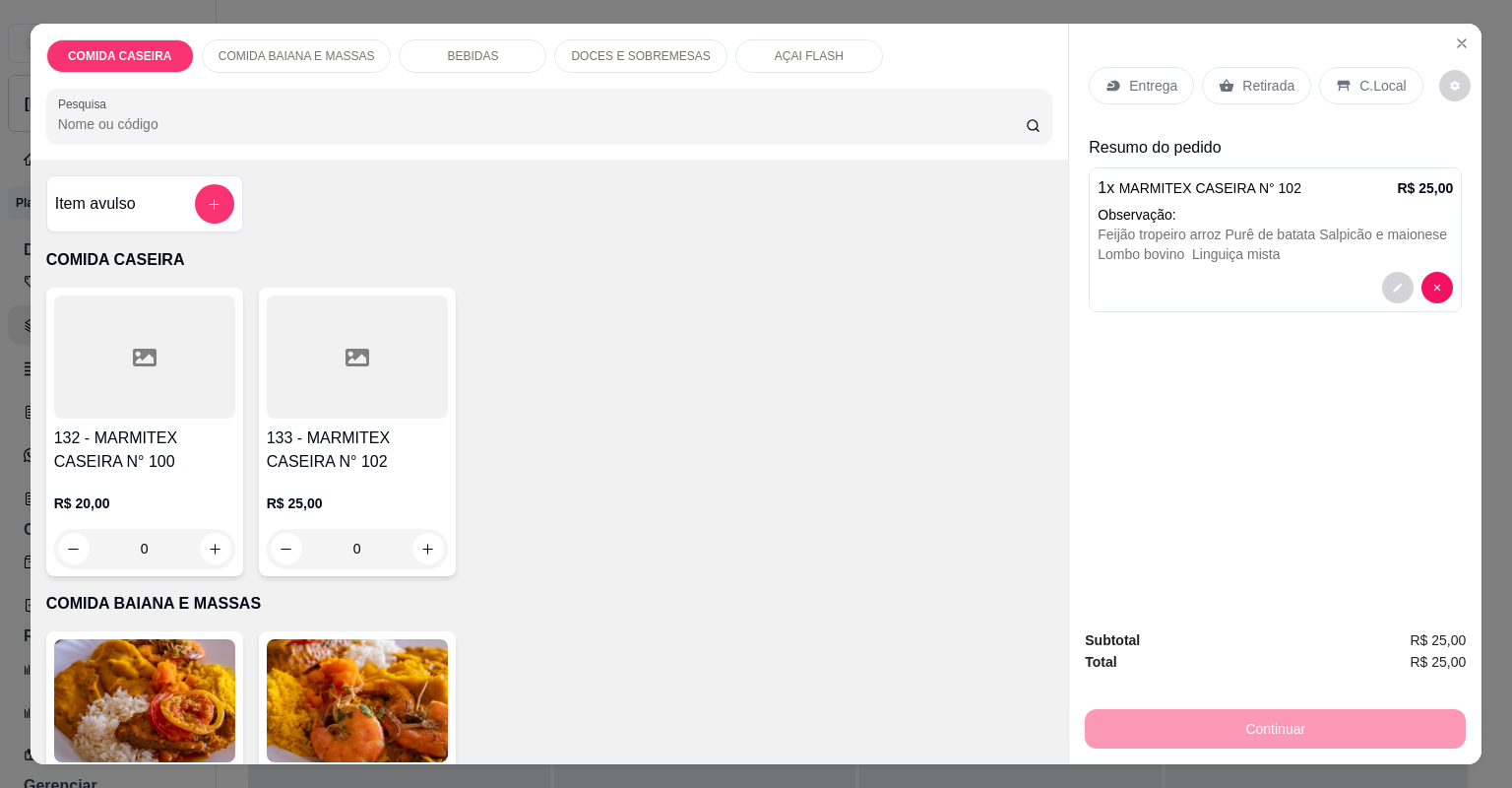 click on "Entrega" at bounding box center [1153, 86] 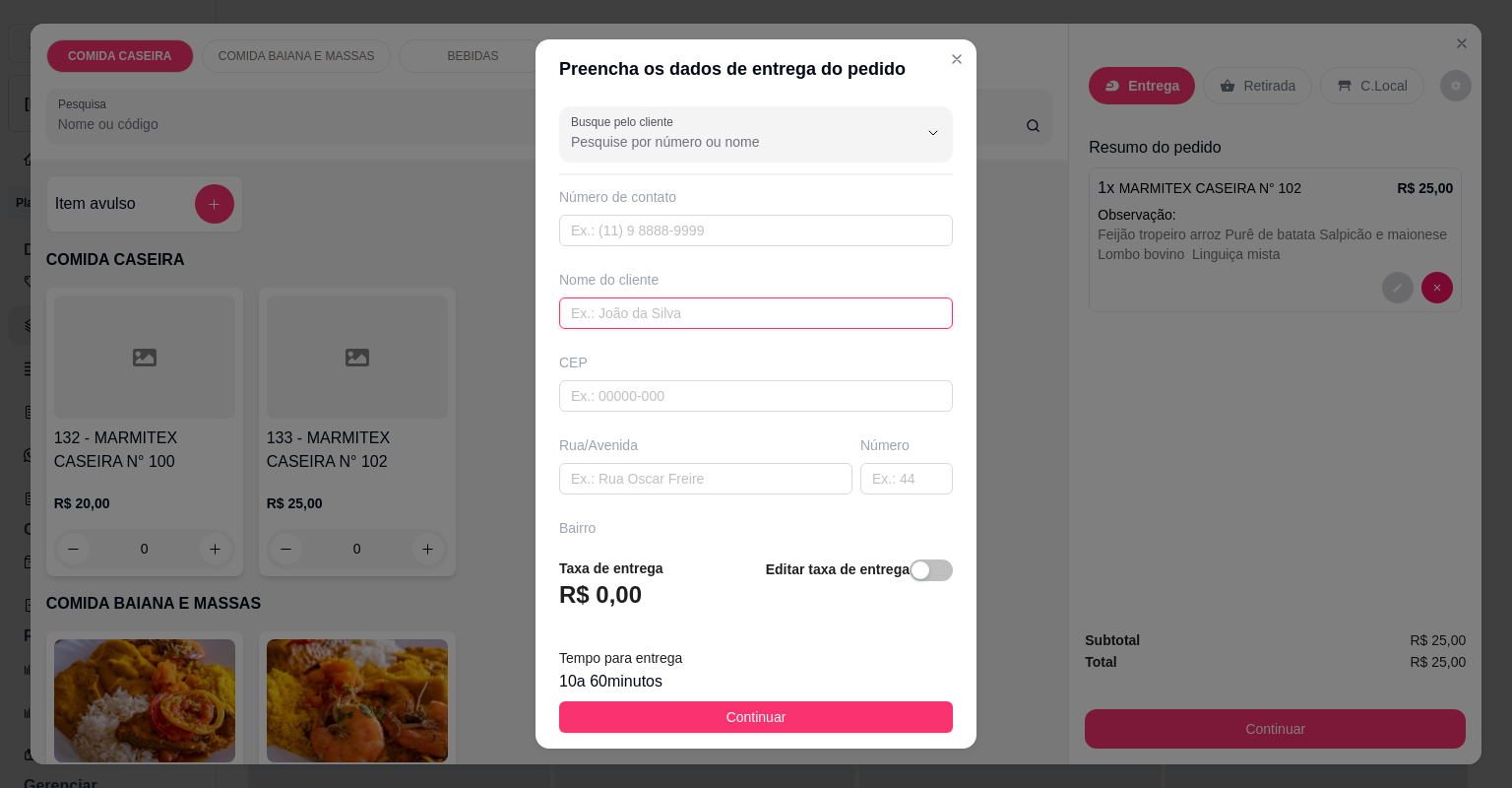 click at bounding box center [756, 313] 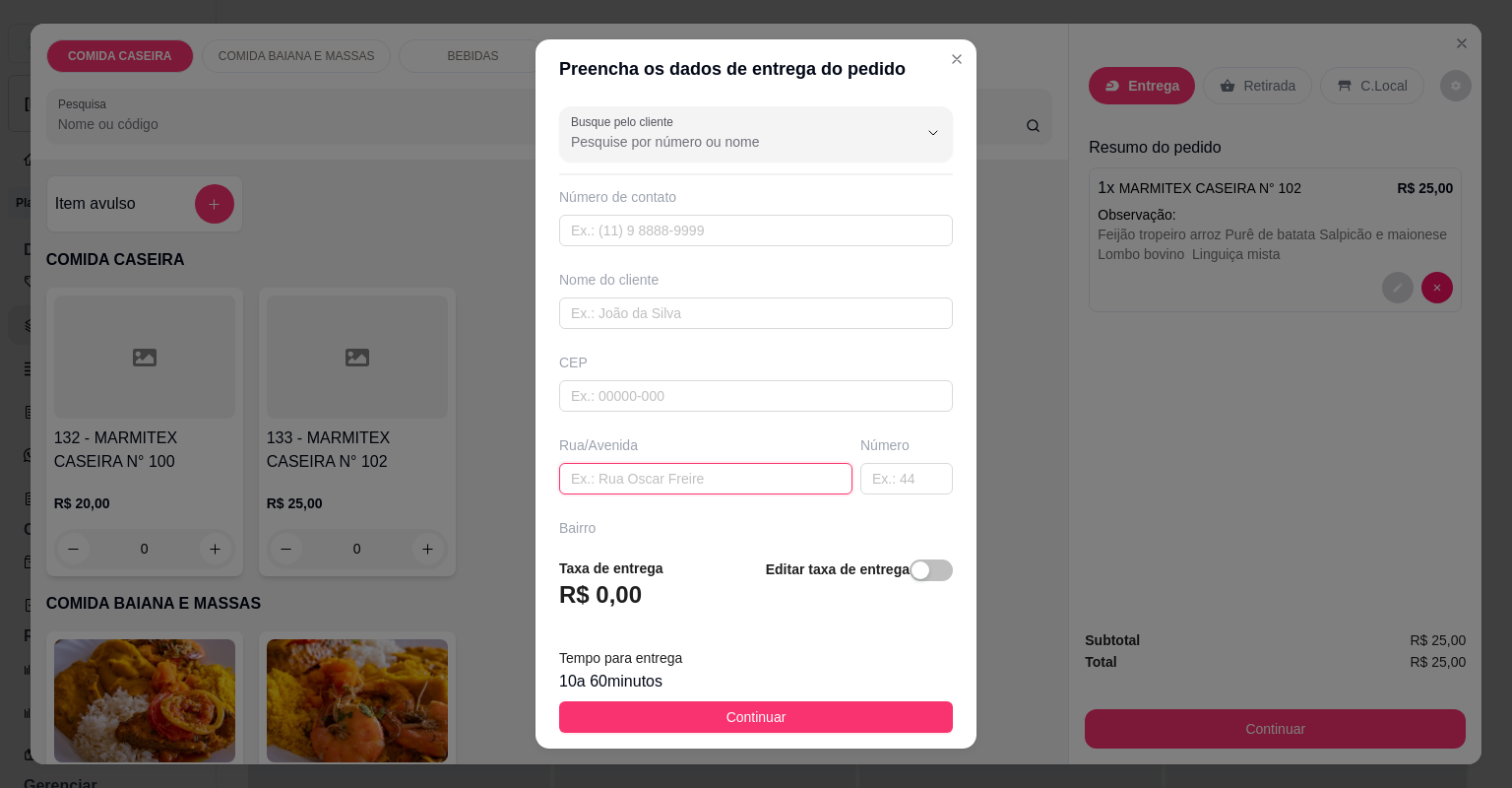 click at bounding box center (706, 479) 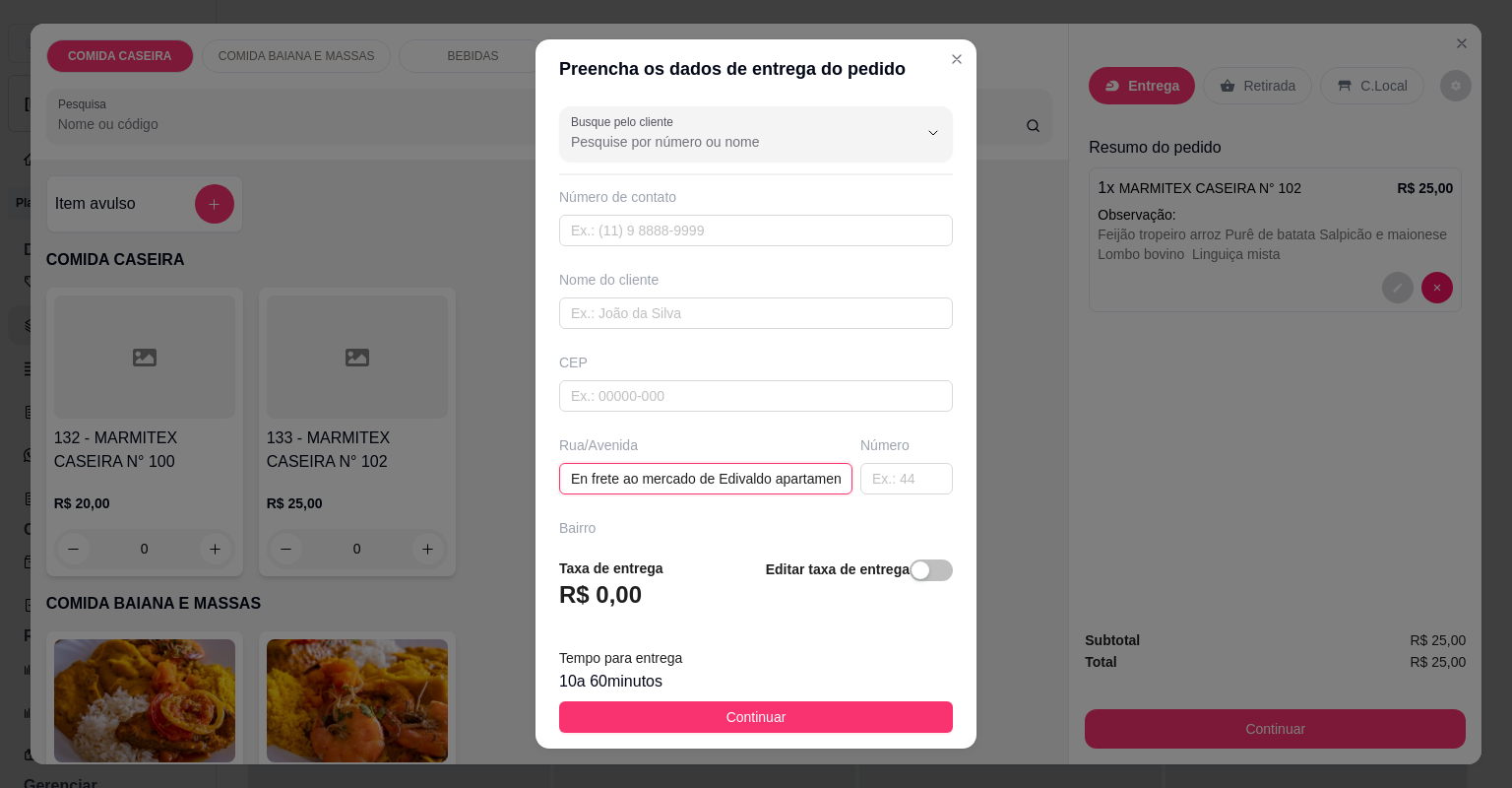 type on "En frete ao mercado de Edivaldo apartamento 1" 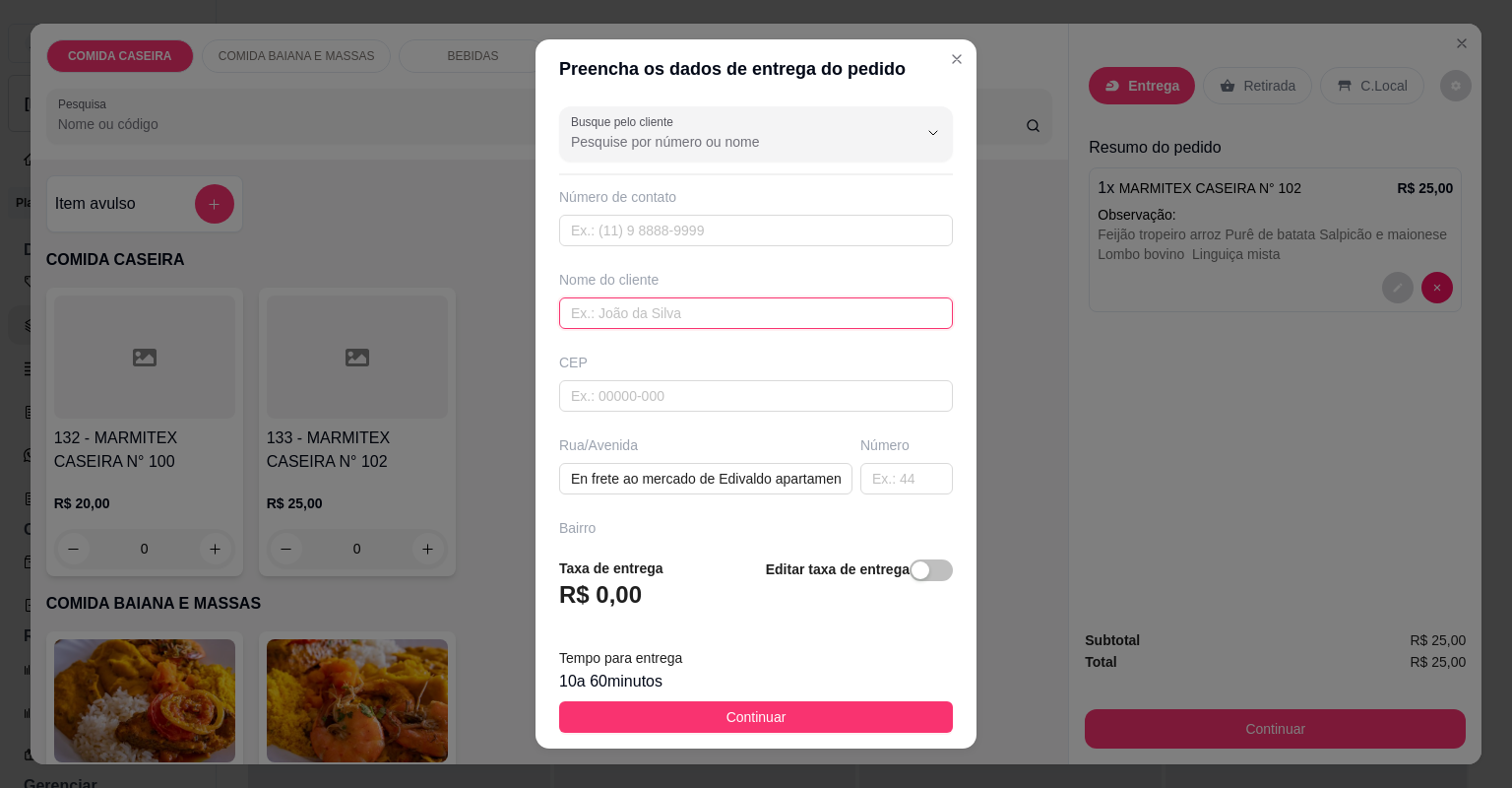 click at bounding box center (756, 313) 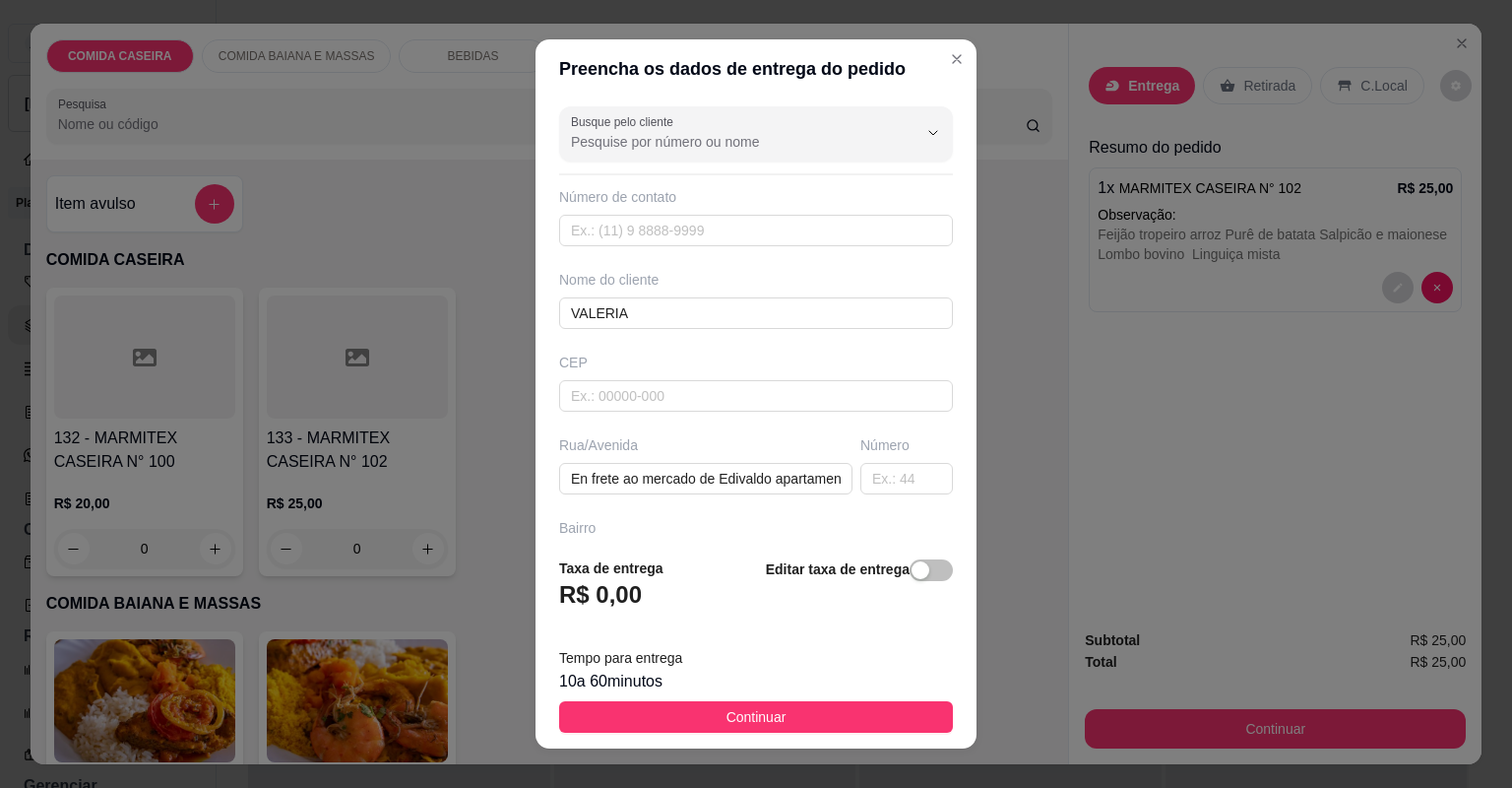 click on "Continuar" at bounding box center (756, 717) 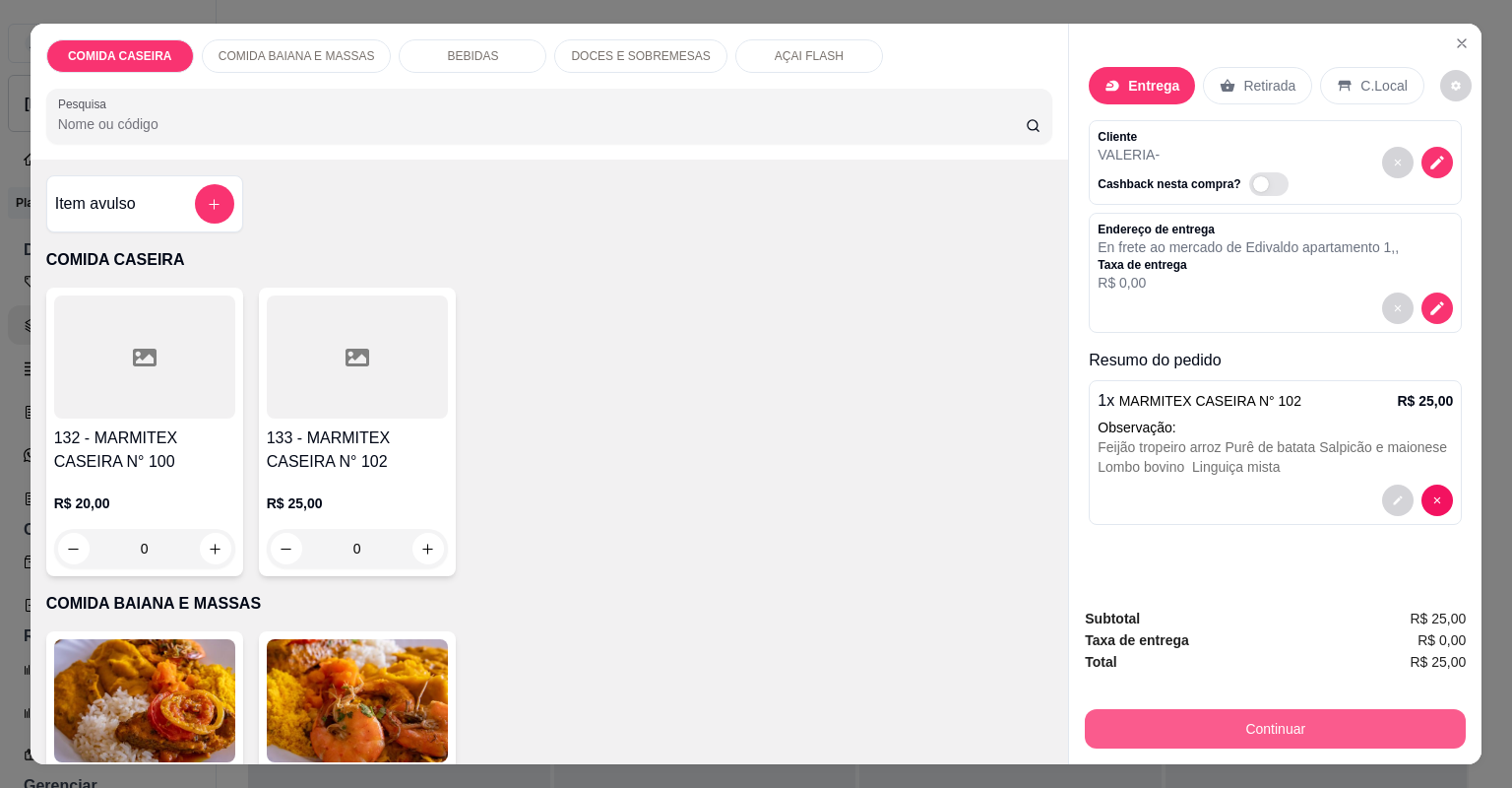 click on "Continuar" at bounding box center (1275, 729) 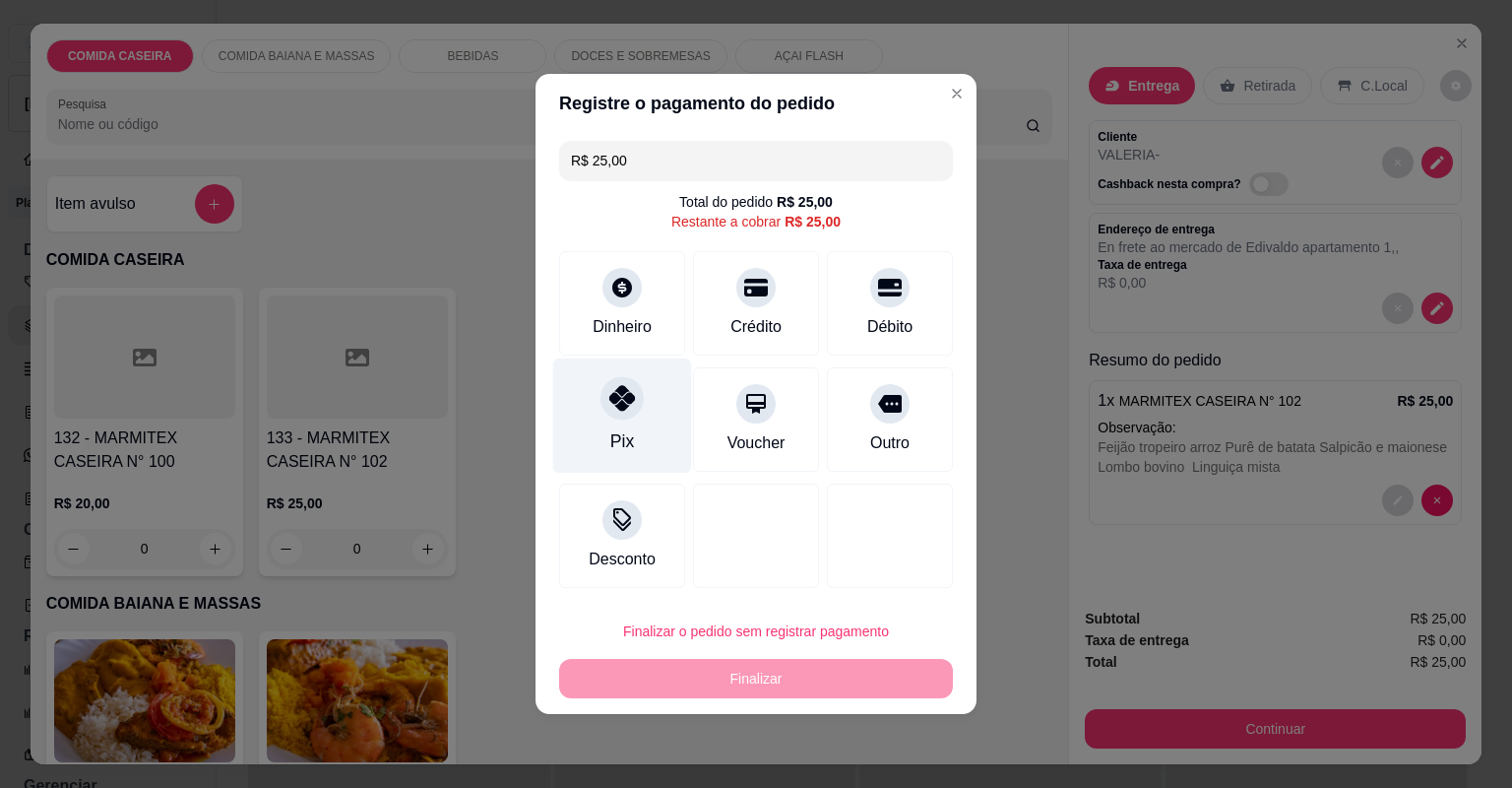 click on "Pix" at bounding box center (622, 416) 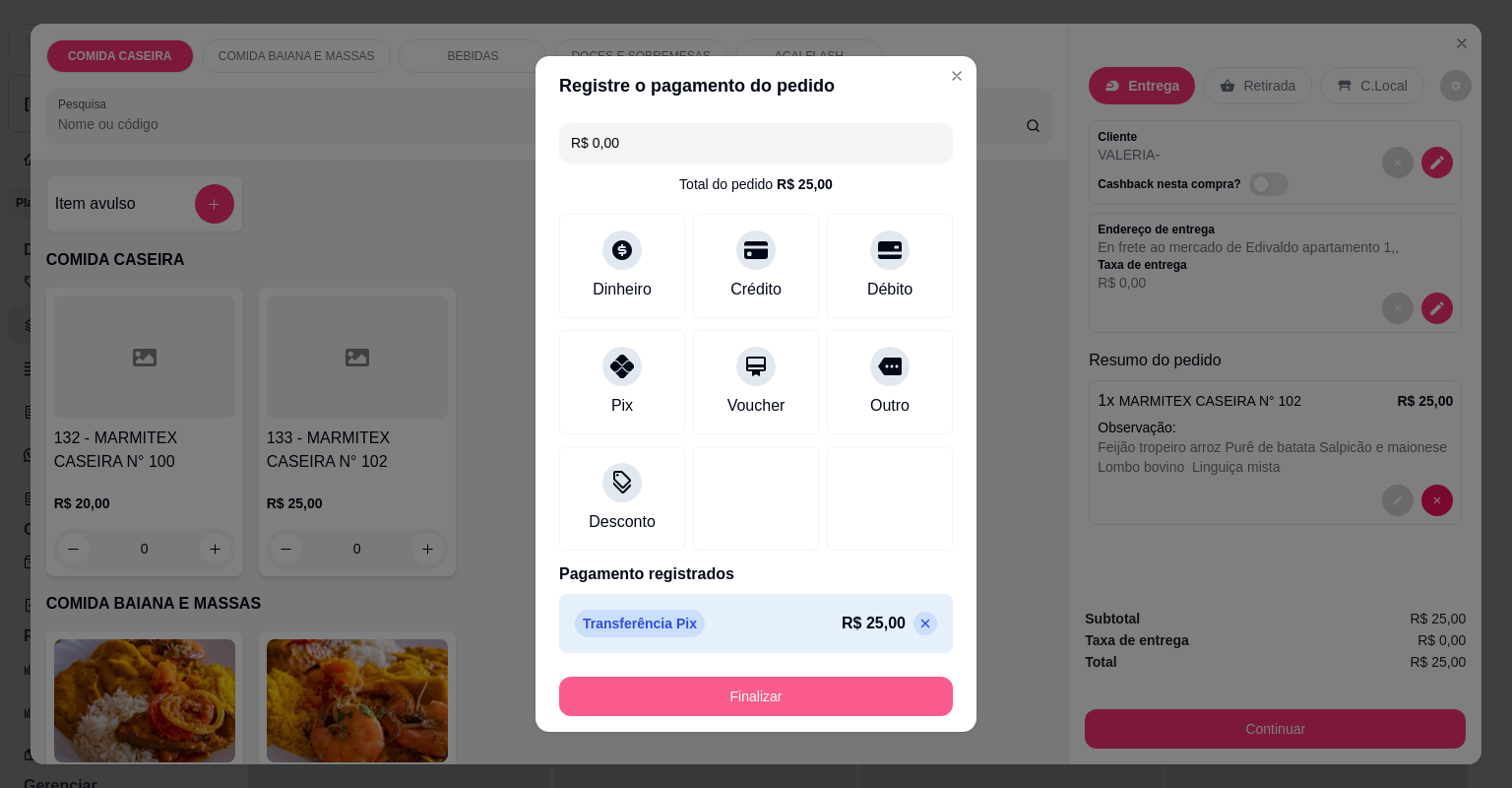 click on "Finalizar" at bounding box center [756, 696] 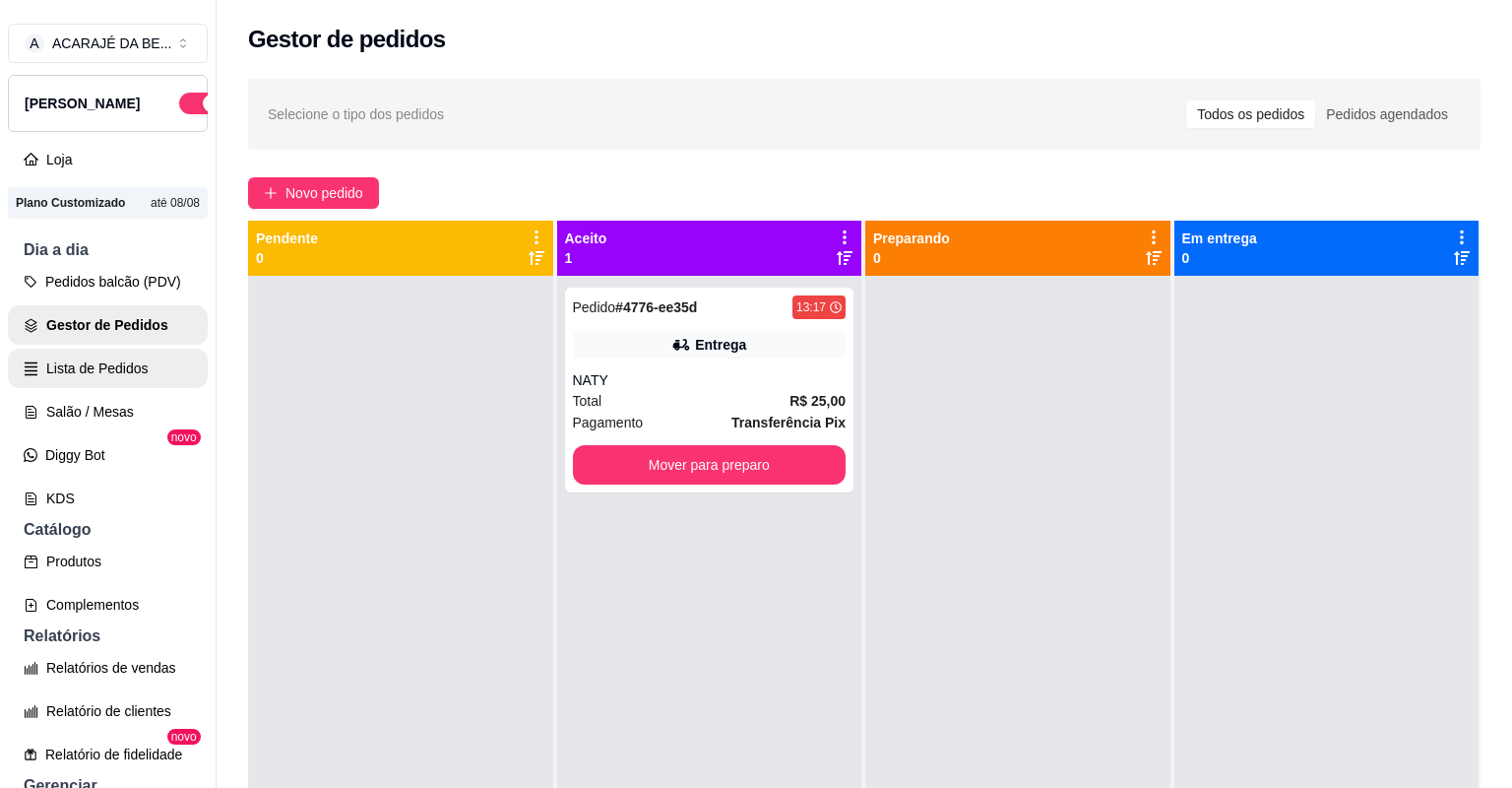 click on "Lista de Pedidos" at bounding box center (107, 368) 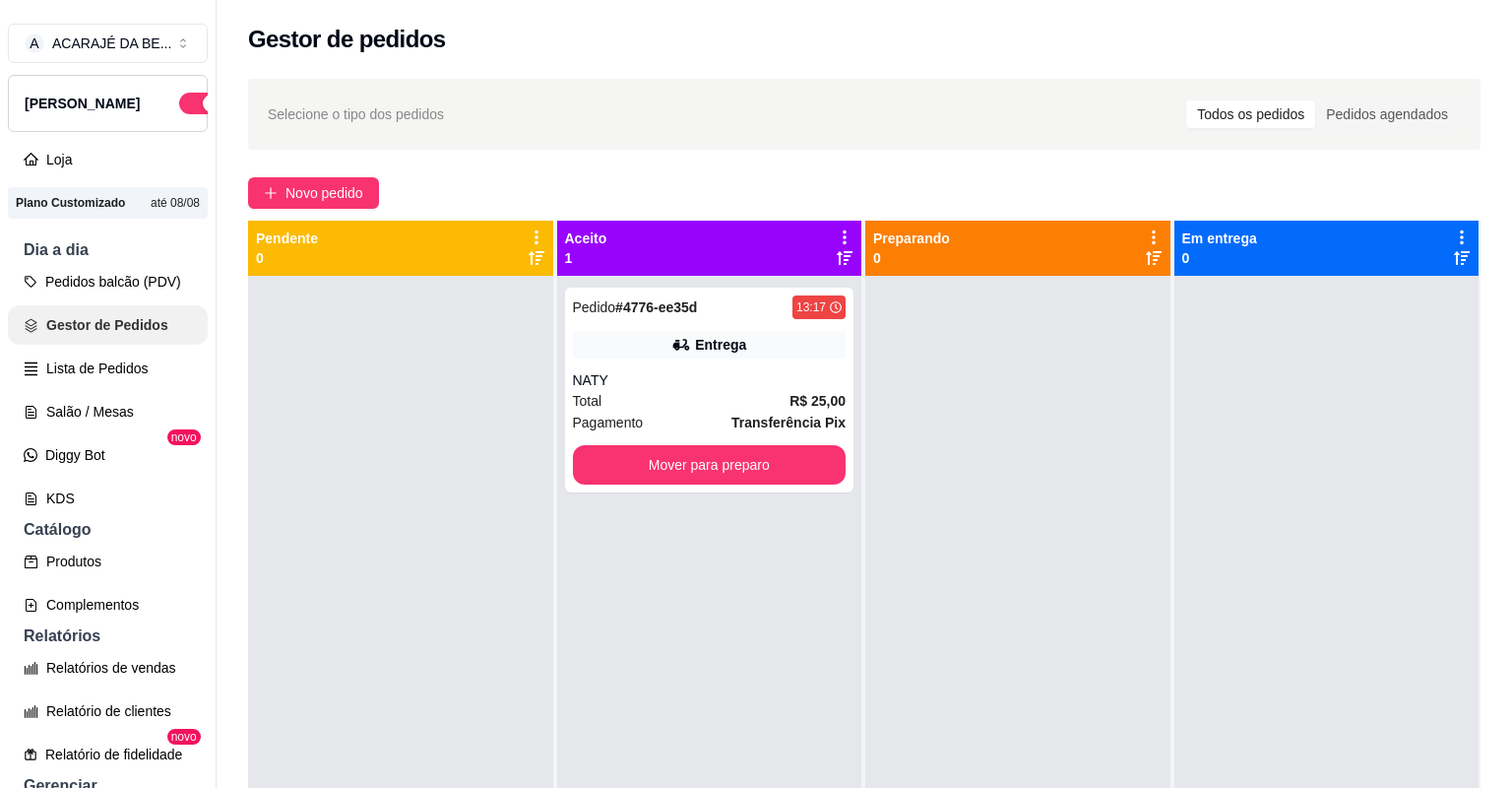 click on "Gestor de Pedidos" at bounding box center (107, 325) 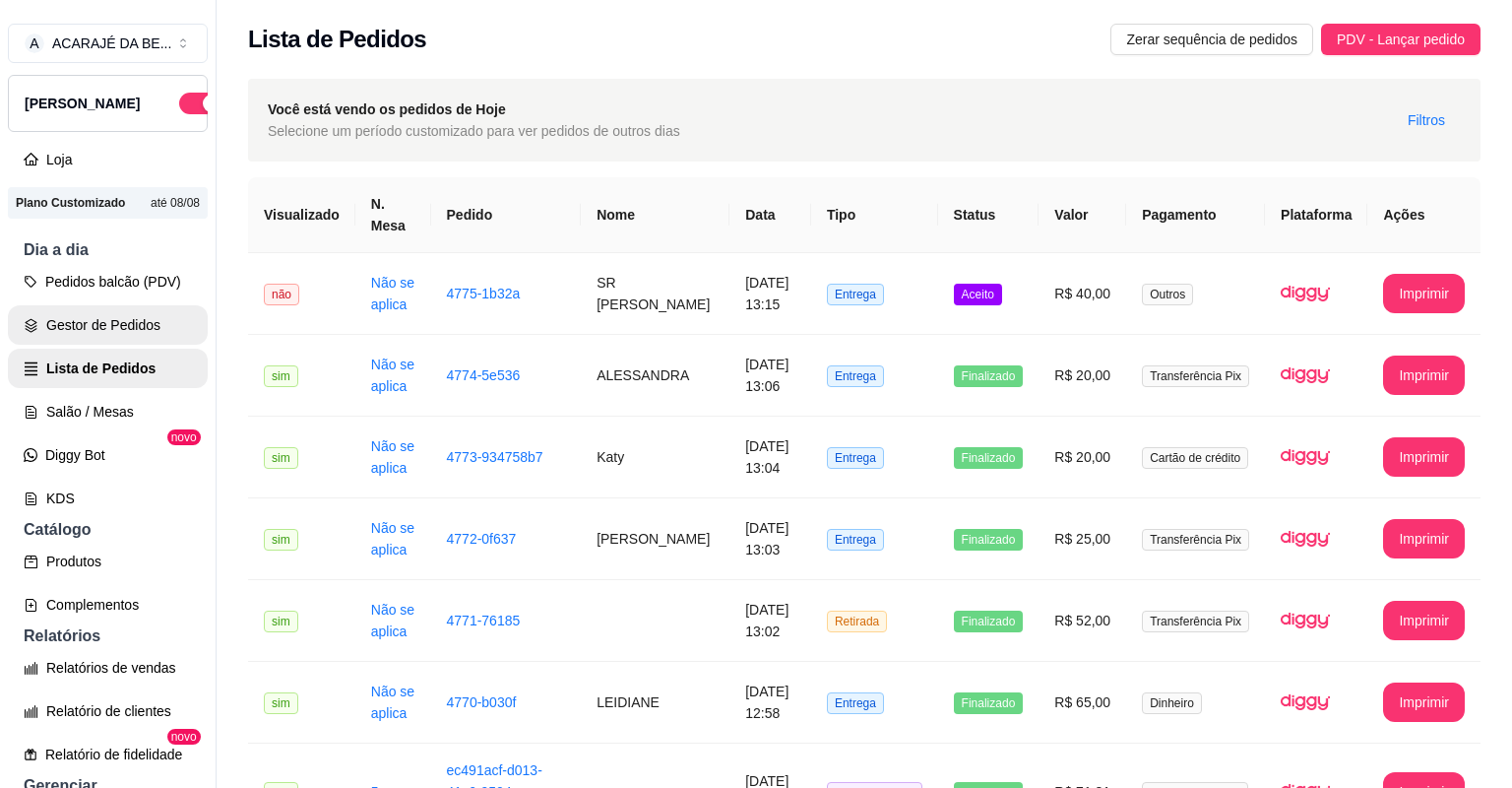 click on "Gestor de Pedidos" at bounding box center (107, 325) 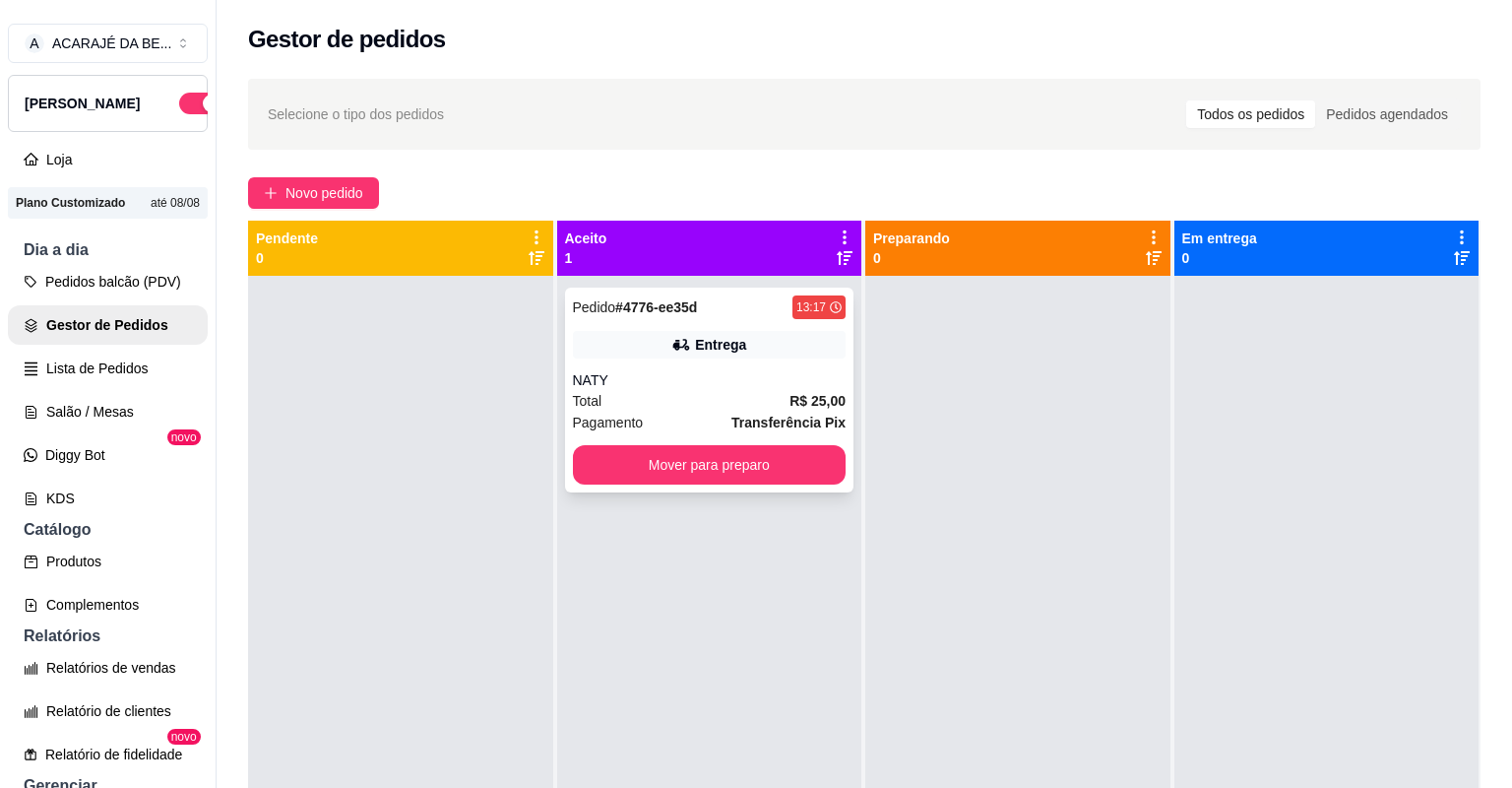 click on "NATY" at bounding box center (710, 380) 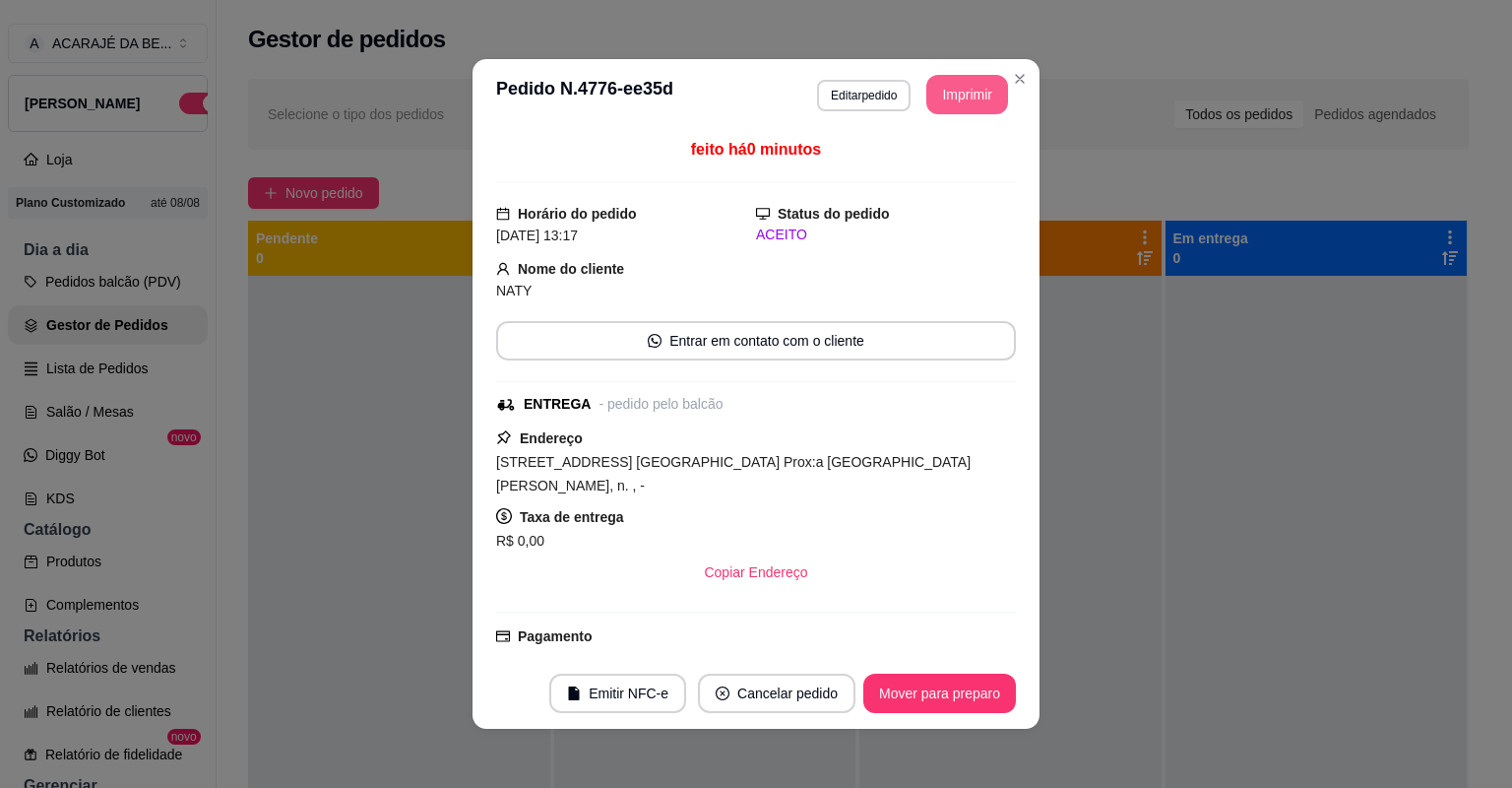 click on "Imprimir" at bounding box center [967, 95] 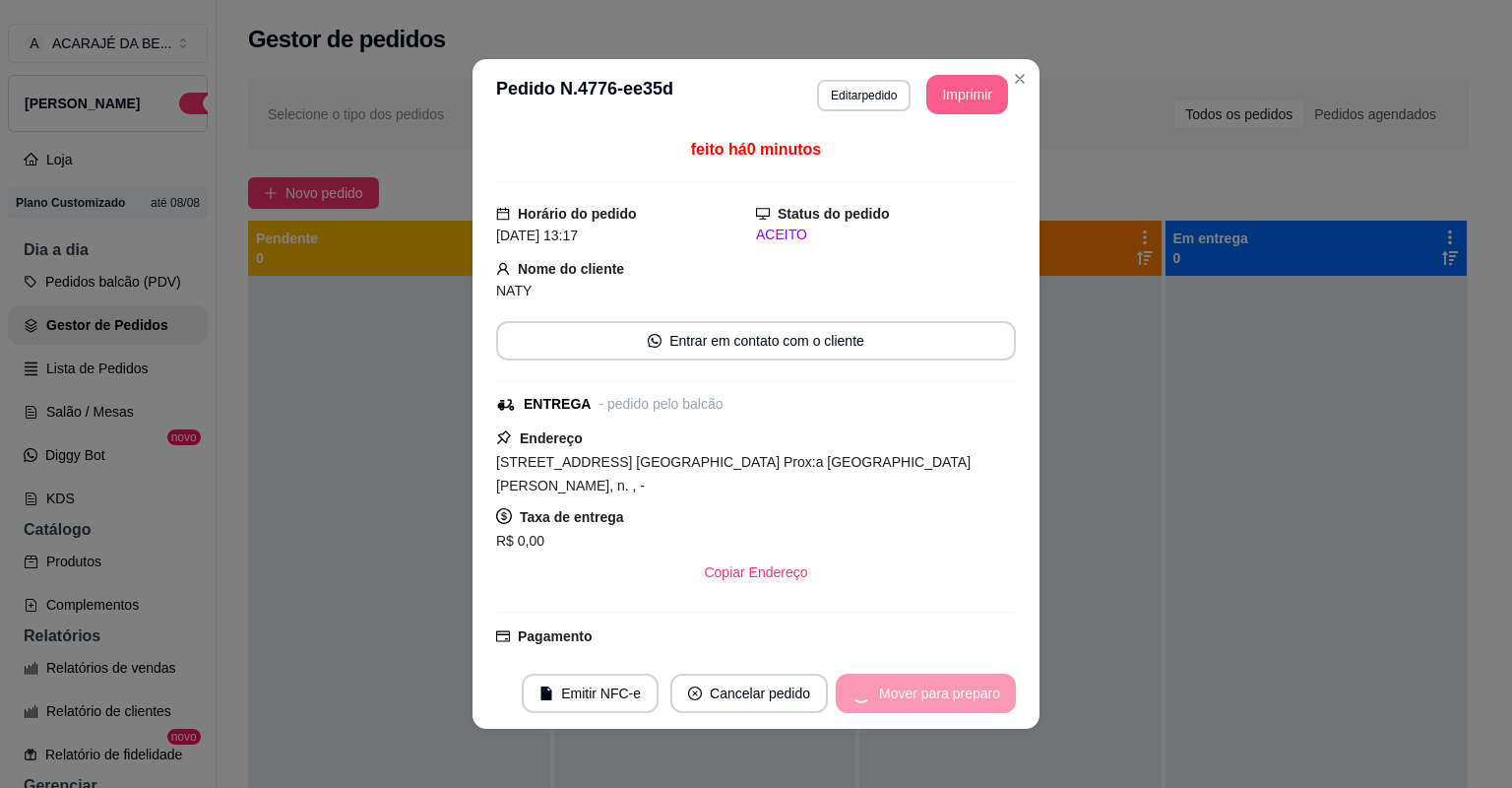 drag, startPoint x: 975, startPoint y: 98, endPoint x: 952, endPoint y: 688, distance: 590.44813 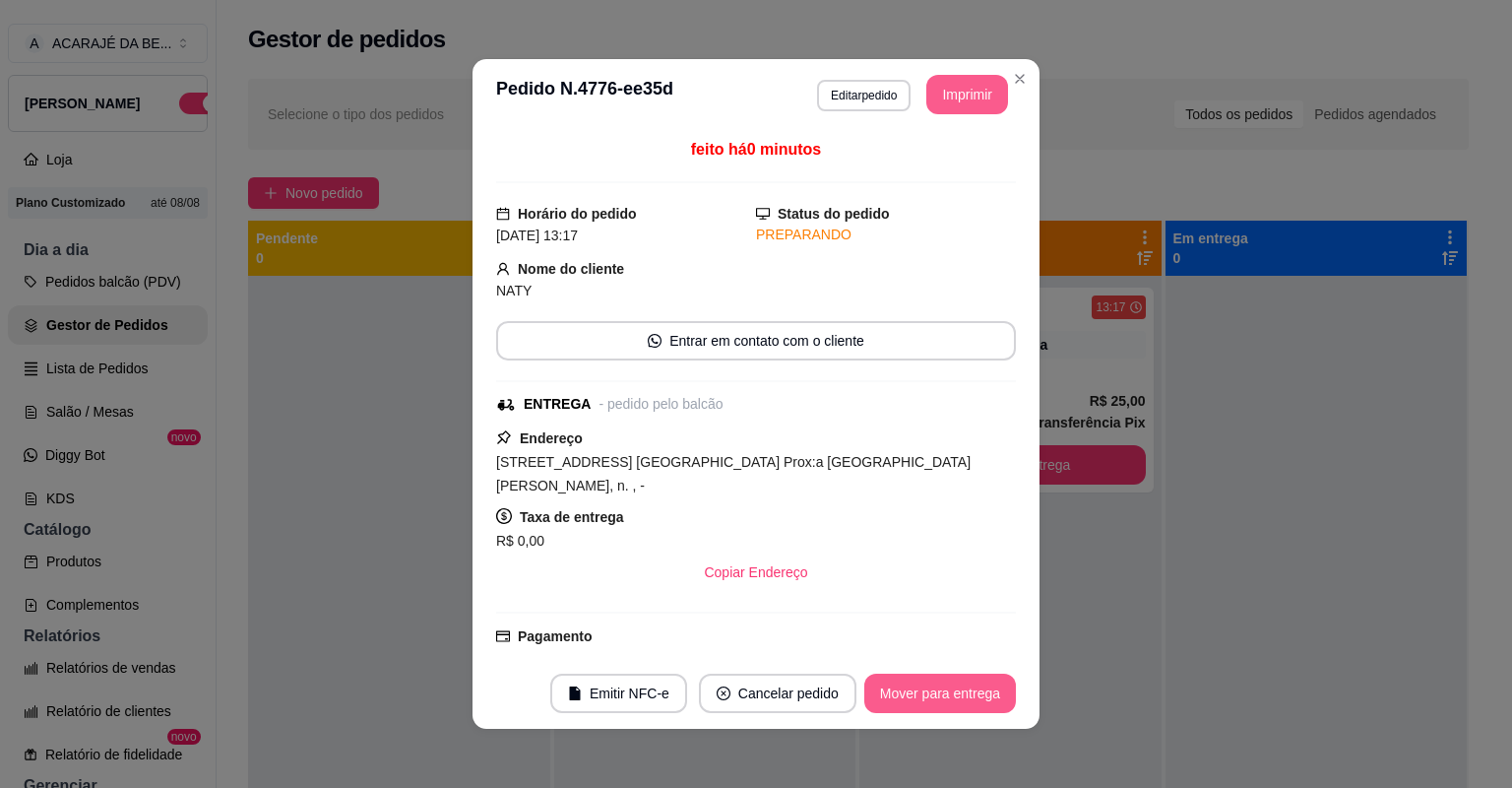 click on "Mover para entrega" at bounding box center [940, 693] 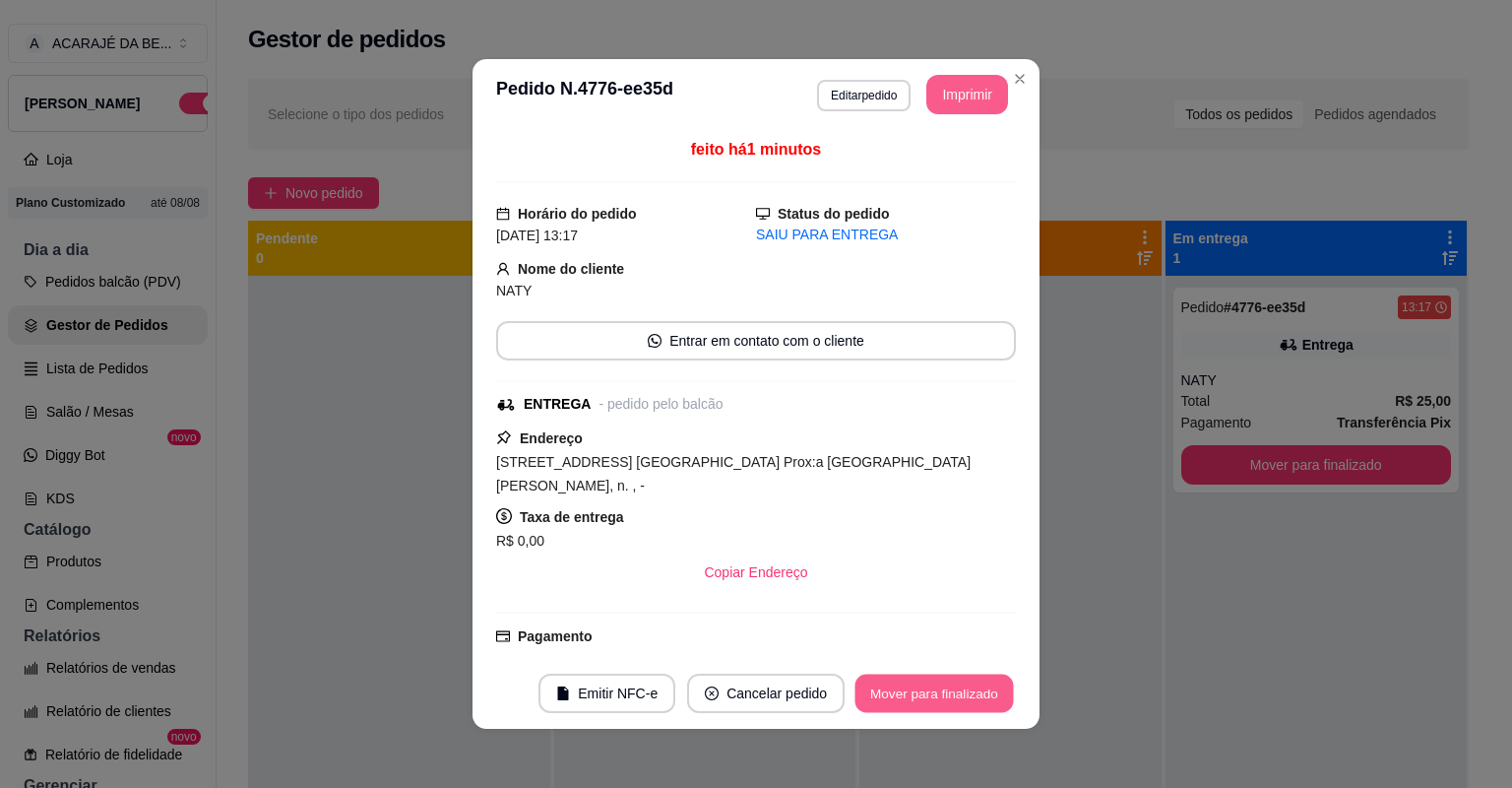 click on "Mover para finalizado" at bounding box center [934, 693] 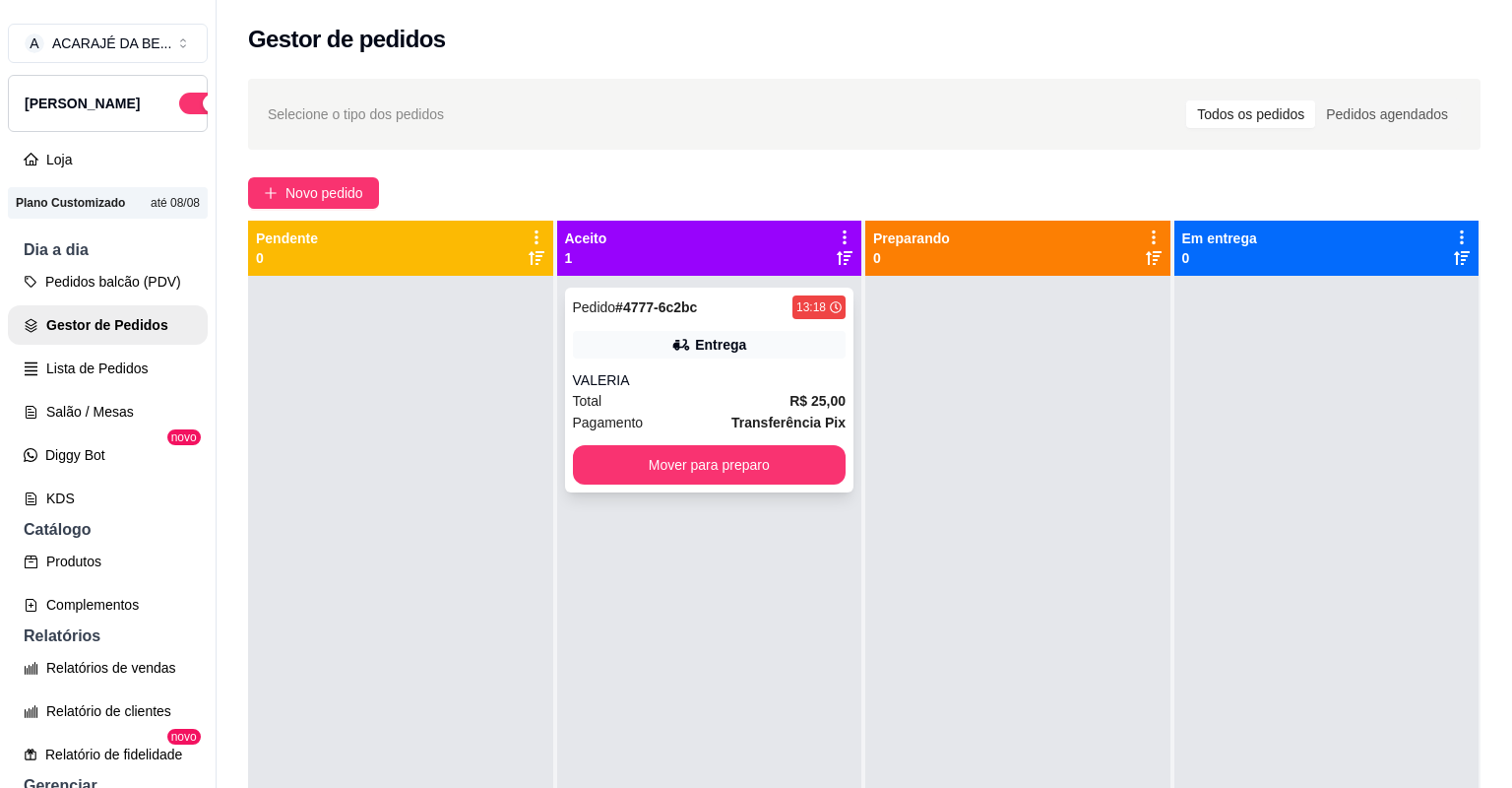 click on "VALERIA" at bounding box center [710, 380] 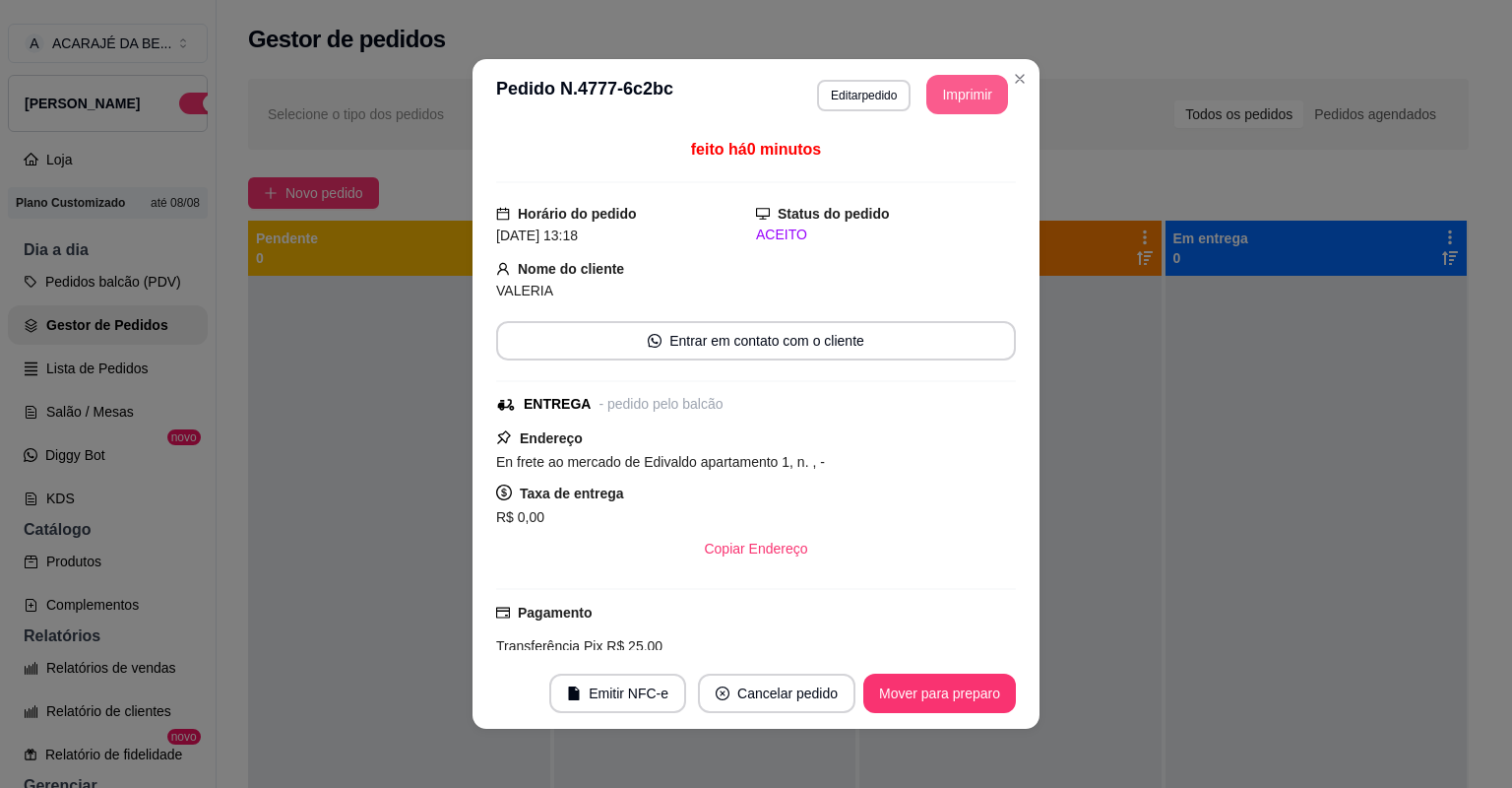 click on "Imprimir" at bounding box center [967, 95] 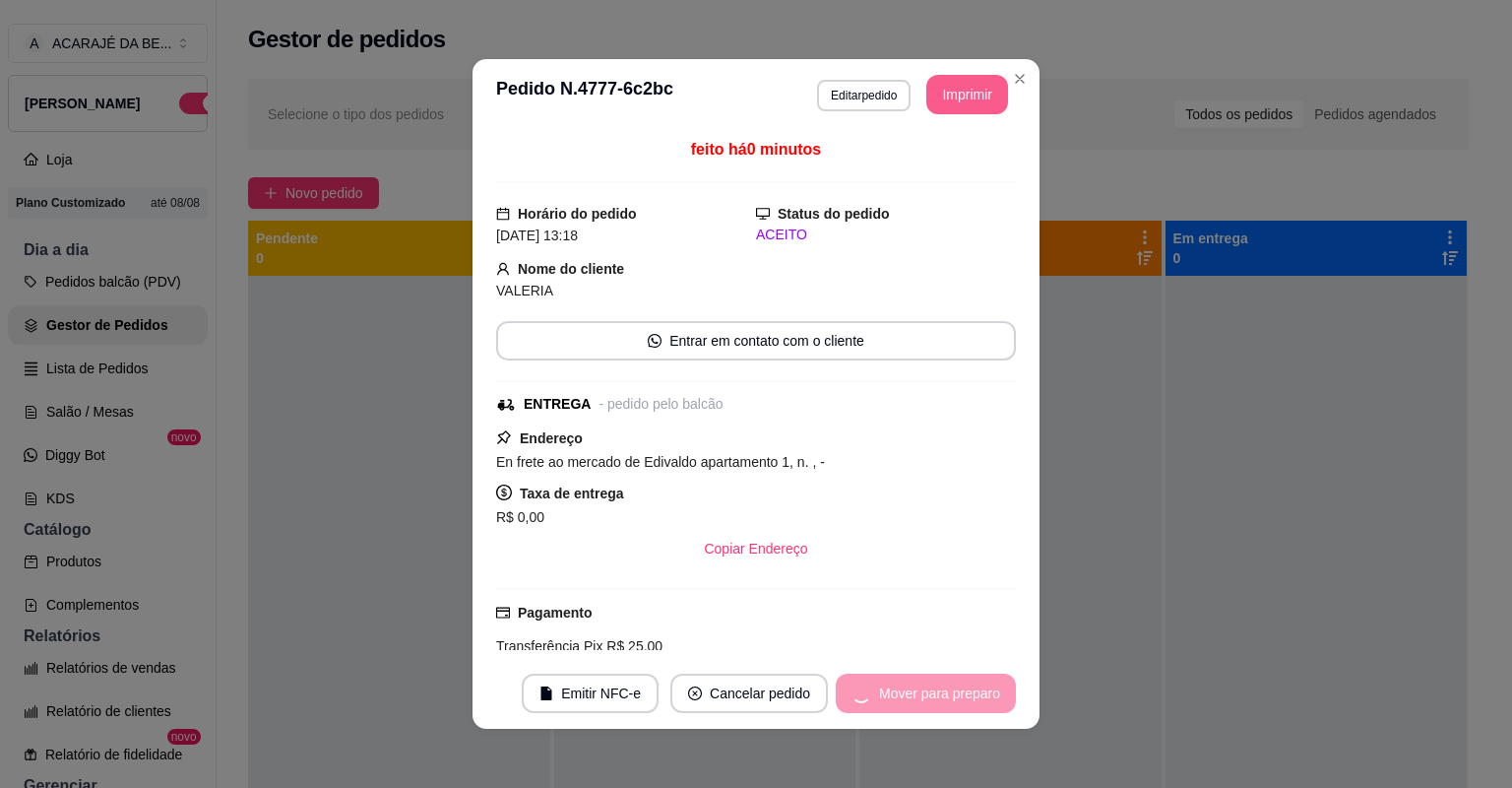 click on "Mover para preparo" at bounding box center (925, 693) 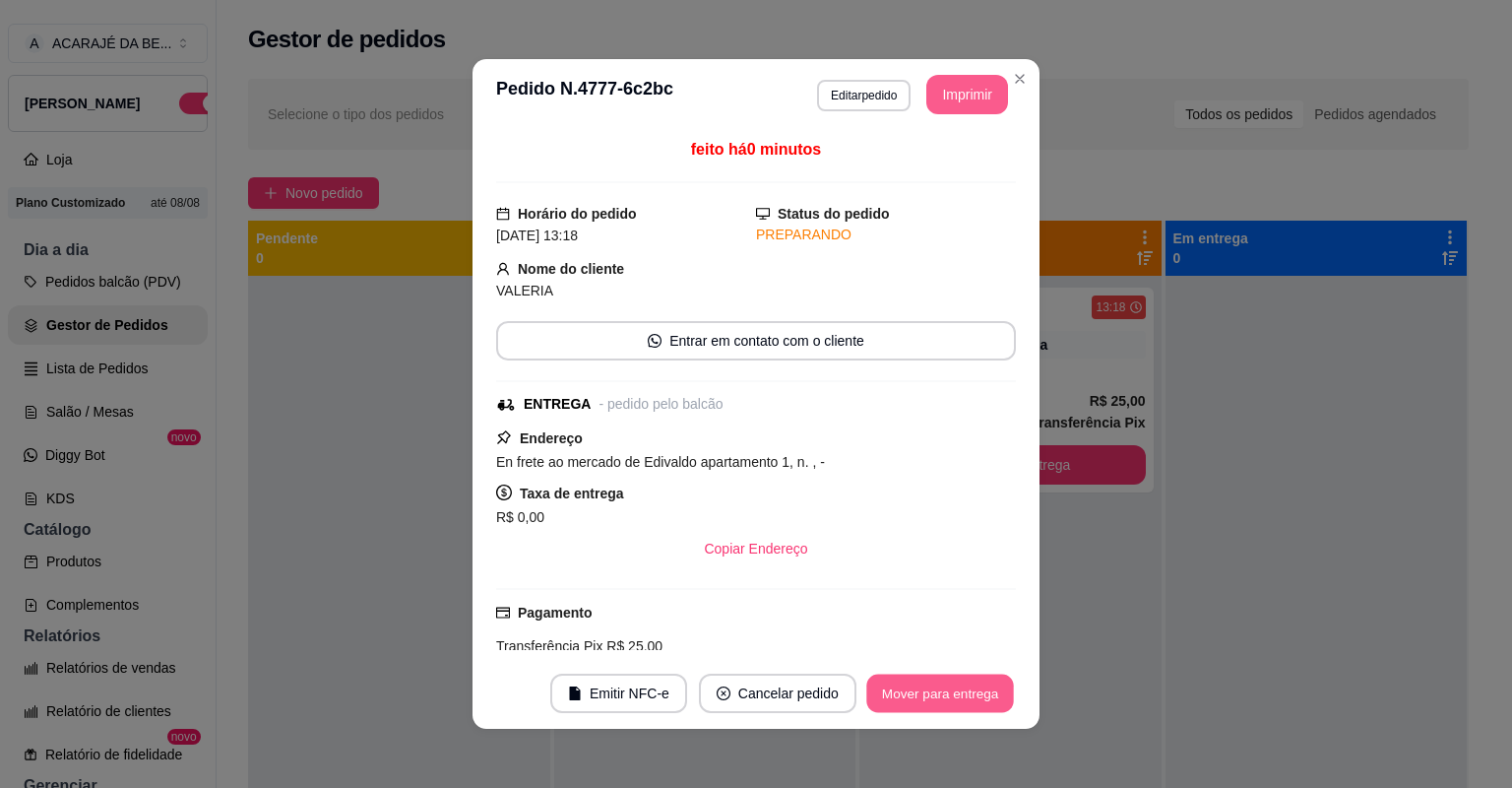 click on "Mover para entrega" at bounding box center [940, 693] 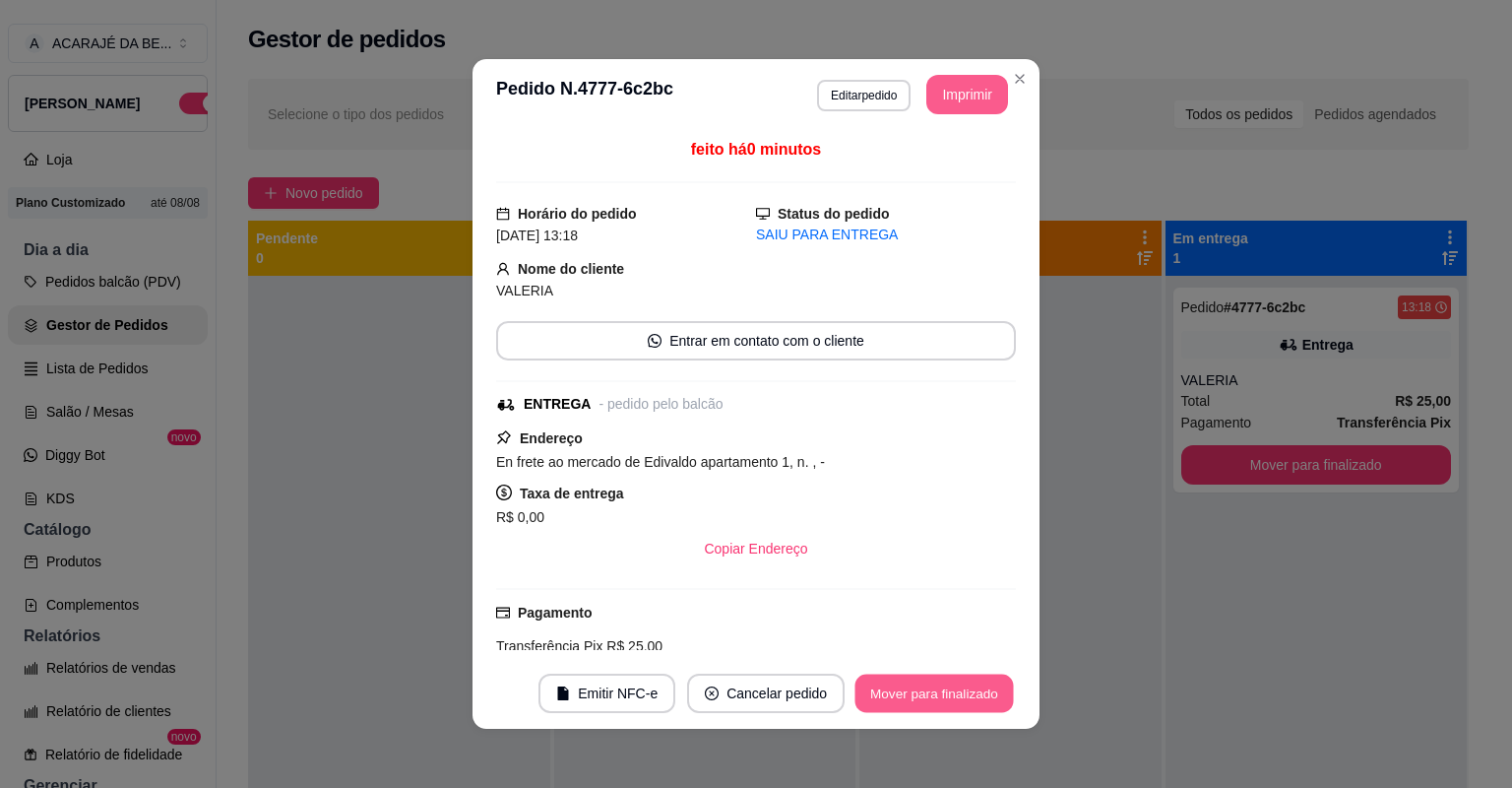 click on "Mover para finalizado" at bounding box center [934, 693] 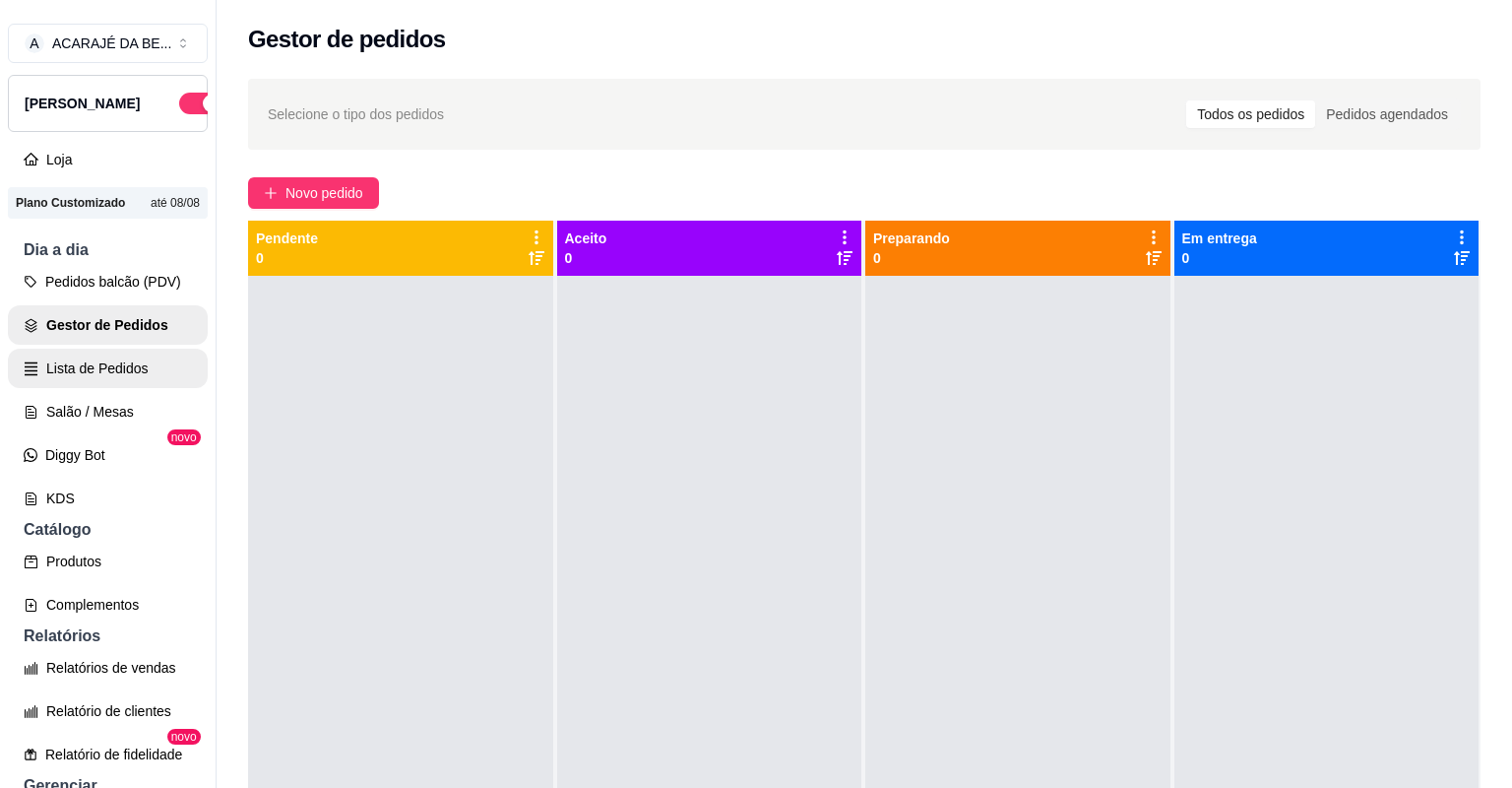 click on "Lista de Pedidos" at bounding box center (107, 368) 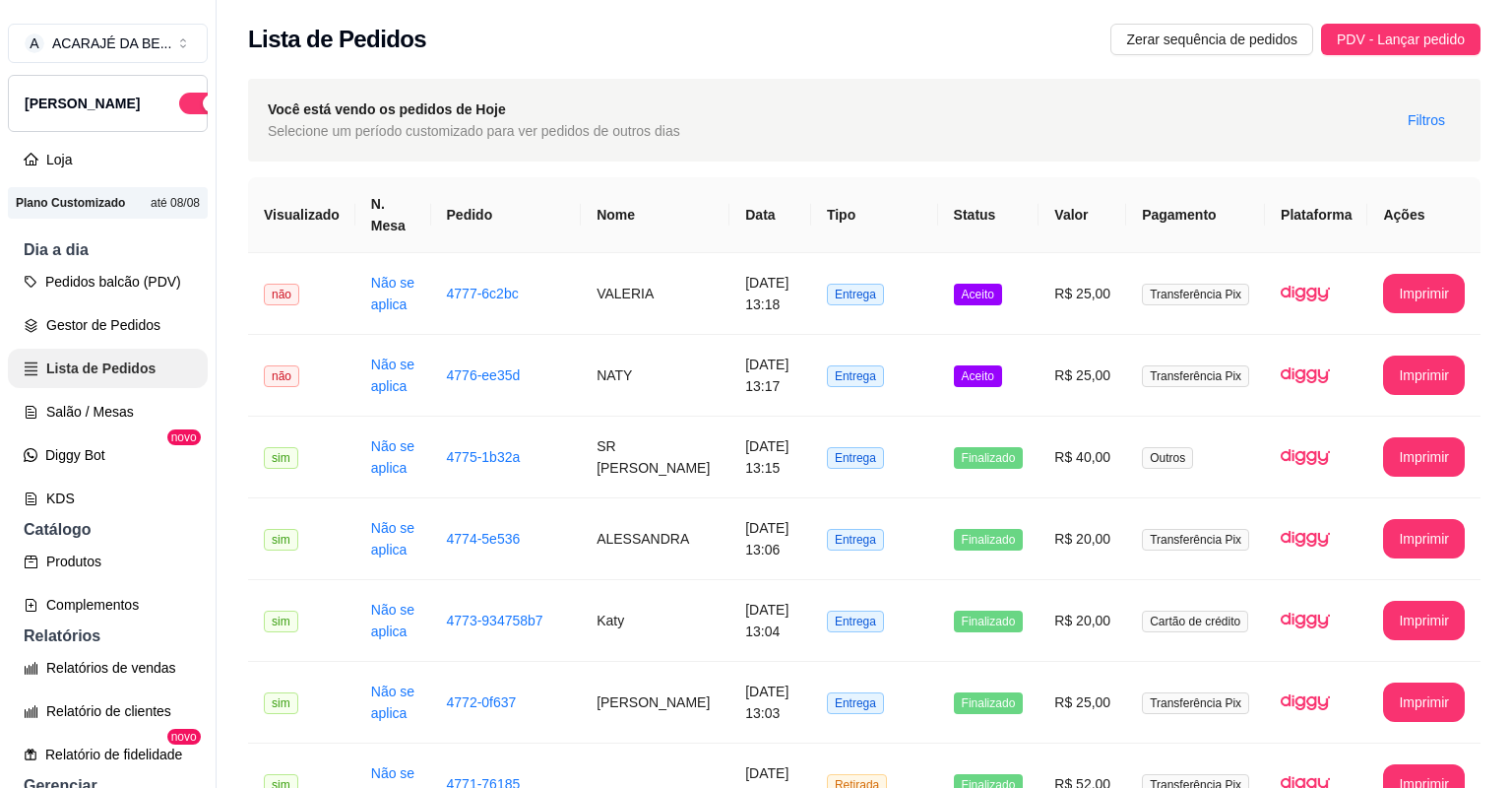 click on "Lista de Pedidos" at bounding box center (107, 368) 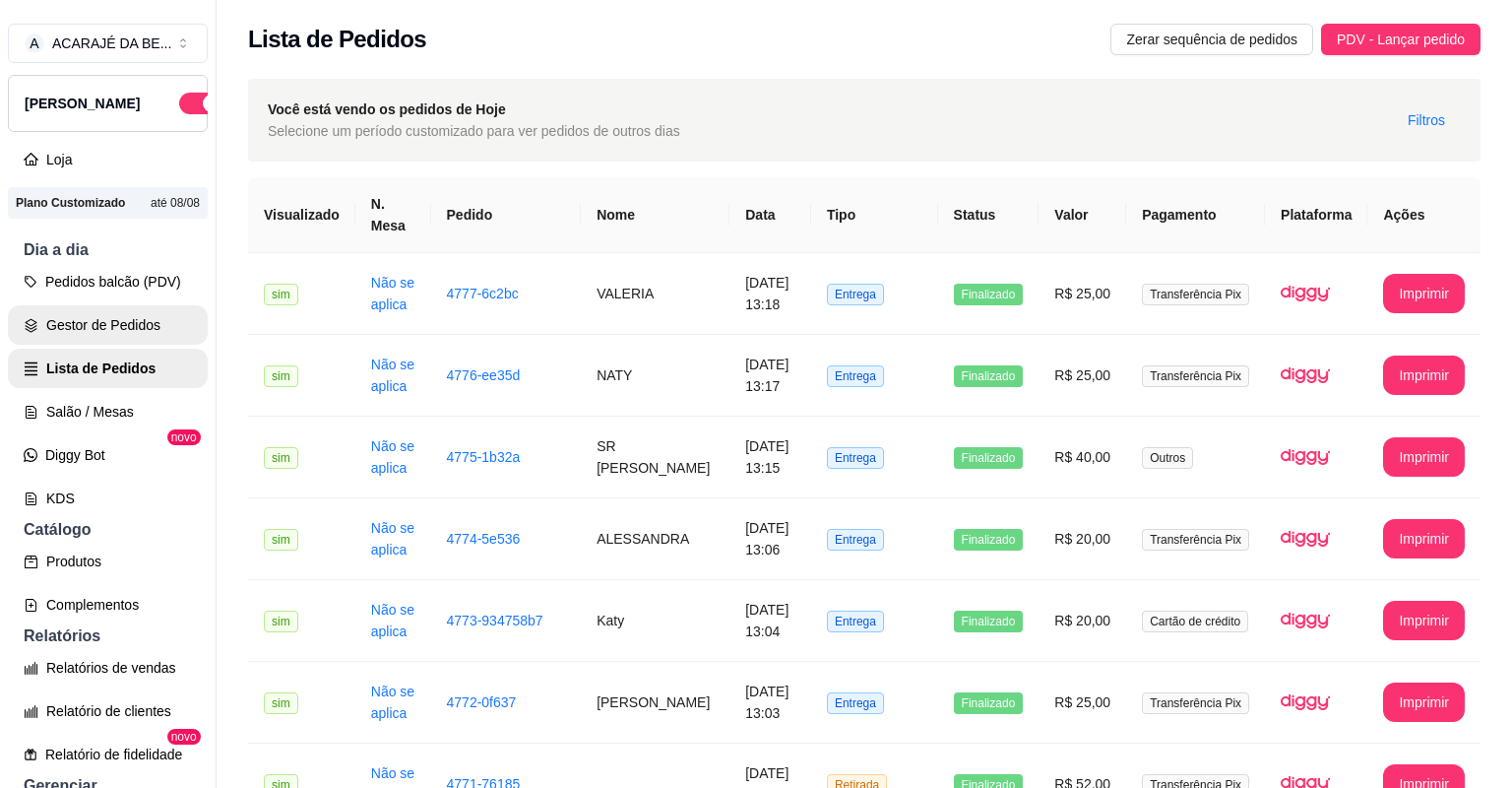 click on "Gestor de Pedidos" at bounding box center [107, 325] 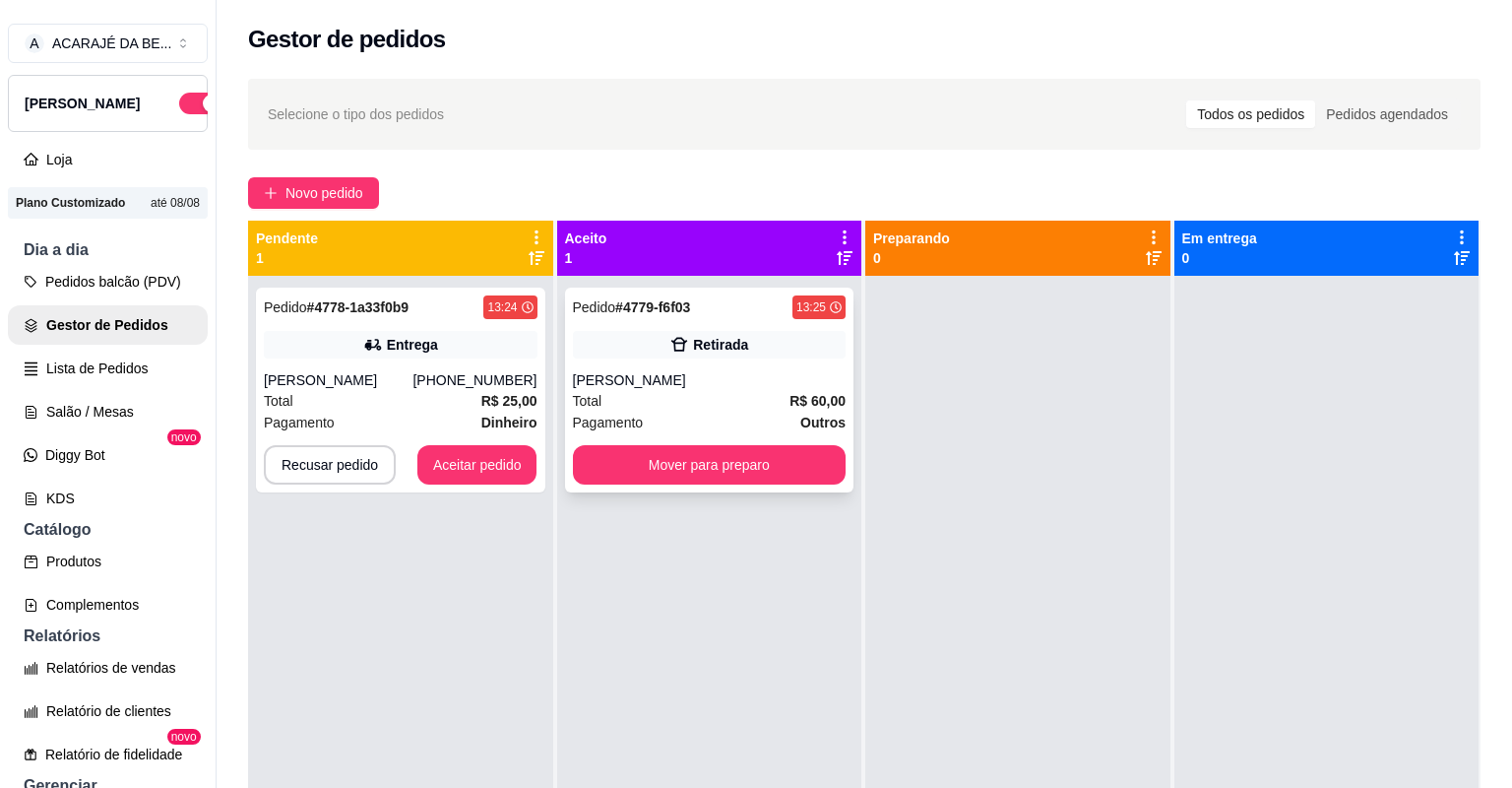 click on "Total R$ 60,00" at bounding box center [710, 401] 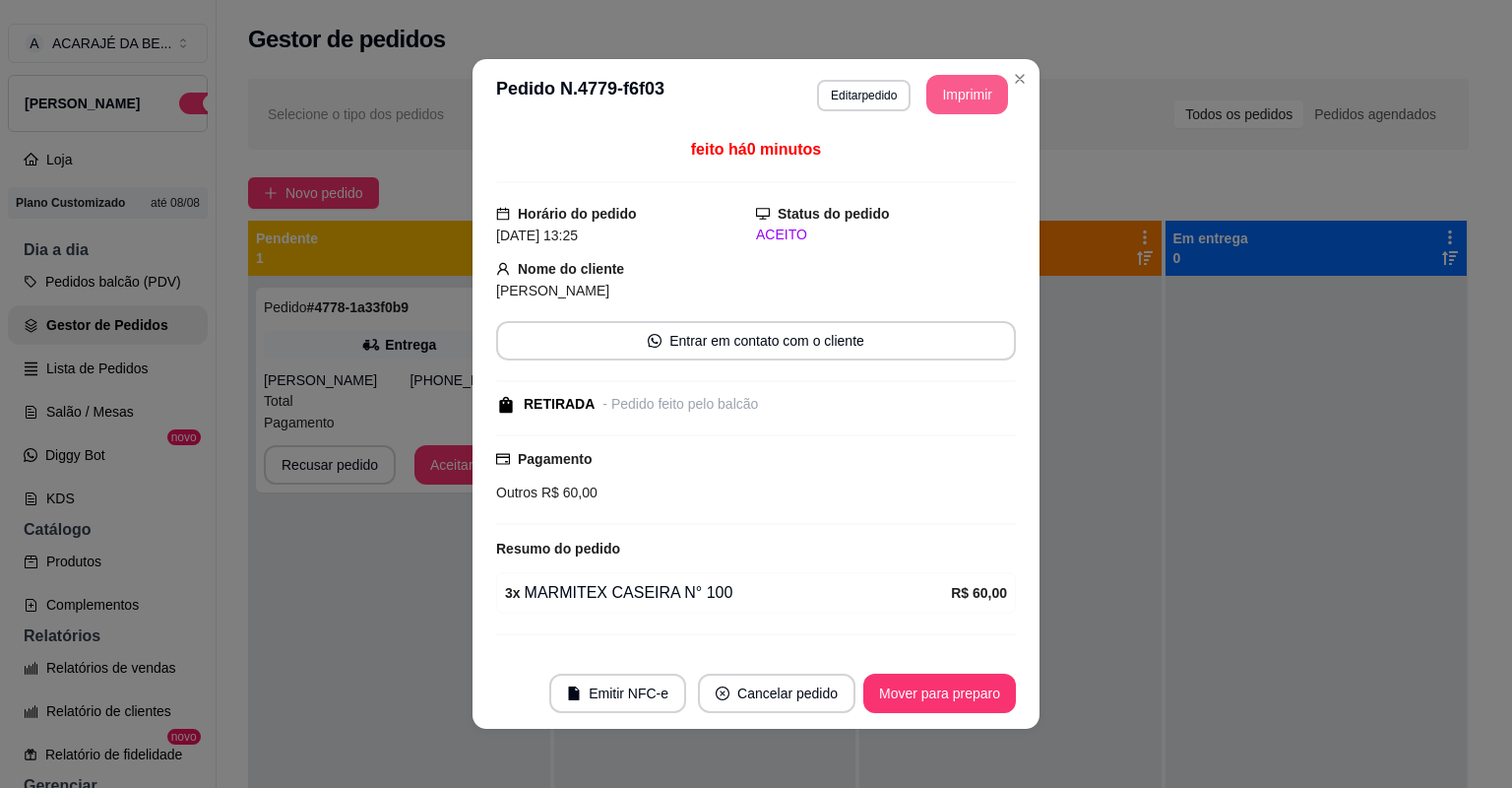 click on "Imprimir" at bounding box center (967, 95) 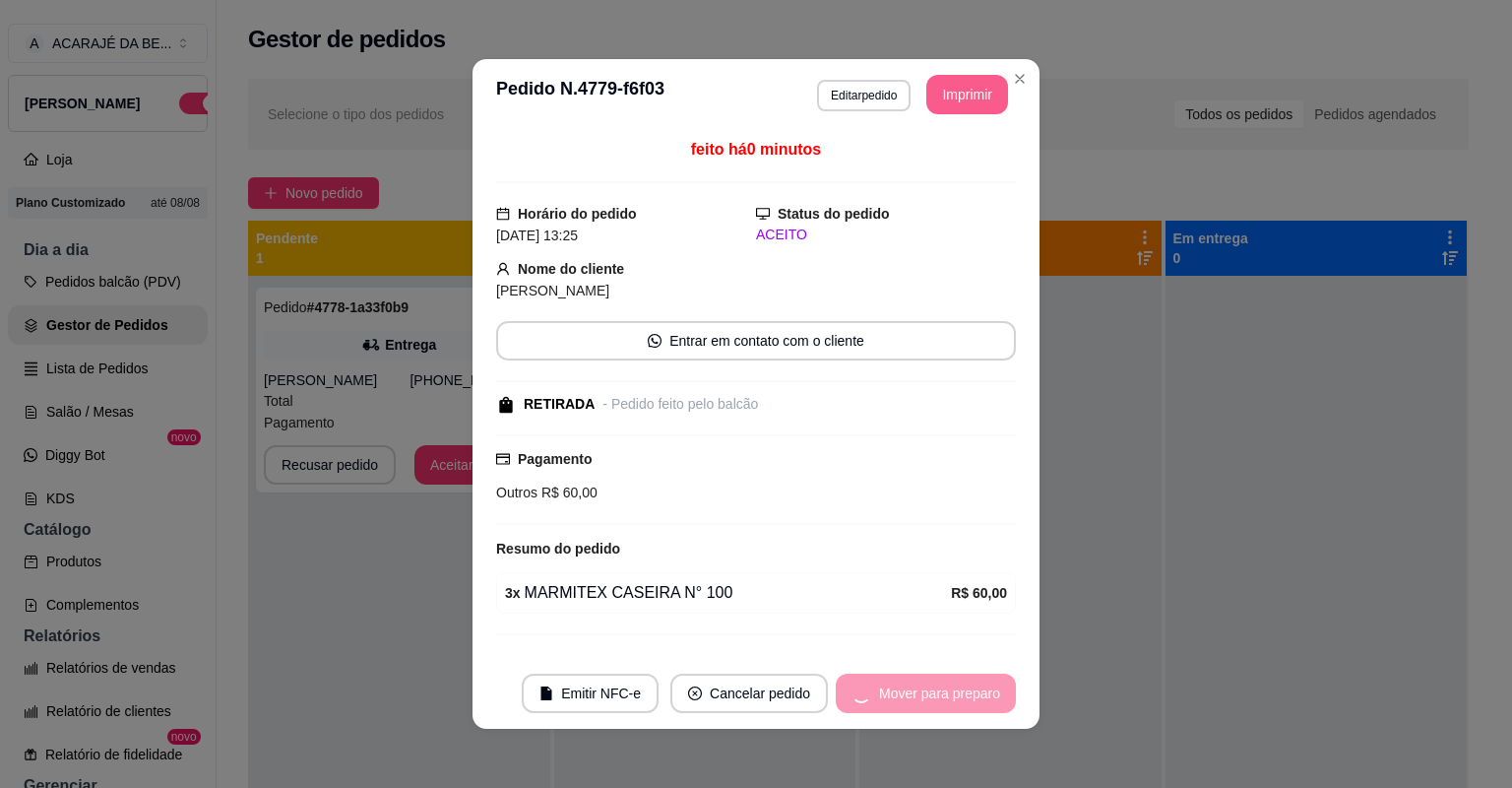 click on "Mover para preparo" at bounding box center [925, 693] 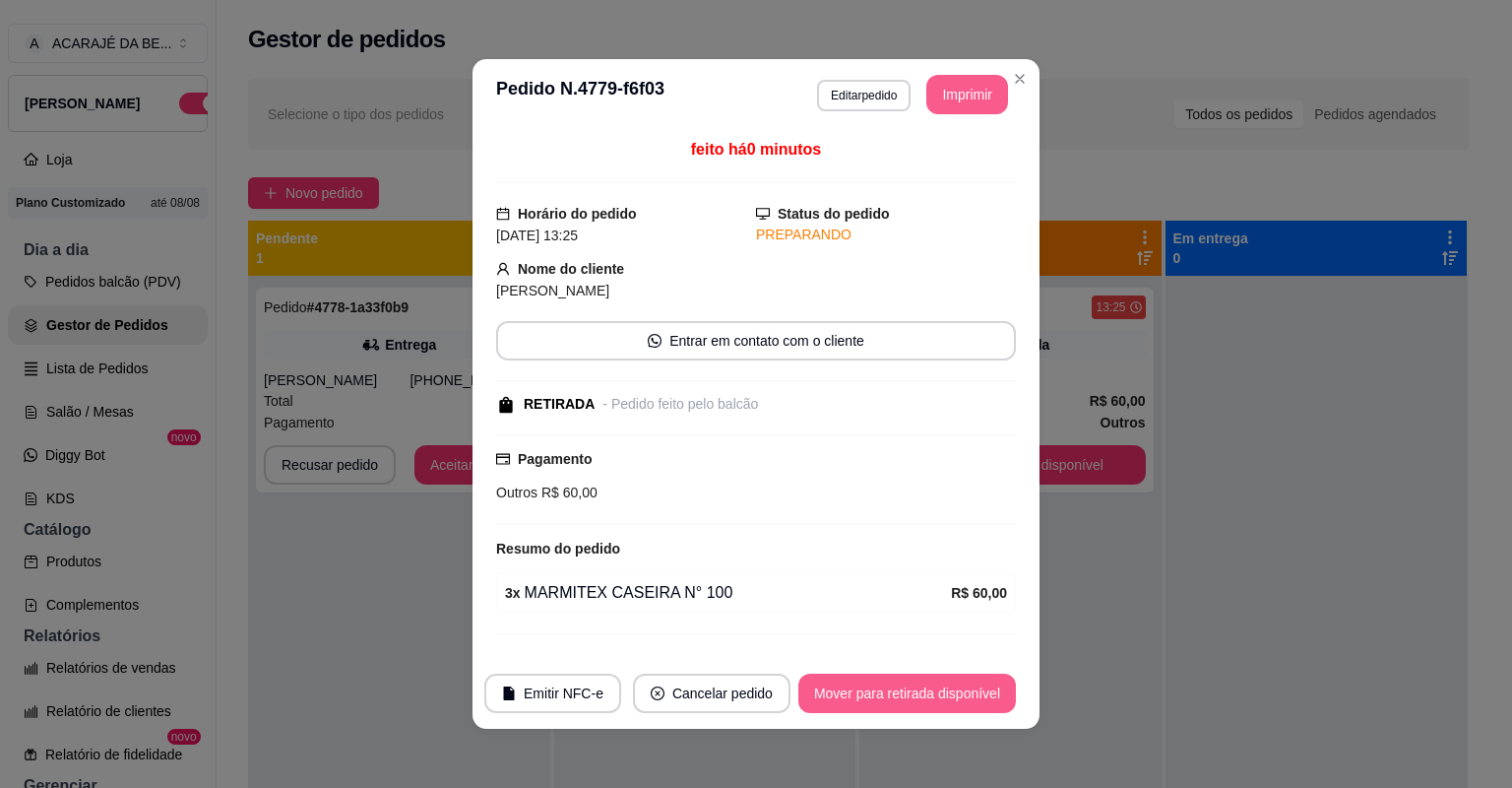 click on "Mover para retirada disponível" at bounding box center [907, 693] 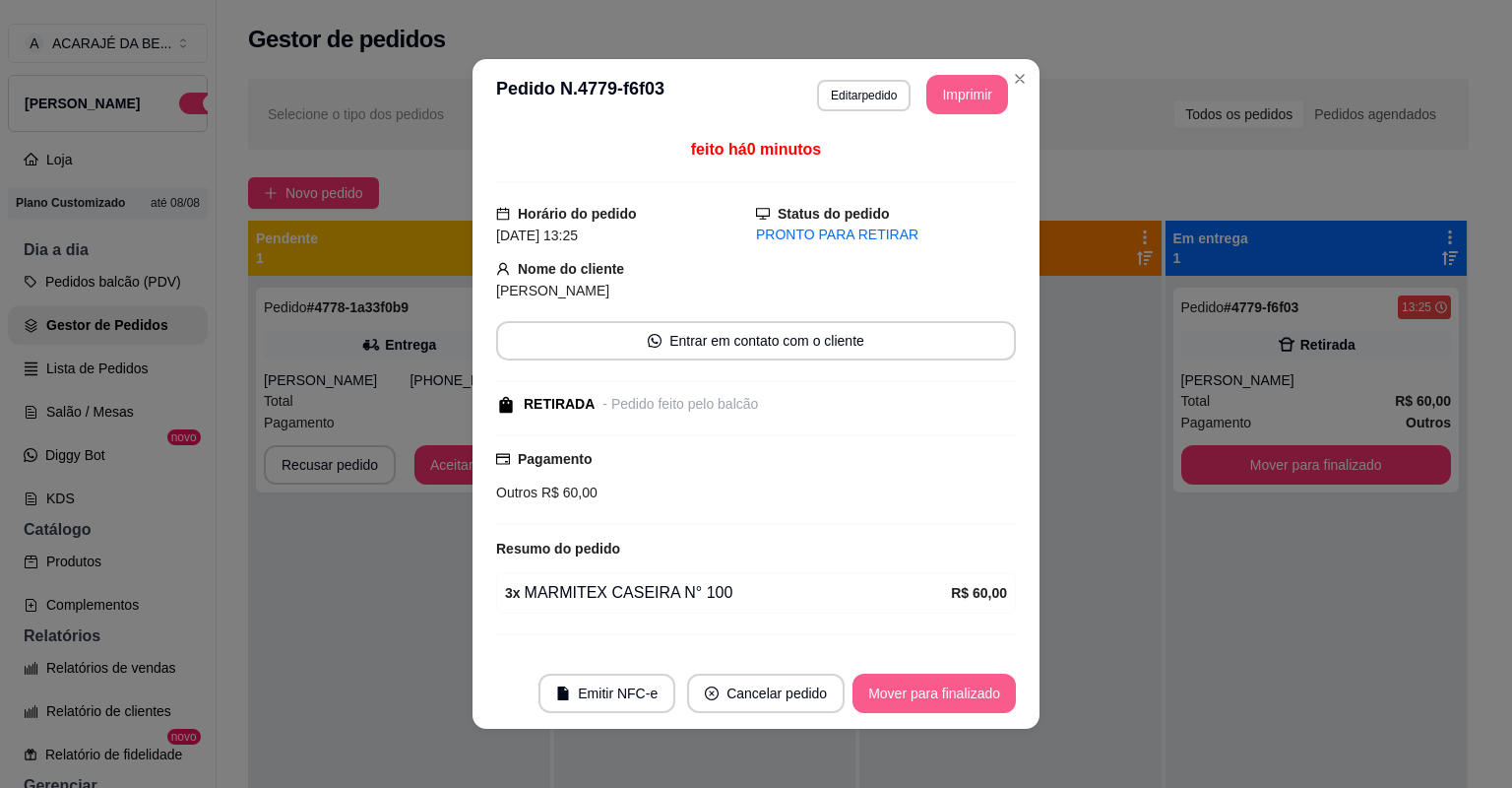 click on "Mover para finalizado" at bounding box center [934, 693] 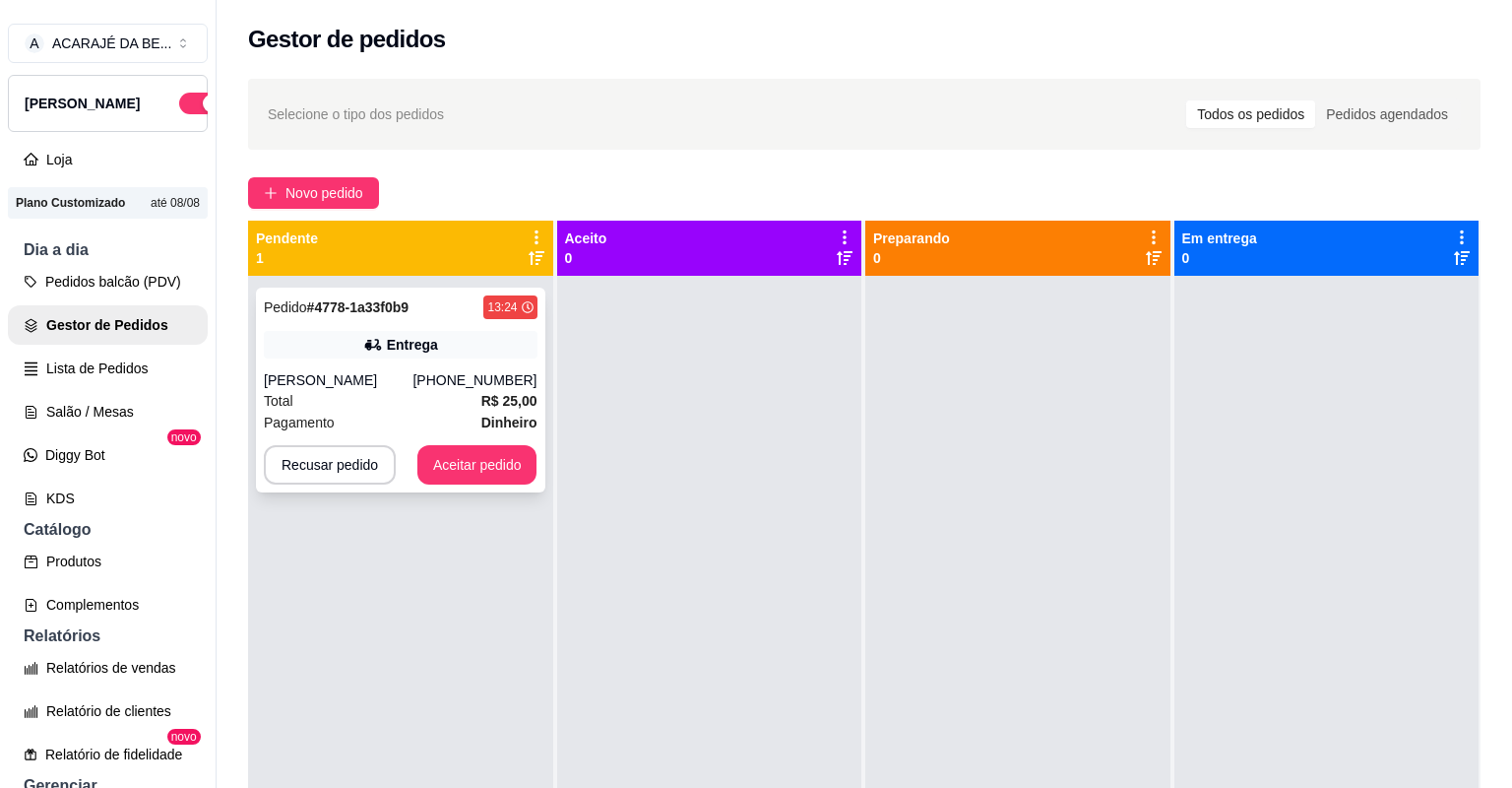 click on "[PERSON_NAME]" at bounding box center [338, 380] 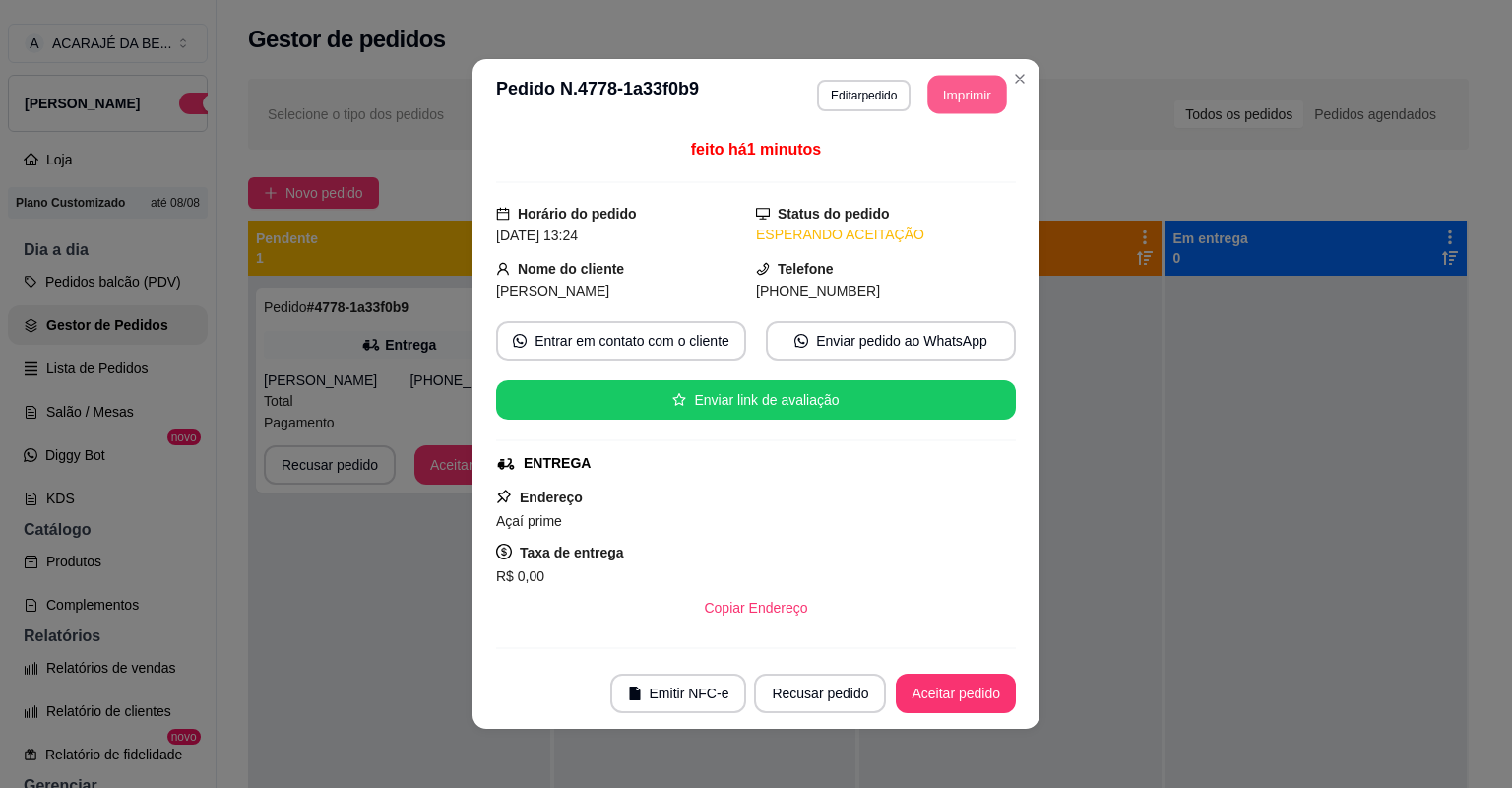 click on "Imprimir" at bounding box center [968, 95] 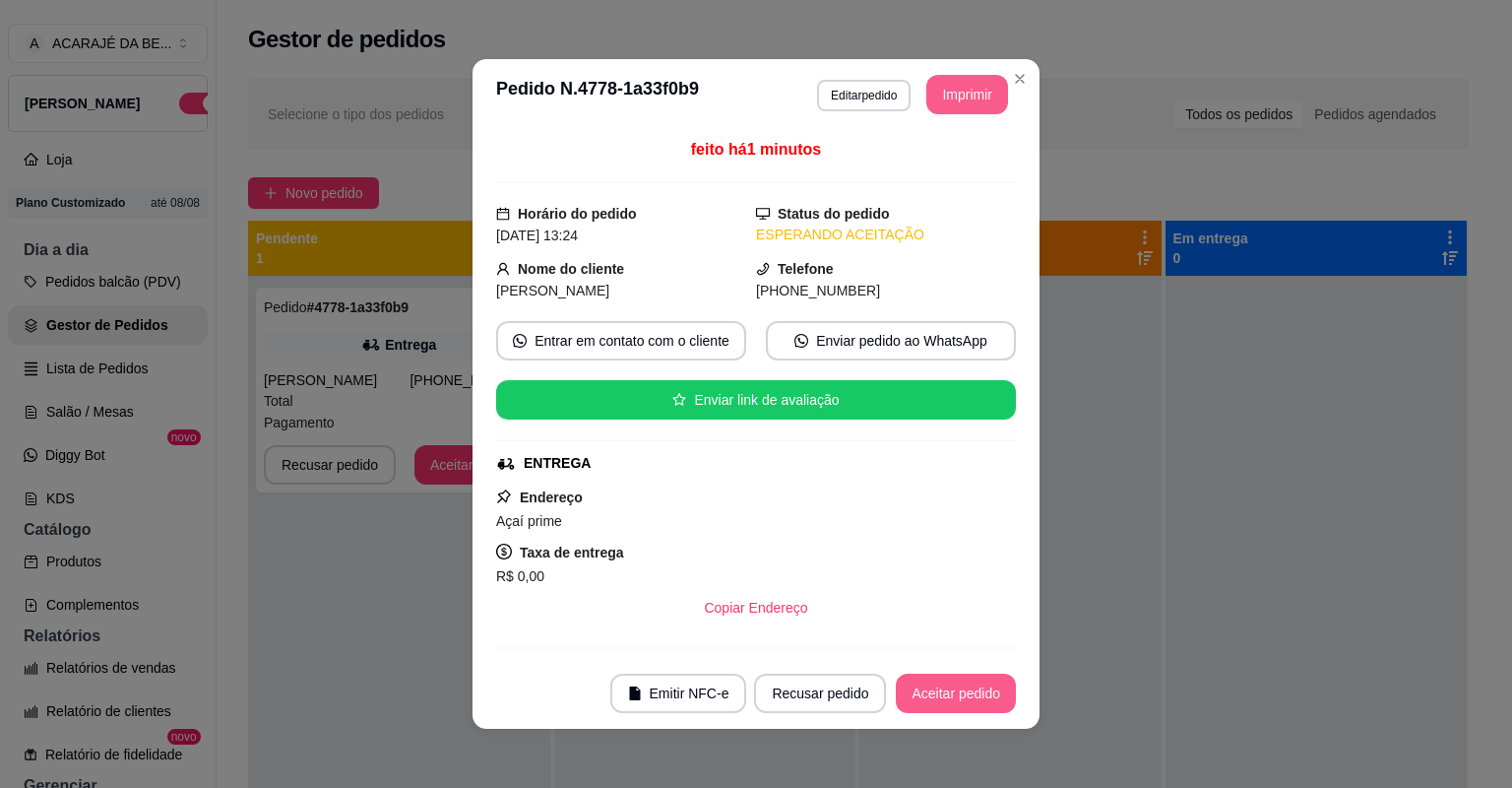 click on "Aceitar pedido" at bounding box center [956, 693] 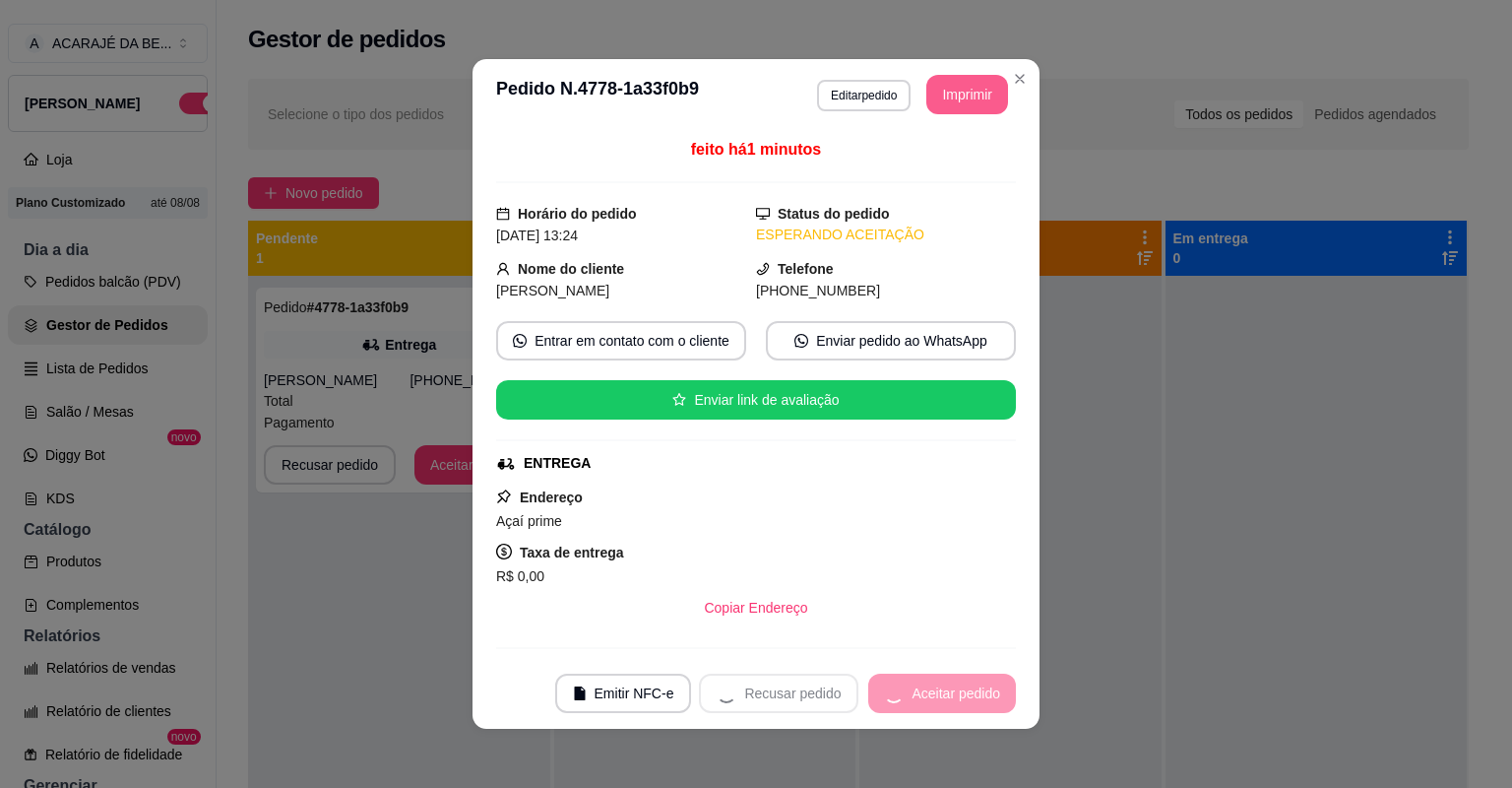 click on "Recusar pedido Aceitar pedido" at bounding box center [857, 693] 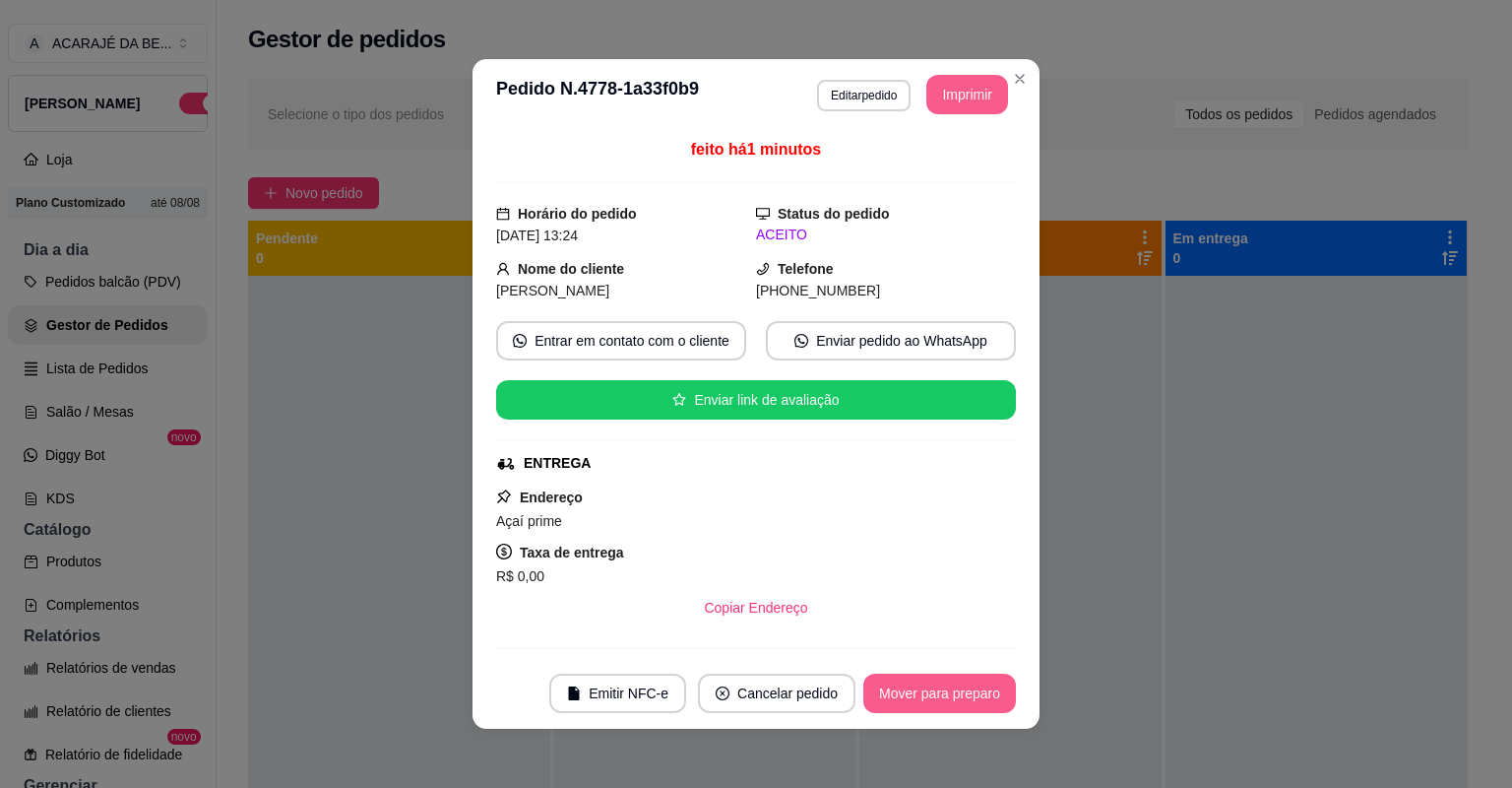 click on "Mover para preparo" at bounding box center [939, 693] 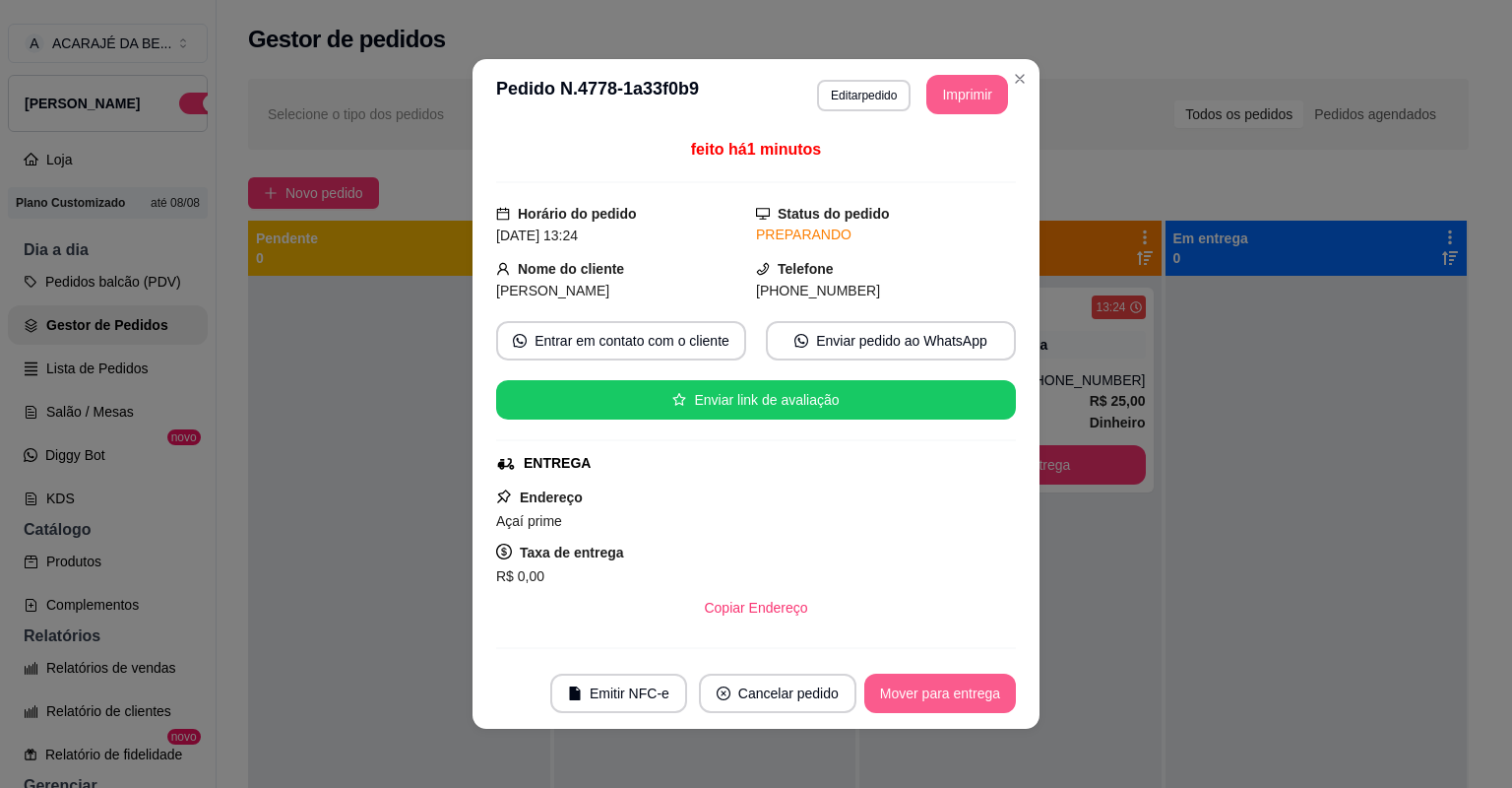 click on "Mover para entrega" at bounding box center (940, 693) 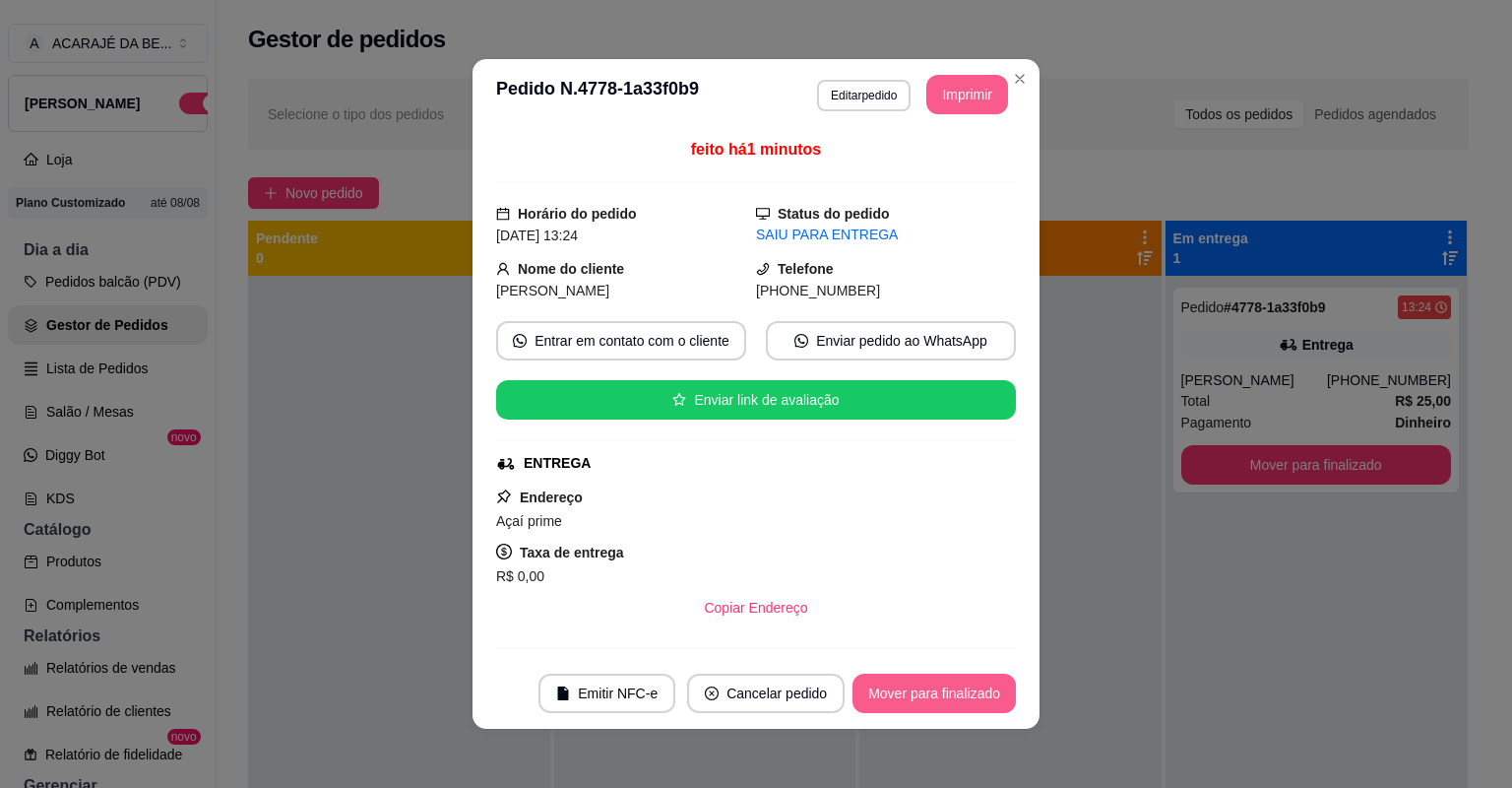 click on "Mover para finalizado" at bounding box center (934, 693) 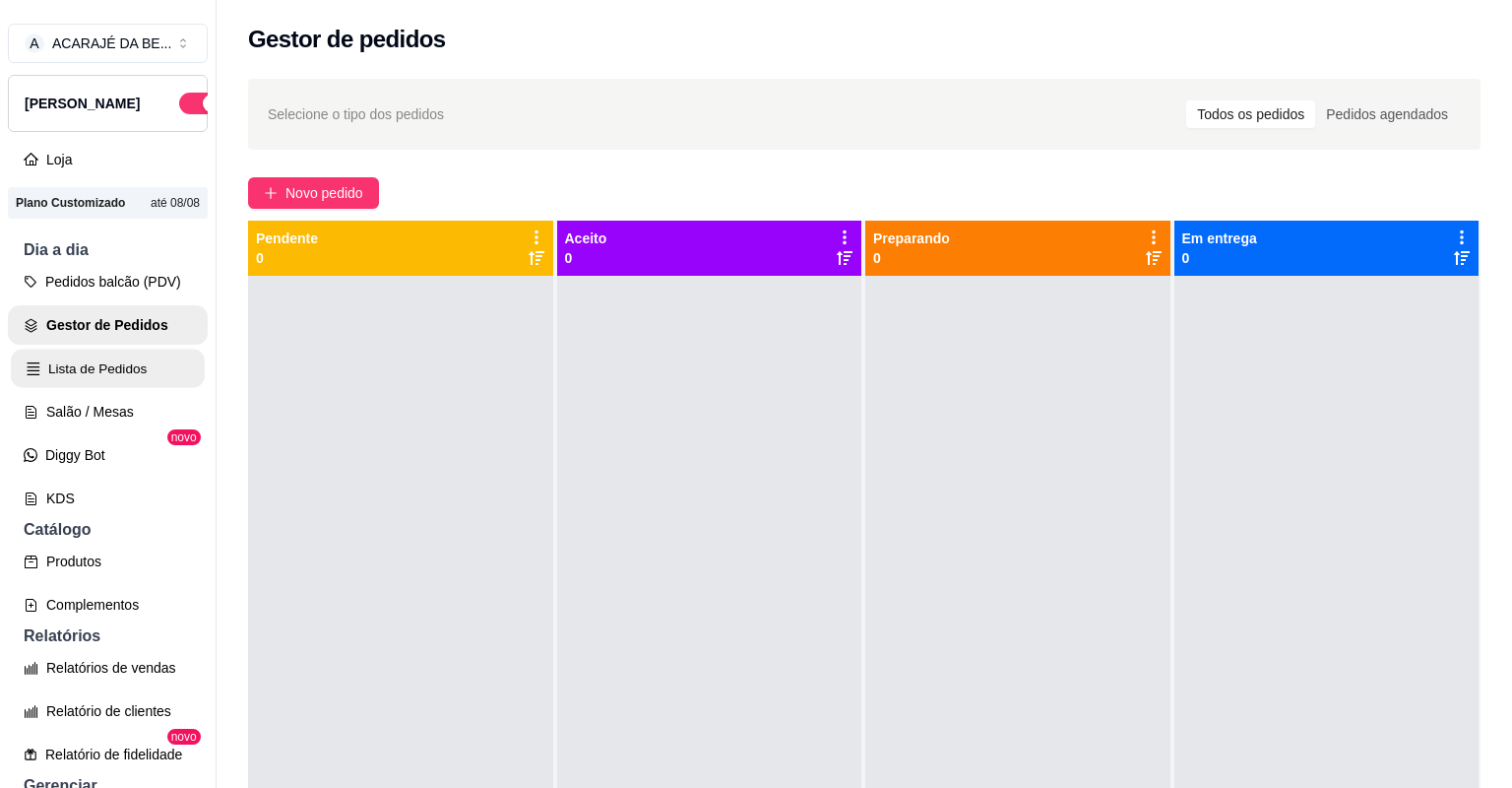 click on "Lista de Pedidos" at bounding box center (107, 368) 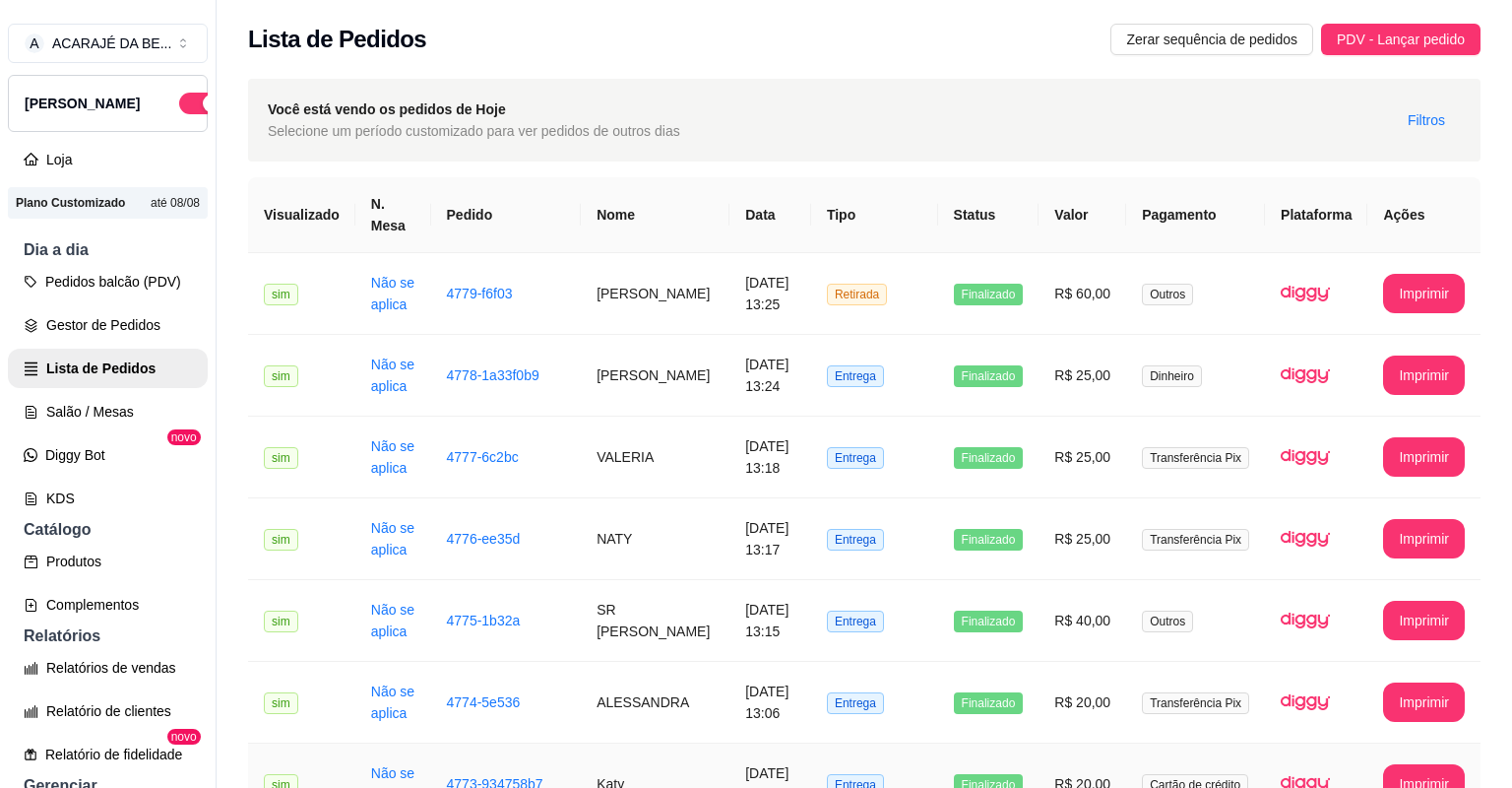 click on "Katy" at bounding box center (655, 784) 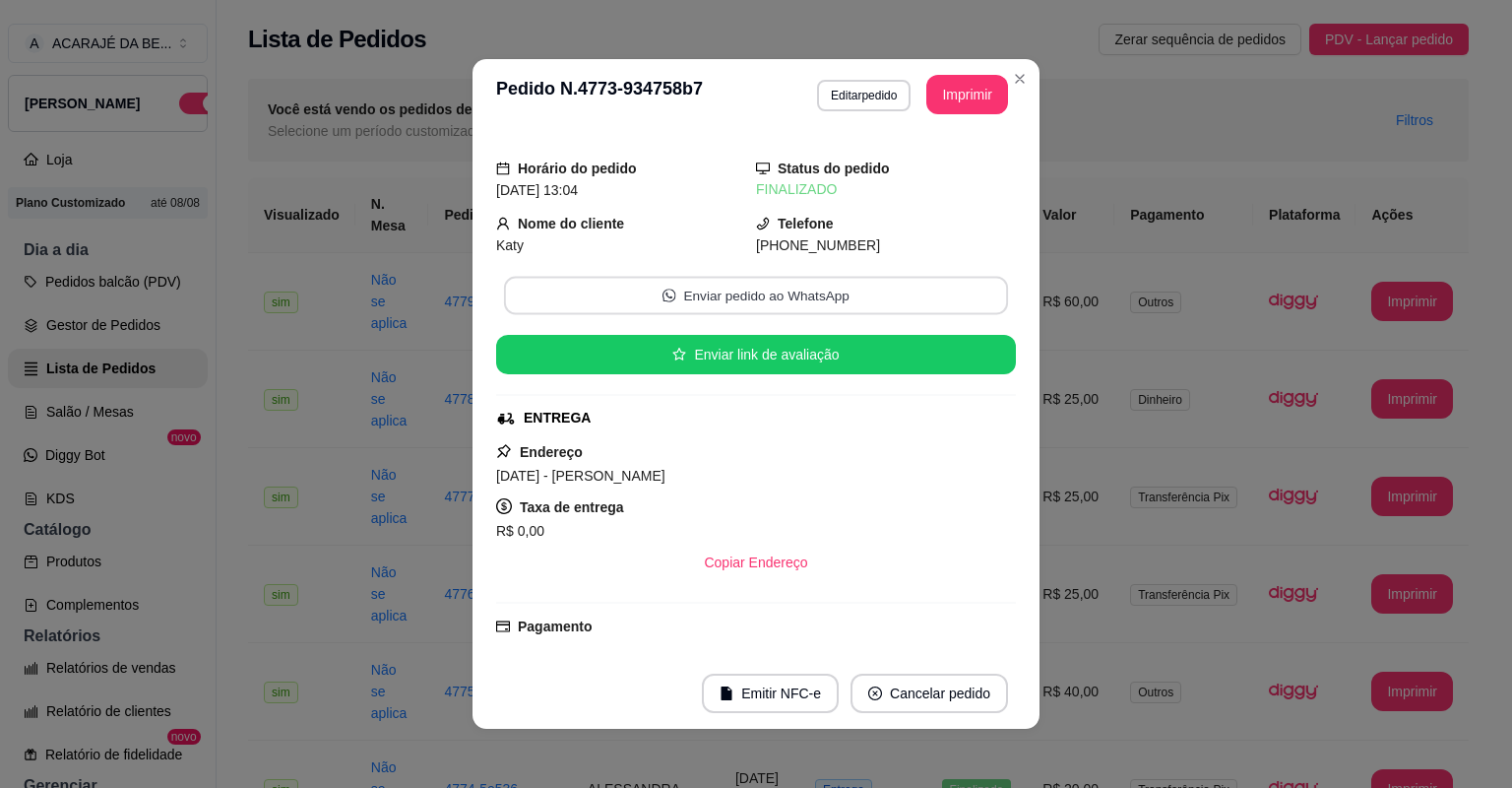 click on "Enviar pedido ao WhatsApp" at bounding box center (756, 296) 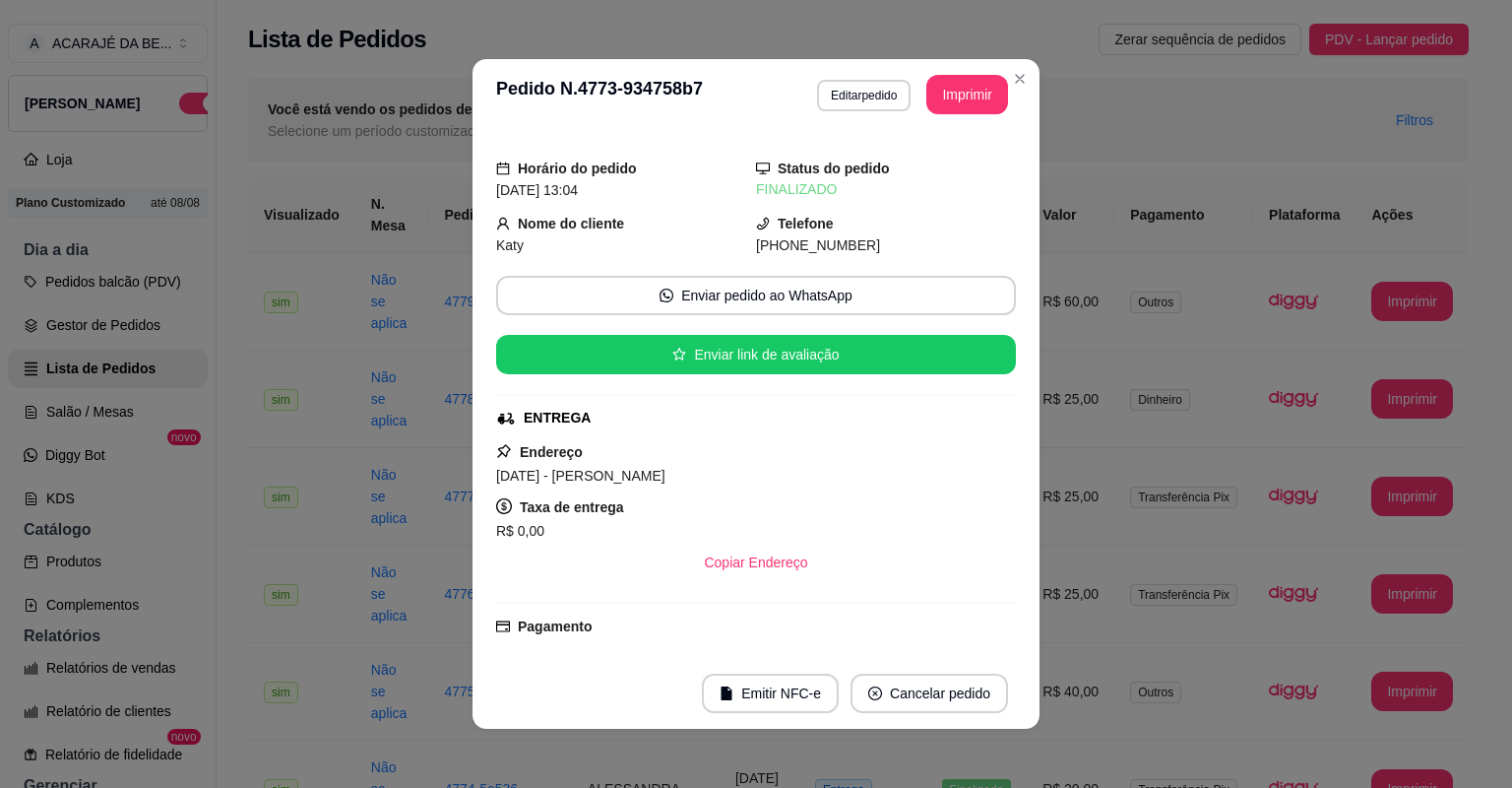 click on "Gestor de Pedidos" at bounding box center (107, 325) 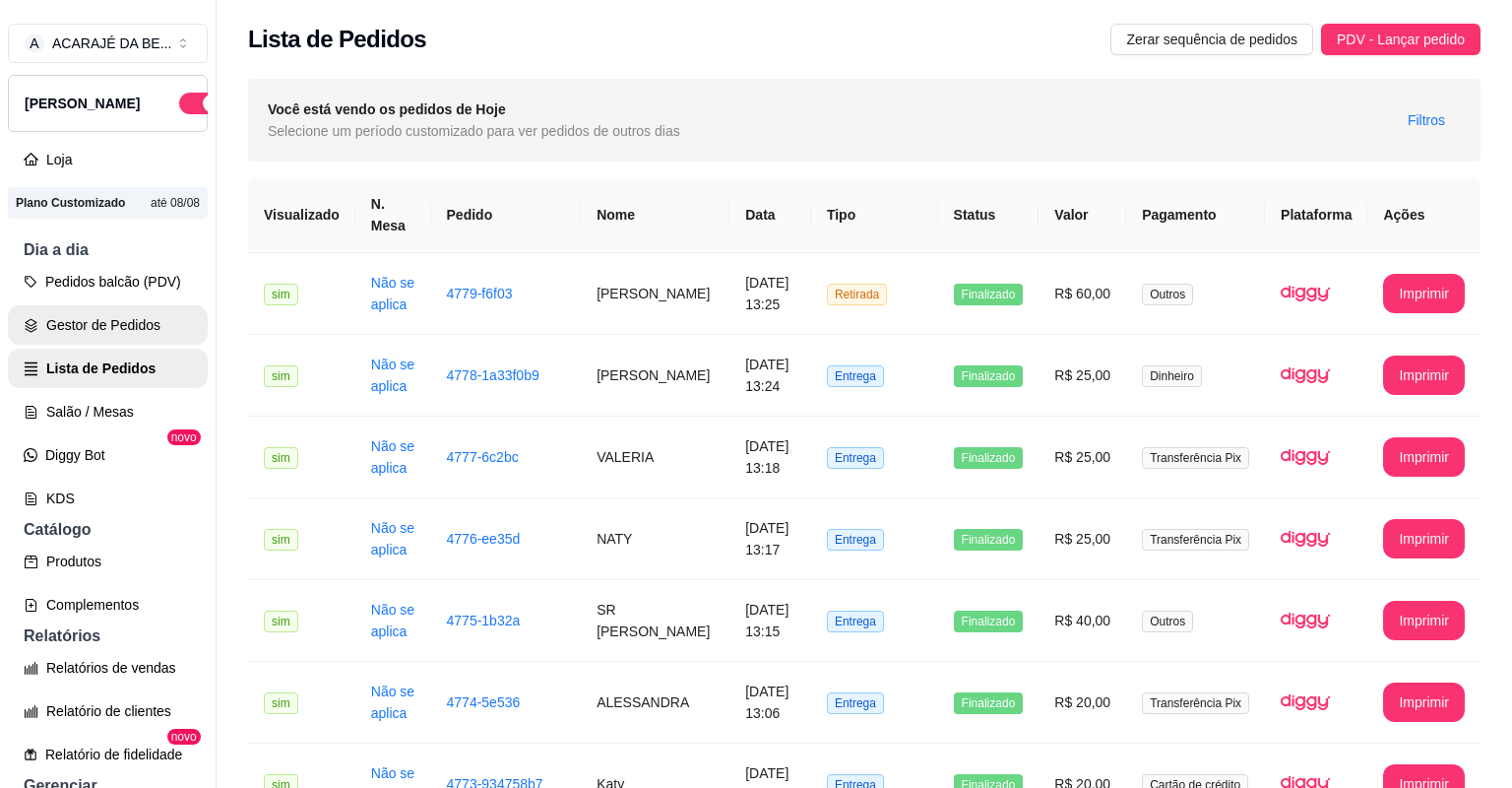 click on "Gestor de Pedidos" at bounding box center [107, 325] 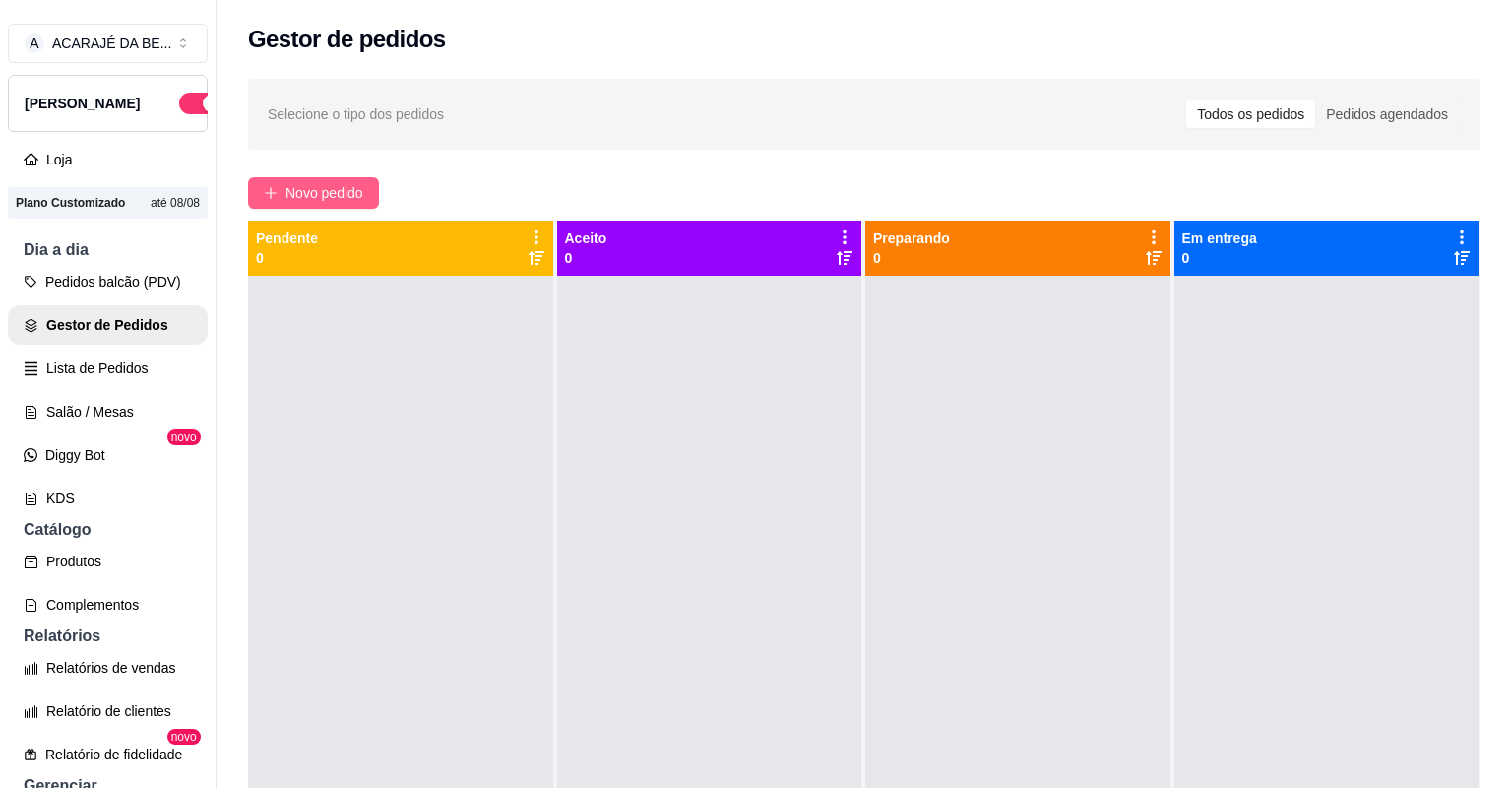click on "Novo pedido" at bounding box center (313, 193) 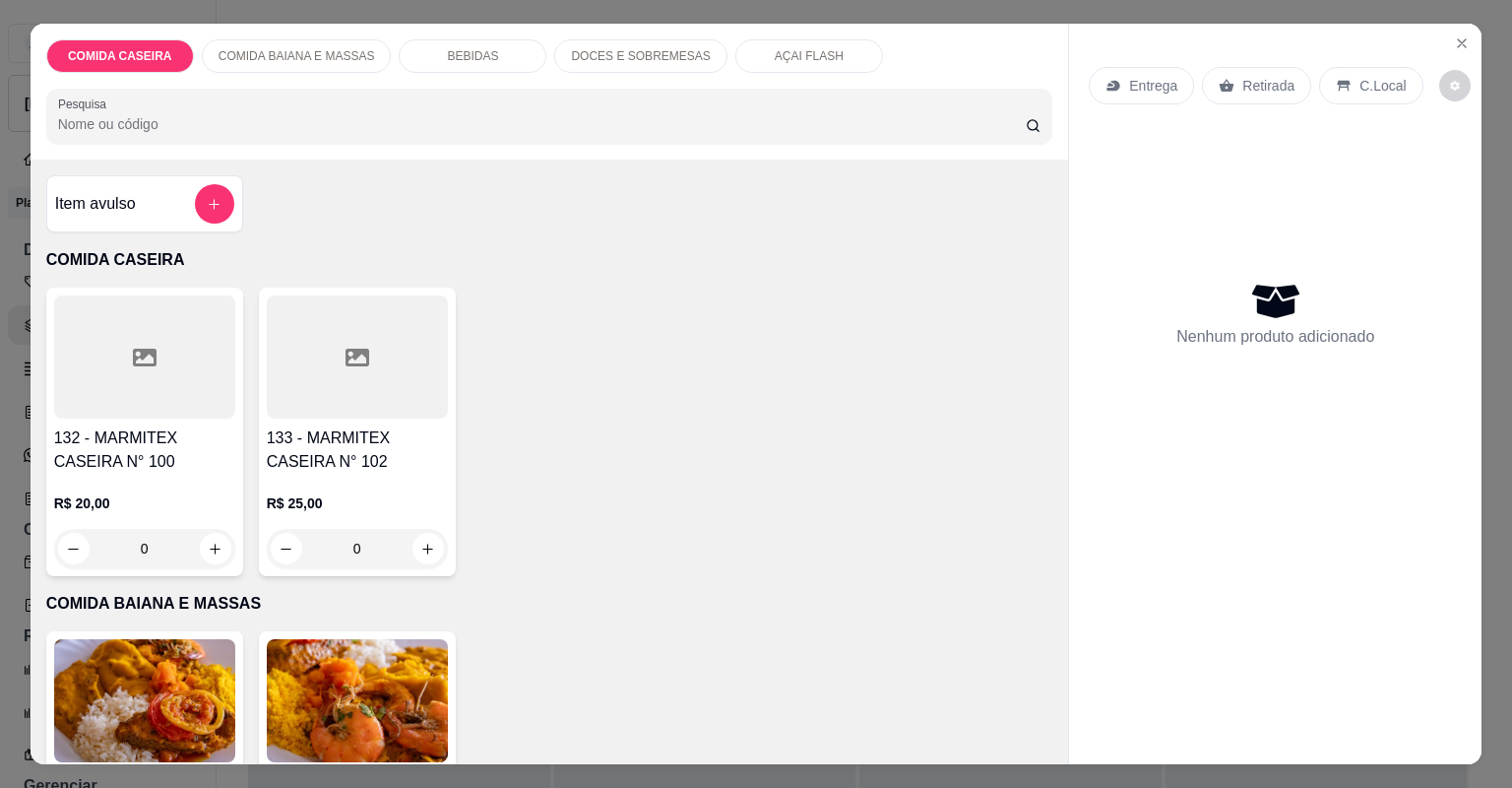 click at bounding box center (357, 357) 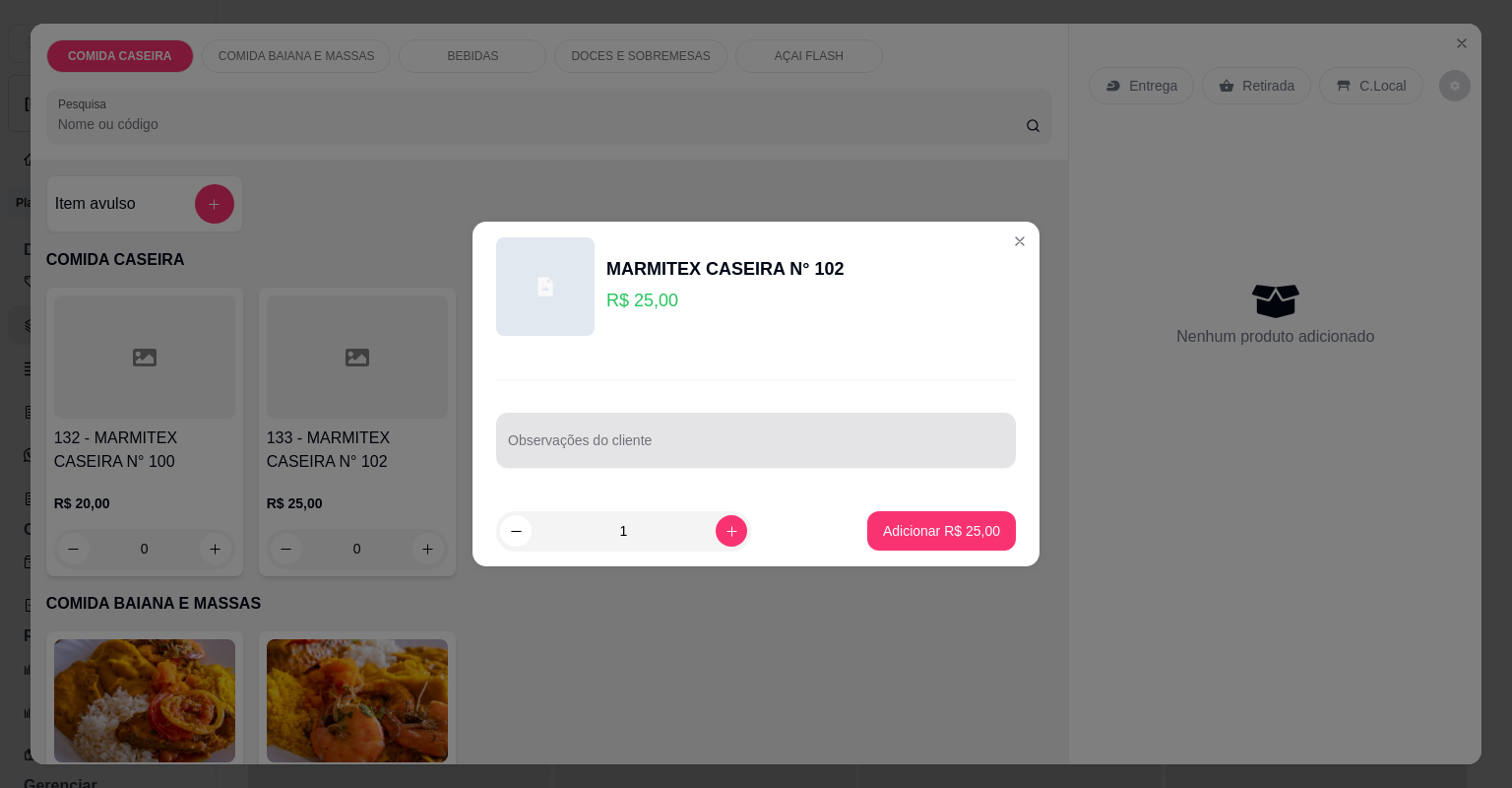 click on "Observações do cliente" at bounding box center [756, 448] 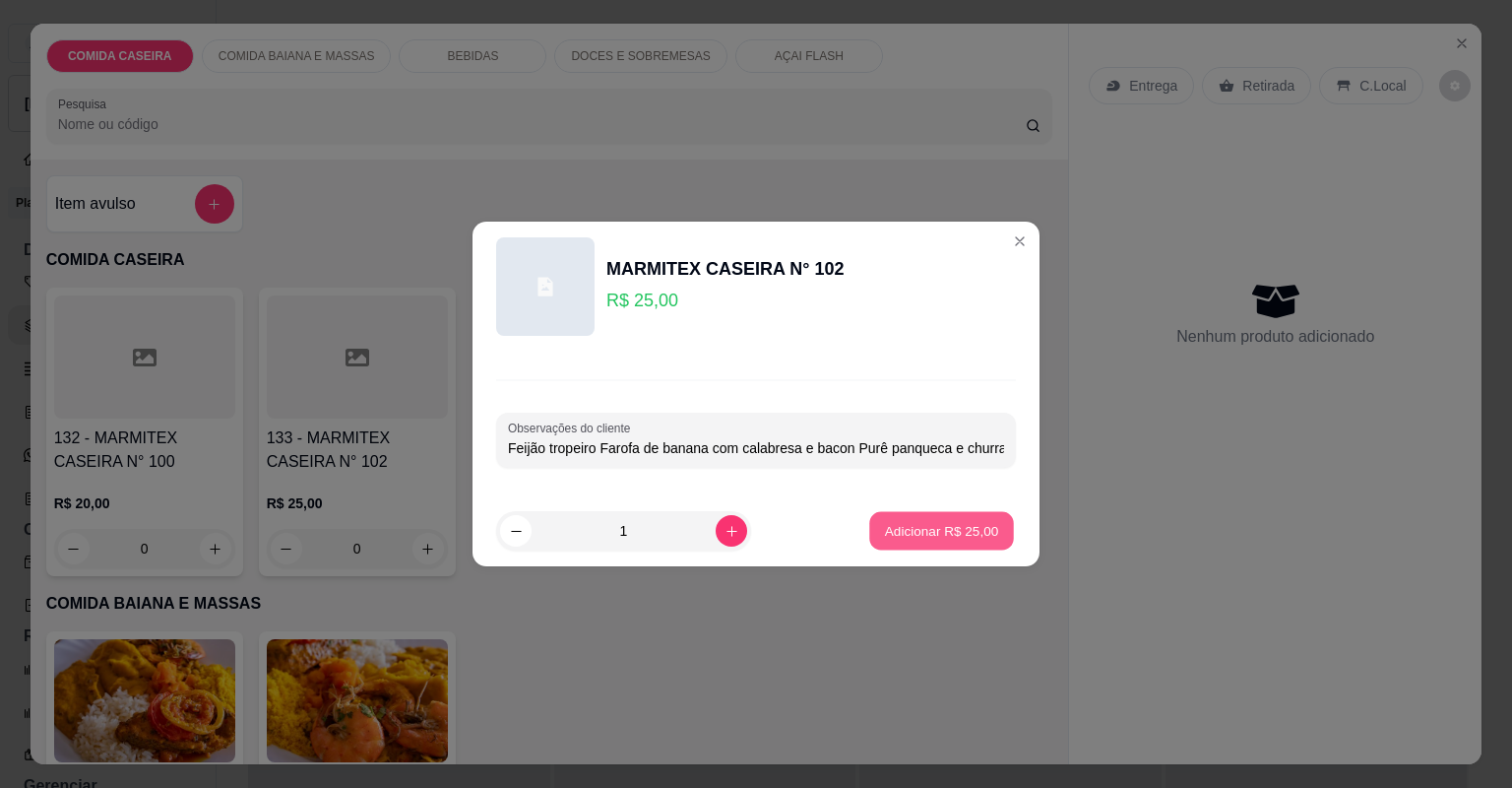 click on "Adicionar   R$ 25,00" at bounding box center [942, 530] 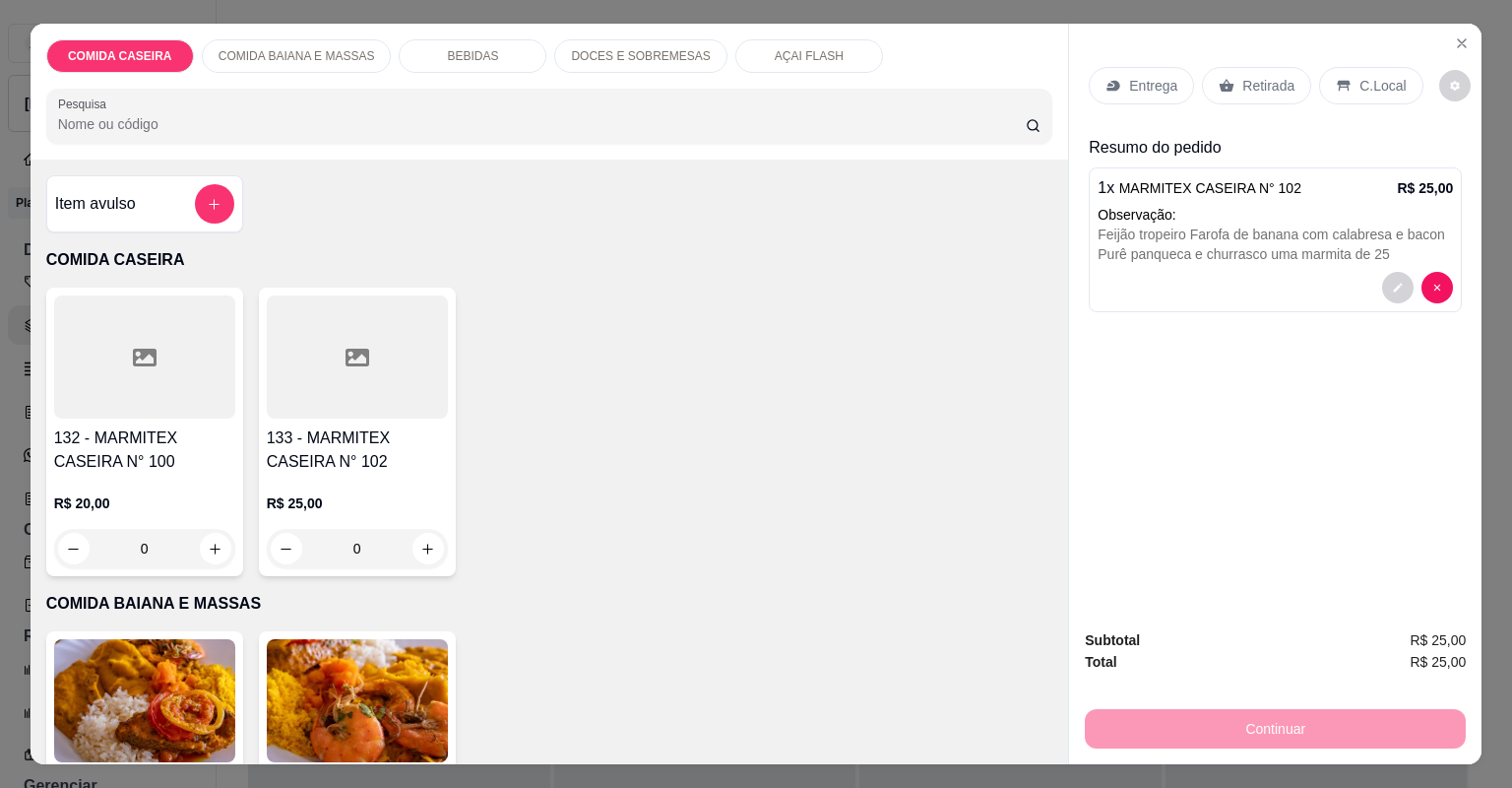 click at bounding box center (357, 357) 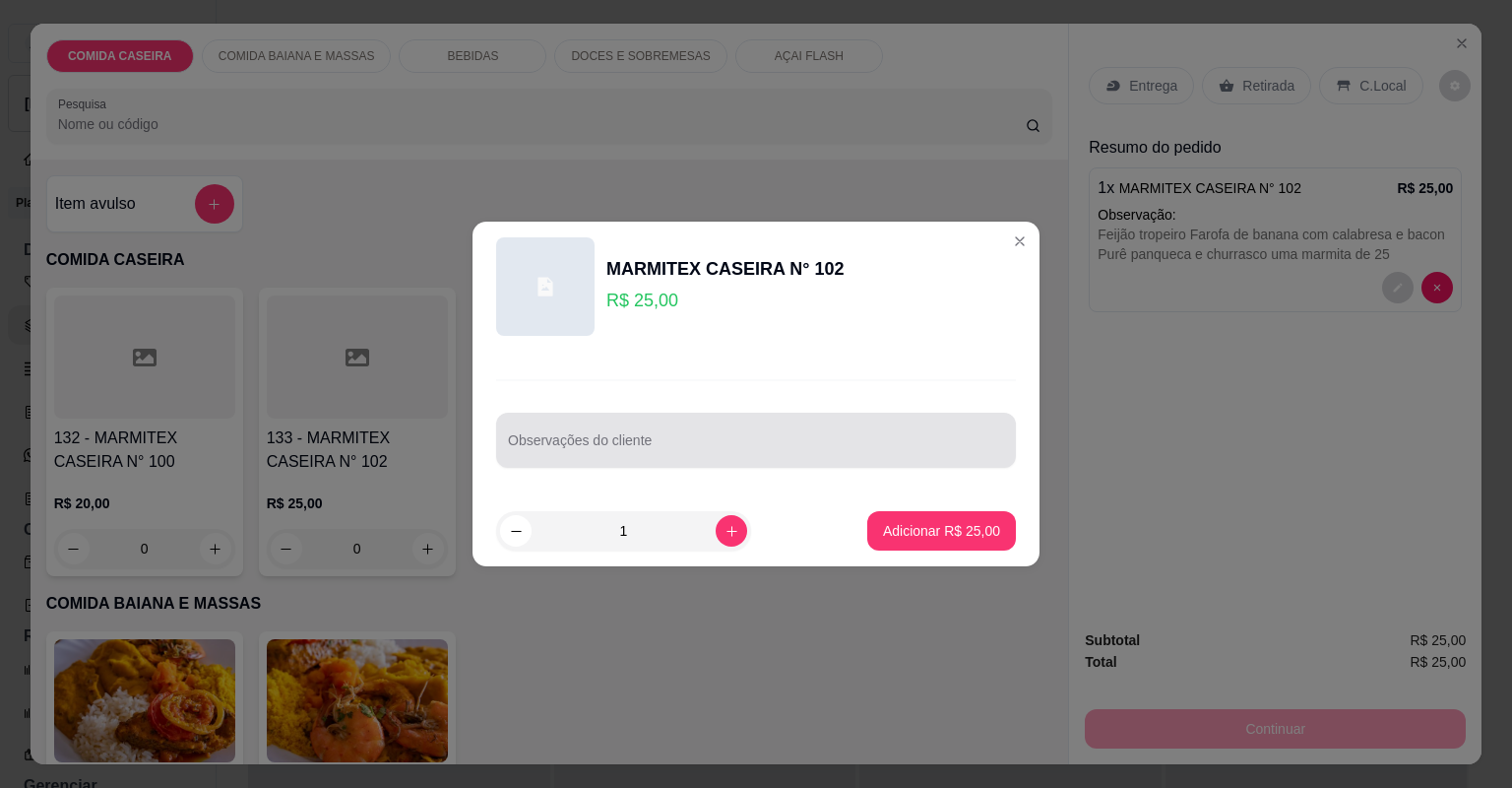 click at bounding box center [756, 440] 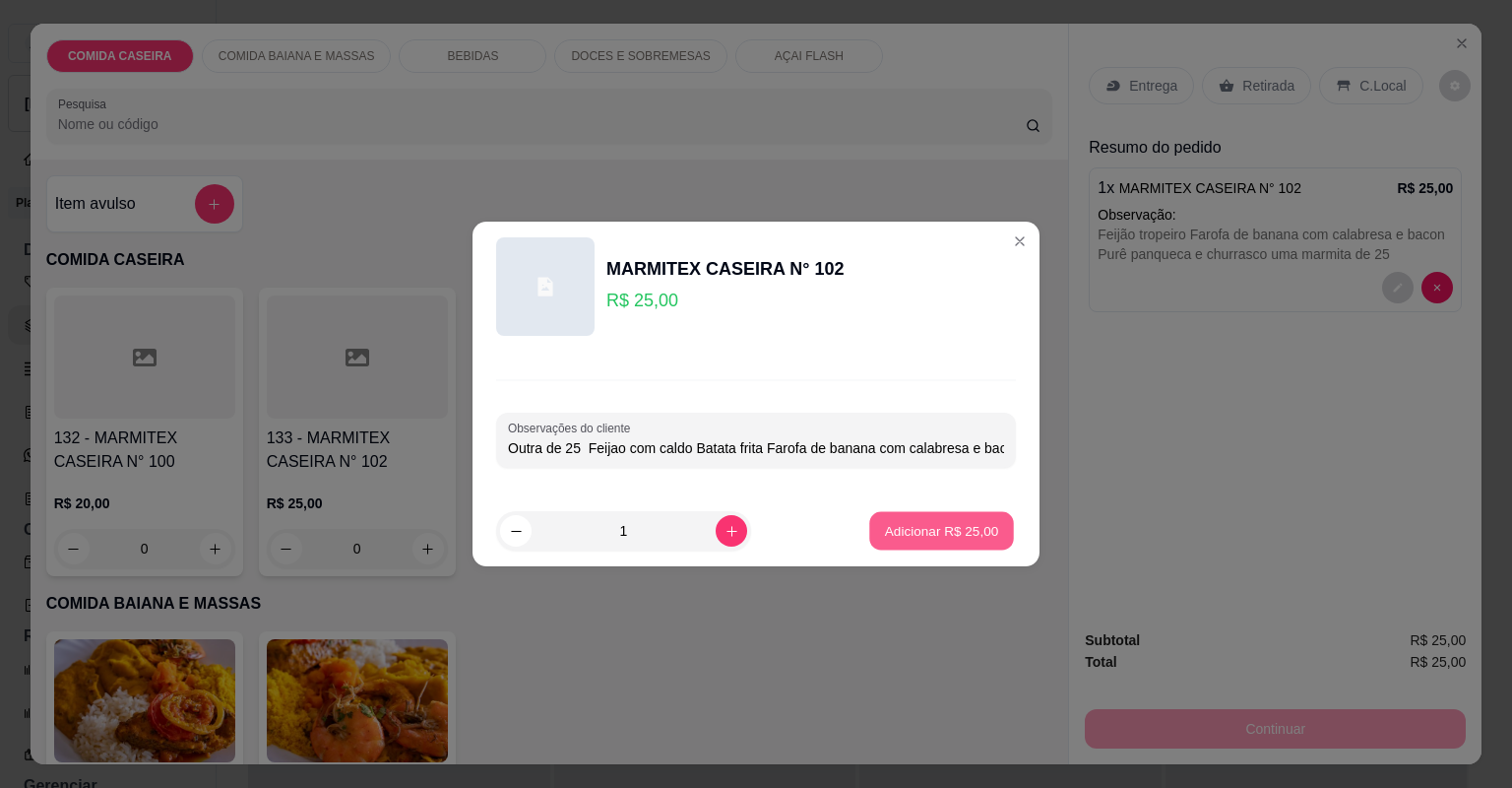 click on "Adicionar   R$ 25,00" at bounding box center (941, 531) 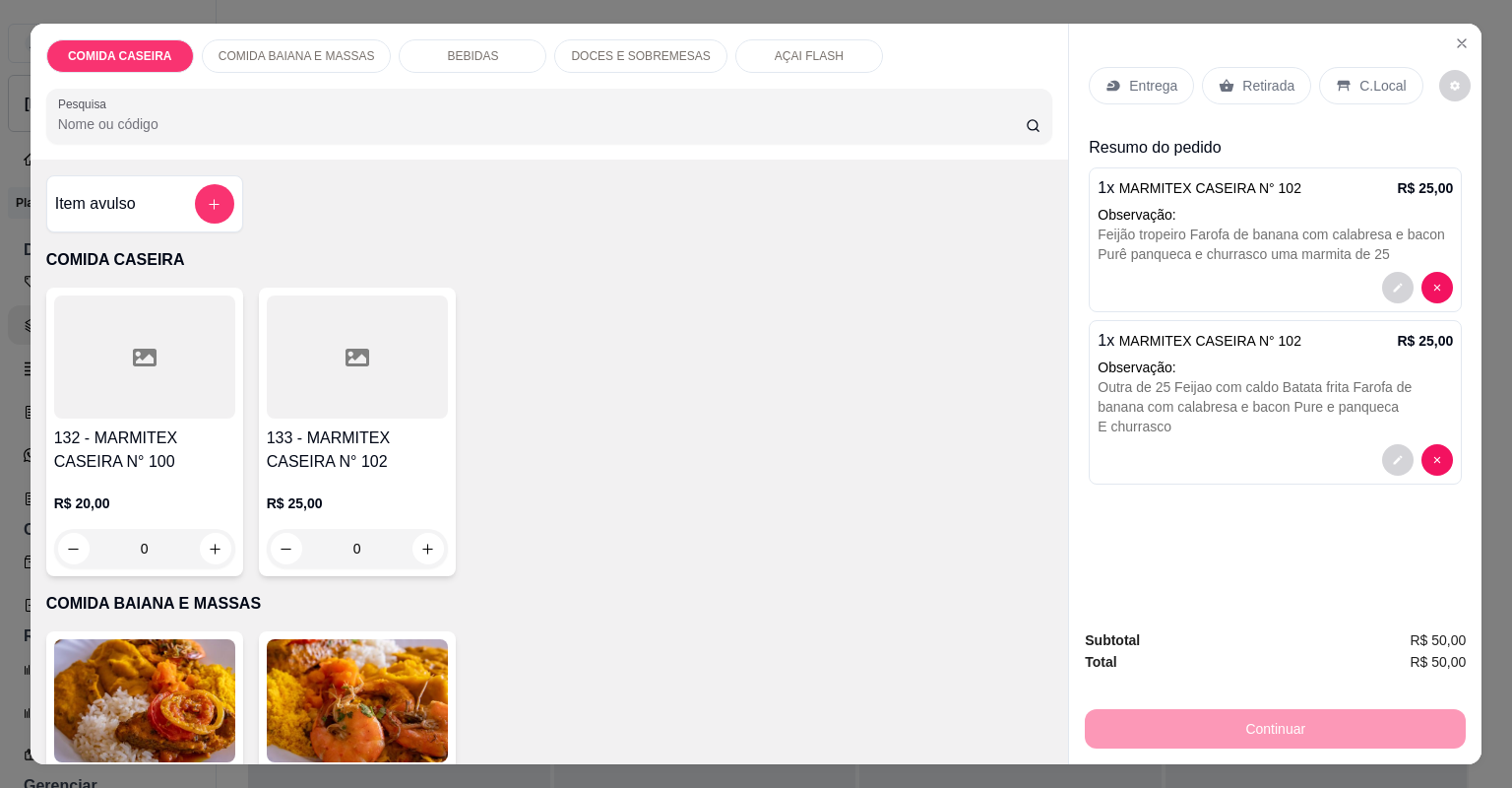 click on "Entrega" at bounding box center [1153, 86] 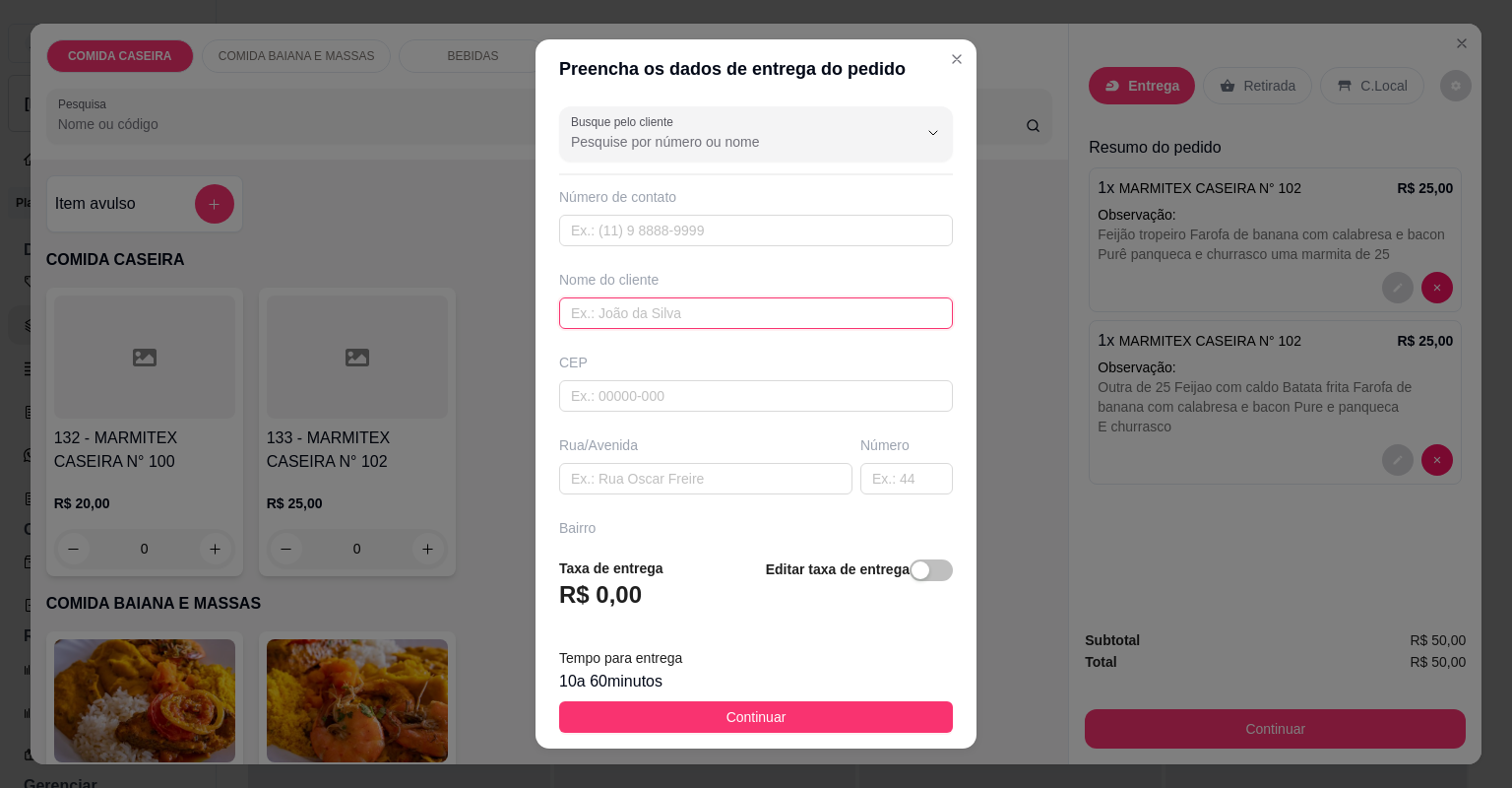 click at bounding box center (756, 313) 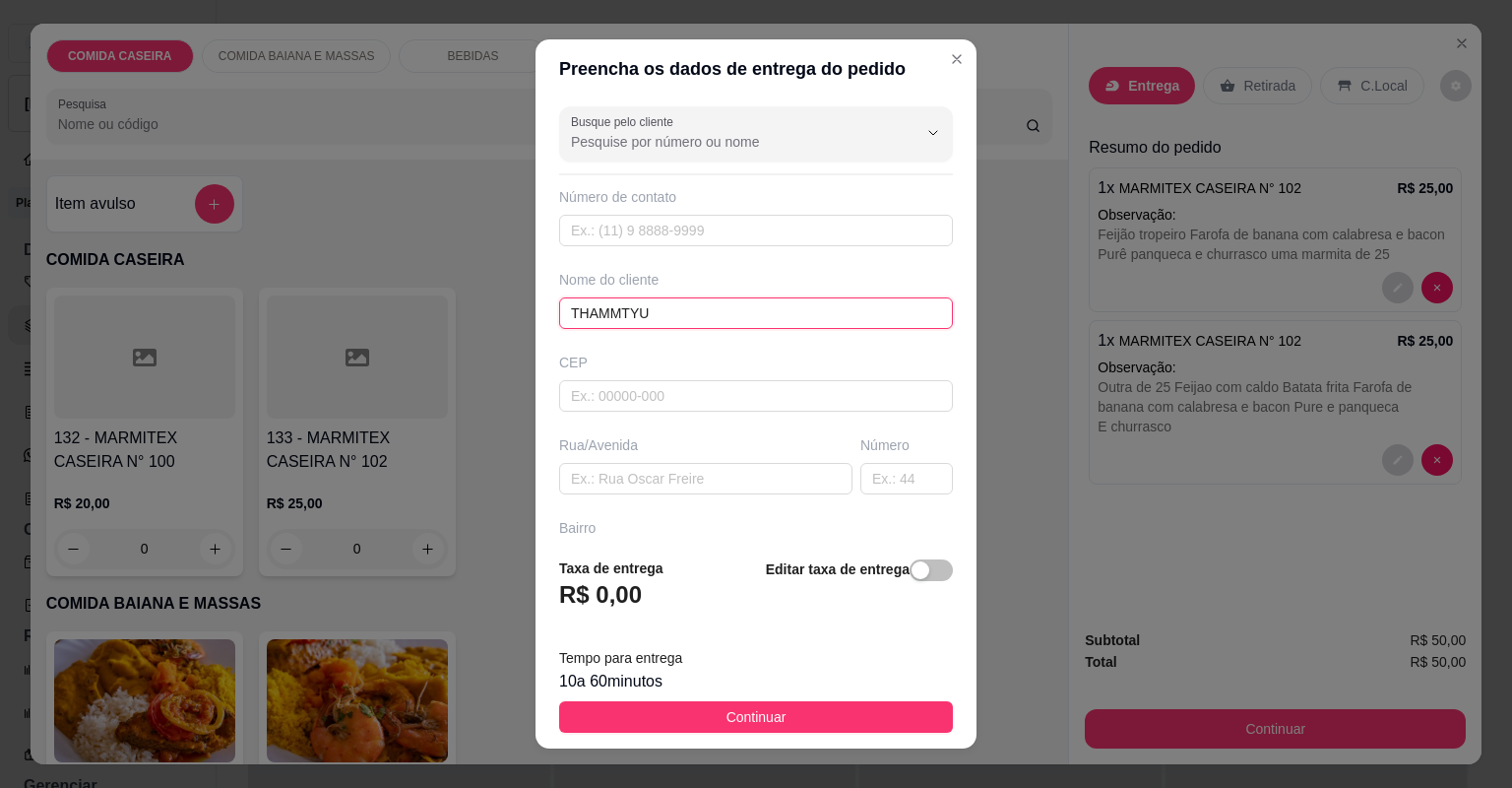 type on "THAMMTYU" 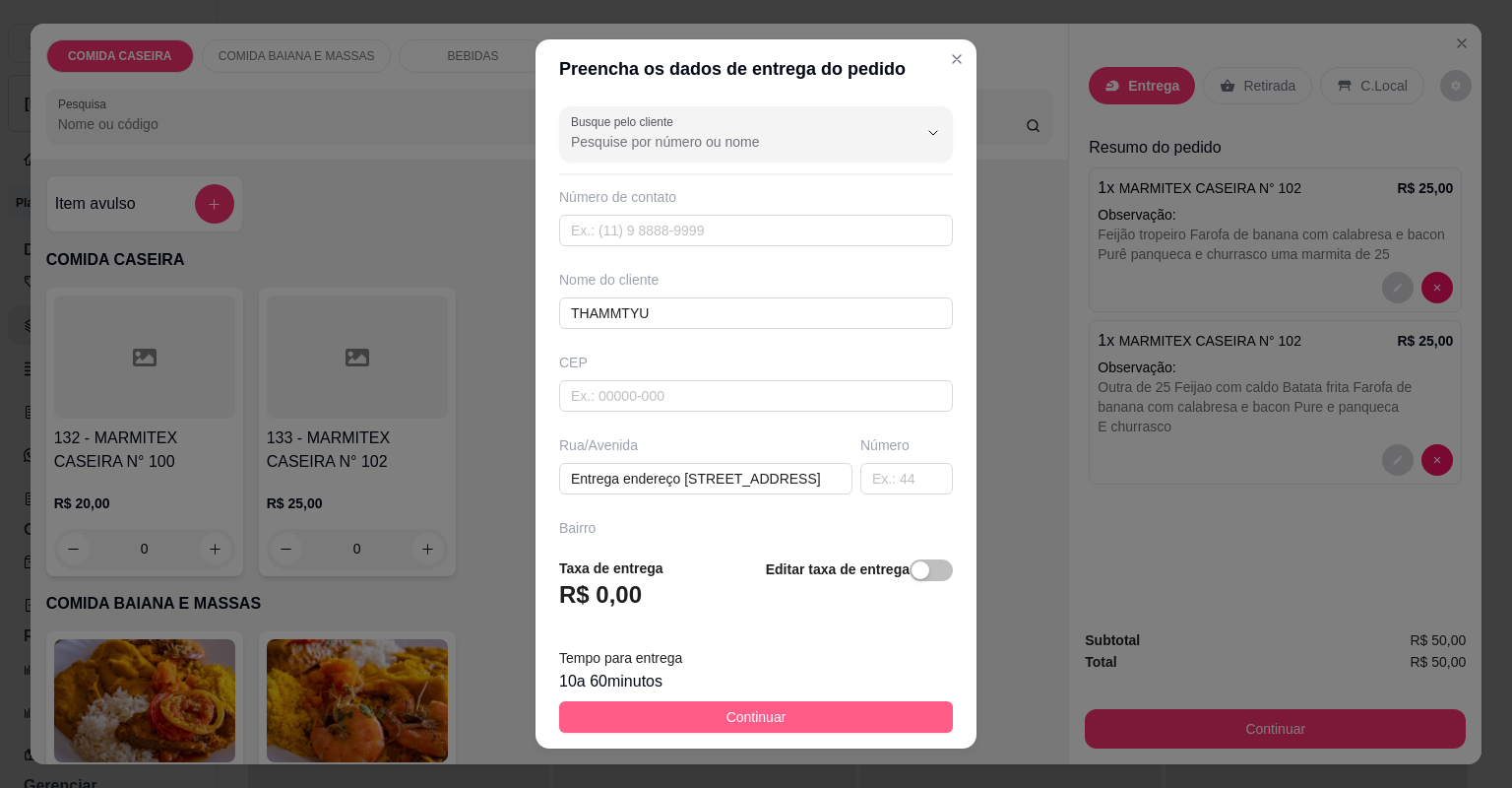 click on "Continuar" at bounding box center [756, 717] 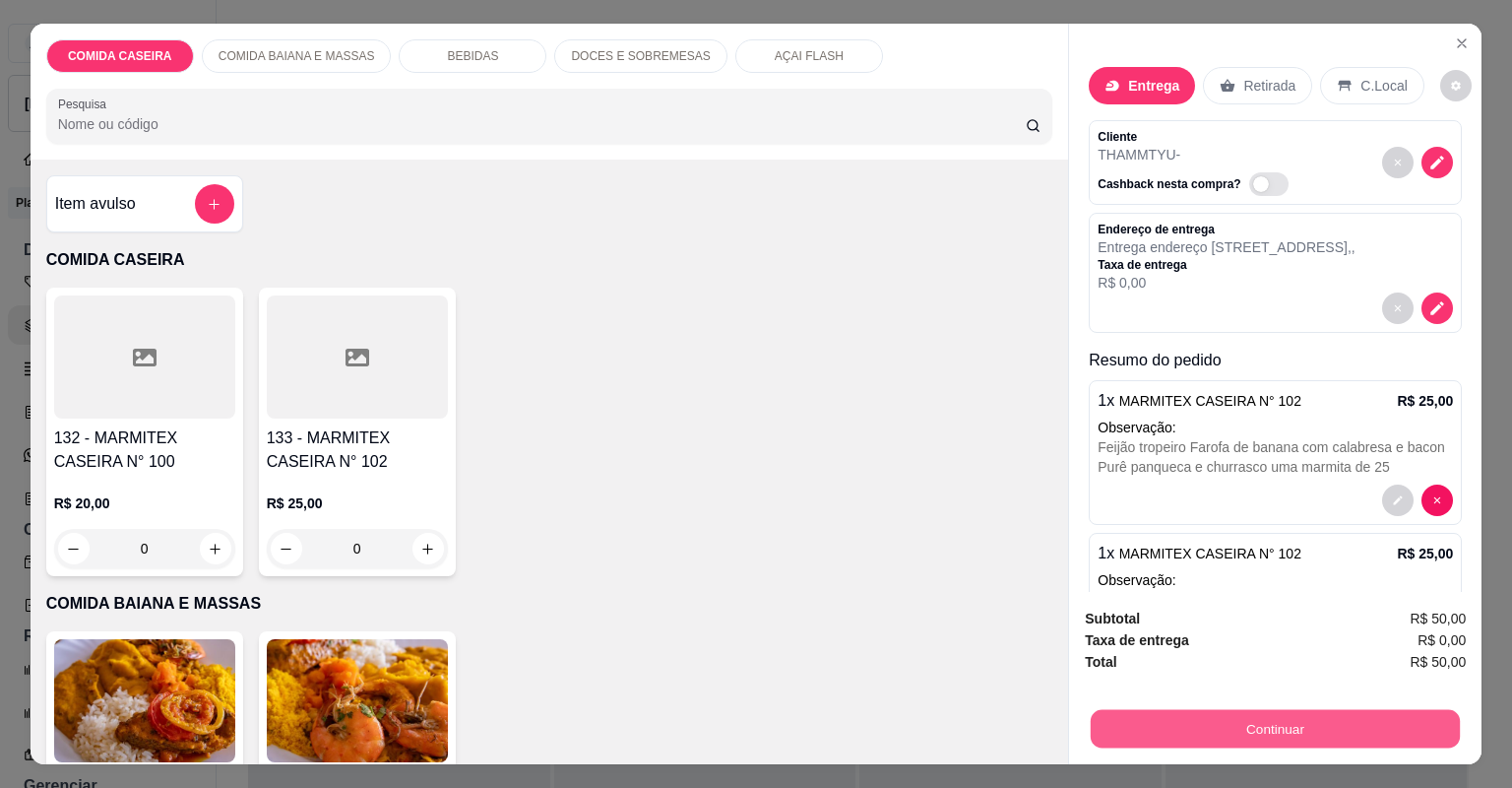 click on "Continuar" at bounding box center (1275, 729) 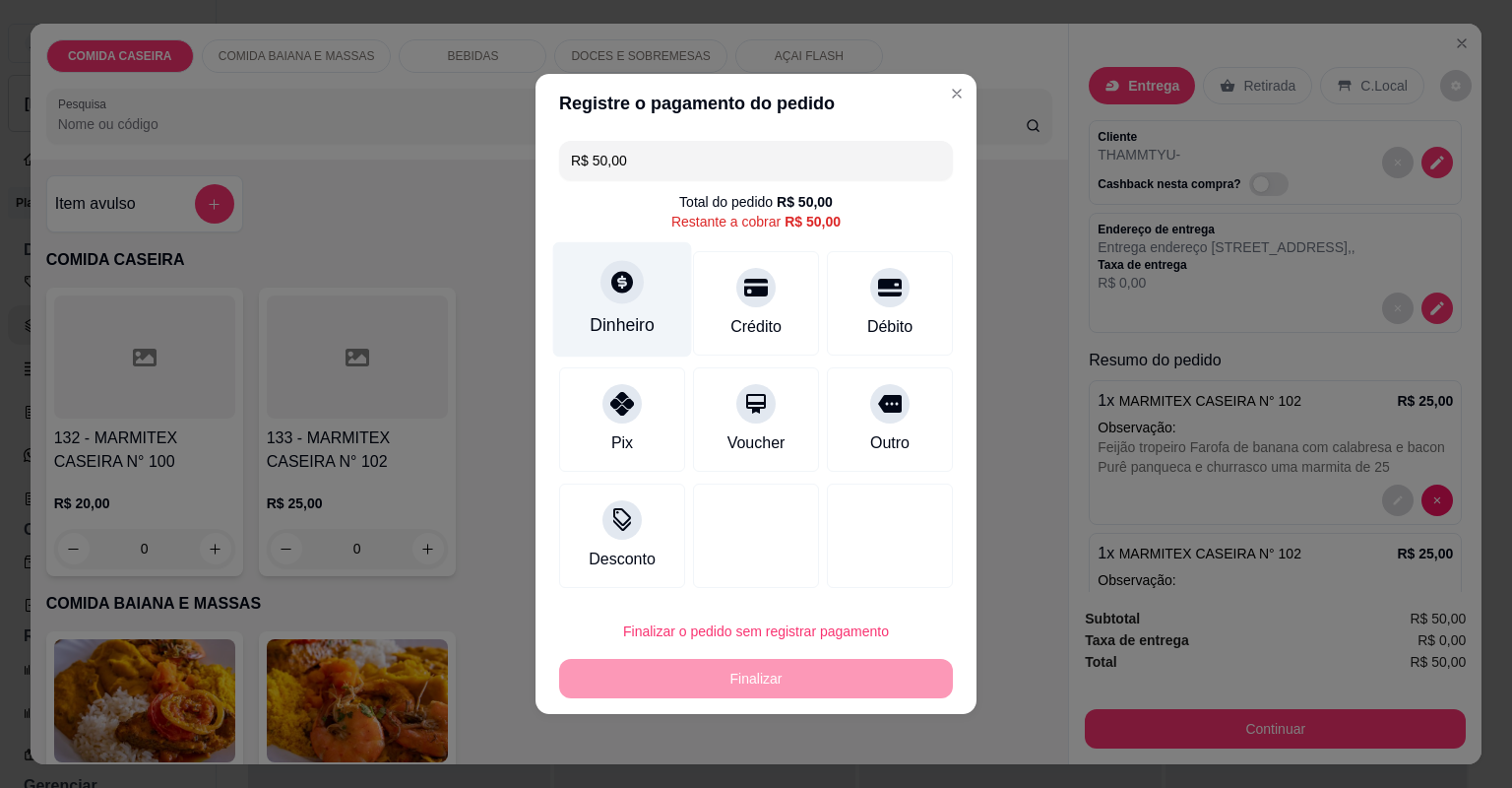 click at bounding box center [622, 282] 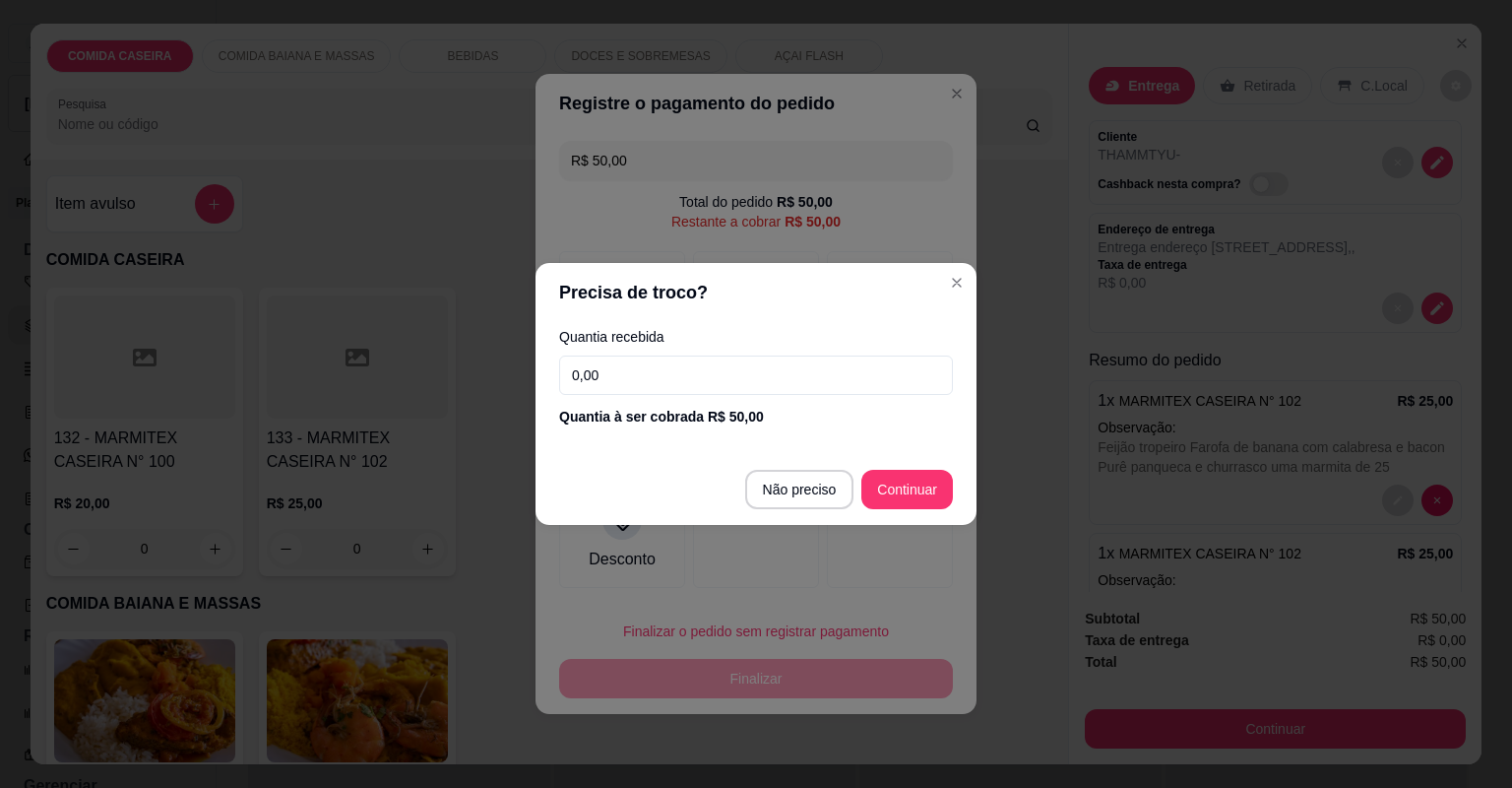 click on "0,00" at bounding box center [756, 375] 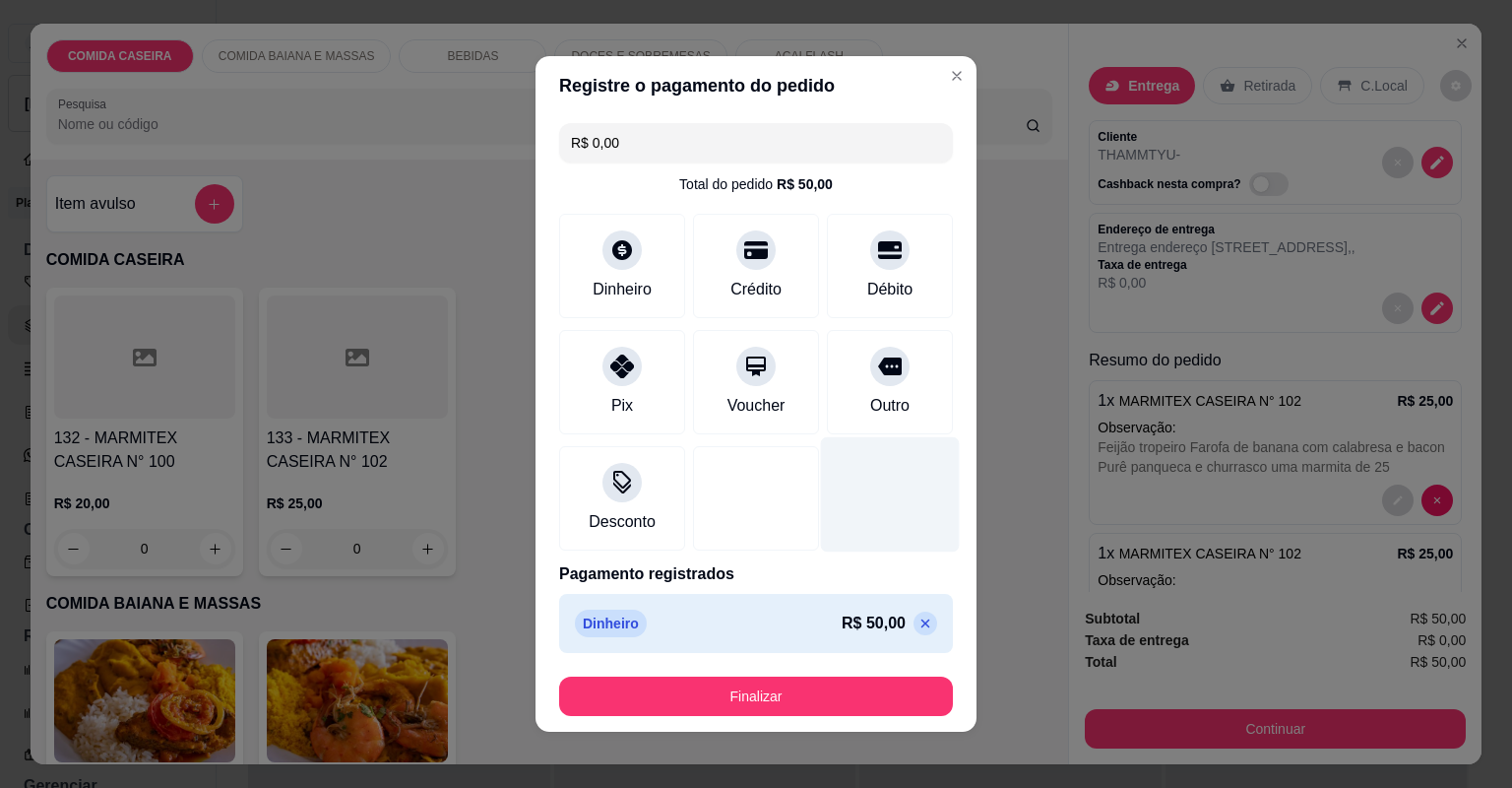 type on "R$ 0,00" 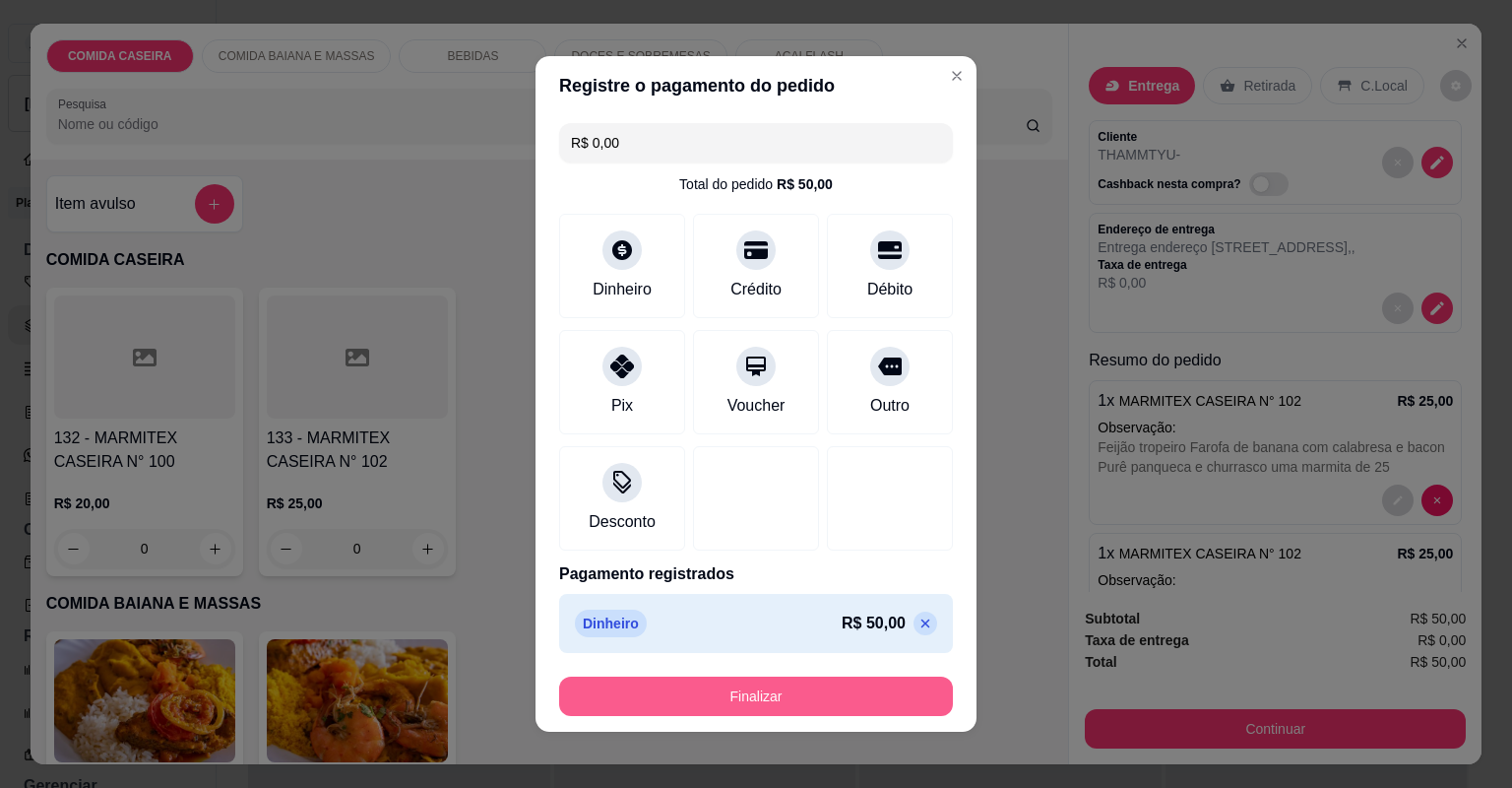 click on "Finalizar" at bounding box center (756, 696) 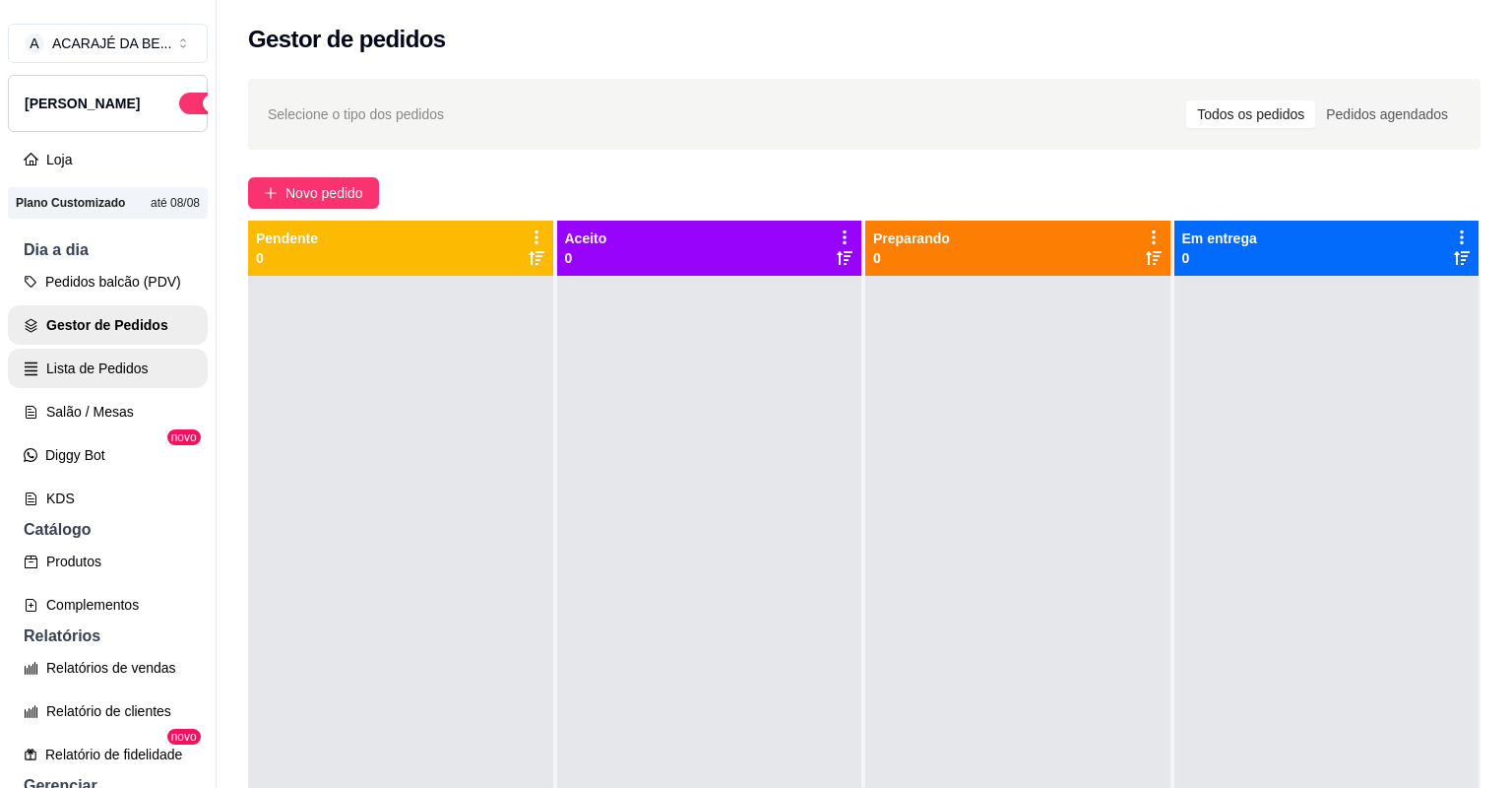 click on "Lista de Pedidos" at bounding box center (107, 368) 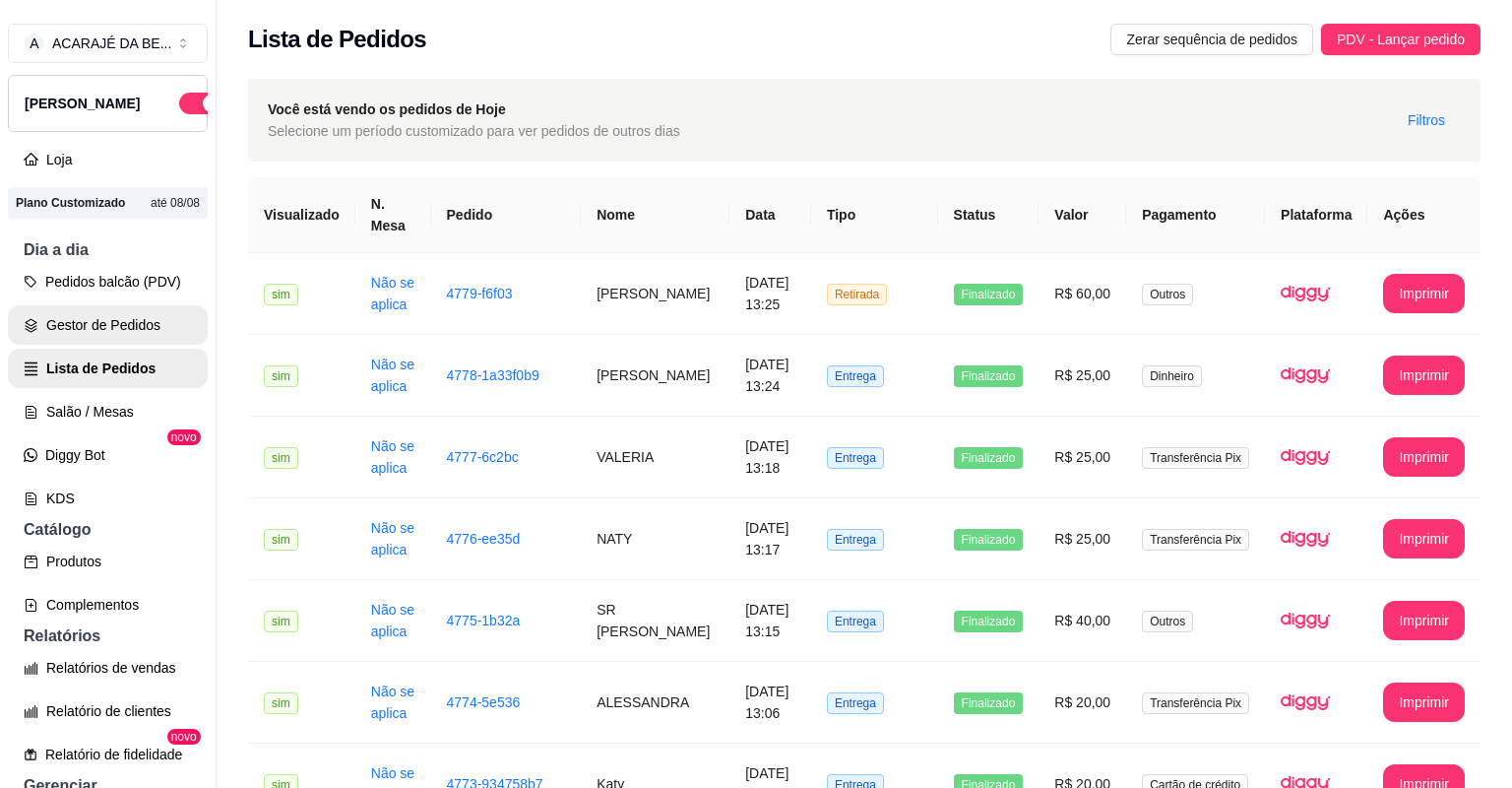 click on "Gestor de Pedidos" at bounding box center (107, 325) 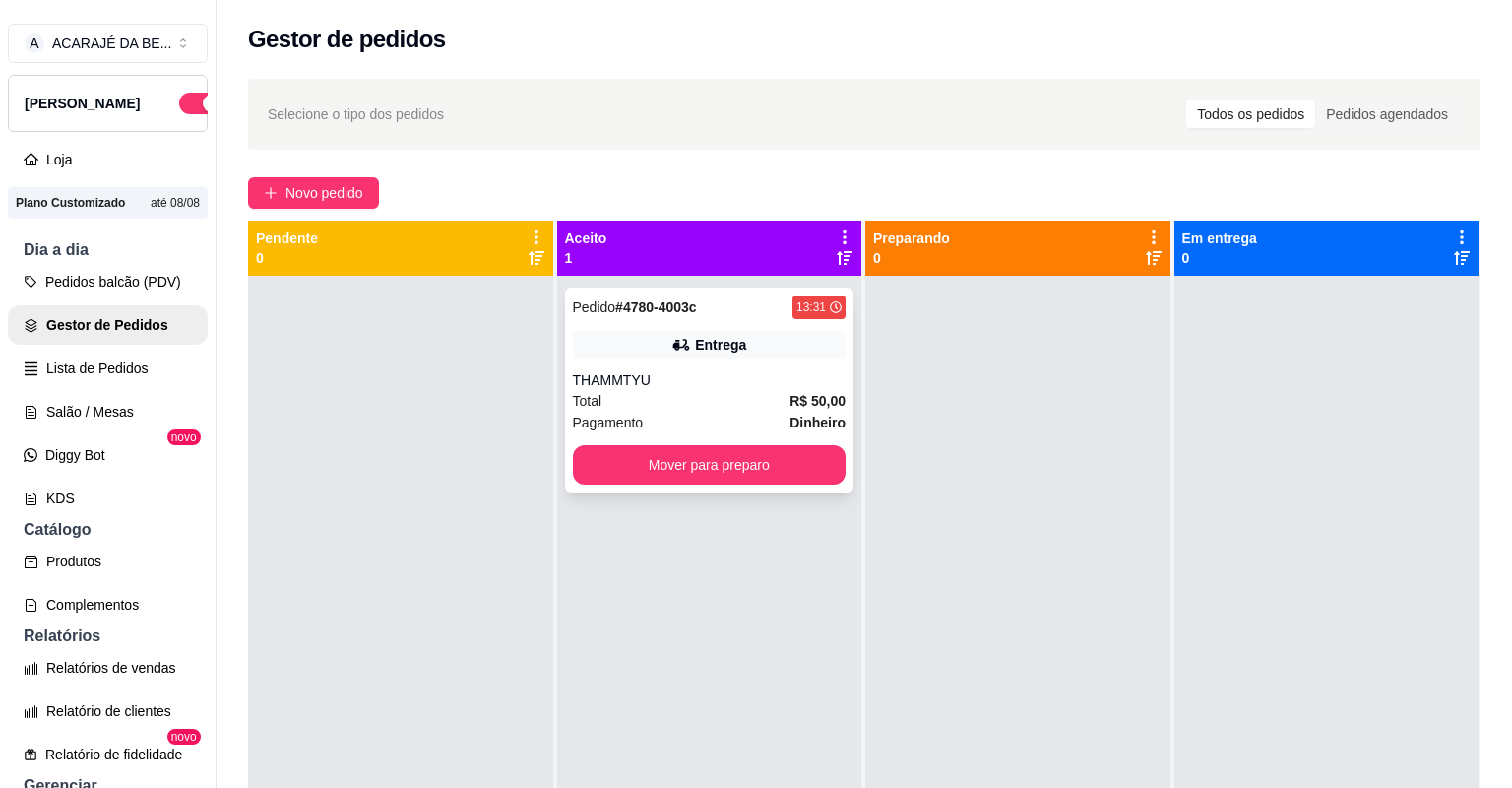 click on "Pedido  # 4780-4003c 13:31 Entrega THAMMTYU  Total R$ 50,00 Pagamento Dinheiro Mover para preparo" at bounding box center (710, 390) 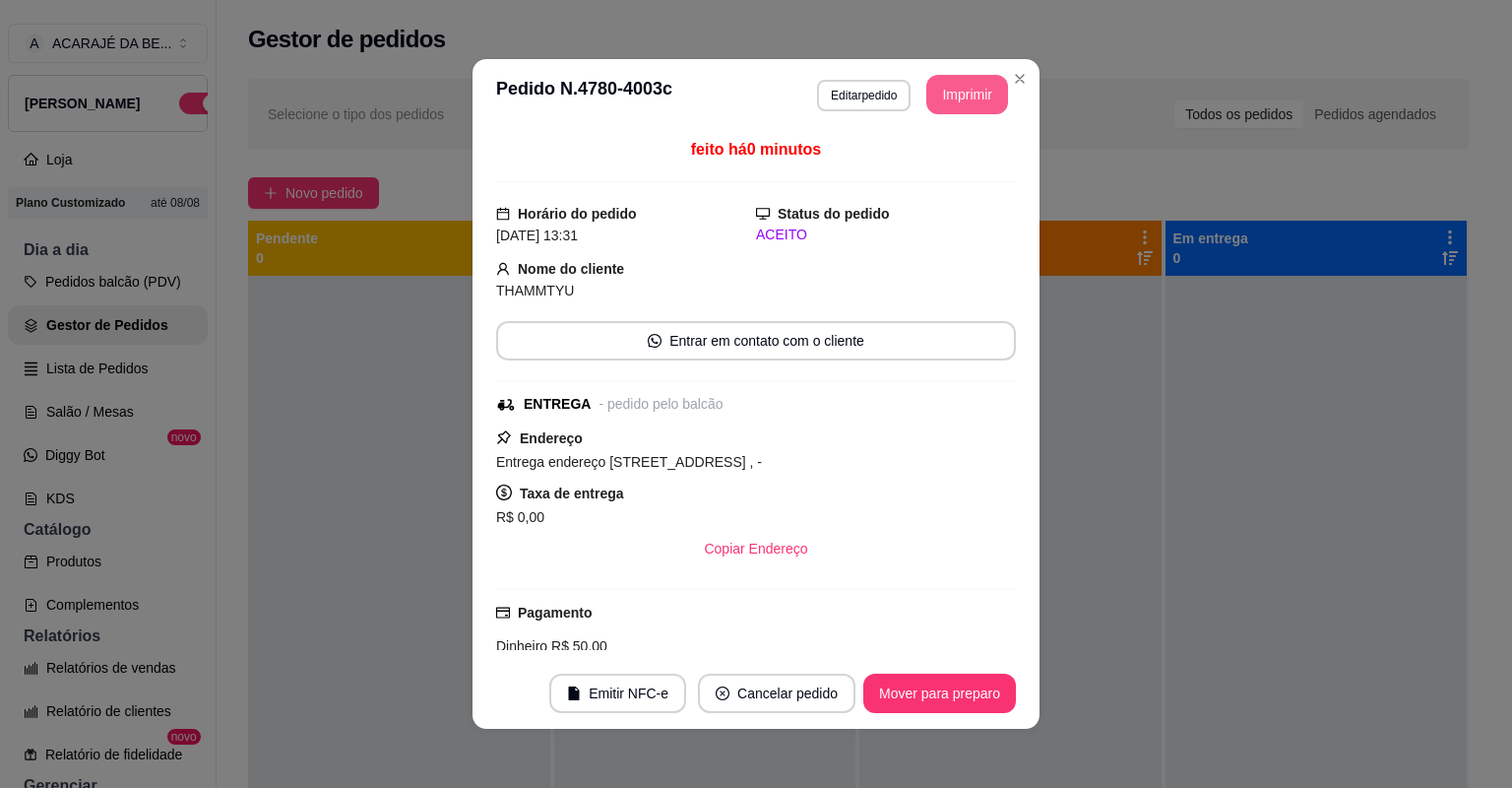 click on "Imprimir" at bounding box center [967, 95] 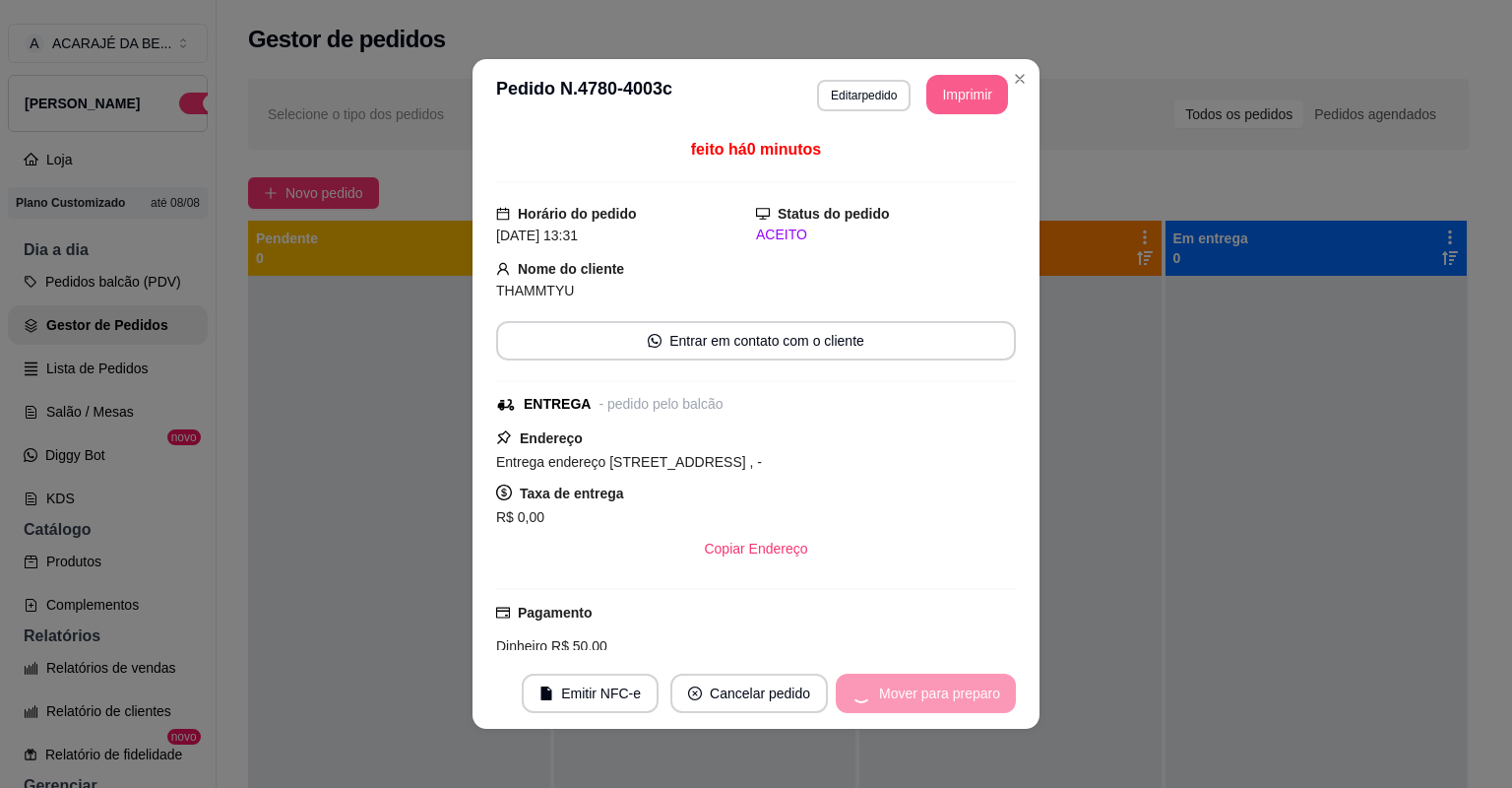click on "Mover para preparo" at bounding box center (925, 693) 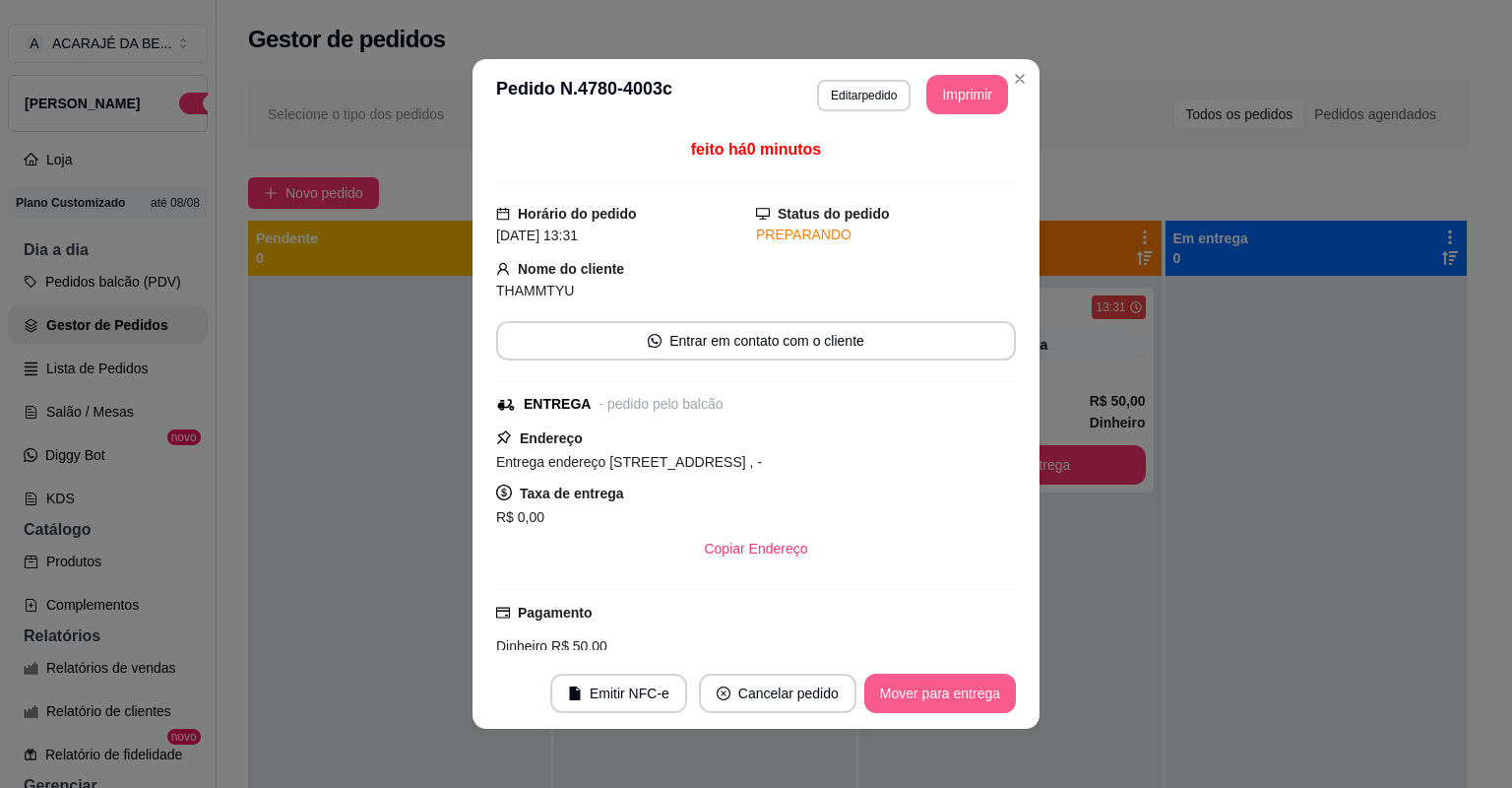 click on "Mover para entrega" at bounding box center [940, 693] 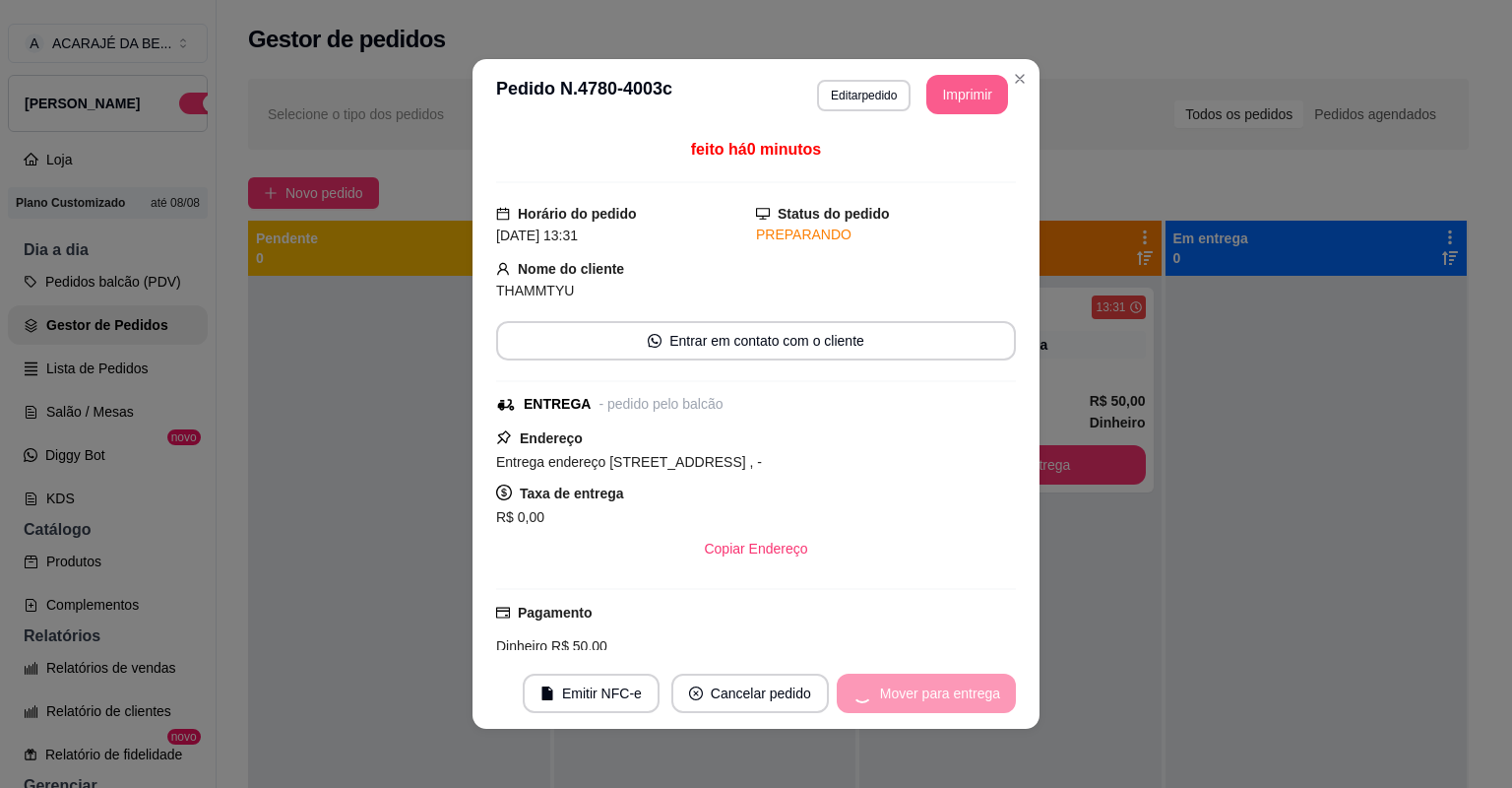 click on "Mover para entrega" at bounding box center (926, 693) 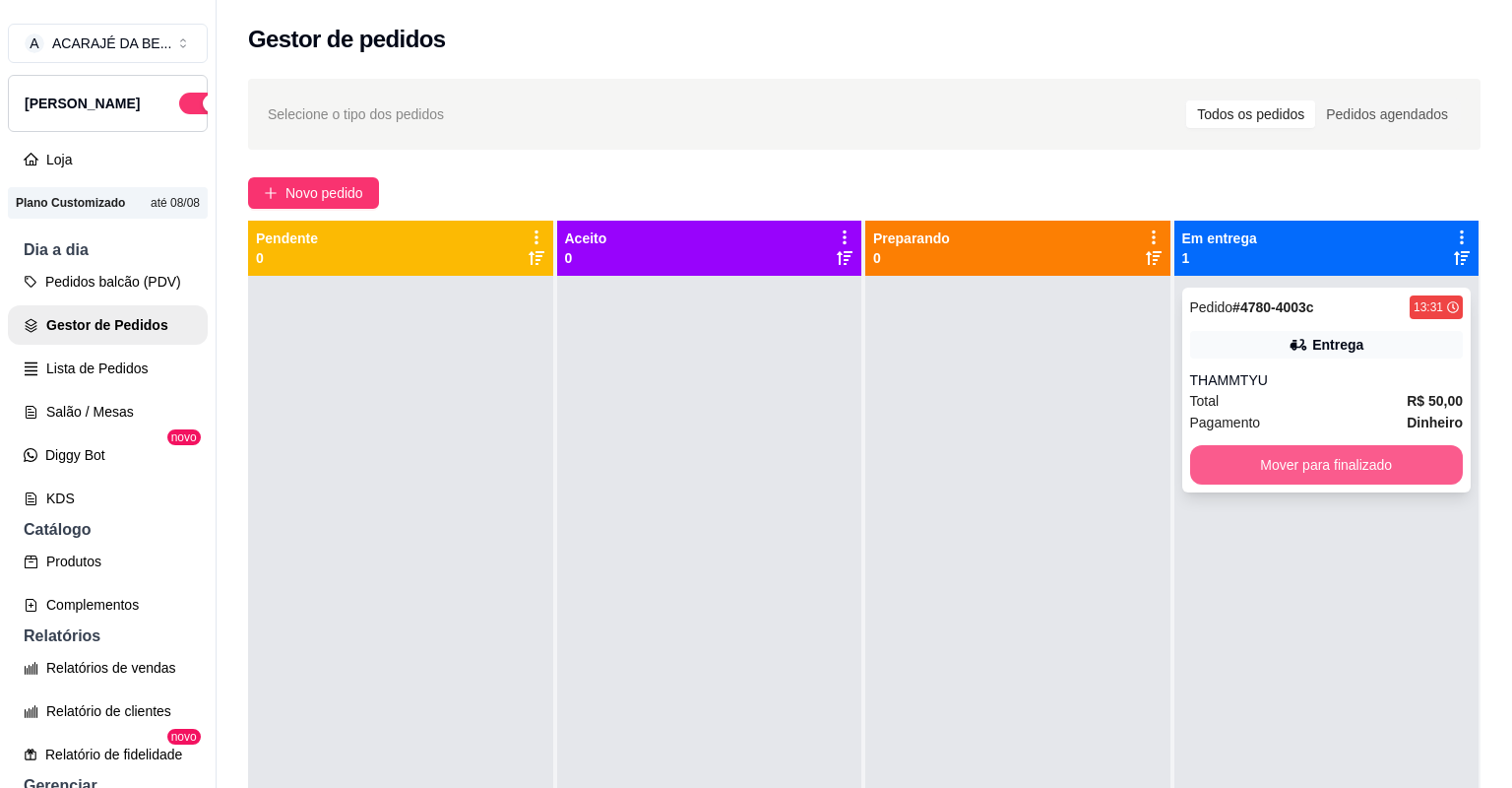click on "Mover para finalizado" at bounding box center [1327, 465] 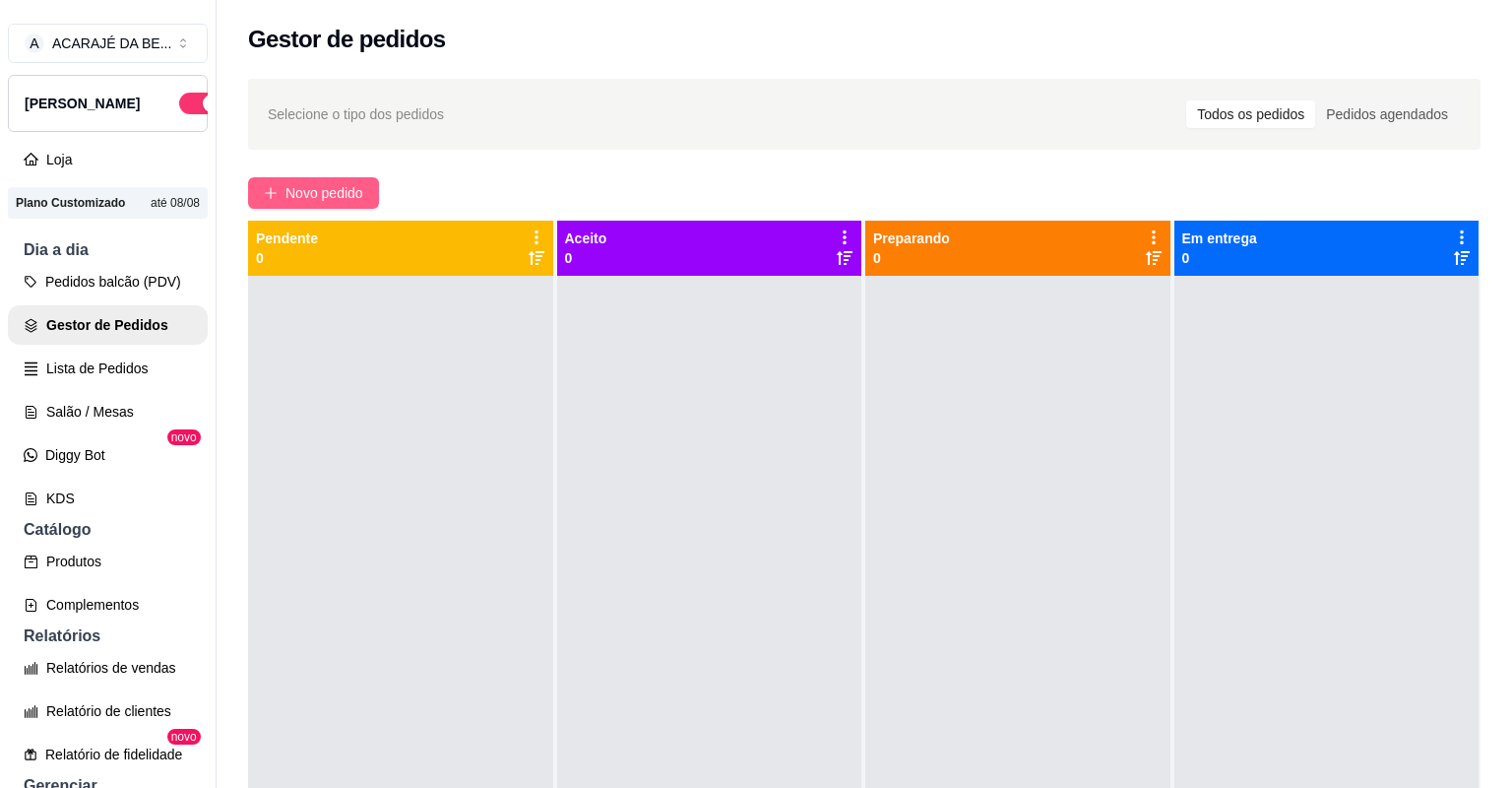 click on "Novo pedido" at bounding box center [324, 193] 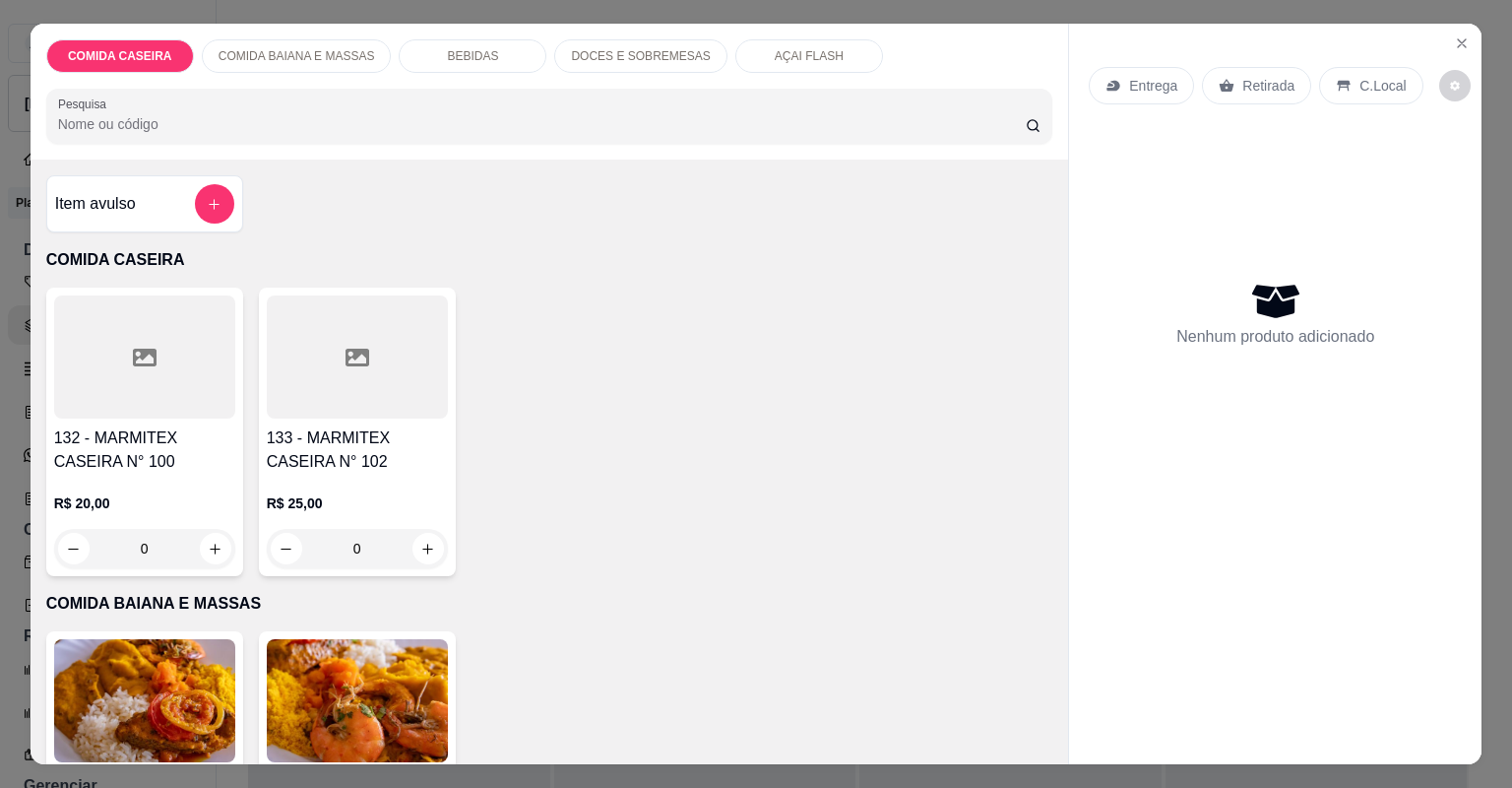 click at bounding box center (357, 357) 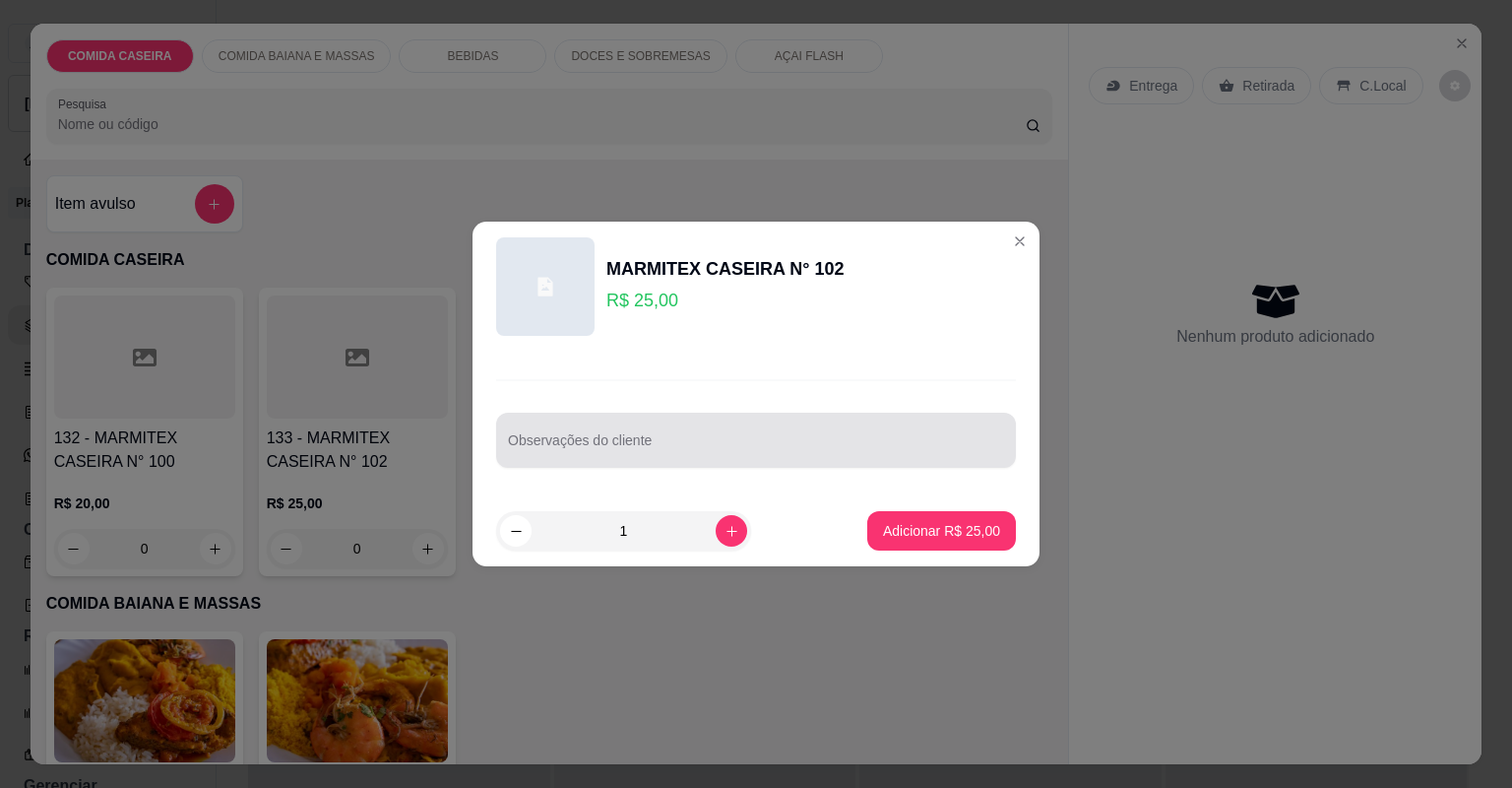 click at bounding box center (756, 440) 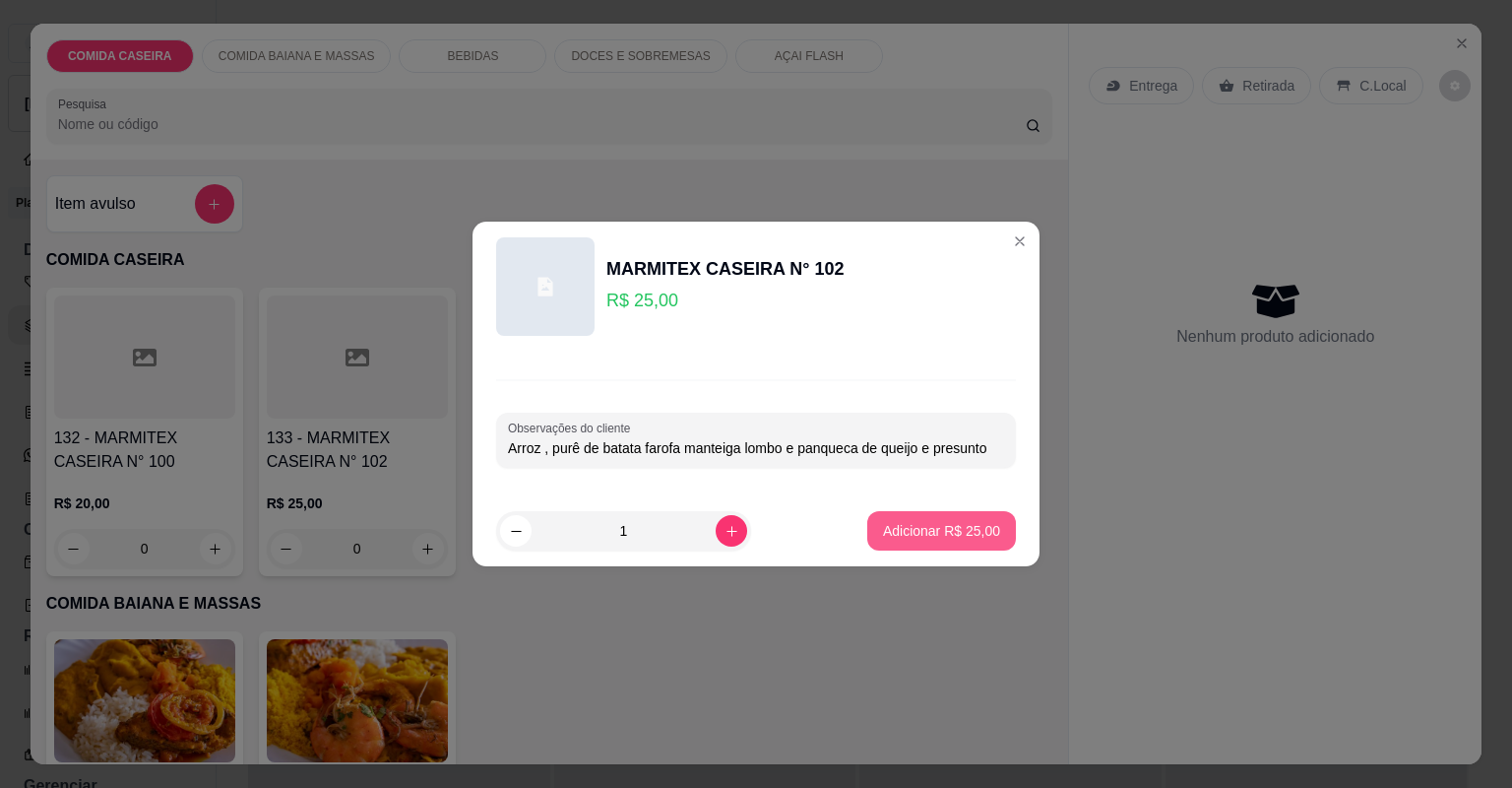 click on "Adicionar   R$ 25,00" at bounding box center (941, 531) 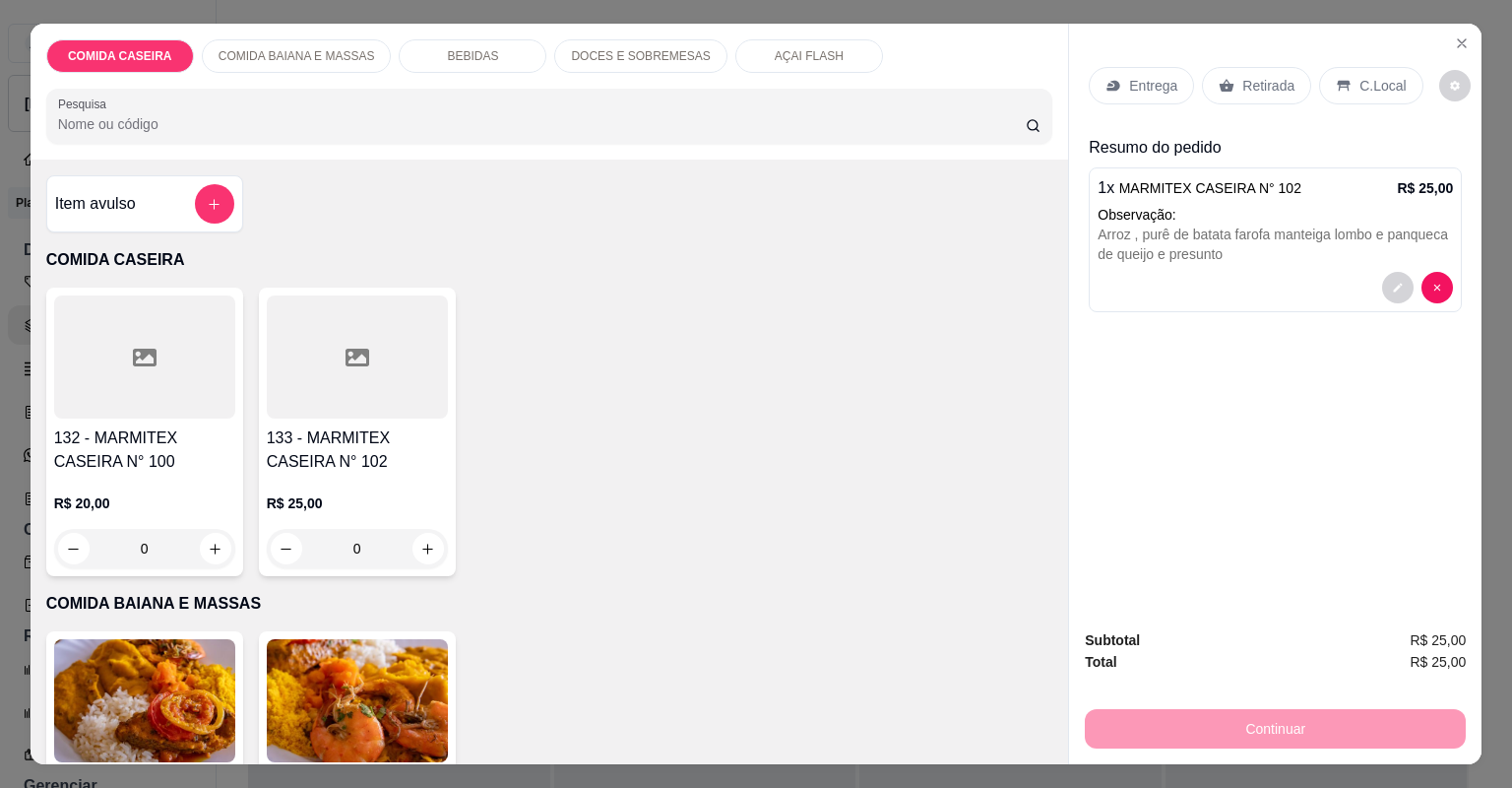 click on "Entrega" at bounding box center [1153, 86] 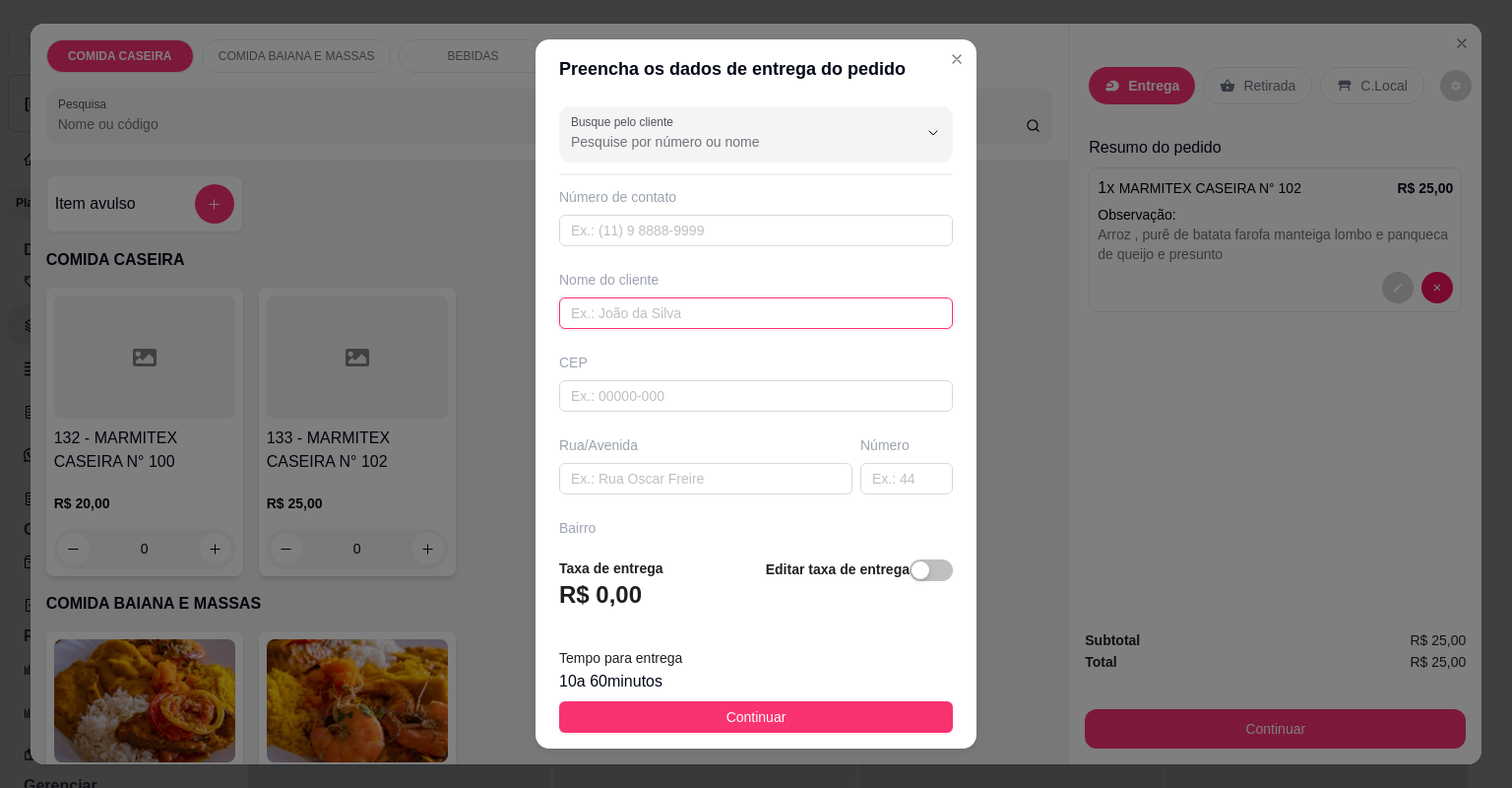 click at bounding box center [756, 313] 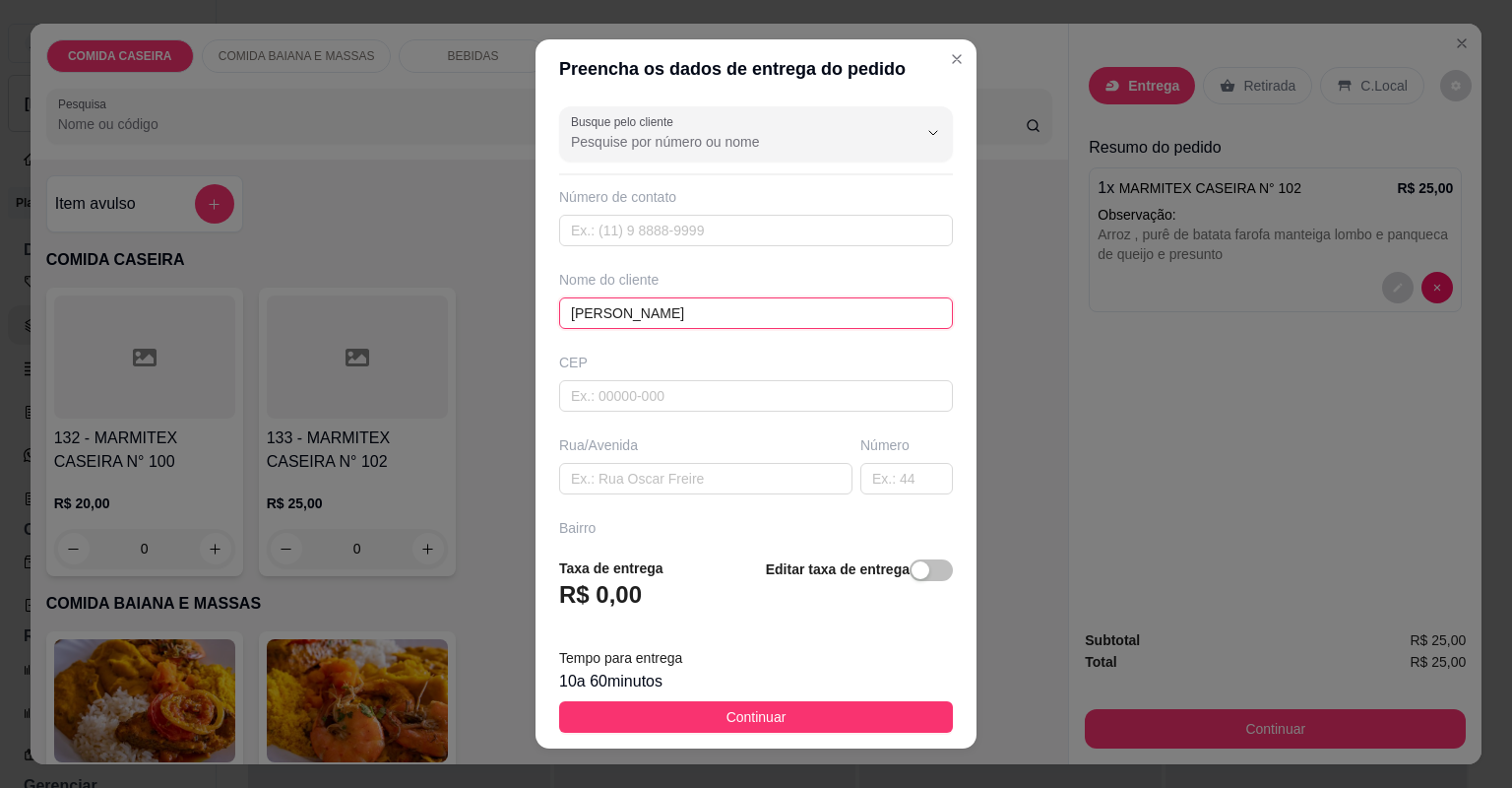 type on "[PERSON_NAME]" 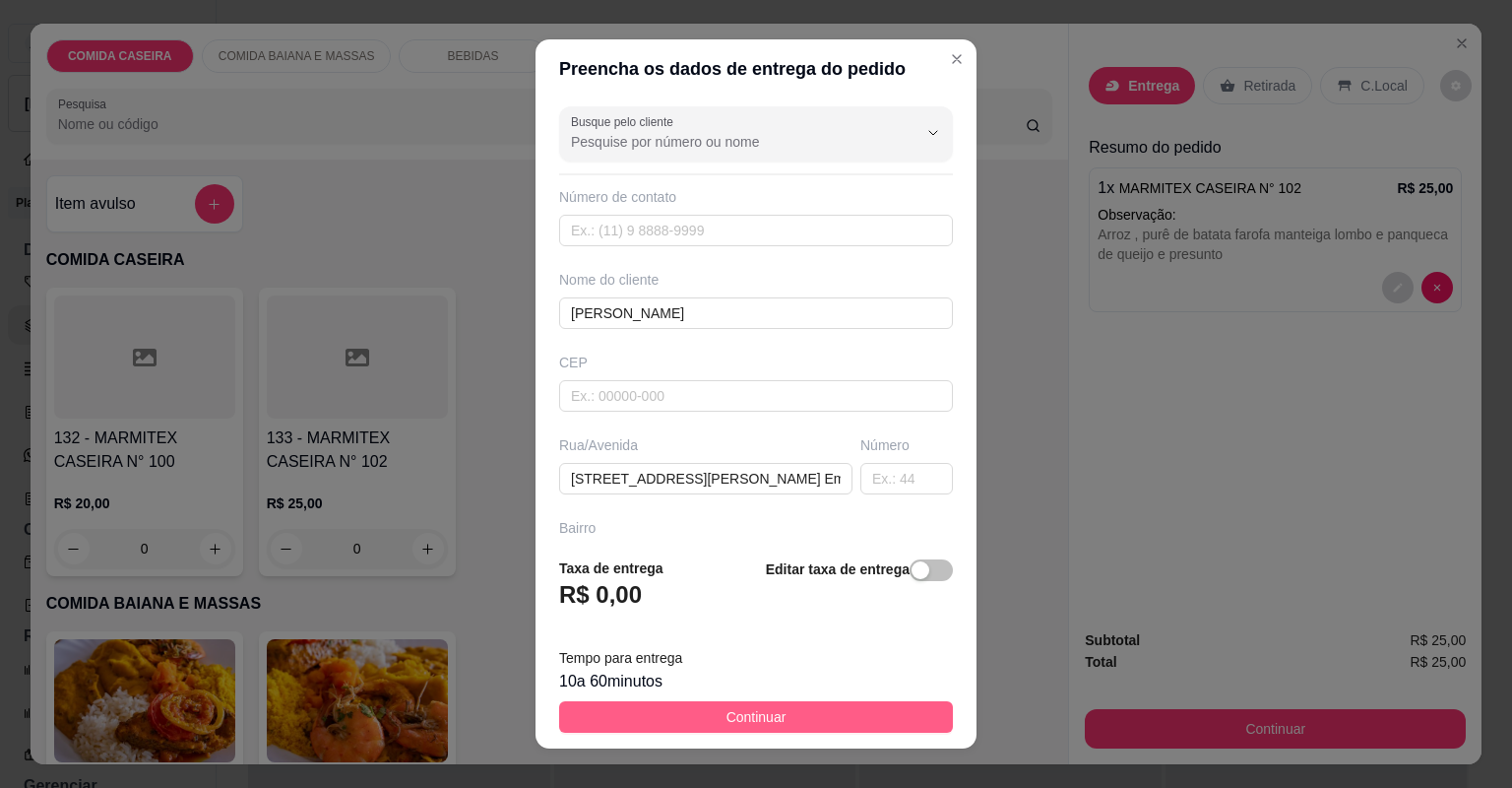 click on "Continuar" at bounding box center (756, 717) 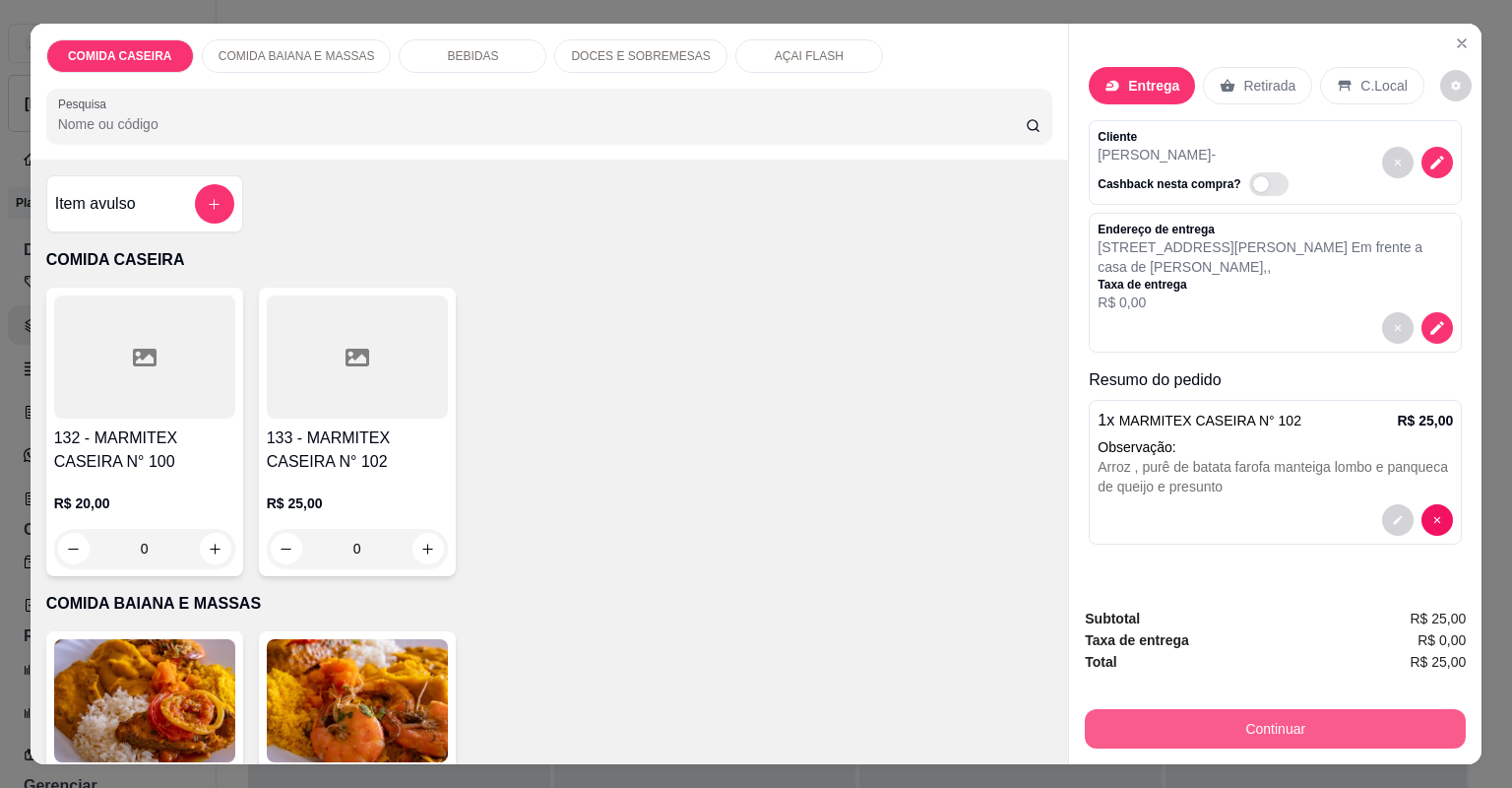 click on "Continuar" at bounding box center [1275, 729] 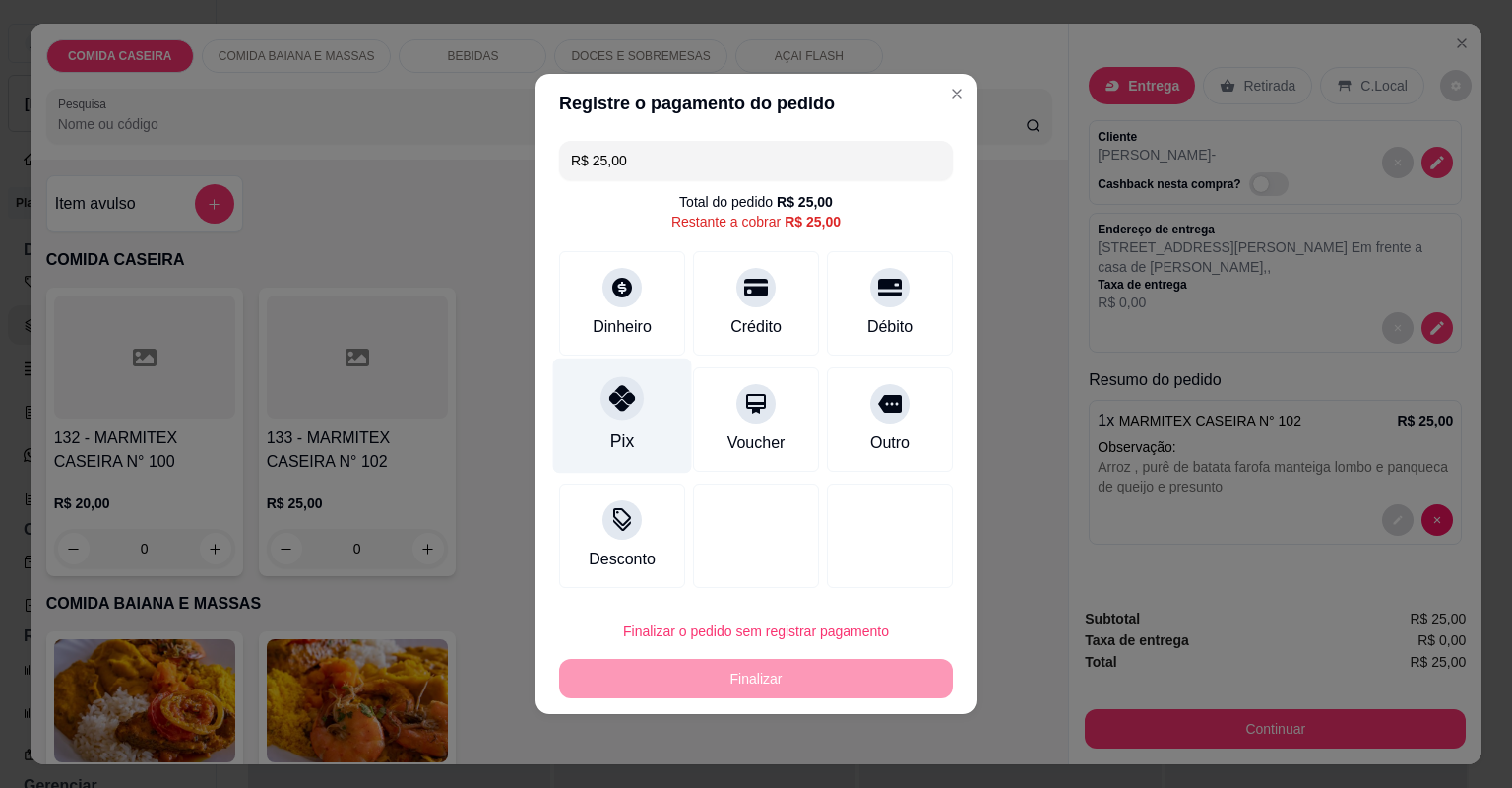 click on "Pix" at bounding box center (622, 416) 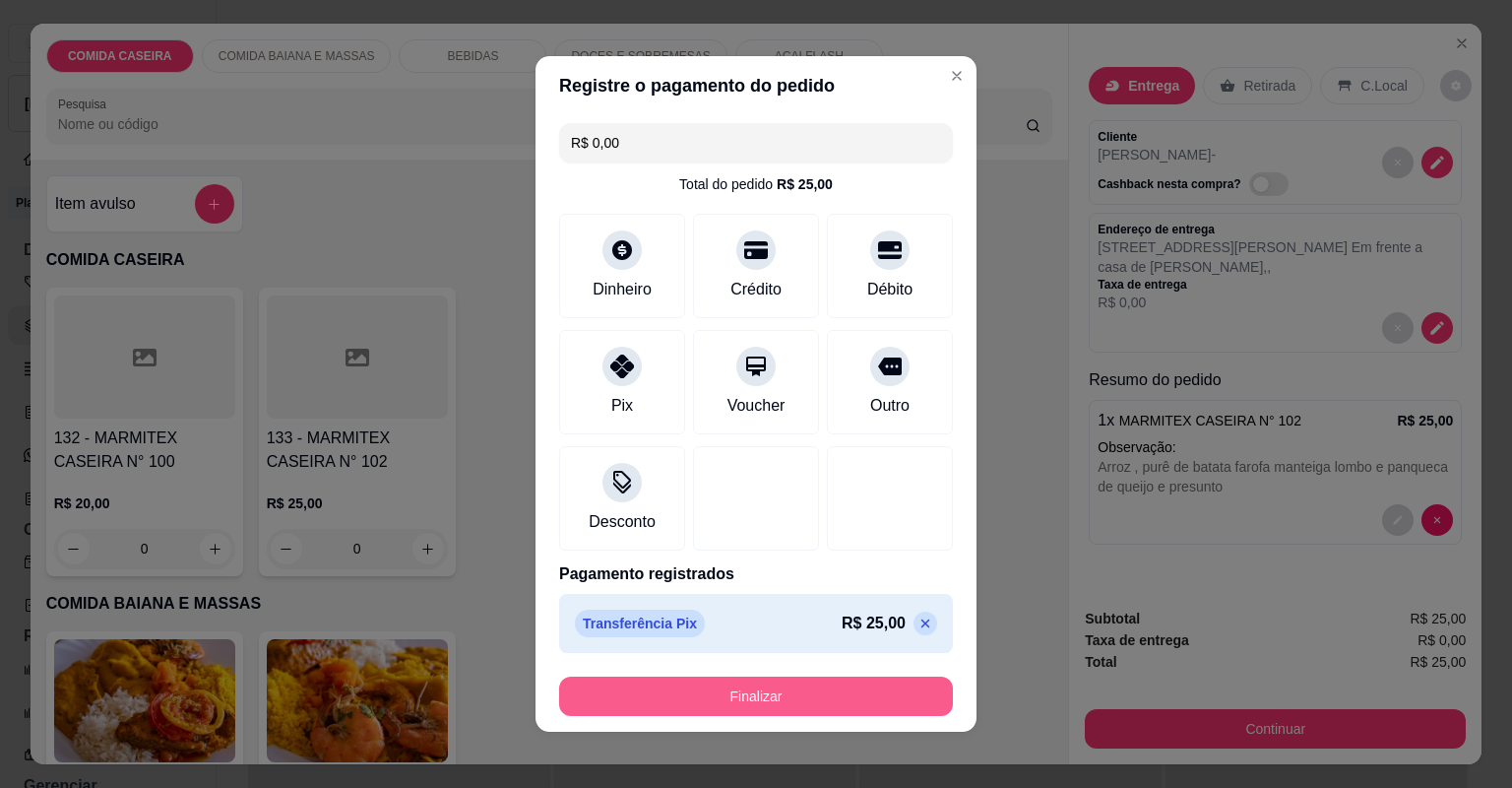 click on "Finalizar" at bounding box center [756, 696] 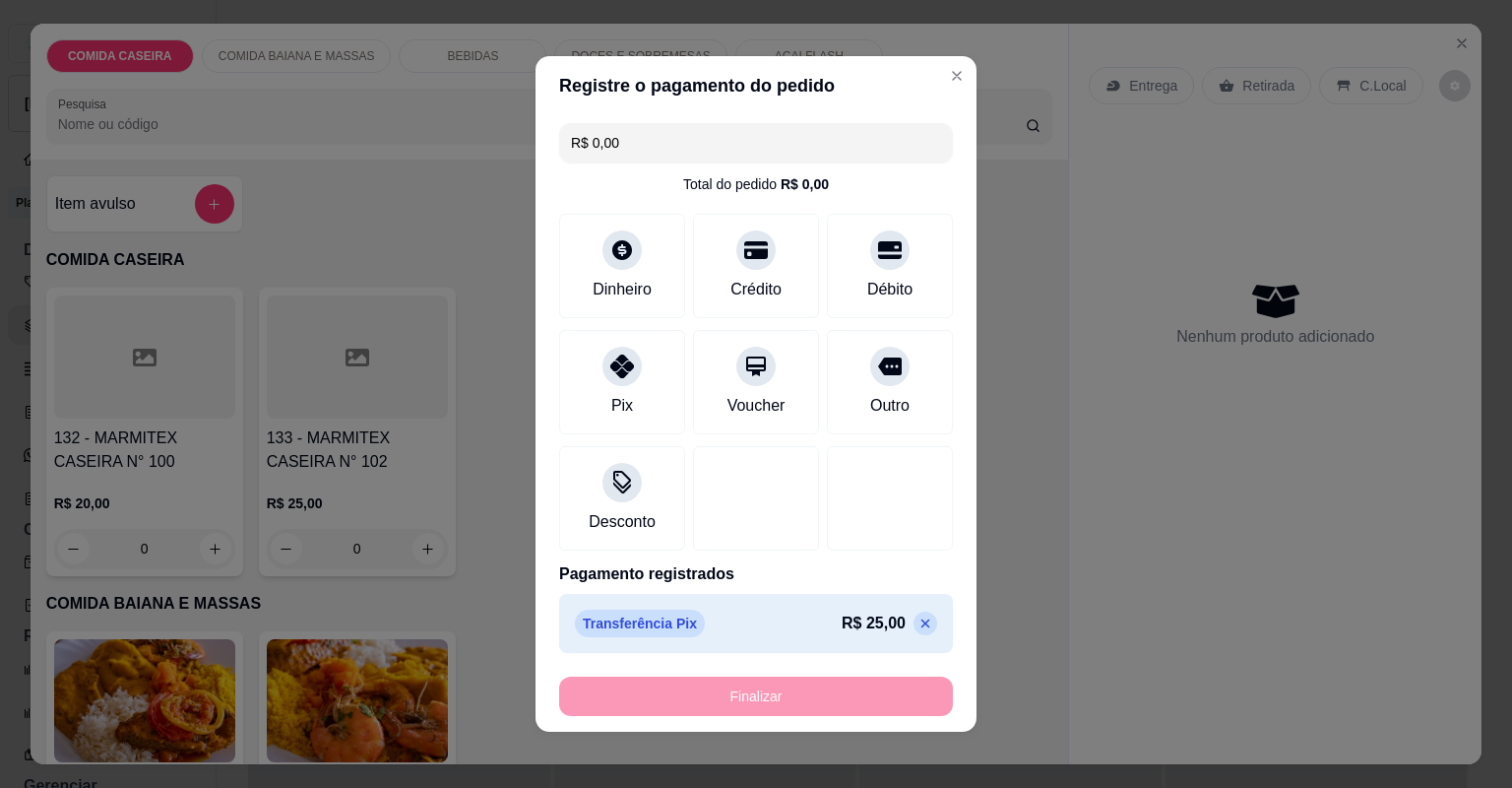 type on "-R$ 25,00" 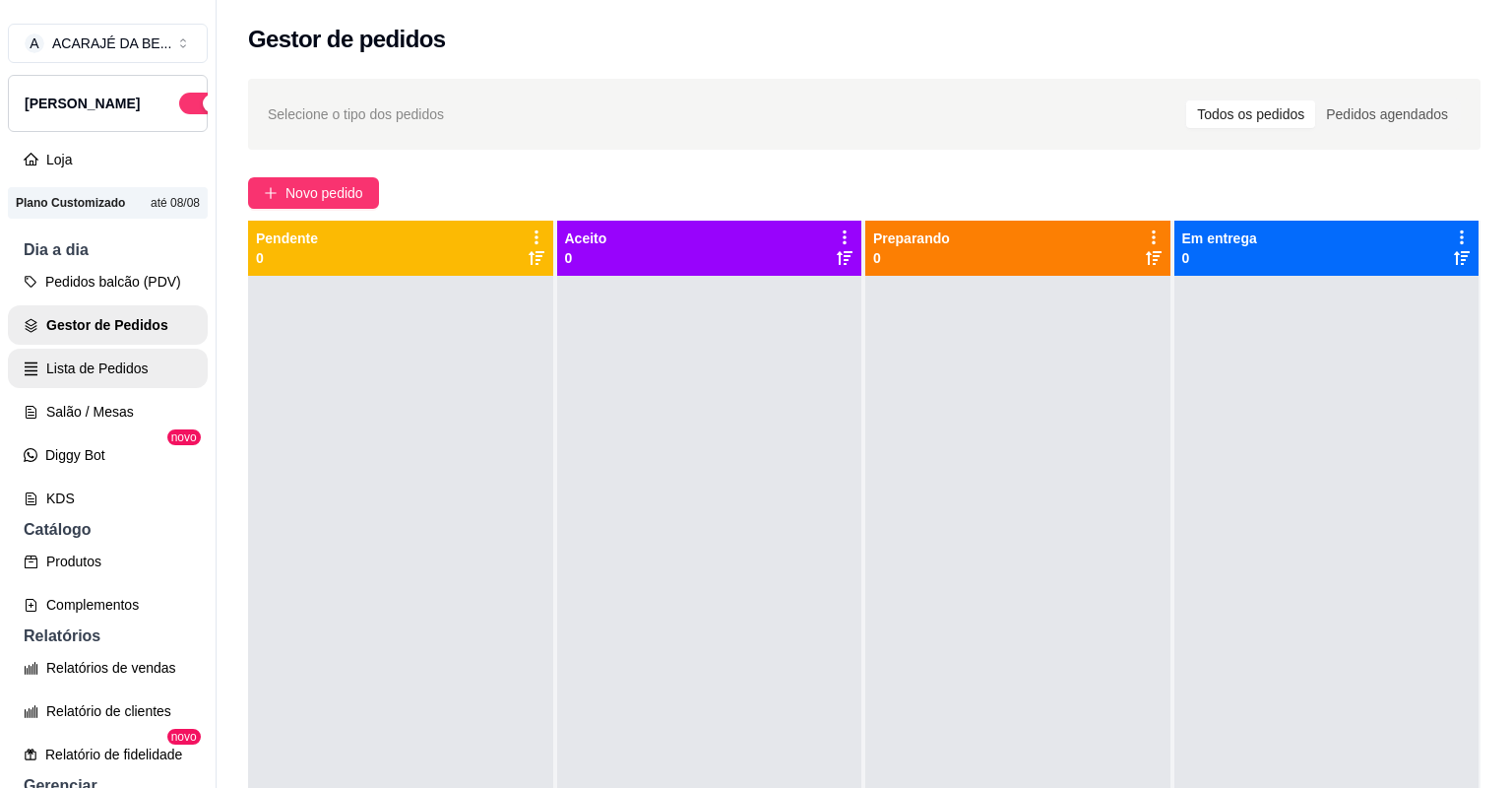 click on "Lista de Pedidos" at bounding box center (107, 368) 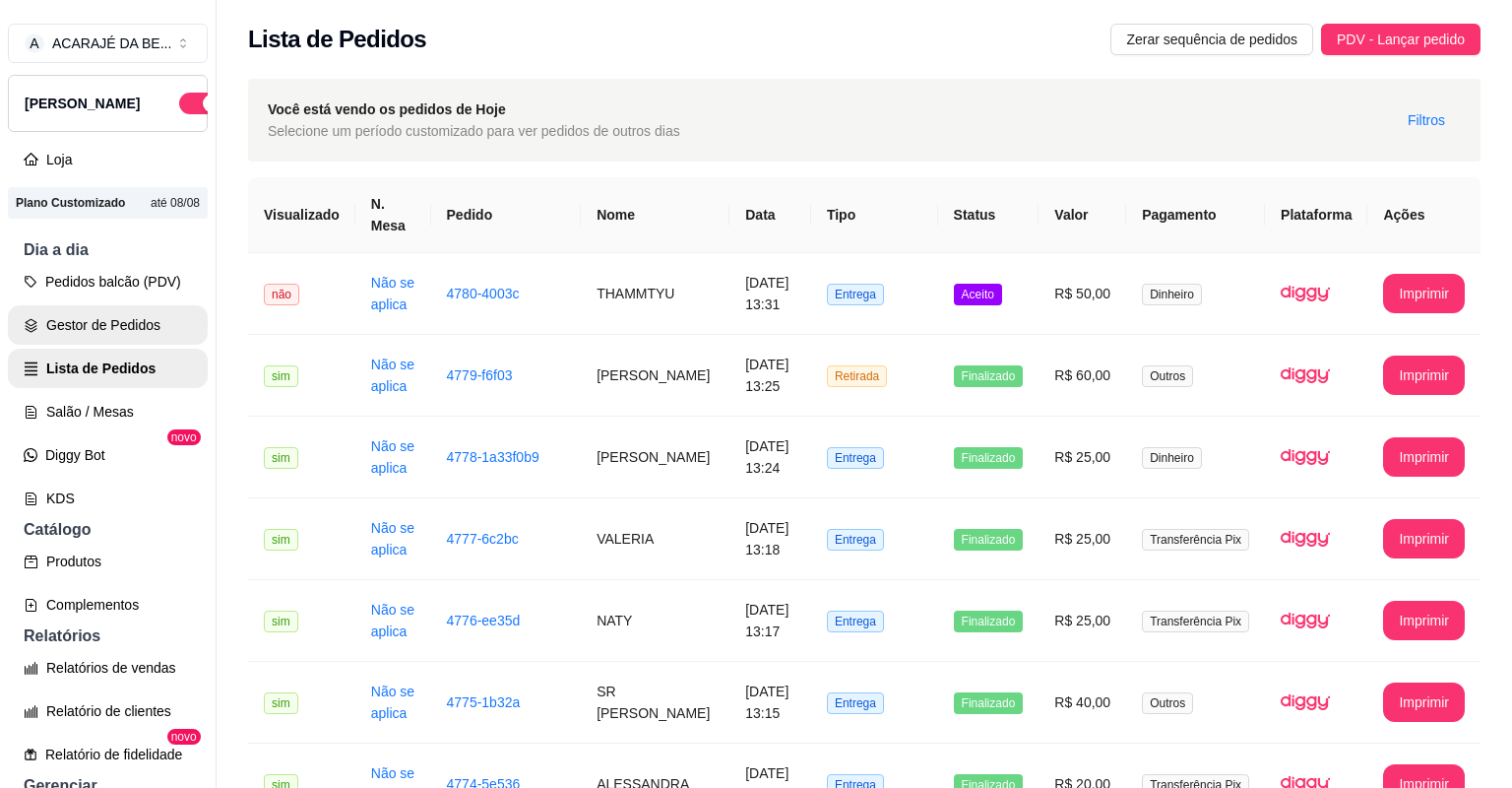 click on "Gestor de Pedidos" at bounding box center [107, 325] 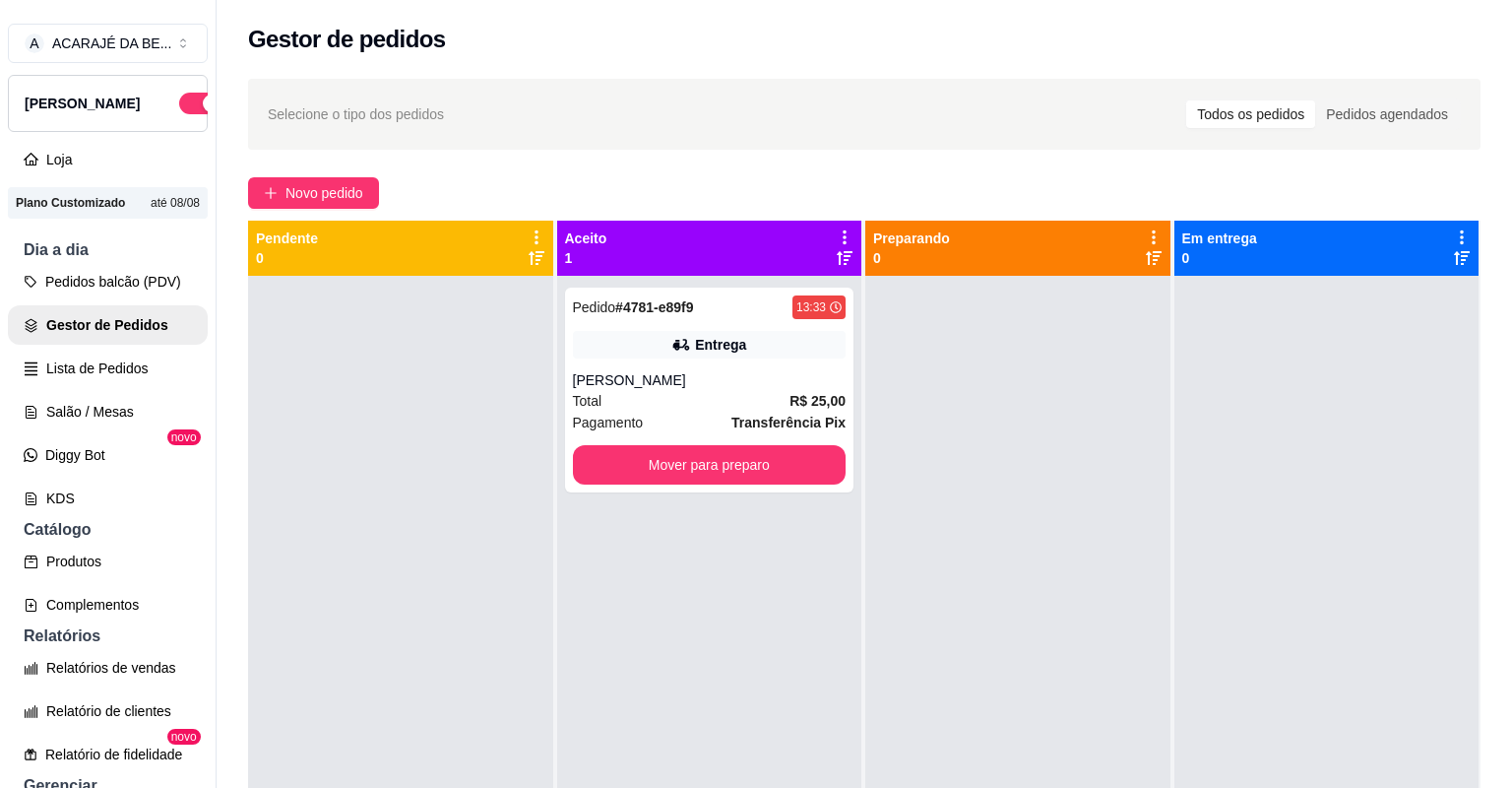 click on "Pedido  # 4781-e89f9 13:33 Entrega MARIA L Total R$ 25,00 Pagamento Transferência Pix Mover para preparo" at bounding box center (710, 390) 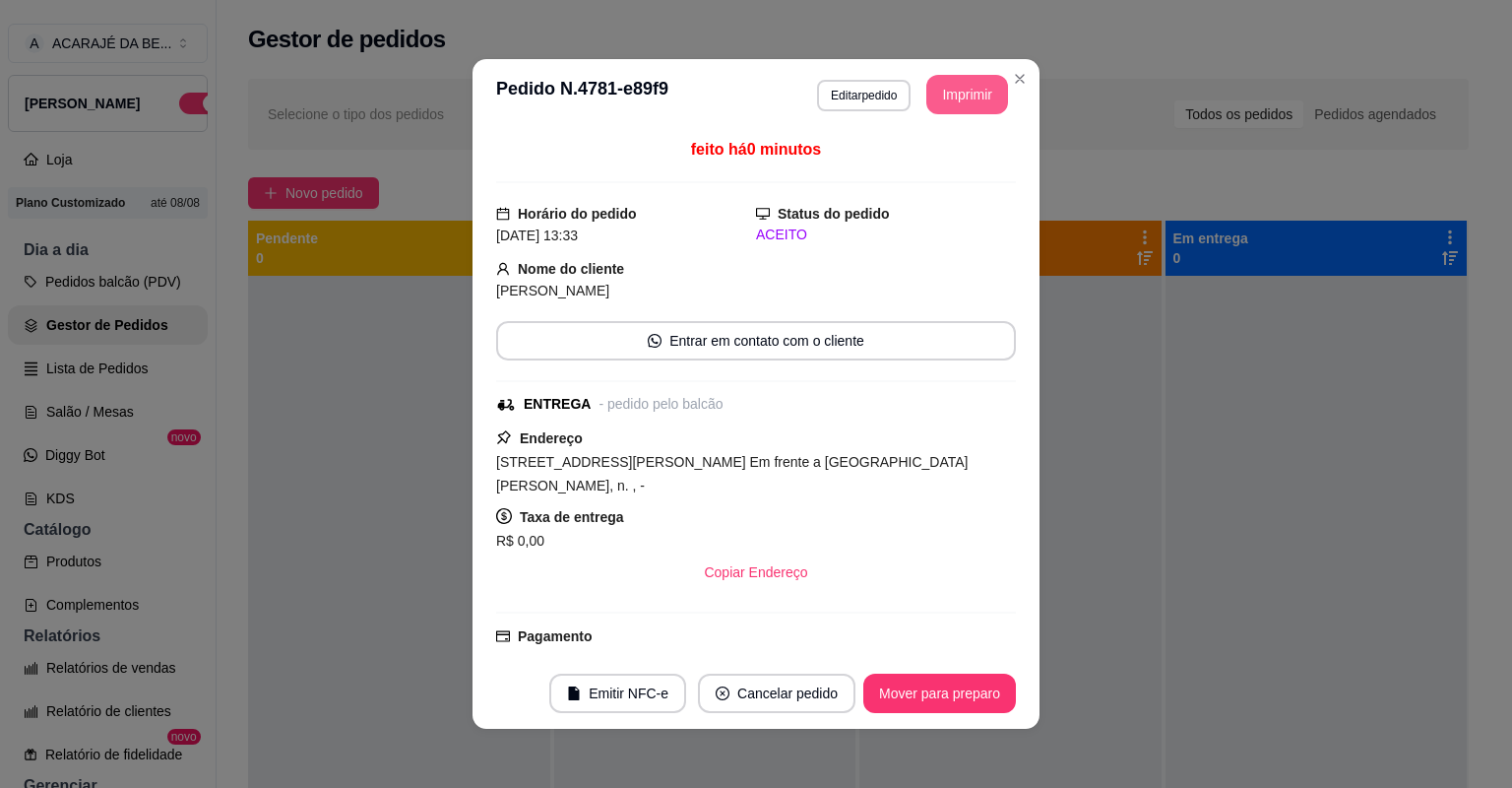 click on "Imprimir" at bounding box center (967, 95) 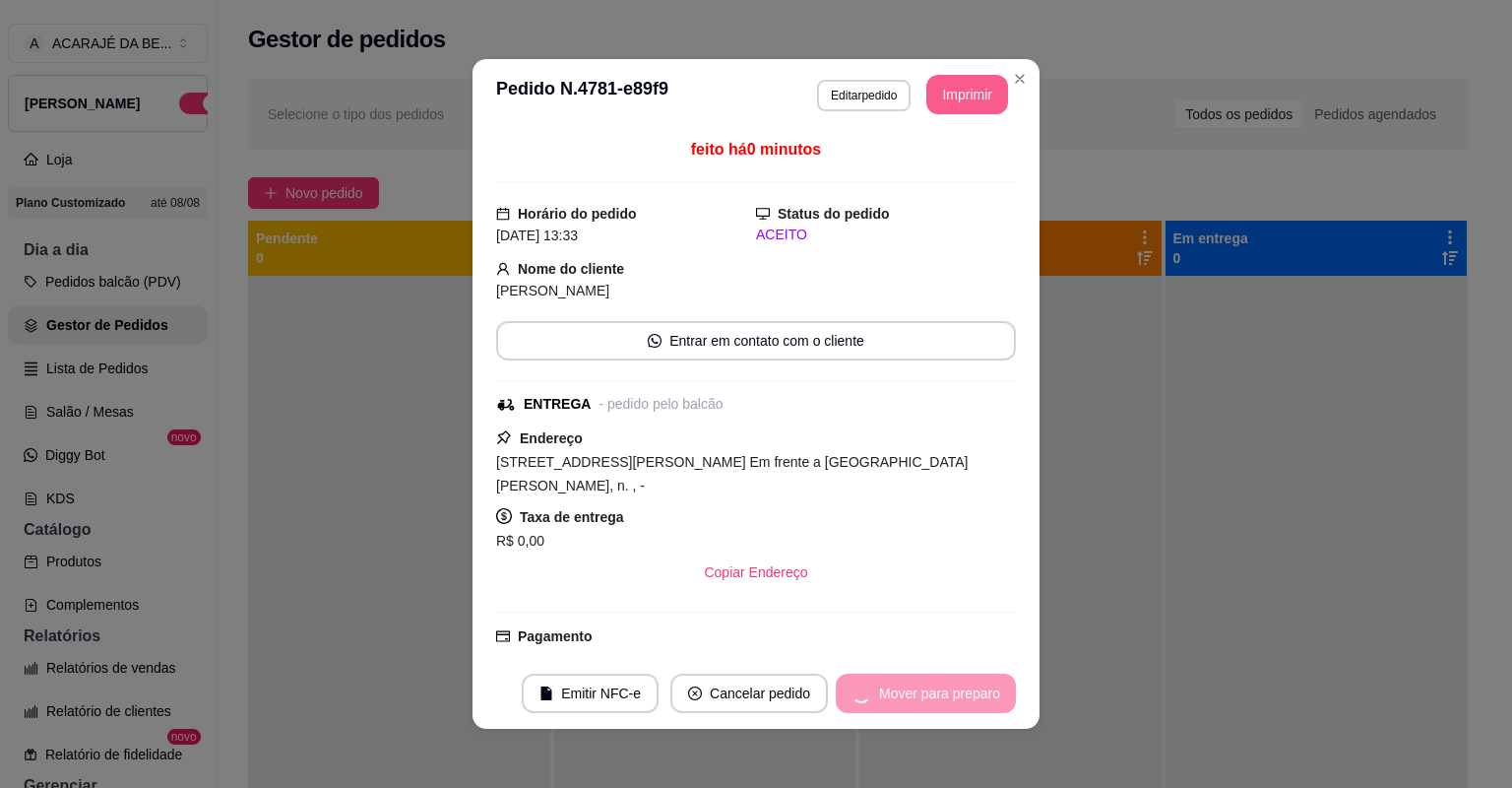 click on "Mover para preparo" at bounding box center [925, 693] 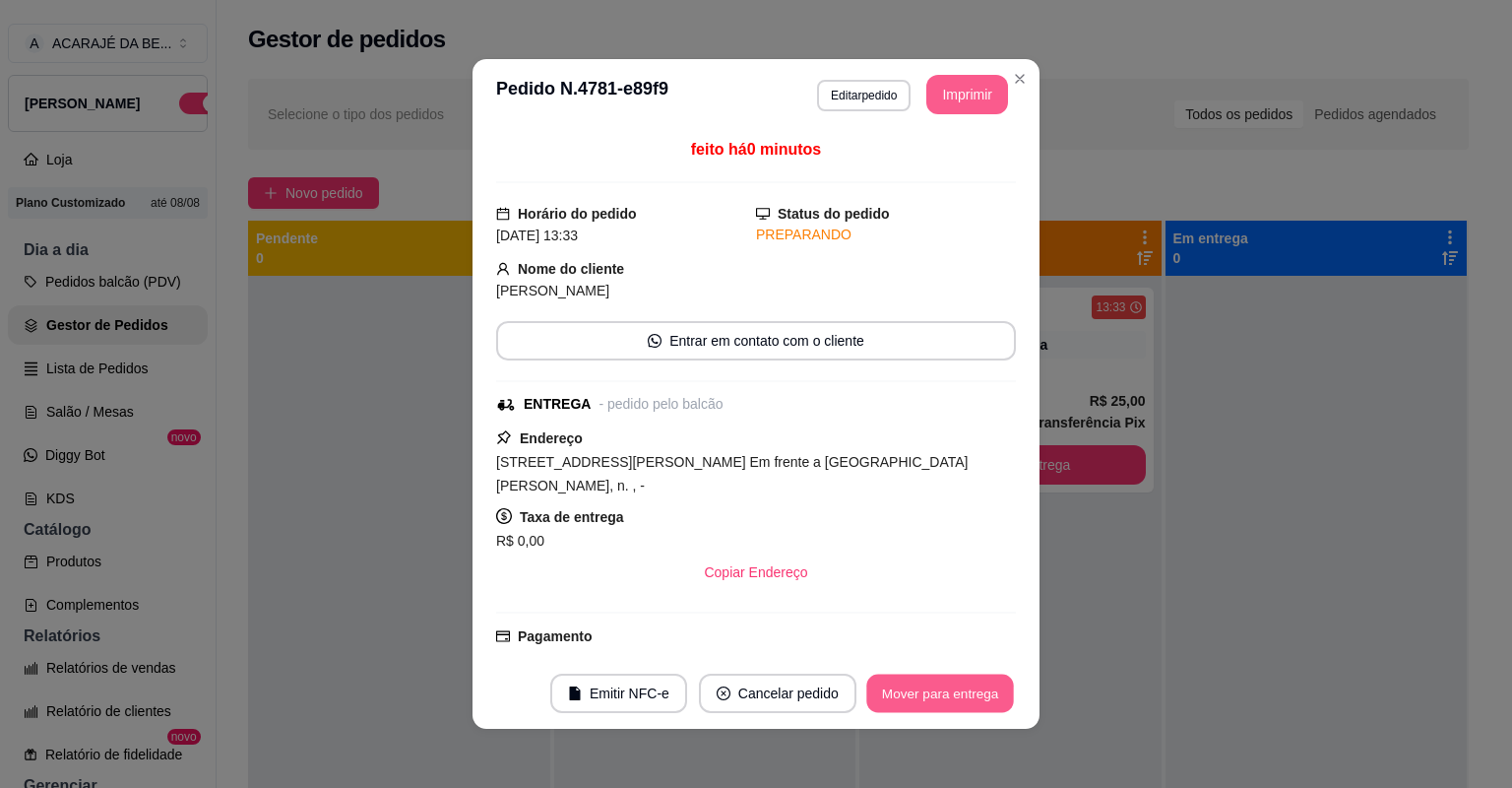 click on "Mover para entrega" at bounding box center [940, 693] 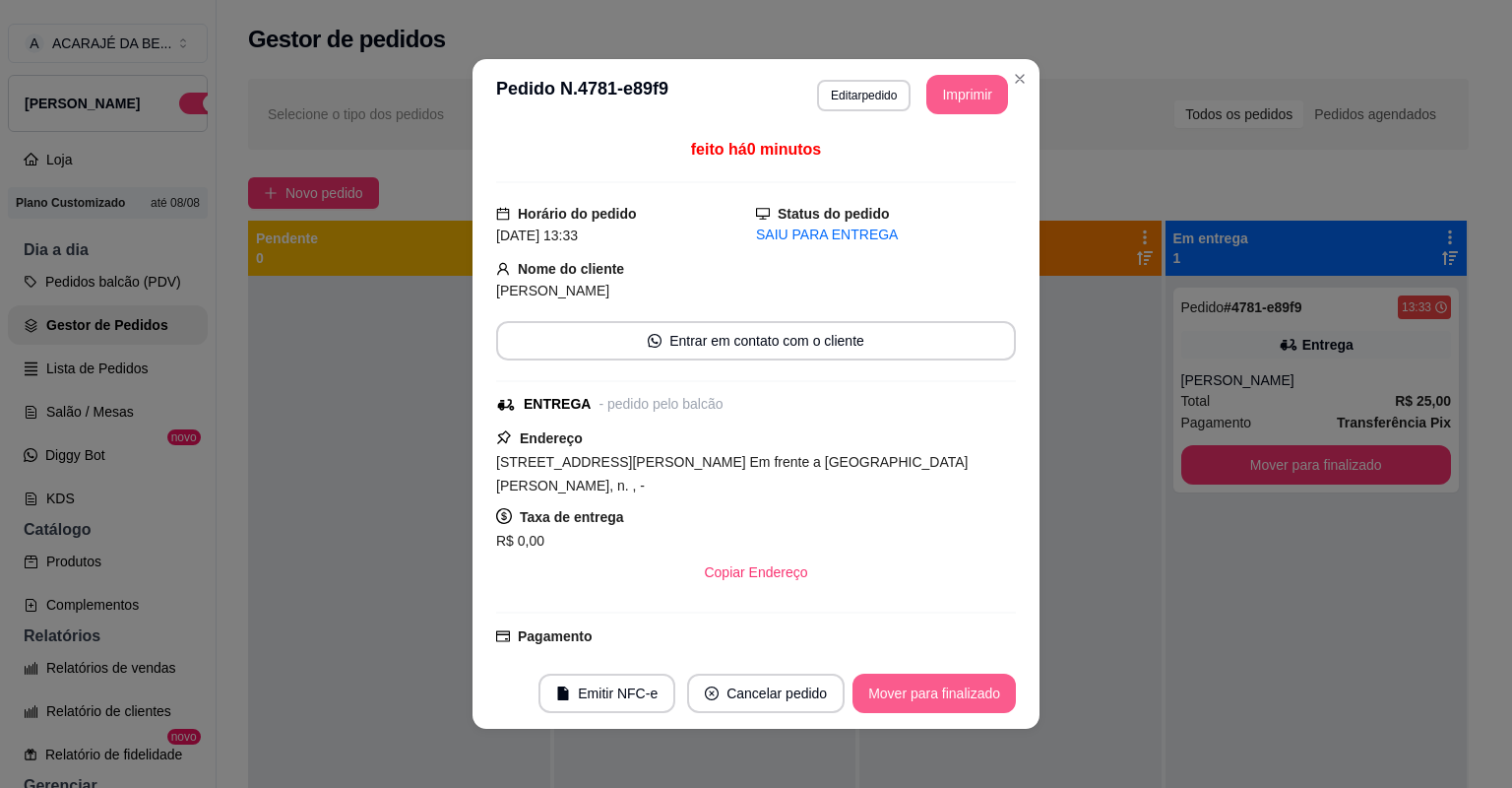 click on "Mover para finalizado" at bounding box center (934, 693) 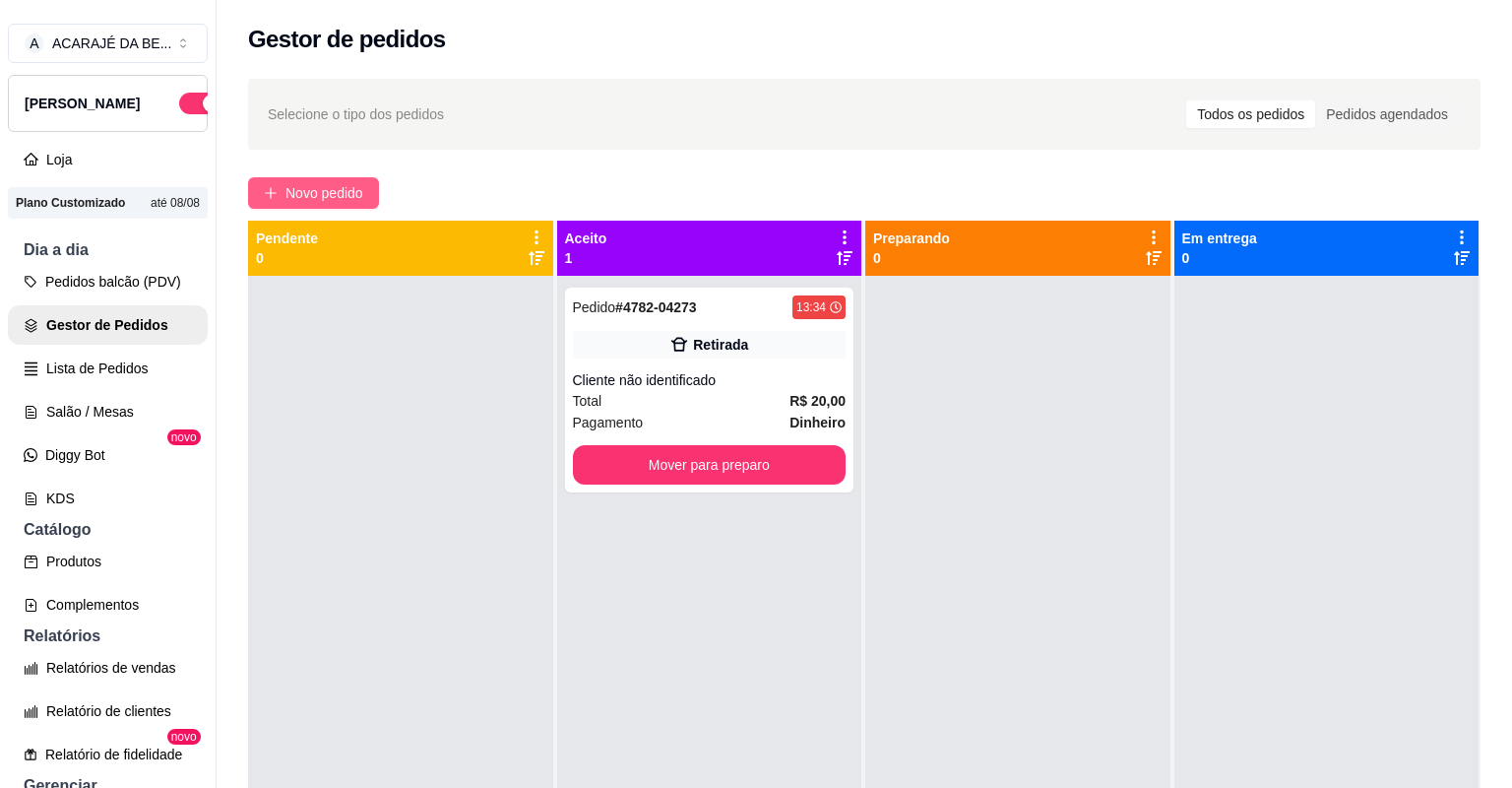click on "Novo pedido" at bounding box center [324, 193] 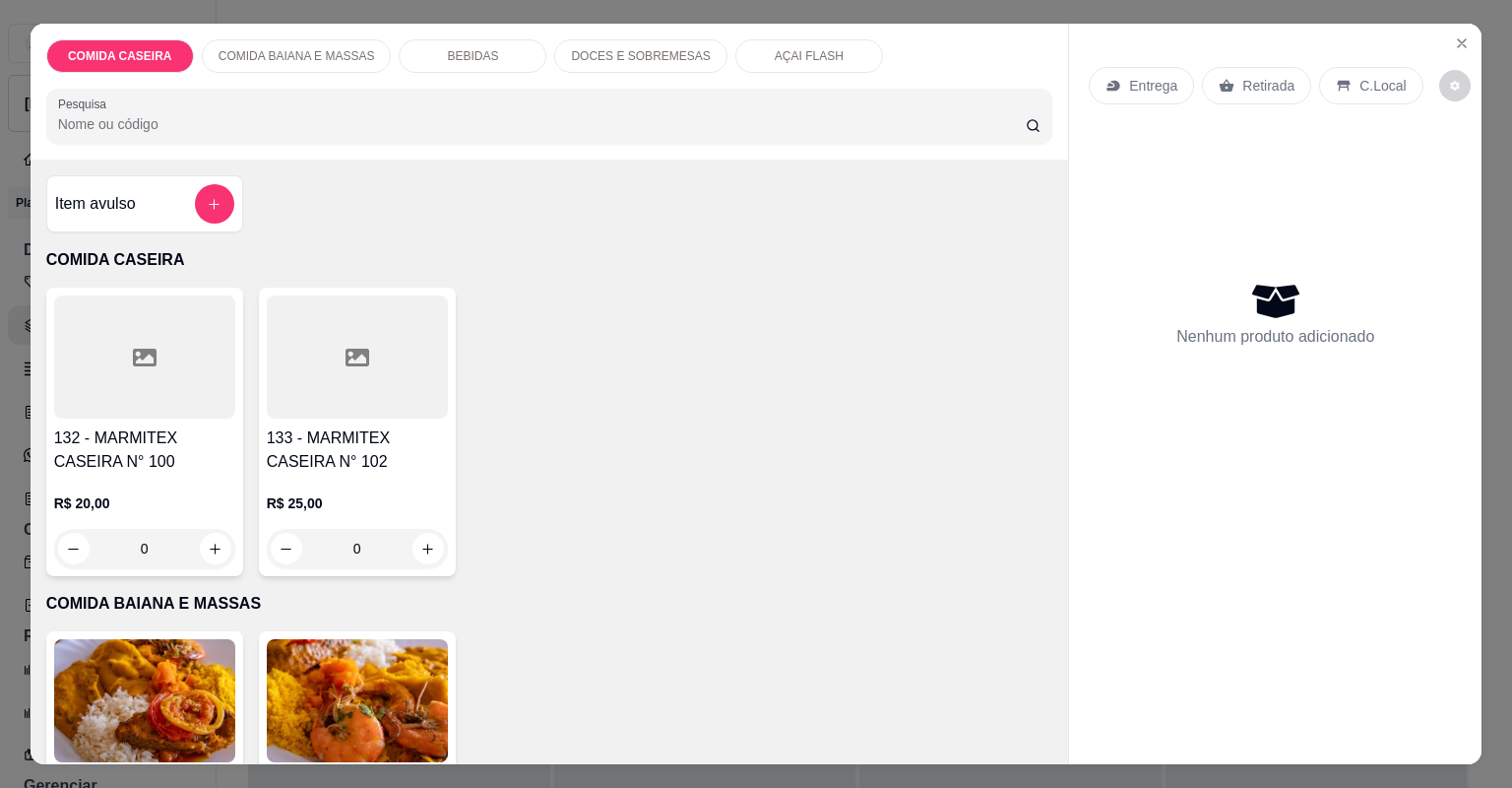 click at bounding box center (145, 357) 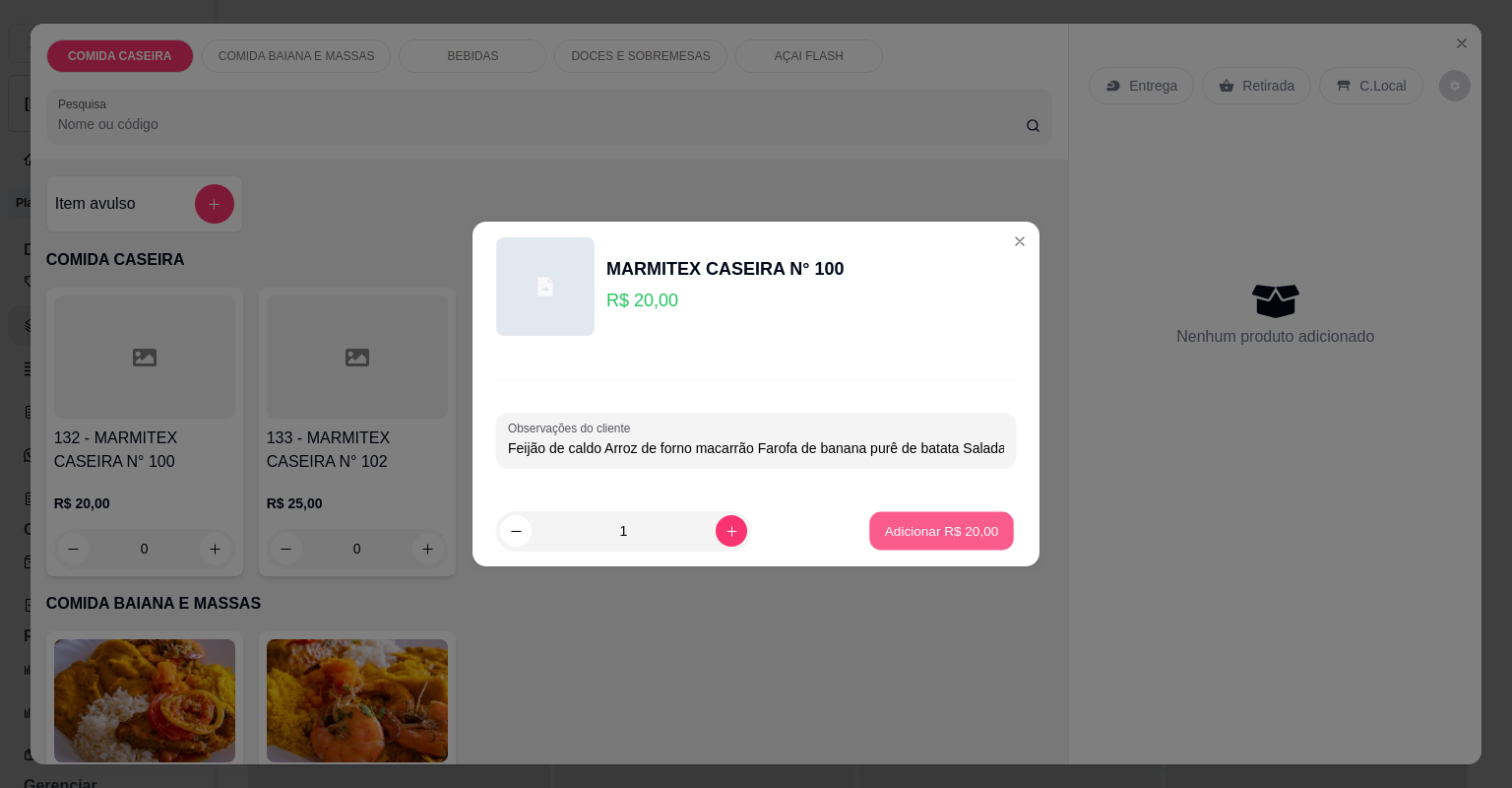 click on "Adicionar   R$ 20,00" at bounding box center [942, 530] 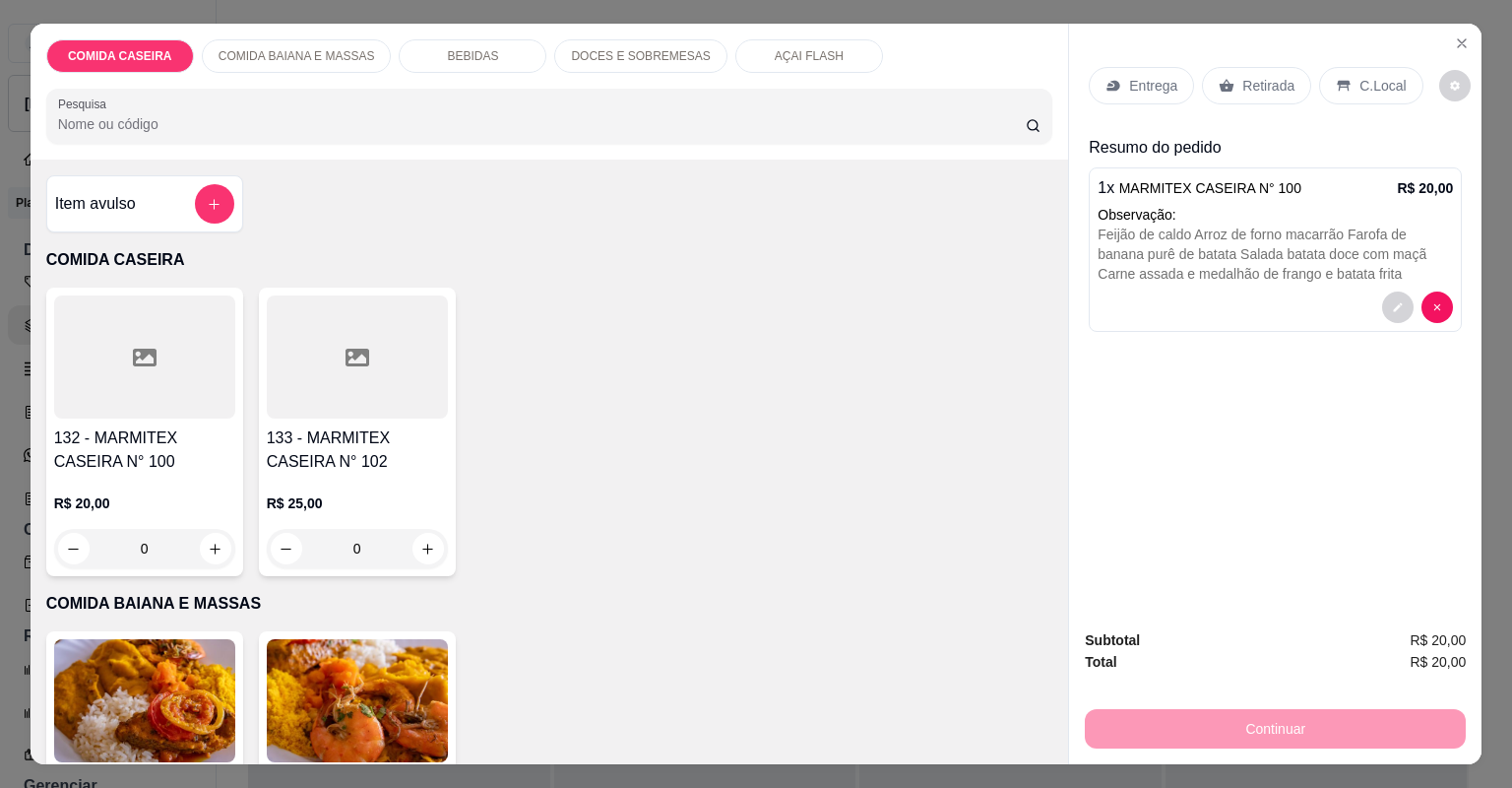 click on "Entrega" at bounding box center (1141, 86) 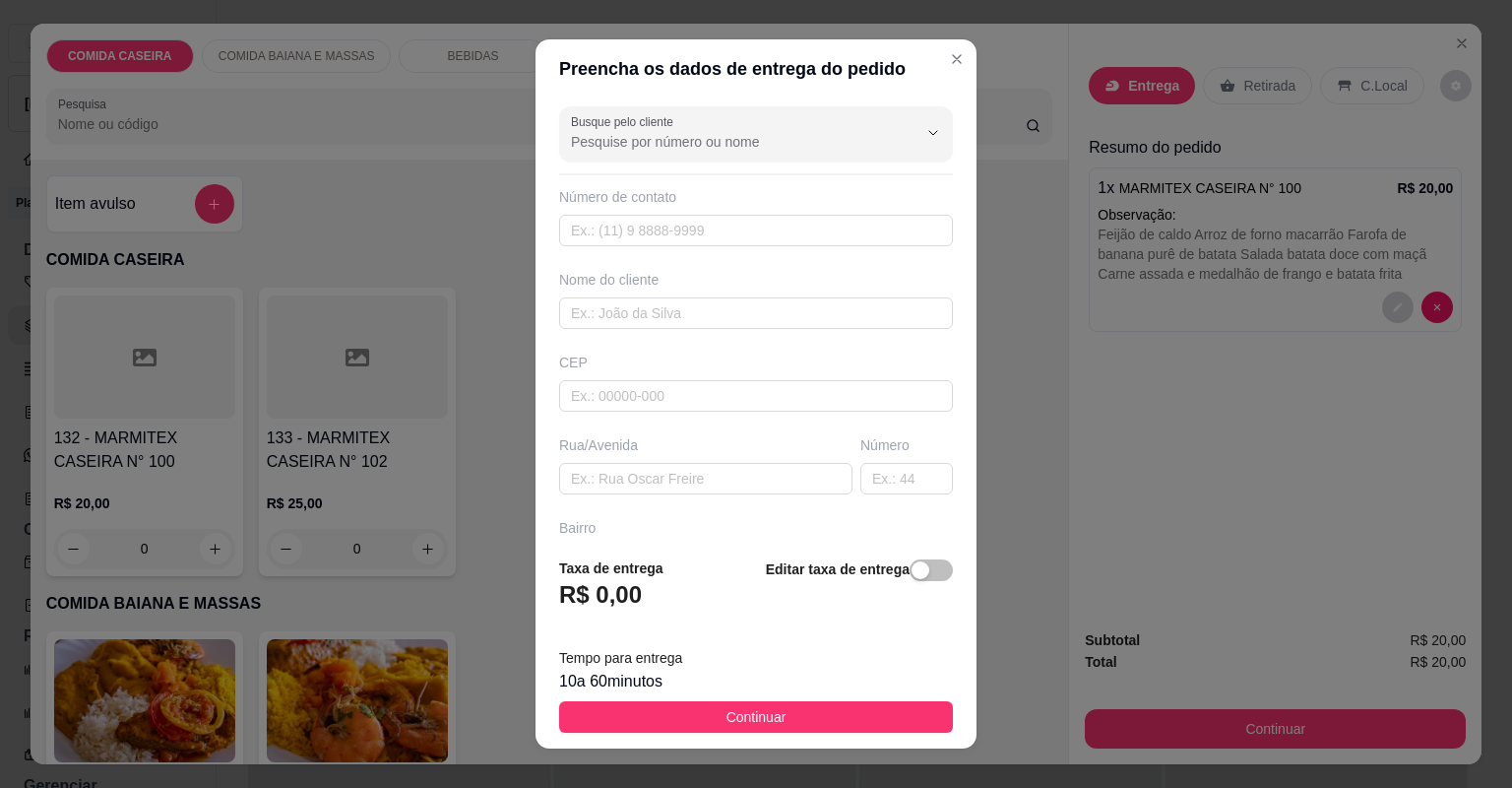 click on "Nome do cliente" at bounding box center [756, 299] 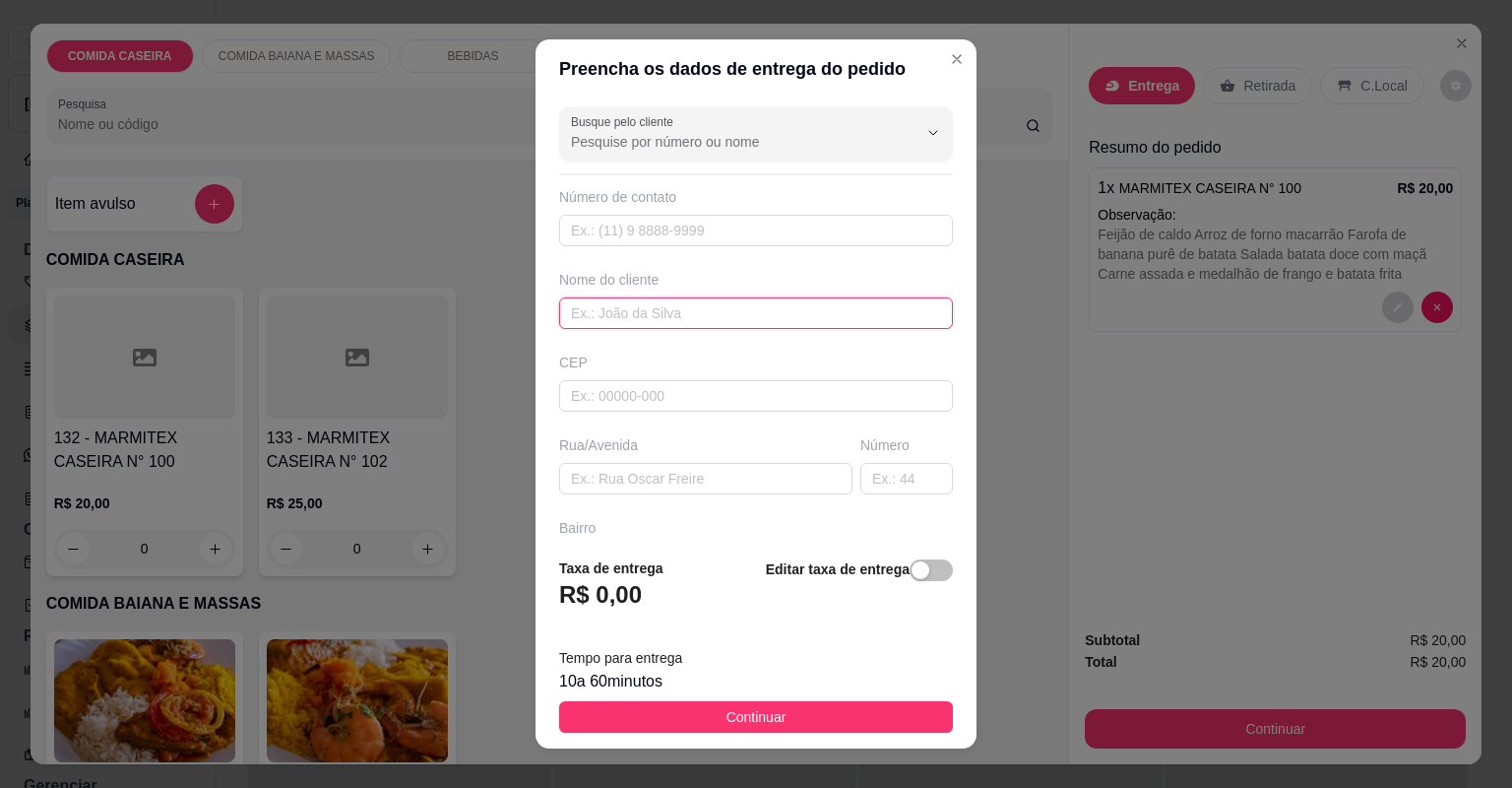 click at bounding box center [756, 313] 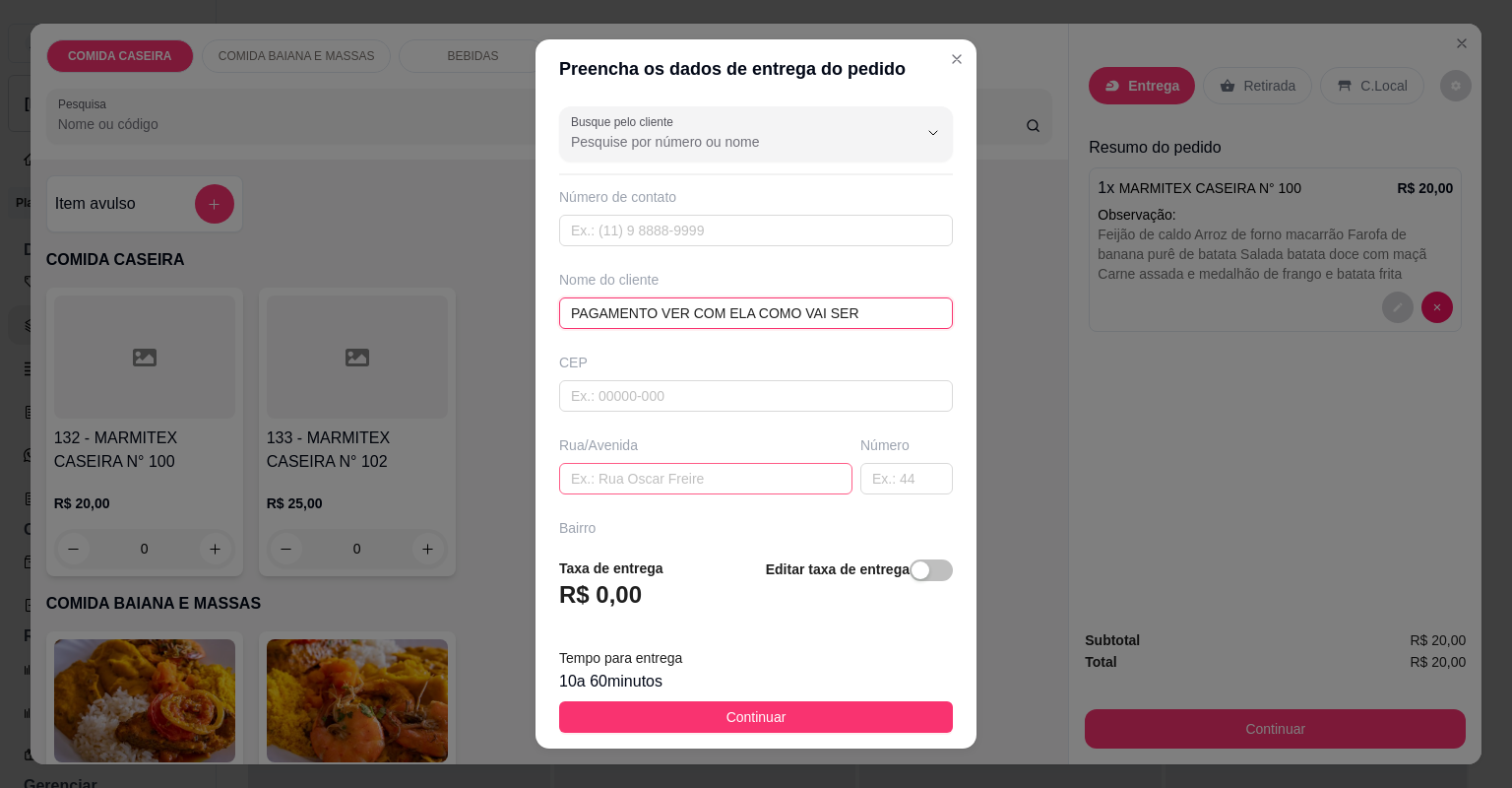 type on "PAGAMENTO VER COM ELA COMO VAI SER" 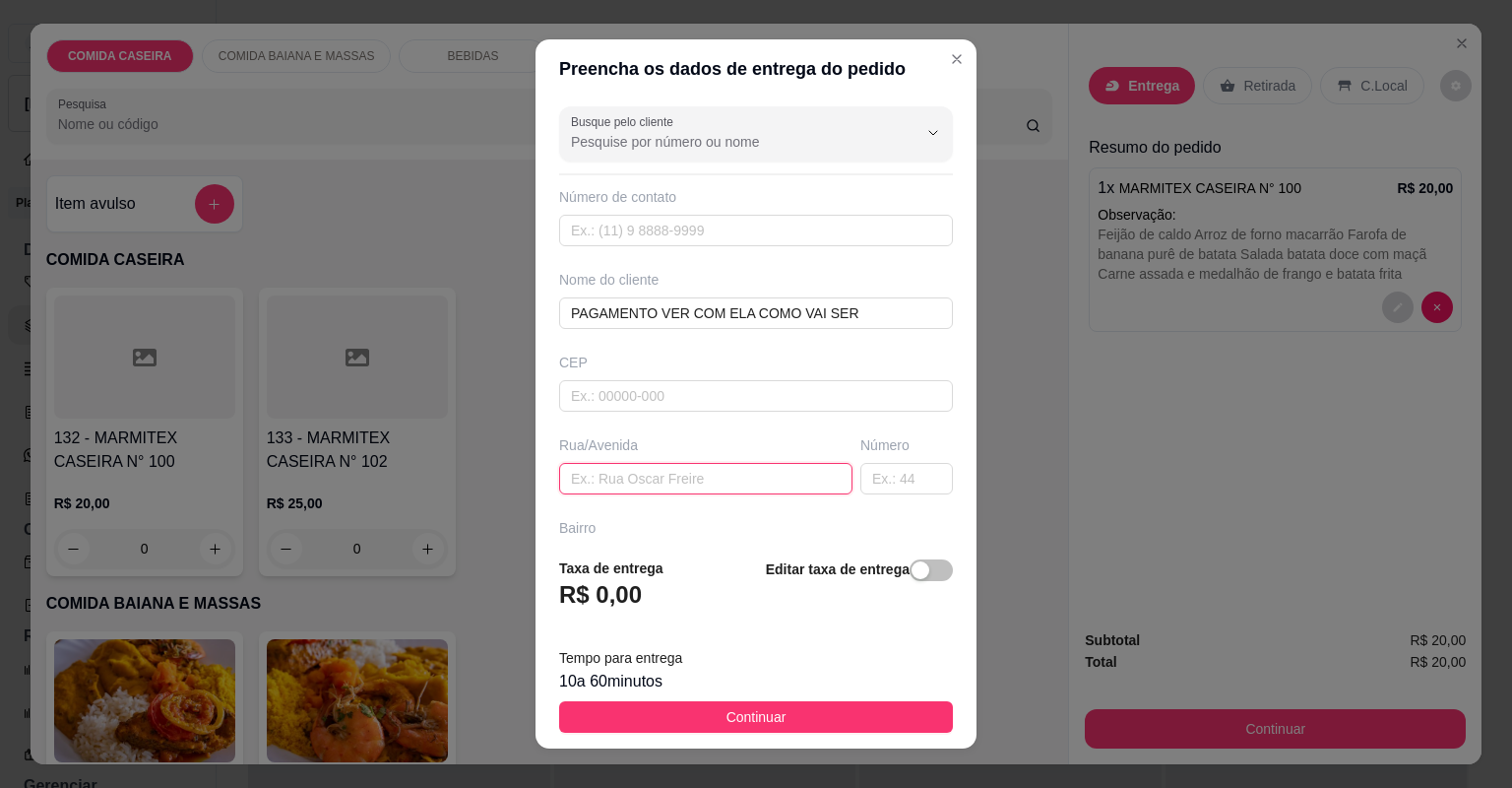 click at bounding box center (706, 479) 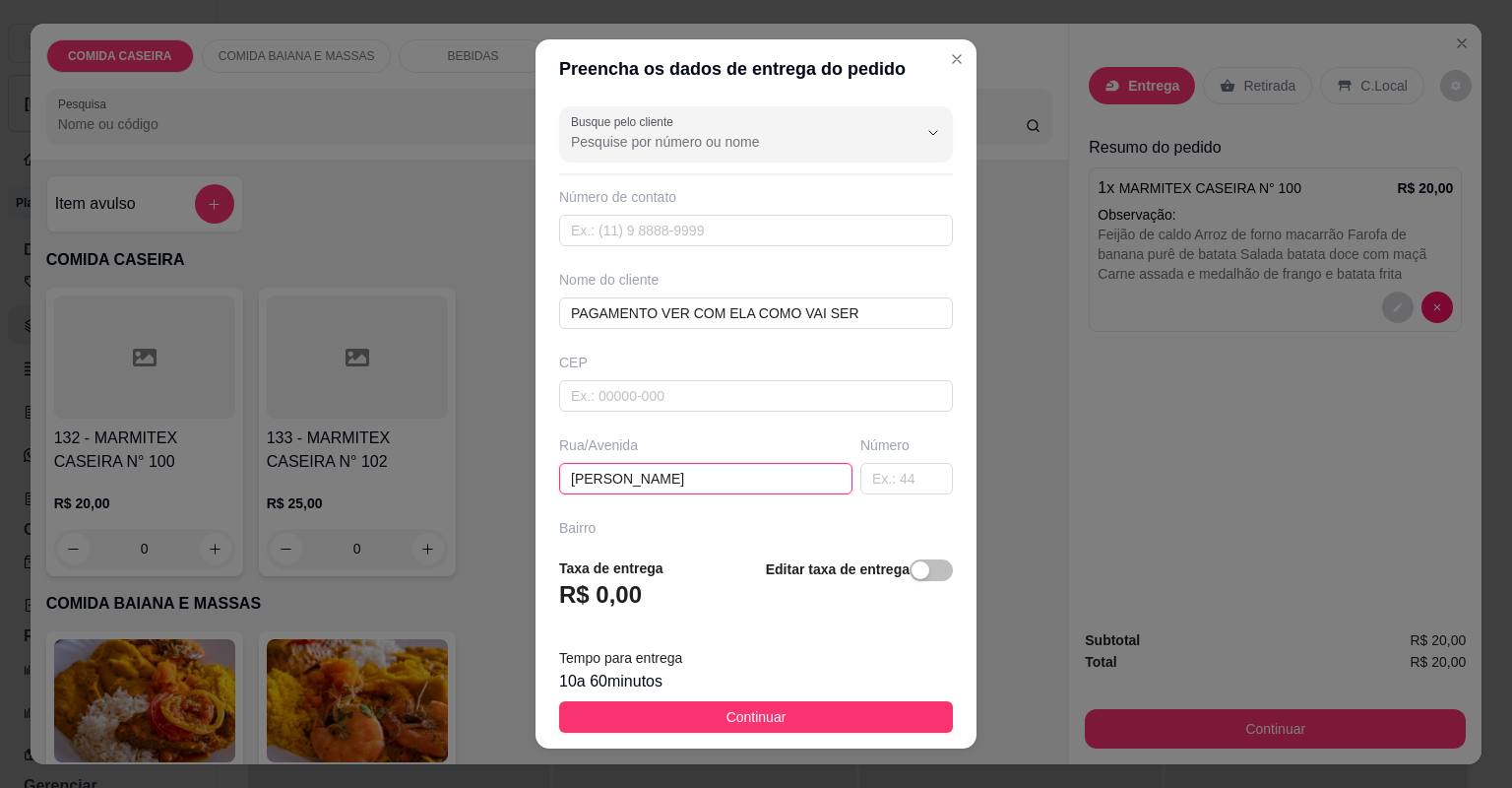 type on "[PERSON_NAME]" 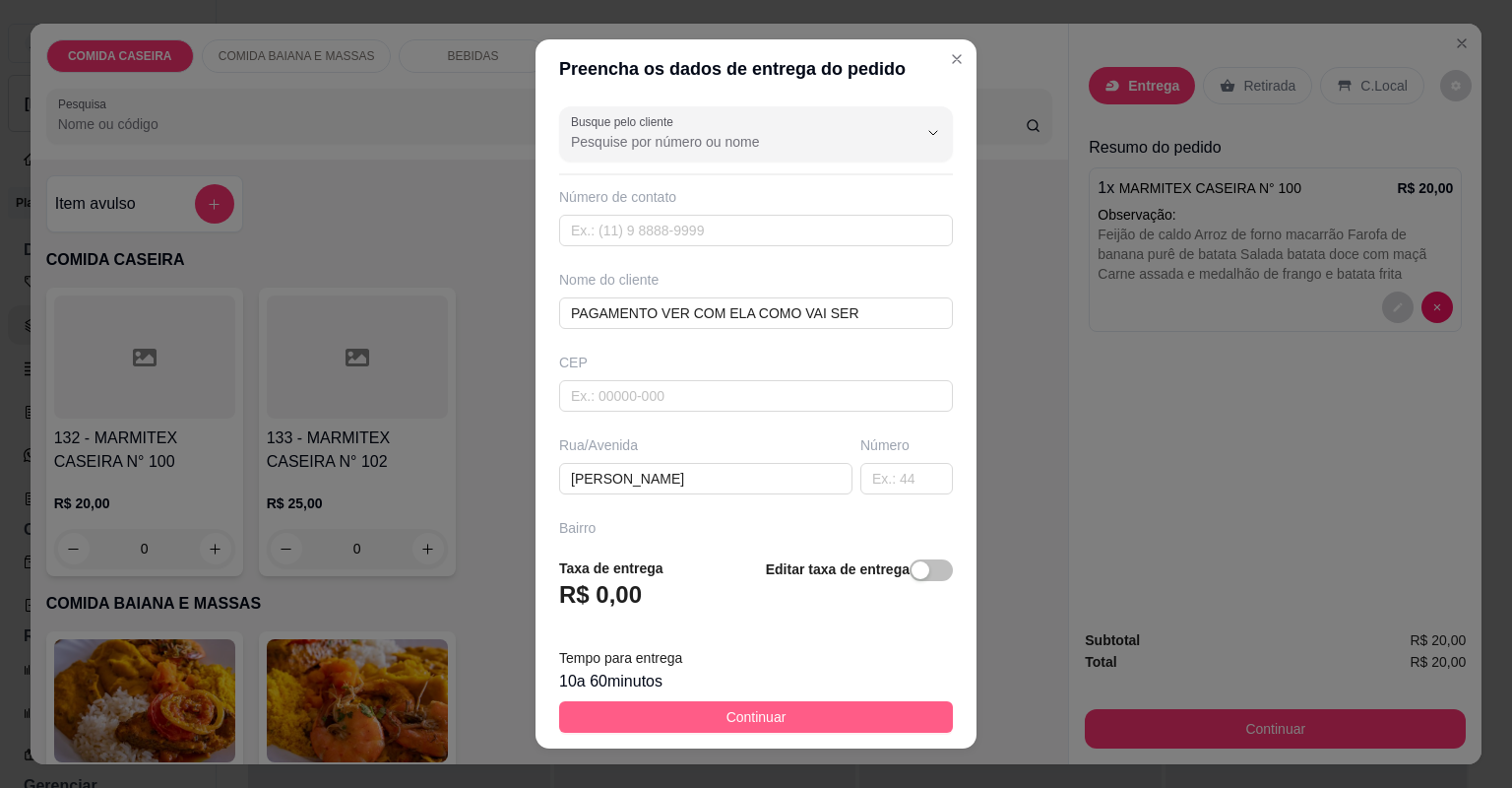 click on "Continuar" at bounding box center [756, 717] 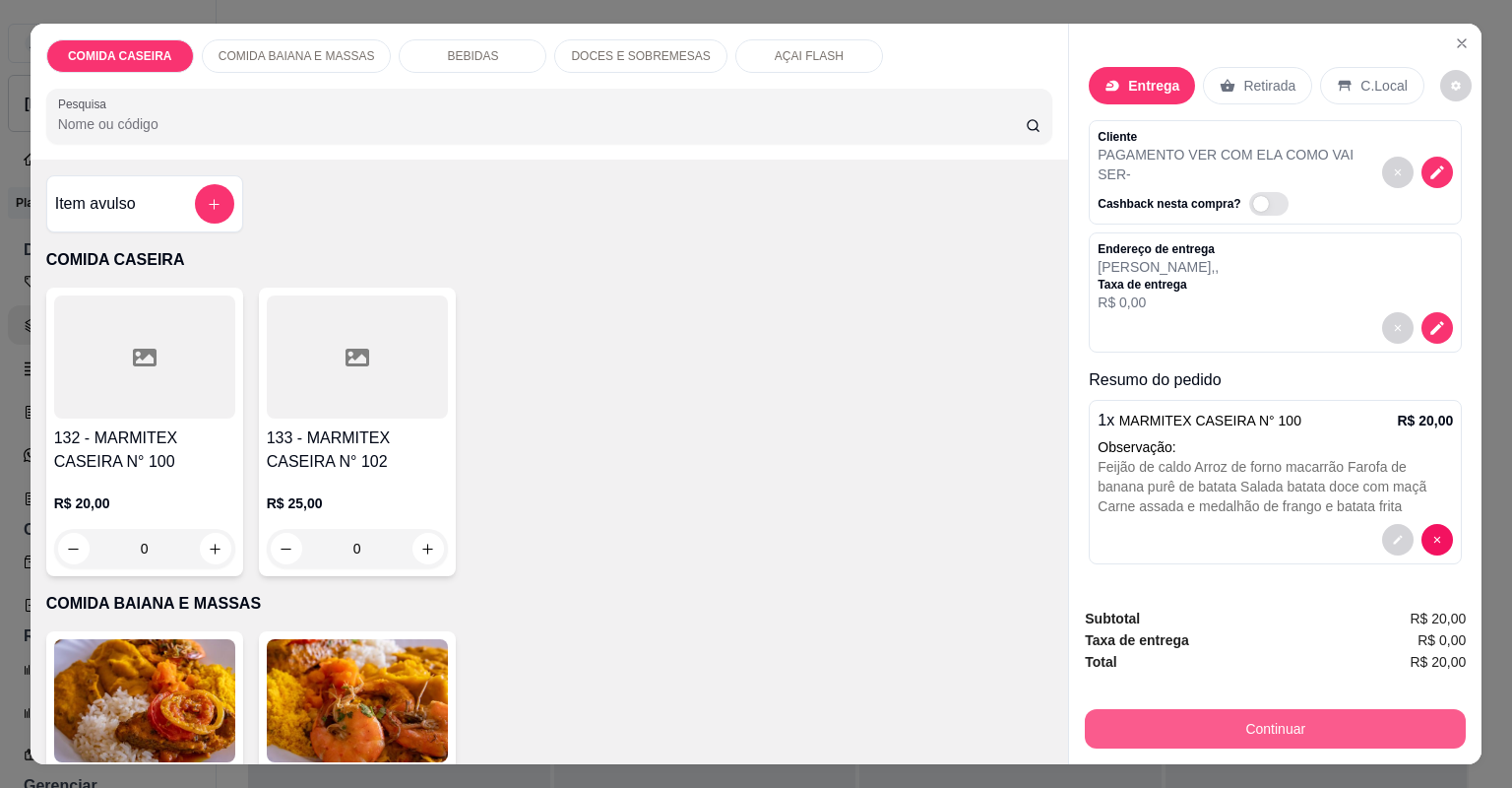 click on "Continuar" at bounding box center (1275, 729) 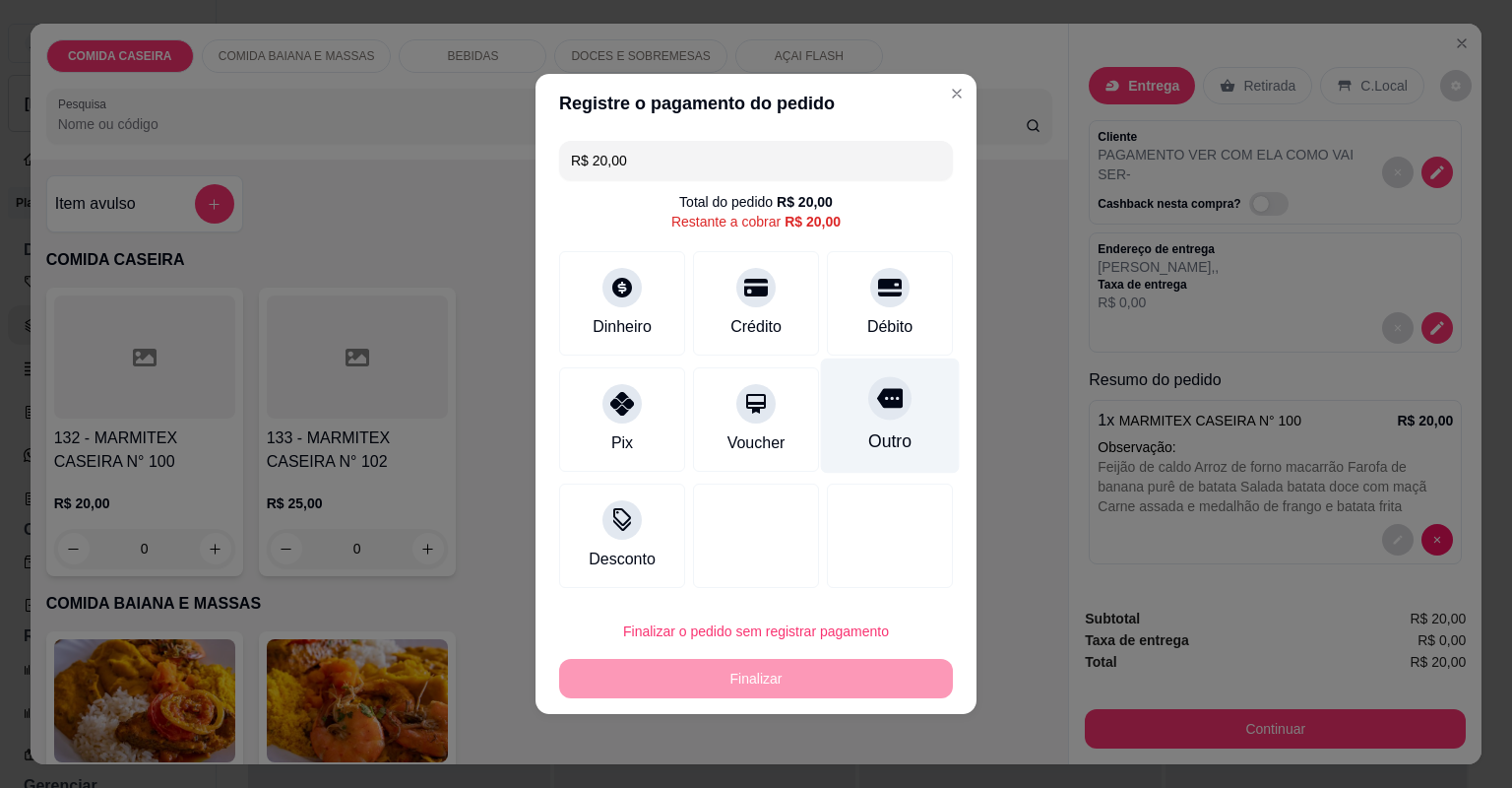 click on "Outro" at bounding box center (890, 416) 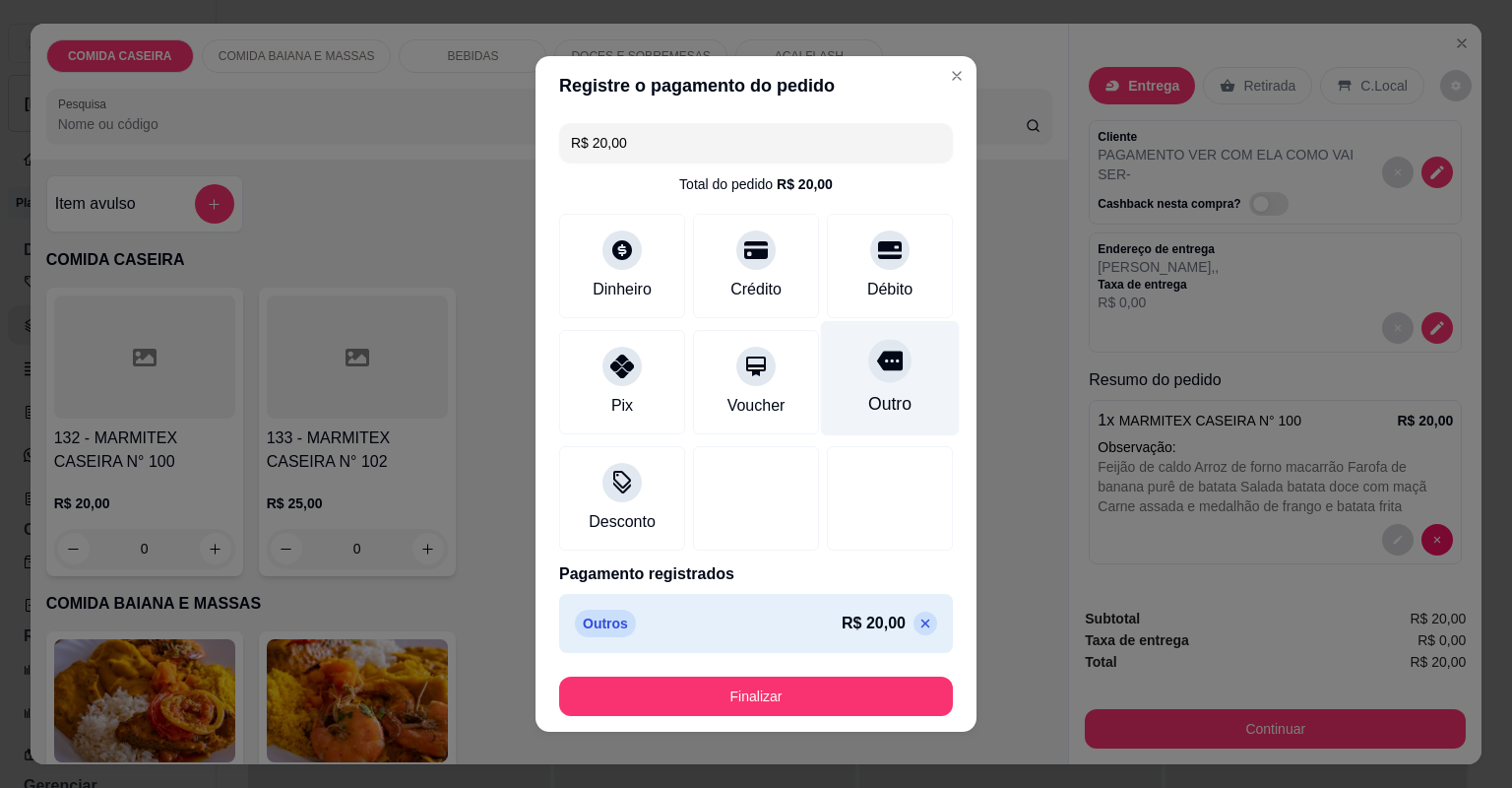 type on "R$ 0,00" 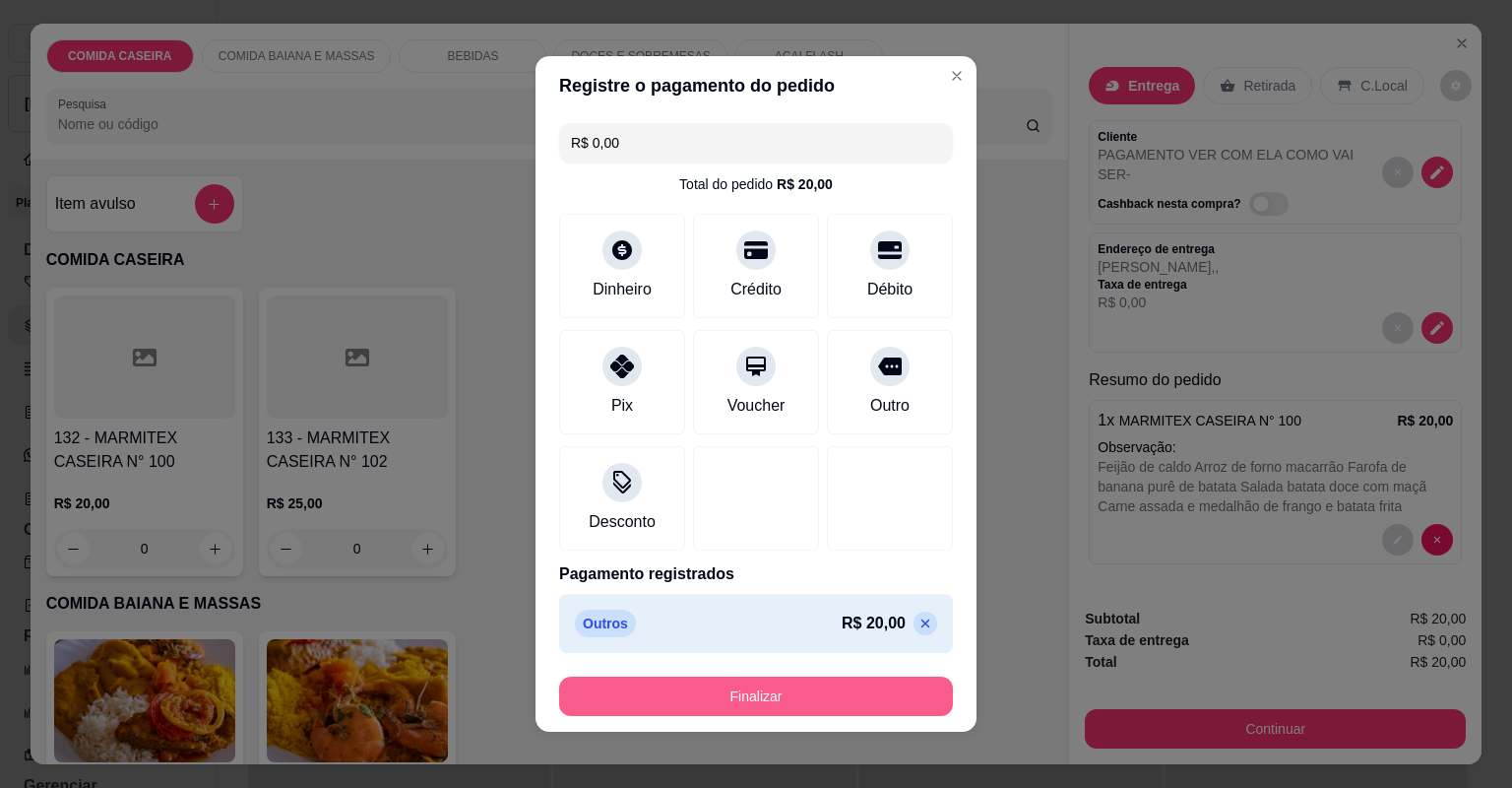 click on "Finalizar" at bounding box center (756, 696) 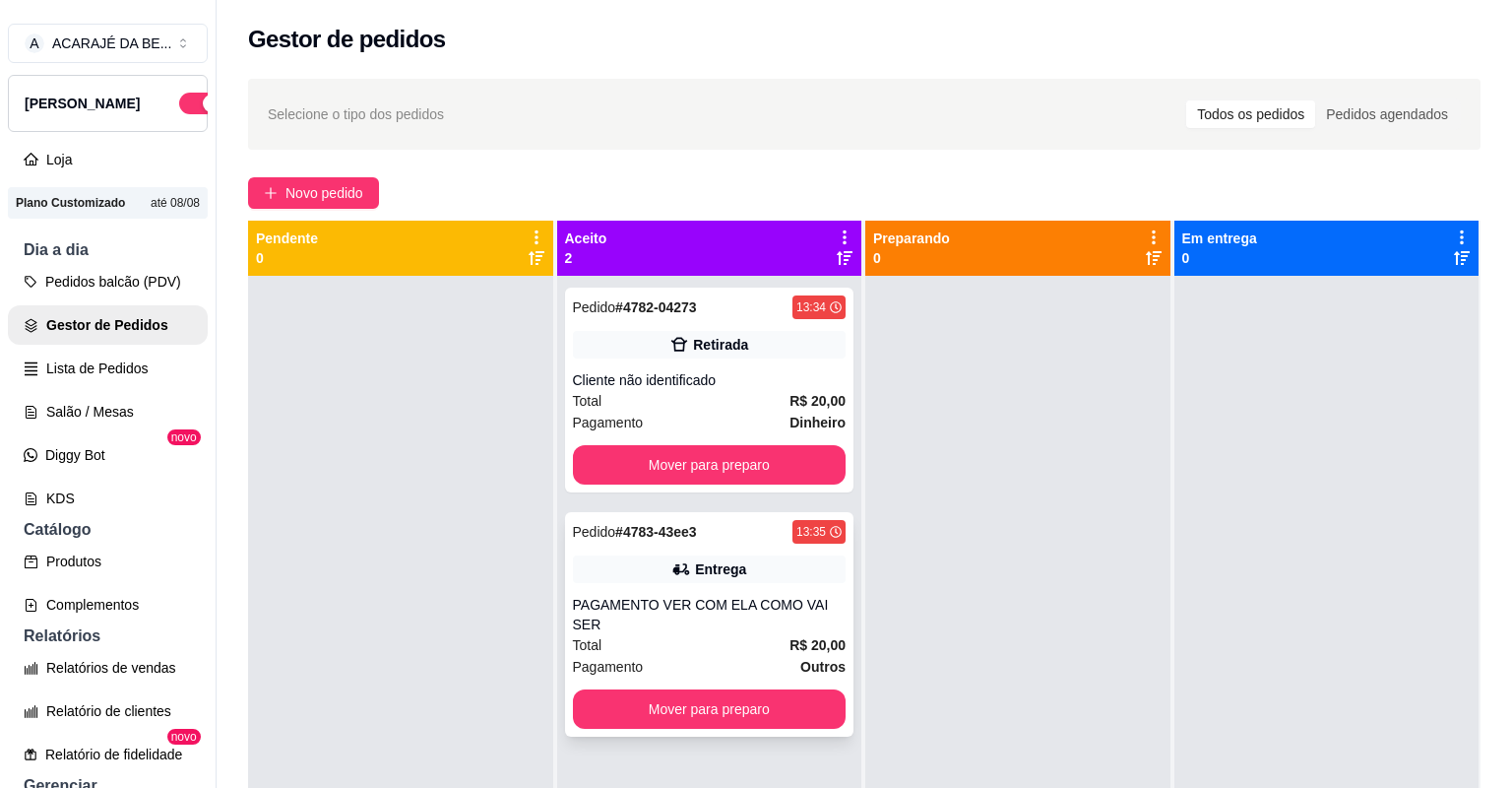 click on "Total R$ 20,00" at bounding box center (710, 645) 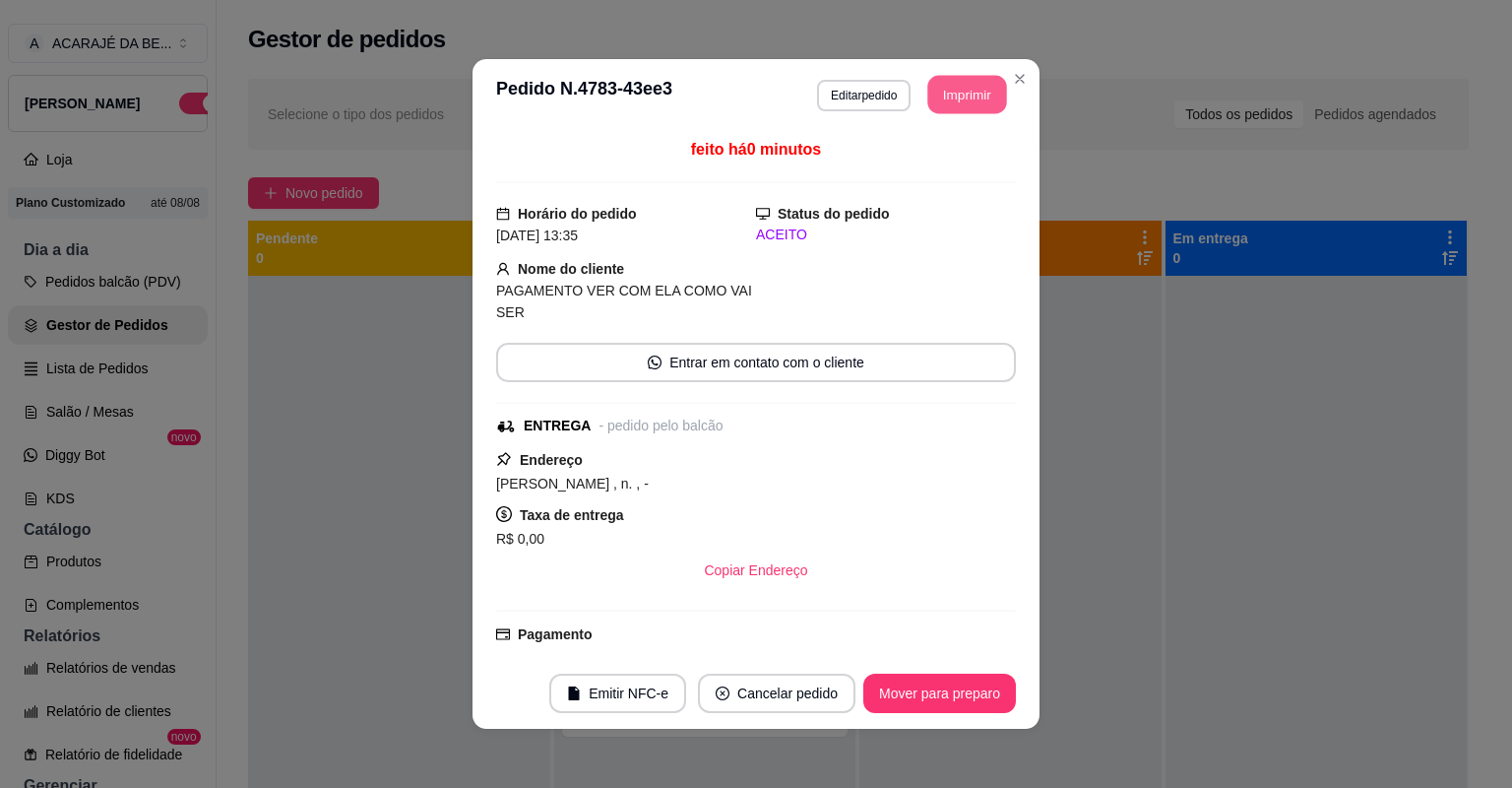 click on "Imprimir" at bounding box center (968, 95) 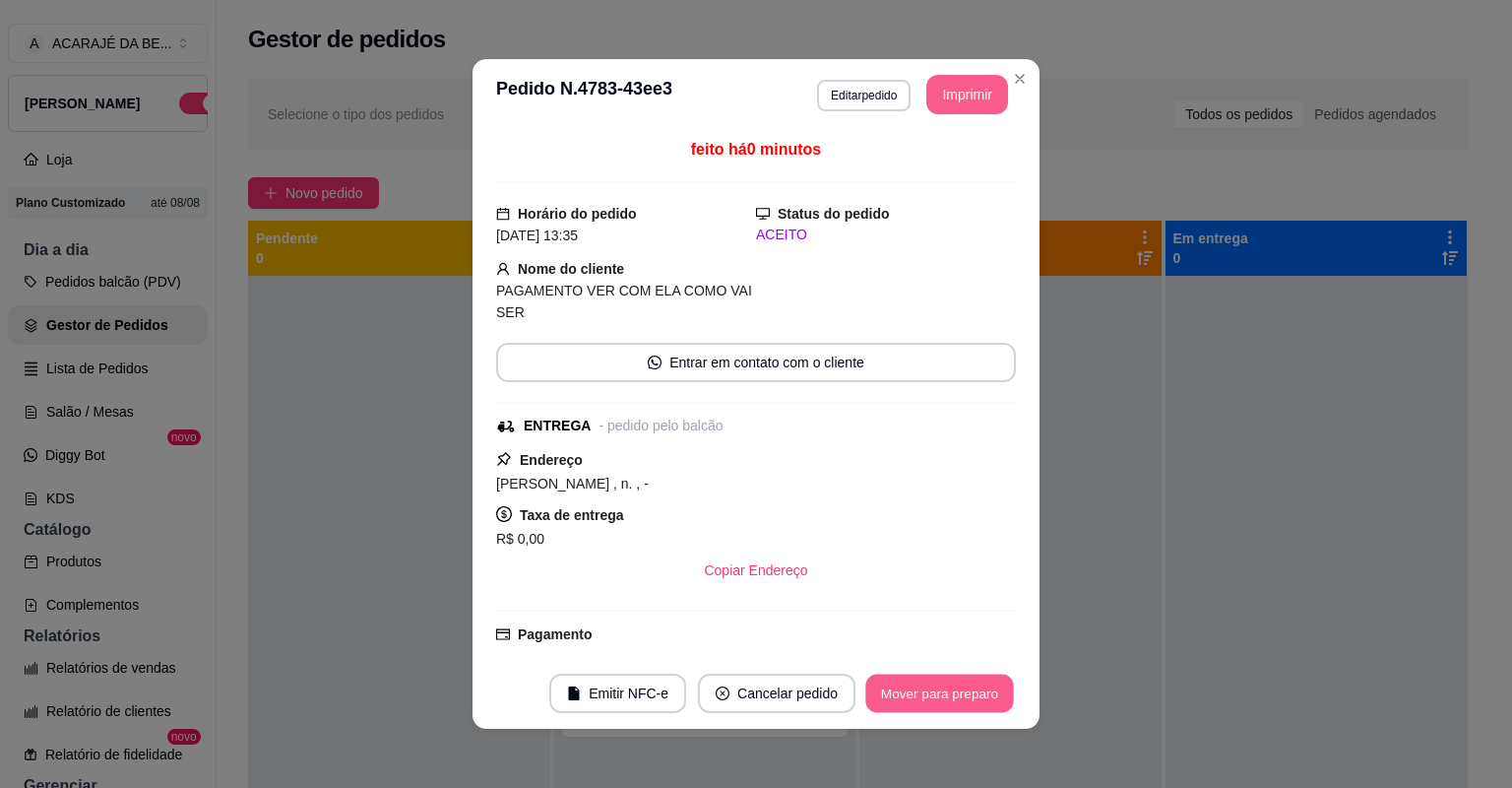 click on "Mover para preparo" at bounding box center (939, 693) 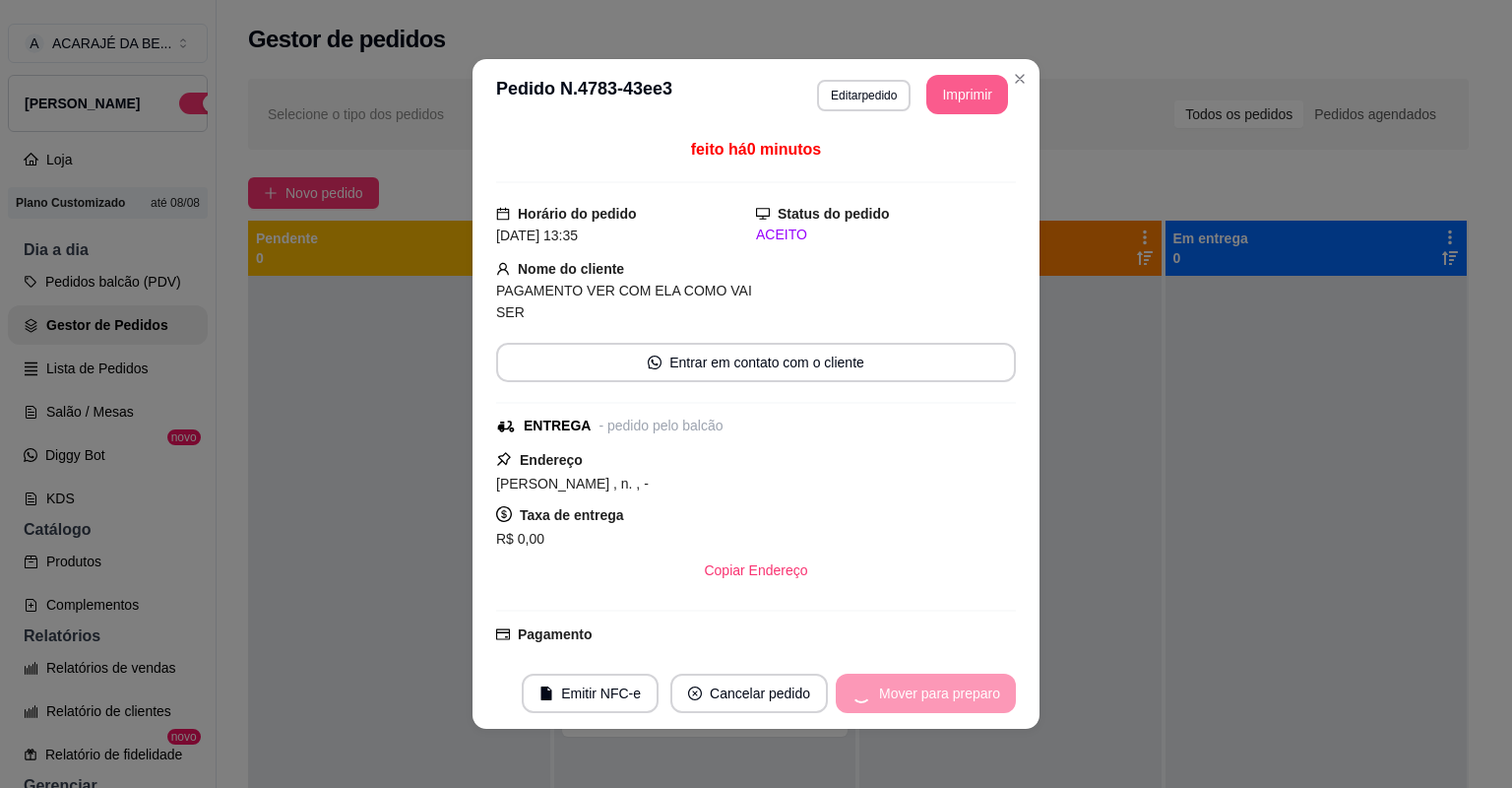click on "Mover para preparo" at bounding box center [925, 693] 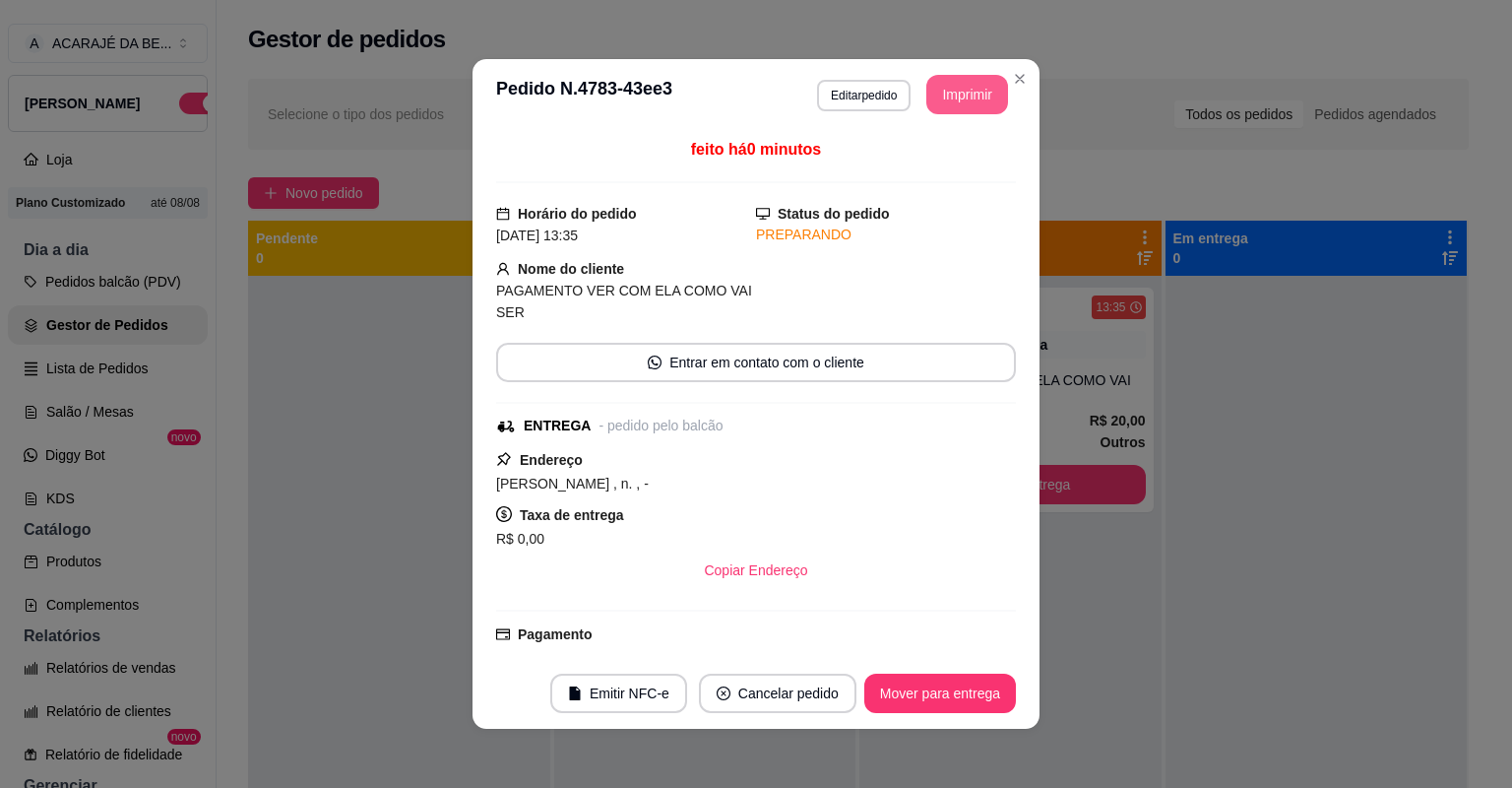 click on "Mover para entrega" at bounding box center (940, 693) 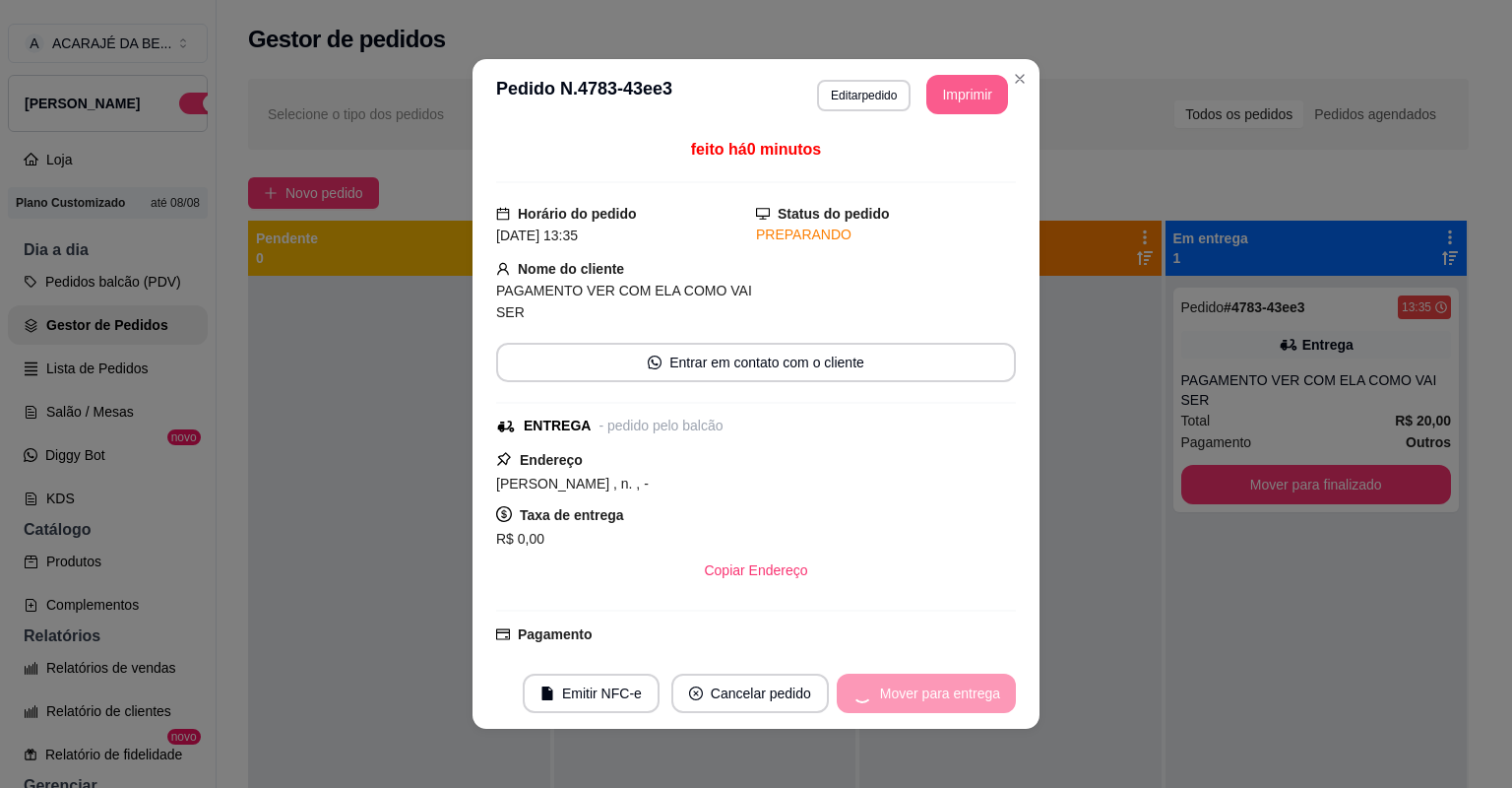 click on "Mover para entrega" at bounding box center (926, 693) 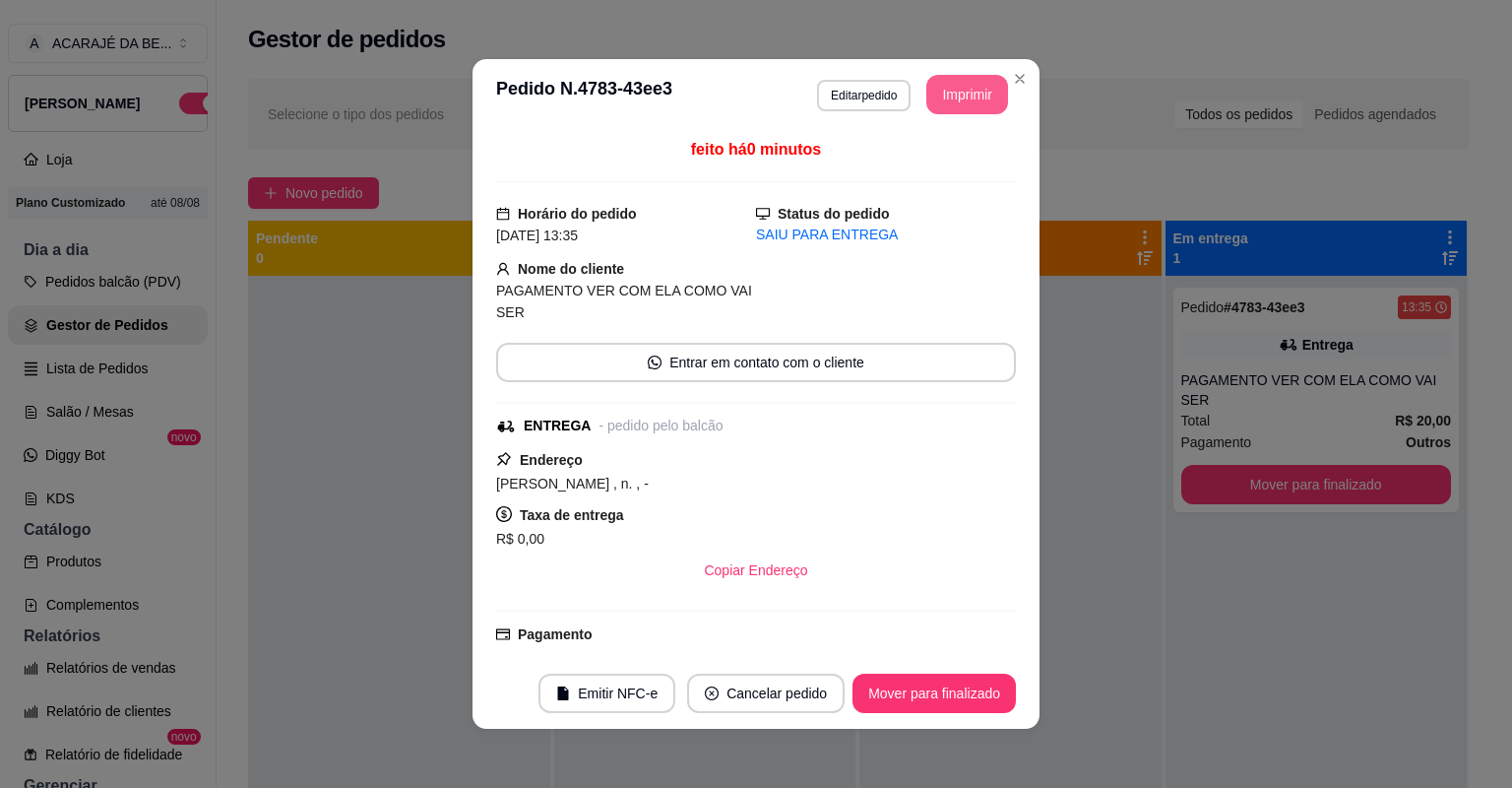 click on "Mover para finalizado" at bounding box center [934, 693] 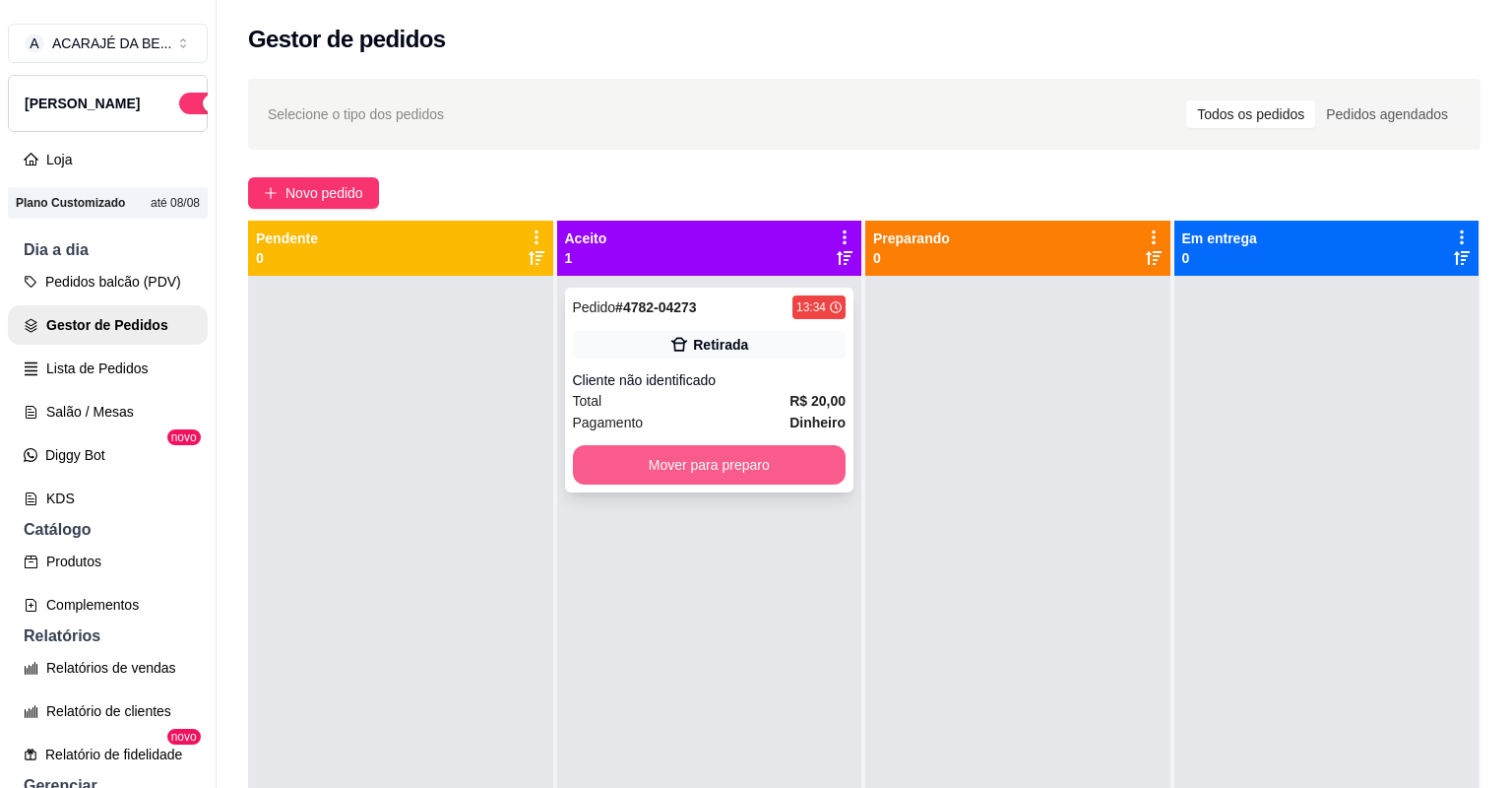 click on "Mover para preparo" at bounding box center [710, 465] 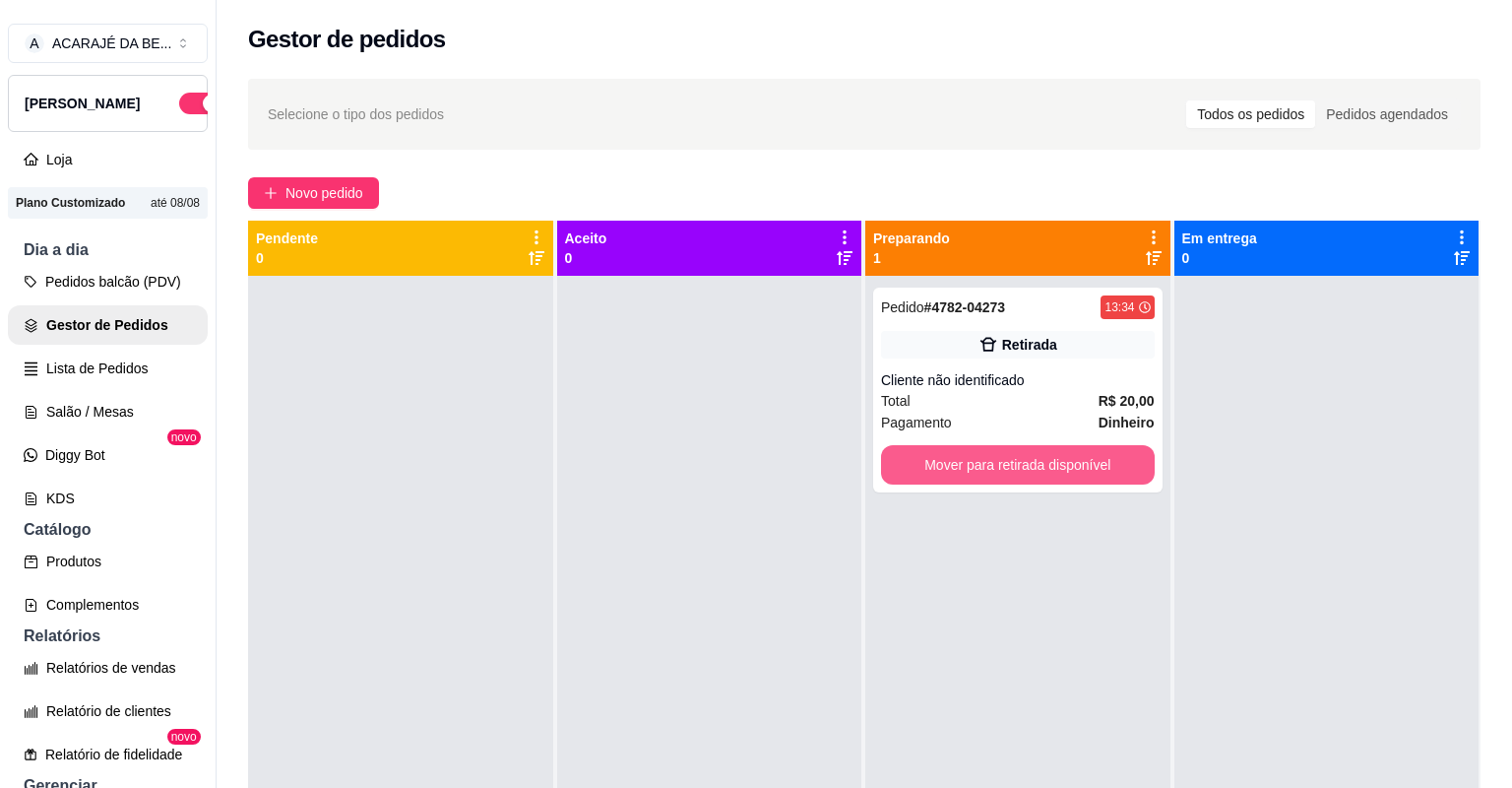 click on "Mover para retirada disponível" at bounding box center (1018, 465) 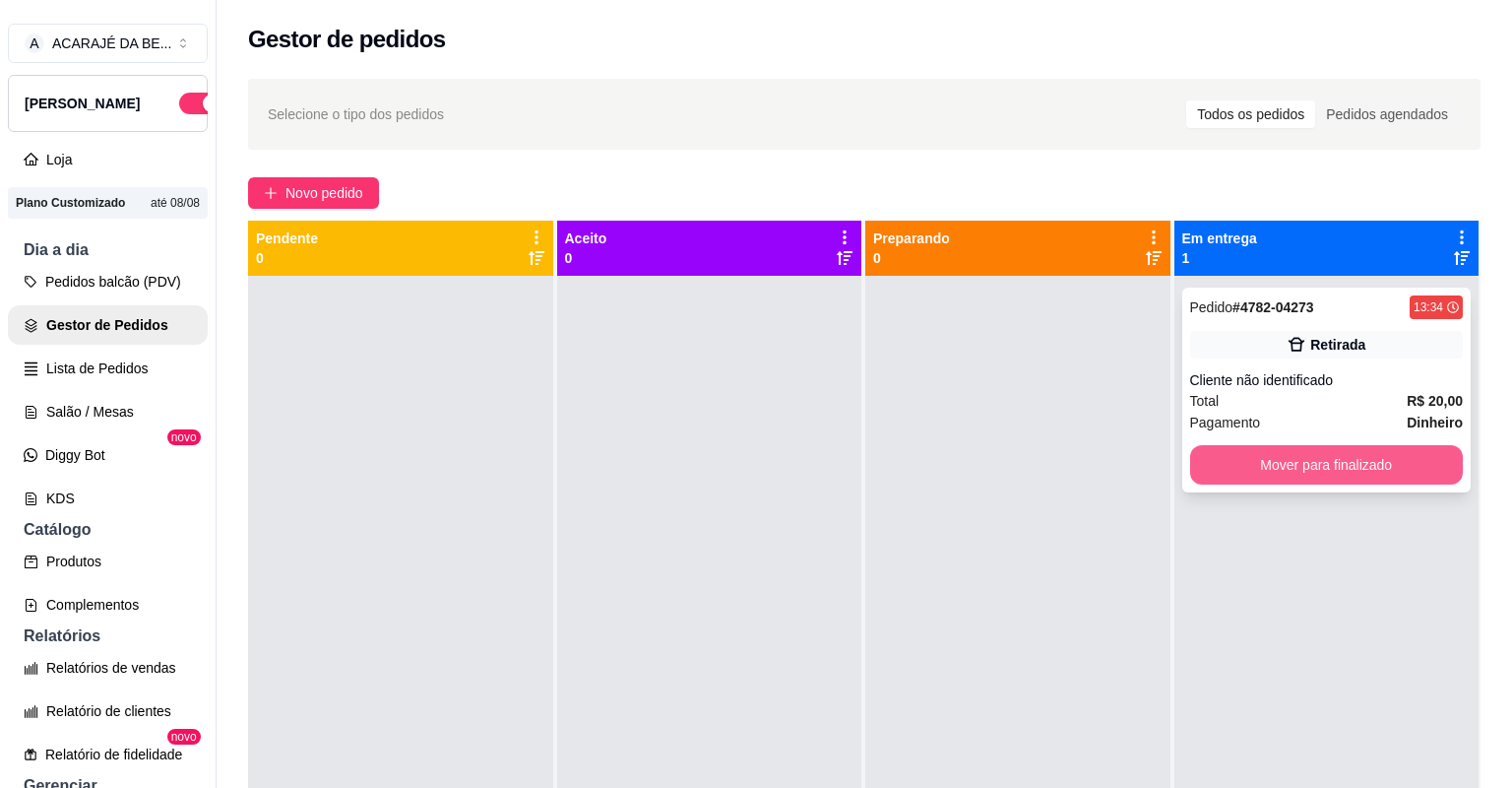 click on "Mover para finalizado" at bounding box center (1327, 465) 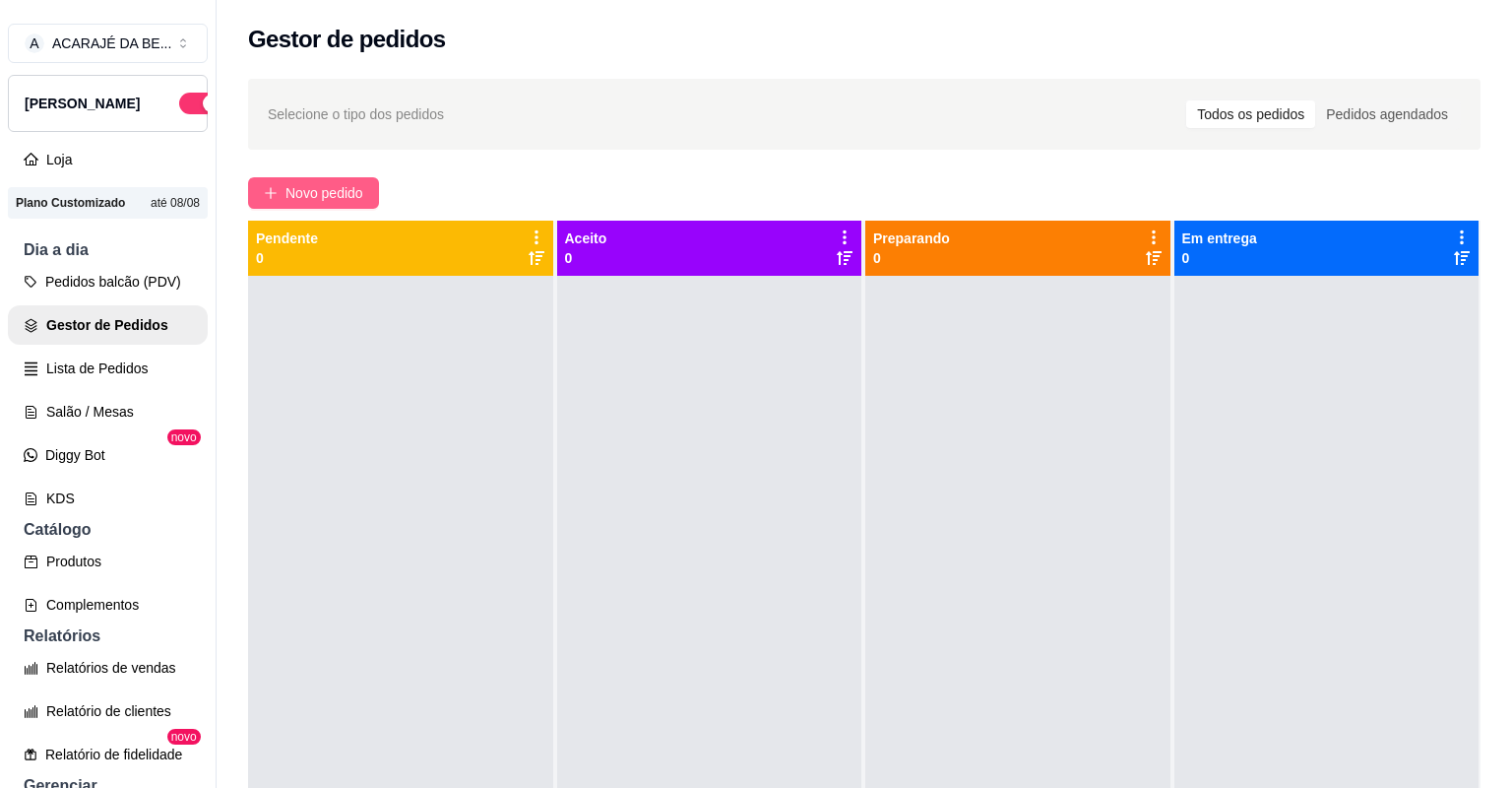 click on "Novo pedido" at bounding box center [324, 193] 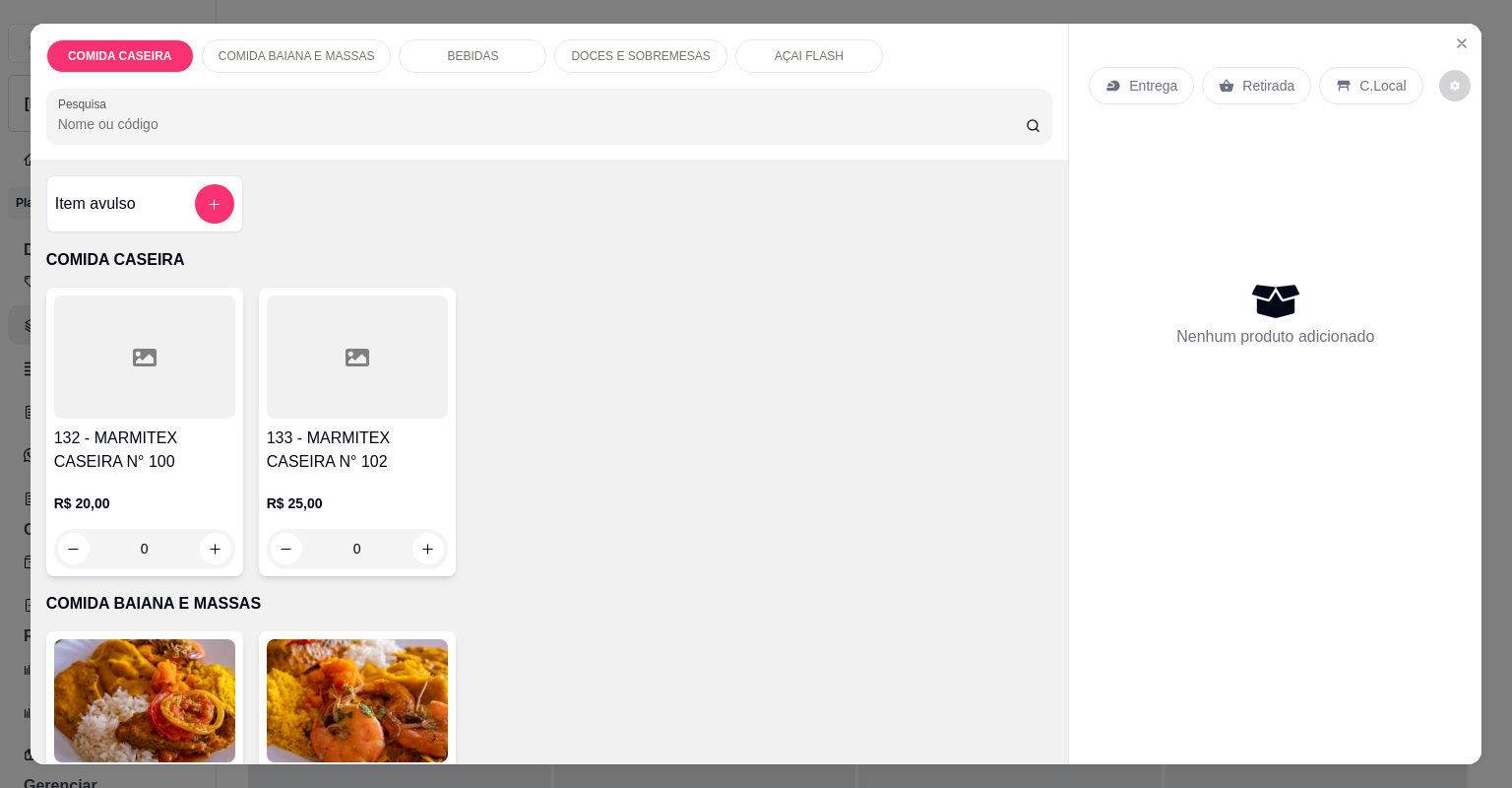 click at bounding box center [357, 357] 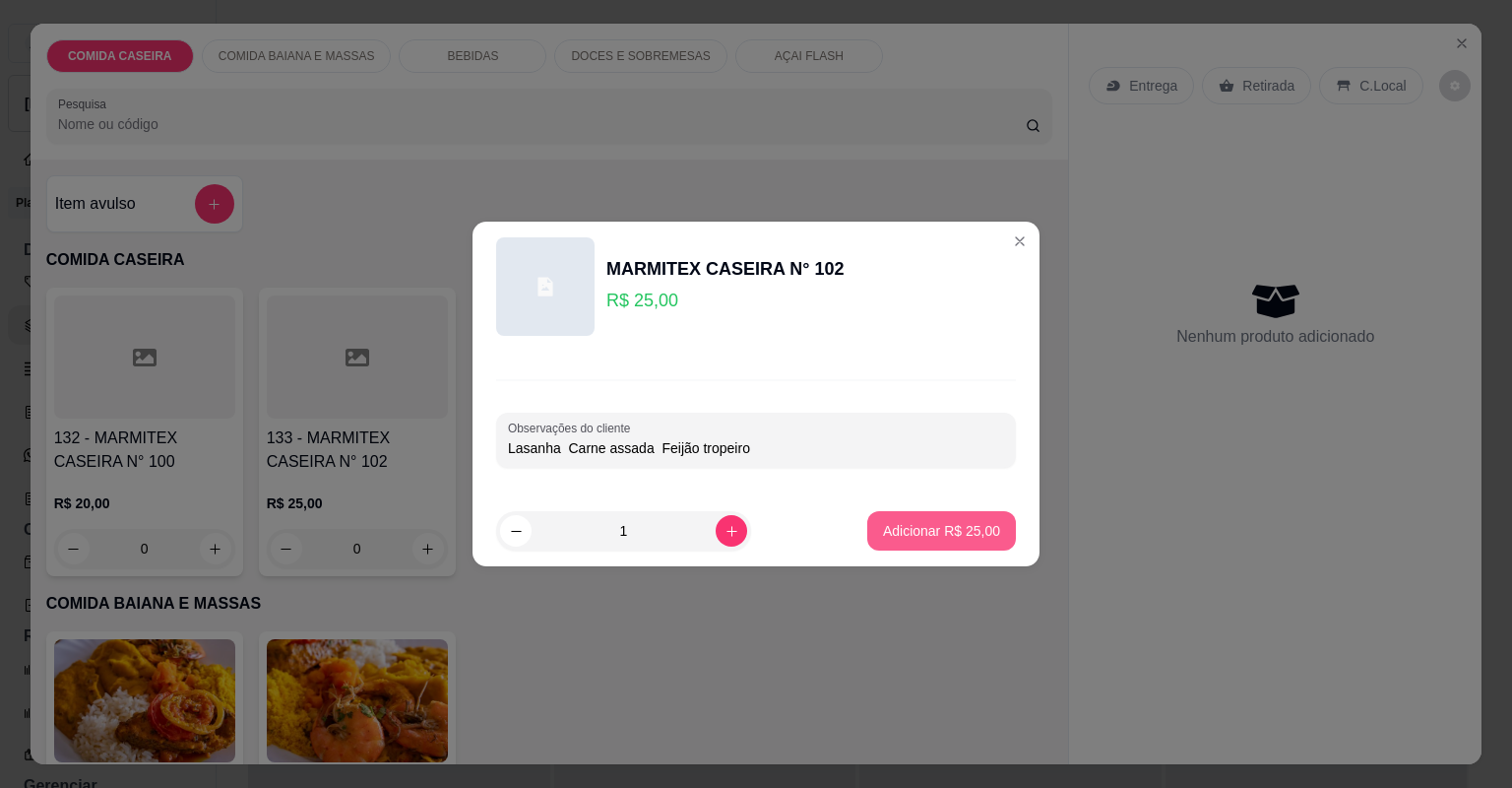 click on "Adicionar   R$ 25,00" at bounding box center (941, 531) 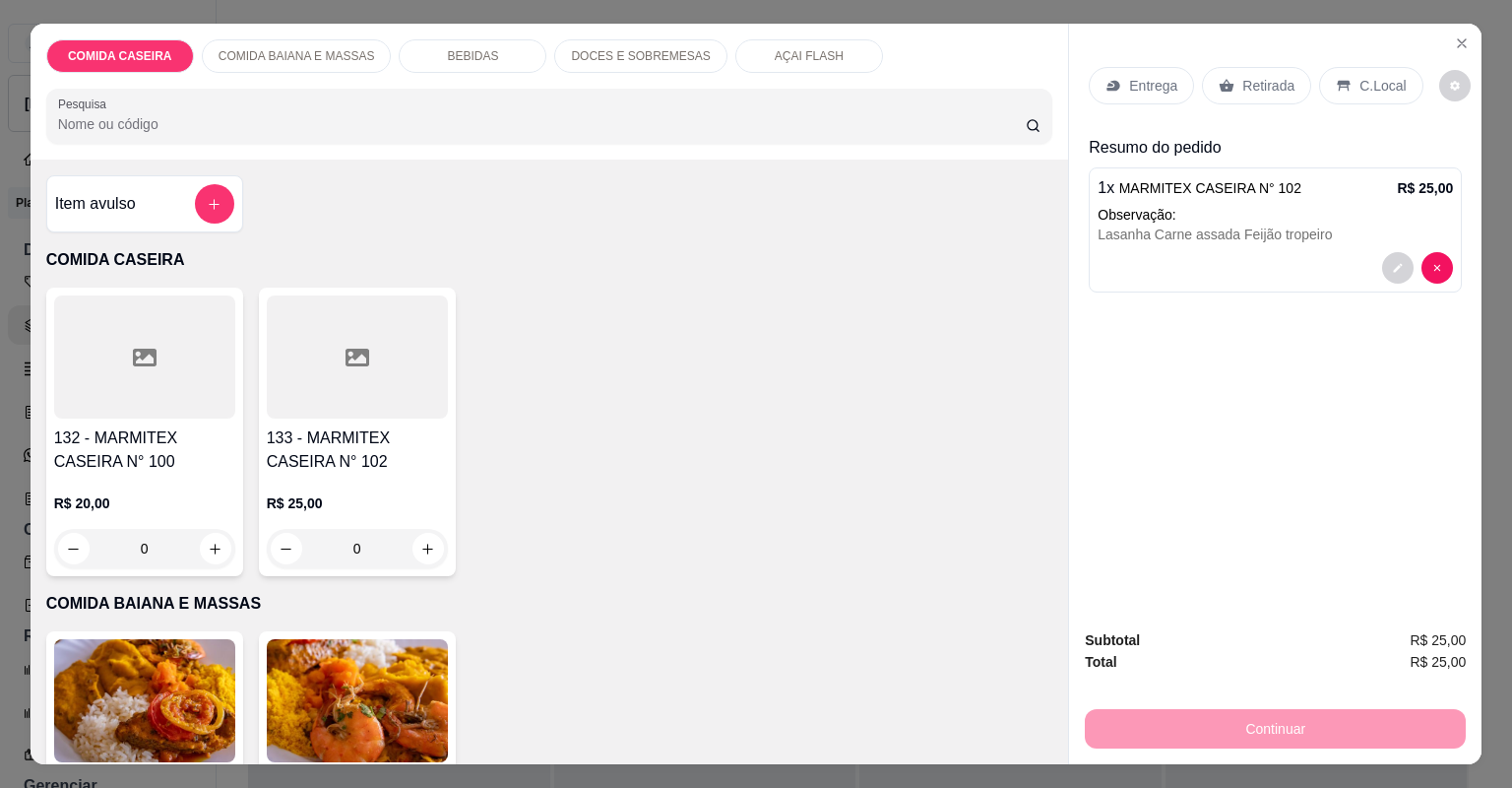 click on "Entrega" at bounding box center [1141, 86] 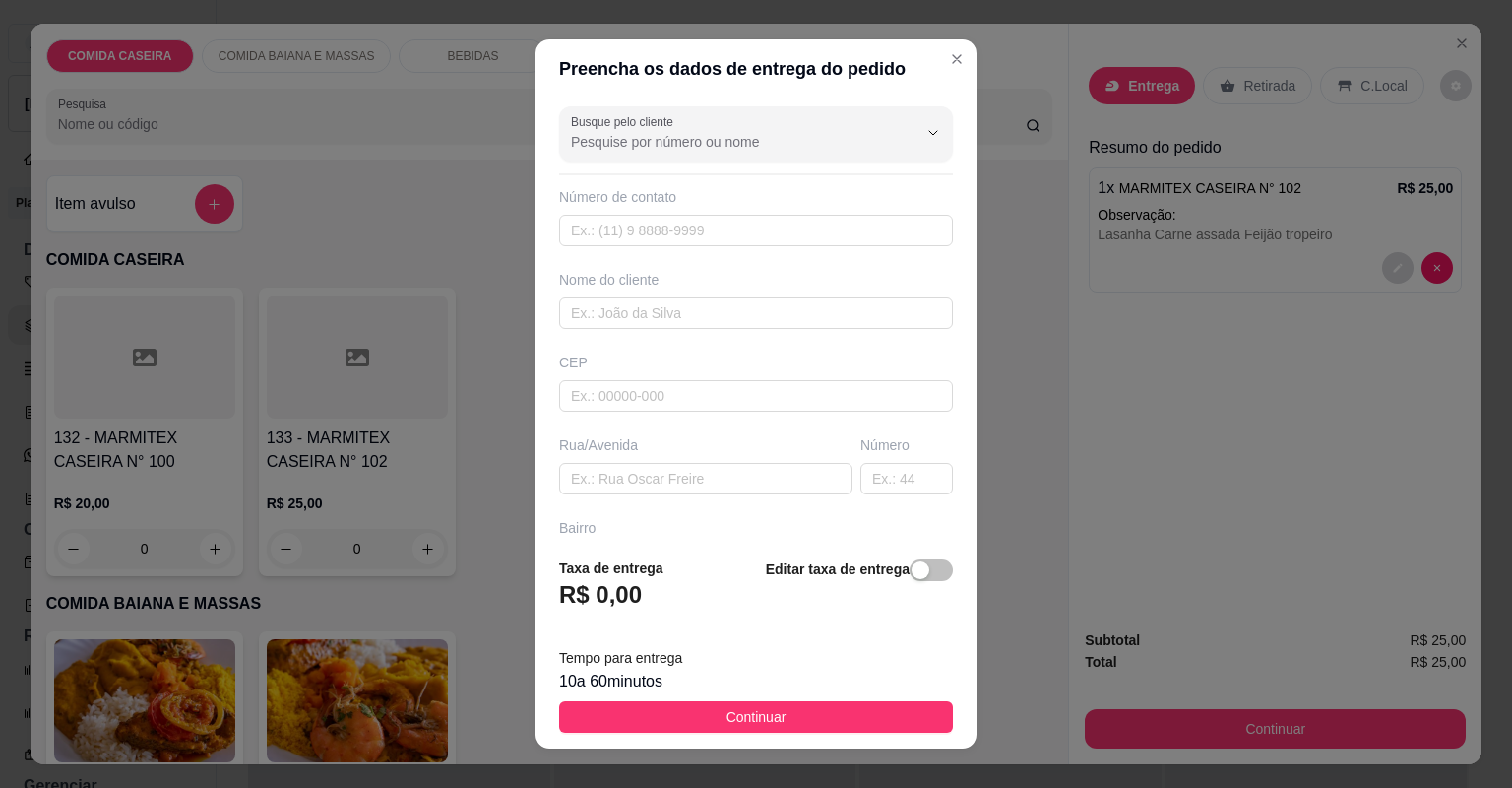 click on "Nome do cliente" at bounding box center (756, 299) 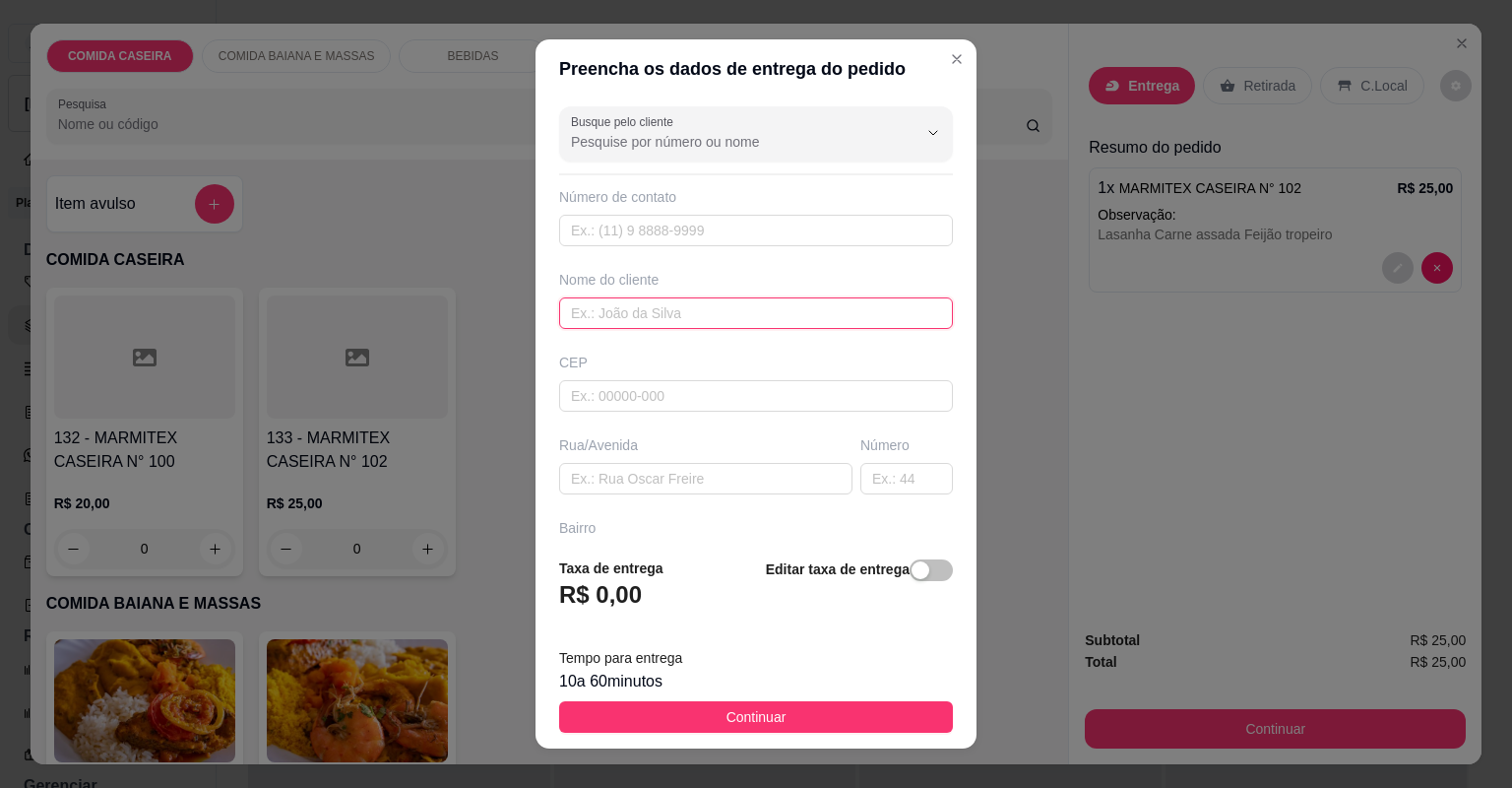 click at bounding box center [756, 313] 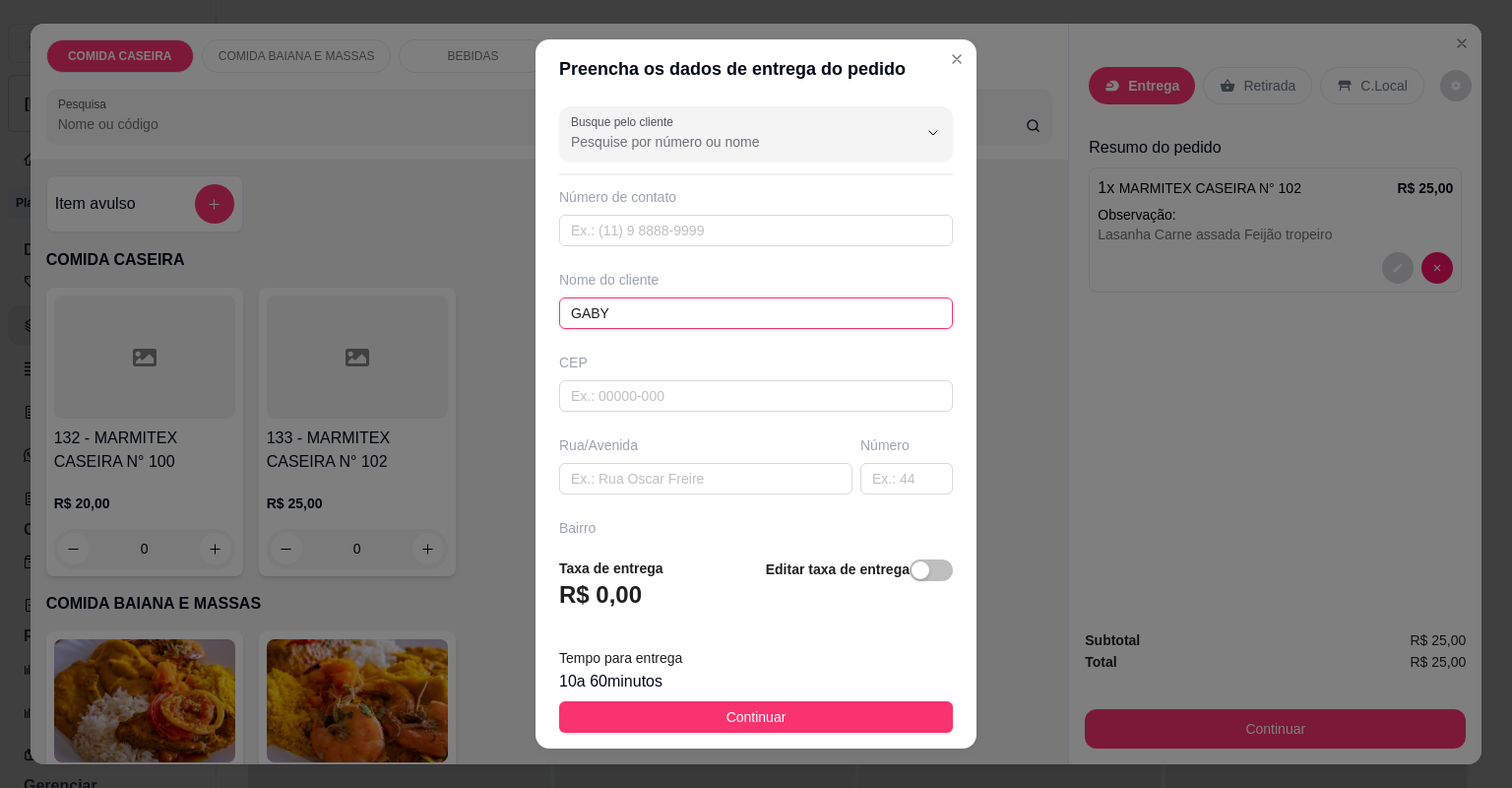 type on "GABY" 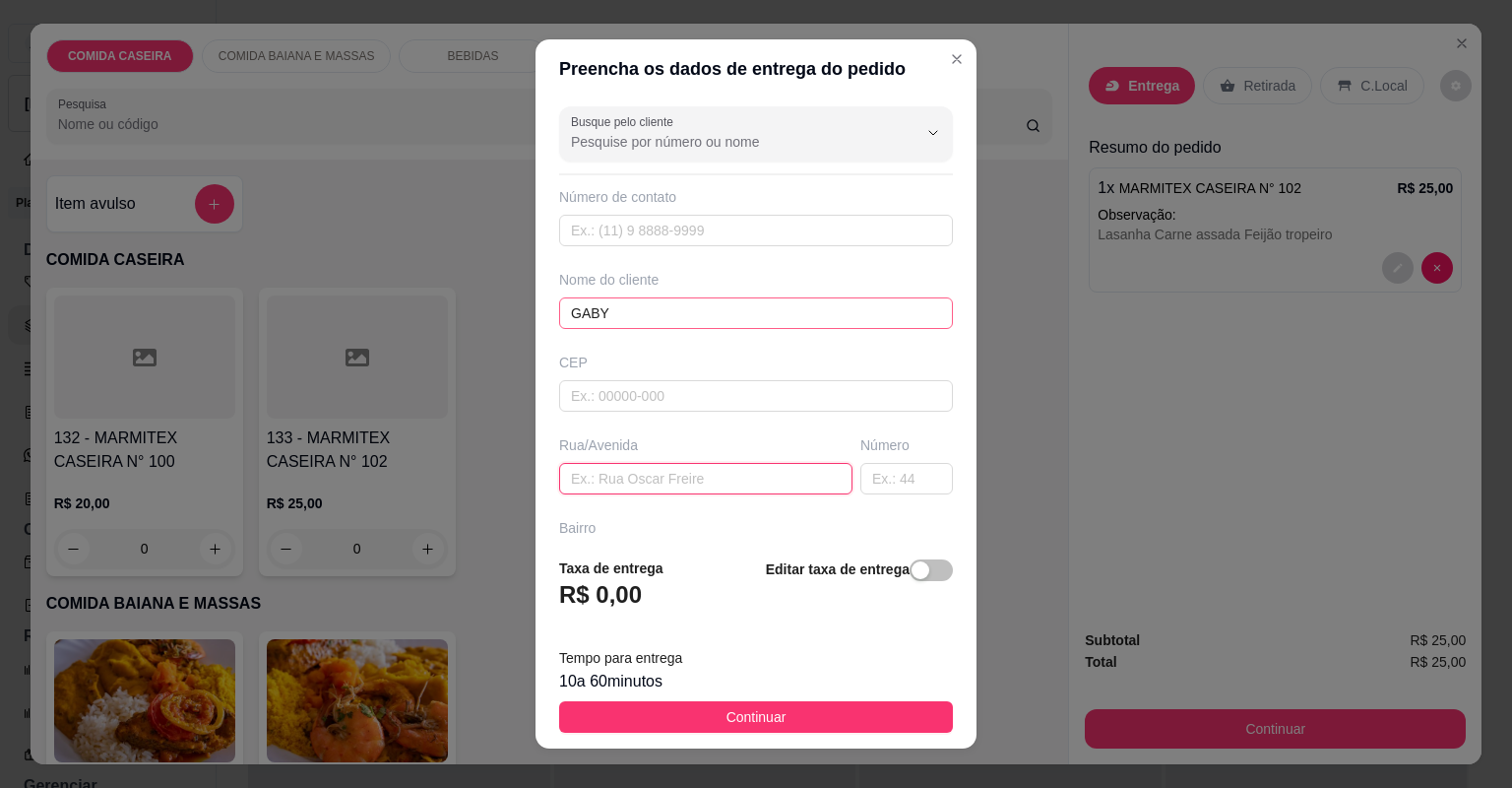 paste on "[STREET_ADDRESS]" 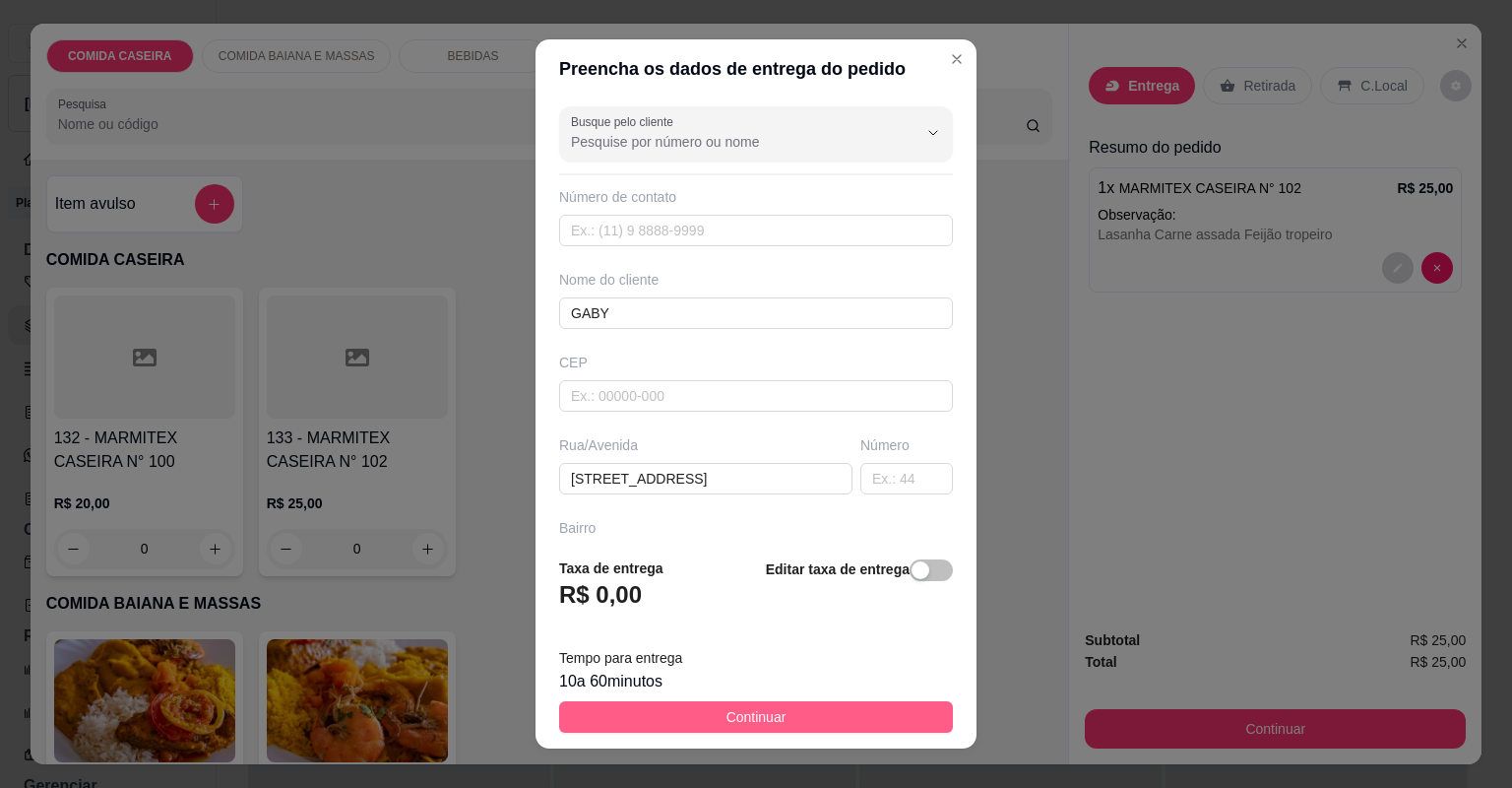 click on "Continuar" at bounding box center (756, 717) 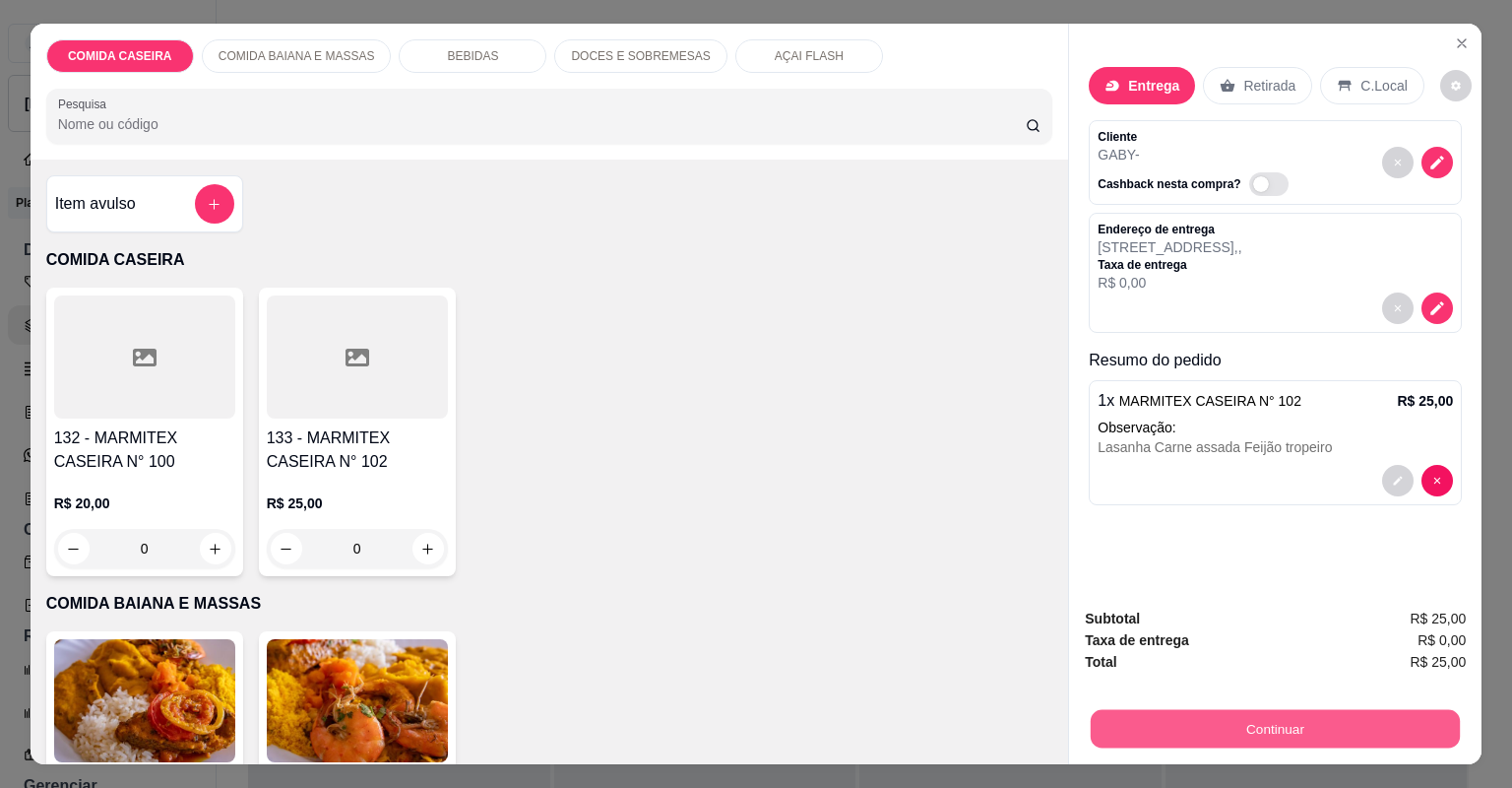 click on "Continuar" at bounding box center [1275, 729] 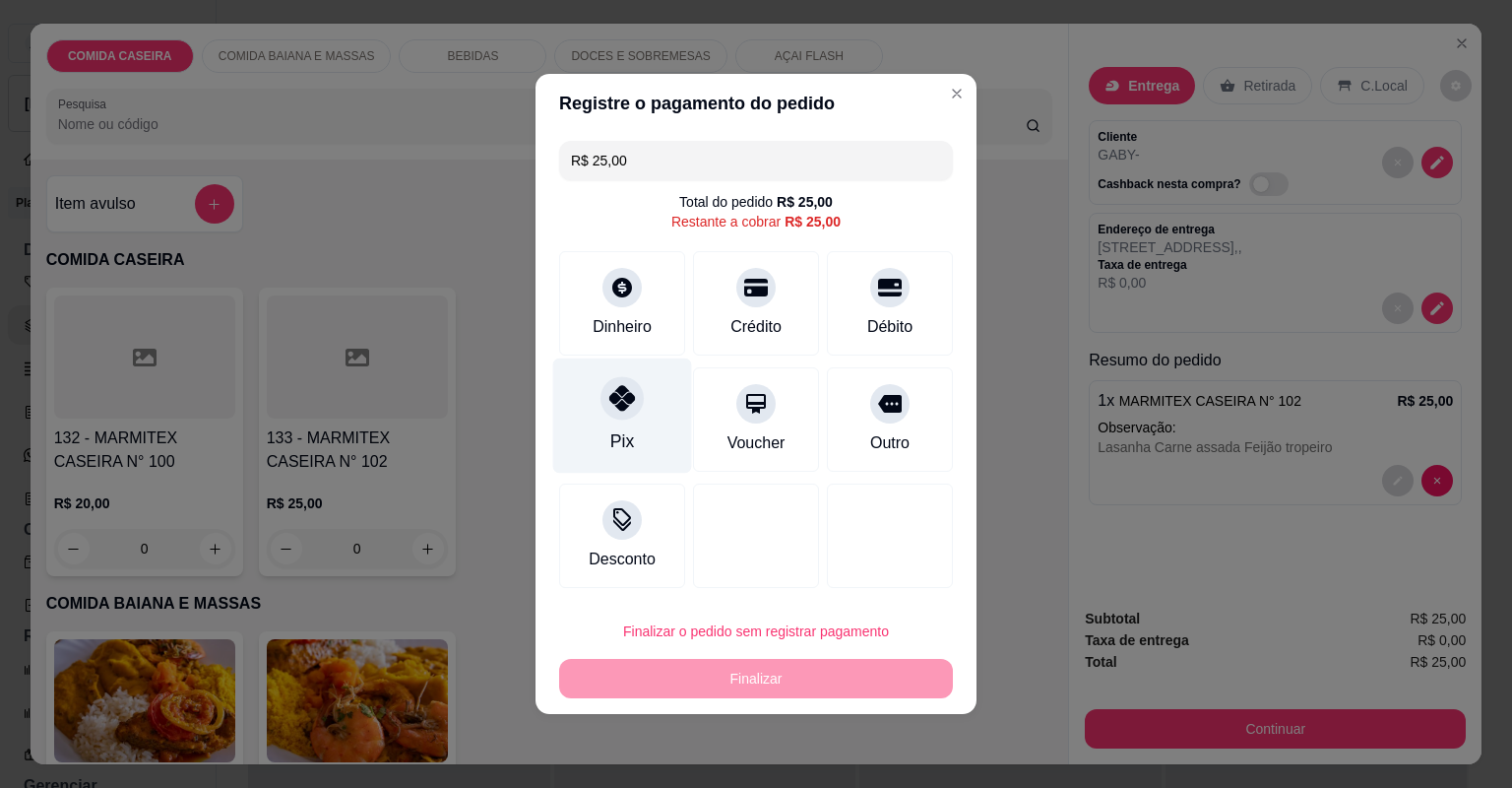 click on "Pix" at bounding box center (622, 416) 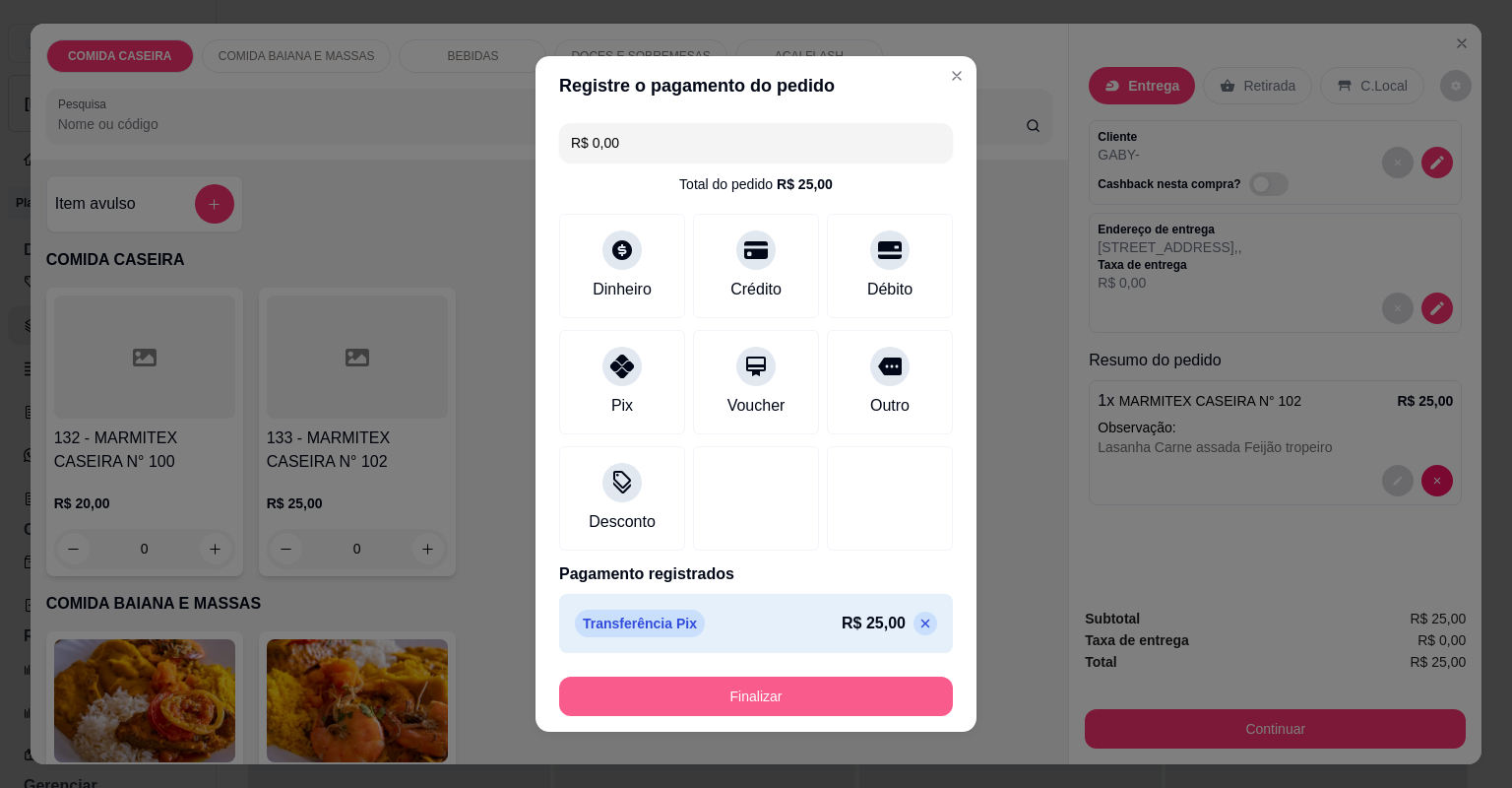 click on "Finalizar" at bounding box center (756, 696) 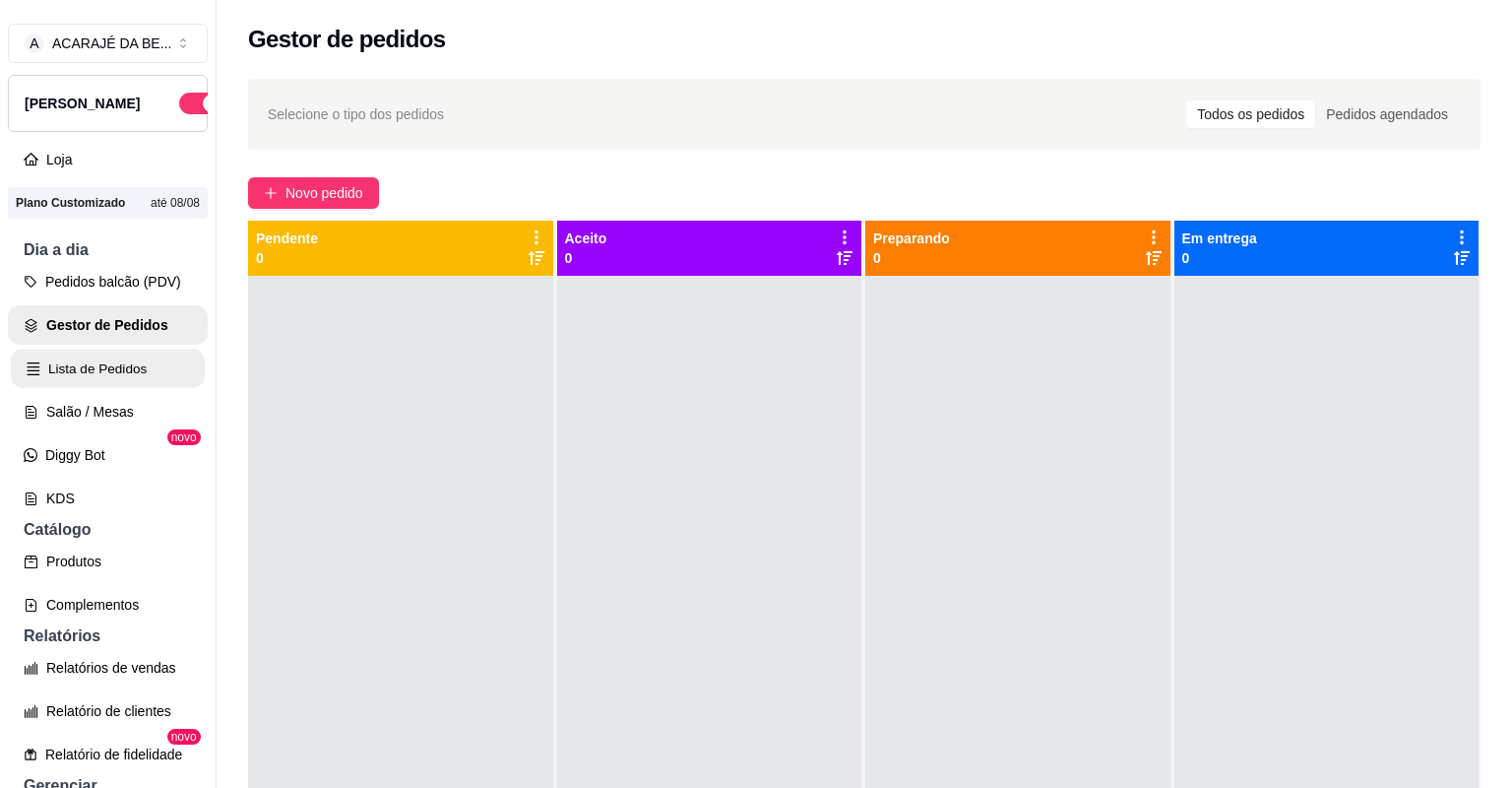 click on "Lista de Pedidos" at bounding box center [107, 368] 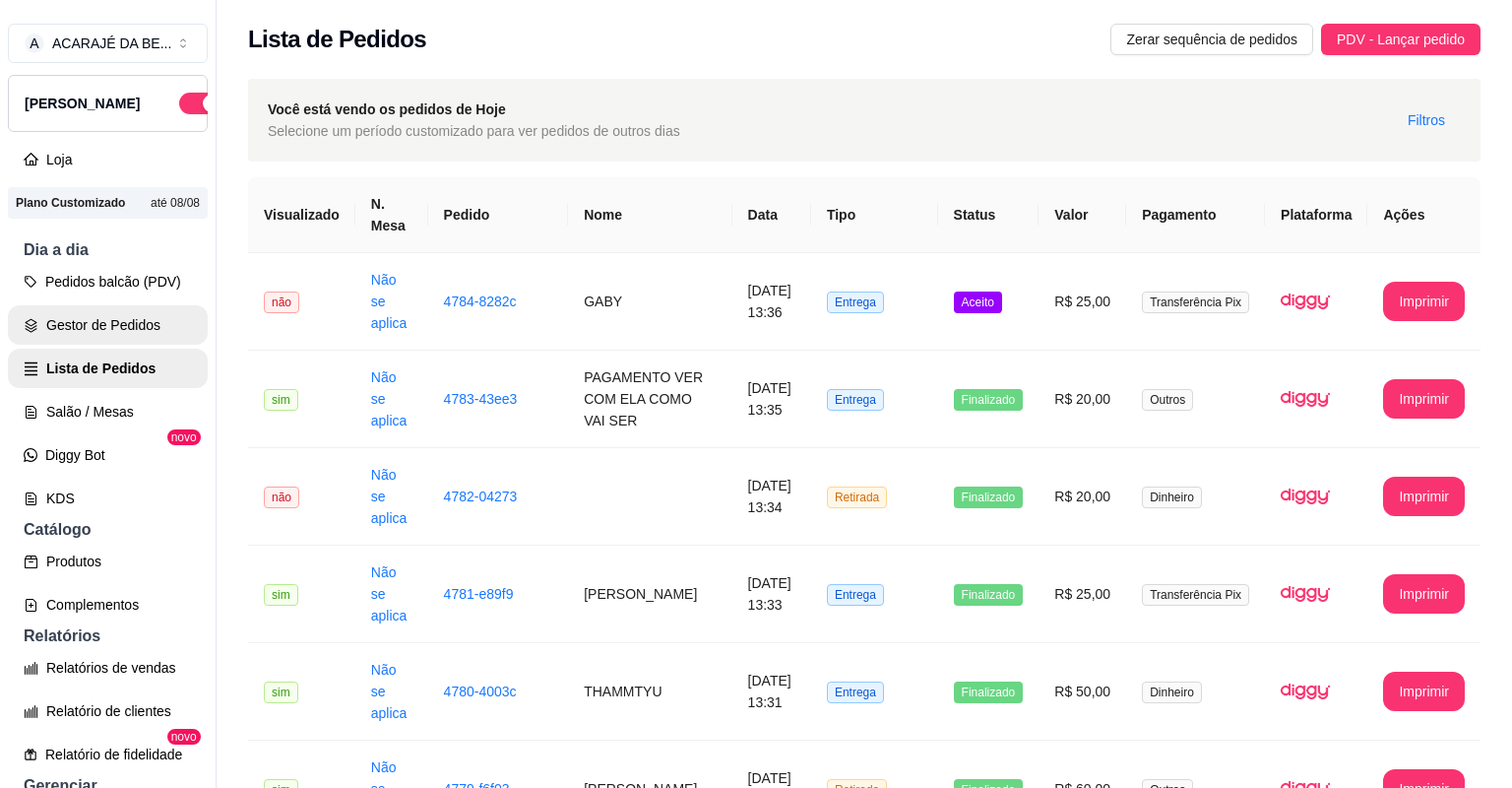click on "Gestor de Pedidos" at bounding box center [107, 325] 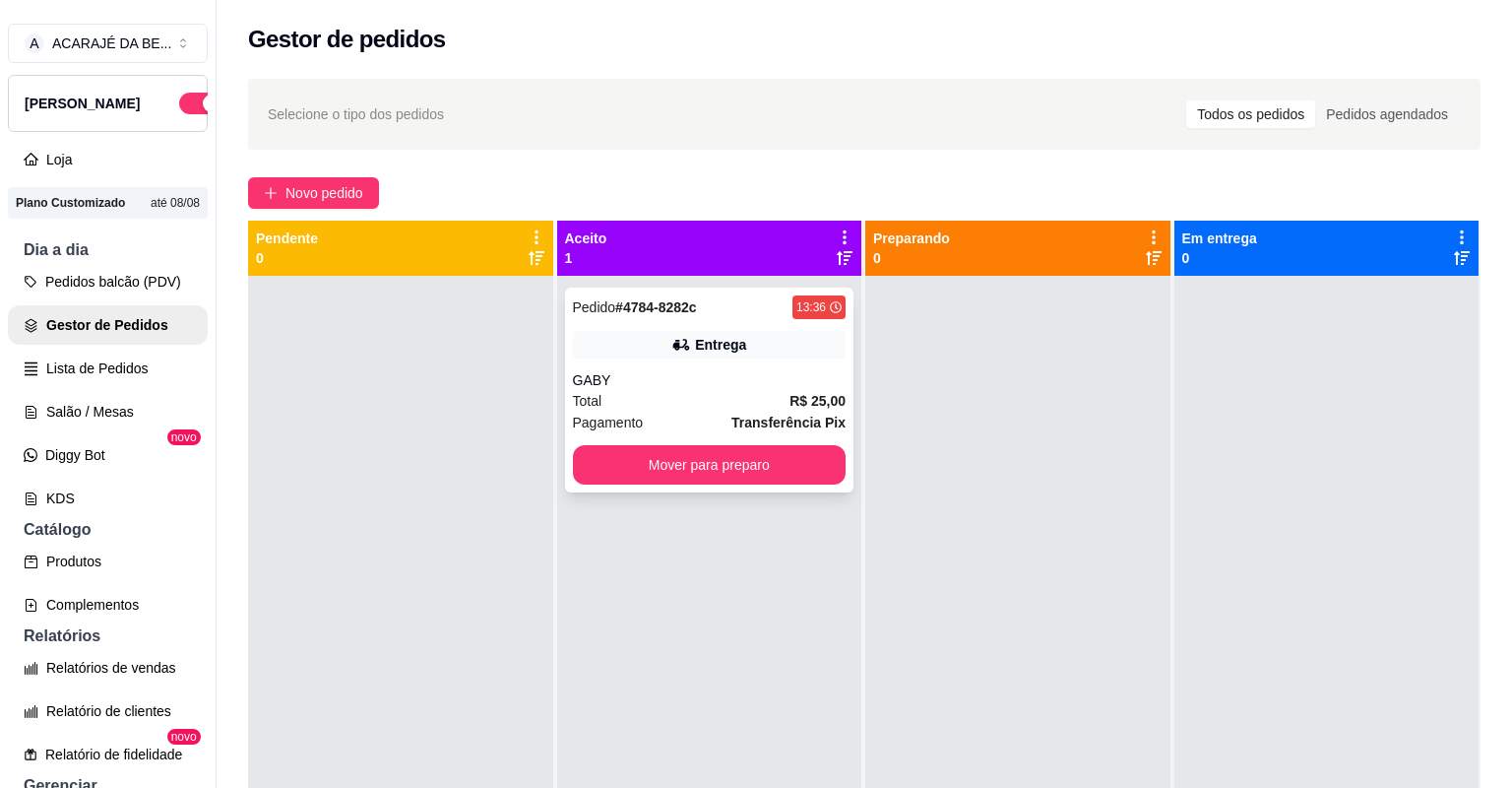 click on "GABY" at bounding box center [710, 380] 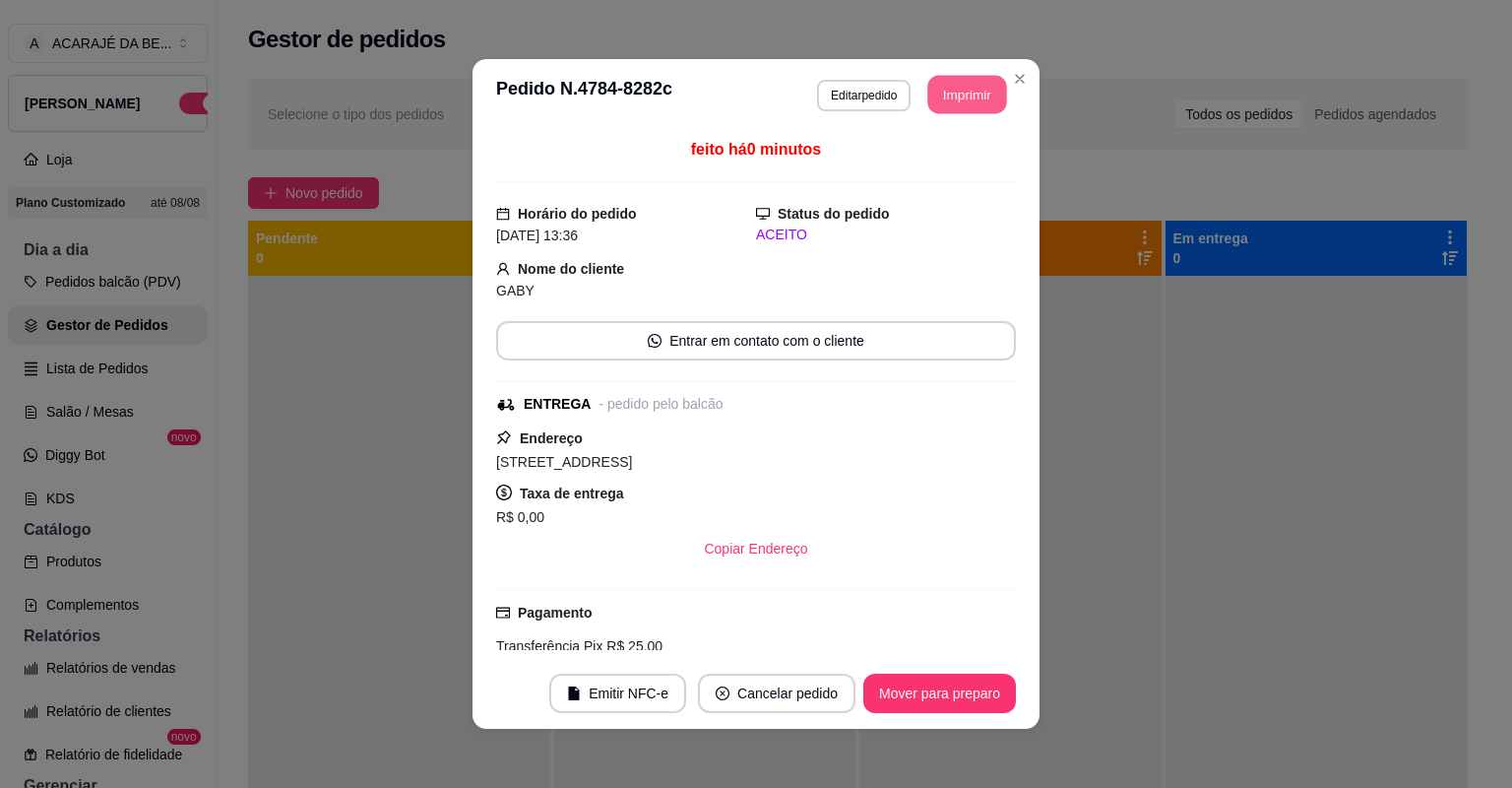 click on "Imprimir" at bounding box center (968, 95) 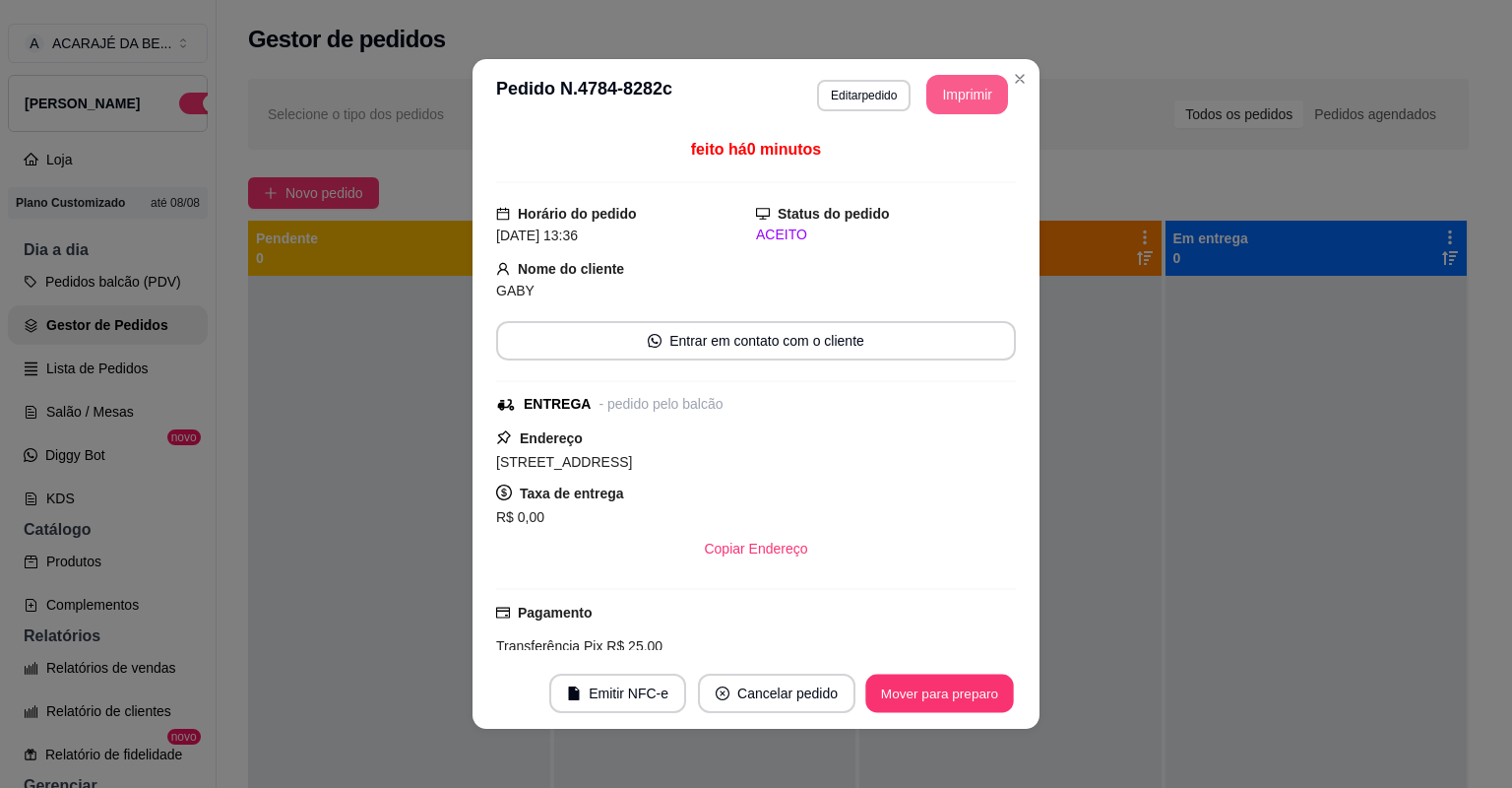 click on "Mover para preparo" at bounding box center (939, 693) 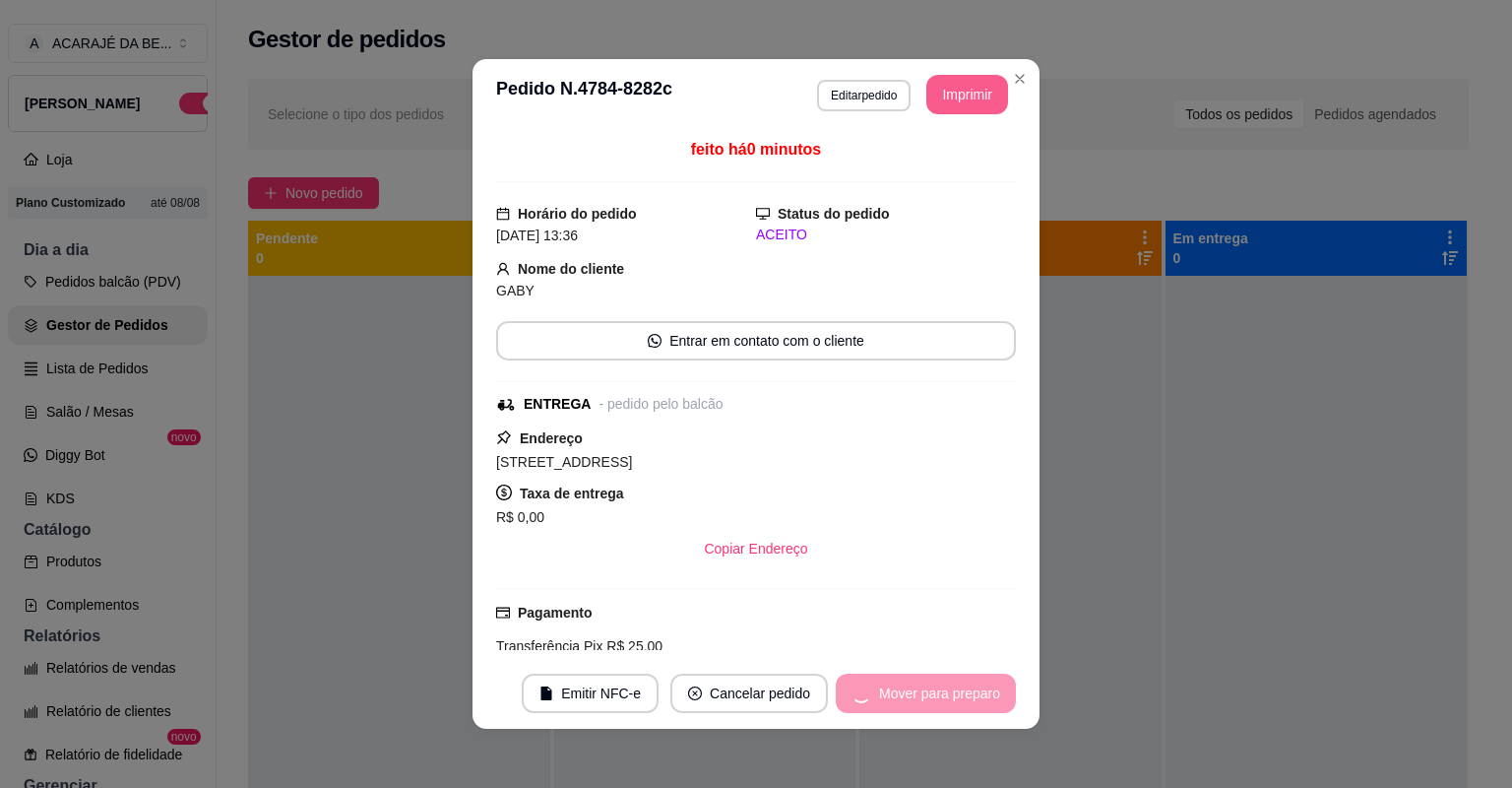 click on "Mover para preparo" at bounding box center (925, 693) 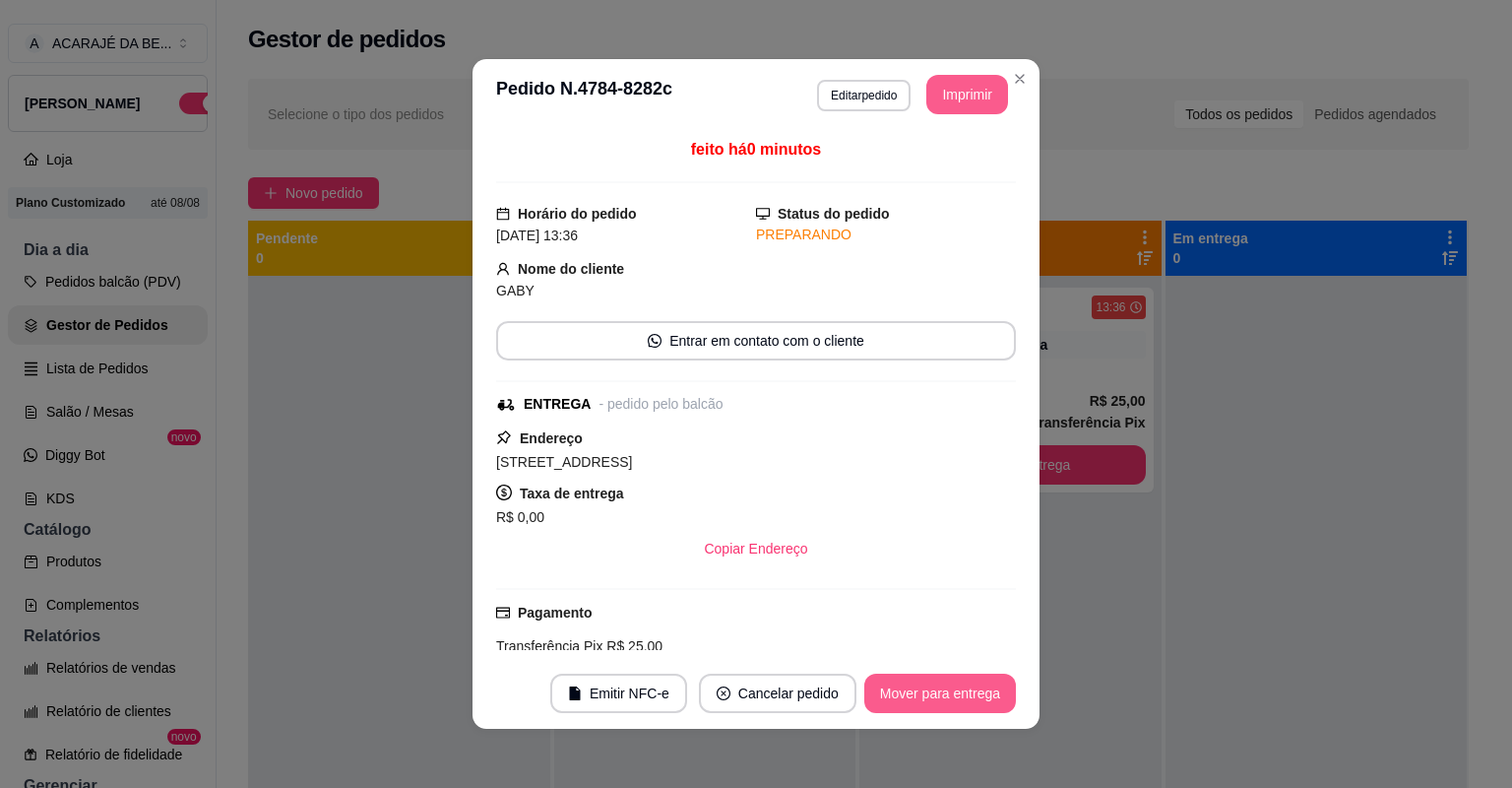 click on "Mover para entrega" at bounding box center [940, 693] 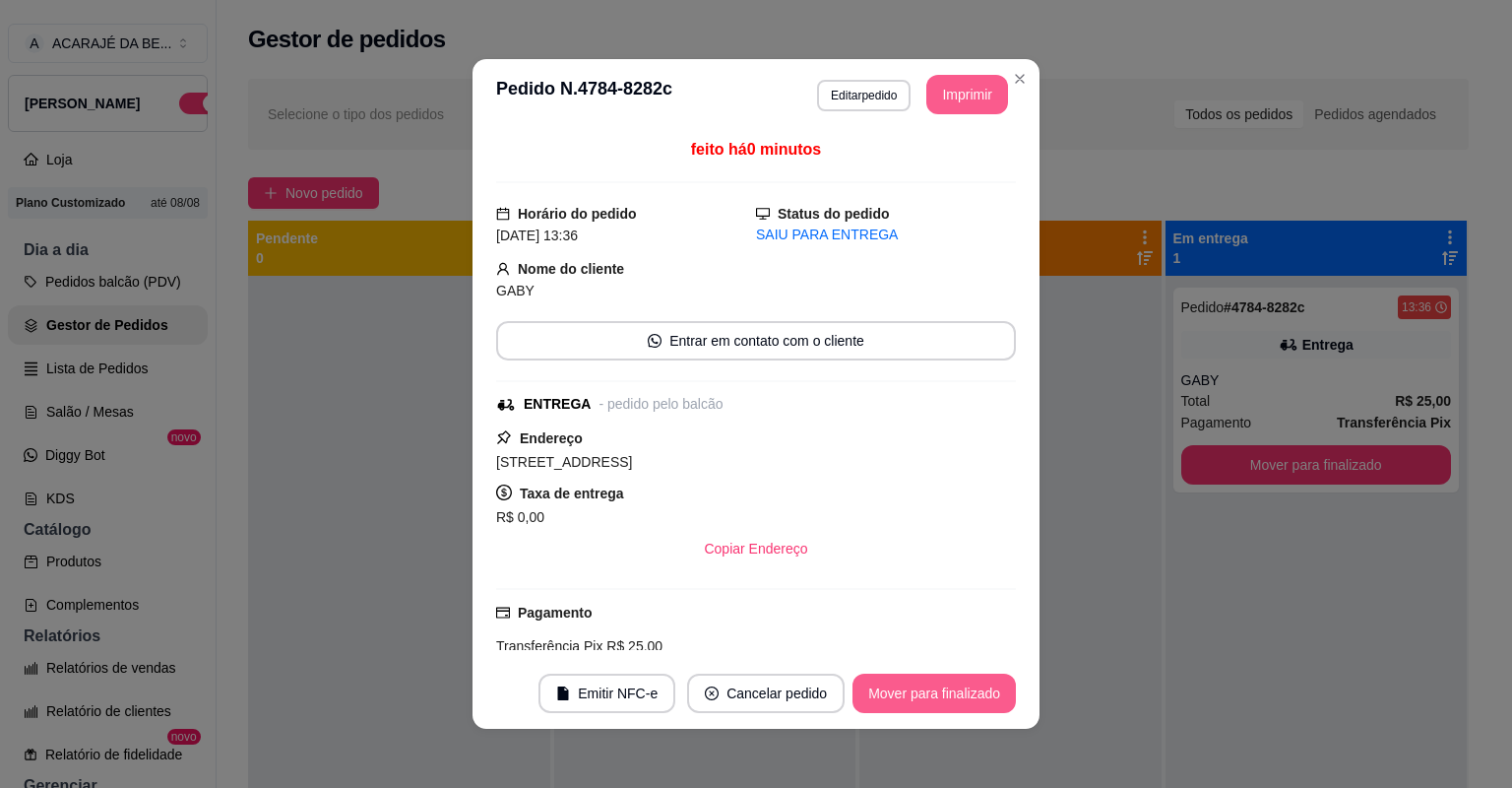 click on "Mover para finalizado" at bounding box center (934, 693) 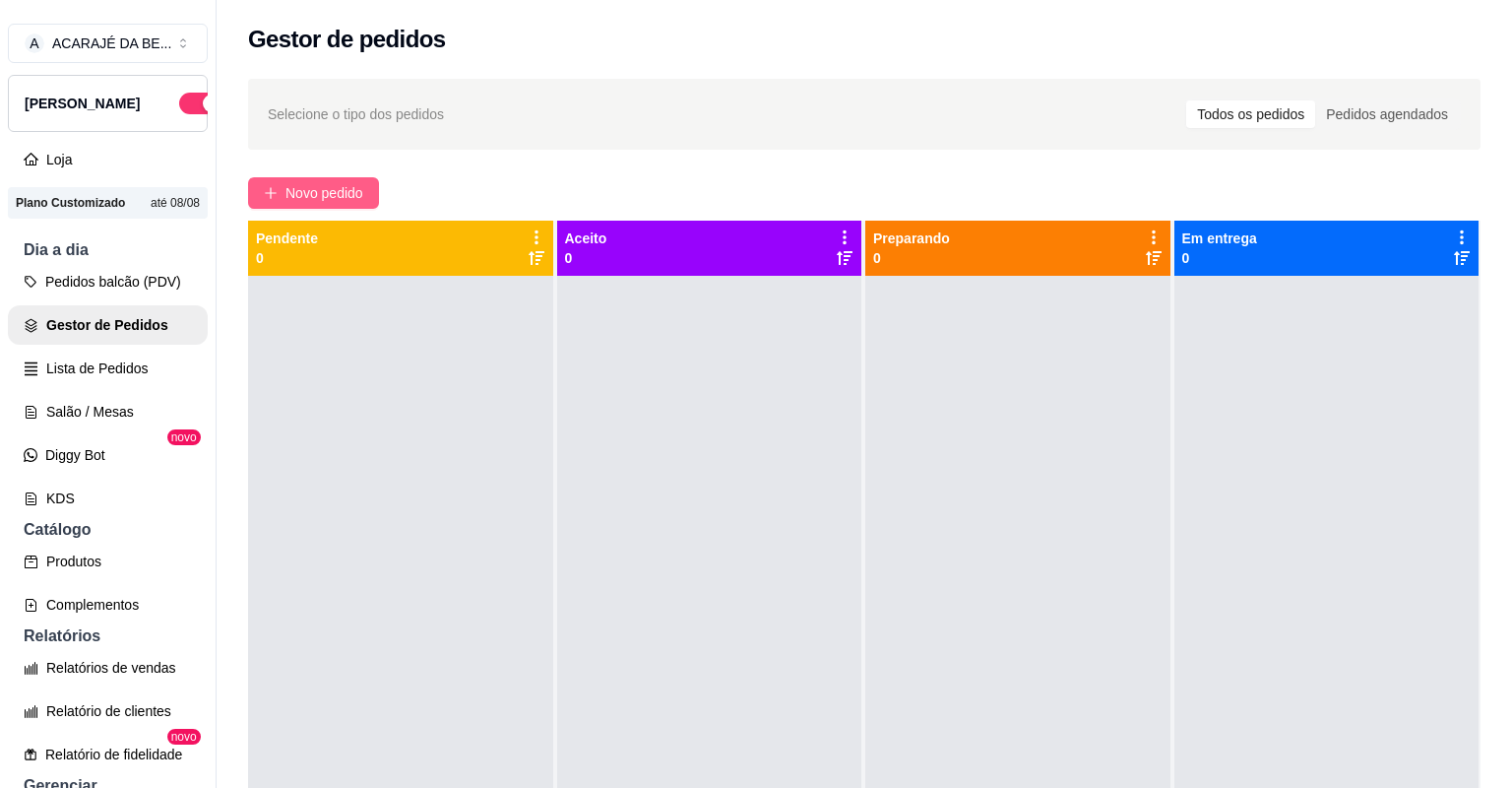 click on "Novo pedido" at bounding box center [324, 193] 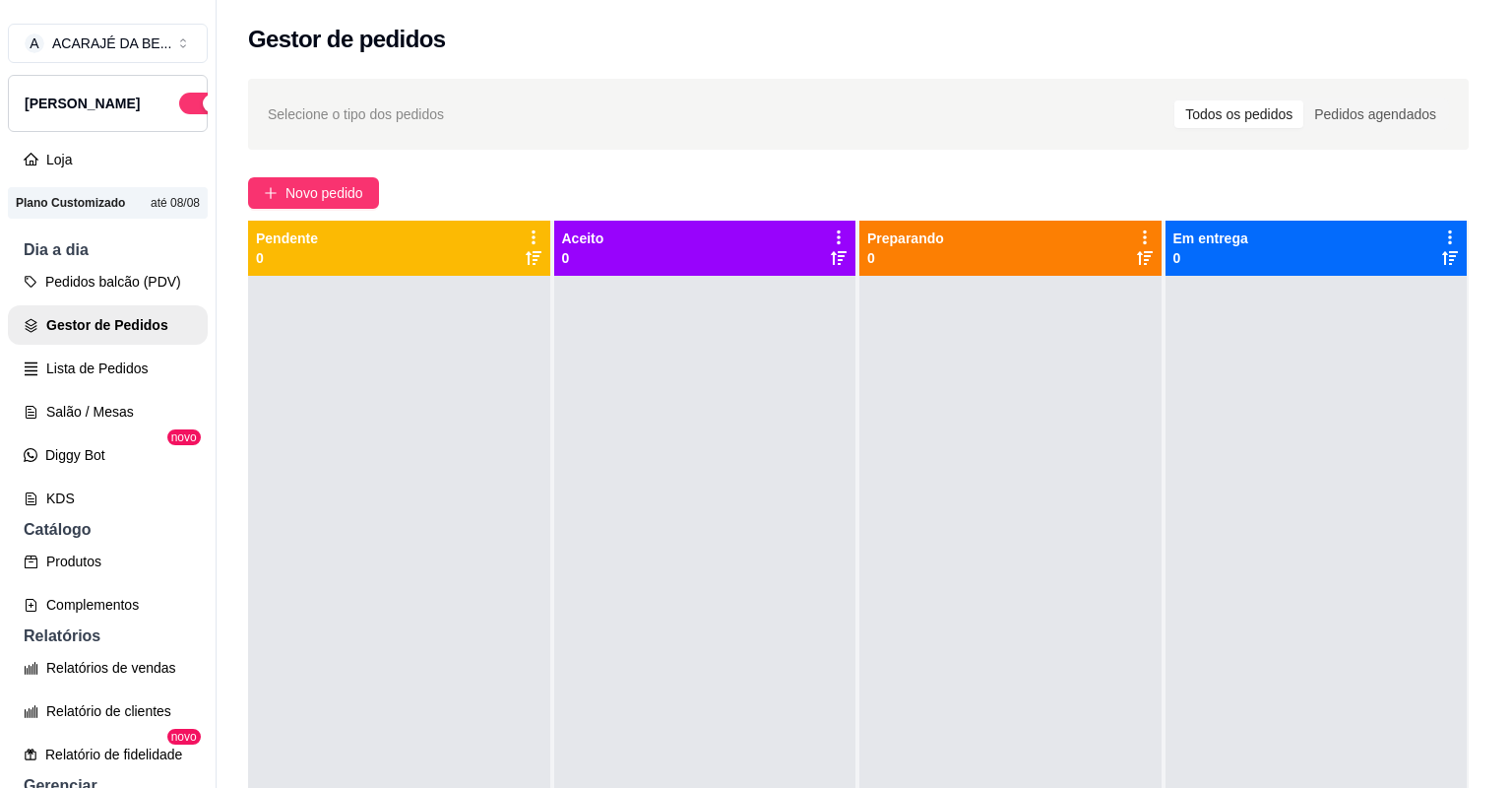 click on "132 - MARMITEX CASEIRA N° 100" at bounding box center [145, 450] 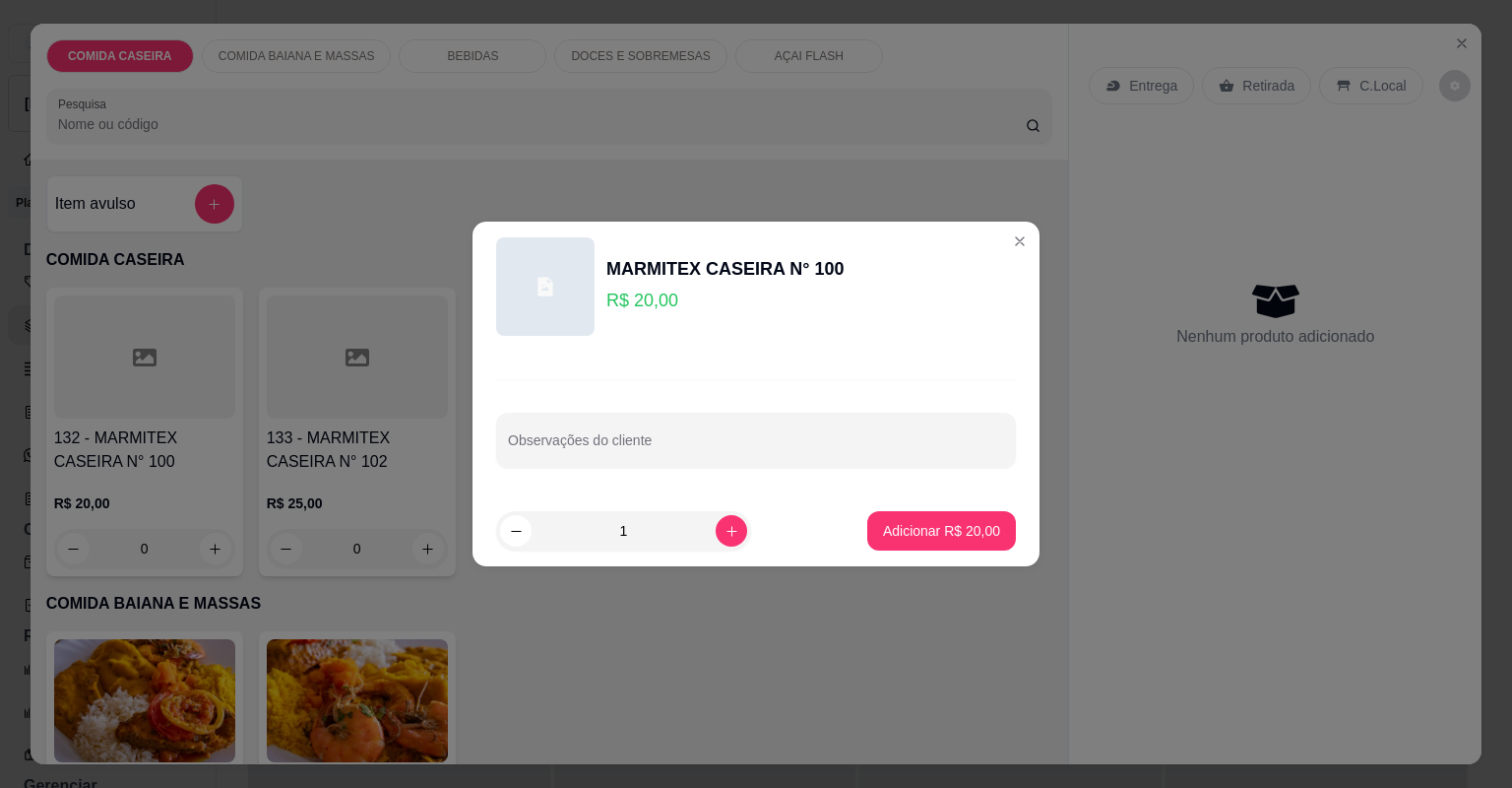 click at bounding box center [756, 440] 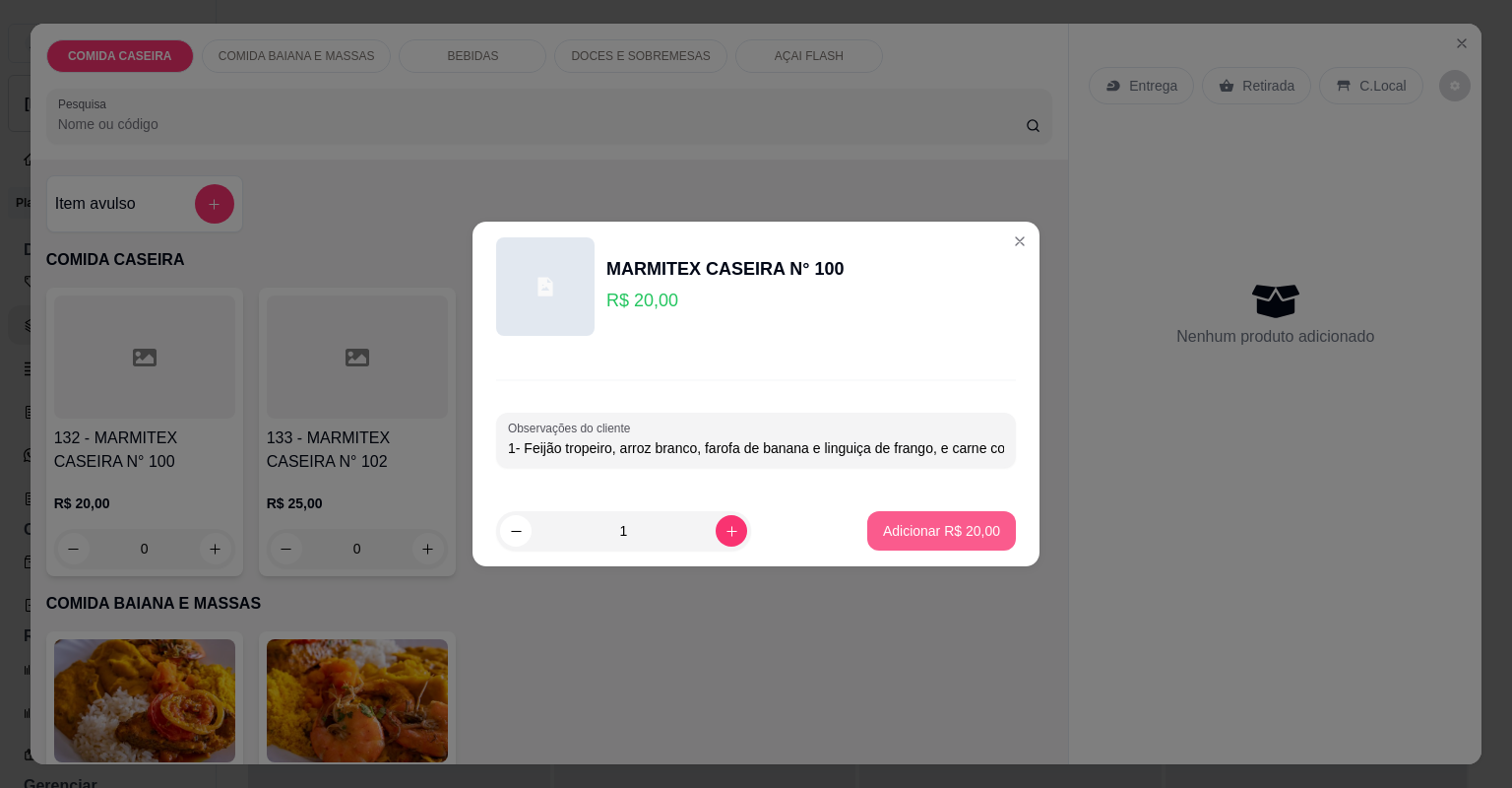 click on "Adicionar   R$ 20,00" at bounding box center [941, 531] 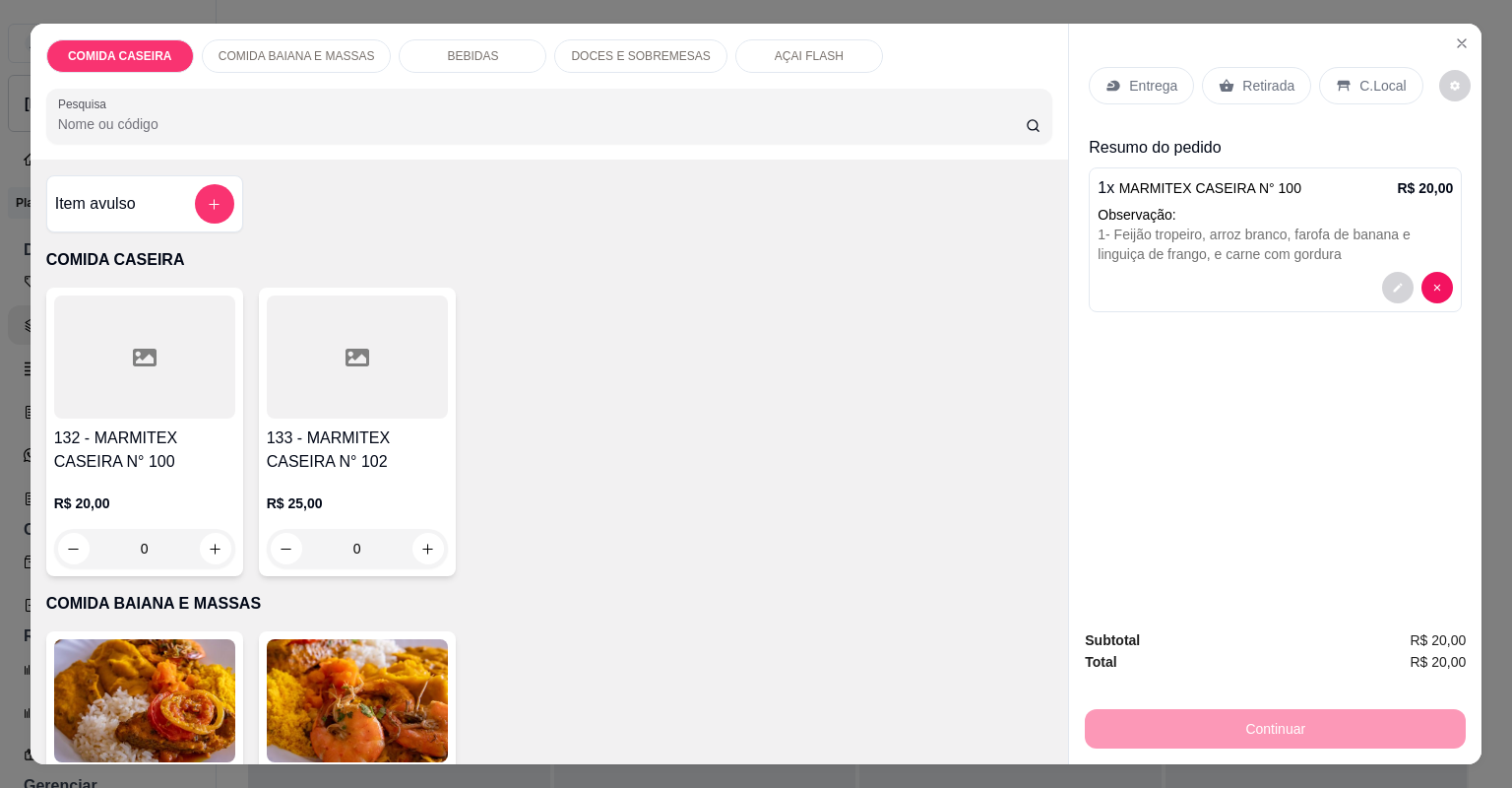 click at bounding box center [145, 357] 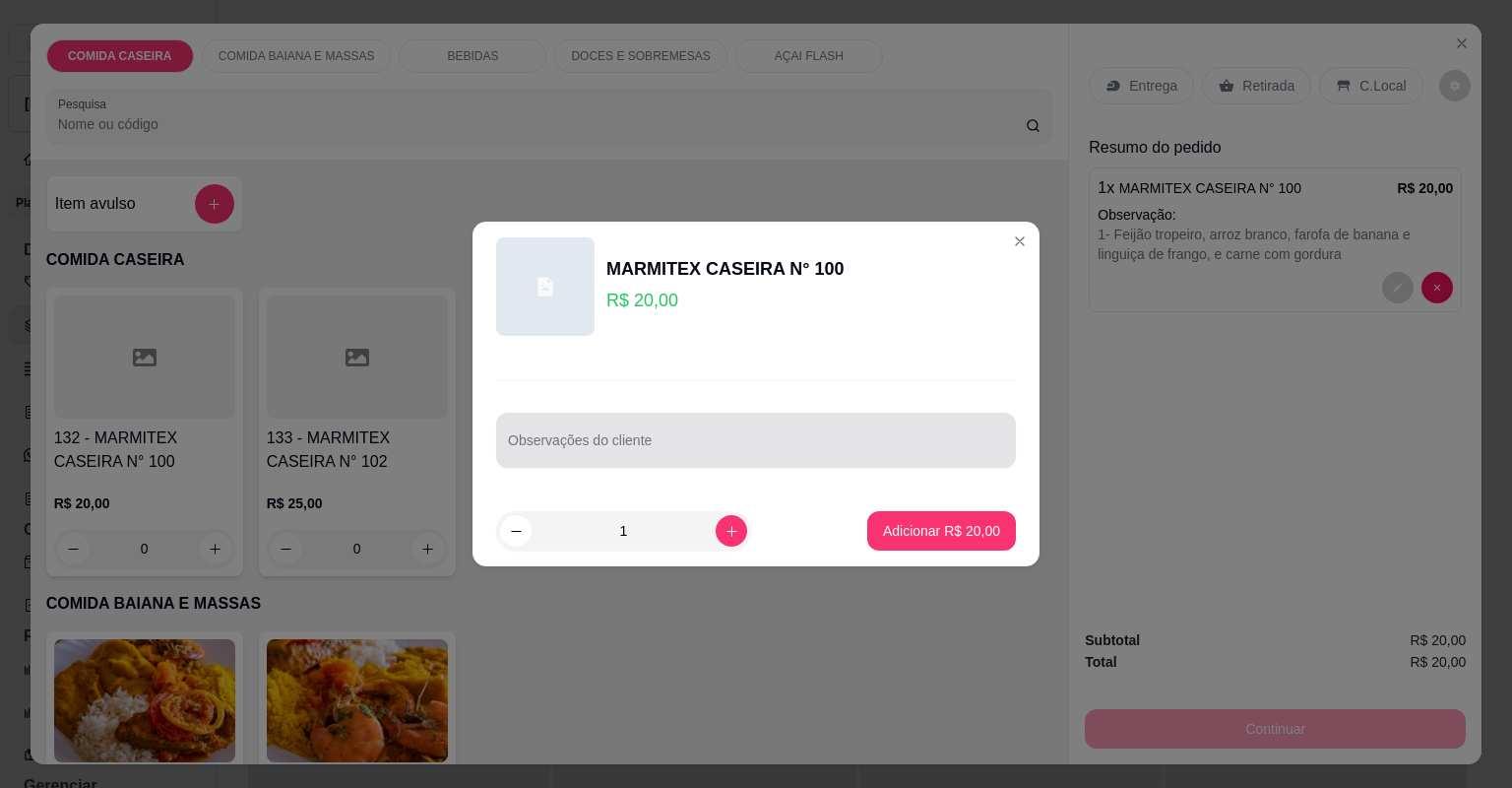 click on "Observações do cliente" at bounding box center [756, 440] 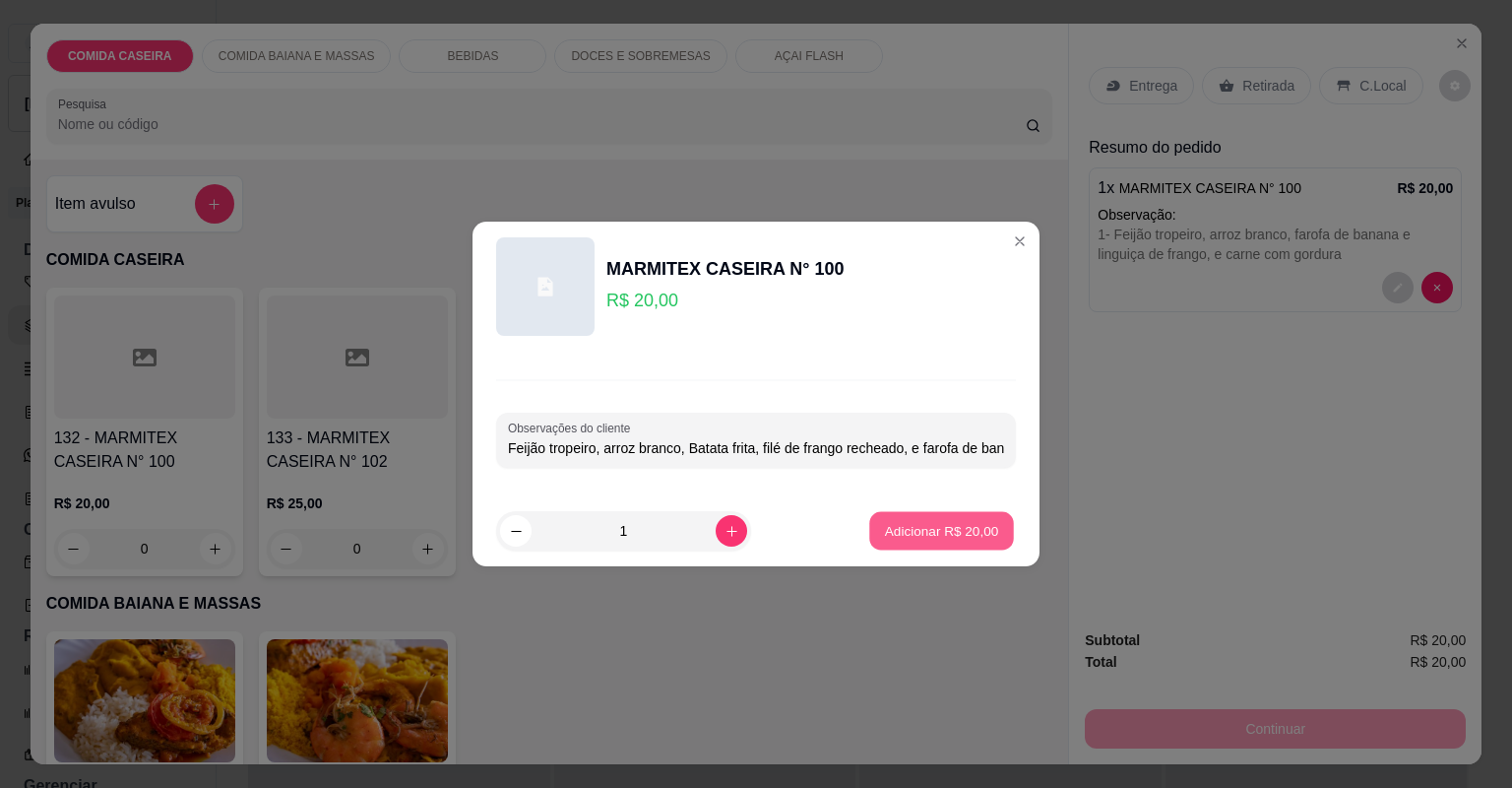 click on "Adicionar   R$ 20,00" at bounding box center [942, 530] 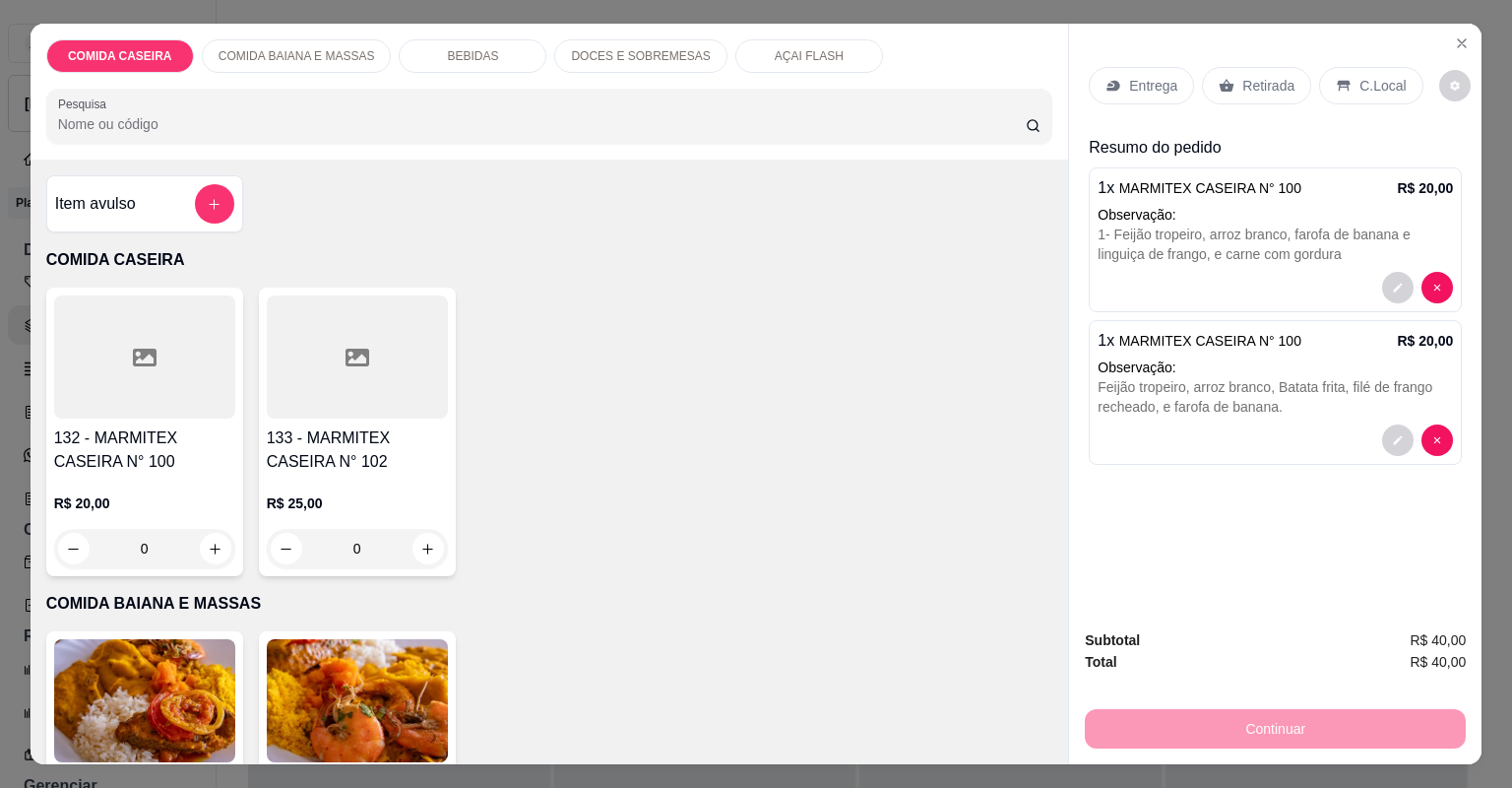 click on "Entrega" at bounding box center (1153, 86) 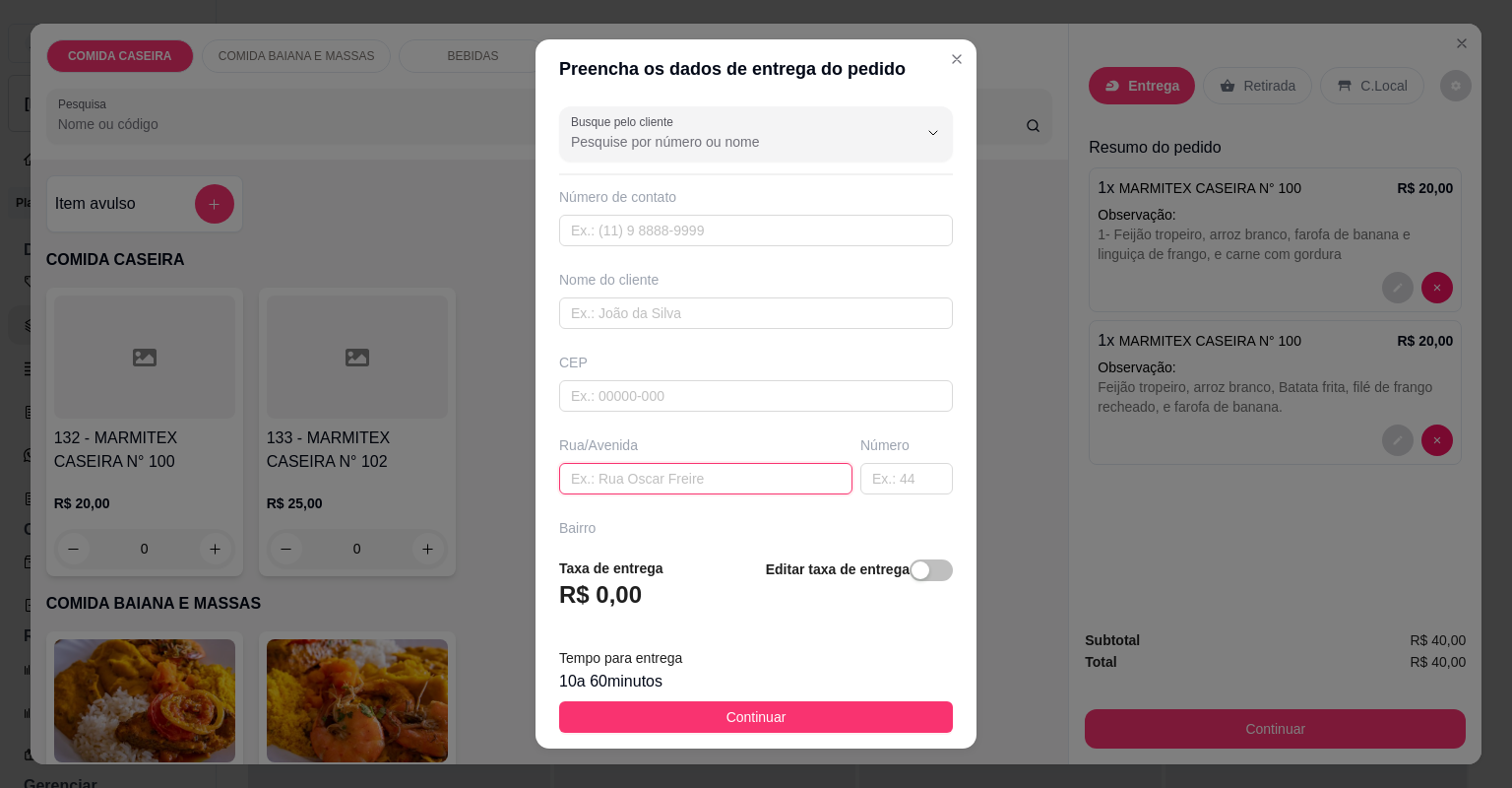 click at bounding box center [706, 479] 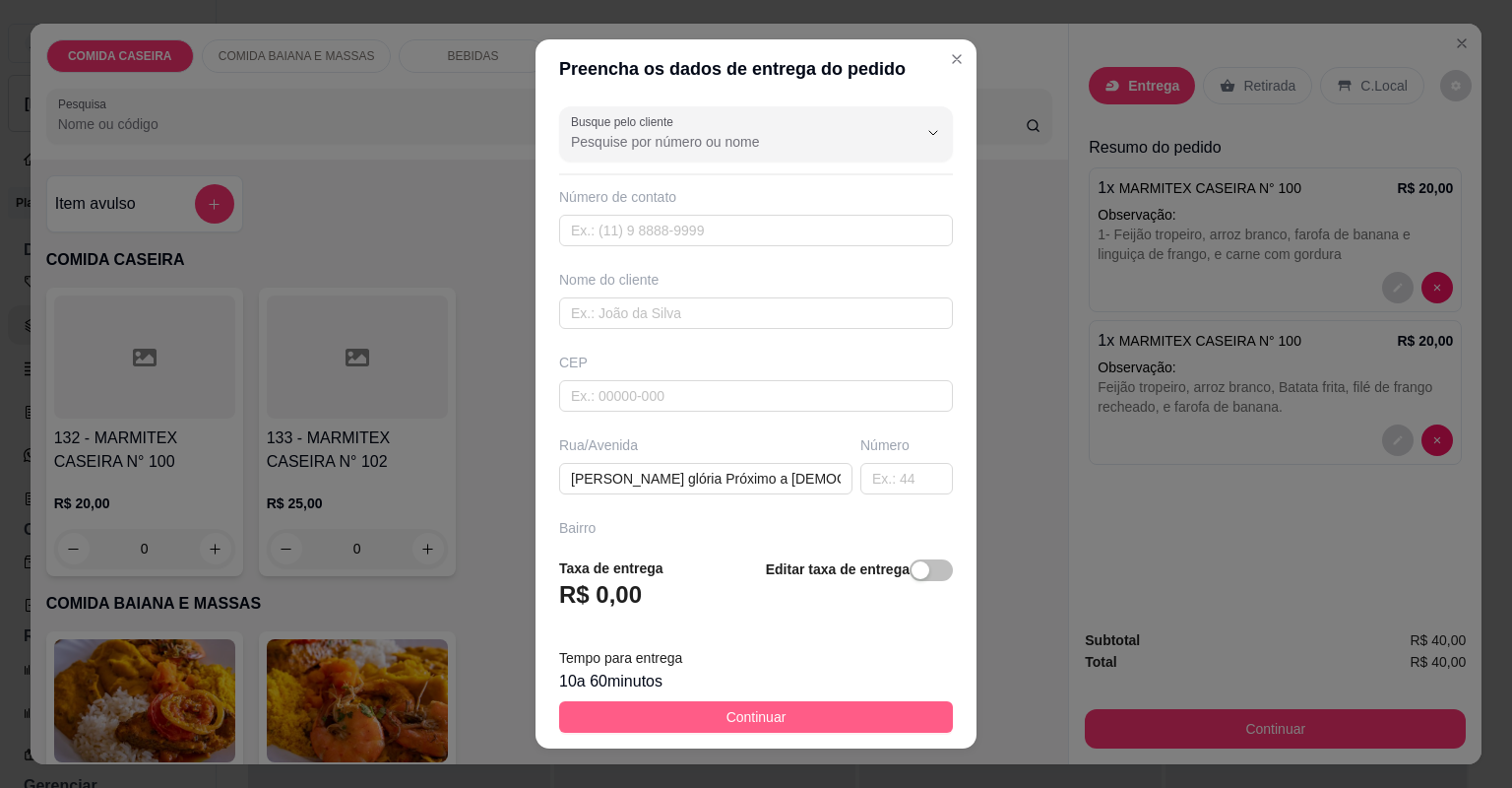 click on "Continuar" at bounding box center [756, 717] 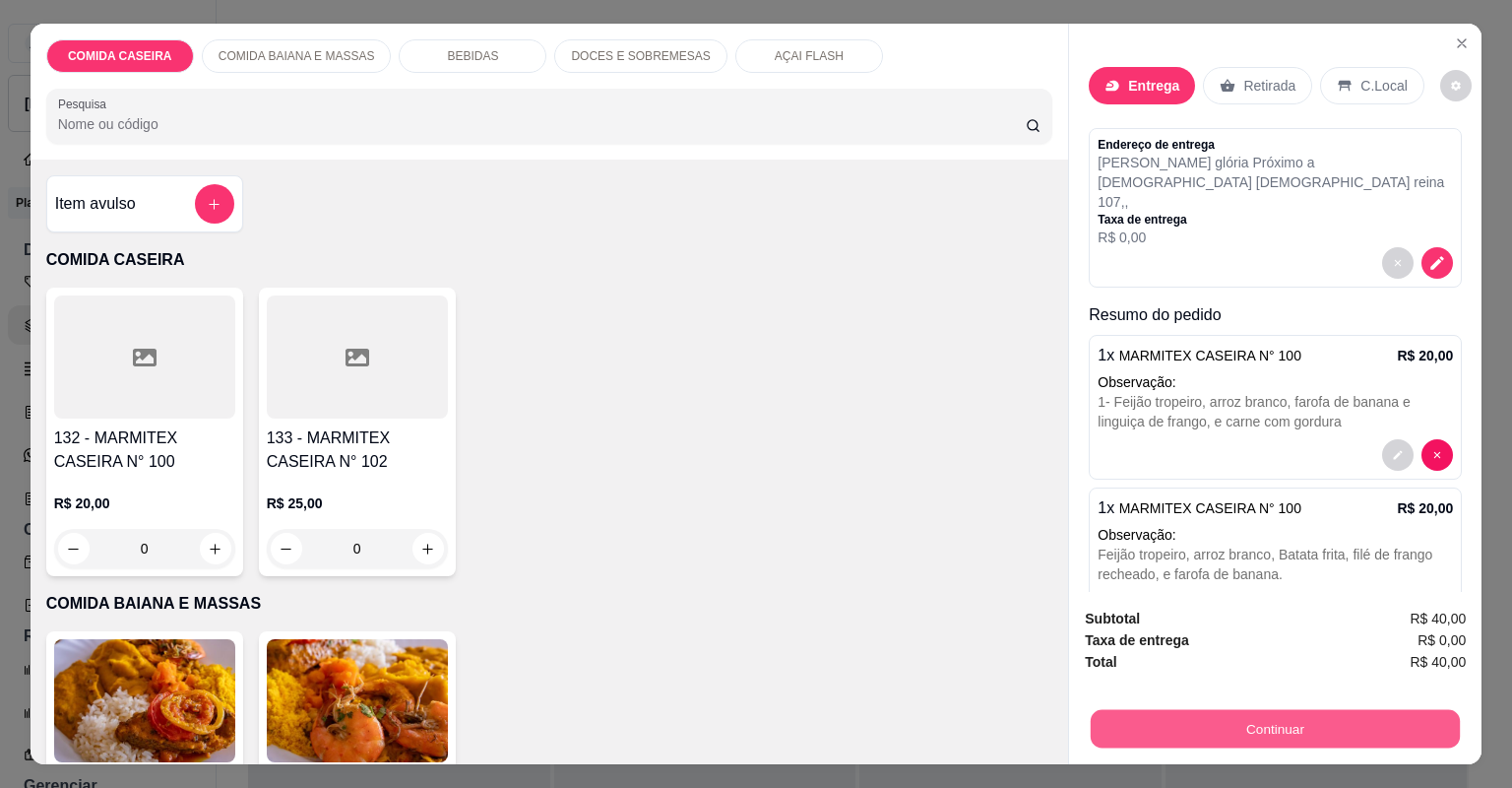 click on "Continuar" at bounding box center (1275, 729) 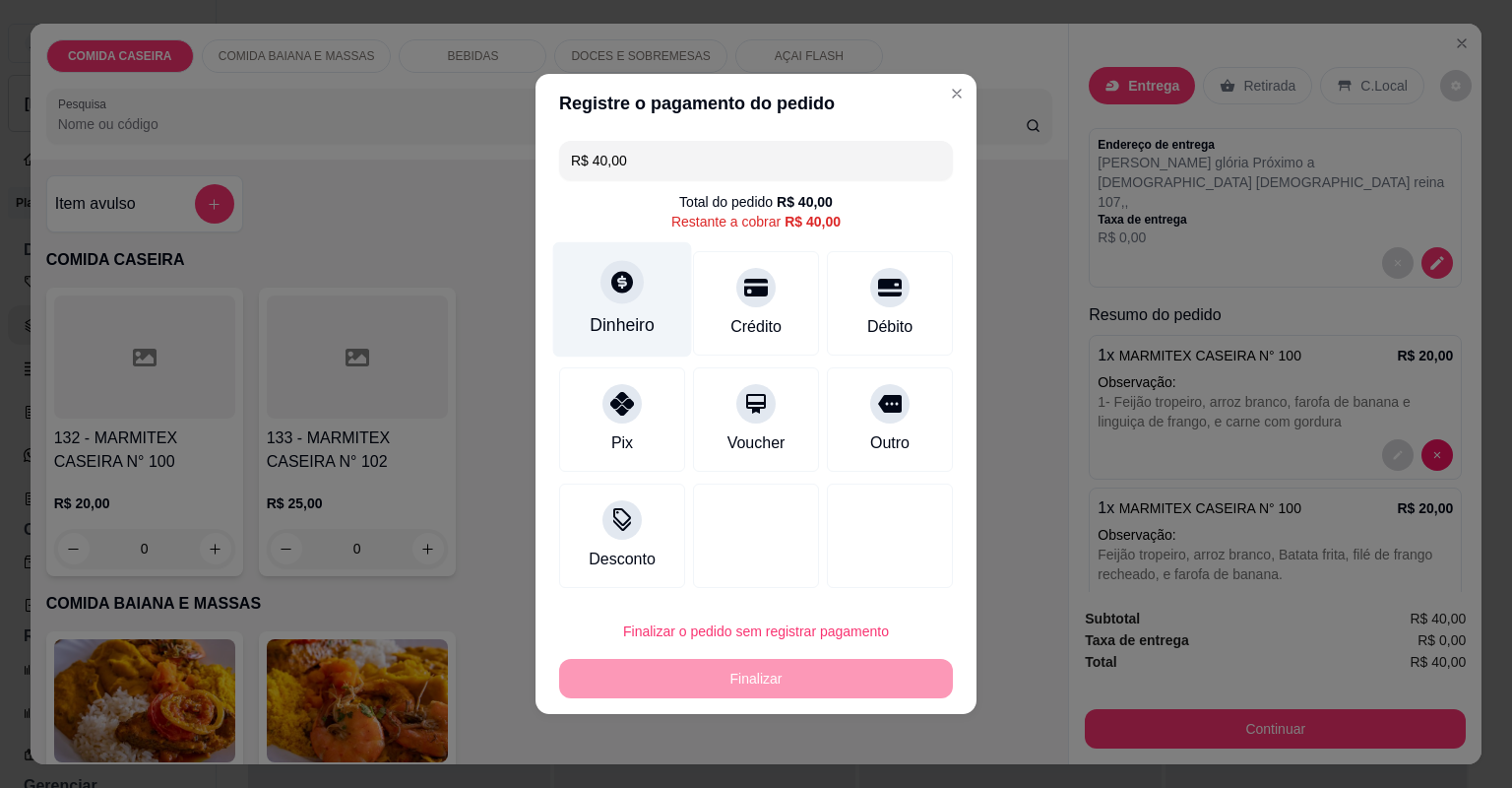 click on "Dinheiro" at bounding box center [622, 299] 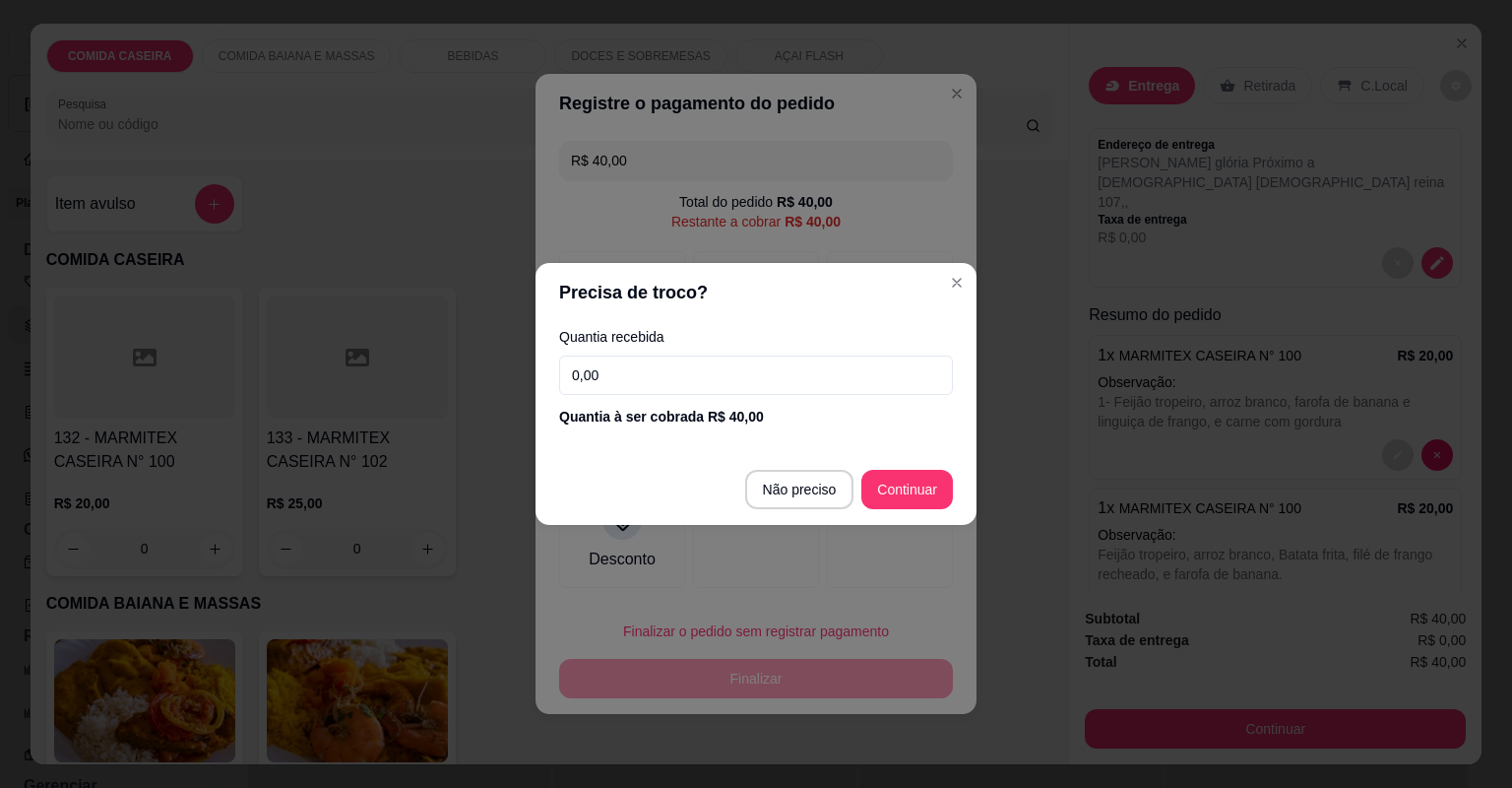 click on "0,00" at bounding box center (756, 375) 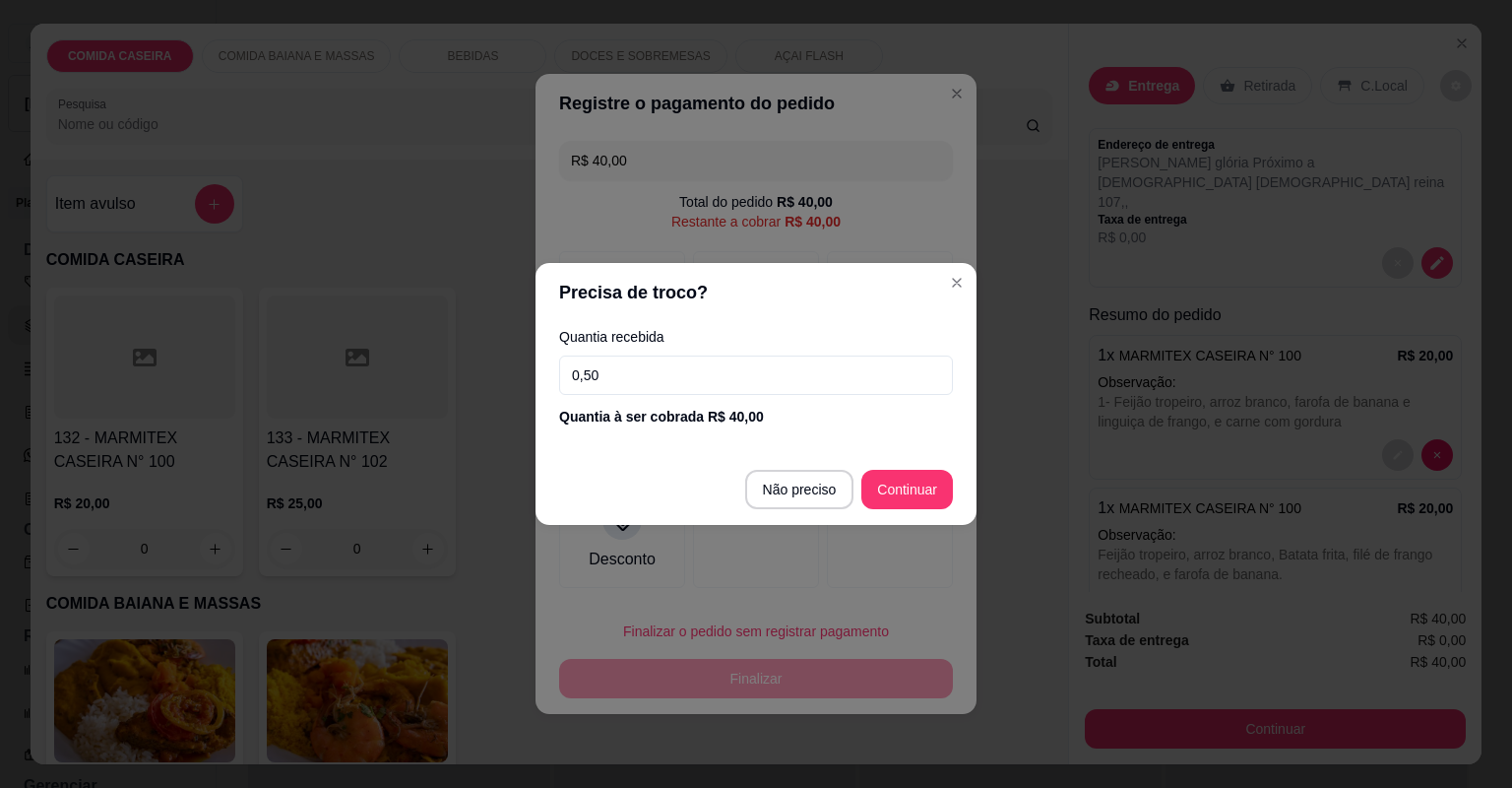 type on "5,00" 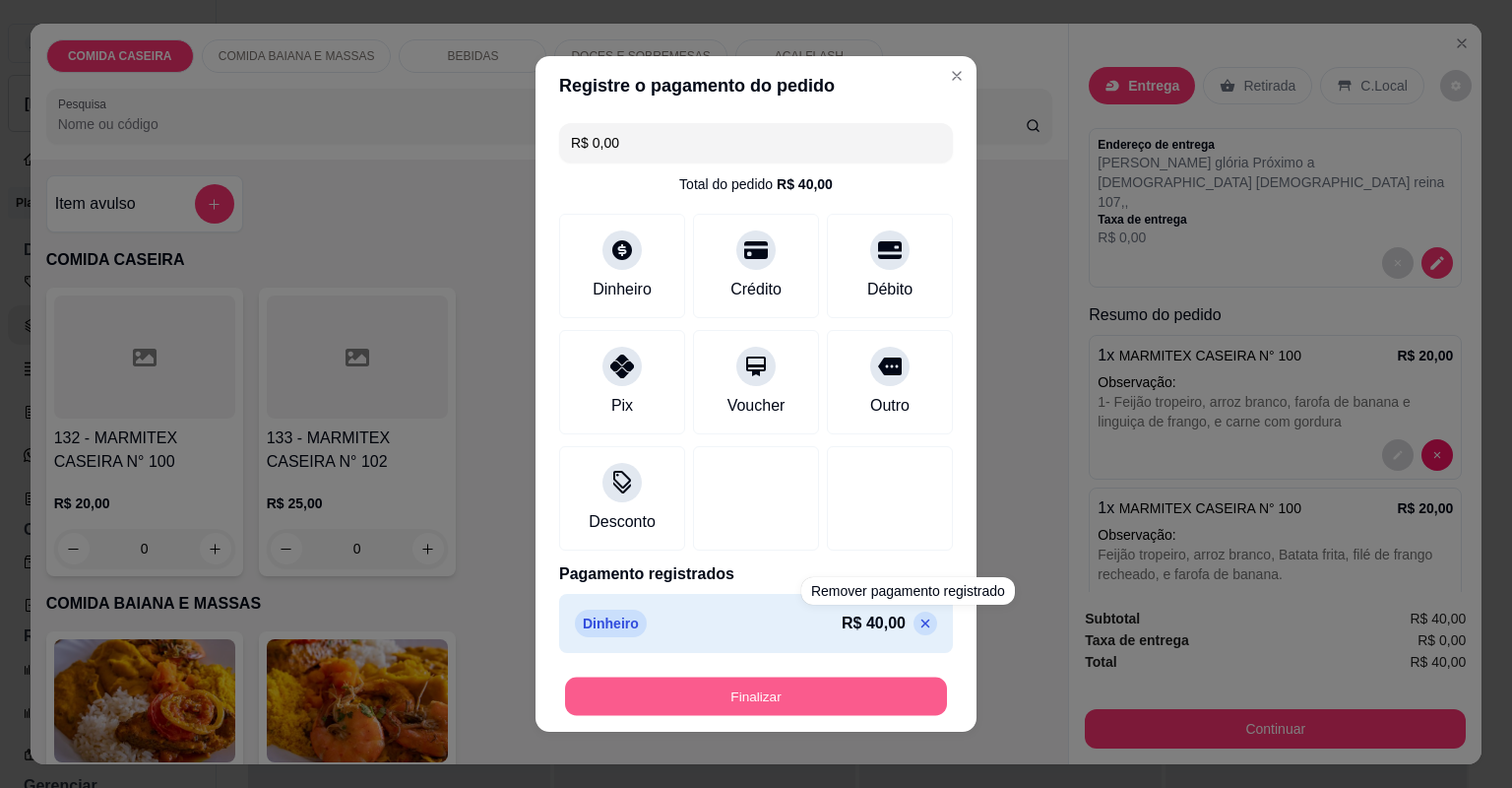 click on "Finalizar" at bounding box center (756, 696) 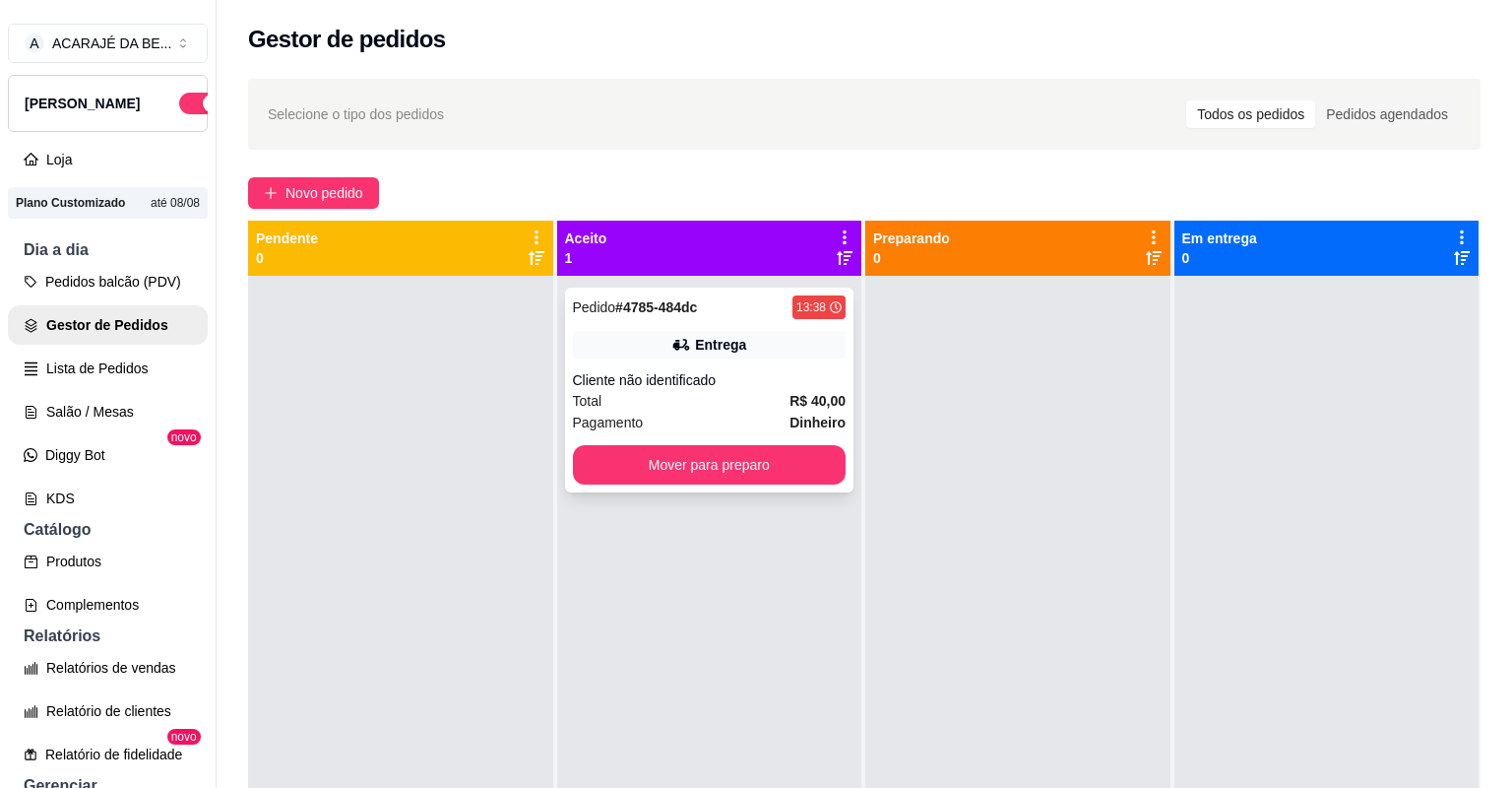 click on "Total R$ 40,00" at bounding box center (710, 401) 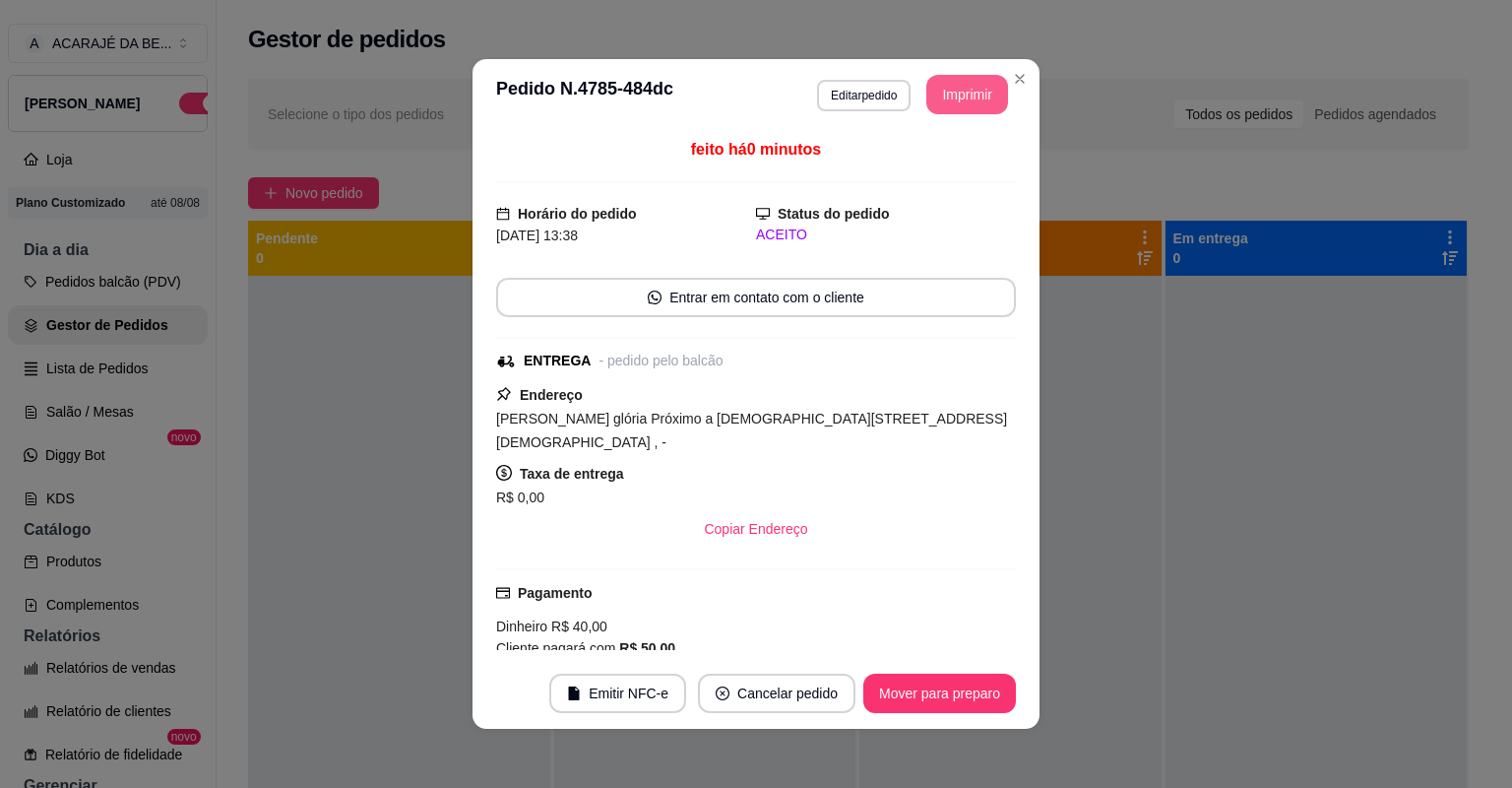 click on "Imprimir" at bounding box center [967, 95] 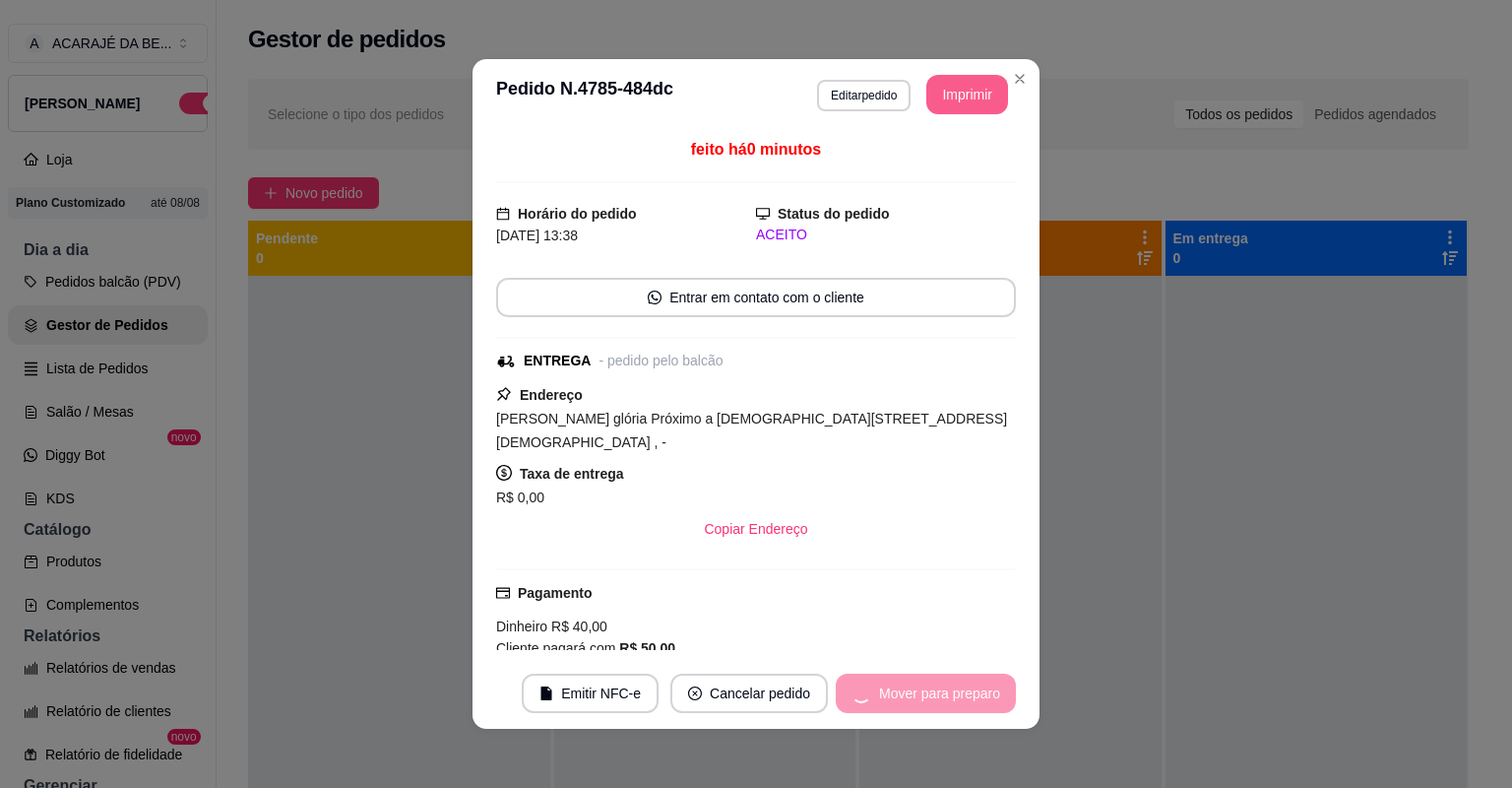 click on "Mover para preparo" at bounding box center (925, 693) 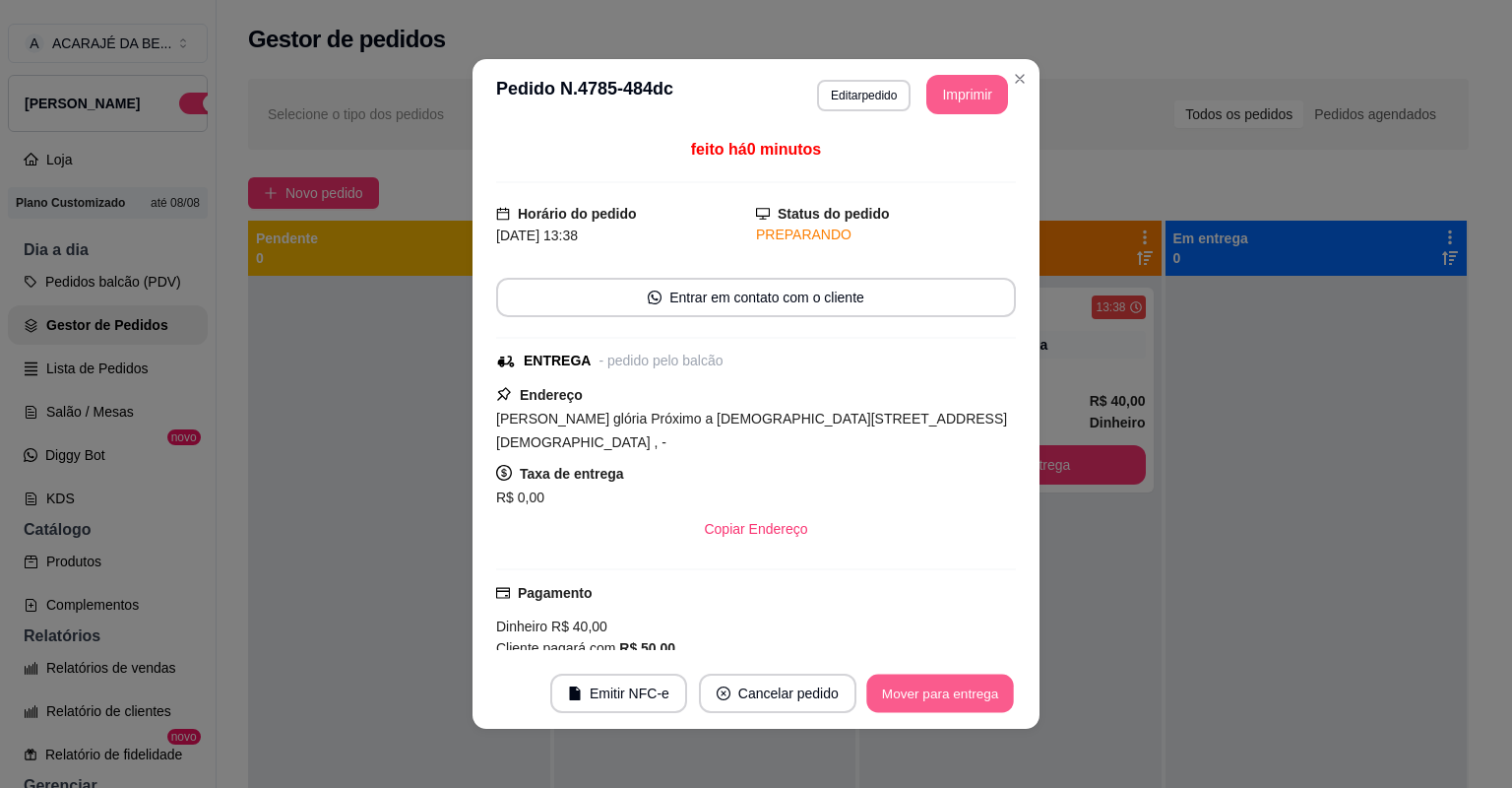 click on "Mover para entrega" at bounding box center [940, 693] 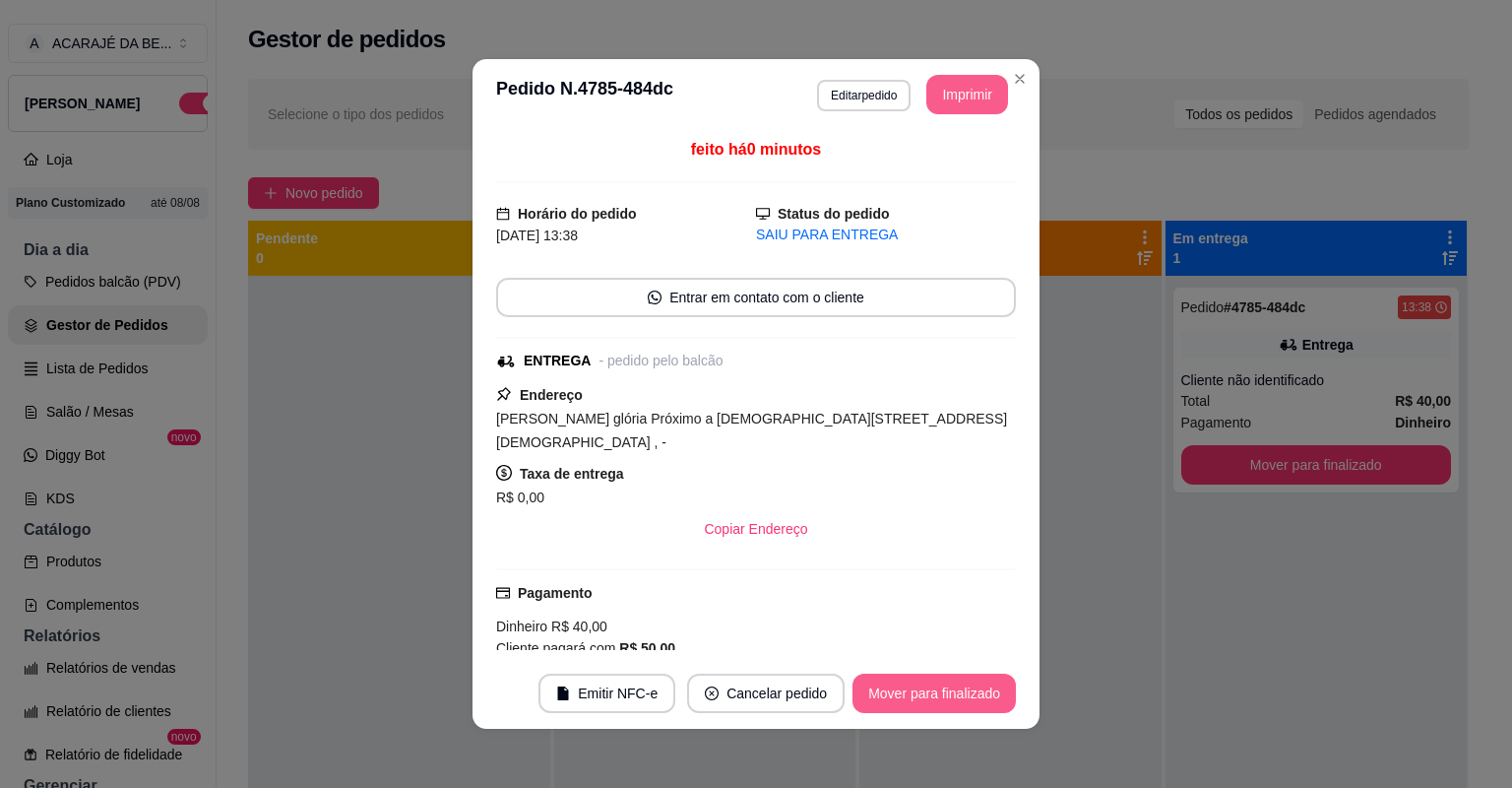 click on "Mover para finalizado" at bounding box center (934, 693) 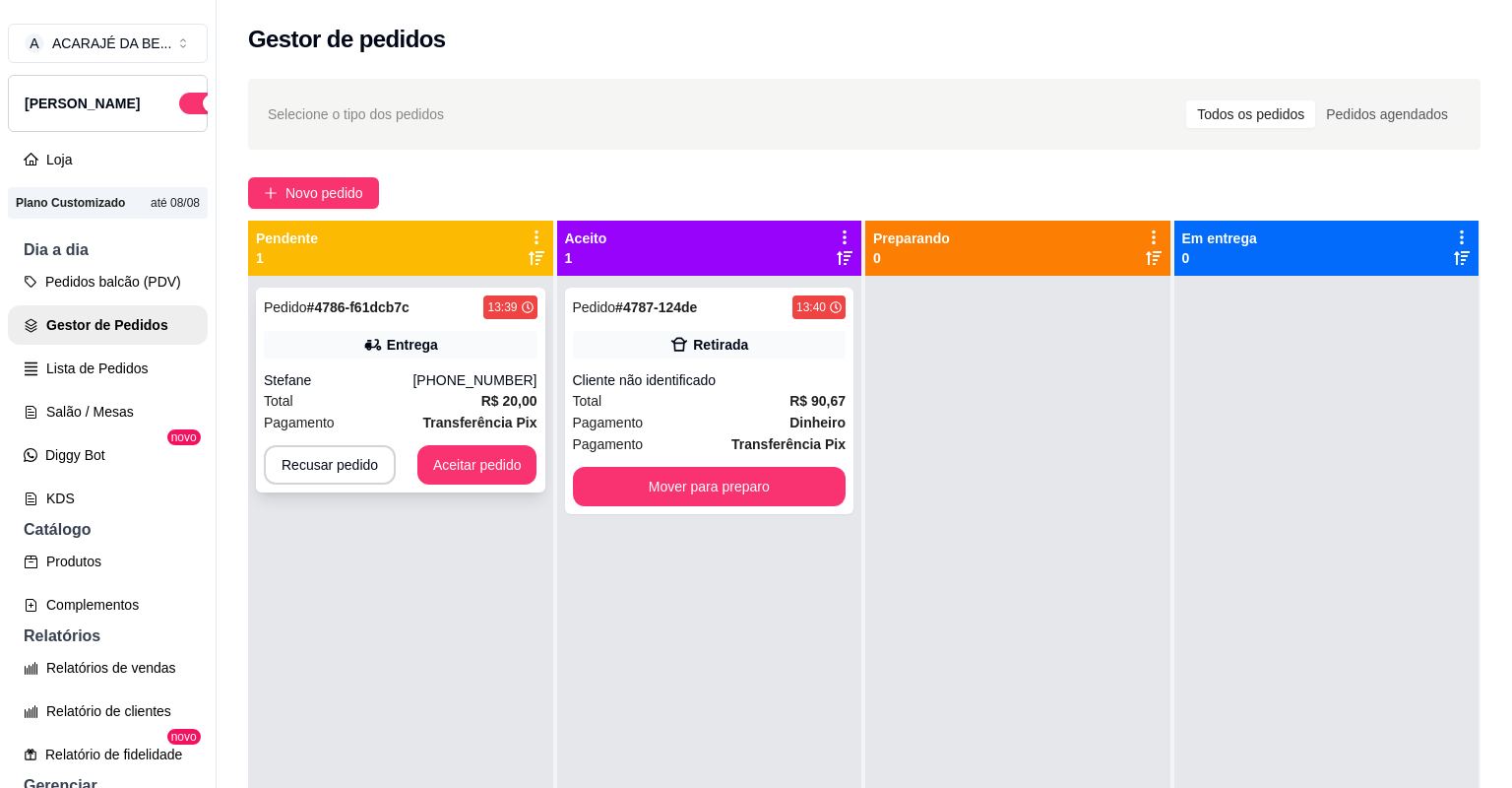 click on "Total R$ 20,00" at bounding box center [401, 401] 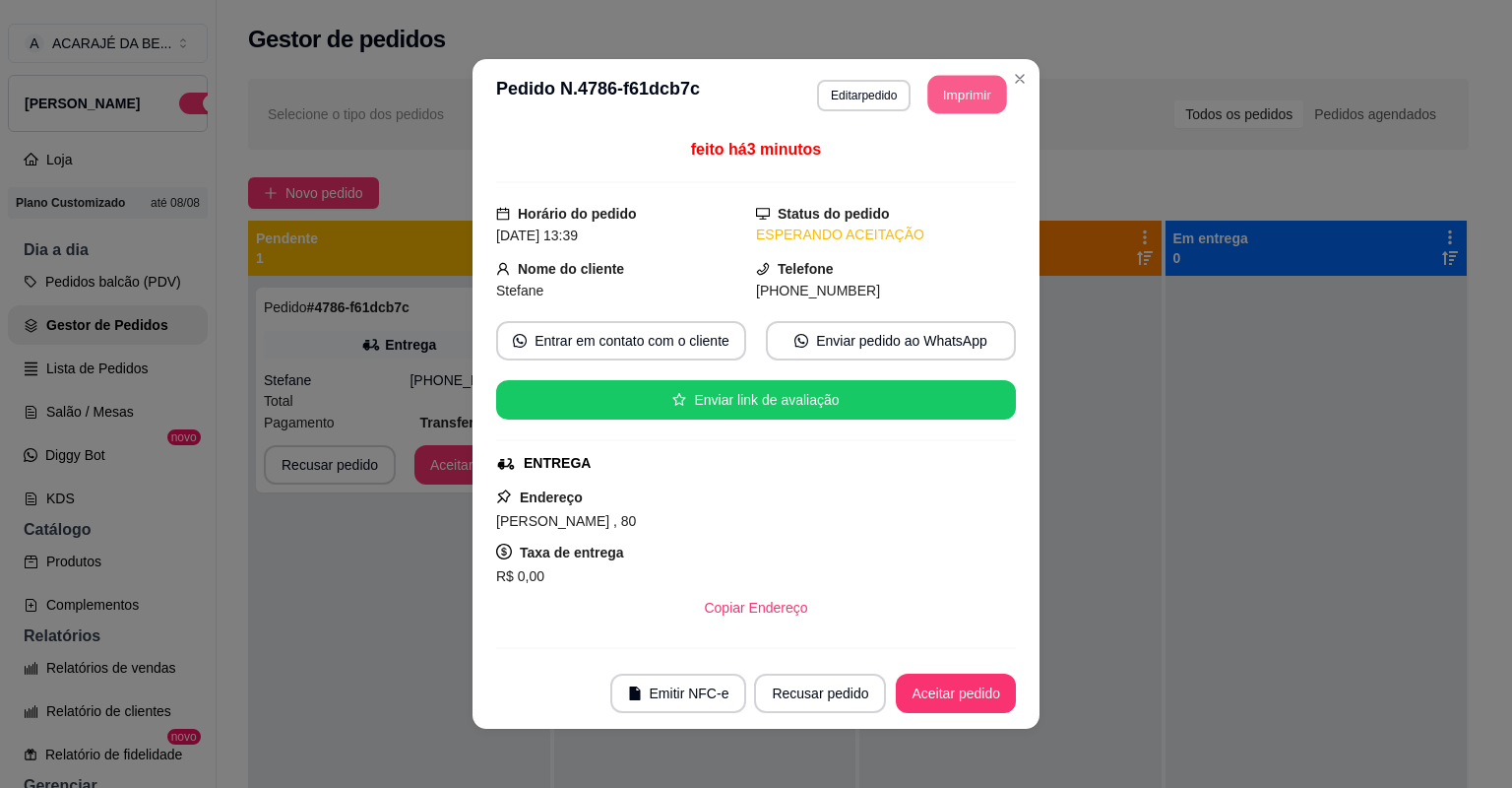 click on "Imprimir" at bounding box center [968, 95] 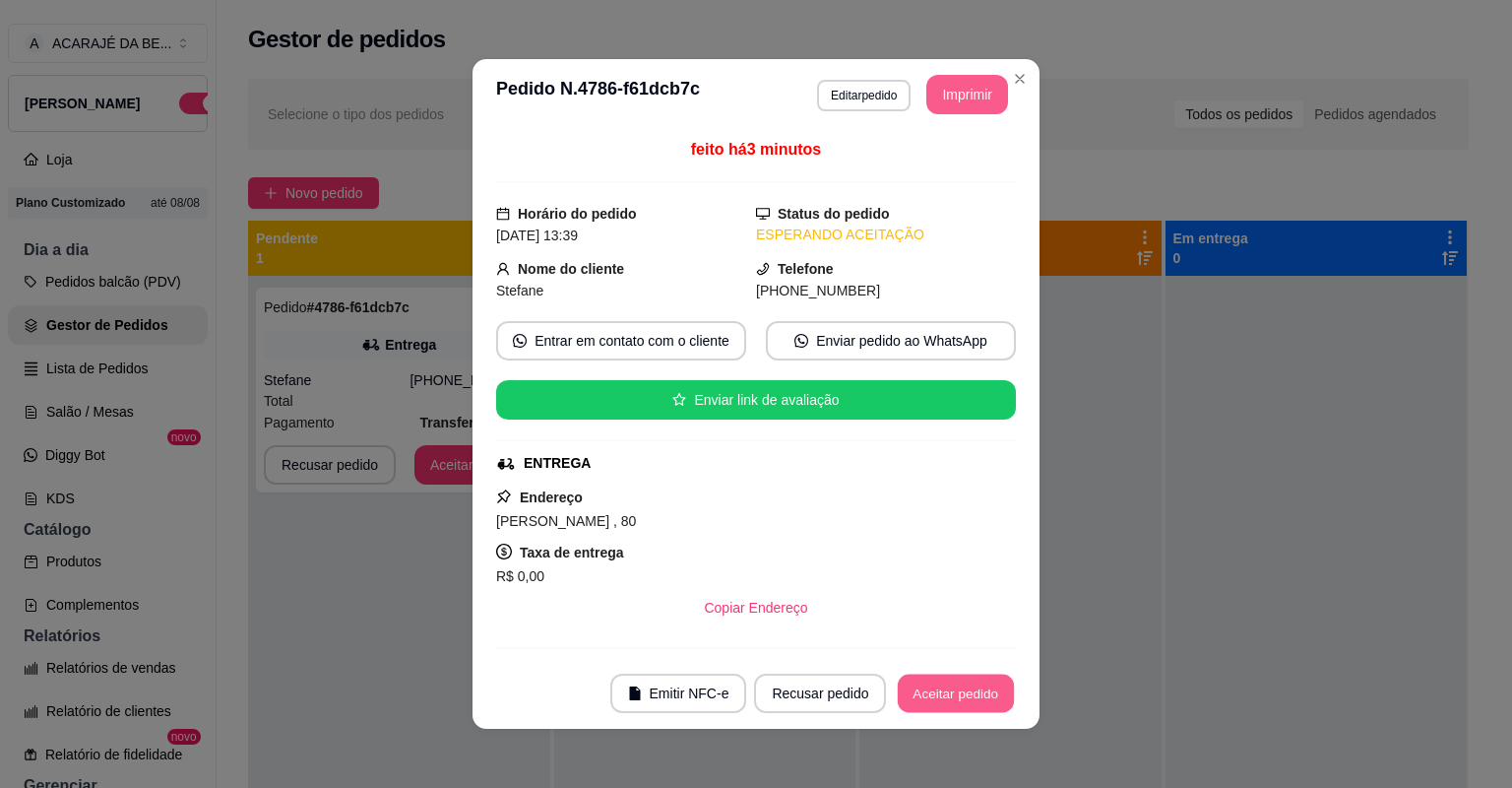 click on "Aceitar pedido" at bounding box center (956, 693) 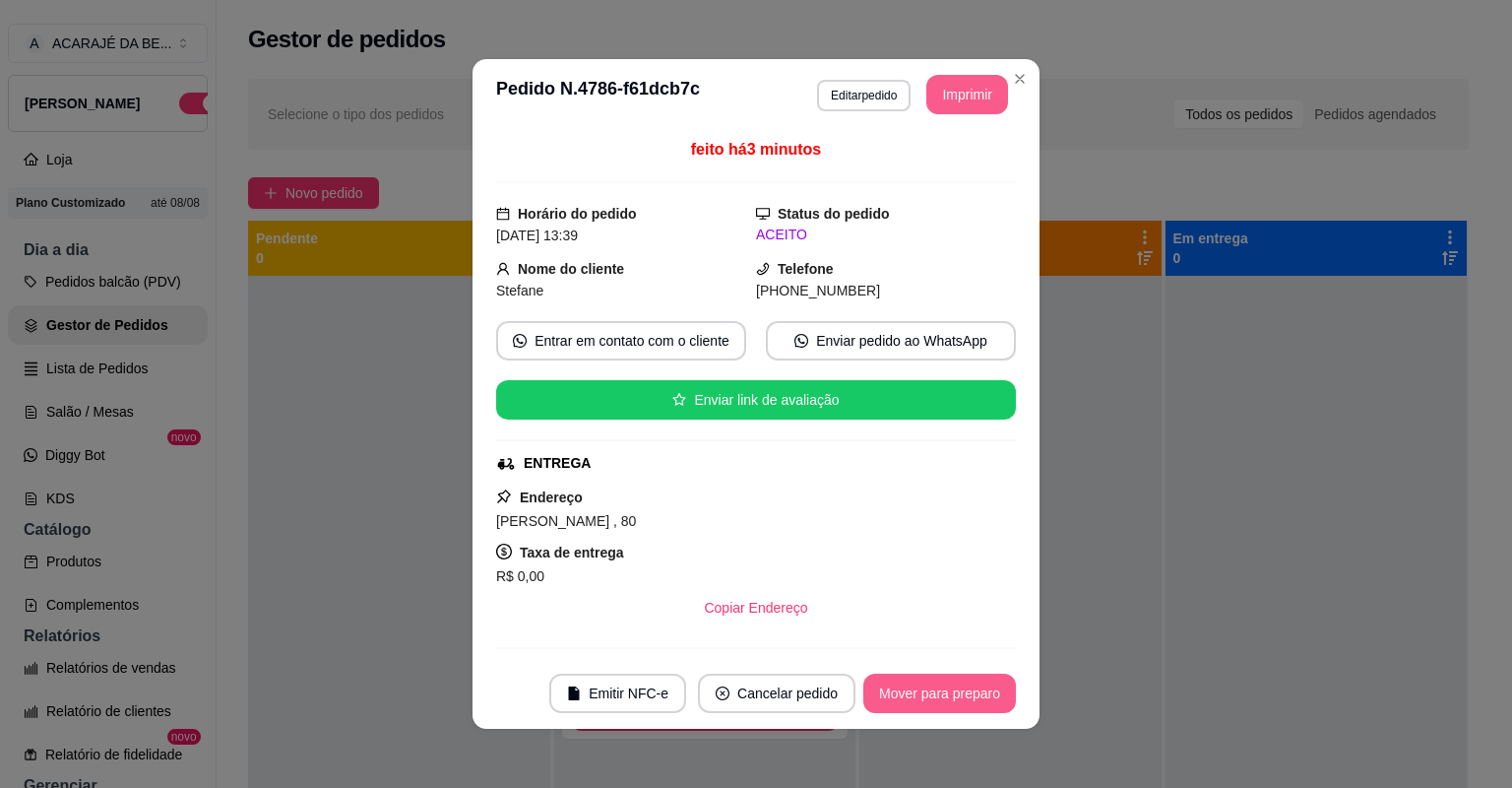 click on "A ACARAJÉ DA BE ... Loja Aberta Loja Plano Customizado até 08/08   Dia a dia Pedidos balcão (PDV) Gestor de Pedidos Lista de Pedidos Salão / Mesas Diggy Bot novo KDS Catálogo Produtos Complementos Relatórios Relatórios de vendas Relatório de clientes Relatório de fidelidade novo Gerenciar Entregadores novo Nota Fiscal (NFC-e) Controle de caixa Controle de fiado Cupons Clientes Estoque Configurações Diggy Planos Precisa de ajuda? Sair Gestor de pedidos Selecione o tipo dos pedidos Todos os pedidos Pedidos agendados Novo pedido Pendente 0 Aceito 2 Pedido  # 4786-f61dcb7c 13:39 Entrega Stefane [PHONE_NUMBER] Total R$ 20,00 Pagamento Transferência Pix Mover para preparo Pedido  # 4787-124de 13:40 Retirada Cliente não identificado Total R$ 90,67 Pagamento Dinheiro Pagamento Transferência Pix Mover para preparo Preparando 0 Em entrega 0 Cardápio Digital Diggy © 2025 Pedido N.  4786-f61dcb7c Editar  pedido Pedido  4786-f61dcb7c Entrega Data do Pedido:   [DATE] as 13:39 Cliente:   [PERSON_NAME]" at bounding box center [756, 394] 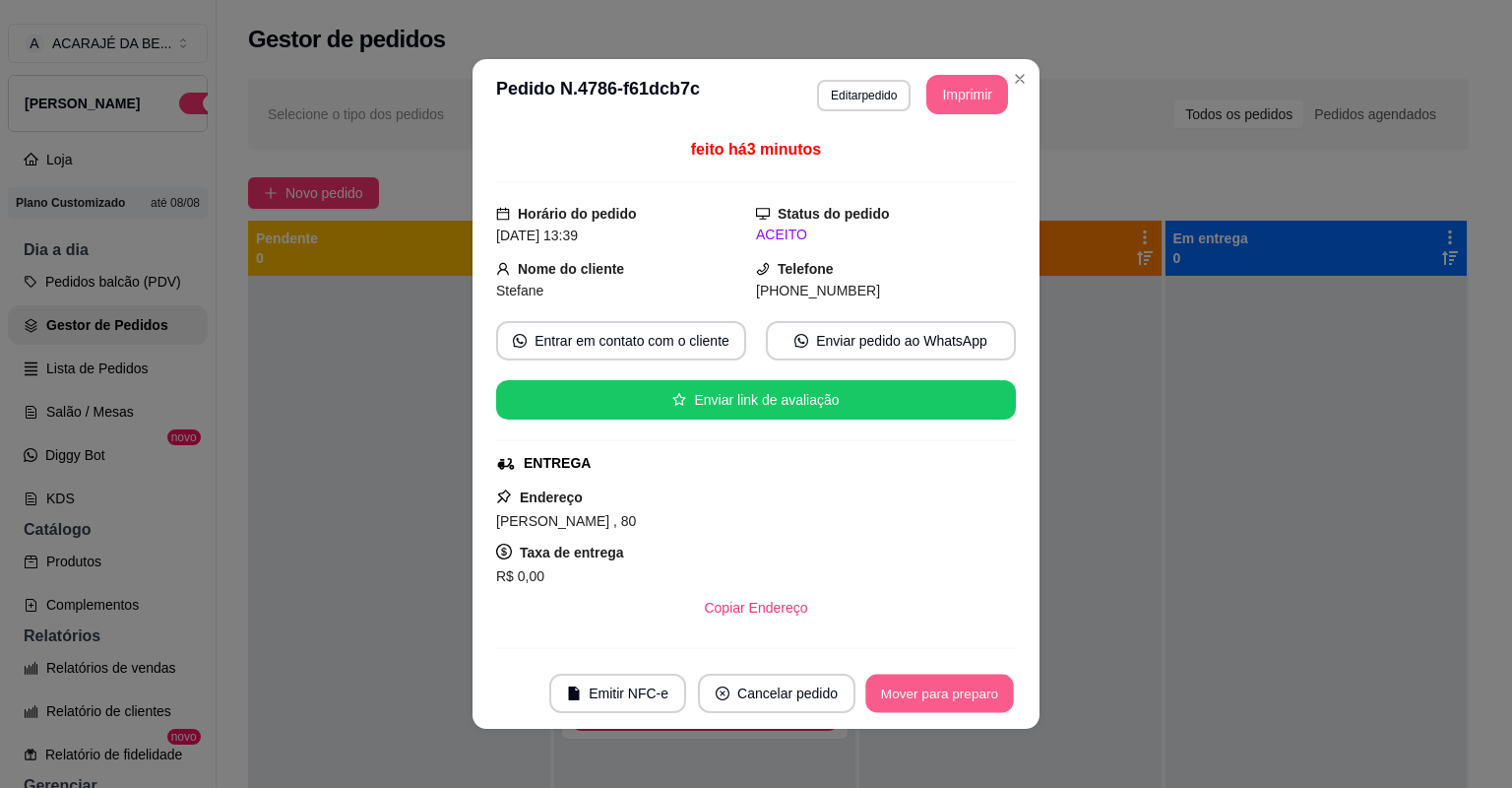 click on "Mover para preparo" at bounding box center (939, 693) 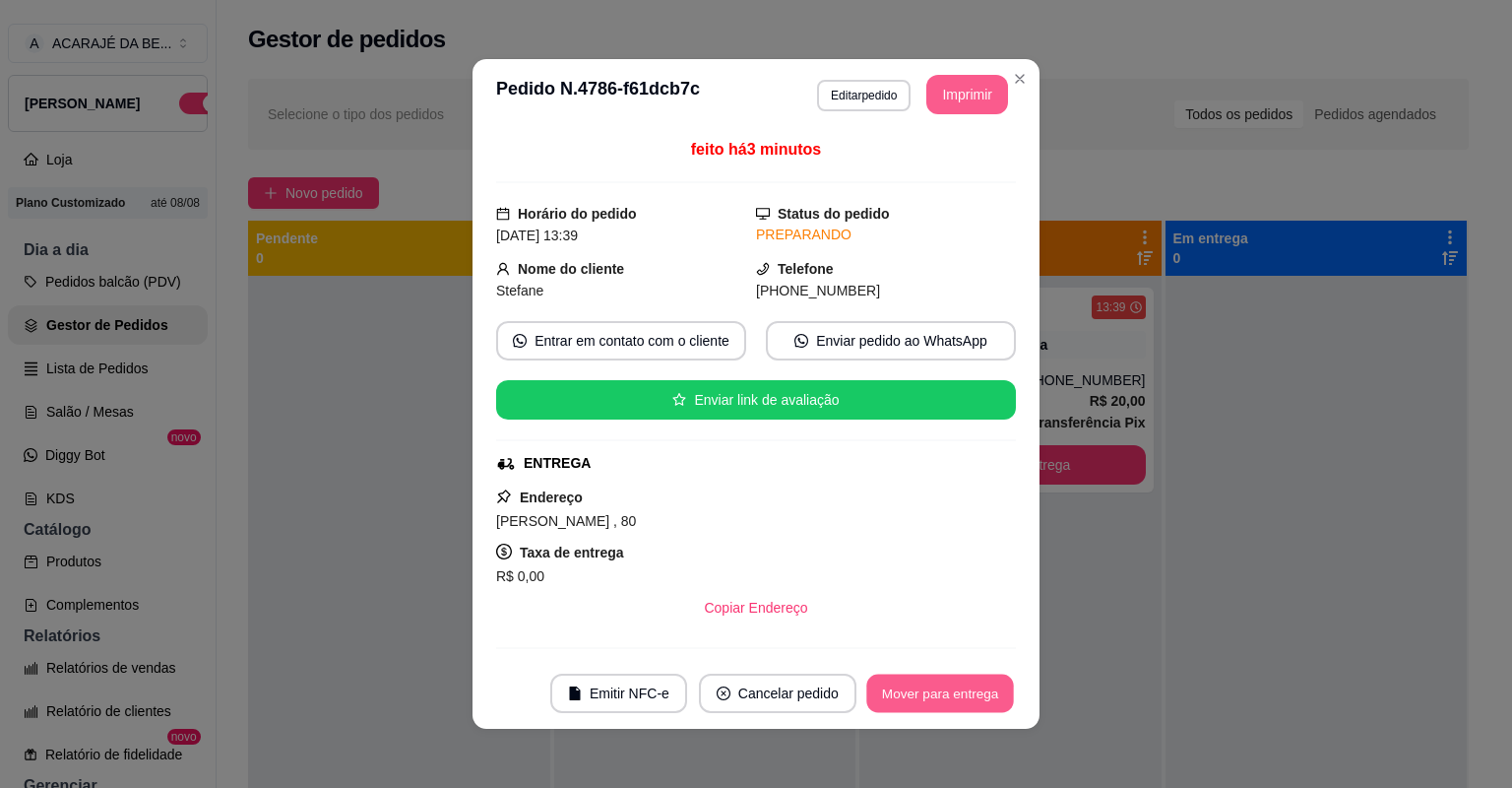 click on "Mover para entrega" at bounding box center [940, 693] 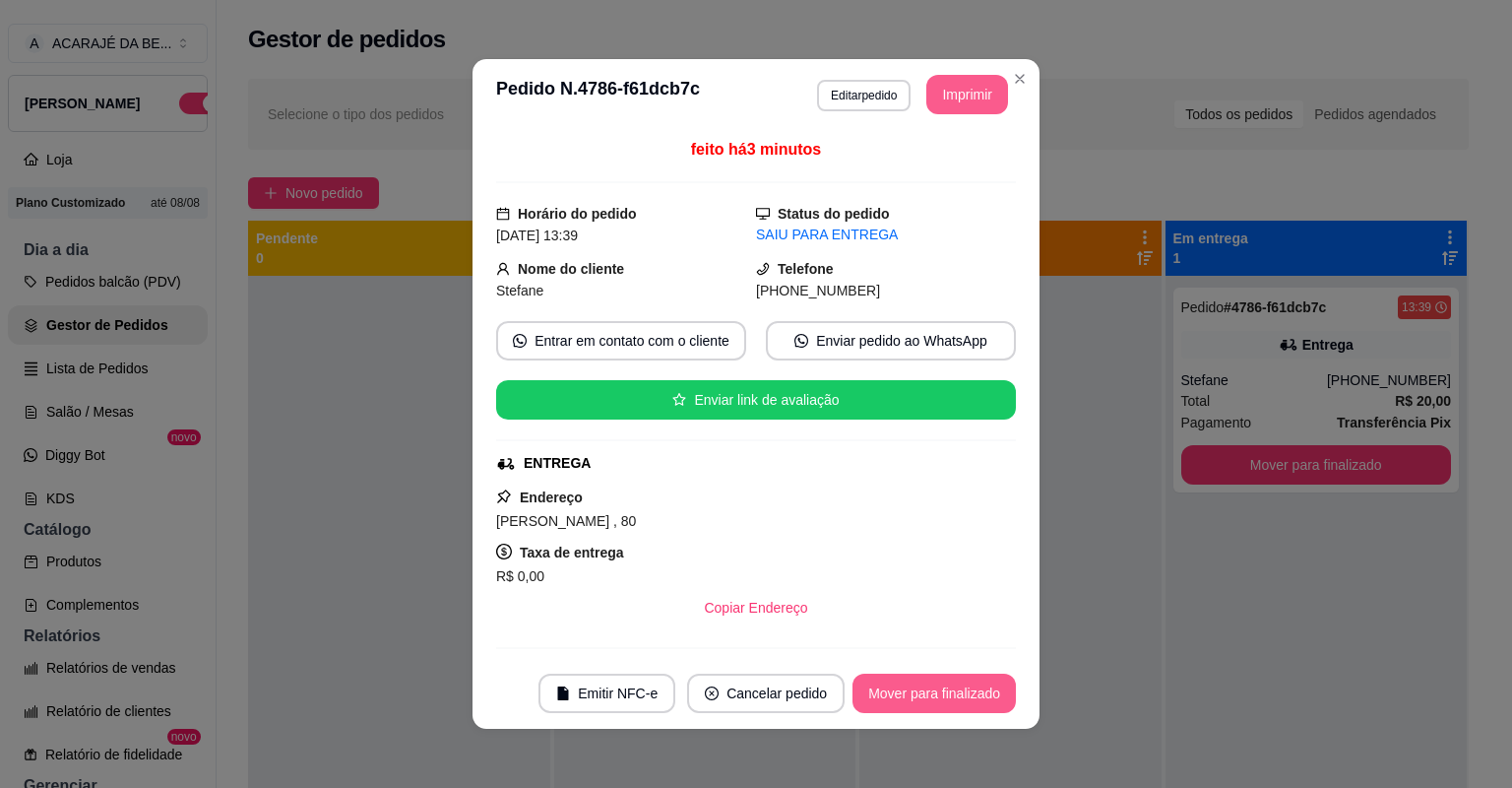 click on "Mover para finalizado" at bounding box center [934, 693] 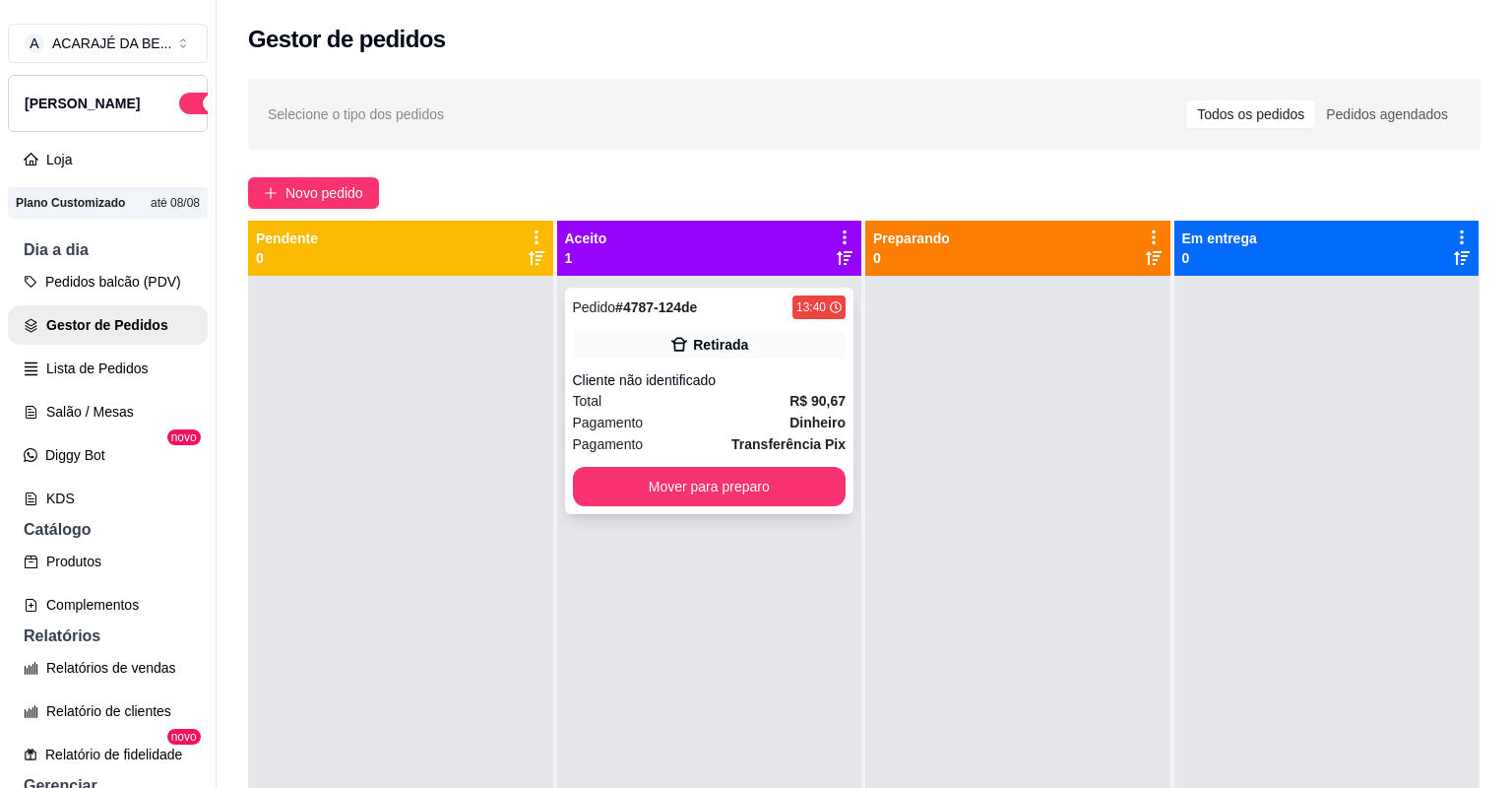click on "Pagamento Dinheiro" at bounding box center [710, 423] 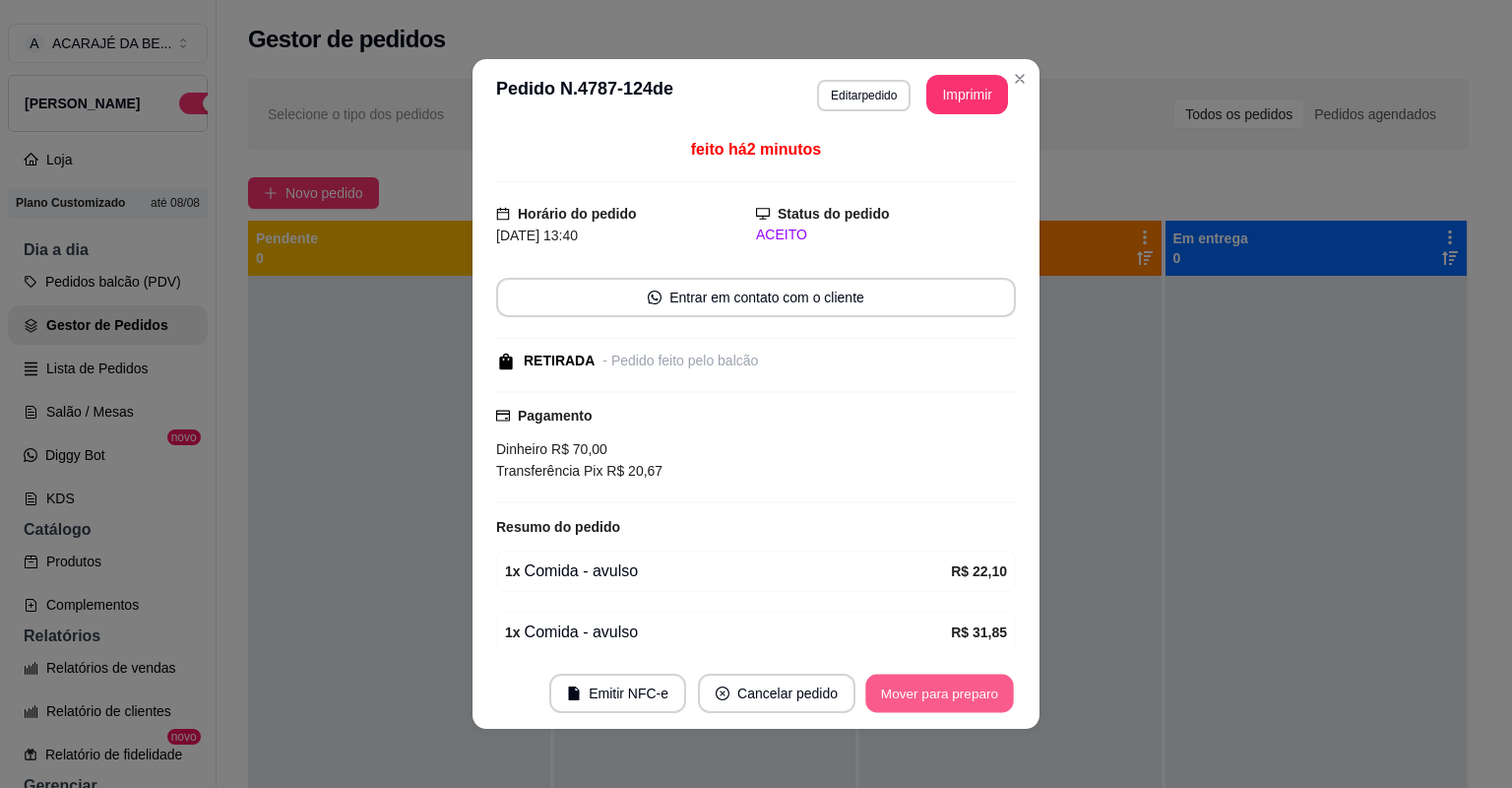 click on "Mover para preparo" at bounding box center [939, 693] 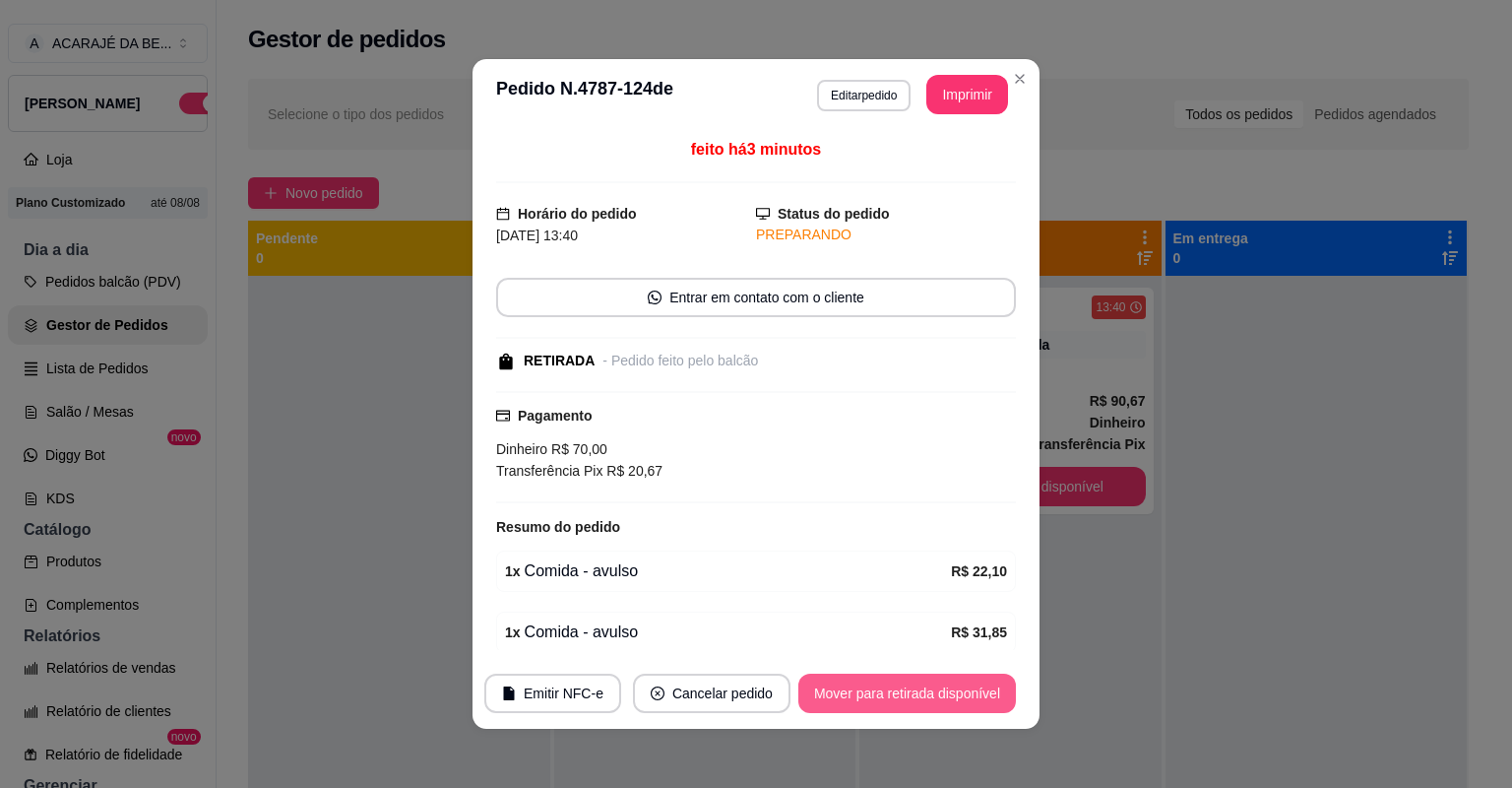 click on "Mover para retirada disponível" at bounding box center (907, 693) 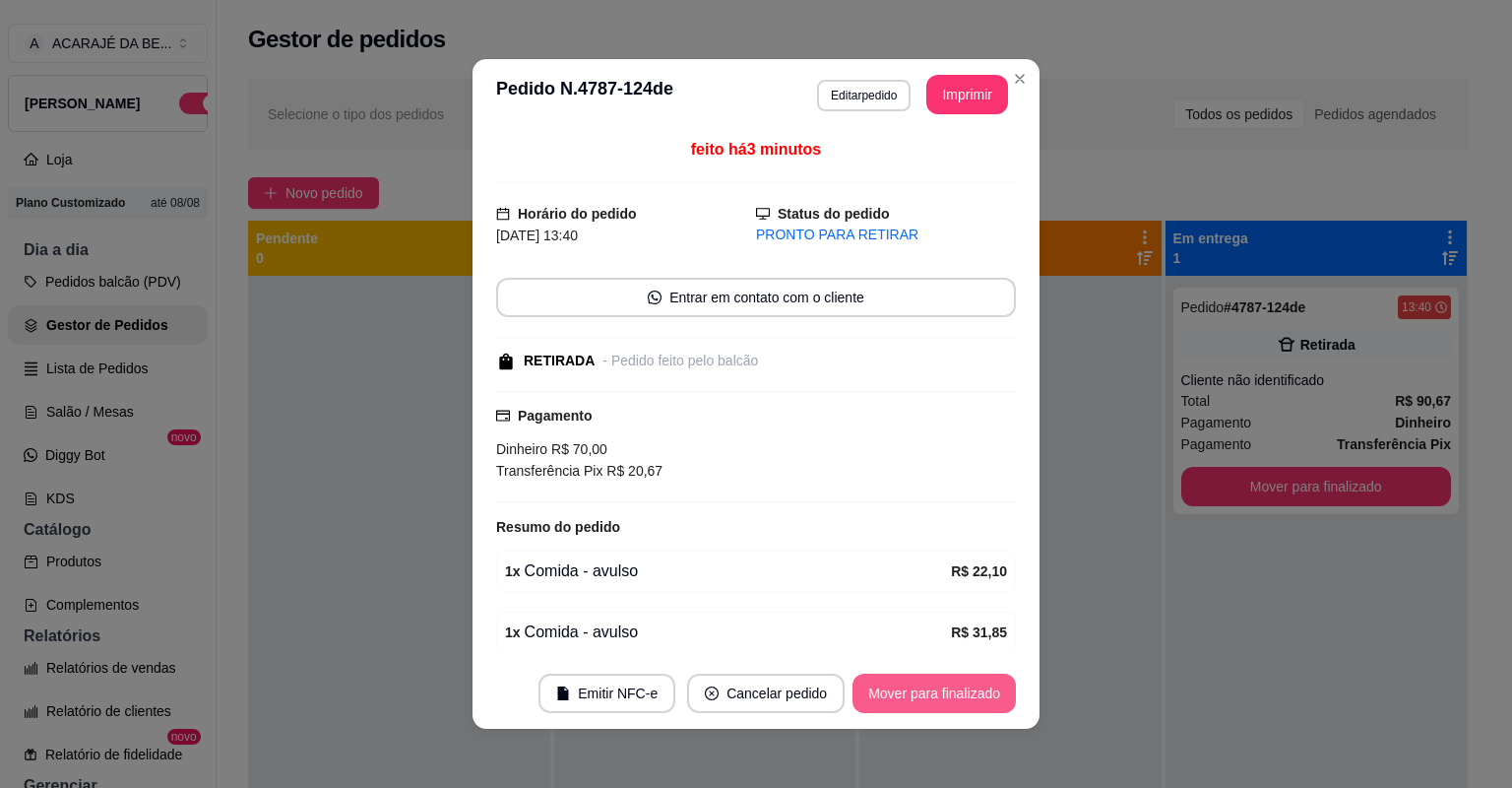 click on "Mover para finalizado" at bounding box center [934, 693] 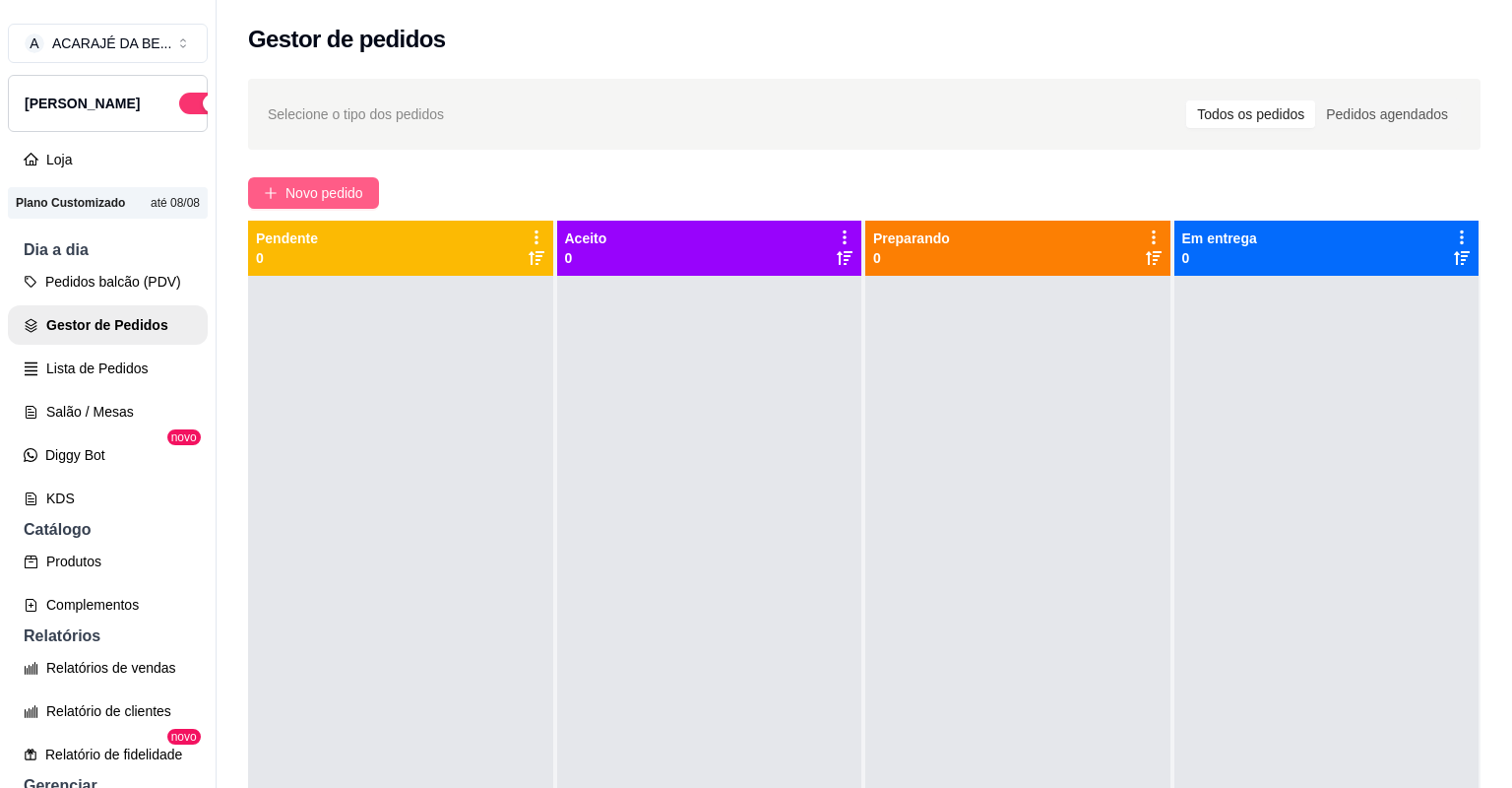 click on "Novo pedido" at bounding box center (313, 193) 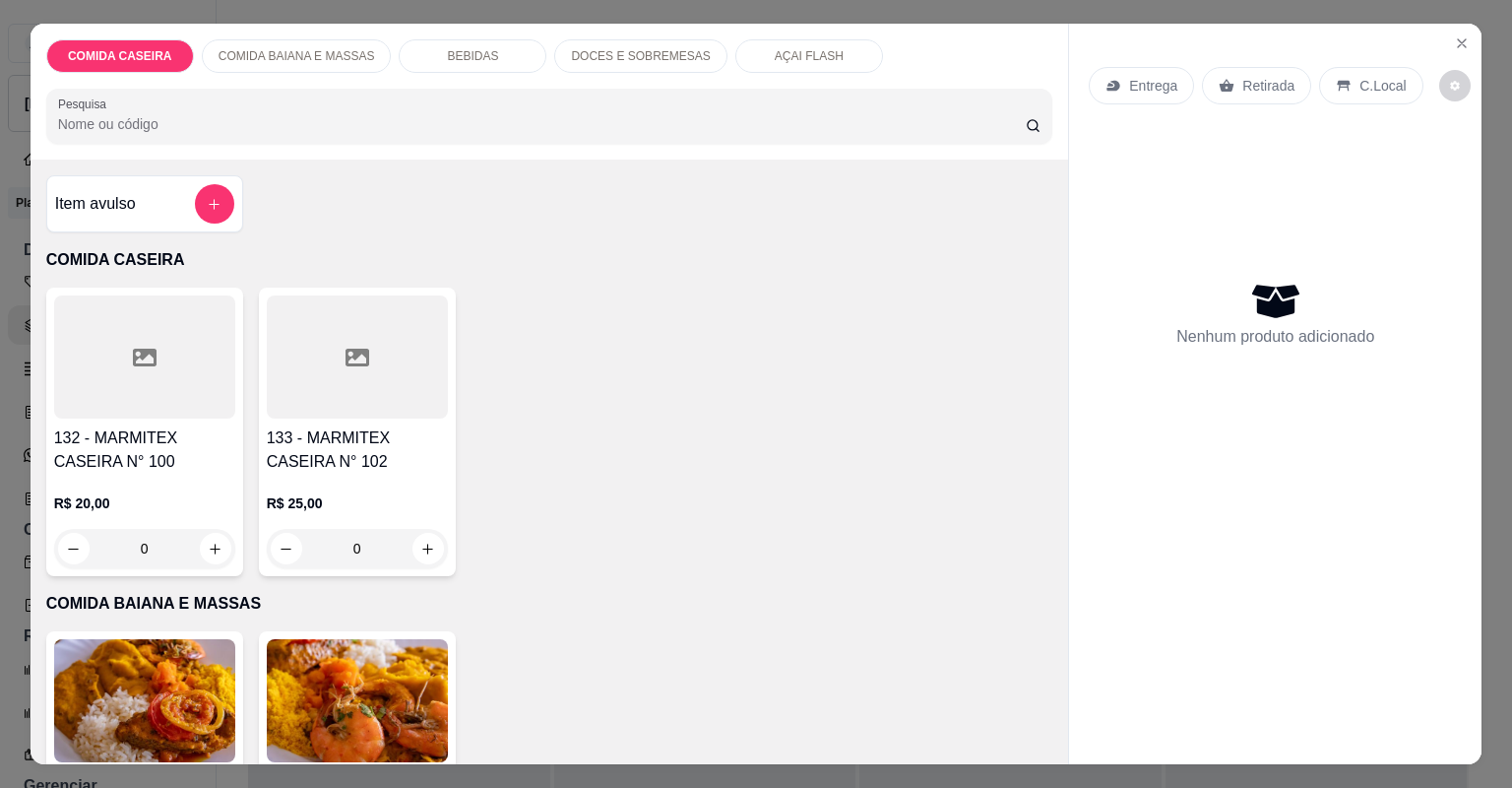 click at bounding box center (145, 357) 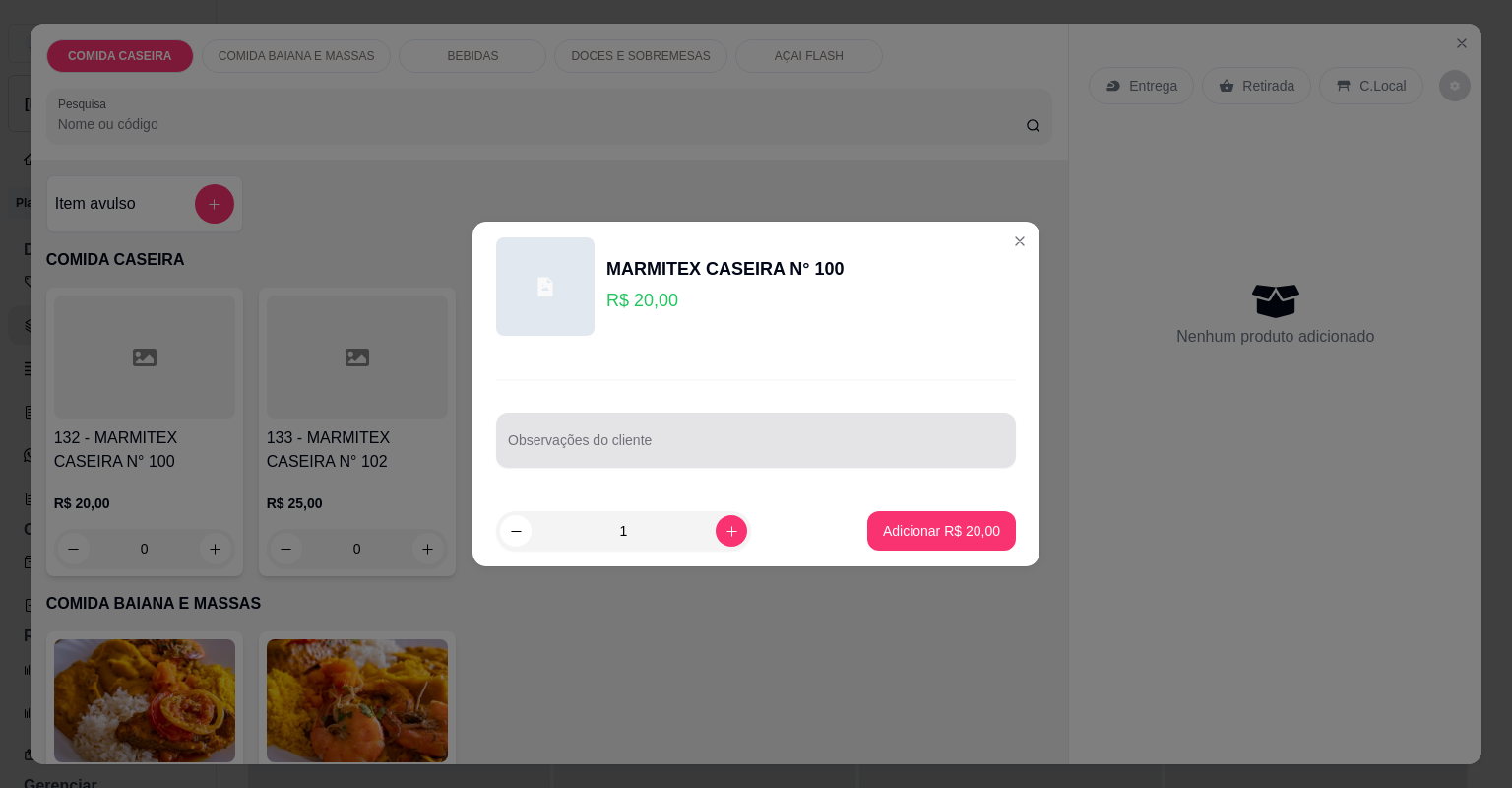 click on "Observações do cliente" at bounding box center (756, 440) 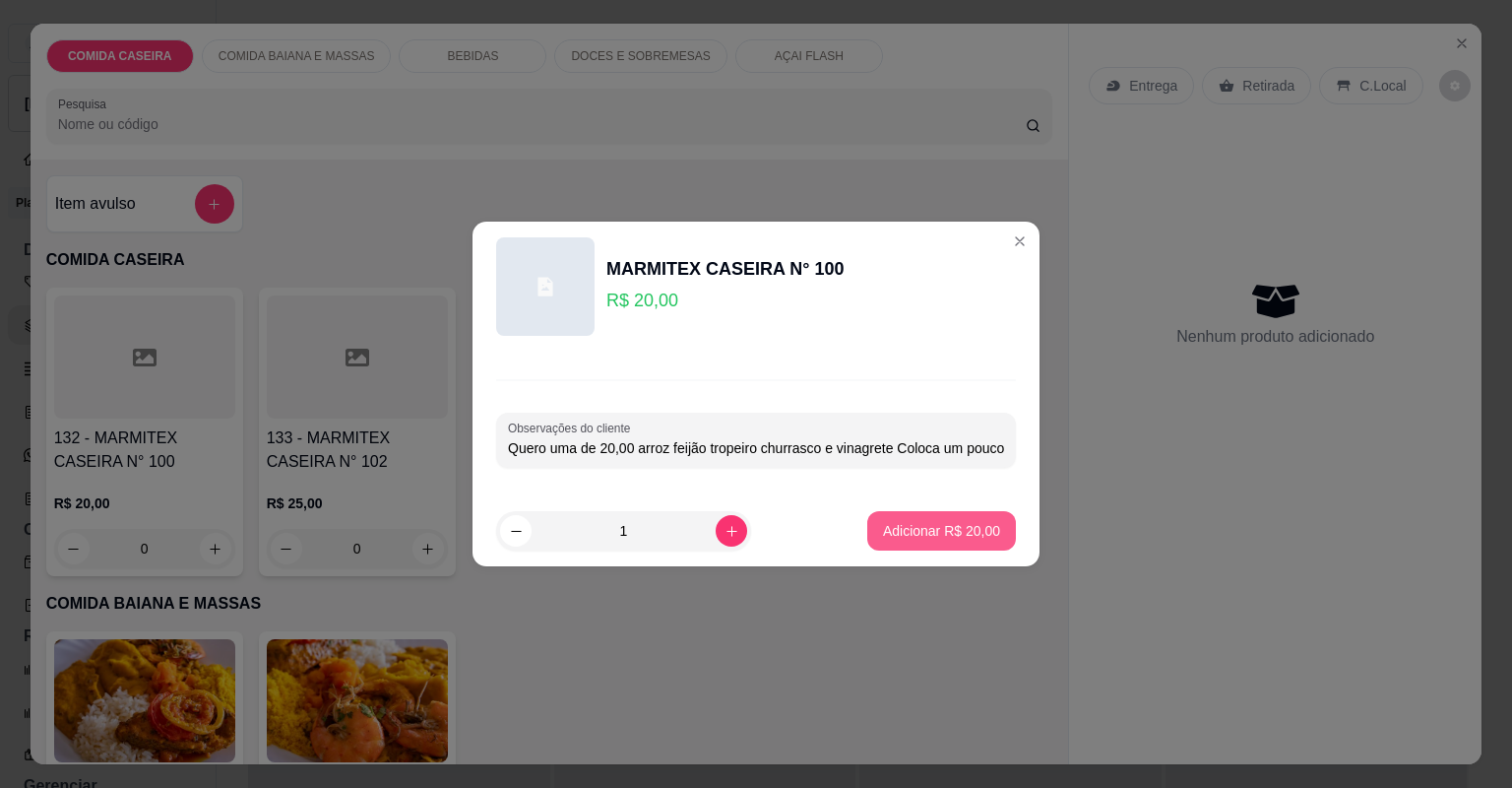 click on "Adicionar   R$ 20,00" at bounding box center (941, 531) 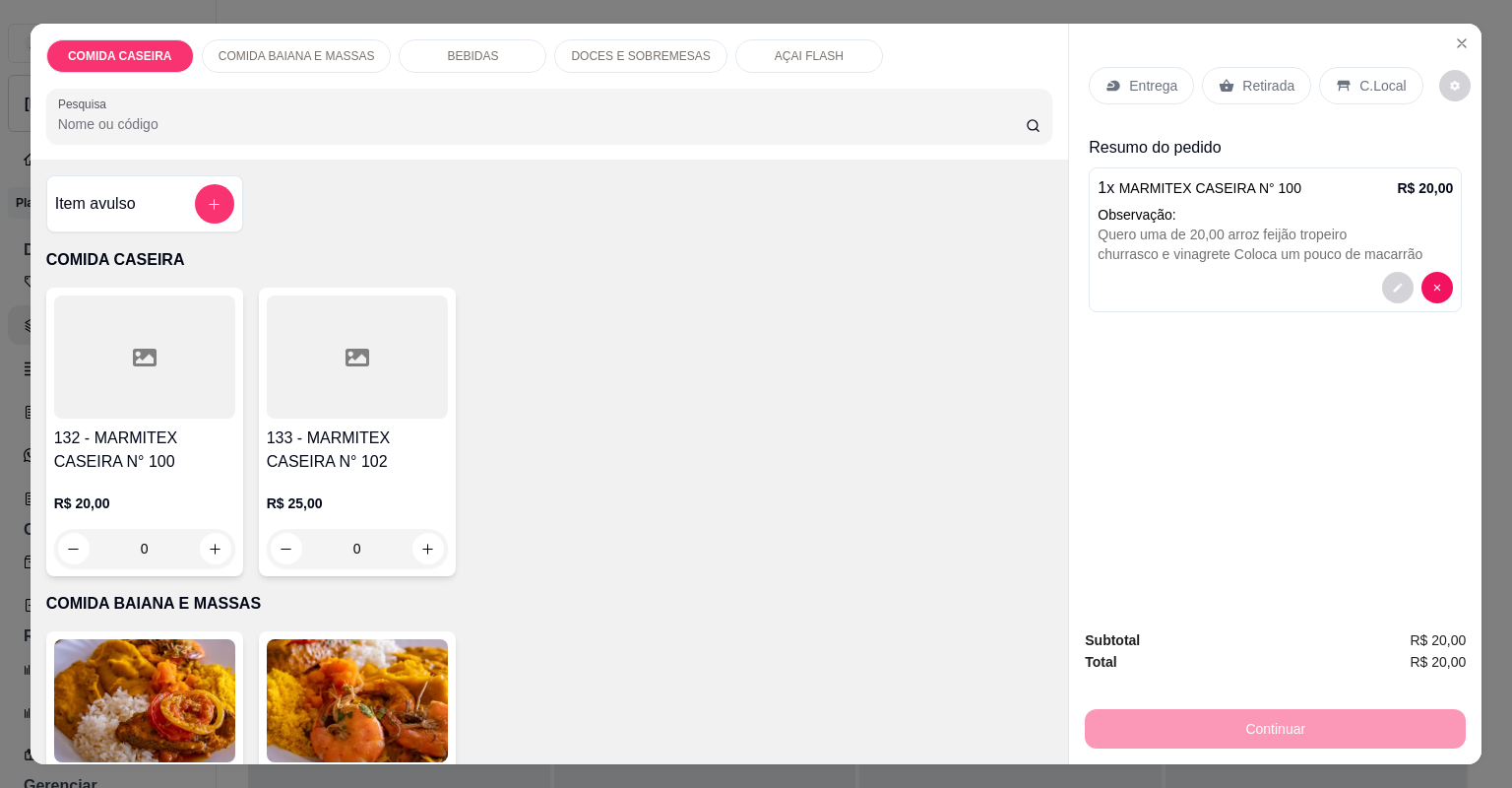 click on "Entrega" at bounding box center (1153, 86) 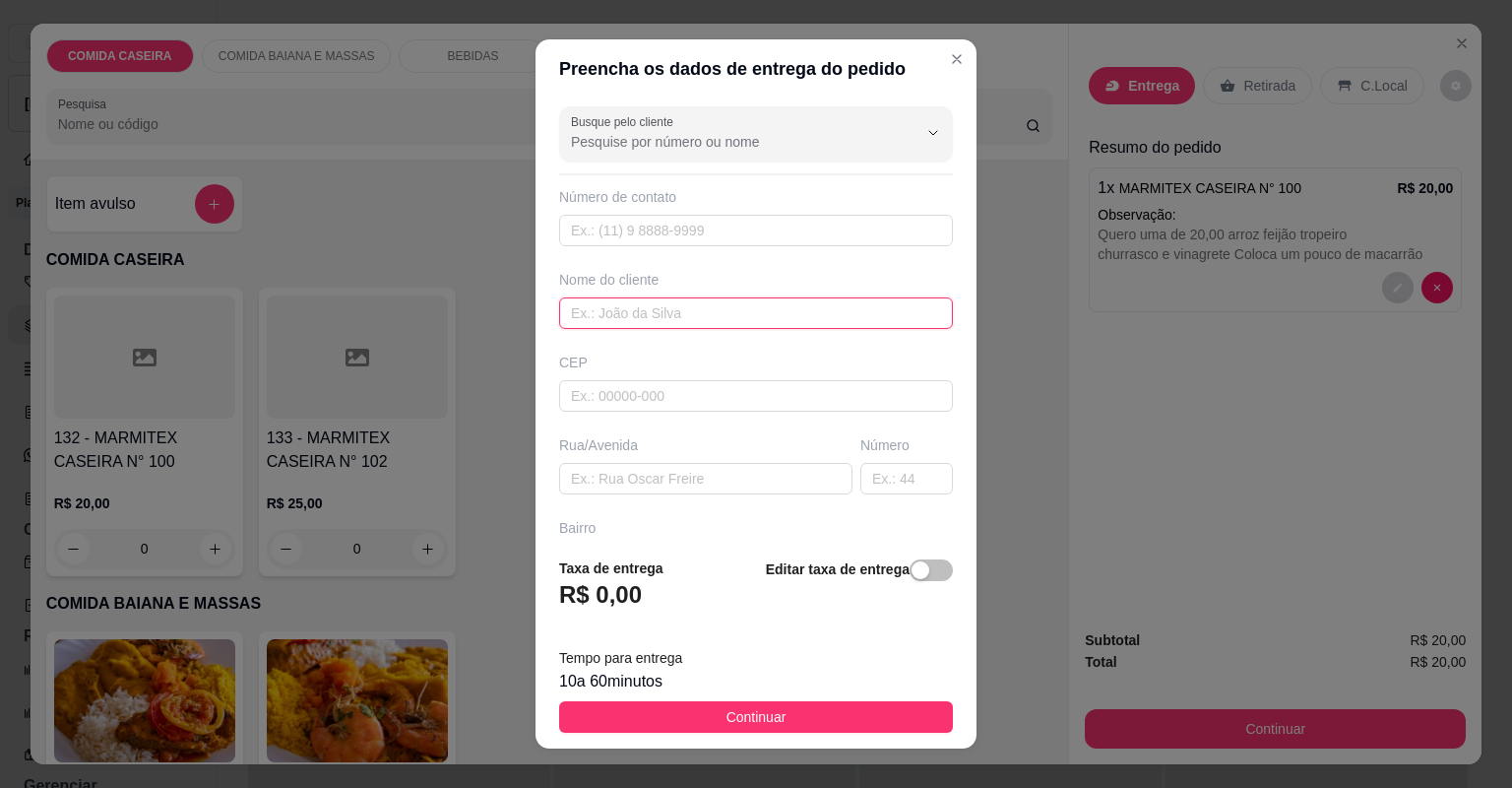 click at bounding box center (756, 313) 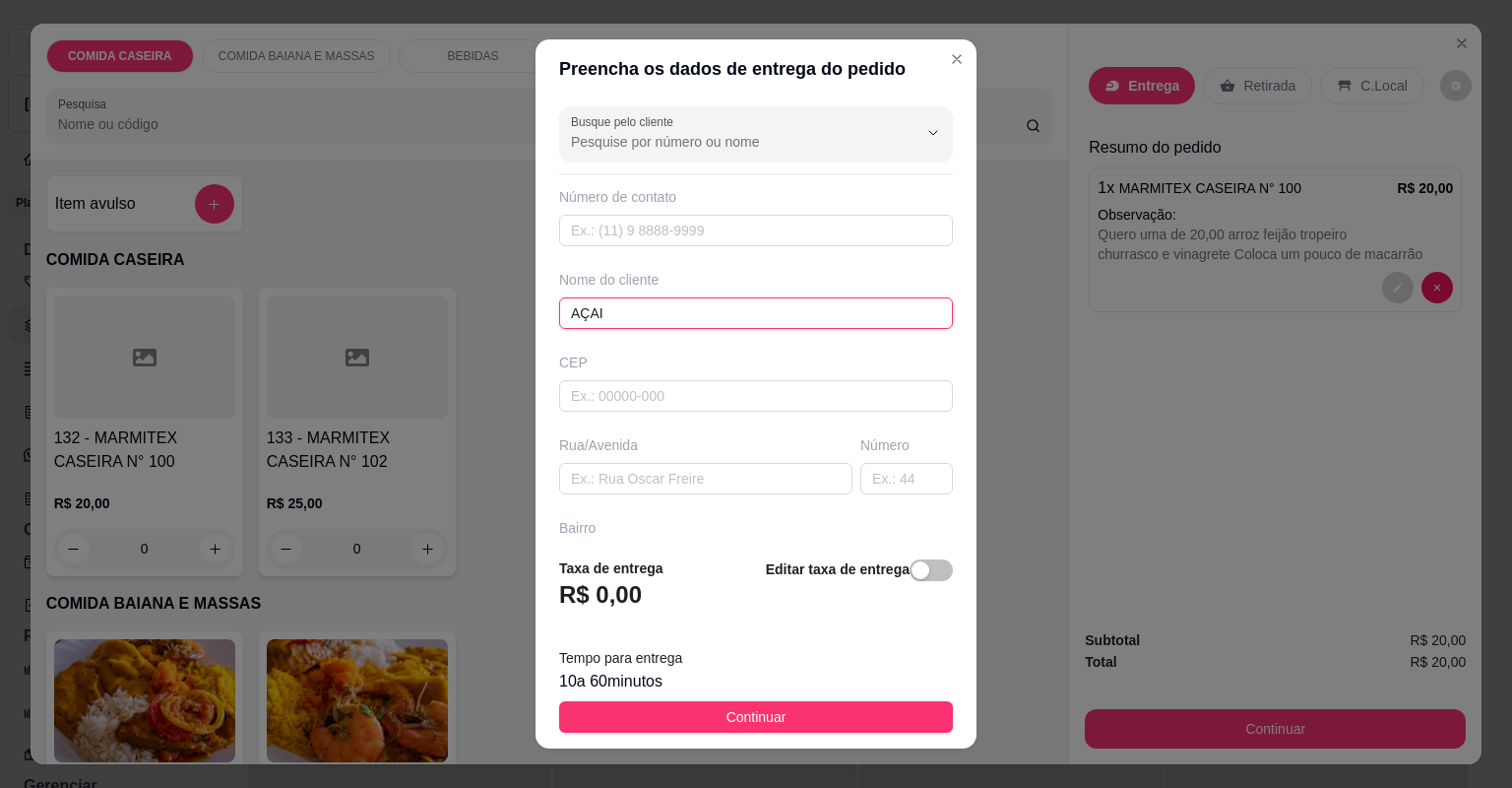 type on "AÇAI" 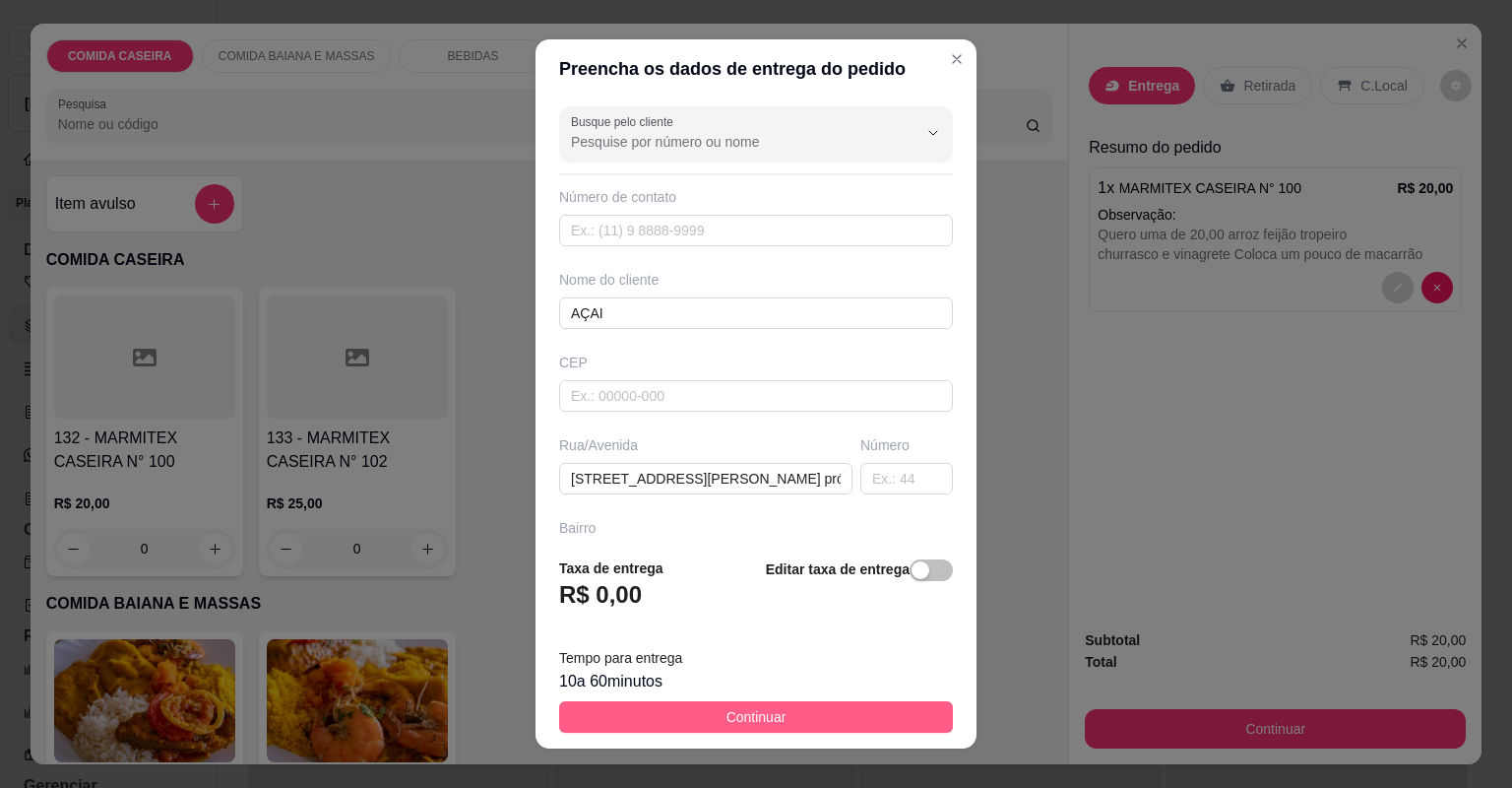 click on "Continuar" at bounding box center (756, 717) 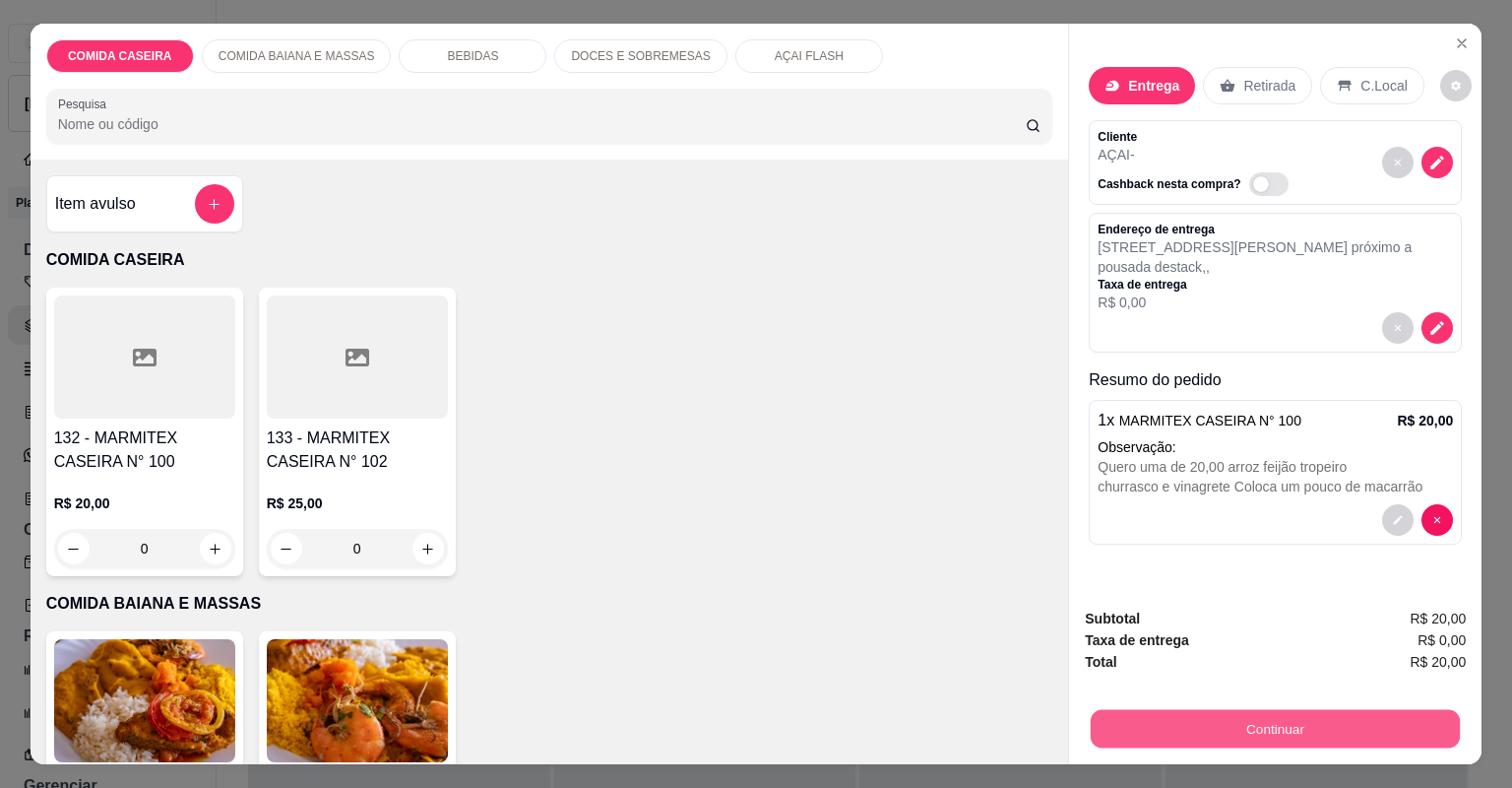 click on "Continuar" at bounding box center (1275, 729) 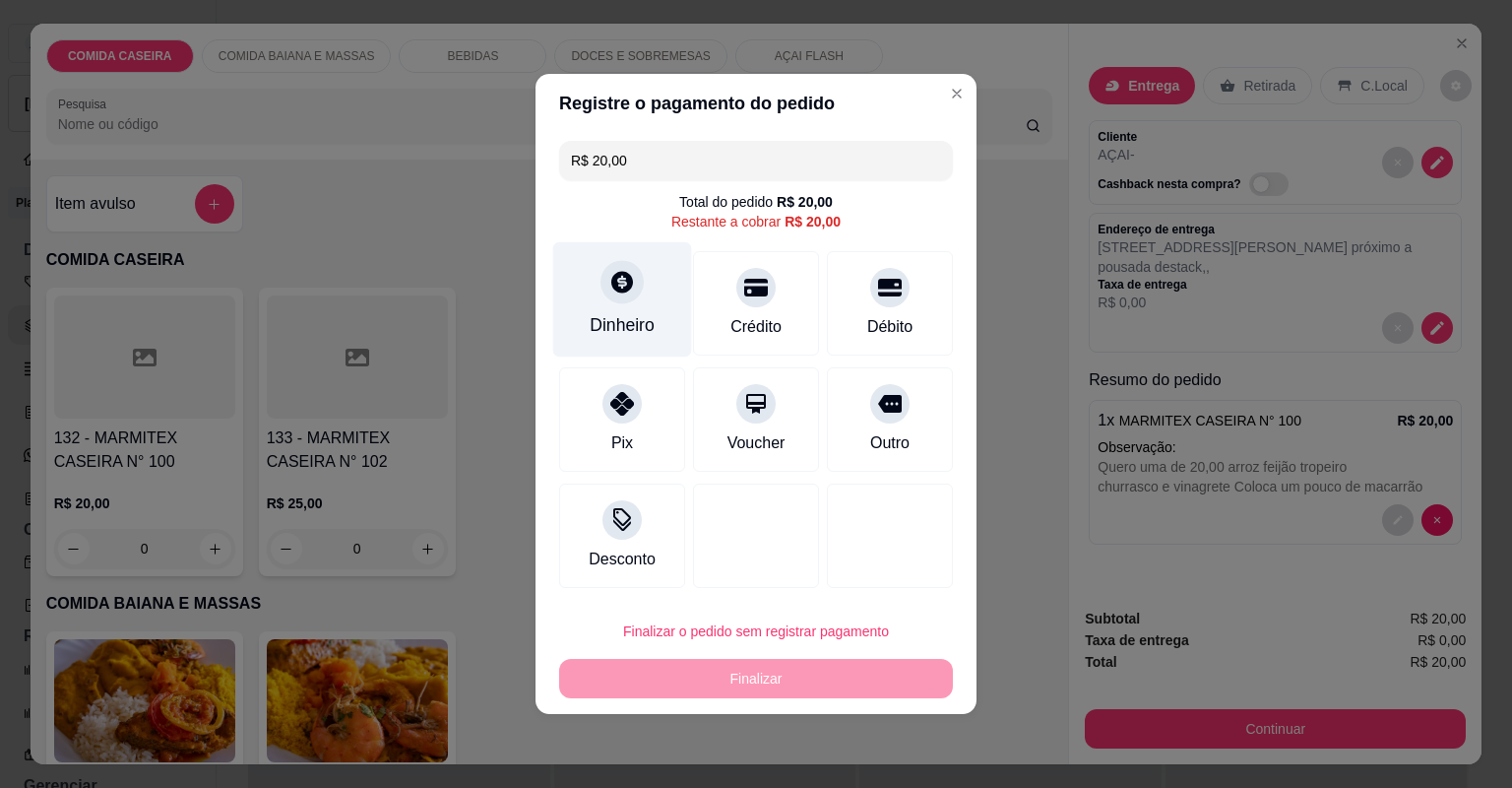 click on "Dinheiro" at bounding box center (622, 299) 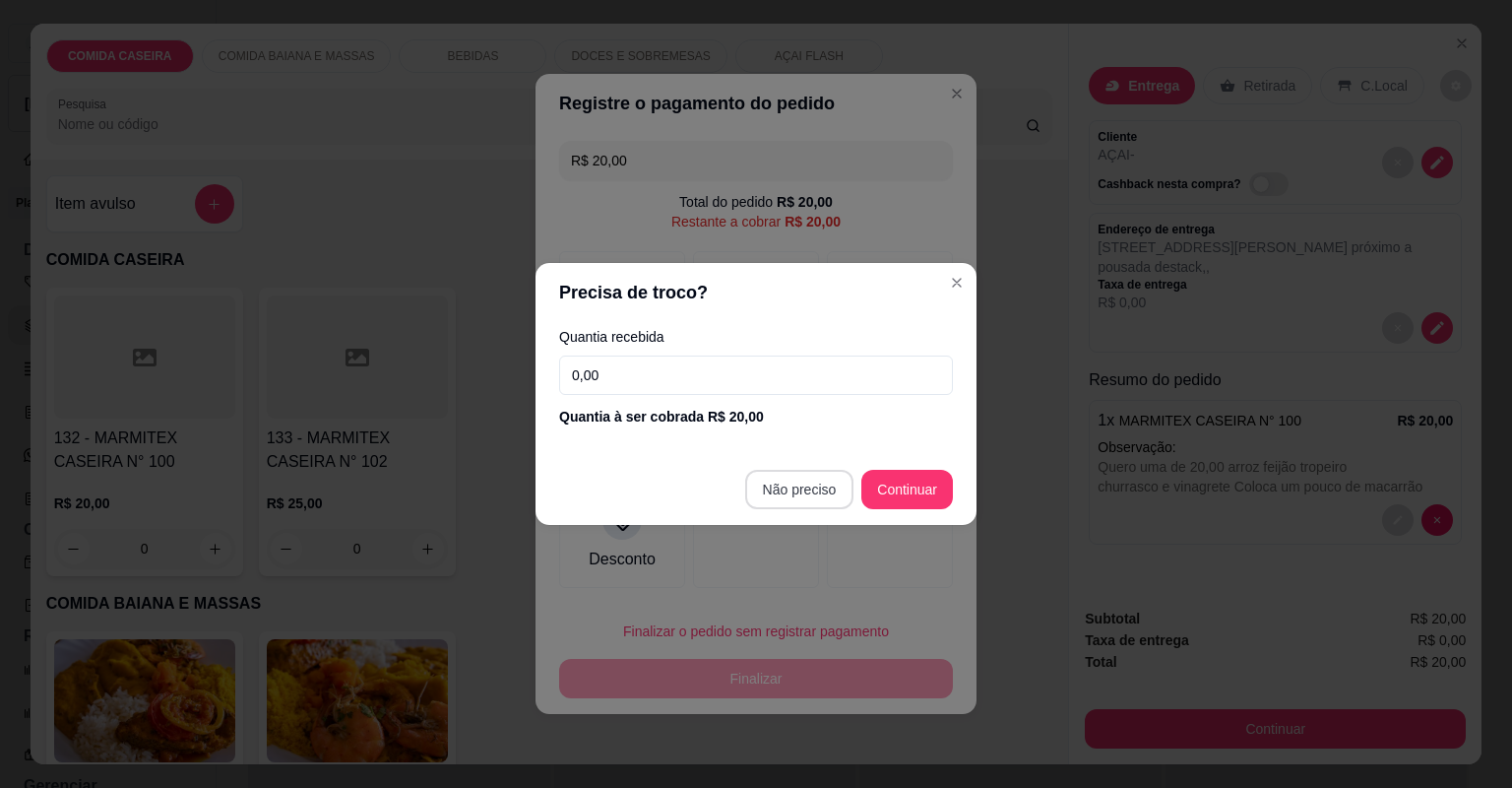 type on "R$ 0,00" 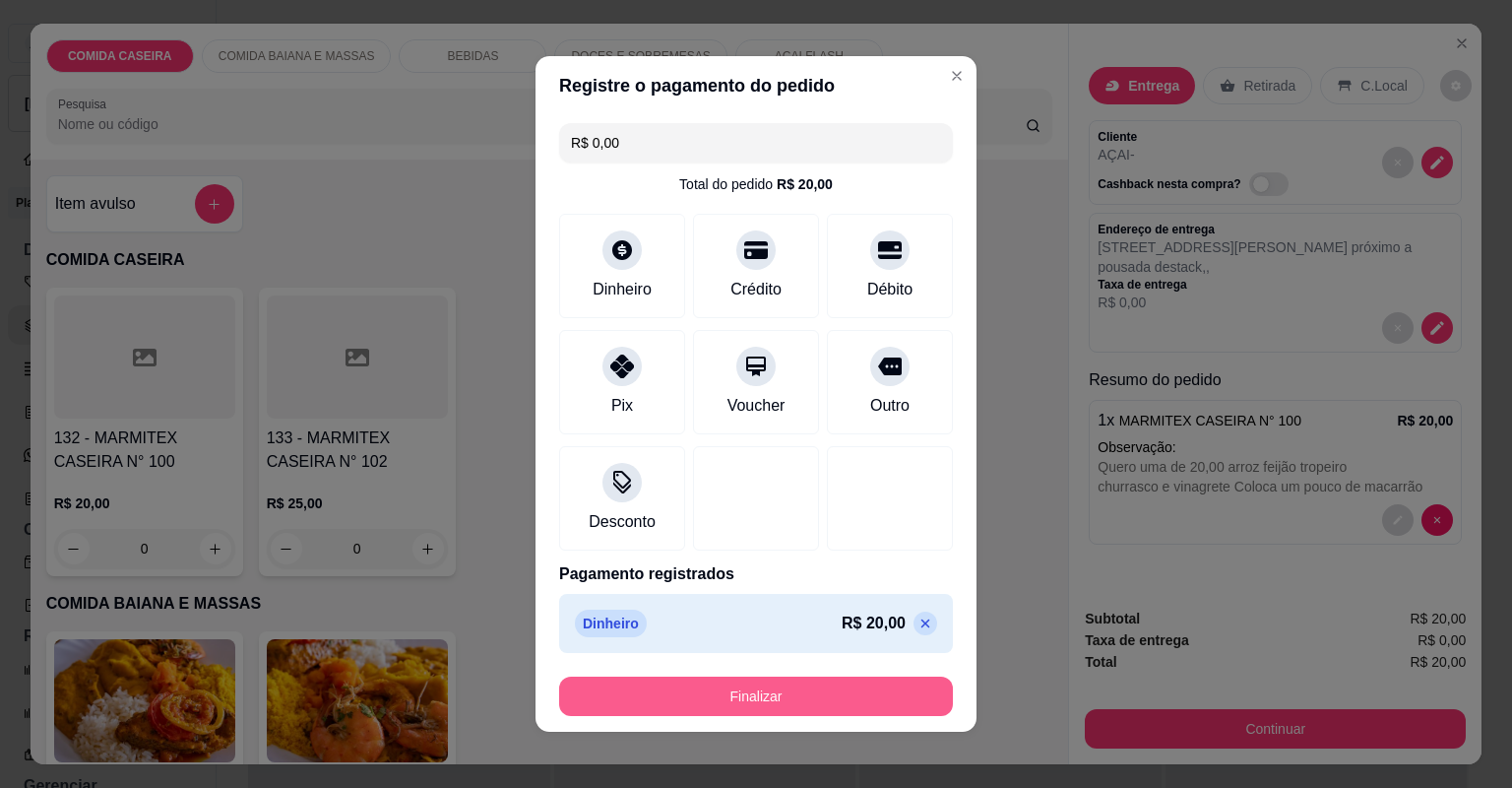 click on "Finalizar" at bounding box center [756, 696] 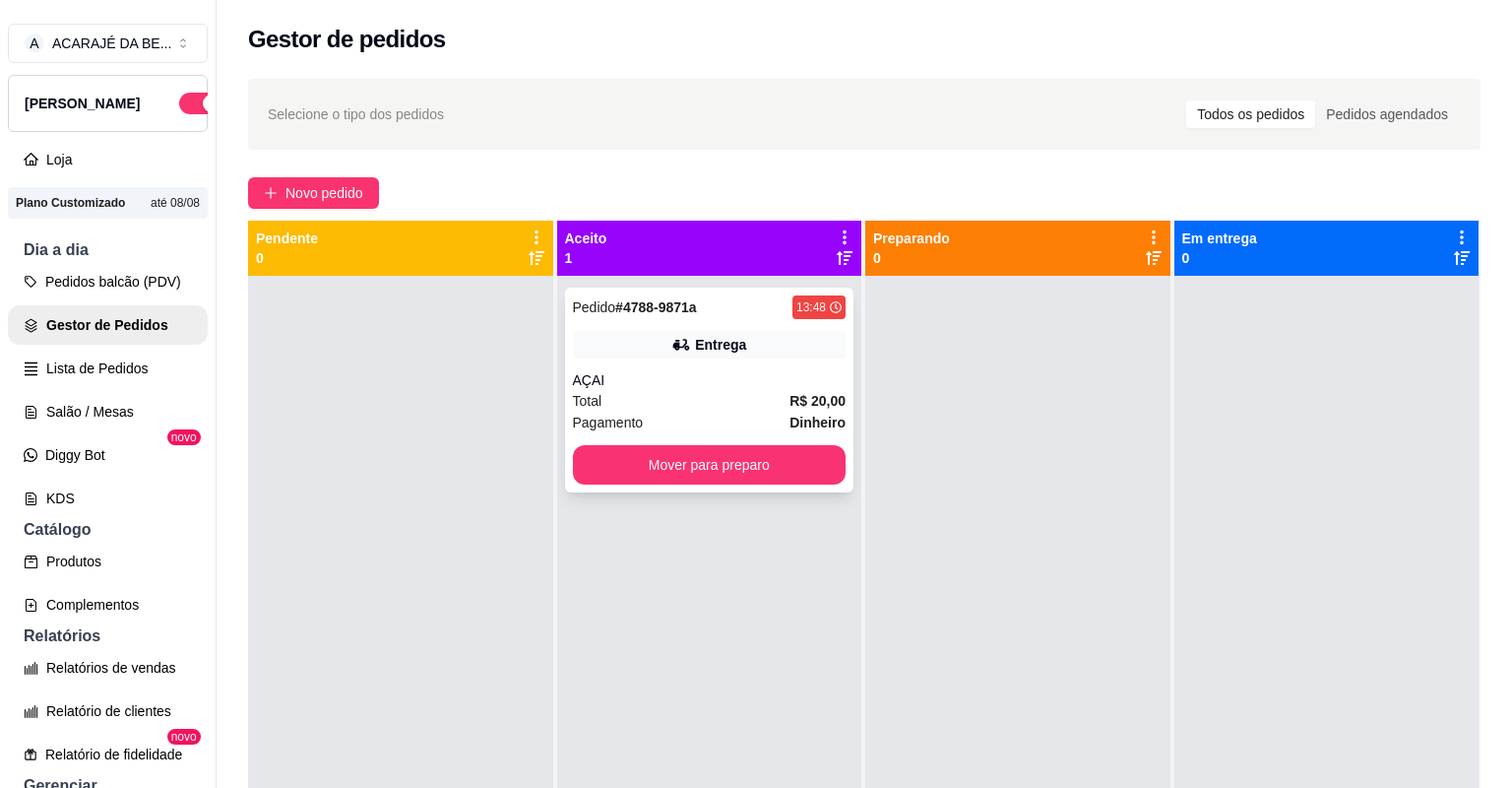 click on "AÇAI" at bounding box center [710, 380] 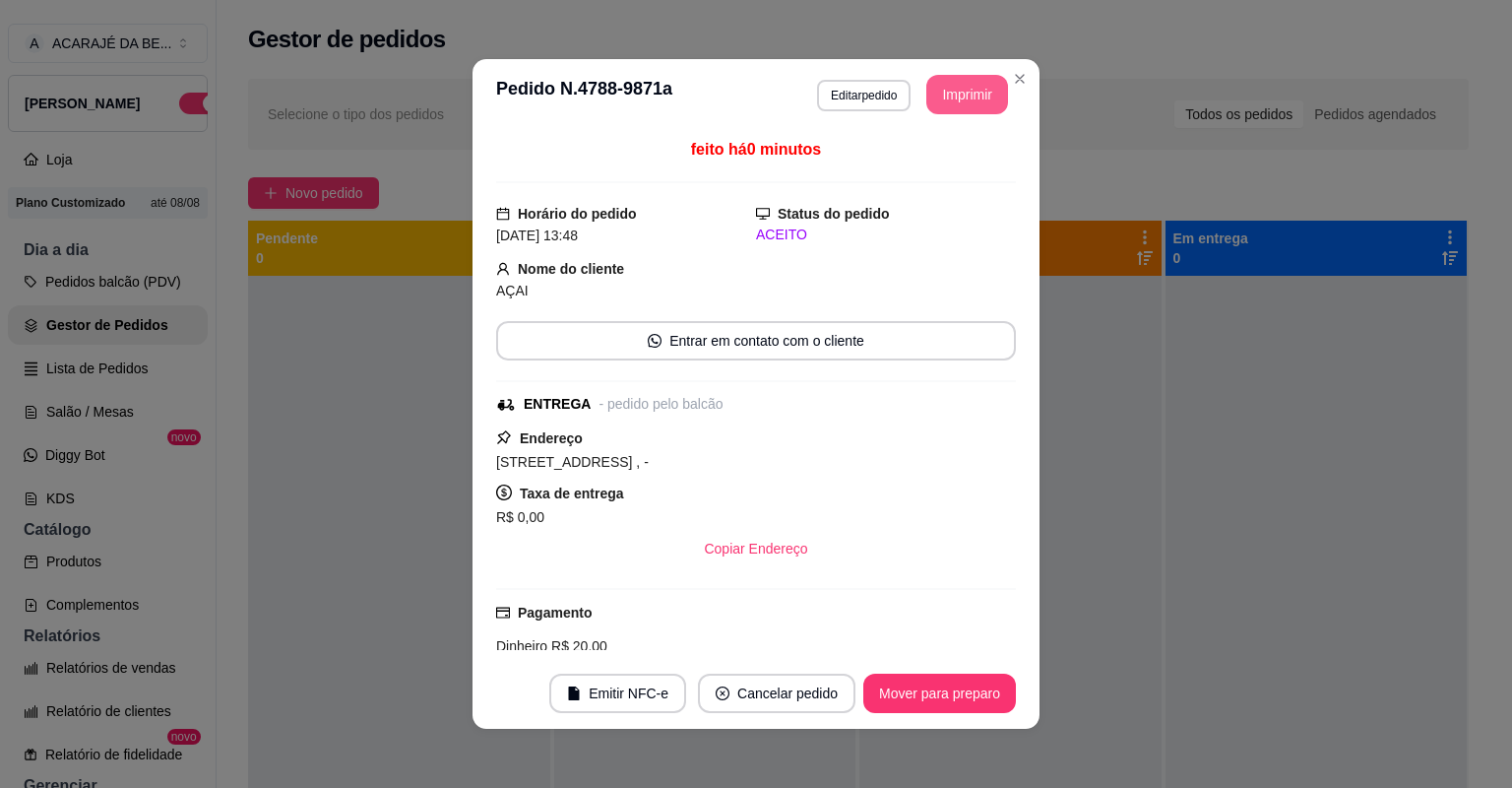 click on "Imprimir" at bounding box center [967, 95] 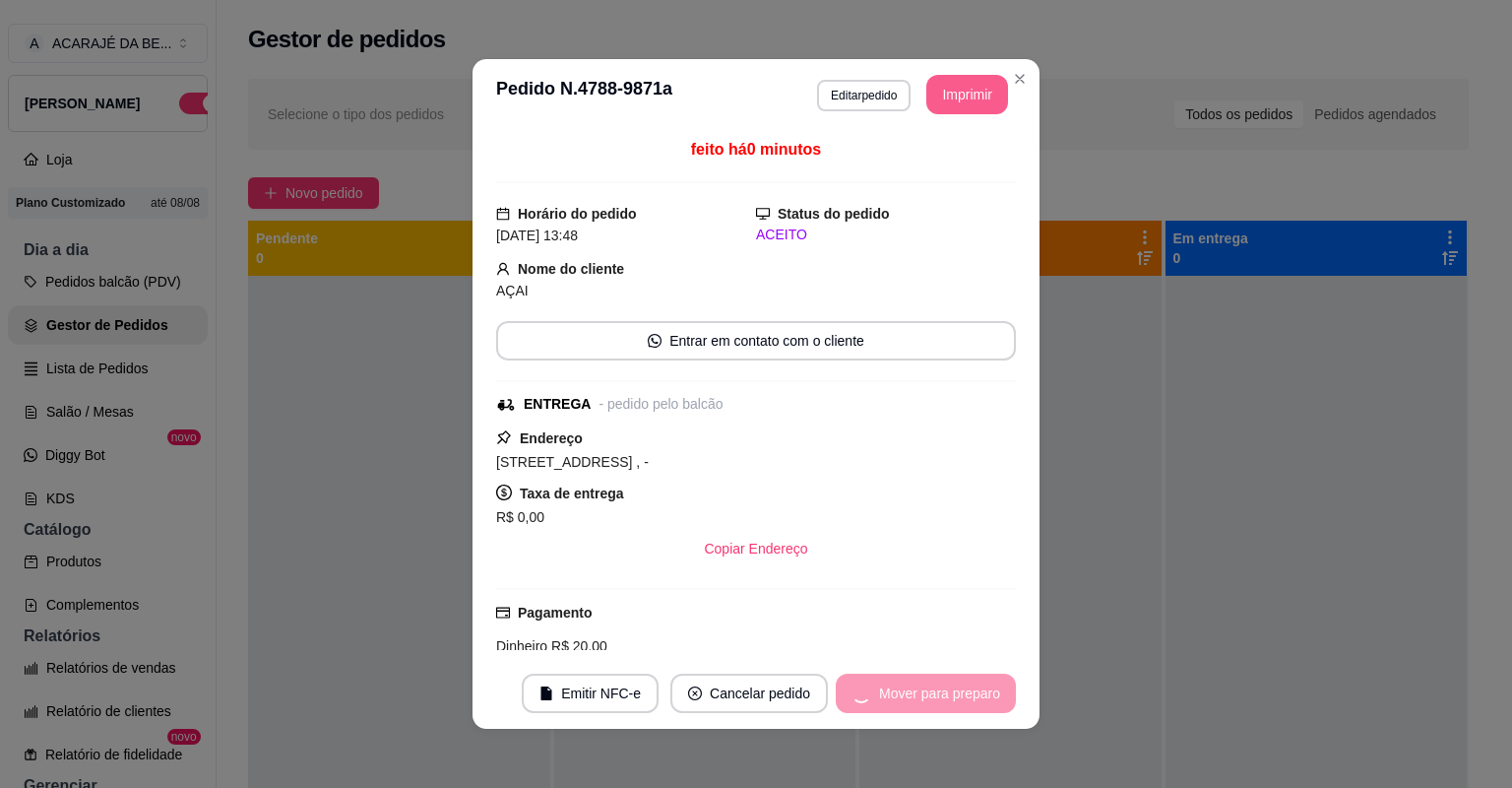 click on "Mover para preparo" at bounding box center (925, 693) 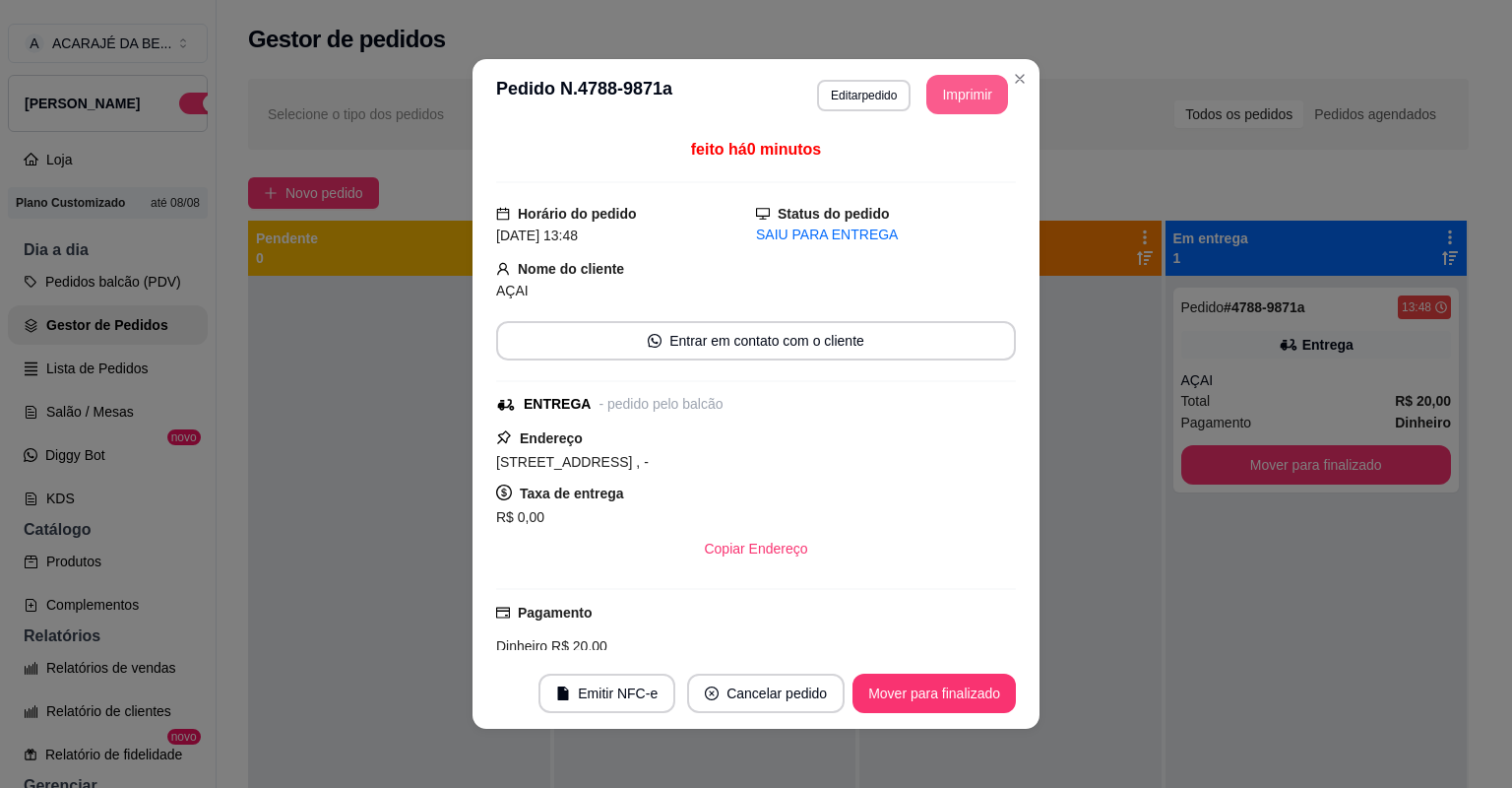 click on "Mover para finalizado" at bounding box center (934, 693) 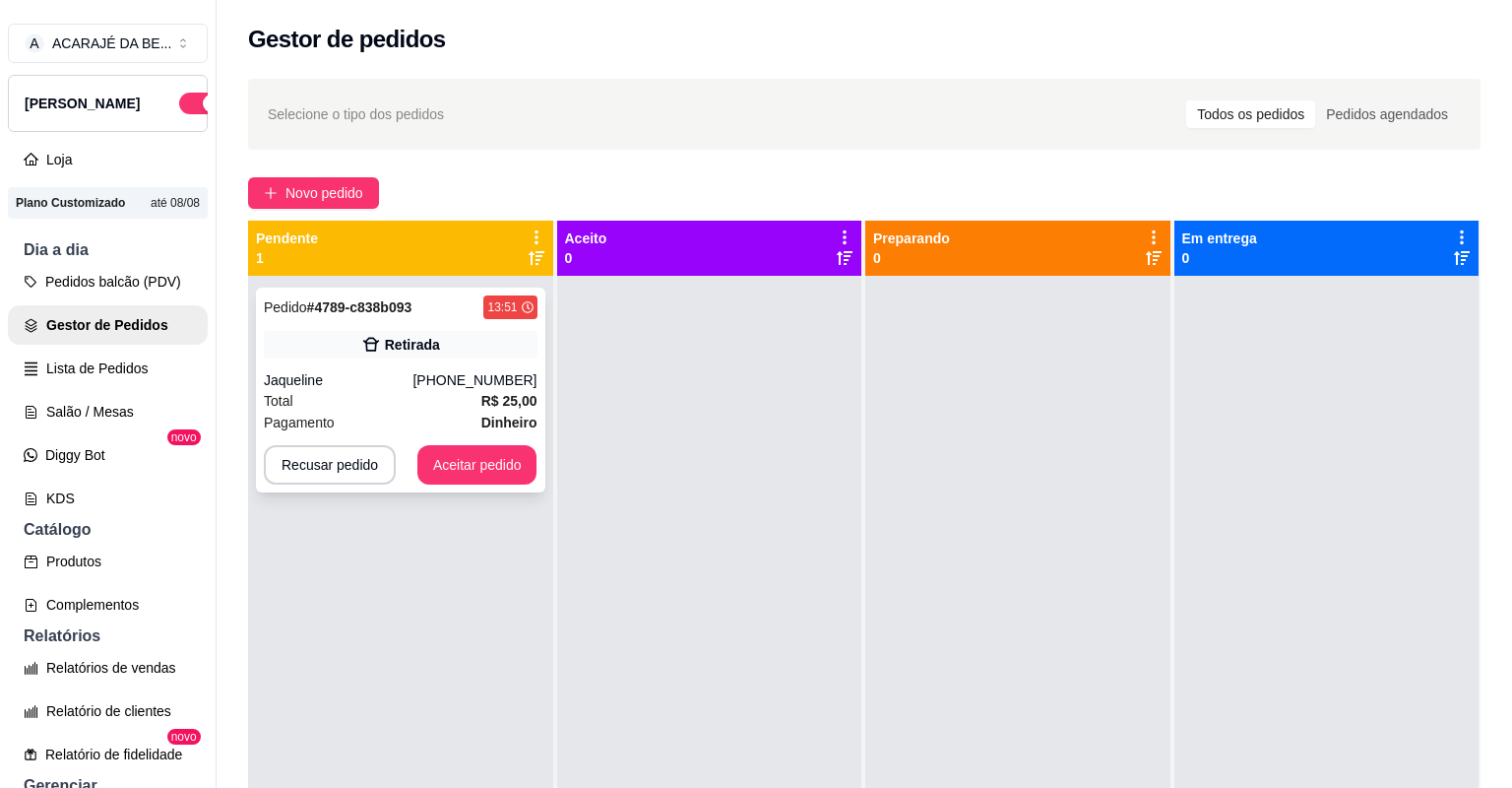 click on "Total R$ 25,00" at bounding box center [401, 401] 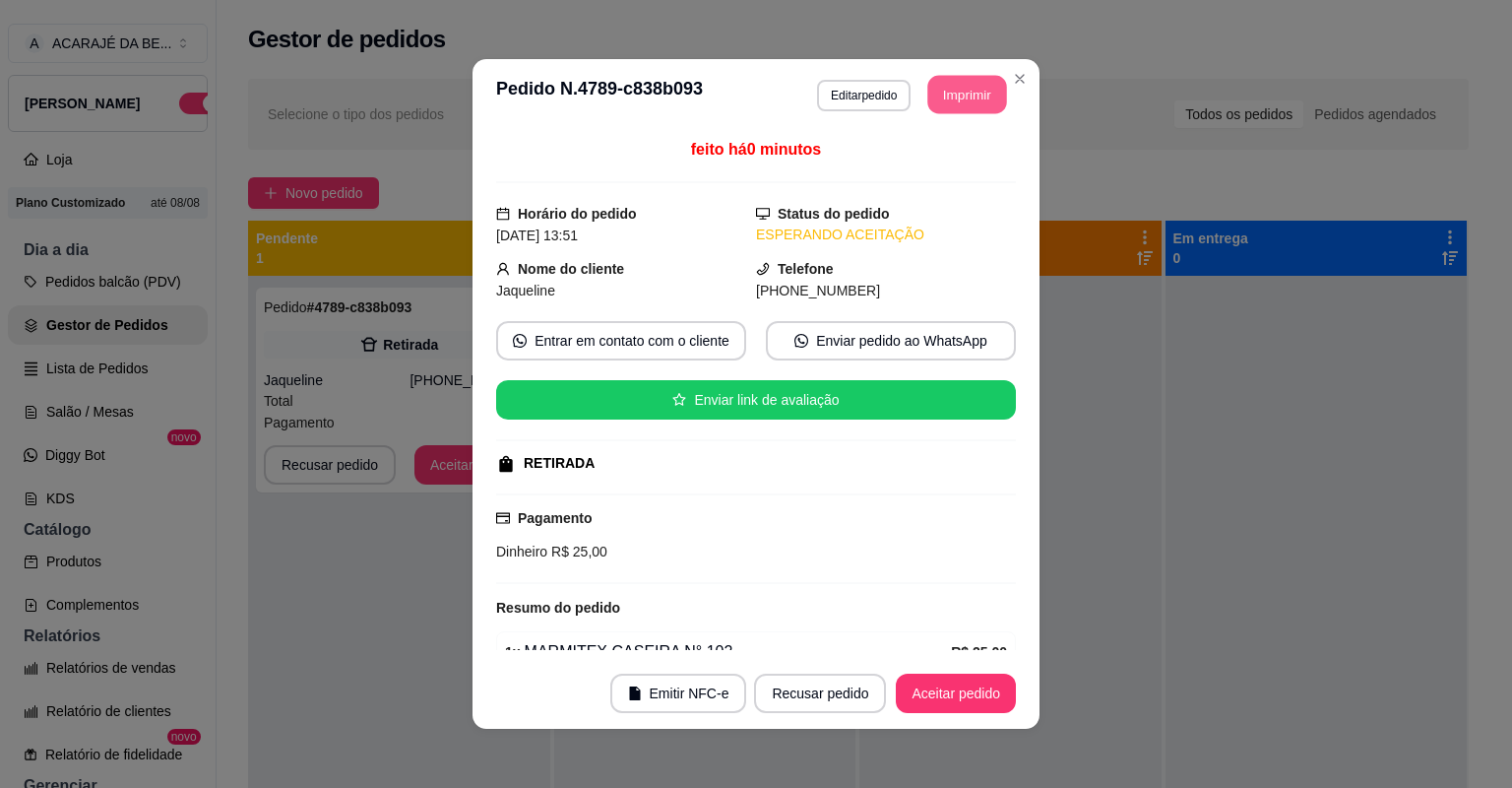 click on "Imprimir" at bounding box center (968, 95) 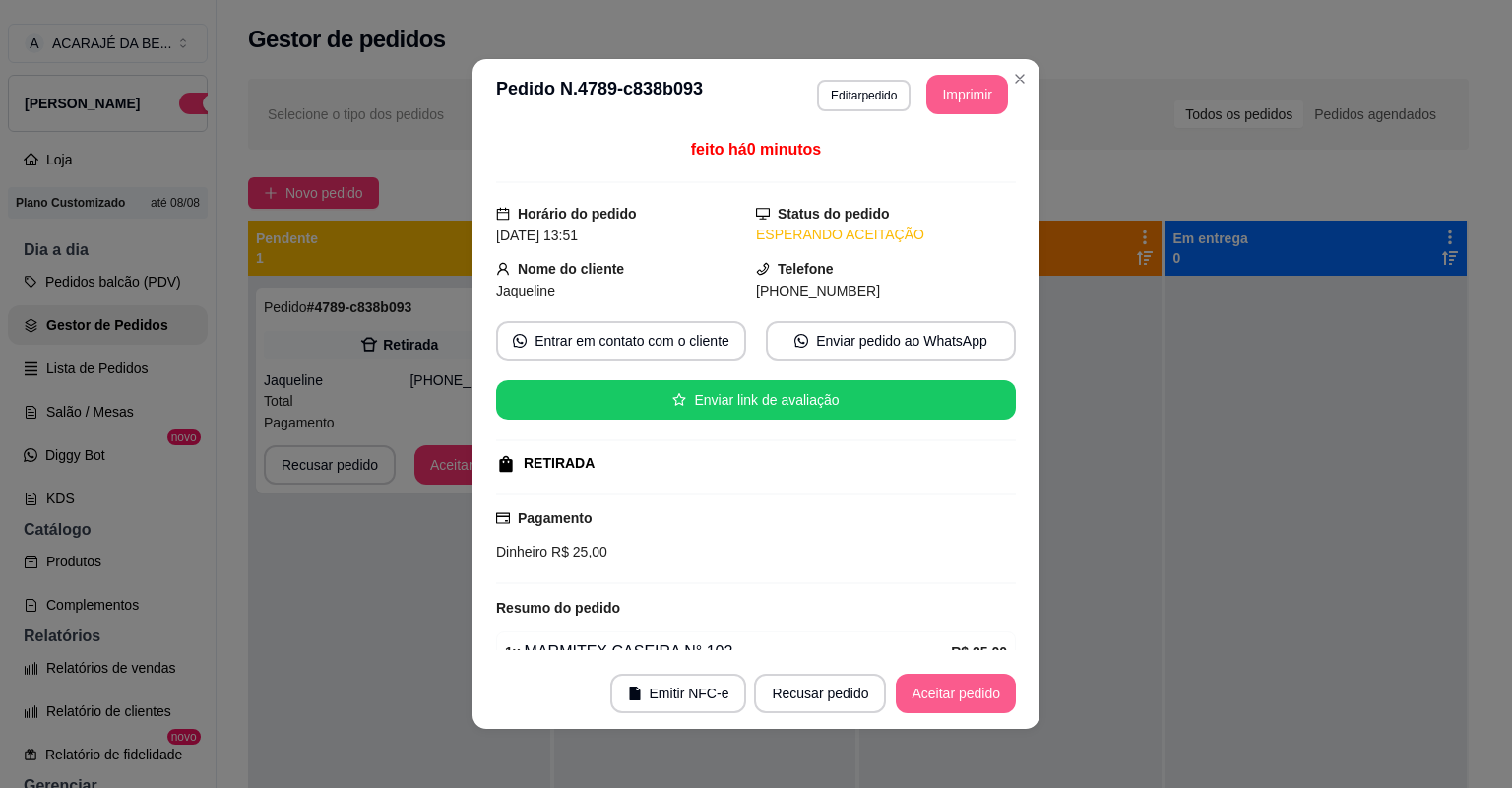 click on "Aceitar pedido" at bounding box center [956, 693] 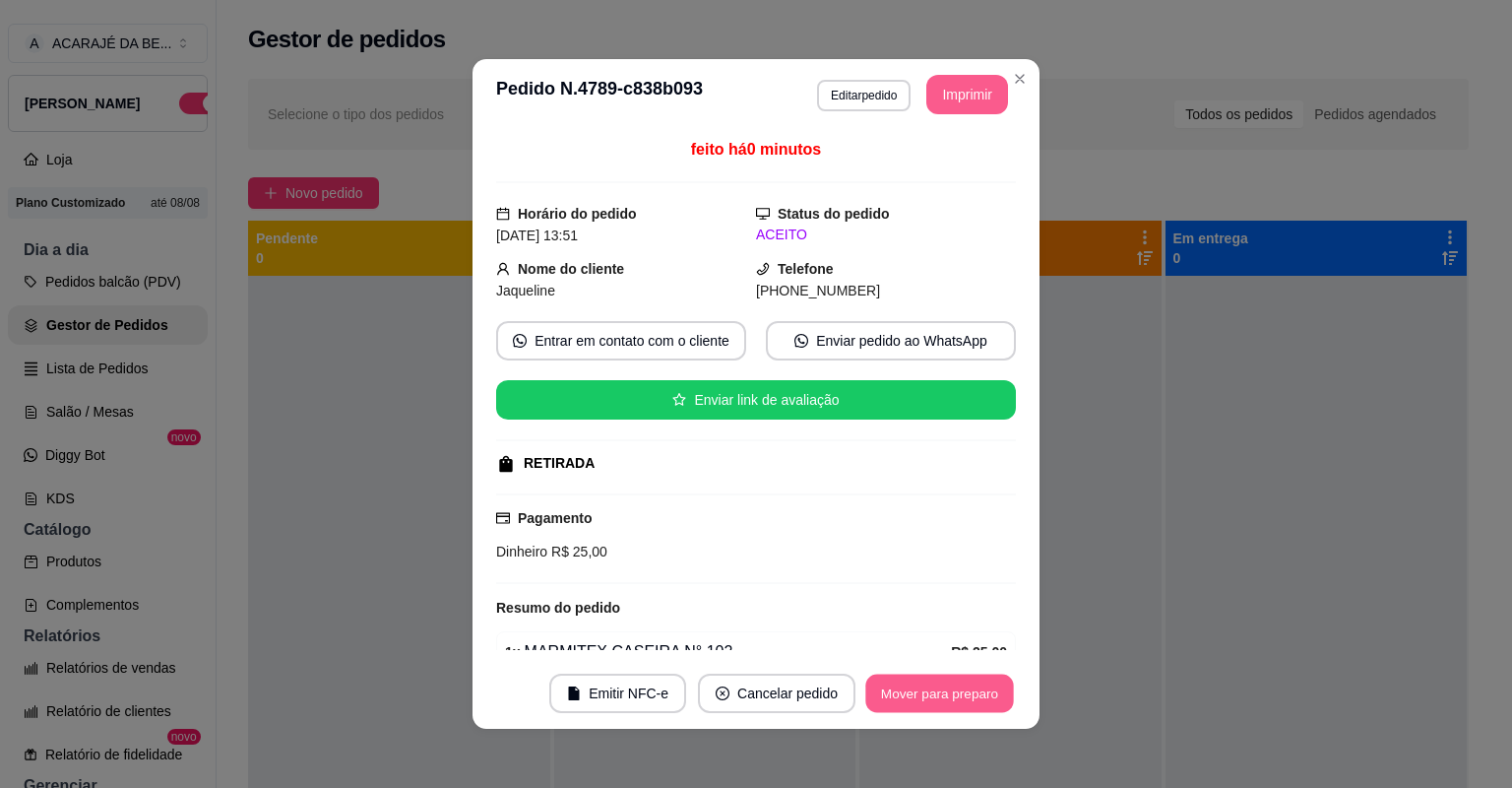 click on "Mover para preparo" at bounding box center [939, 693] 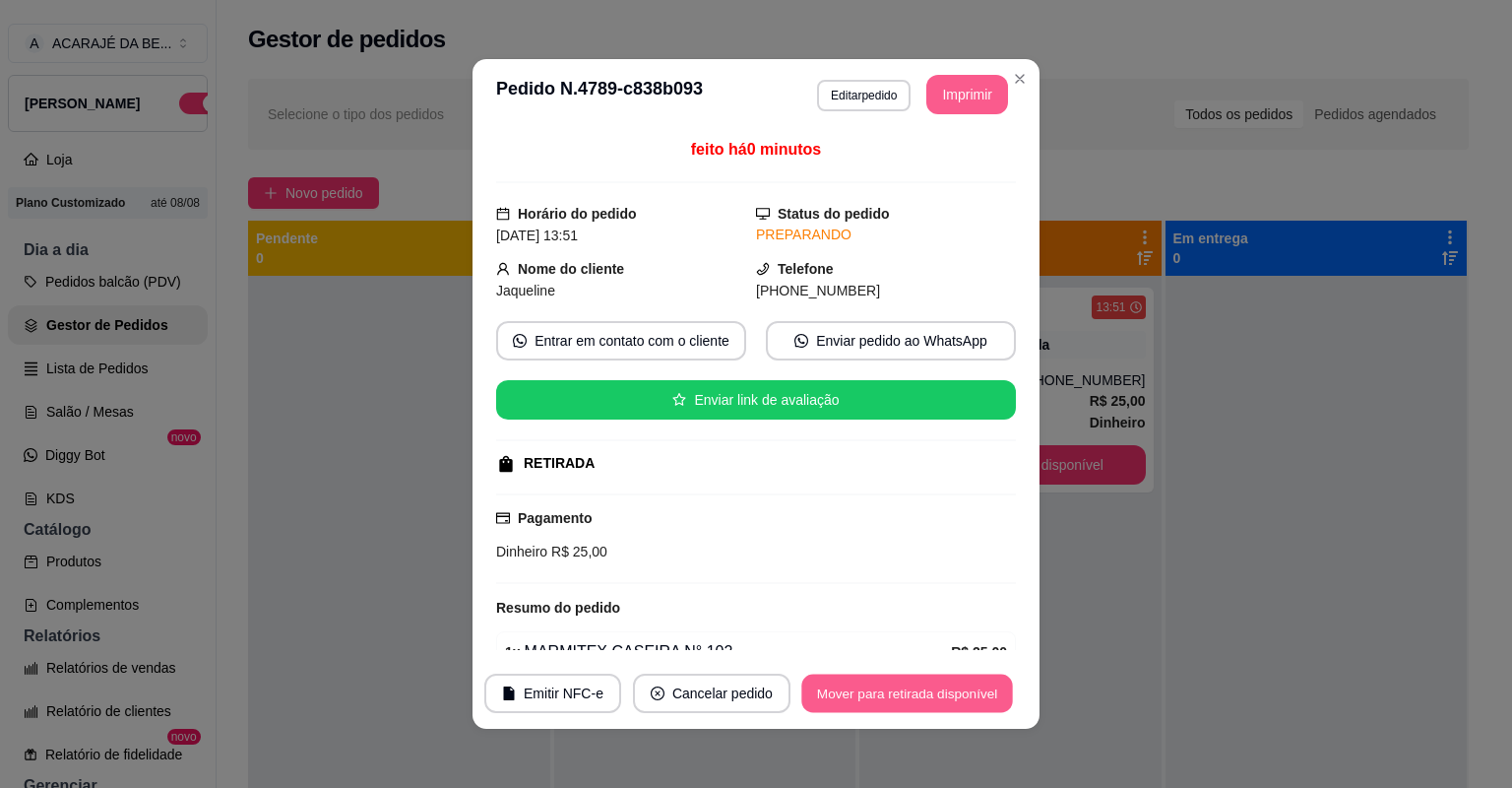 click on "Mover para retirada disponível" at bounding box center [907, 693] 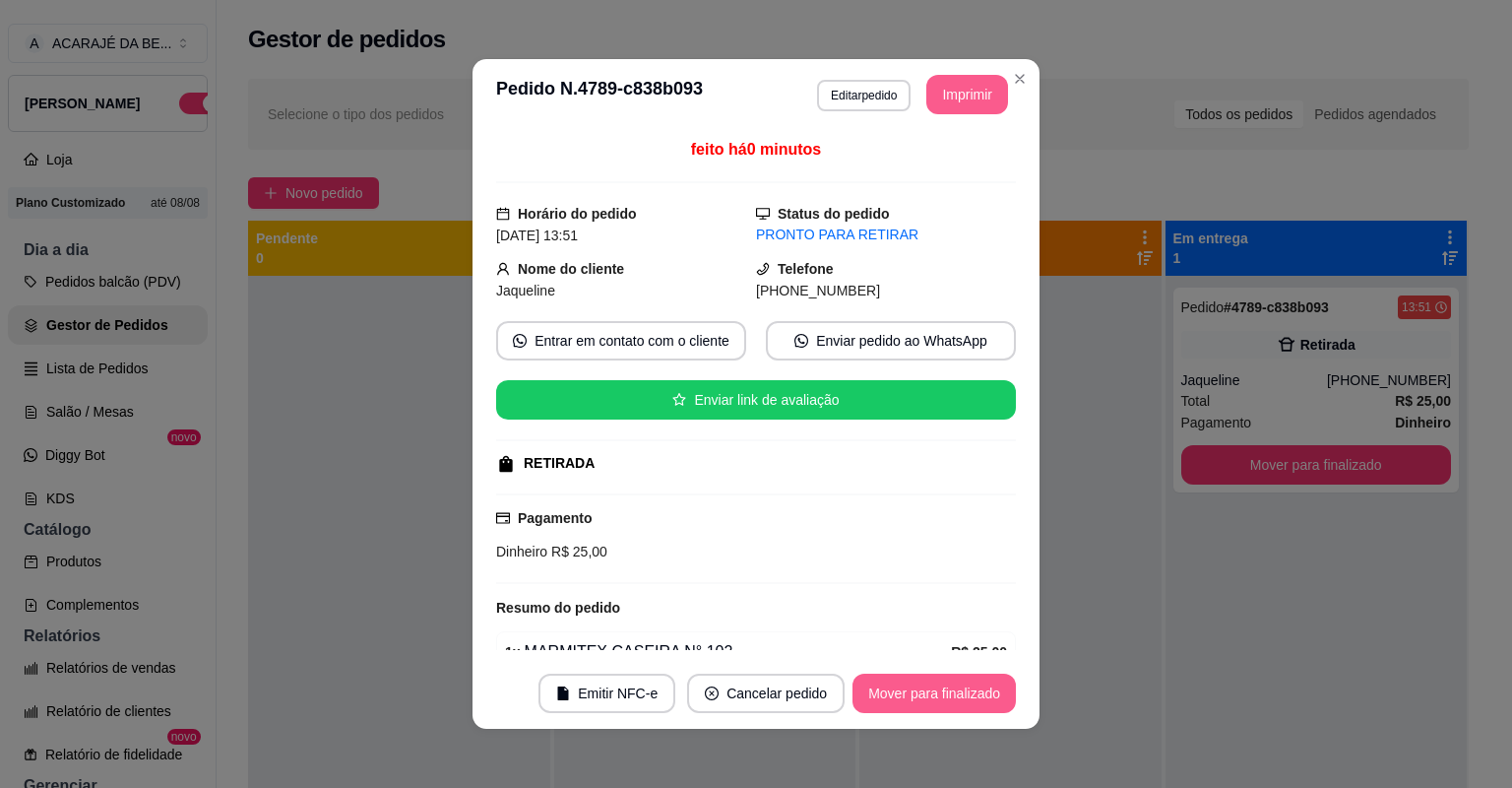 click on "Mover para finalizado" at bounding box center [934, 693] 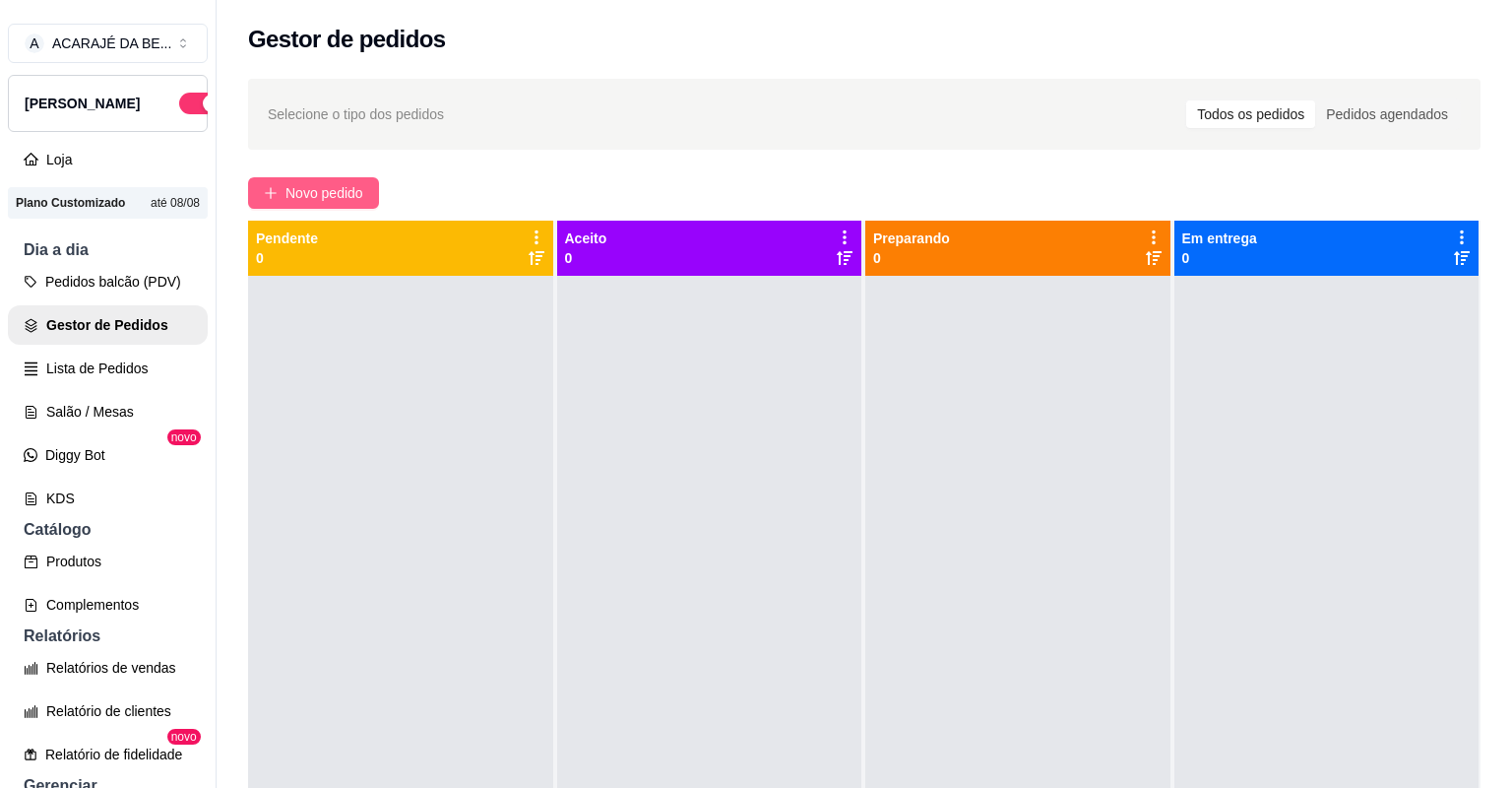 click on "Novo pedido" at bounding box center [324, 193] 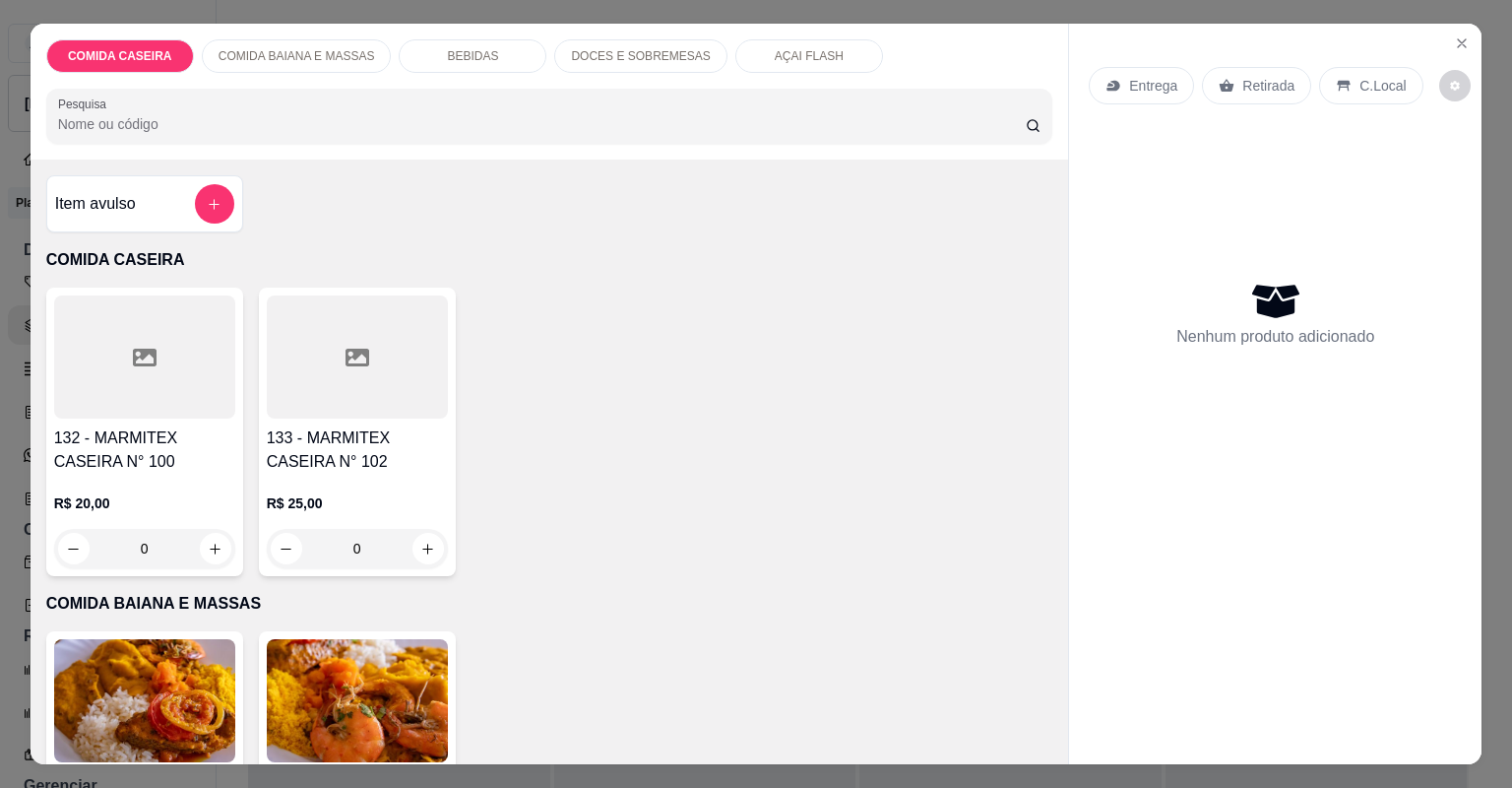 click at bounding box center [145, 357] 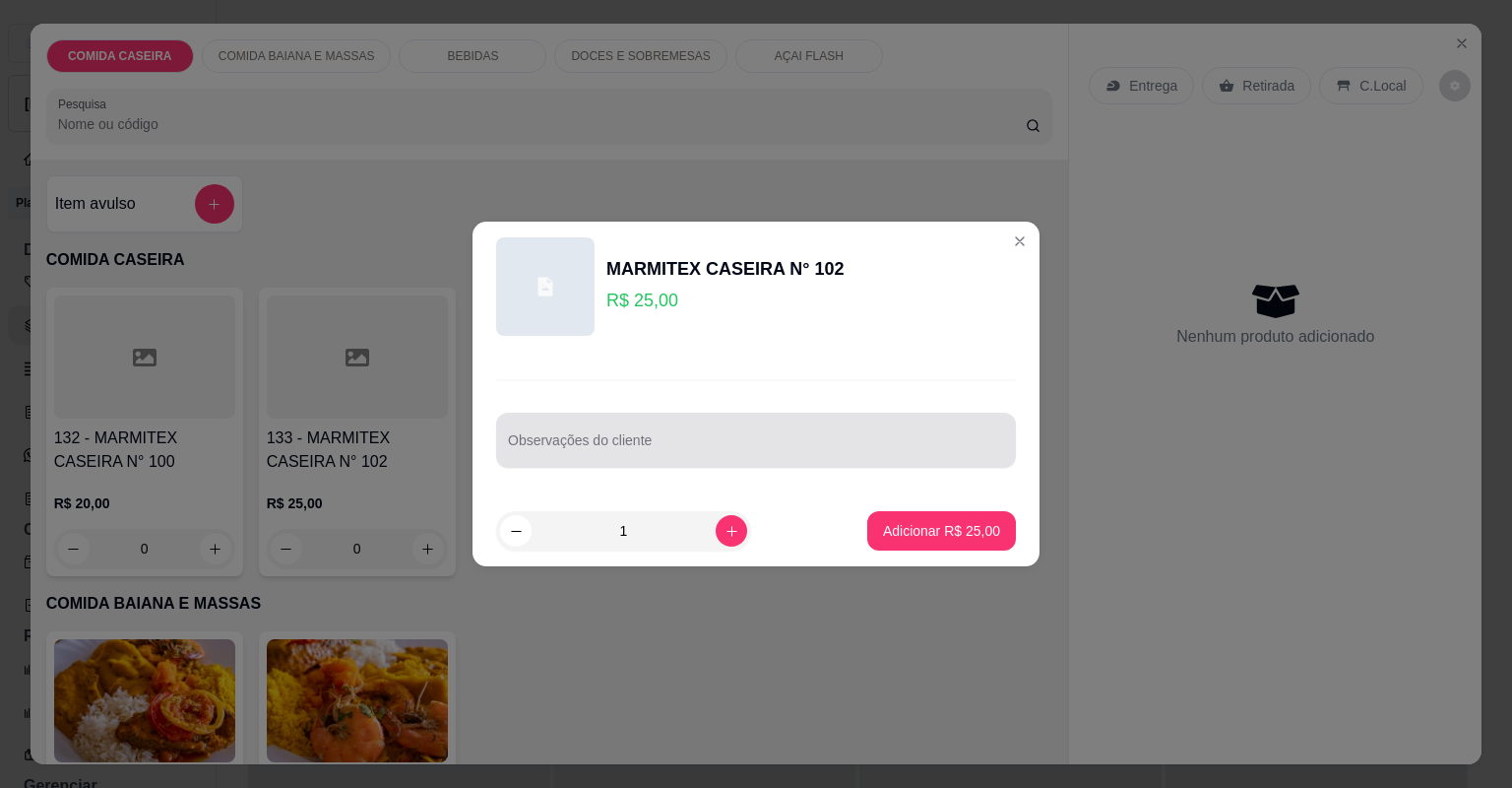 click at bounding box center (756, 440) 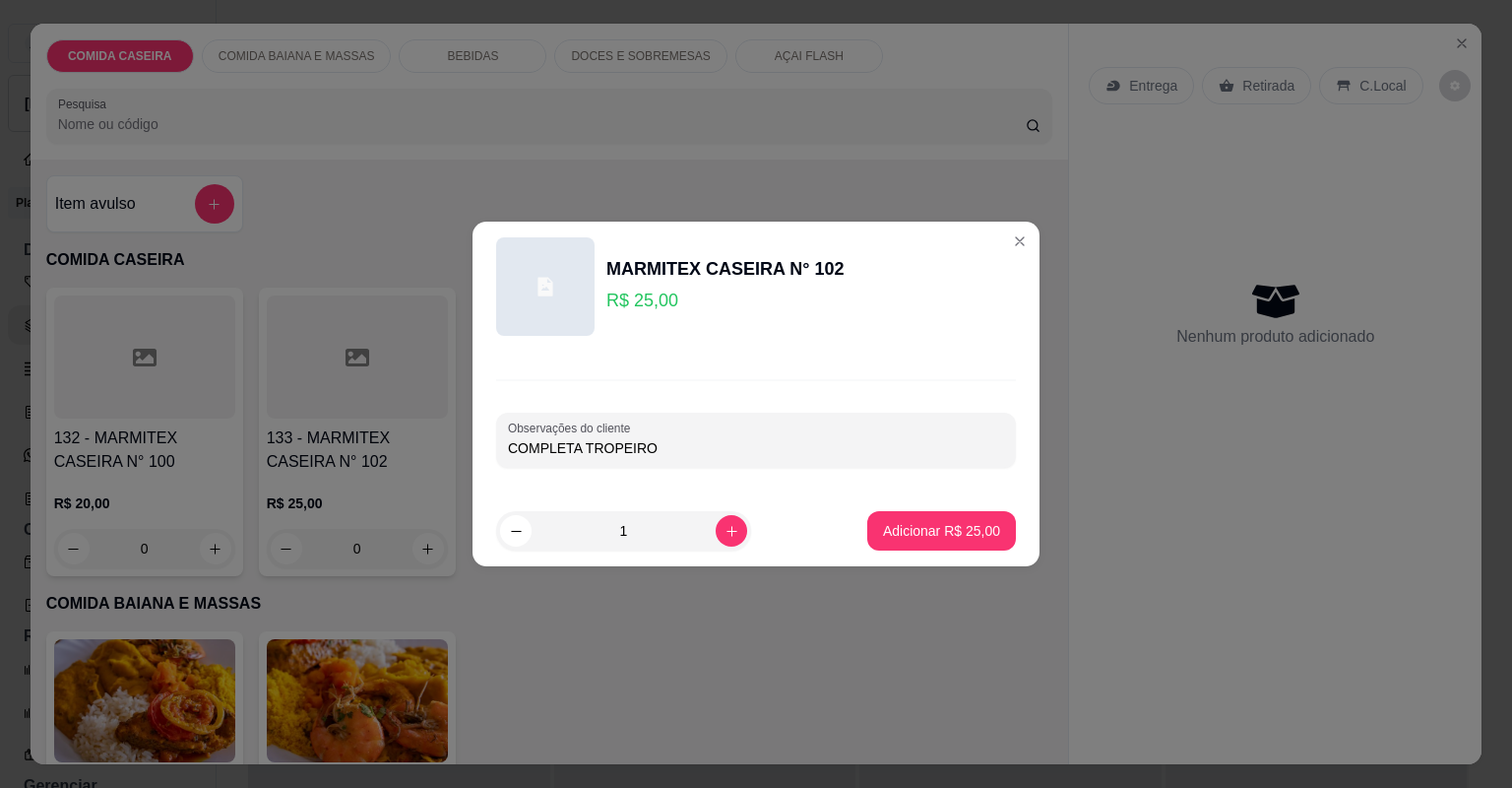 paste on "peixe frito" 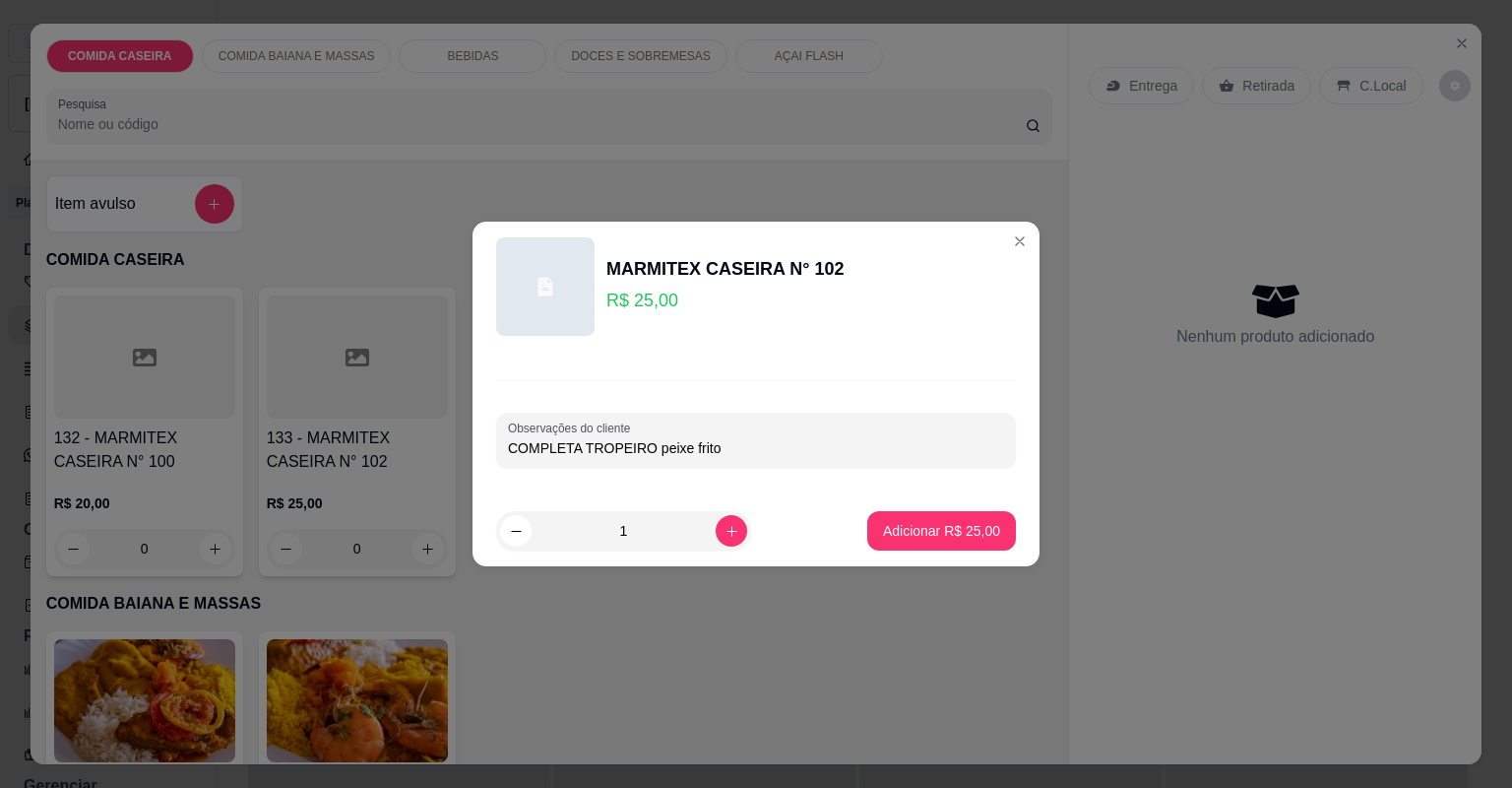 type on "COMPLETA TROPEIRO peixe frito" 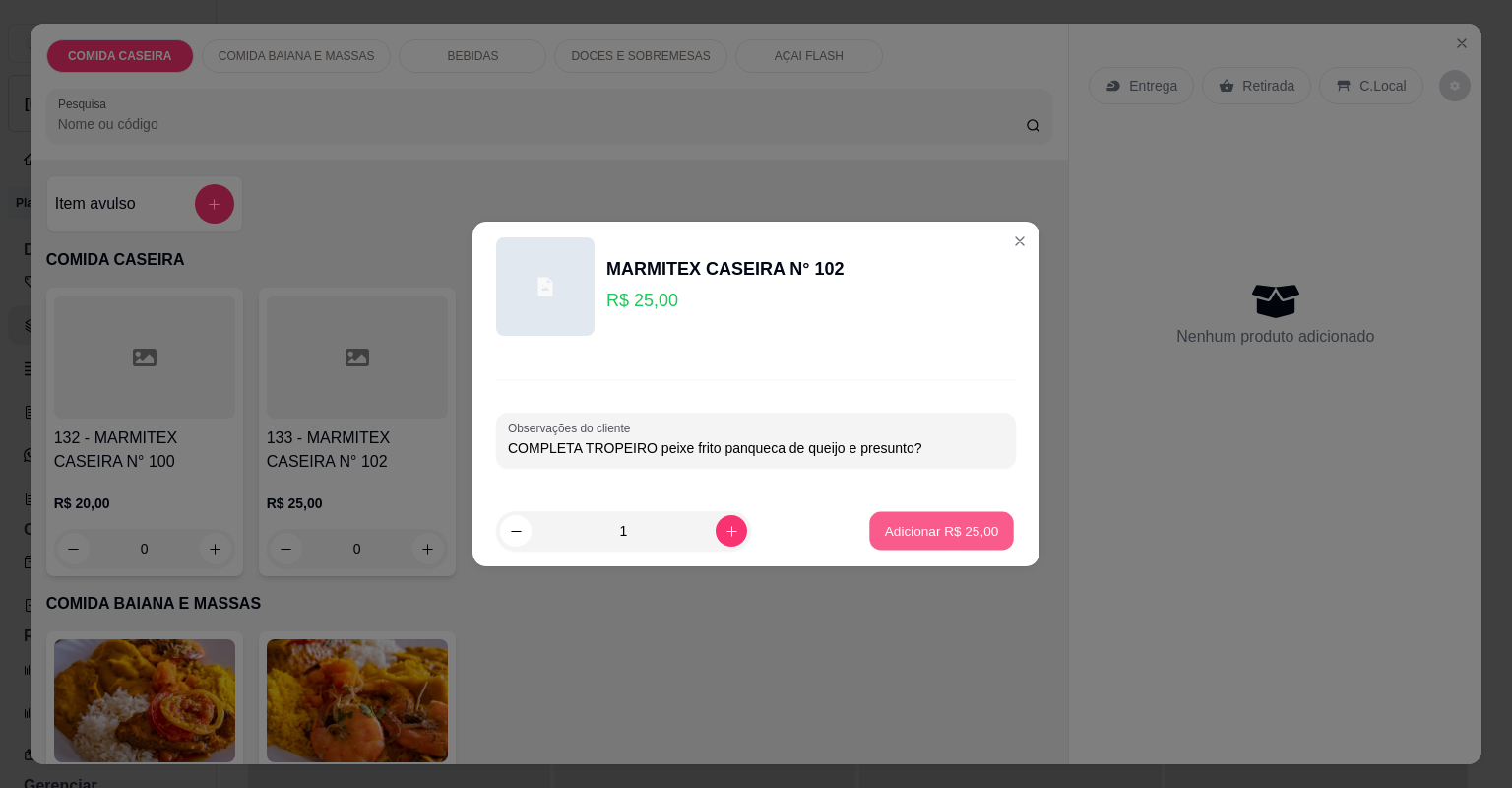 click on "Adicionar   R$ 25,00" at bounding box center [942, 530] 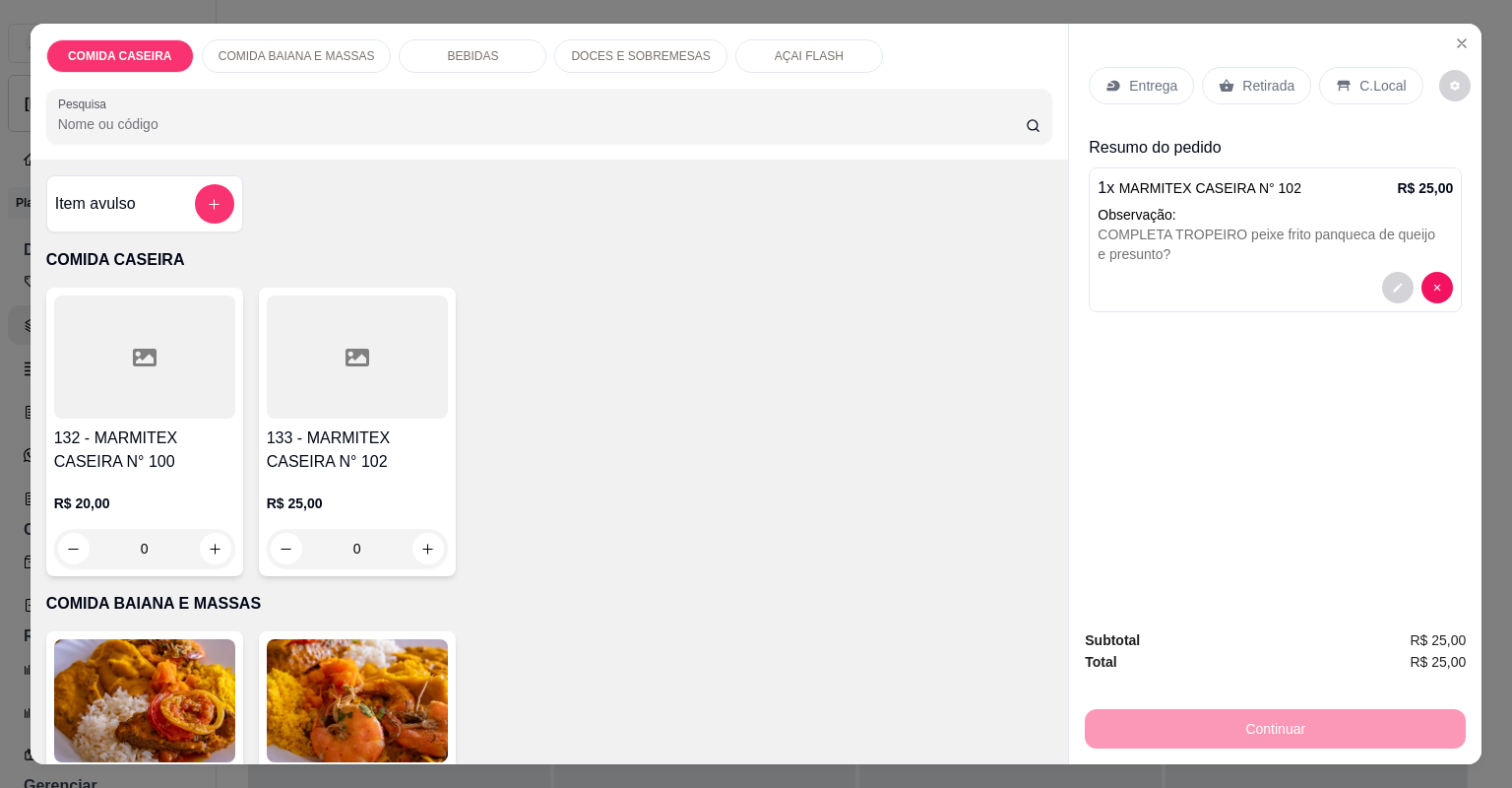click on "Entrega" at bounding box center (1153, 86) 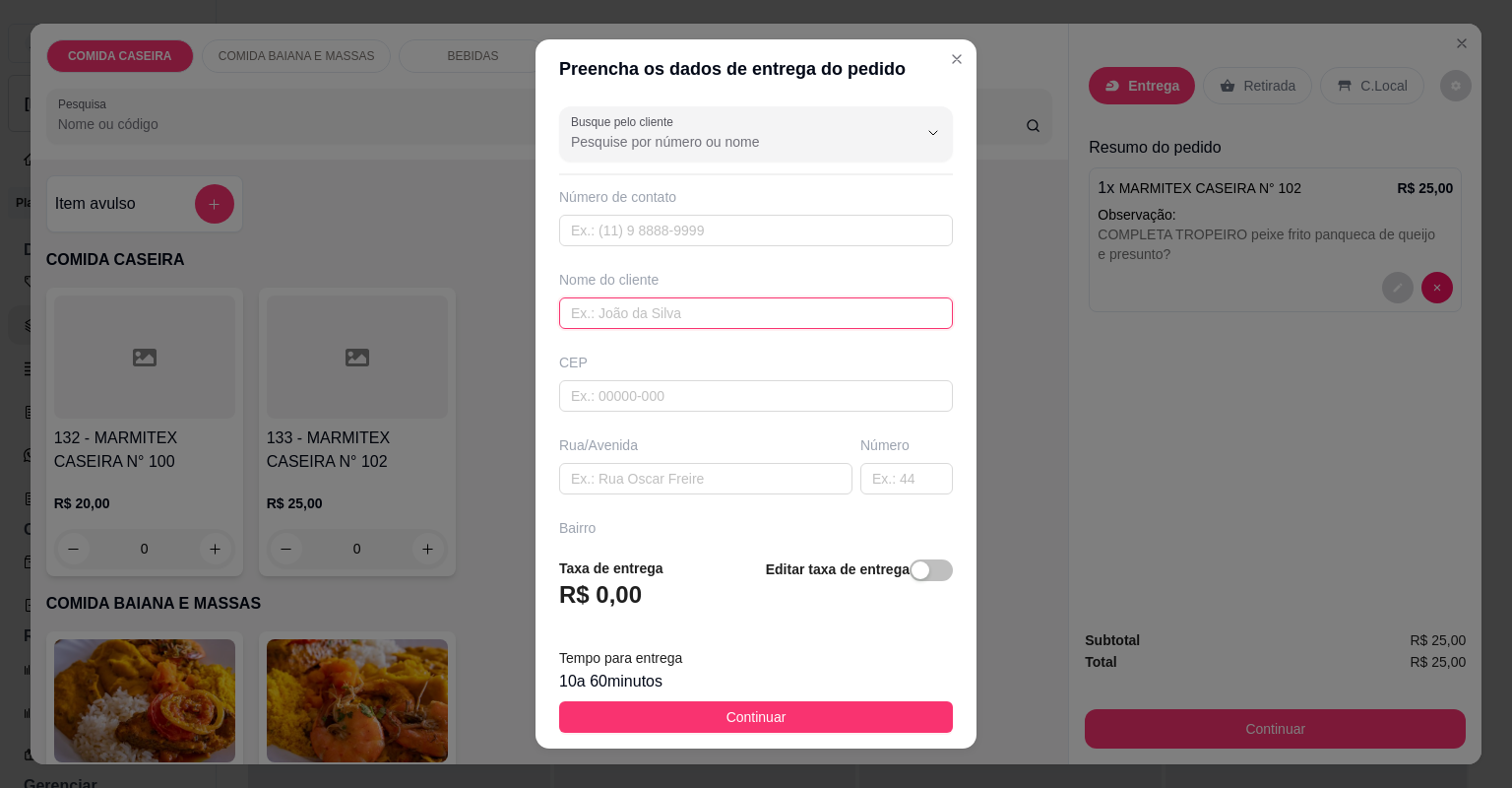 click at bounding box center [756, 313] 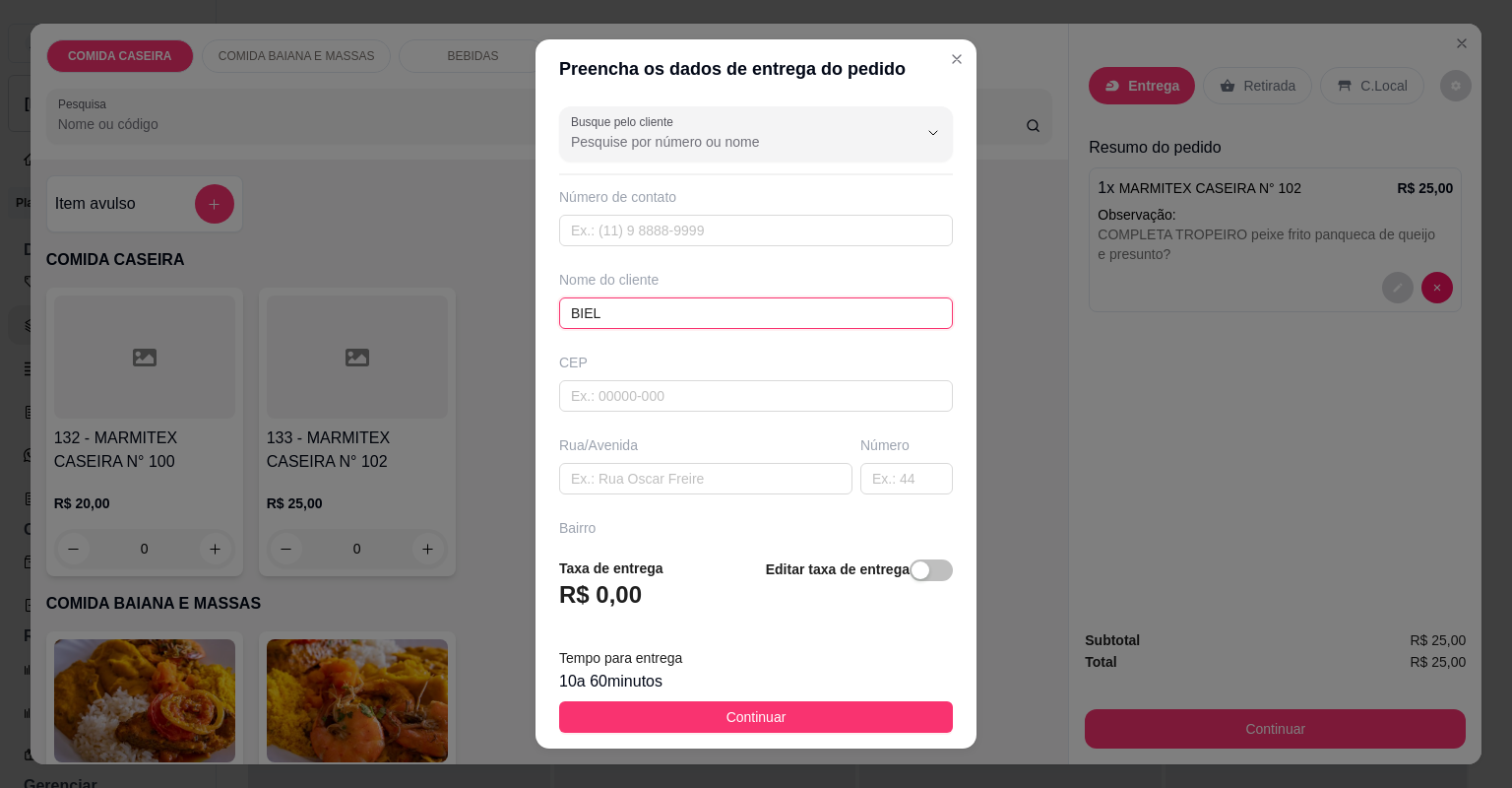 type on "BIEL" 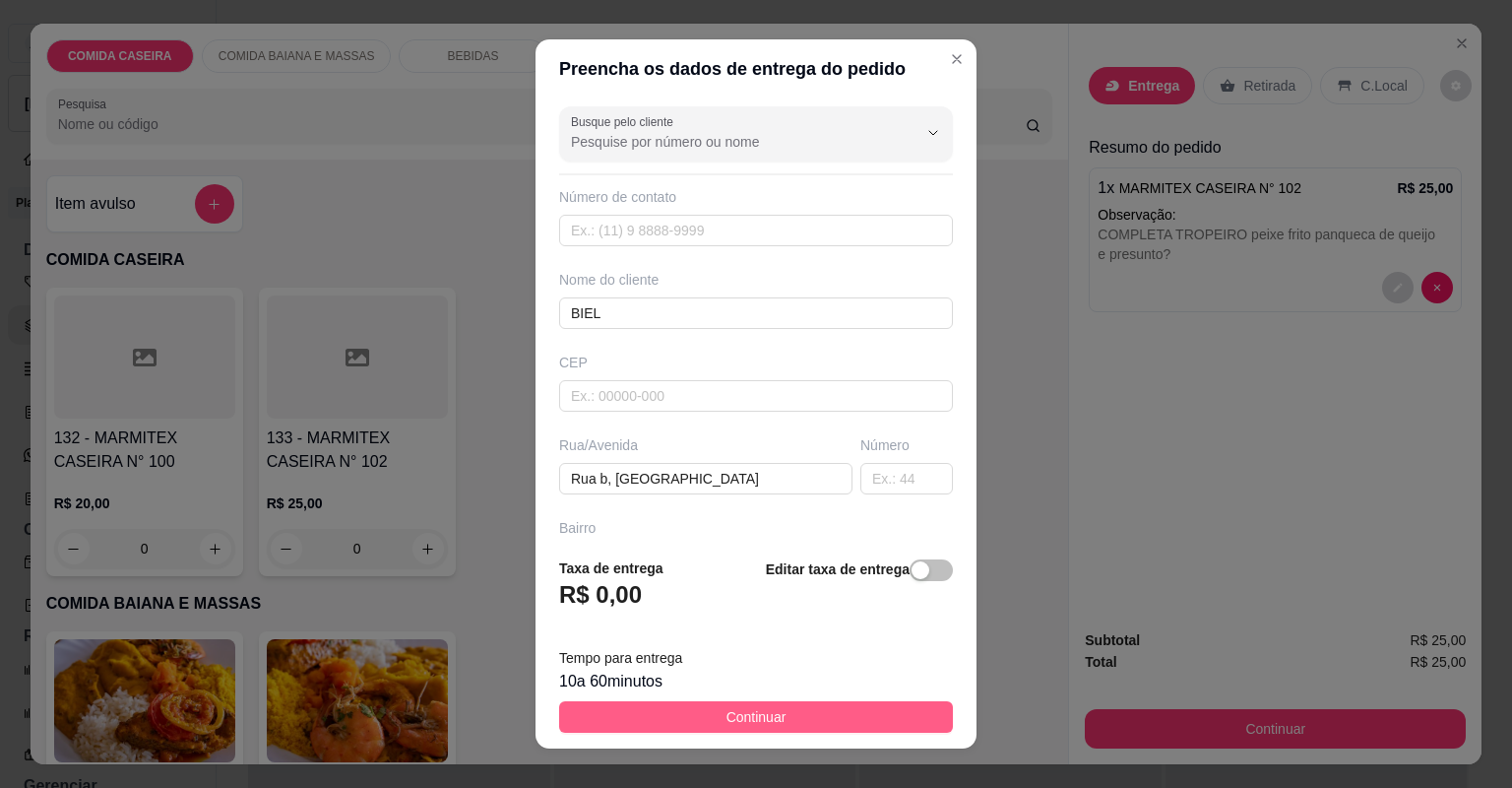 click on "Continuar" at bounding box center (756, 717) 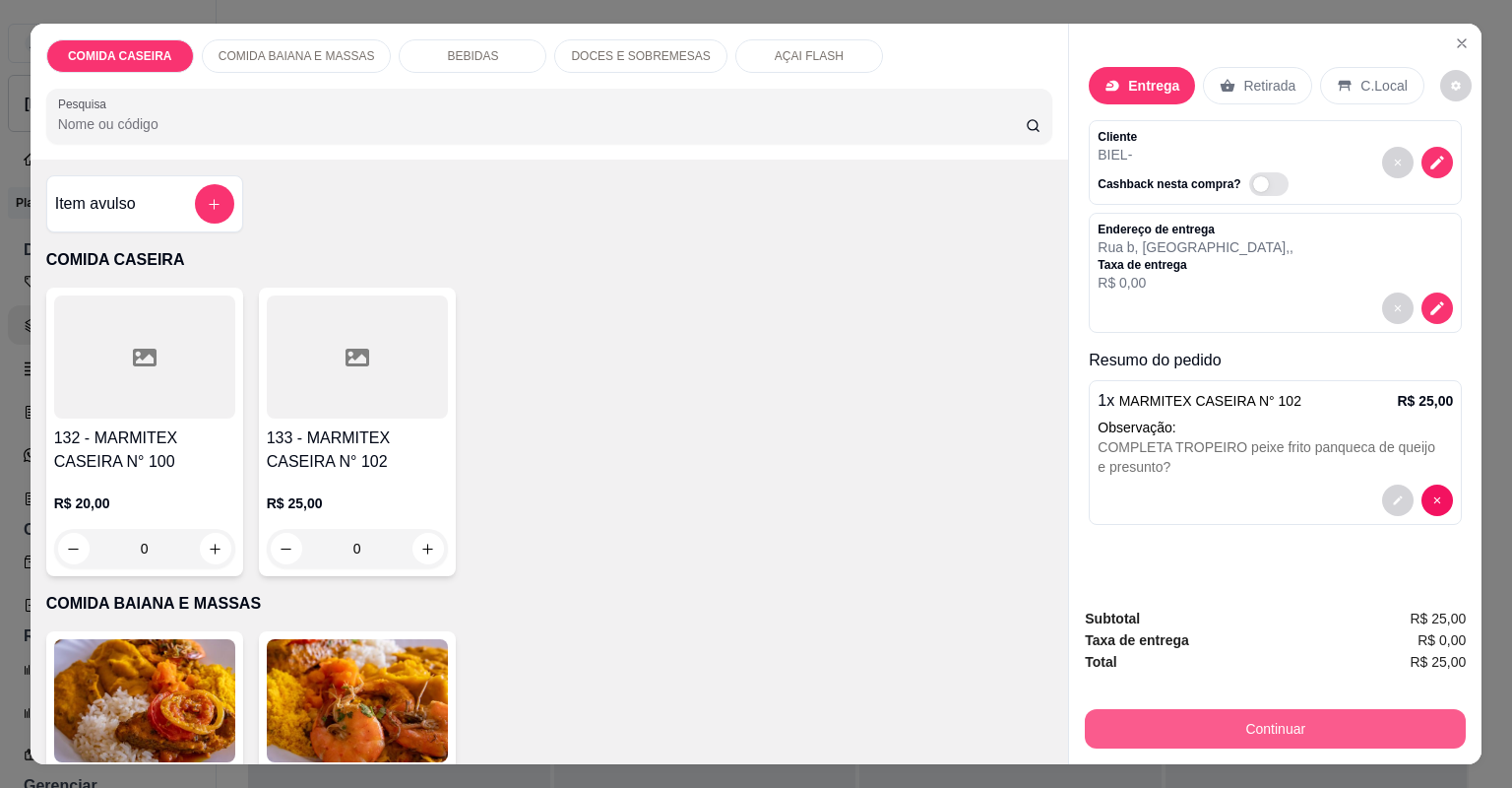 click on "Continuar" at bounding box center [1275, 729] 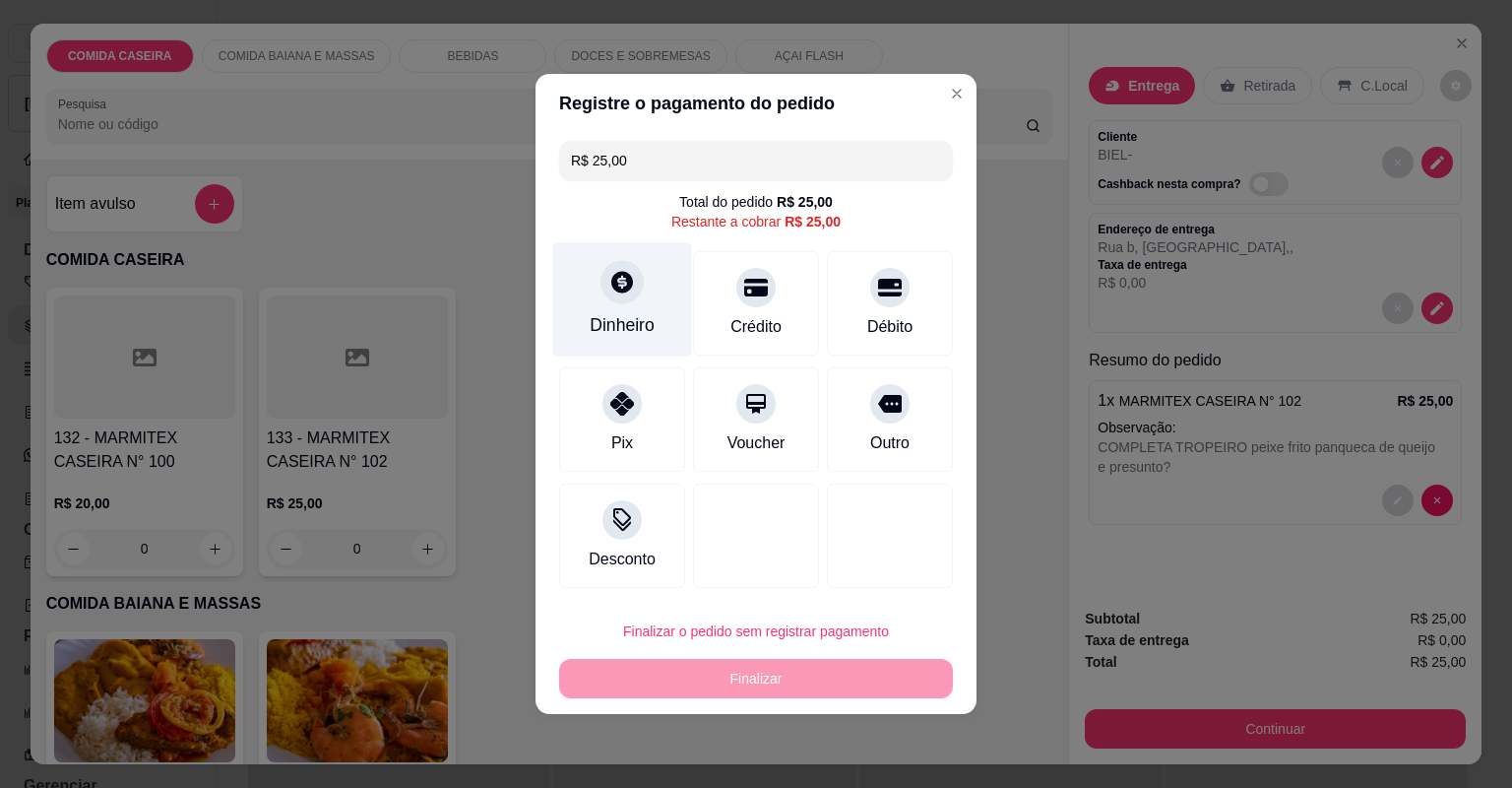 click on "Dinheiro" at bounding box center (622, 325) 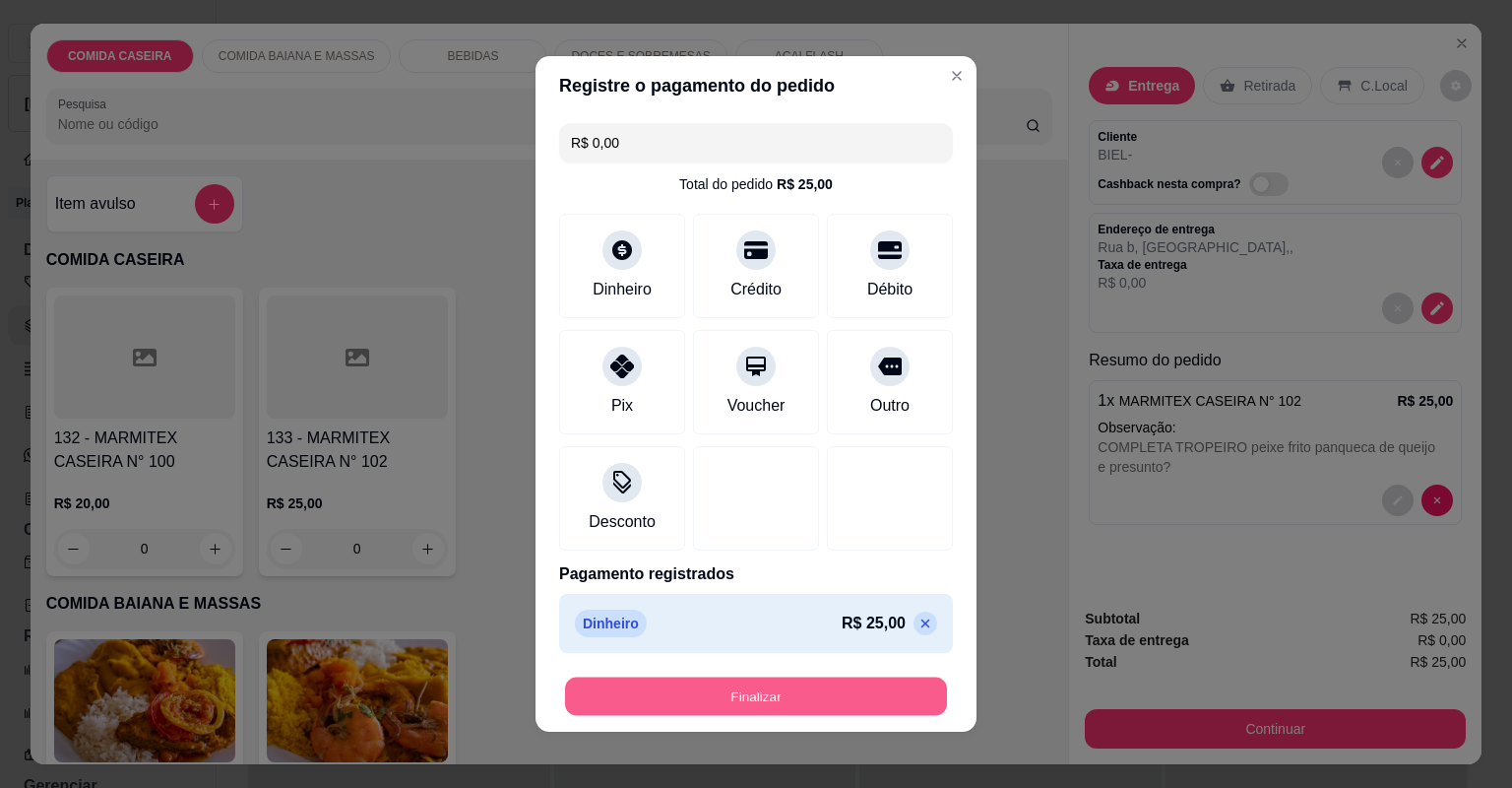 click on "Finalizar" at bounding box center [756, 696] 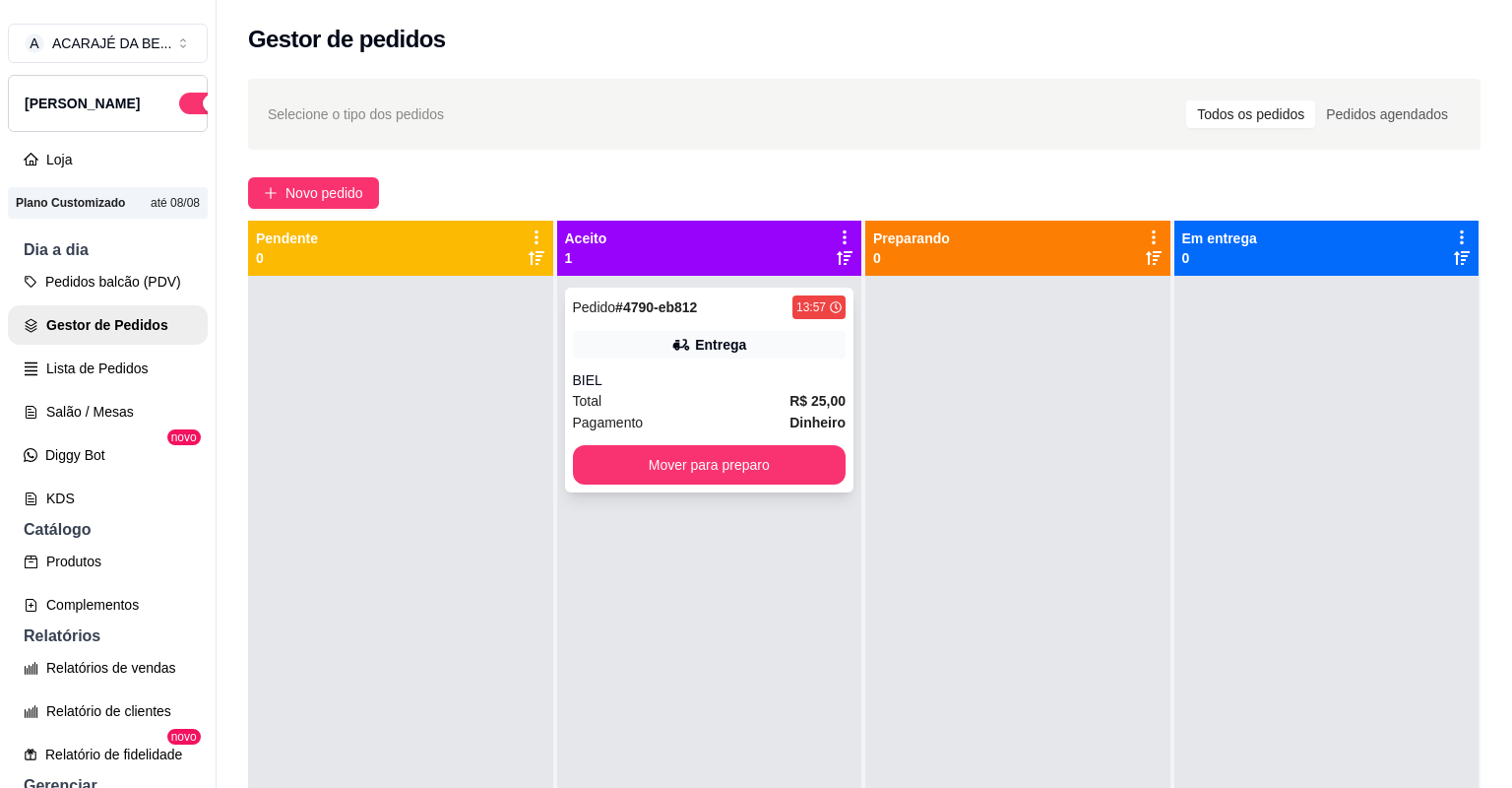 click on "Total R$ 25,00" at bounding box center (710, 401) 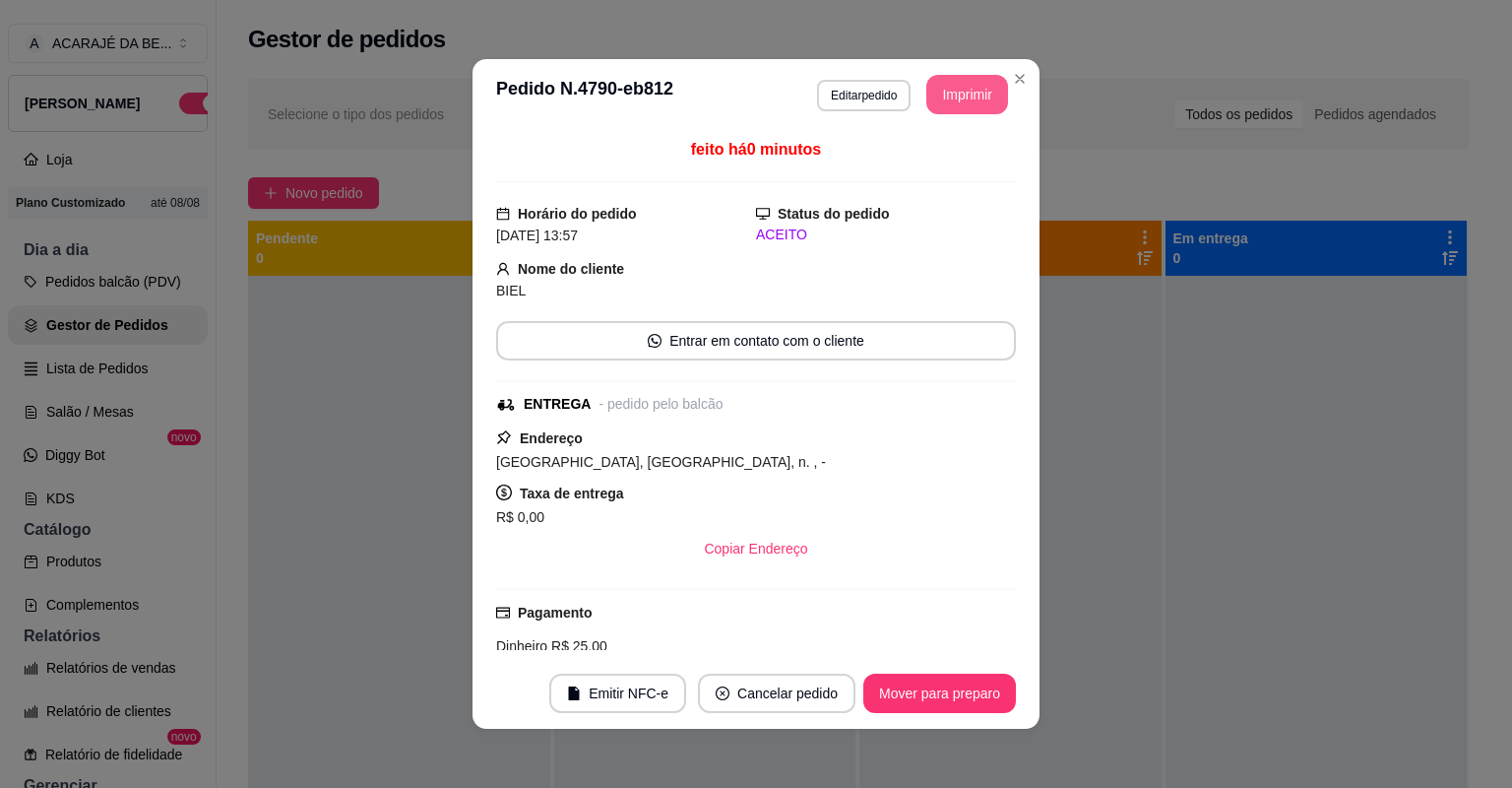 click on "Imprimir" at bounding box center [967, 95] 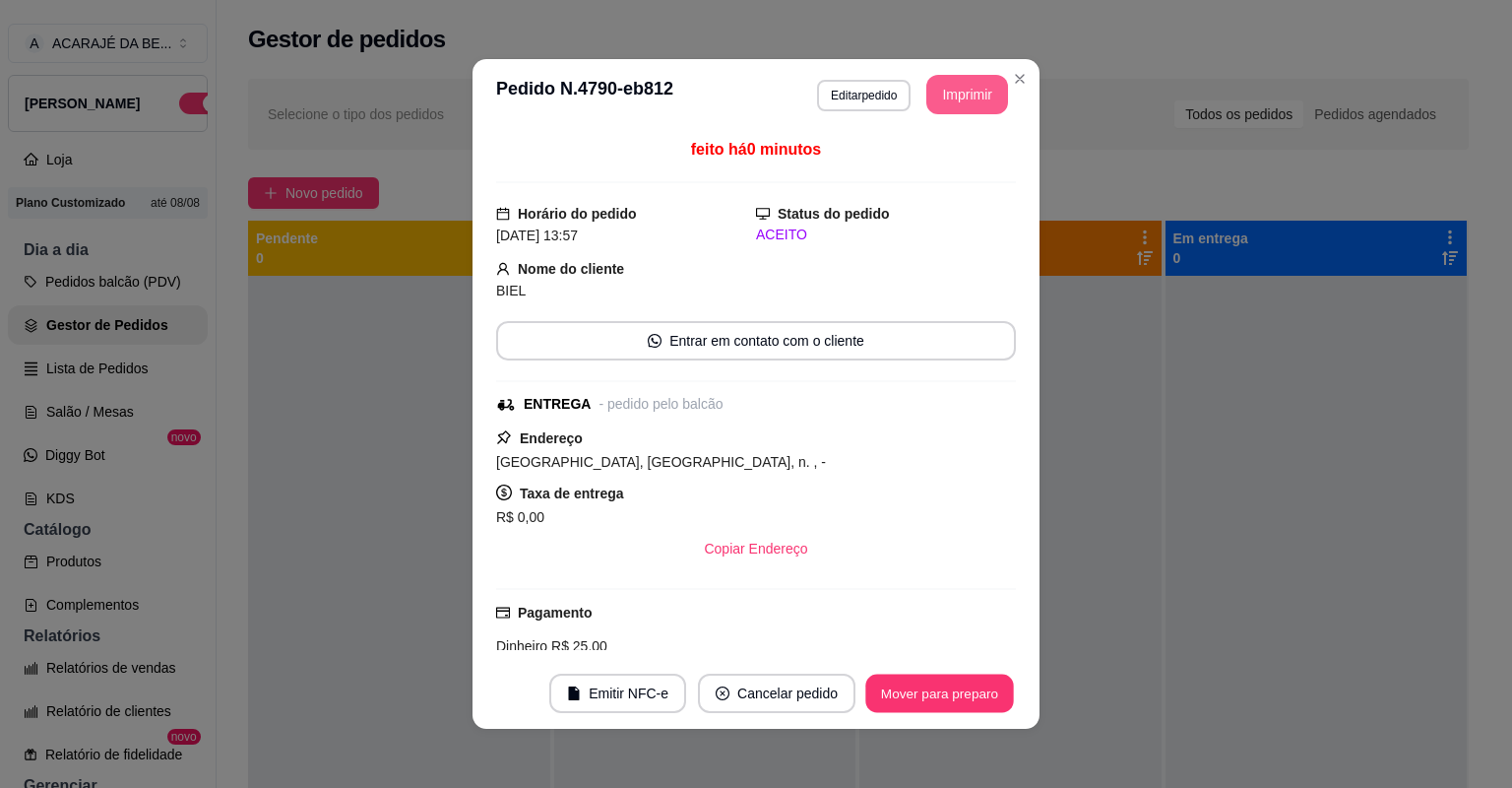 click on "Mover para preparo" at bounding box center (939, 693) 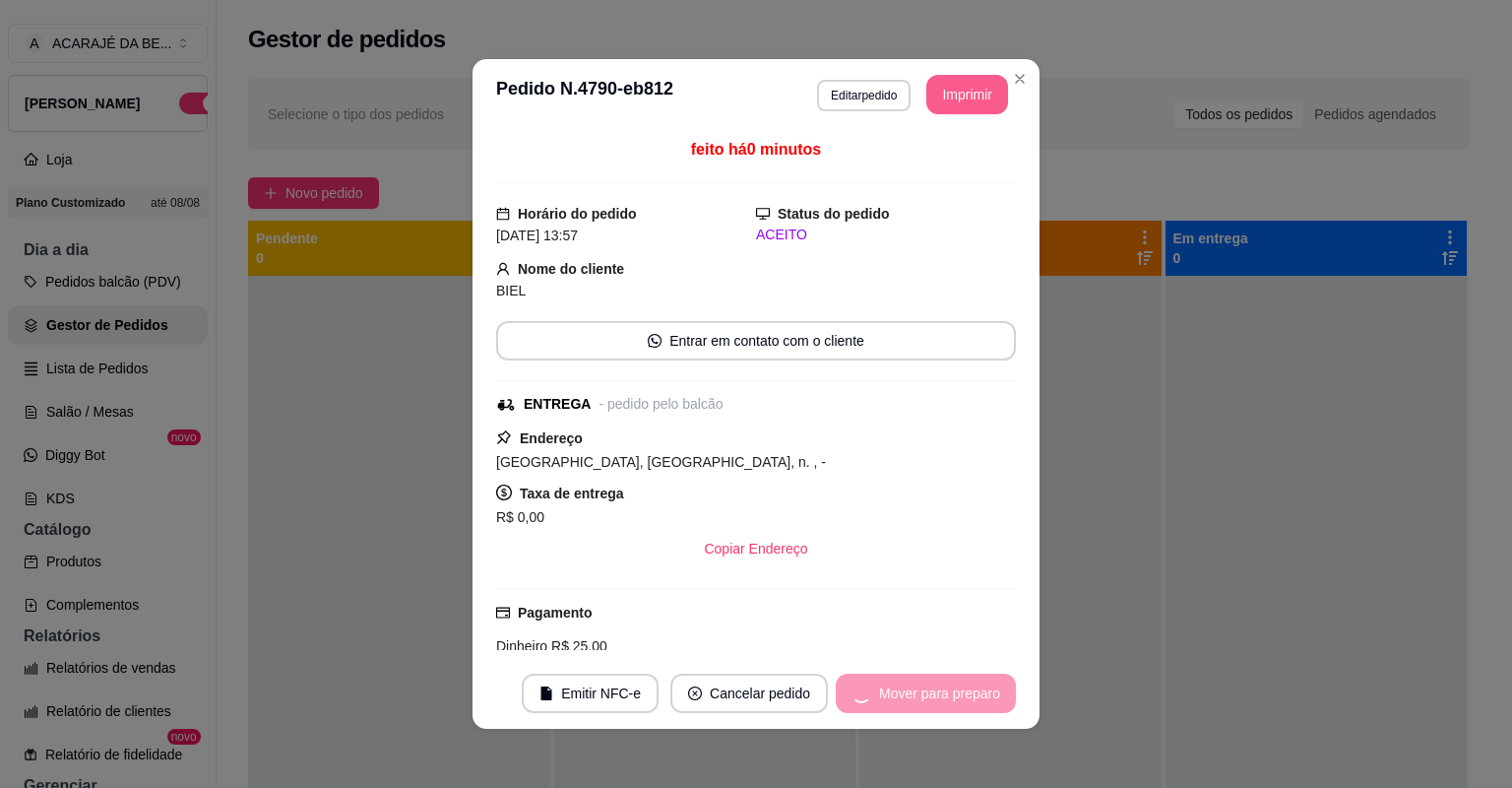 click on "Mover para preparo" at bounding box center (925, 693) 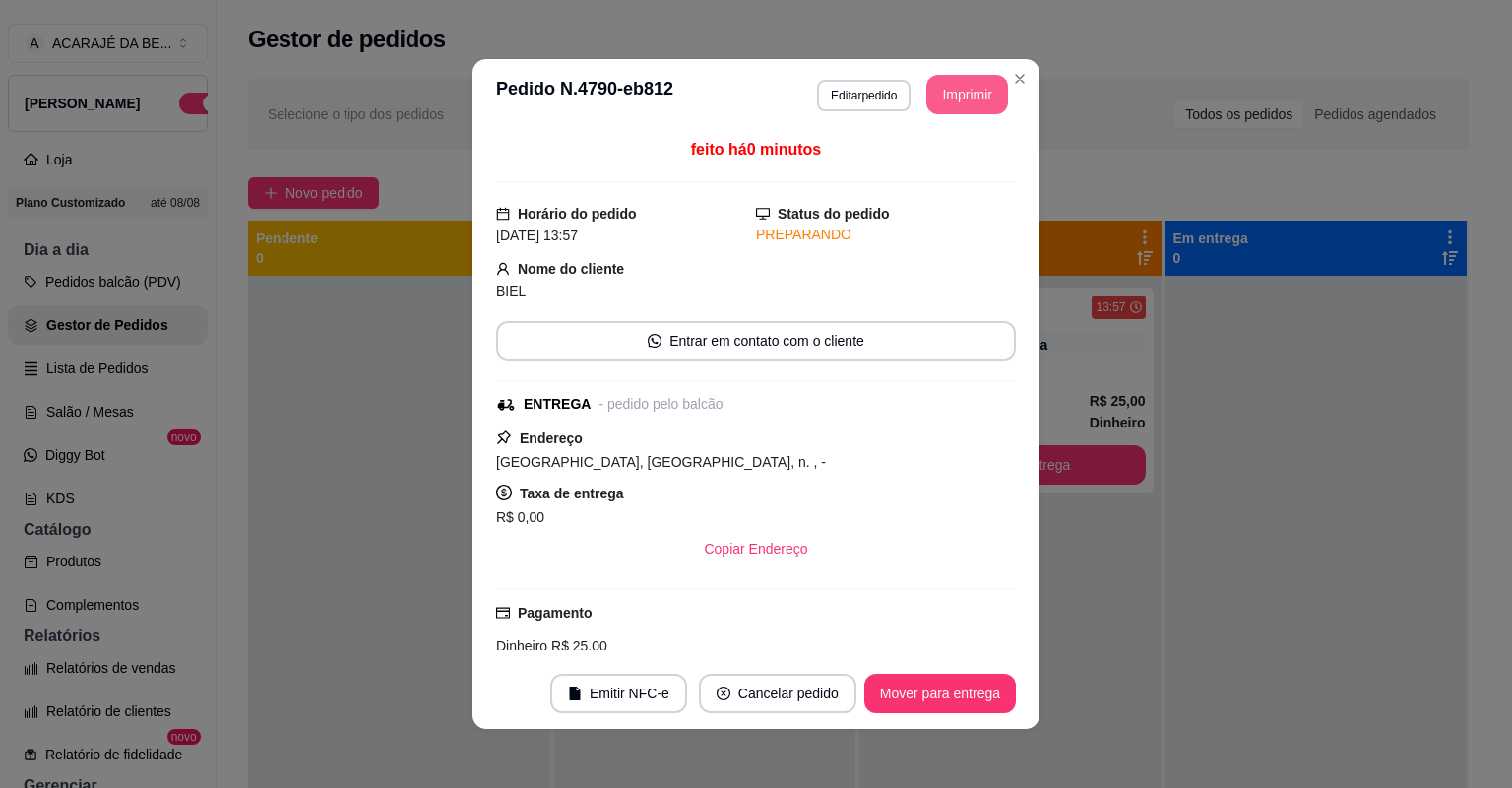 click on "Mover para entrega" at bounding box center (940, 693) 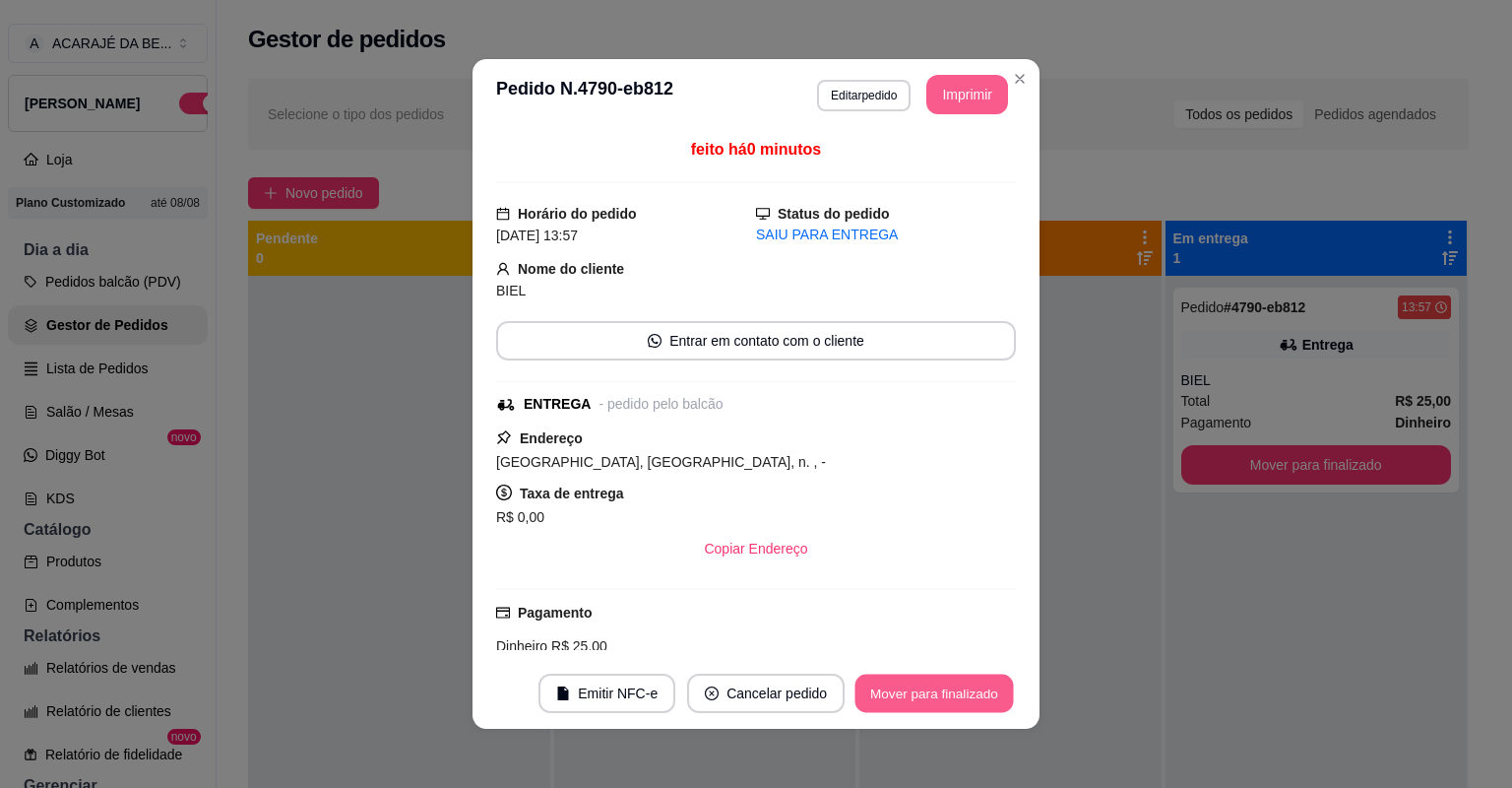 click on "Mover para finalizado" at bounding box center (934, 693) 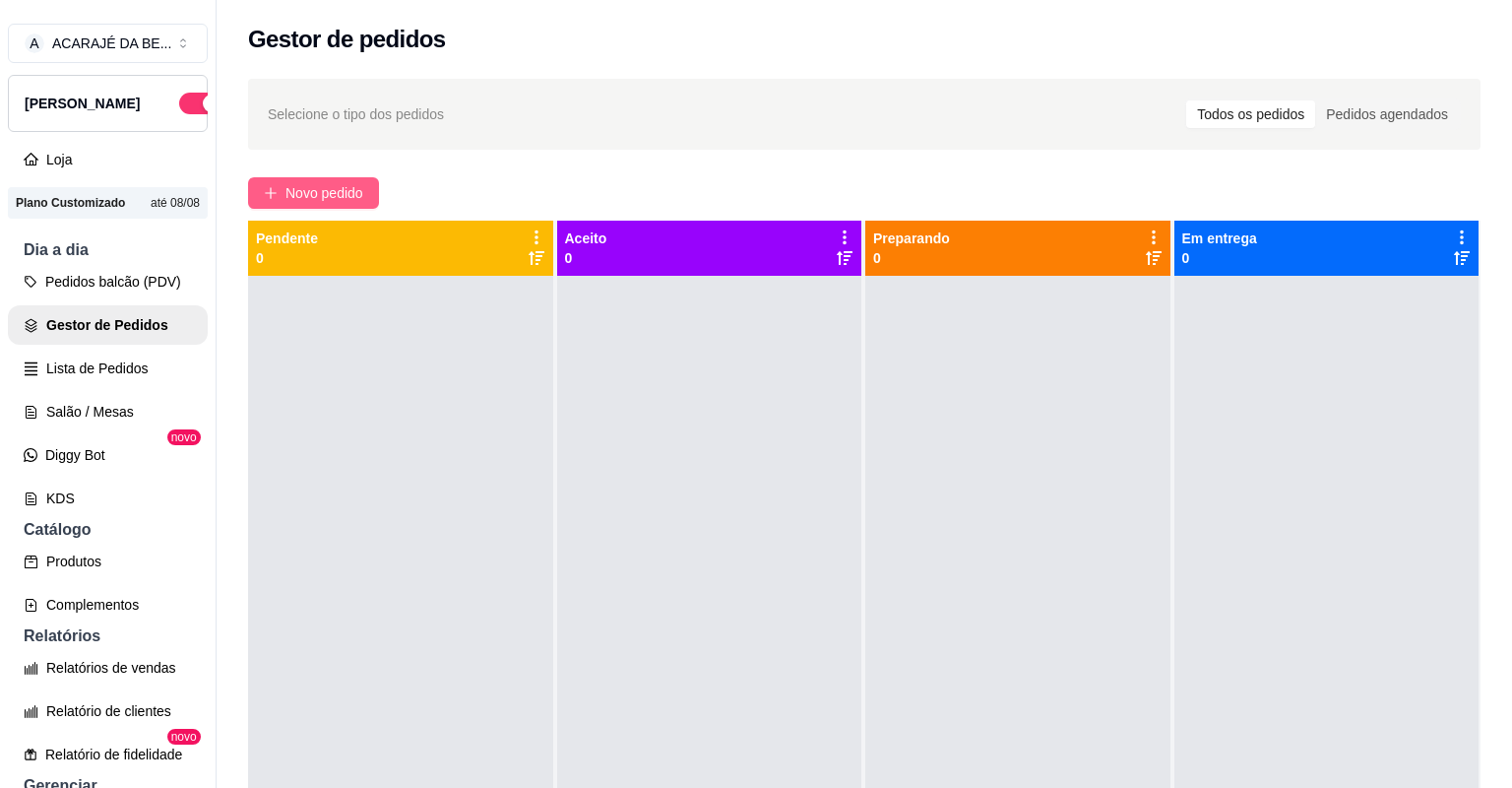 click on "Novo pedido" at bounding box center [324, 193] 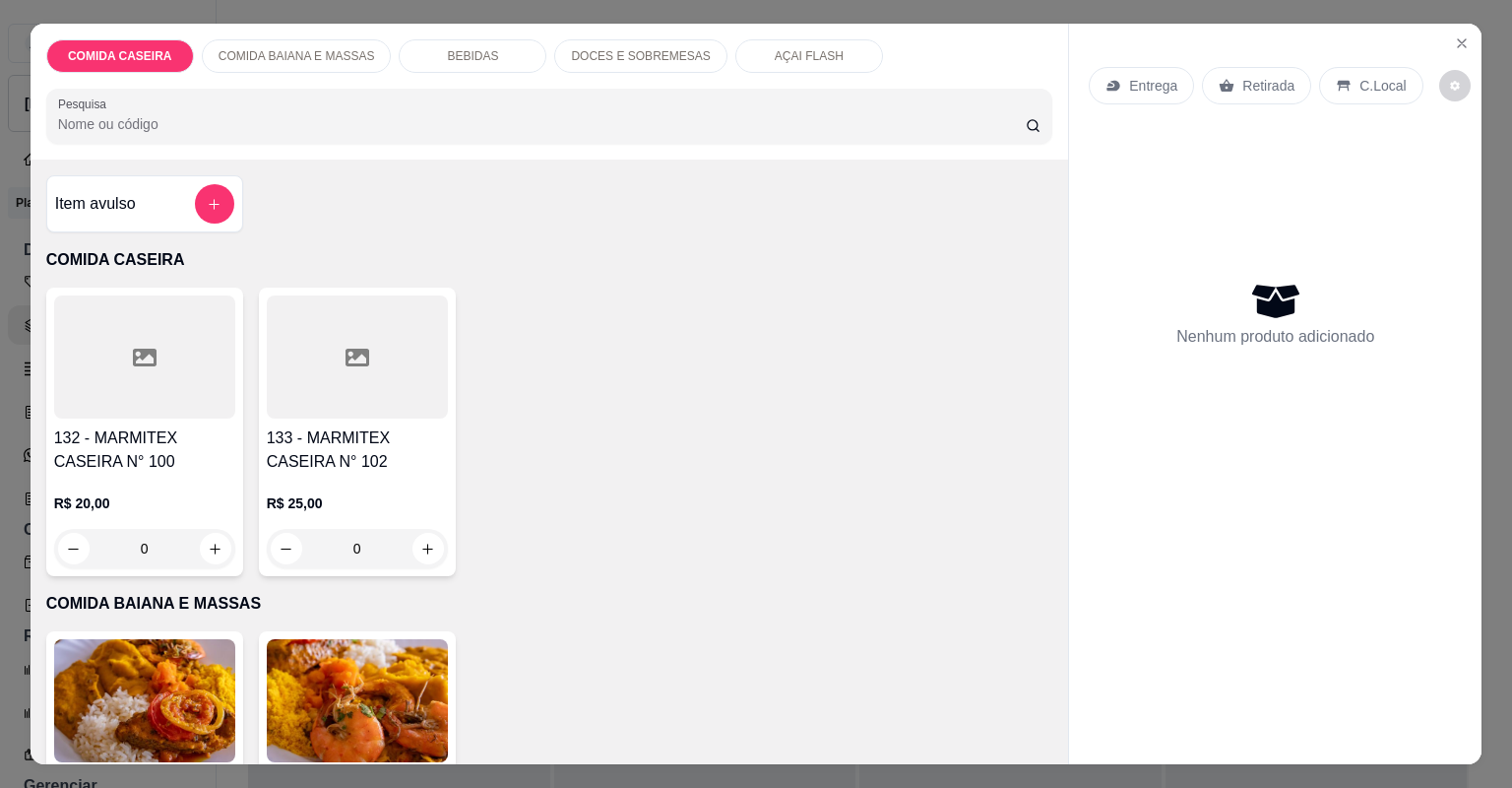 click at bounding box center (357, 357) 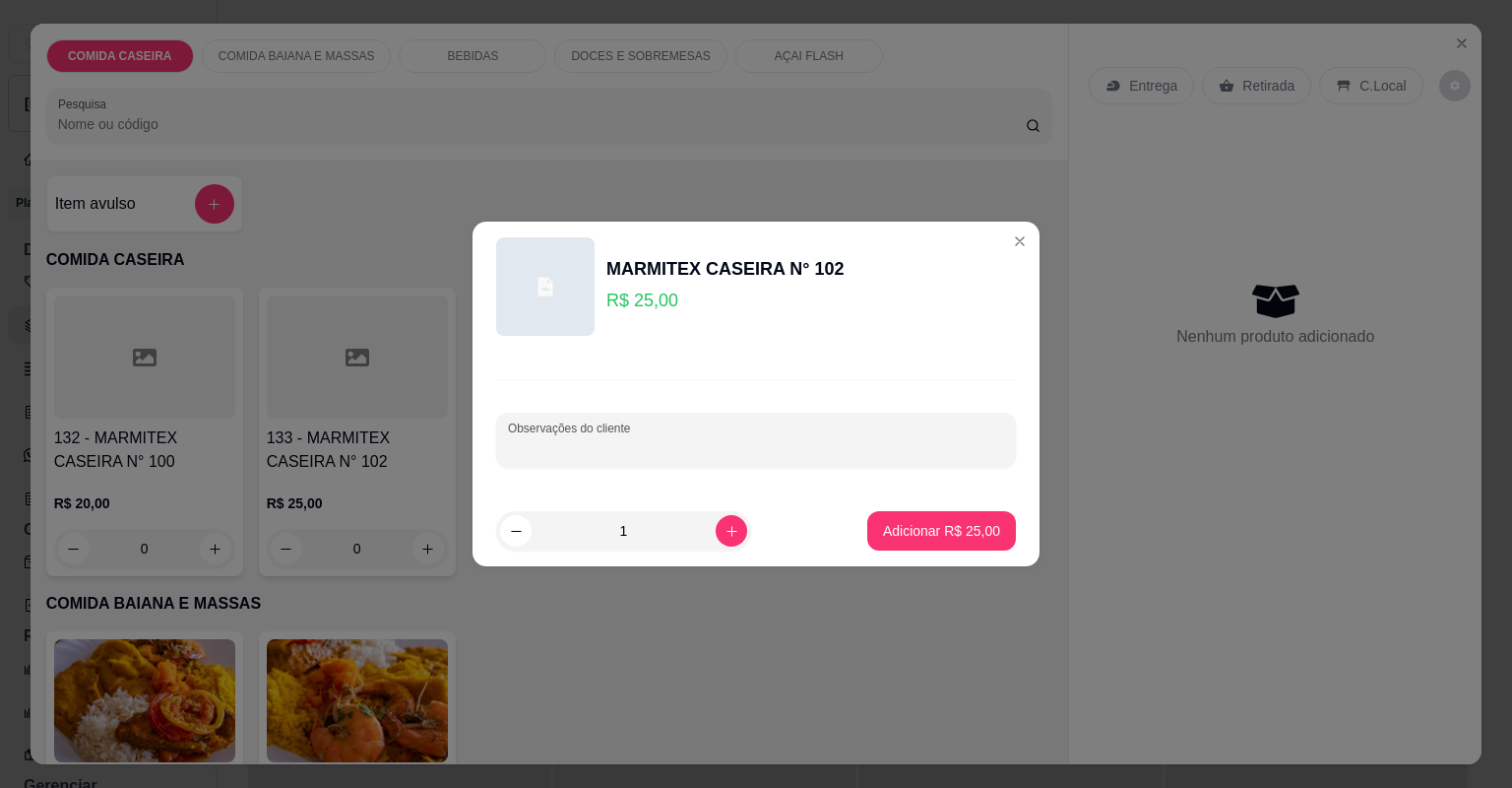 click on "Observações do cliente" at bounding box center (756, 448) 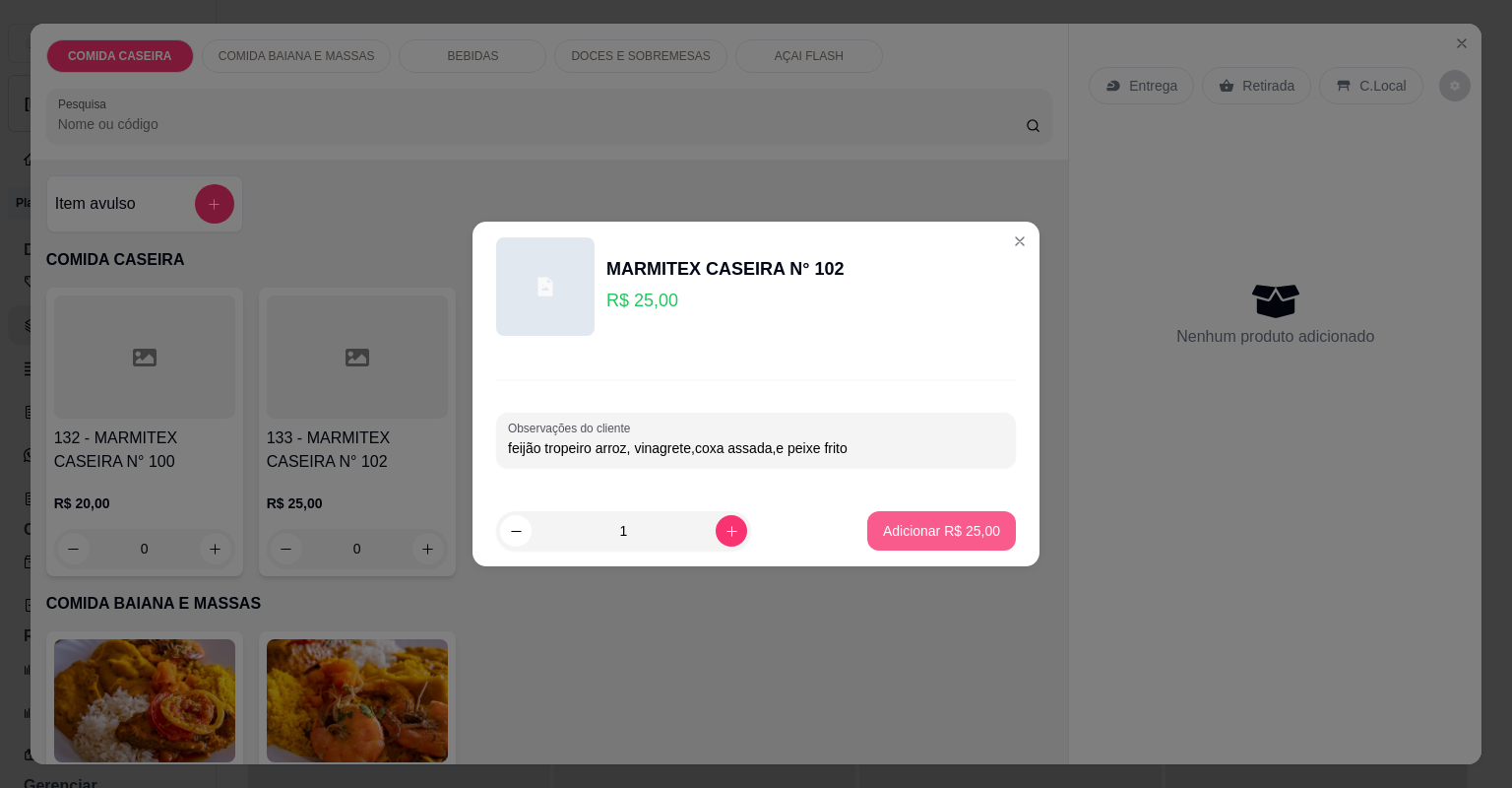 click on "Adicionar   R$ 25,00" at bounding box center [941, 531] 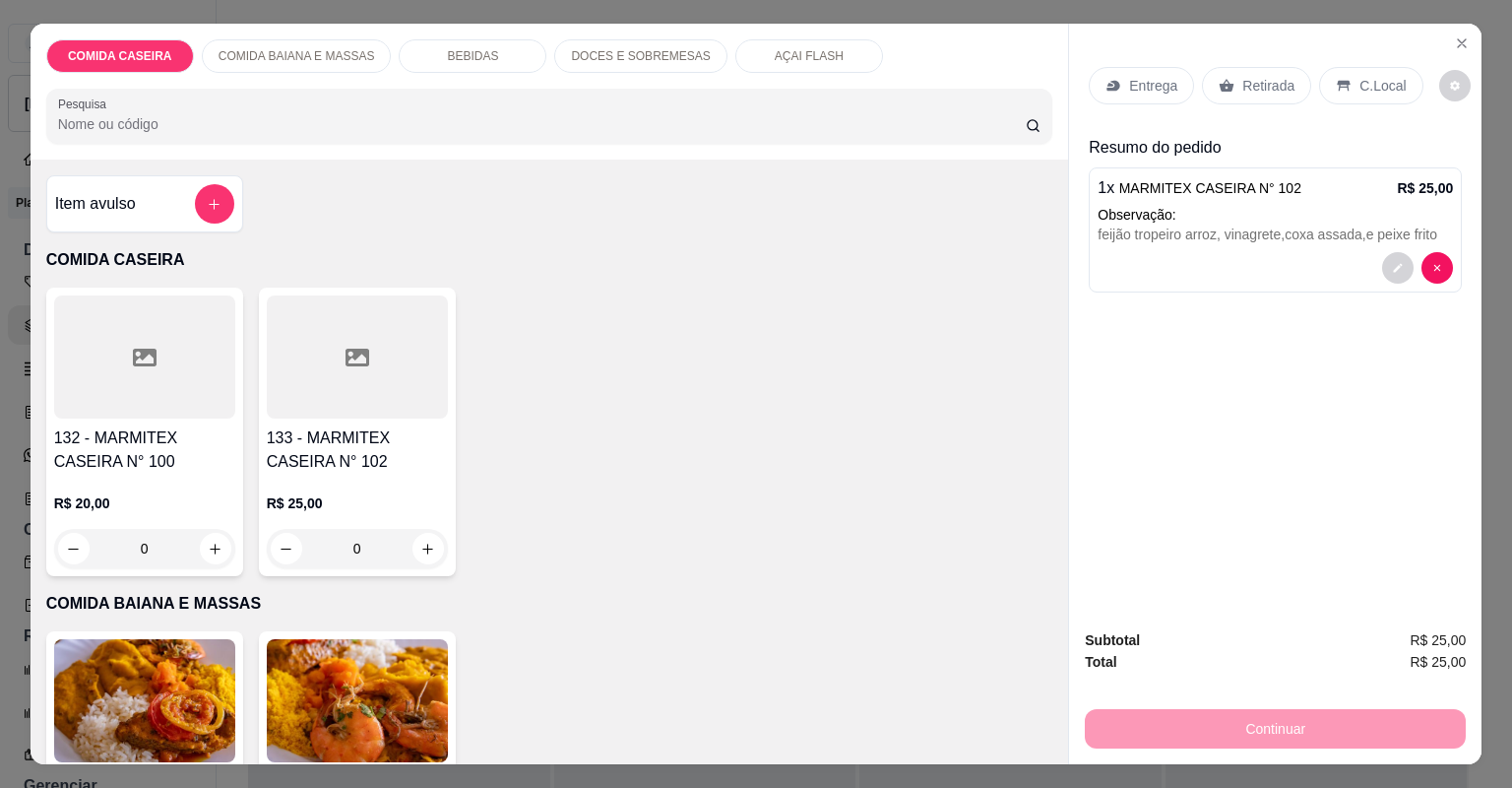 click on "Entrega" at bounding box center [1153, 86] 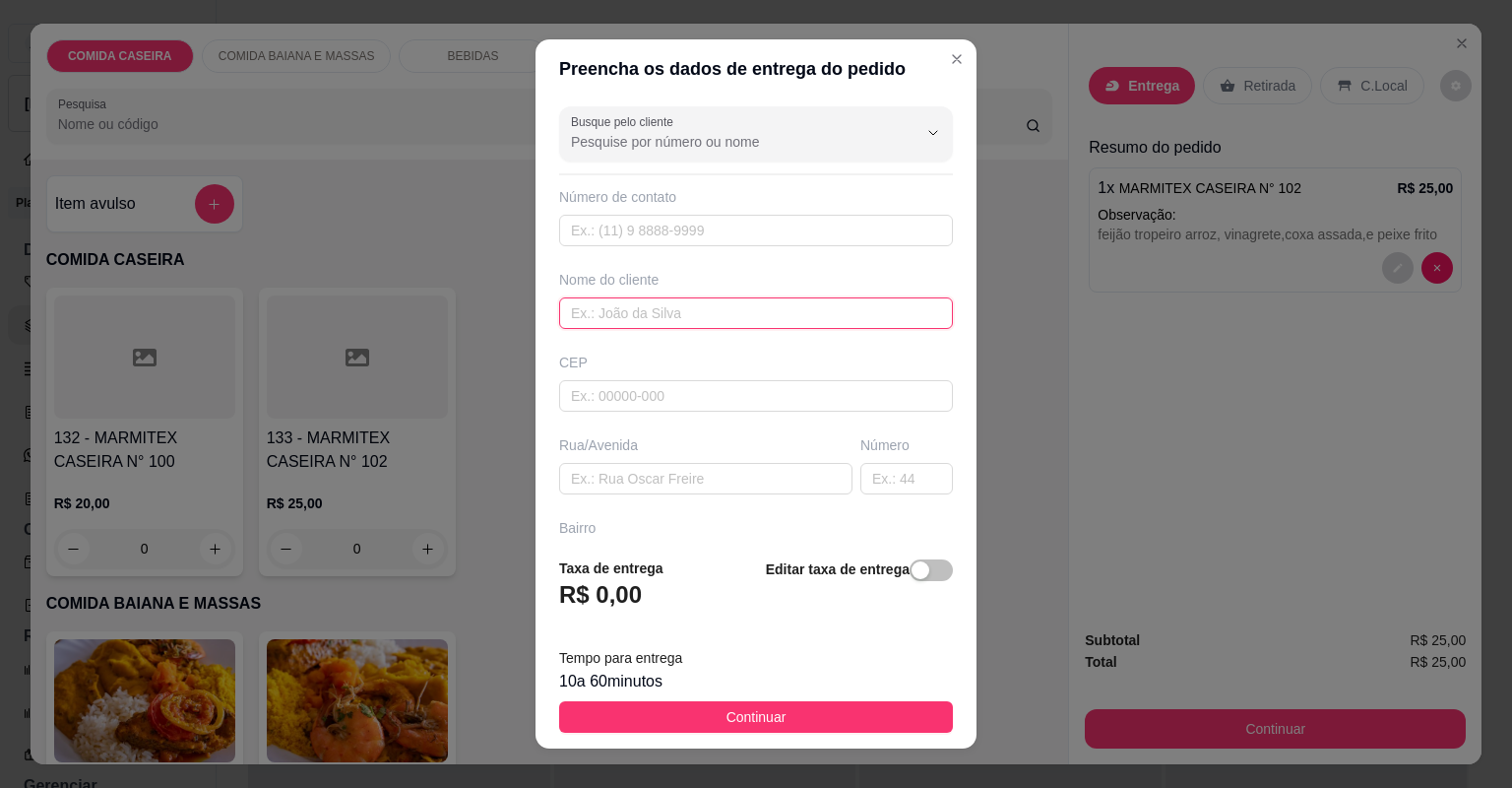 click at bounding box center (756, 313) 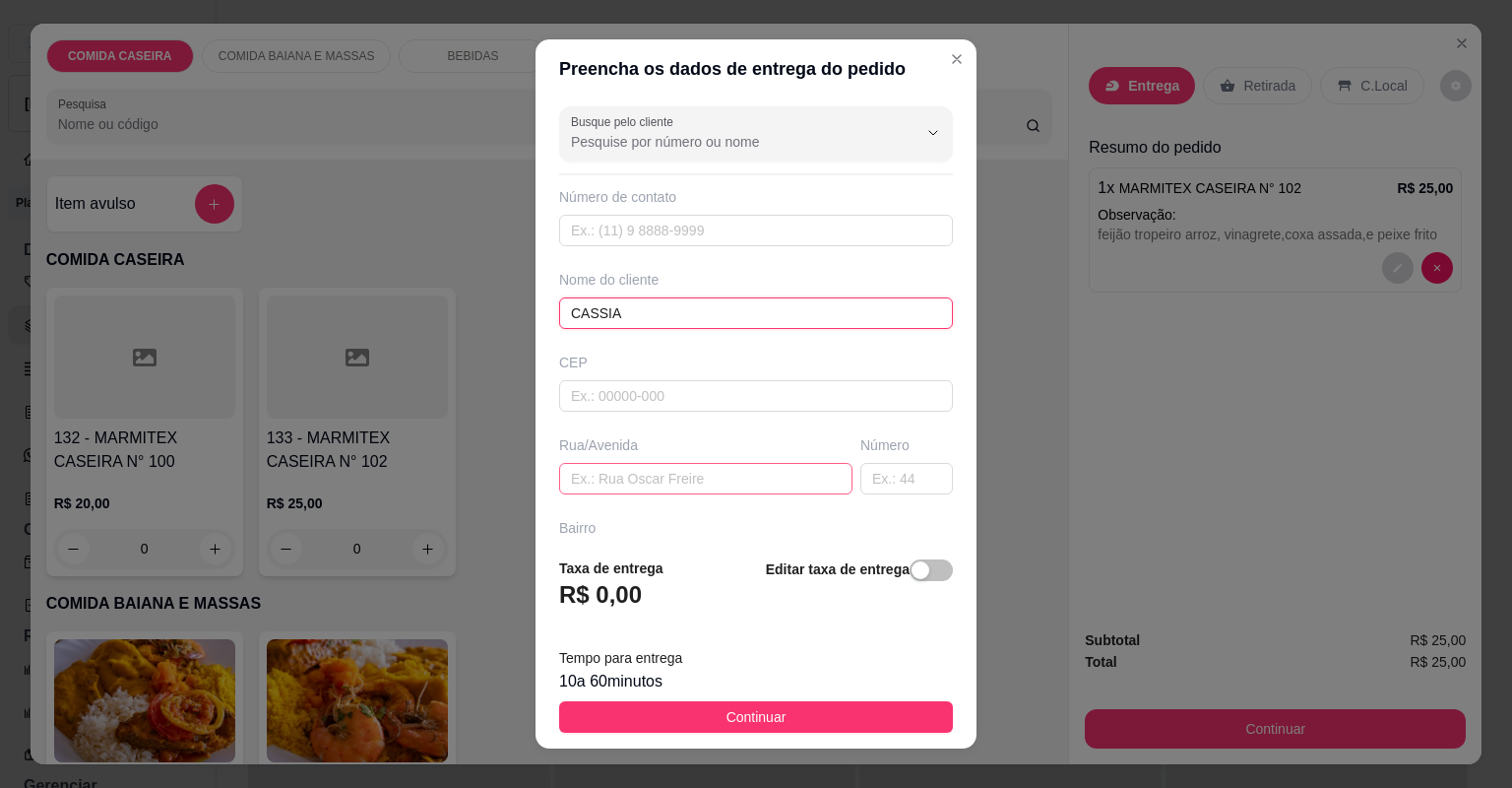 type on "CASSIA" 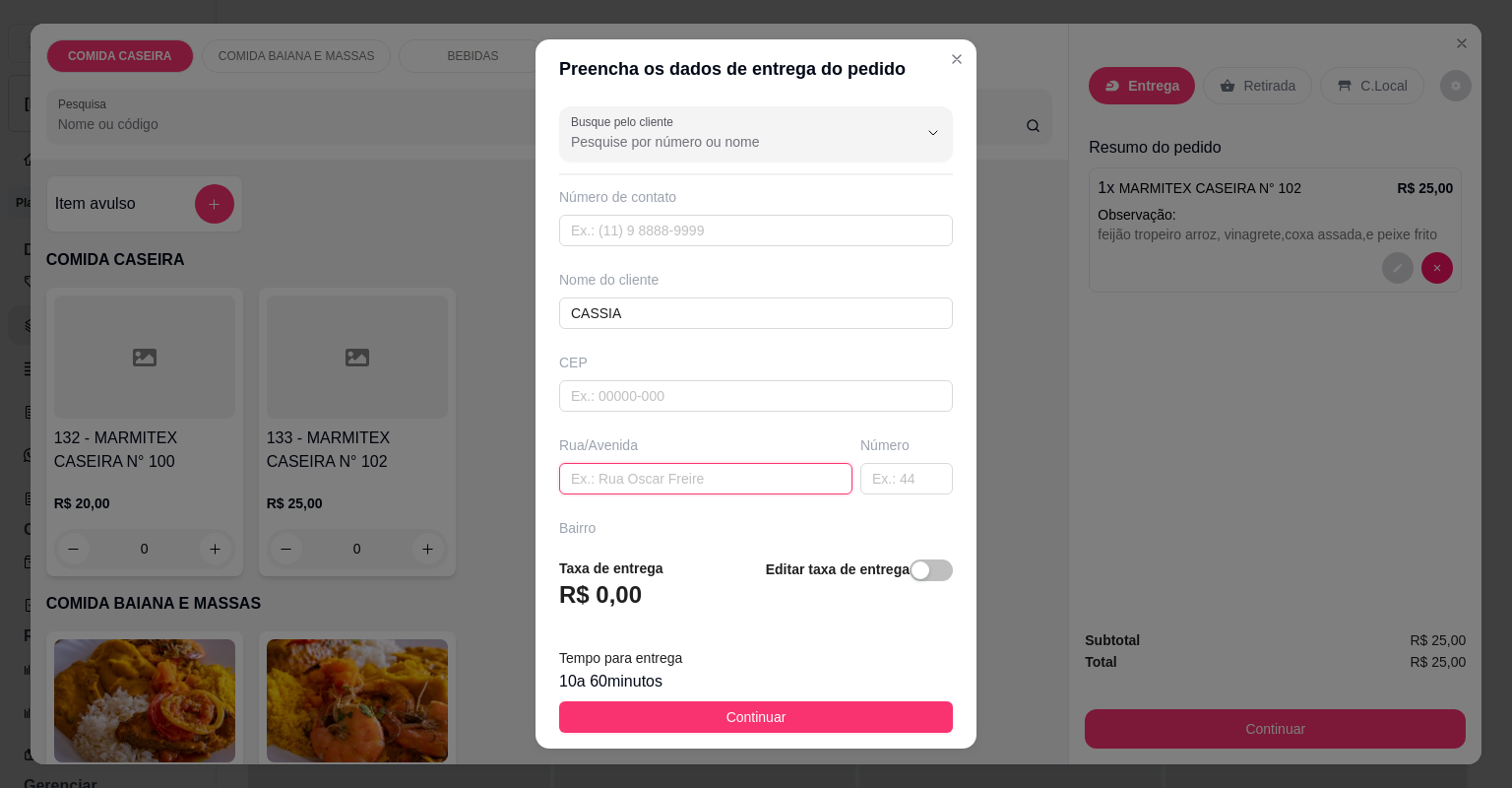 click at bounding box center [706, 479] 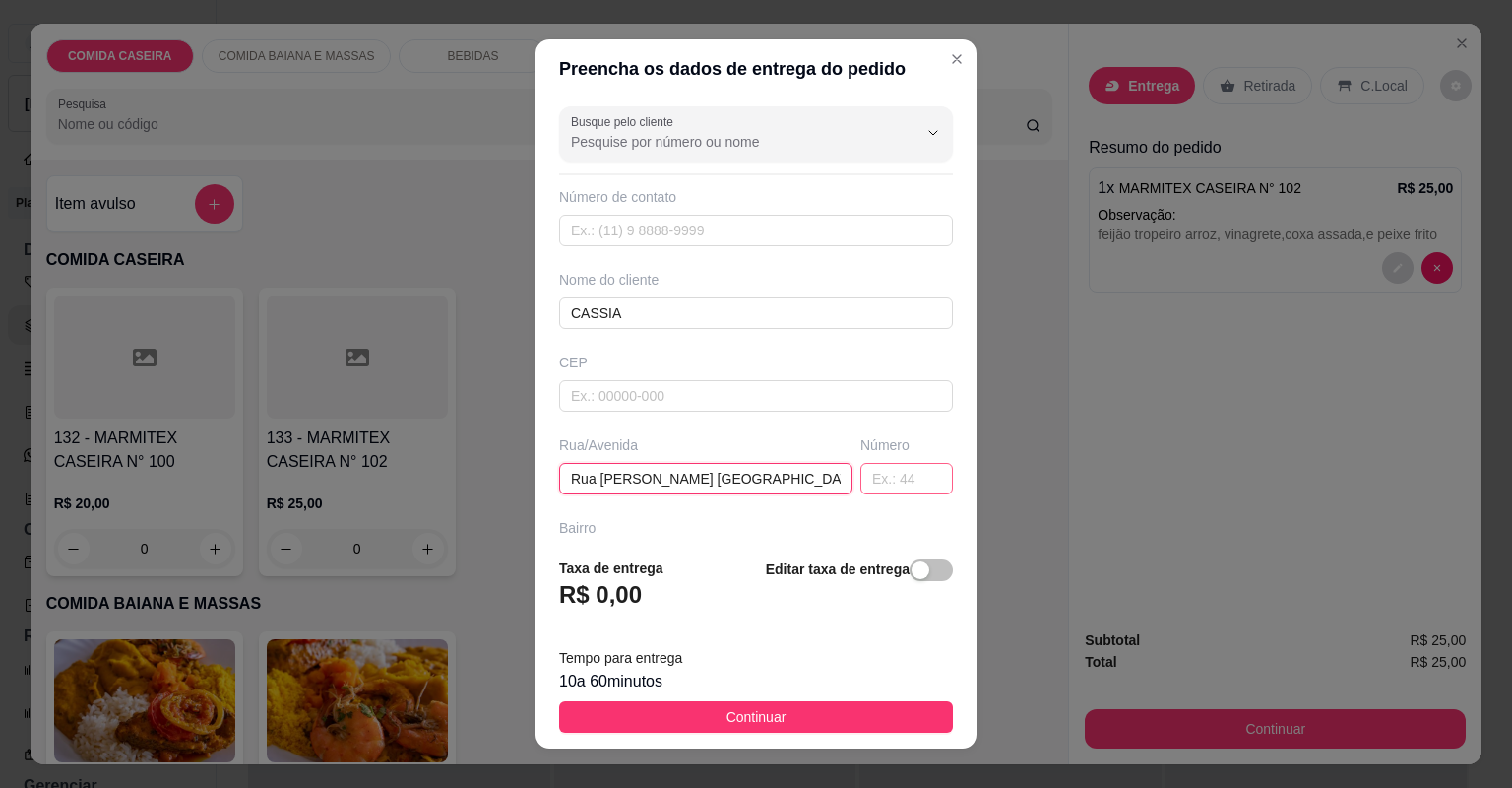 type on "Rua [PERSON_NAME] [GEOGRAPHIC_DATA]" 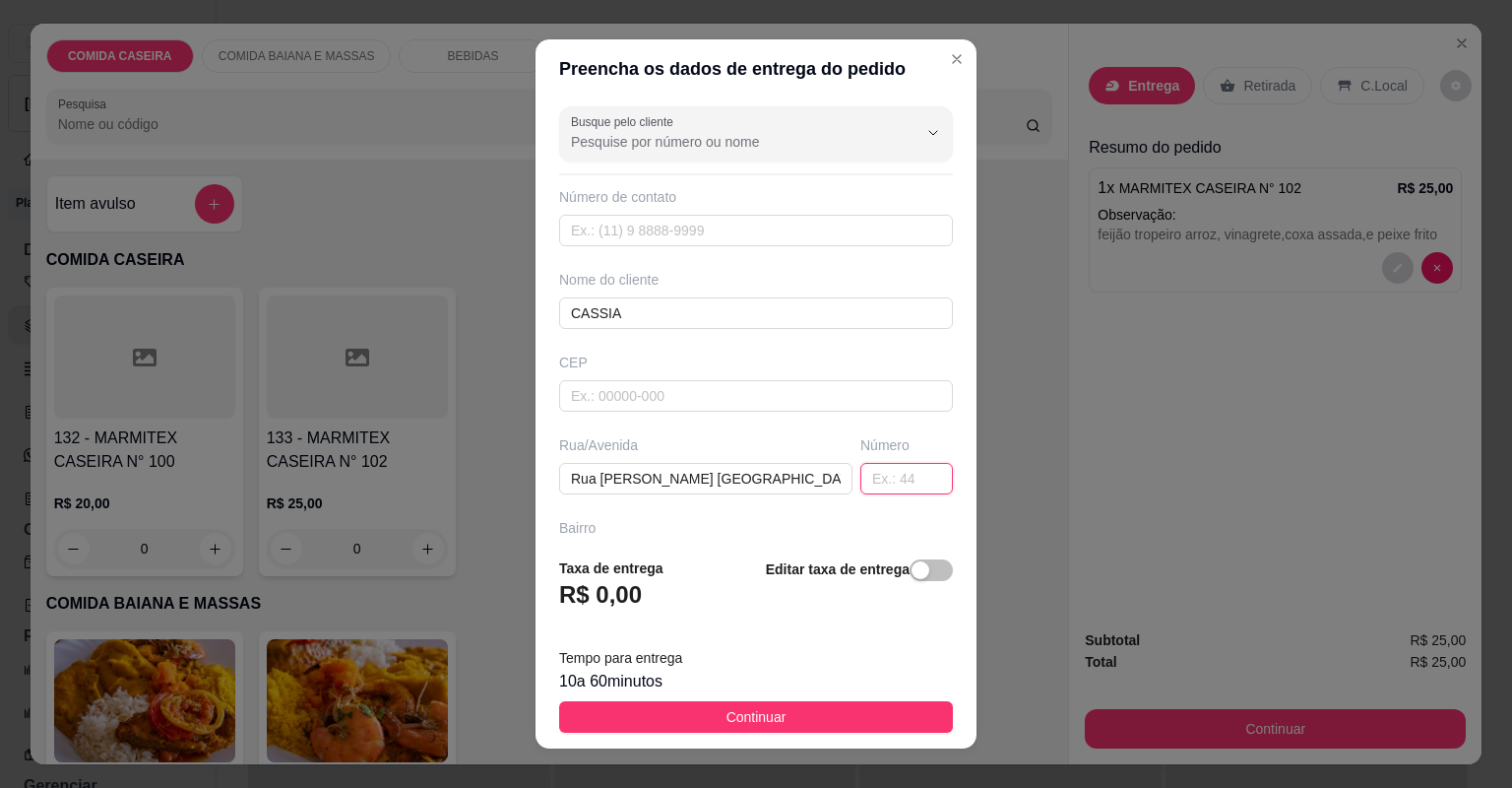 click at bounding box center (907, 479) 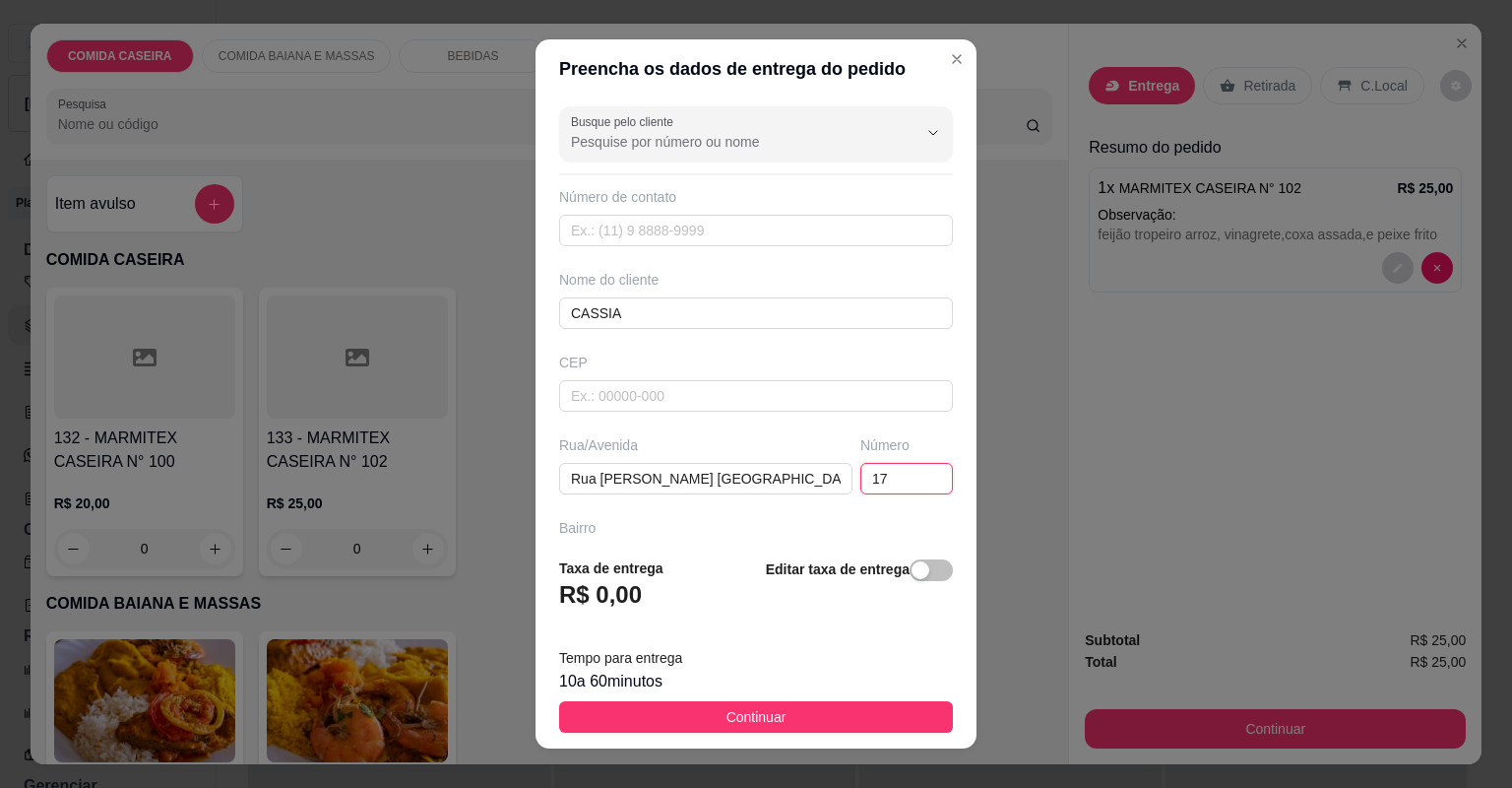 type on "170" 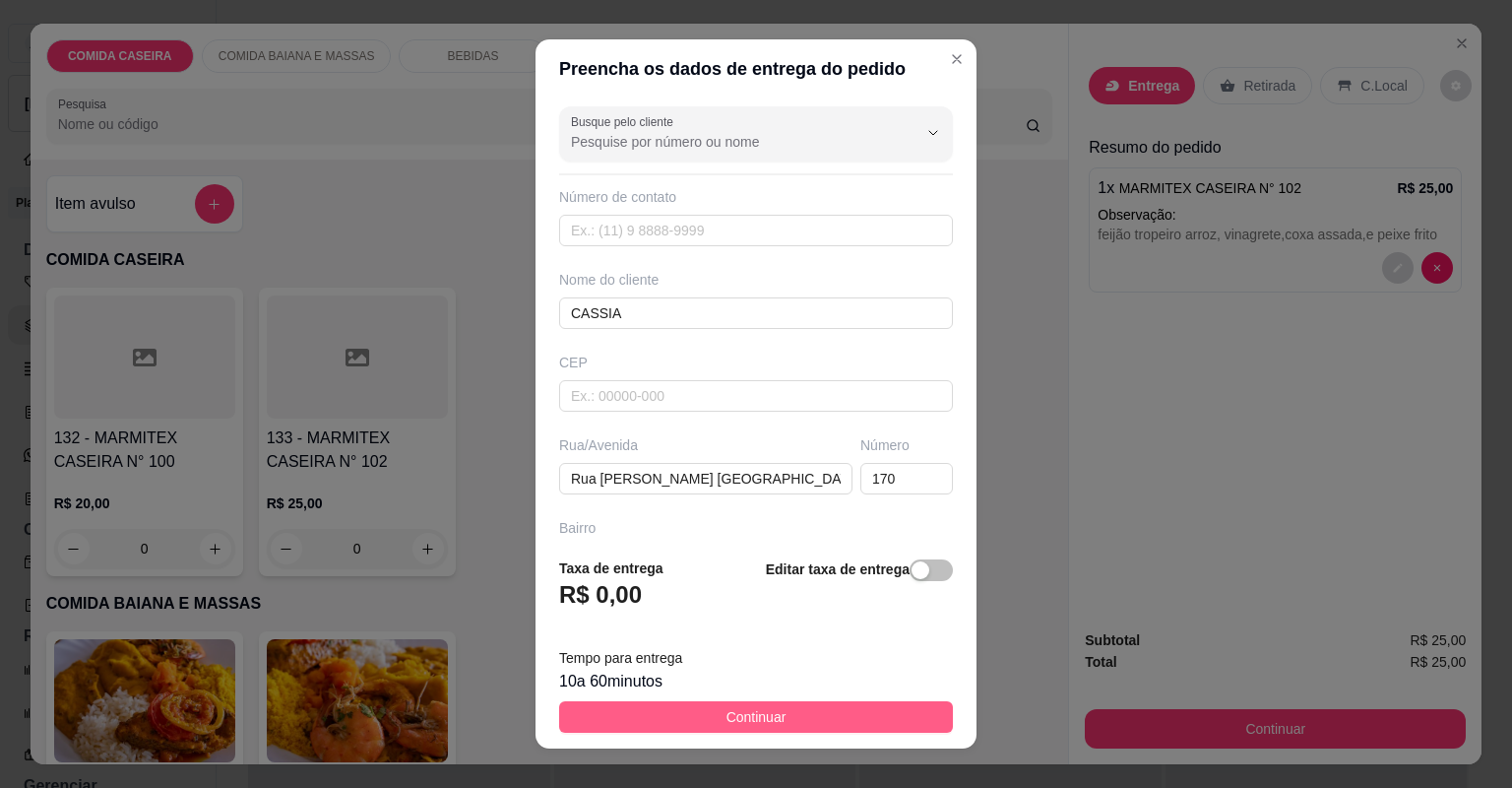 click on "Continuar" at bounding box center [756, 717] 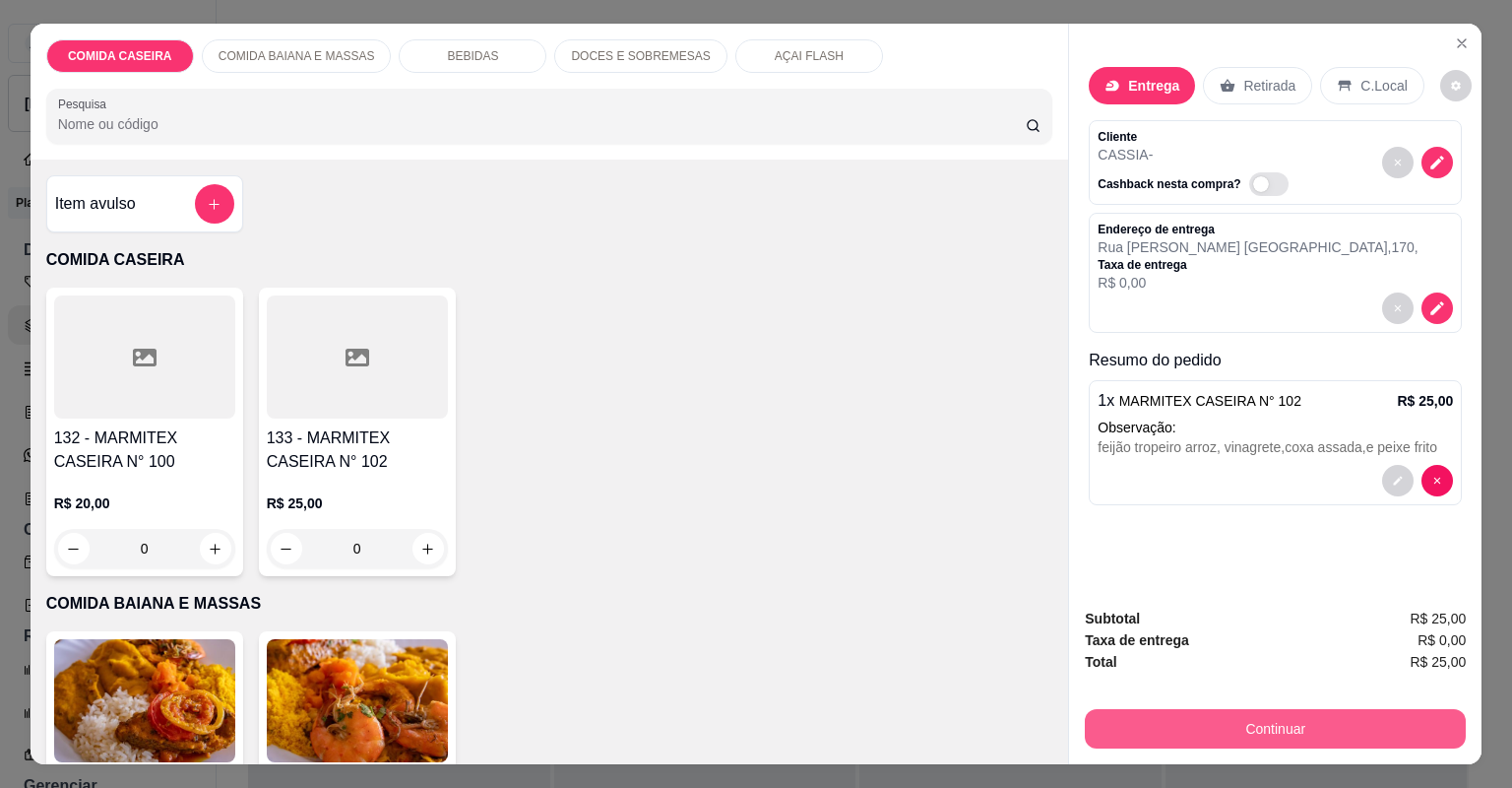 click on "Continuar" at bounding box center (1275, 729) 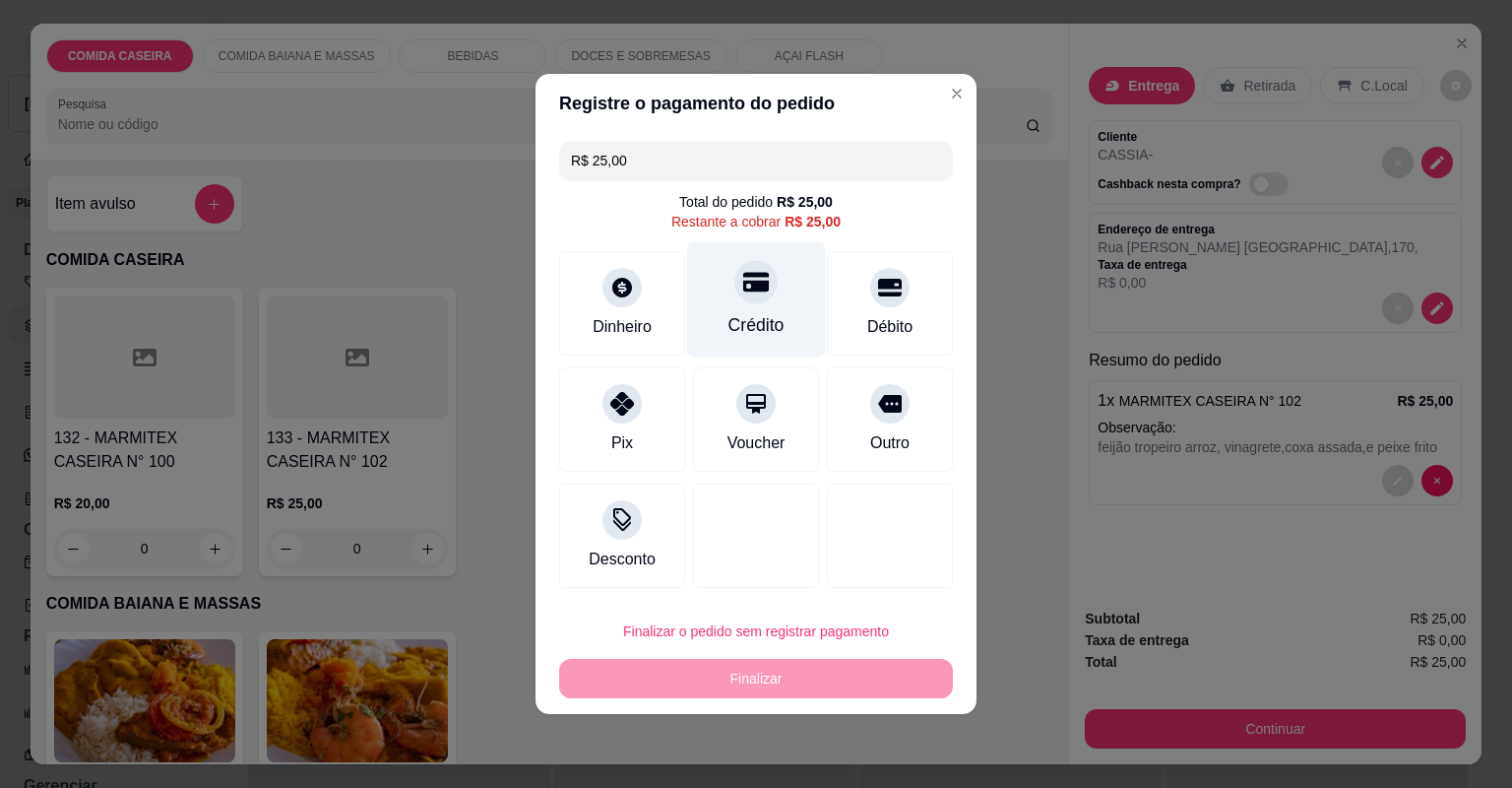 click on "Crédito" at bounding box center [756, 299] 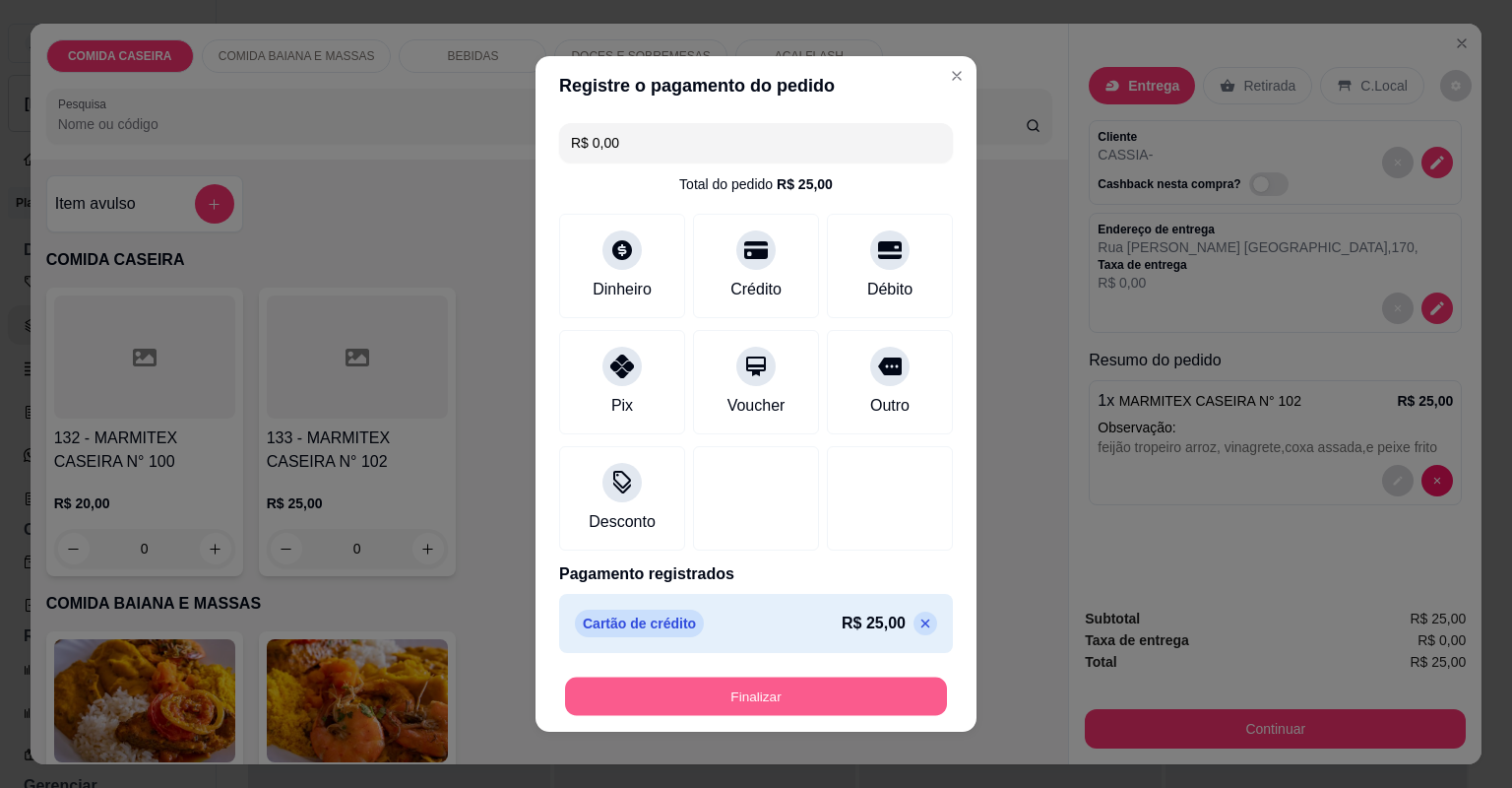 click on "Finalizar" at bounding box center [756, 696] 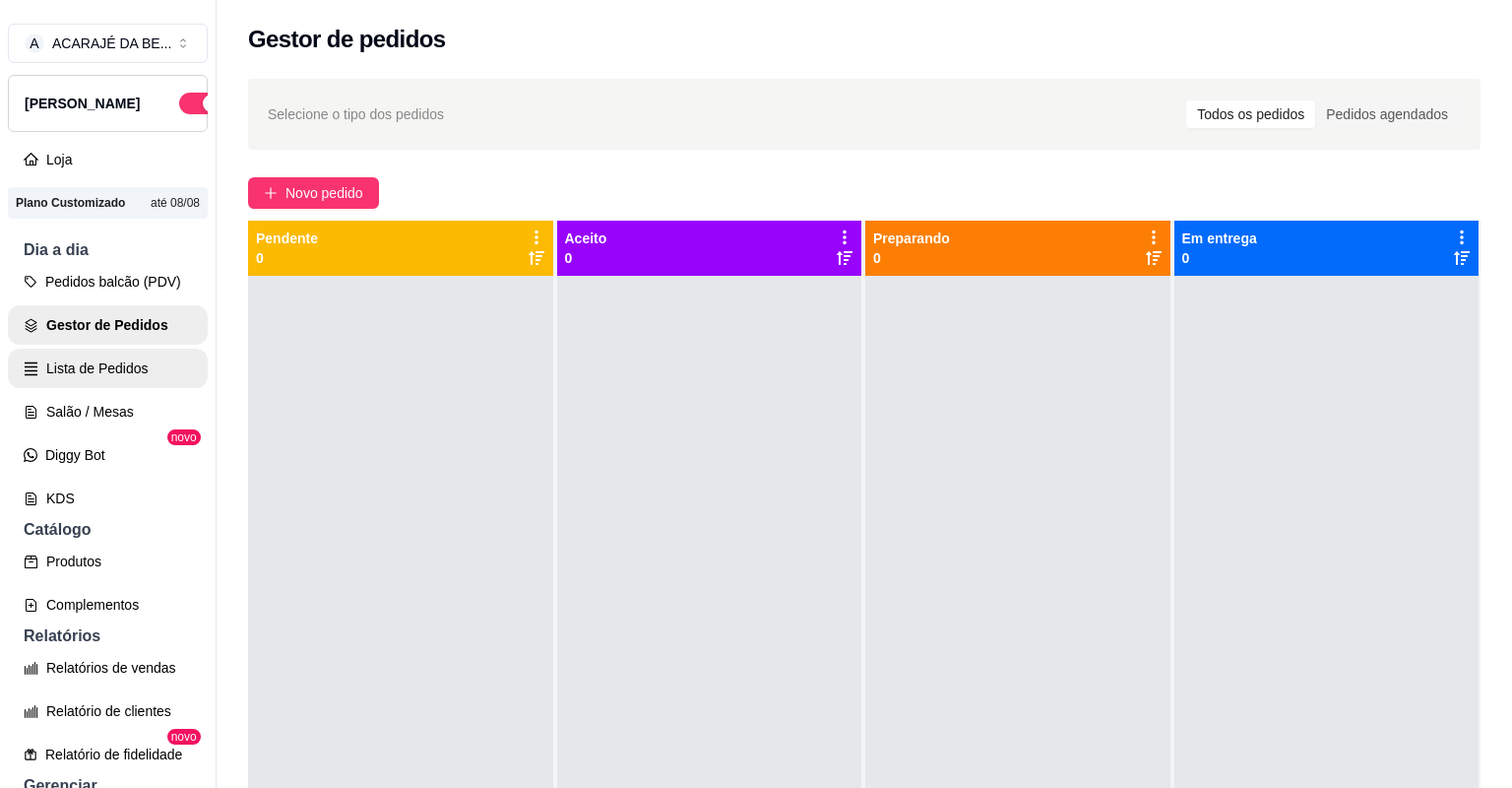 click on "Lista de Pedidos" at bounding box center [107, 368] 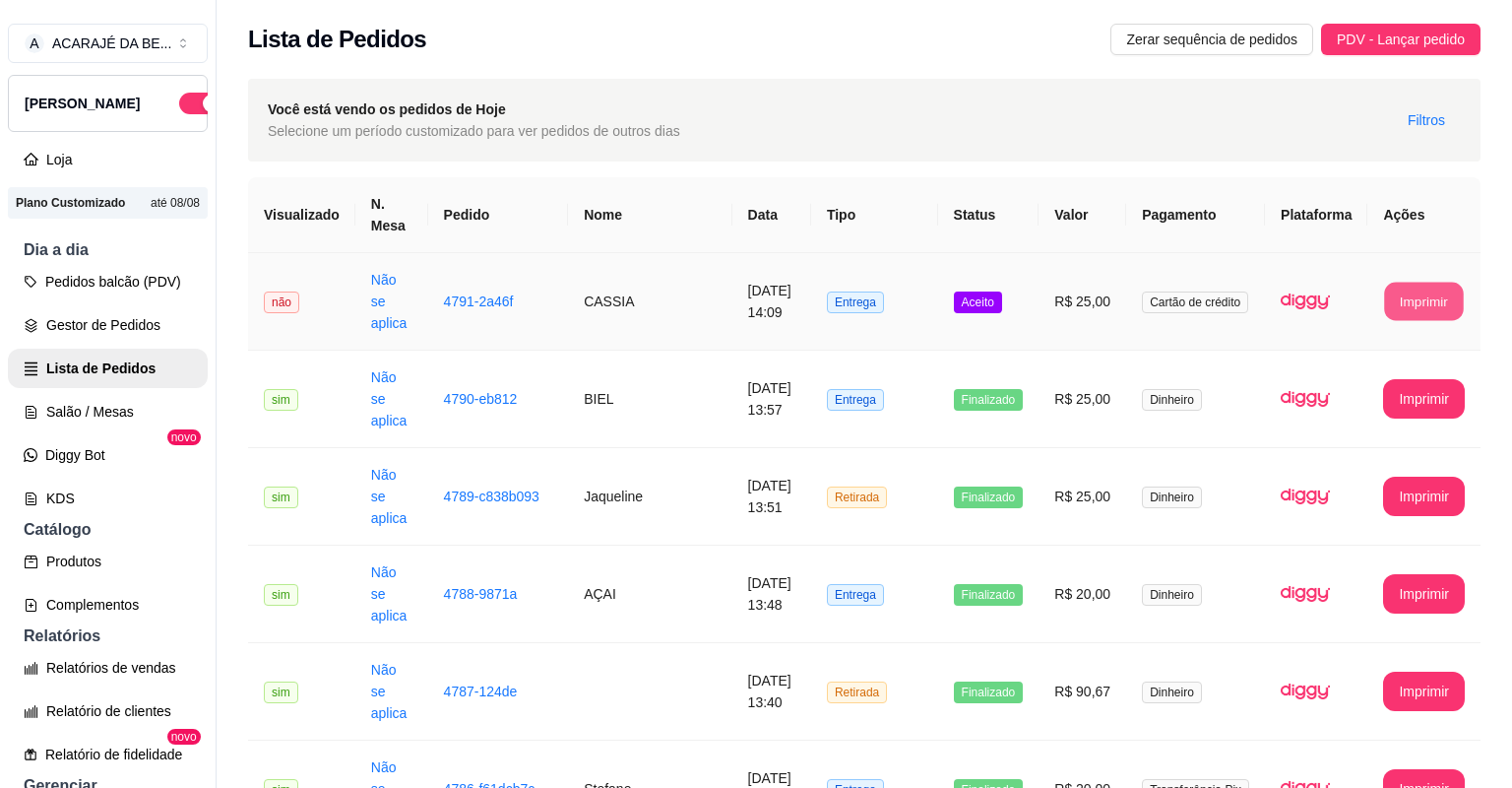 click on "Imprimir" at bounding box center [1424, 301] 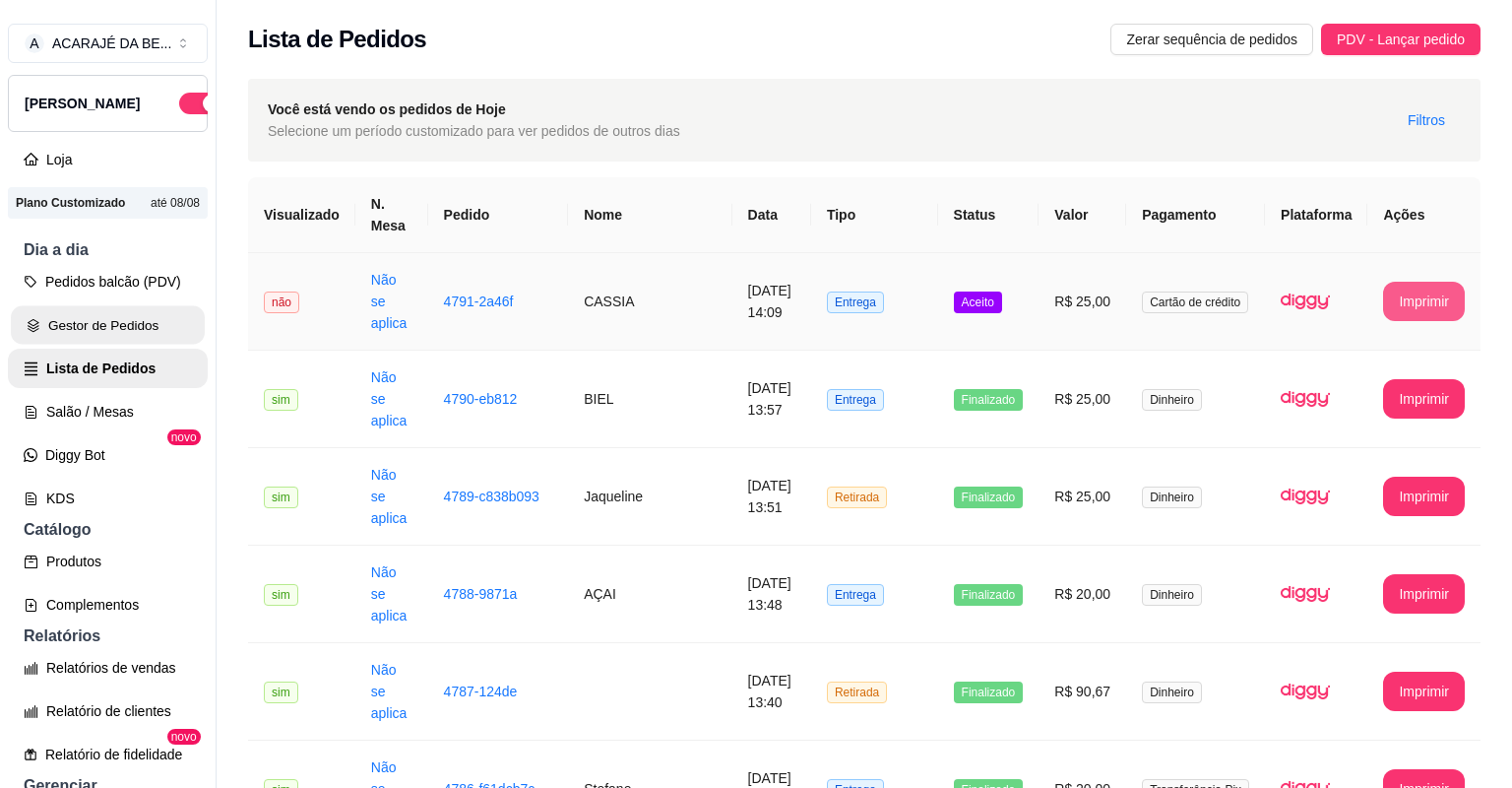 click on "Gestor de Pedidos" at bounding box center (107, 325) 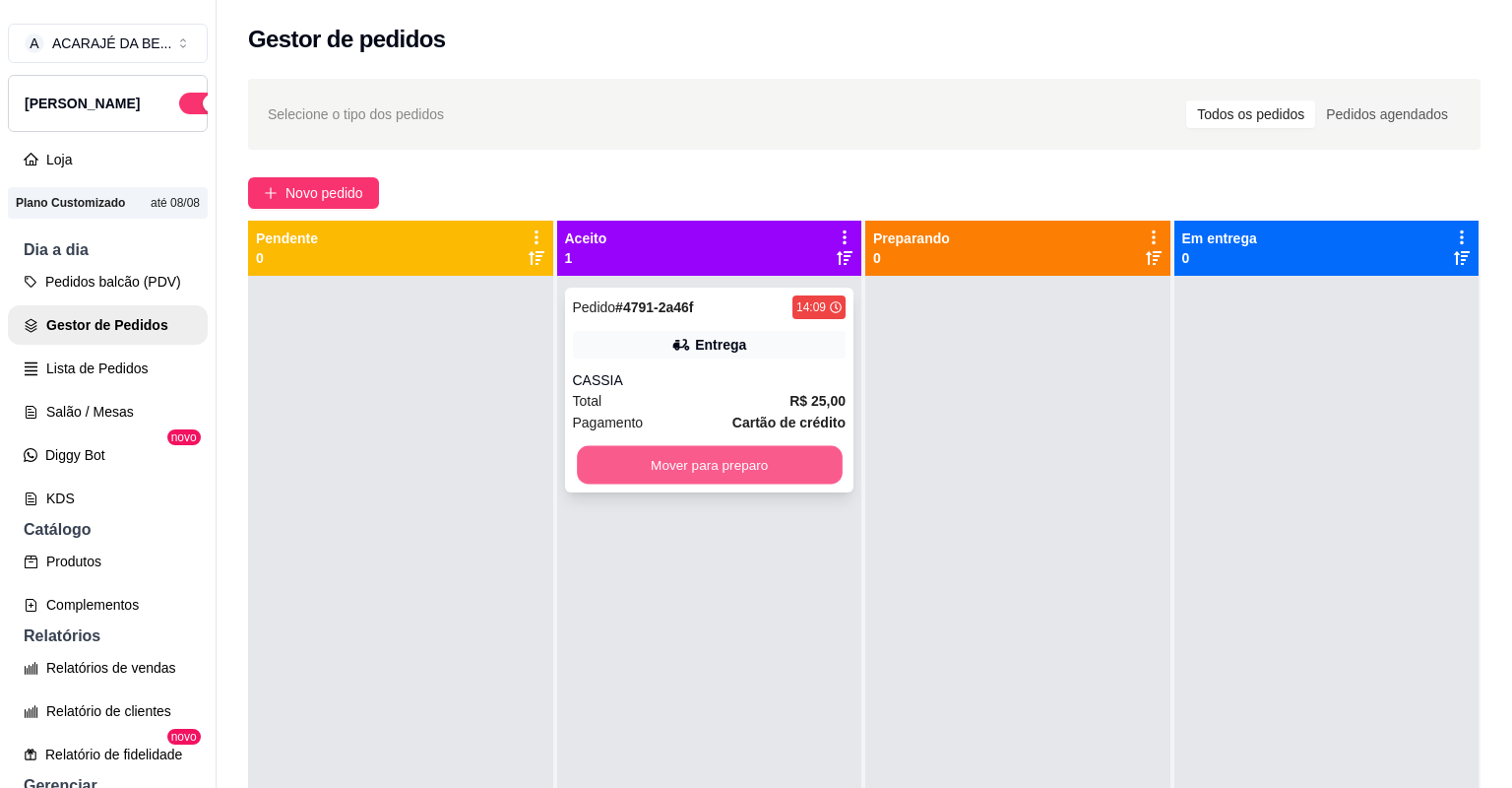 click on "Mover para preparo" at bounding box center (709, 465) 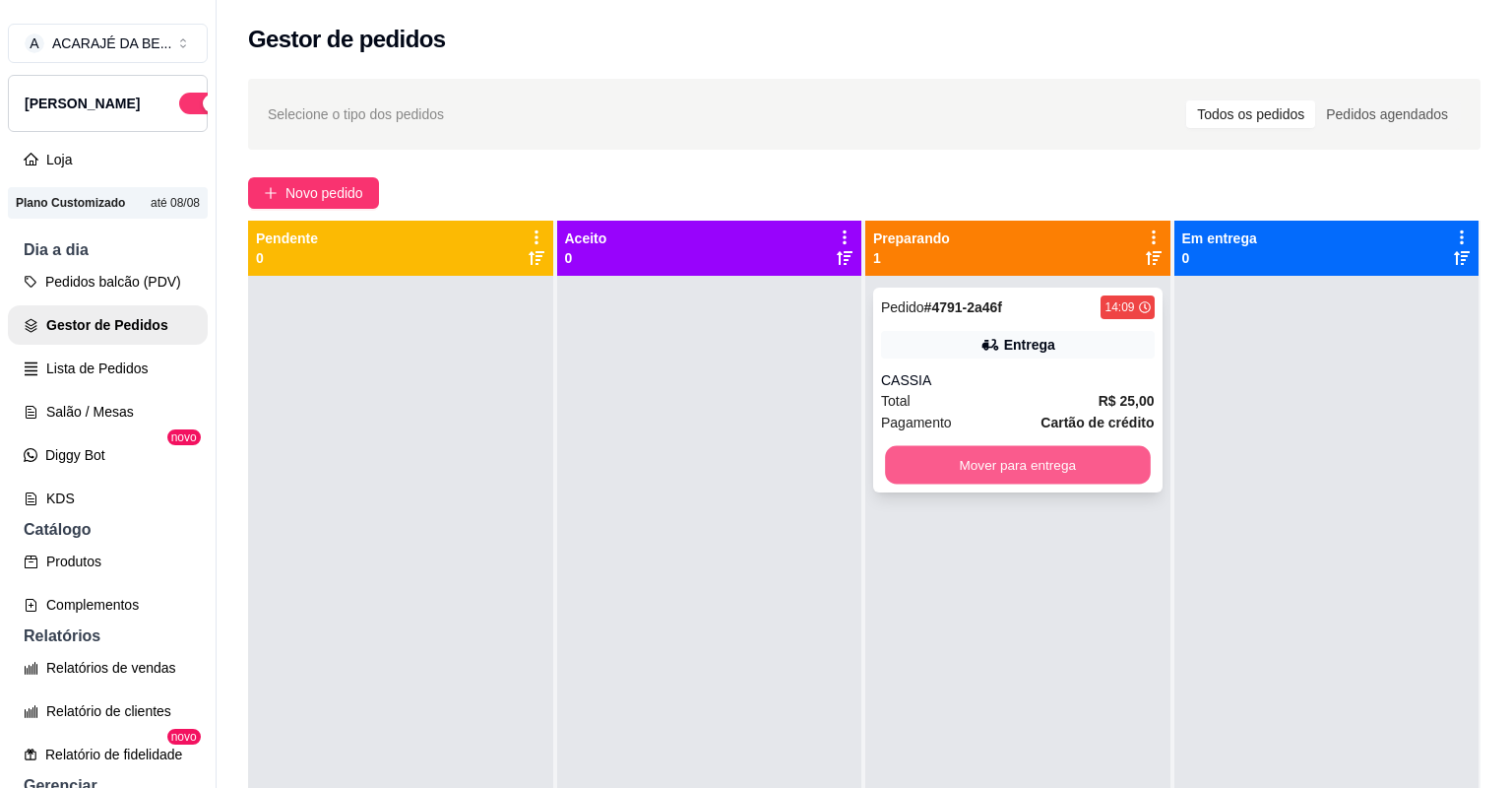 click on "Mover para entrega" at bounding box center [1017, 465] 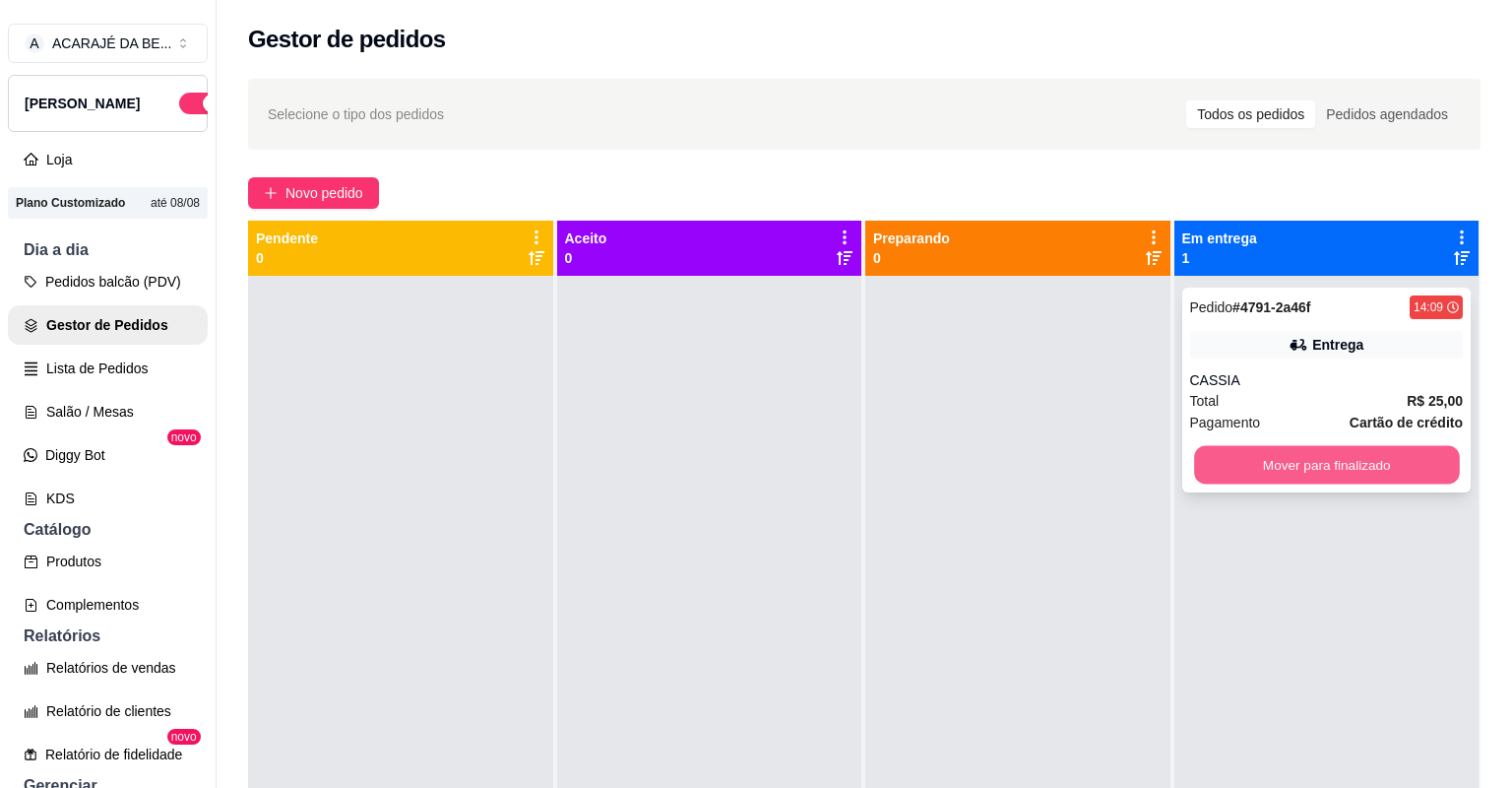 click on "Mover para finalizado" at bounding box center (1326, 465) 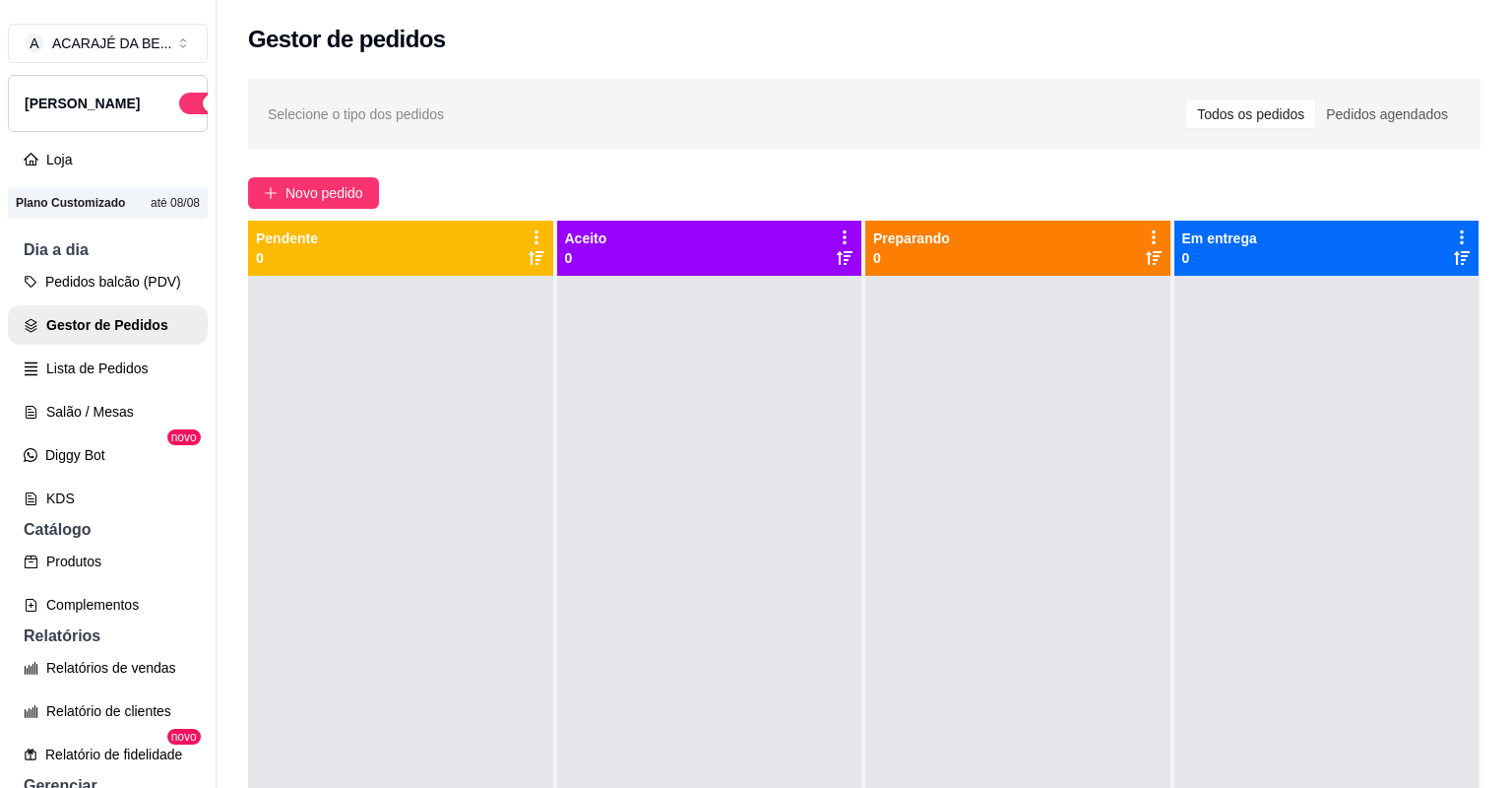 drag, startPoint x: 301, startPoint y: 87, endPoint x: 464, endPoint y: 351, distance: 310.26601 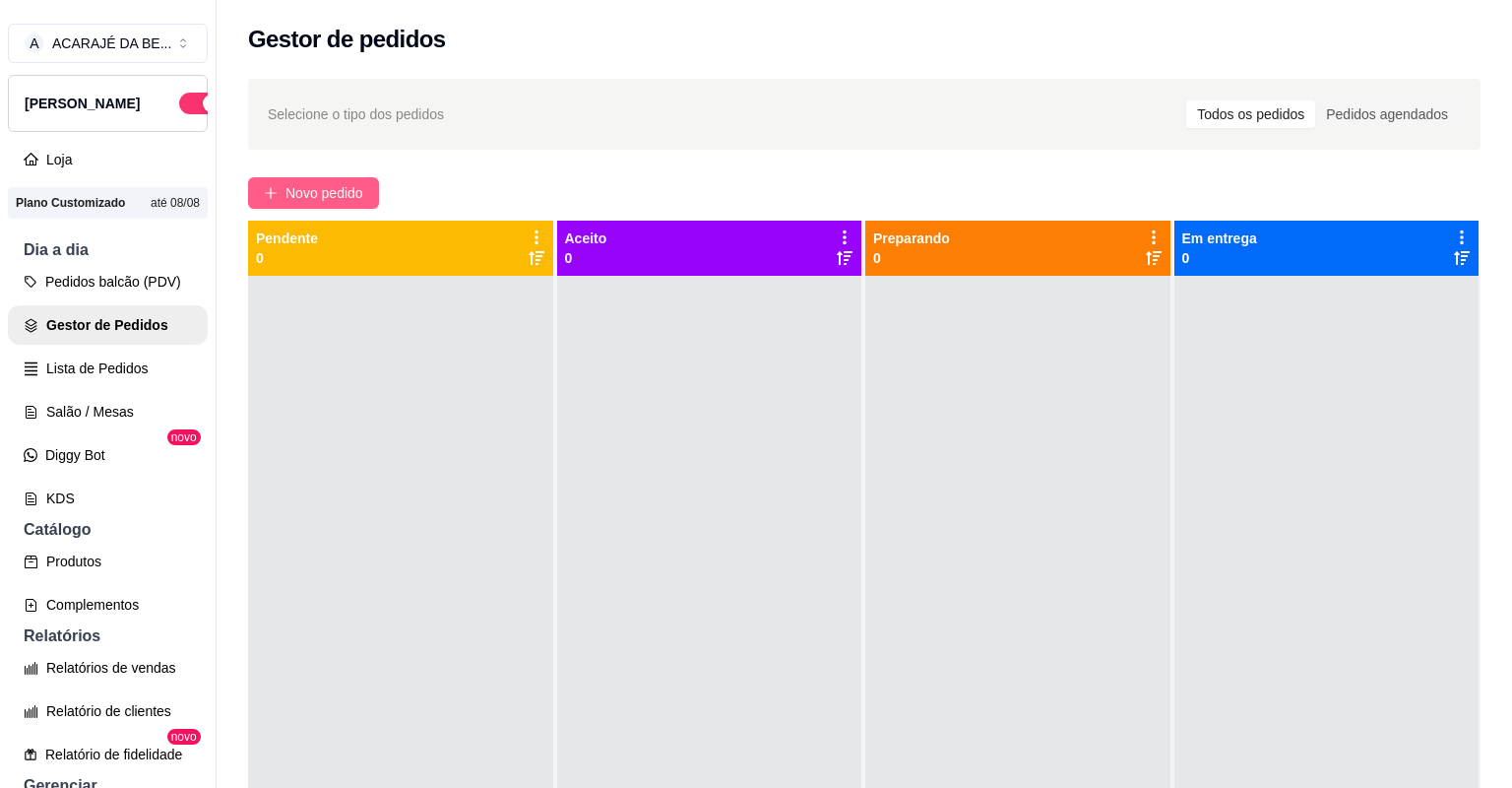 click on "Novo pedido" at bounding box center [324, 193] 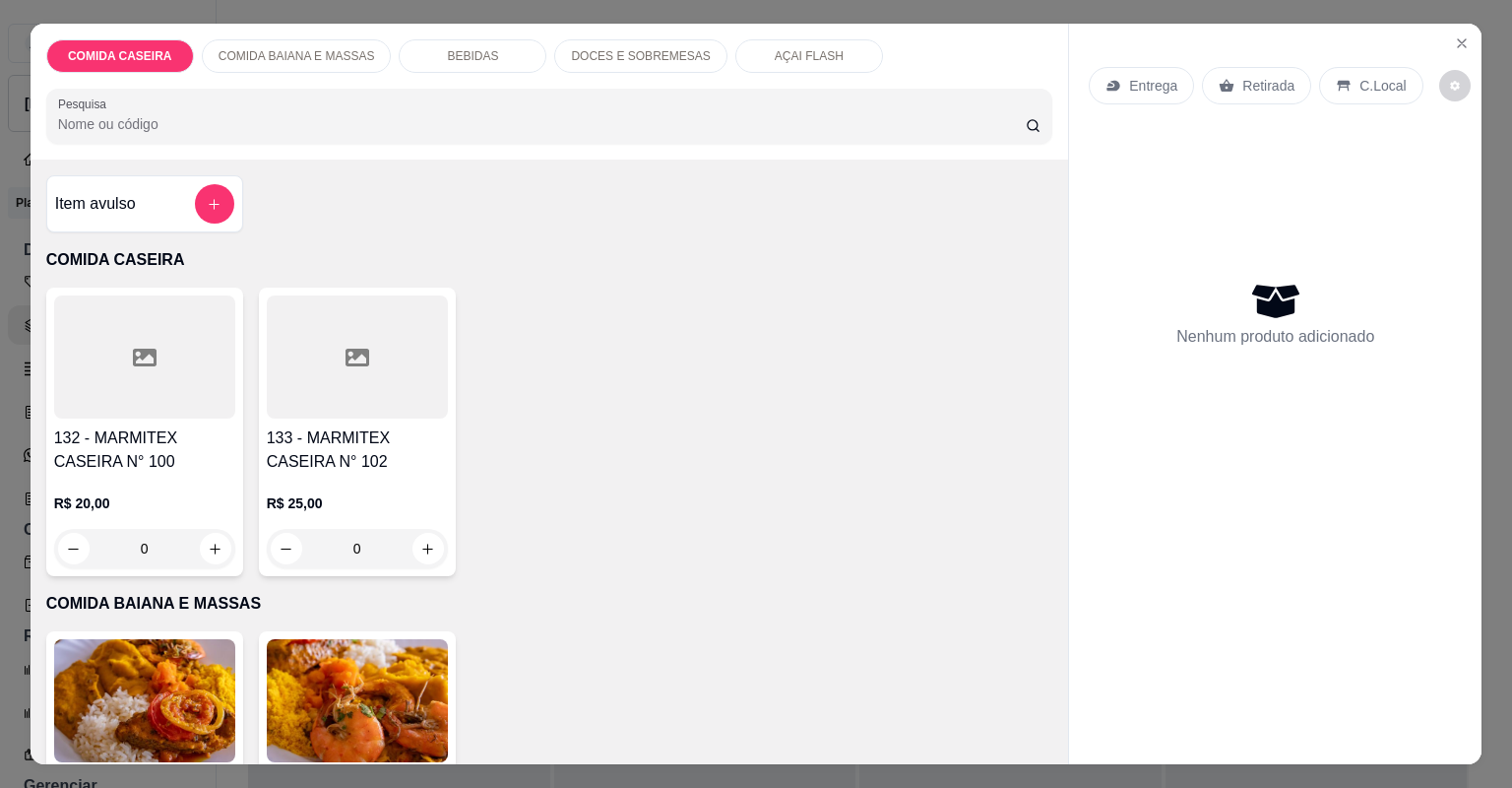 click at bounding box center (145, 357) 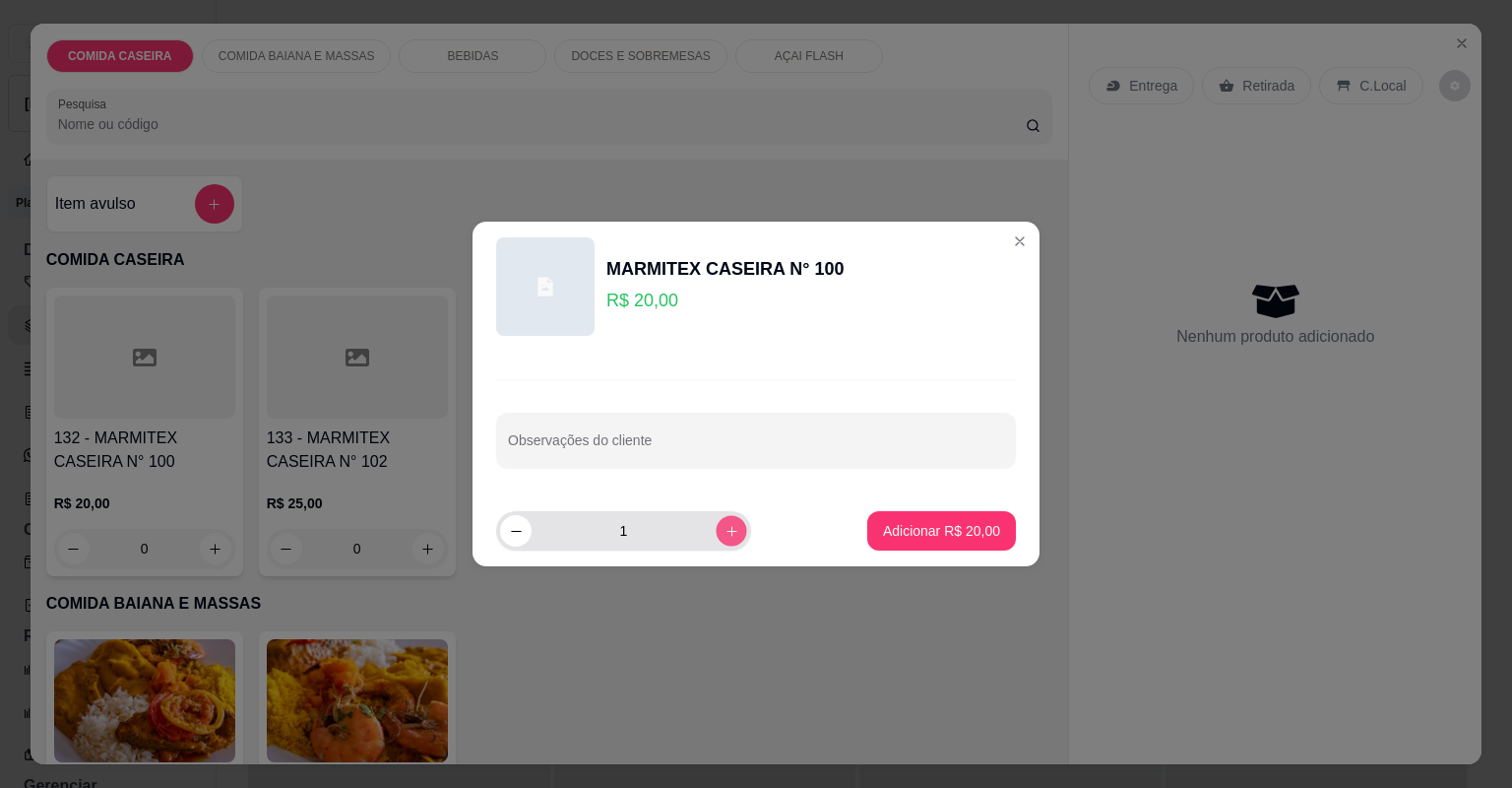 click 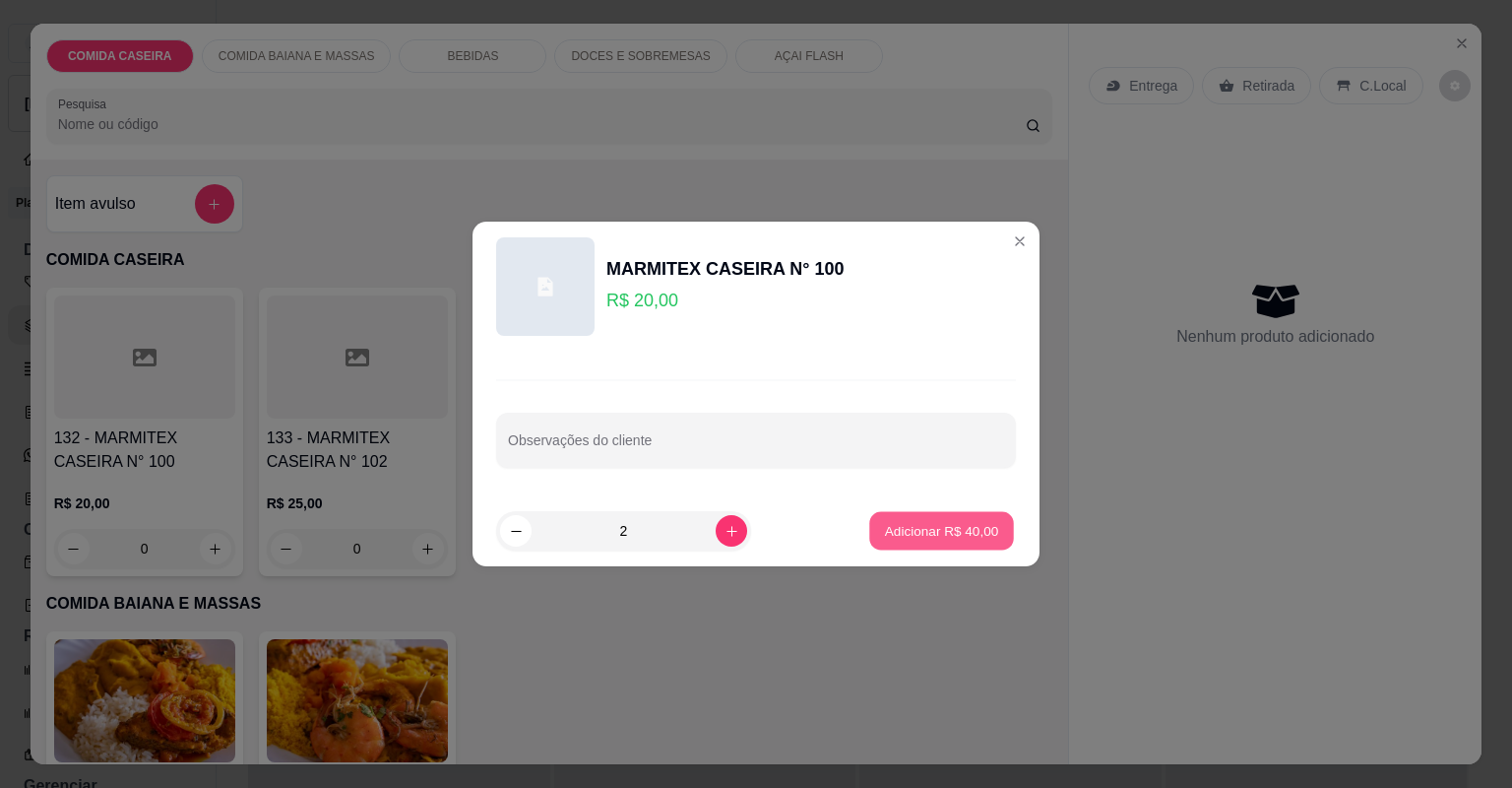 click on "Adicionar   R$ 40,00" at bounding box center (942, 530) 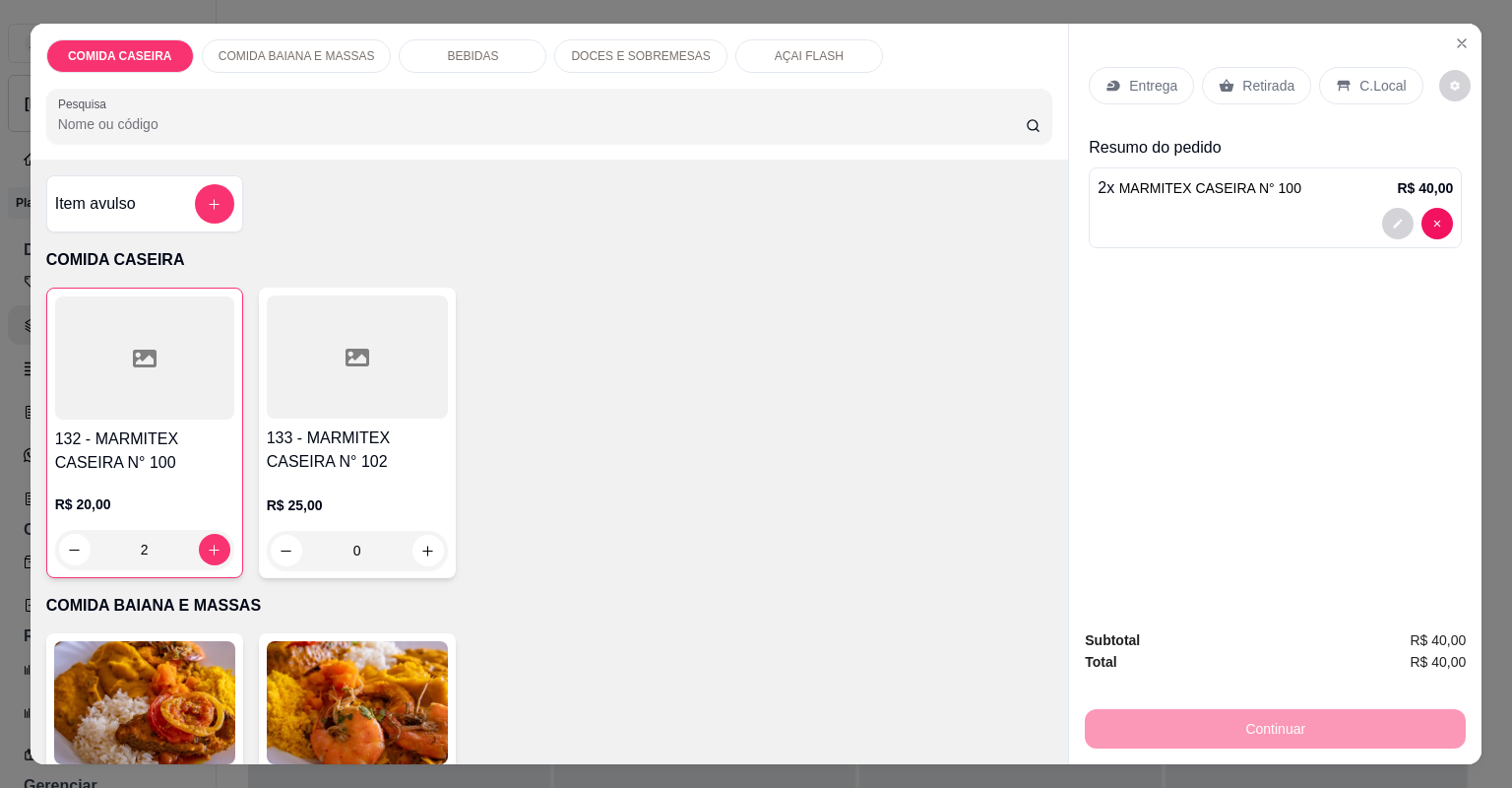 click on "Retirada" at bounding box center (1268, 86) 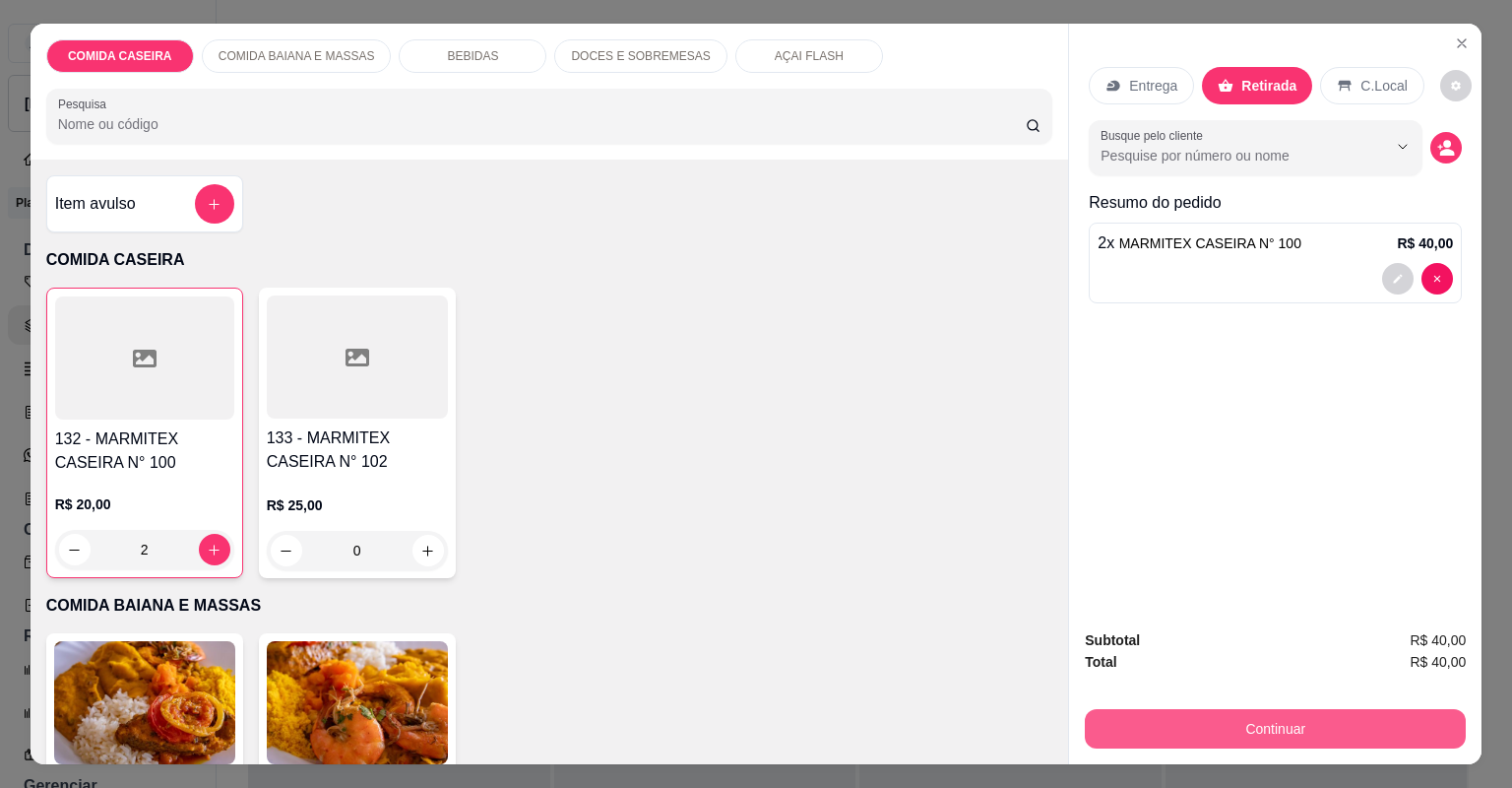click on "Continuar" at bounding box center (1275, 729) 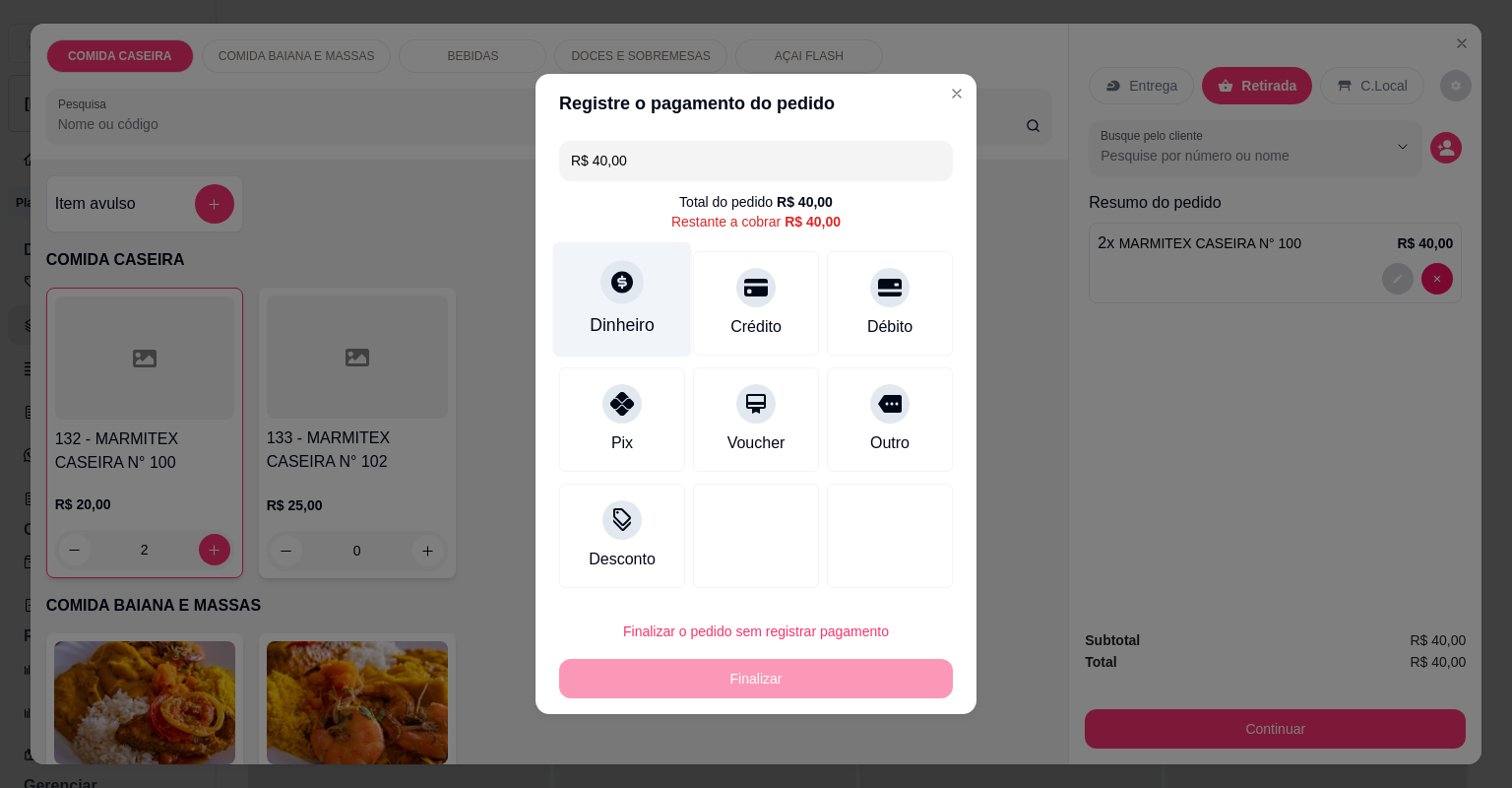 click on "Dinheiro" at bounding box center (622, 325) 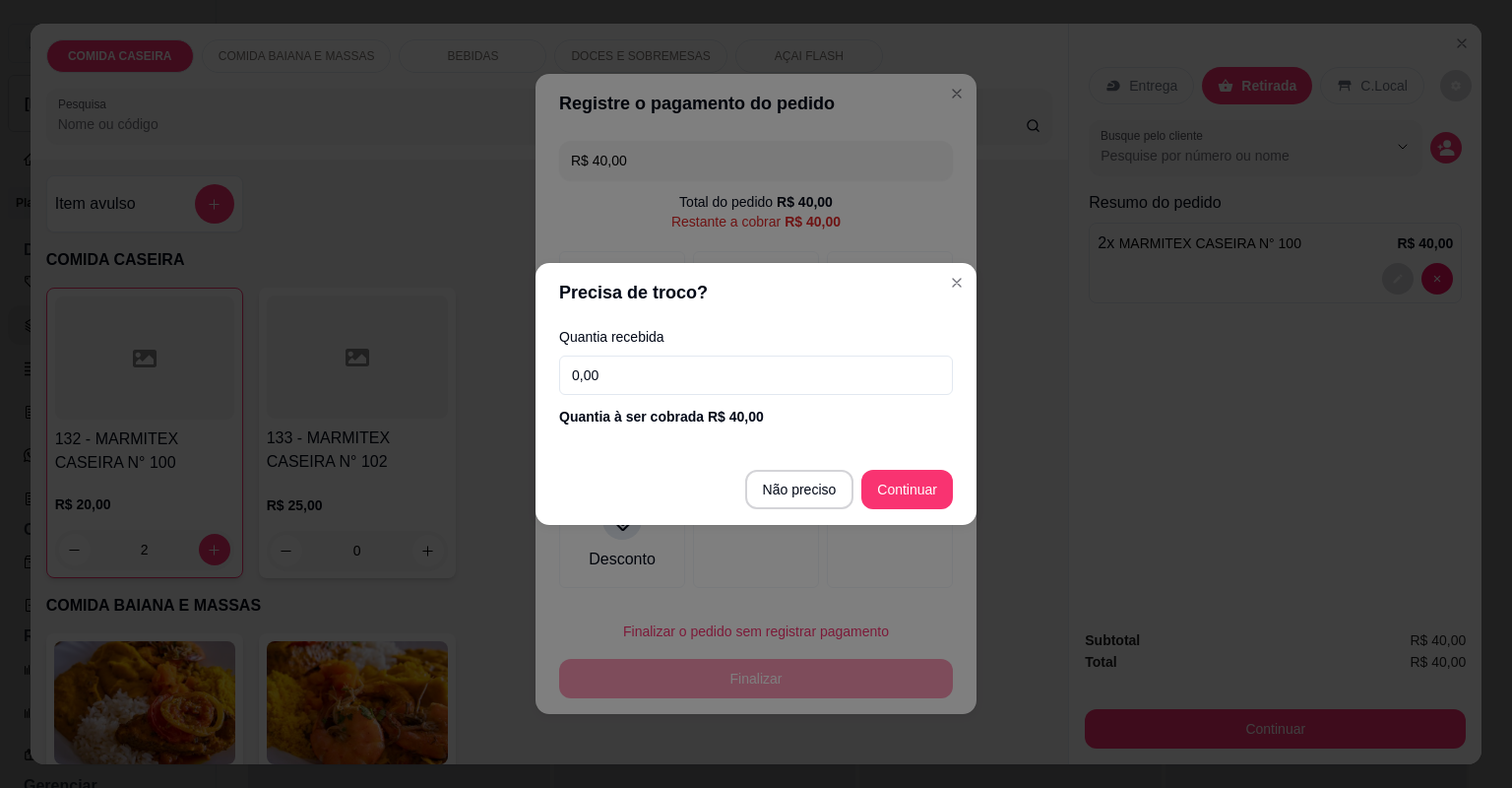 click on "0,00" at bounding box center (756, 375) 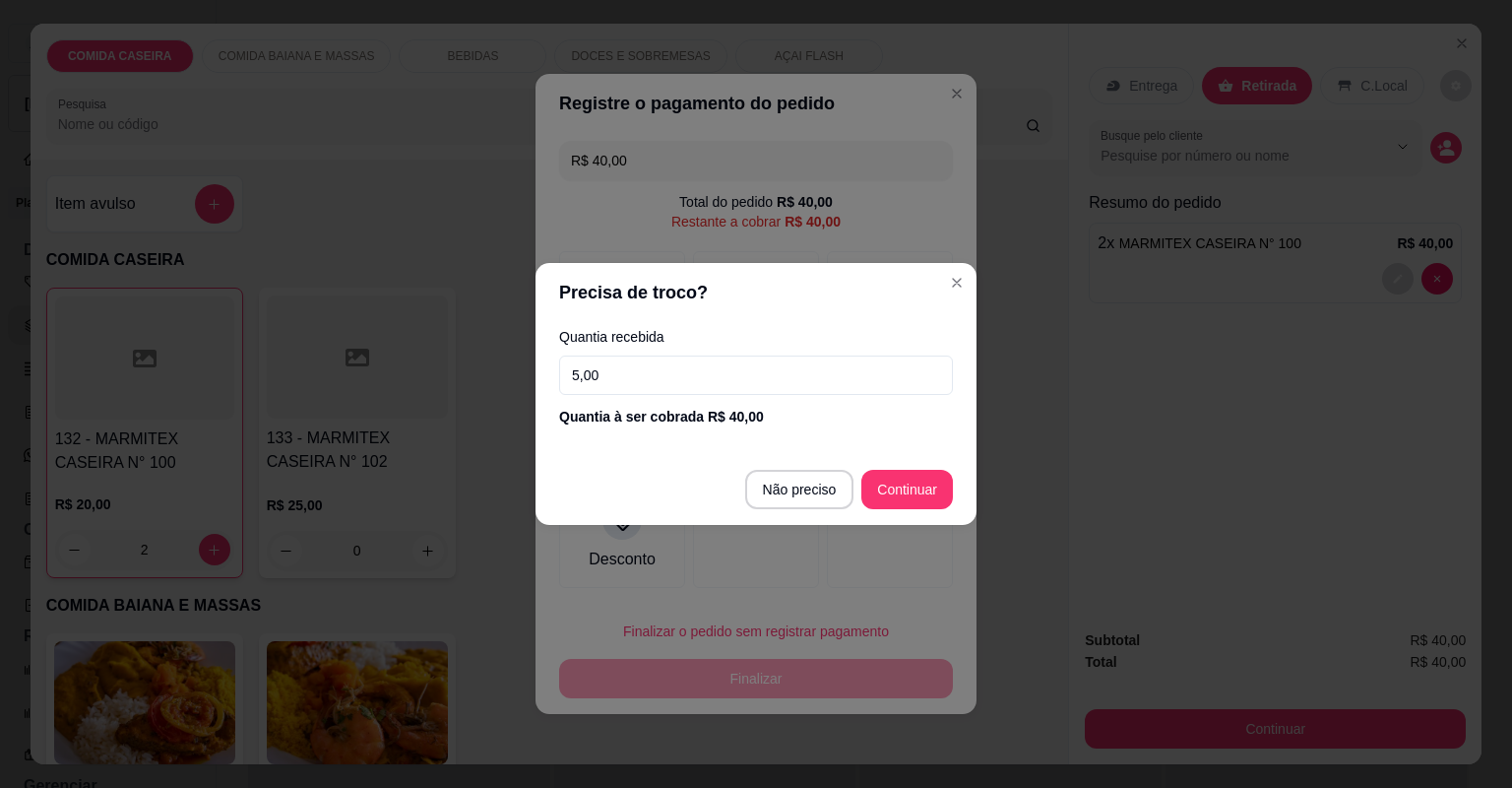 type on "50,00" 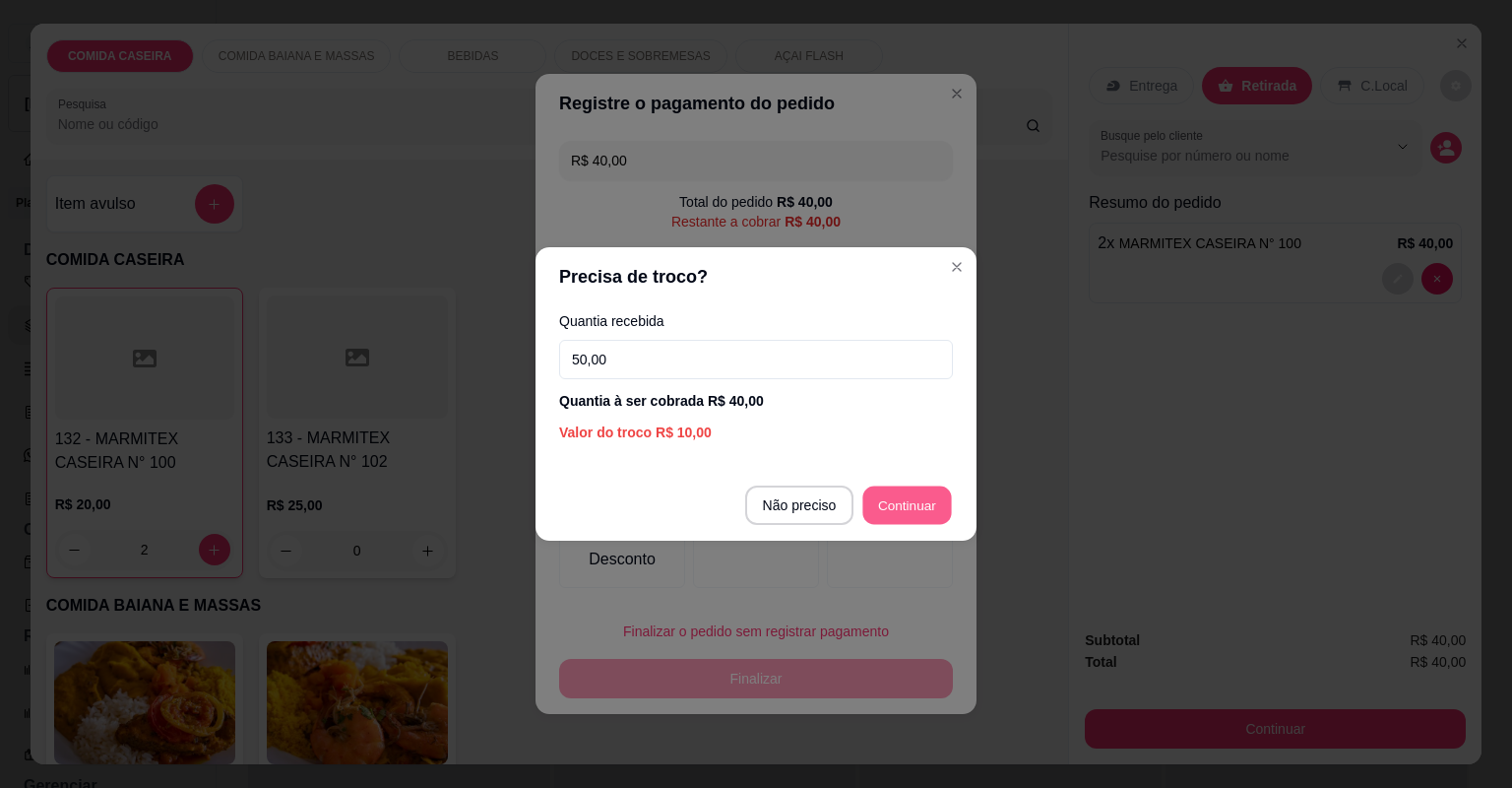 type on "R$ 0,00" 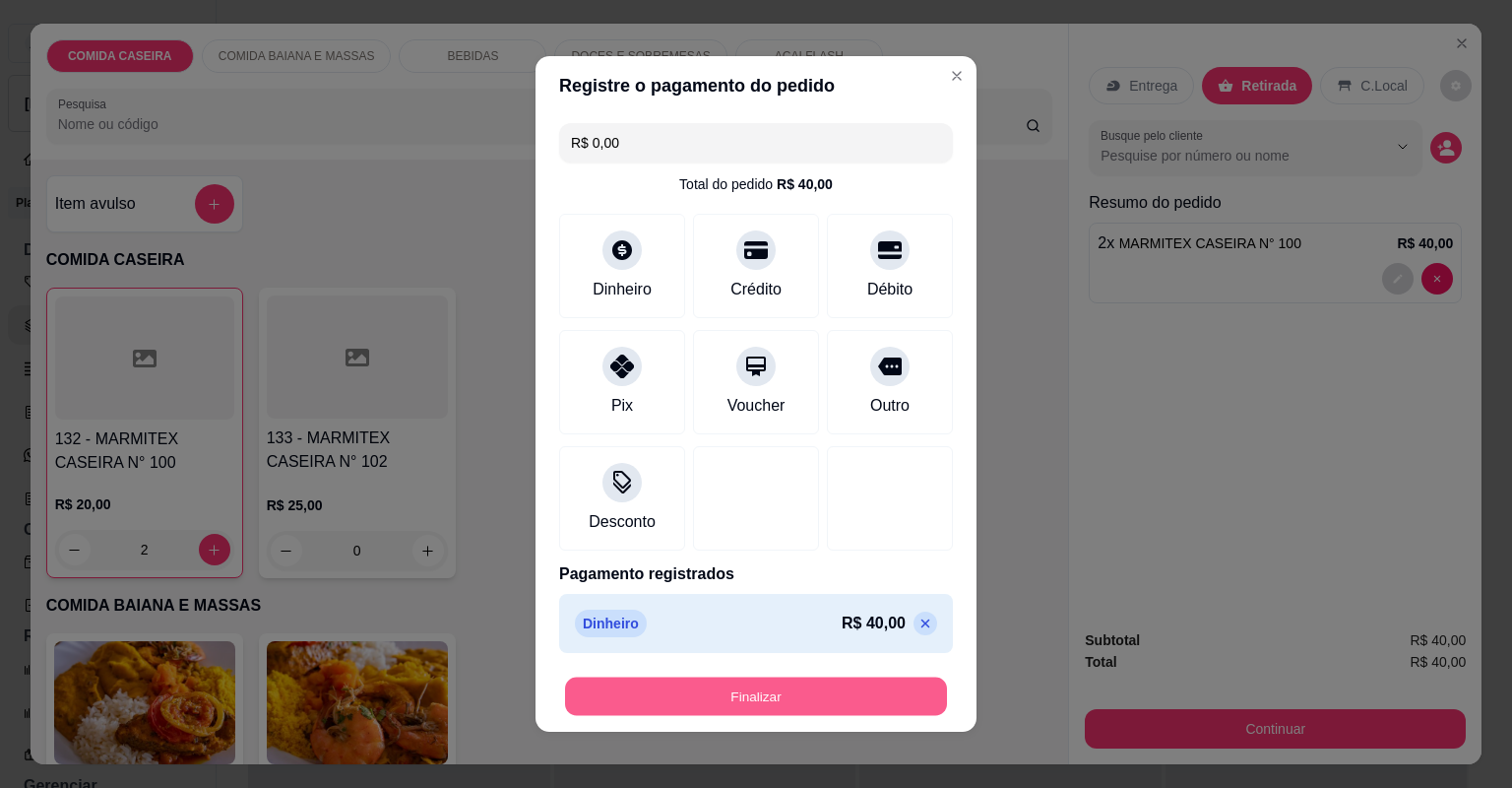 click on "Finalizar" at bounding box center [756, 696] 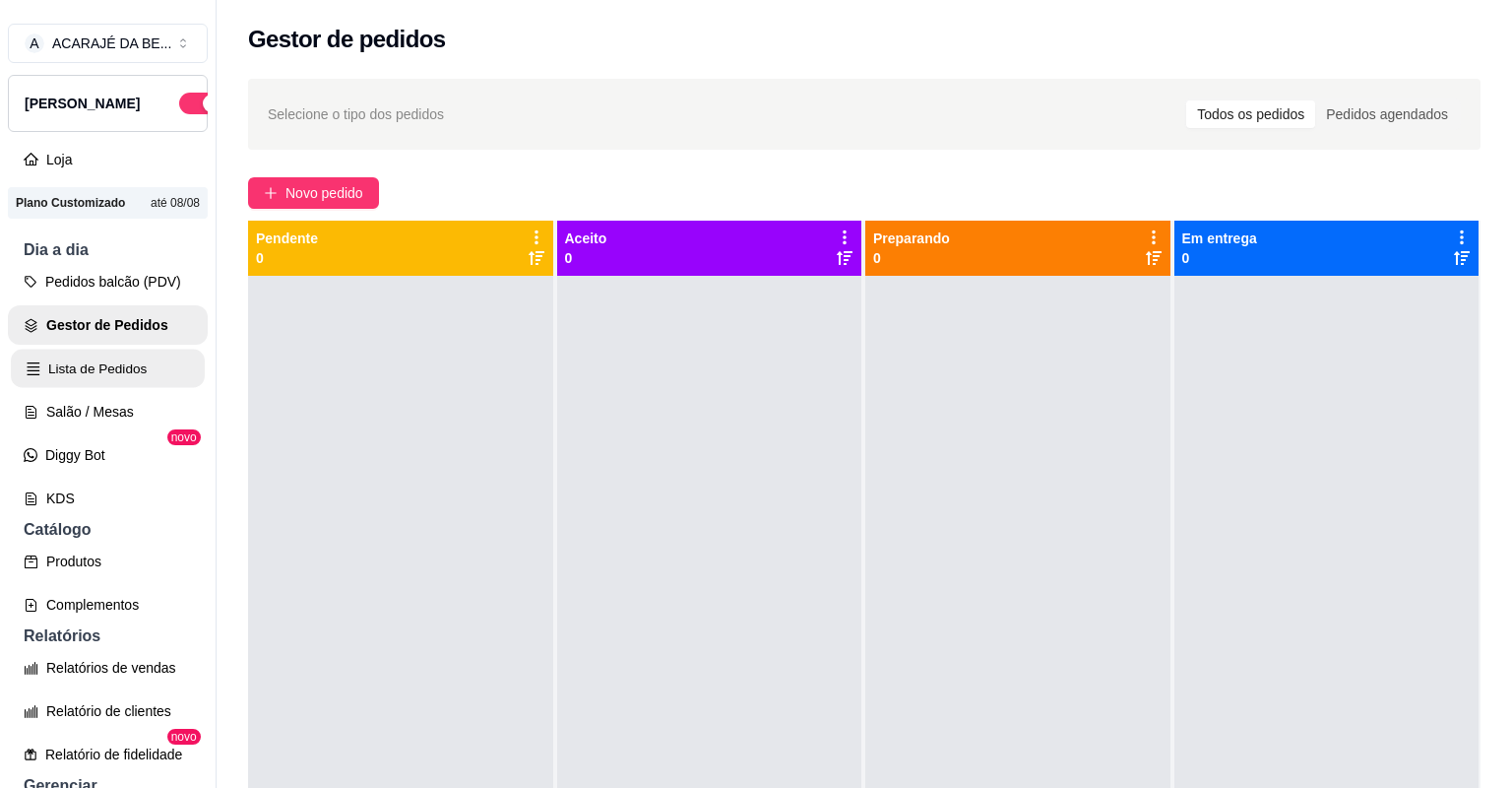 click on "Lista de Pedidos" at bounding box center [107, 368] 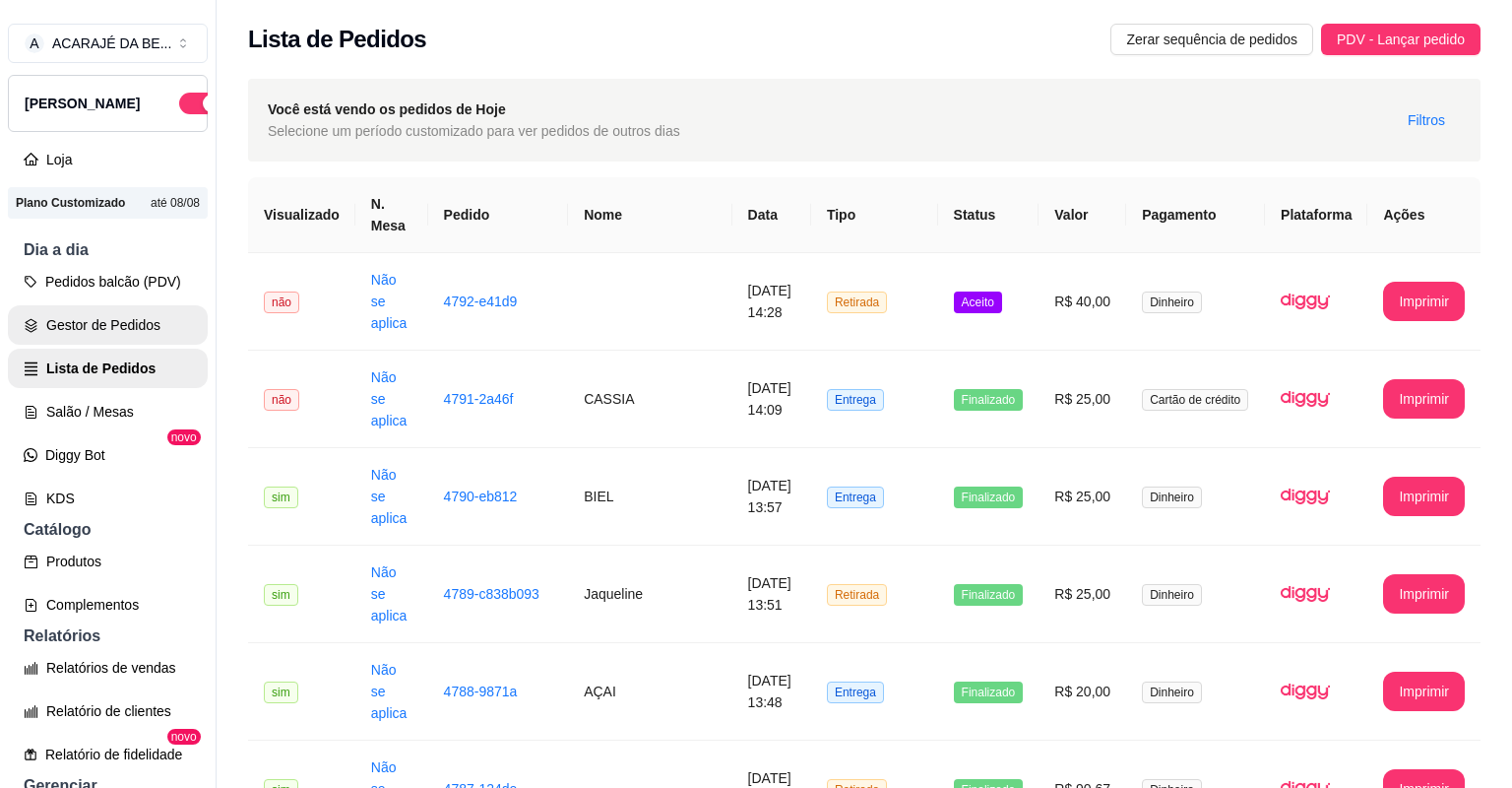 click on "Gestor de Pedidos" at bounding box center (107, 325) 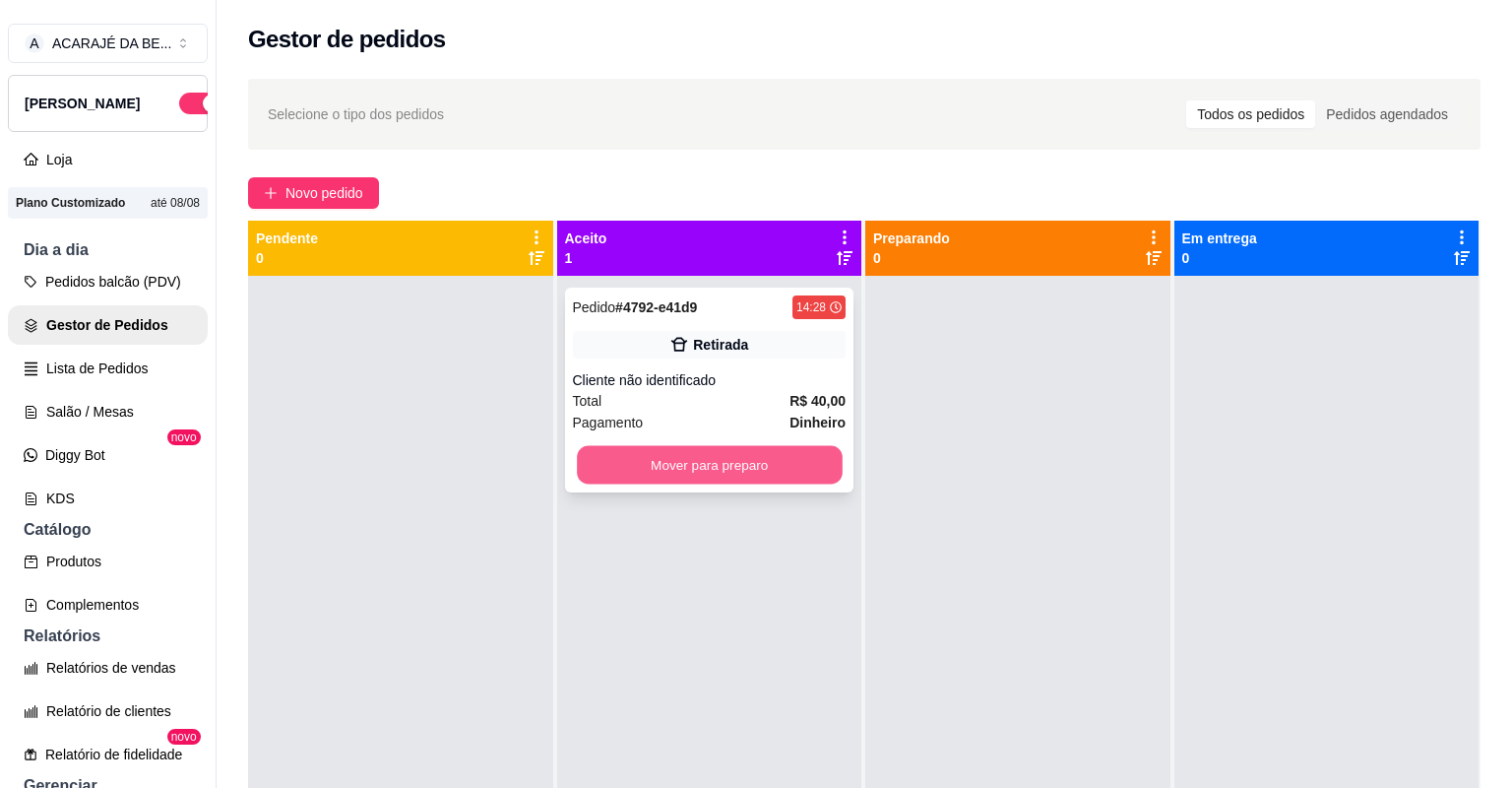click on "Mover para preparo" at bounding box center (709, 465) 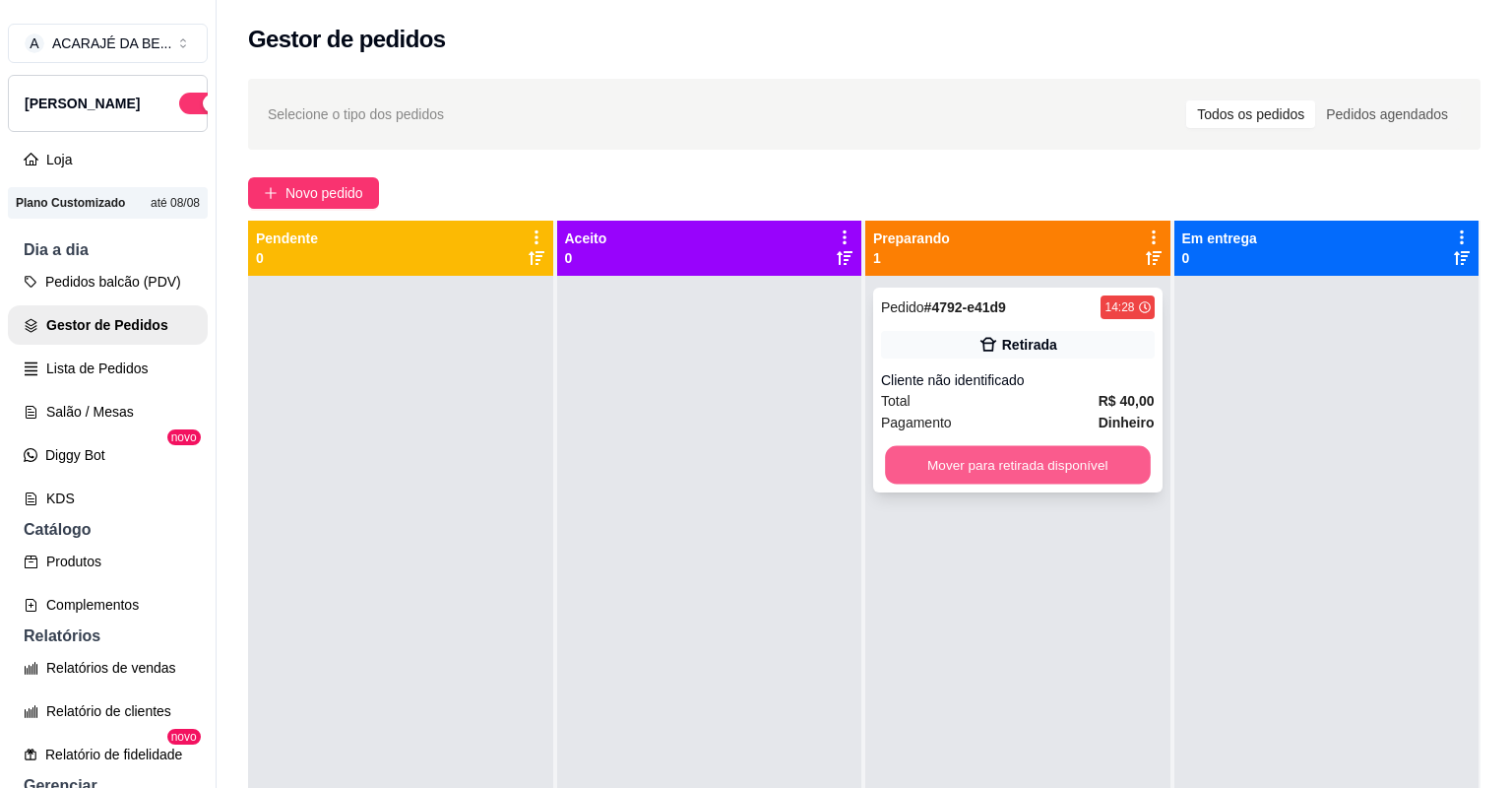 click on "Mover para retirada disponível" at bounding box center [1017, 465] 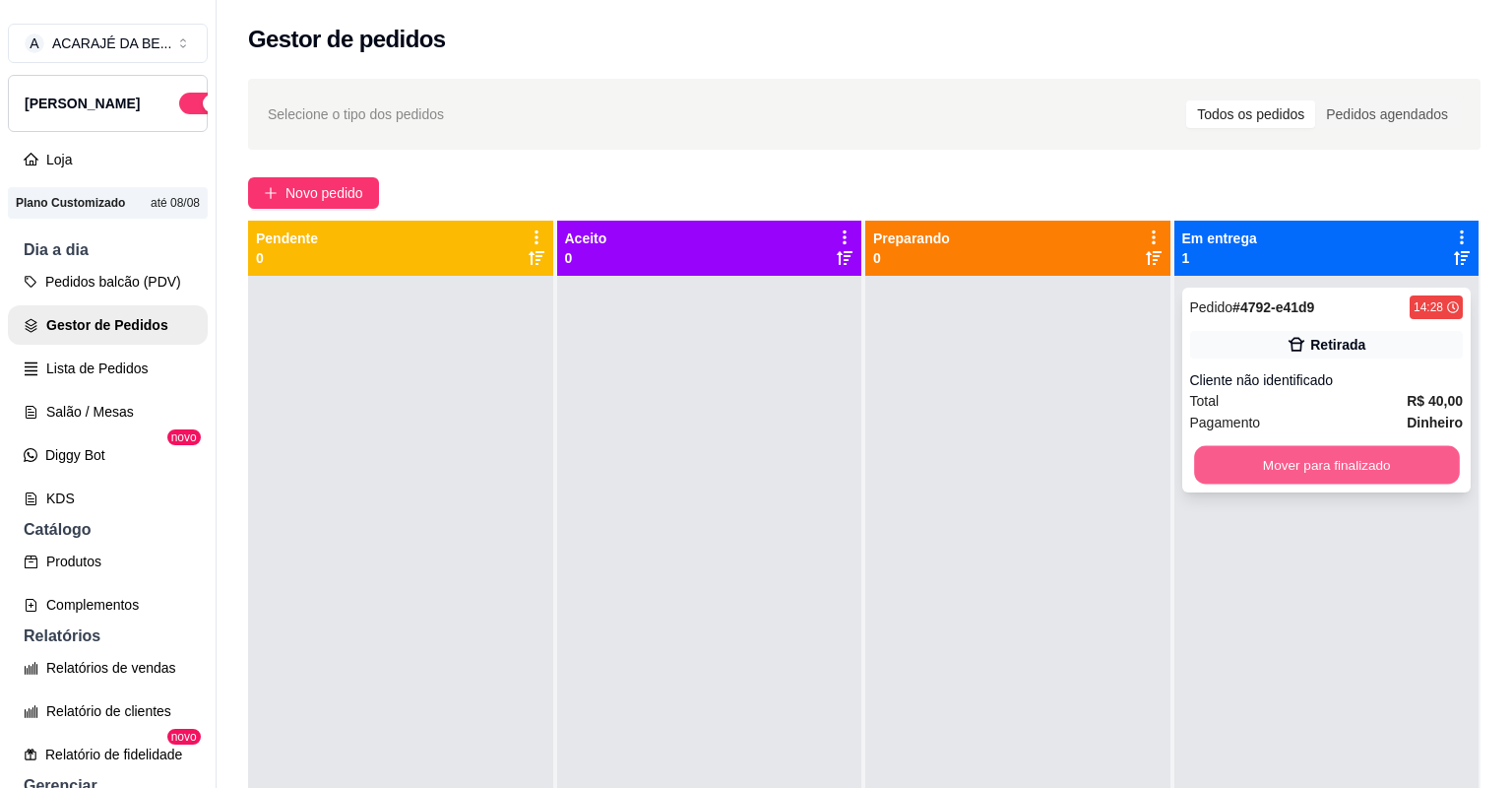 click on "Mover para finalizado" at bounding box center (1326, 465) 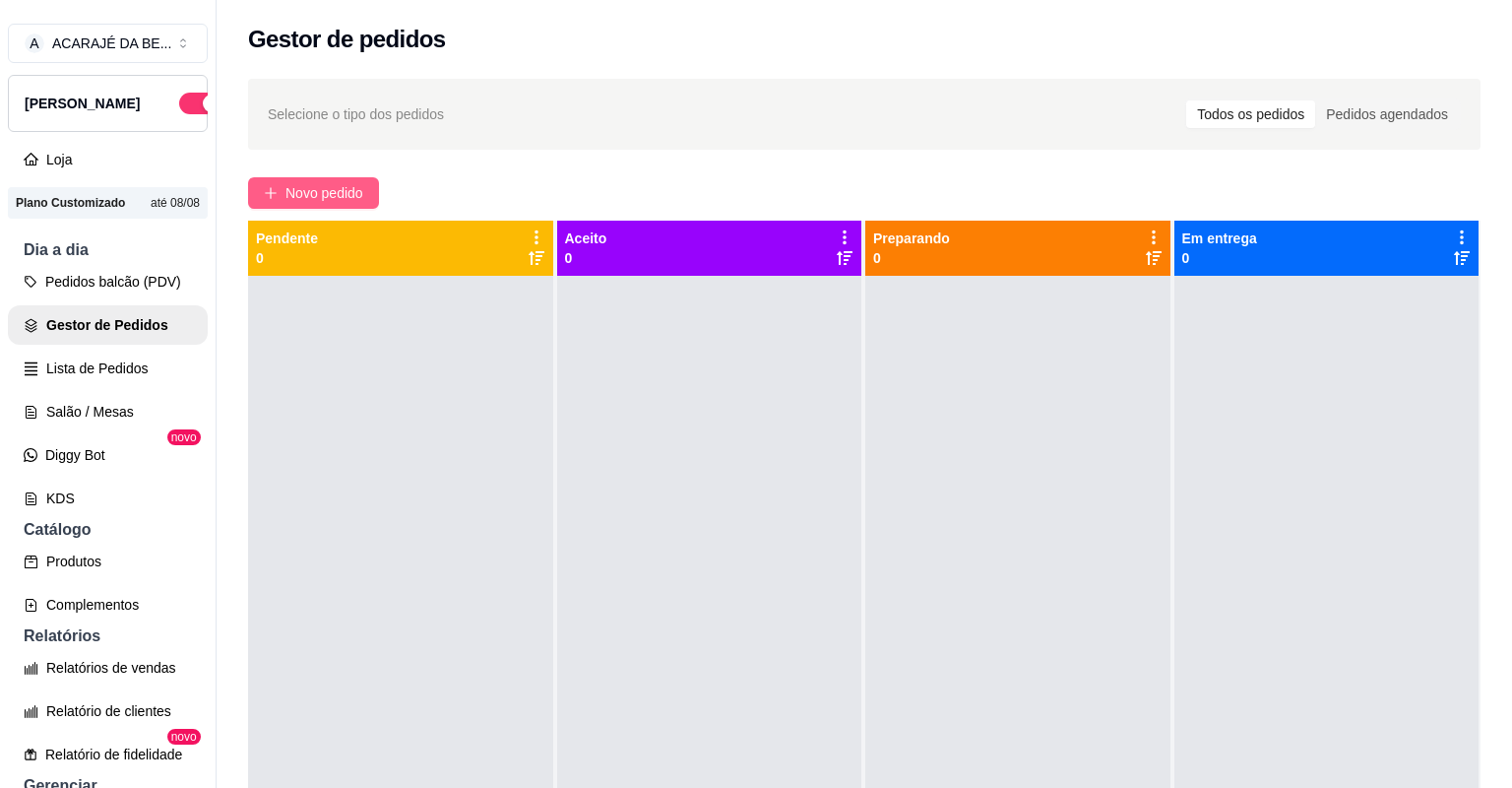 click on "Novo pedido" at bounding box center [324, 193] 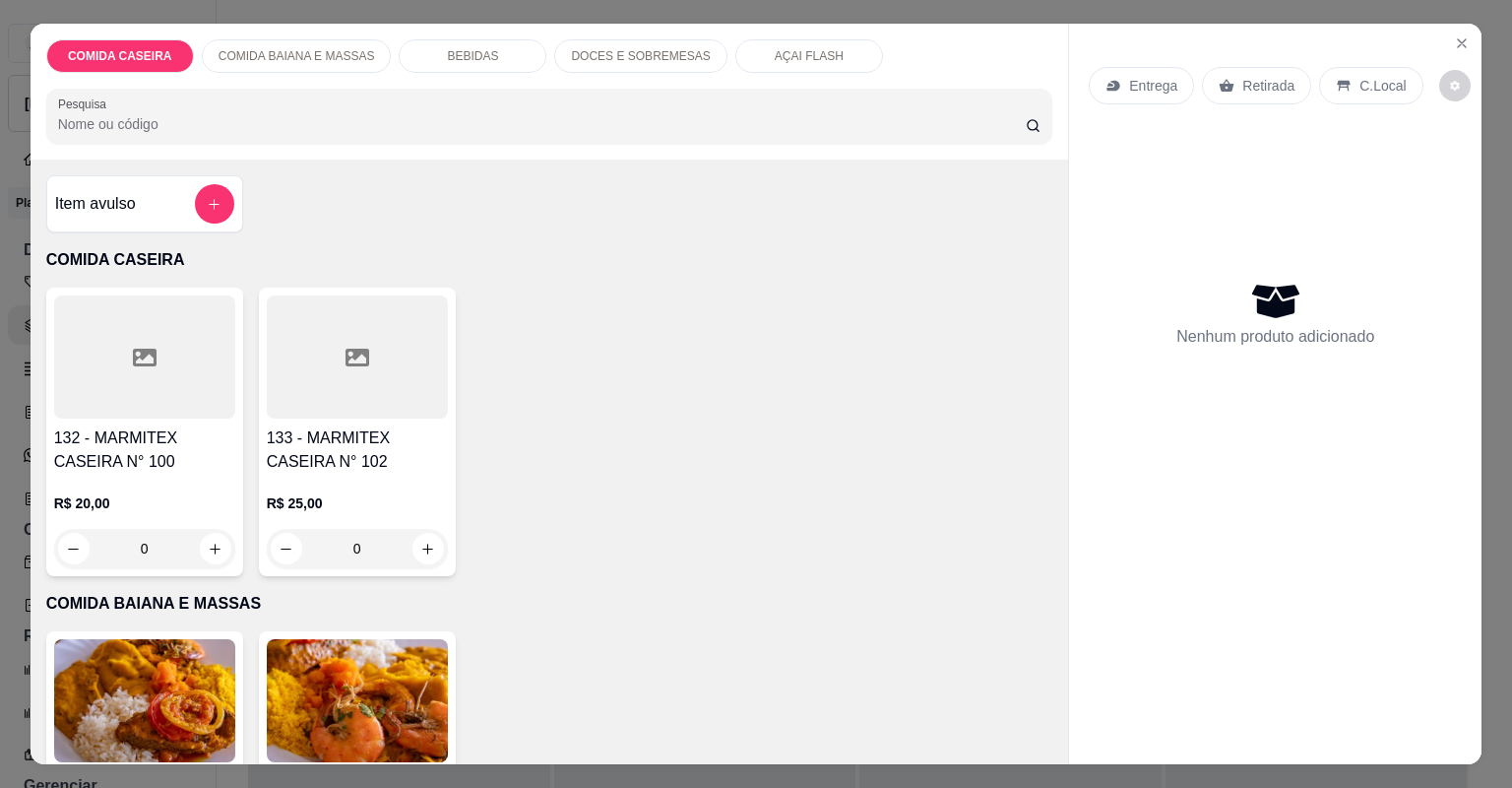 click at bounding box center (357, 357) 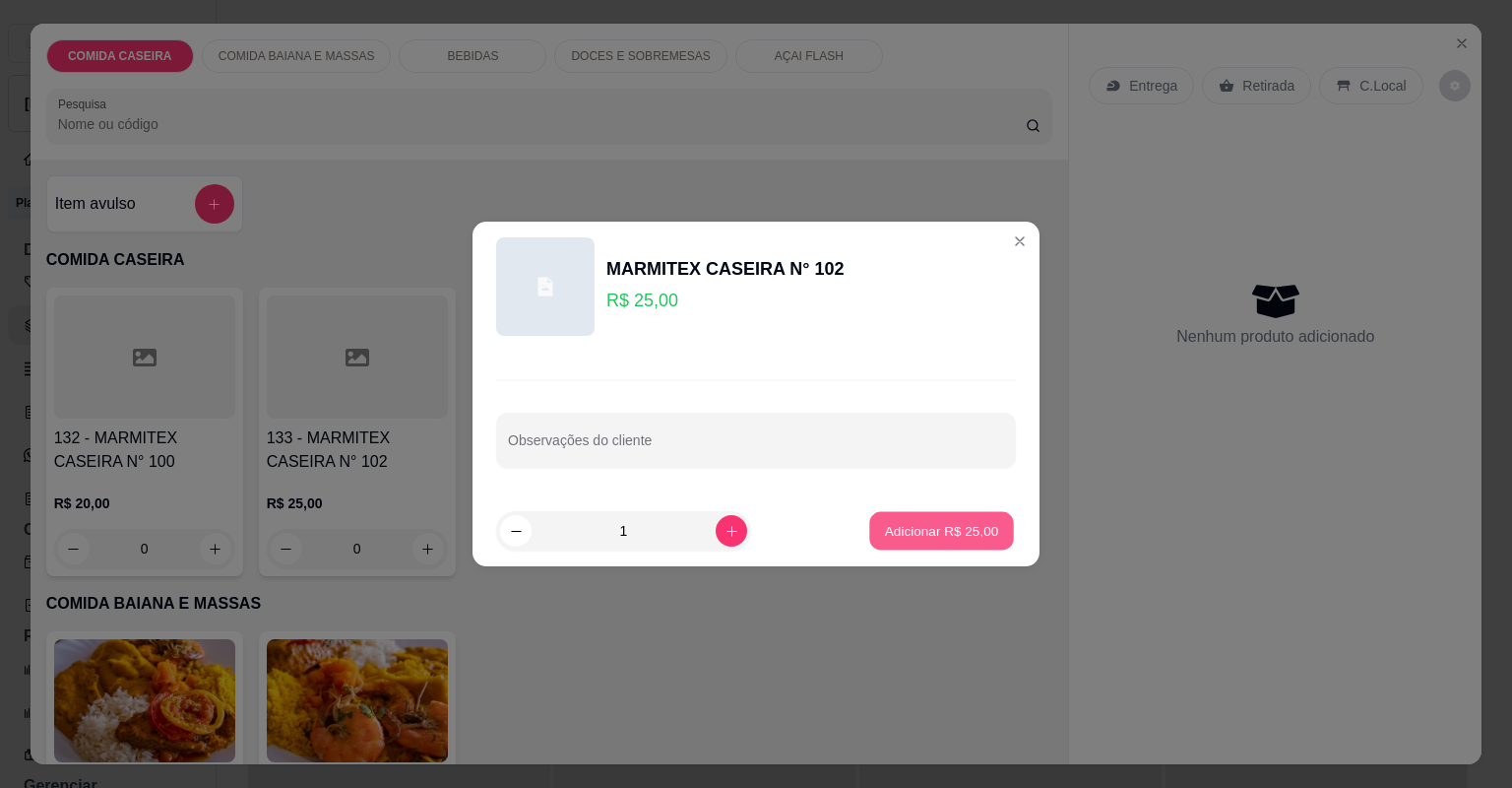 click on "Adicionar   R$ 25,00" at bounding box center [942, 530] 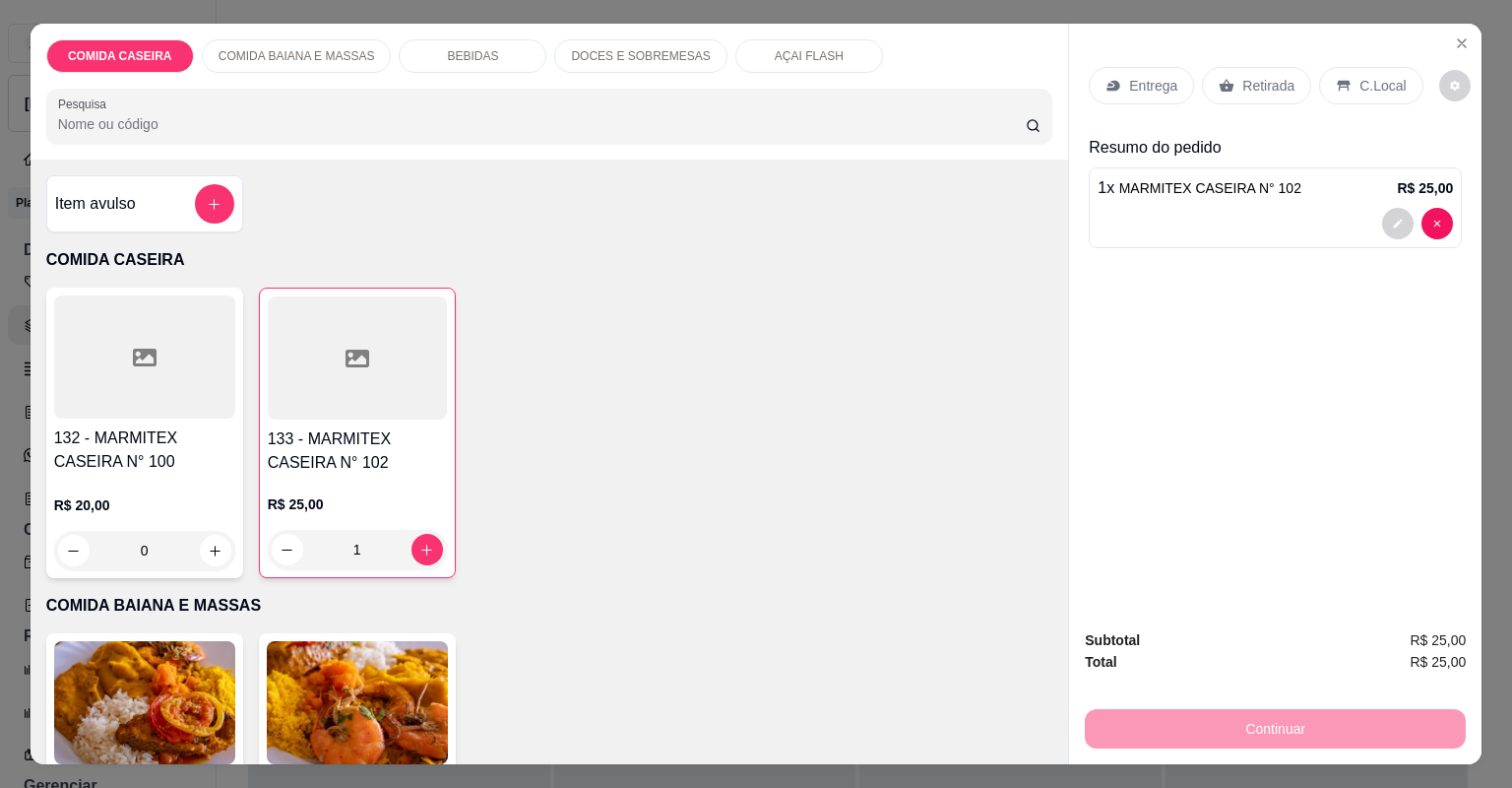 click on "Entrega" at bounding box center (1153, 86) 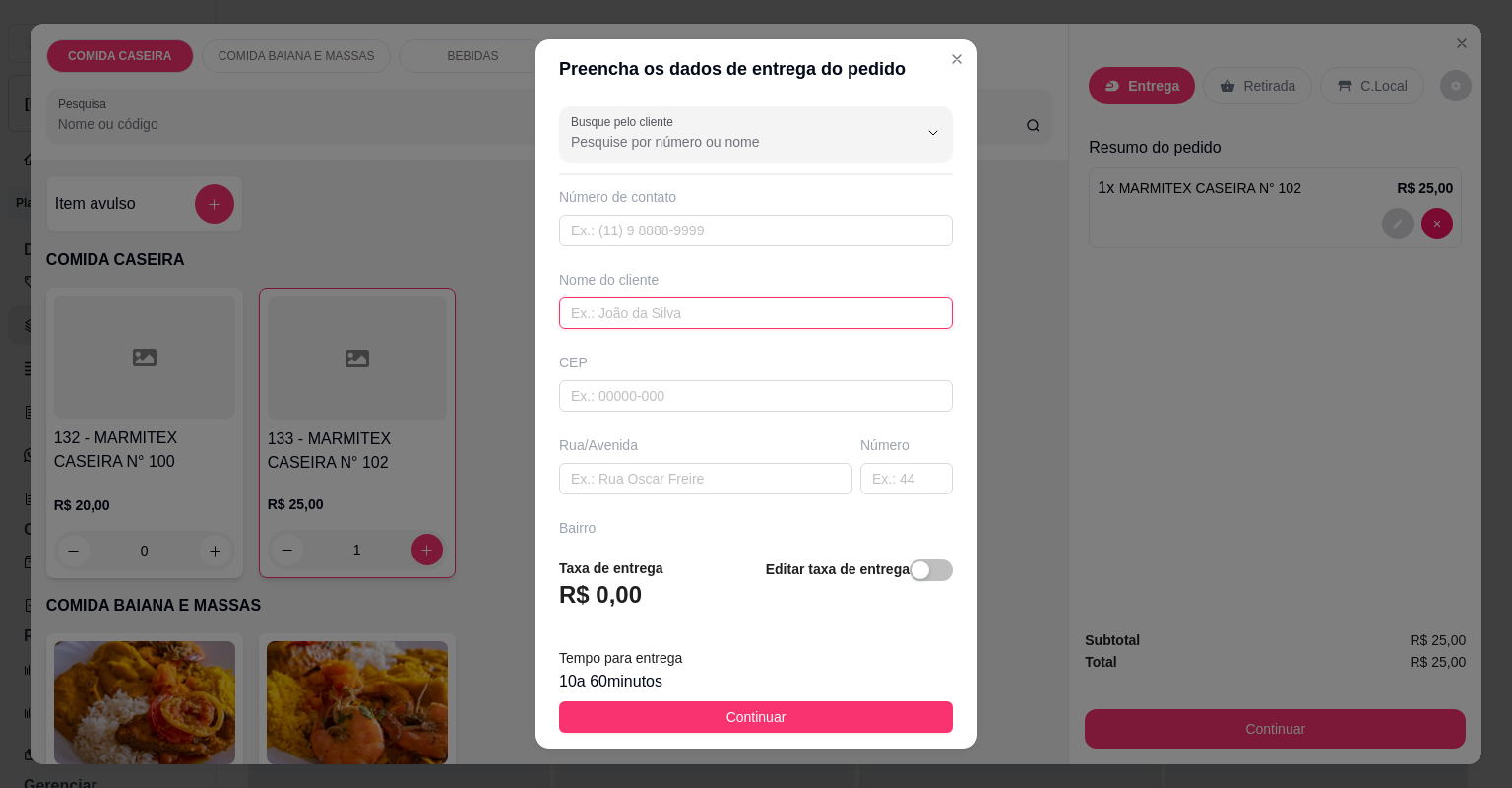 click at bounding box center [756, 313] 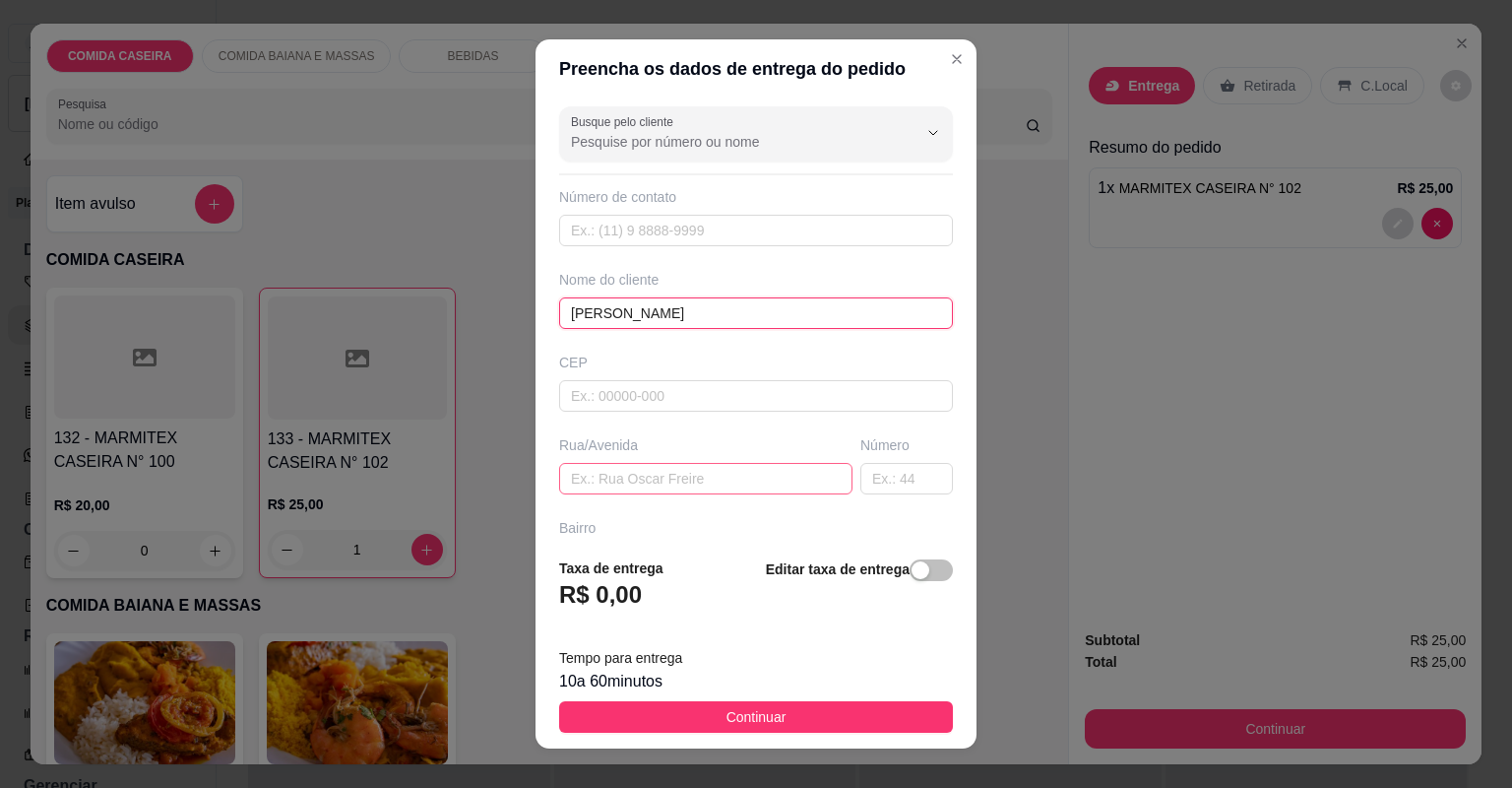 type on "[PERSON_NAME]" 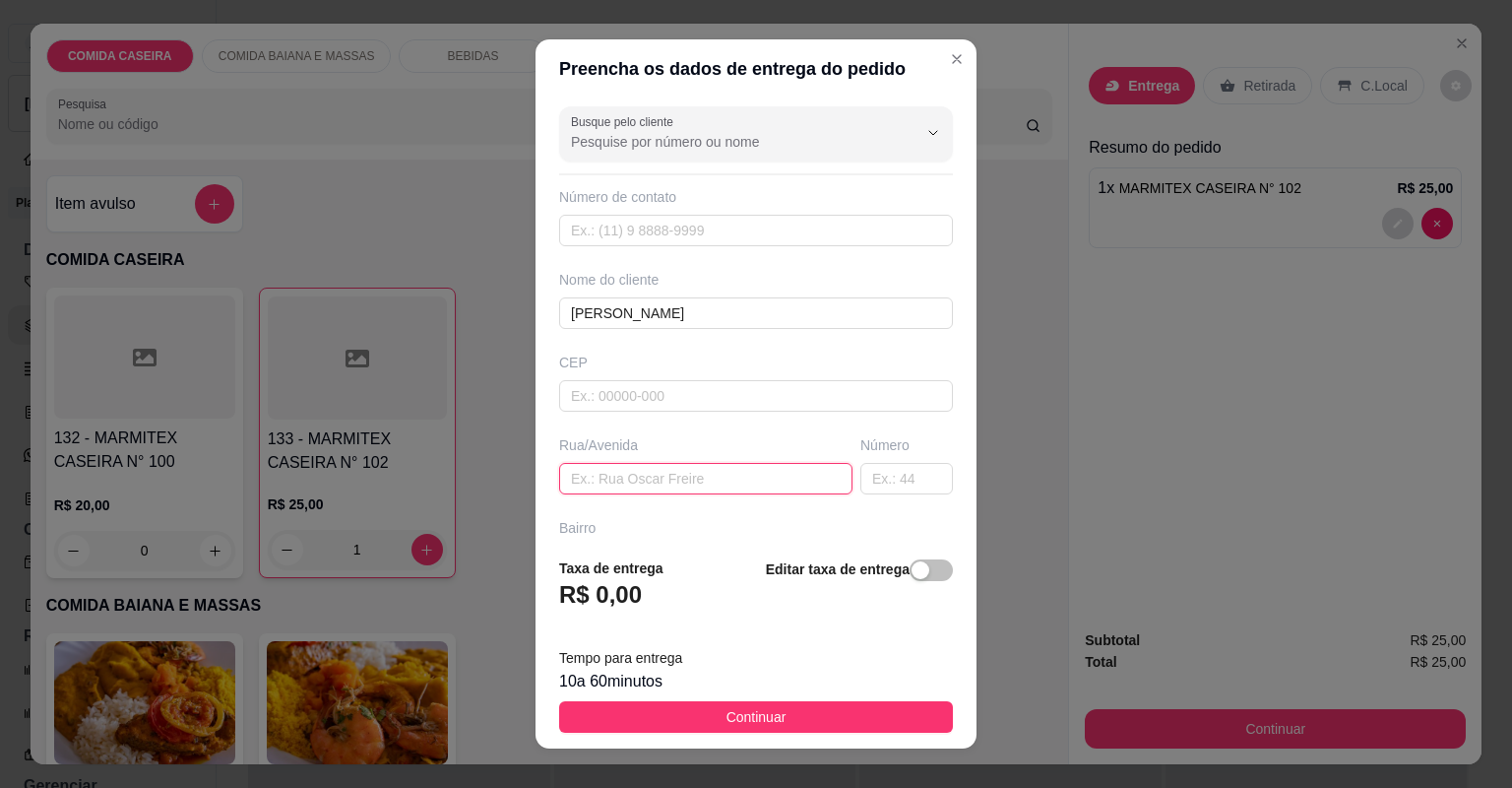 click at bounding box center (706, 479) 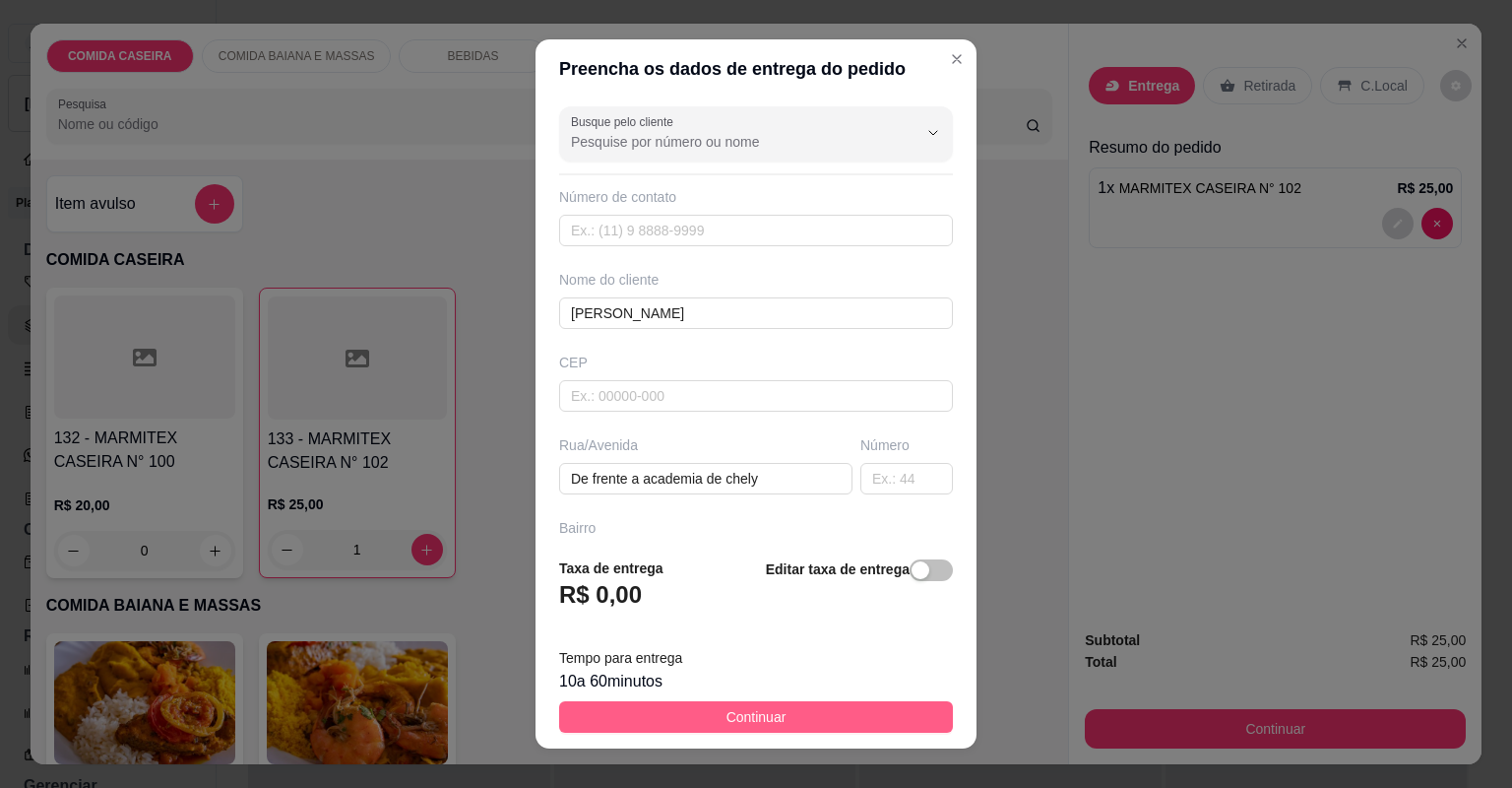 click on "Continuar" at bounding box center [756, 717] 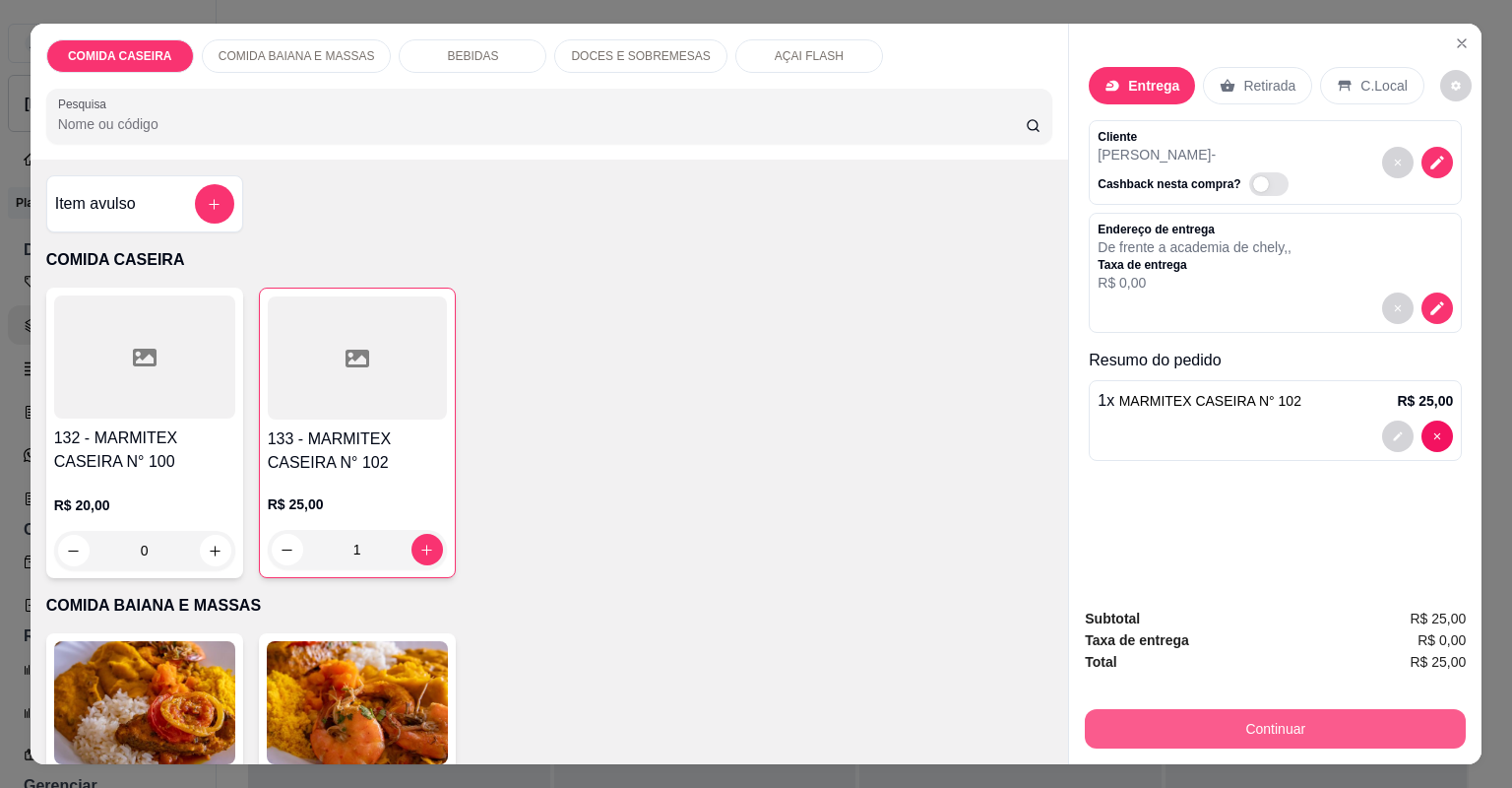 click on "Continuar" at bounding box center (1275, 729) 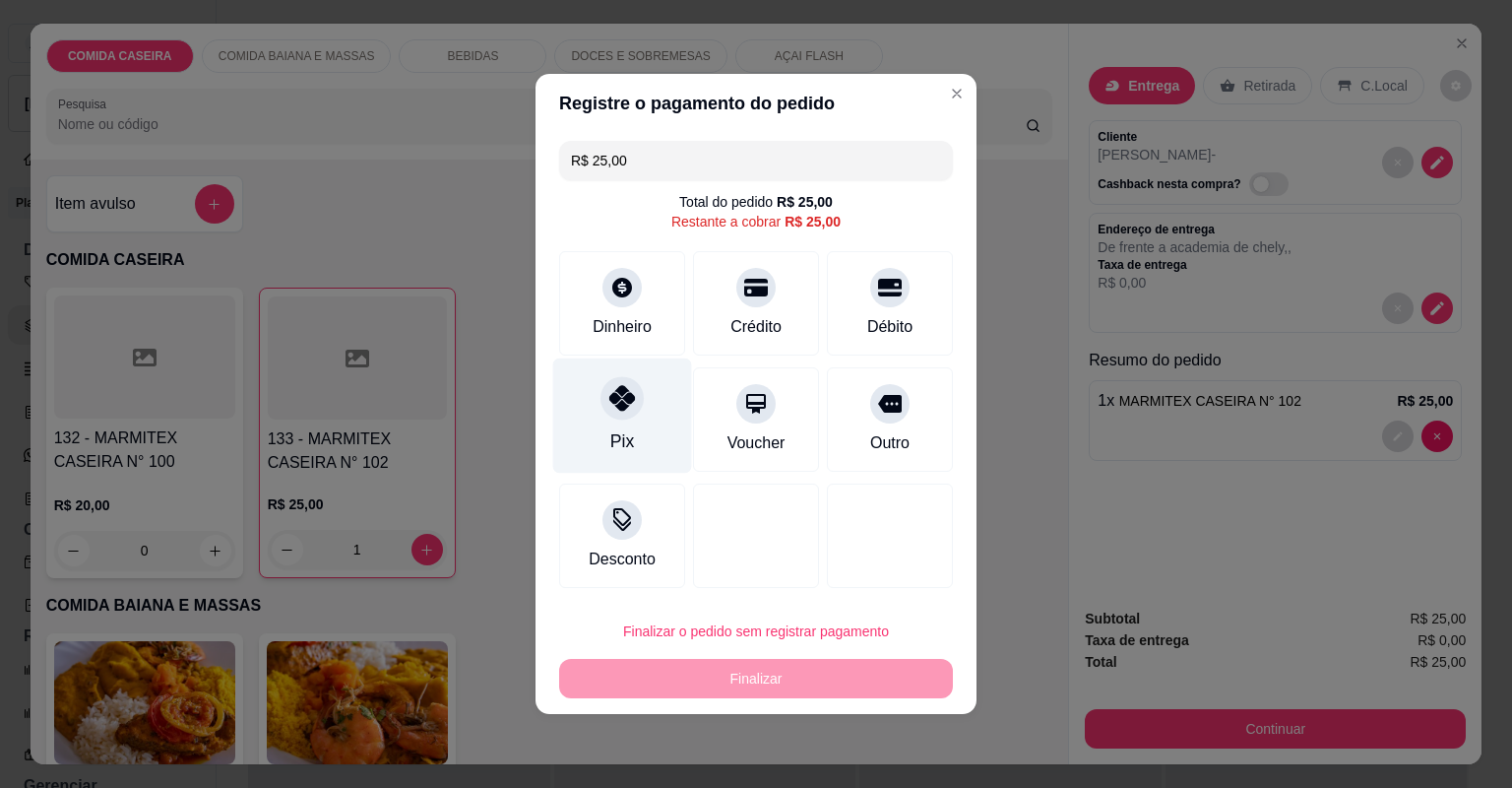 click on "Pix" at bounding box center [622, 416] 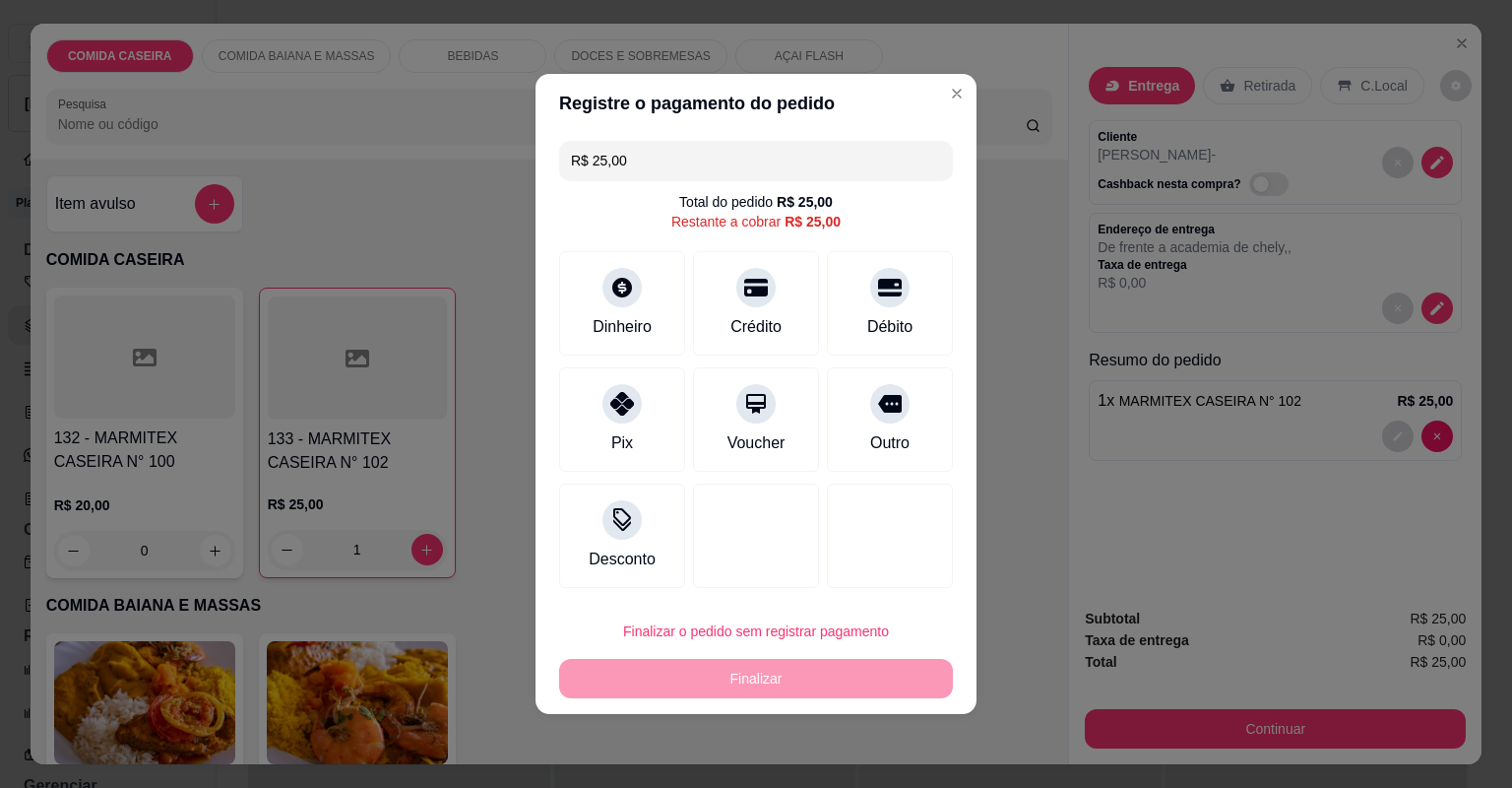 type on "R$ 0,00" 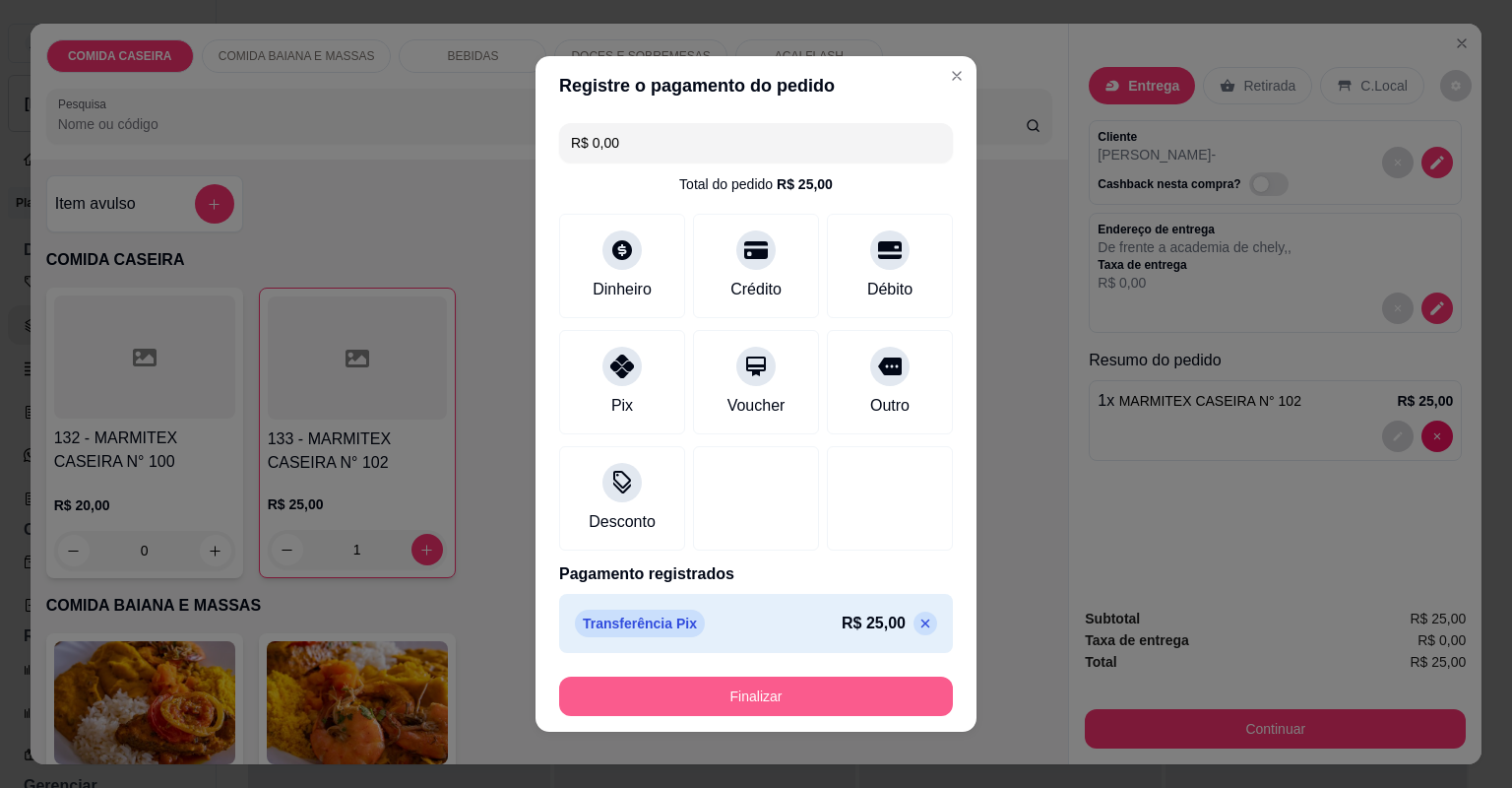 click on "Finalizar" at bounding box center [756, 696] 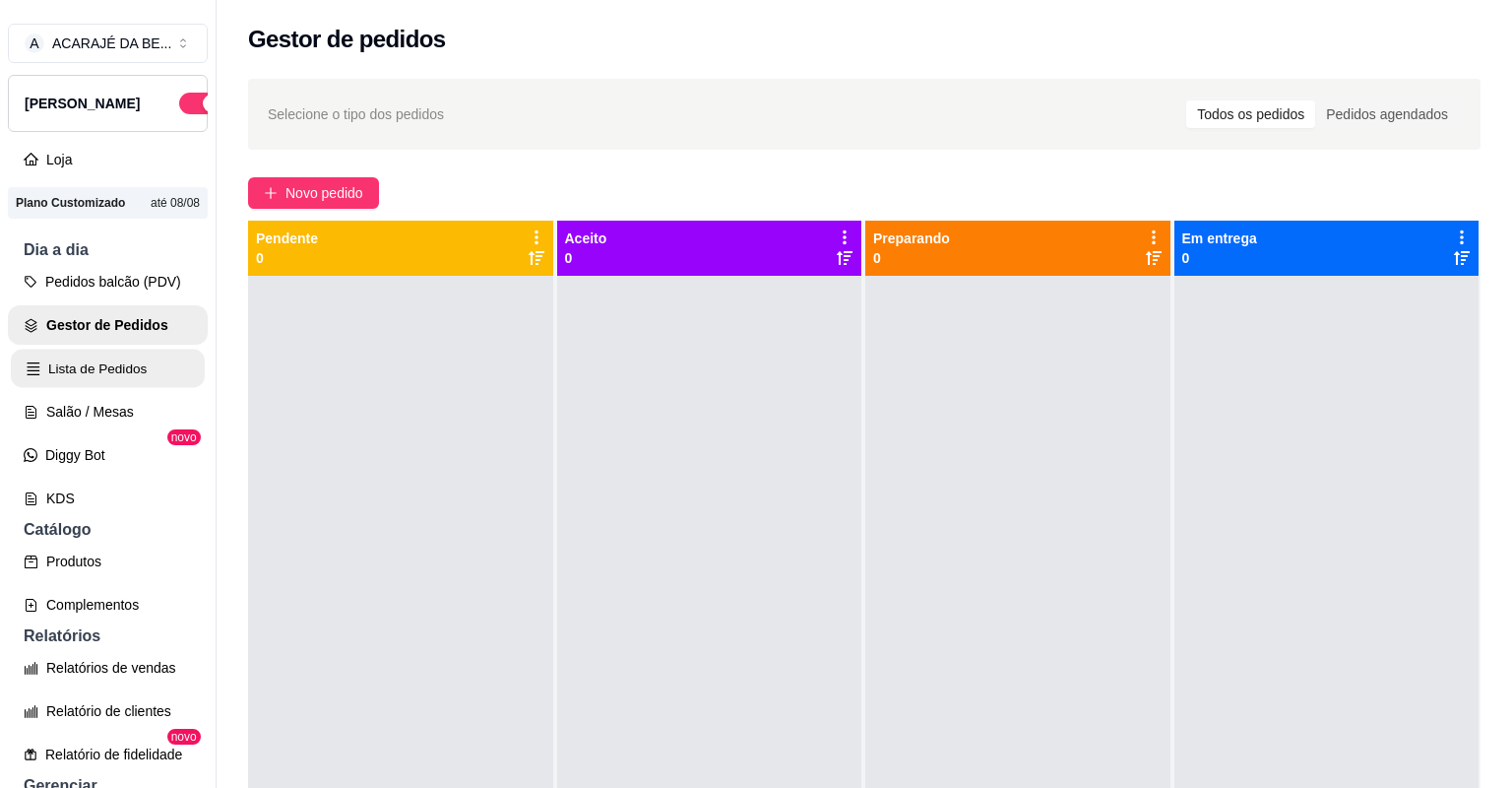 click on "Lista de Pedidos" at bounding box center [107, 368] 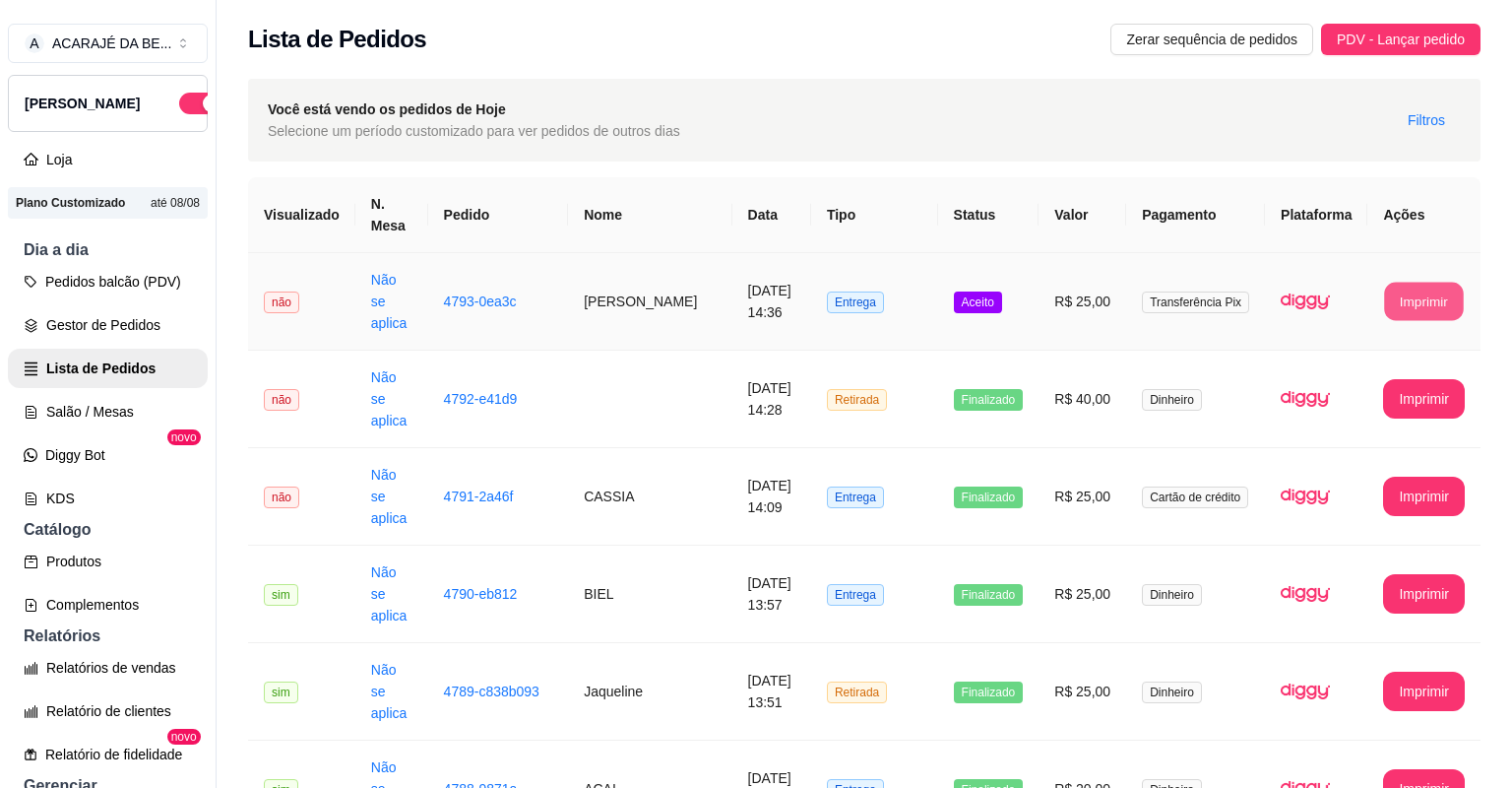 click on "Imprimir" at bounding box center (1424, 301) 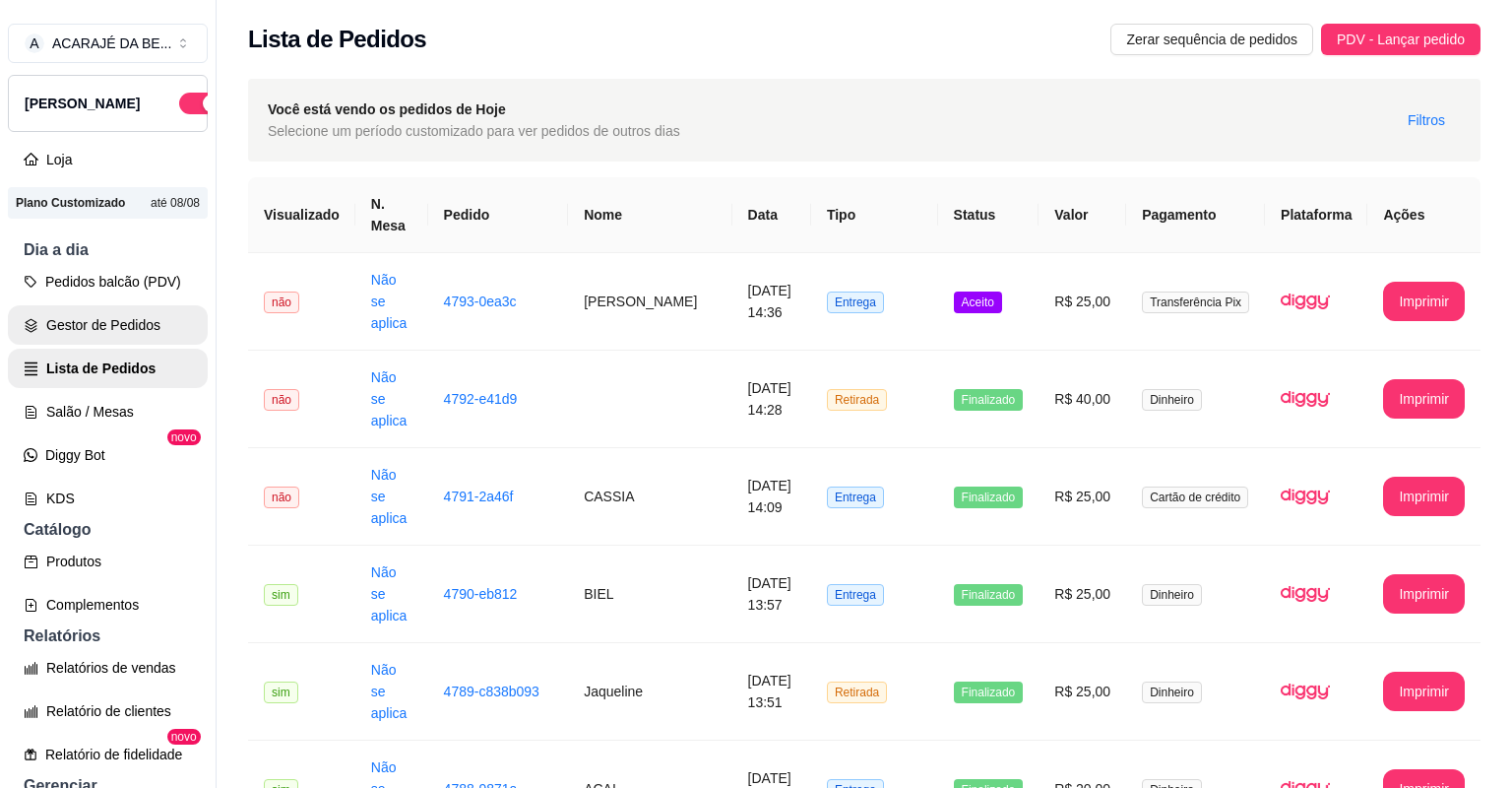 click on "Gestor de Pedidos" at bounding box center [107, 325] 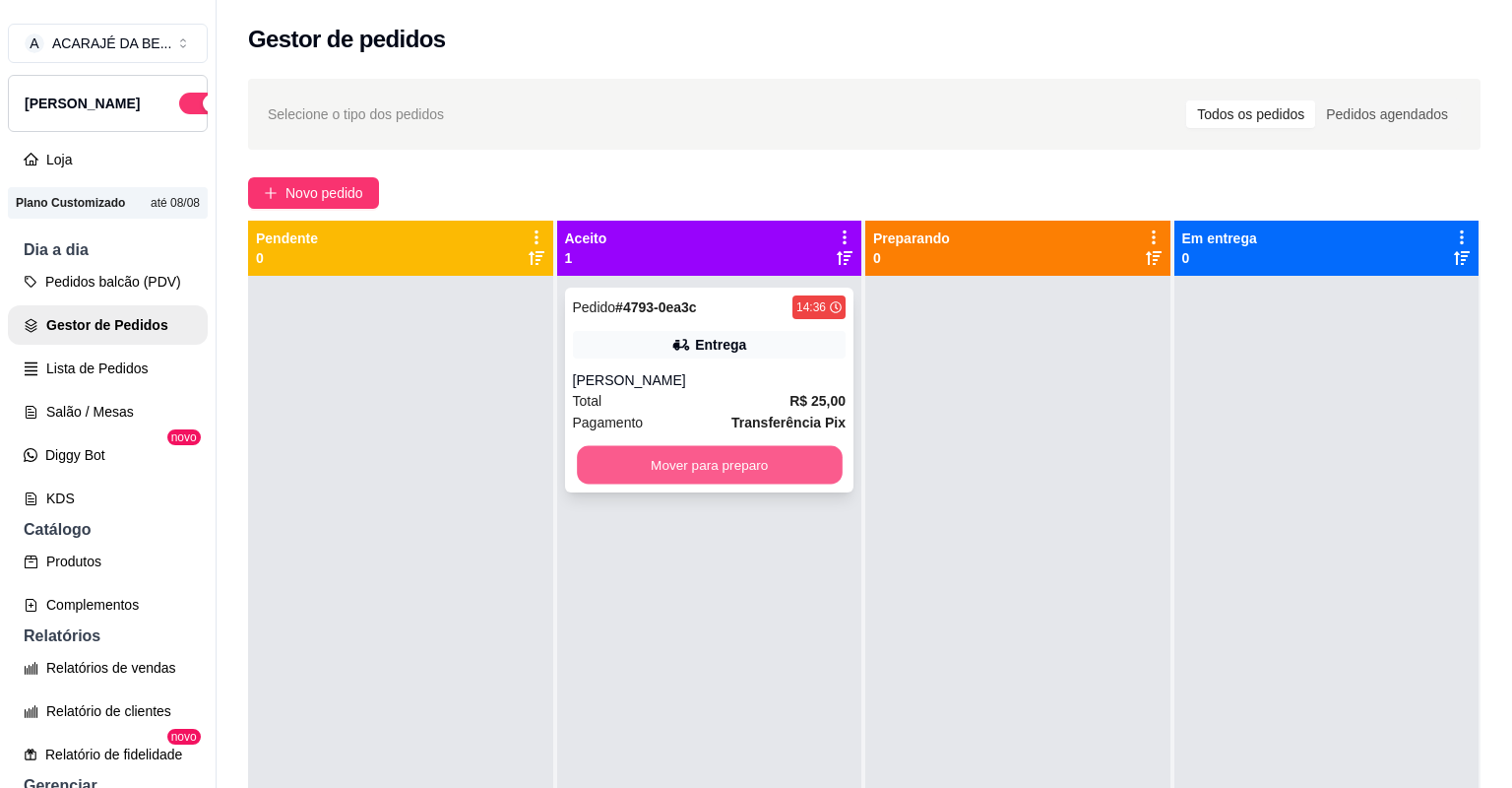 click on "Mover para preparo" at bounding box center (709, 465) 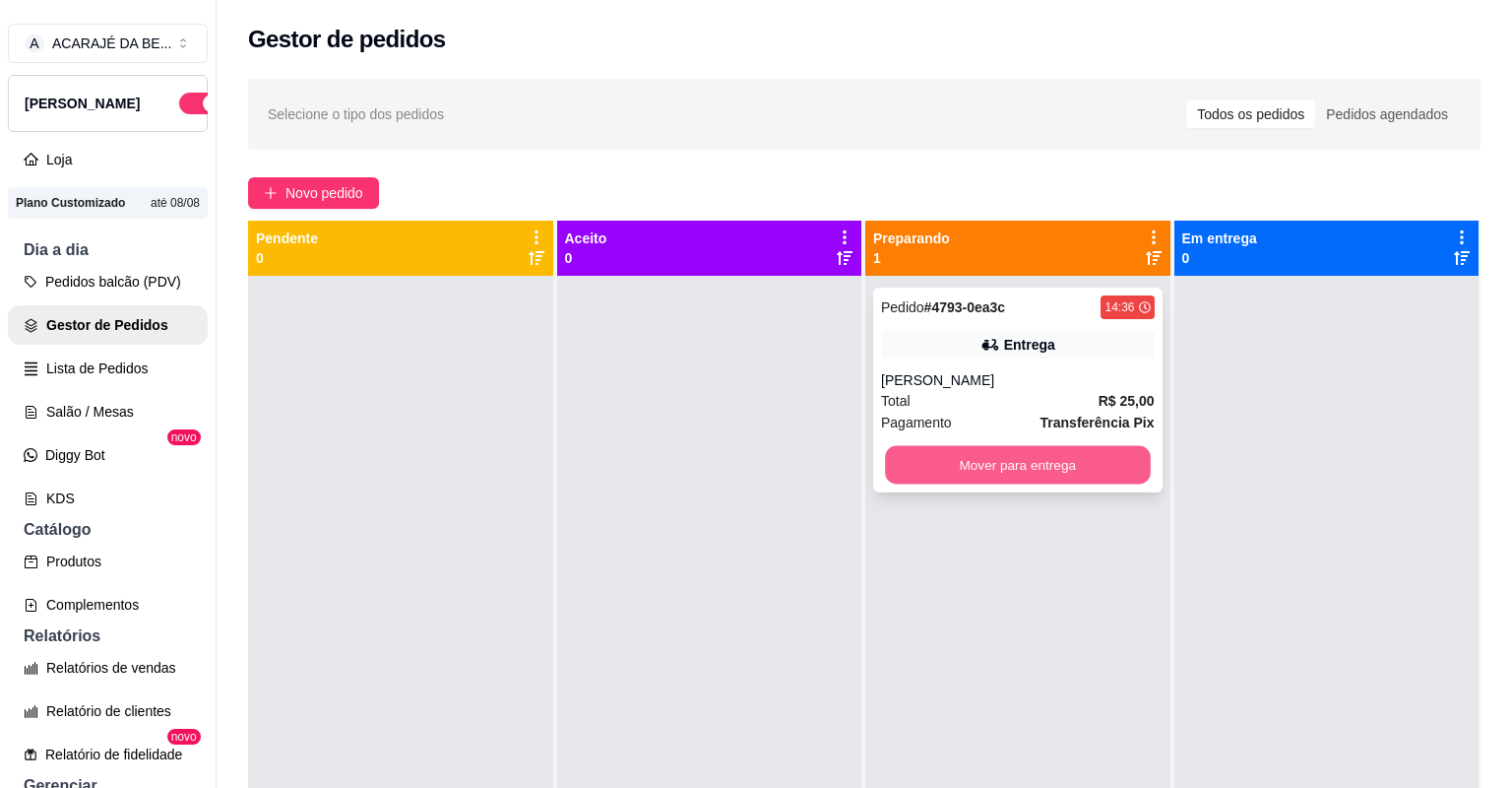 click on "Mover para entrega" at bounding box center (1017, 465) 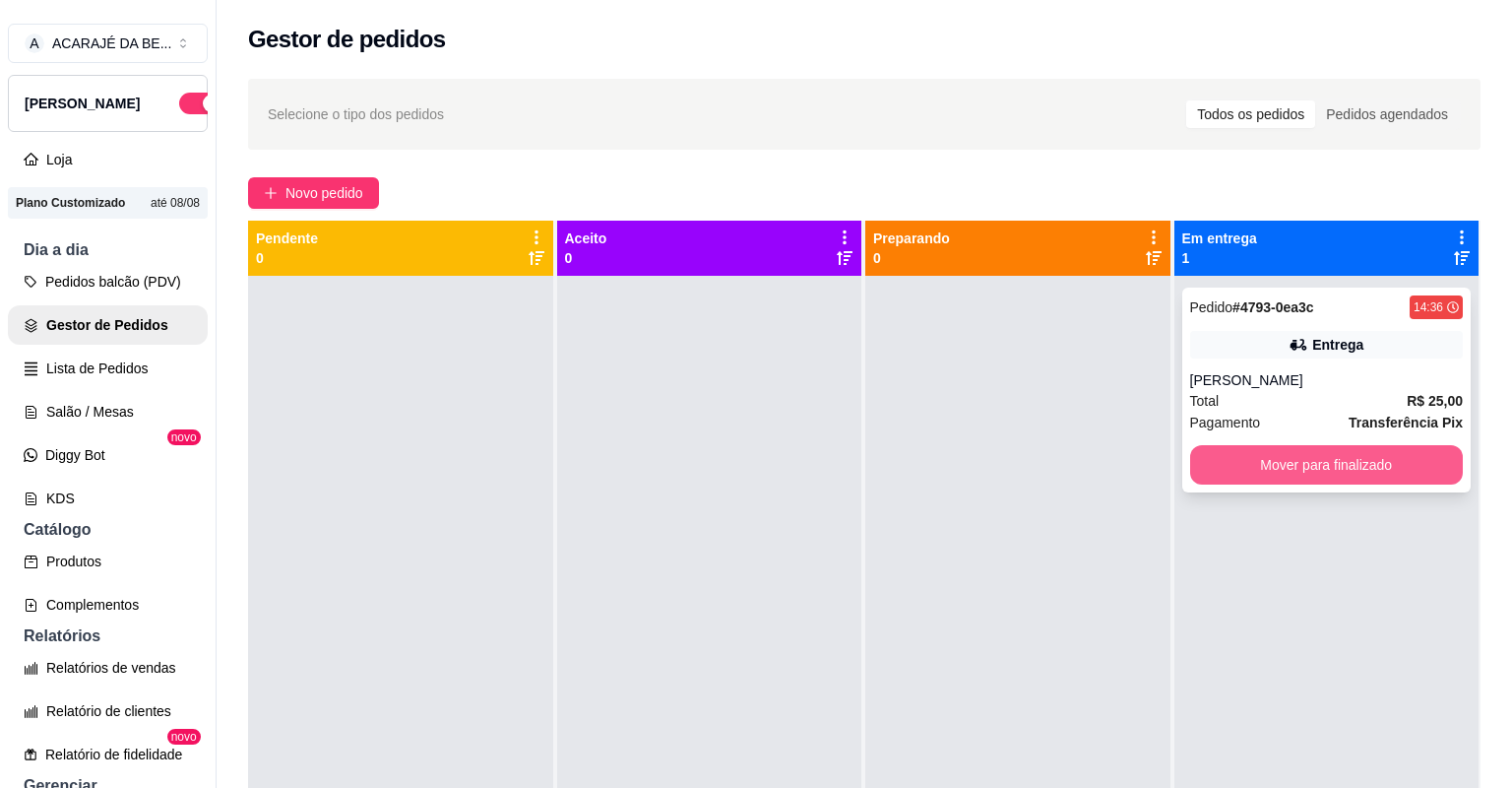 click on "Mover para finalizado" at bounding box center (1327, 465) 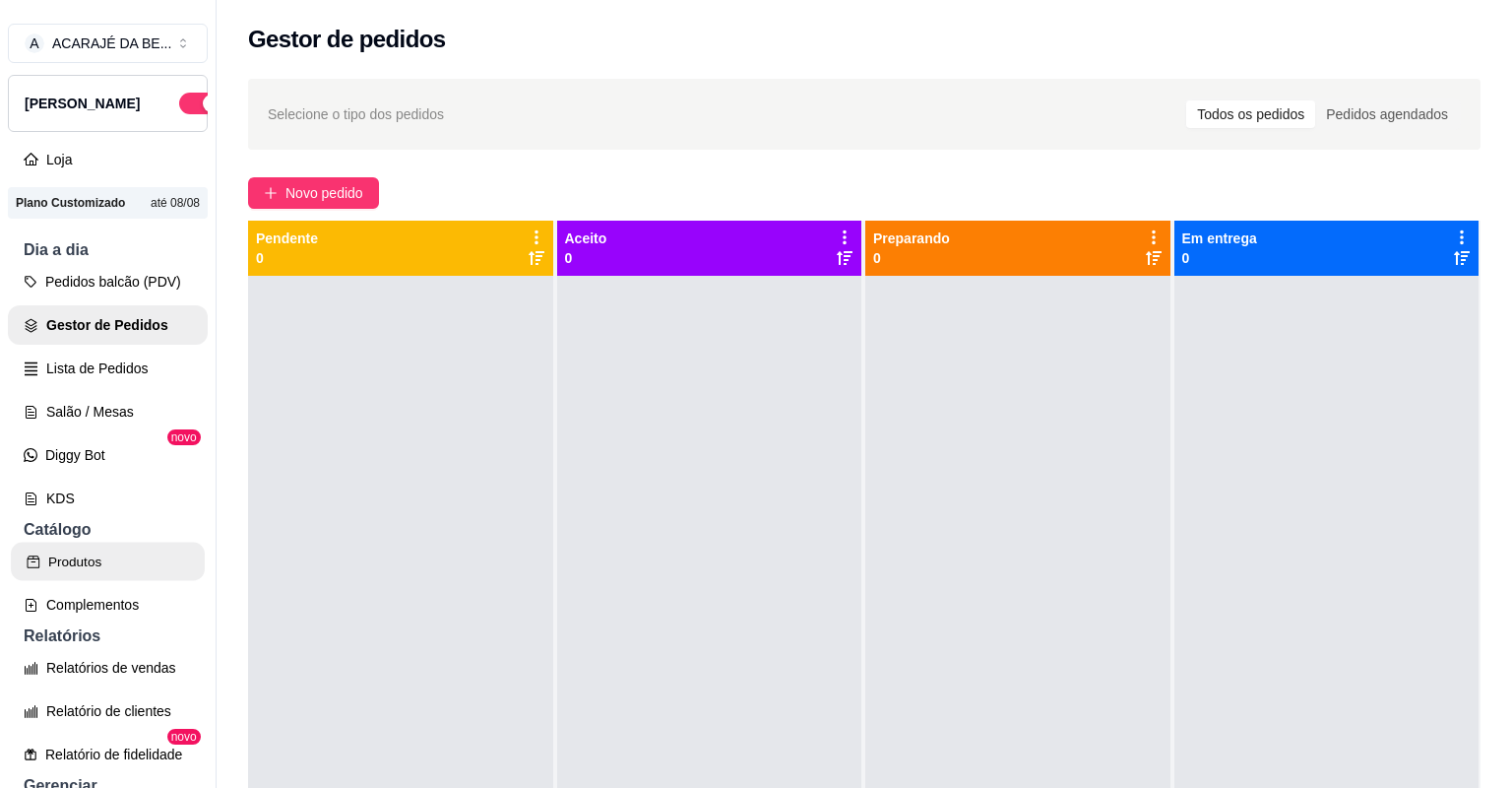 click on "Produtos" at bounding box center [107, 561] 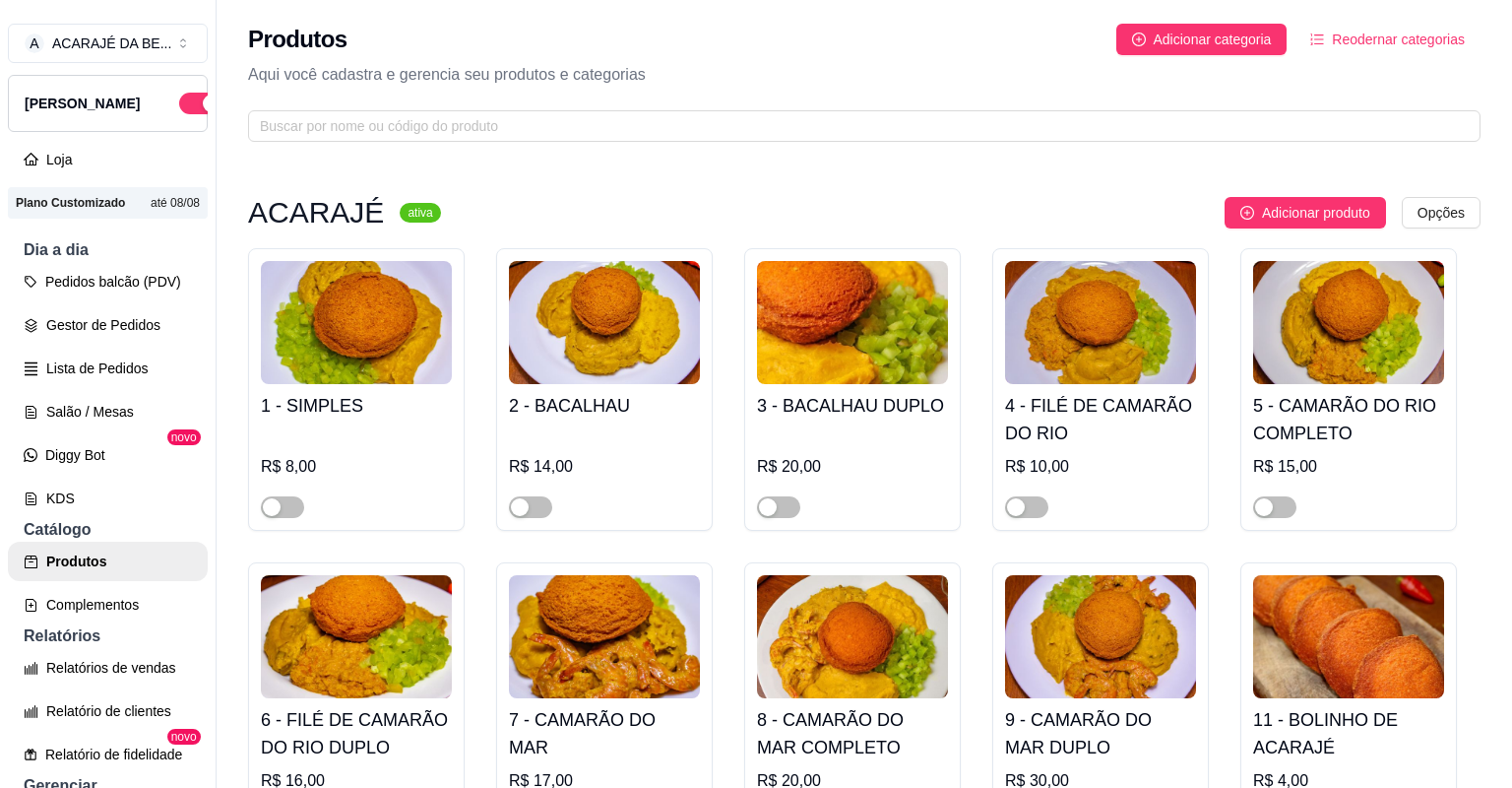 click at bounding box center [1038, 4008] 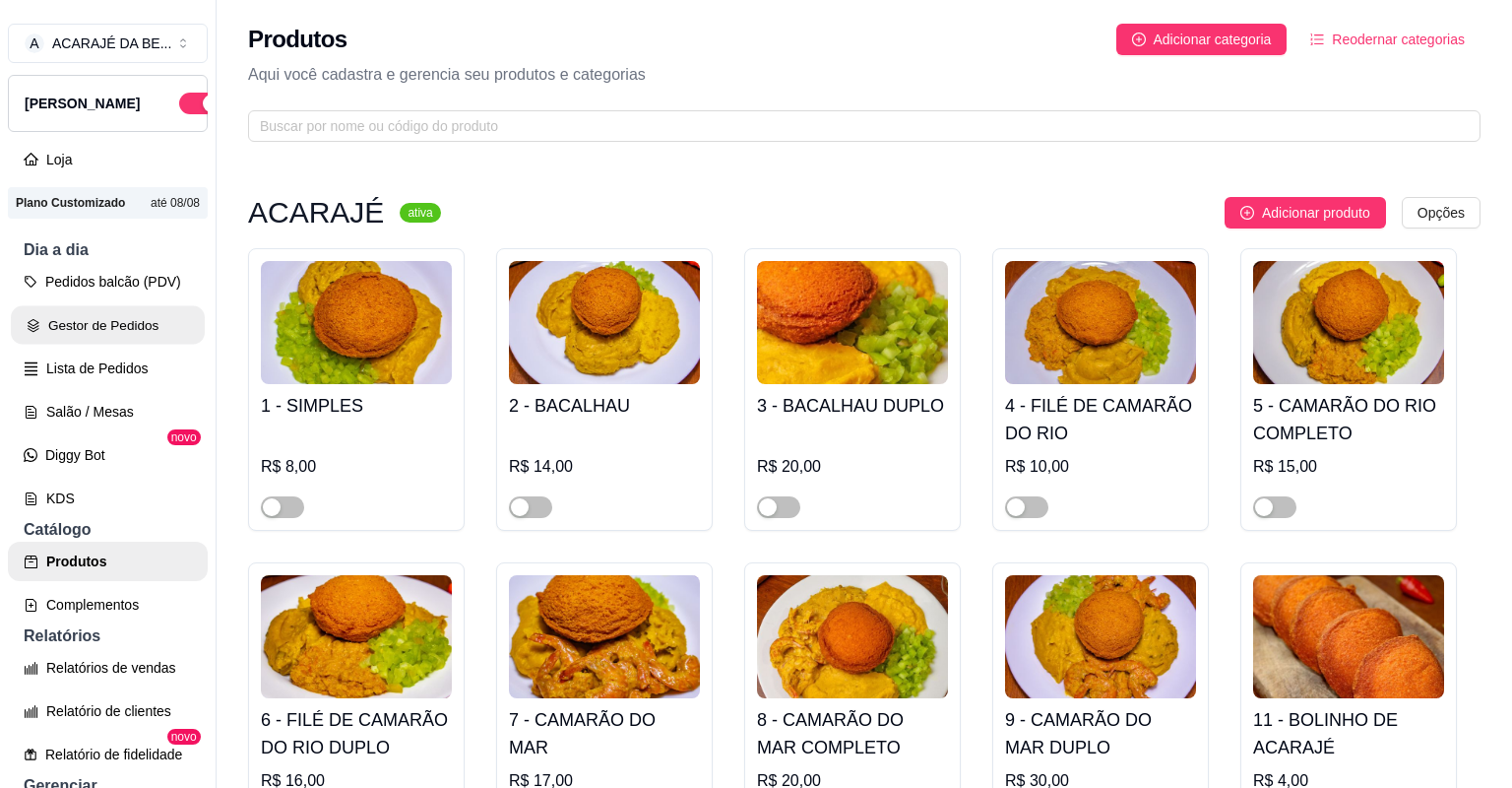 click on "Gestor de Pedidos" at bounding box center [107, 325] 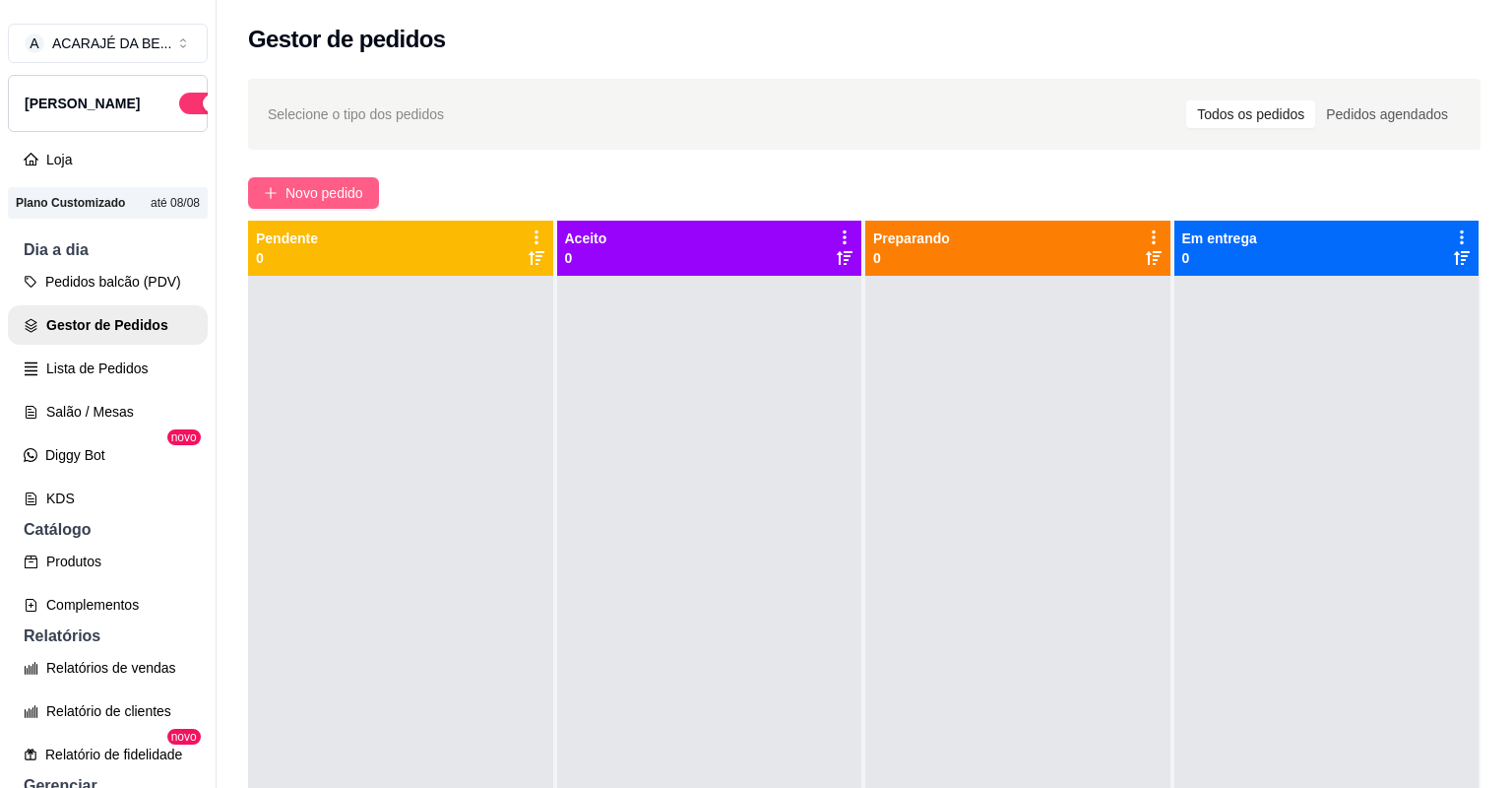 click on "Novo pedido" at bounding box center (324, 193) 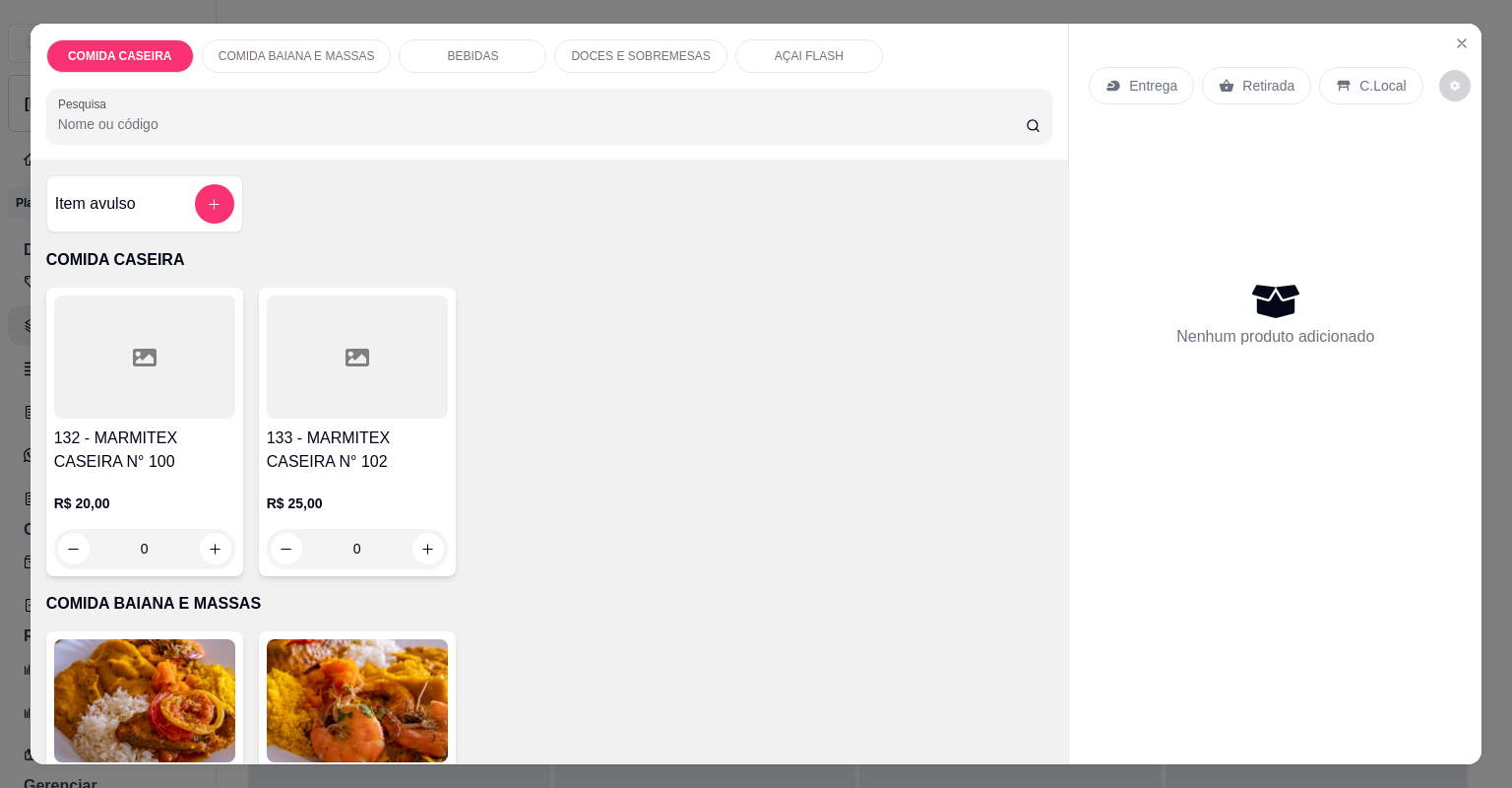 click on "DOCES E SOBREMESAS" at bounding box center [640, 56] 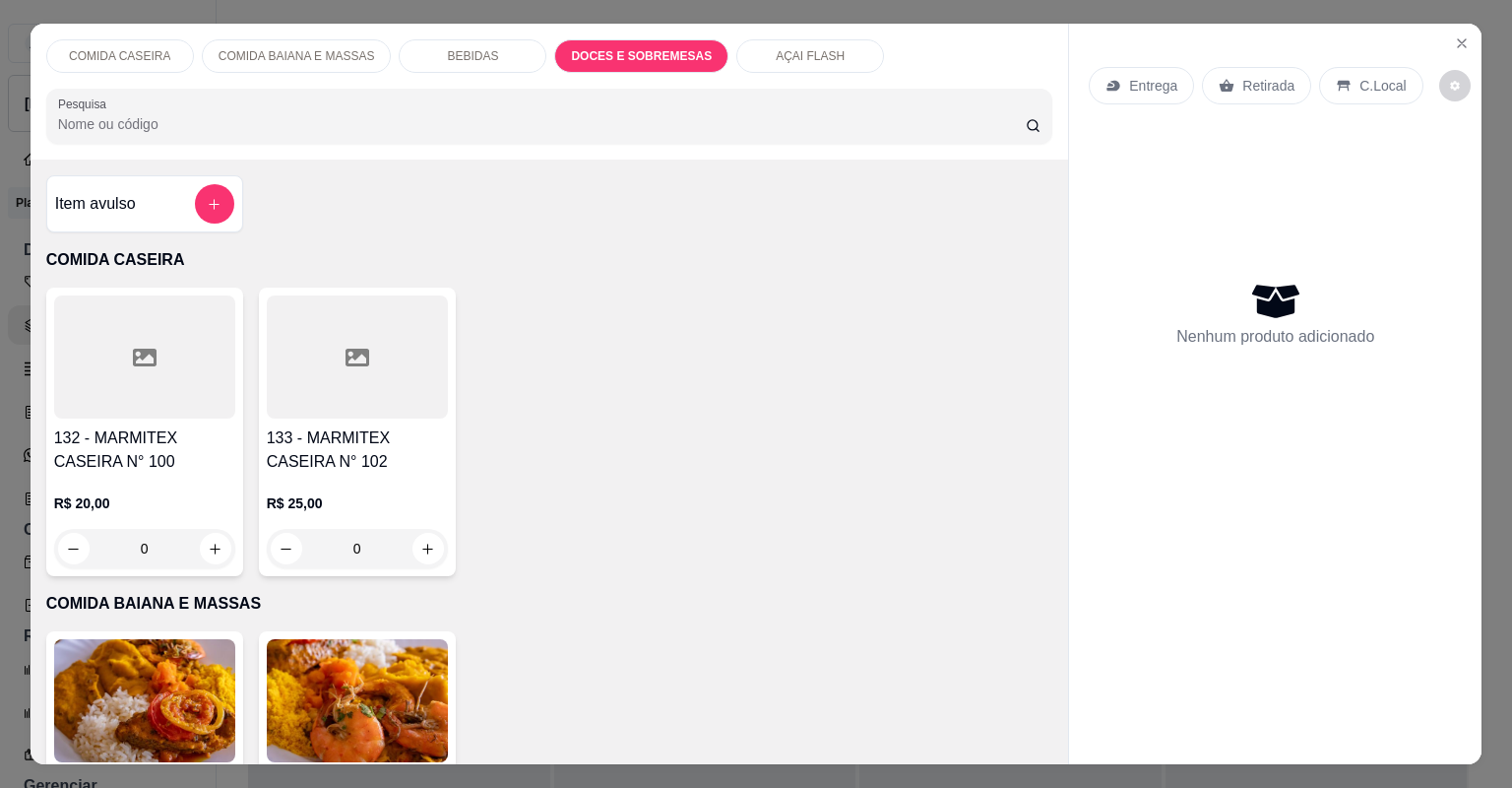click on "199 - PICOLÉ SKIMO BAUNILHA" at bounding box center (570, 3861) 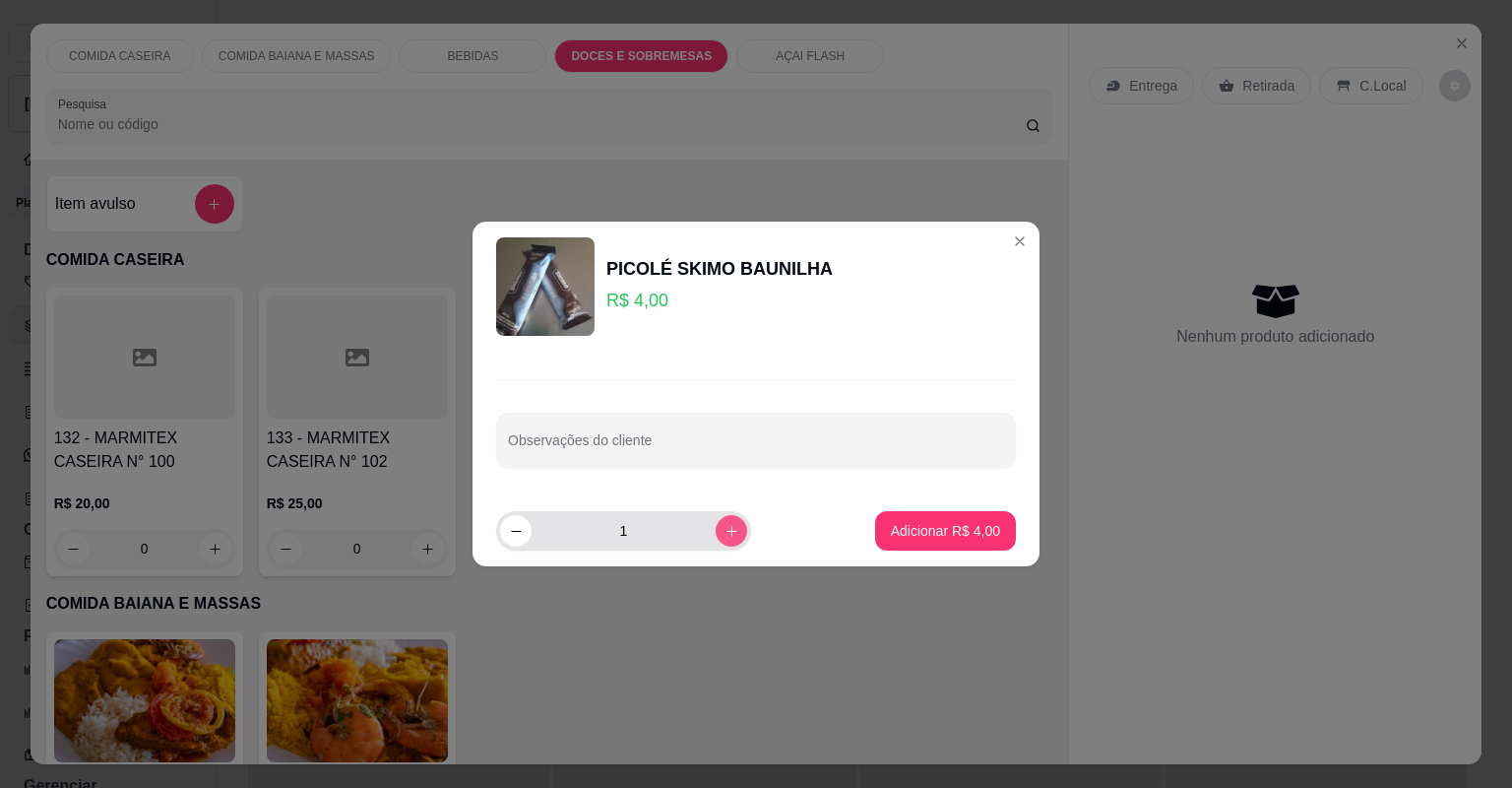 click 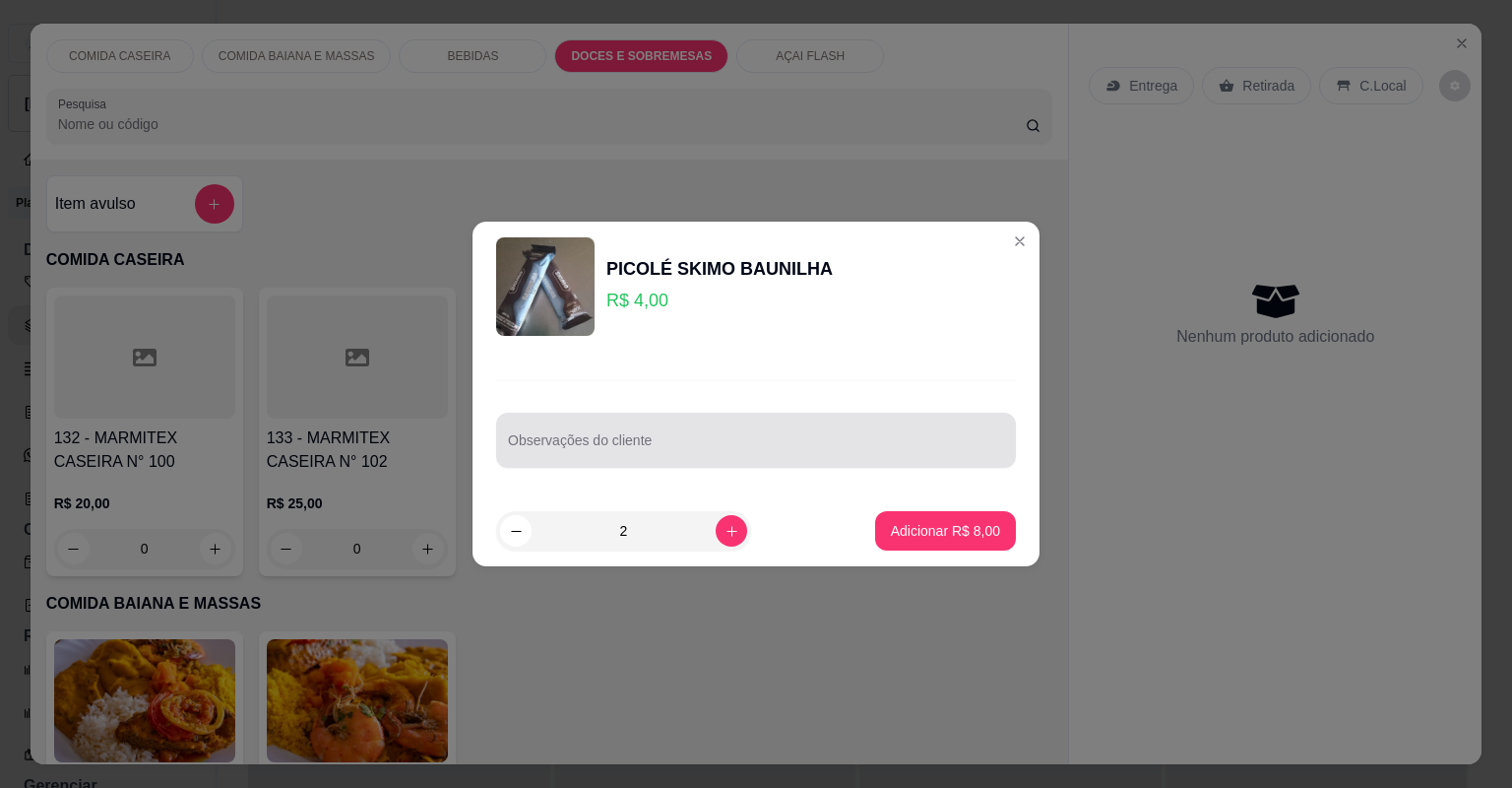 click on "Observações do cliente" at bounding box center (756, 448) 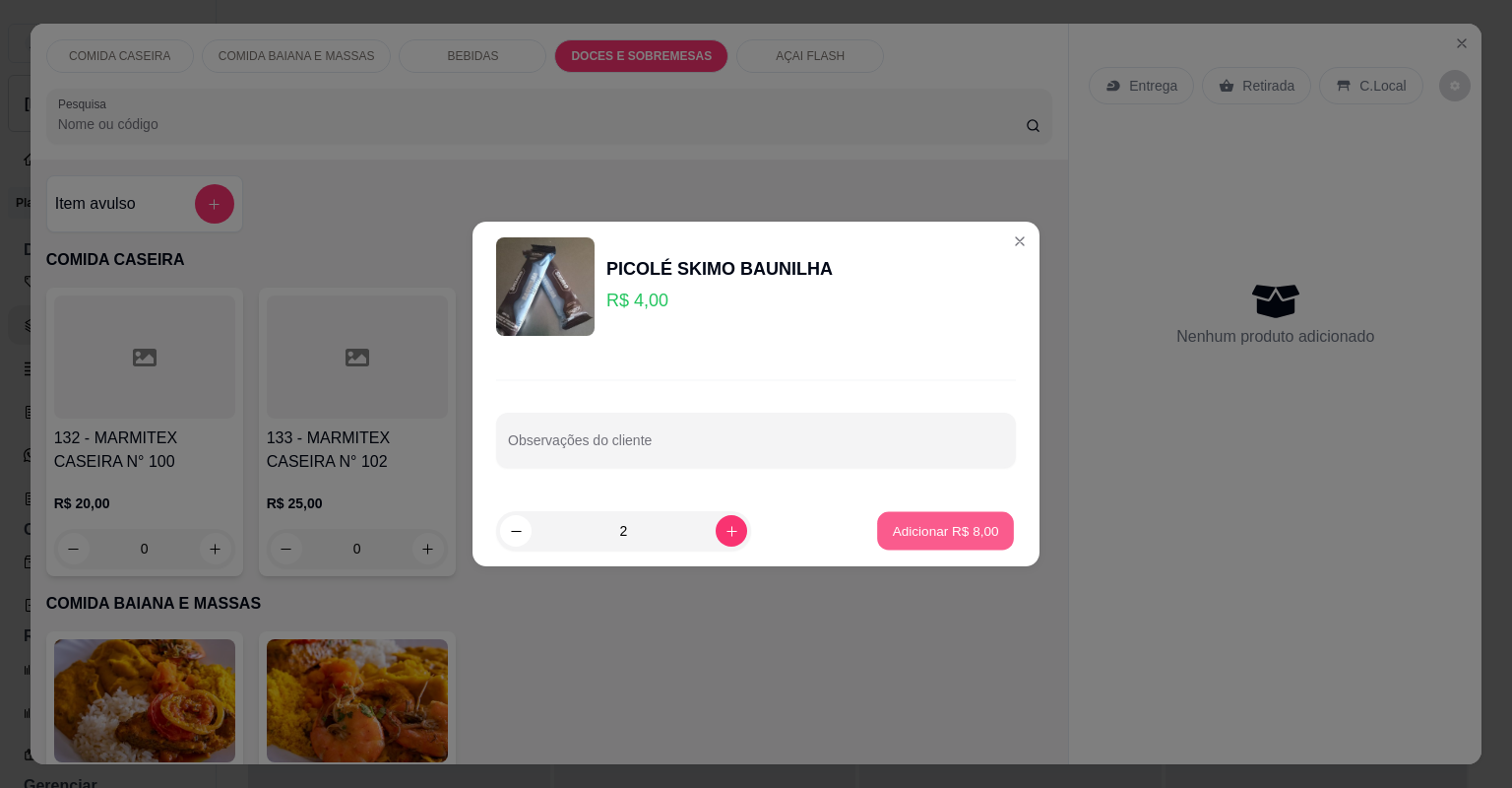 click on "Adicionar   R$ 8,00" at bounding box center (945, 530) 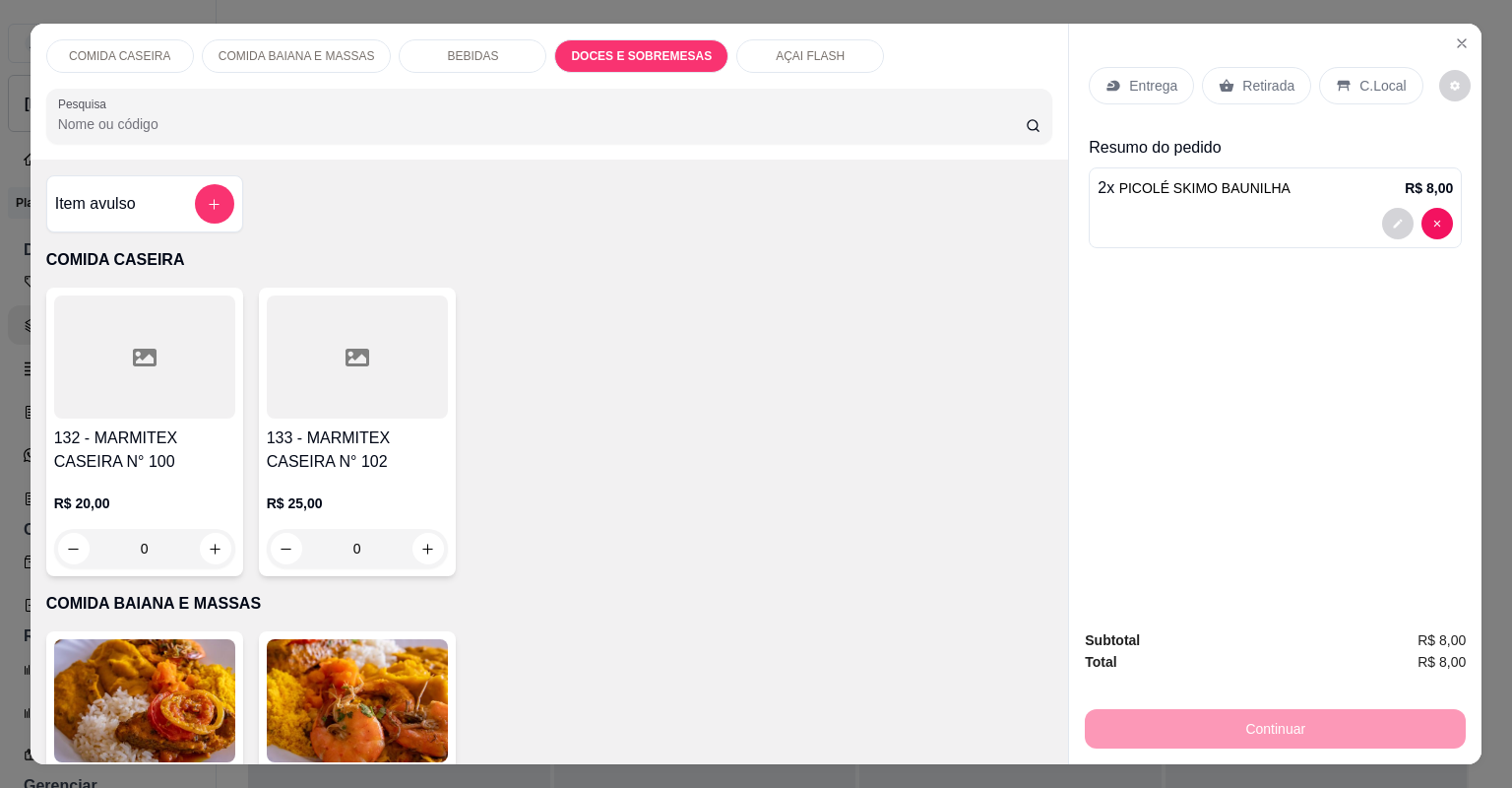 click on "Retirada" at bounding box center [1256, 86] 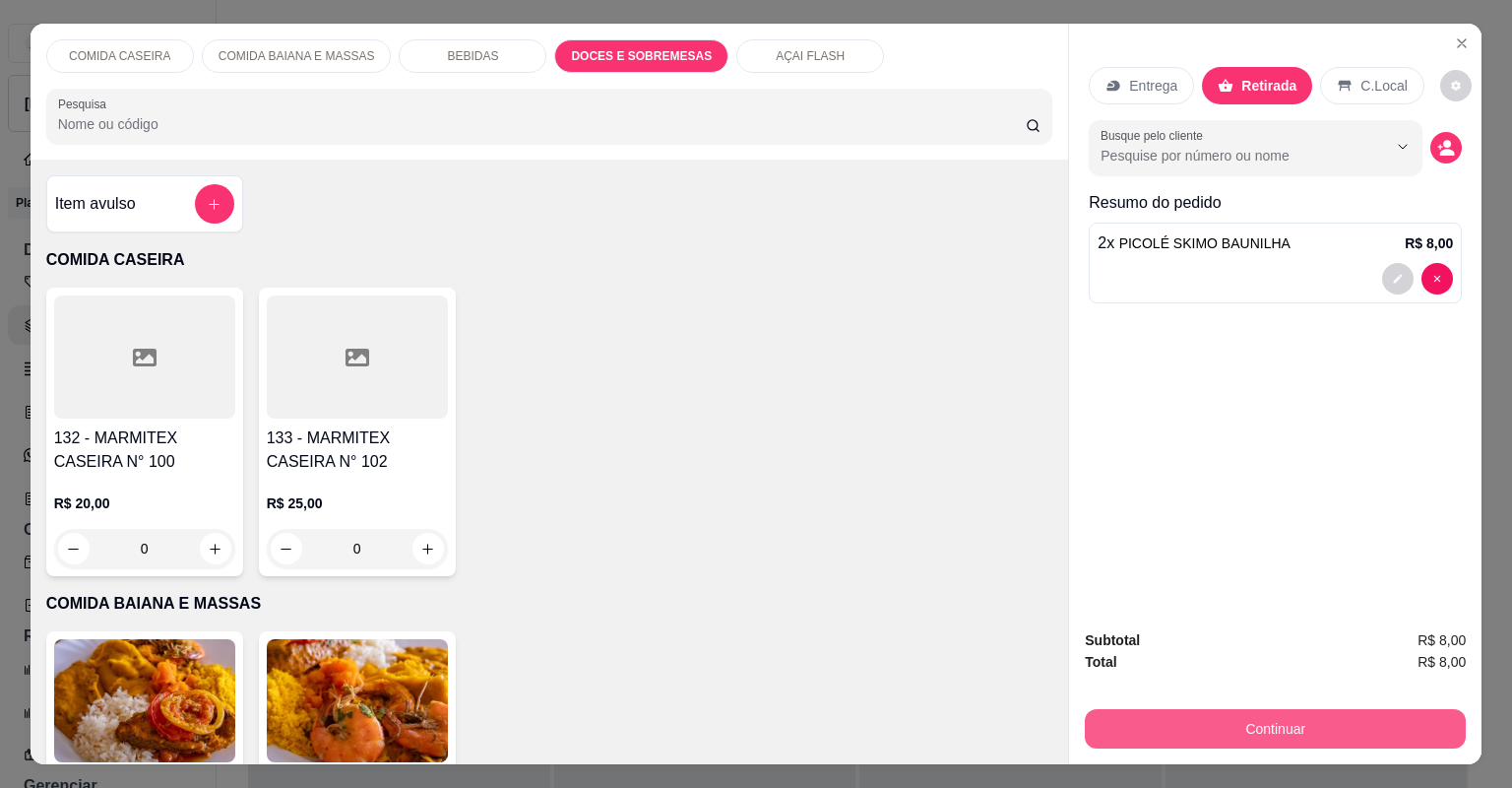 click on "Continuar" at bounding box center (1275, 729) 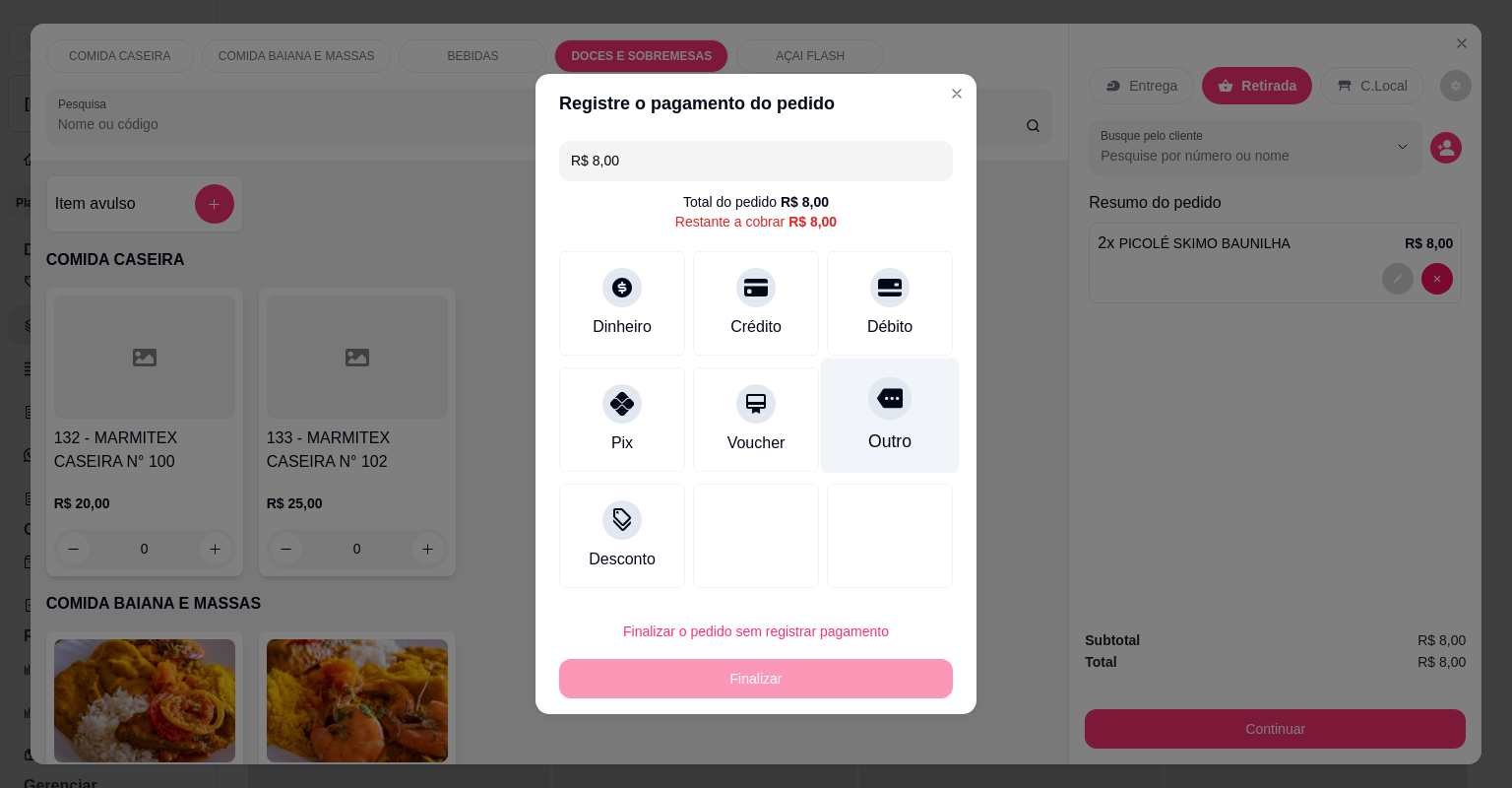 click on "Outro" at bounding box center (890, 416) 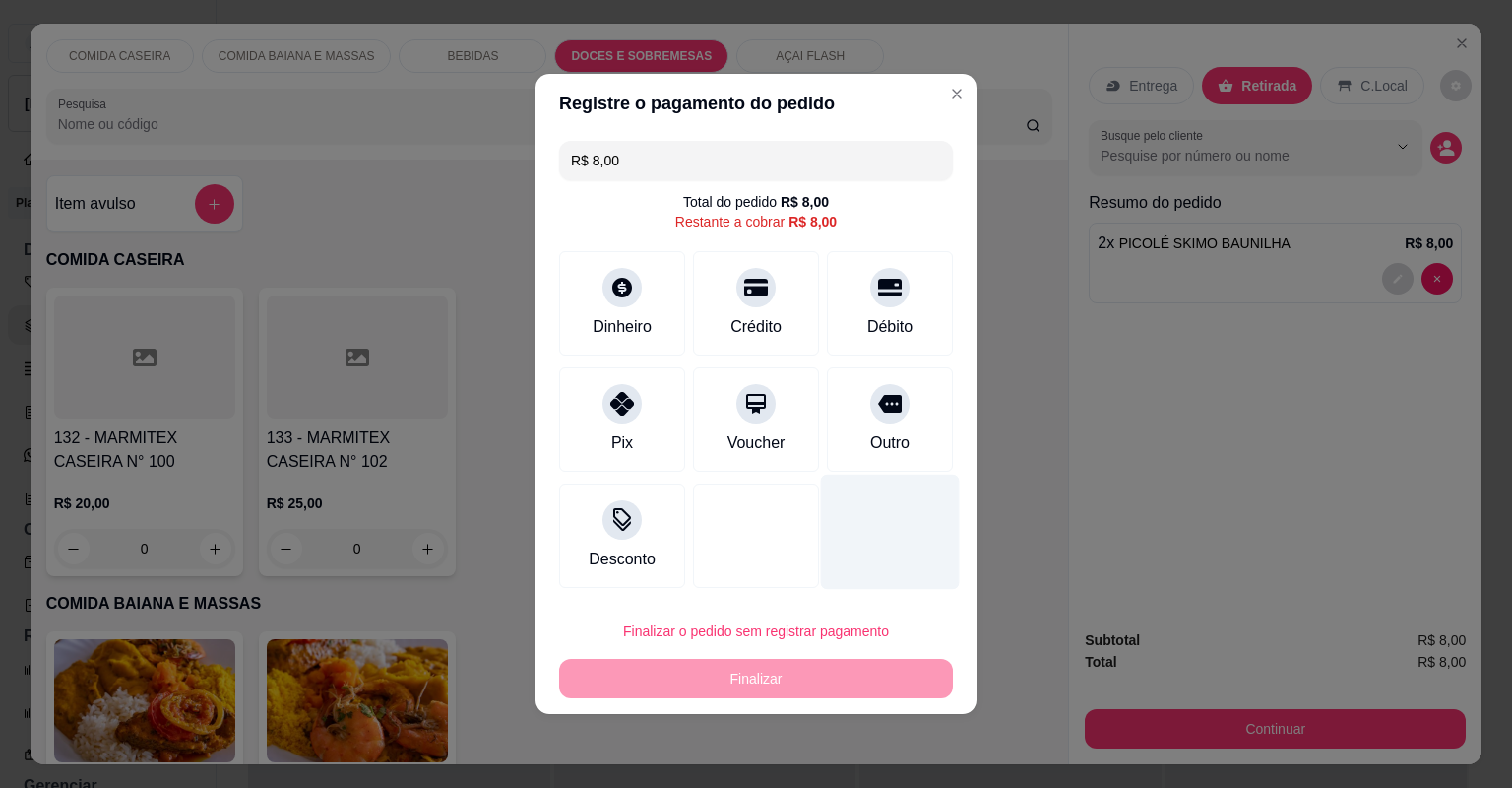 type on "R$ 0,00" 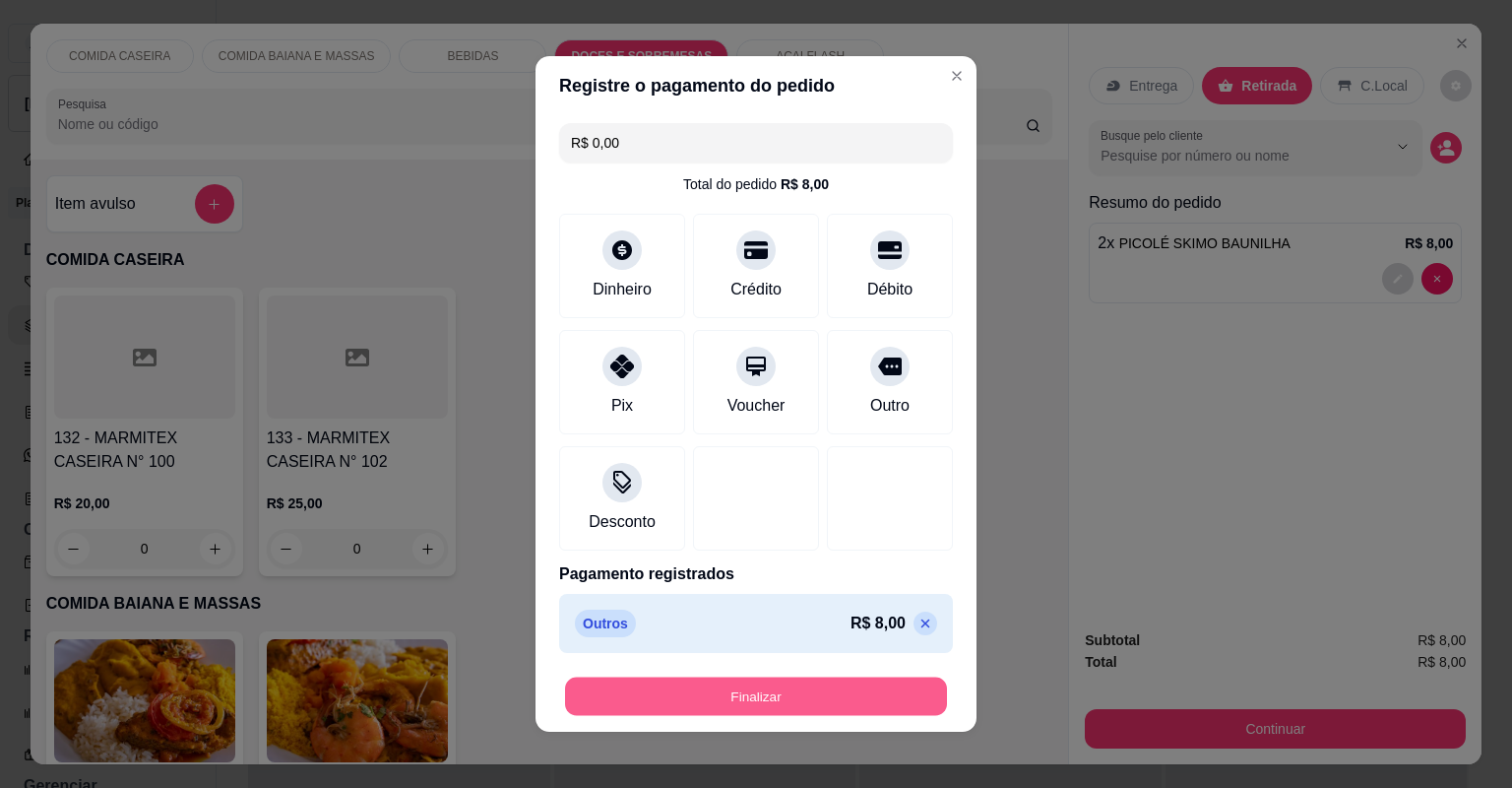click on "Finalizar" at bounding box center (756, 696) 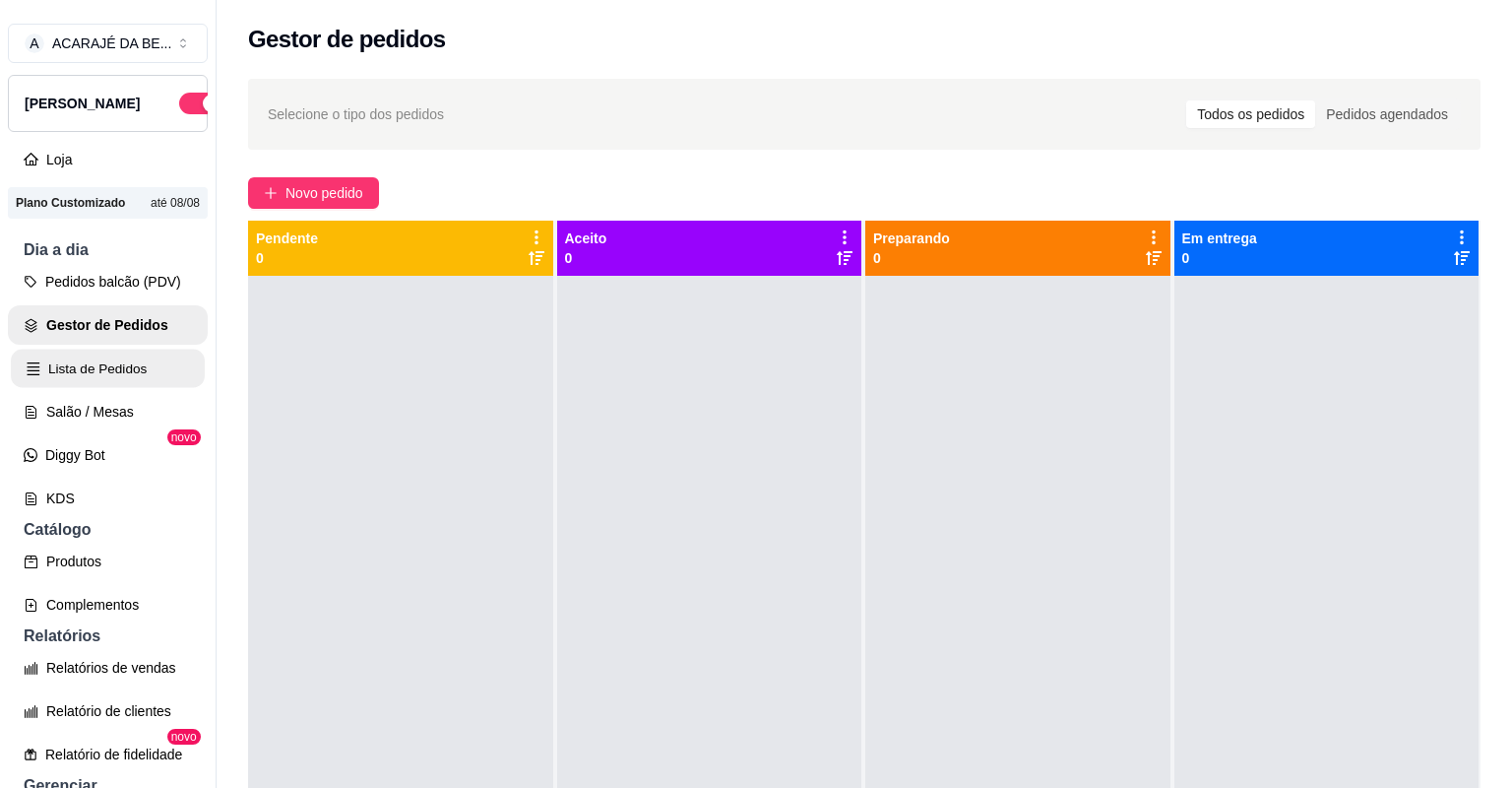 click on "Lista de Pedidos" at bounding box center [107, 368] 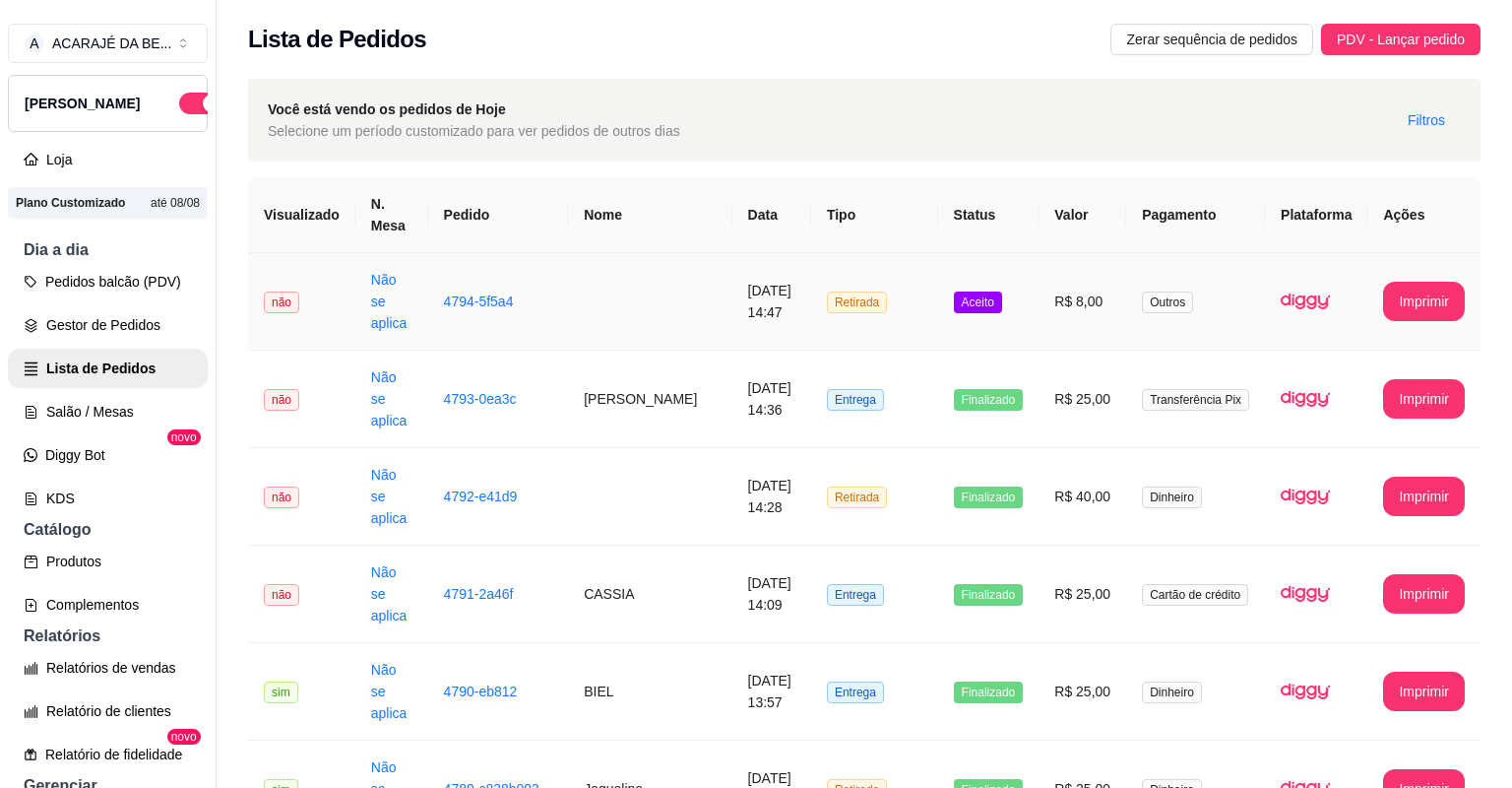 click at bounding box center [650, 301] 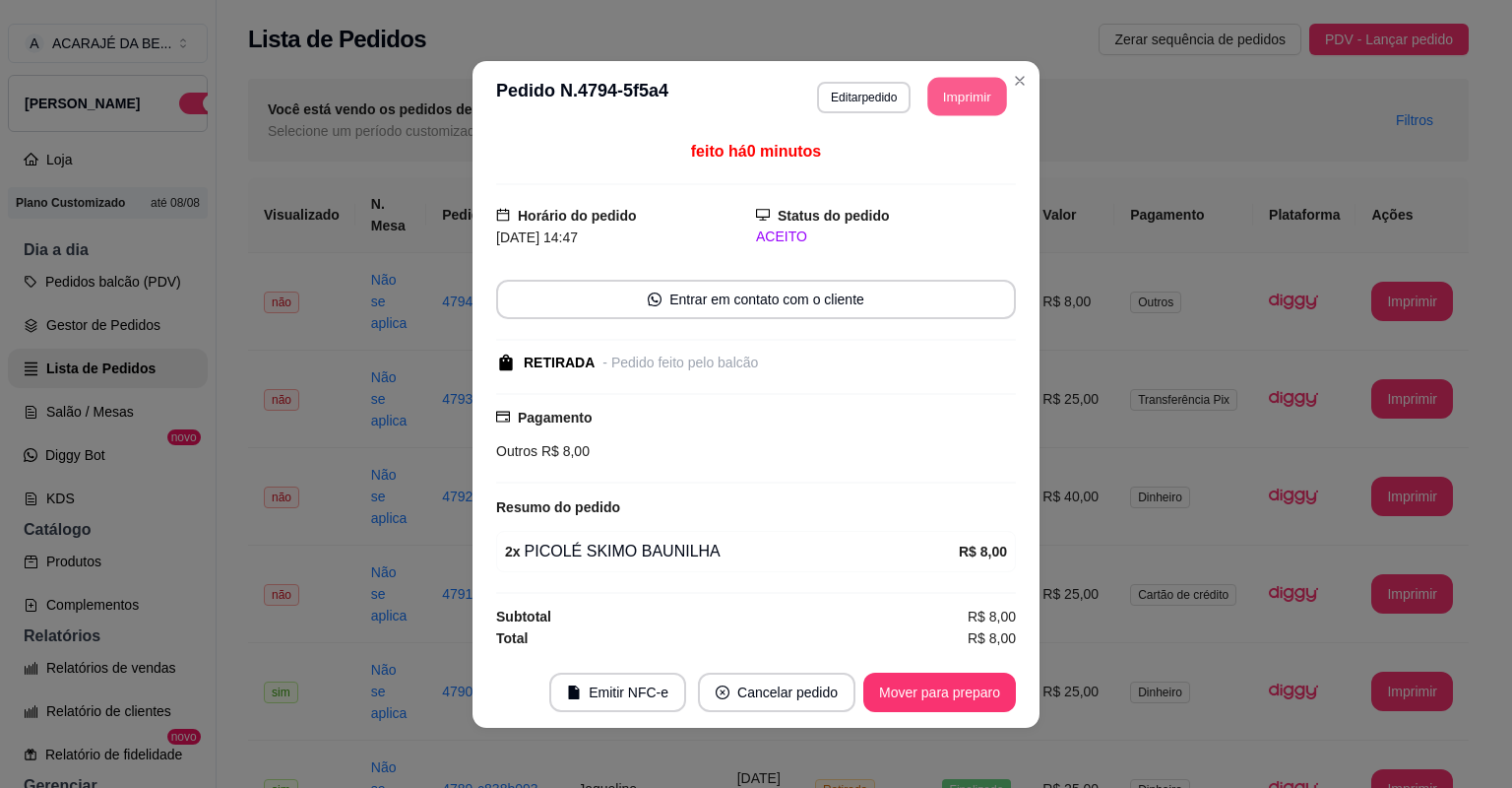 click on "Imprimir" at bounding box center (968, 96) 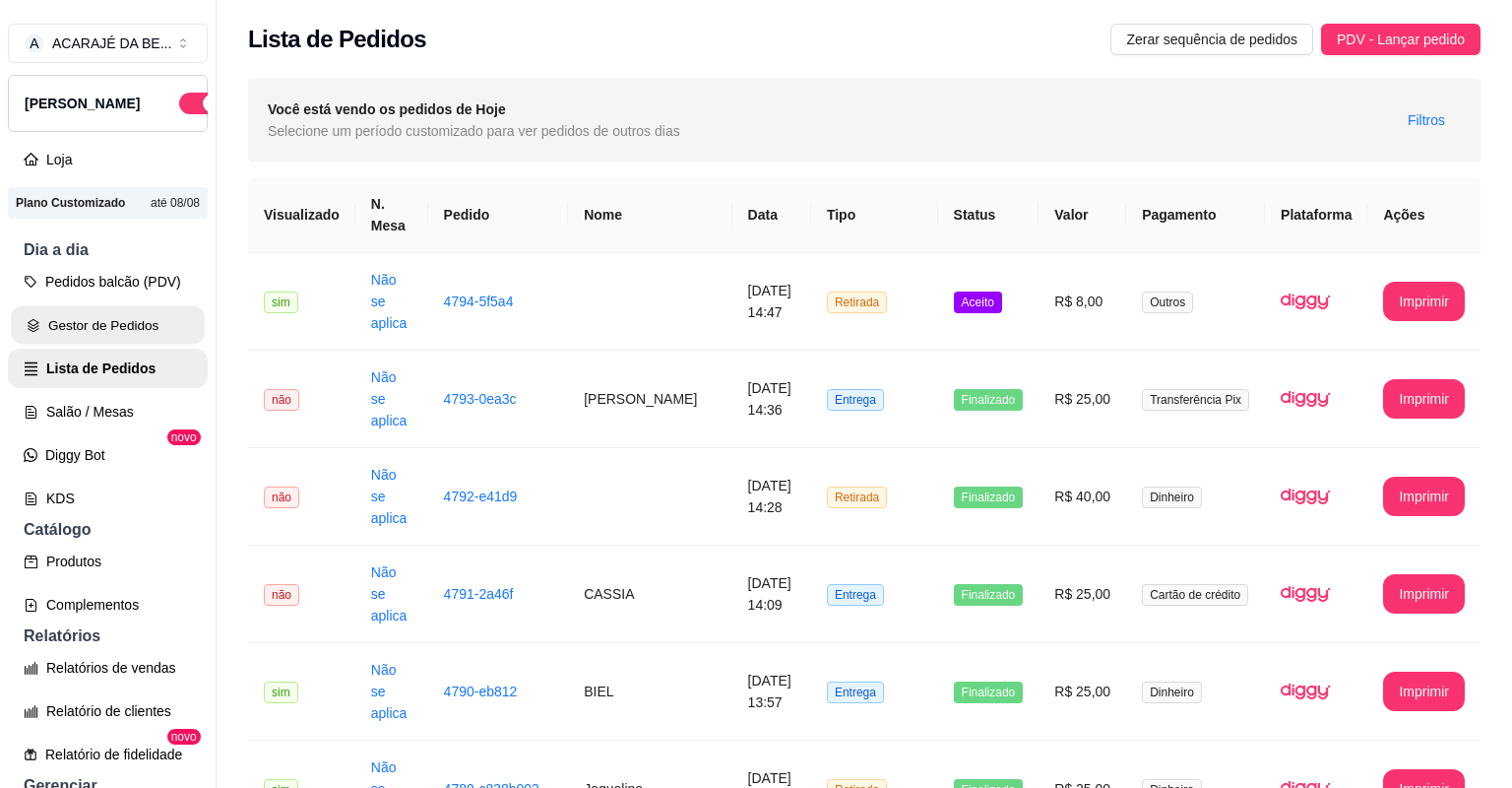 click on "Gestor de Pedidos" at bounding box center [107, 325] 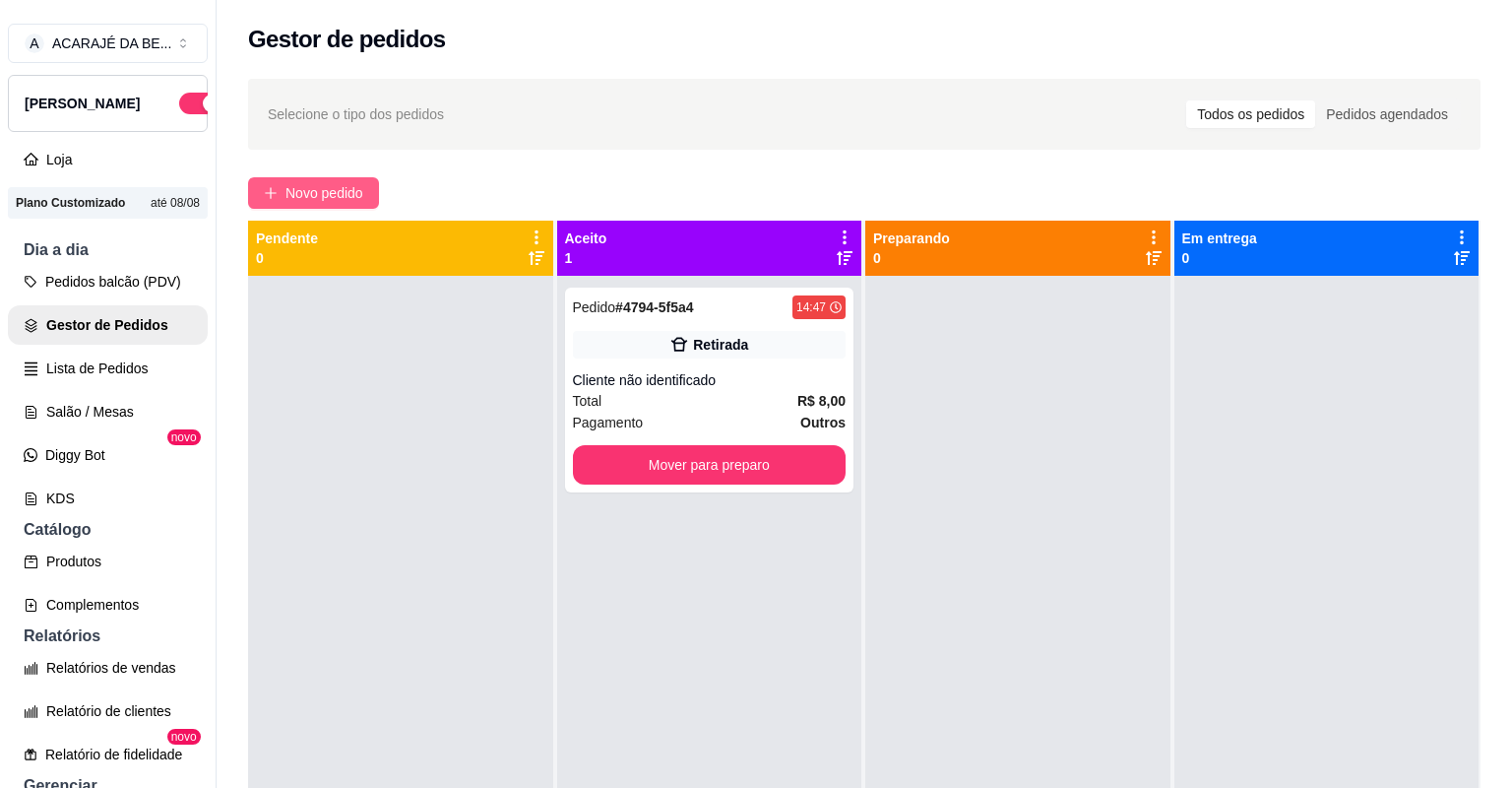 click on "Novo pedido" at bounding box center [324, 193] 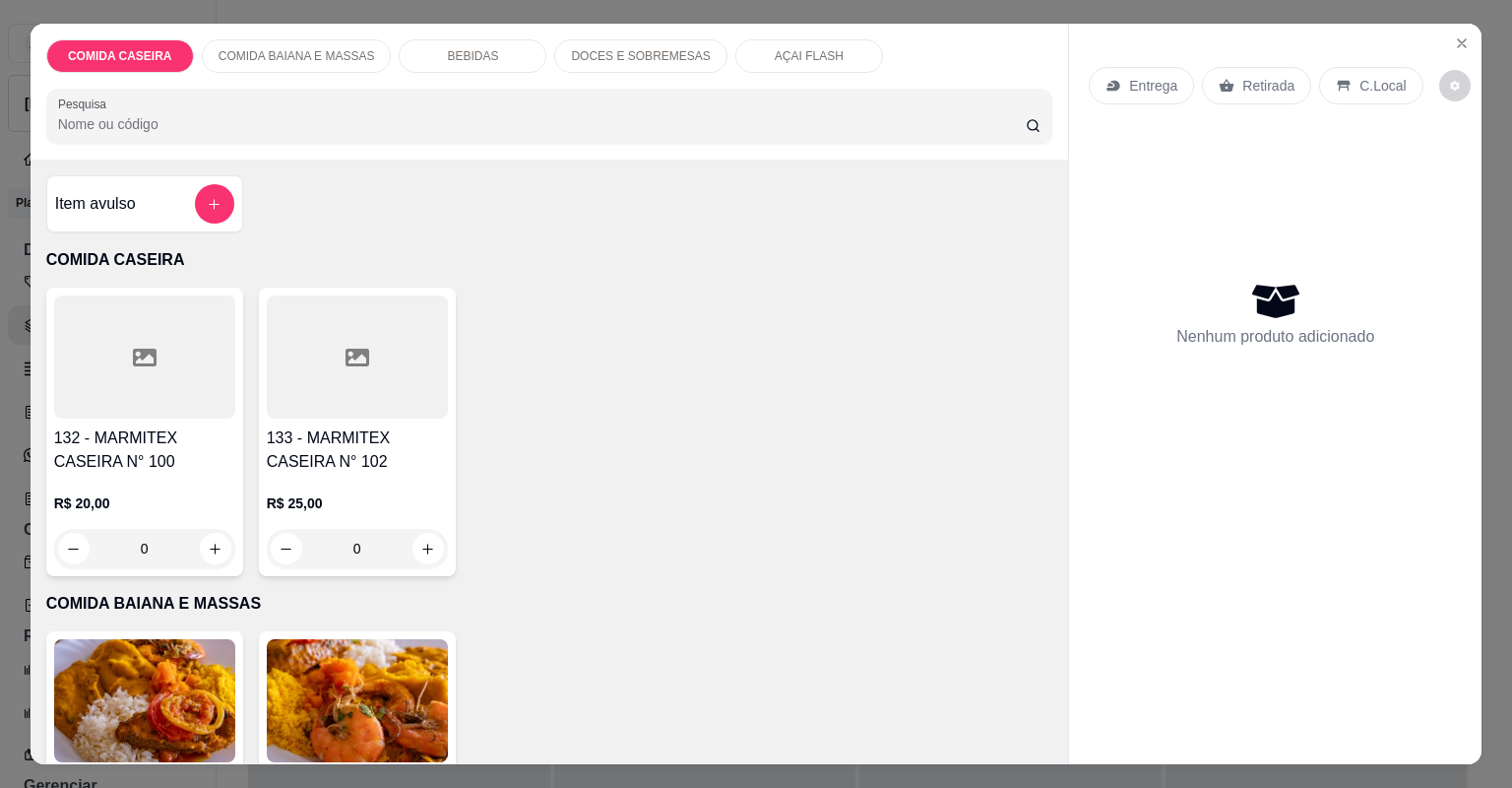 click on "Item avulso" at bounding box center [145, 204] 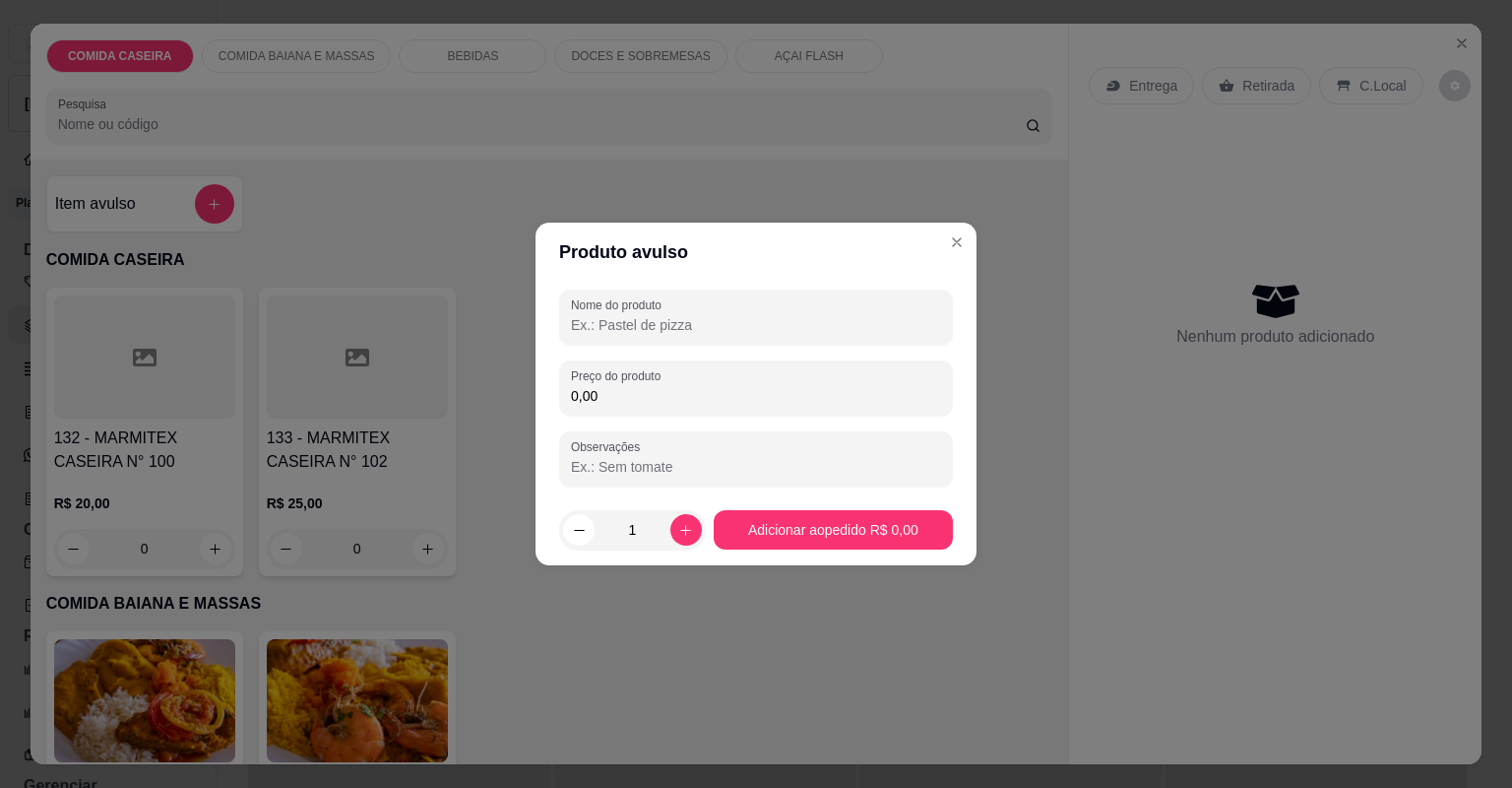click on "Nome do produto" at bounding box center (756, 325) 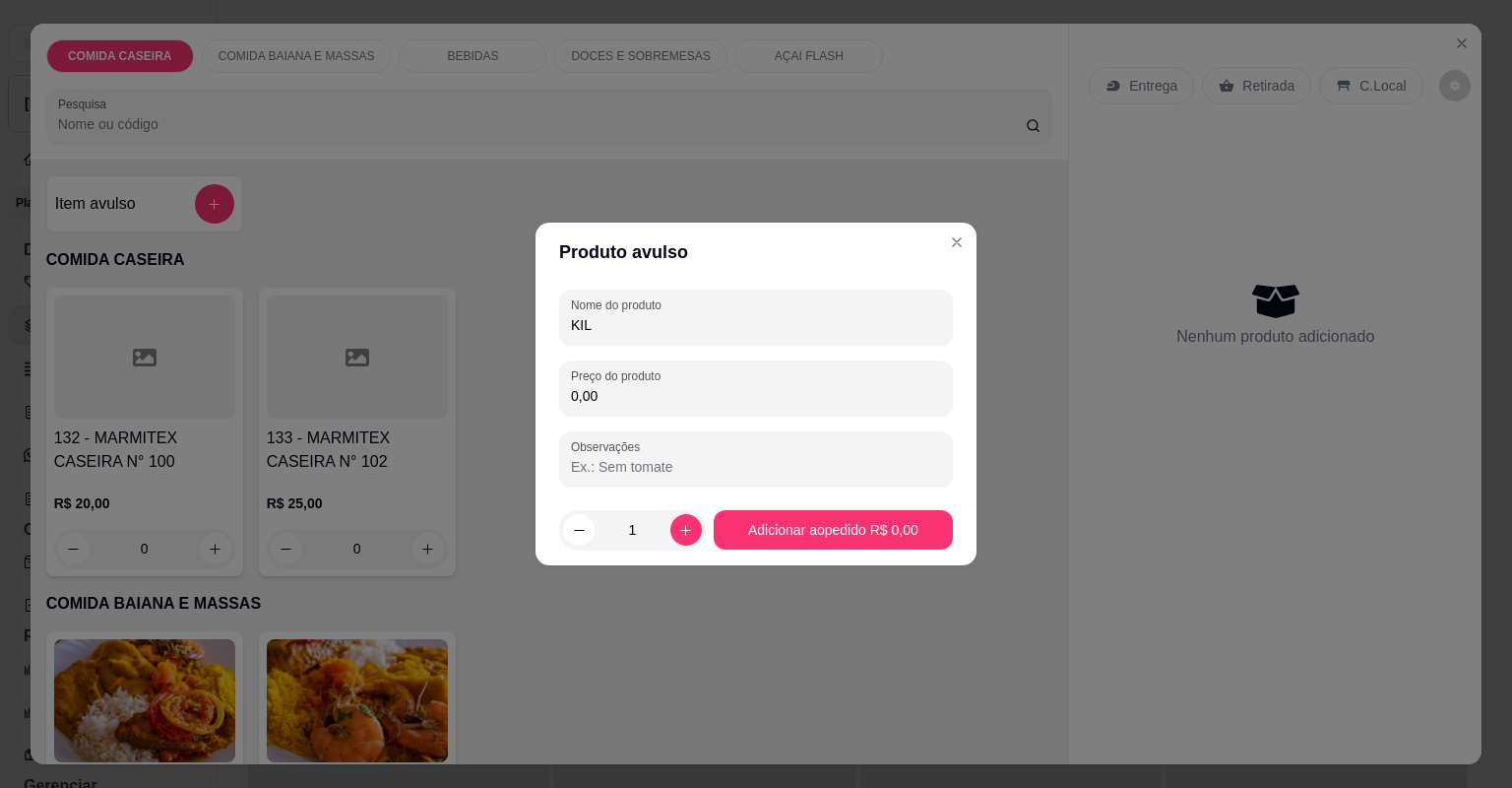 type on "KILO" 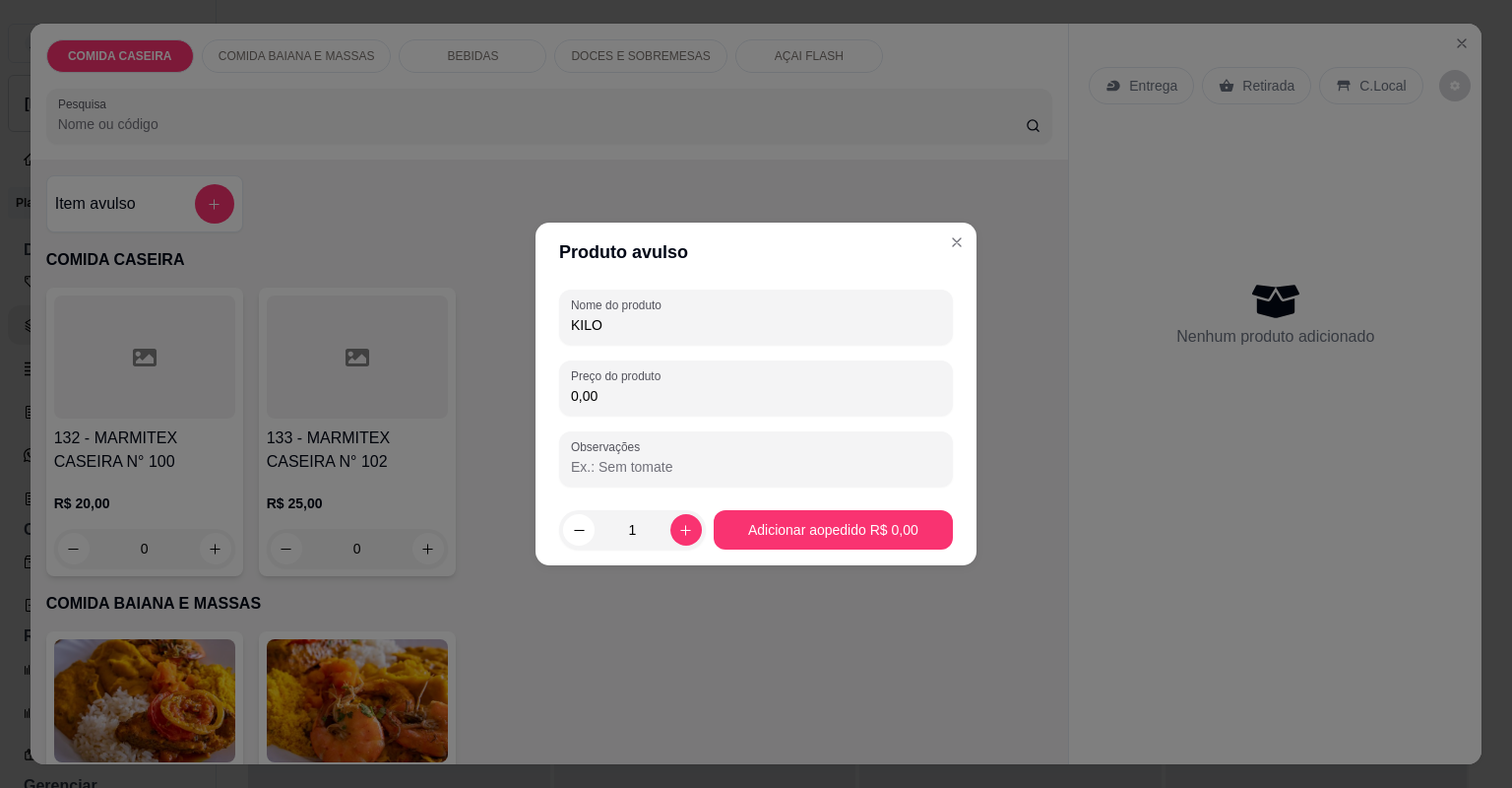 click on "0,00" at bounding box center [756, 396] 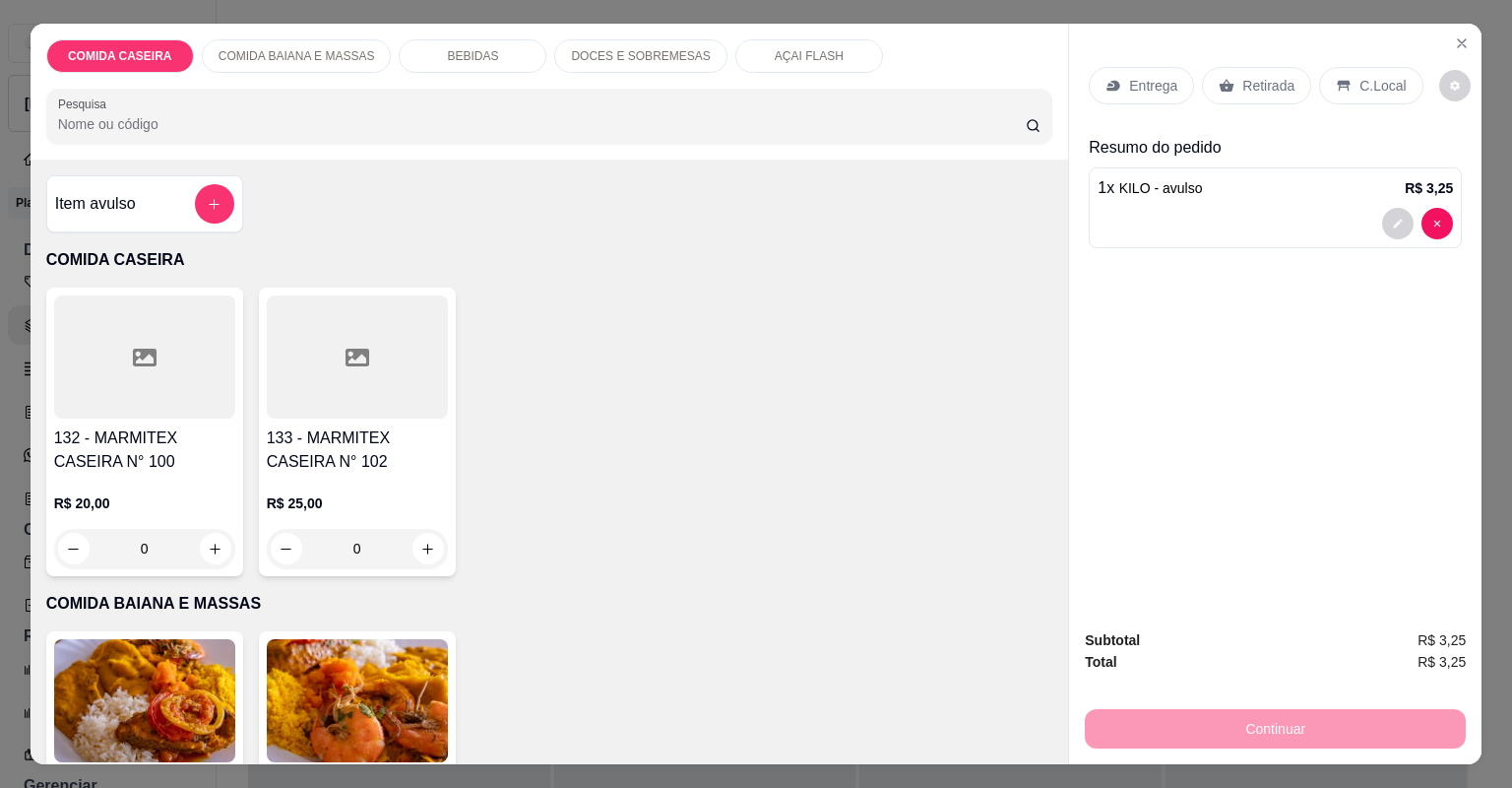 click 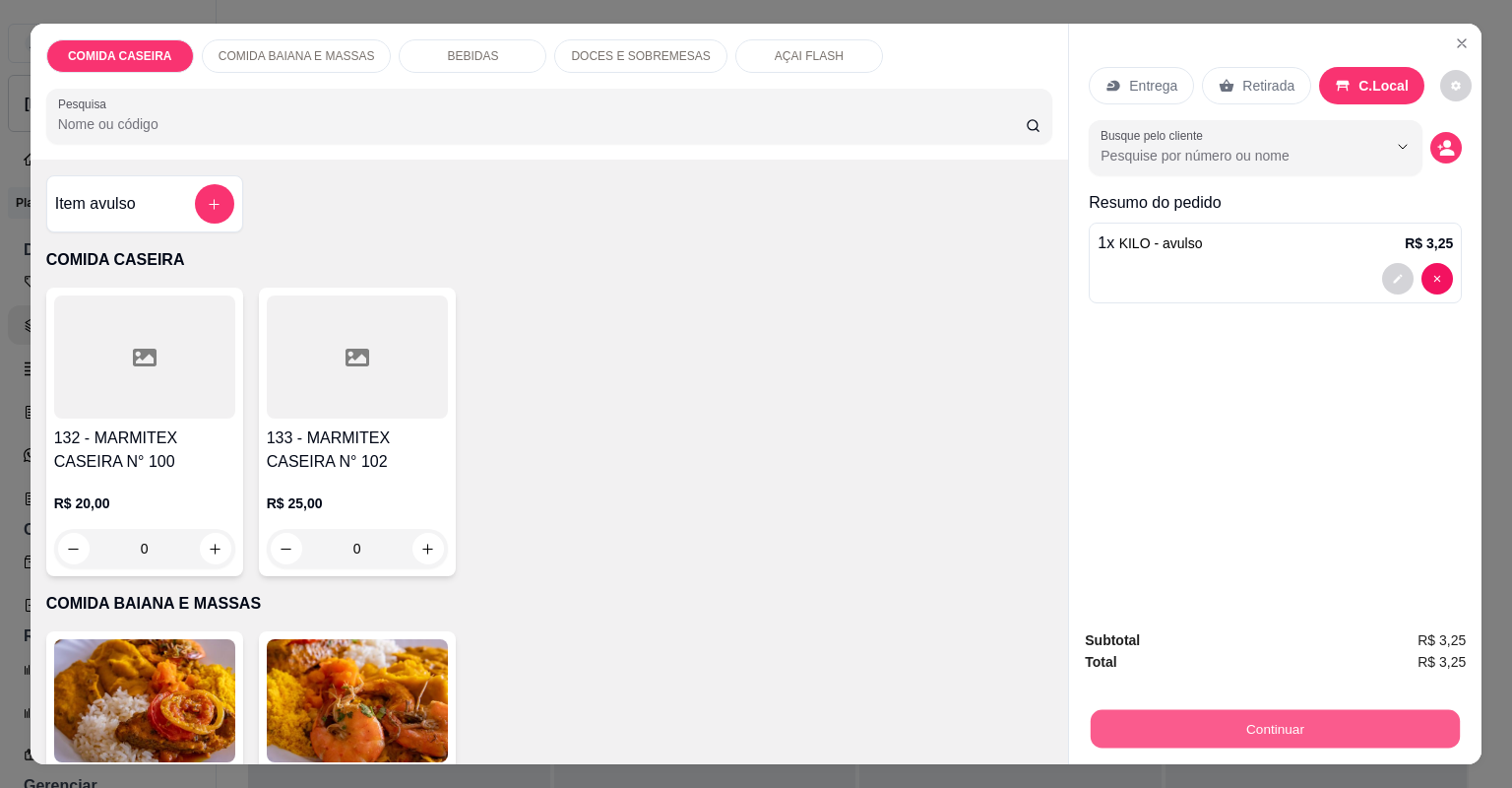 click on "Continuar" at bounding box center (1275, 729) 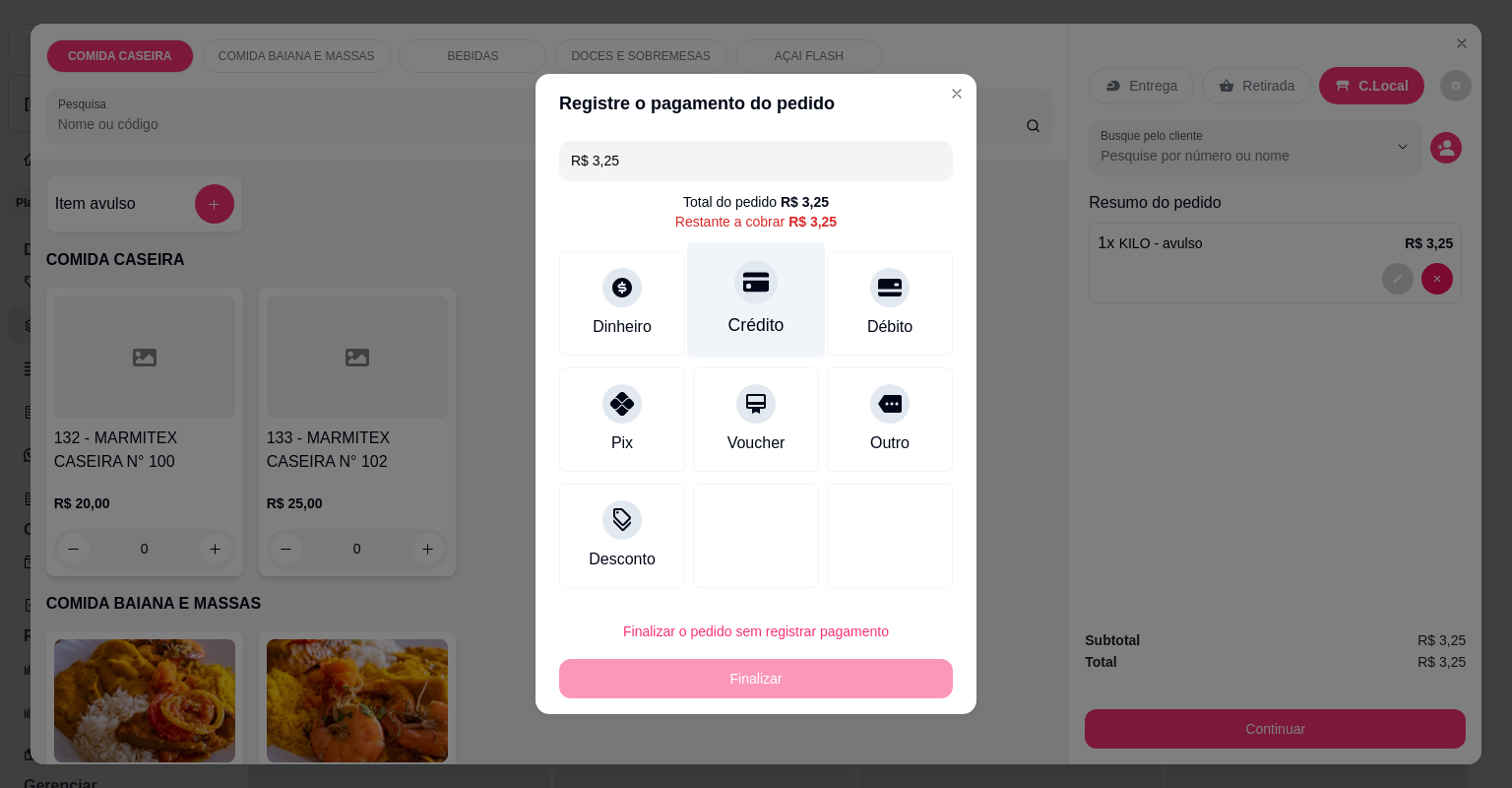 click on "Crédito" at bounding box center (756, 299) 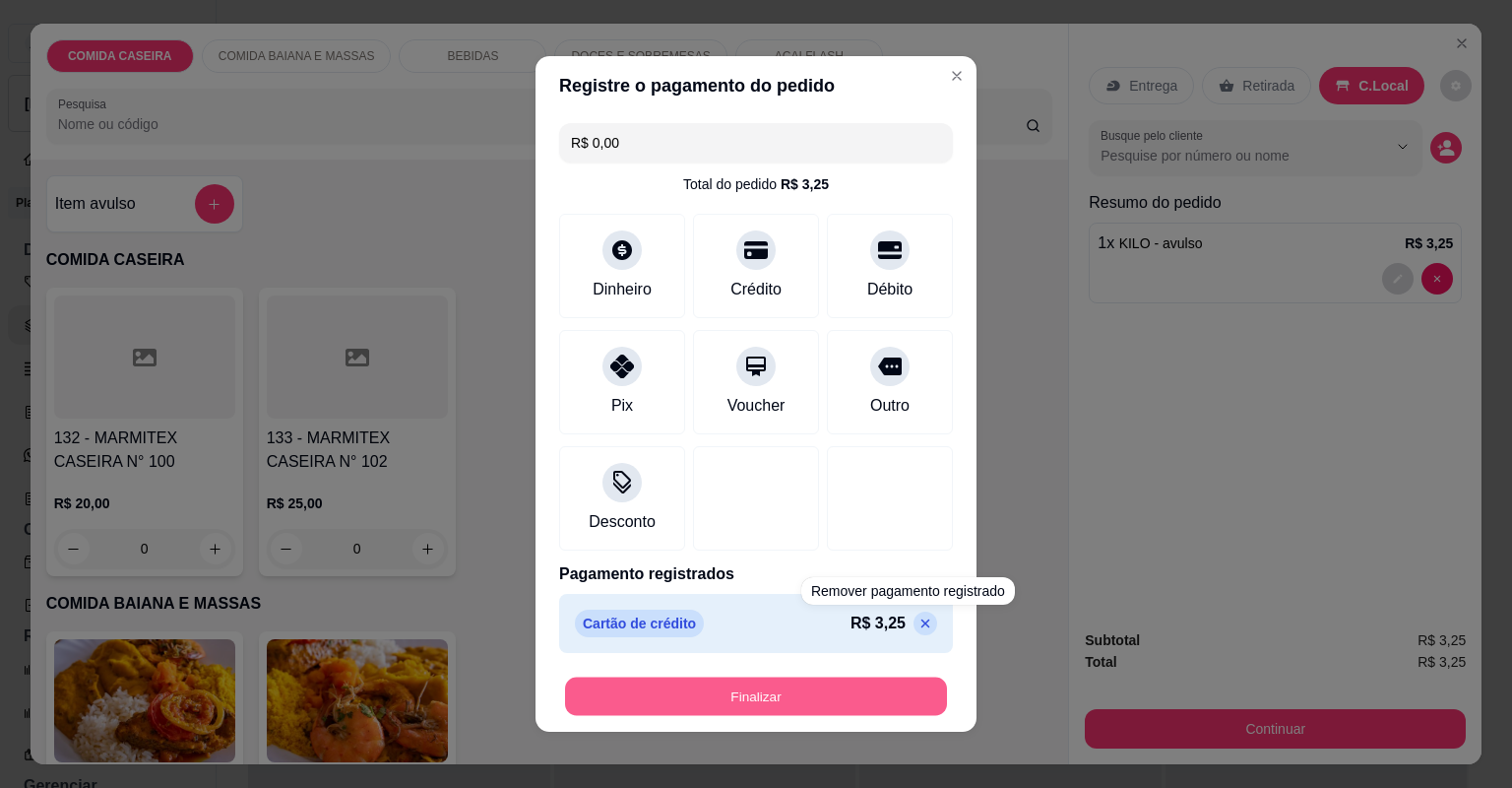 click on "Finalizar" at bounding box center [756, 696] 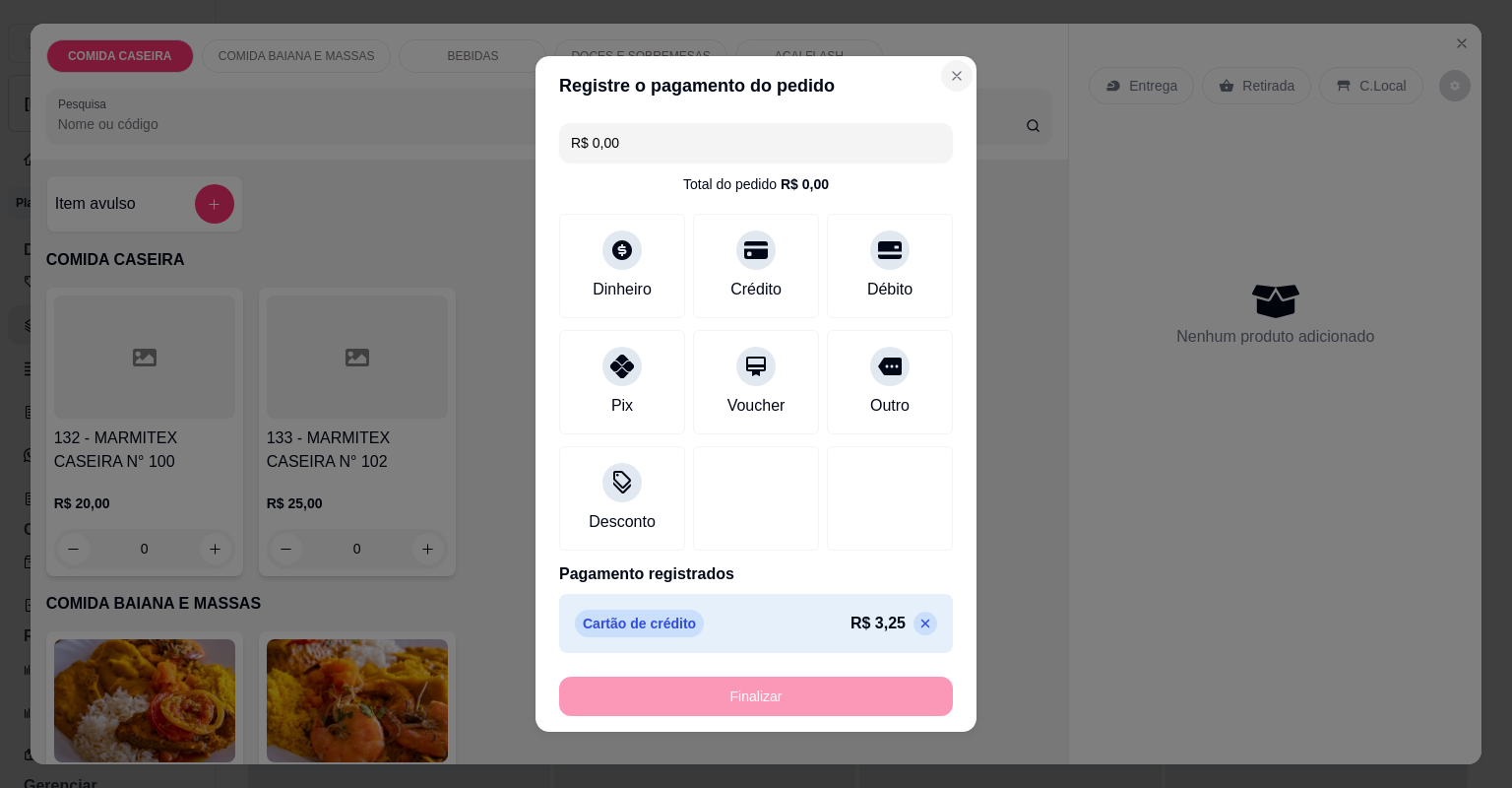 type on "-R$ 3,25" 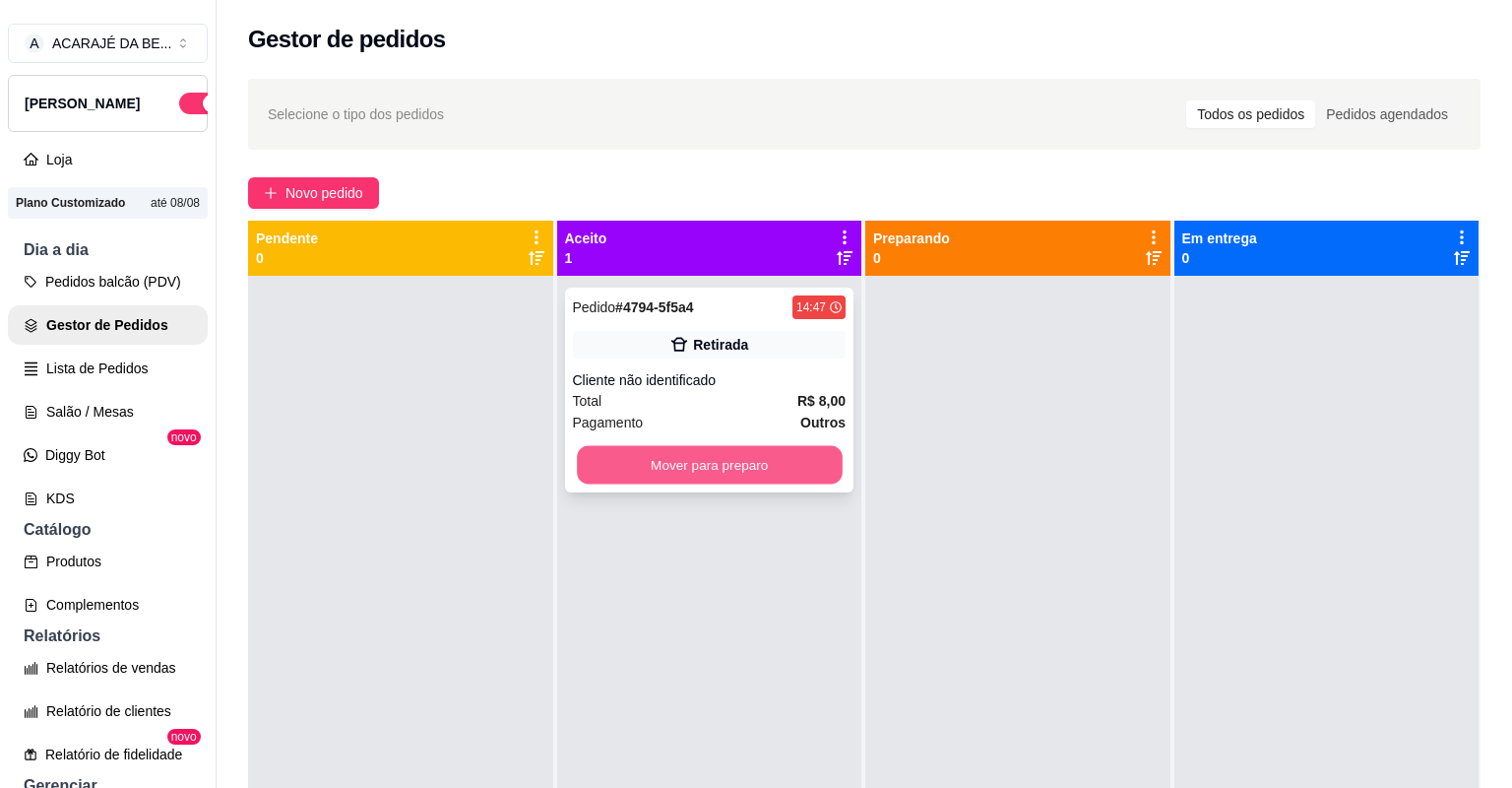click on "Mover para preparo" at bounding box center (709, 465) 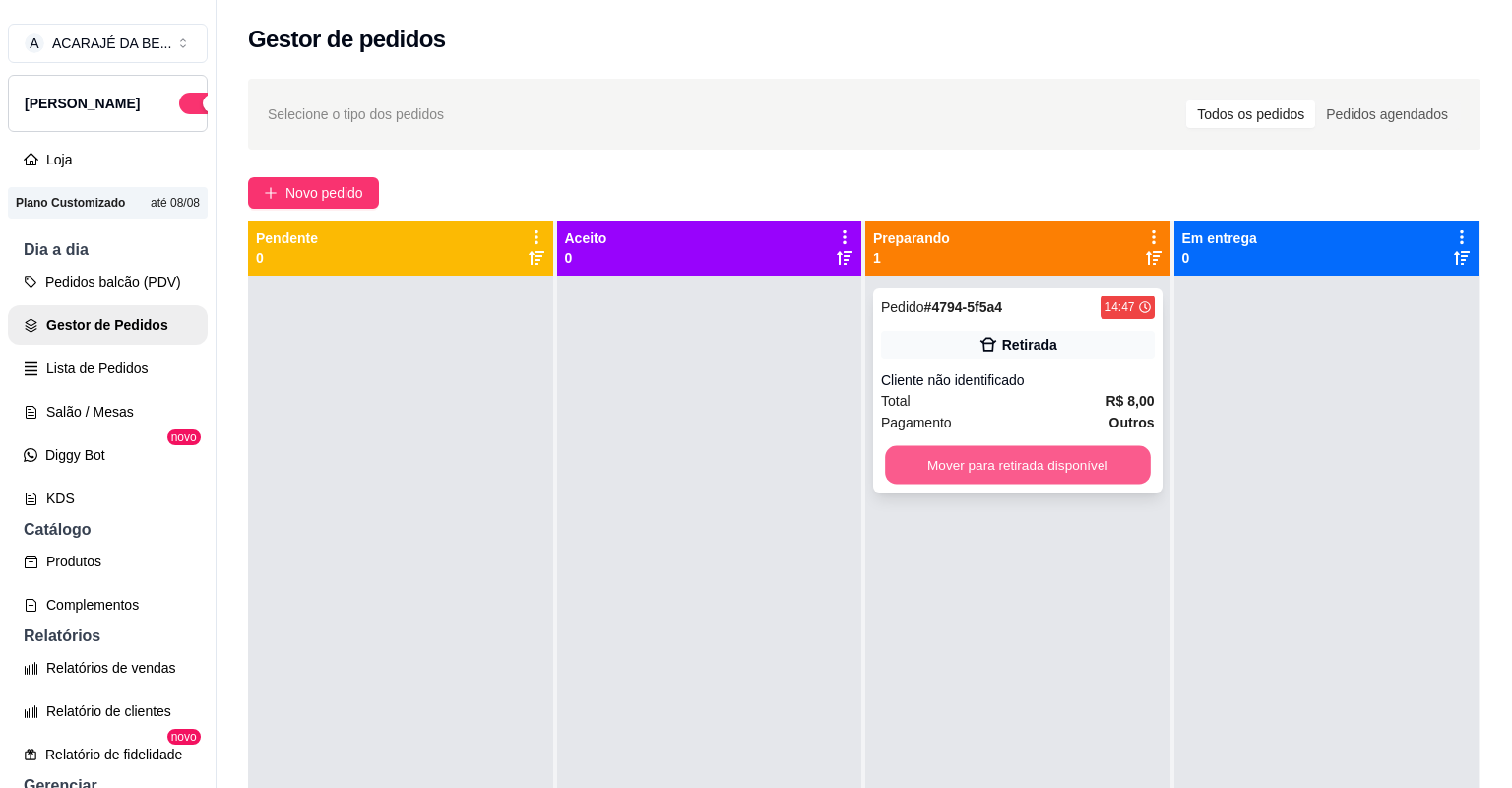 click on "Mover para retirada disponível" at bounding box center [1017, 465] 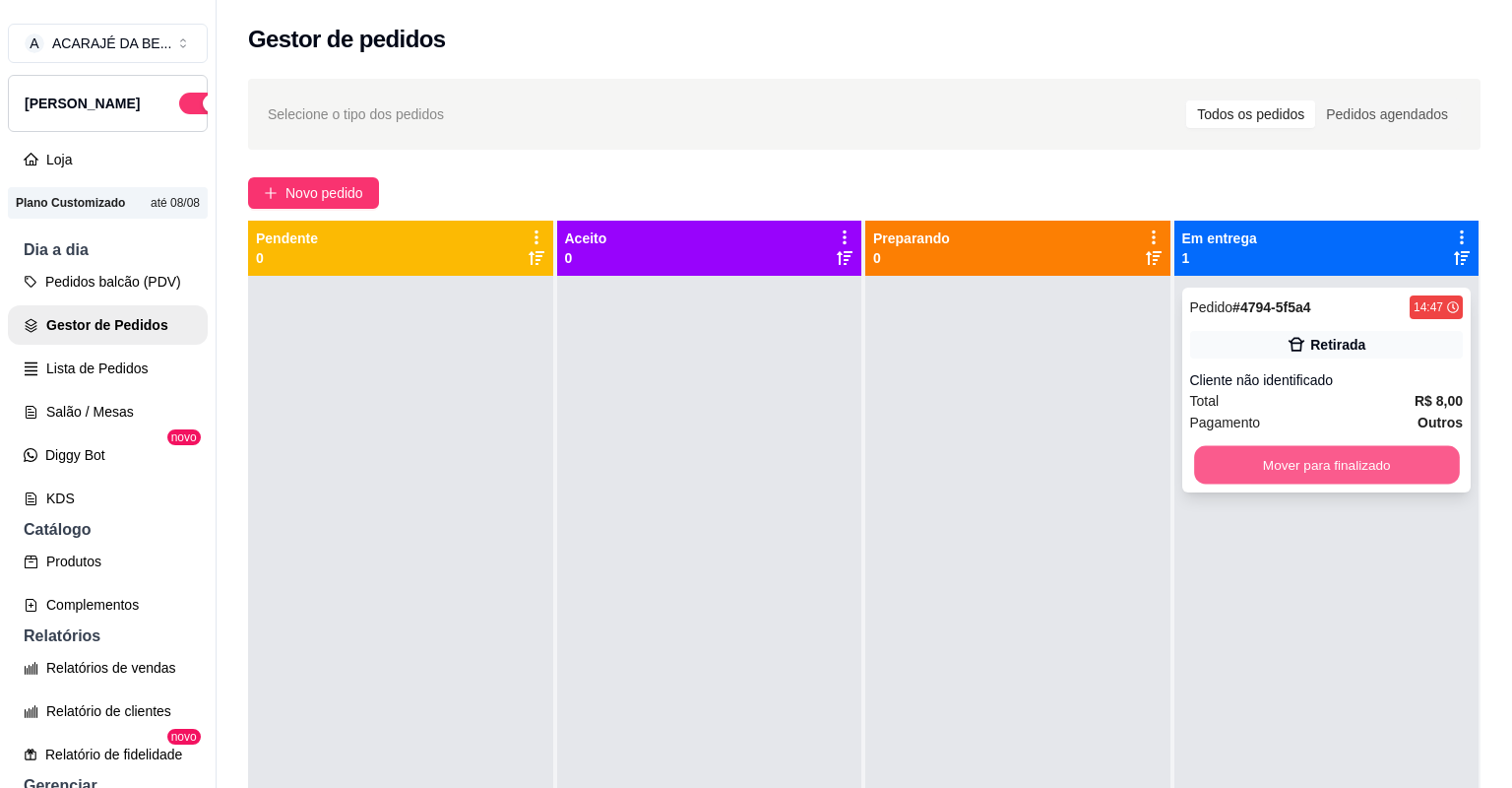 click on "Mover para finalizado" at bounding box center (1326, 465) 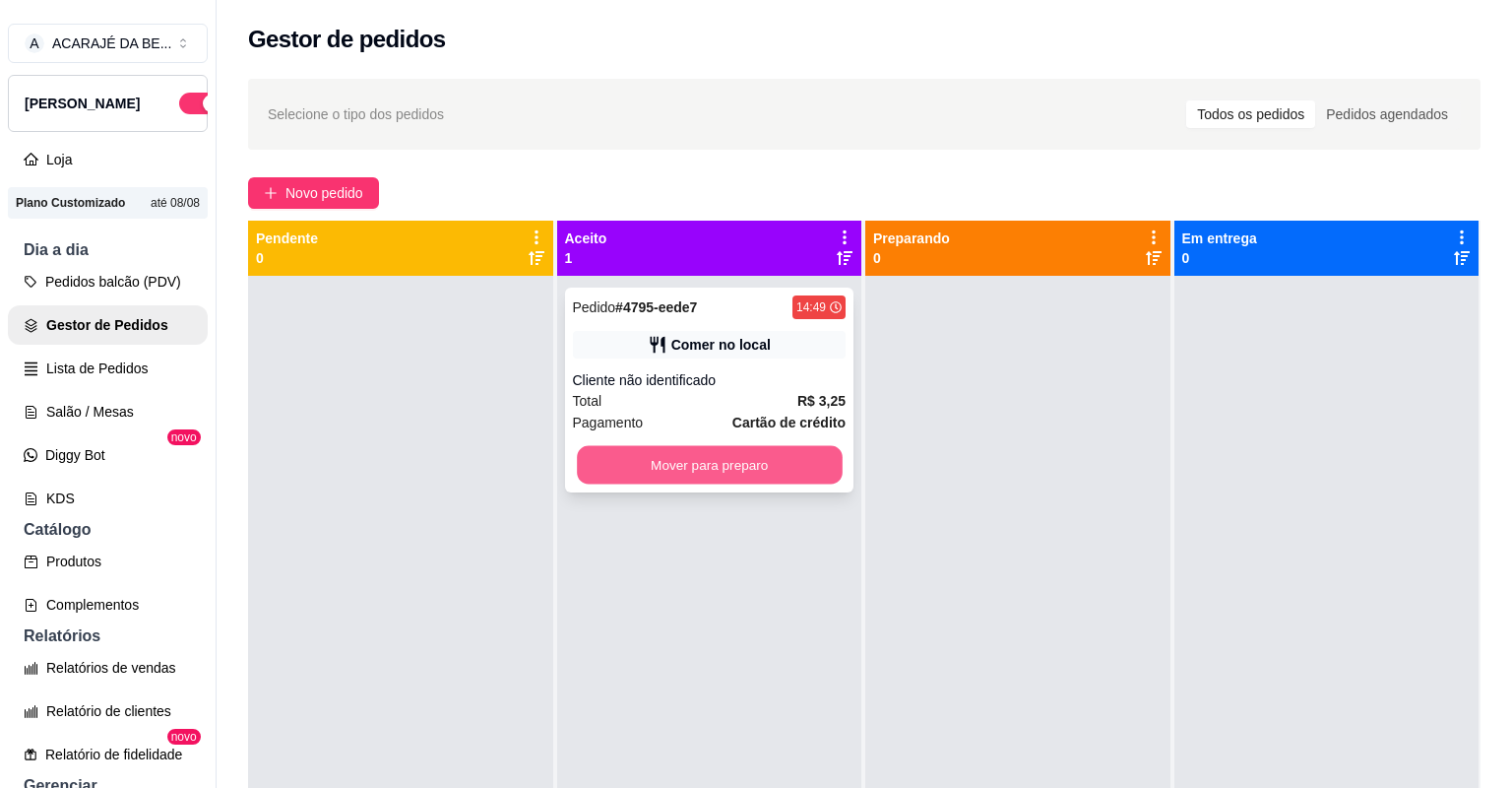 click on "Mover para preparo" at bounding box center [709, 465] 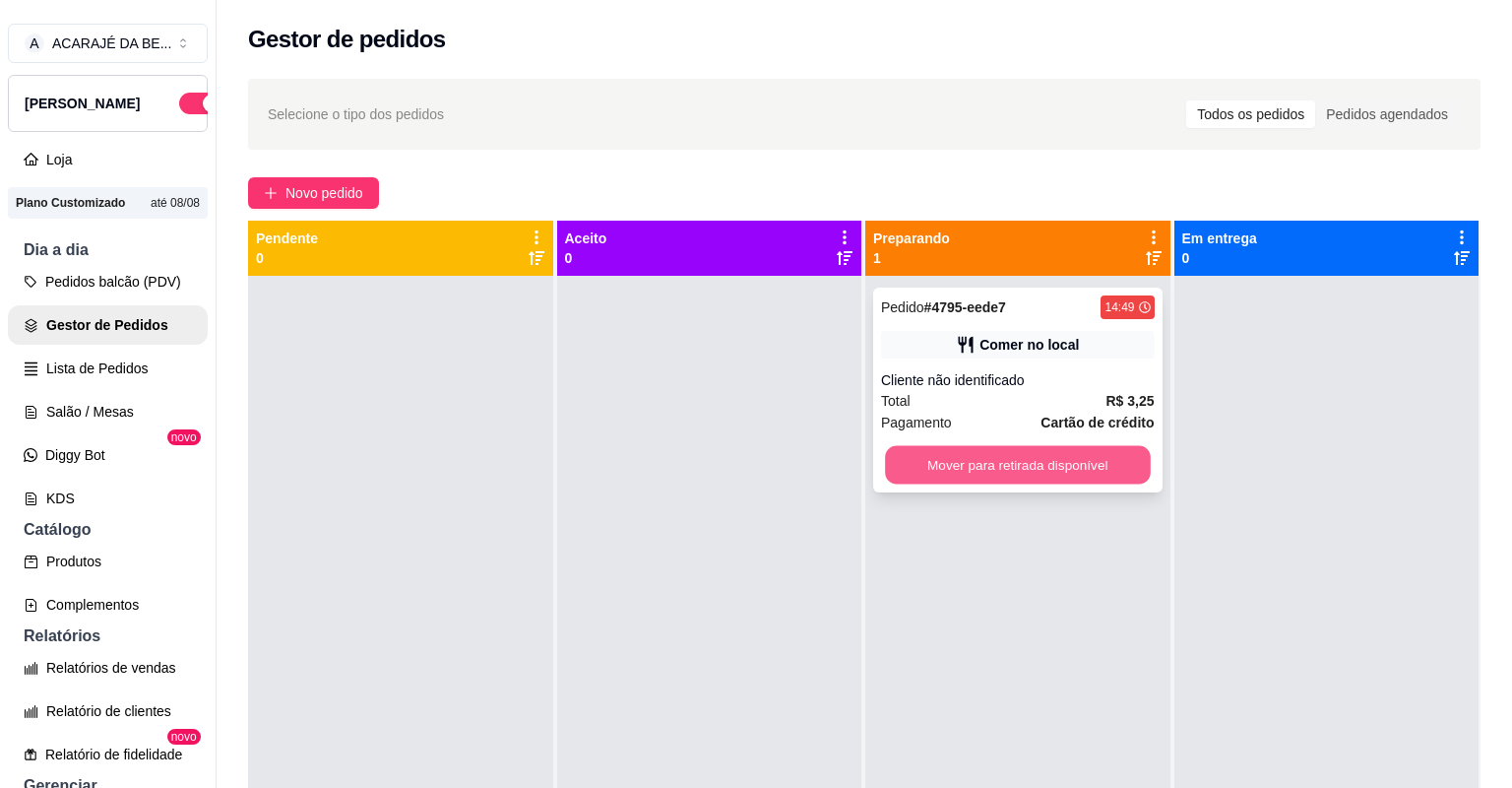 click on "Mover para retirada disponível" at bounding box center [1017, 465] 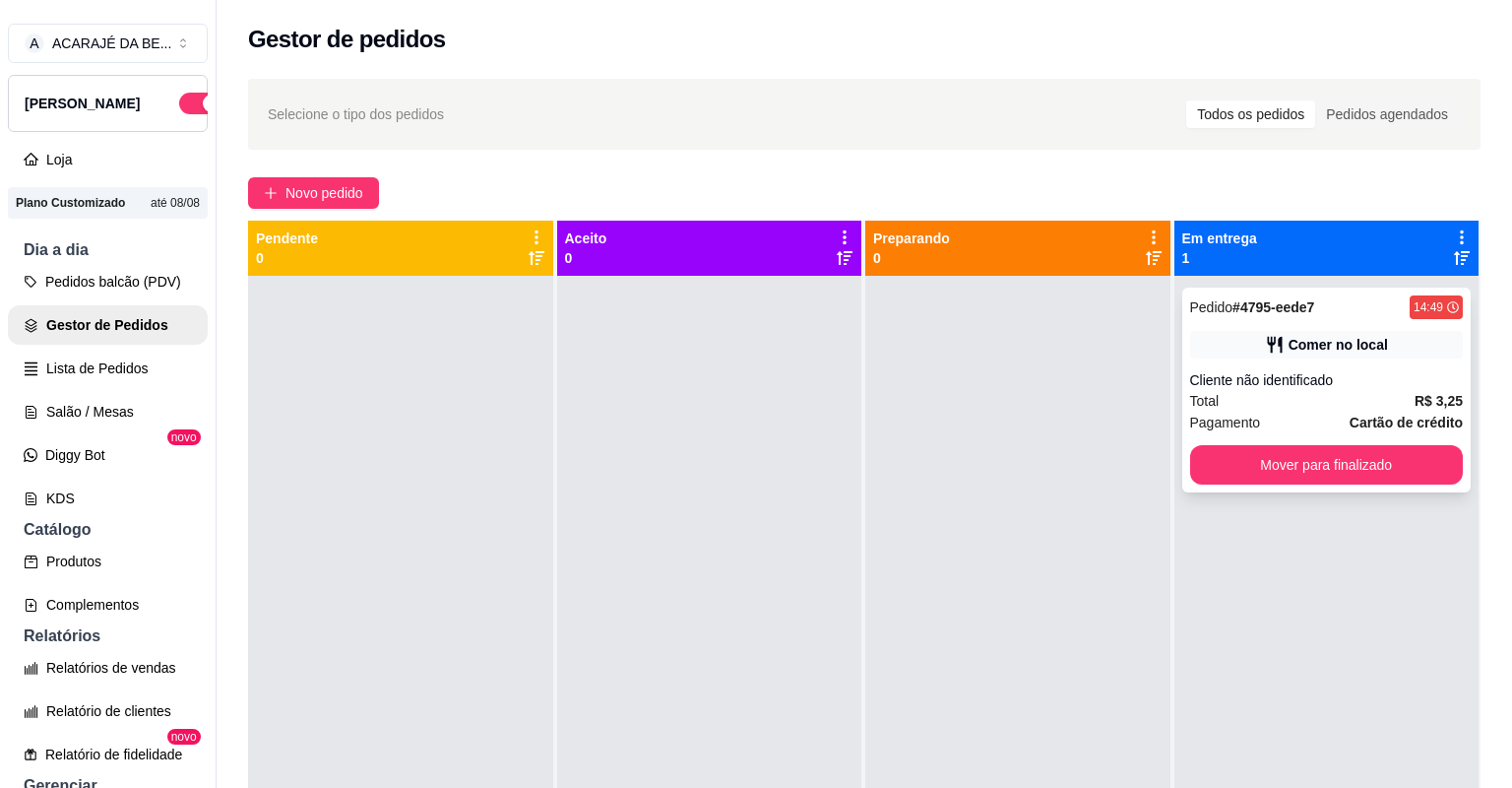 click on "Pedido  # 4795-eede7 14:49 Comer no local Cliente não identificado Total R$ 3,25 Pagamento Cartão de crédito Mover para finalizado" at bounding box center (1327, 390) 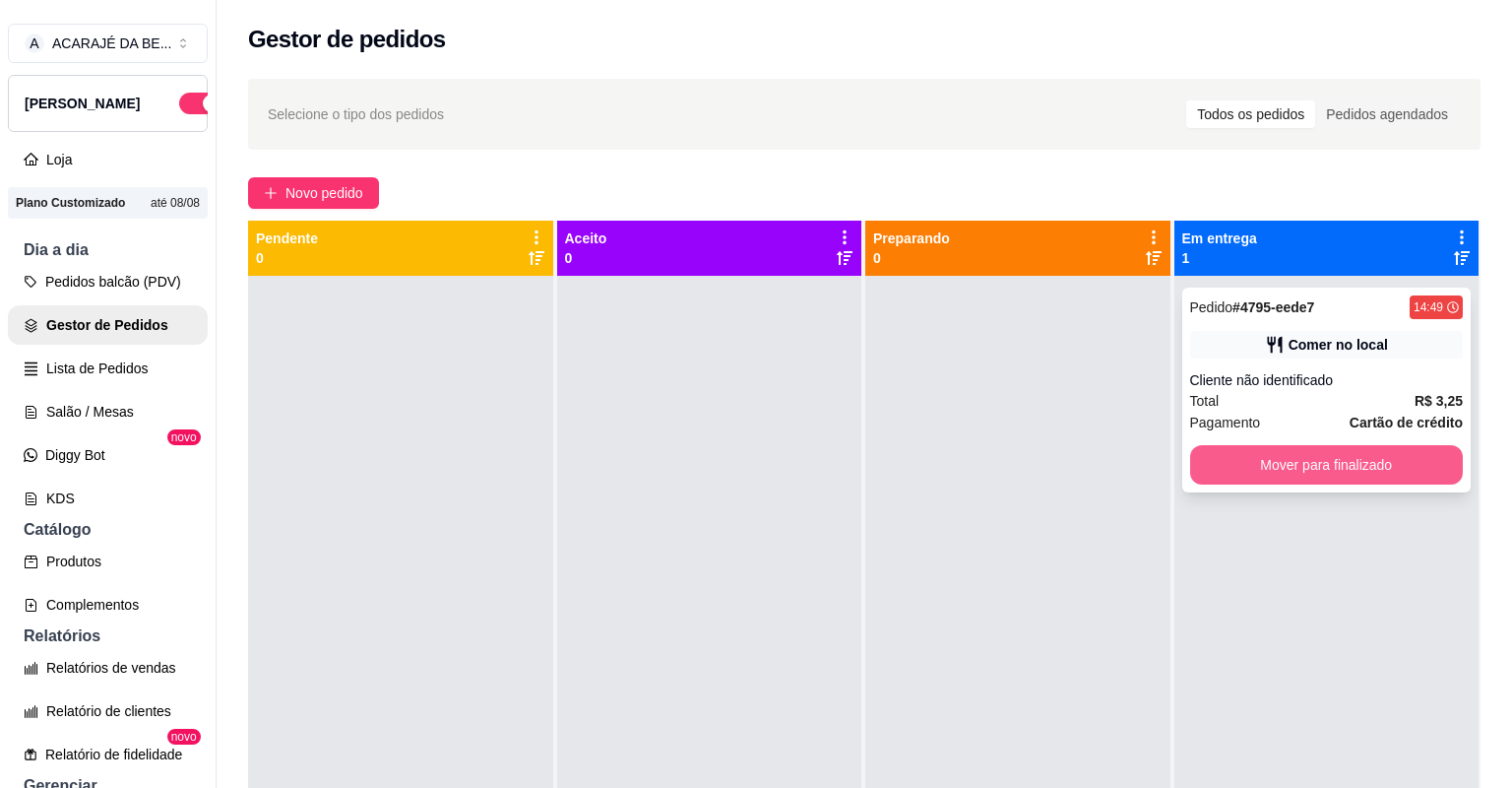 click on "Mover para finalizado" at bounding box center [1327, 465] 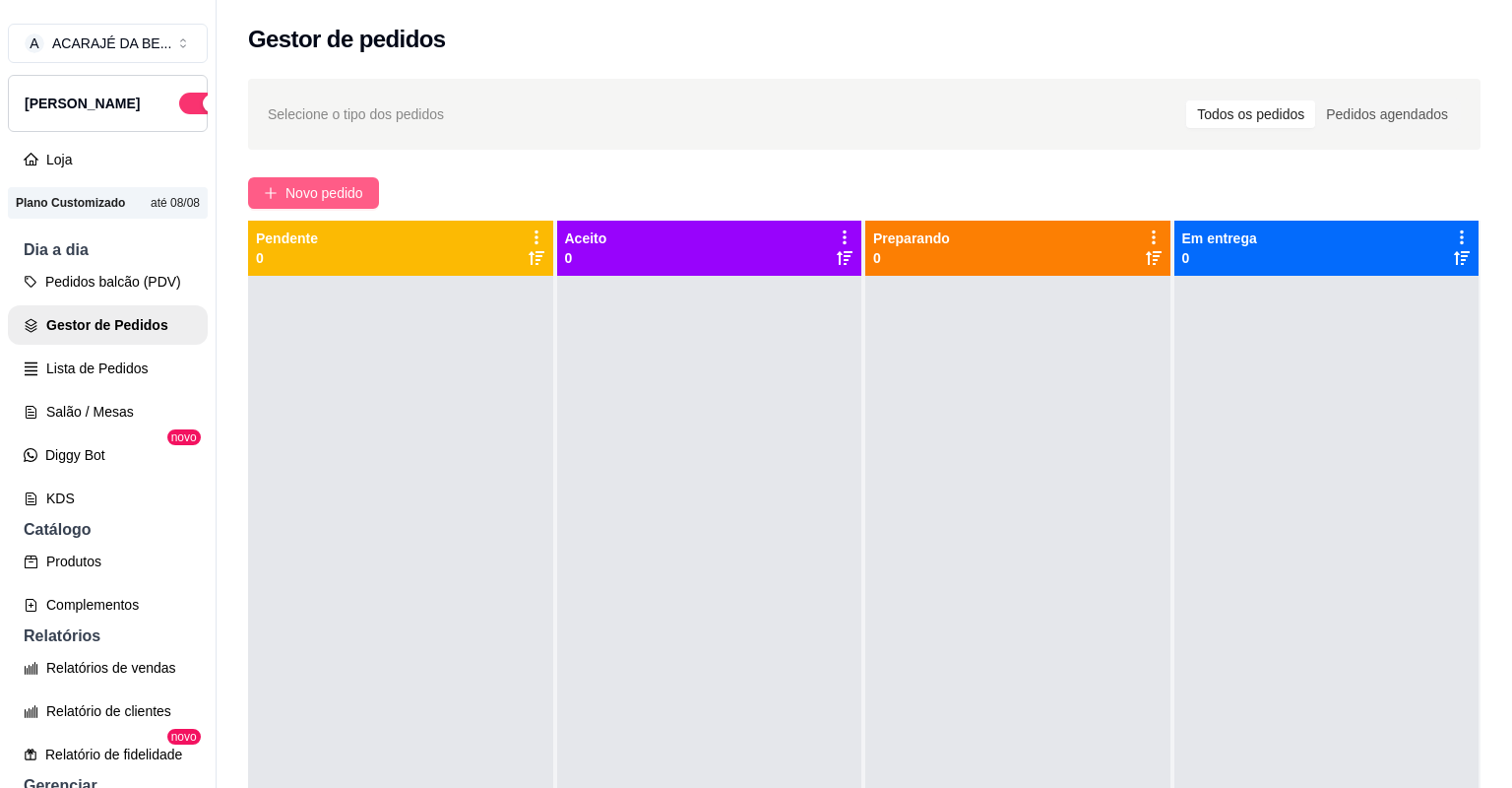 click on "Novo pedido" at bounding box center (324, 193) 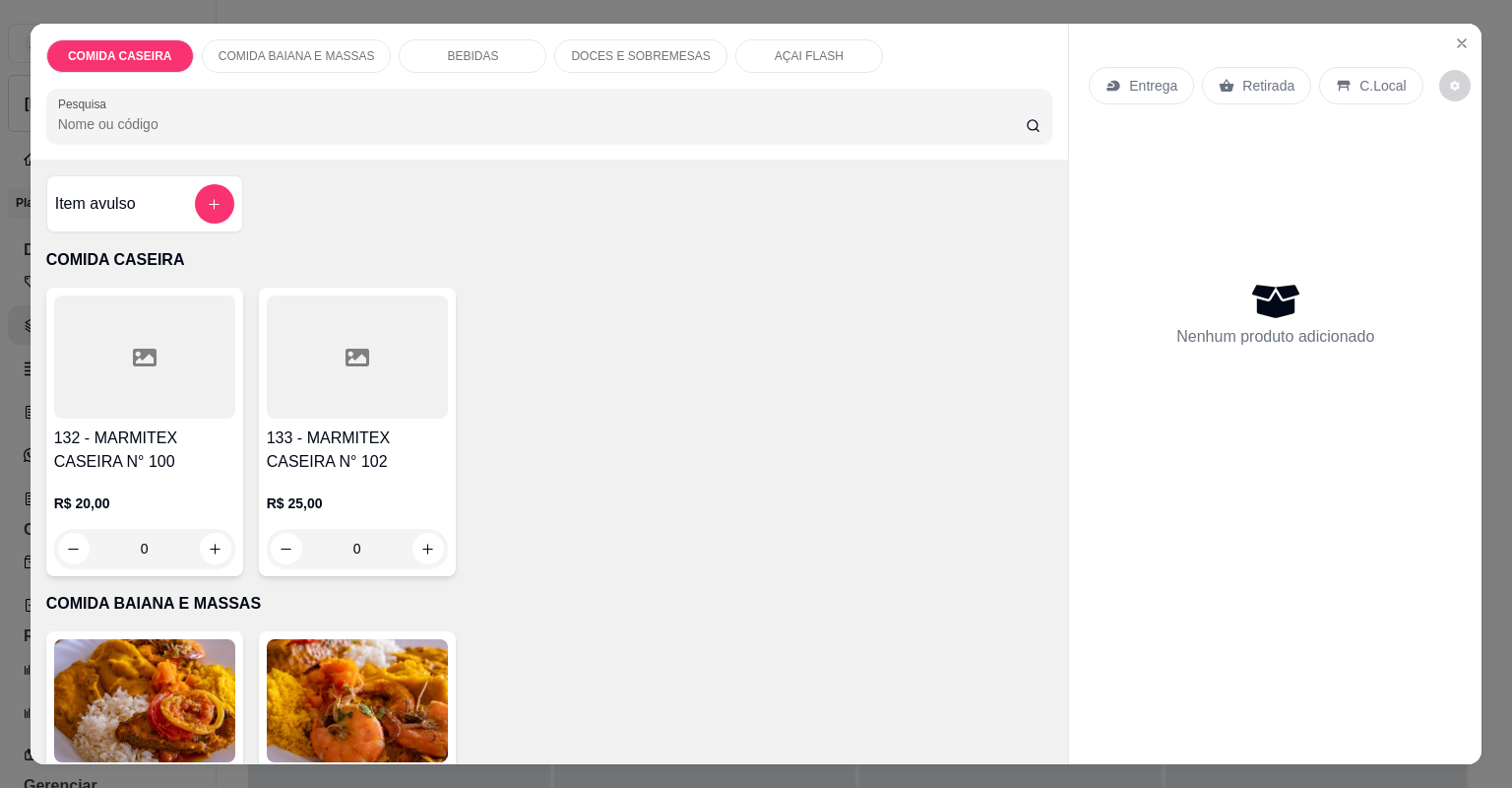 click 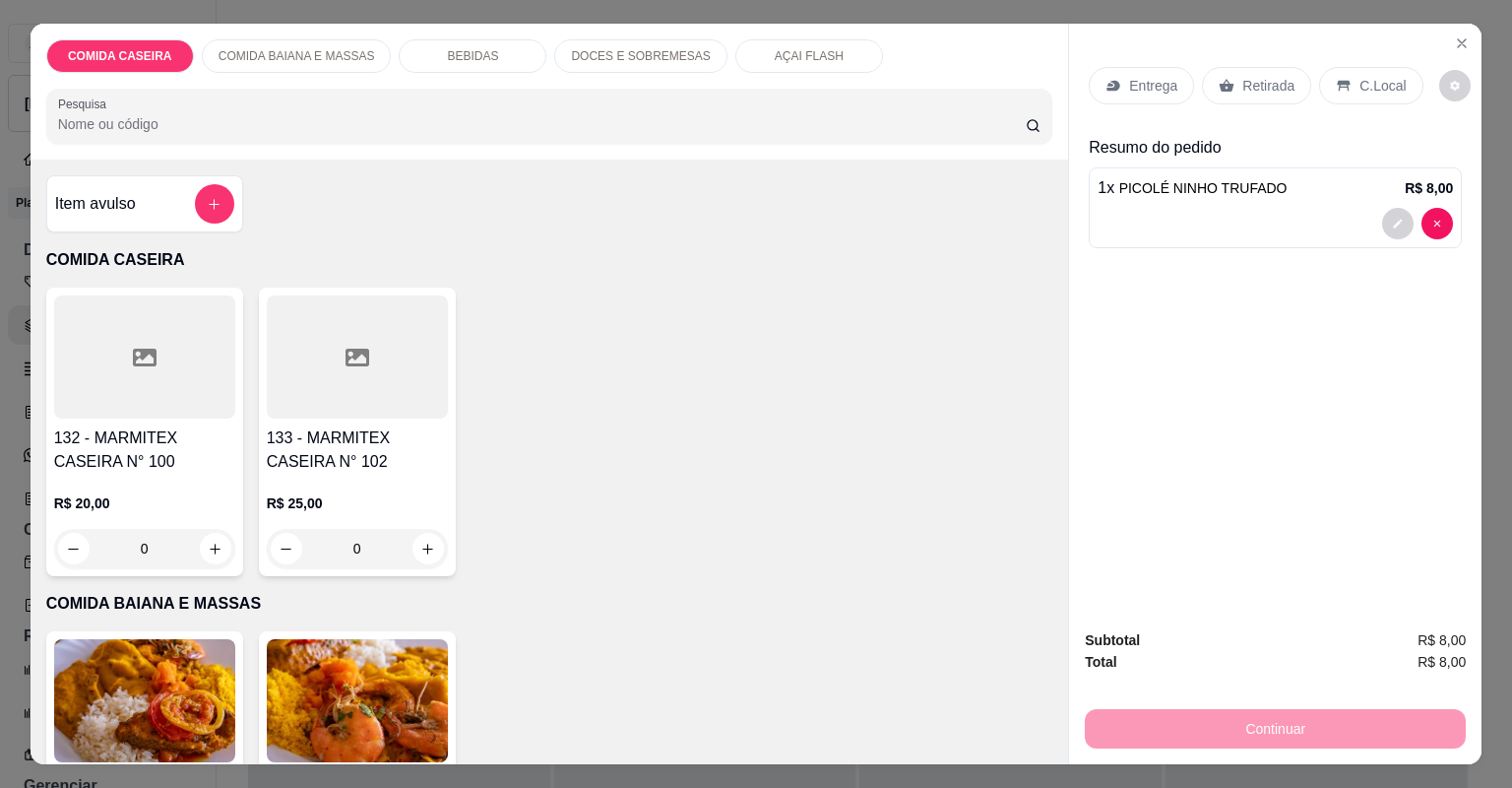 click 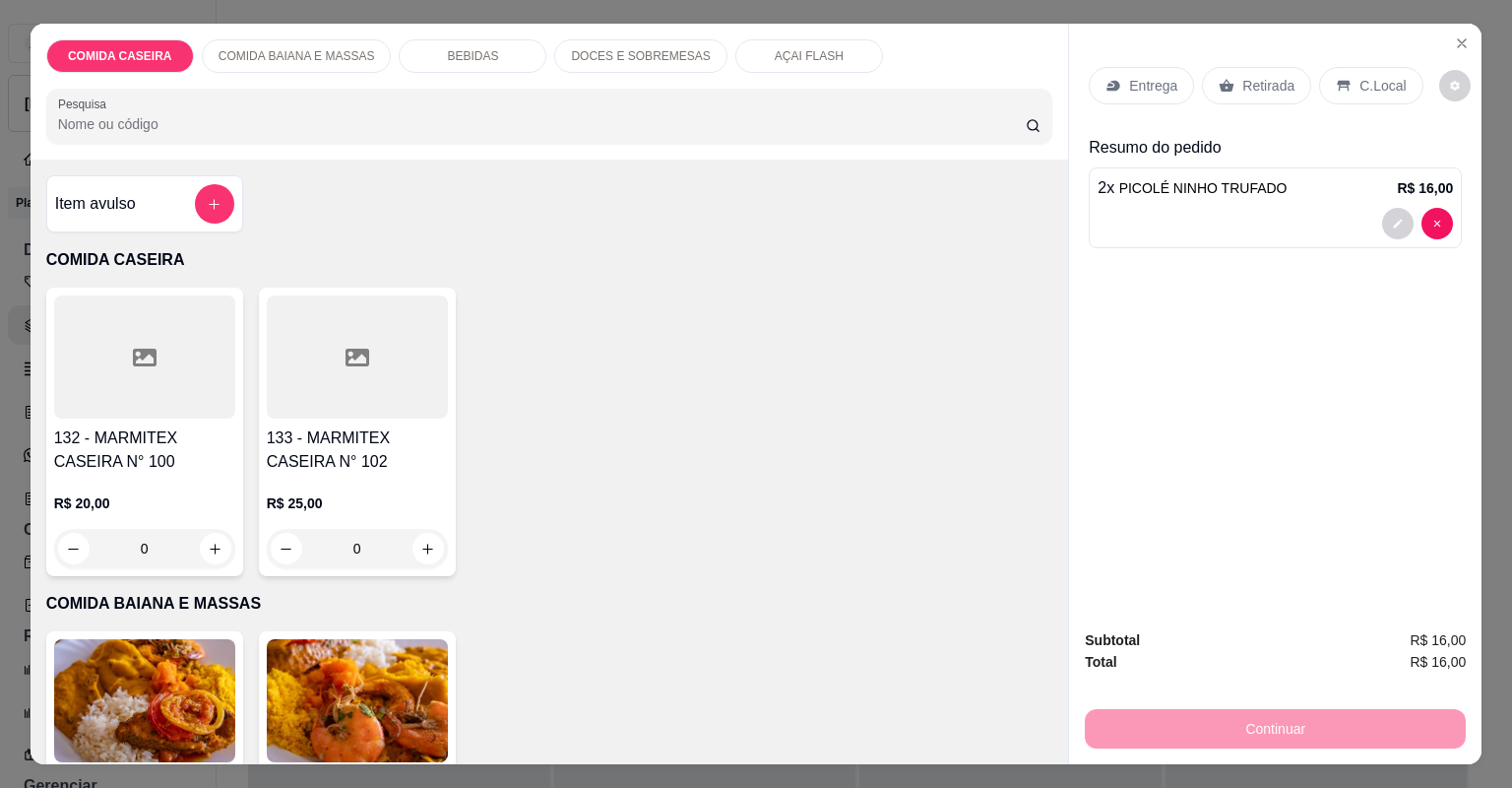click 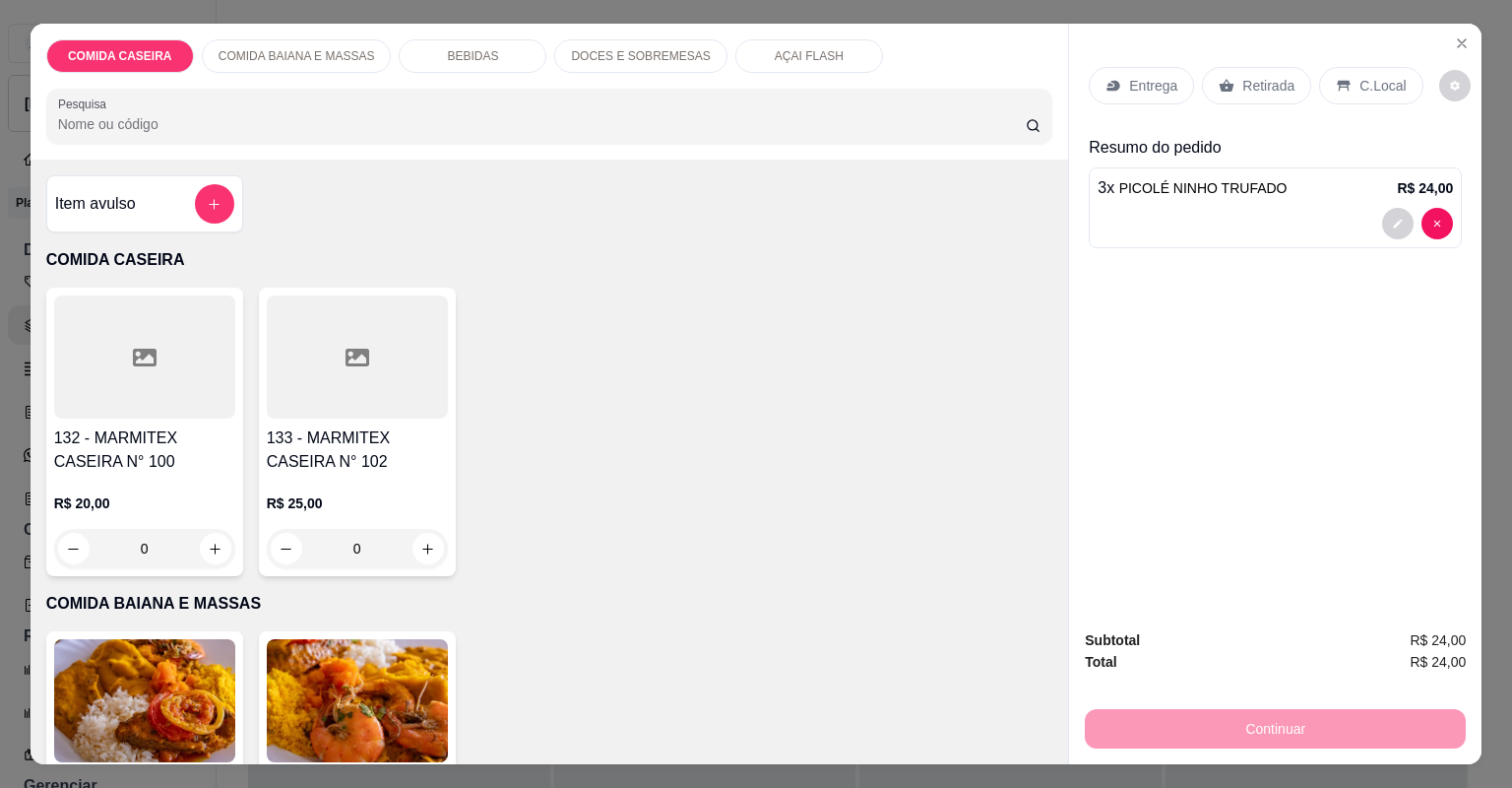 click 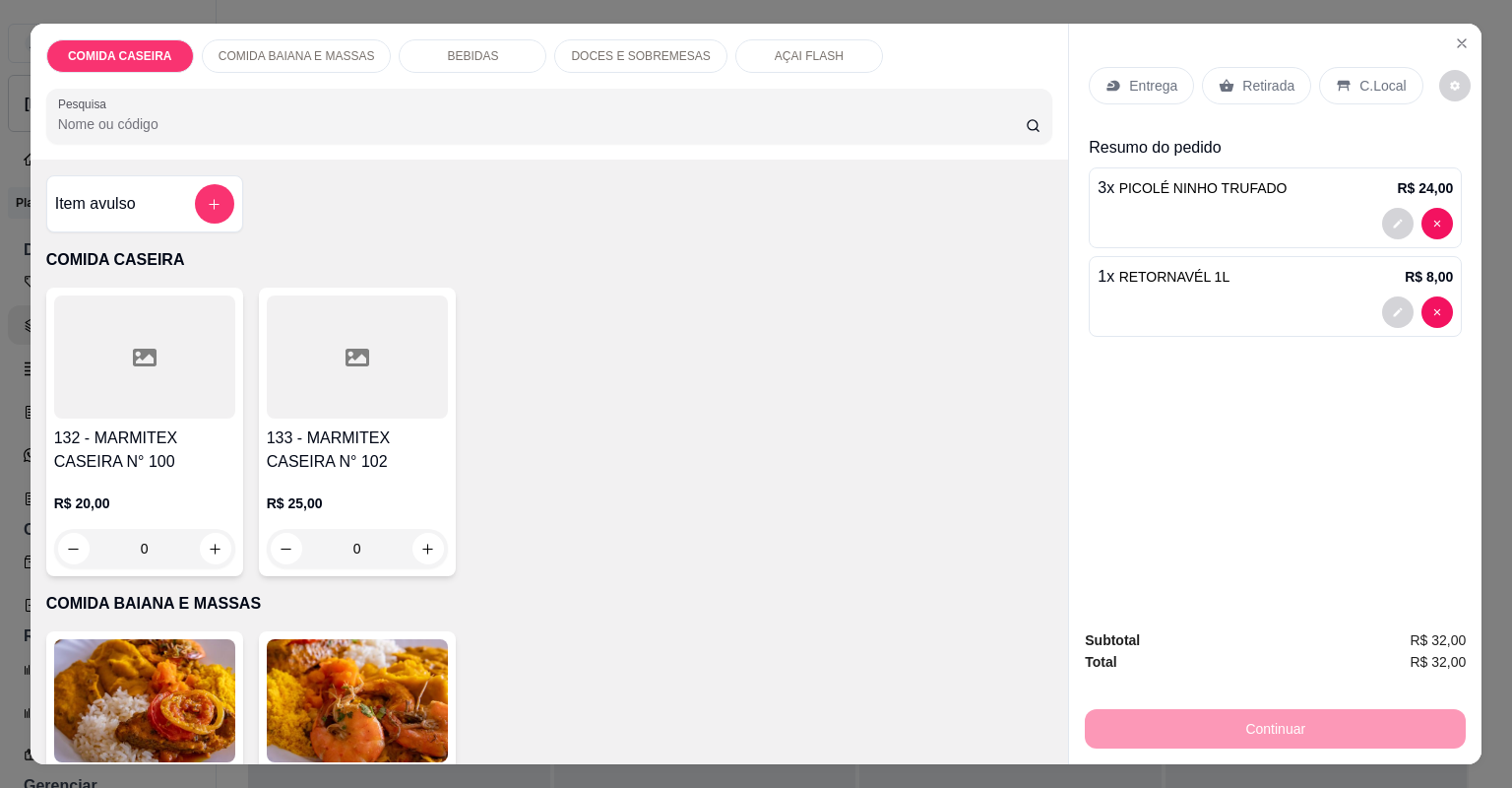 click on "Retirada" at bounding box center [1268, 86] 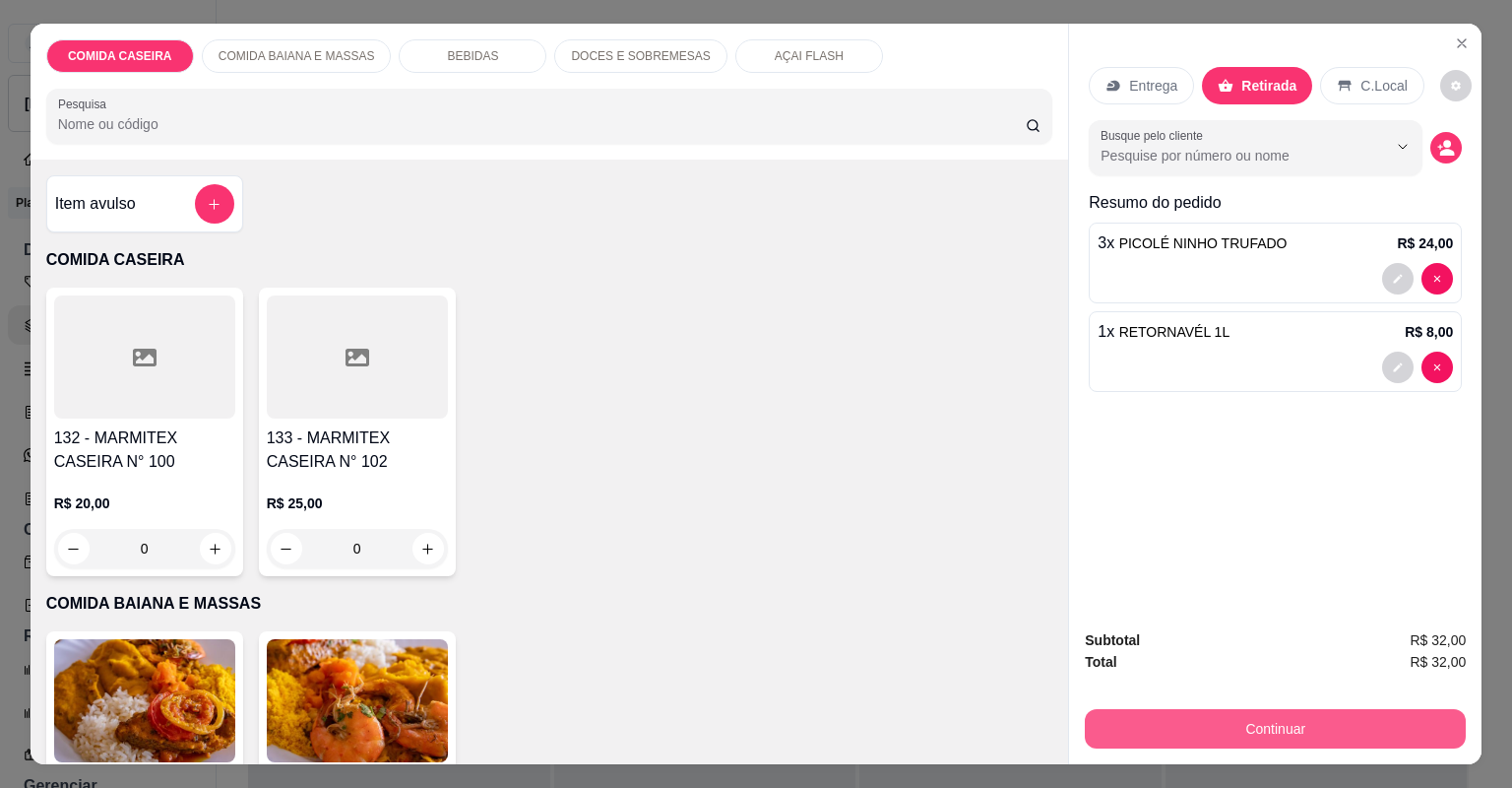 click on "Continuar" at bounding box center [1275, 729] 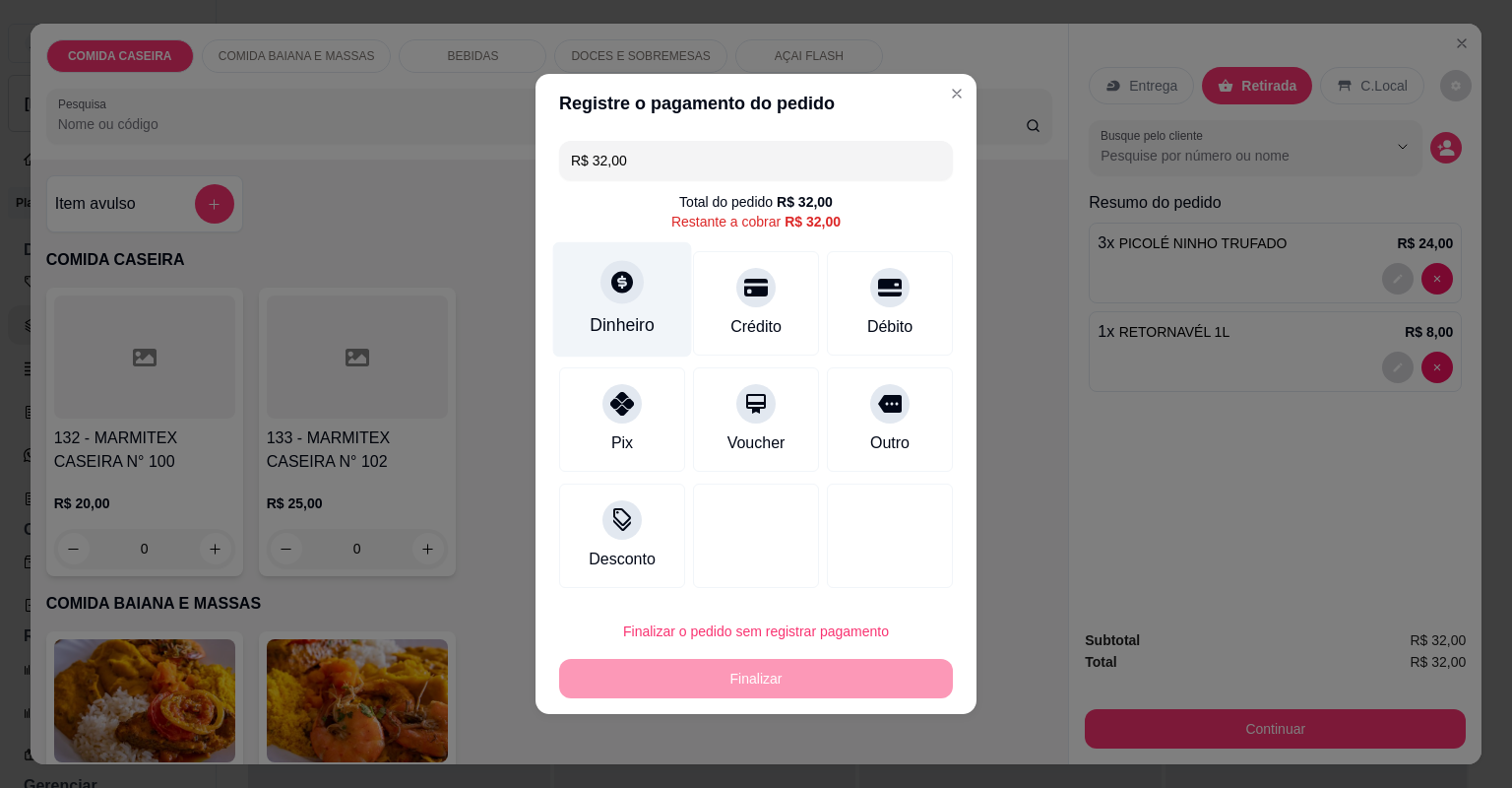click at bounding box center [622, 282] 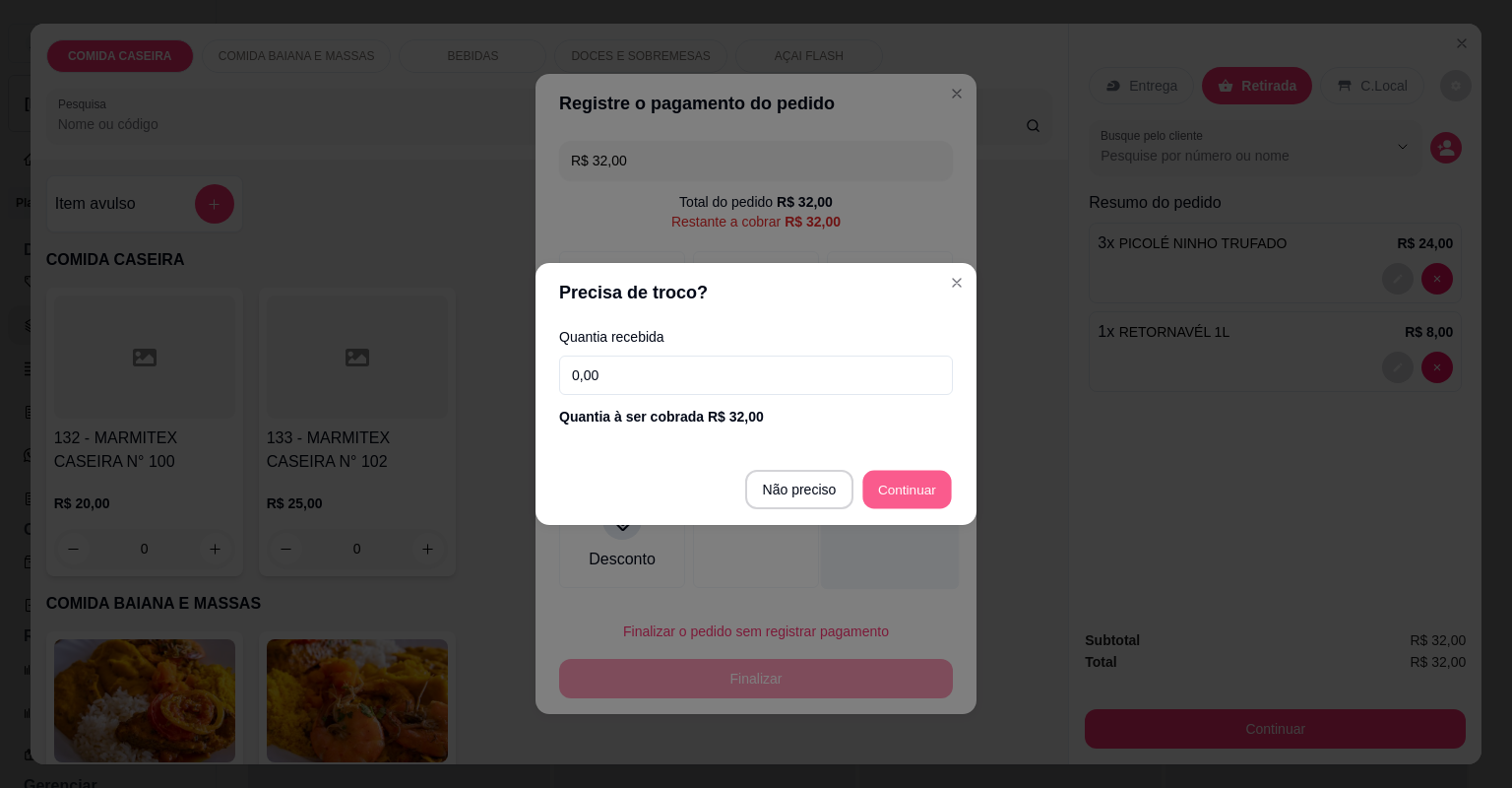 type on "R$ 0,00" 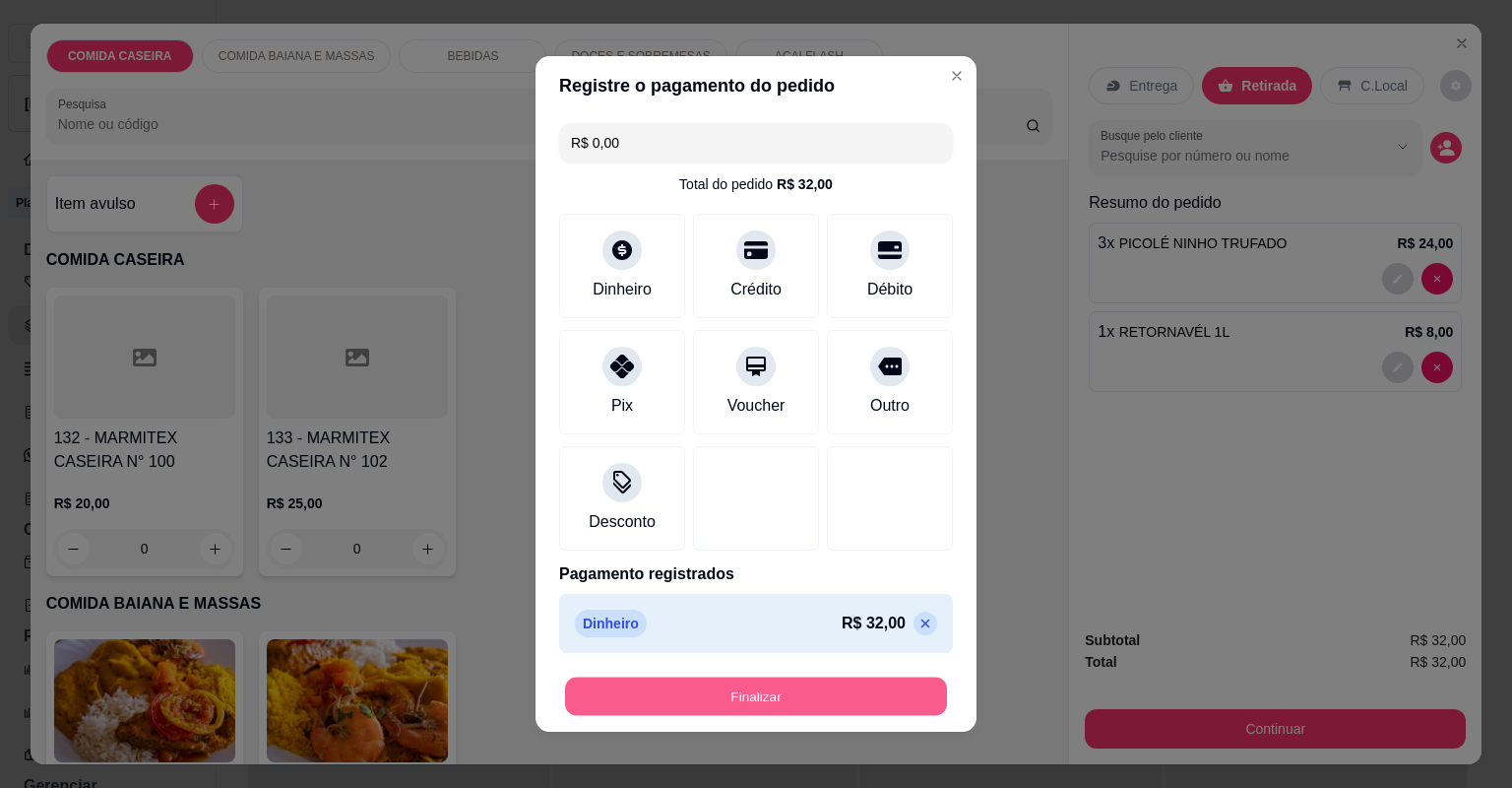 click on "Finalizar" at bounding box center [756, 696] 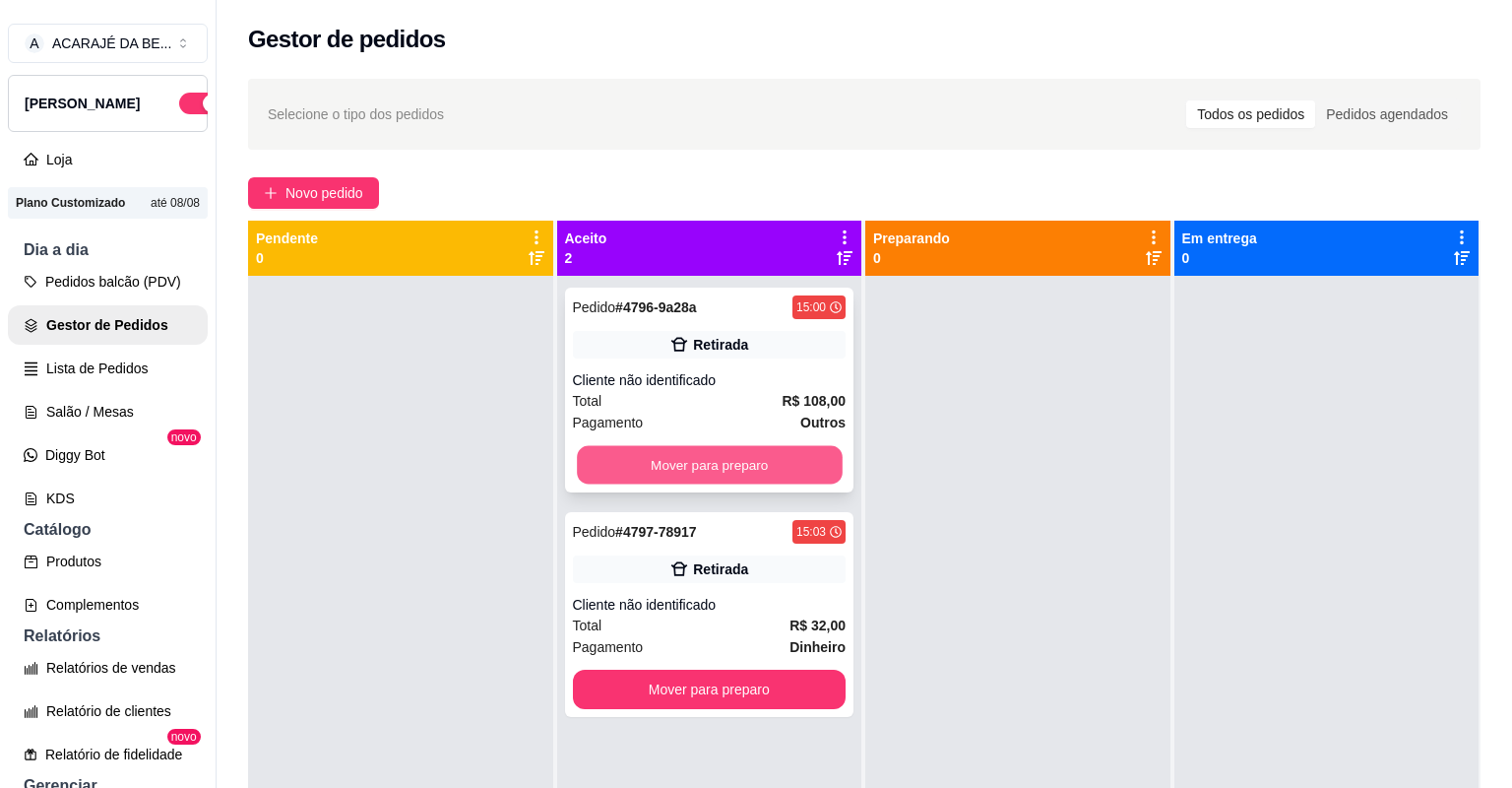 click on "Mover para preparo" at bounding box center (709, 465) 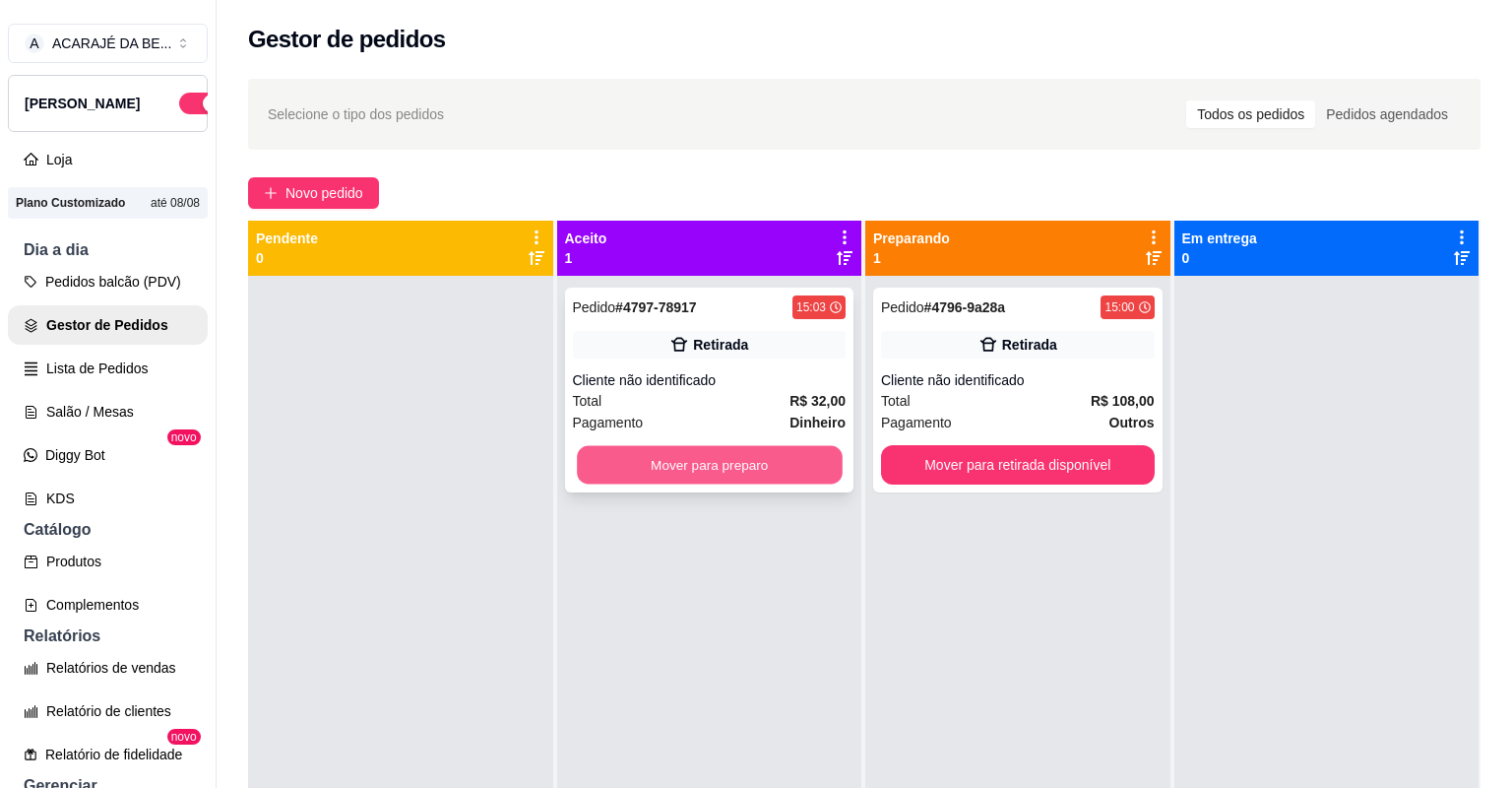 click on "Mover para preparo" at bounding box center [709, 465] 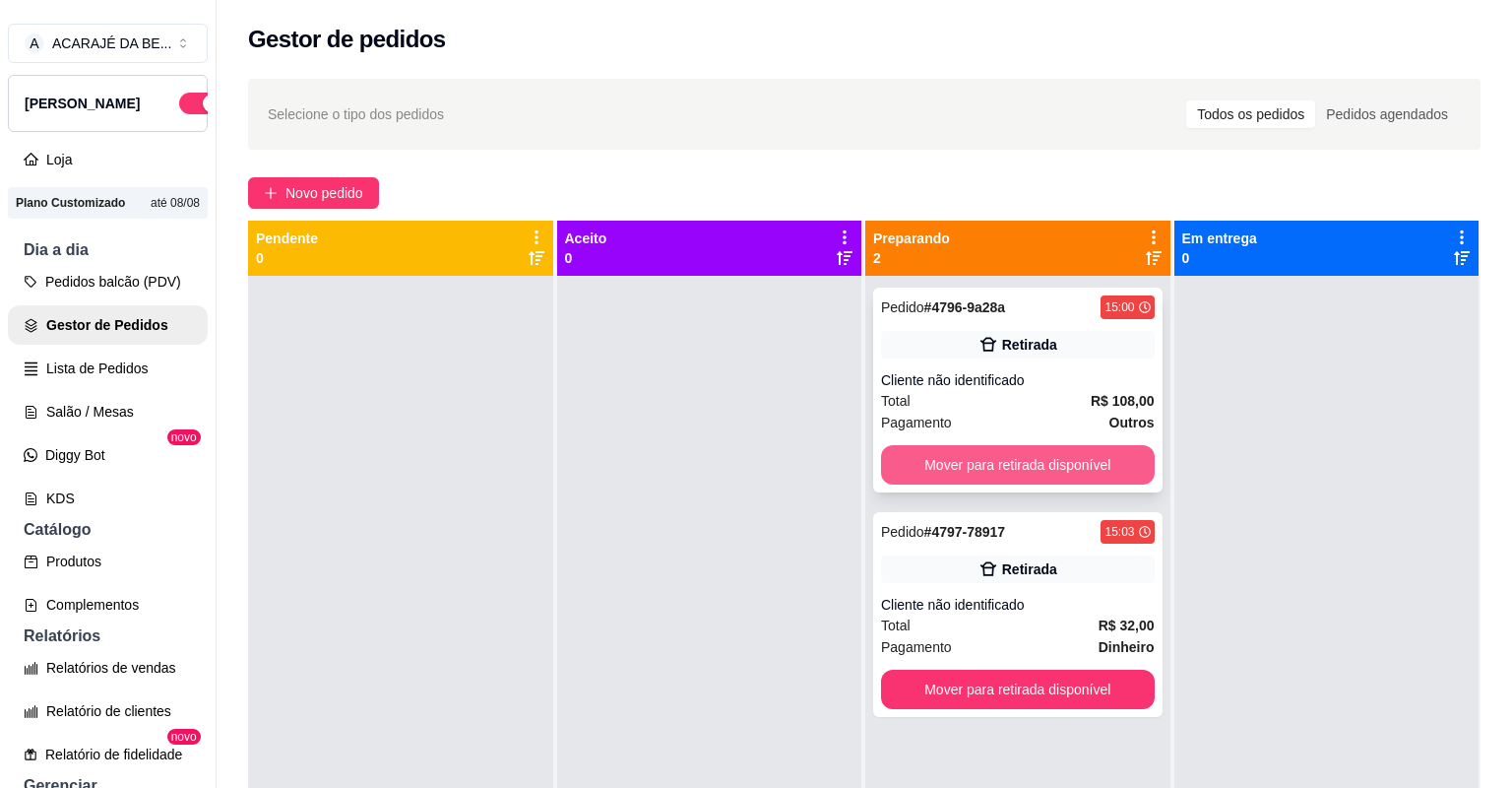 click on "Mover para retirada disponível" at bounding box center [1018, 465] 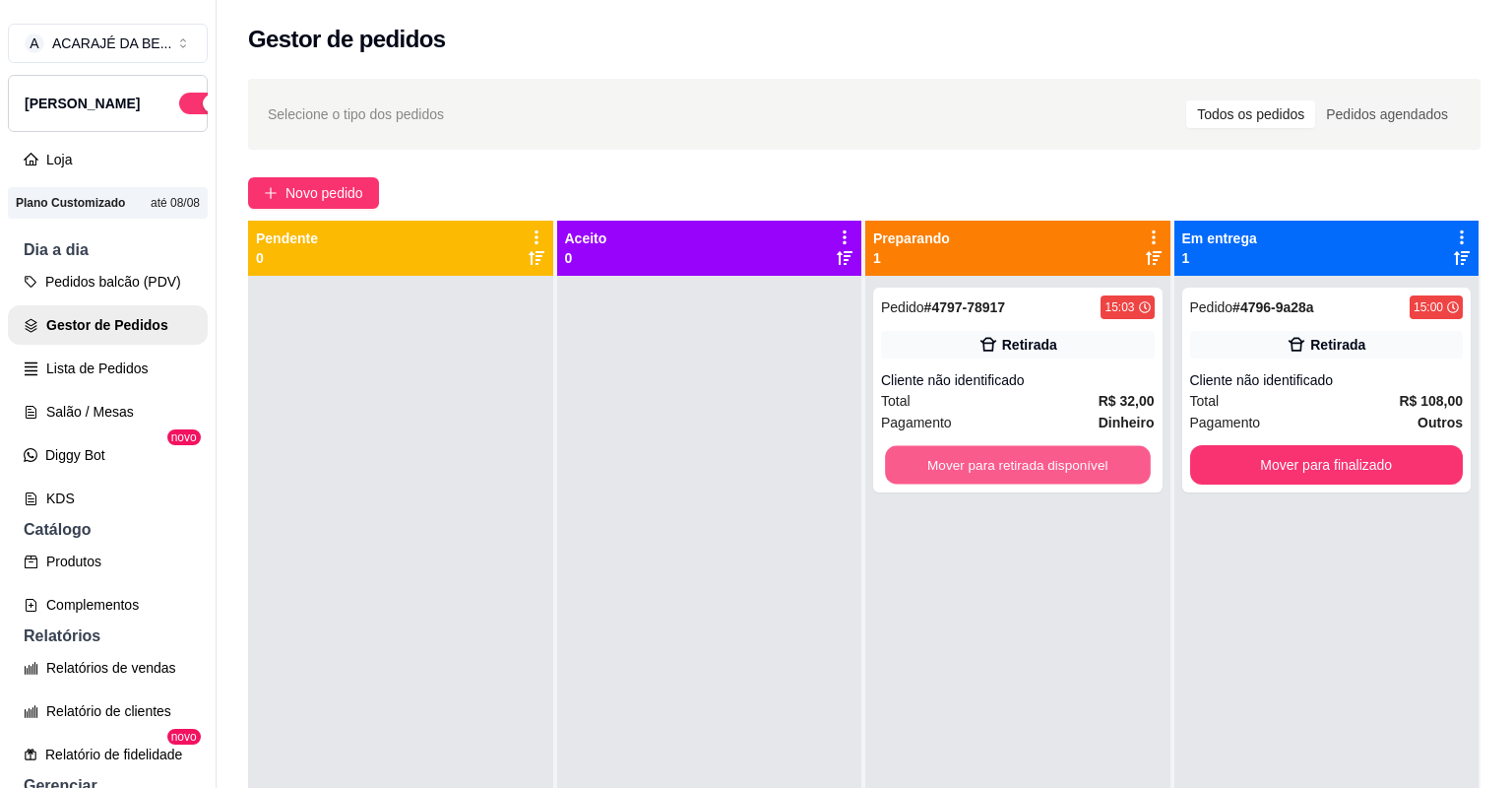click on "Mover para retirada disponível" at bounding box center [1017, 465] 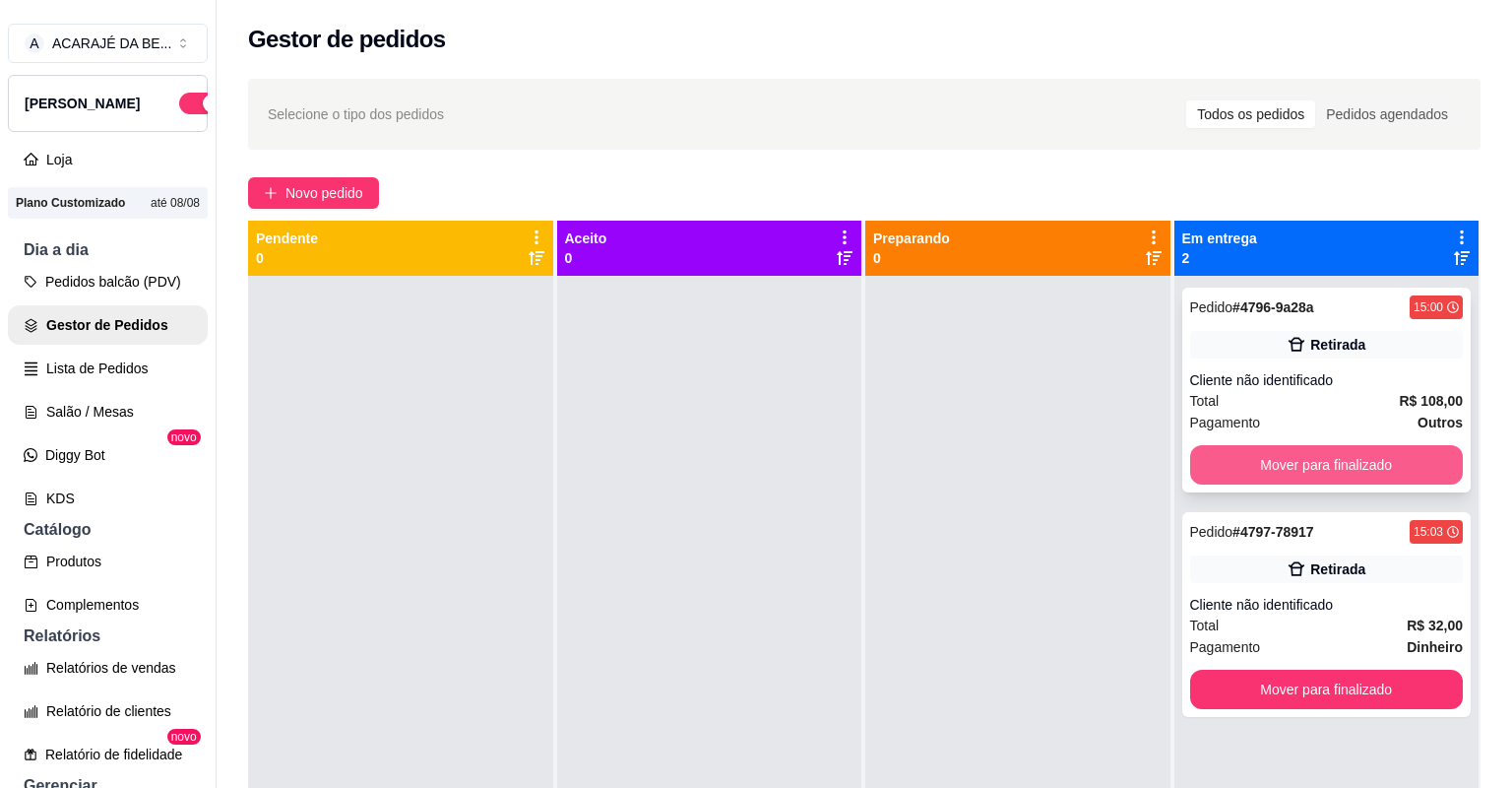 click on "Mover para finalizado" at bounding box center [1327, 465] 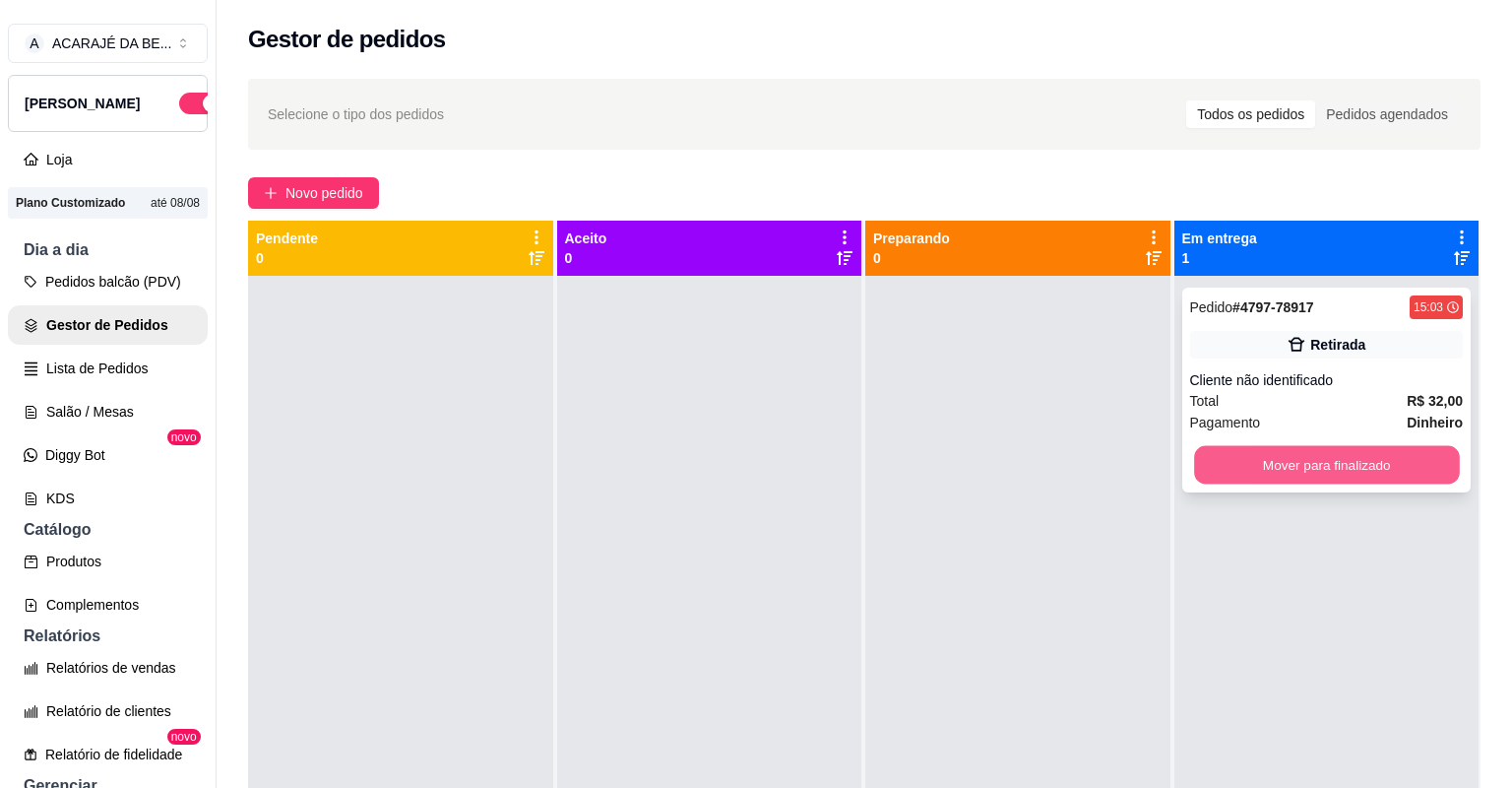 click on "Mover para finalizado" at bounding box center [1326, 465] 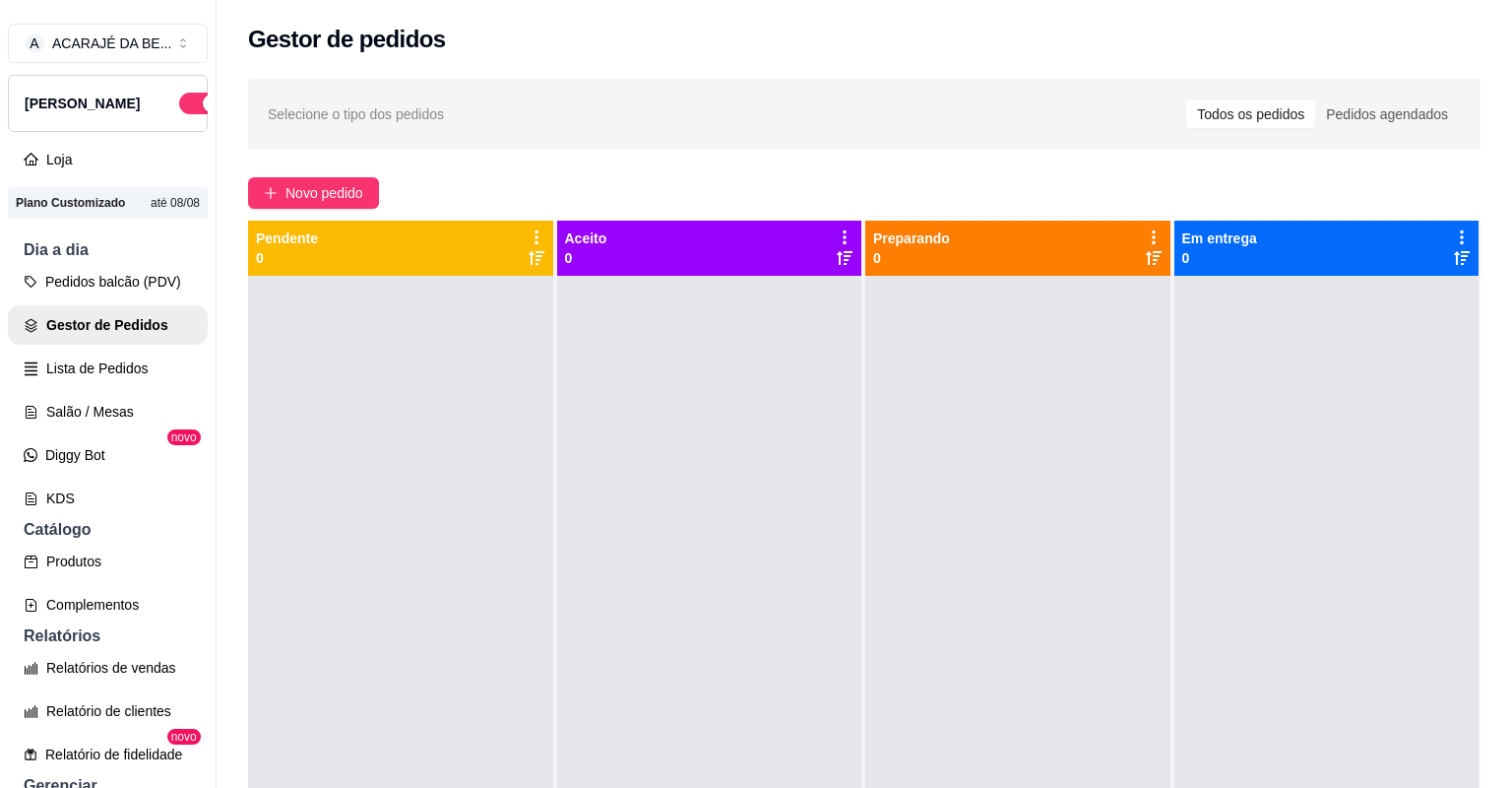 click on "Controle de caixa" at bounding box center [107, 904] 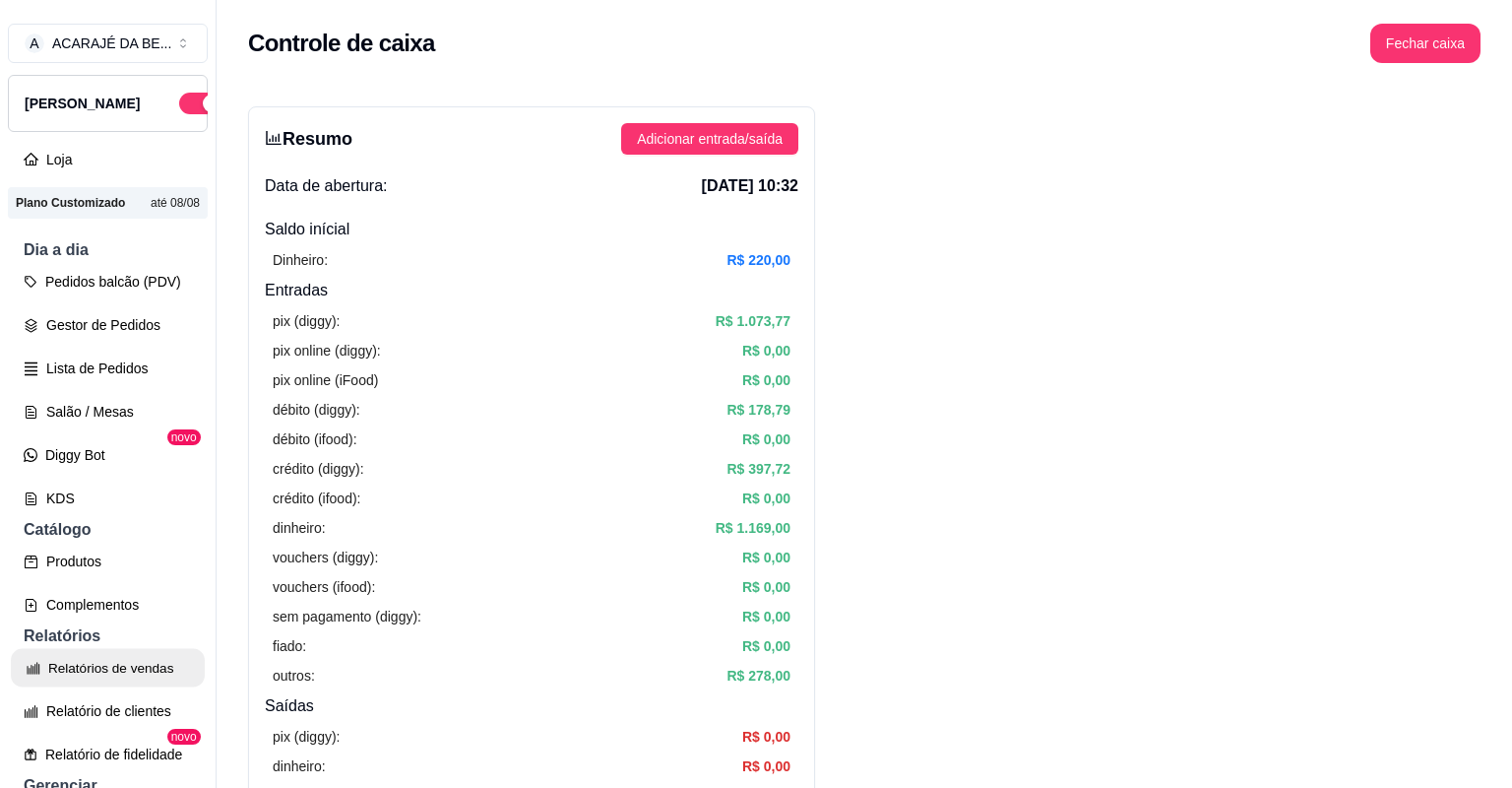 click on "Relatórios de vendas" at bounding box center [107, 668] 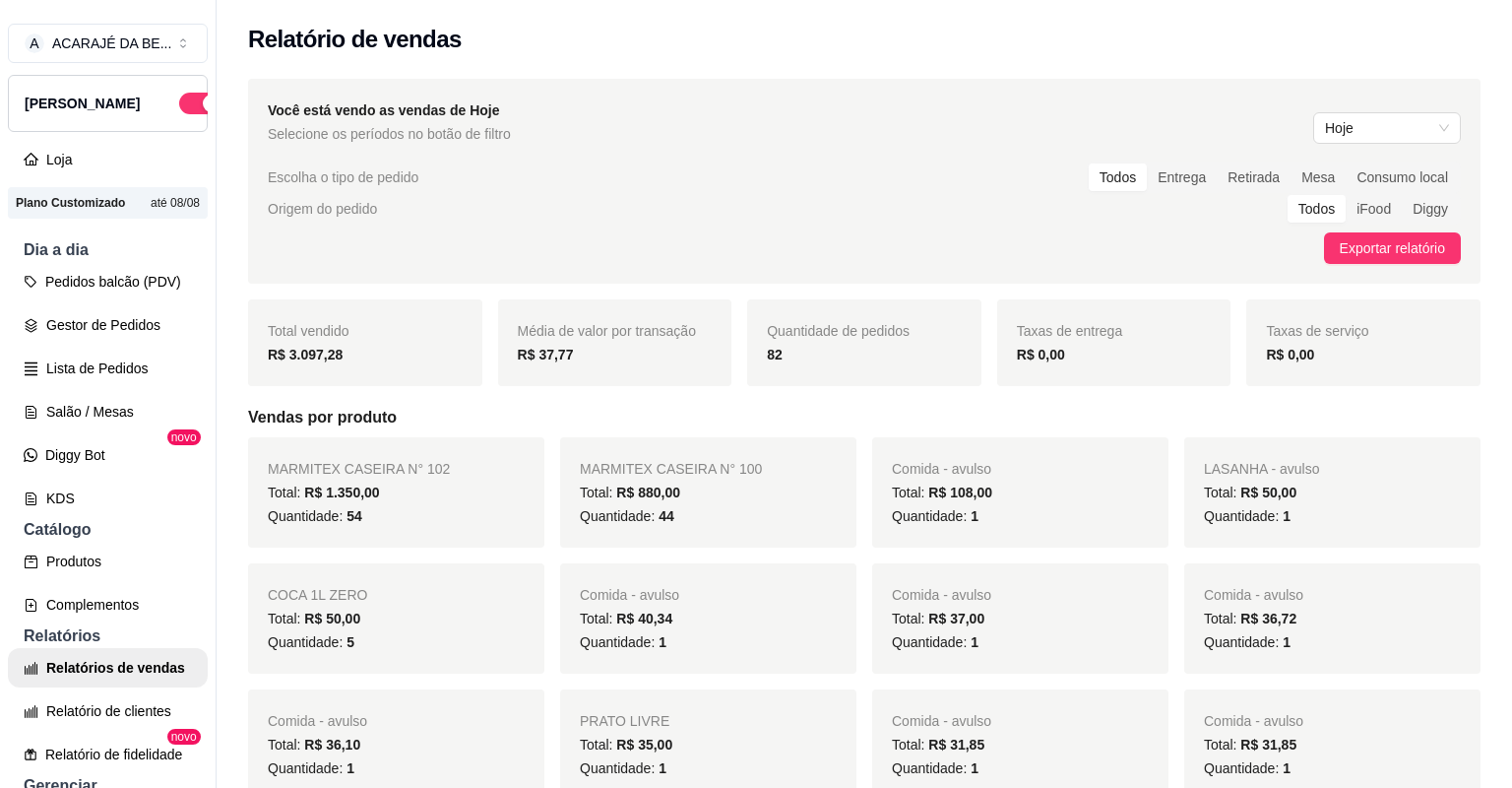 drag, startPoint x: 263, startPoint y: 357, endPoint x: 917, endPoint y: 370, distance: 654.12919 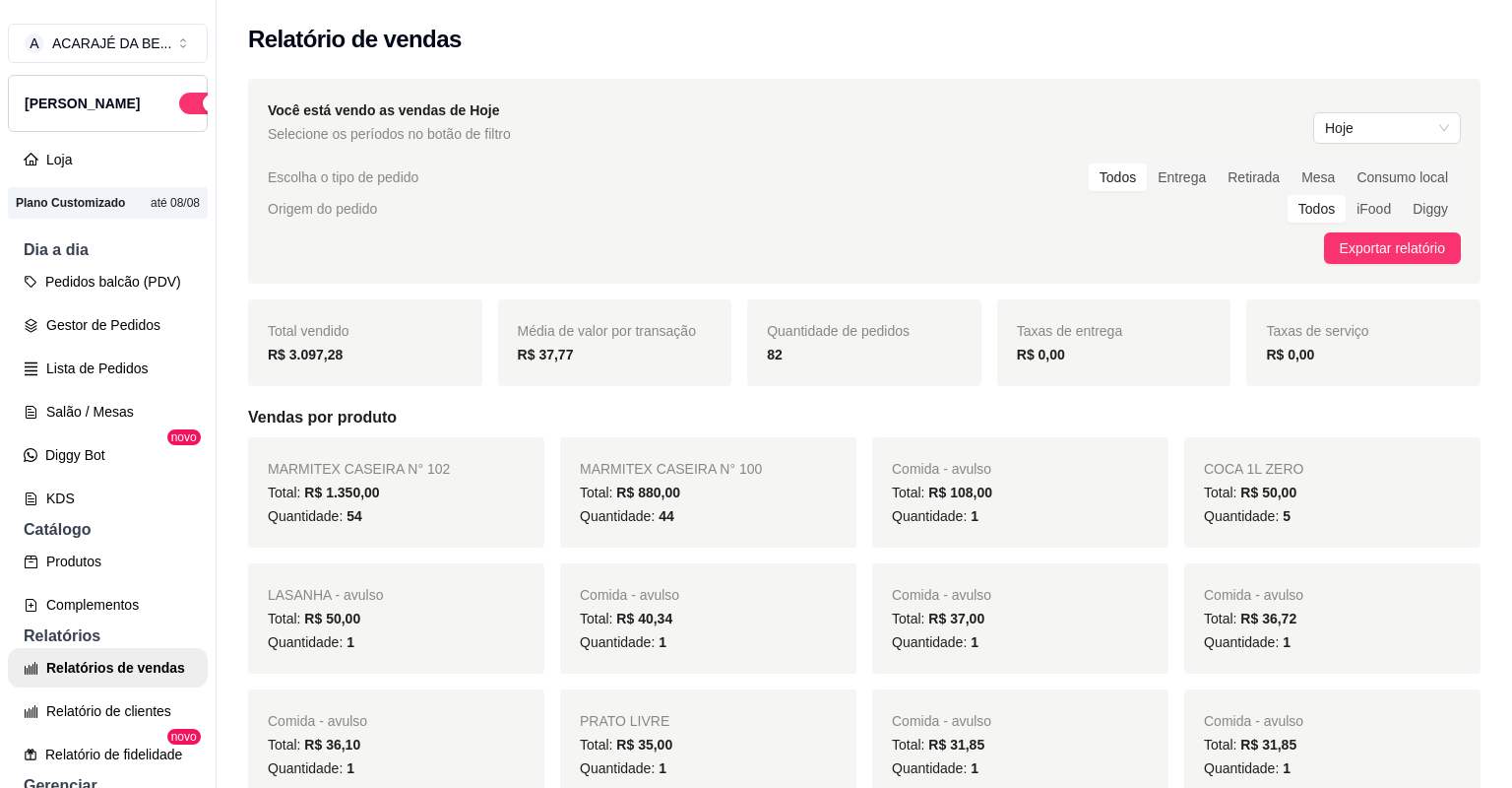 click on "Controle de caixa" at bounding box center [107, 904] 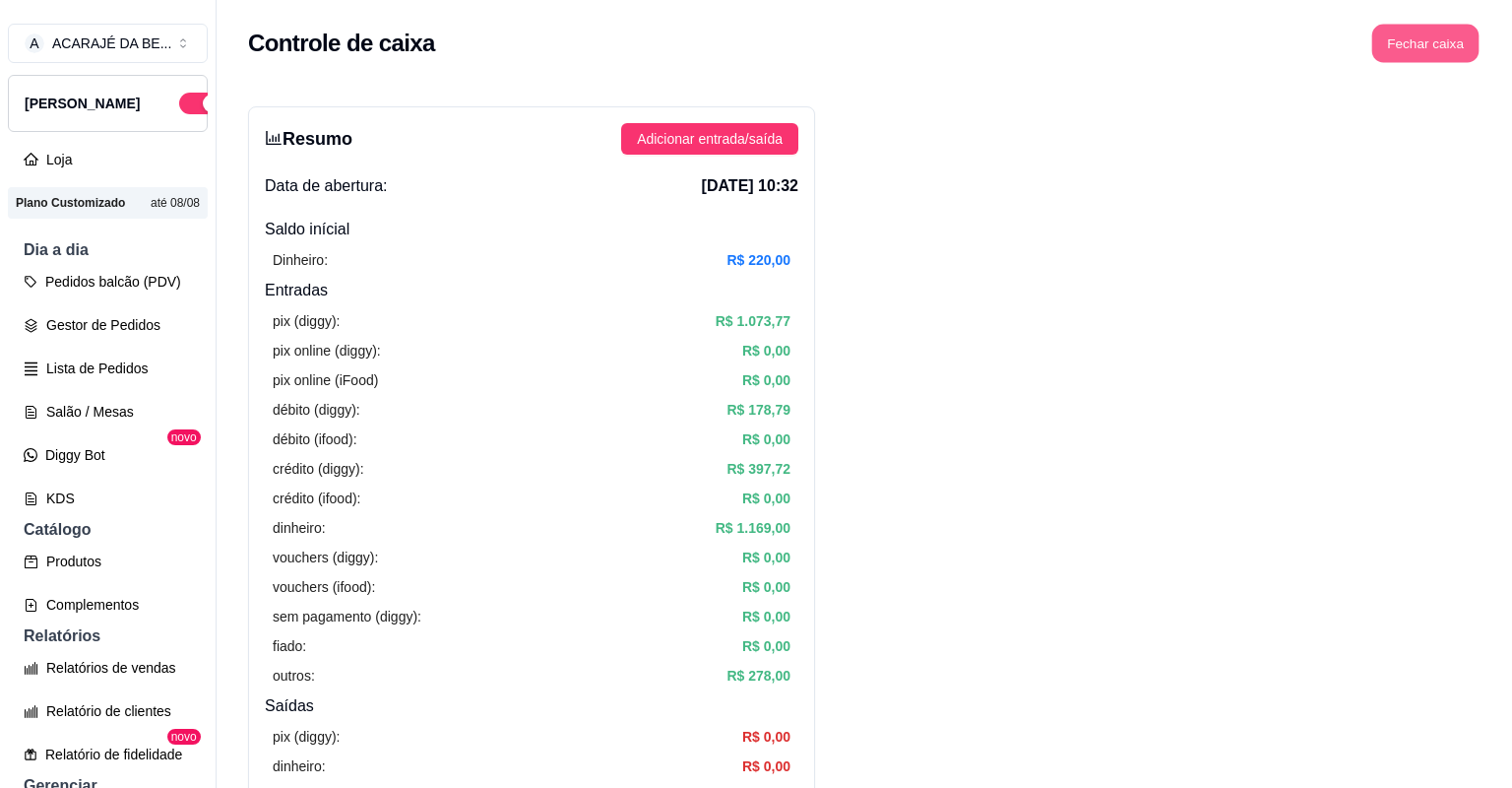 click on "Fechar caixa" at bounding box center (1425, 43) 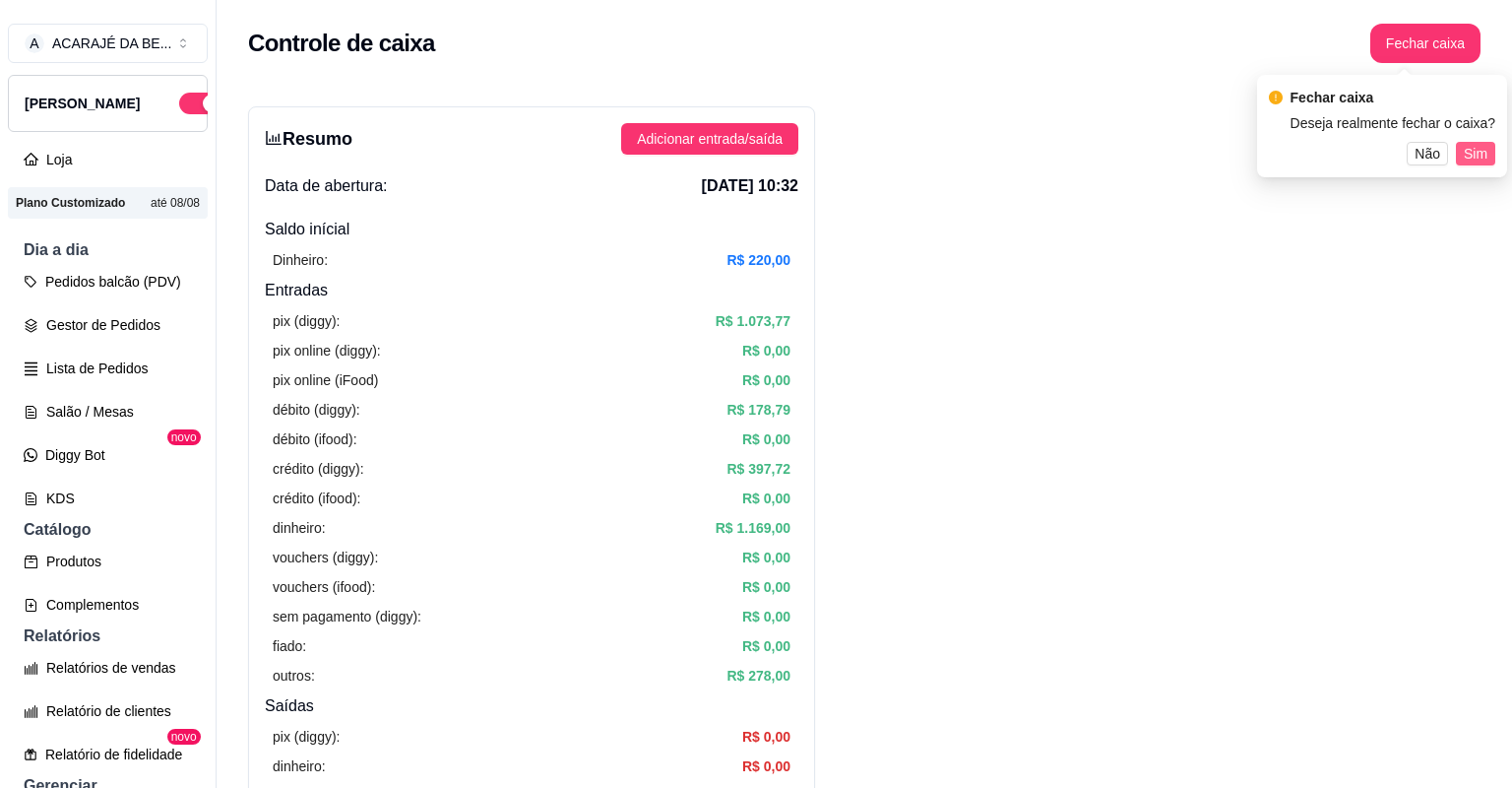 click on "Sim" at bounding box center [1476, 154] 